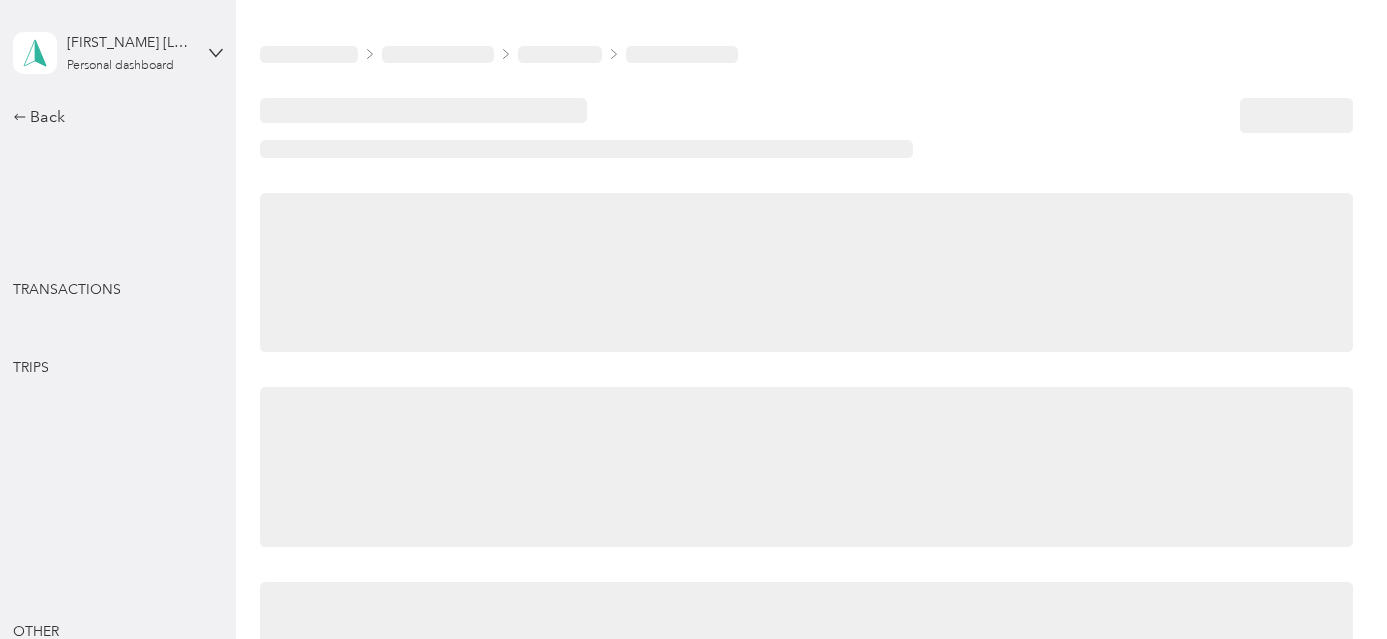 scroll, scrollTop: 0, scrollLeft: 0, axis: both 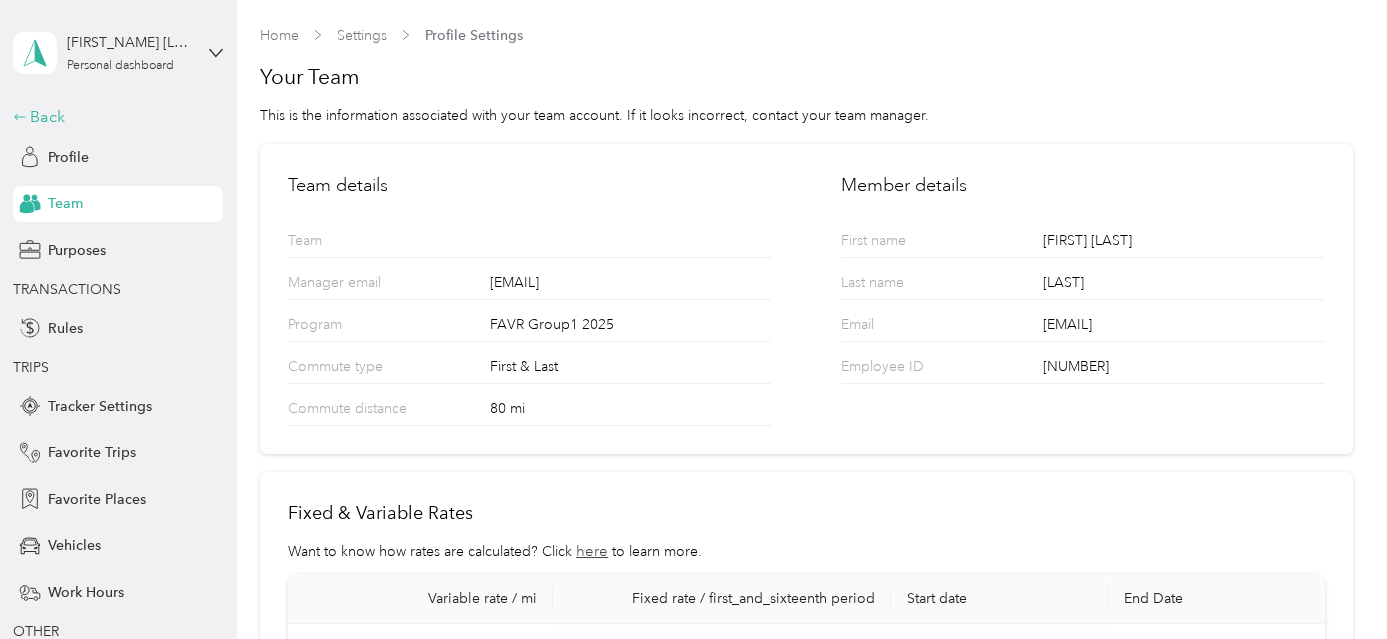 click on "Back" at bounding box center (113, 117) 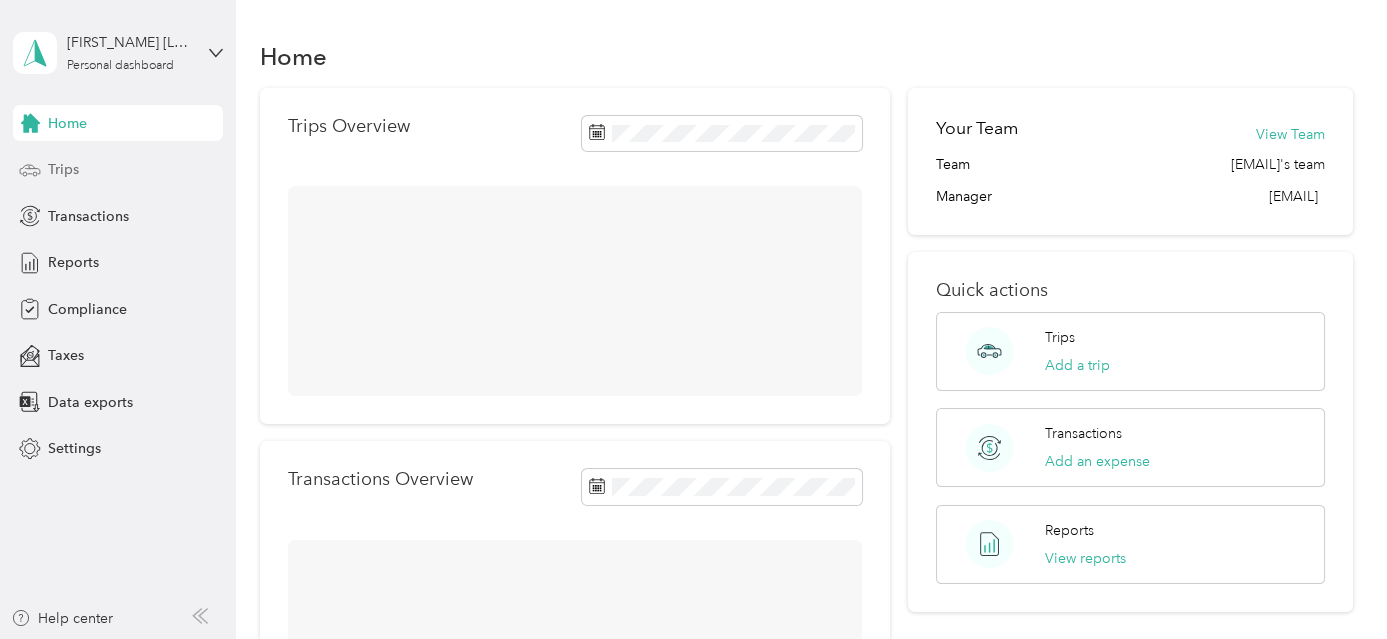 click on "Trips" at bounding box center [63, 169] 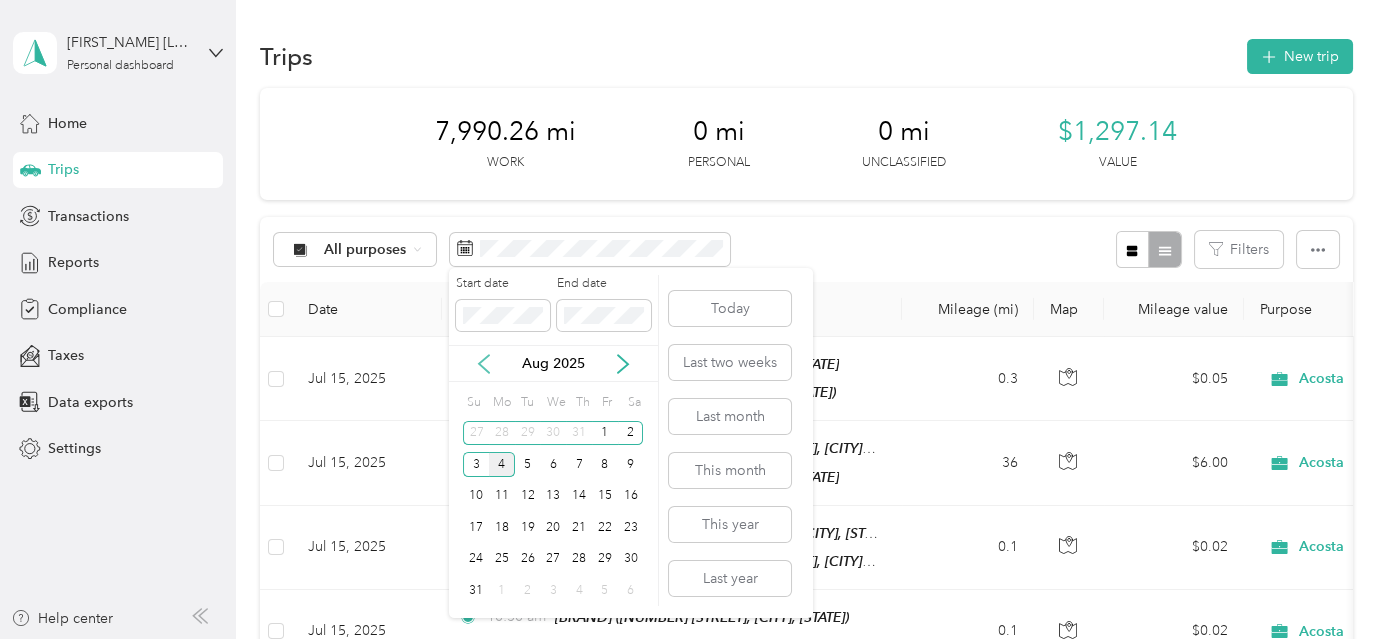click 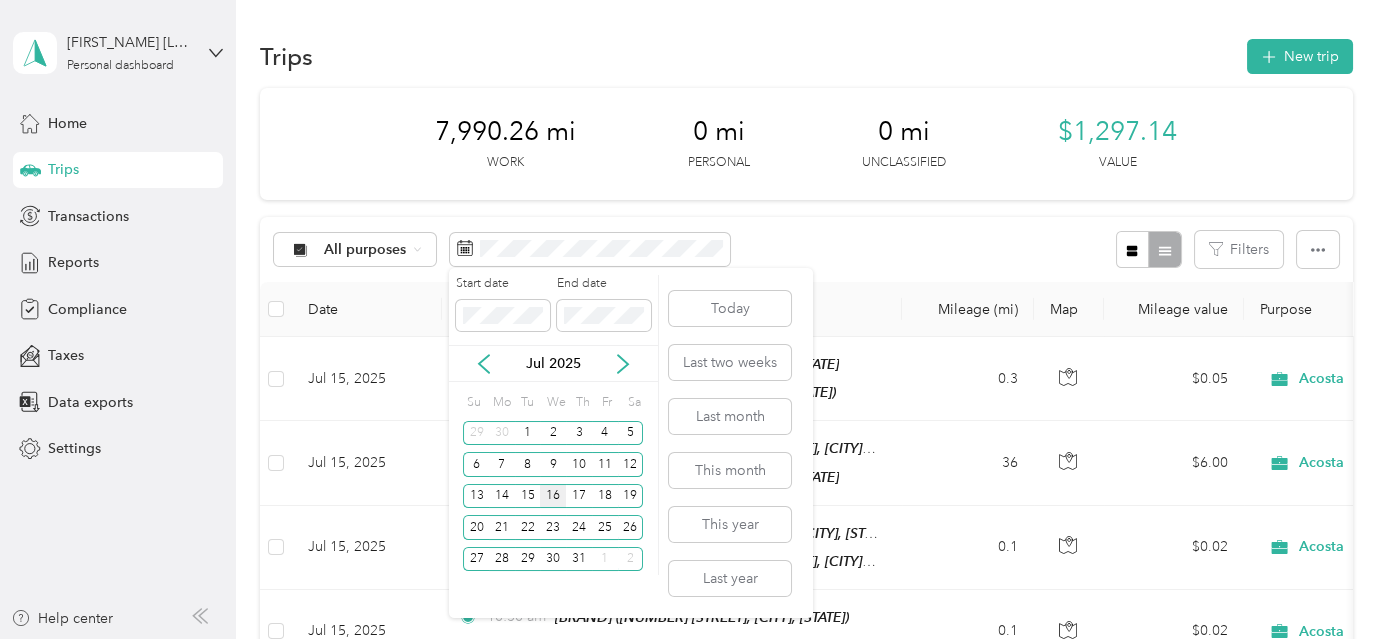click on "16" at bounding box center [553, 496] 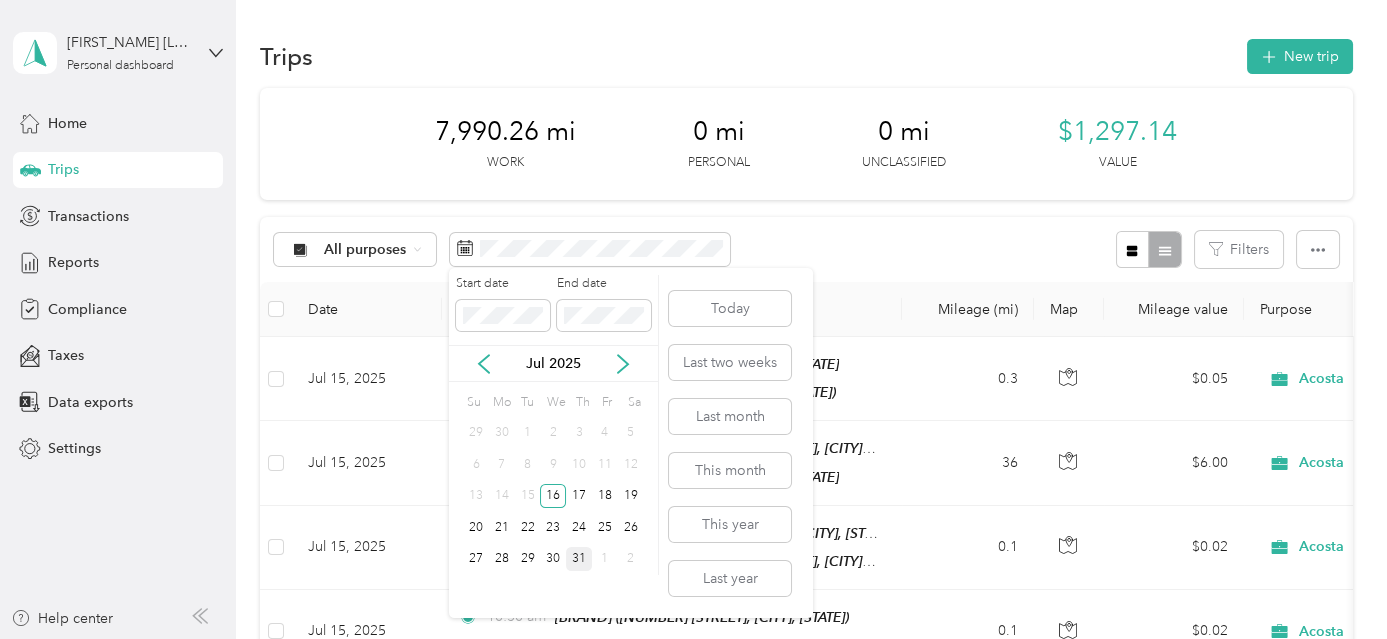 click on "31" at bounding box center (579, 559) 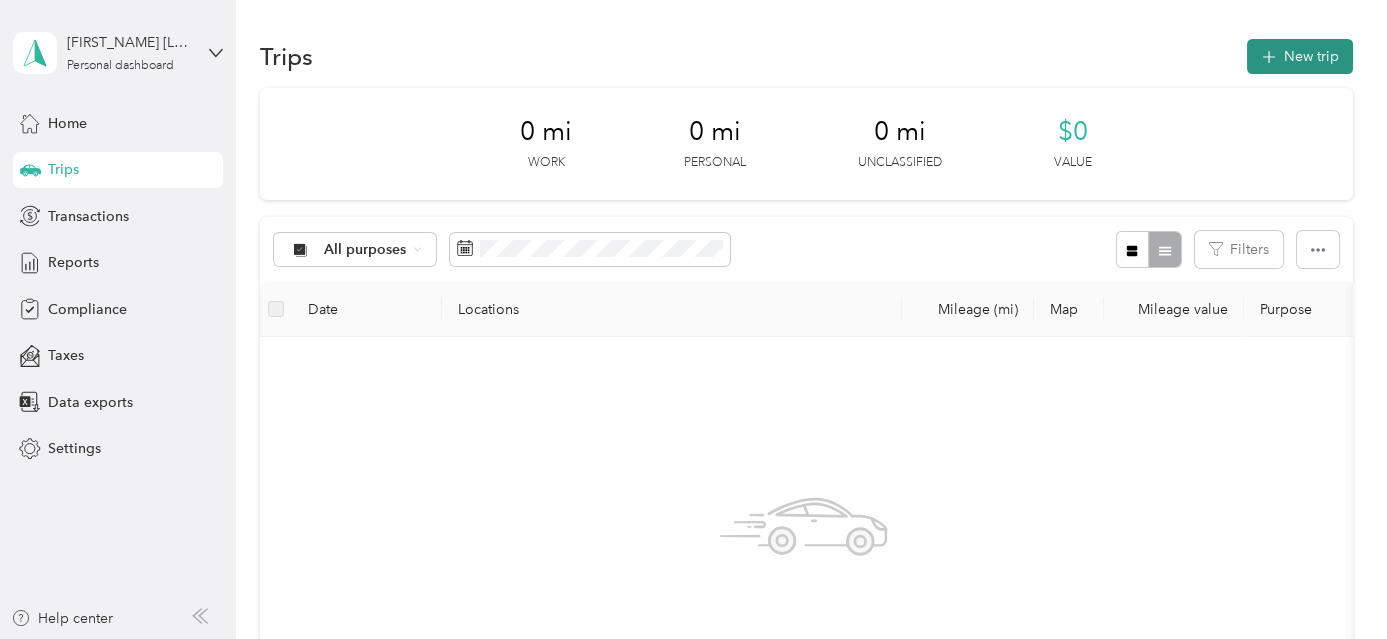click on "New trip" at bounding box center (1300, 56) 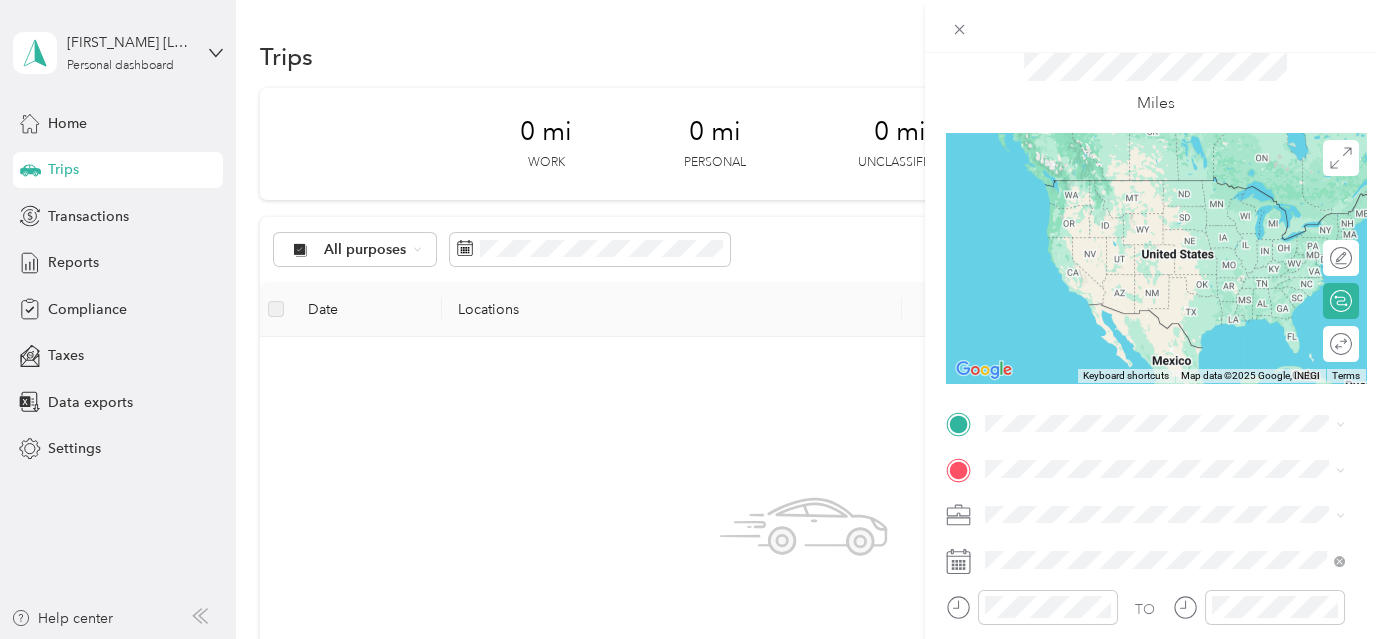 scroll, scrollTop: 181, scrollLeft: 0, axis: vertical 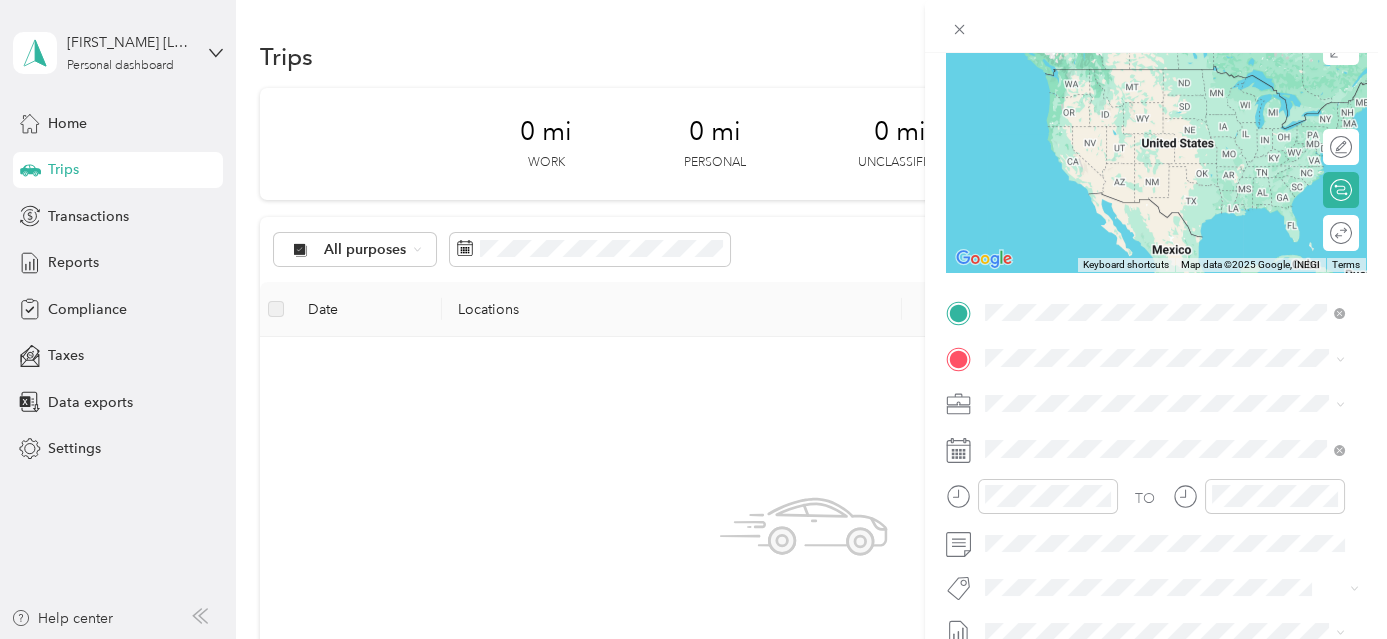 click on "[STREET], [POSTAL_CODE], [CITY], [STATE], [COUNTRY]" at bounding box center (1161, 424) 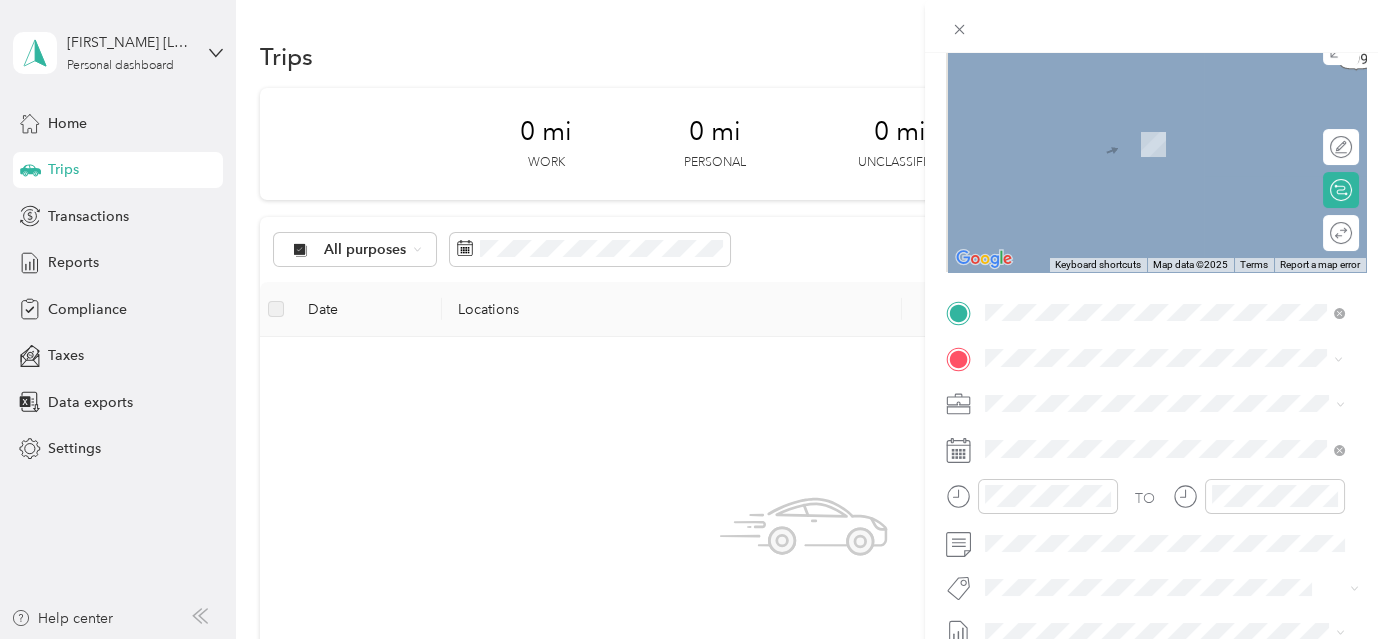 click on "[BRAND] [BRAND] [NUMBER] [STREET], [POSTAL_CODE], [CITY], [STATE], [COUNTRY]" at bounding box center [1180, 147] 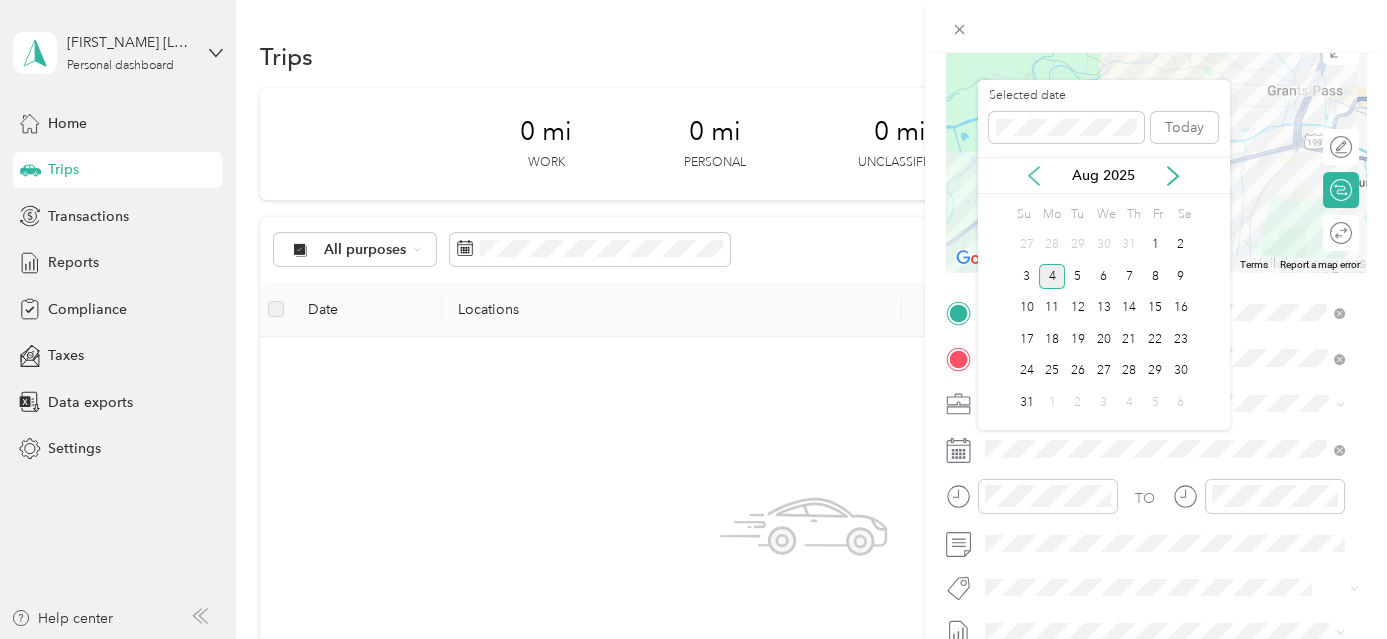 click 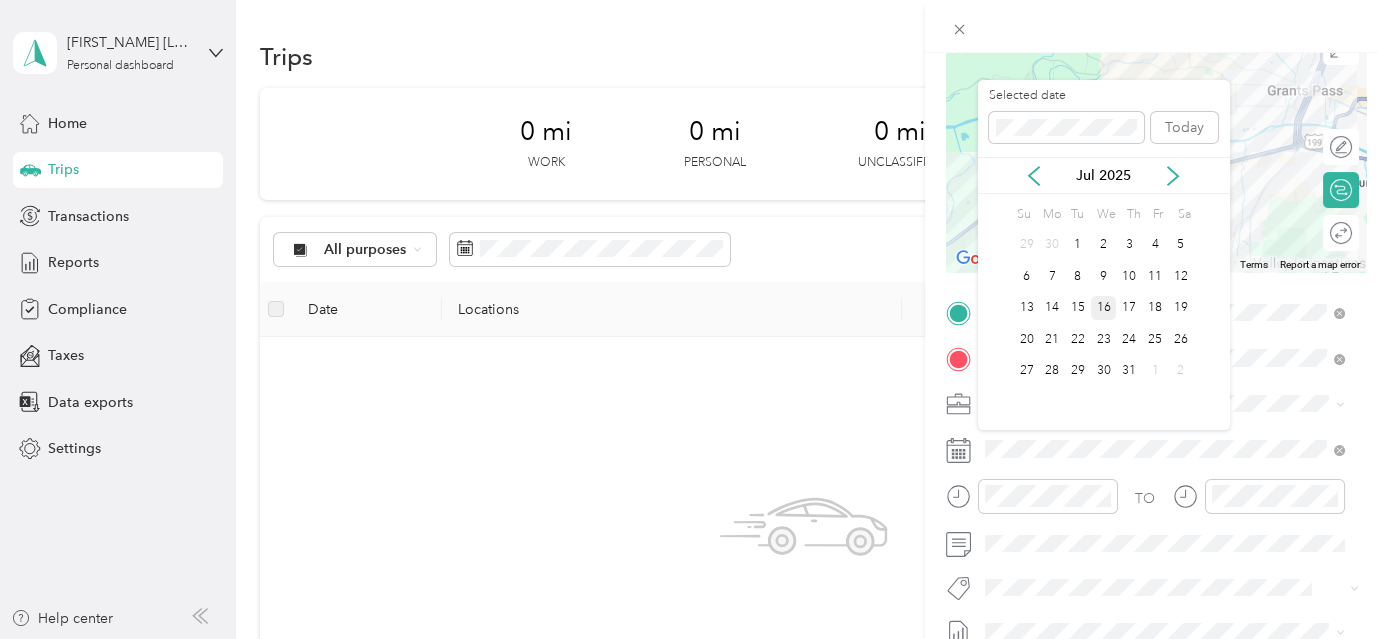 click on "16" at bounding box center [1104, 308] 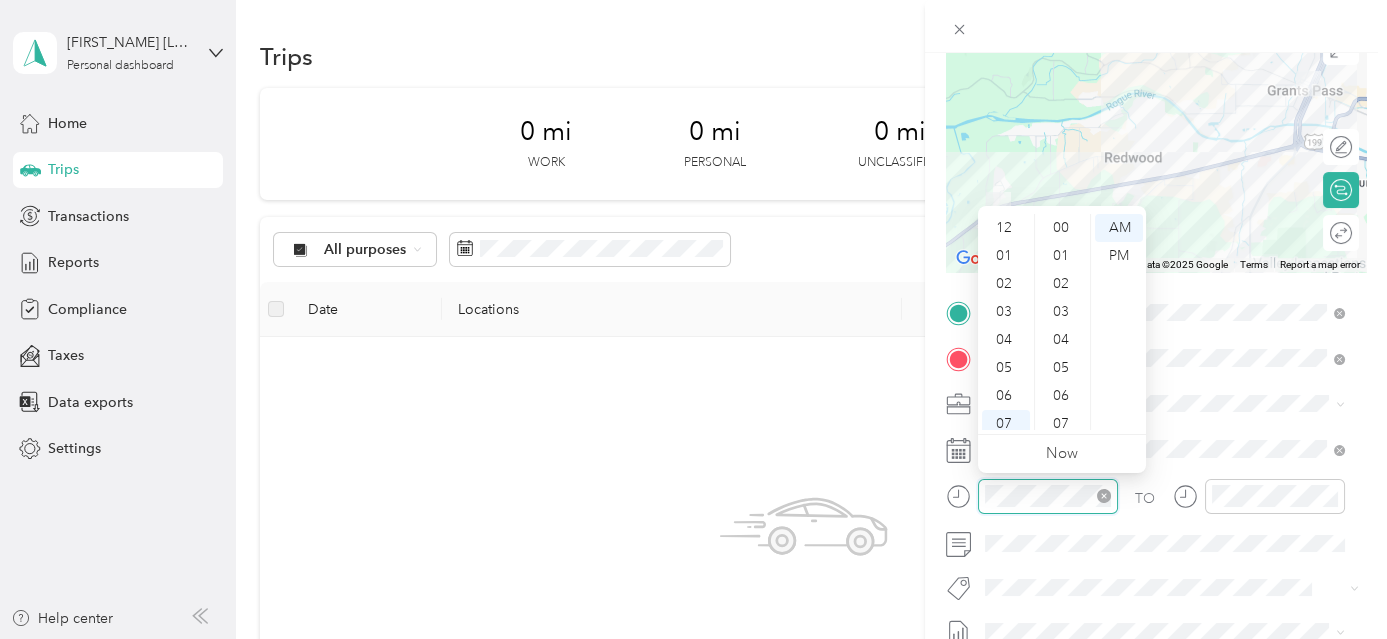 scroll, scrollTop: 1064, scrollLeft: 0, axis: vertical 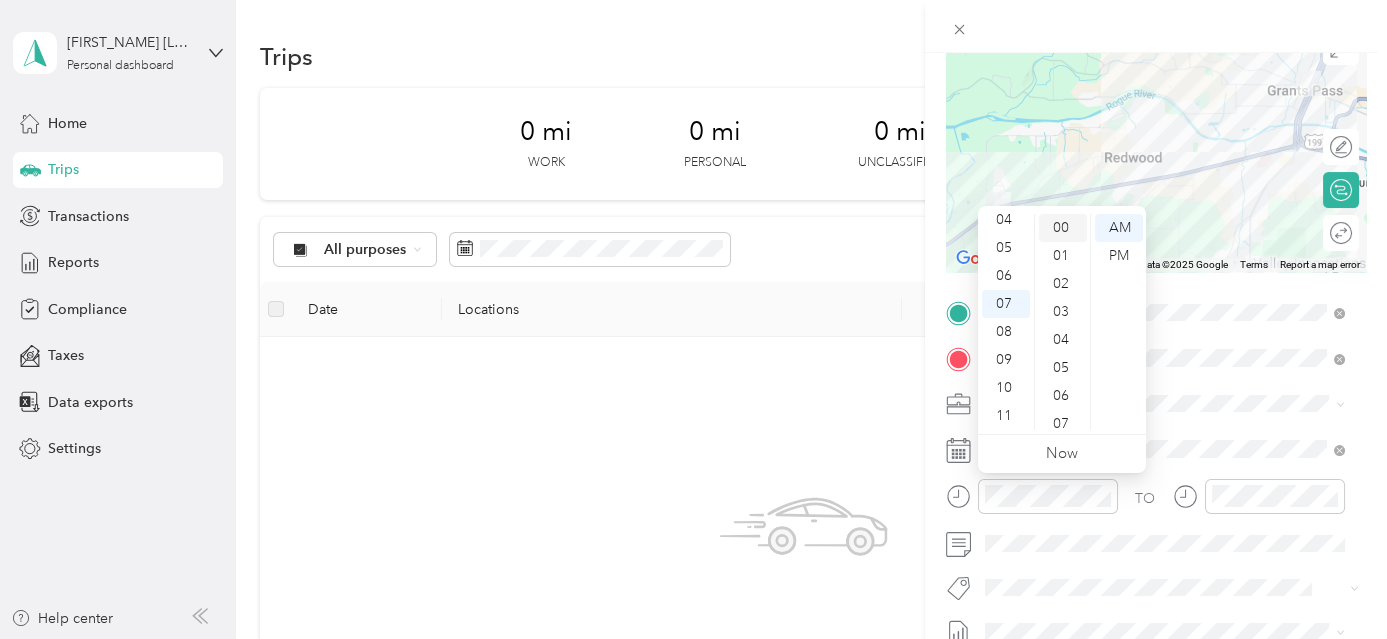 click on "00" at bounding box center (1063, 228) 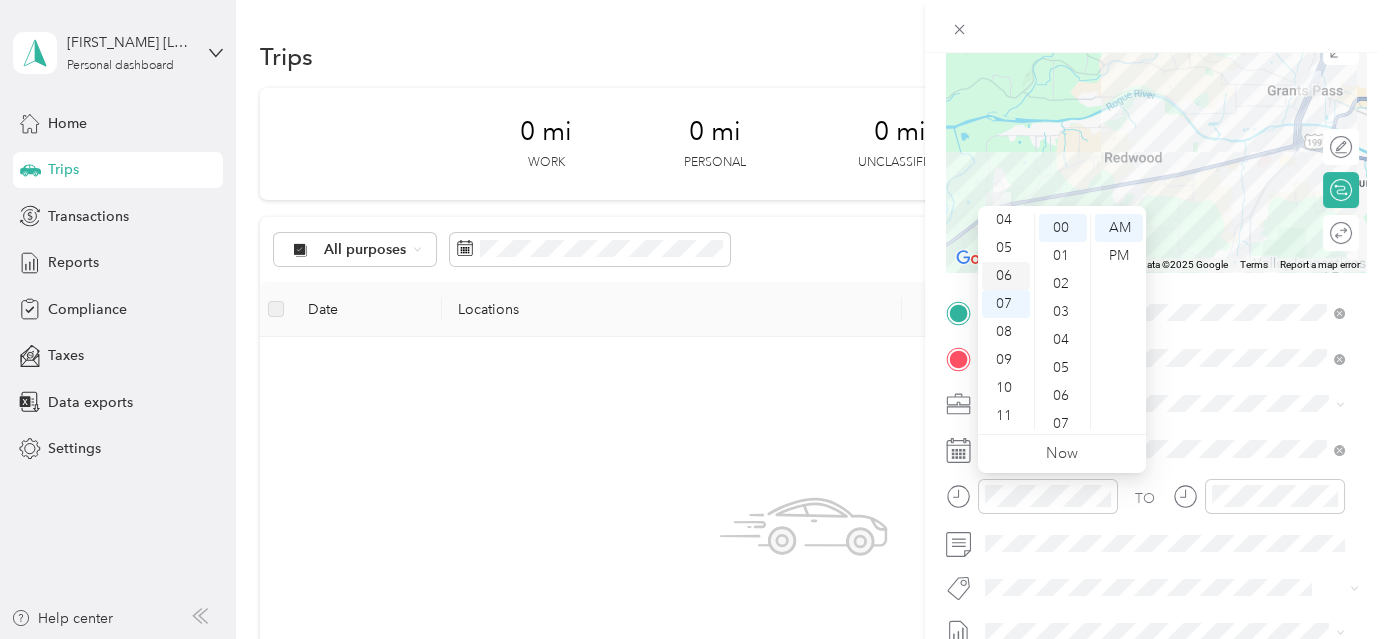 click on "06" at bounding box center (1006, 276) 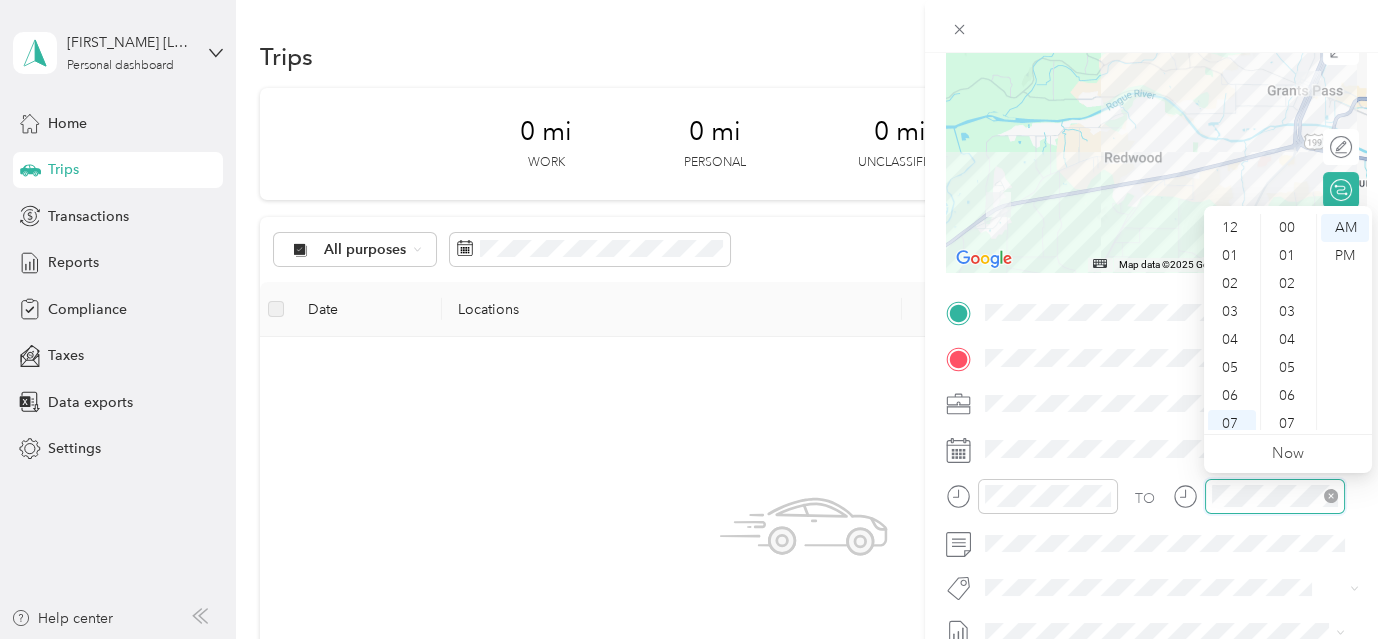 scroll, scrollTop: 1064, scrollLeft: 0, axis: vertical 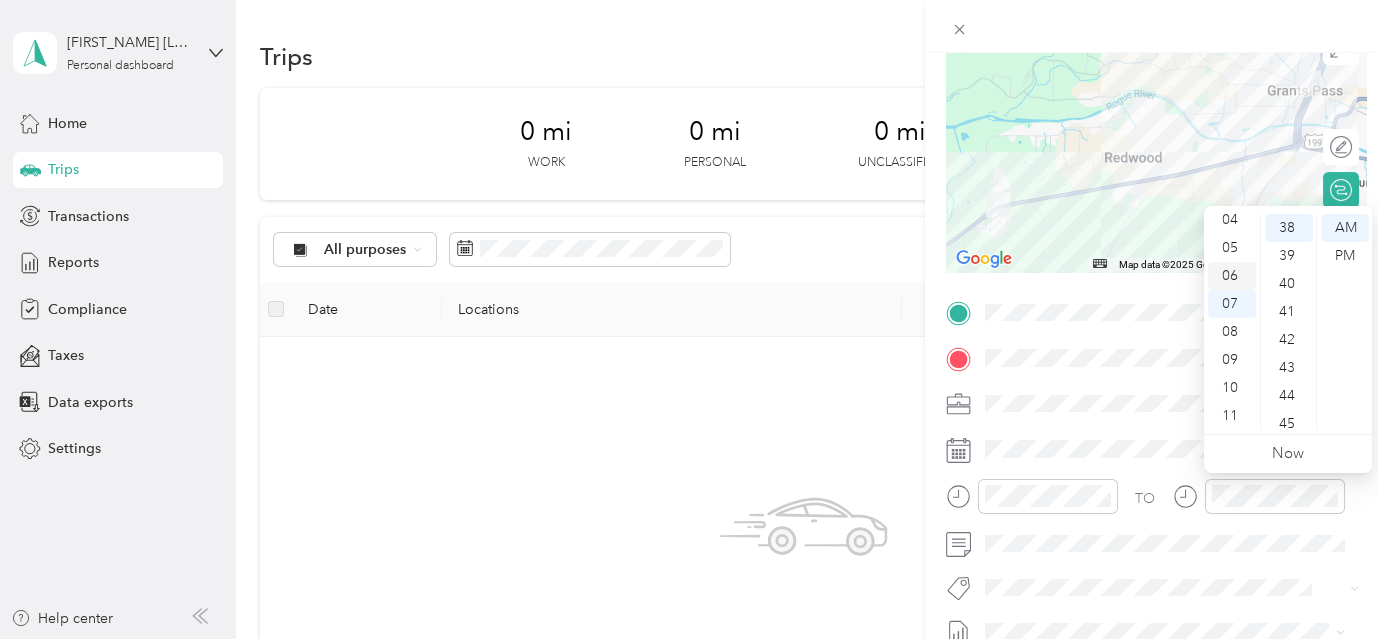 click on "06" at bounding box center [1232, 276] 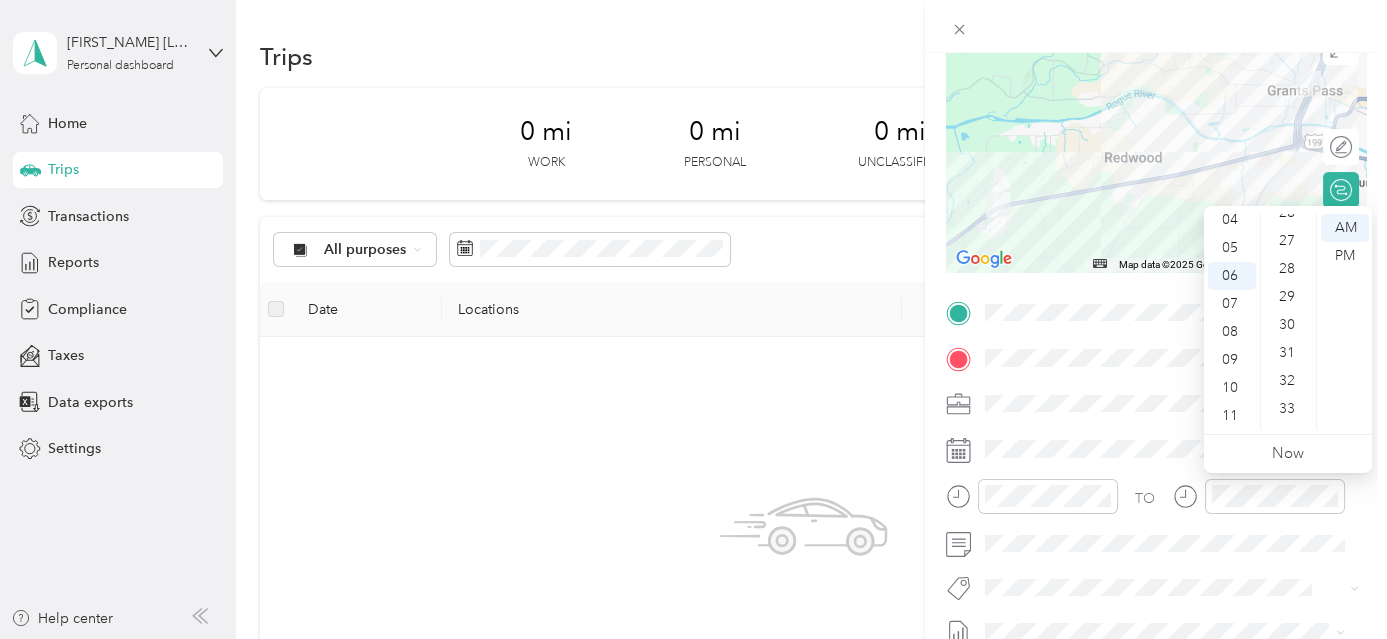scroll, scrollTop: 700, scrollLeft: 0, axis: vertical 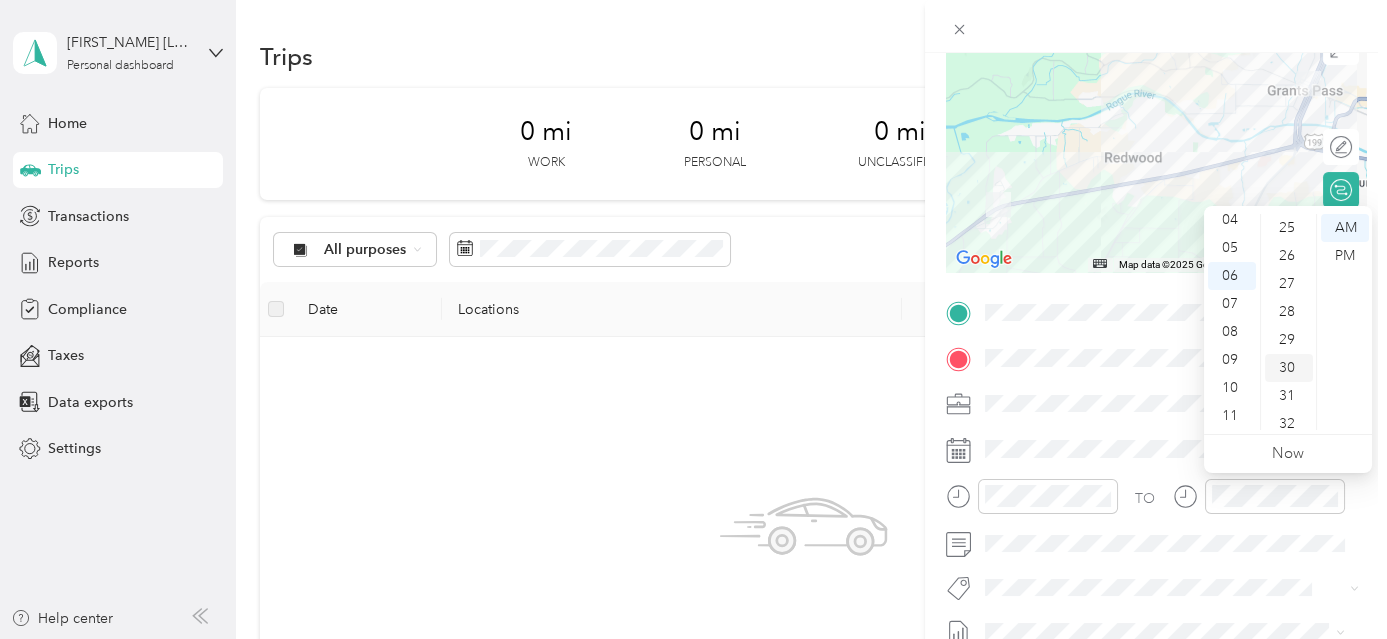 click on "30" at bounding box center (1289, 368) 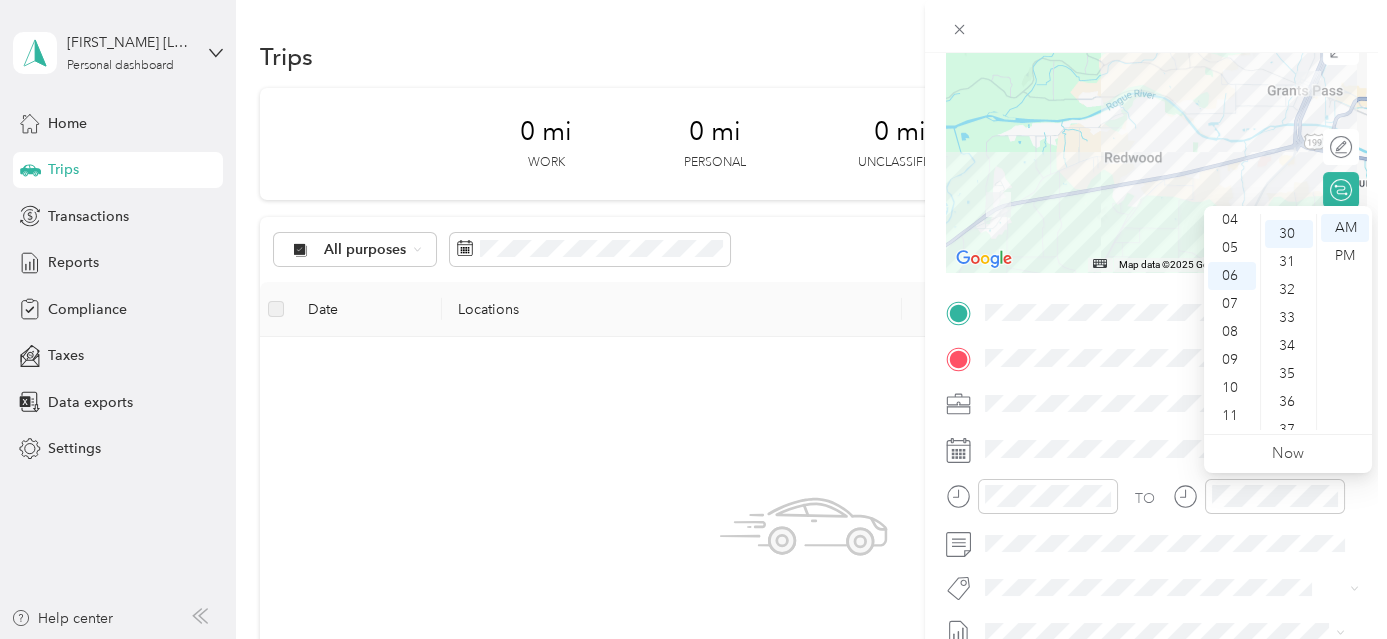 scroll, scrollTop: 840, scrollLeft: 0, axis: vertical 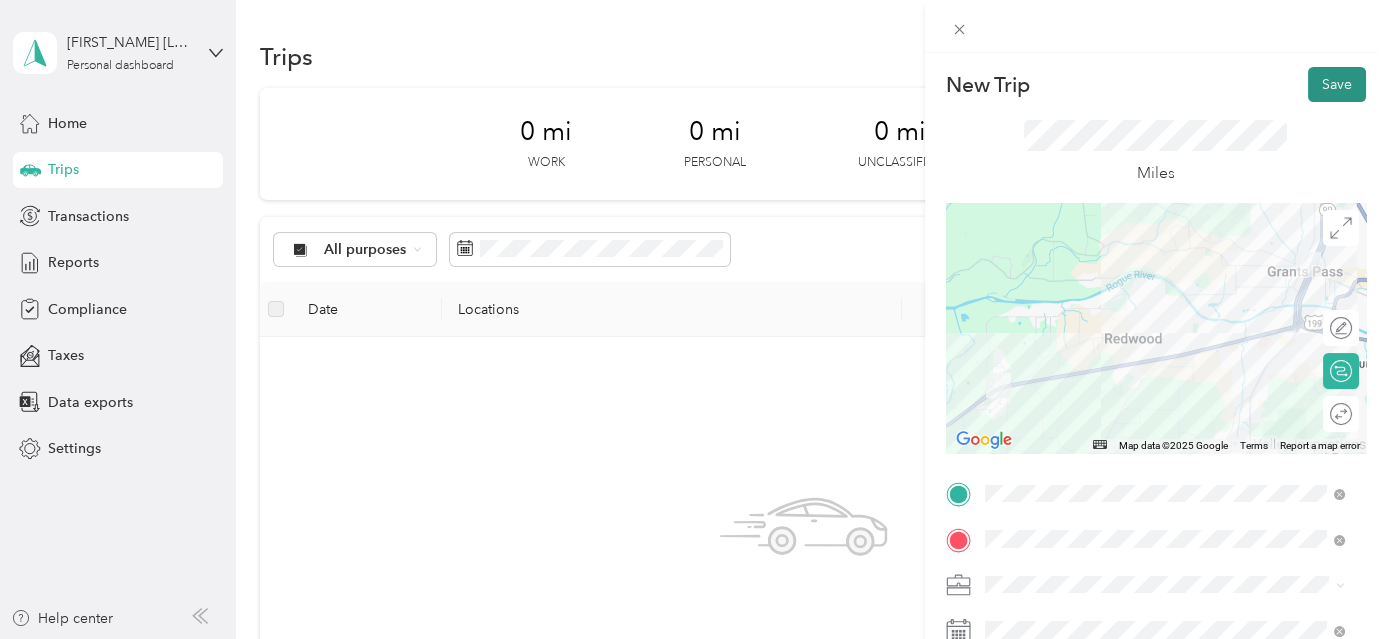 click on "Save" at bounding box center (1337, 84) 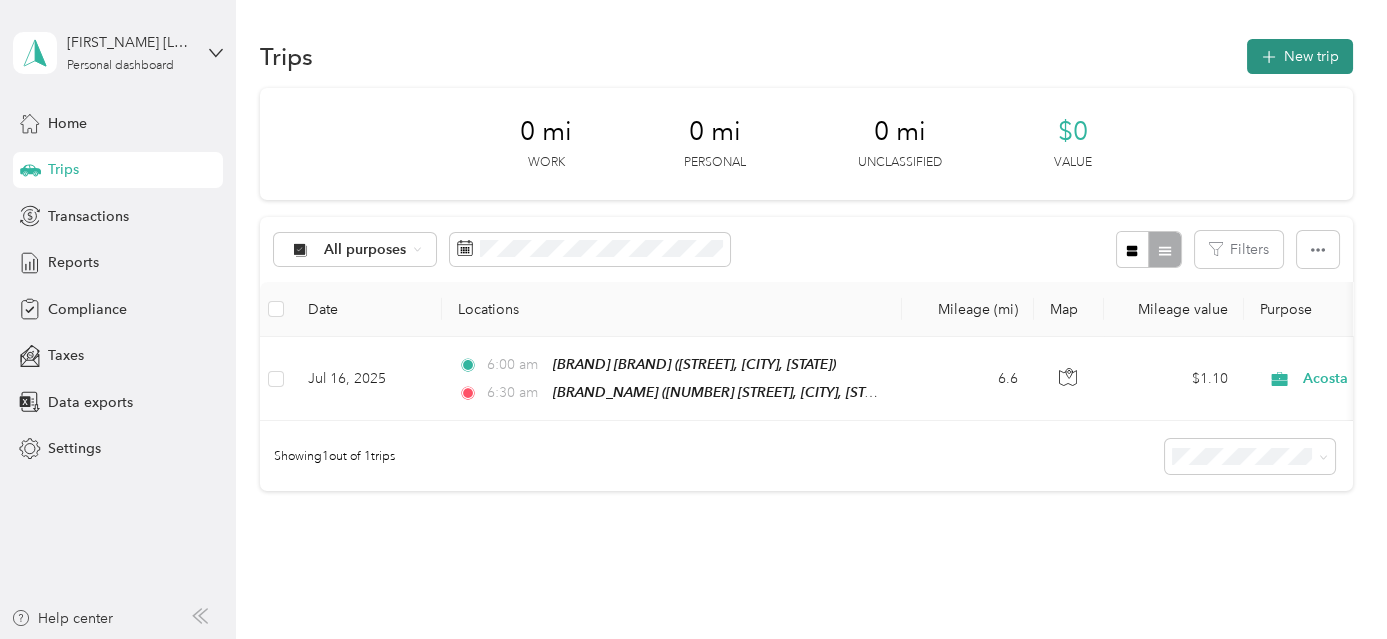 click on "New trip" at bounding box center (1300, 56) 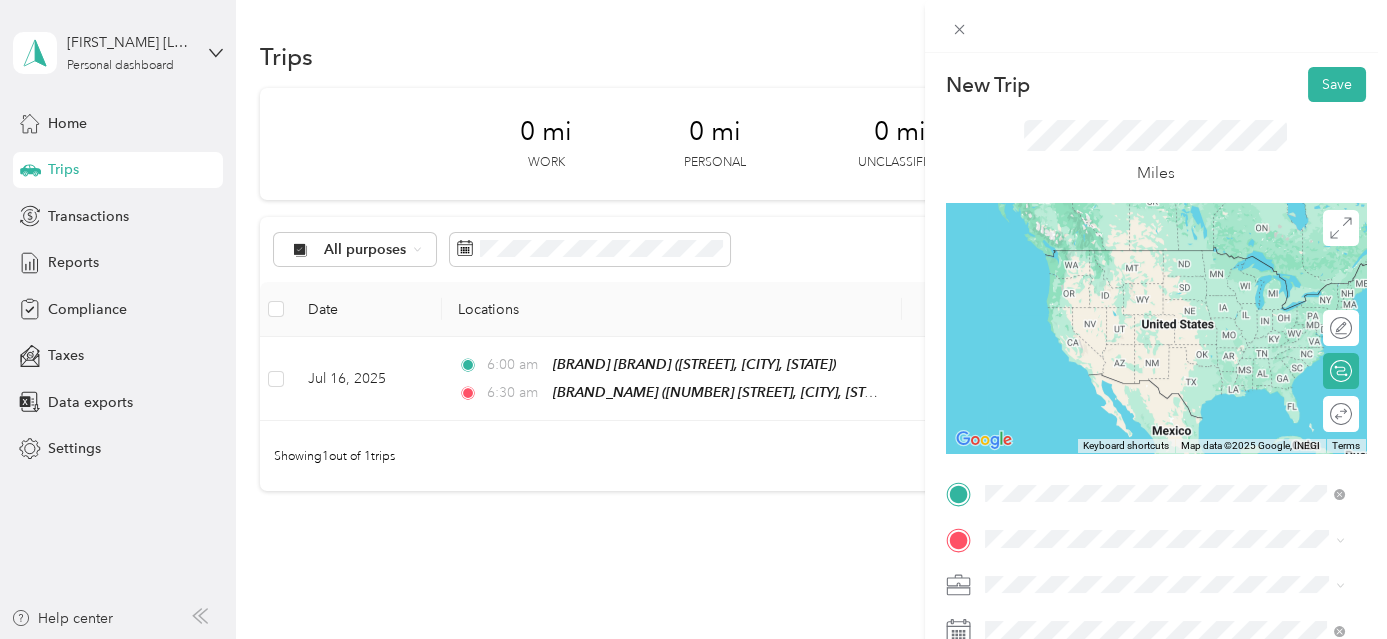 click on "[NUMBER] [STREET], [POSTAL_CODE], [CITY], [STATE], [COUNTRY]" at bounding box center (1168, 297) 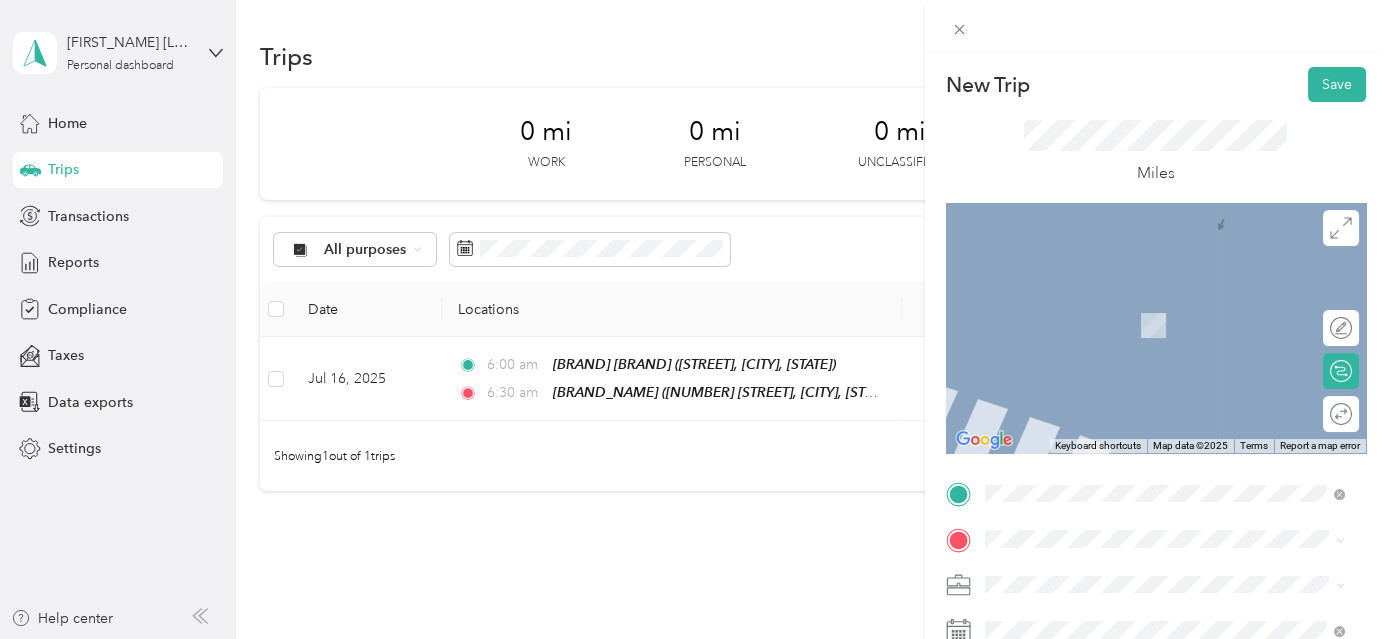 click on "[NUMBER] [STREET], [POSTAL_CODE], [CITY], [STATE], [COUNTRY]" at bounding box center [1168, 332] 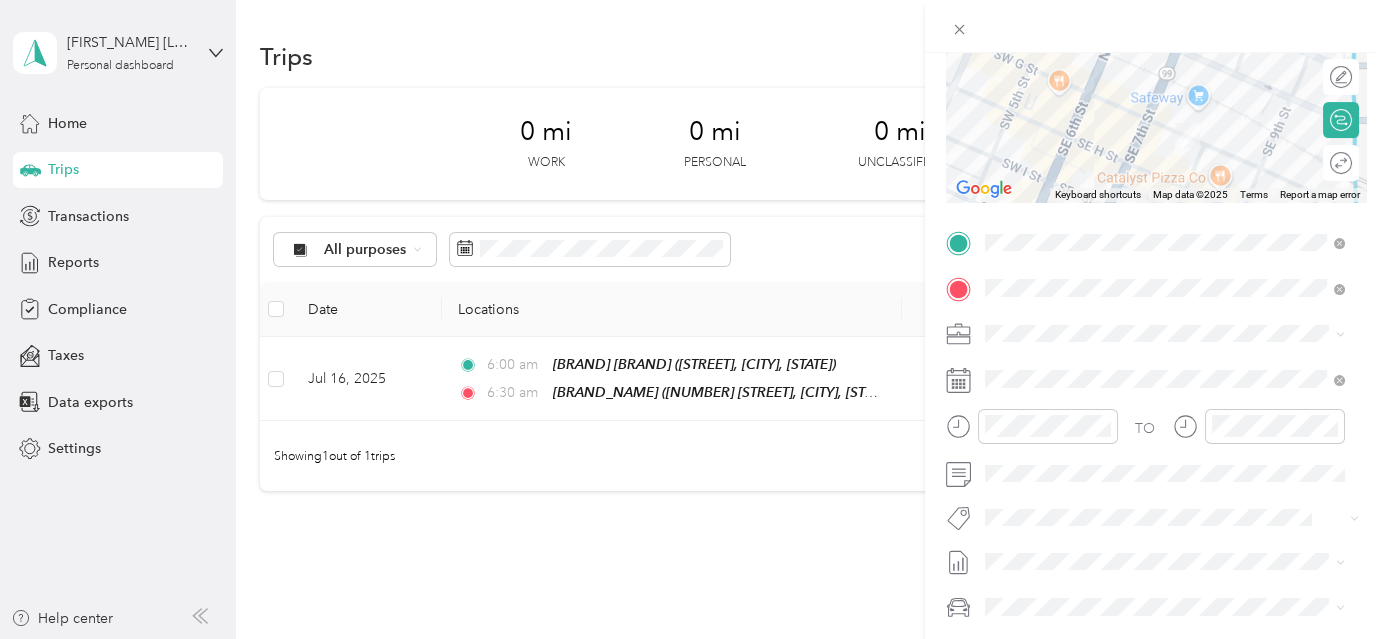 scroll, scrollTop: 254, scrollLeft: 0, axis: vertical 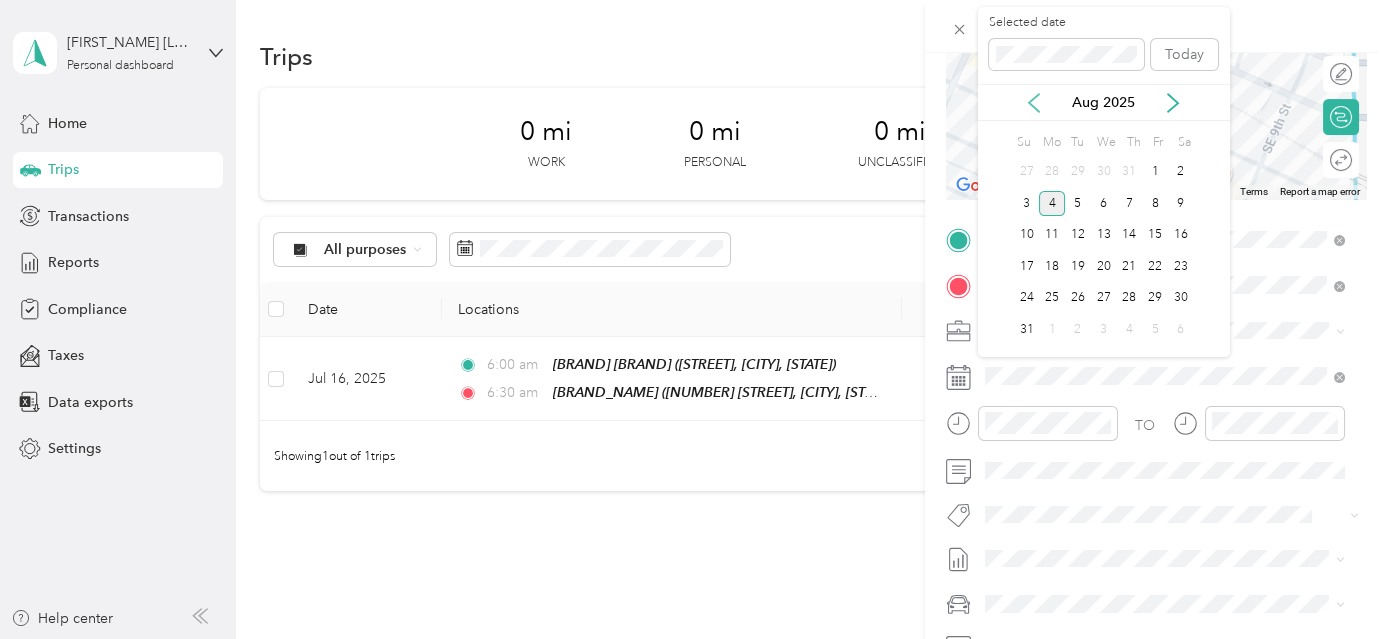 click 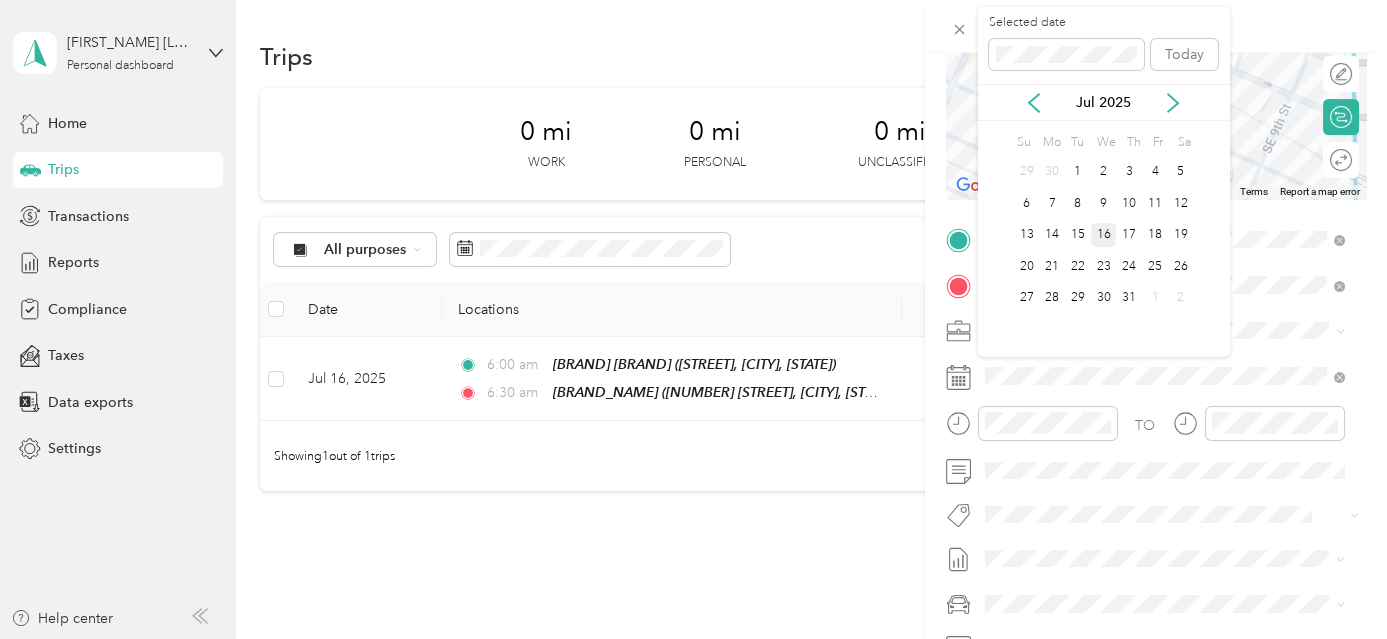 click on "16" at bounding box center [1104, 235] 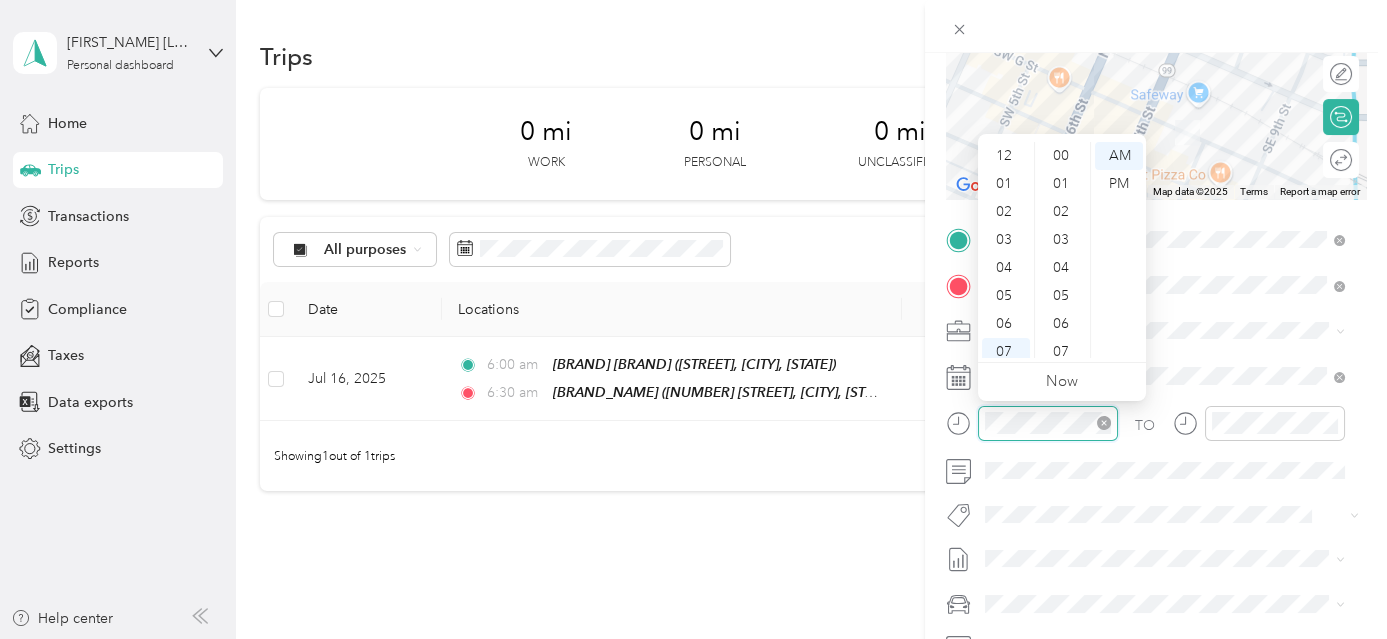 scroll, scrollTop: 1092, scrollLeft: 0, axis: vertical 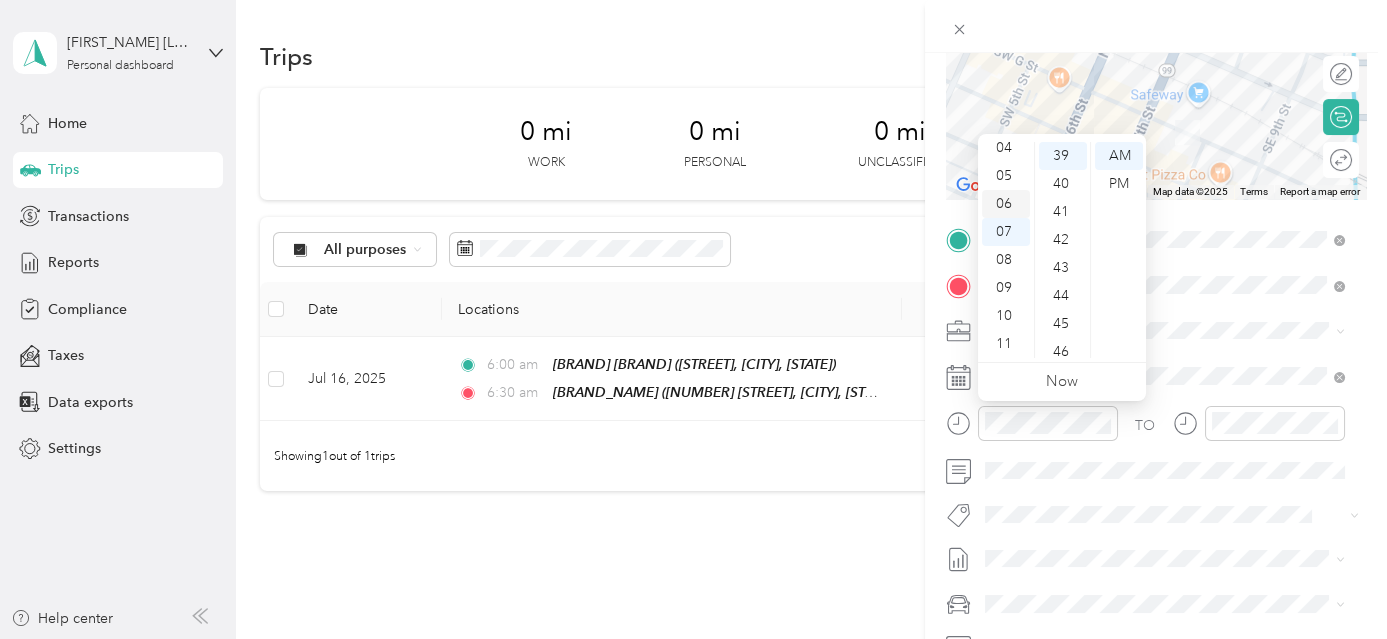 click on "06" at bounding box center (1006, 204) 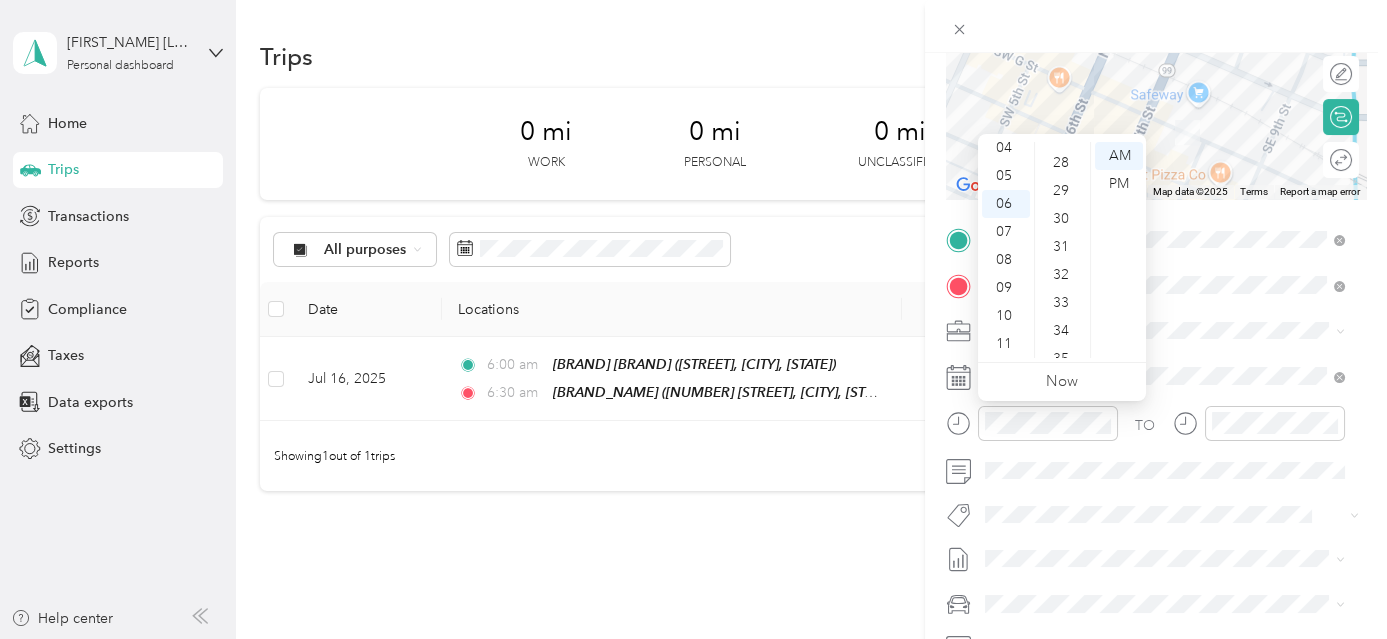 scroll, scrollTop: 728, scrollLeft: 0, axis: vertical 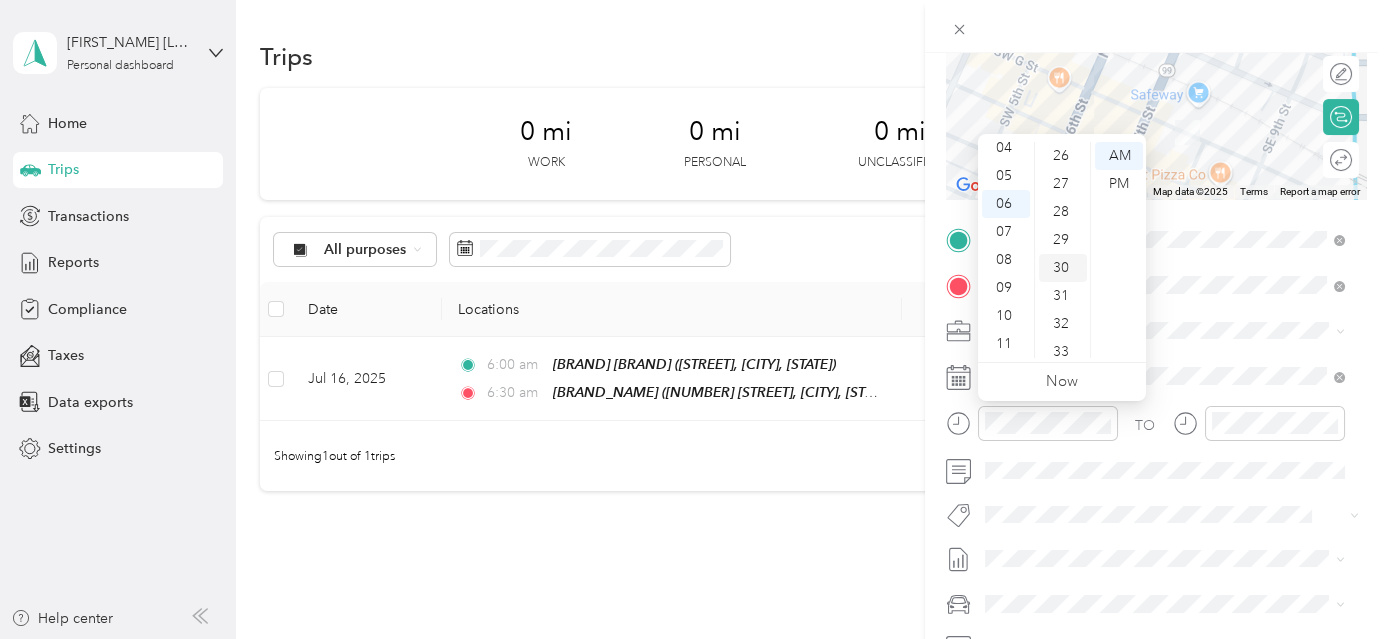 click on "30" at bounding box center [1063, 268] 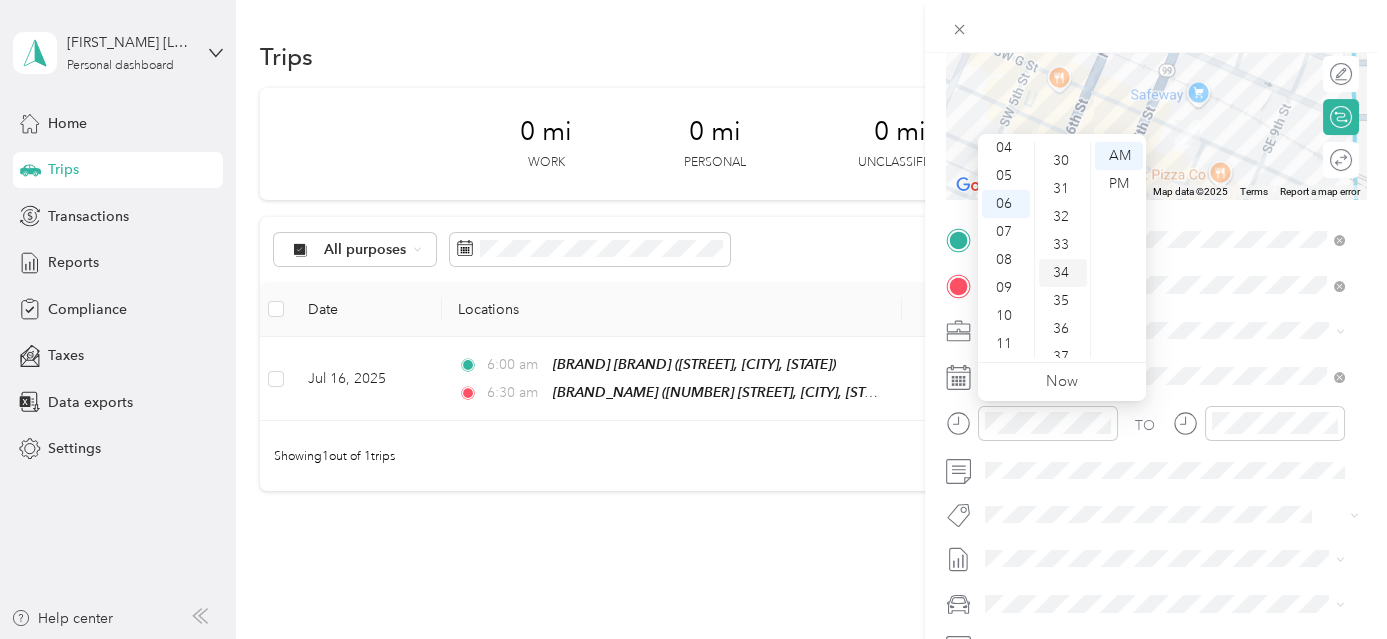 scroll, scrollTop: 840, scrollLeft: 0, axis: vertical 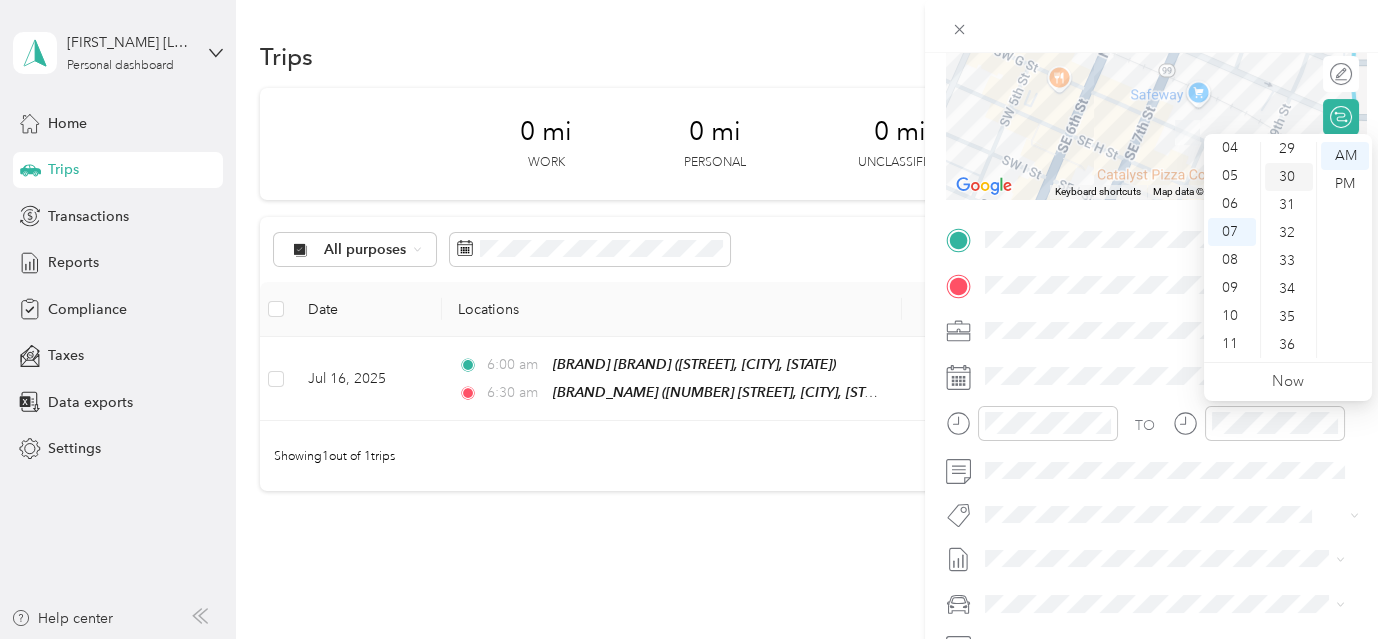 click on "30" at bounding box center (1289, 177) 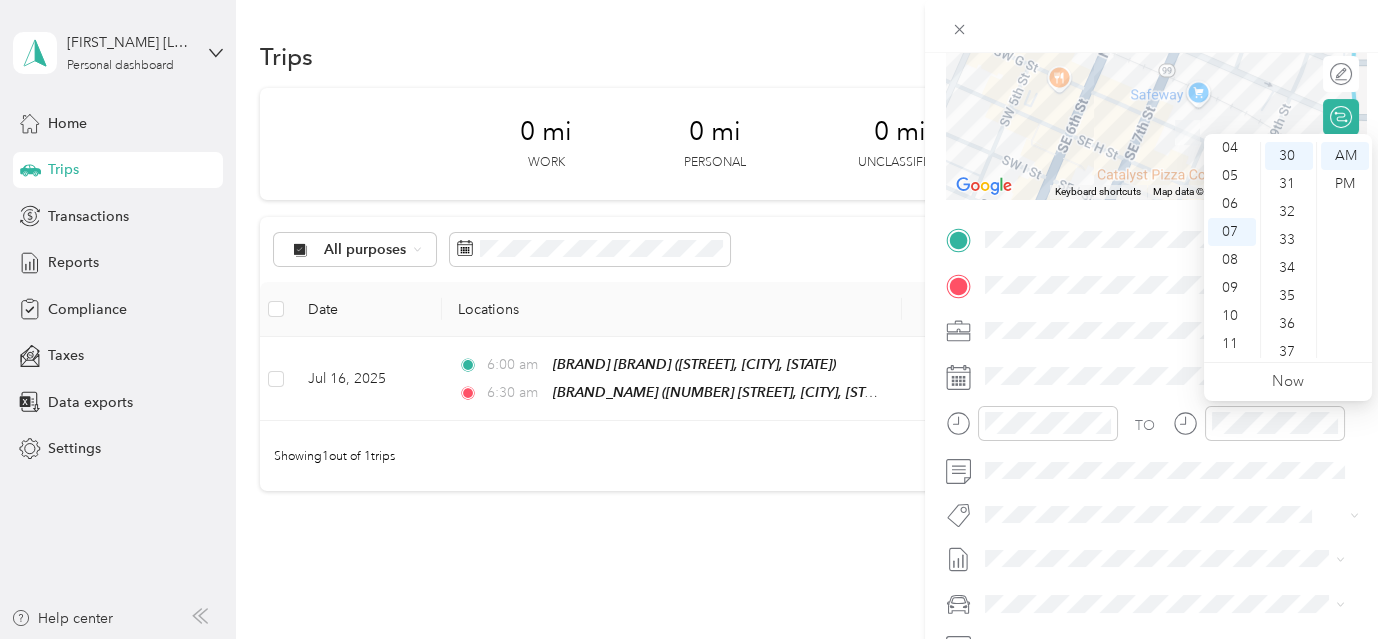 scroll, scrollTop: 840, scrollLeft: 0, axis: vertical 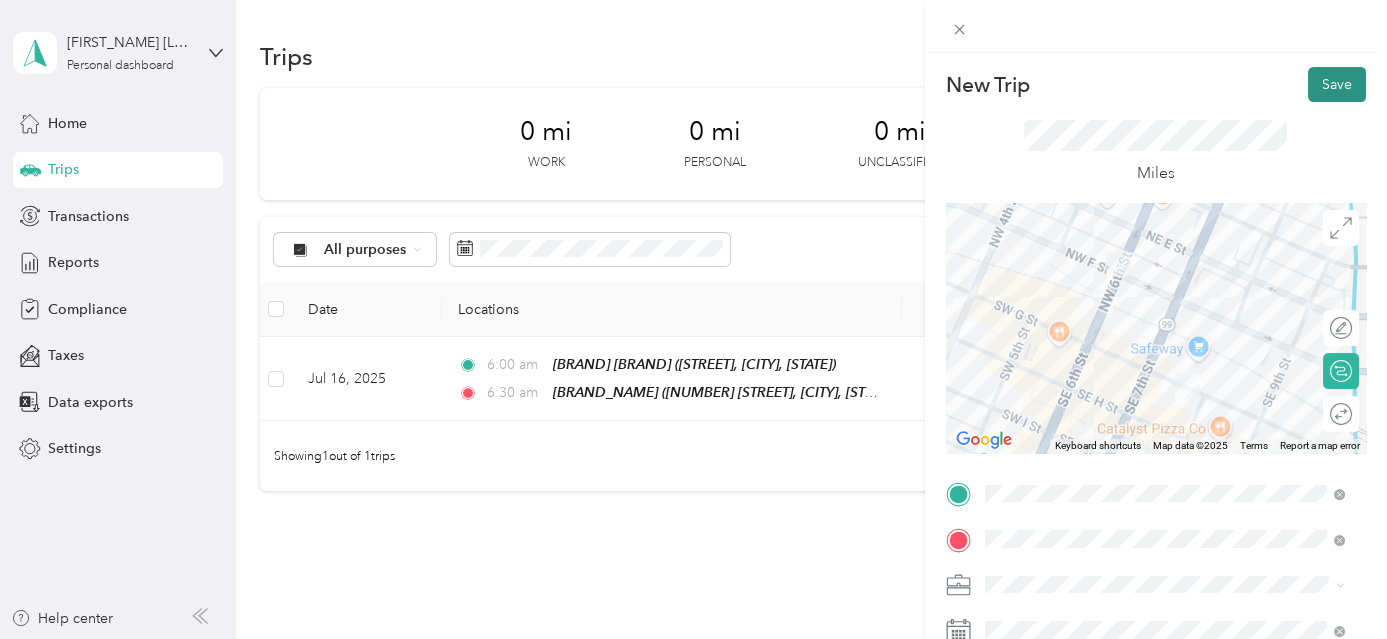 click on "Save" at bounding box center (1337, 84) 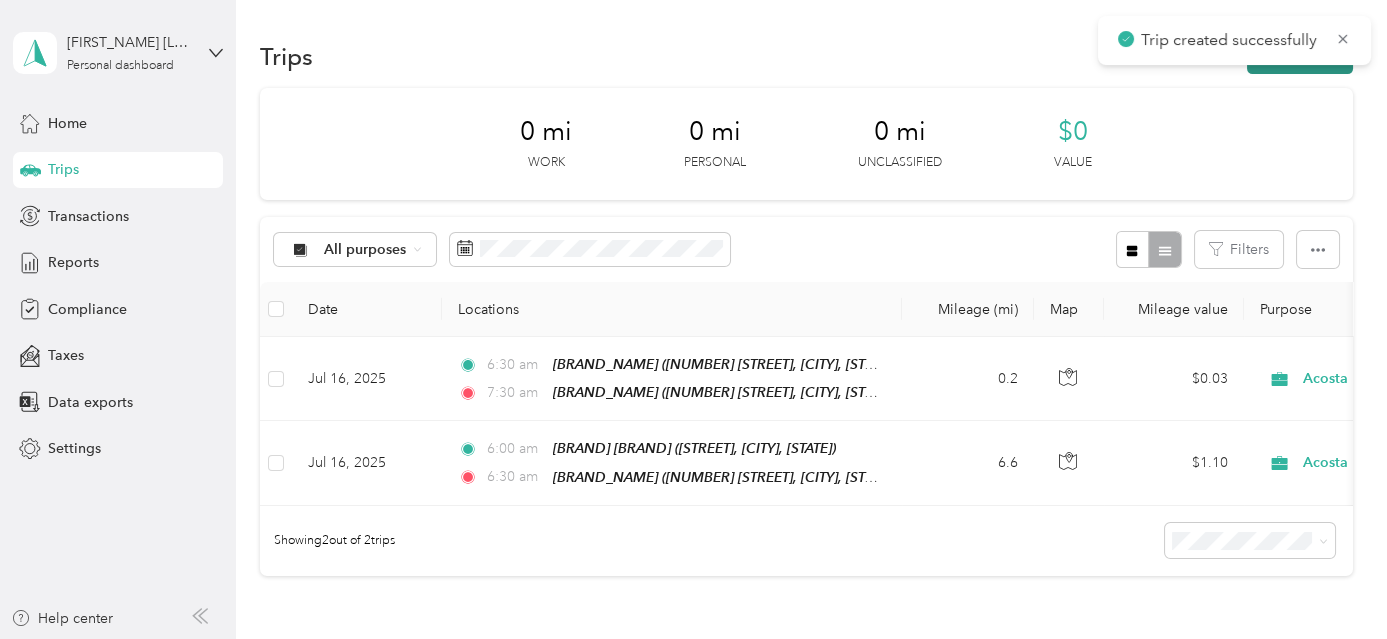 click on "New trip" at bounding box center (1300, 56) 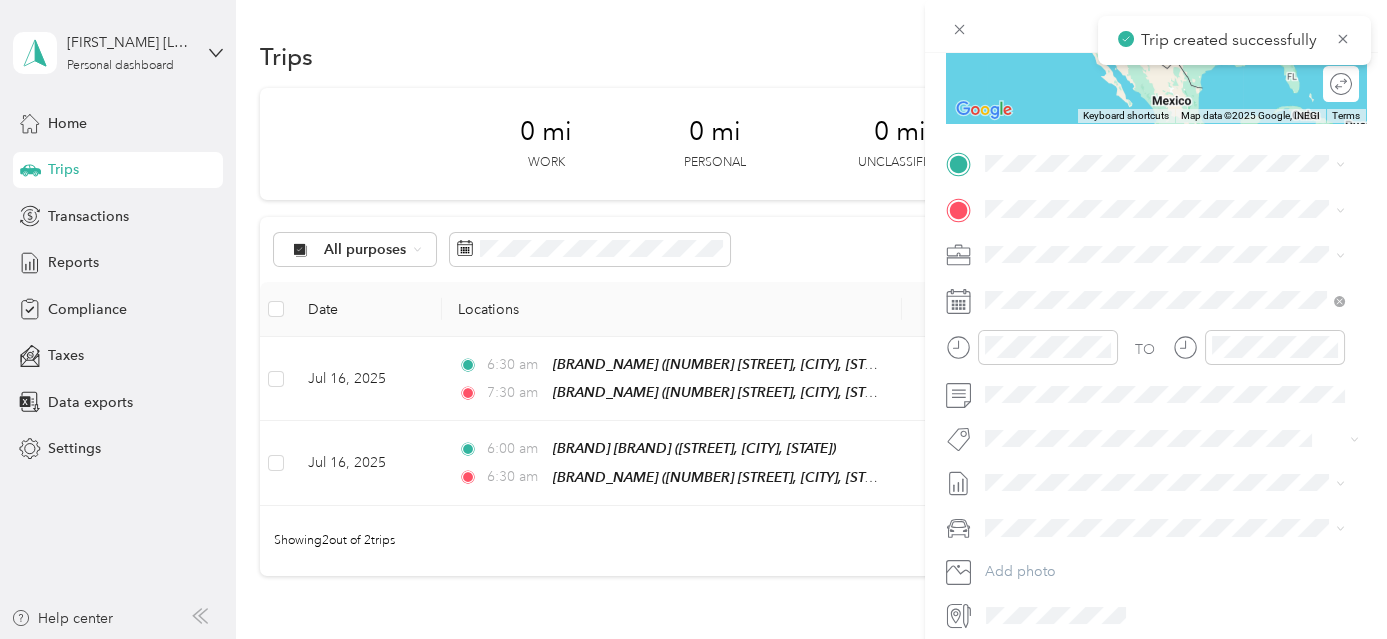 scroll, scrollTop: 376, scrollLeft: 0, axis: vertical 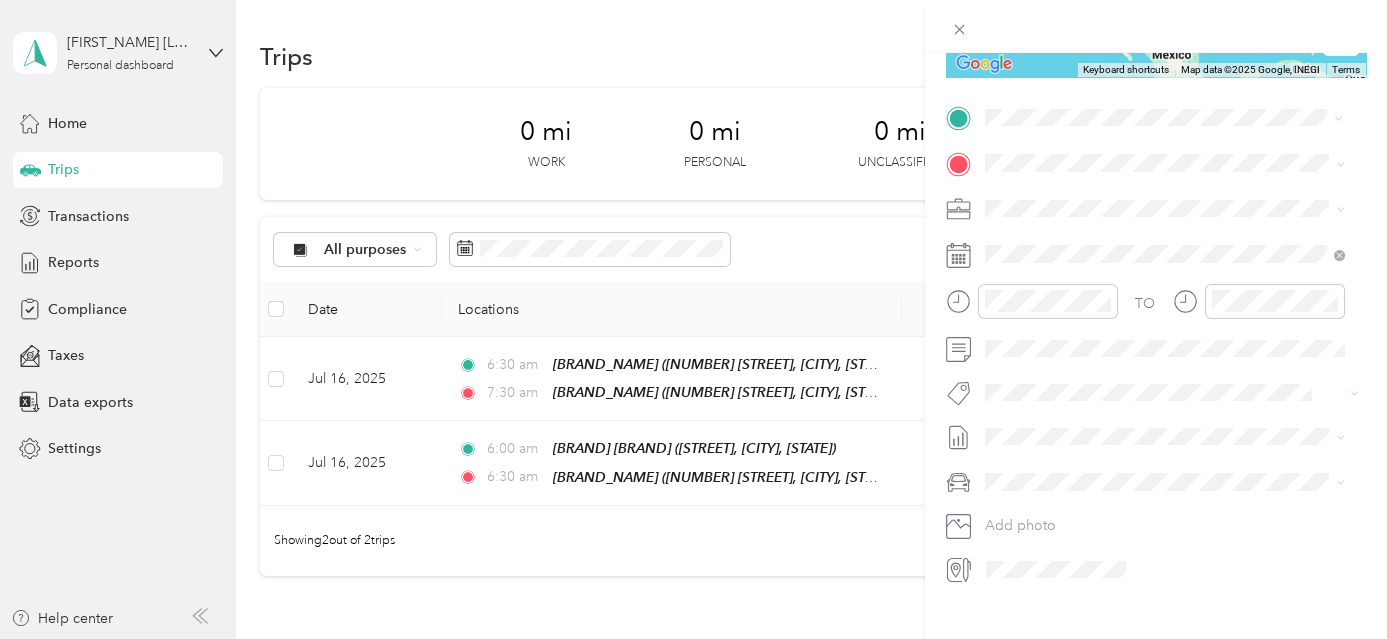 click on "[NUMBER] [STREET], [POSTAL_CODE], [CITY], [STATE], [COUNTRY]" at bounding box center (1168, 229) 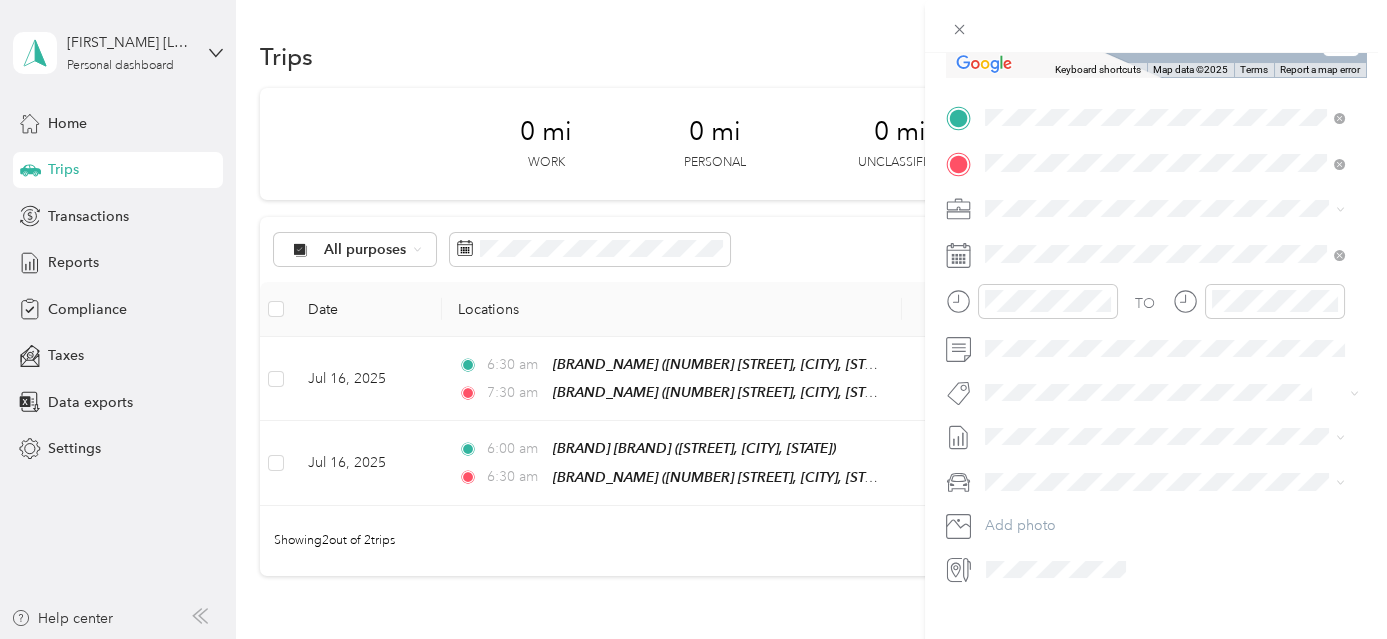 click on "[BRAND] [BRAND] [NUMBER] [STREET], [POSTAL_CODE], [CITY], [STATE], [COUNTRY]" at bounding box center (1180, 267) 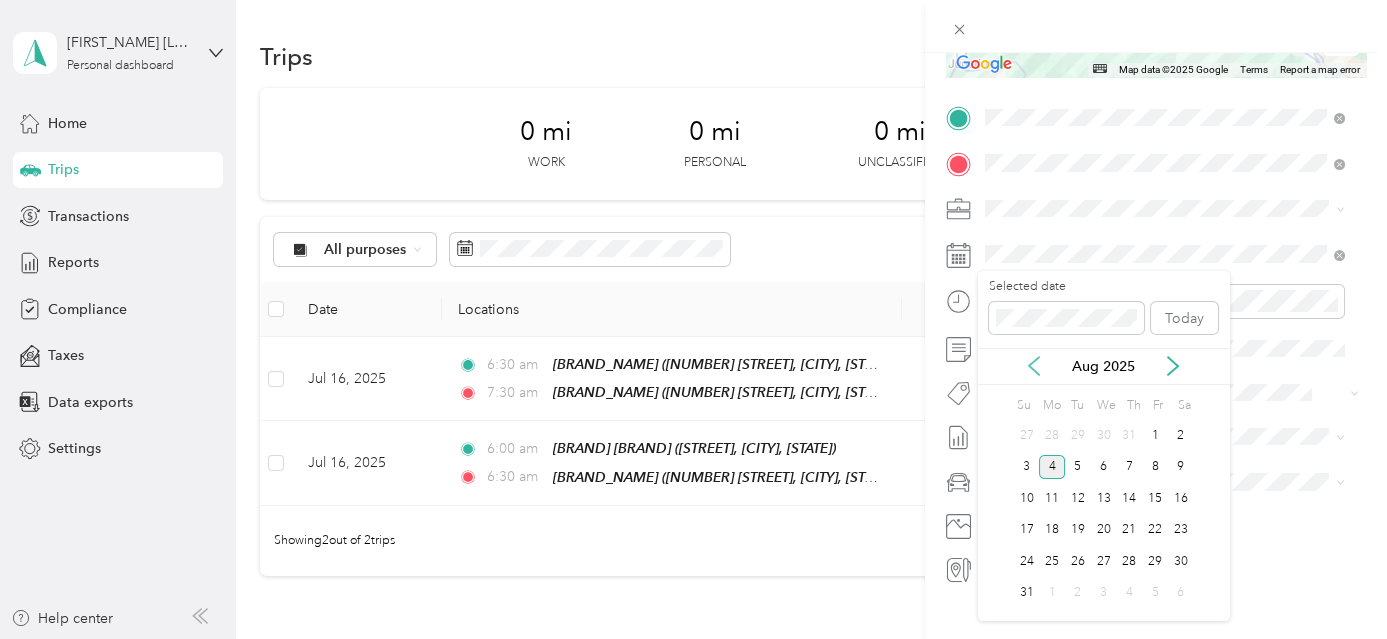 click 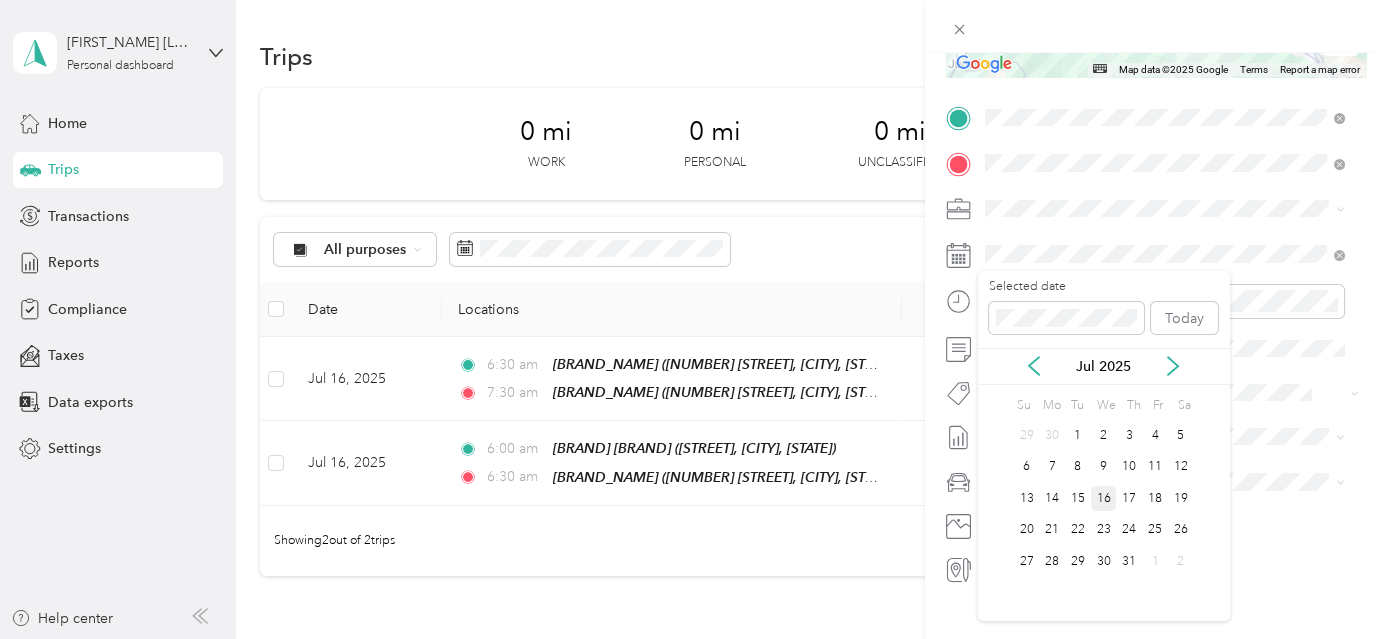 click on "16" at bounding box center (1104, 498) 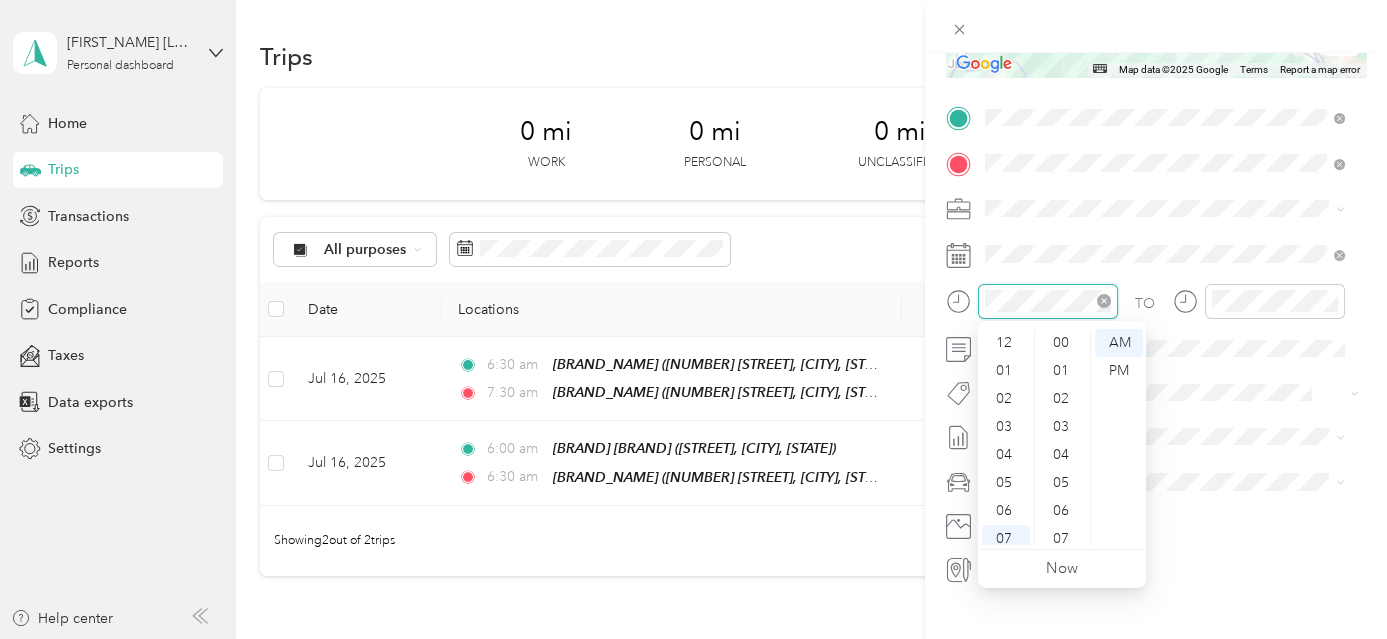 scroll, scrollTop: 1120, scrollLeft: 0, axis: vertical 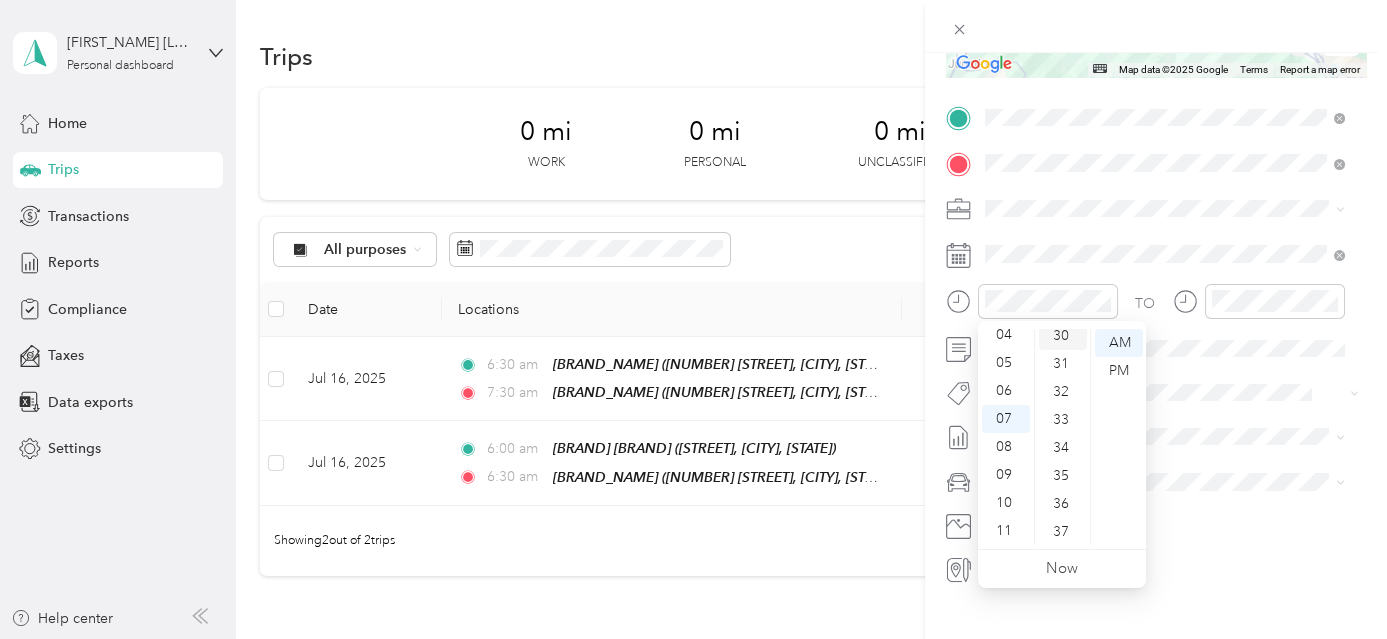 click on "30" at bounding box center (1063, 336) 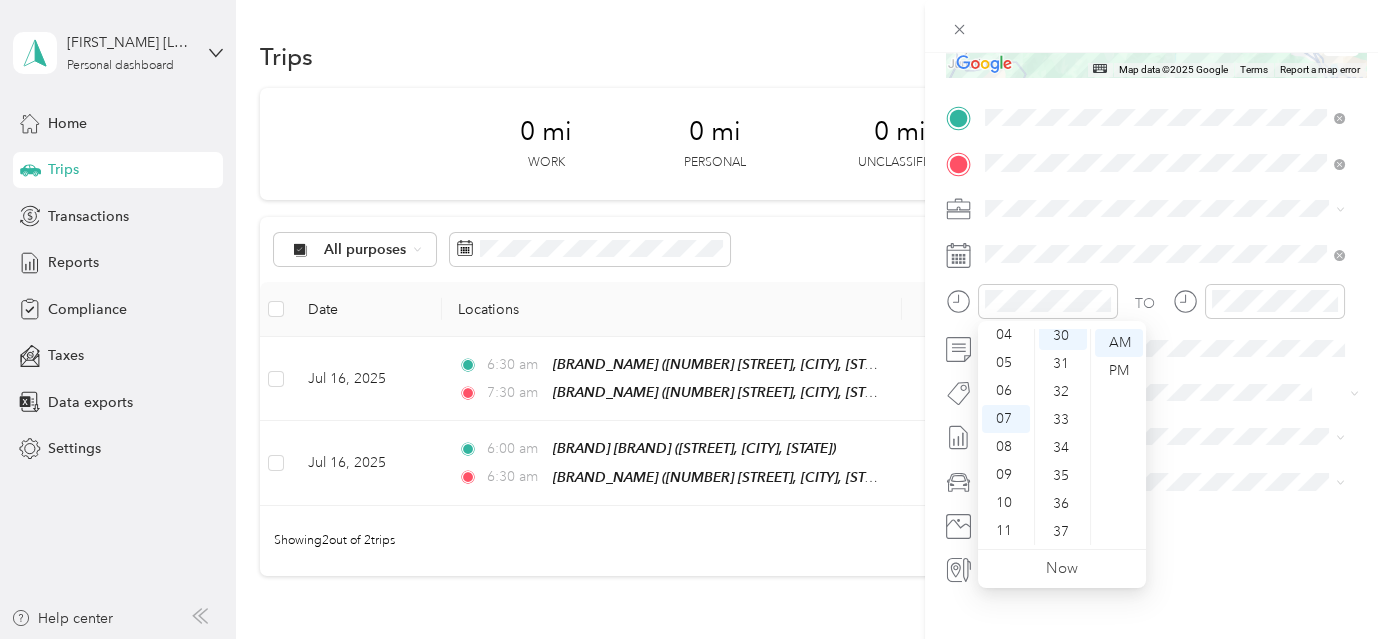 scroll, scrollTop: 840, scrollLeft: 0, axis: vertical 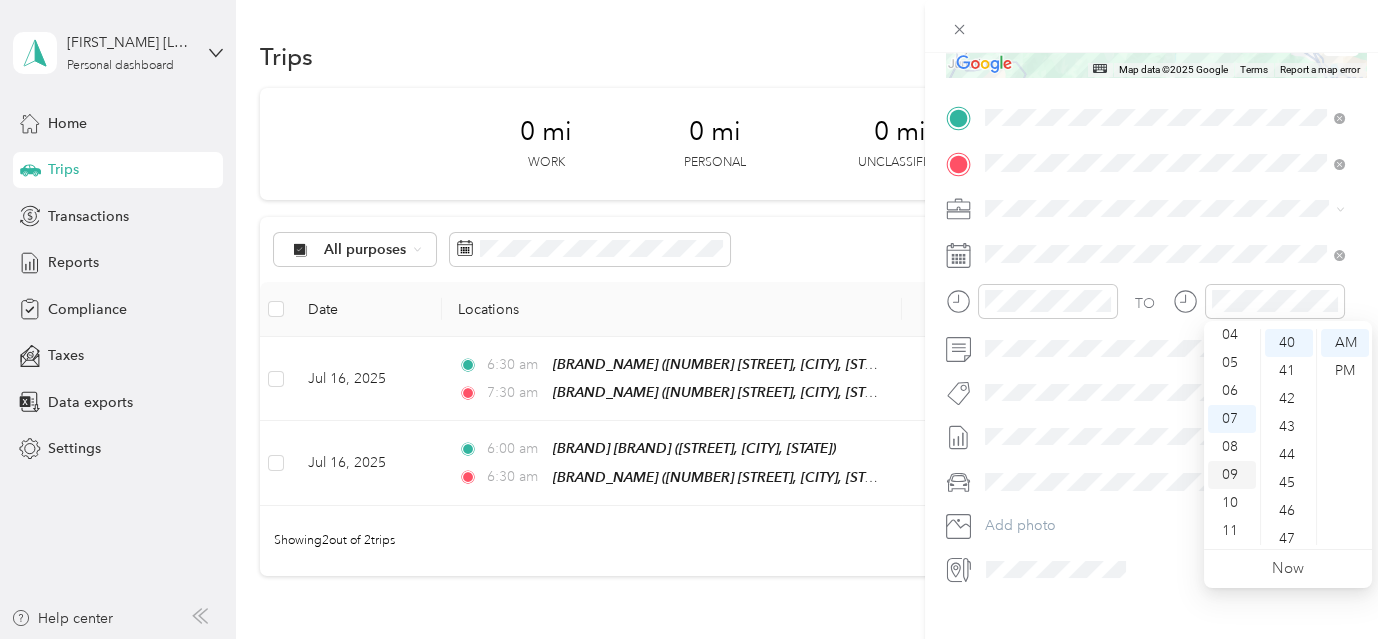 click on "09" at bounding box center (1232, 475) 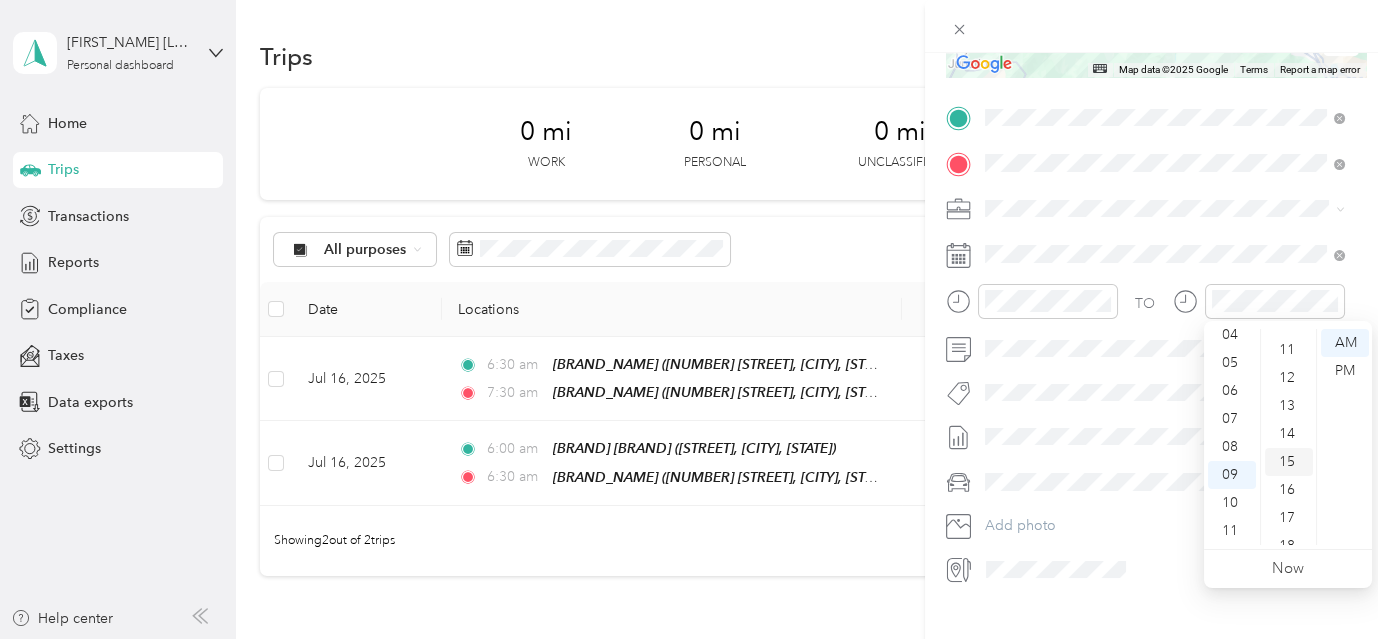 click on "15" at bounding box center [1289, 462] 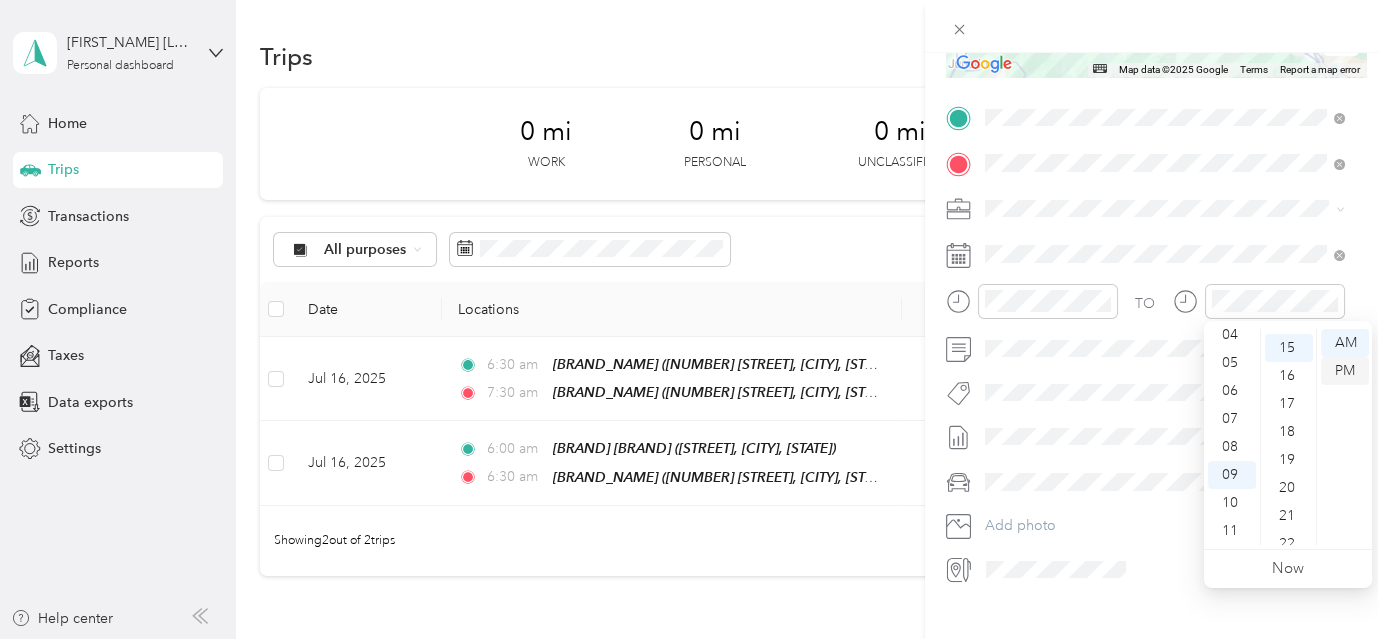 scroll, scrollTop: 420, scrollLeft: 0, axis: vertical 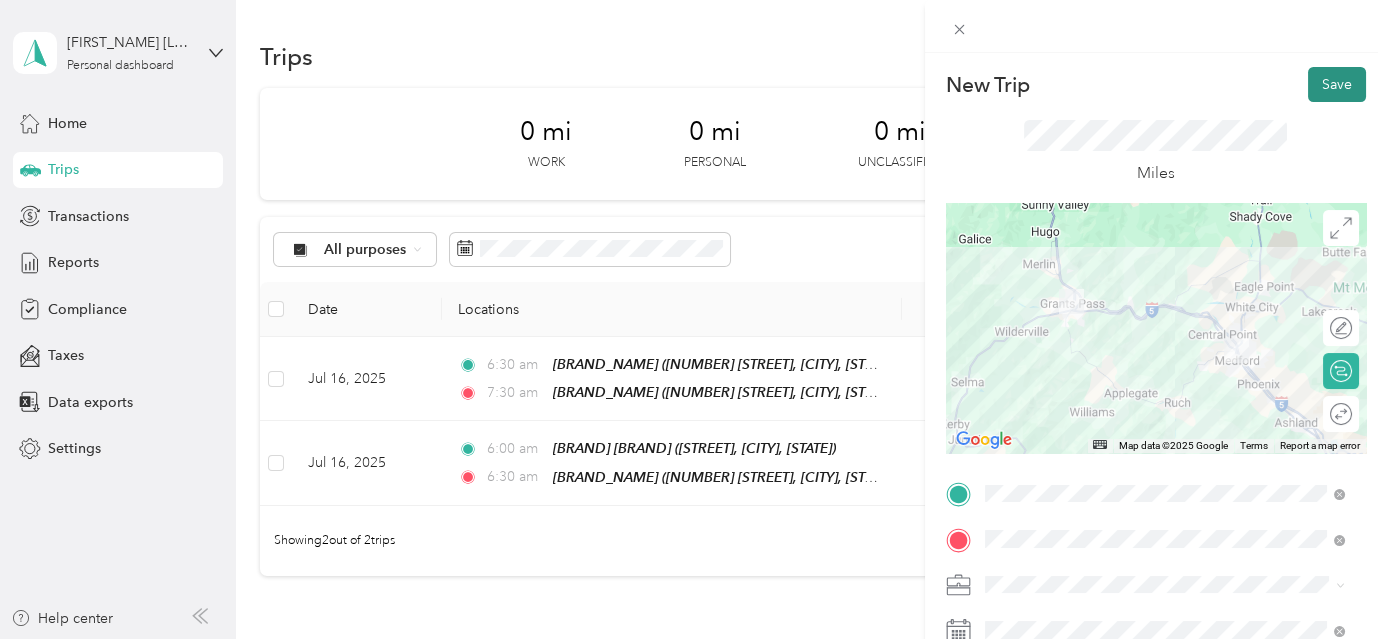click on "Save" at bounding box center [1337, 84] 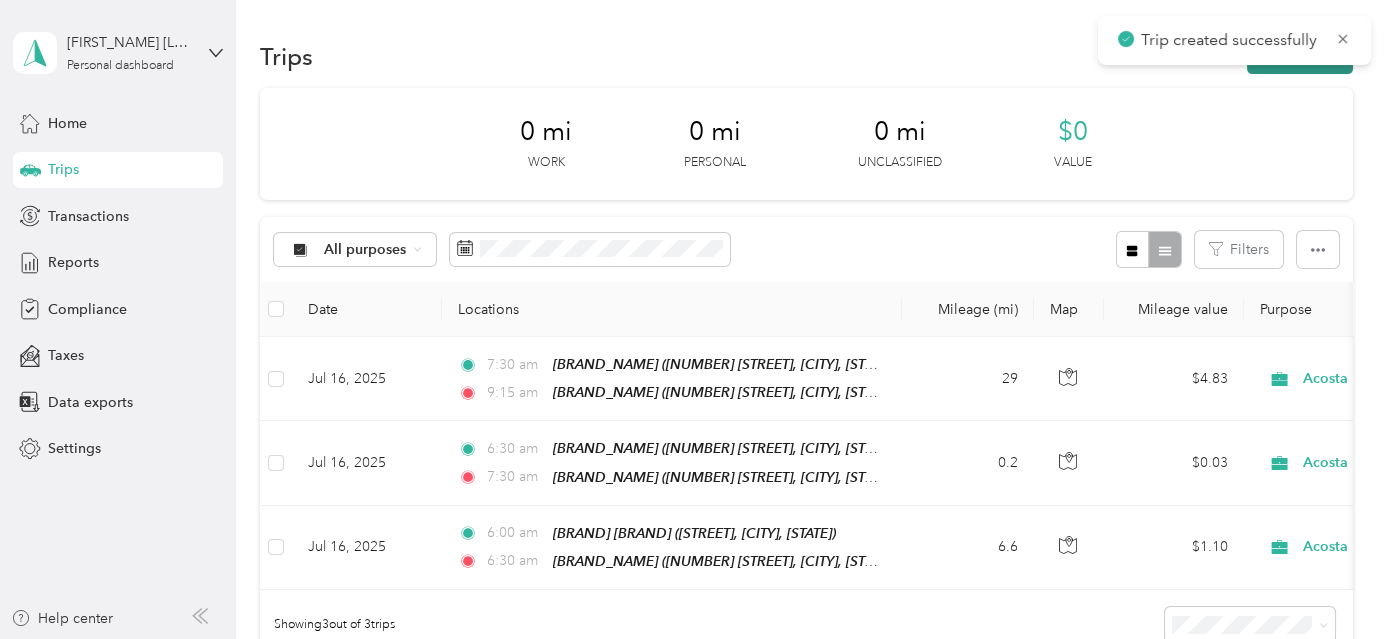 click on "New trip" at bounding box center (1300, 56) 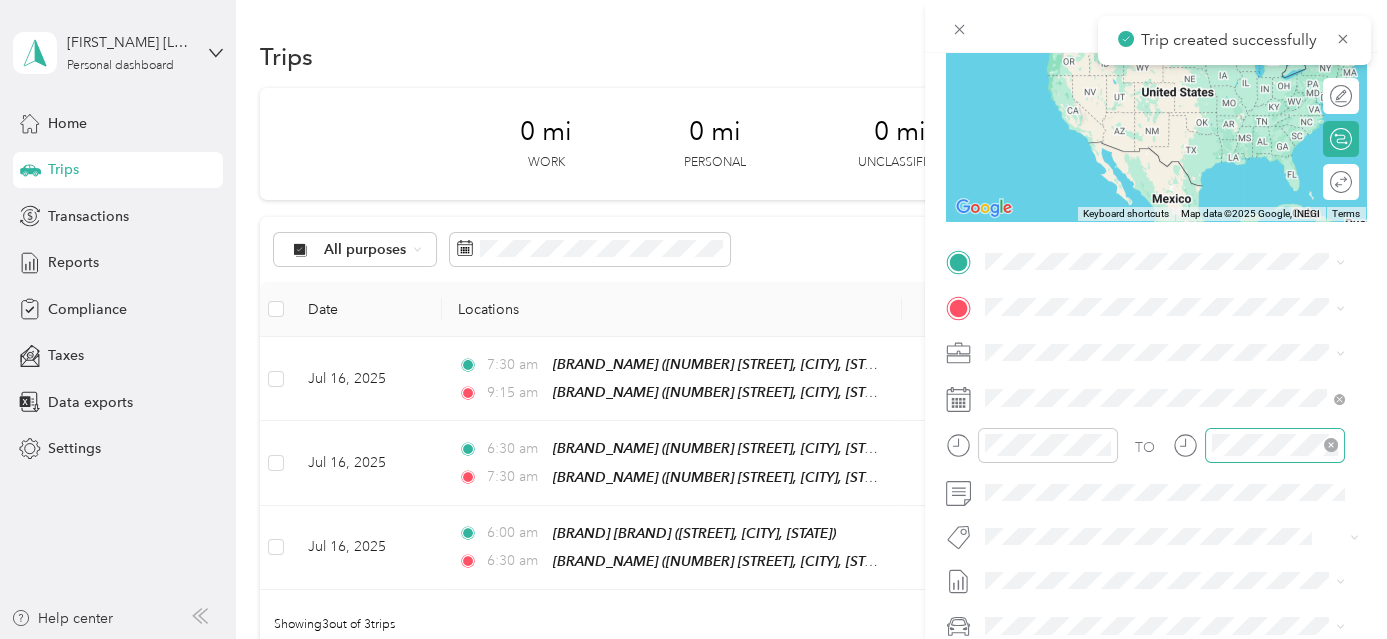 scroll, scrollTop: 310, scrollLeft: 0, axis: vertical 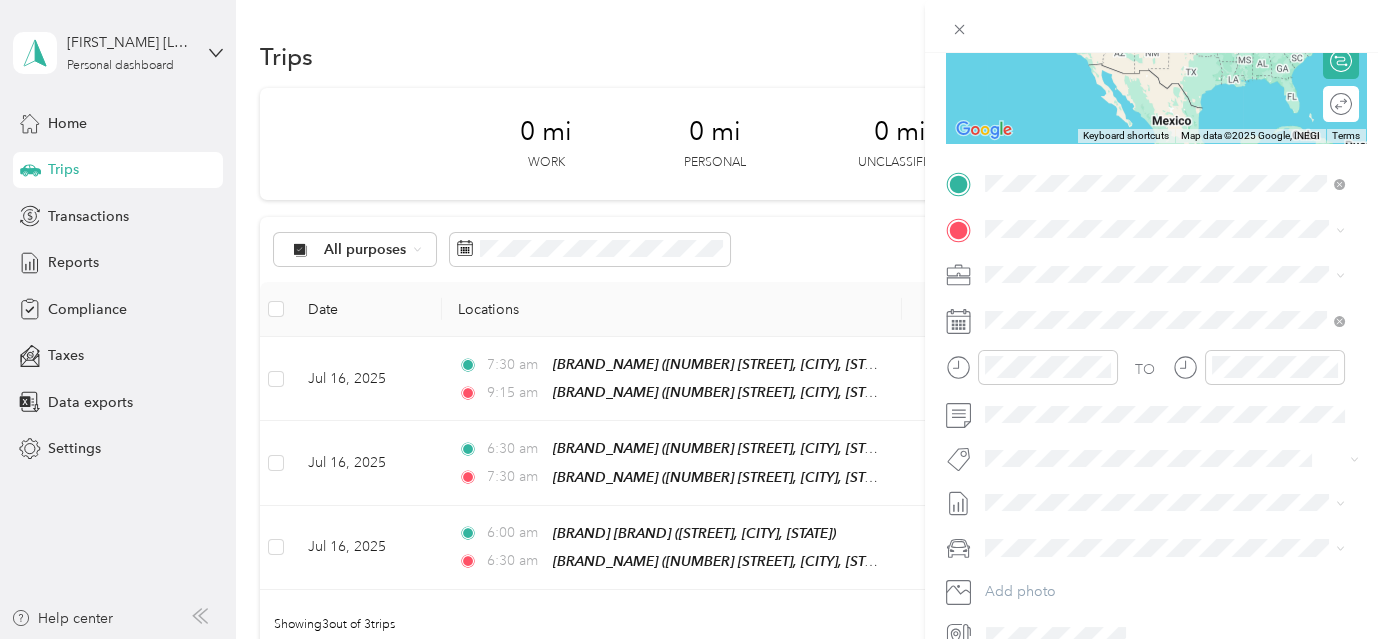 click on "[BRAND] [BRAND] [NUMBER] [STREET], [POSTAL_CODE], [CITY], [STATE], [COUNTRY]" at bounding box center (1180, 288) 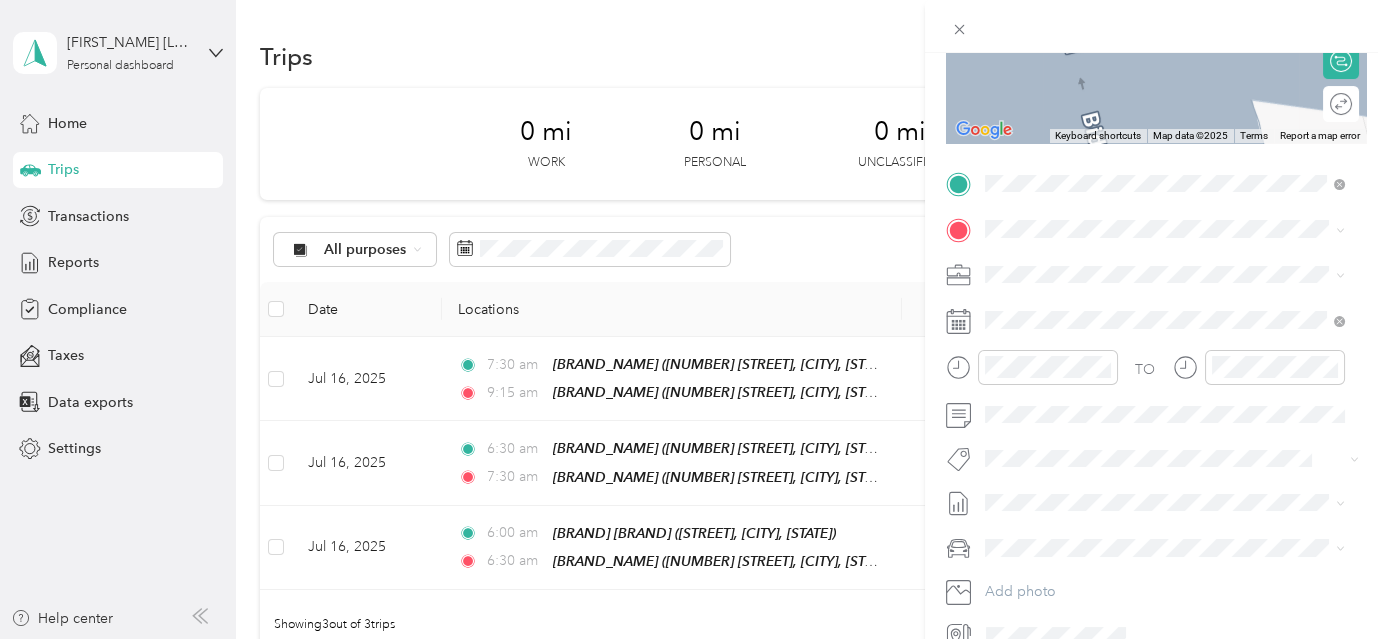 click on "[BRAND] [NUMBER] [CITY], [POSTAL_CODE], [CITY], [STATE], [COUNTRY]" at bounding box center (1180, 511) 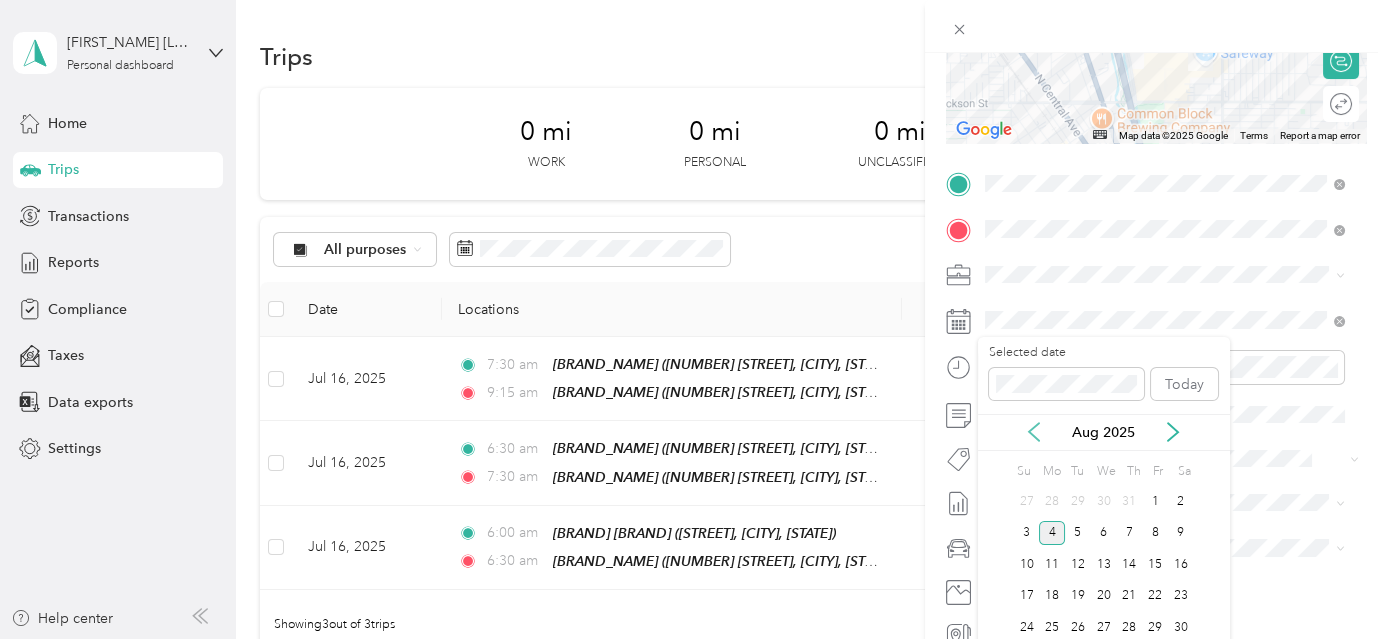 click 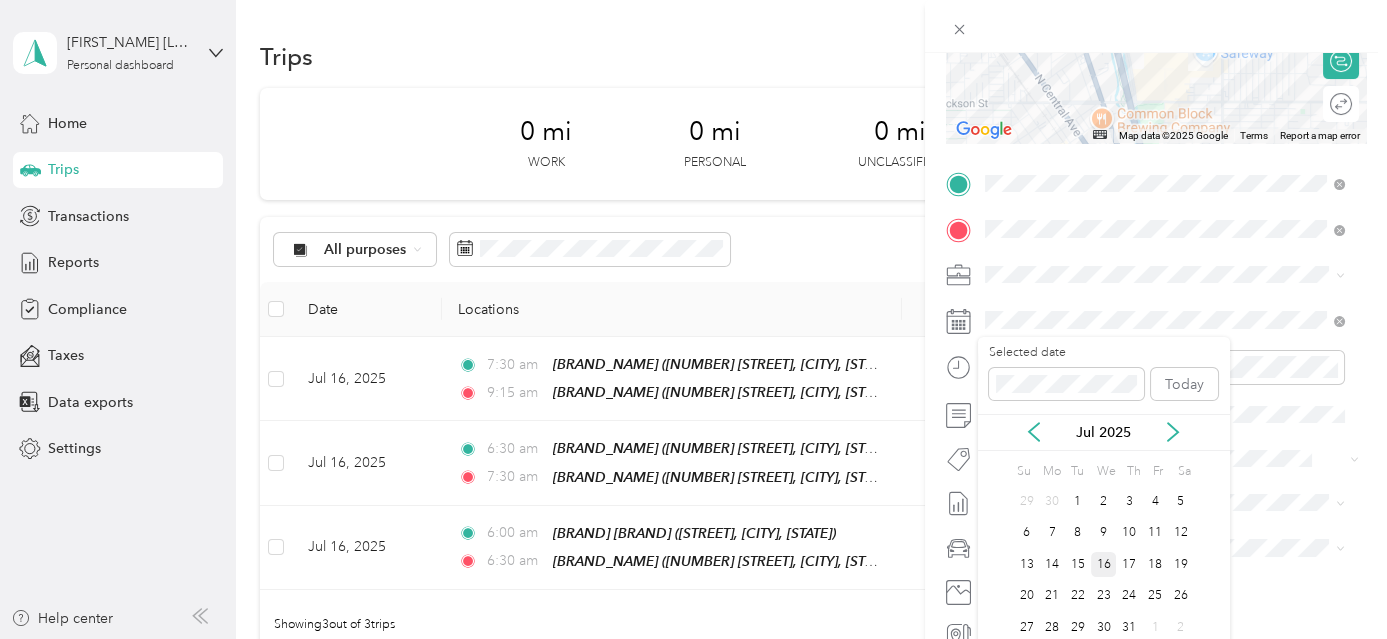 click on "16" at bounding box center [1104, 564] 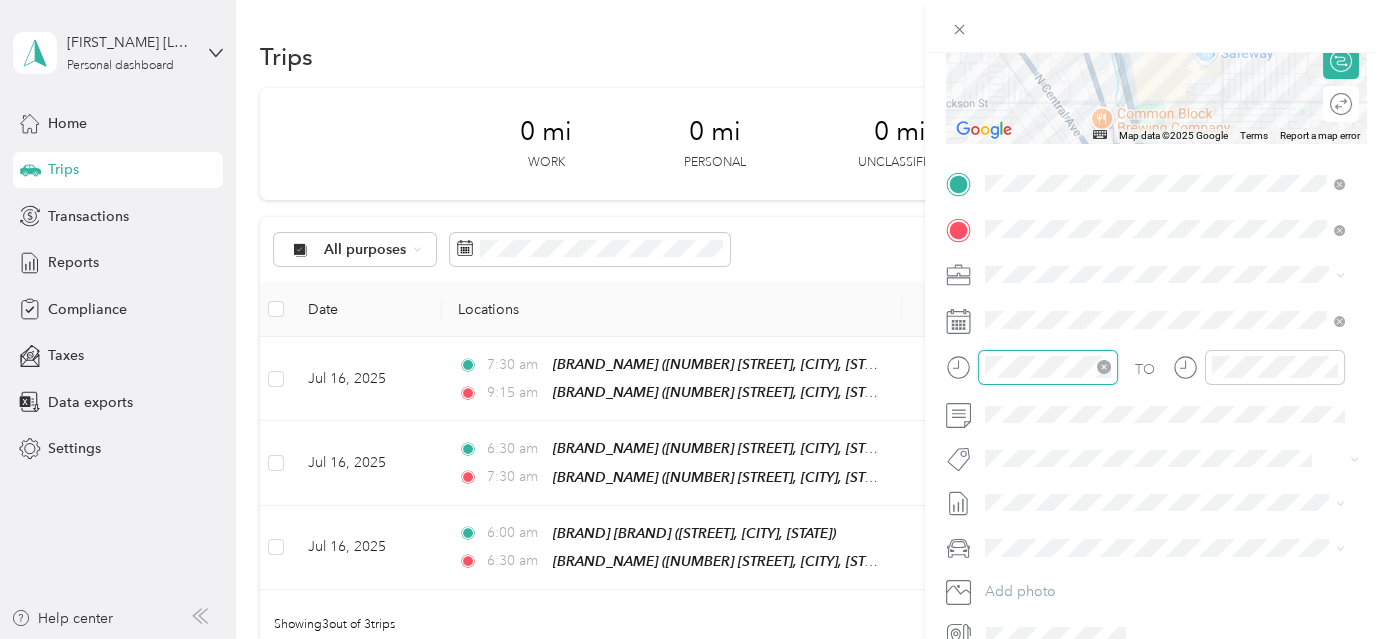 scroll, scrollTop: 120, scrollLeft: 0, axis: vertical 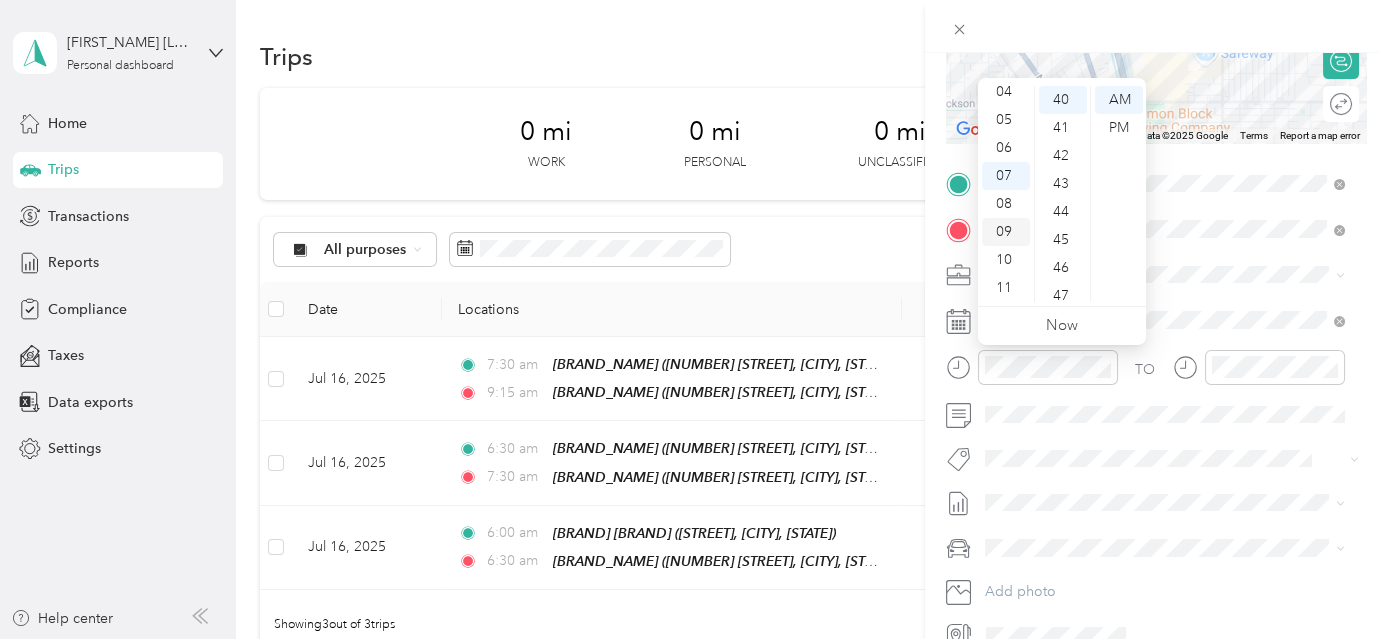 click on "09" at bounding box center [1006, 232] 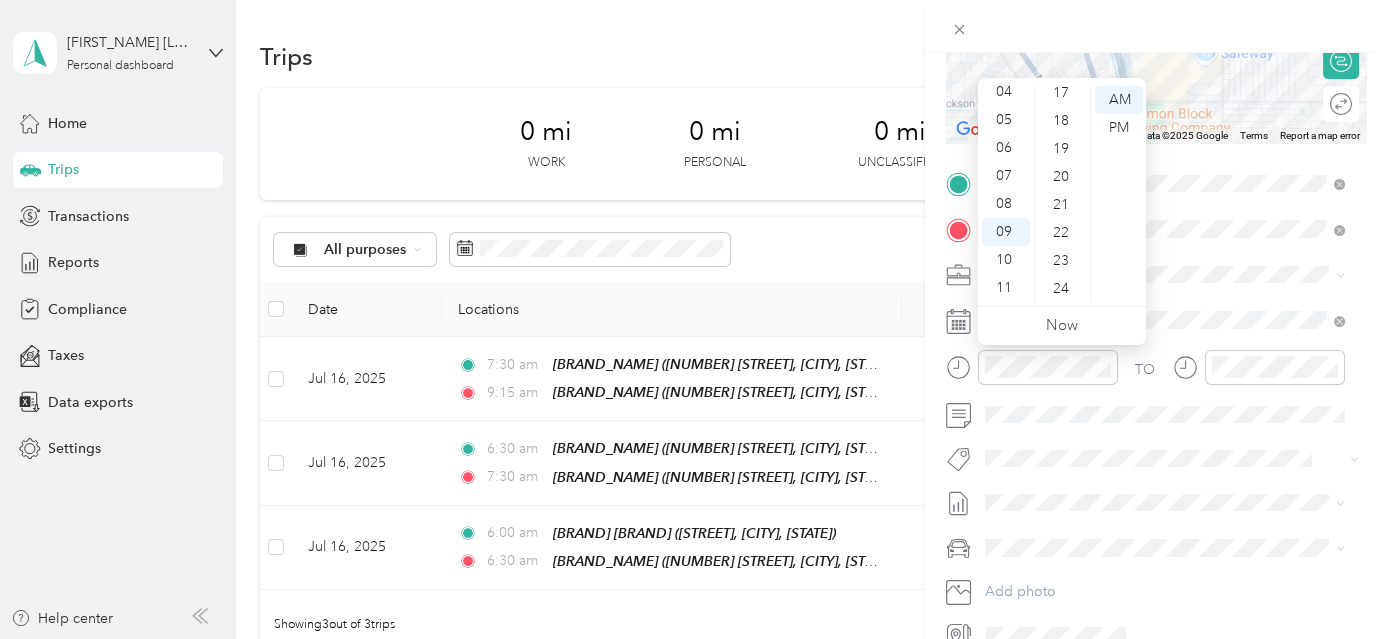 scroll, scrollTop: 392, scrollLeft: 0, axis: vertical 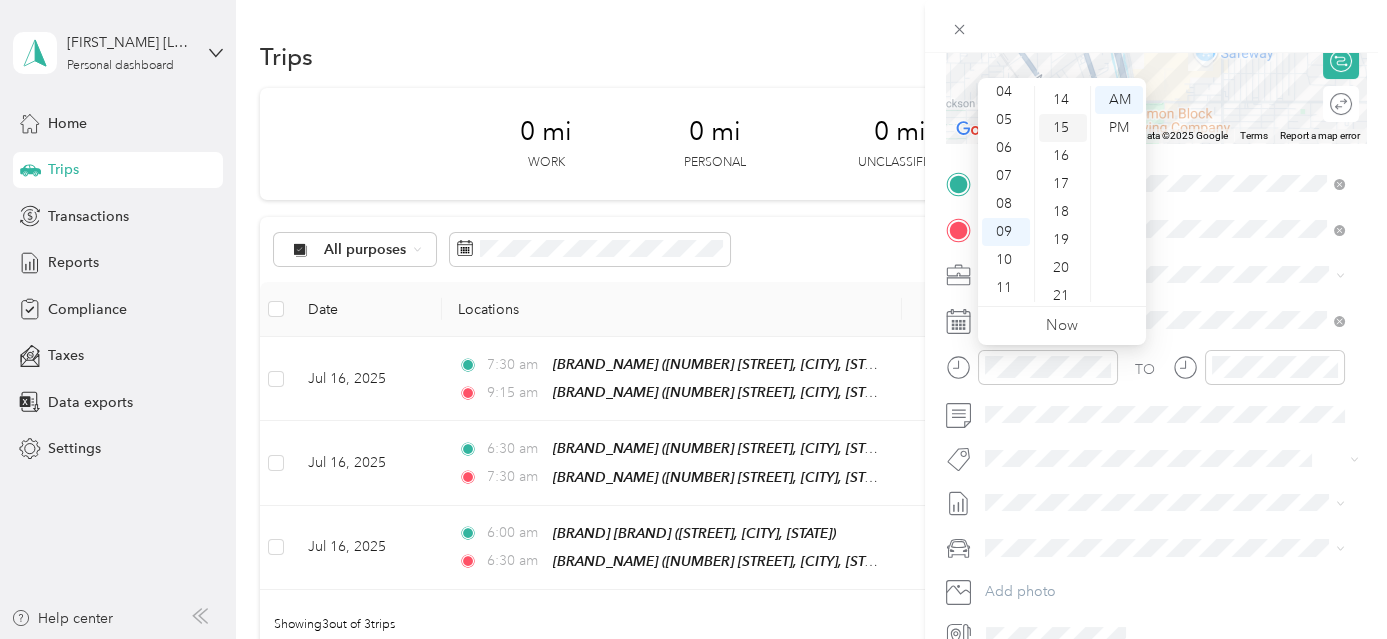 click on "15" at bounding box center (1063, 128) 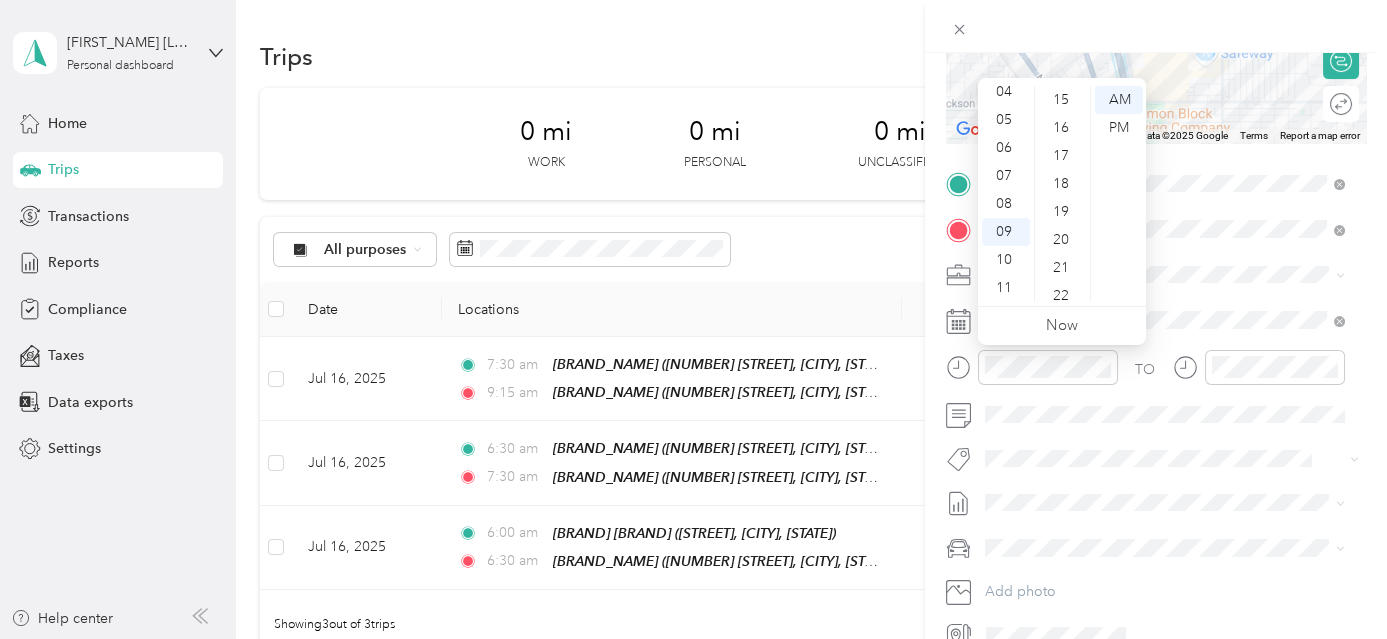 scroll, scrollTop: 420, scrollLeft: 0, axis: vertical 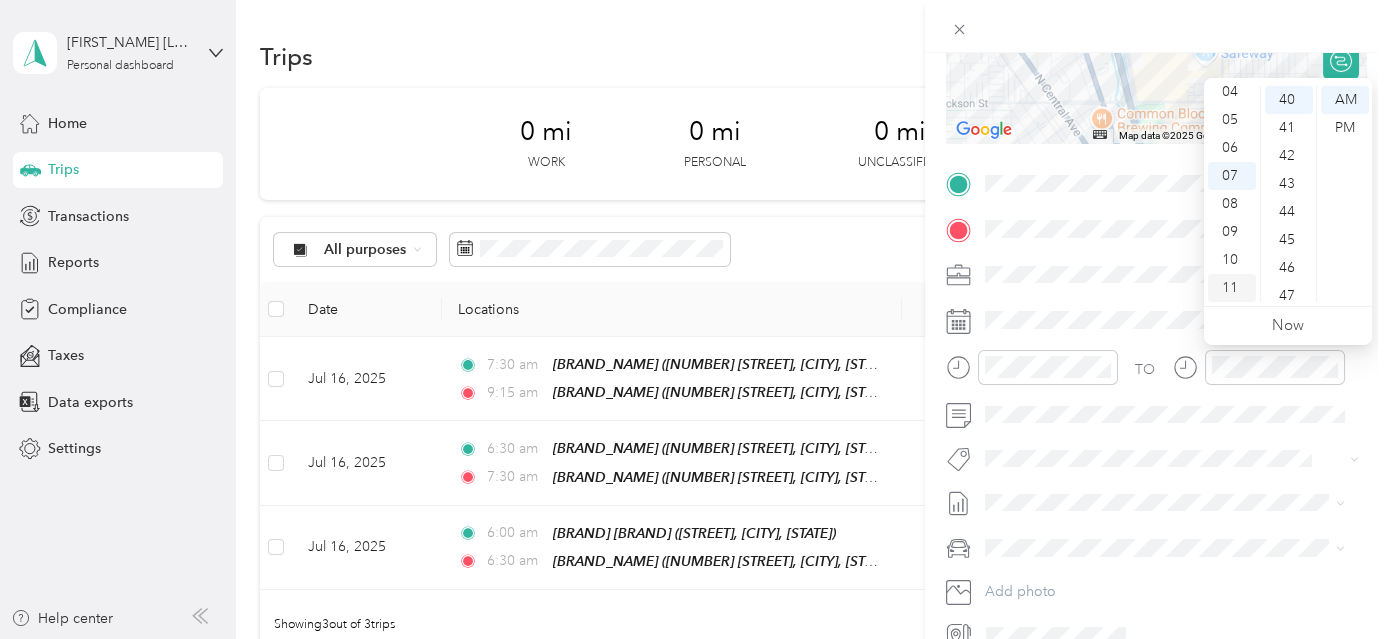 click on "11" at bounding box center [1232, 288] 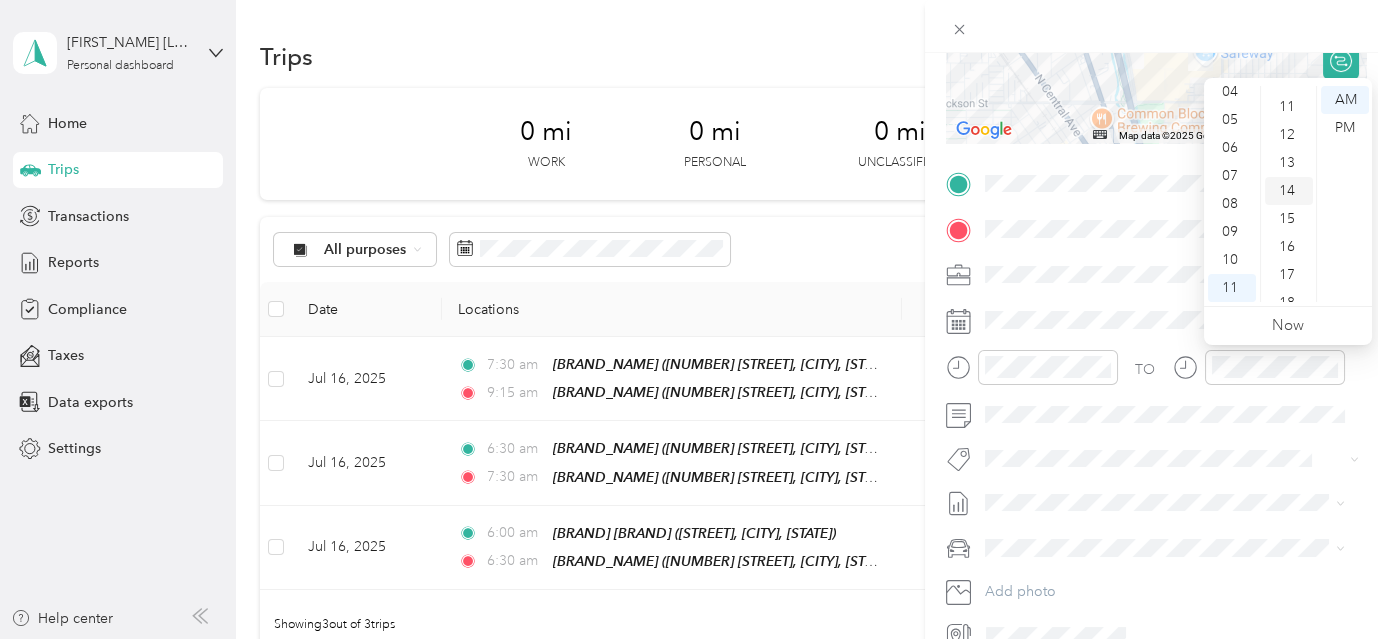 scroll, scrollTop: 0, scrollLeft: 0, axis: both 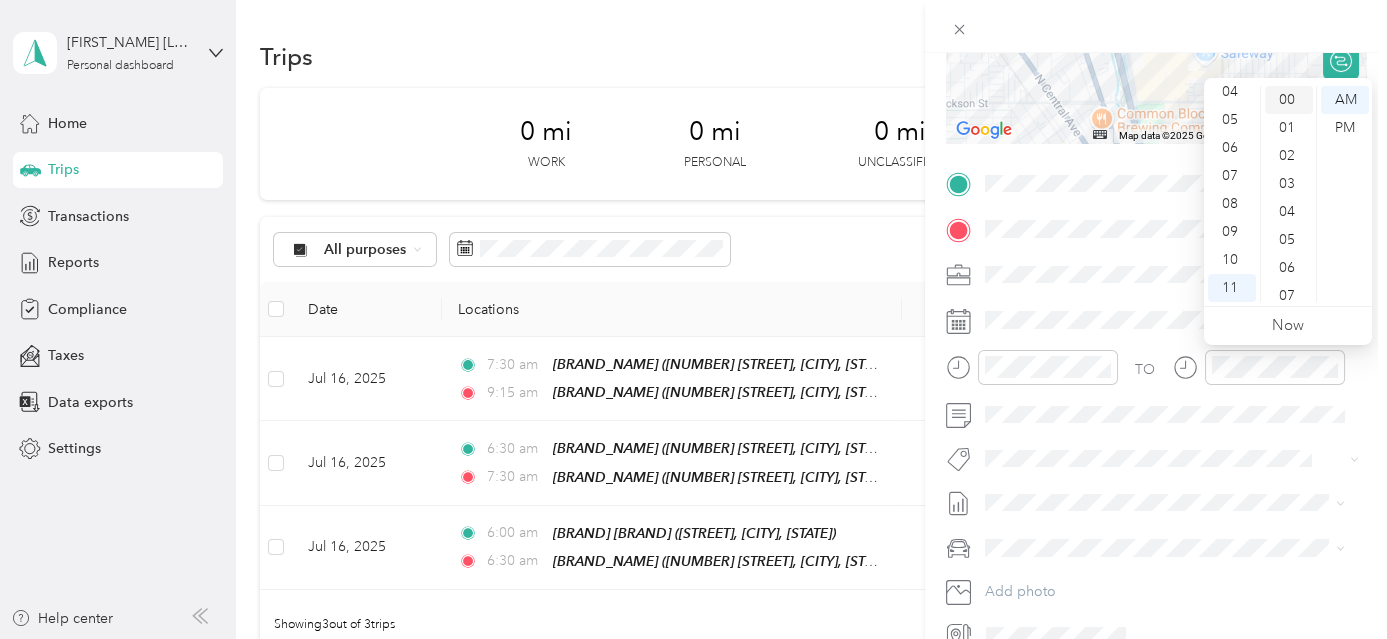 click on "00" at bounding box center (1289, 100) 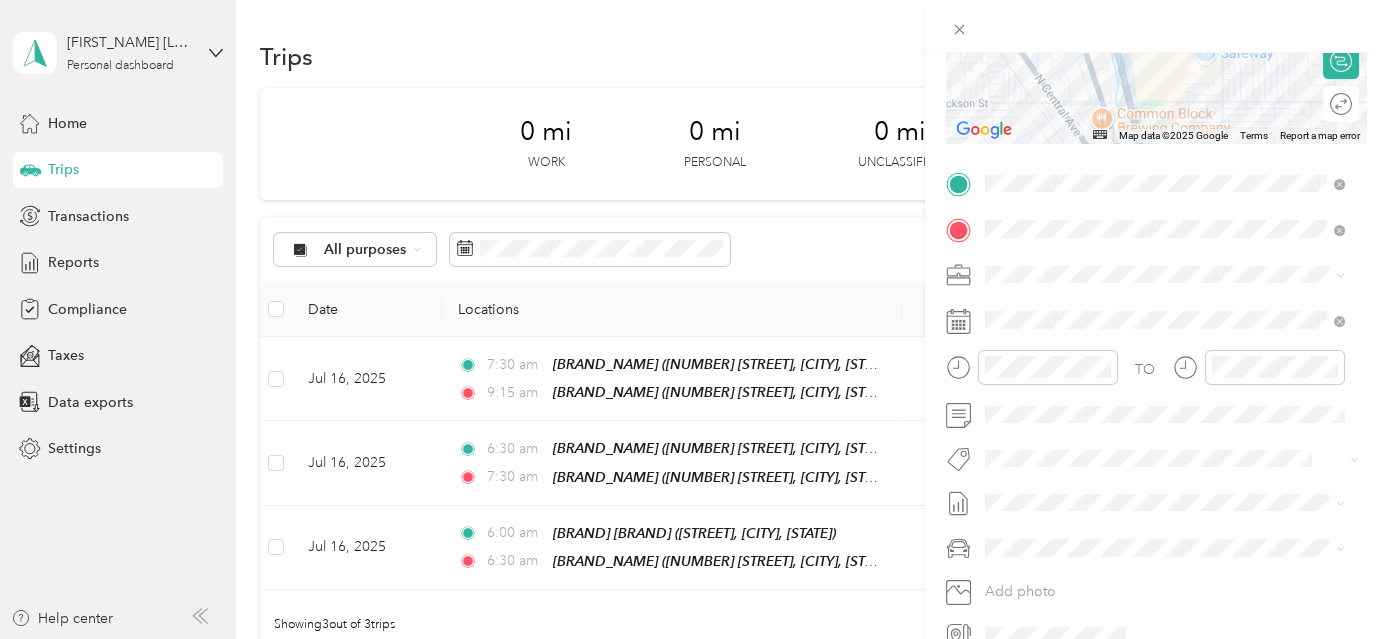 scroll, scrollTop: 0, scrollLeft: 0, axis: both 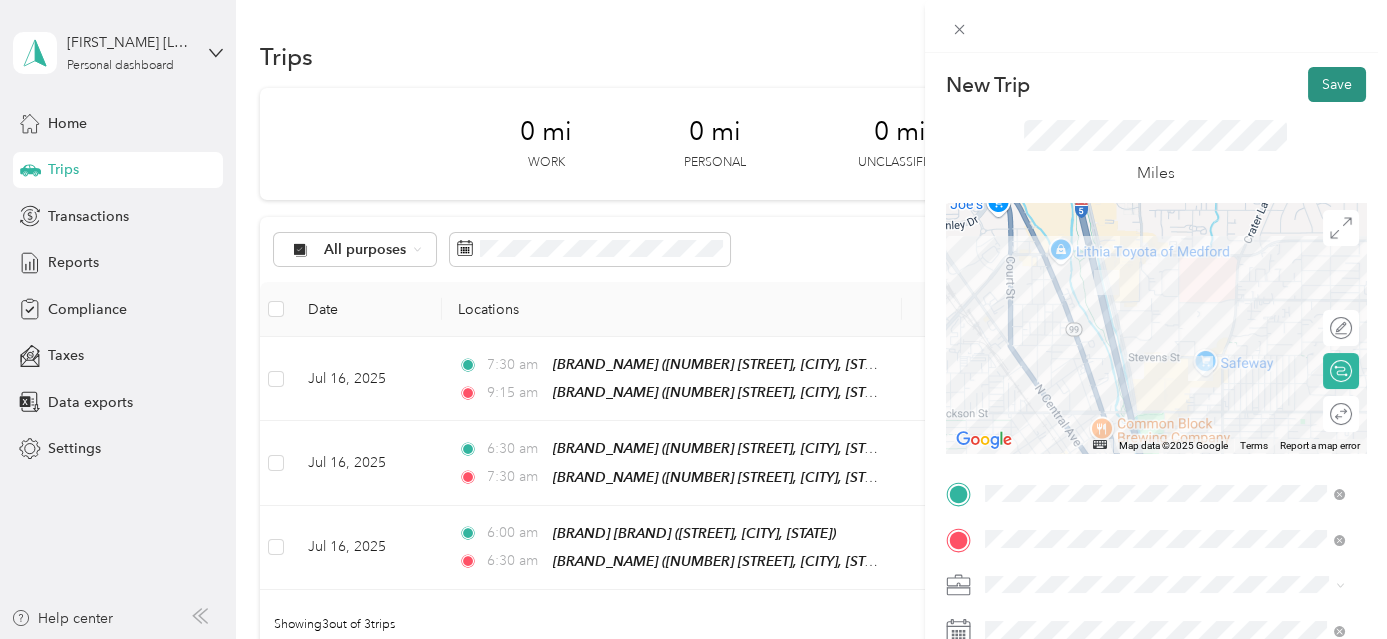 click on "Save" at bounding box center (1337, 84) 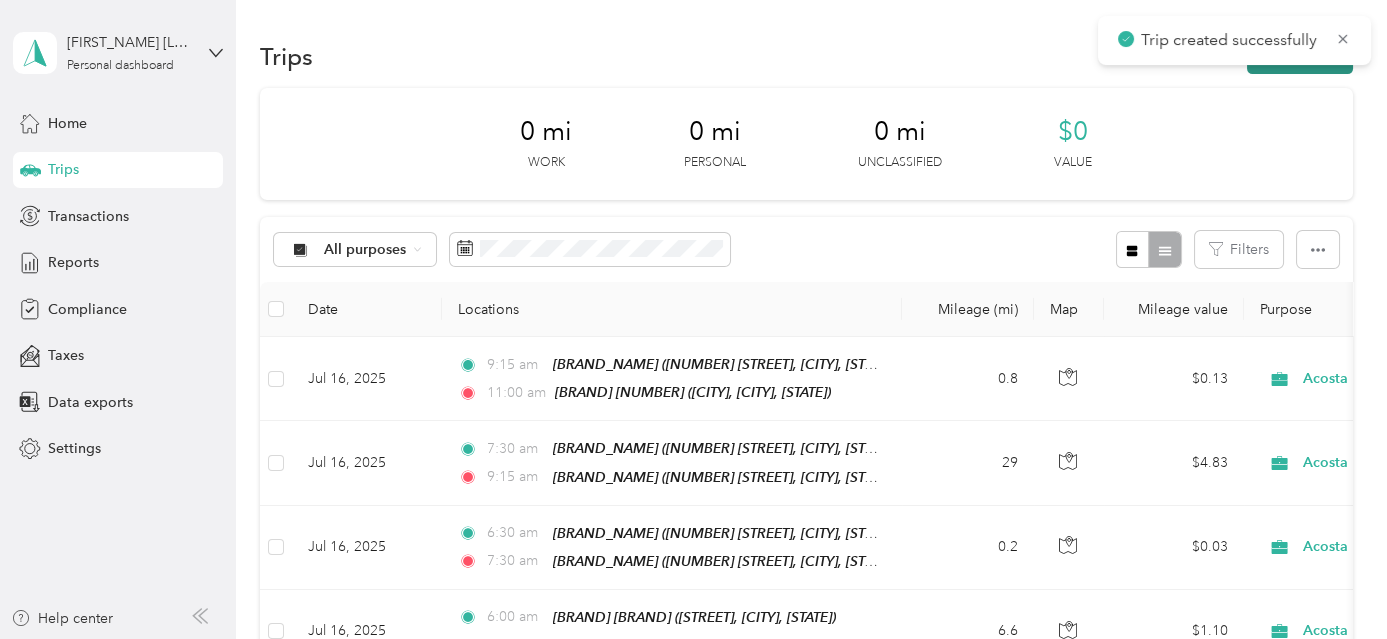 click on "New trip" at bounding box center [1300, 56] 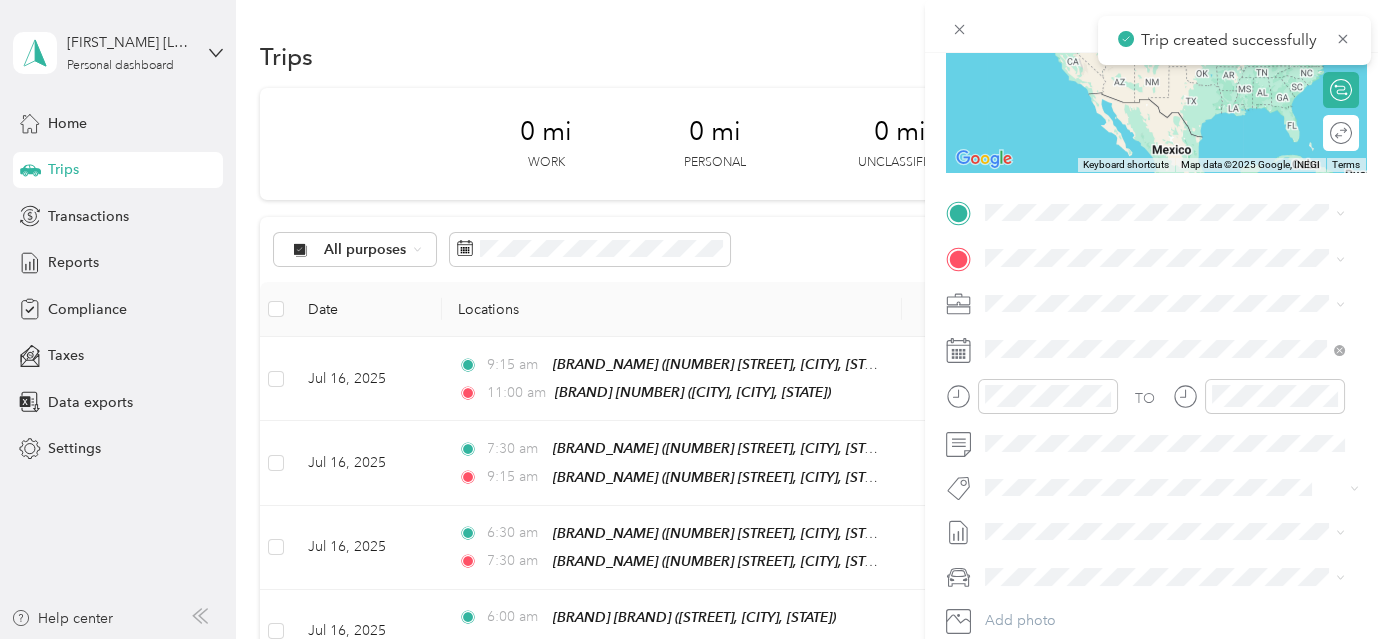 scroll, scrollTop: 370, scrollLeft: 0, axis: vertical 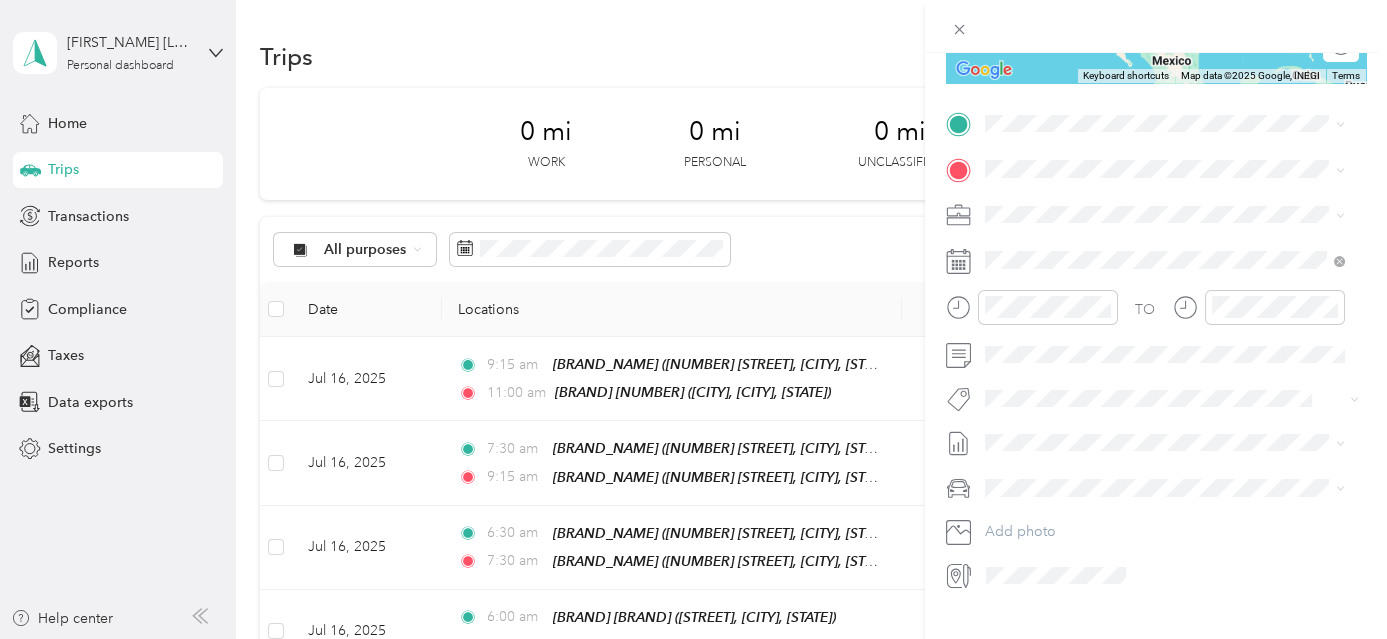 click on "[CITY], [POSTAL_CODE], [CITY], [STATE], [COUNTRY]" at bounding box center (1152, 410) 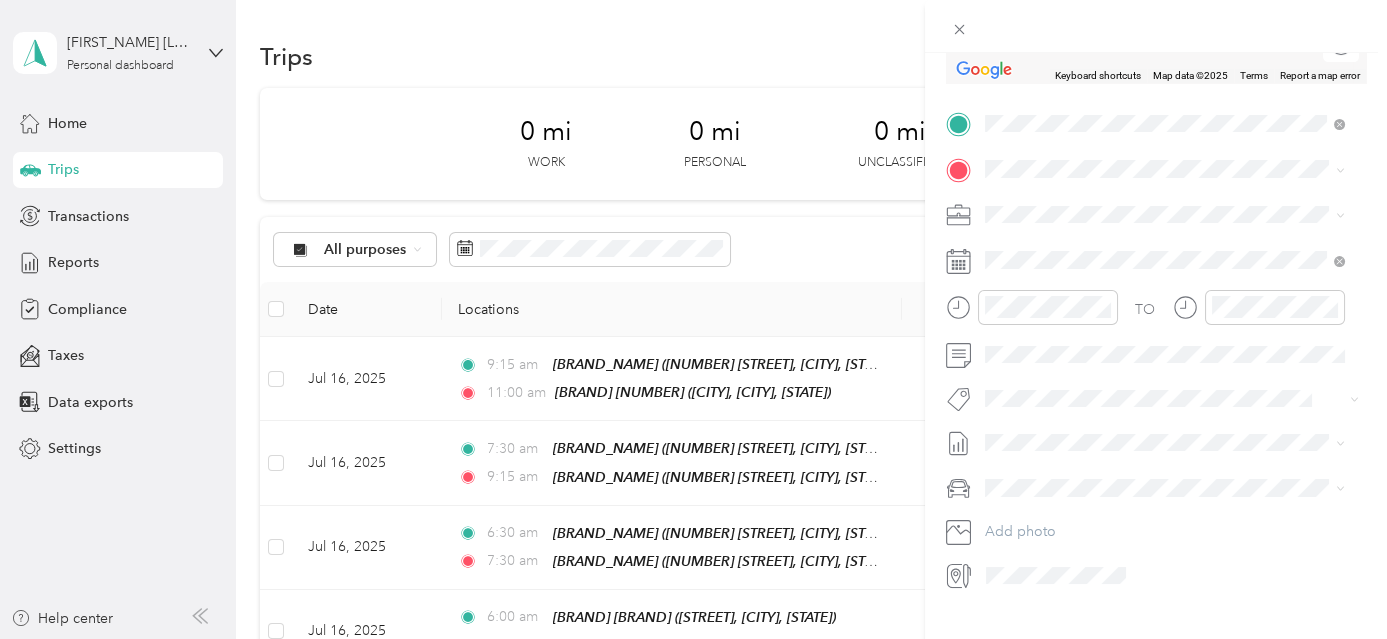 click on "[BRAND] [BRAND] [NUMBER] [STREET], [POSTAL_CODE], [CITY], [STATE], [COUNTRY]" at bounding box center (1180, 357) 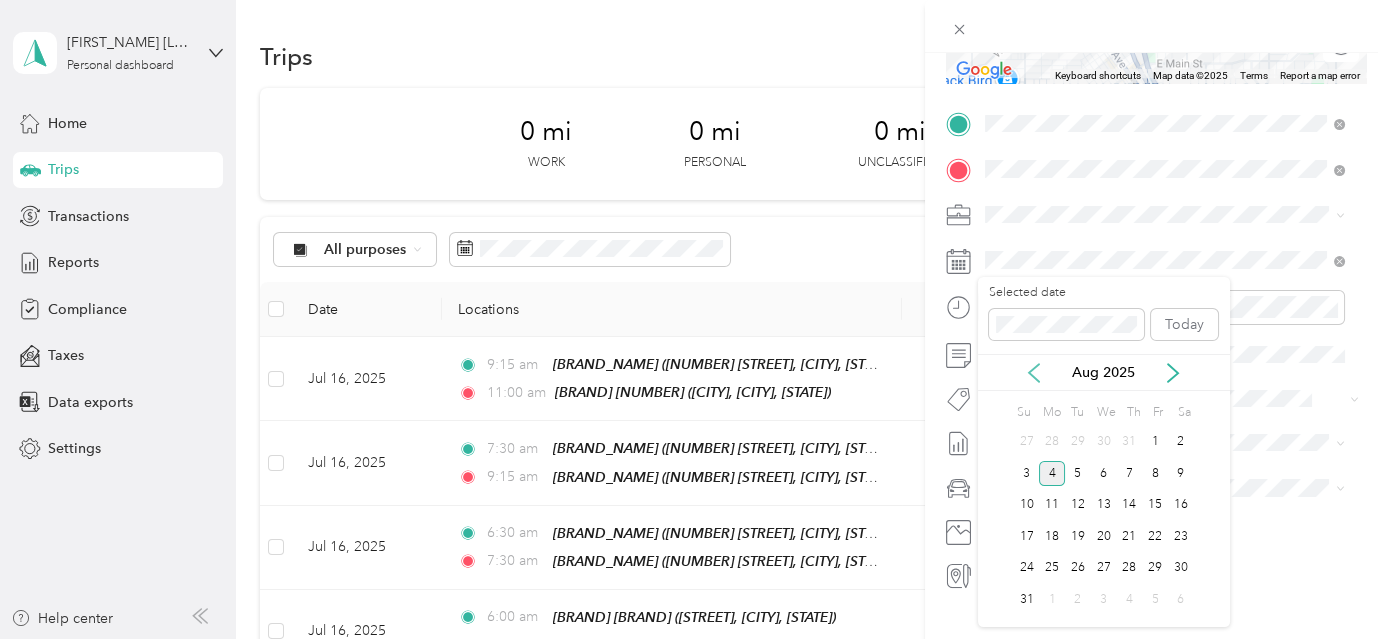 click 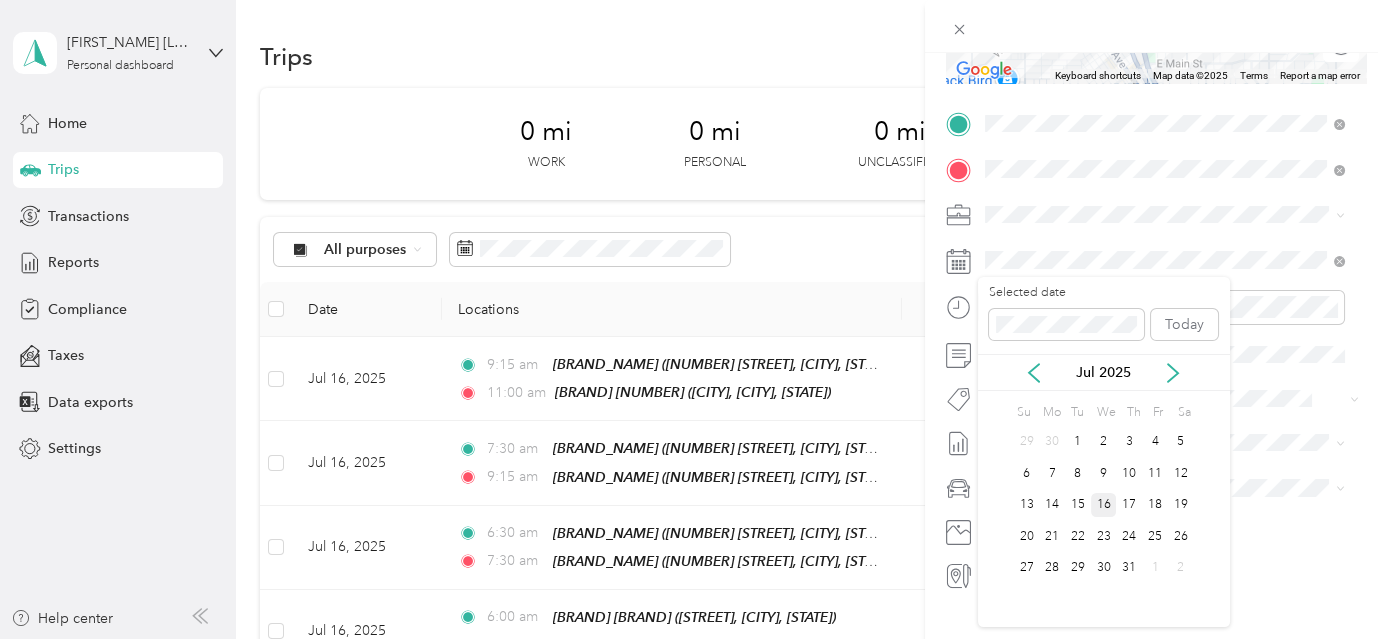 click on "16" at bounding box center [1104, 505] 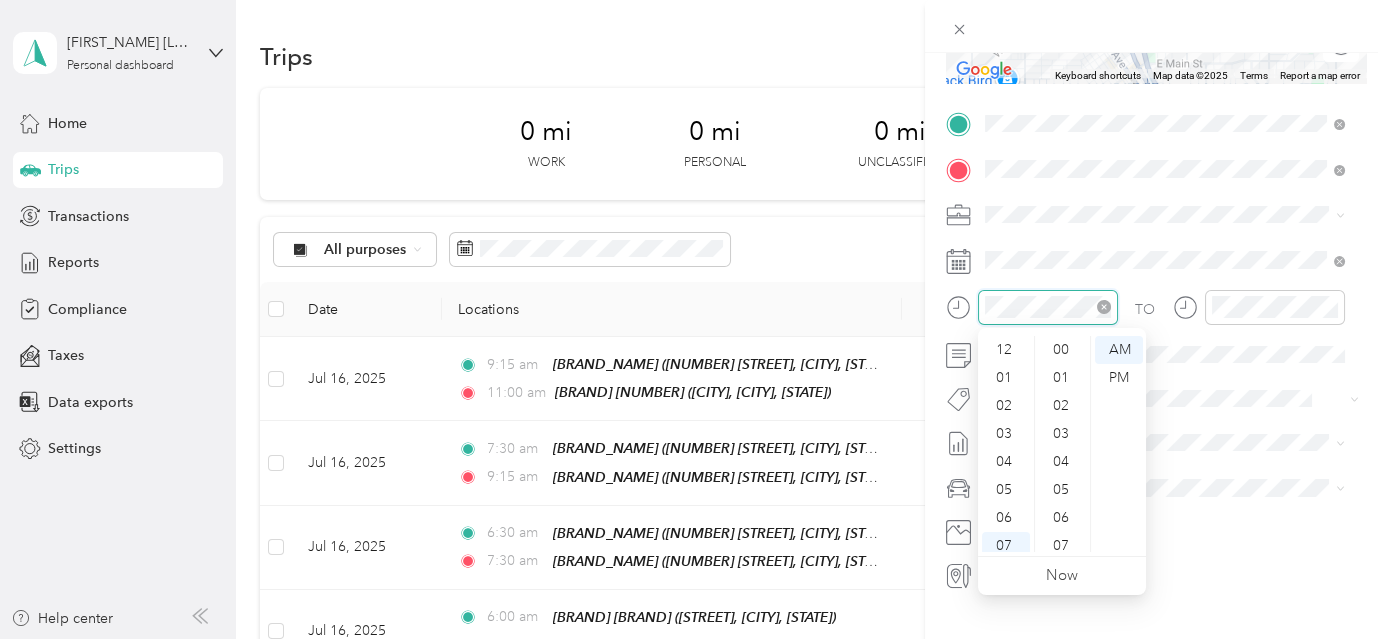 scroll, scrollTop: 1148, scrollLeft: 0, axis: vertical 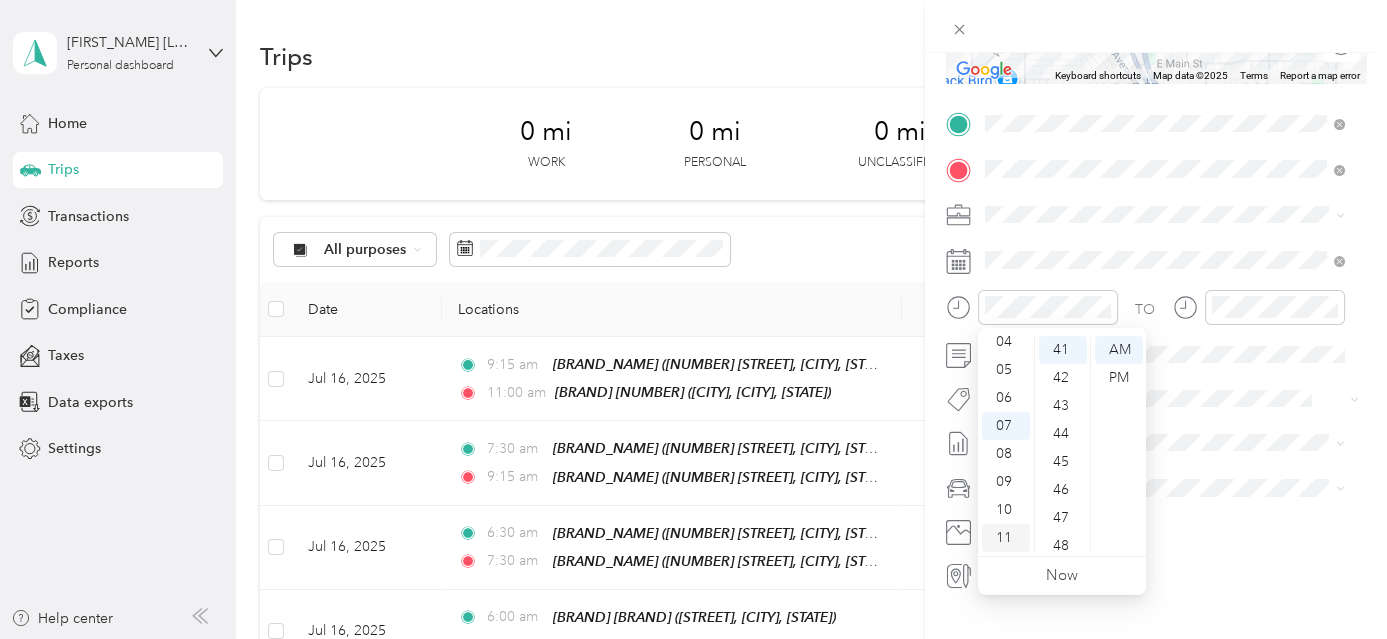click on "11" at bounding box center (1006, 538) 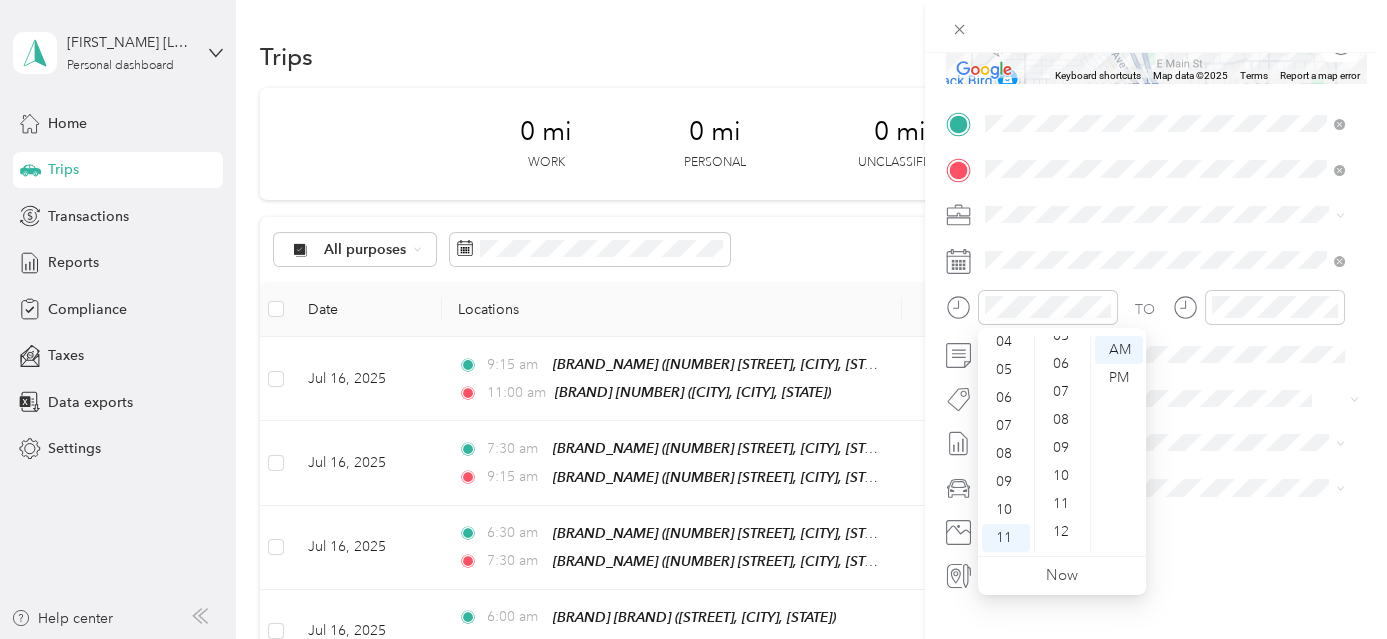 scroll, scrollTop: 0, scrollLeft: 0, axis: both 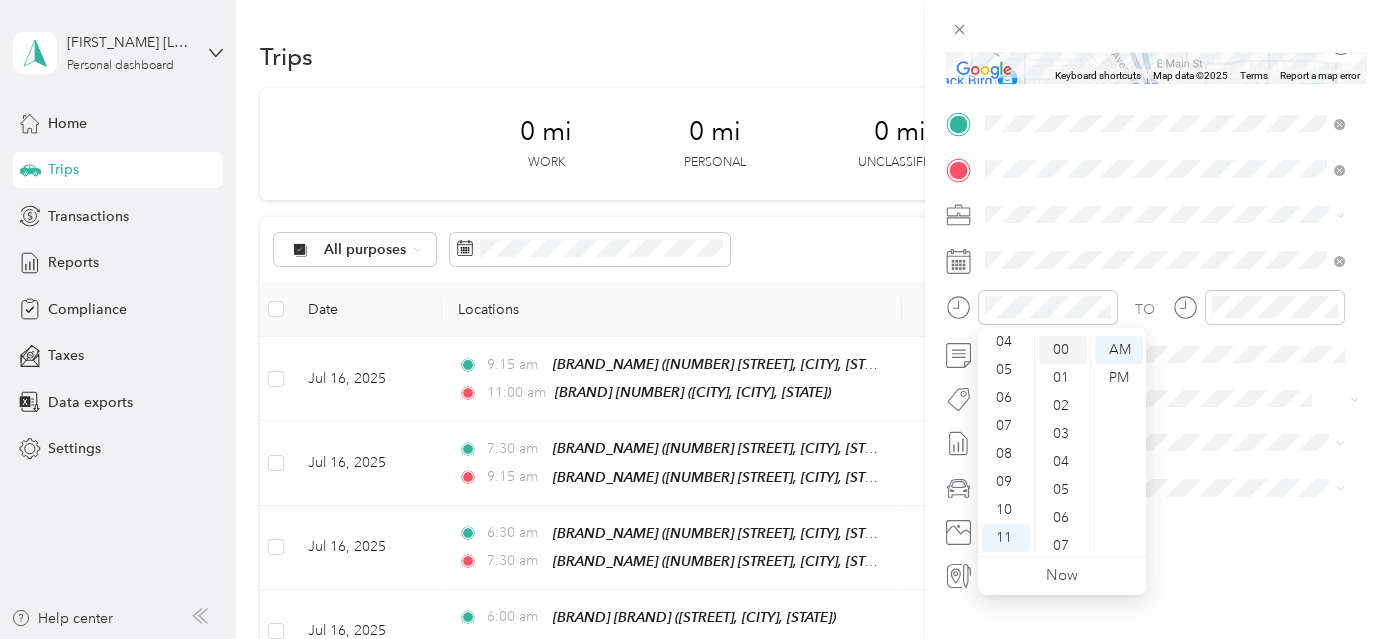click on "00" at bounding box center (1063, 350) 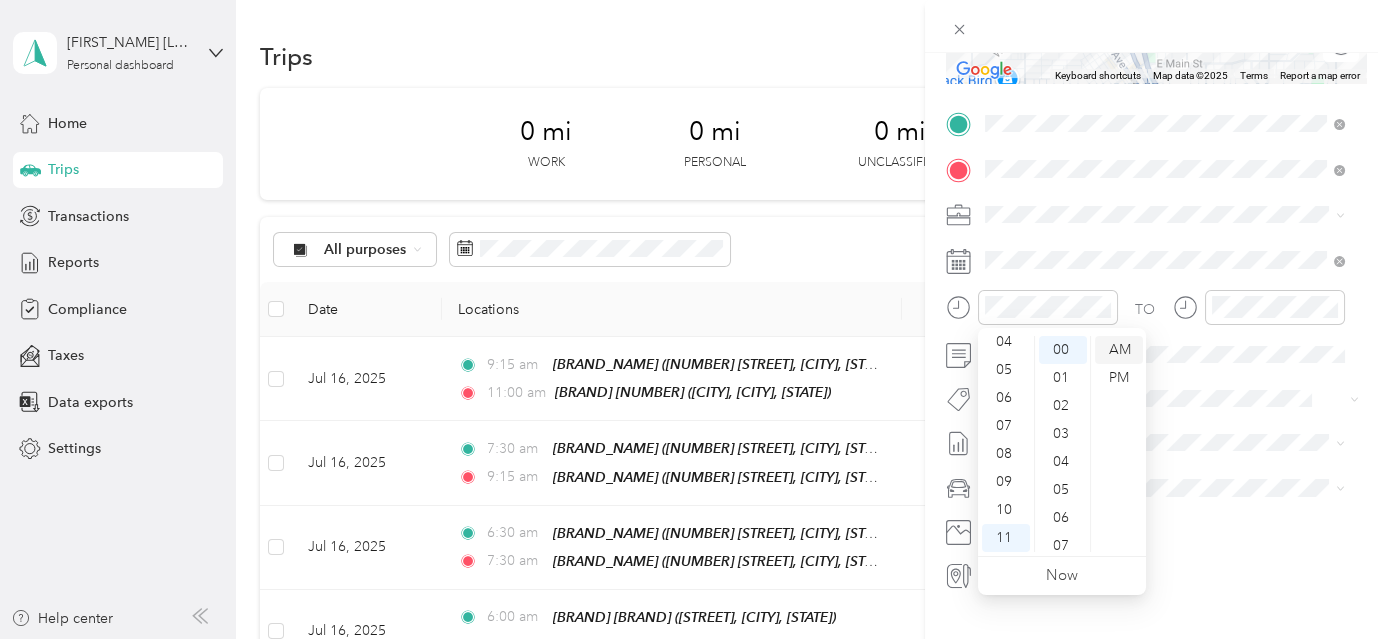 click on "AM" at bounding box center [1119, 350] 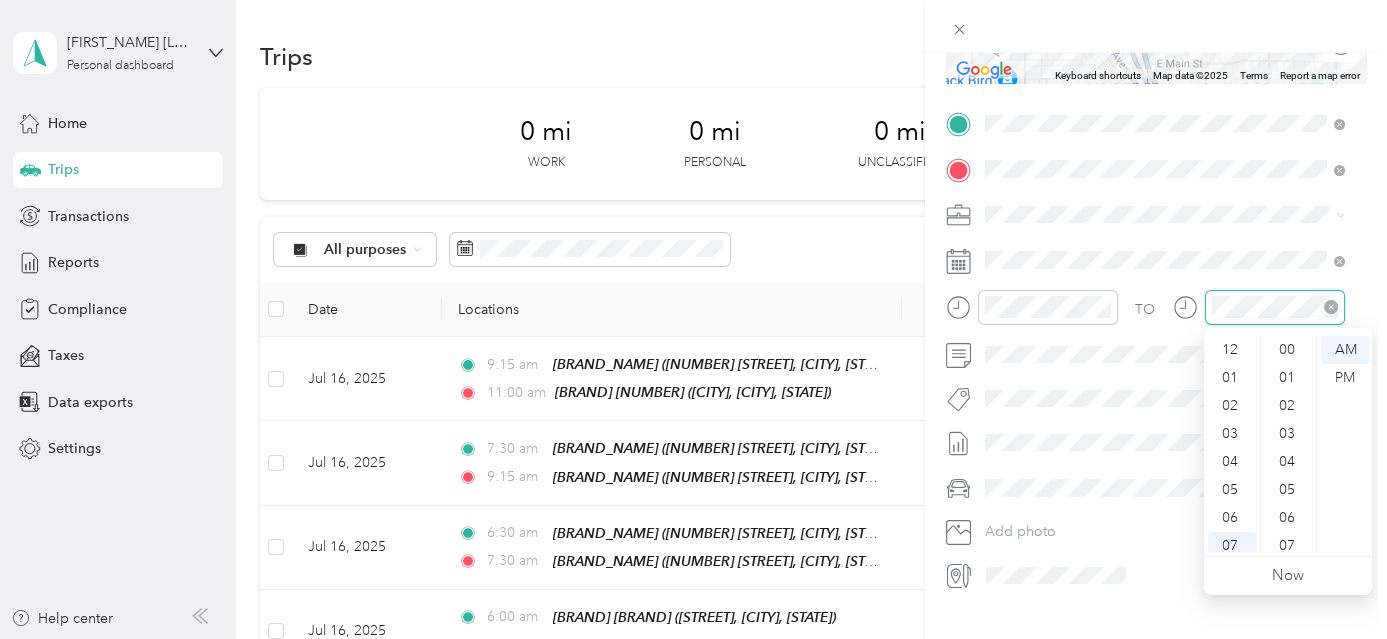 scroll, scrollTop: 1148, scrollLeft: 0, axis: vertical 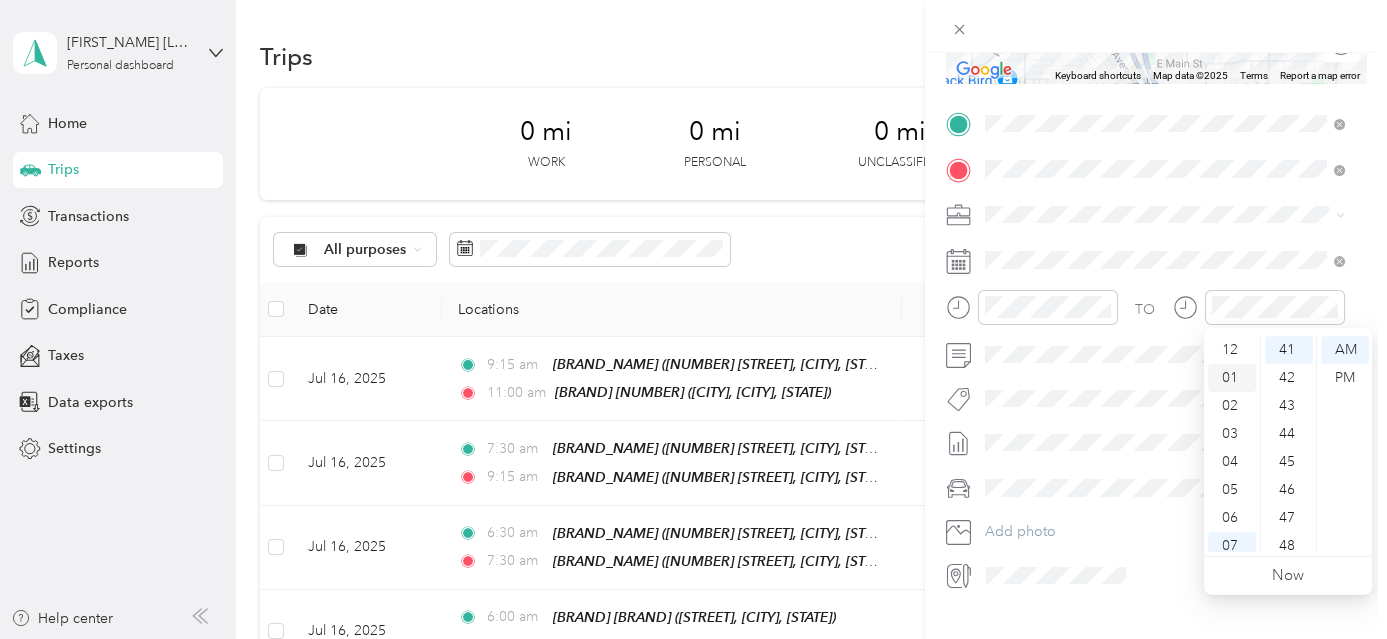 click on "01" at bounding box center (1232, 378) 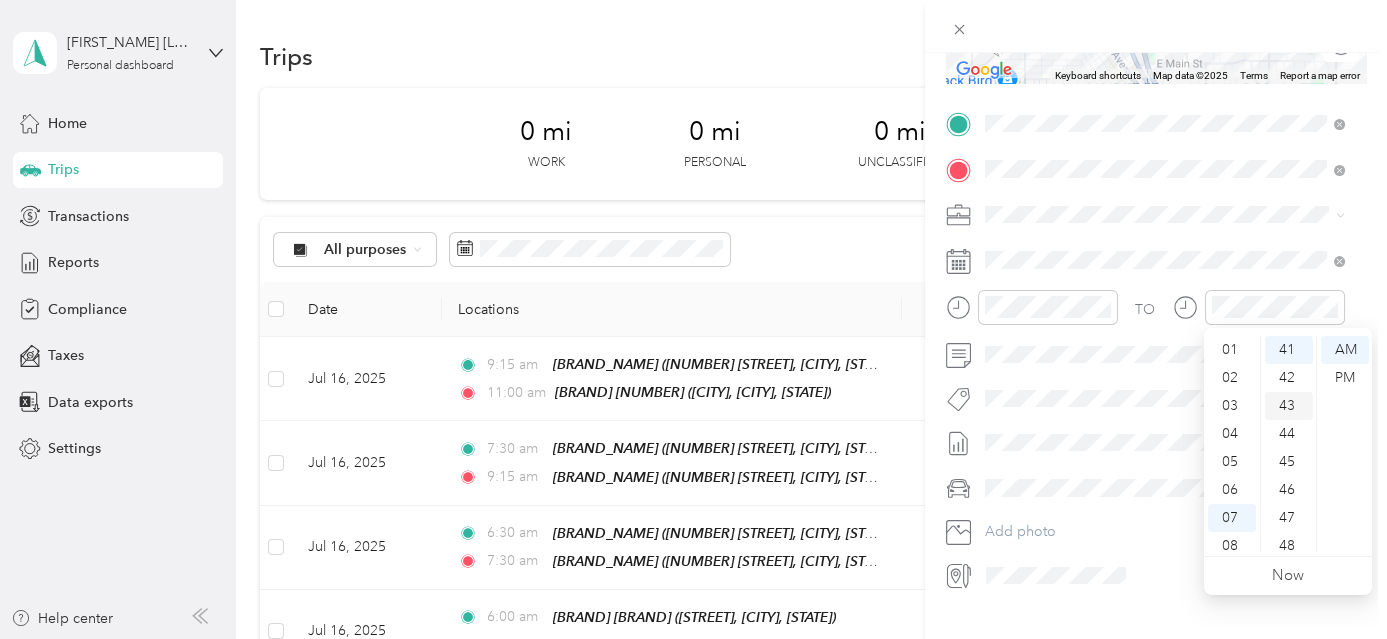 scroll, scrollTop: 28, scrollLeft: 0, axis: vertical 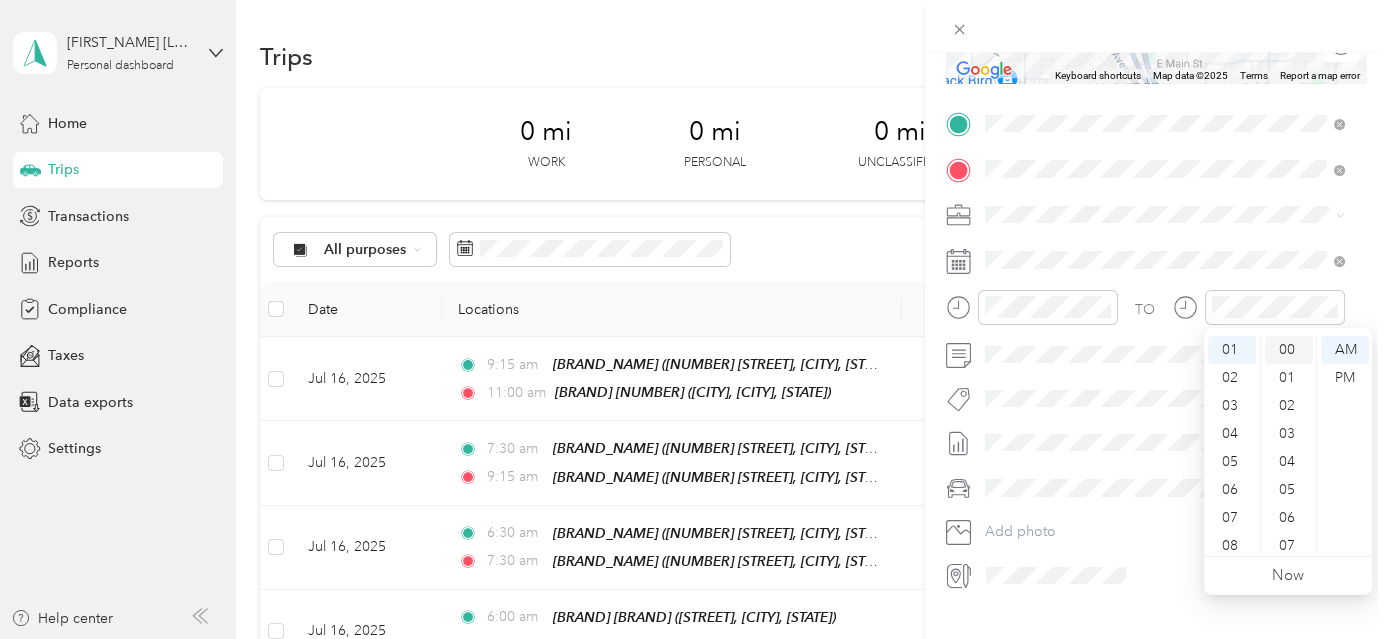 click on "00" at bounding box center [1289, 350] 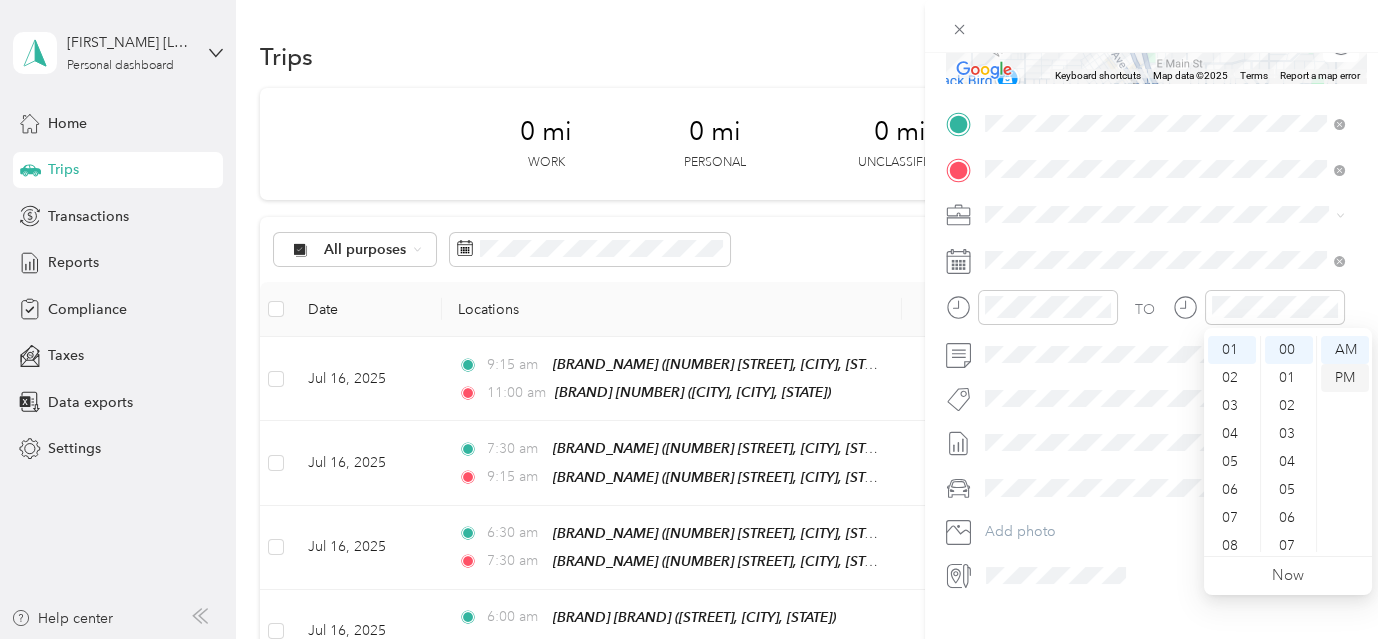 click on "PM" at bounding box center [1345, 378] 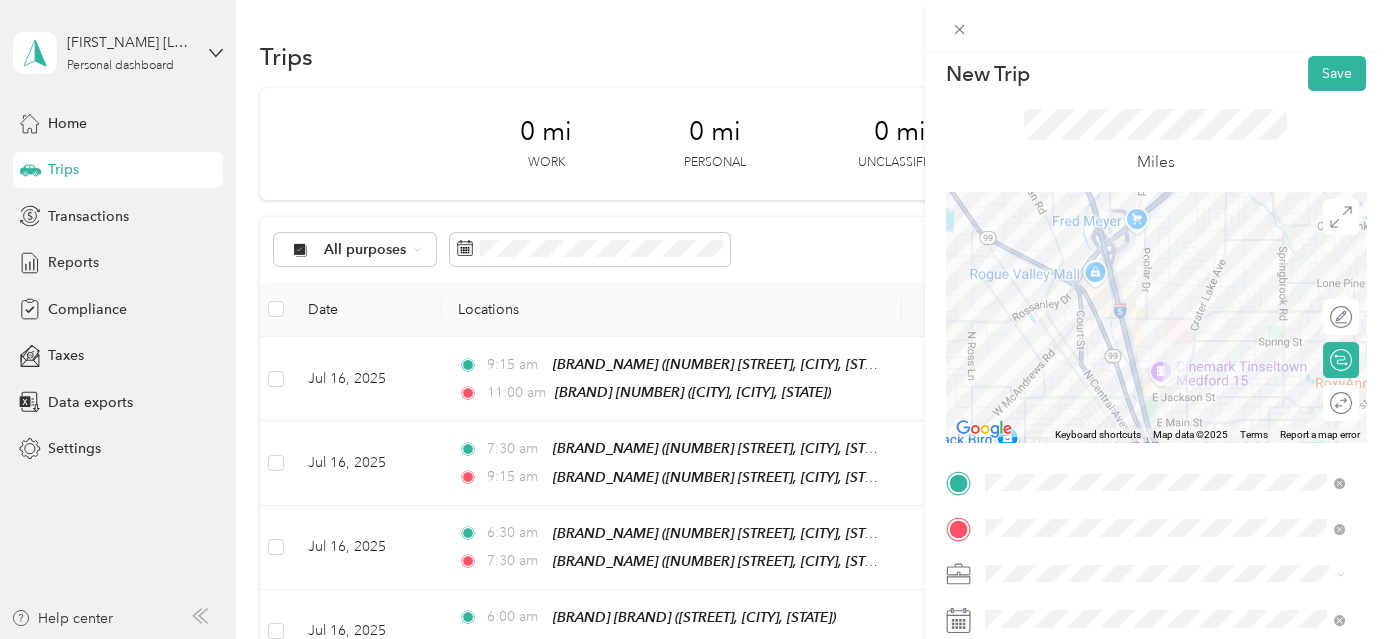 scroll, scrollTop: 0, scrollLeft: 0, axis: both 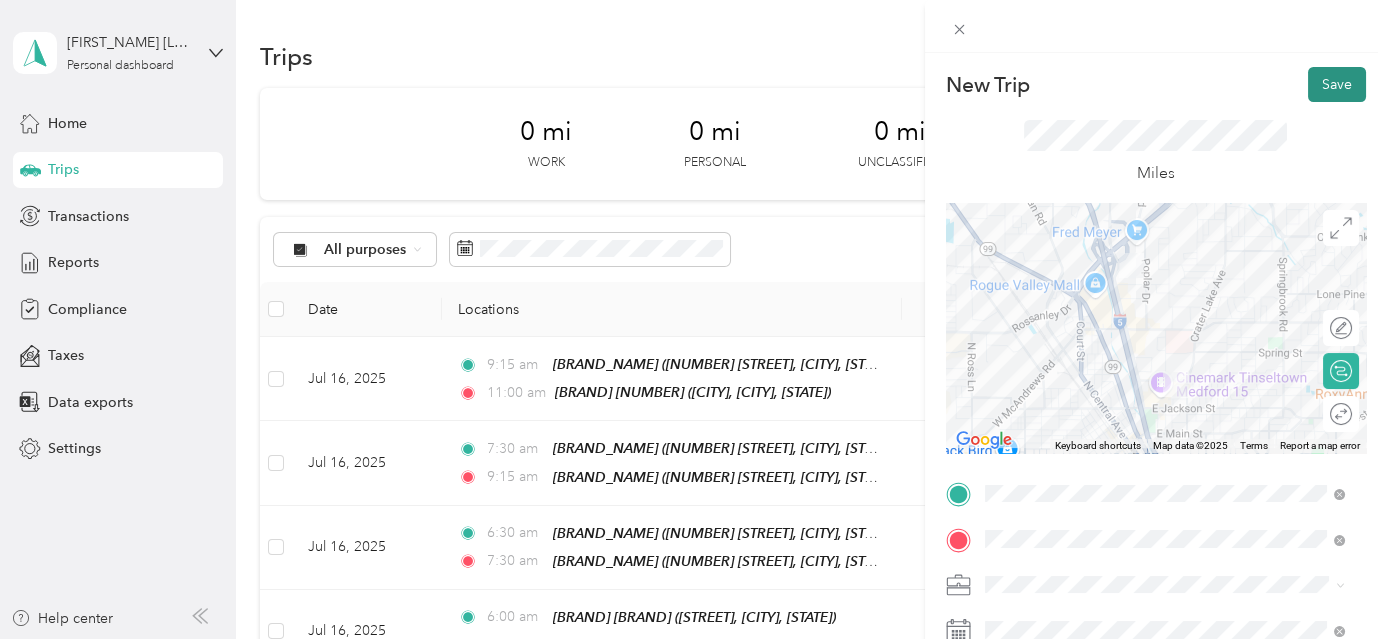 click on "Save" at bounding box center [1337, 84] 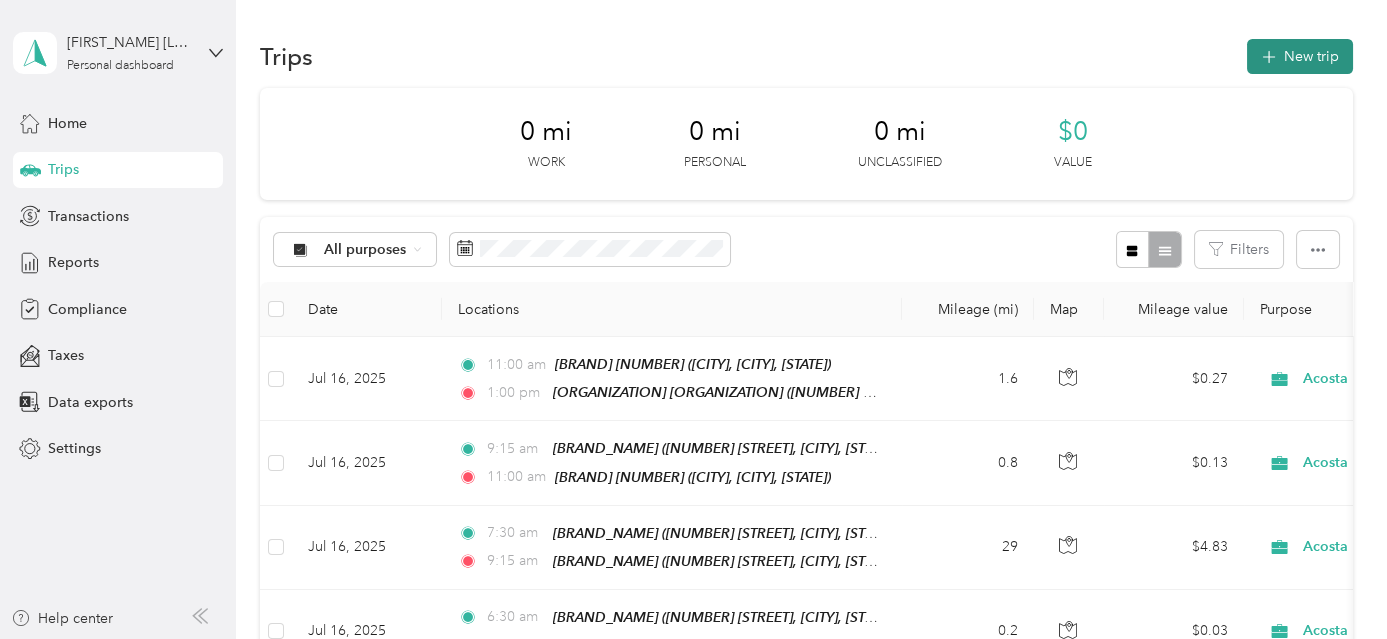 click on "New trip" at bounding box center [1300, 56] 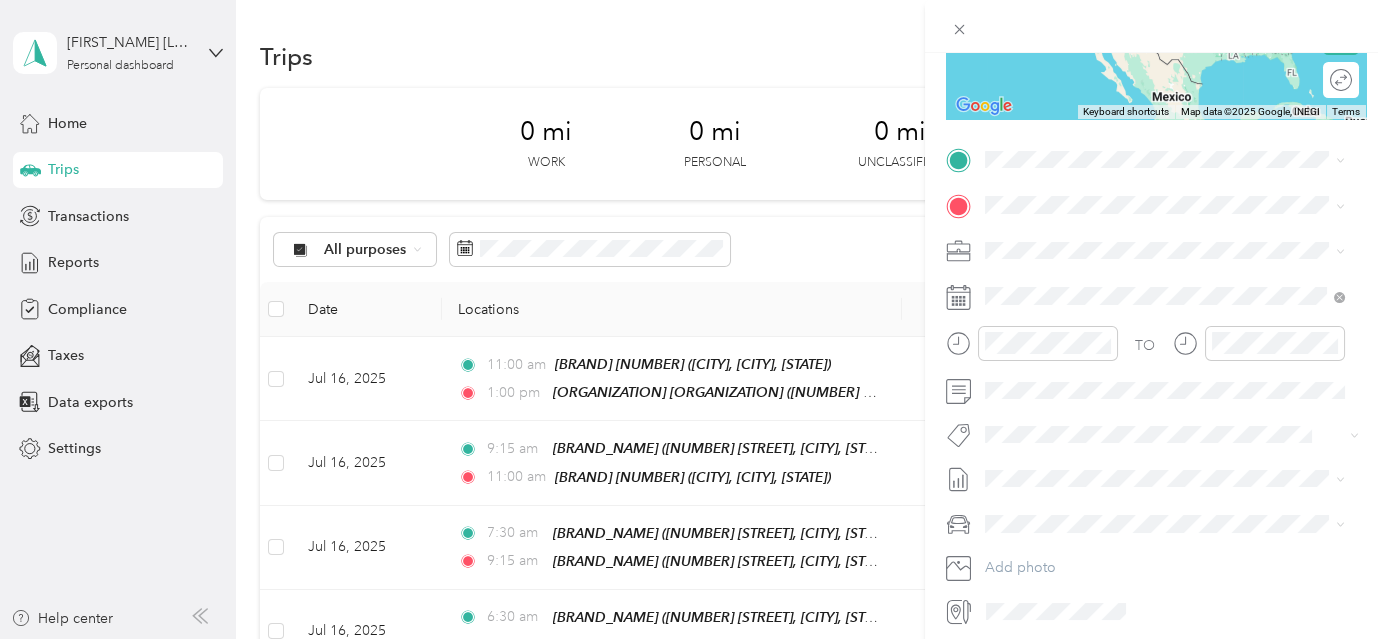 scroll, scrollTop: 342, scrollLeft: 0, axis: vertical 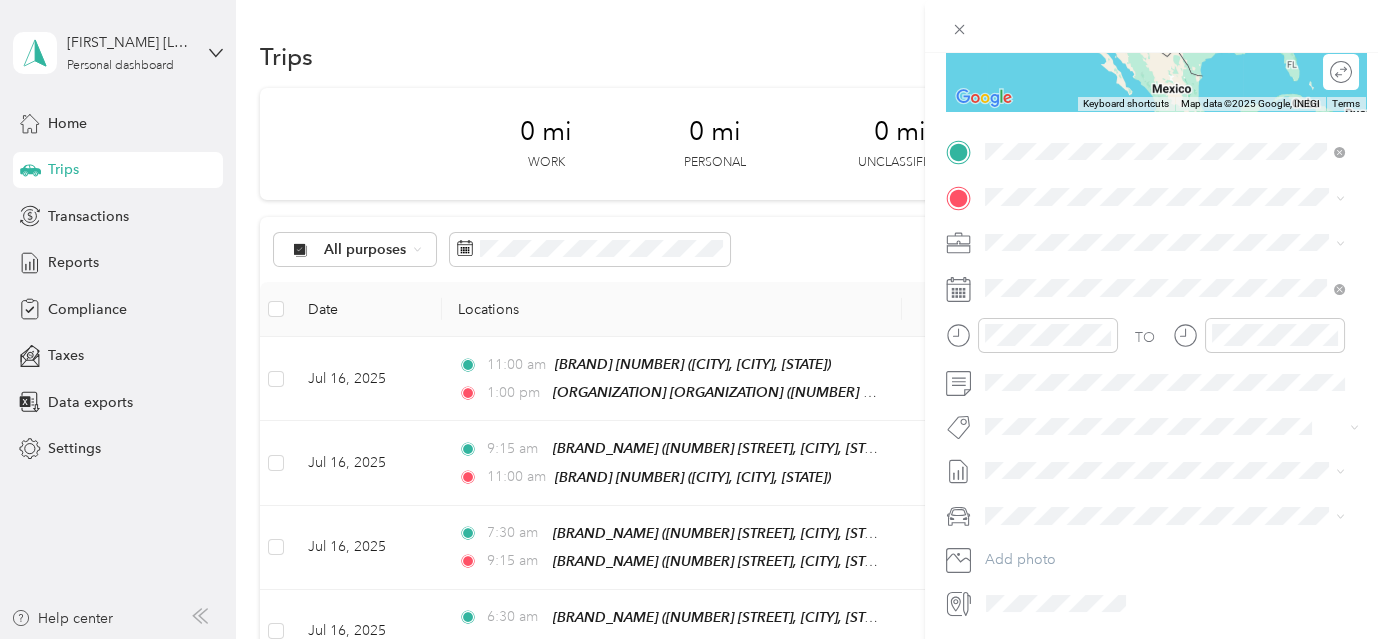 click on "[NUMBER] [STREET], [POSTAL_CODE], [CITY], [STATE], [COUNTRY]" at bounding box center [1168, 361] 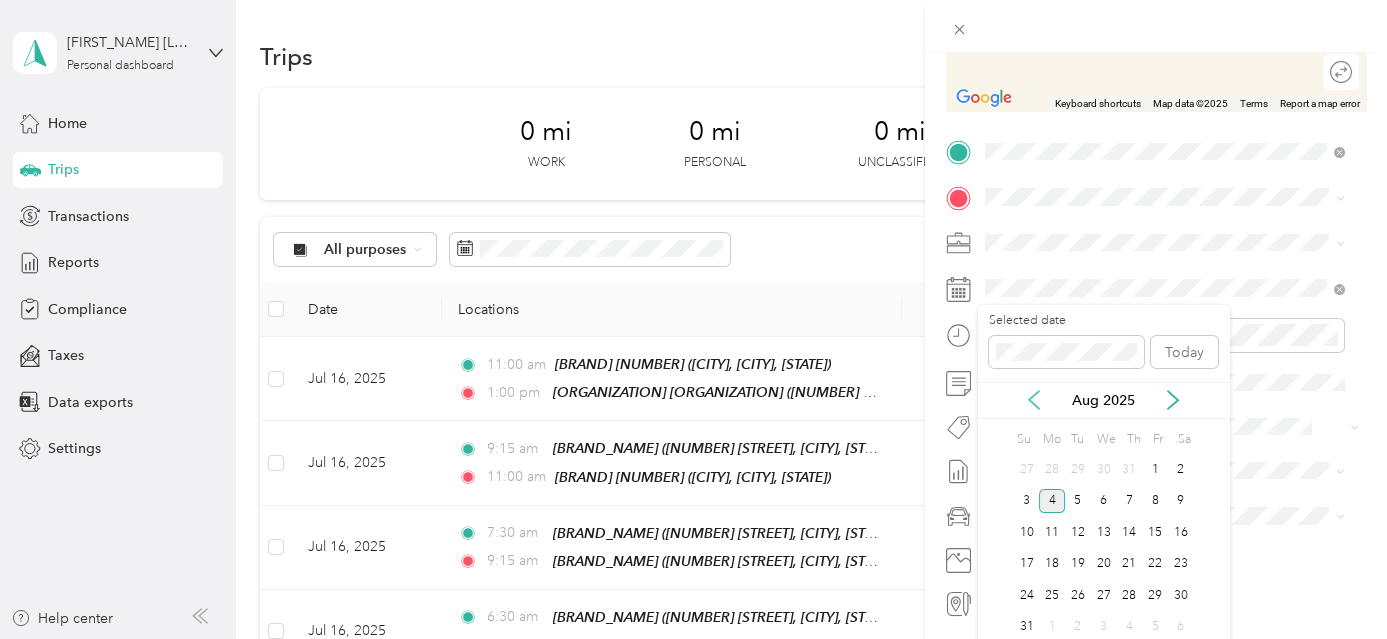 click 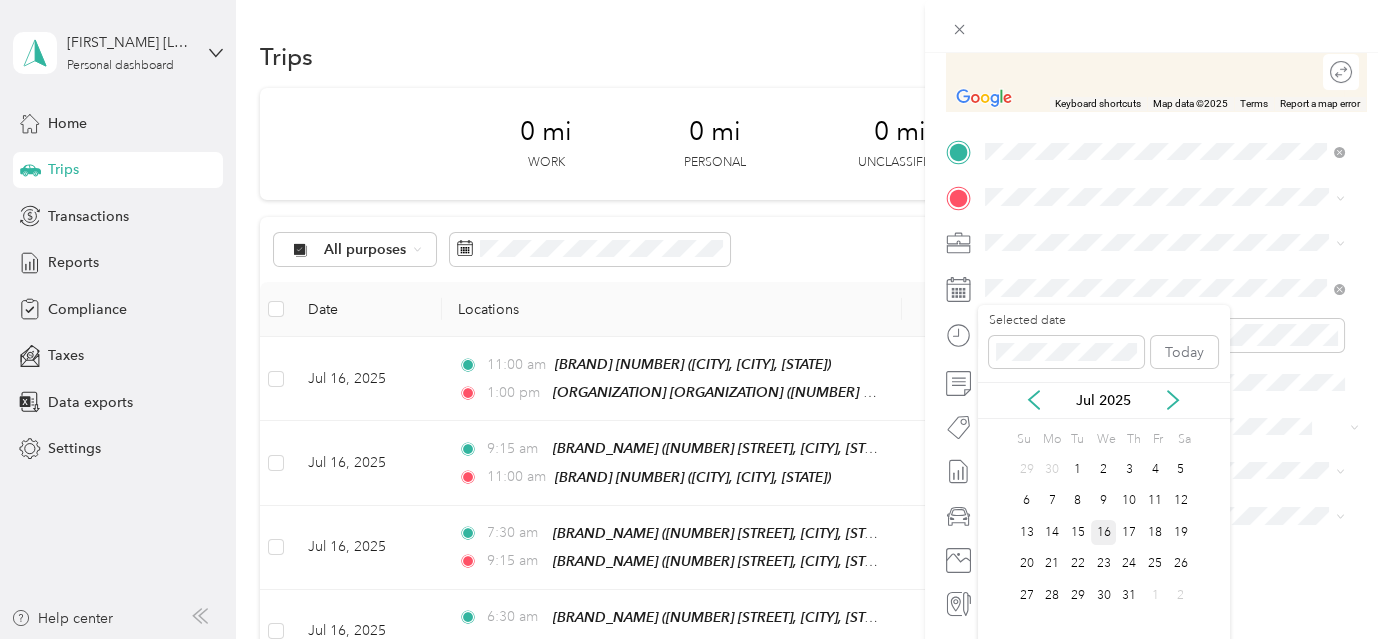 click on "16" at bounding box center [1104, 532] 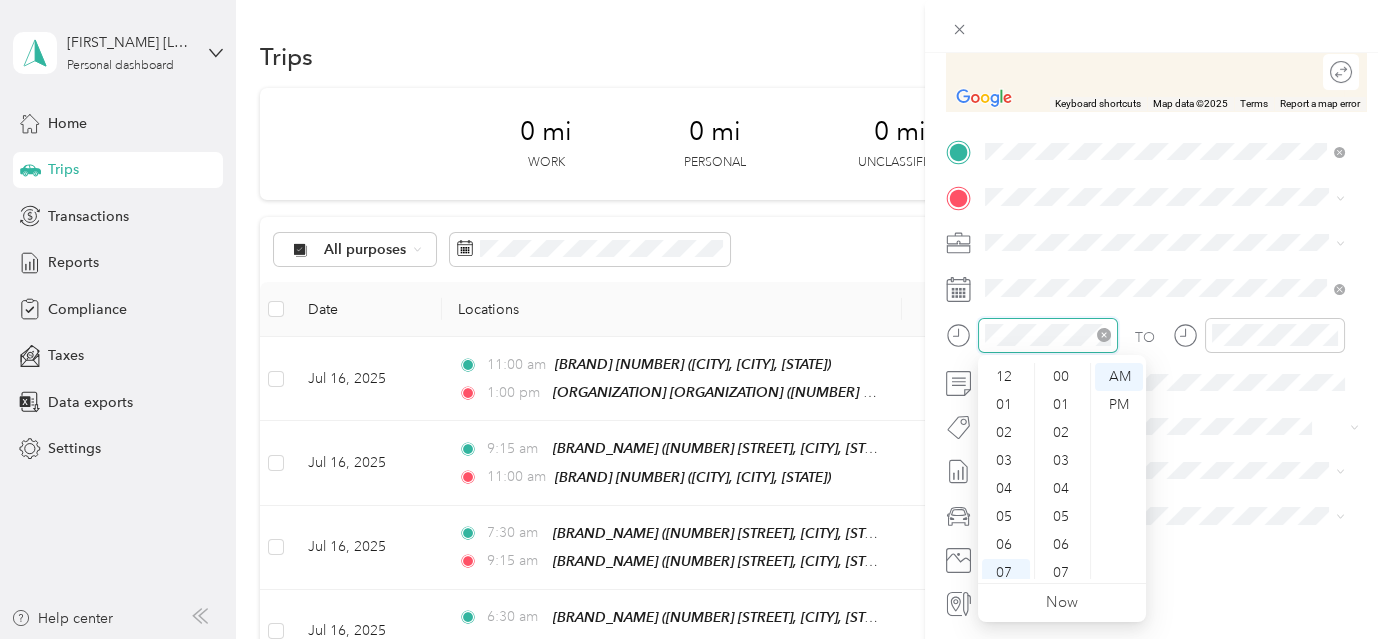 scroll, scrollTop: 1176, scrollLeft: 0, axis: vertical 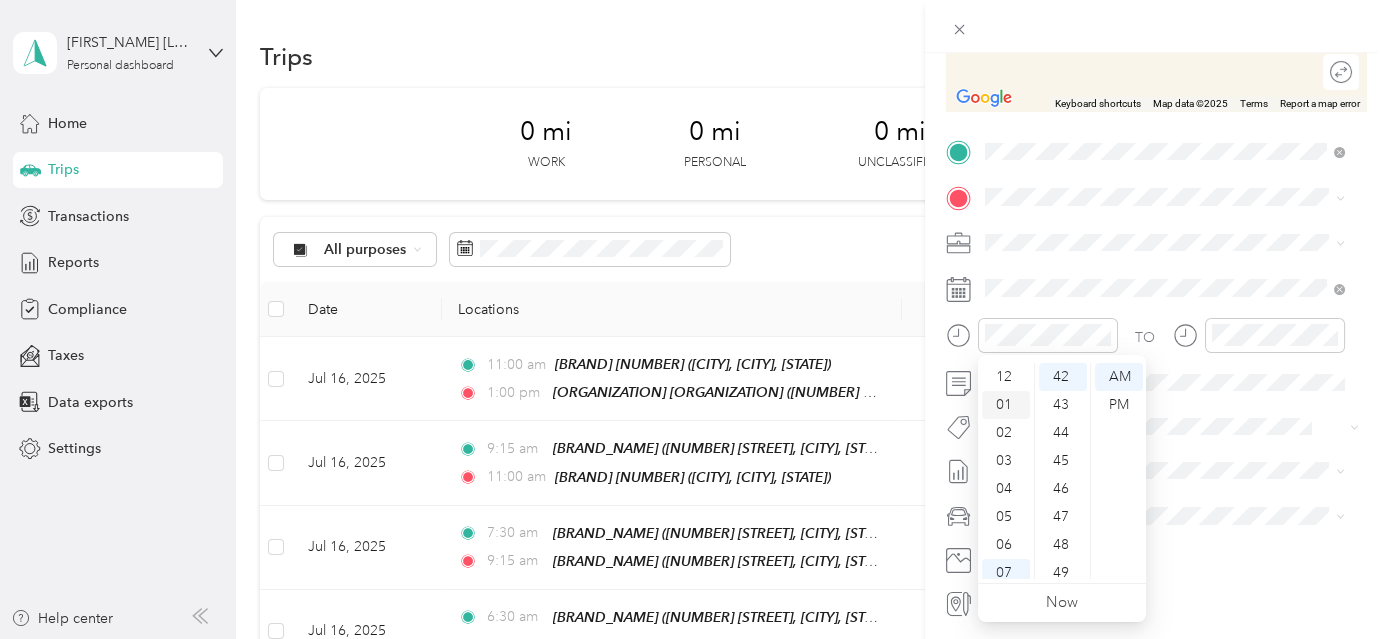 click on "01" at bounding box center (1006, 405) 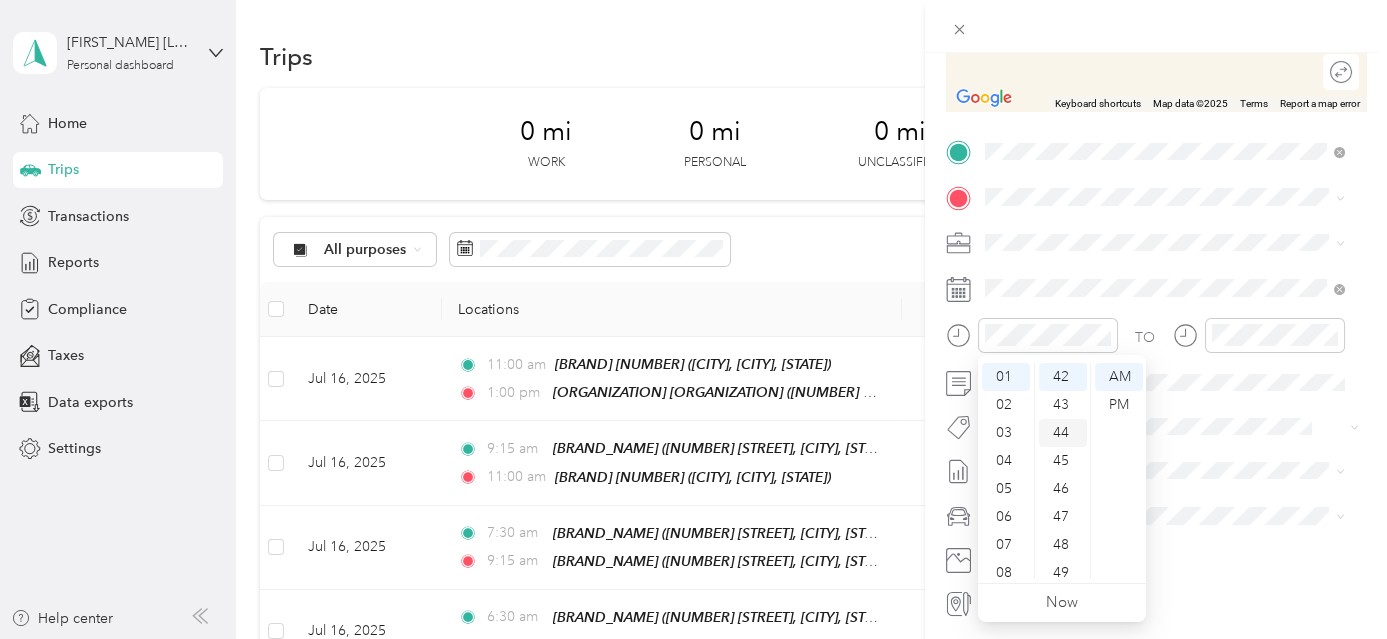 scroll, scrollTop: 28, scrollLeft: 0, axis: vertical 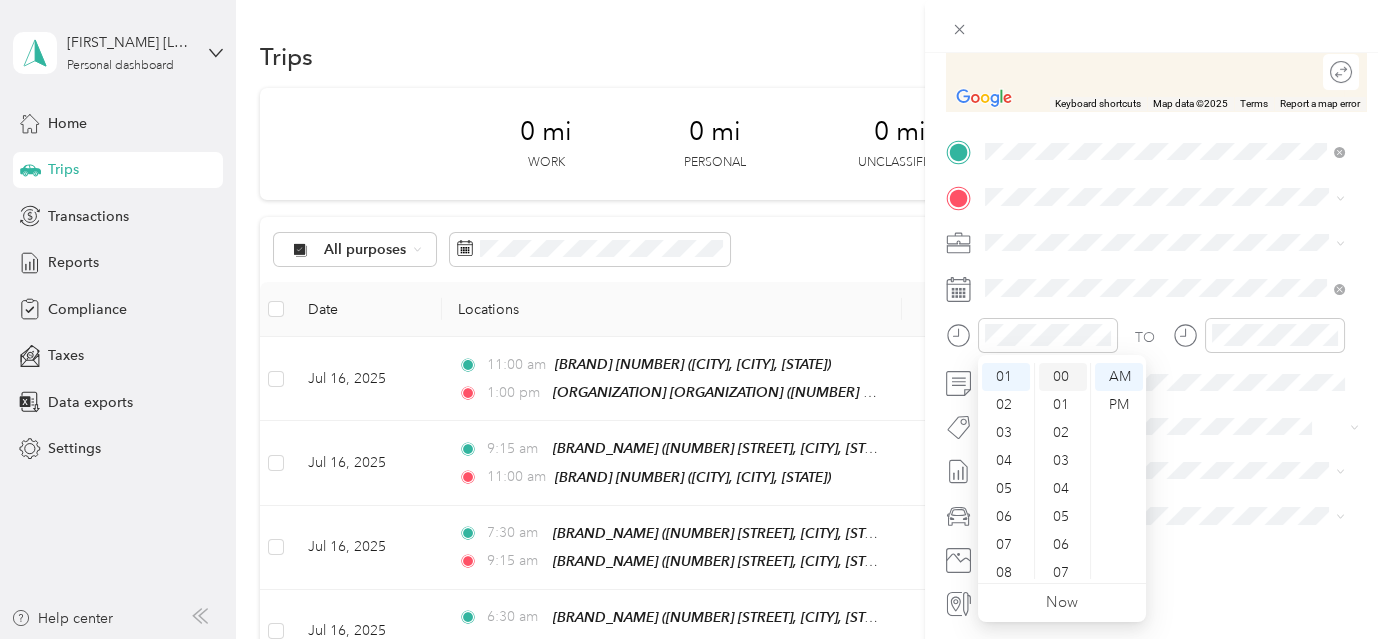 click on "00" at bounding box center [1063, 377] 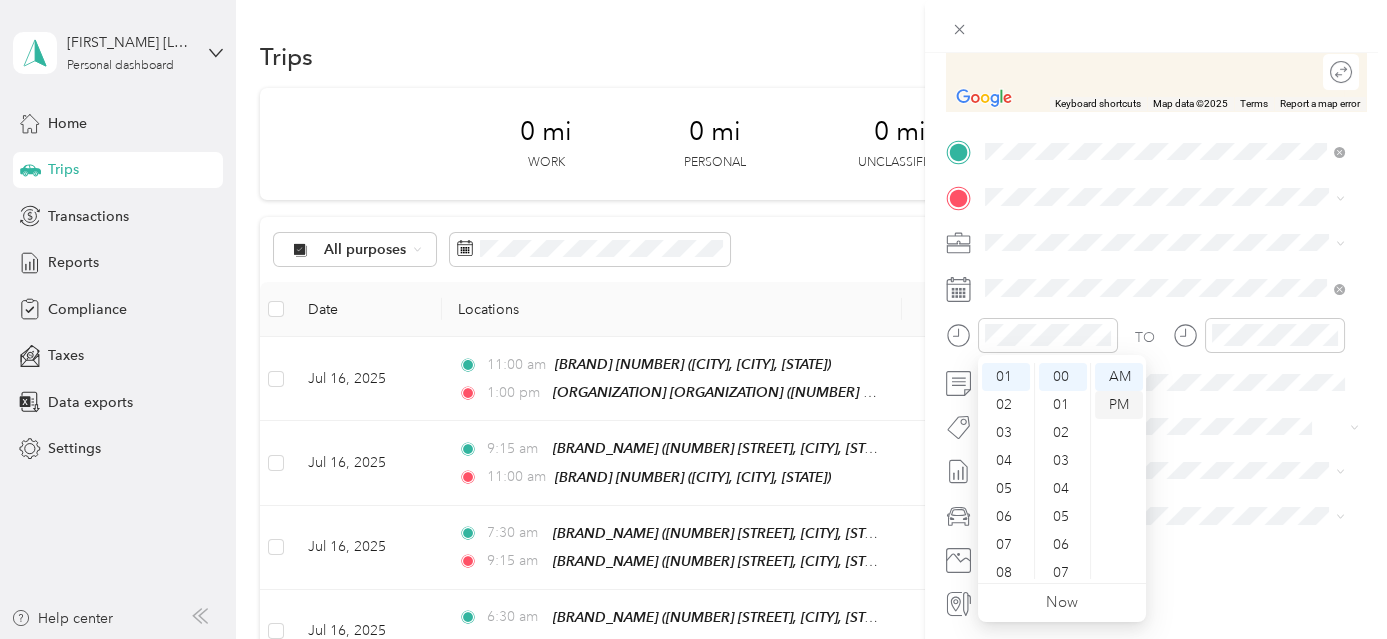 click on "PM" at bounding box center (1119, 405) 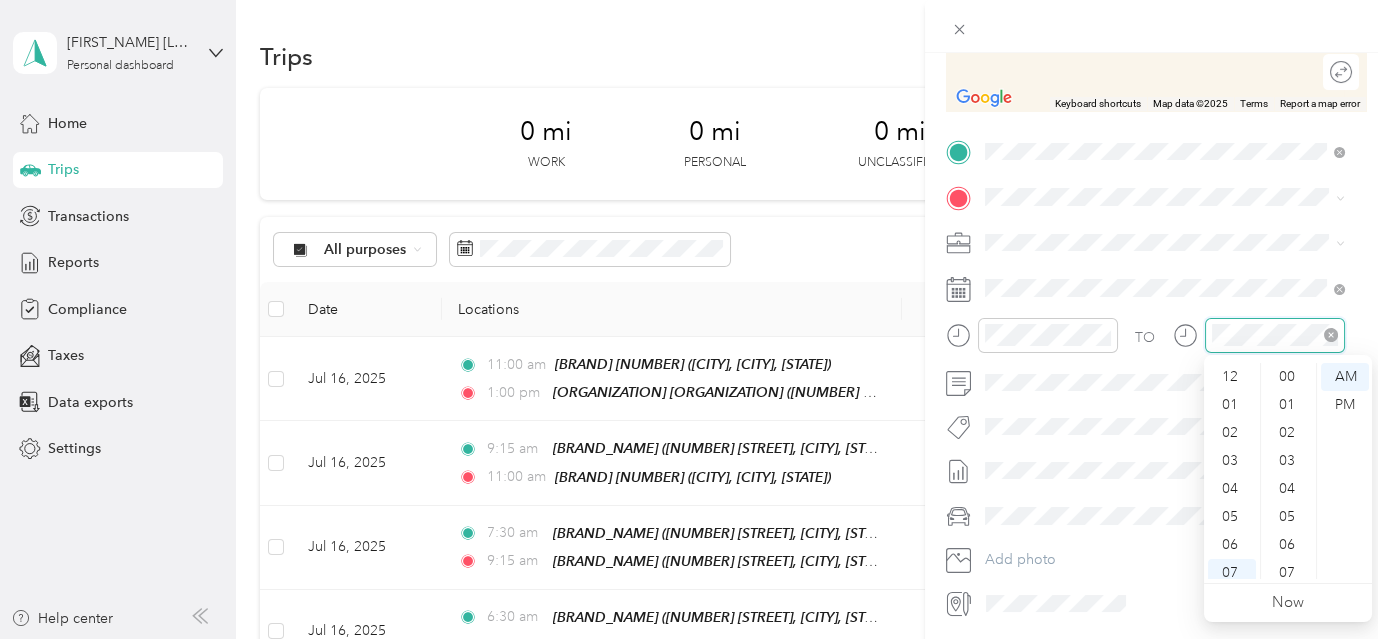 scroll, scrollTop: 1176, scrollLeft: 0, axis: vertical 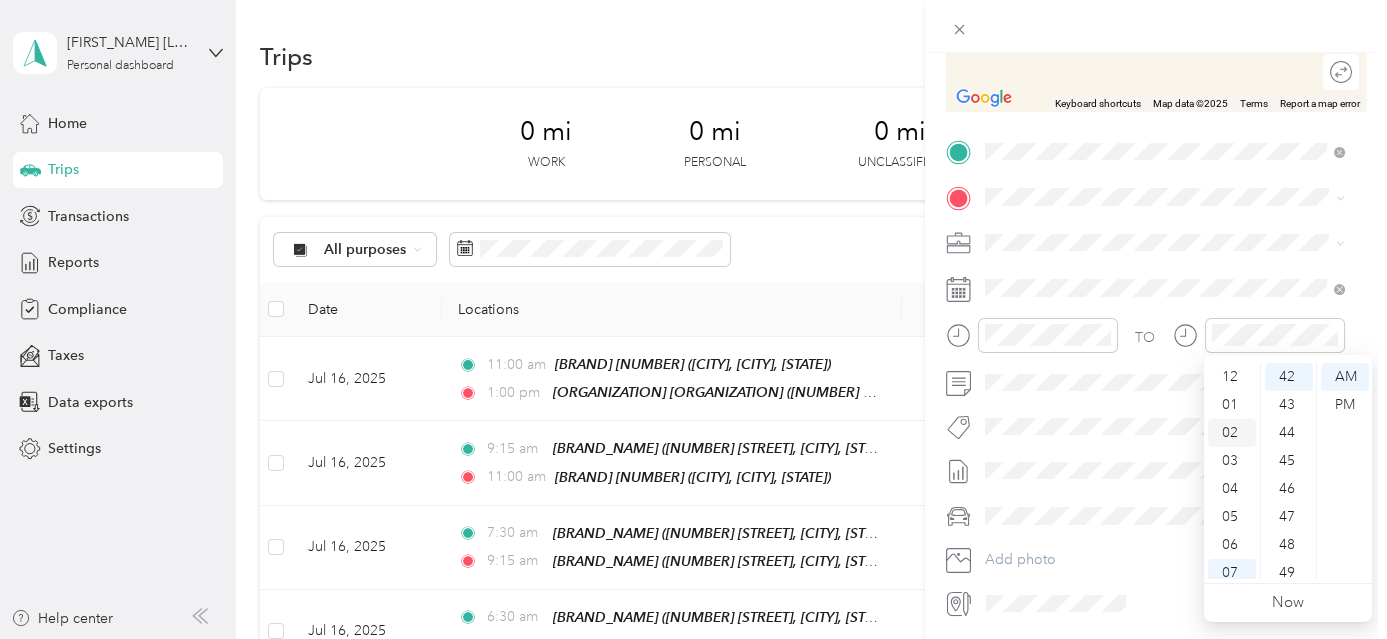 click on "02" at bounding box center [1232, 433] 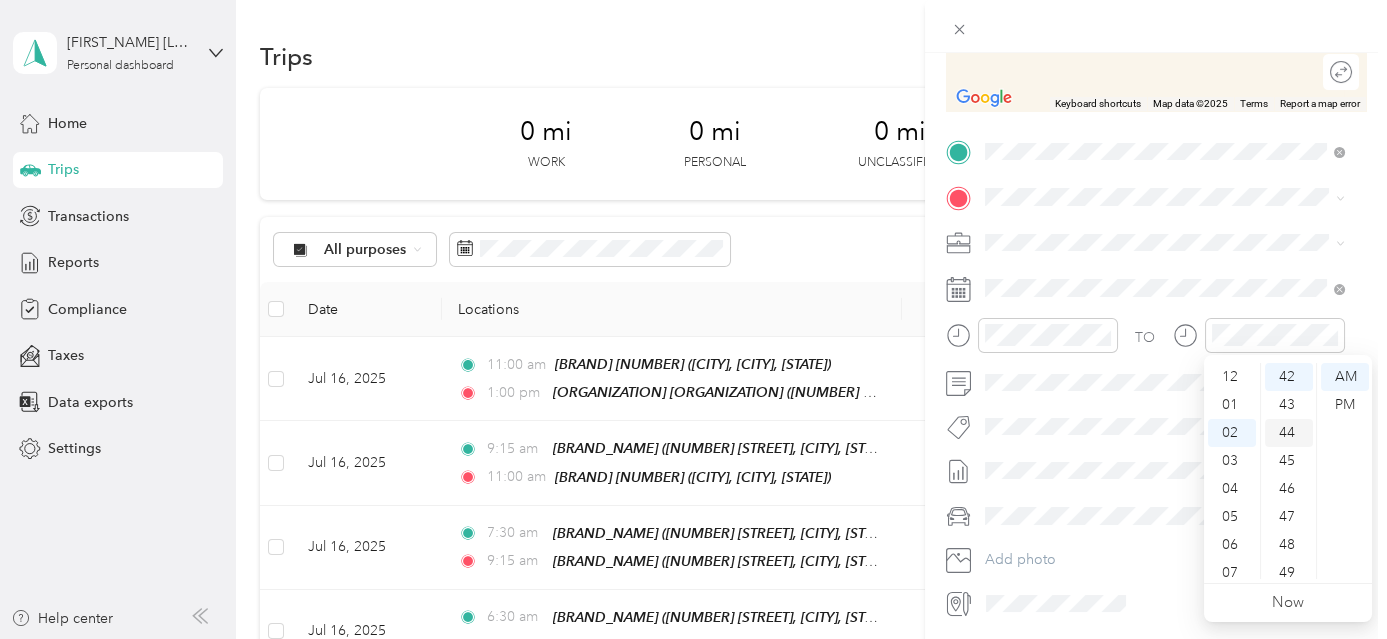 scroll, scrollTop: 56, scrollLeft: 0, axis: vertical 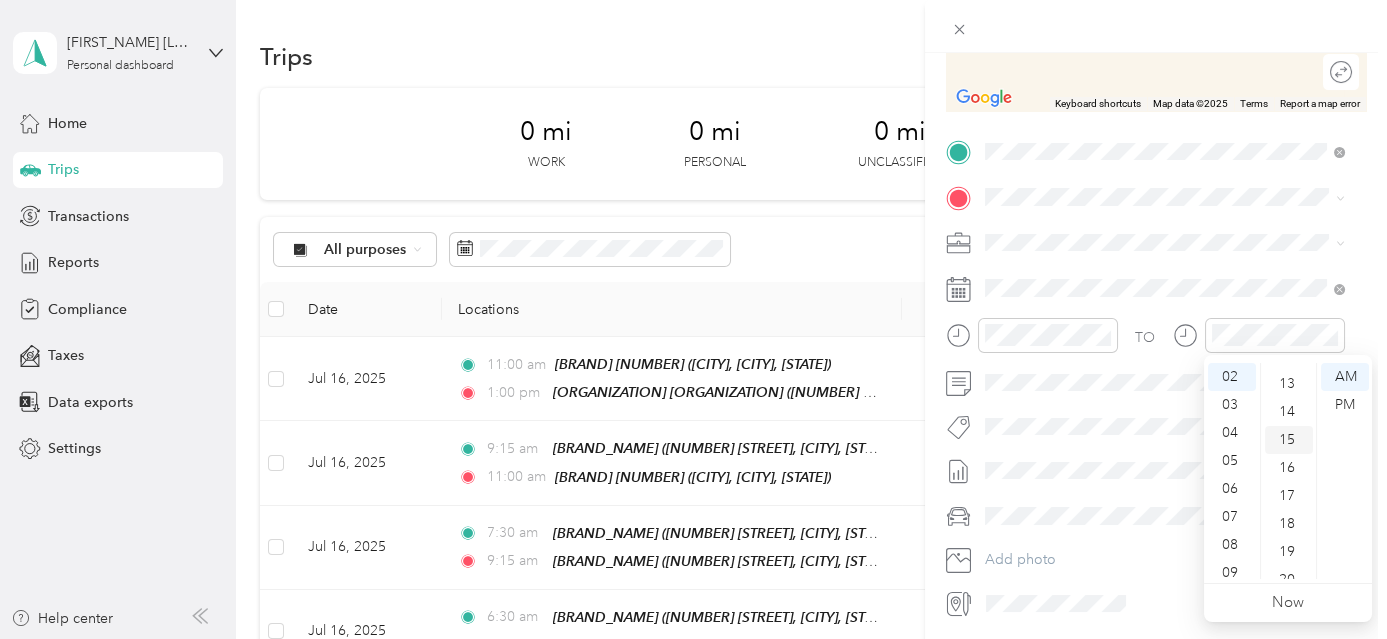 click on "15" at bounding box center (1289, 440) 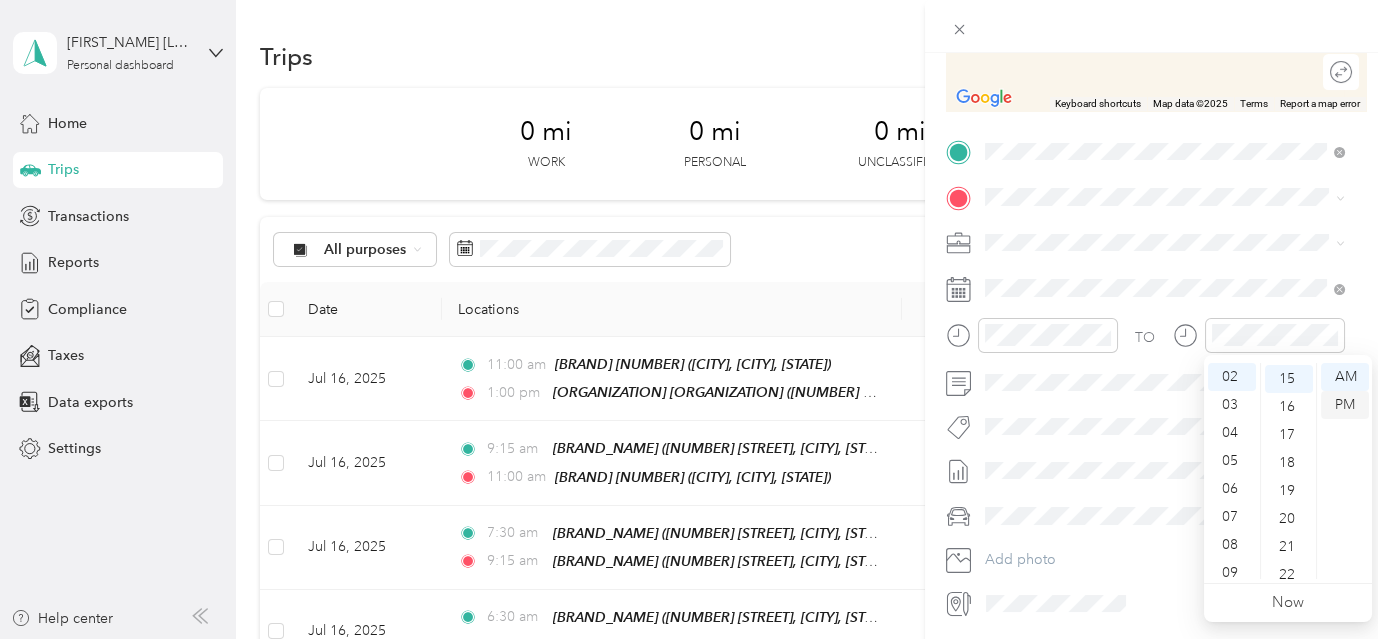 scroll, scrollTop: 420, scrollLeft: 0, axis: vertical 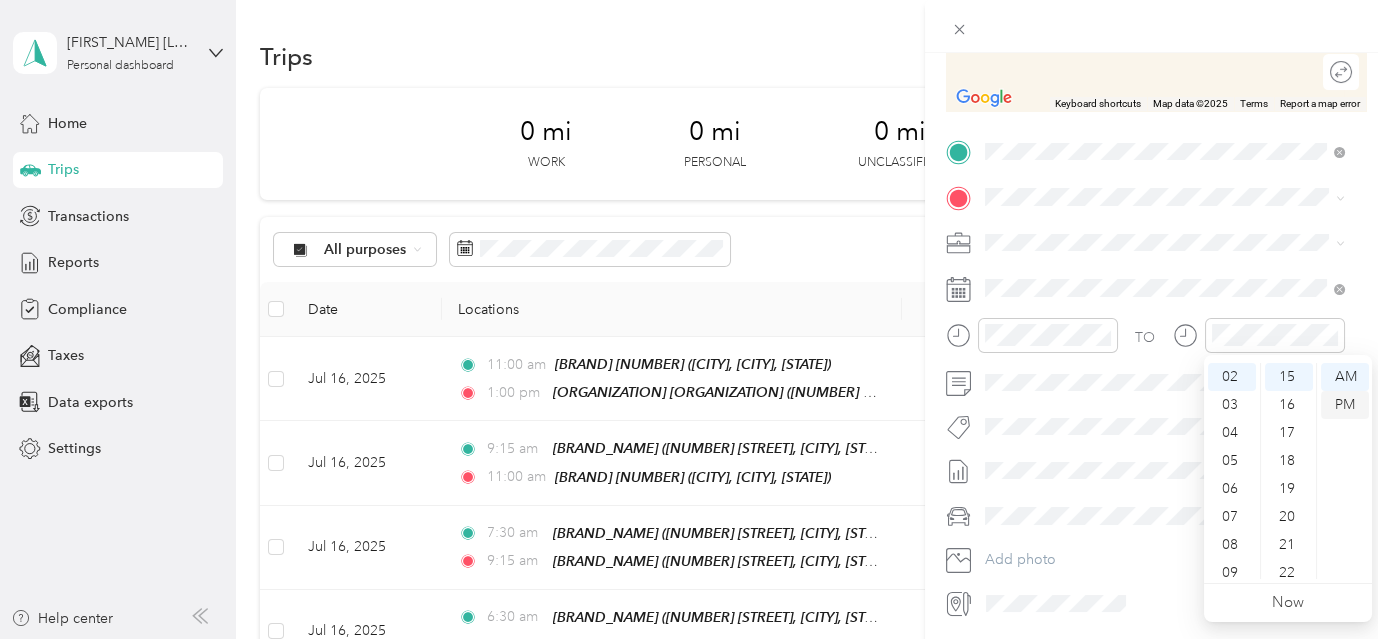 click on "PM" at bounding box center [1345, 405] 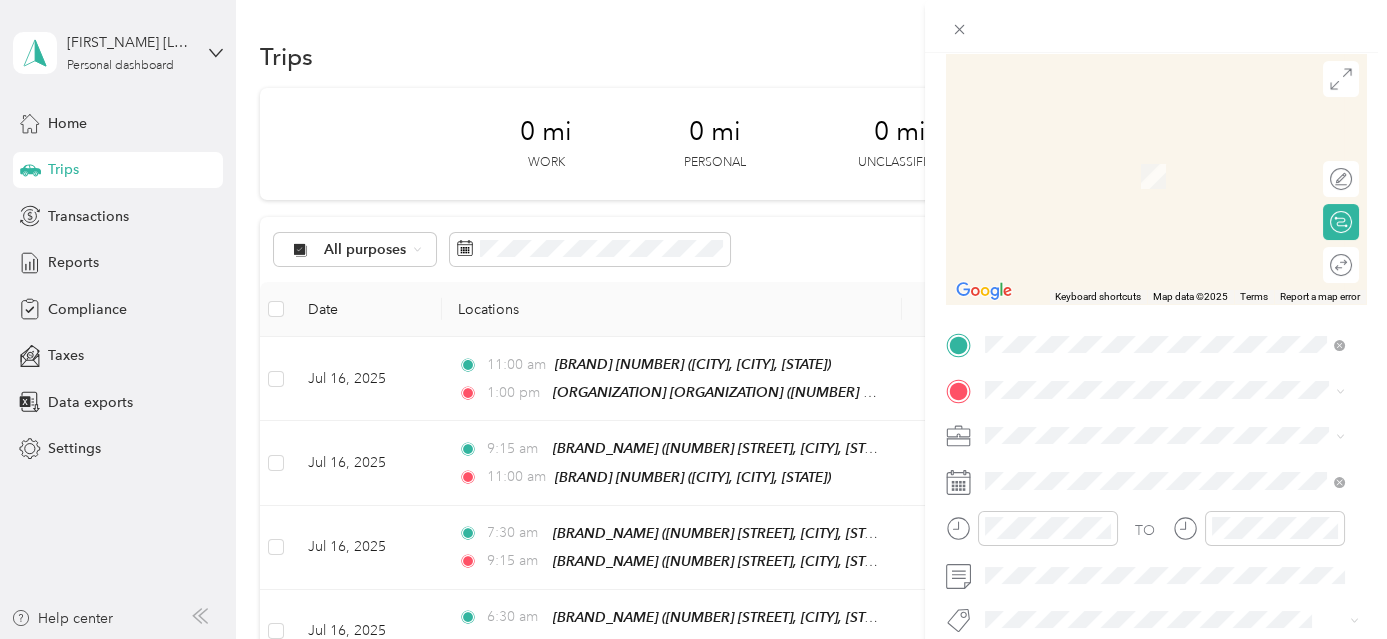 scroll, scrollTop: 0, scrollLeft: 0, axis: both 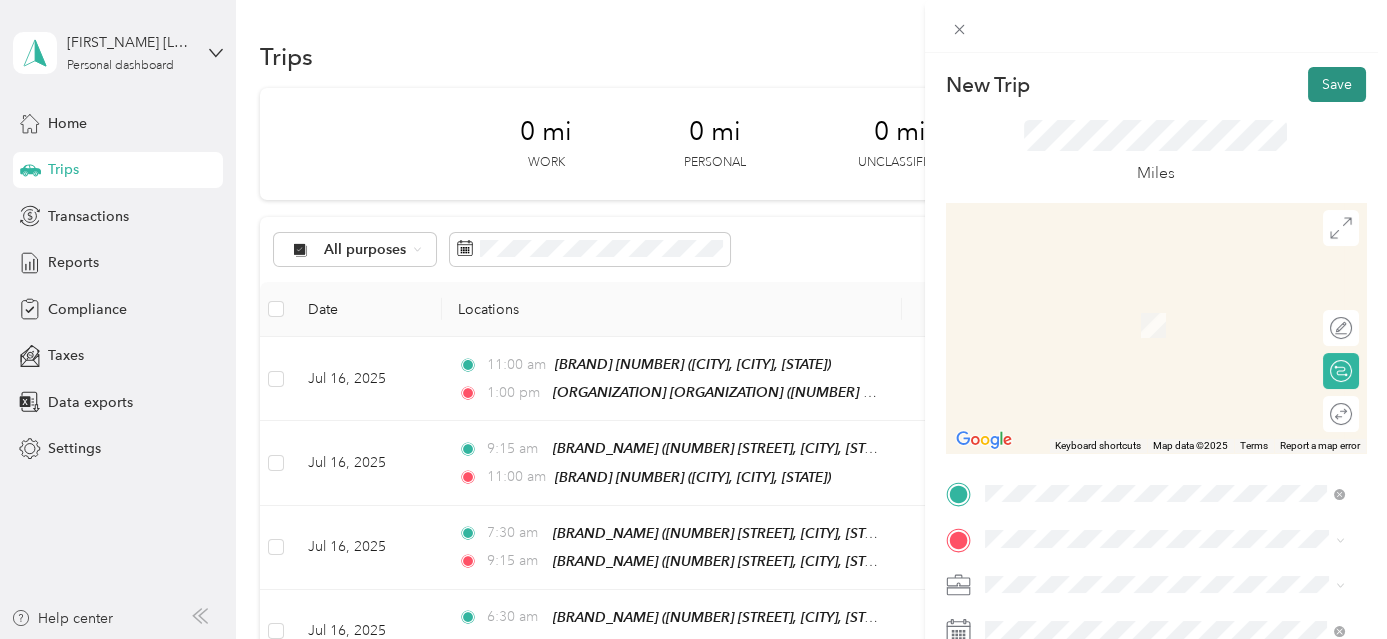 click on "Save" at bounding box center (1337, 84) 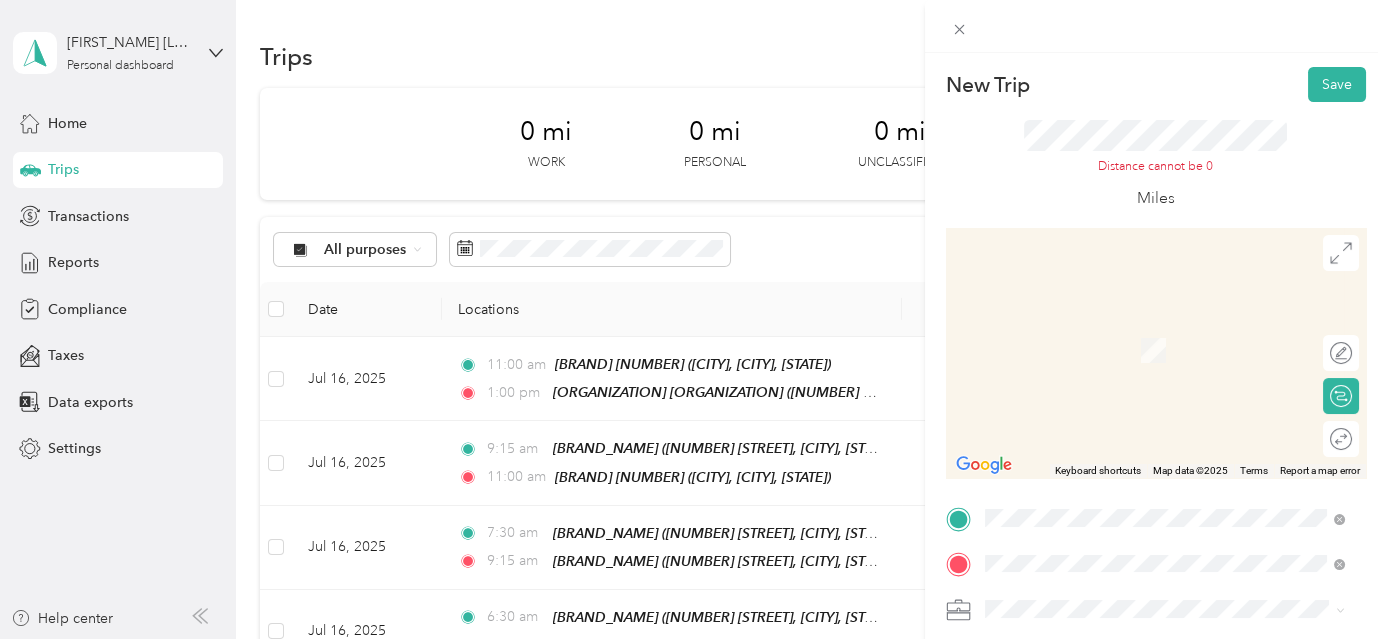 click on "[BRAND] [CITY] [NUMBER] [STREET], [NUMBER], [CITY], [STATE], [COUNTRY]" at bounding box center [1180, 444] 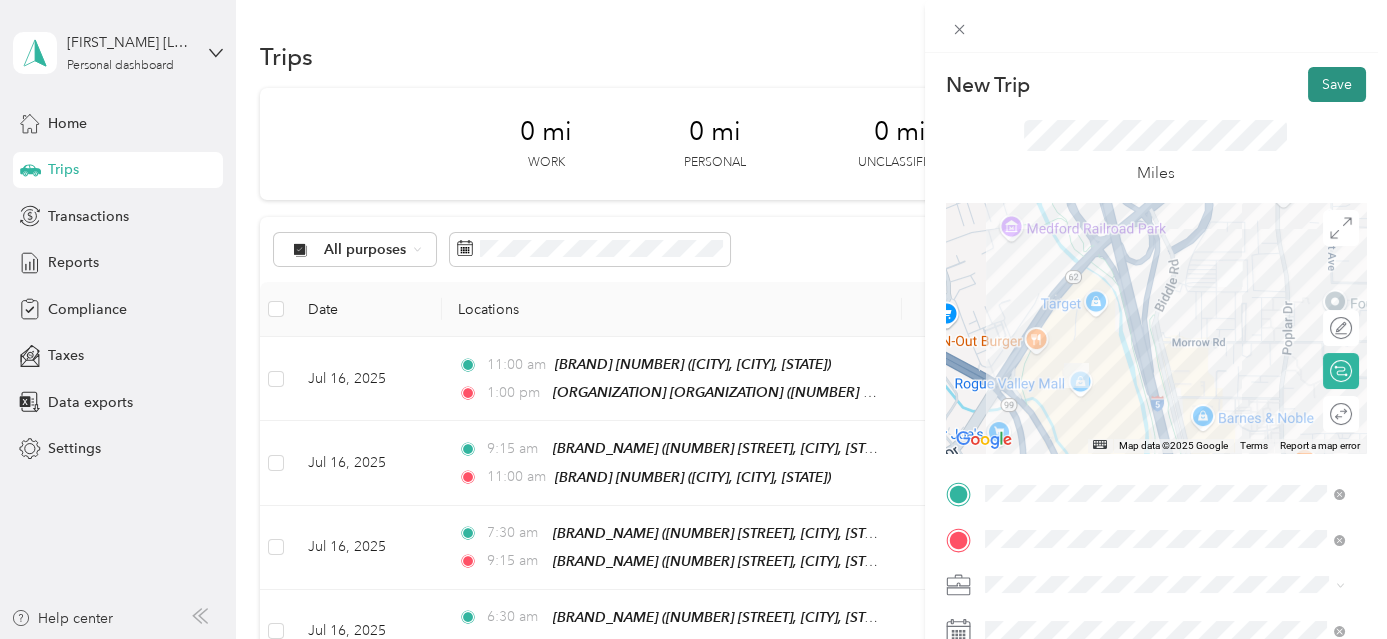 click on "Save" at bounding box center [1337, 84] 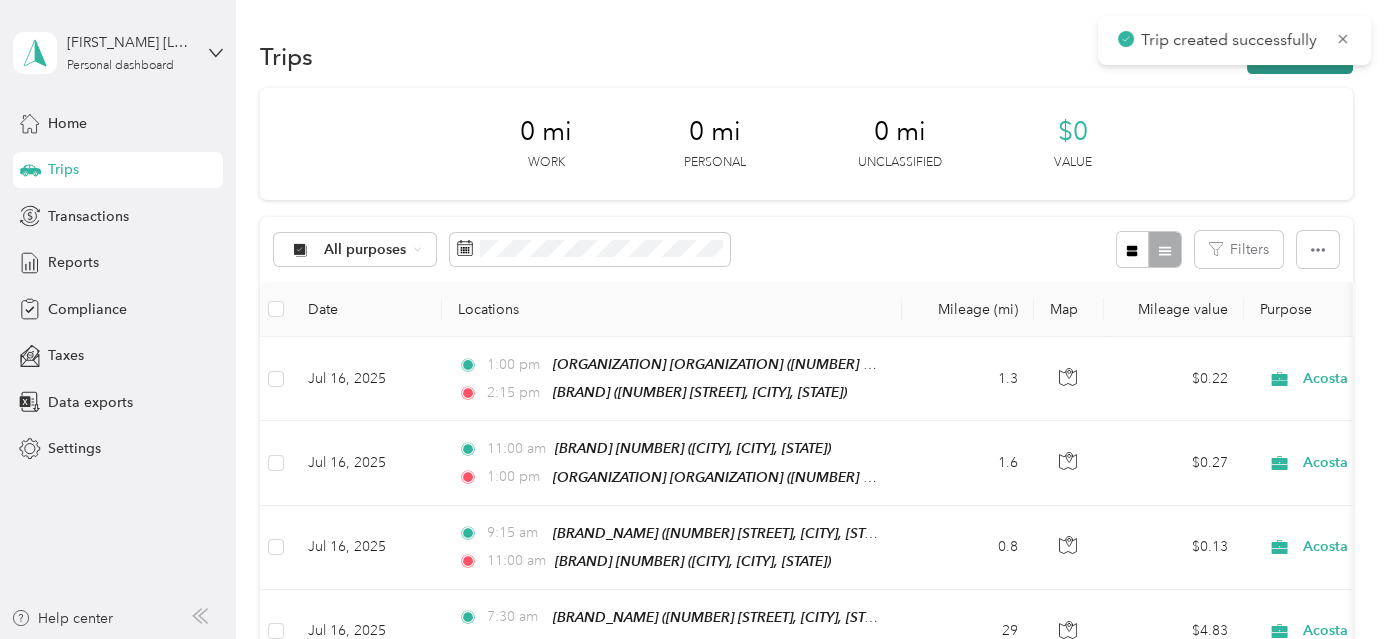 click on "New trip" at bounding box center (1300, 56) 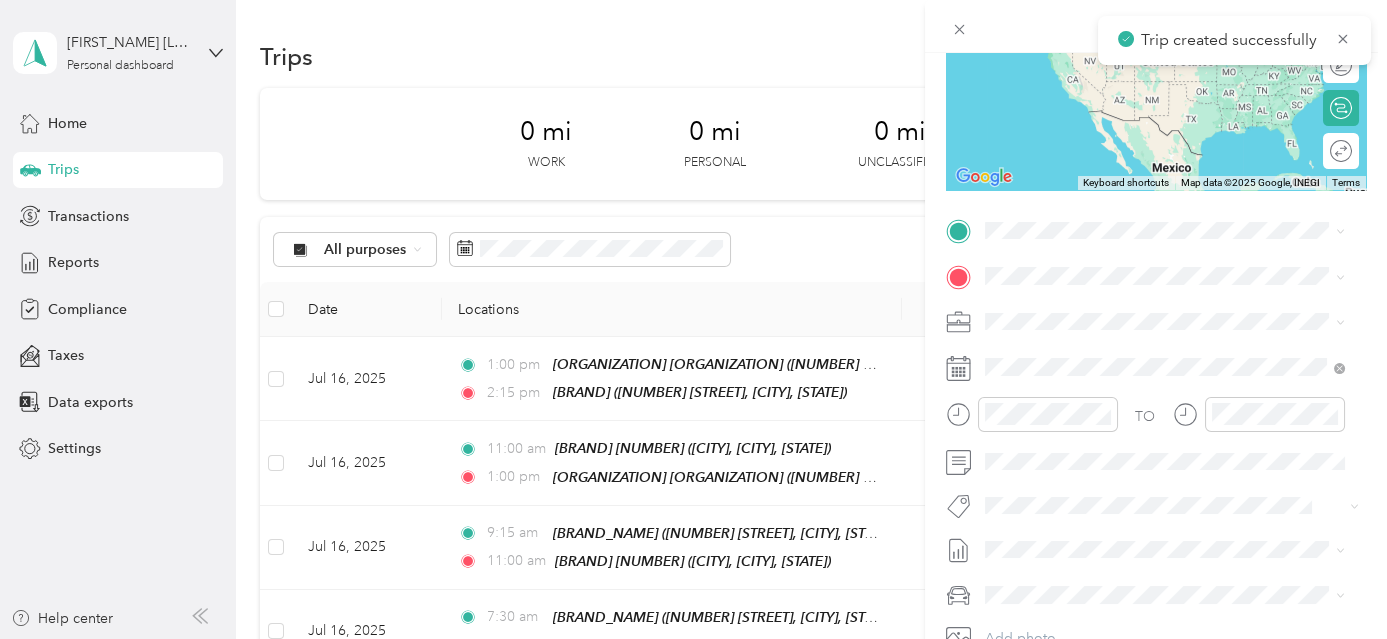 scroll, scrollTop: 344, scrollLeft: 0, axis: vertical 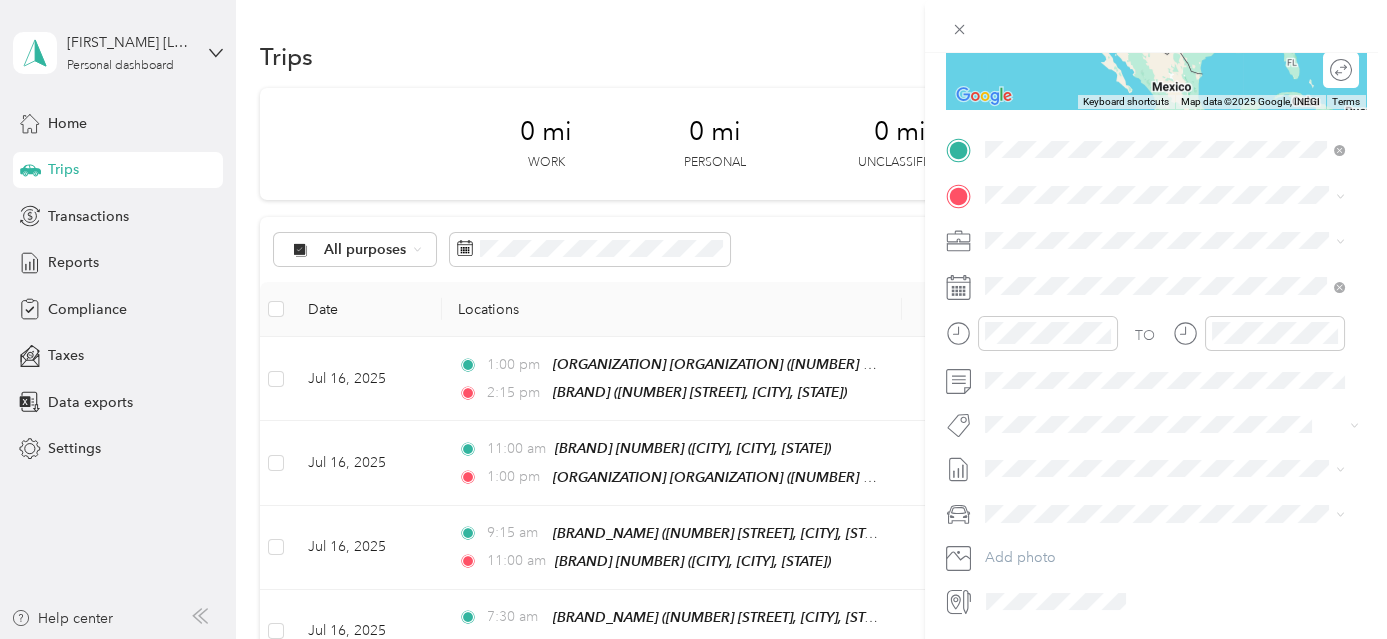 click on "[BRAND] [CITY] [NUMBER] [STREET], [NUMBER], [CITY], [STATE], [COUNTRY]" at bounding box center (1180, 345) 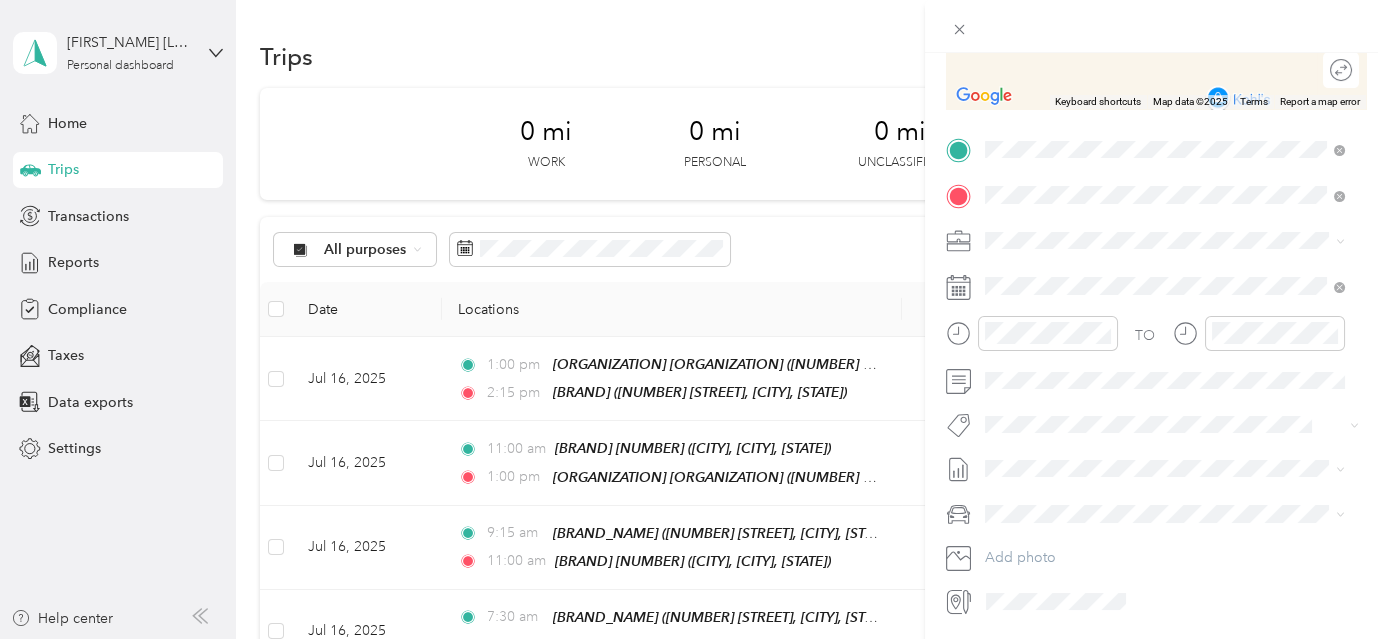click on "[NUMBER] [STREET] [STREET], [POSTAL_CODE], [CITY], [STATE], [COUNTRY]" at bounding box center (1175, 390) 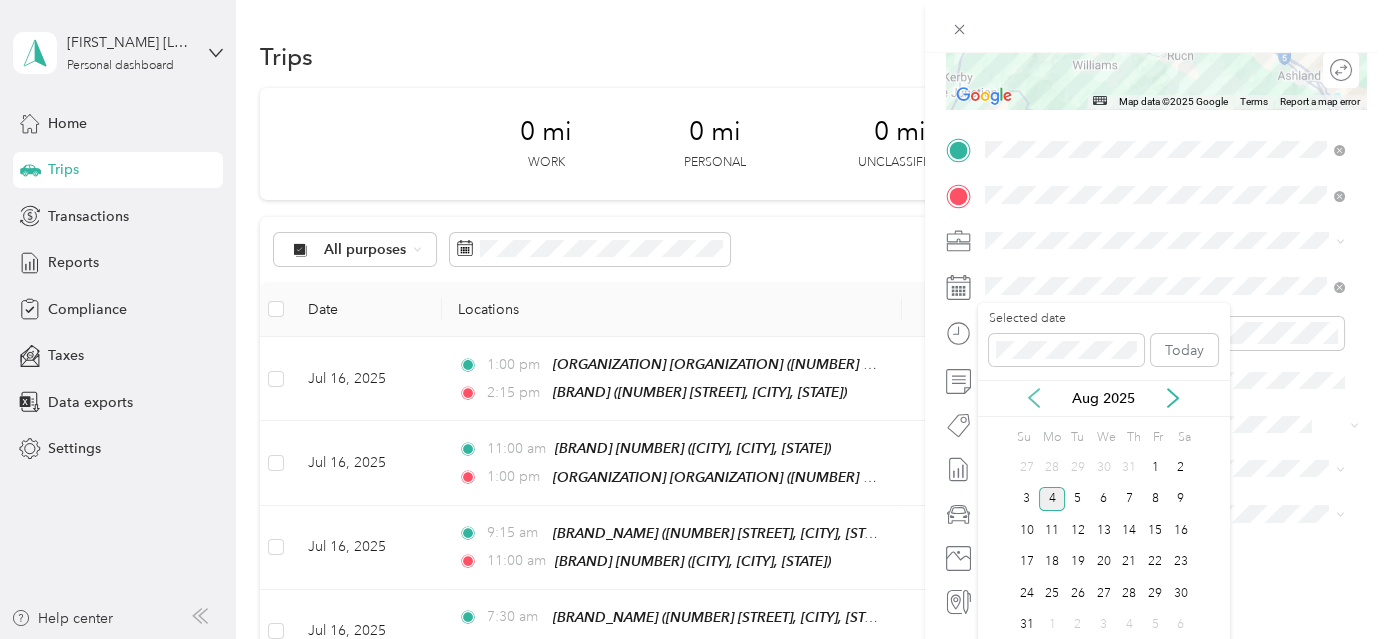 click 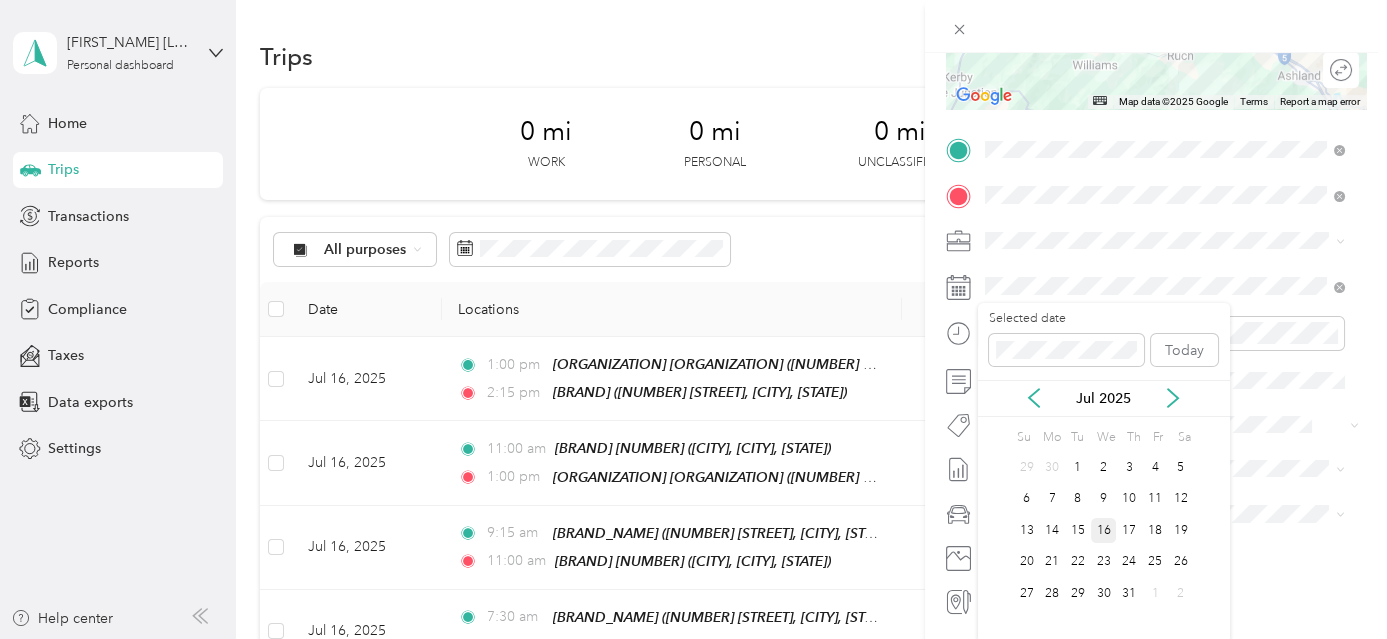 click on "16" at bounding box center [1104, 530] 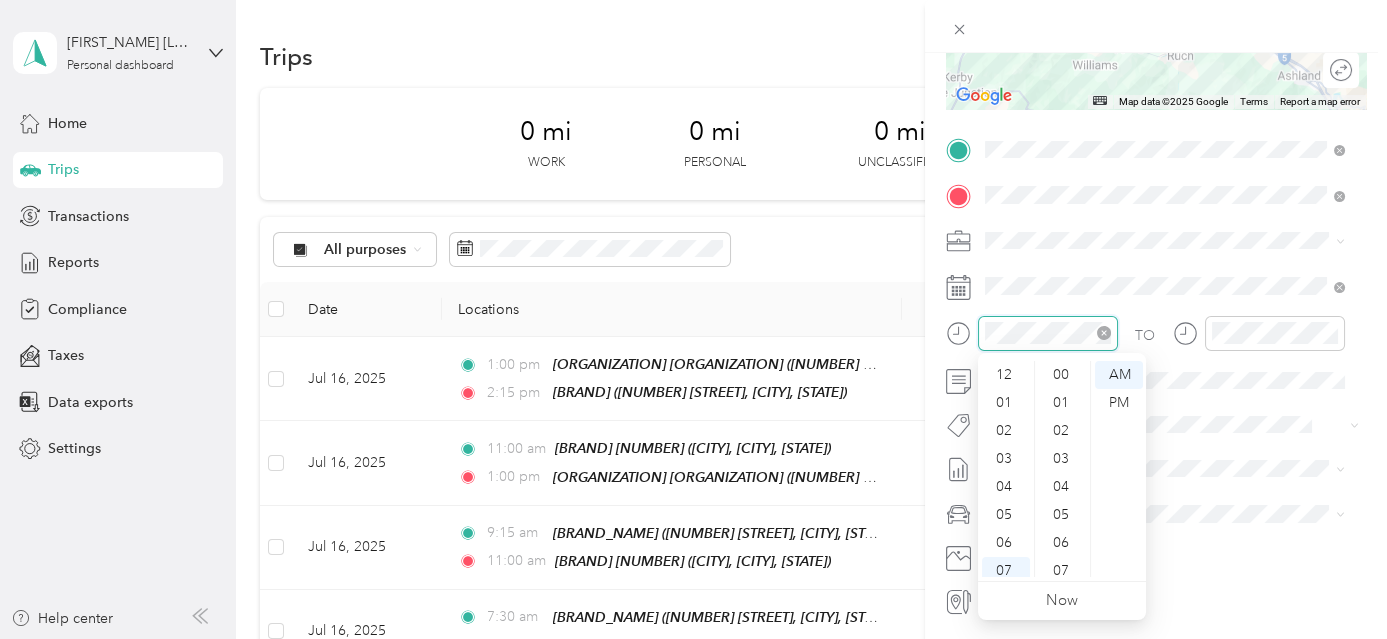 scroll, scrollTop: 1176, scrollLeft: 0, axis: vertical 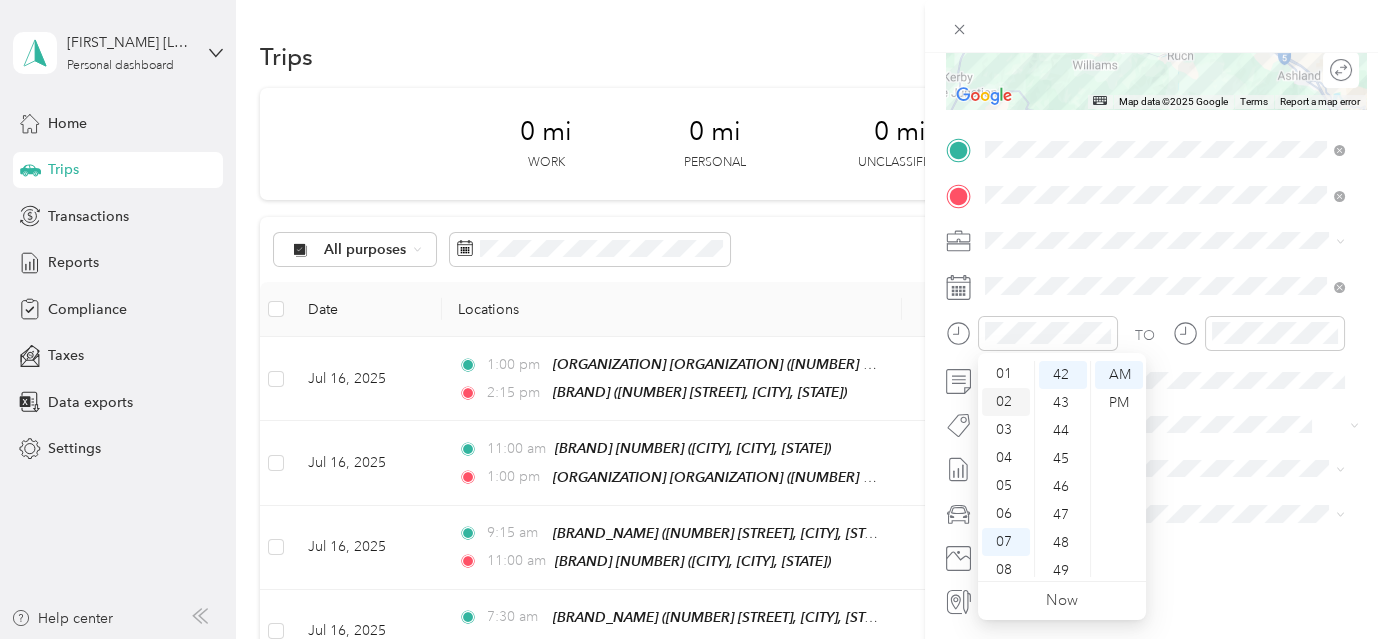 click on "02" at bounding box center (1006, 402) 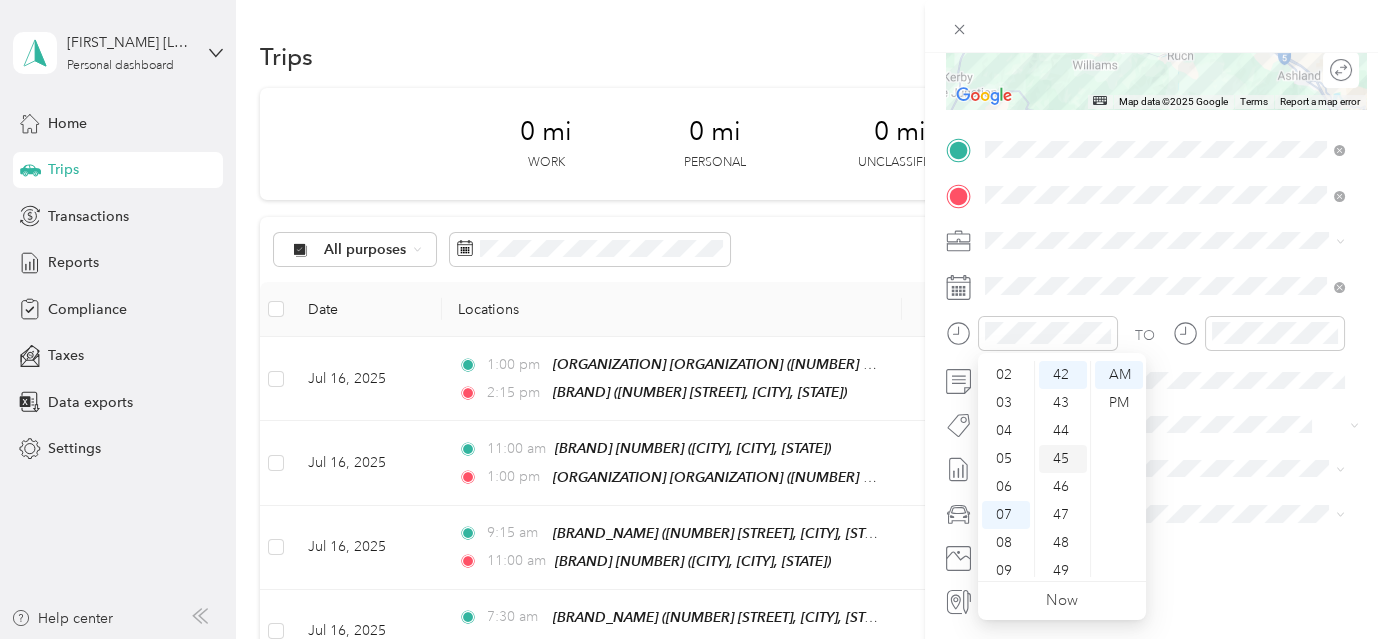scroll, scrollTop: 56, scrollLeft: 0, axis: vertical 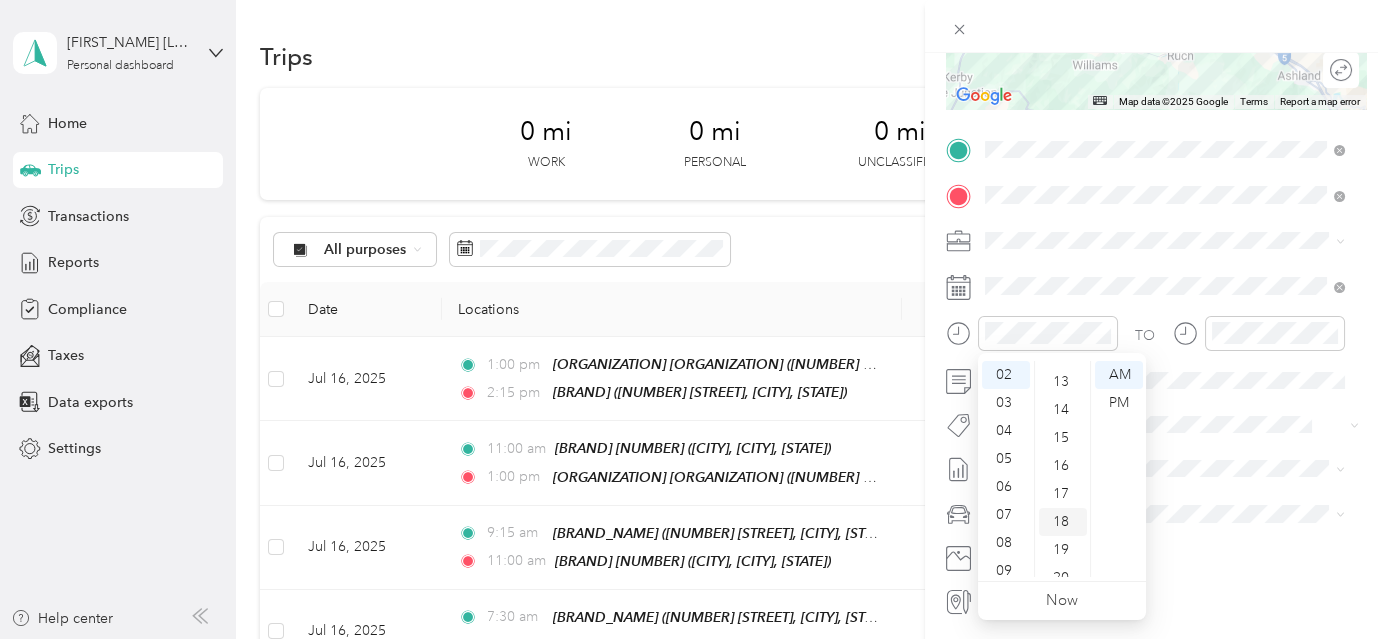 click on "15" at bounding box center [1063, 438] 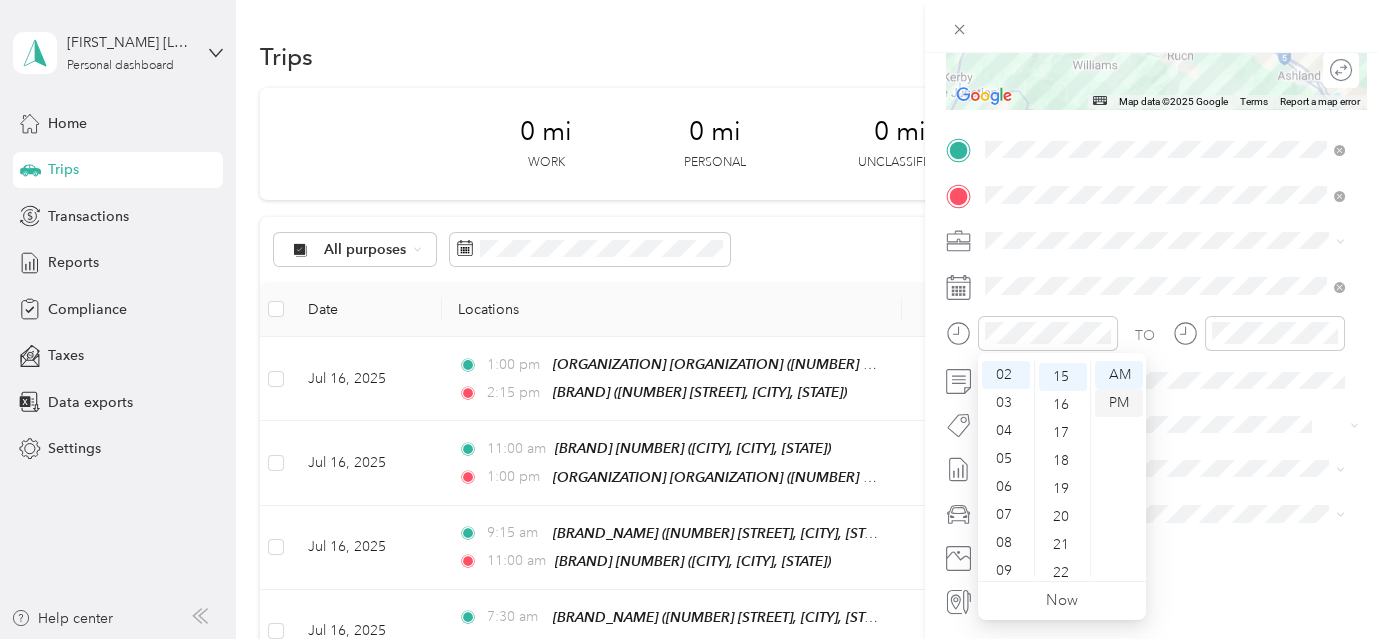scroll, scrollTop: 420, scrollLeft: 0, axis: vertical 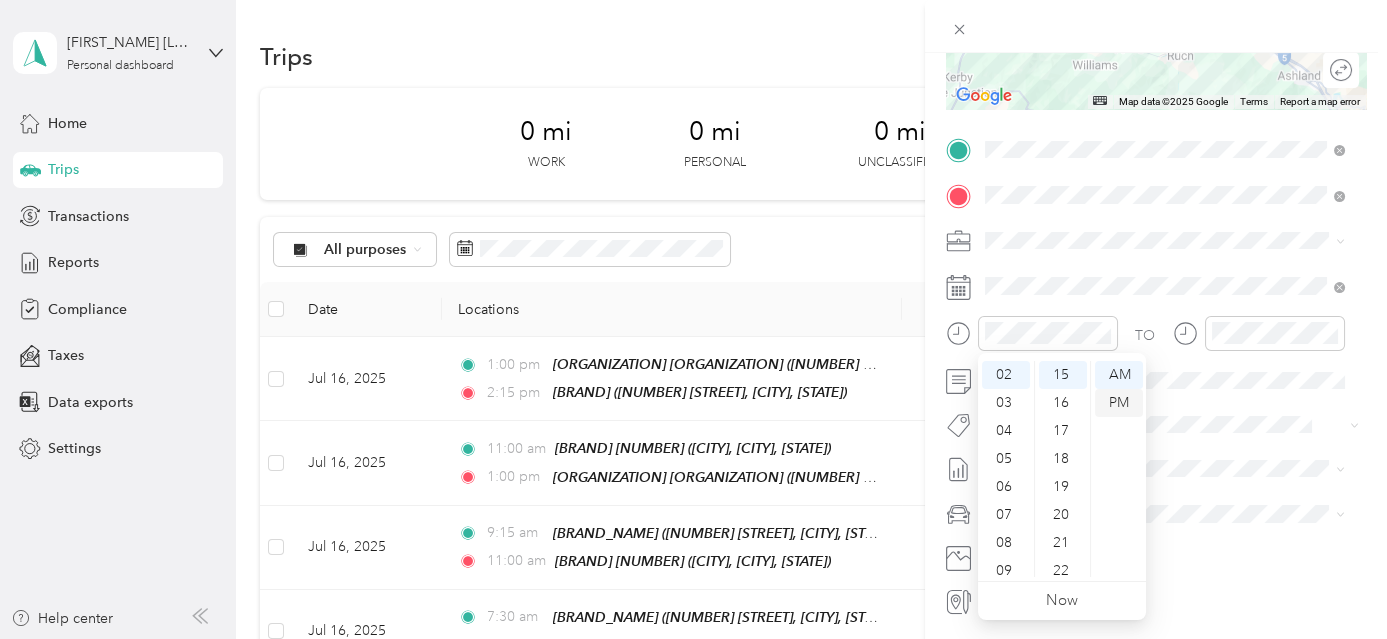 click on "PM" at bounding box center (1119, 403) 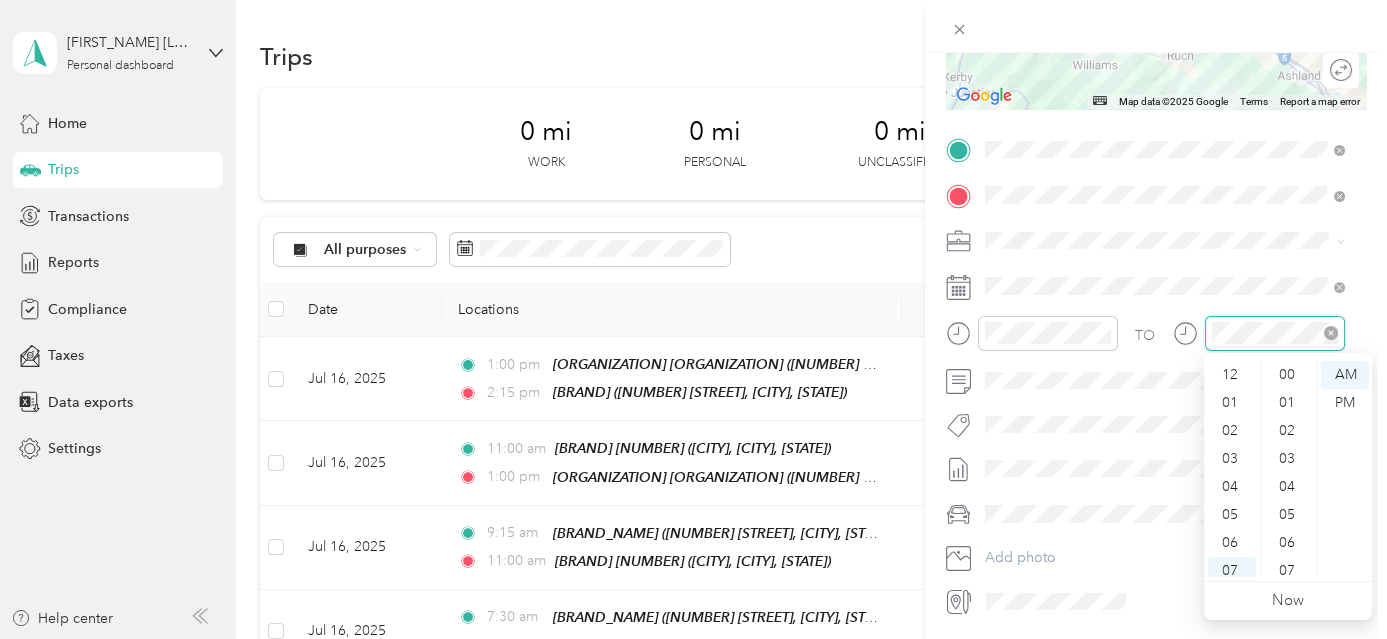 scroll, scrollTop: 1176, scrollLeft: 0, axis: vertical 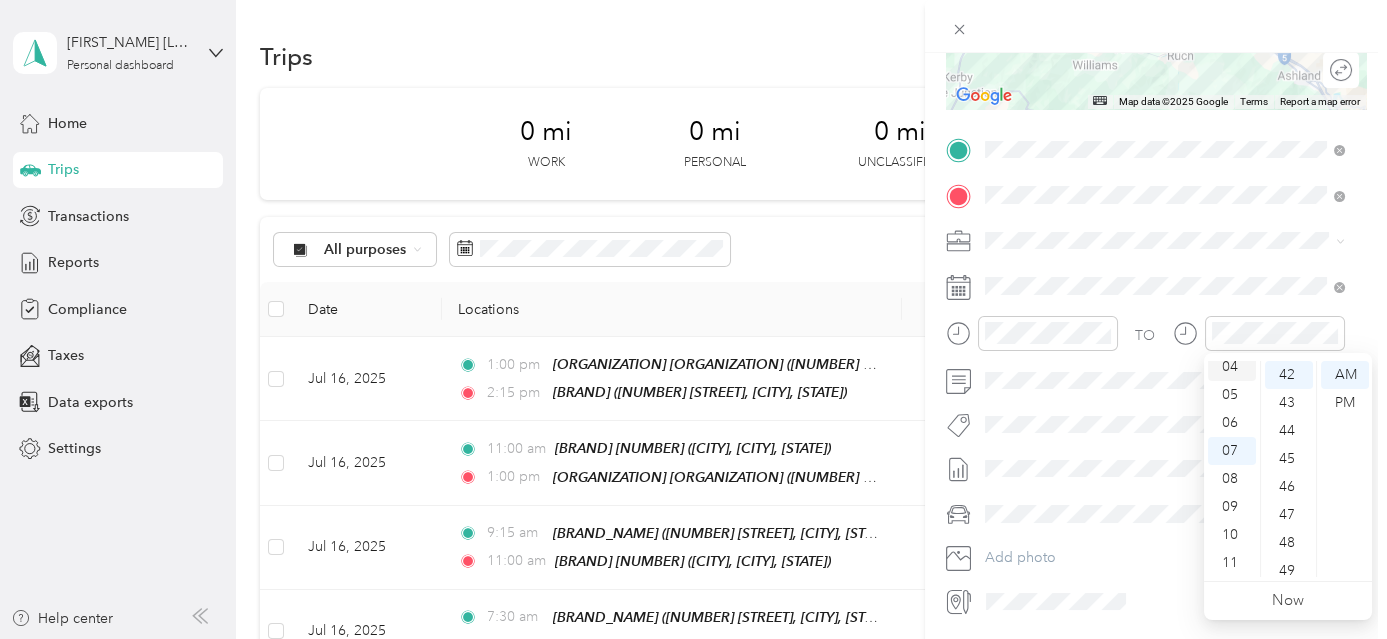 click on "04" at bounding box center (1232, 367) 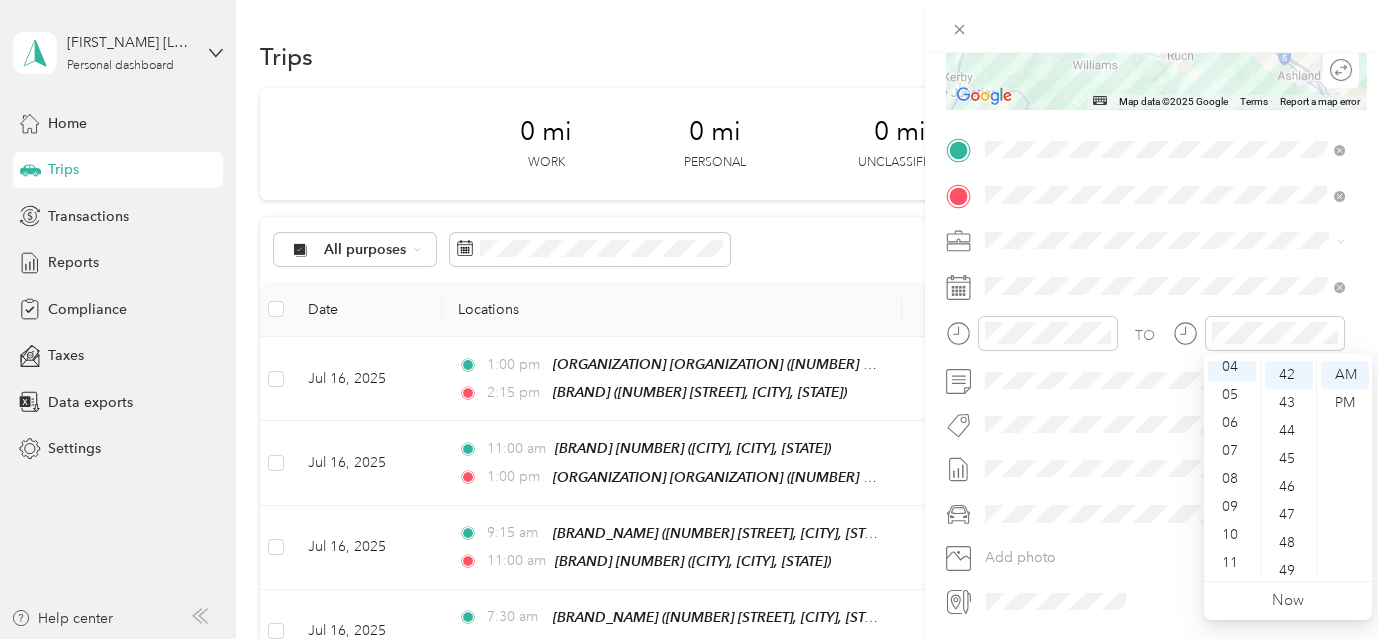 scroll, scrollTop: 112, scrollLeft: 0, axis: vertical 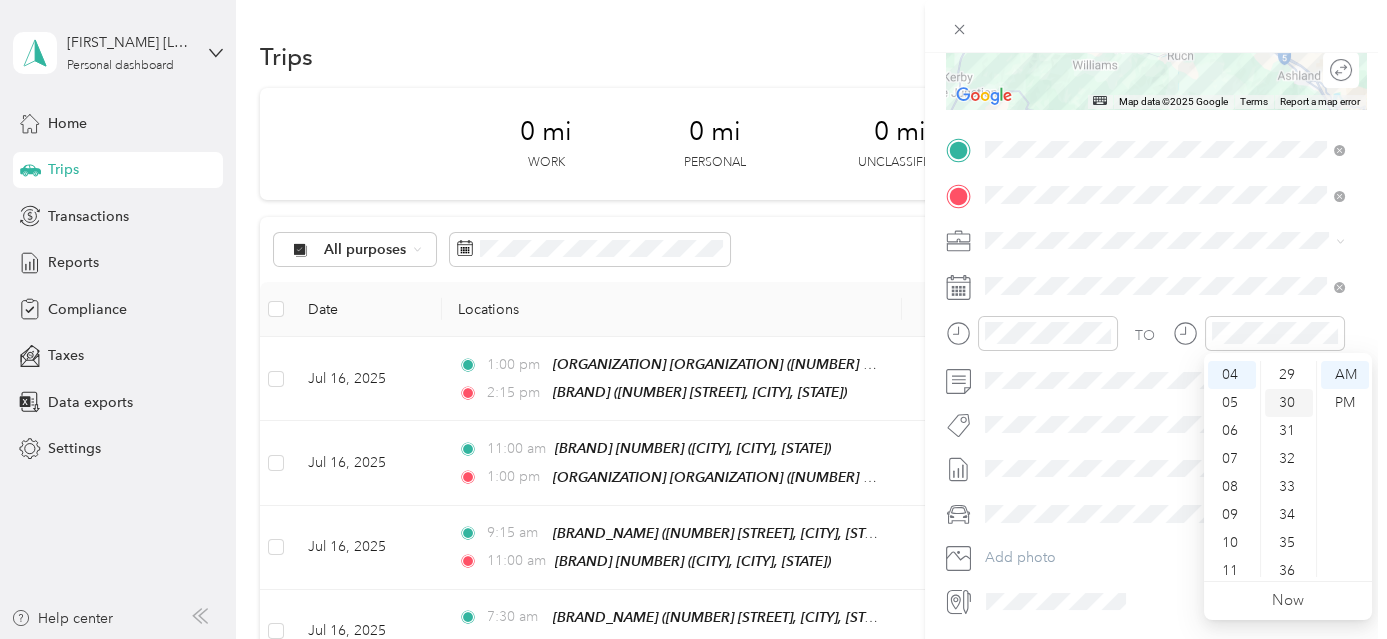 click on "30" at bounding box center (1289, 403) 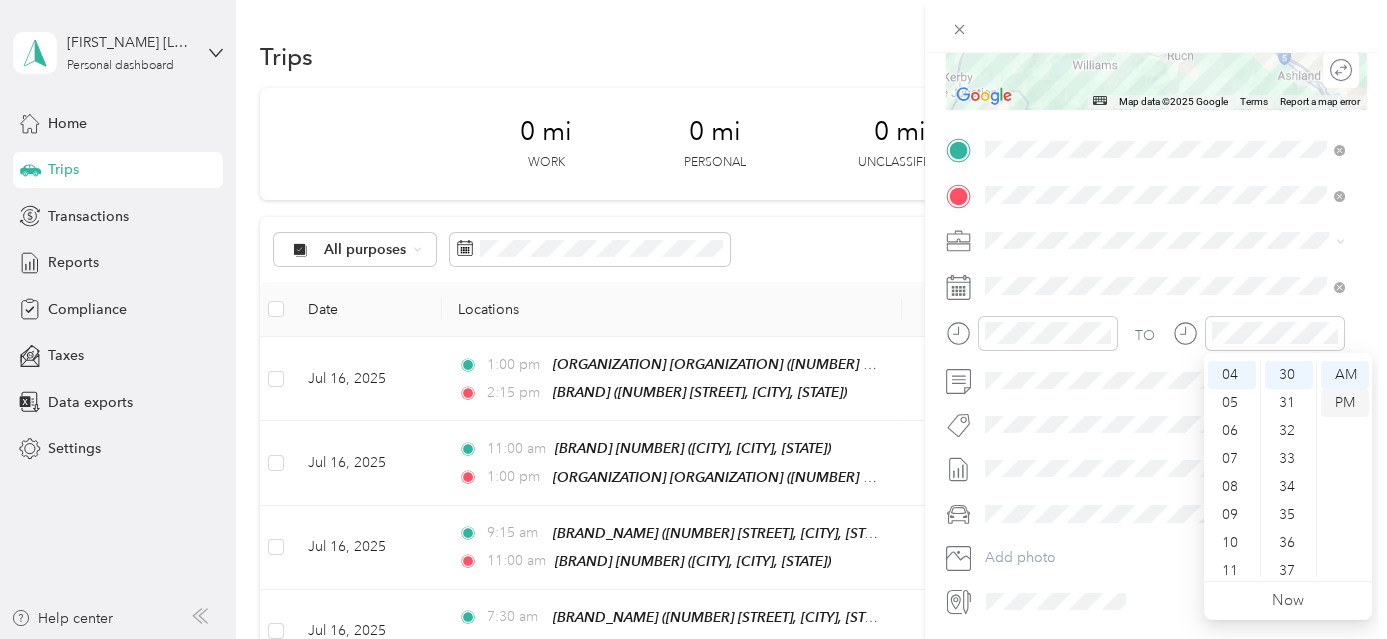 scroll, scrollTop: 840, scrollLeft: 0, axis: vertical 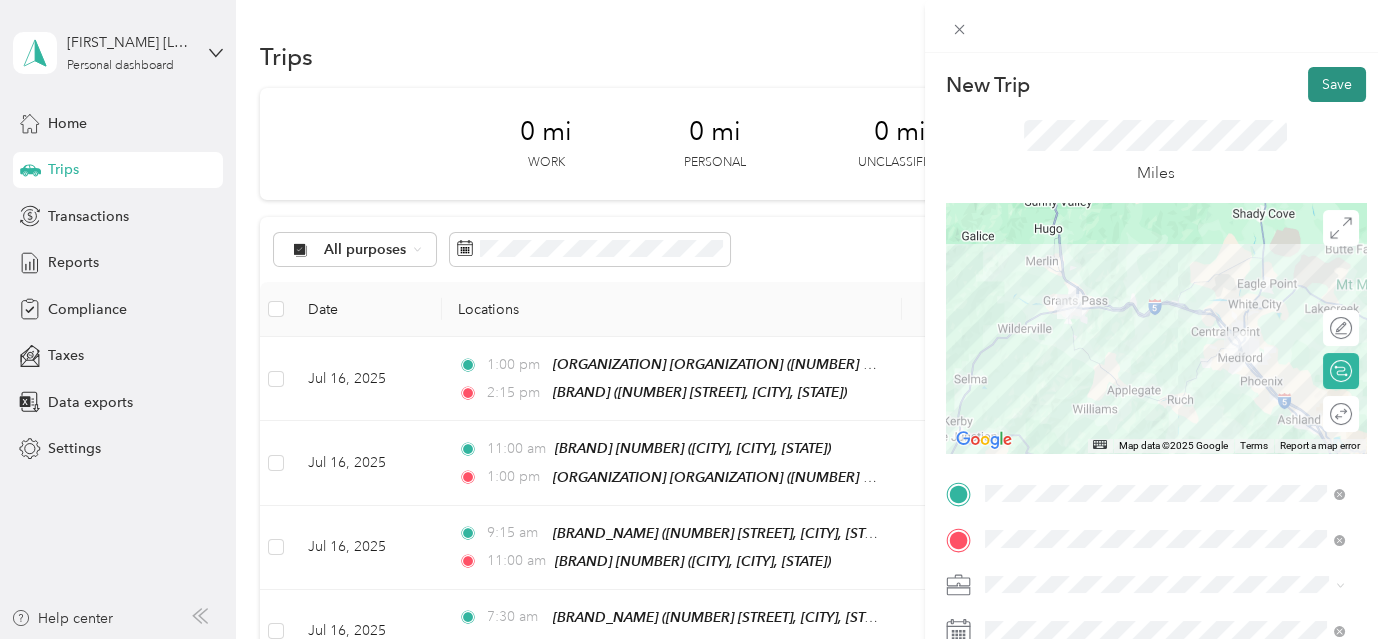 click on "Save" at bounding box center (1337, 84) 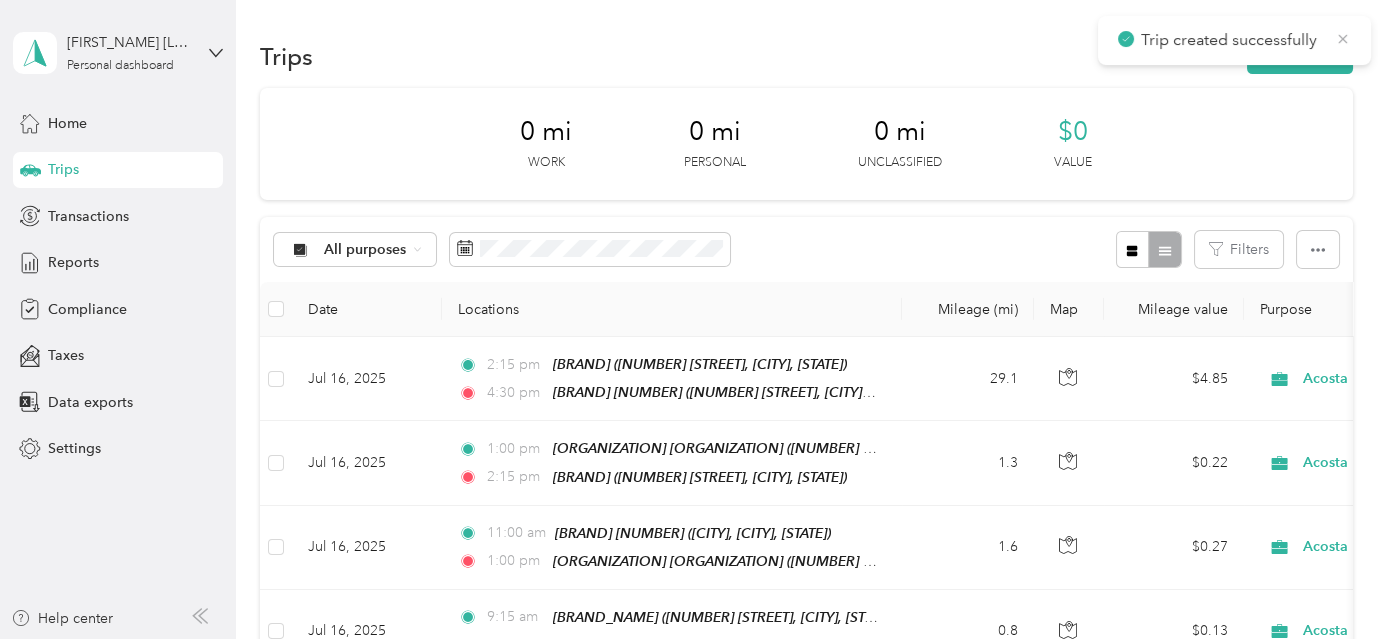 click 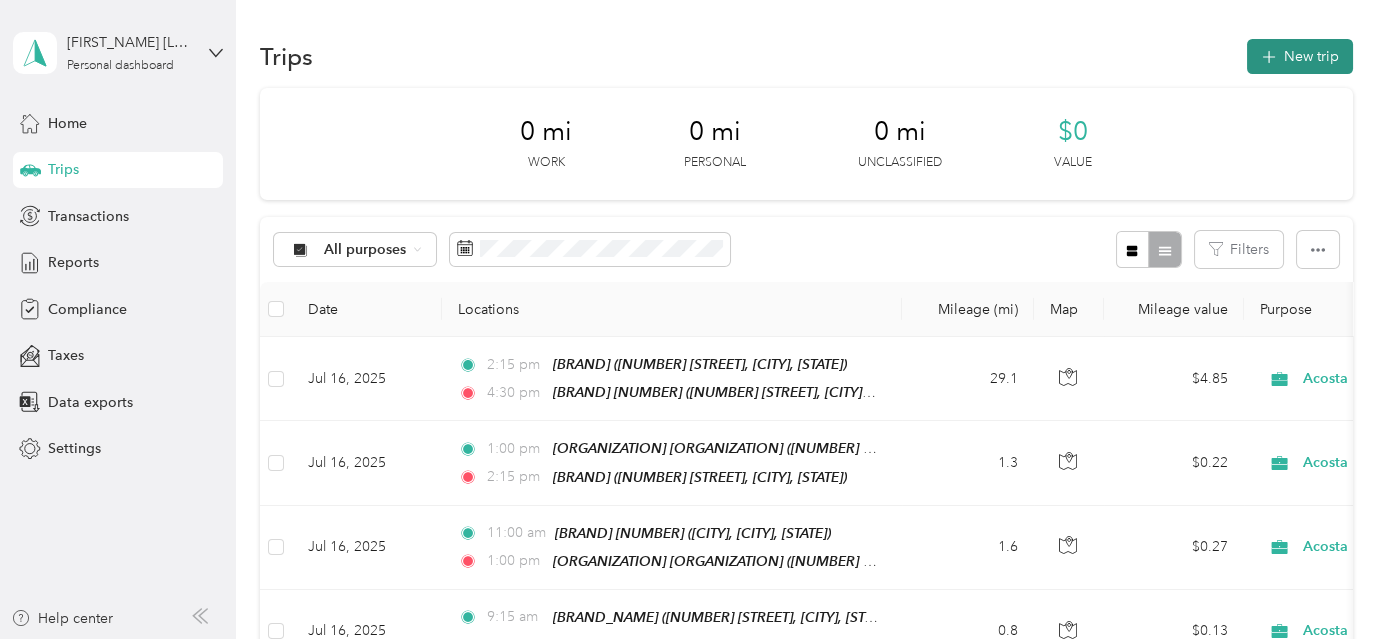 click on "New trip" at bounding box center [1300, 56] 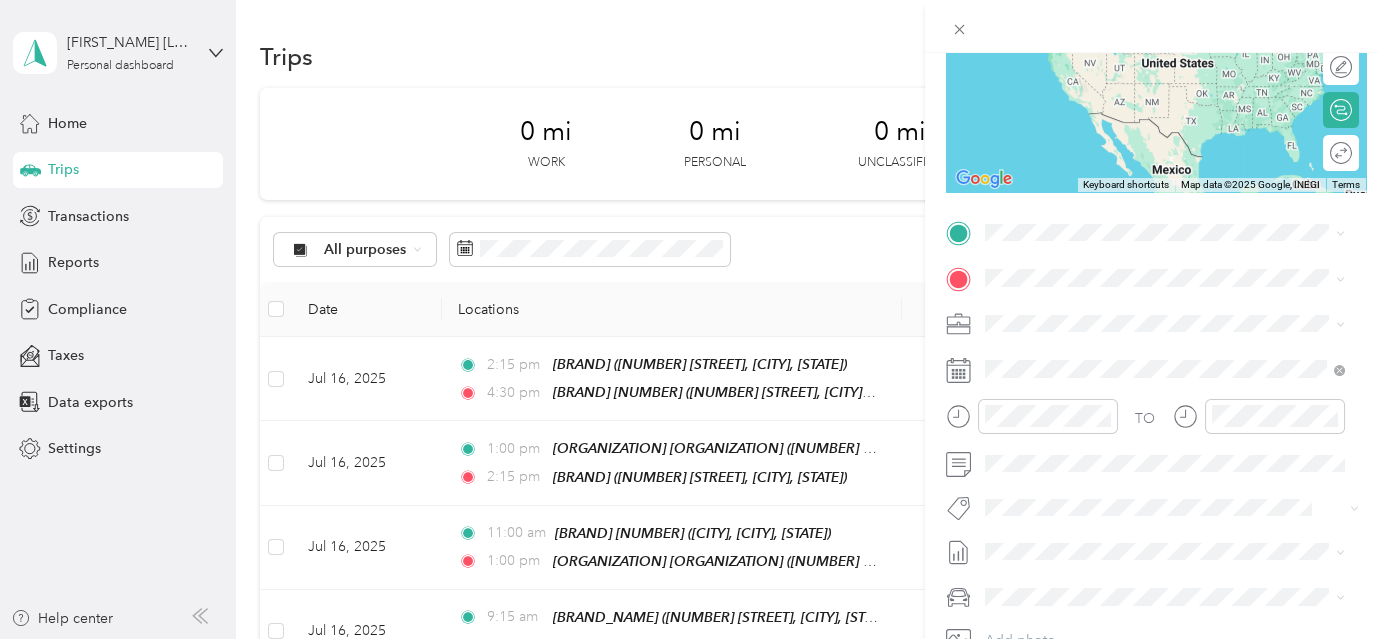 scroll, scrollTop: 298, scrollLeft: 0, axis: vertical 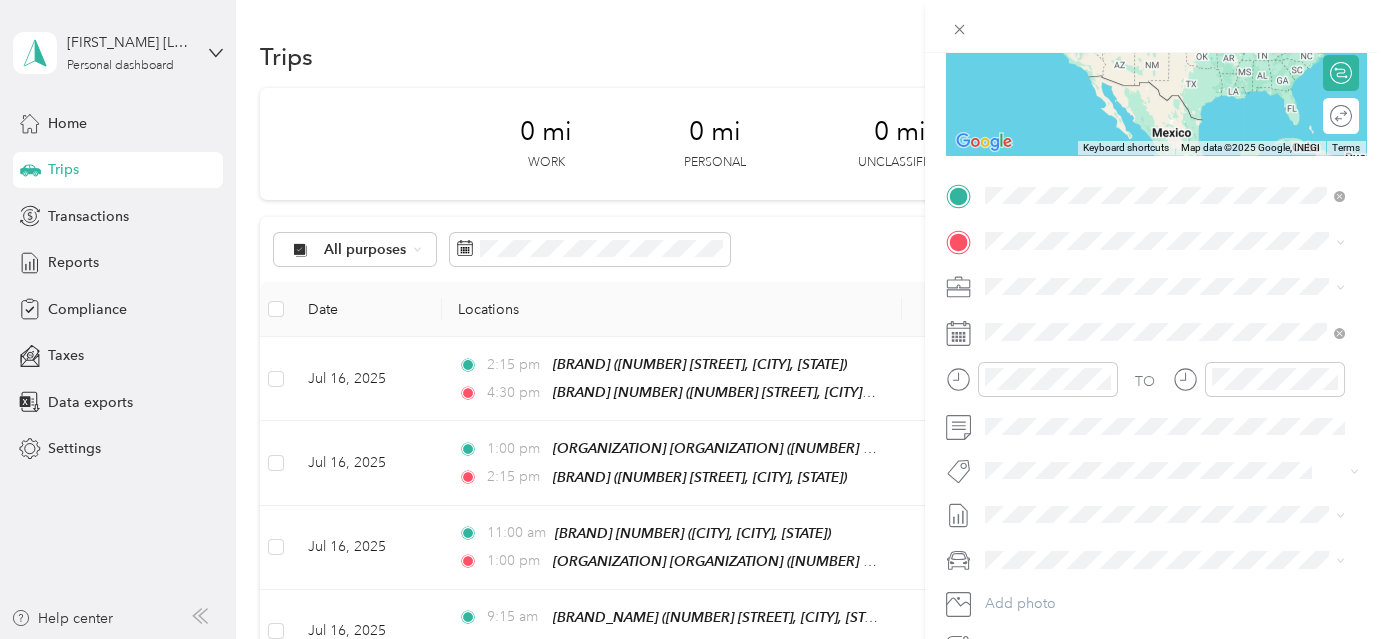 click on "[BRAND] [NUMBER] [NUMBER] [STREET], [POSTAL_CODE], [CITY], [STATE], [COUNTRY]" at bounding box center [1180, 380] 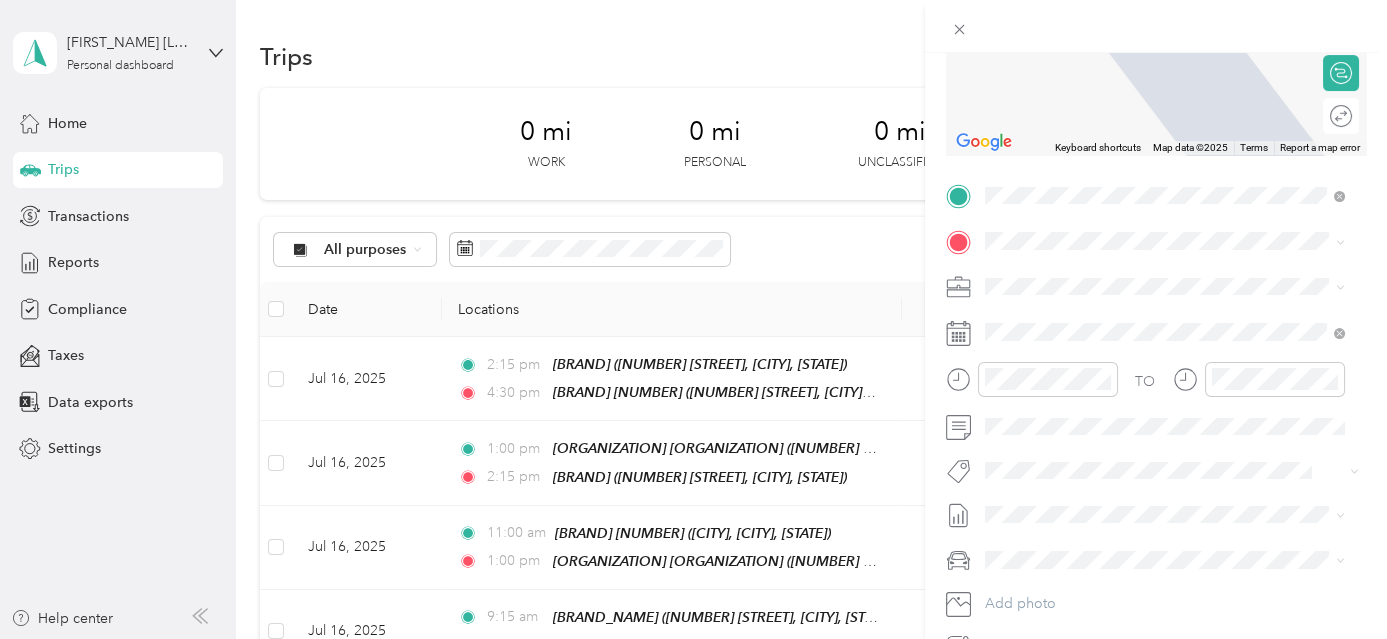 click on "[BRAND_NAME] [NUMBER] [STREET], [POSTAL_CODE], [CITY], [STATE], [COUNTRY]" at bounding box center (1180, 430) 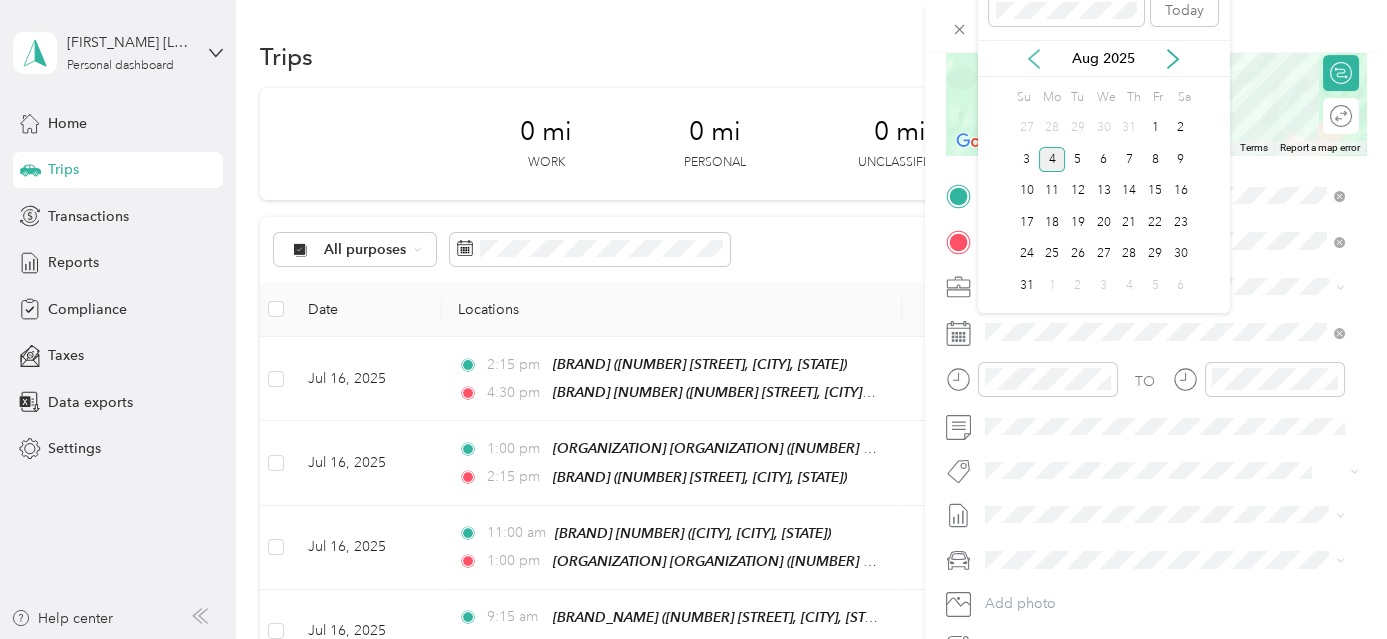click 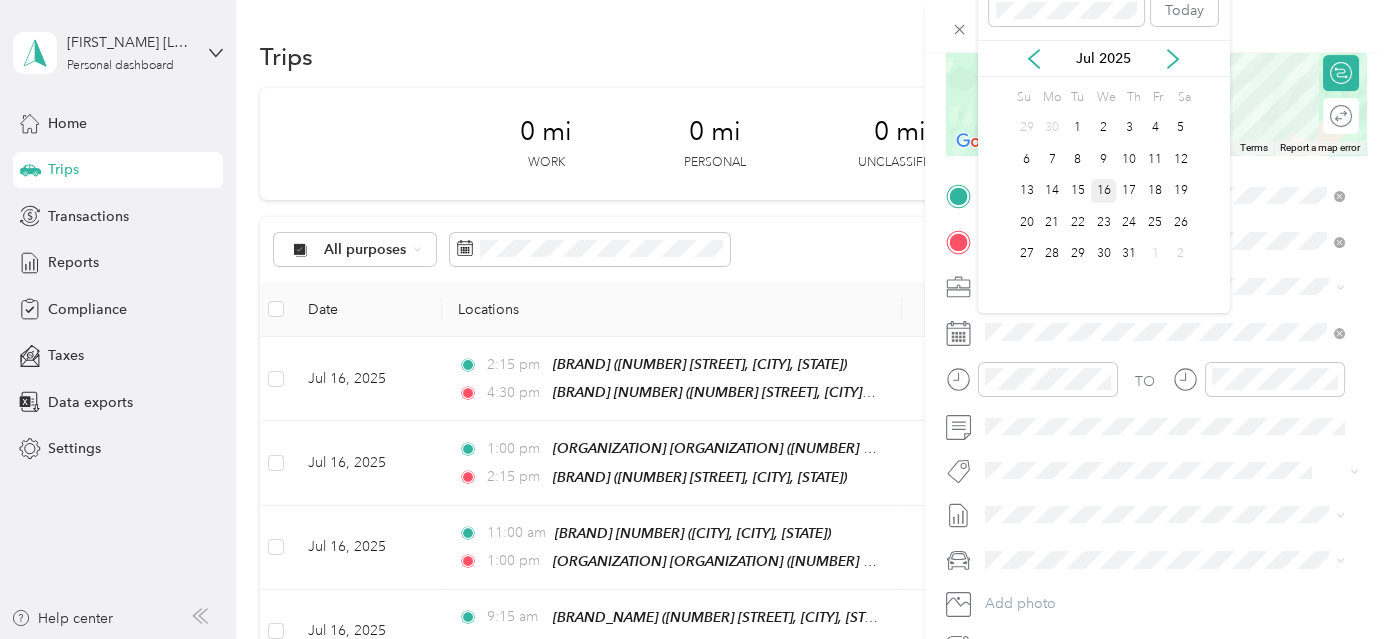click on "16" at bounding box center (1104, 191) 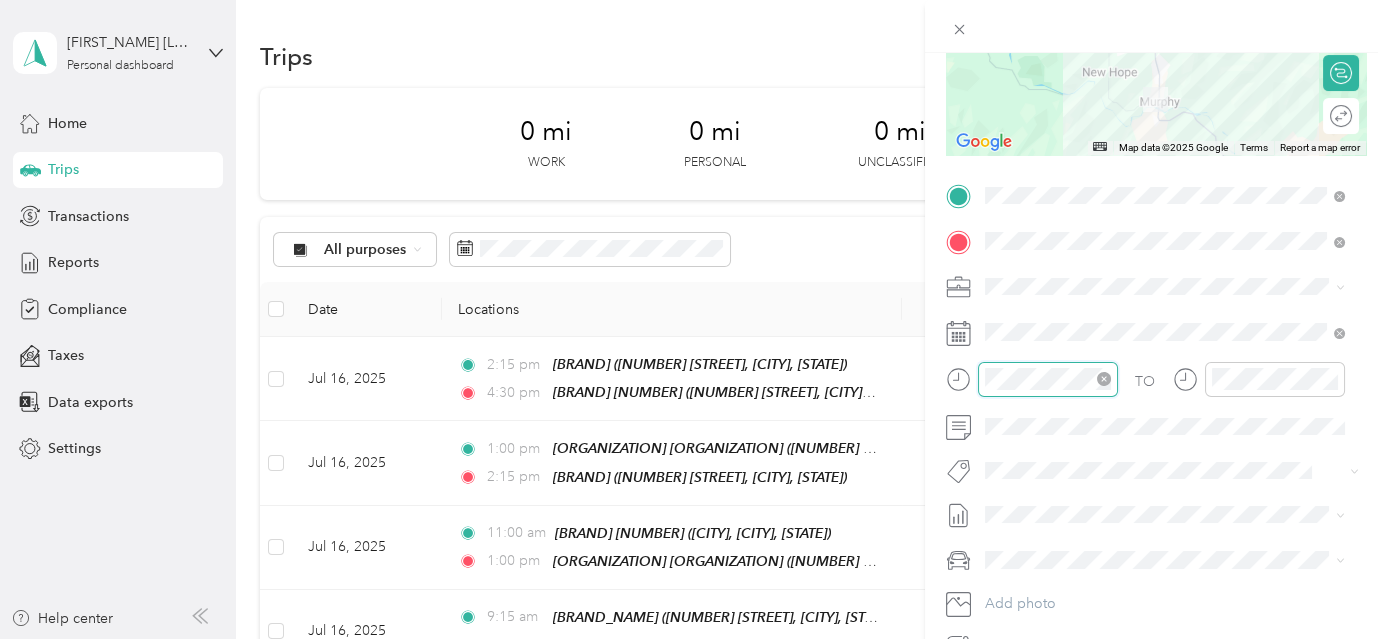 scroll, scrollTop: 1204, scrollLeft: 0, axis: vertical 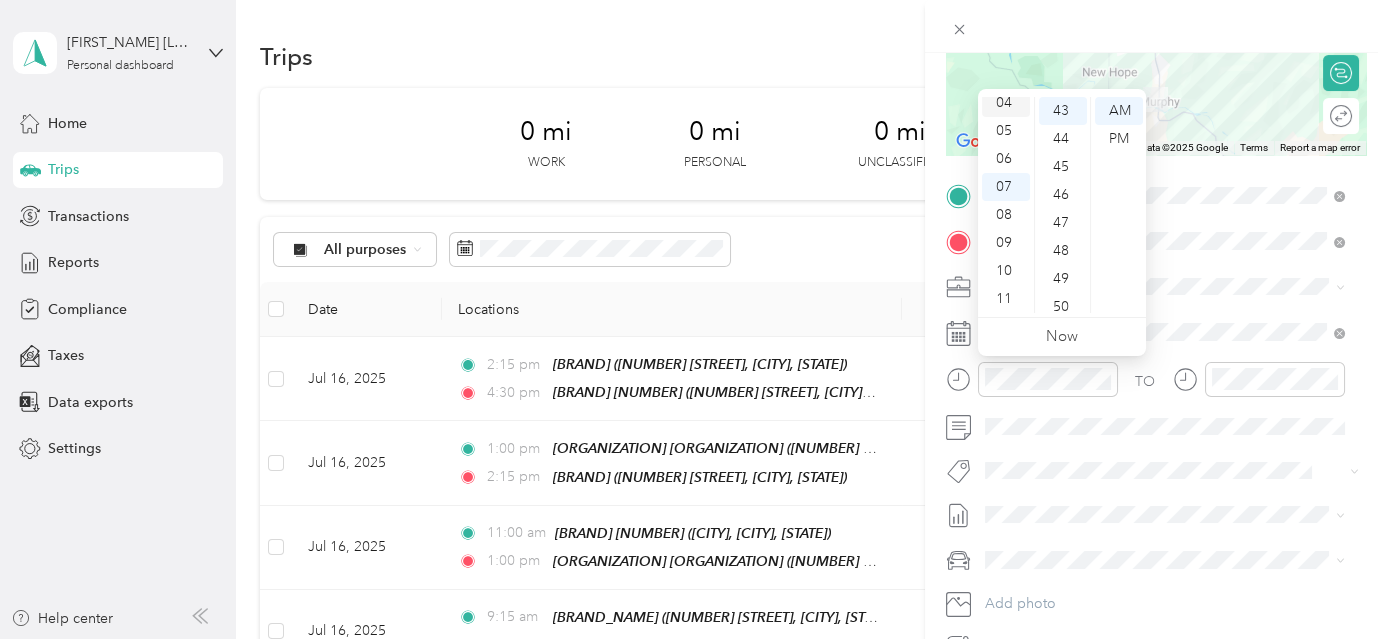 click on "04" at bounding box center (1006, 103) 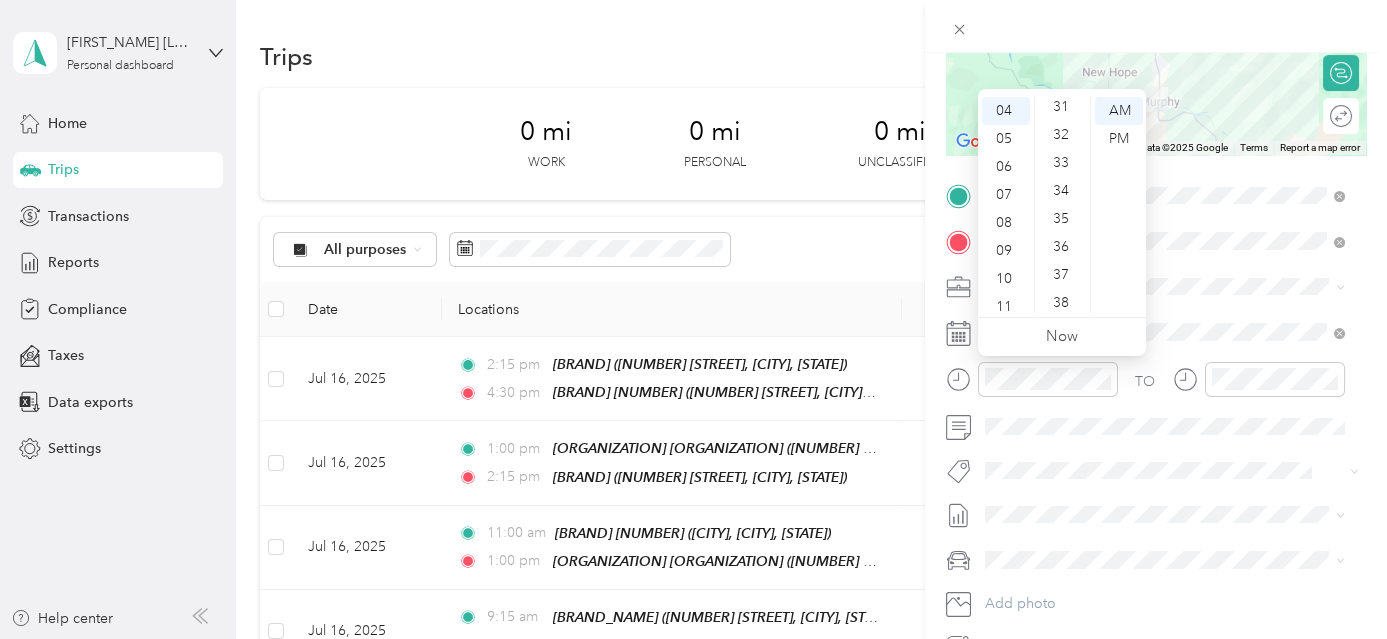 scroll, scrollTop: 840, scrollLeft: 0, axis: vertical 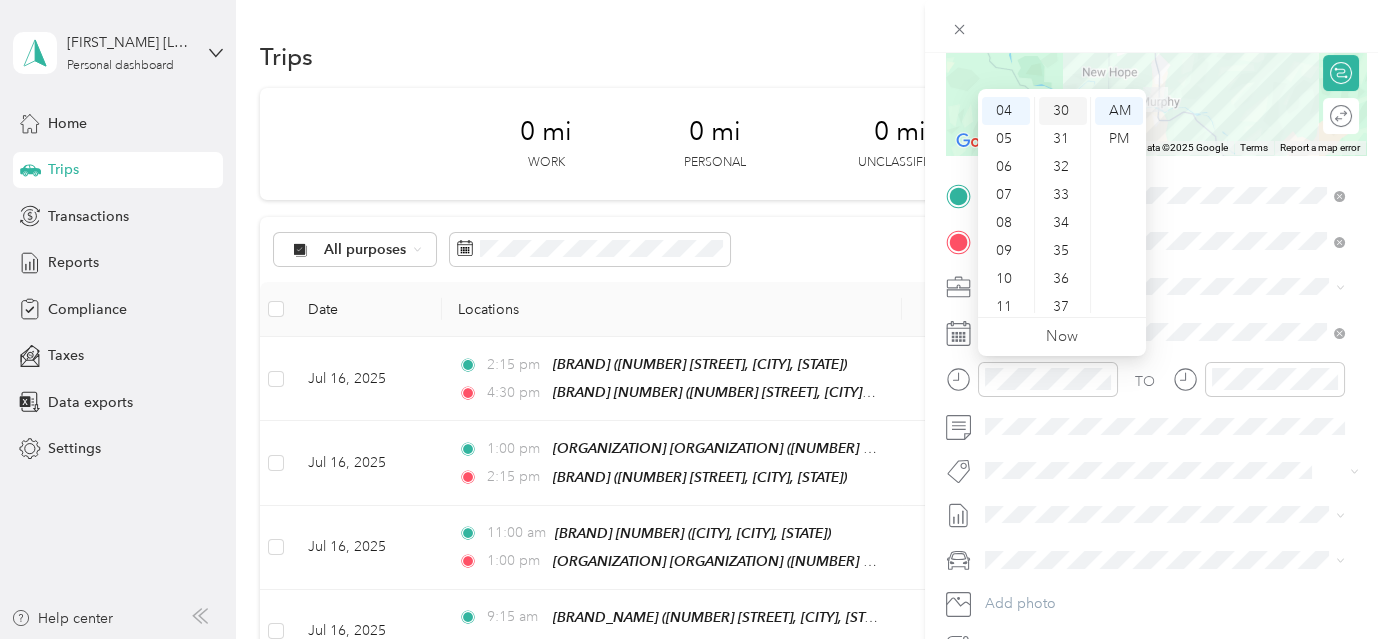 click on "30" at bounding box center (1063, 111) 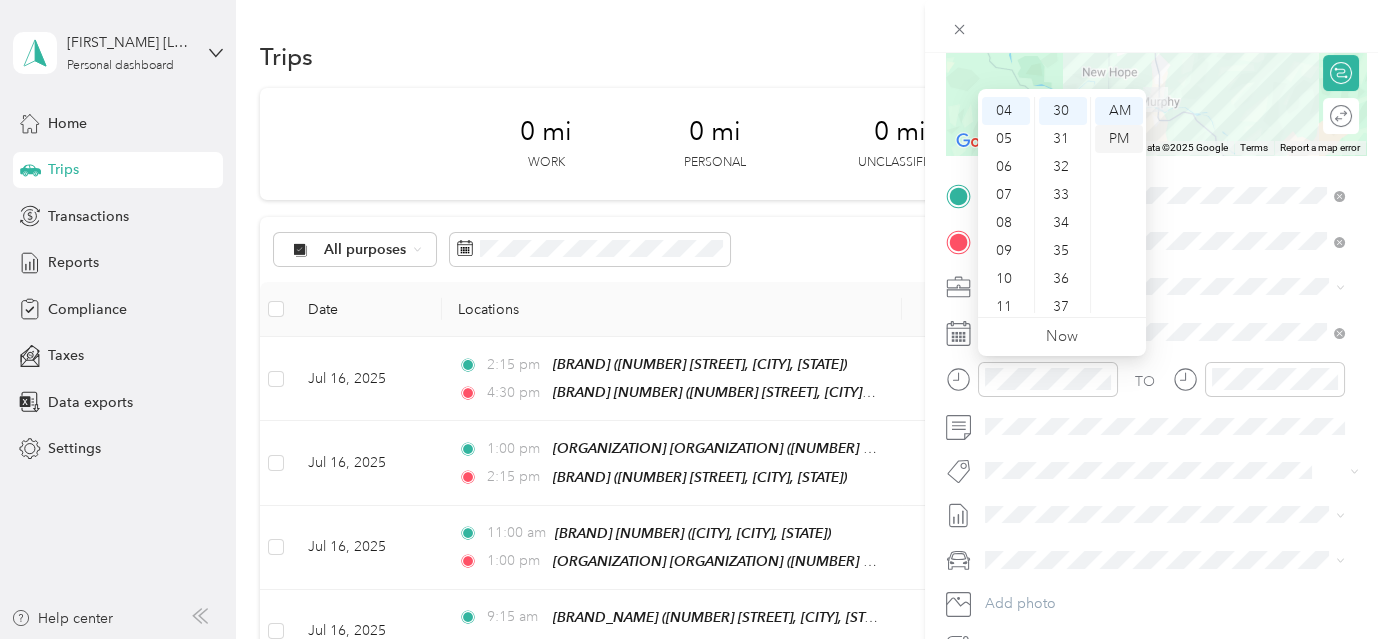 click on "PM" at bounding box center (1119, 139) 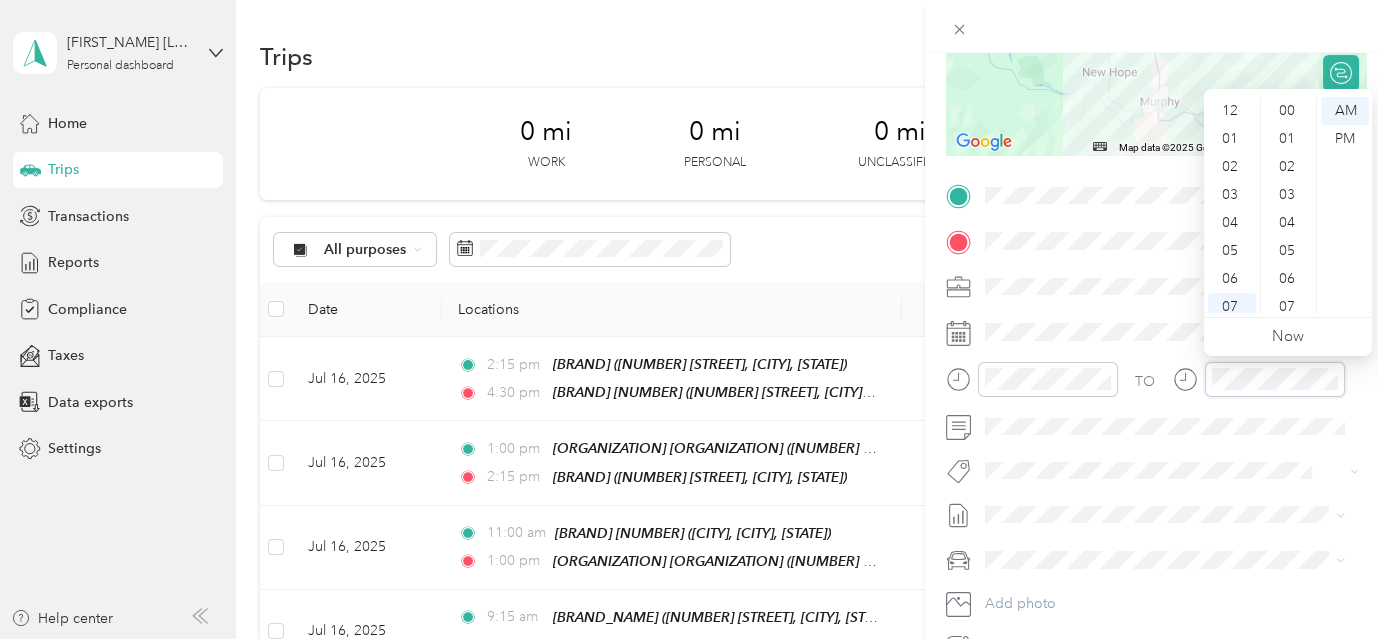 scroll, scrollTop: 1204, scrollLeft: 0, axis: vertical 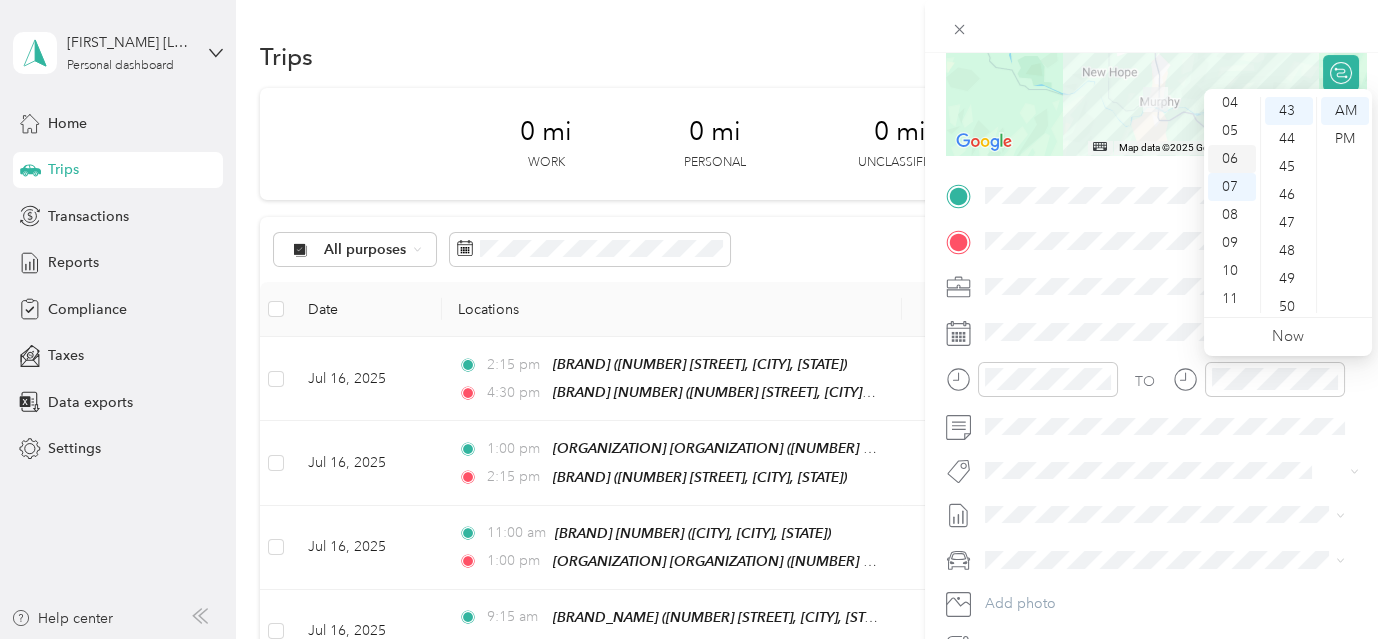 click on "06" at bounding box center [1232, 159] 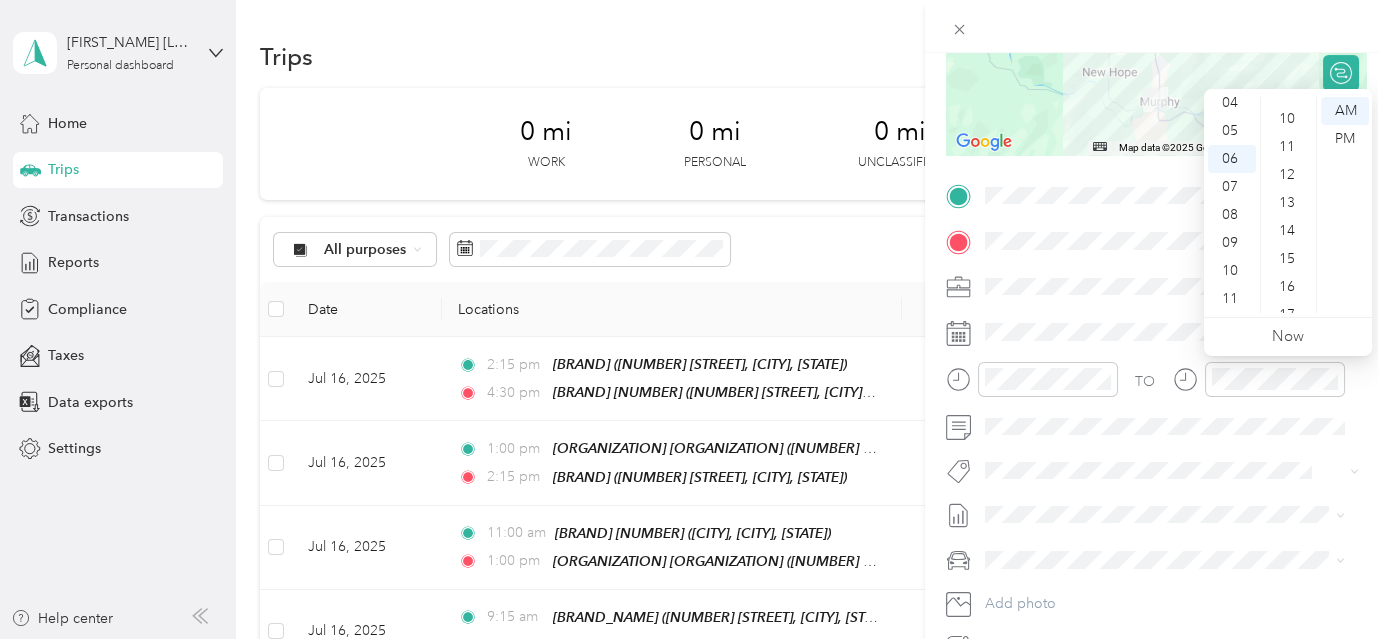 scroll, scrollTop: 0, scrollLeft: 0, axis: both 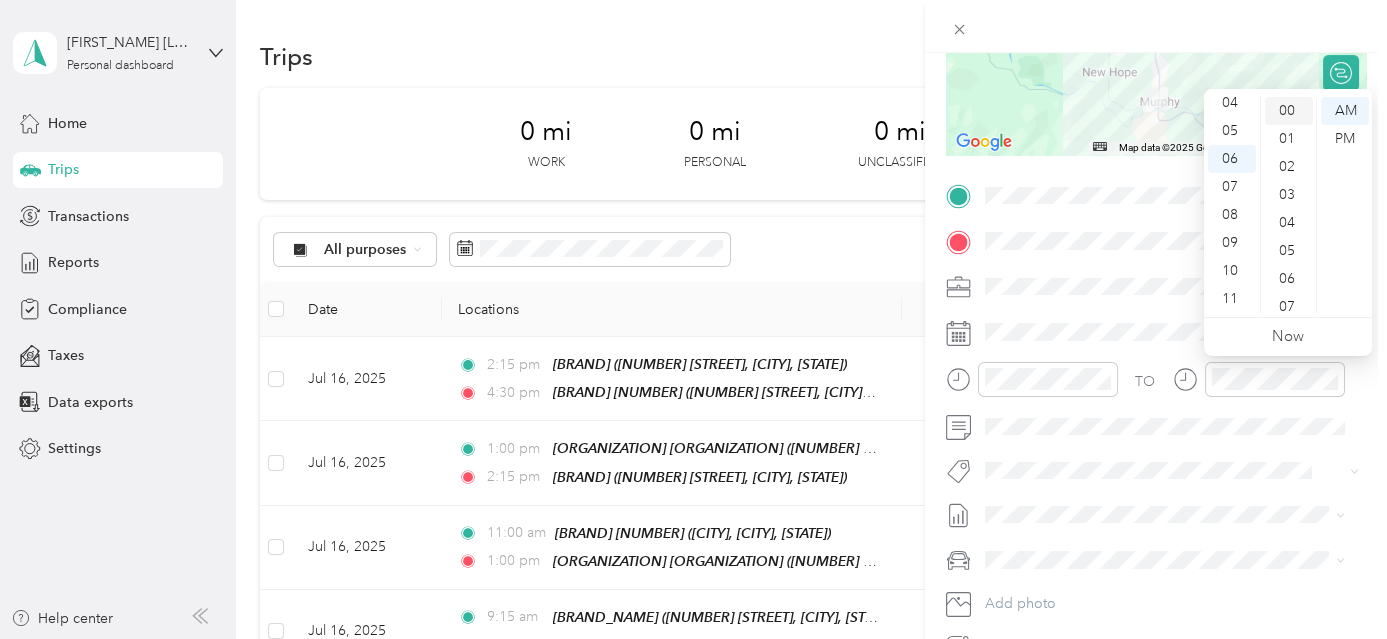 click on "00" at bounding box center (1289, 111) 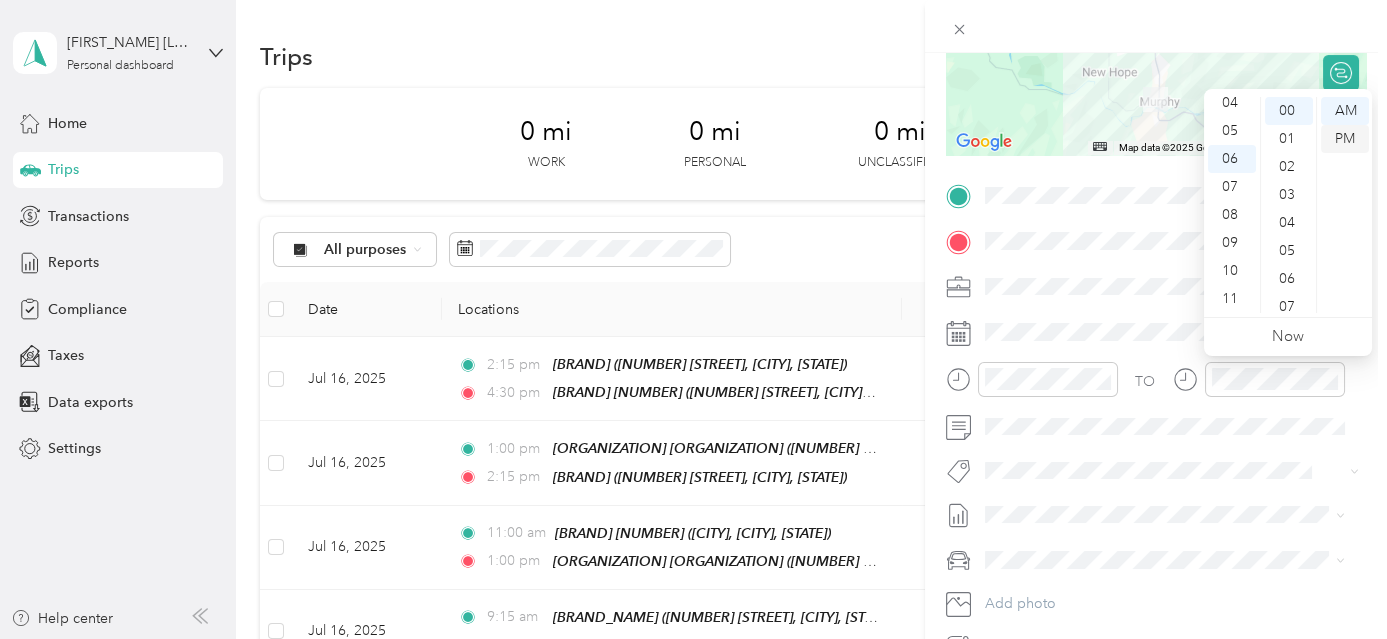 drag, startPoint x: 1342, startPoint y: 137, endPoint x: 1395, endPoint y: 148, distance: 54.129475 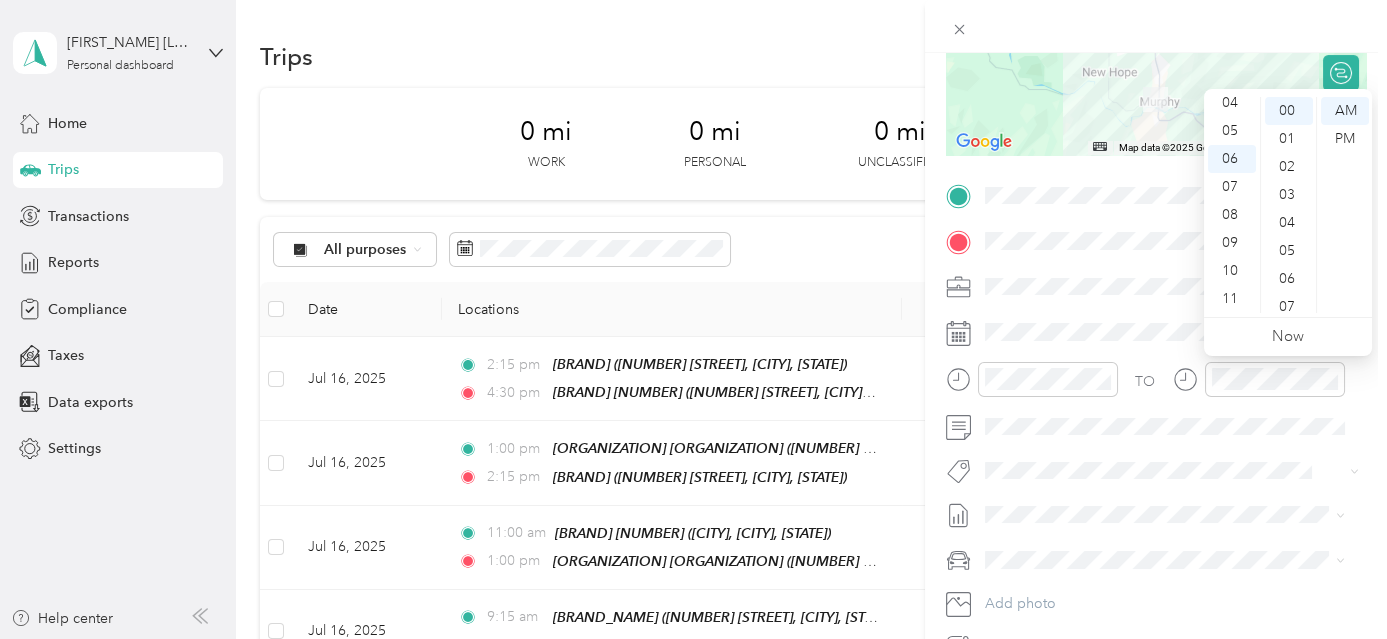 click on "PM" at bounding box center [1345, 139] 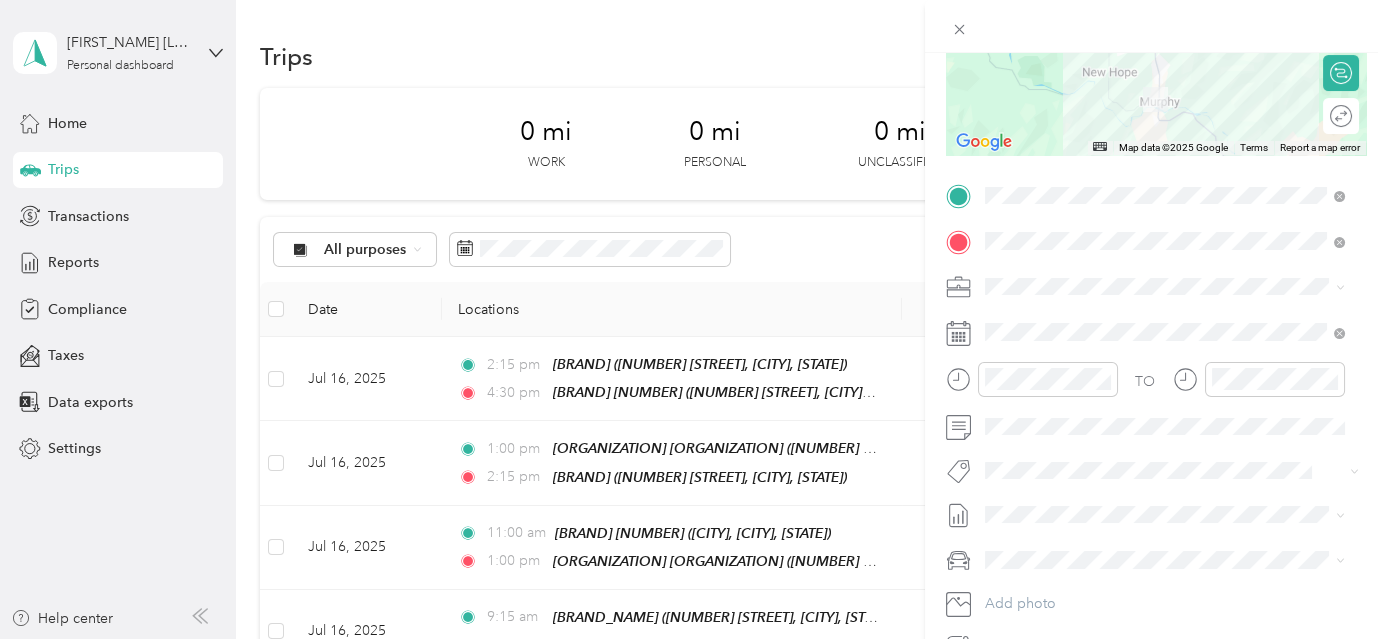 scroll, scrollTop: 0, scrollLeft: 0, axis: both 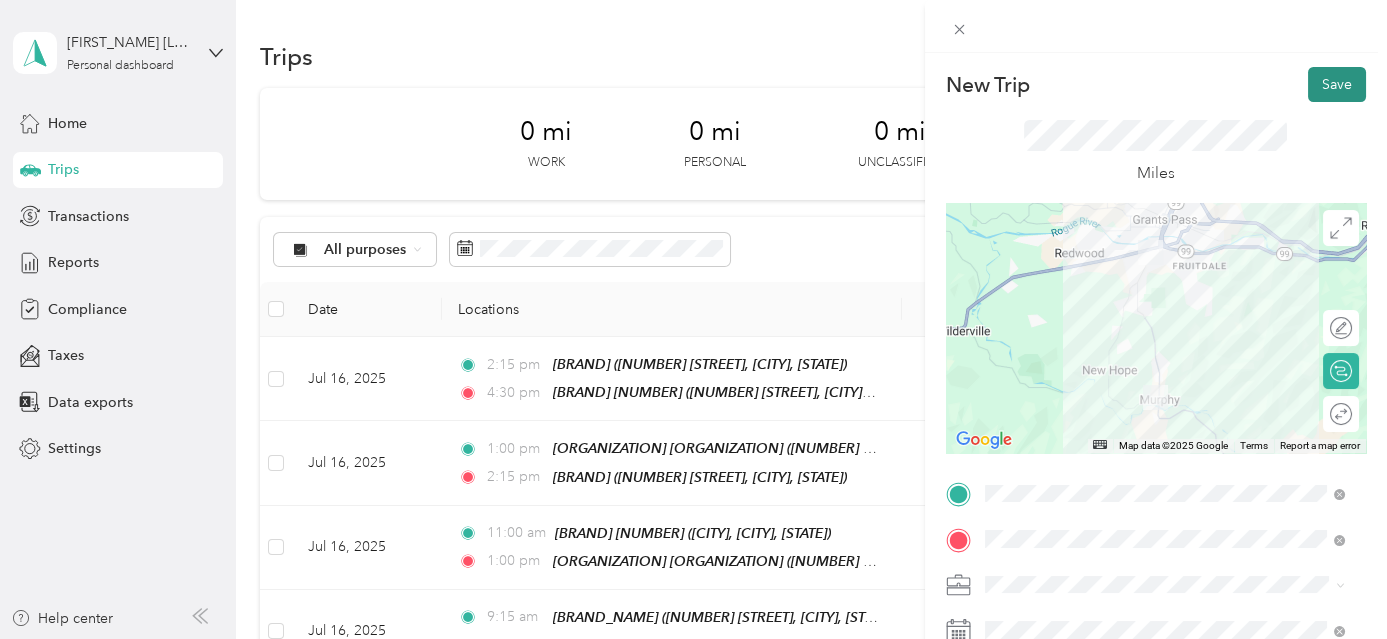 click on "Save" at bounding box center [1337, 84] 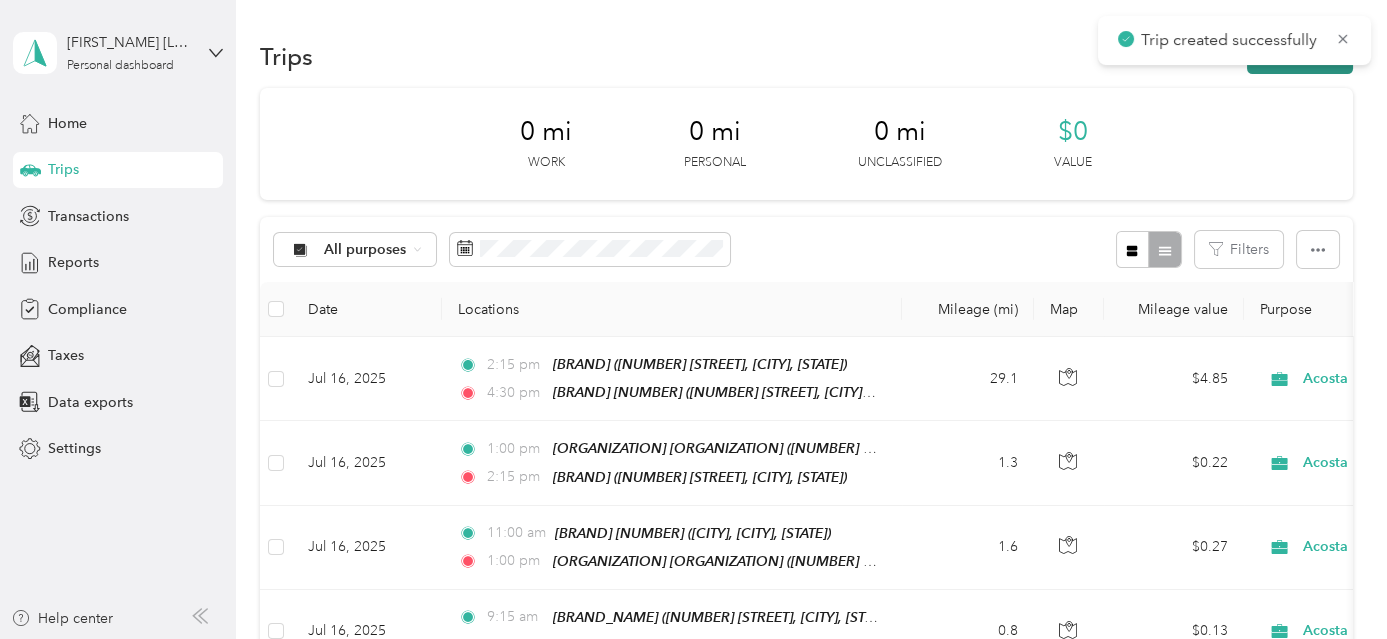 click on "New trip" at bounding box center (1300, 56) 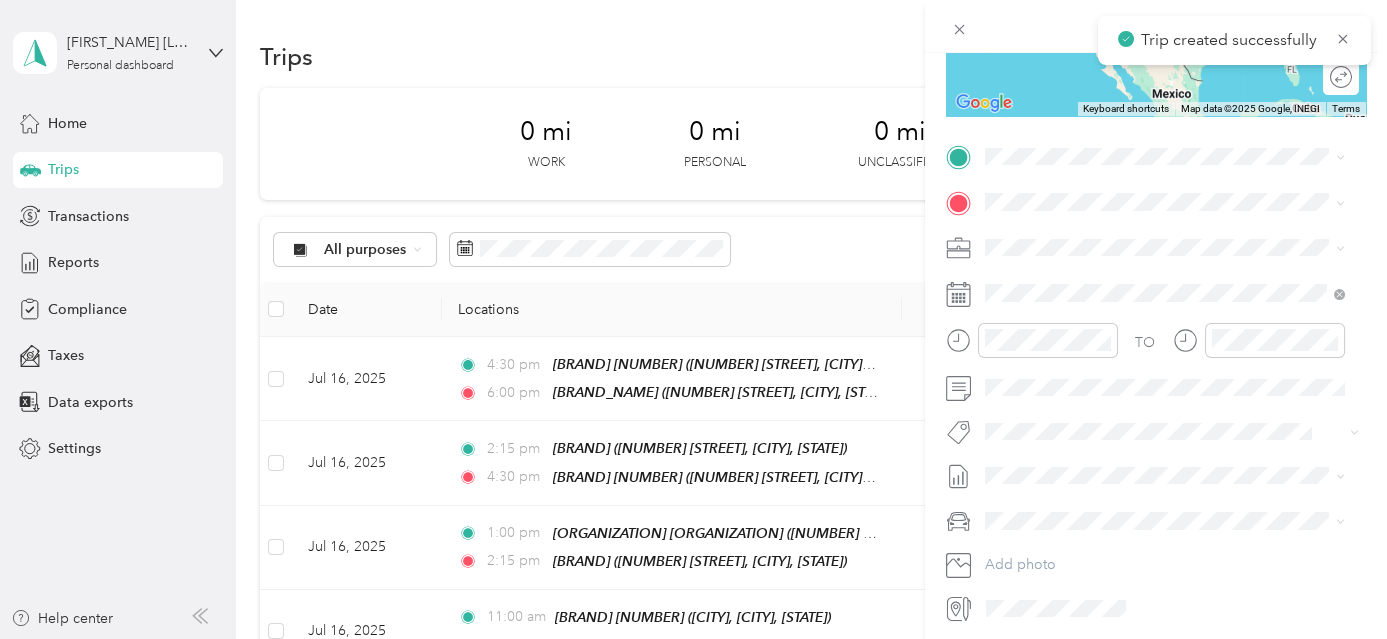 scroll, scrollTop: 344, scrollLeft: 0, axis: vertical 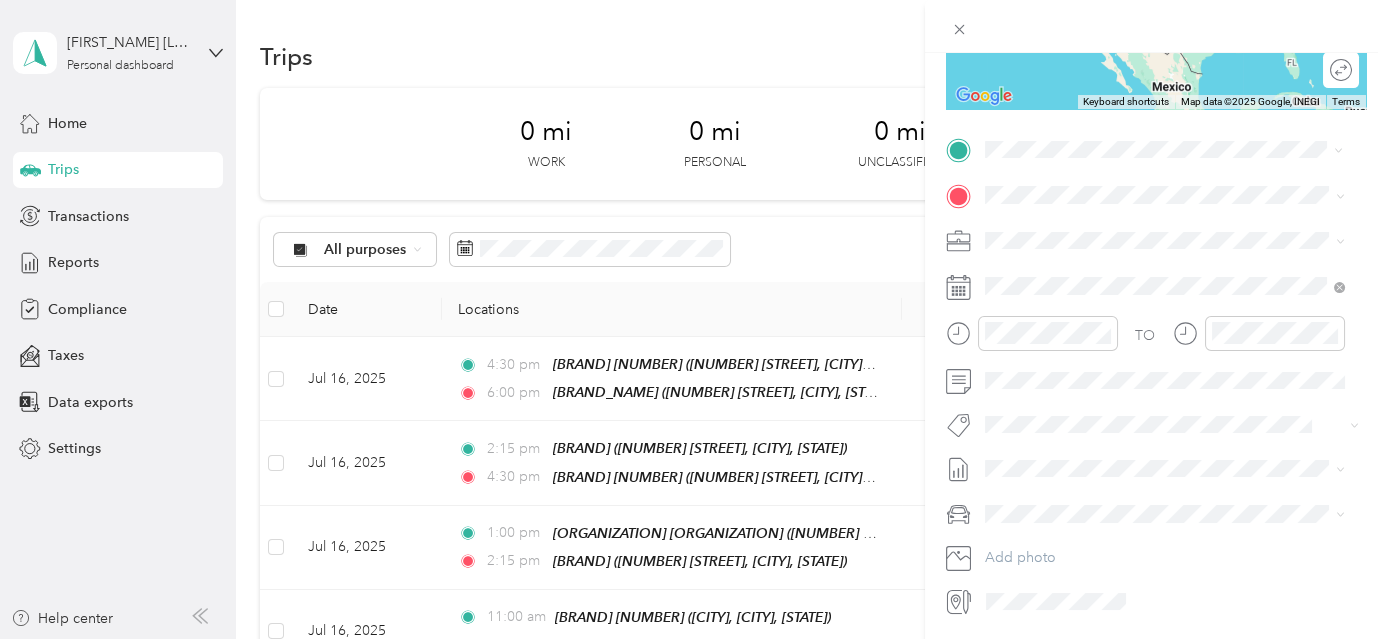 click on "[NUMBER] [STREET], [POSTAL_CODE], [CITY], [STATE], [COUNTRY]" at bounding box center (1168, 358) 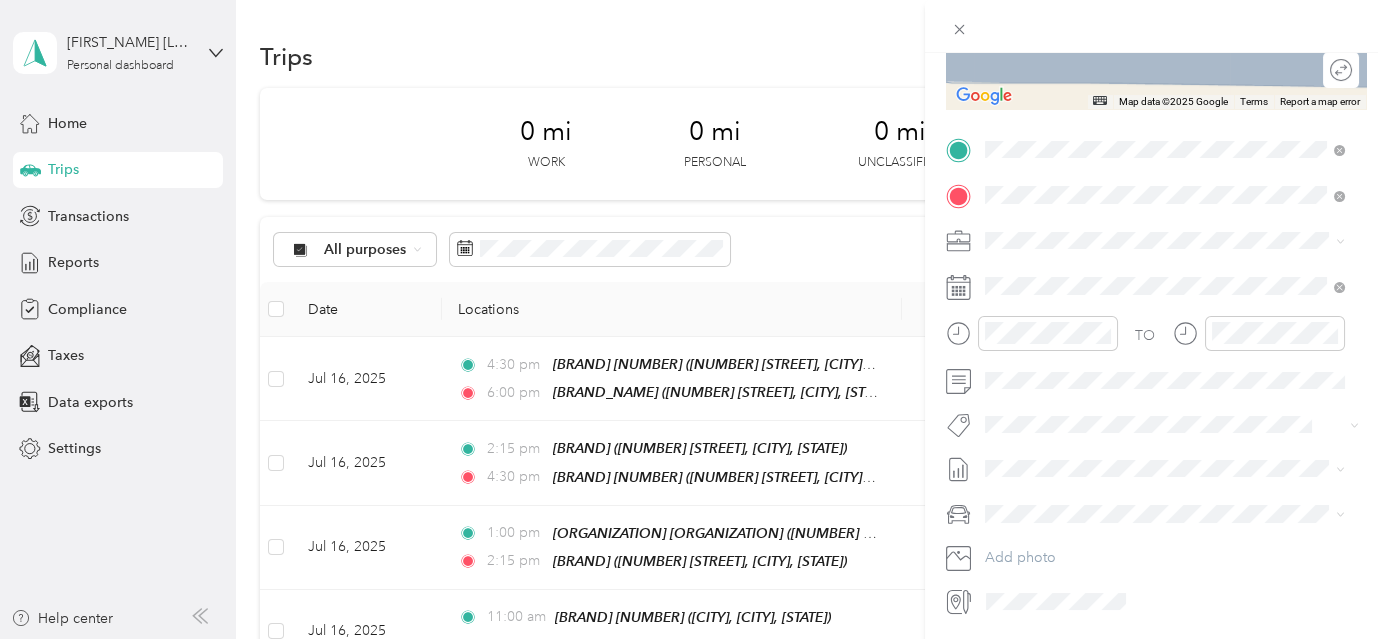 click on "TEAM [NAME] [CITY] [BRAND]" at bounding box center [1180, 276] 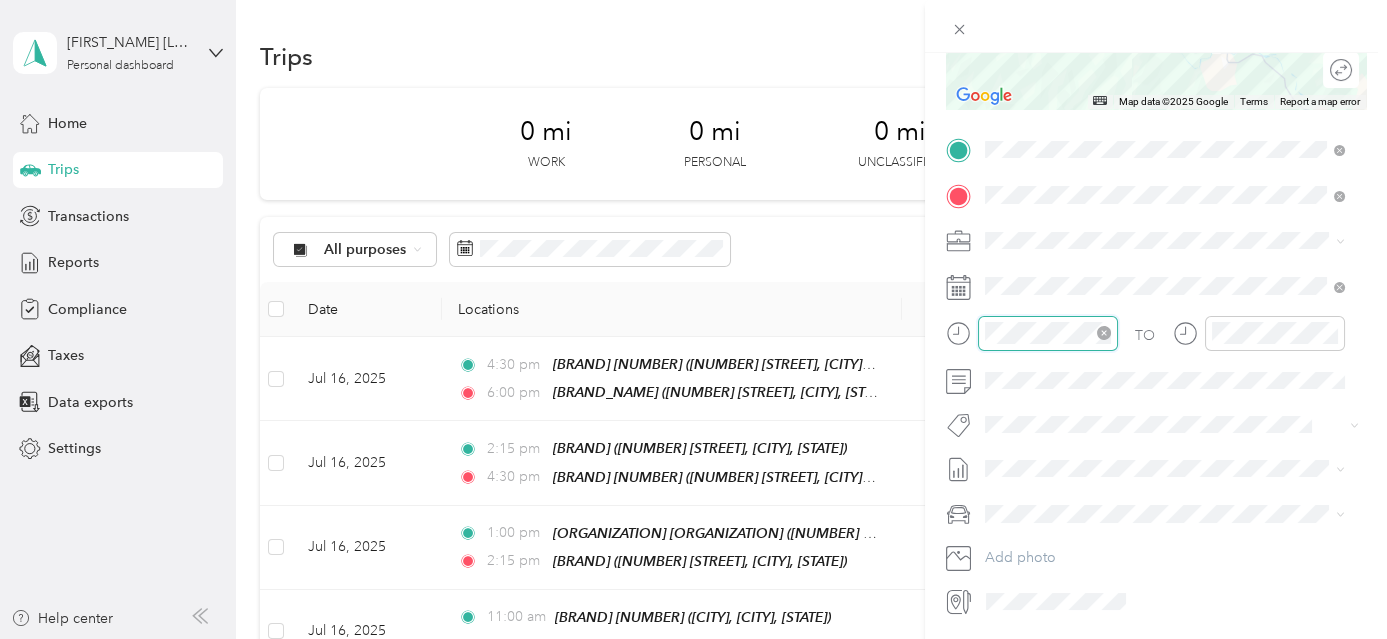 scroll, scrollTop: 120, scrollLeft: 0, axis: vertical 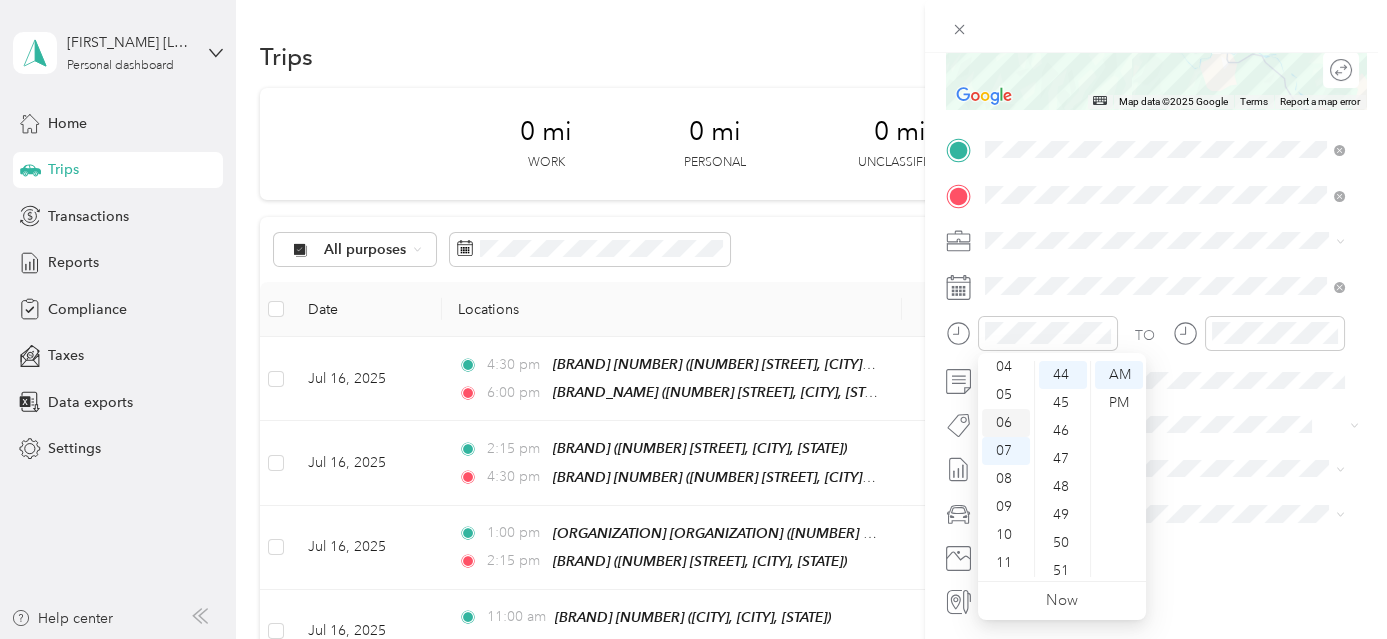click on "06" at bounding box center [1006, 423] 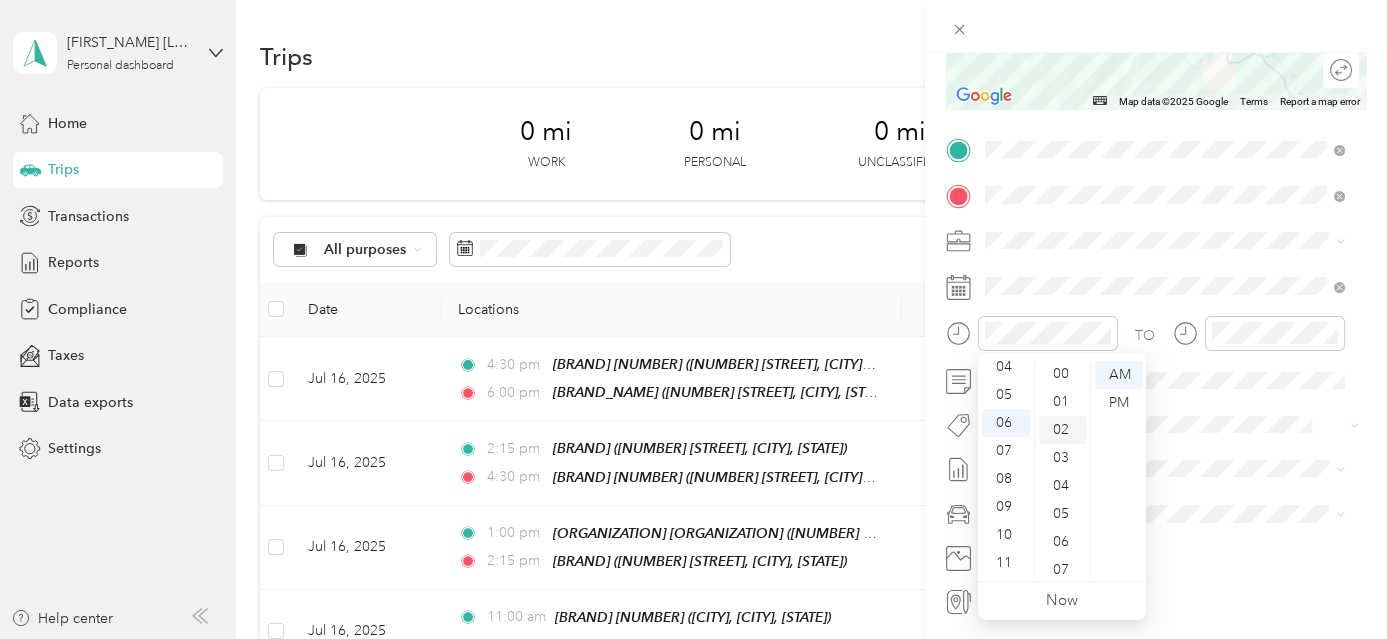 scroll, scrollTop: 0, scrollLeft: 0, axis: both 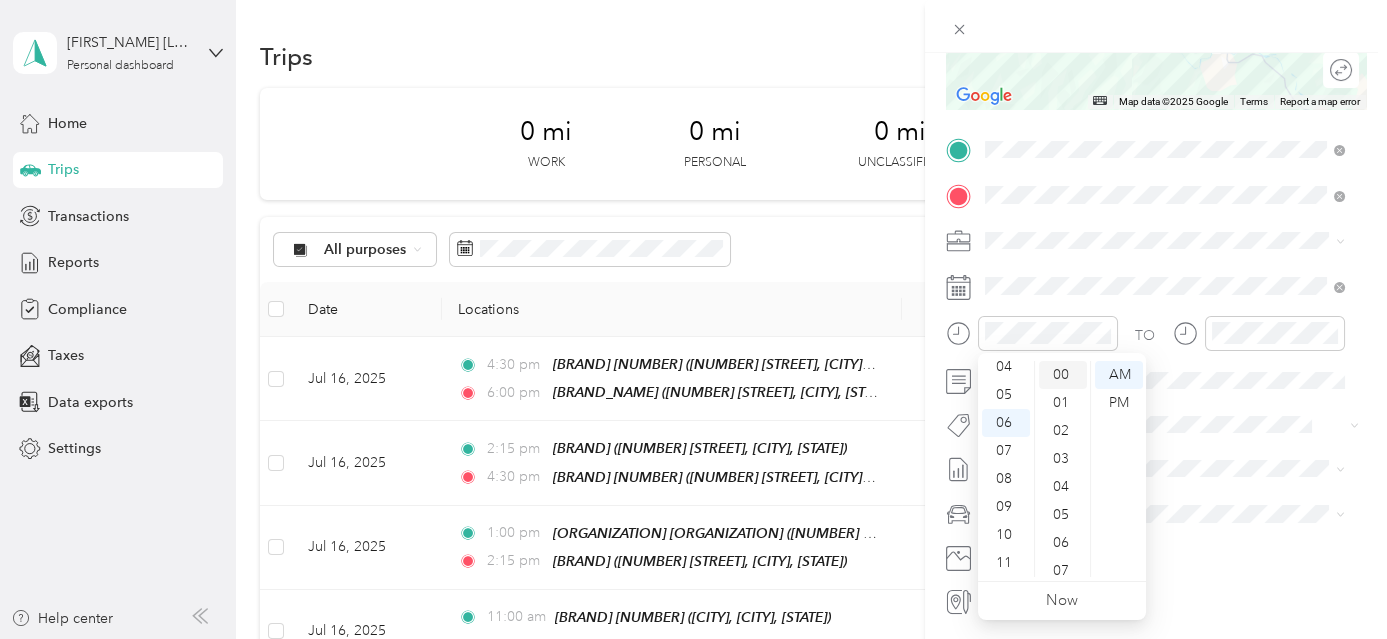 click on "00" at bounding box center [1063, 375] 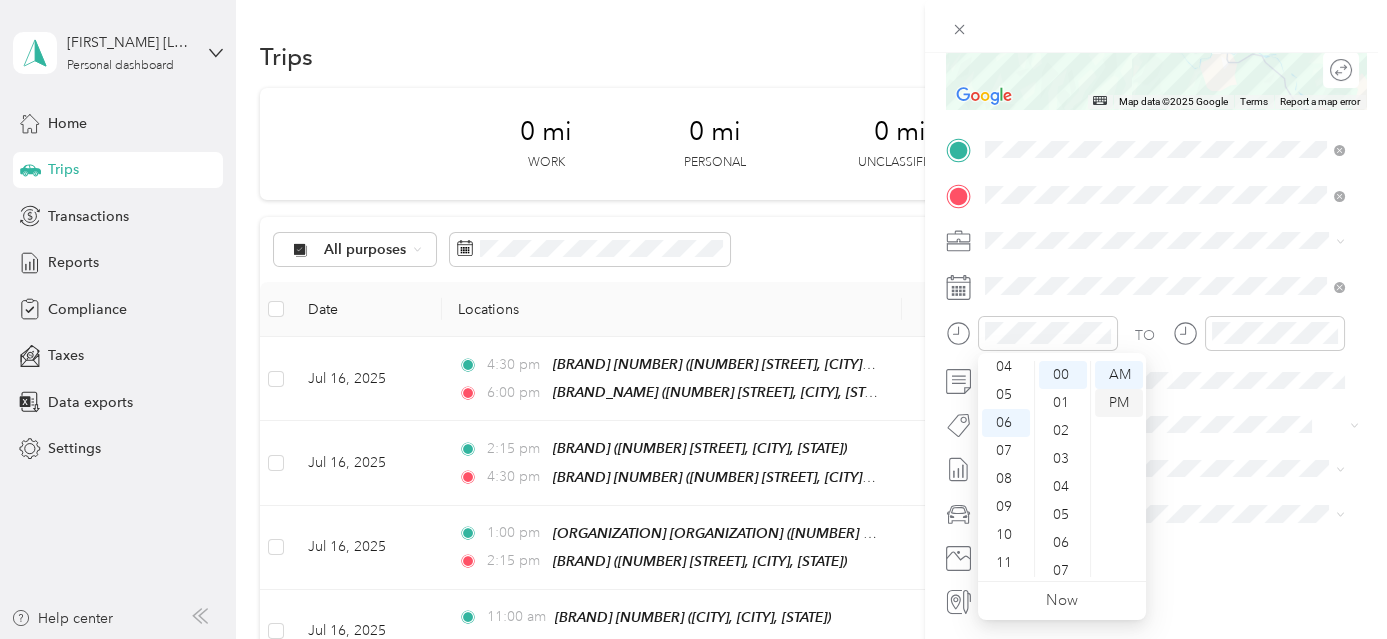 click on "PM" at bounding box center [1119, 403] 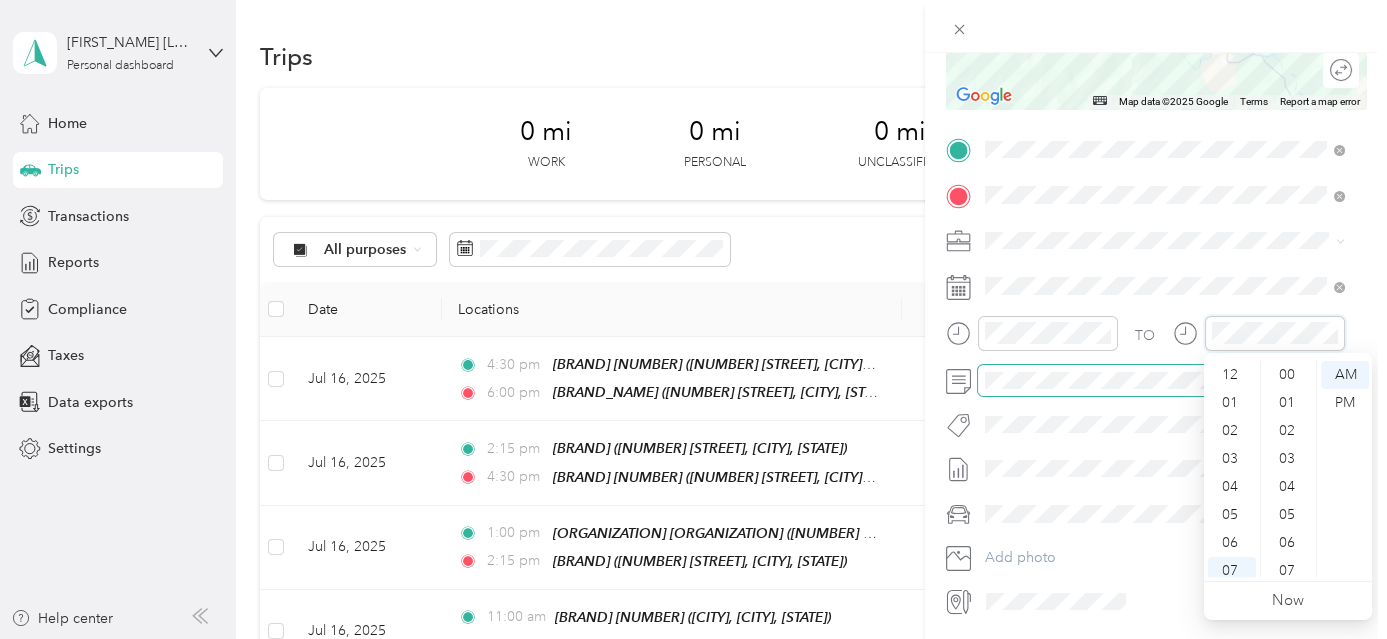 scroll, scrollTop: 1232, scrollLeft: 0, axis: vertical 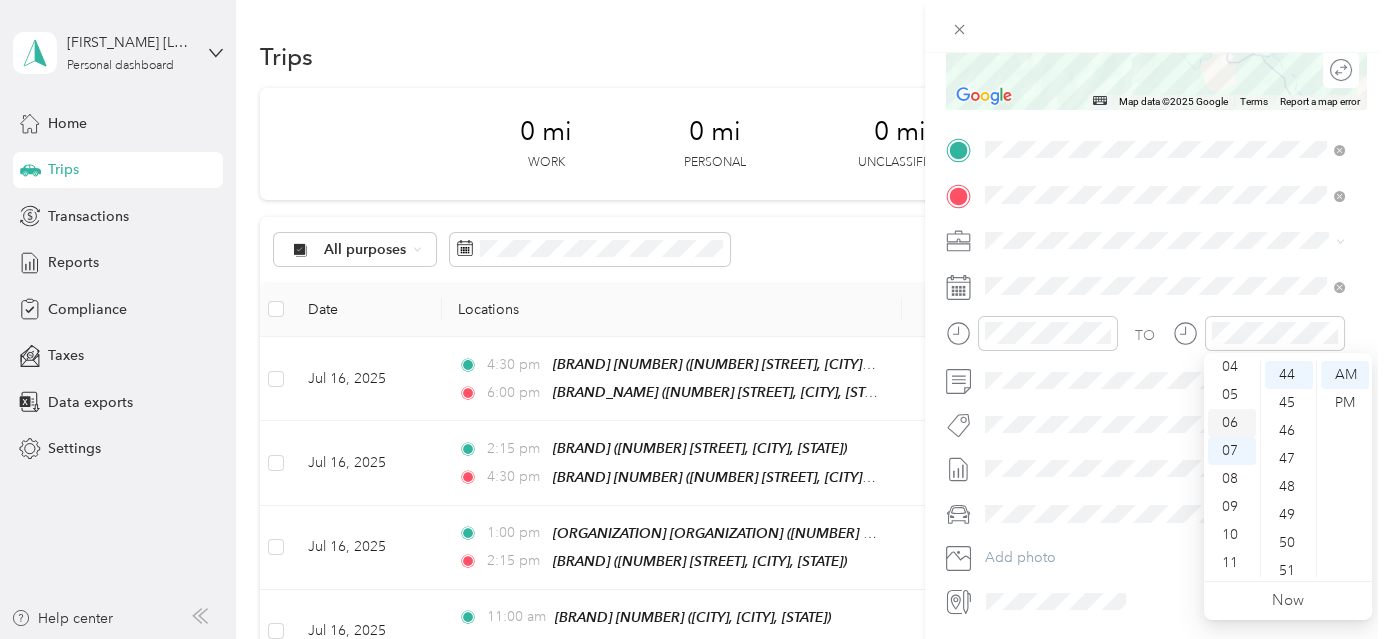 click on "06" at bounding box center [1232, 423] 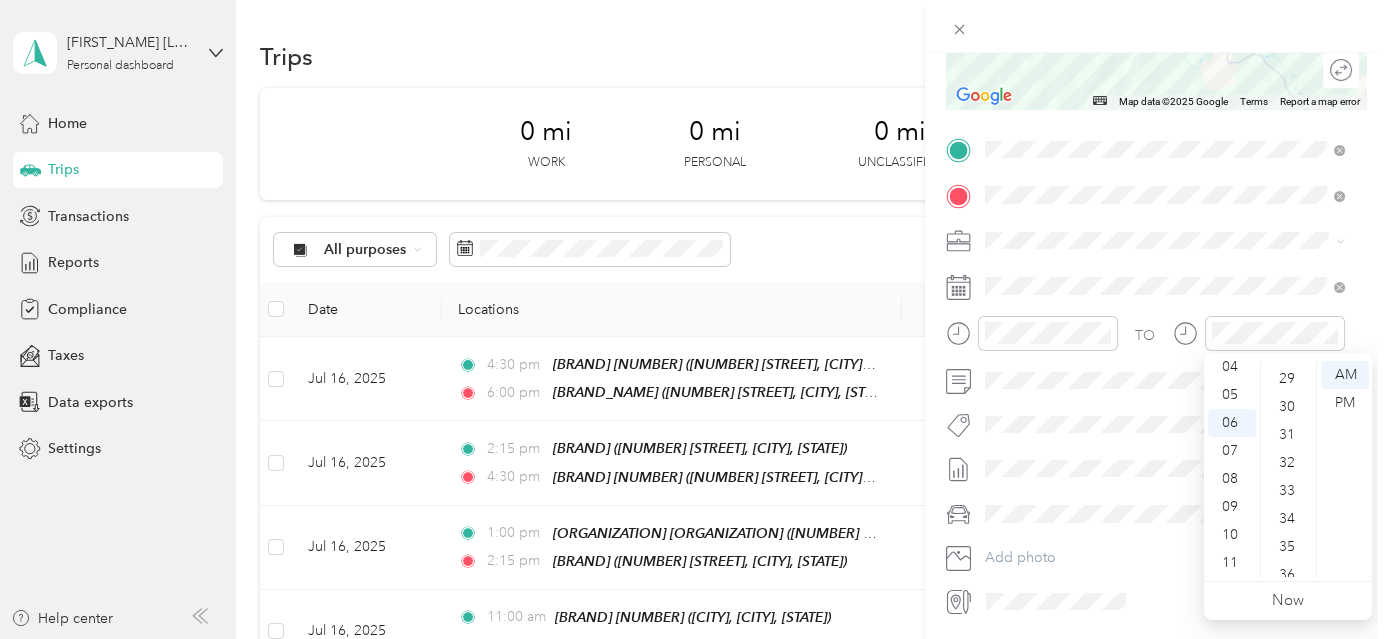 scroll, scrollTop: 777, scrollLeft: 0, axis: vertical 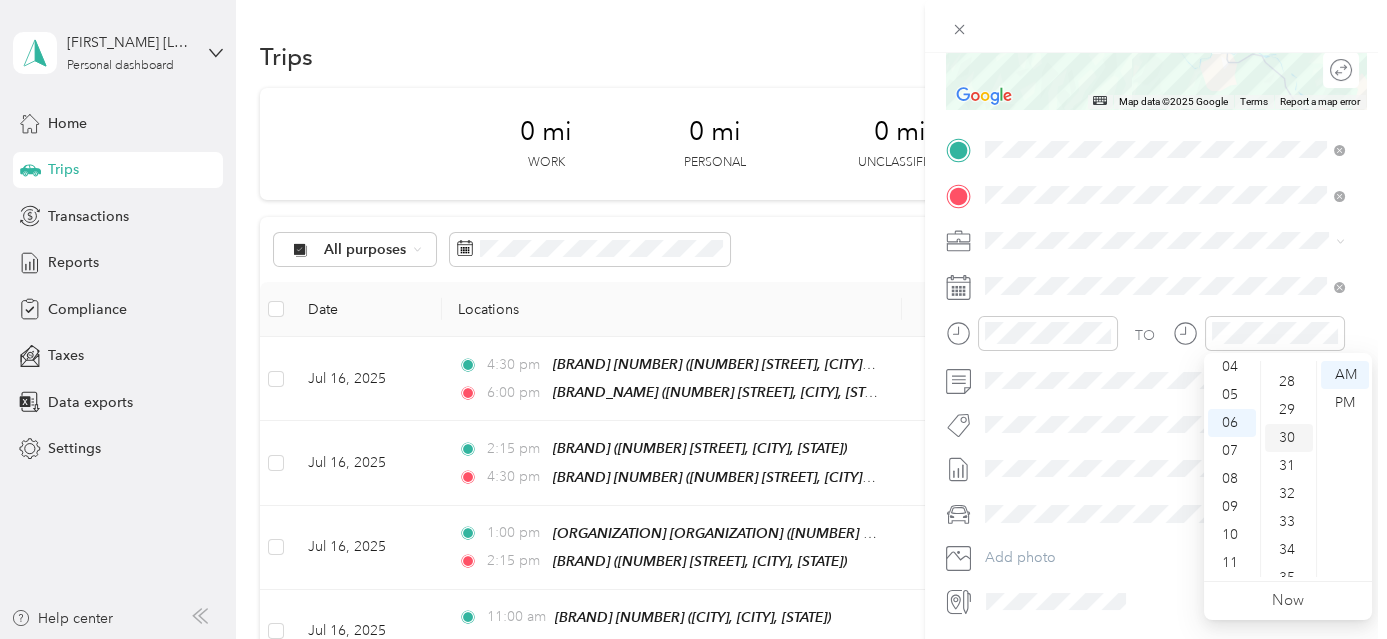 click on "30" at bounding box center [1289, 438] 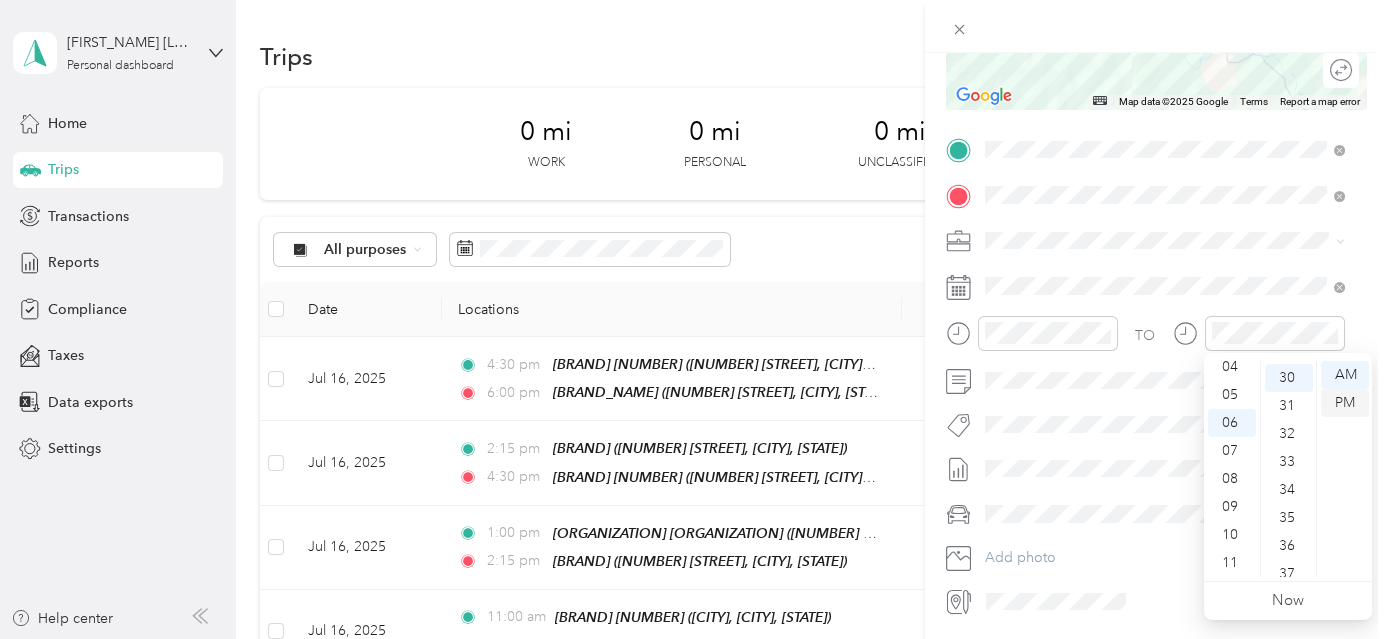 scroll, scrollTop: 840, scrollLeft: 0, axis: vertical 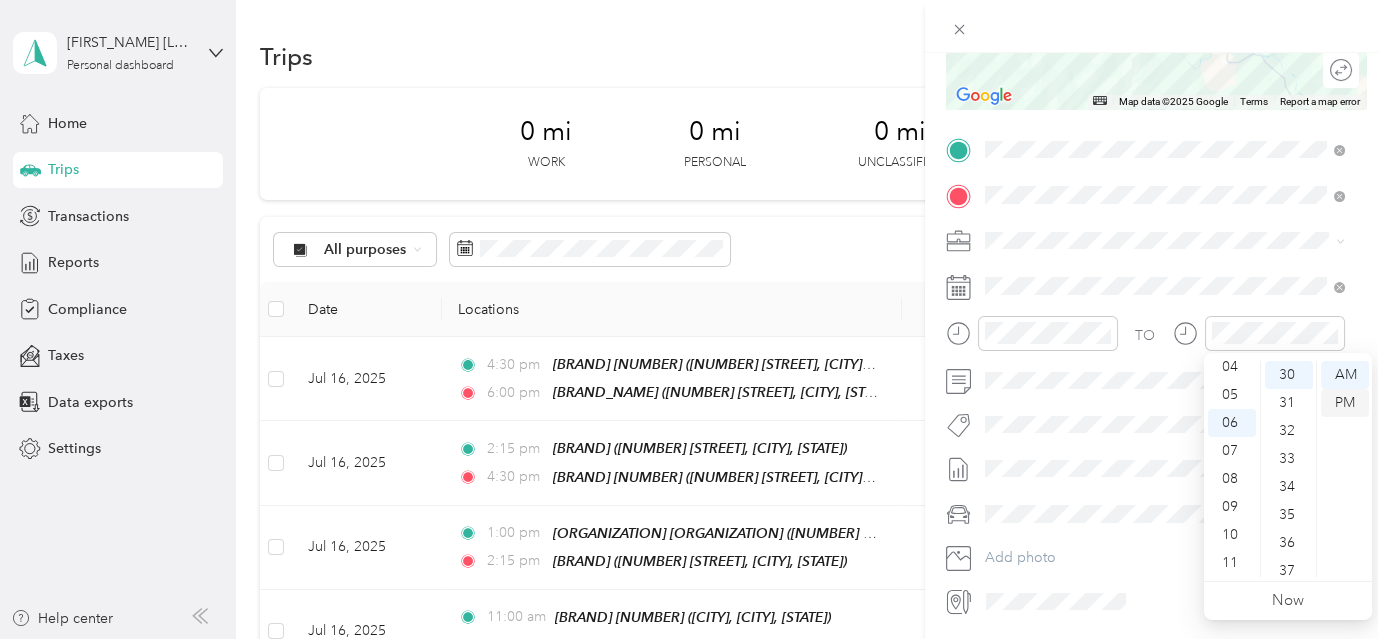 click on "PM" at bounding box center [1345, 403] 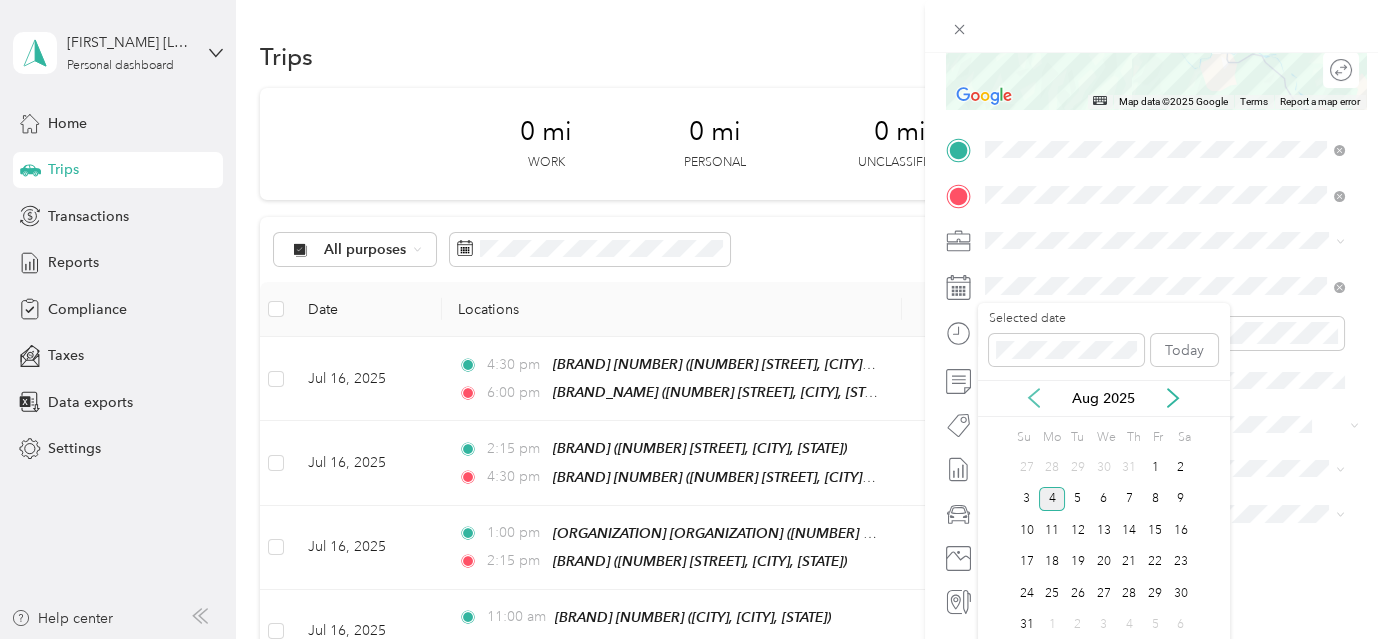 click 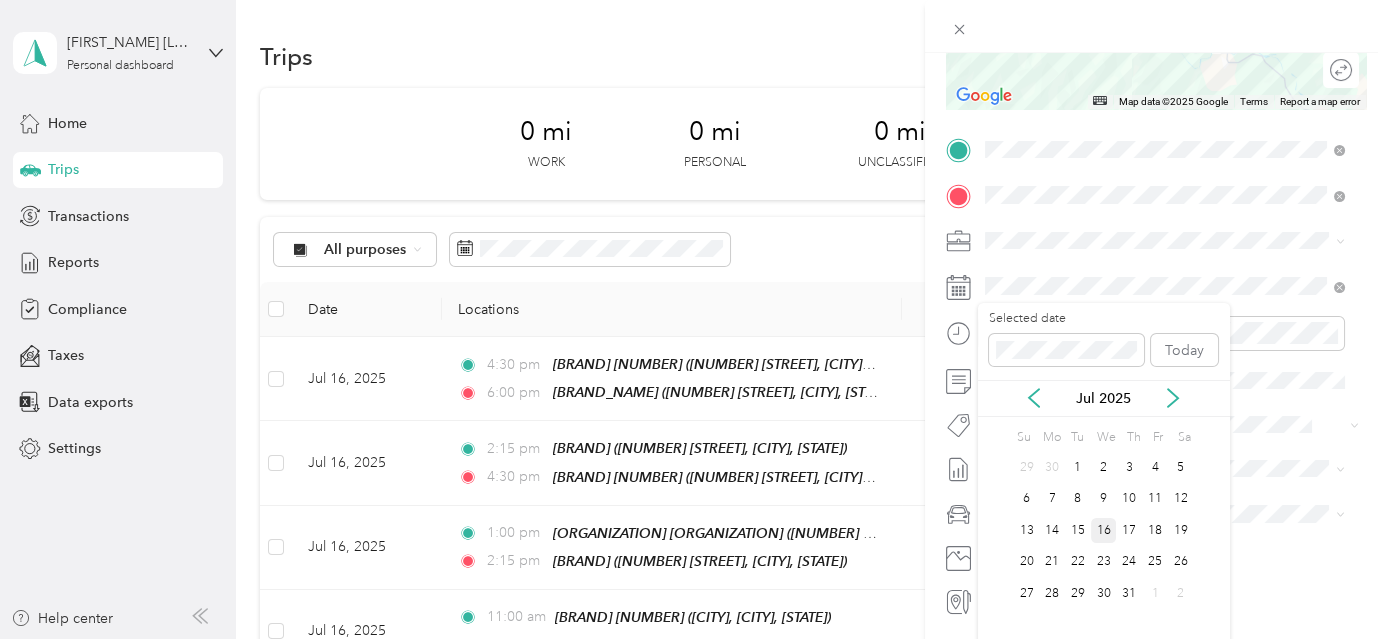 click on "16" at bounding box center (1104, 530) 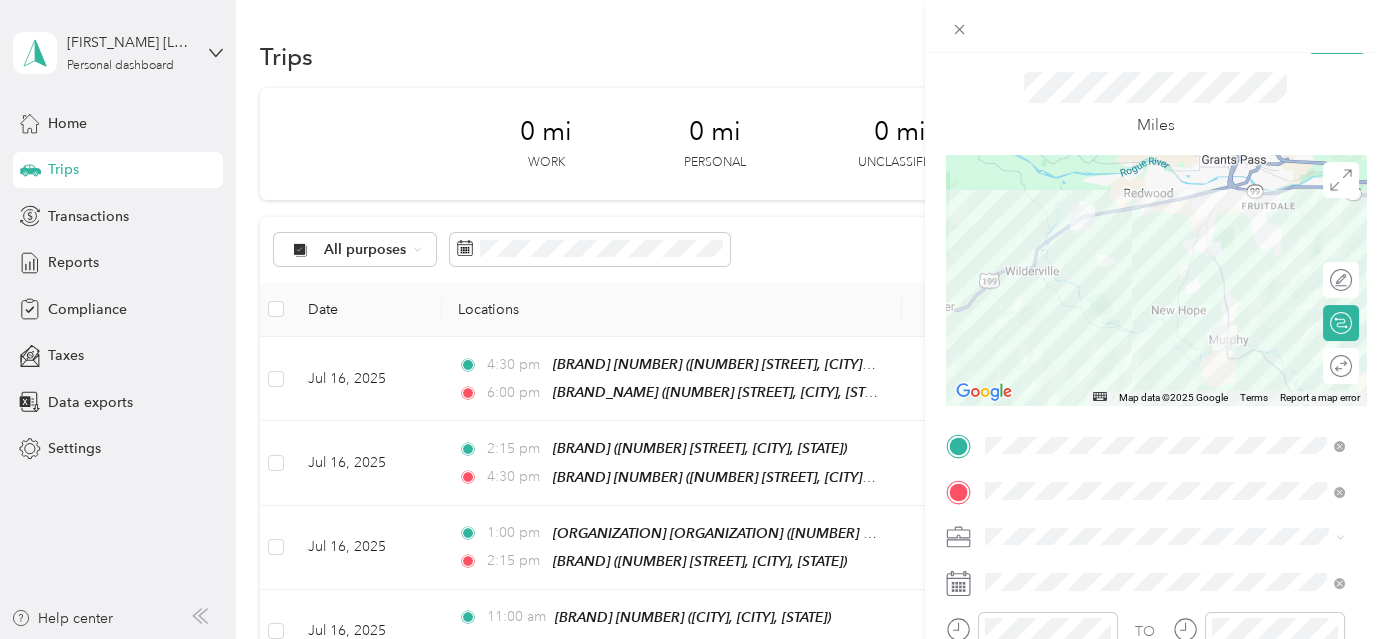 scroll, scrollTop: 0, scrollLeft: 0, axis: both 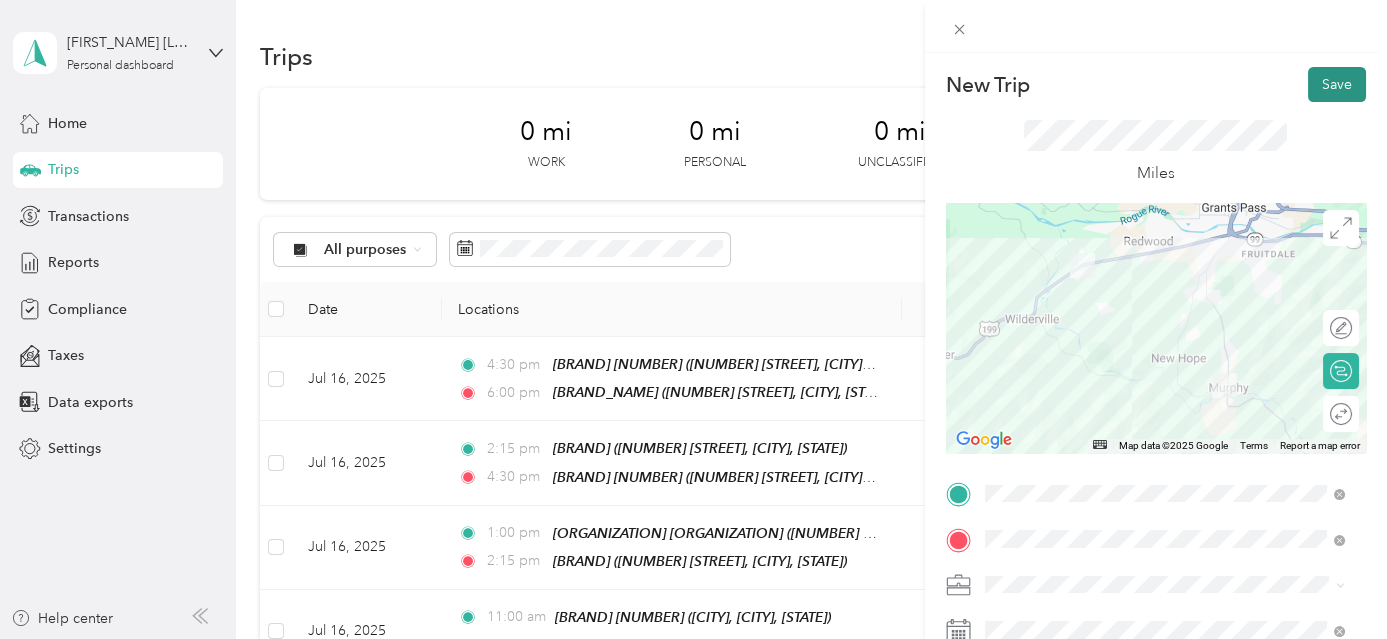 click on "Save" at bounding box center [1337, 84] 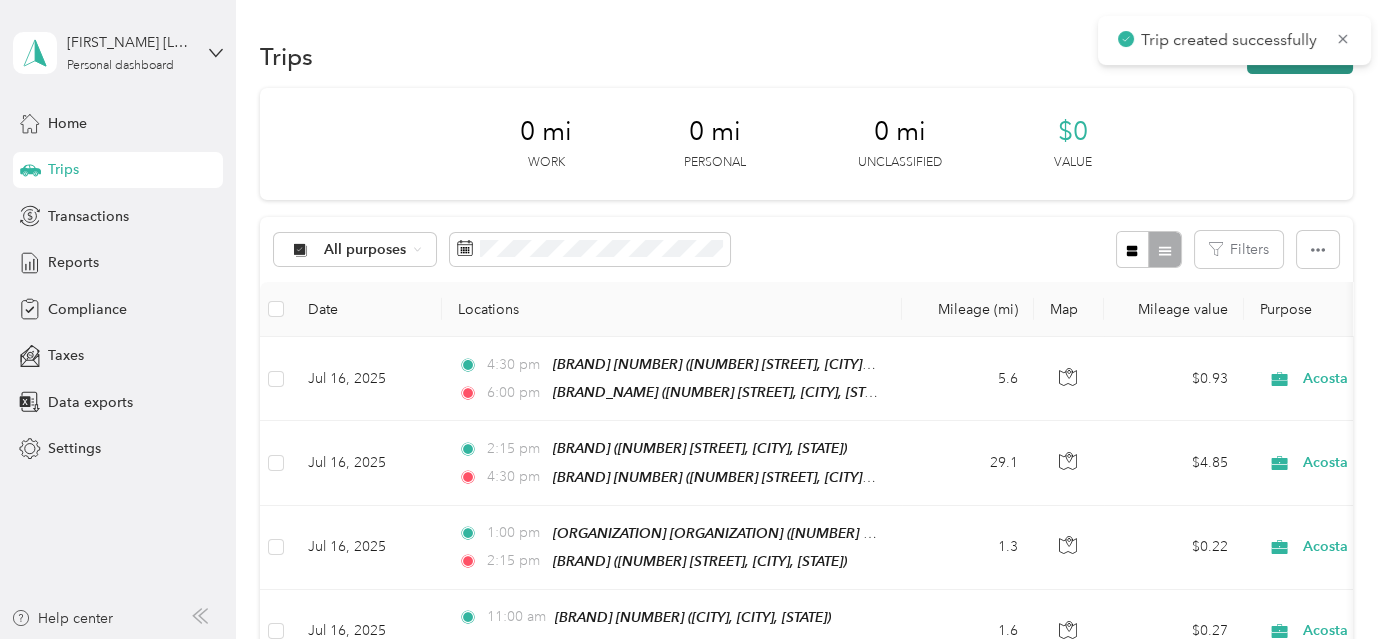 click on "New trip" at bounding box center (1300, 56) 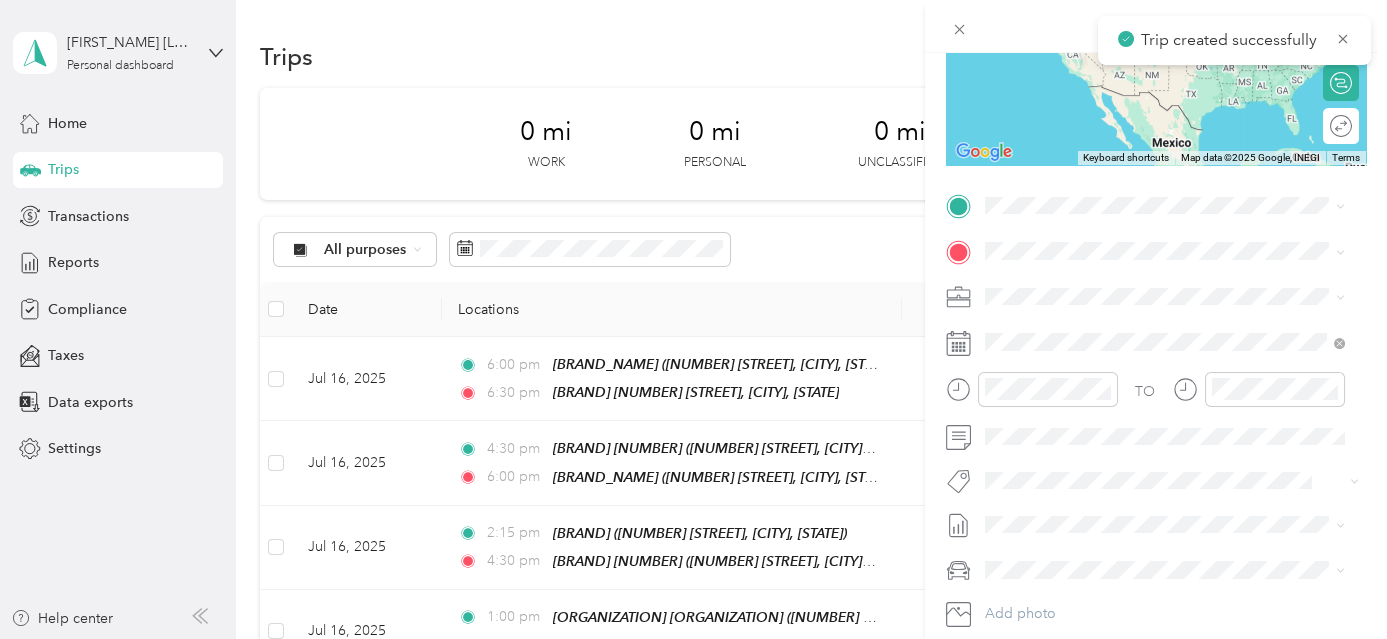 scroll, scrollTop: 307, scrollLeft: 0, axis: vertical 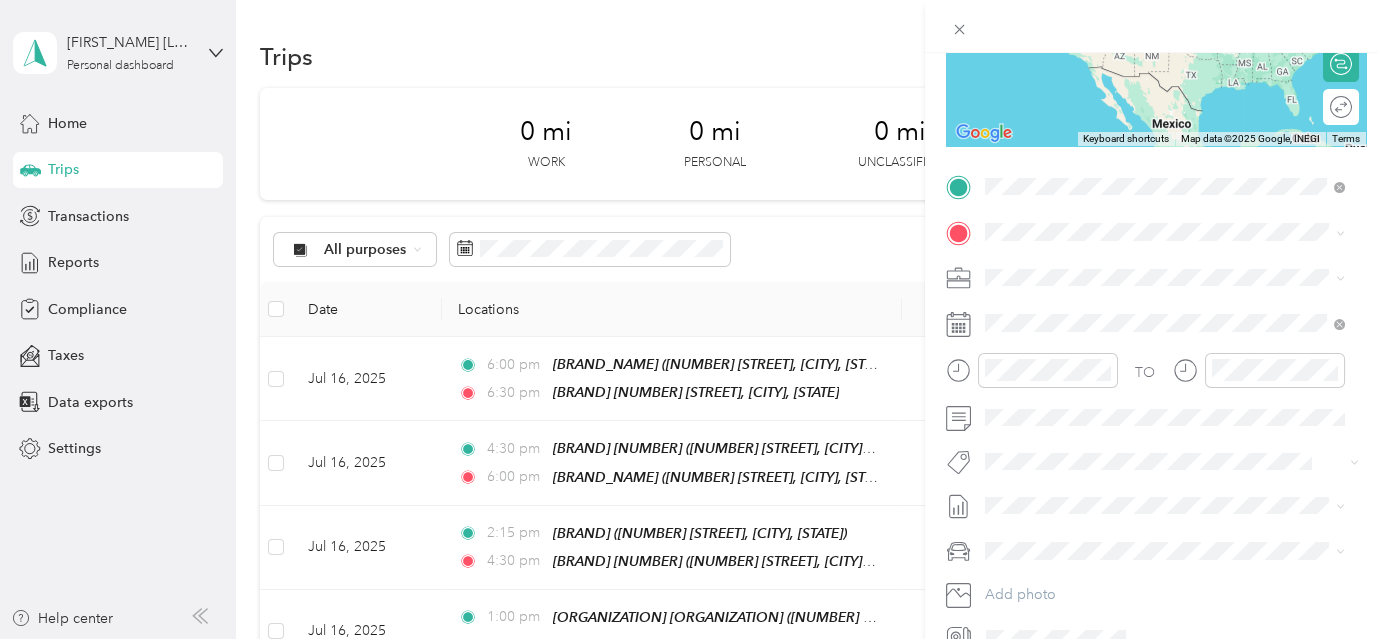 click on "[BRAND] [CITY] [BRAND] [NUMBER] [STREET], [NUMBER], [CITY], [STATE], [COUNTRY]" at bounding box center (1180, 291) 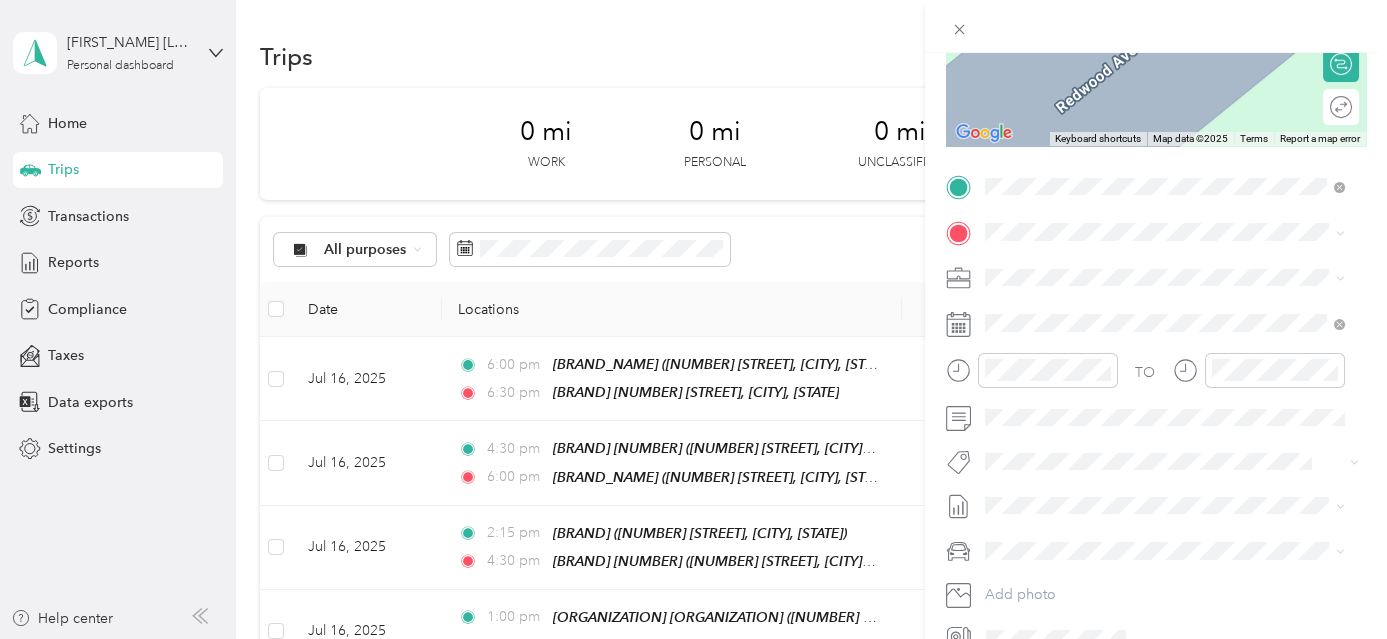 click on "[BRAND] [STREET], [POSTAL_CODE], [CITY], [STATE], [COUNTRY]" at bounding box center (1180, 330) 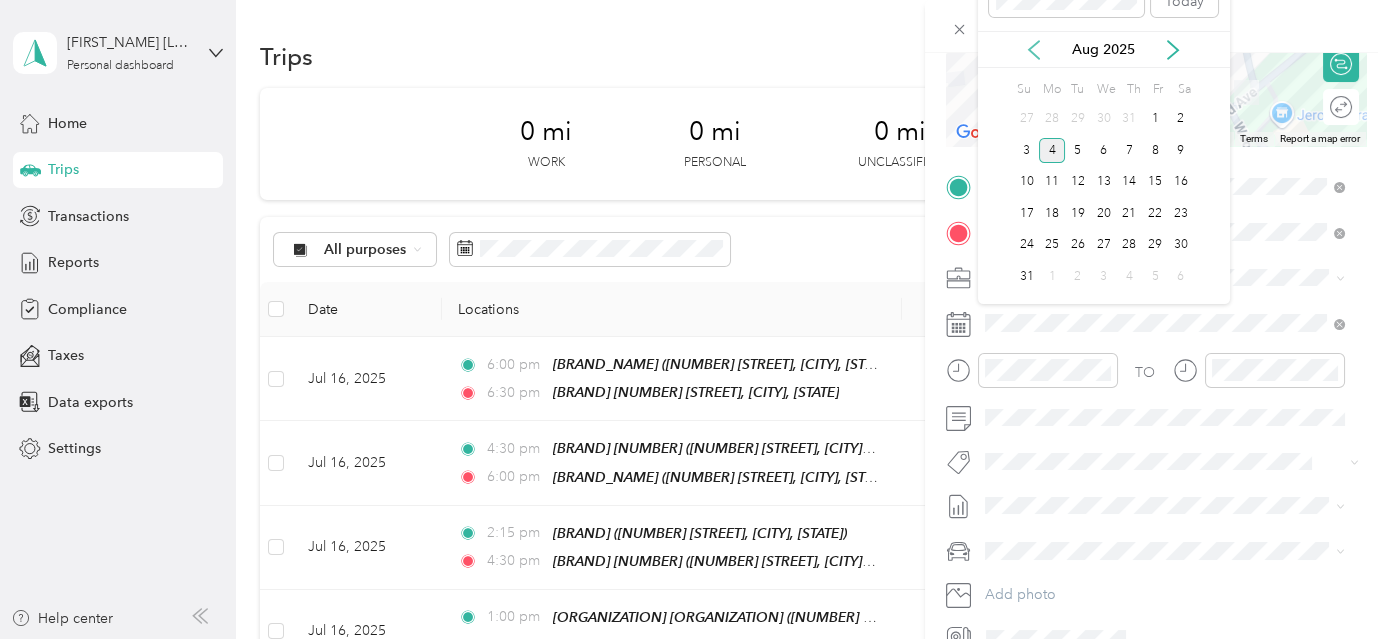 click 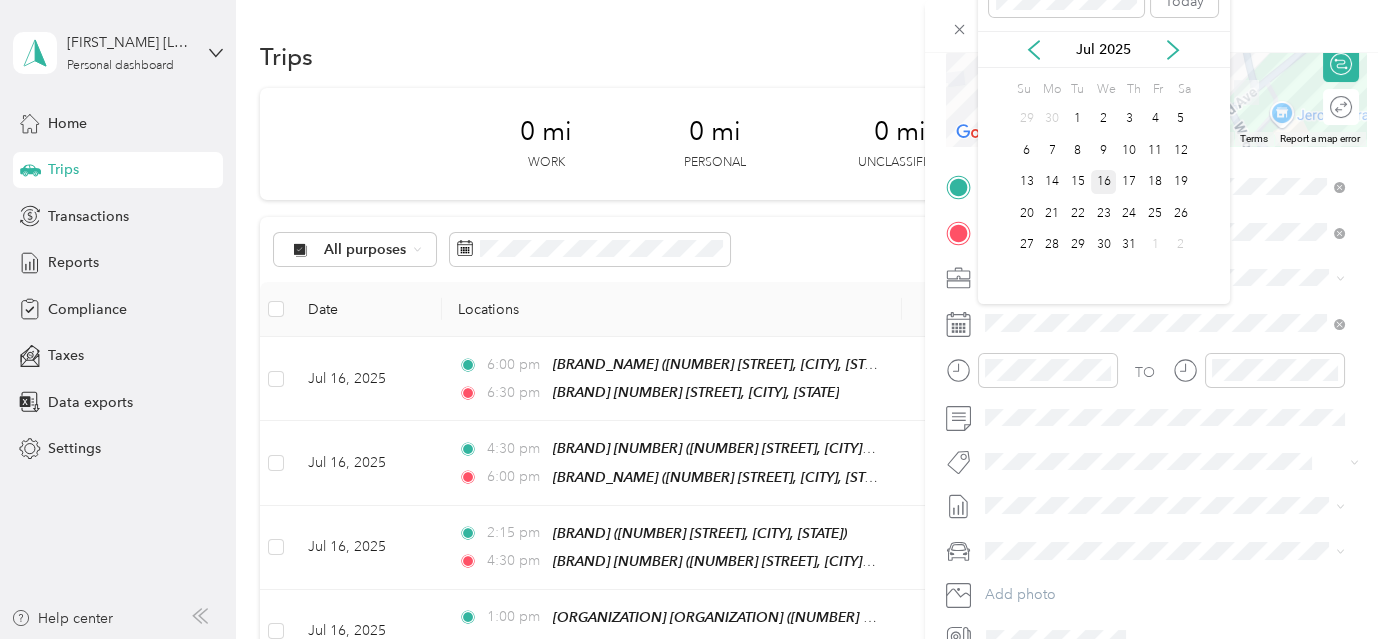 click on "16" at bounding box center (1104, 182) 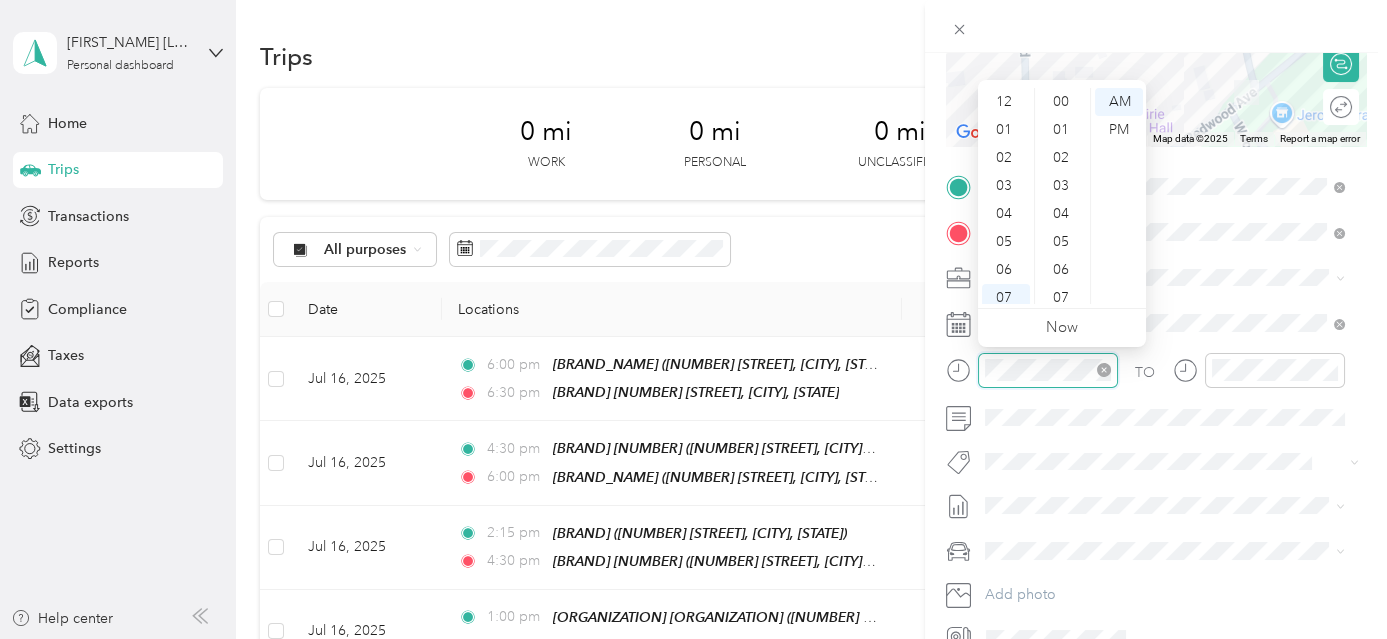 scroll, scrollTop: 1232, scrollLeft: 0, axis: vertical 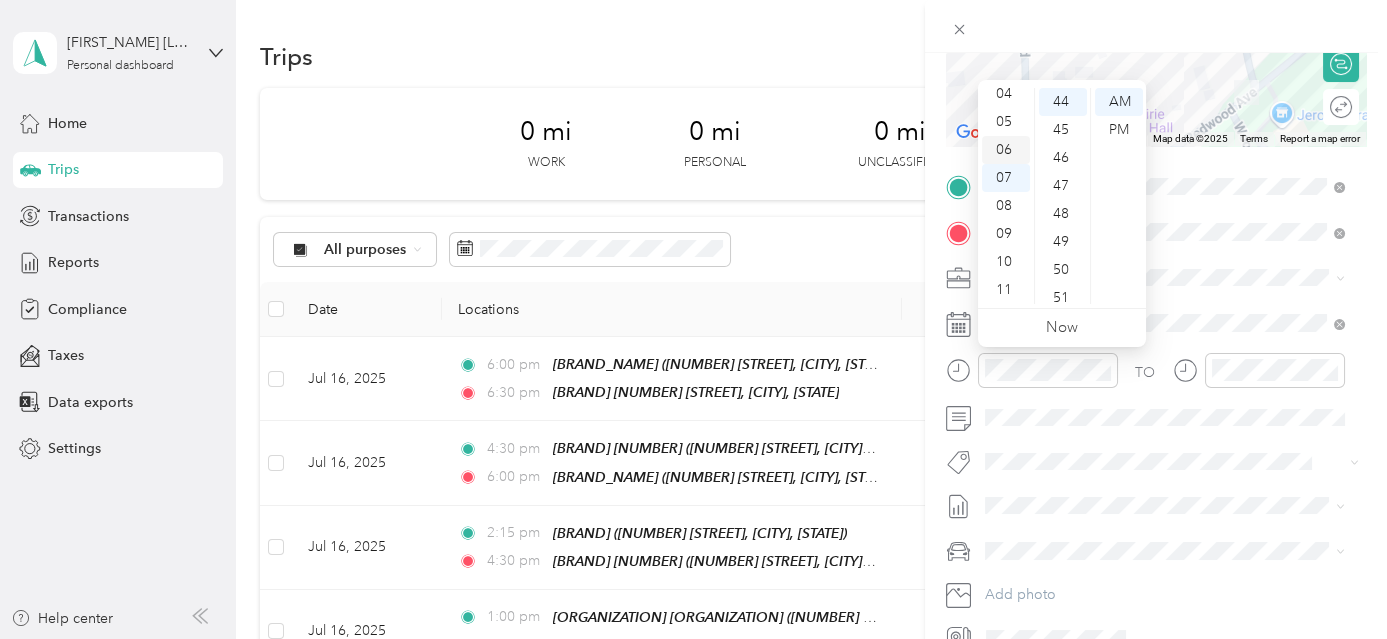 click on "06" at bounding box center (1006, 150) 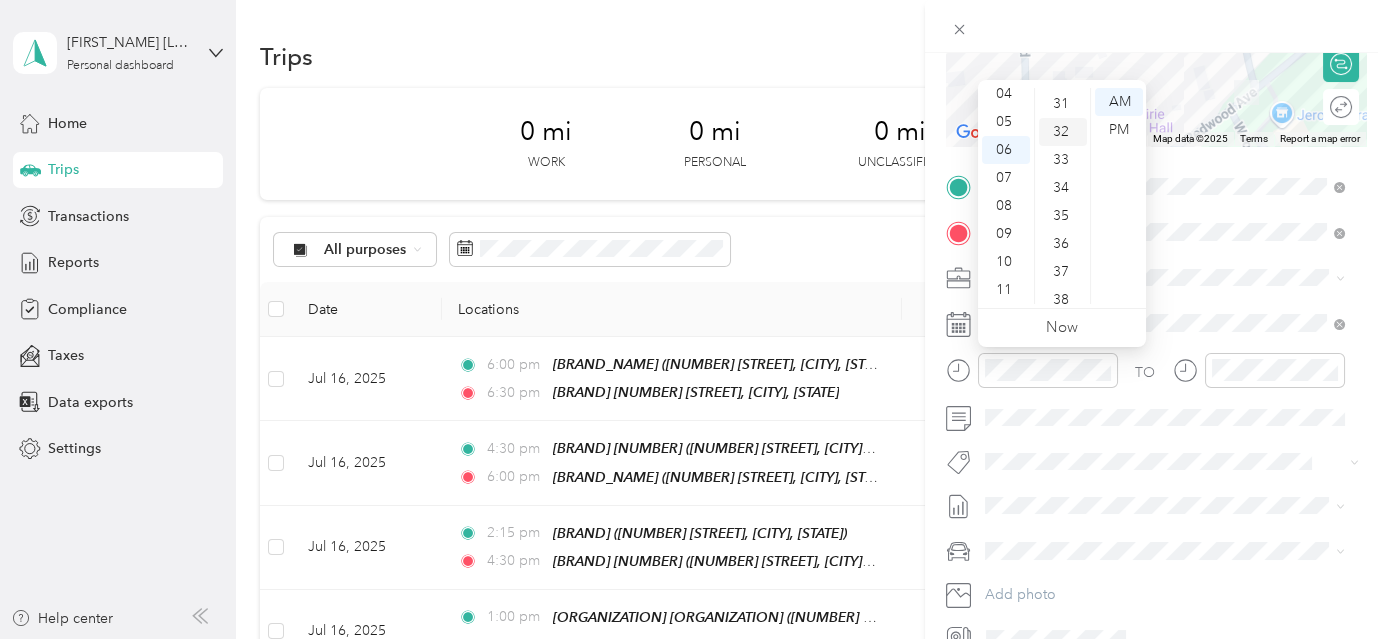 scroll, scrollTop: 777, scrollLeft: 0, axis: vertical 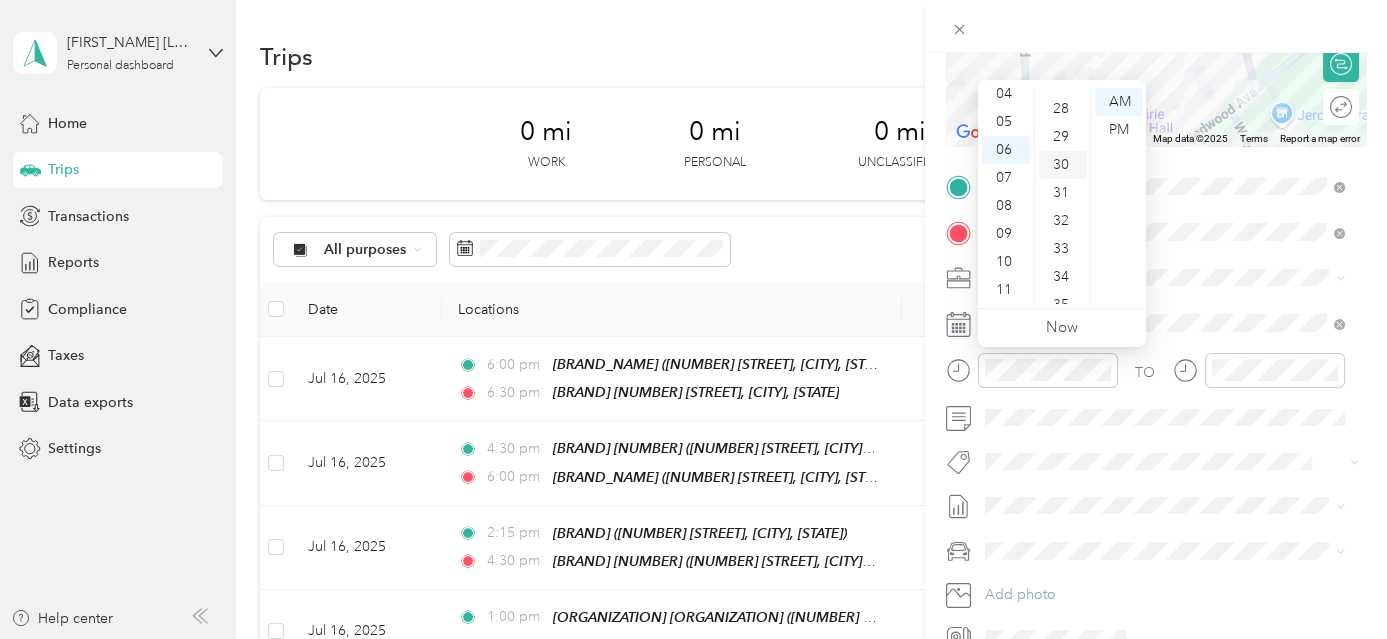 click on "30" at bounding box center (1063, 165) 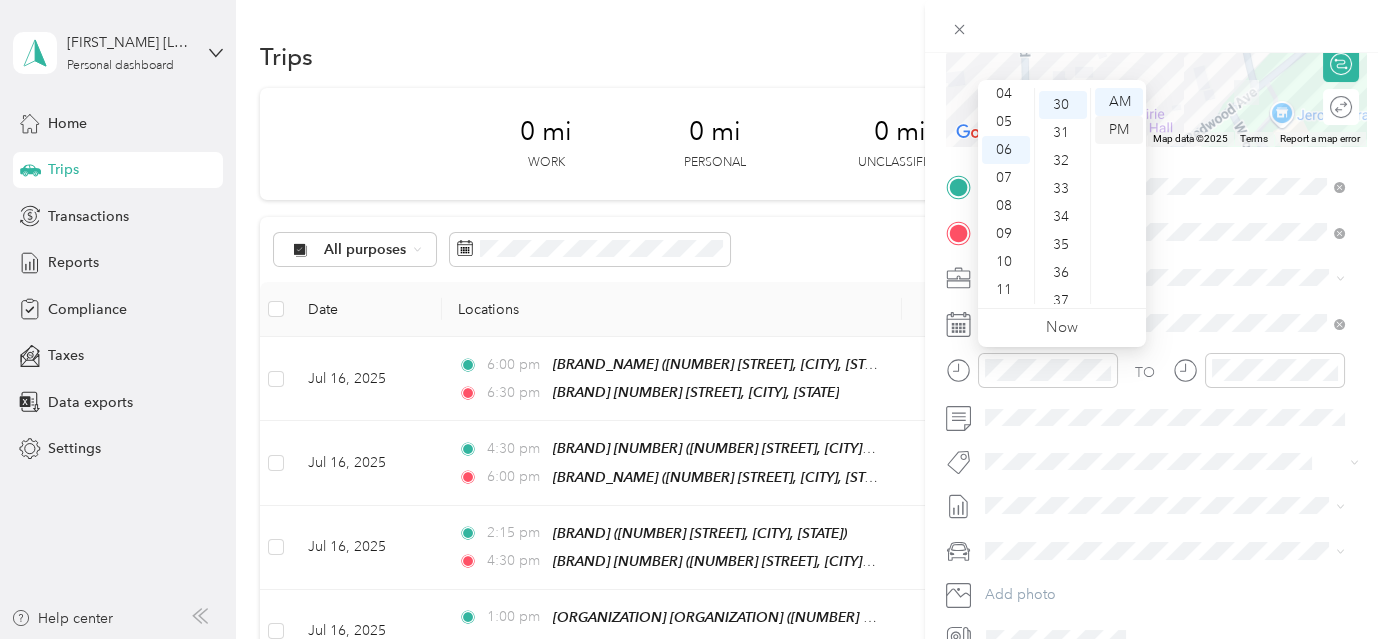 scroll, scrollTop: 840, scrollLeft: 0, axis: vertical 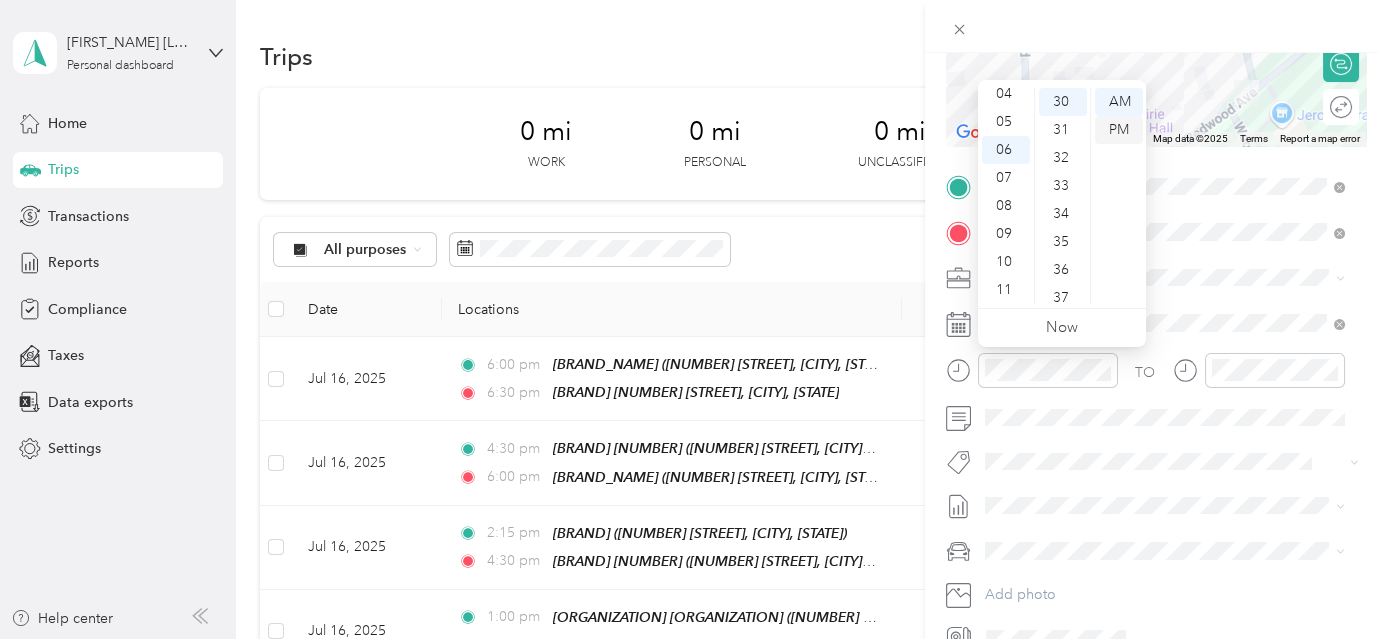 click on "PM" at bounding box center (1119, 130) 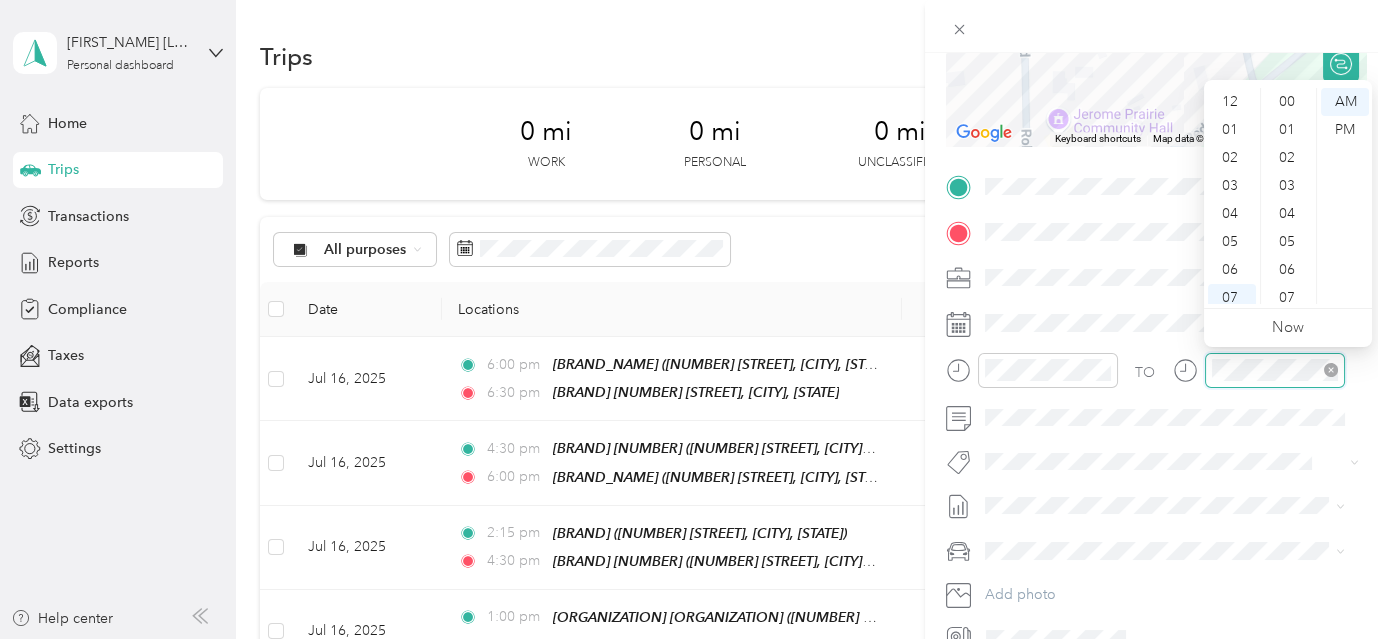 scroll, scrollTop: 1232, scrollLeft: 0, axis: vertical 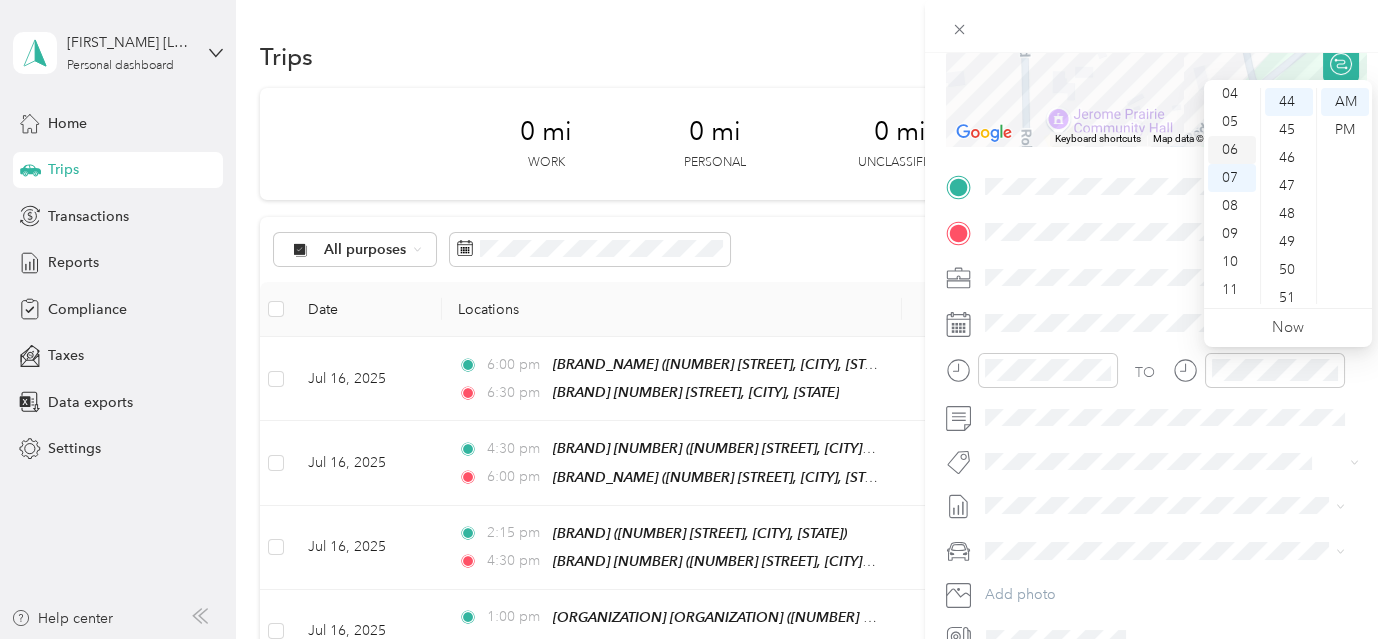 click on "06" at bounding box center [1232, 150] 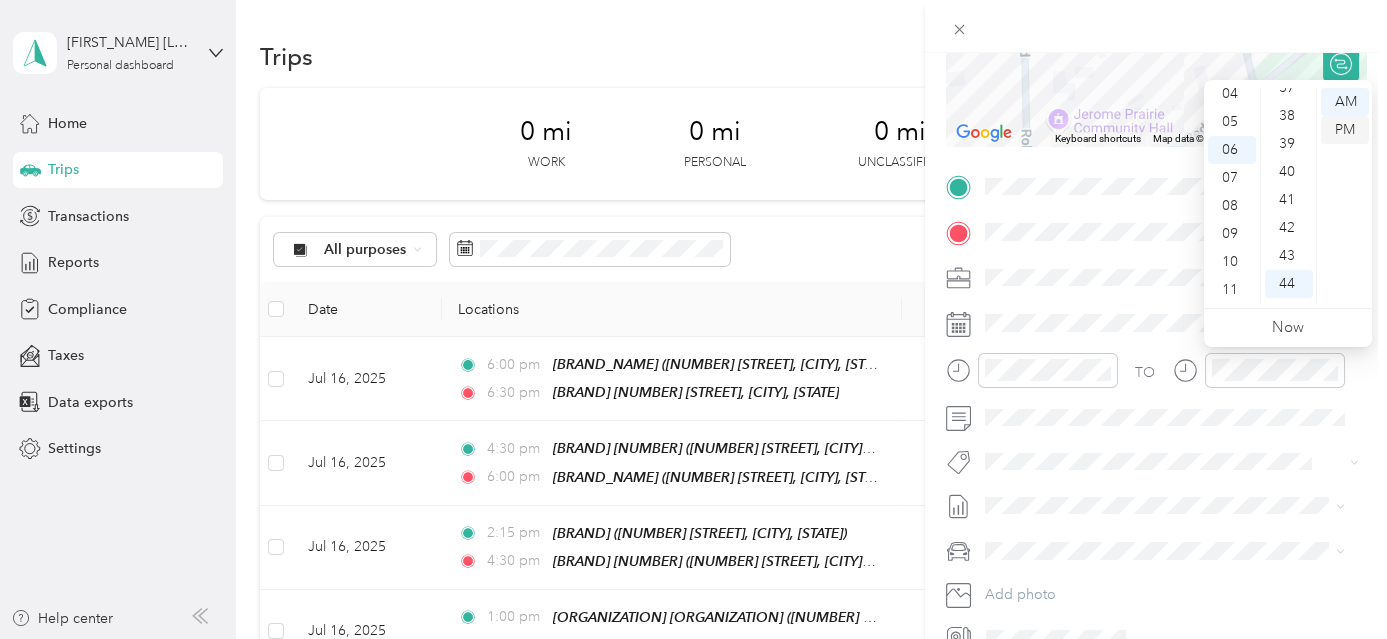 drag, startPoint x: 1284, startPoint y: 176, endPoint x: 1351, endPoint y: 135, distance: 78.54935 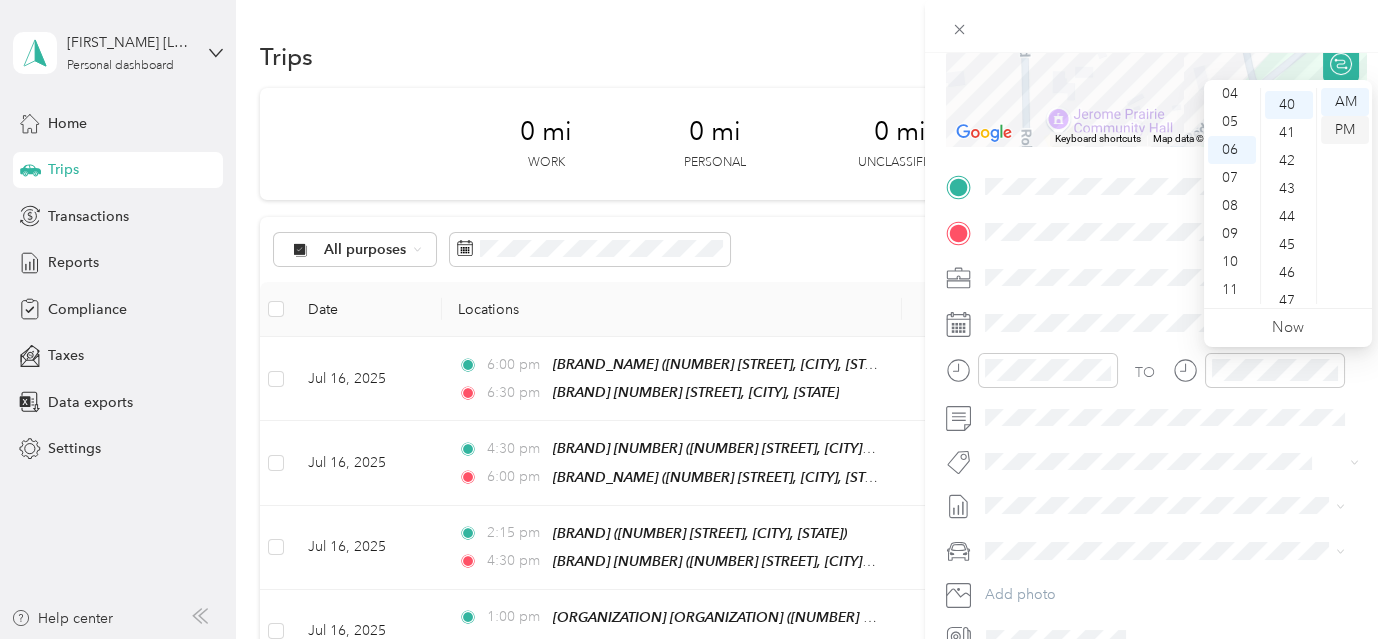 scroll, scrollTop: 1120, scrollLeft: 0, axis: vertical 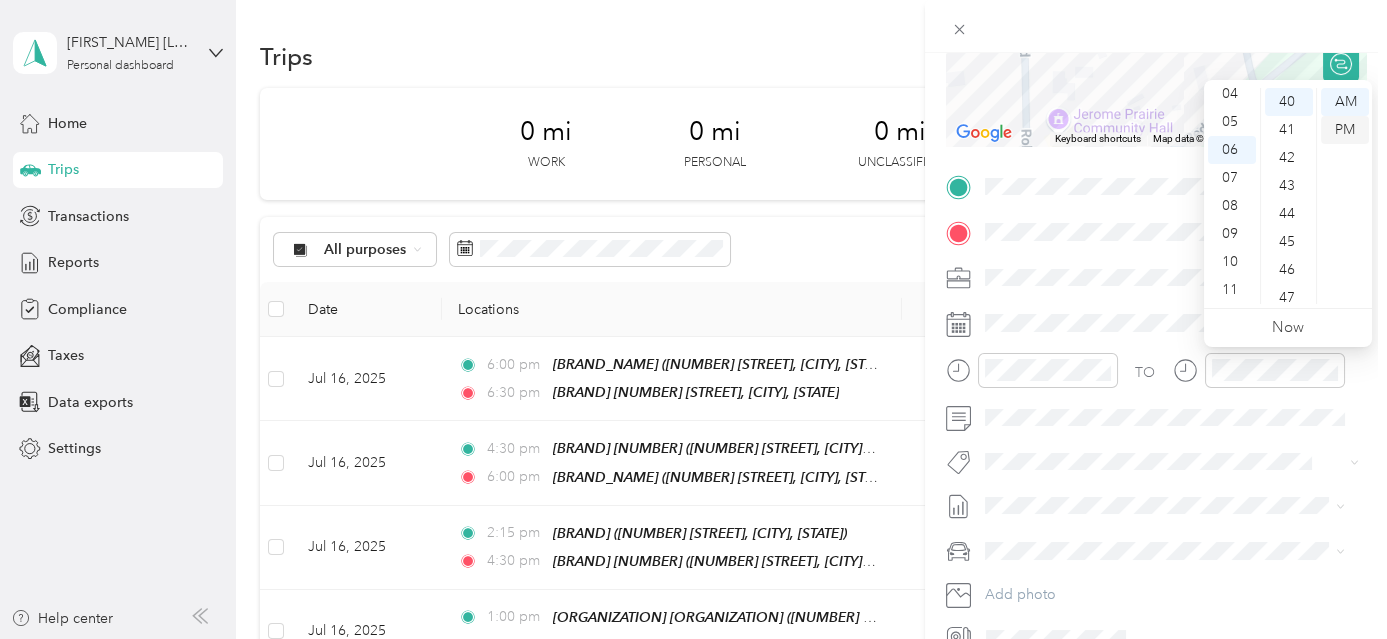click on "PM" at bounding box center [1345, 130] 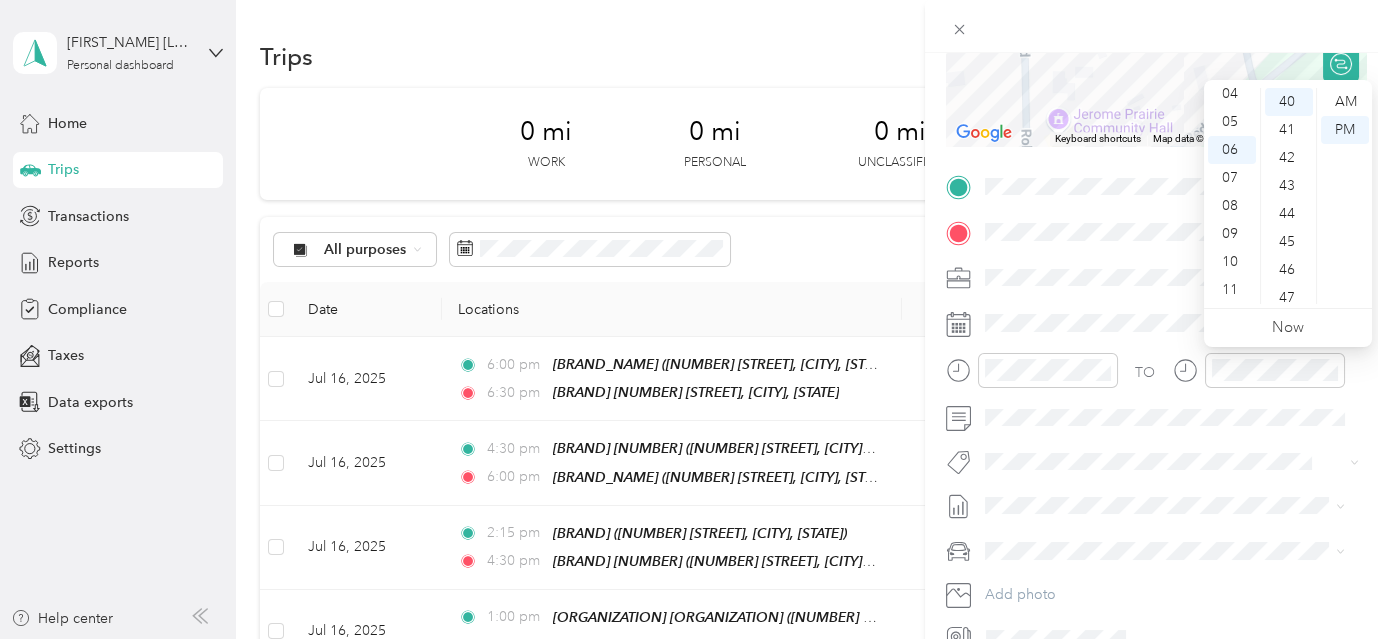scroll, scrollTop: 0, scrollLeft: 0, axis: both 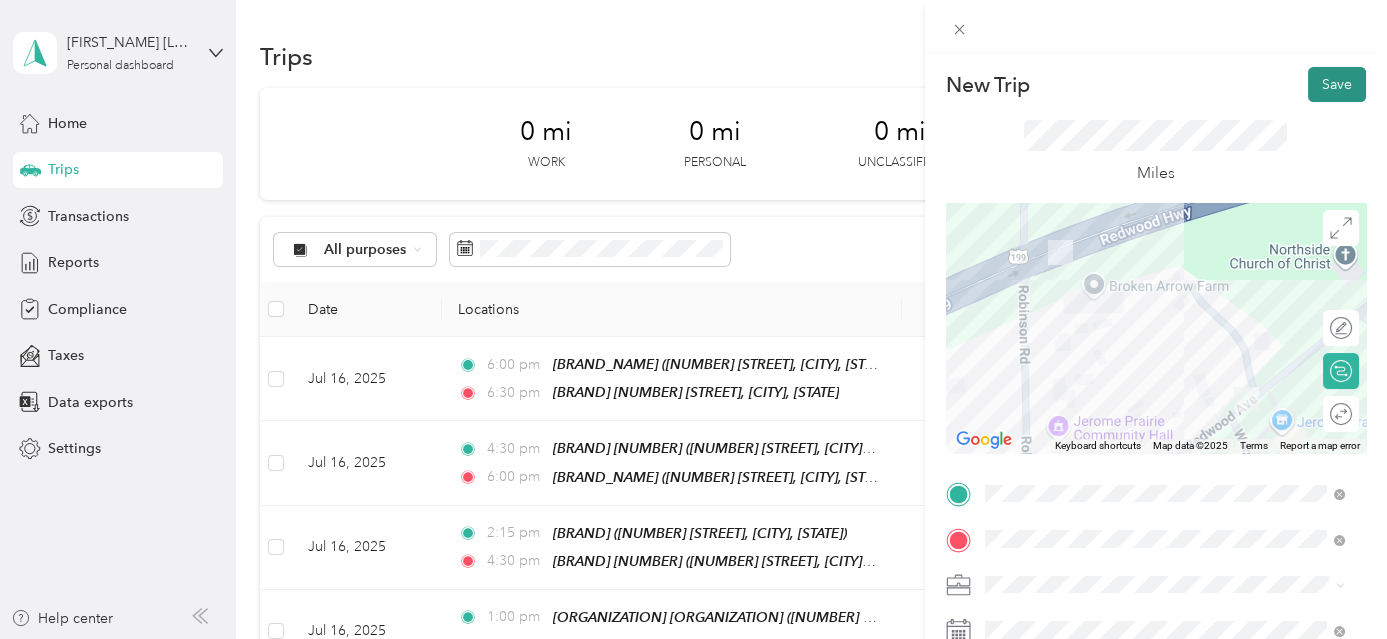 click on "Save" at bounding box center [1337, 84] 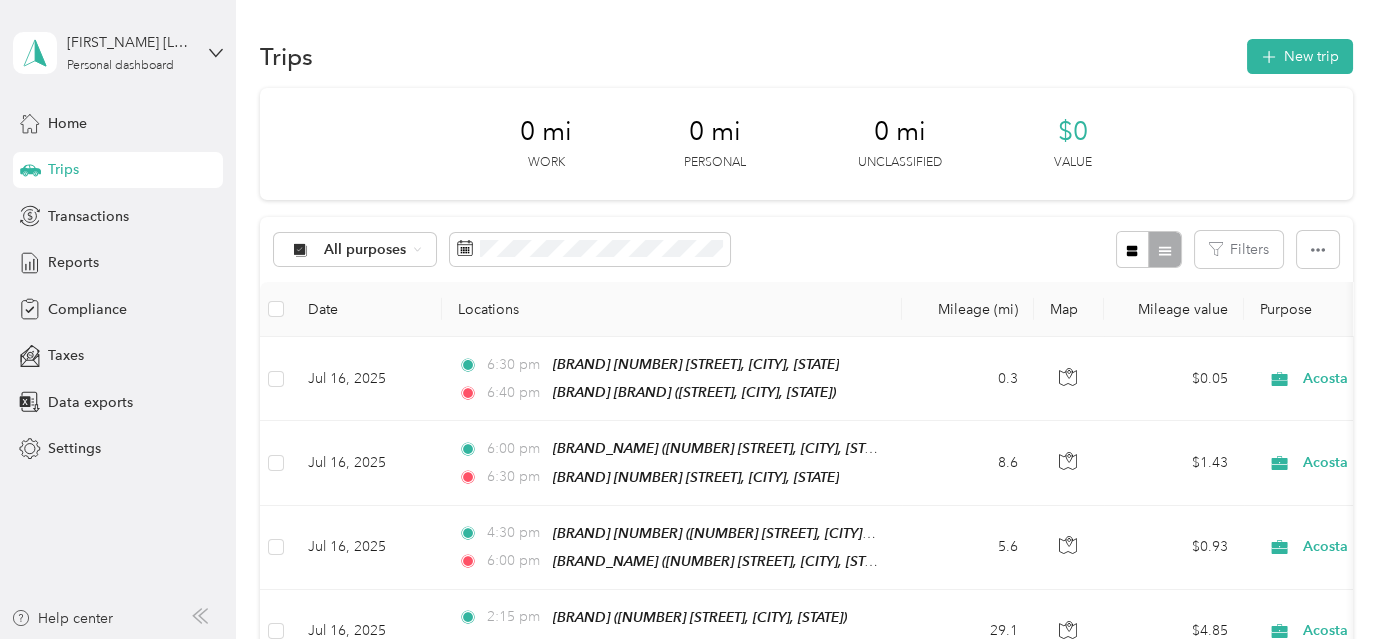 click on "New trip" at bounding box center [1300, 56] 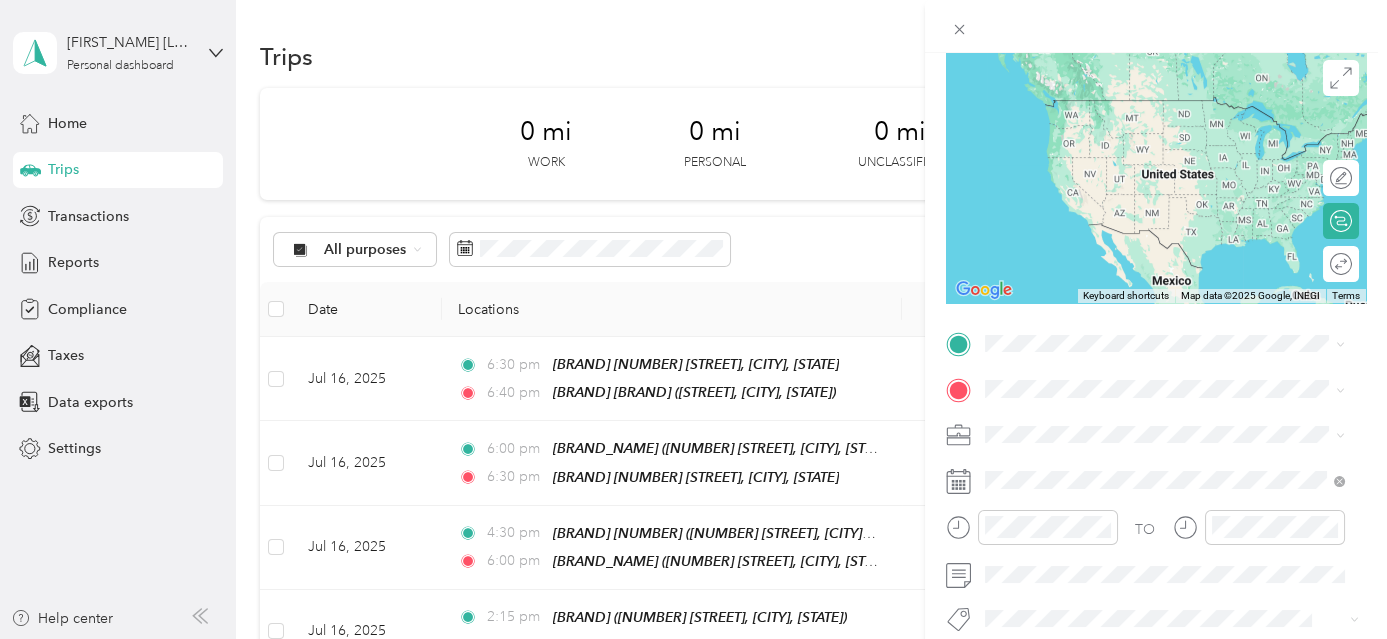scroll, scrollTop: 320, scrollLeft: 0, axis: vertical 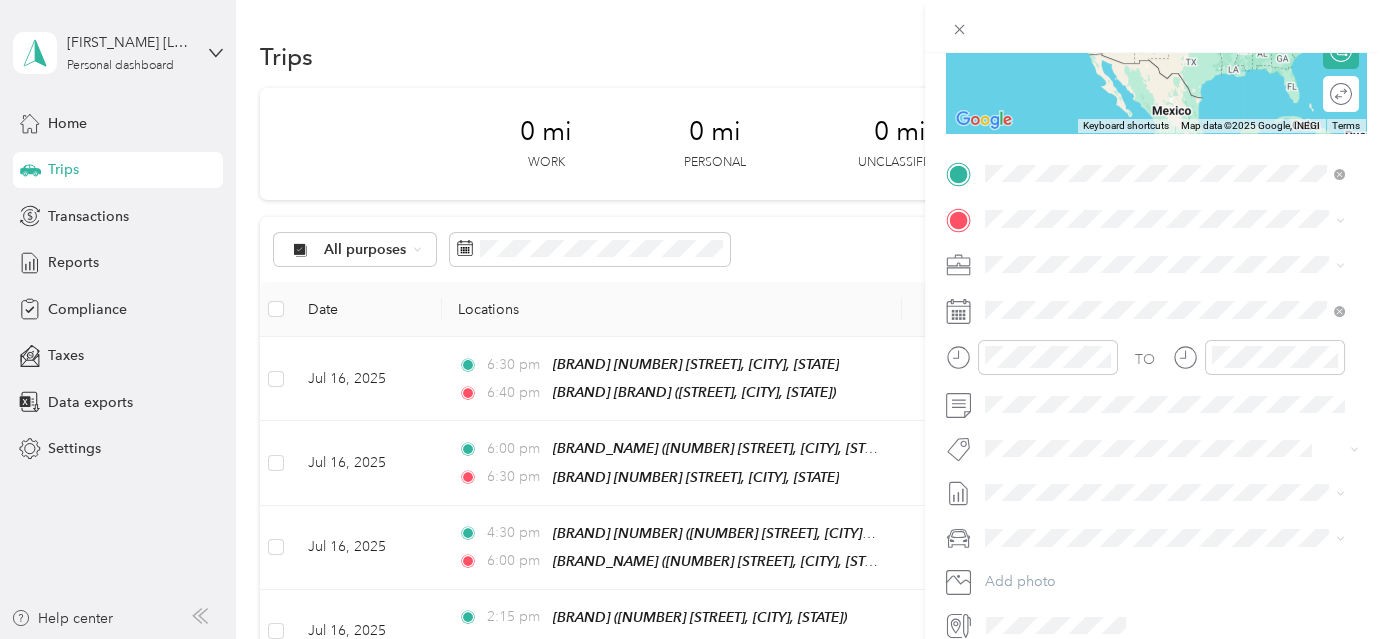 click on "[STREET], [POSTAL_CODE], [CITY], [STATE], [COUNTRY]" at bounding box center [1161, 285] 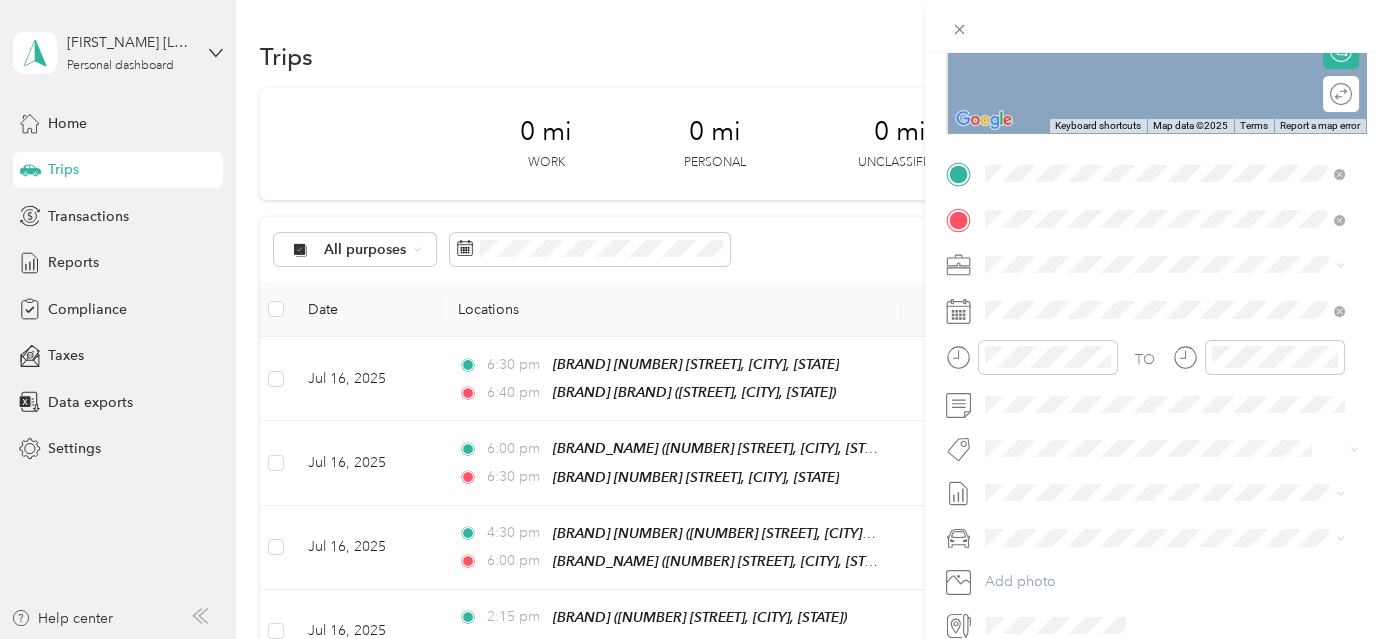 click on "USPS" at bounding box center [1108, 301] 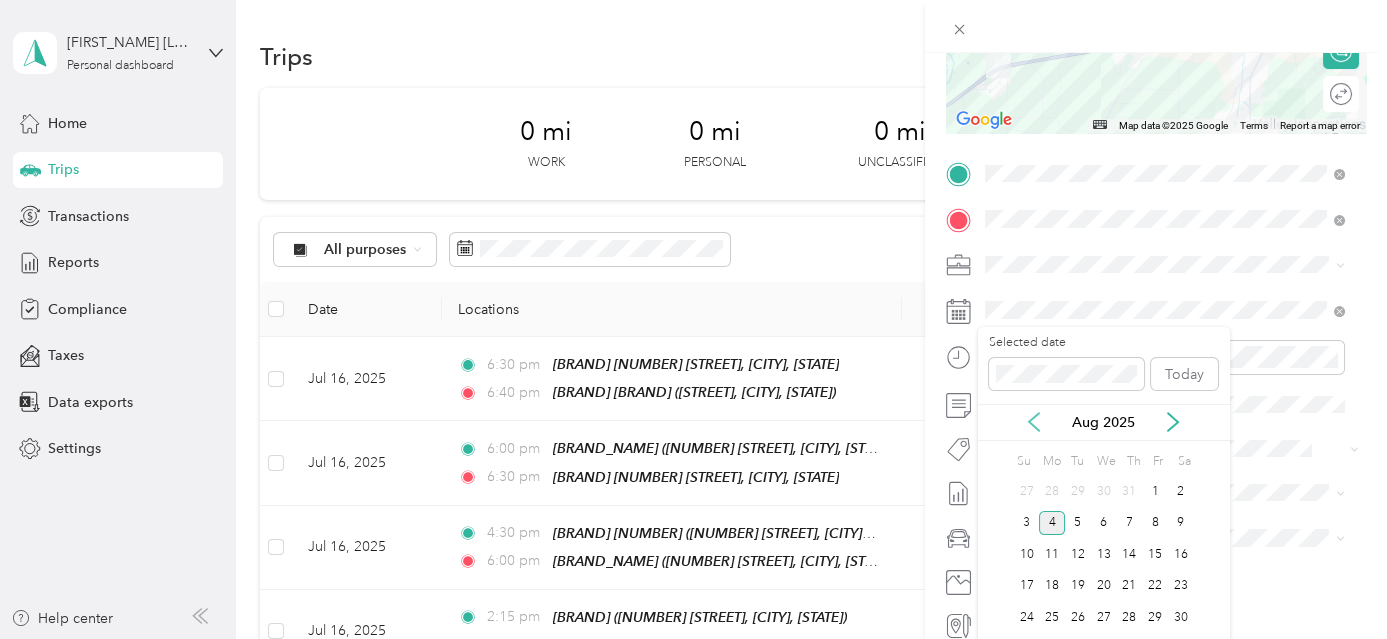 click 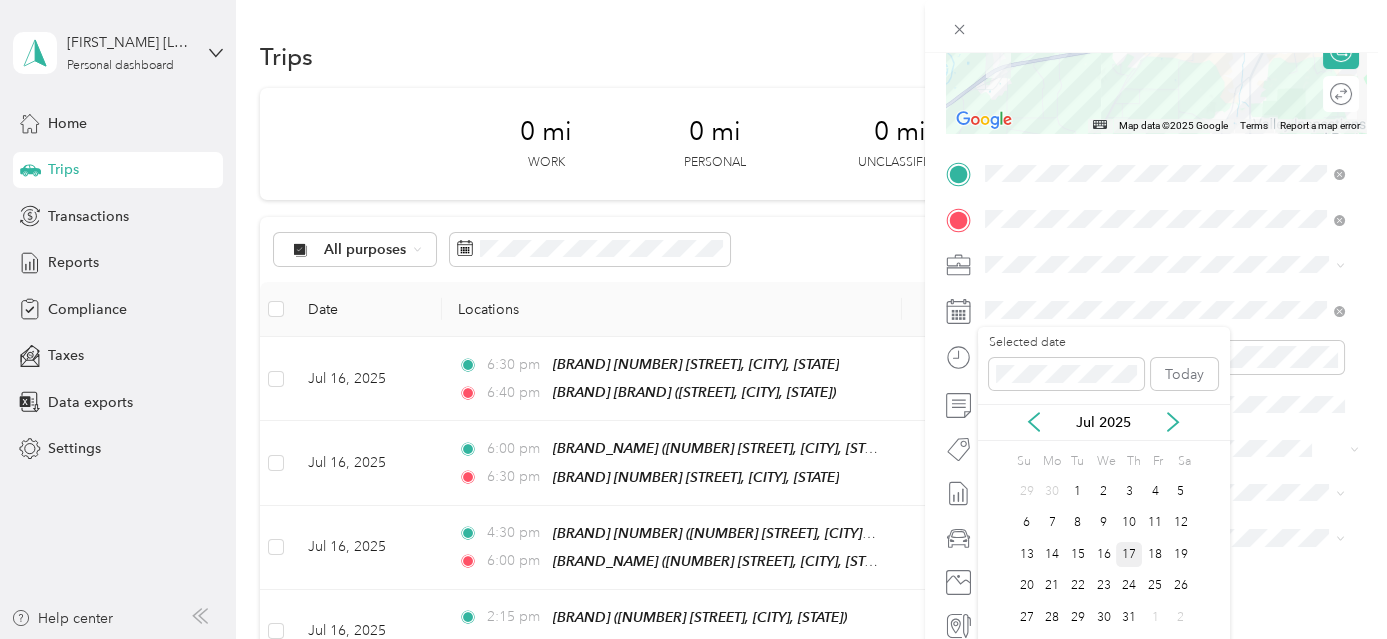 click on "17" at bounding box center (1129, 554) 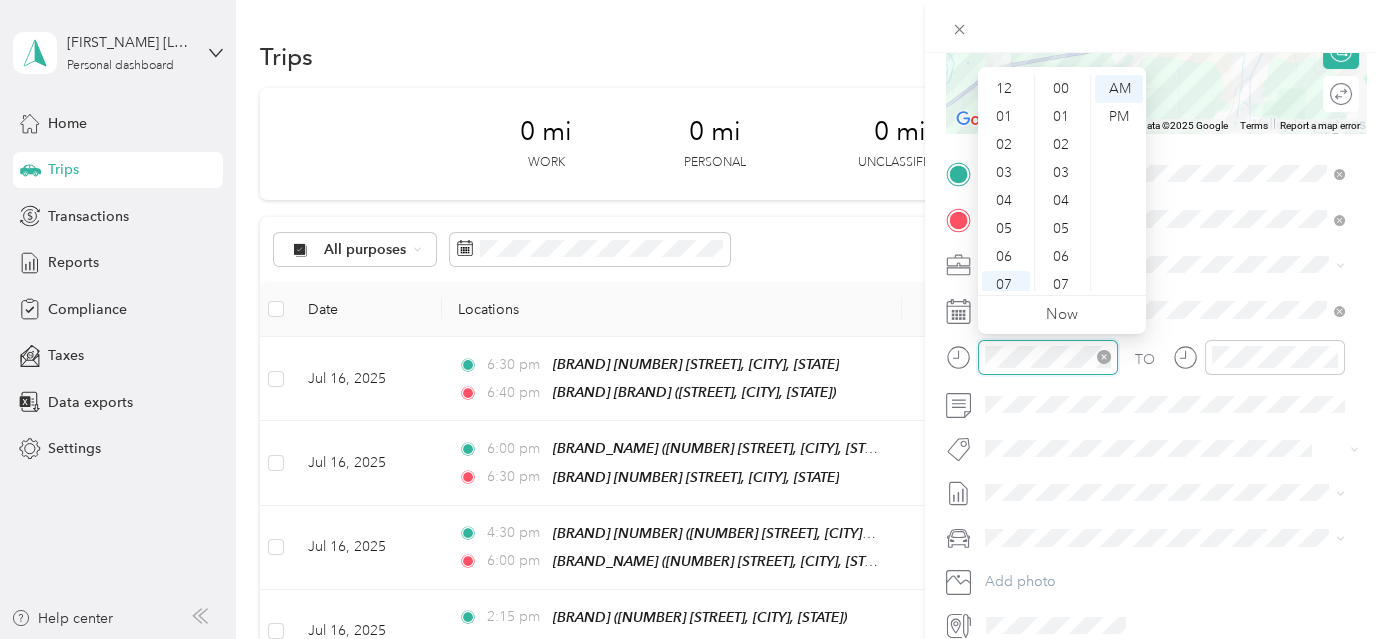 scroll, scrollTop: 1260, scrollLeft: 0, axis: vertical 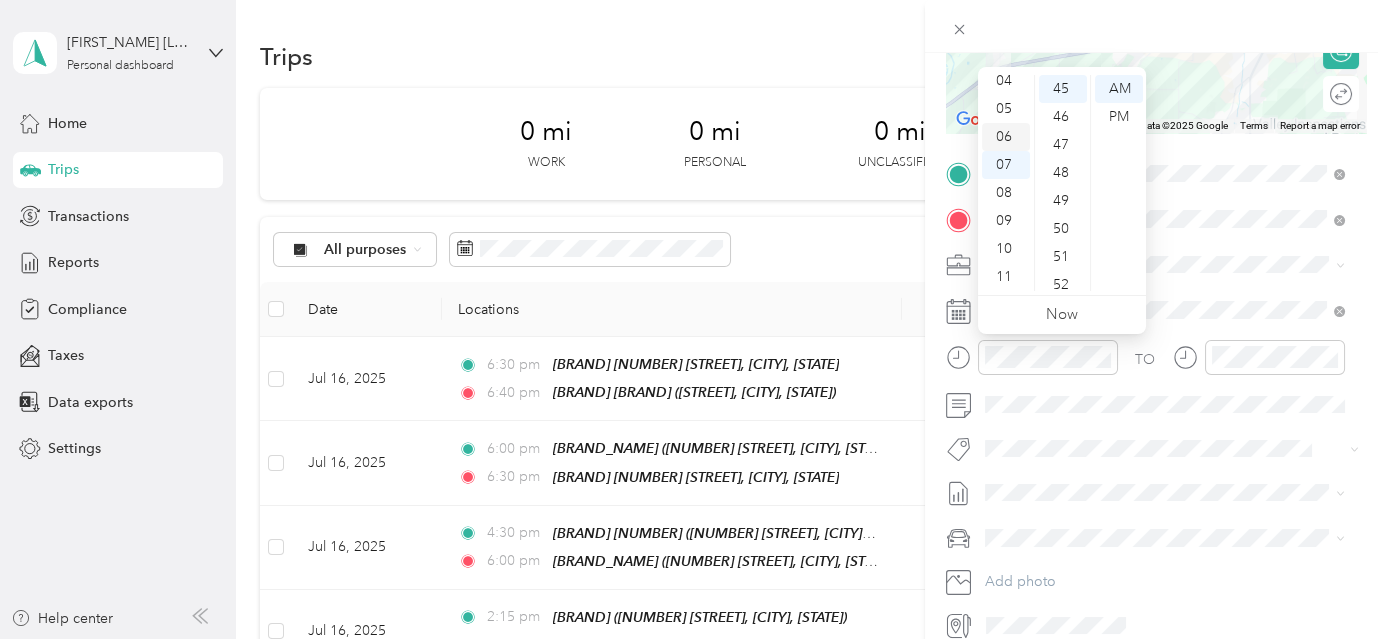 click on "06" at bounding box center [1006, 137] 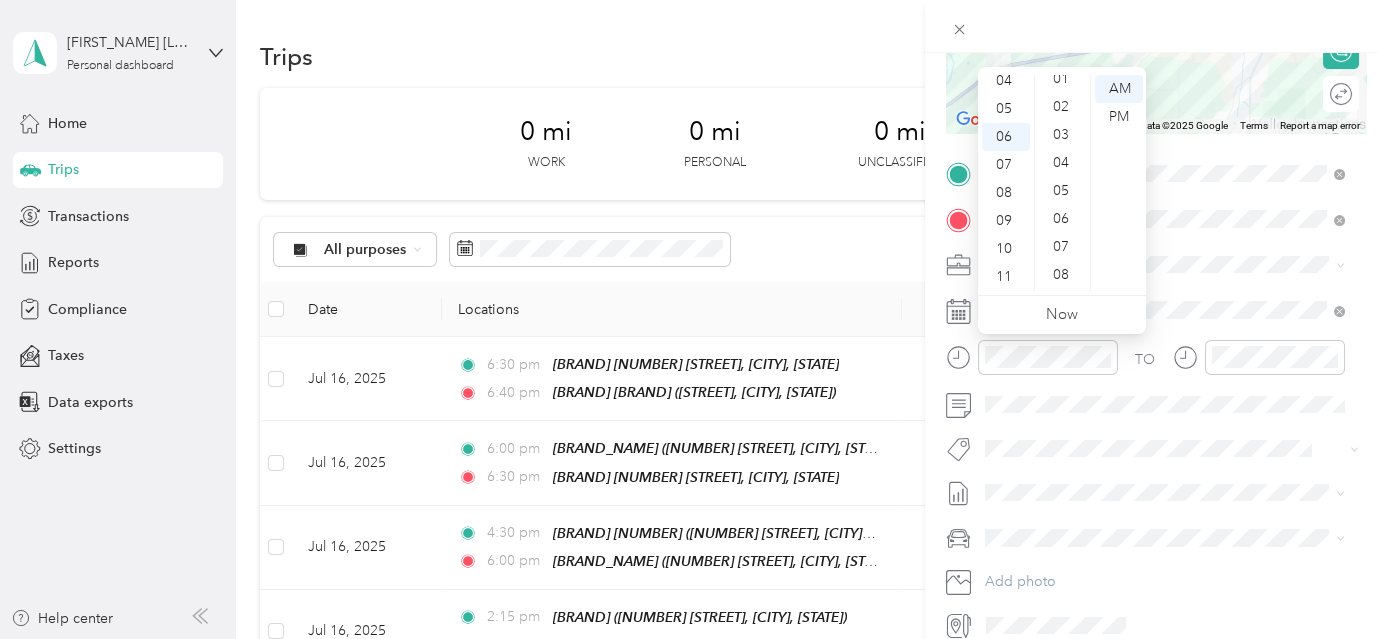 scroll, scrollTop: 0, scrollLeft: 0, axis: both 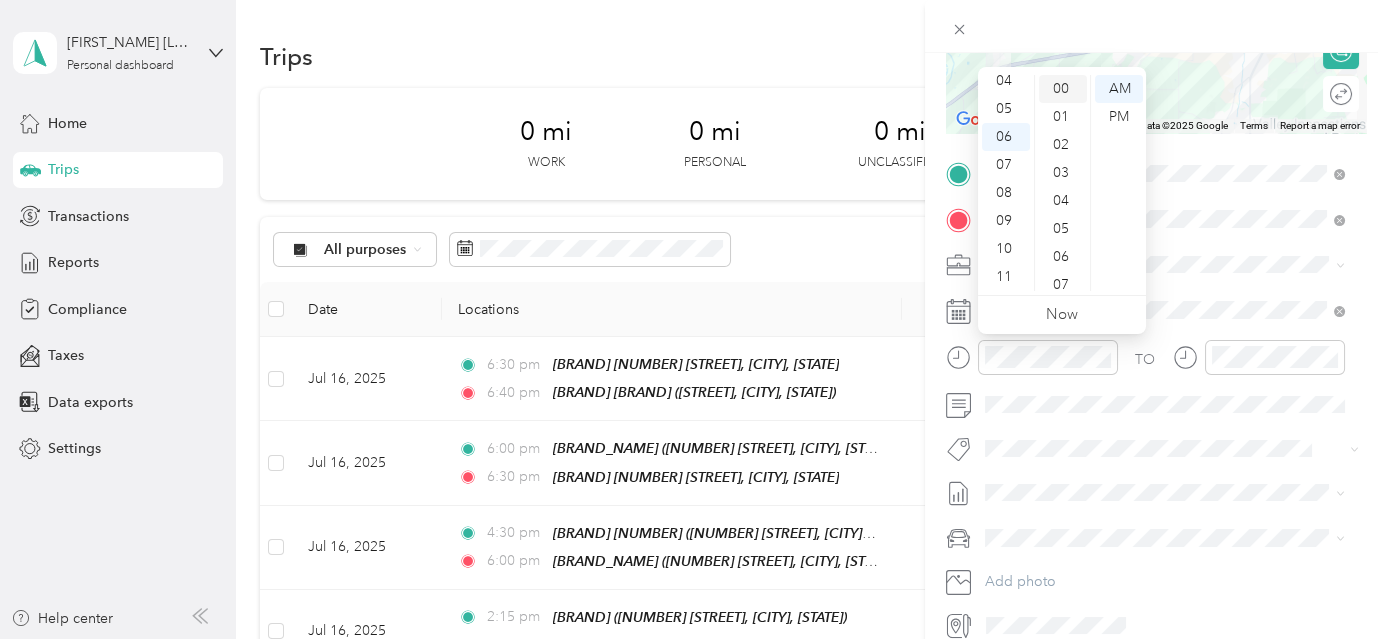 click on "00" at bounding box center [1063, 89] 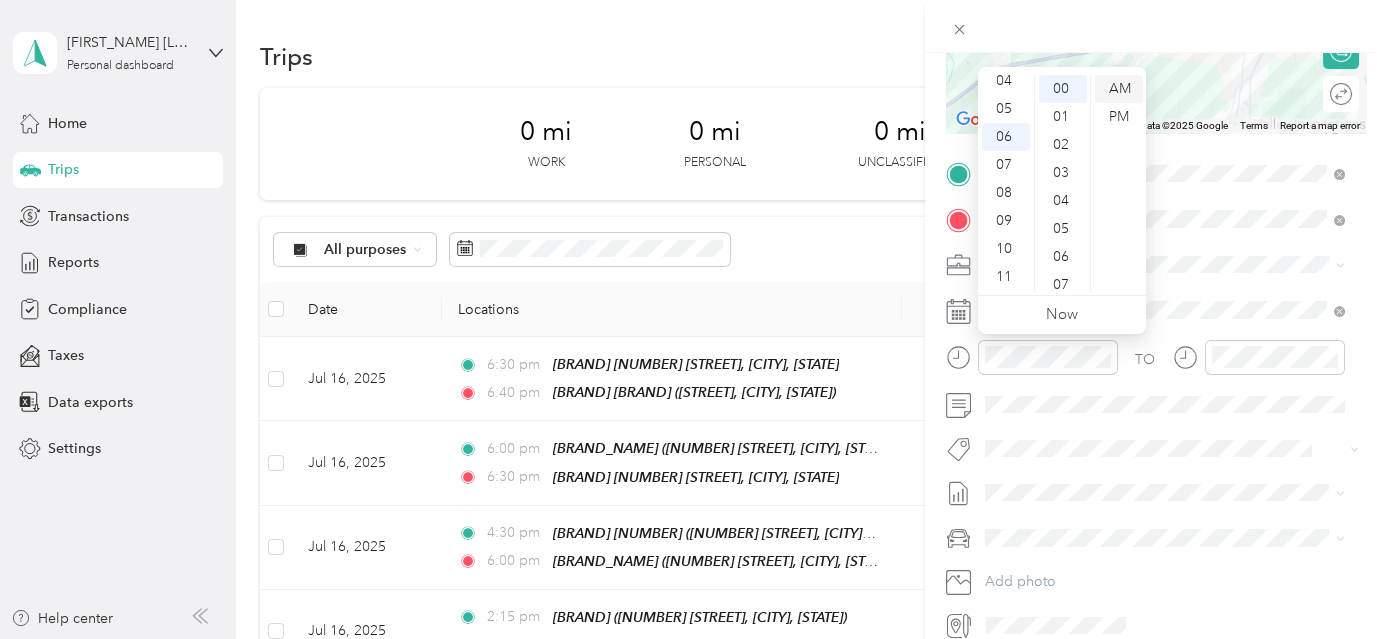 click on "AM" at bounding box center (1119, 89) 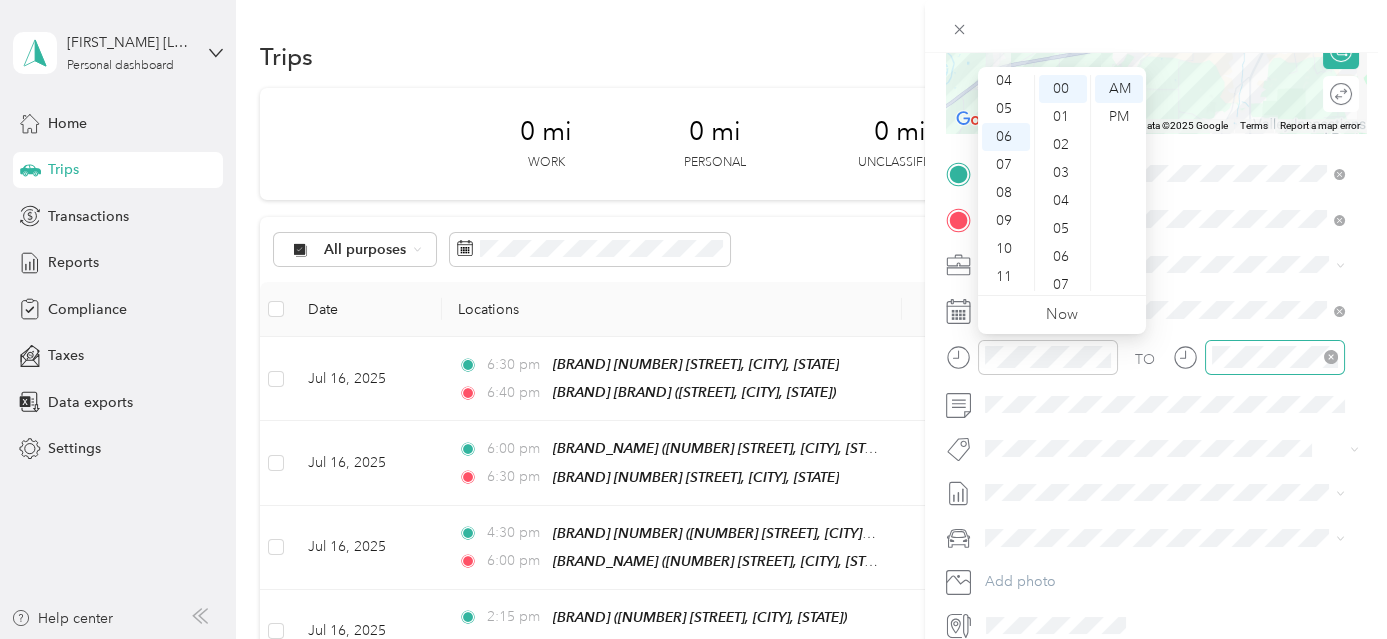 click at bounding box center (1275, 357) 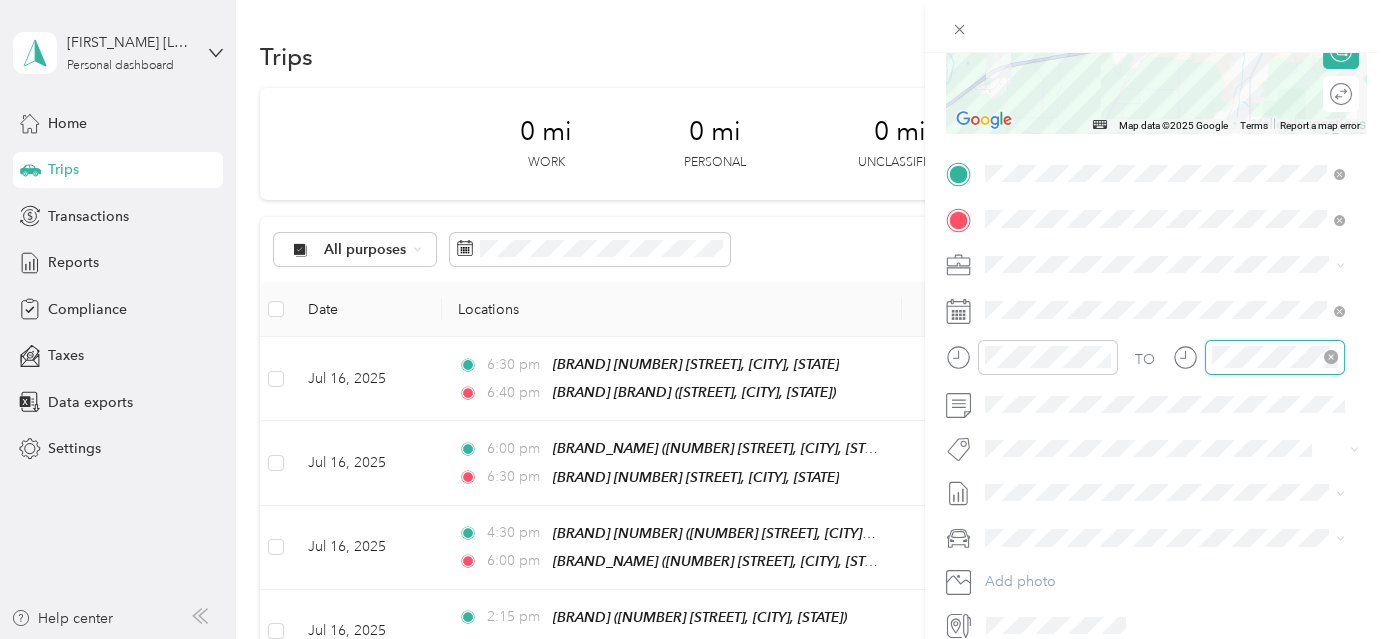 scroll, scrollTop: 120, scrollLeft: 0, axis: vertical 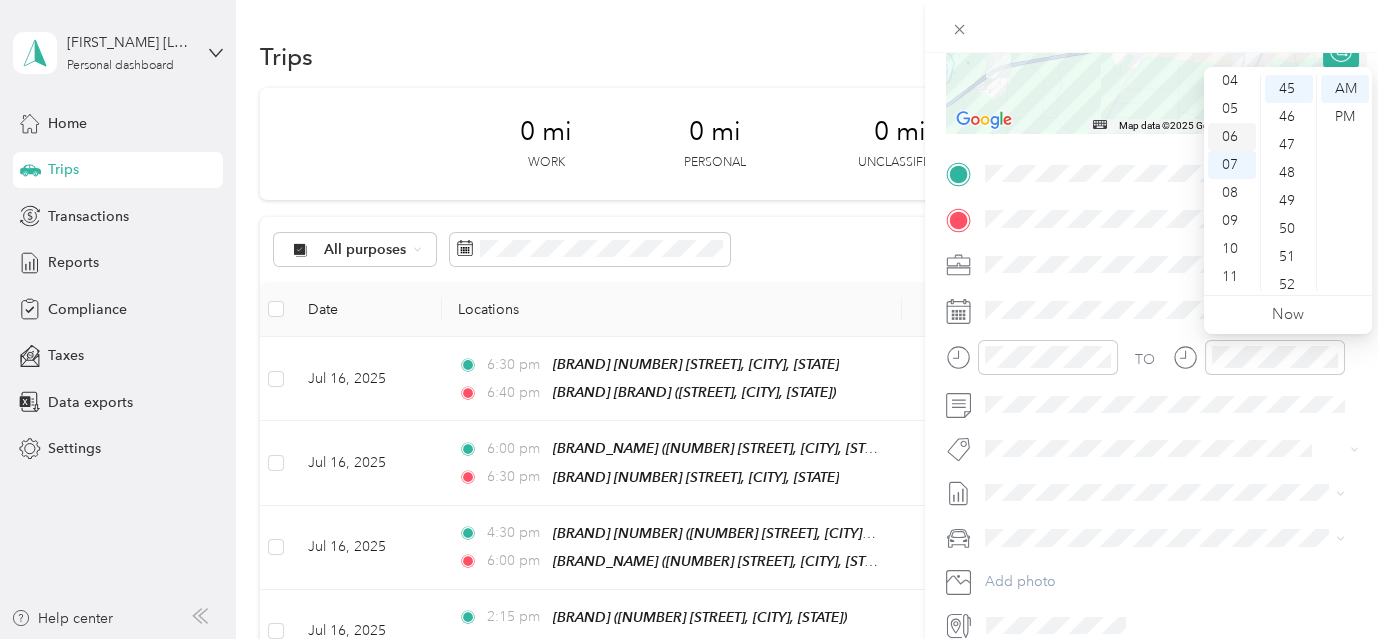 click on "06" at bounding box center (1232, 137) 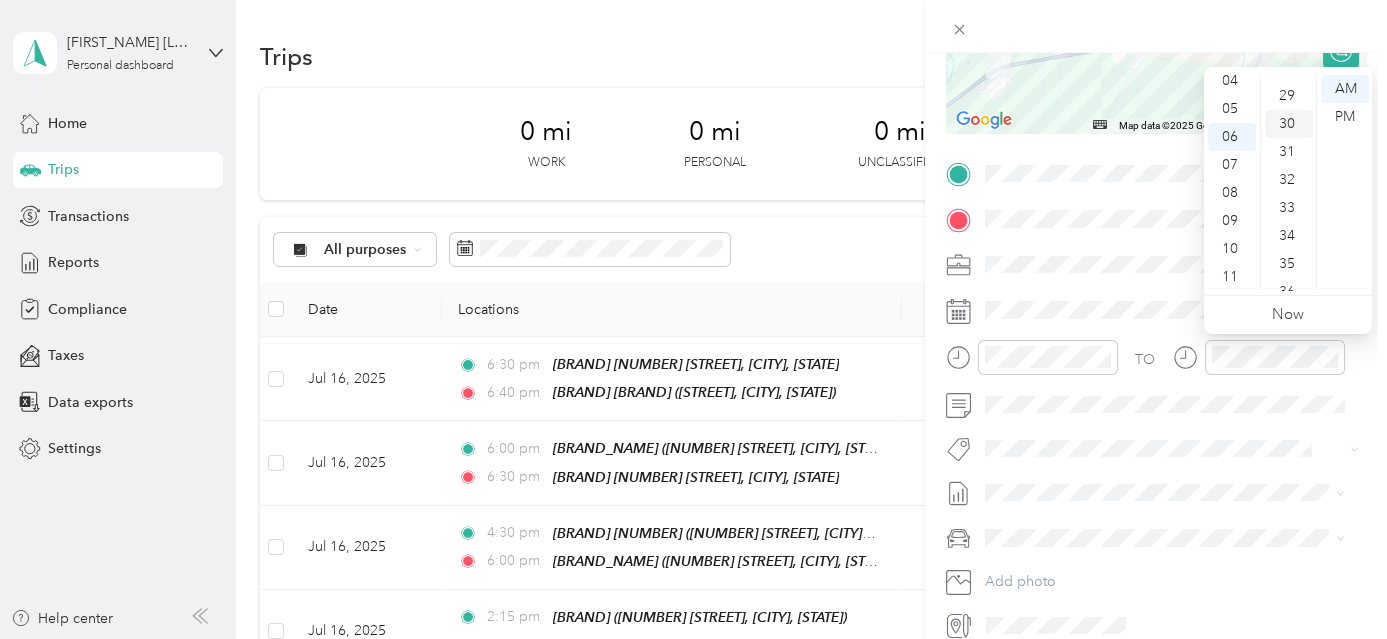 click on "30" at bounding box center (1289, 124) 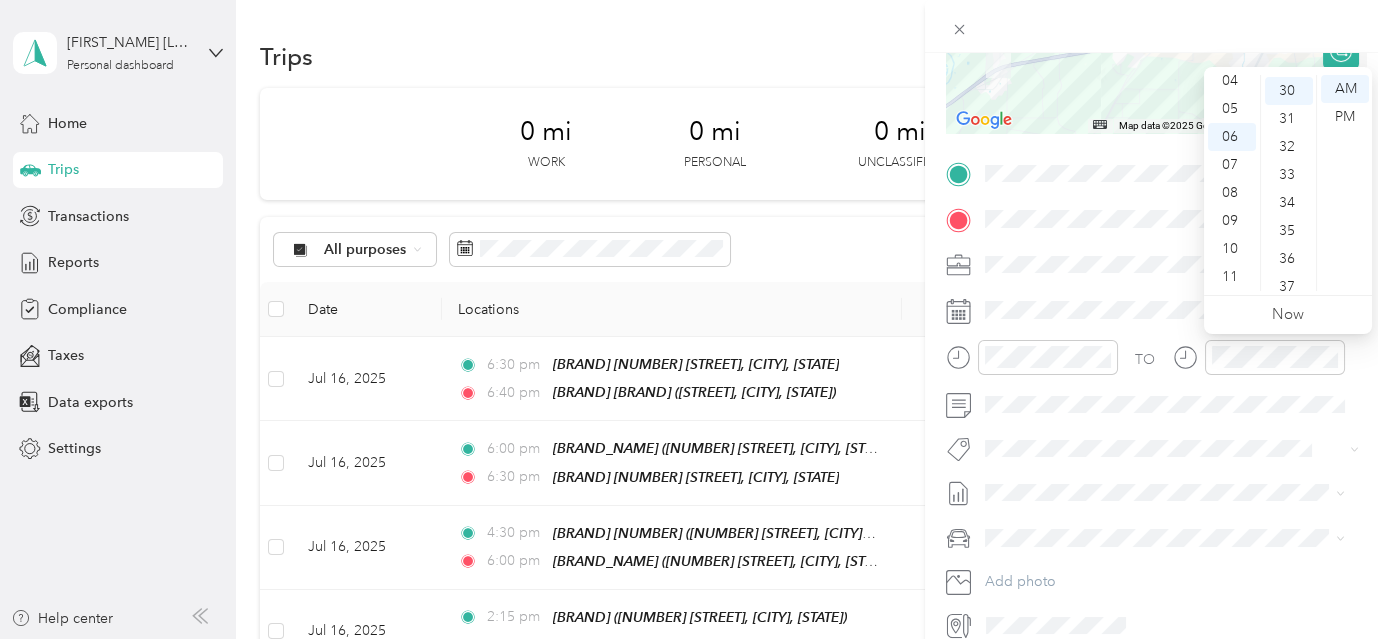 scroll, scrollTop: 840, scrollLeft: 0, axis: vertical 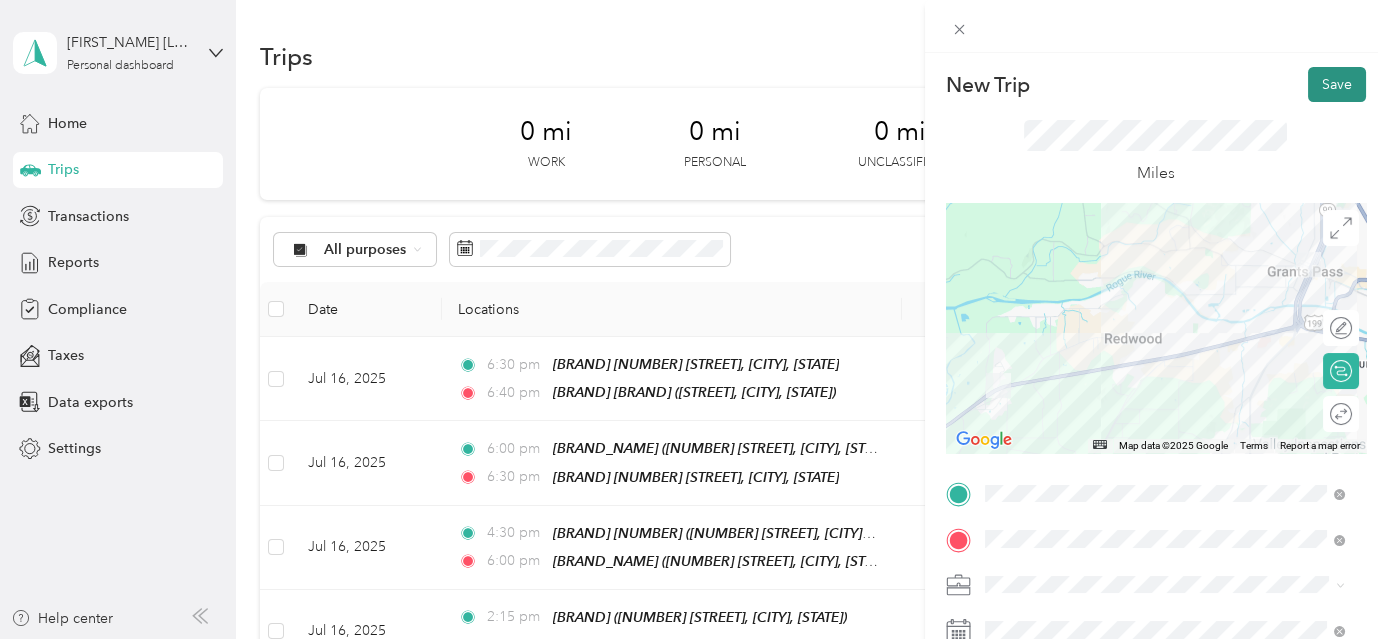 click on "Save" at bounding box center [1337, 84] 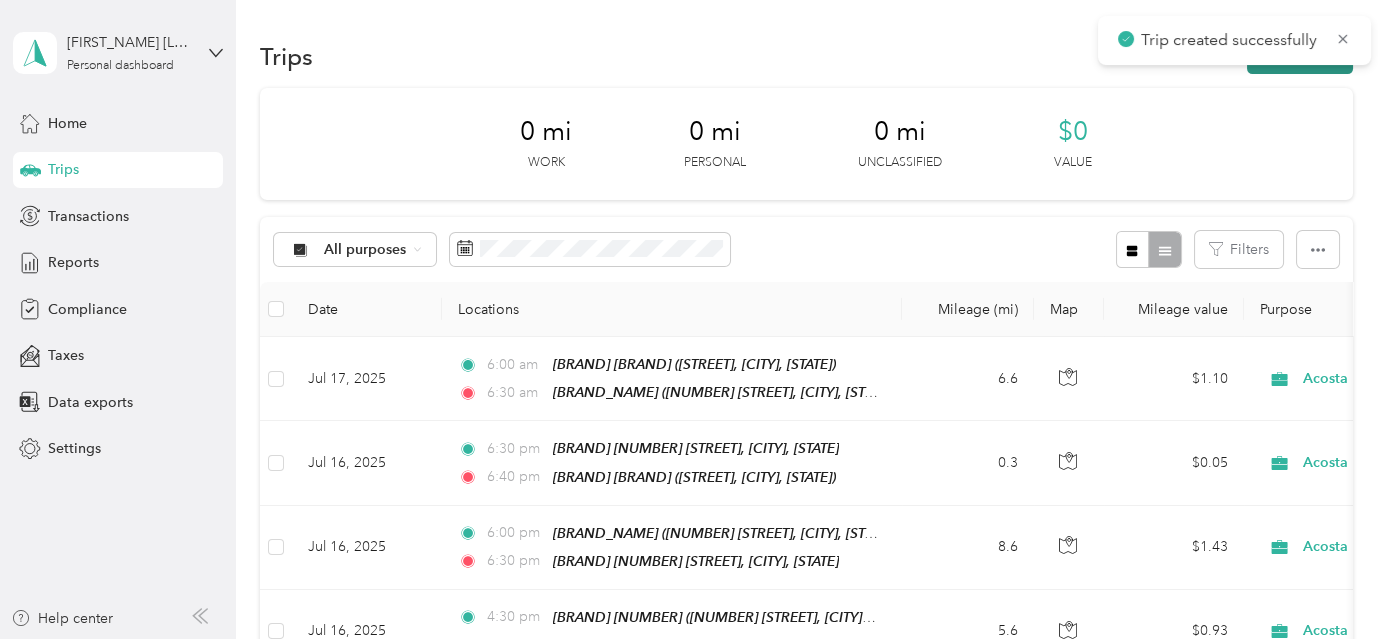 click on "New trip" at bounding box center [1300, 56] 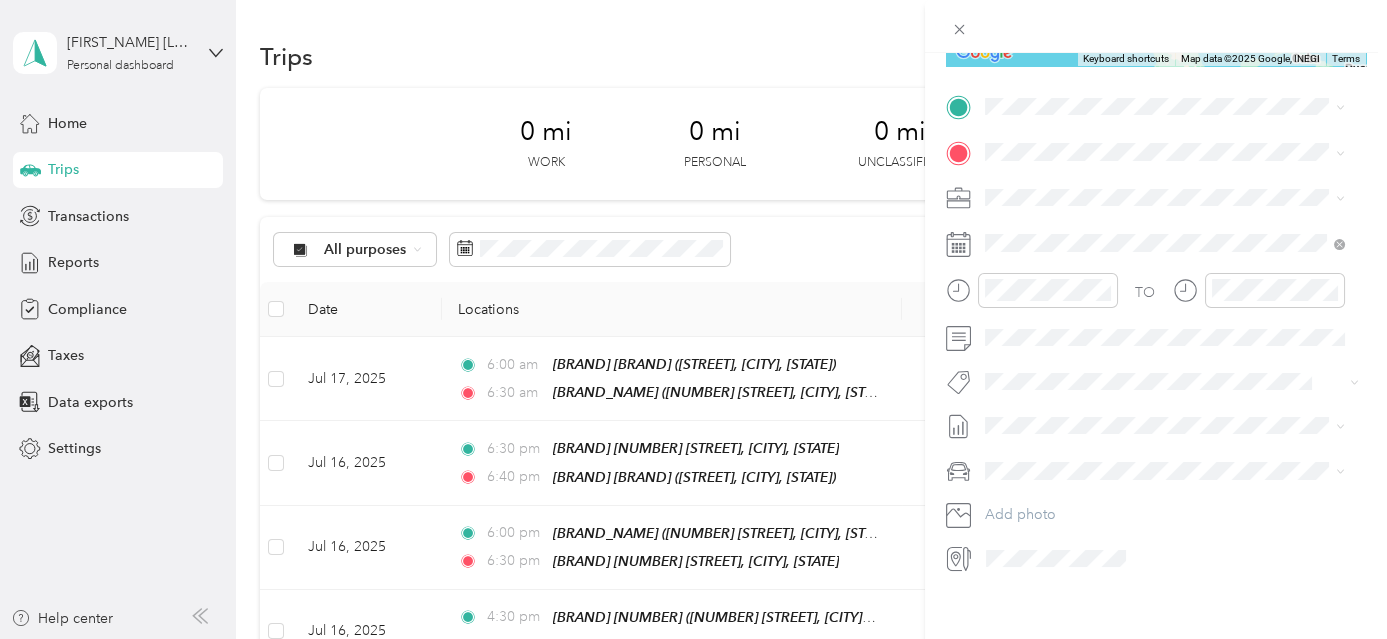 scroll, scrollTop: 390, scrollLeft: 0, axis: vertical 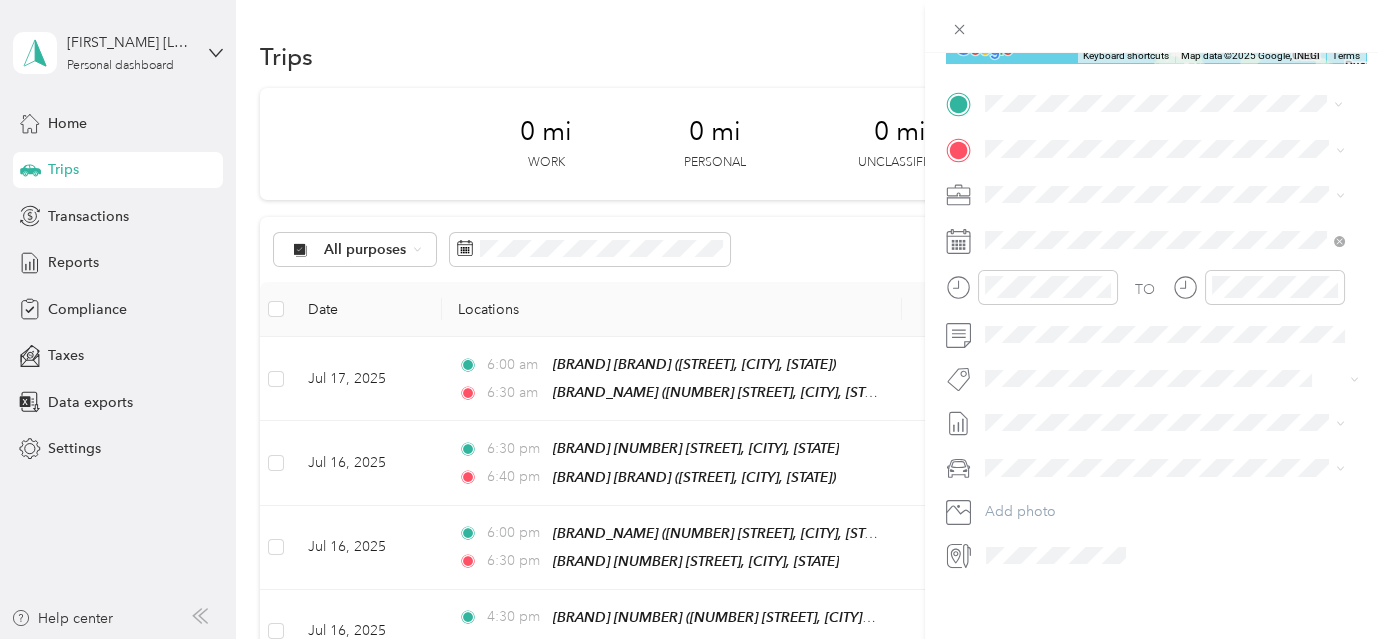 click on "[BRAND] [BRAND] [NUMBER] [STREET], [POSTAL_CODE], [CITY], [STATE], [COUNTRY]" at bounding box center [1165, 207] 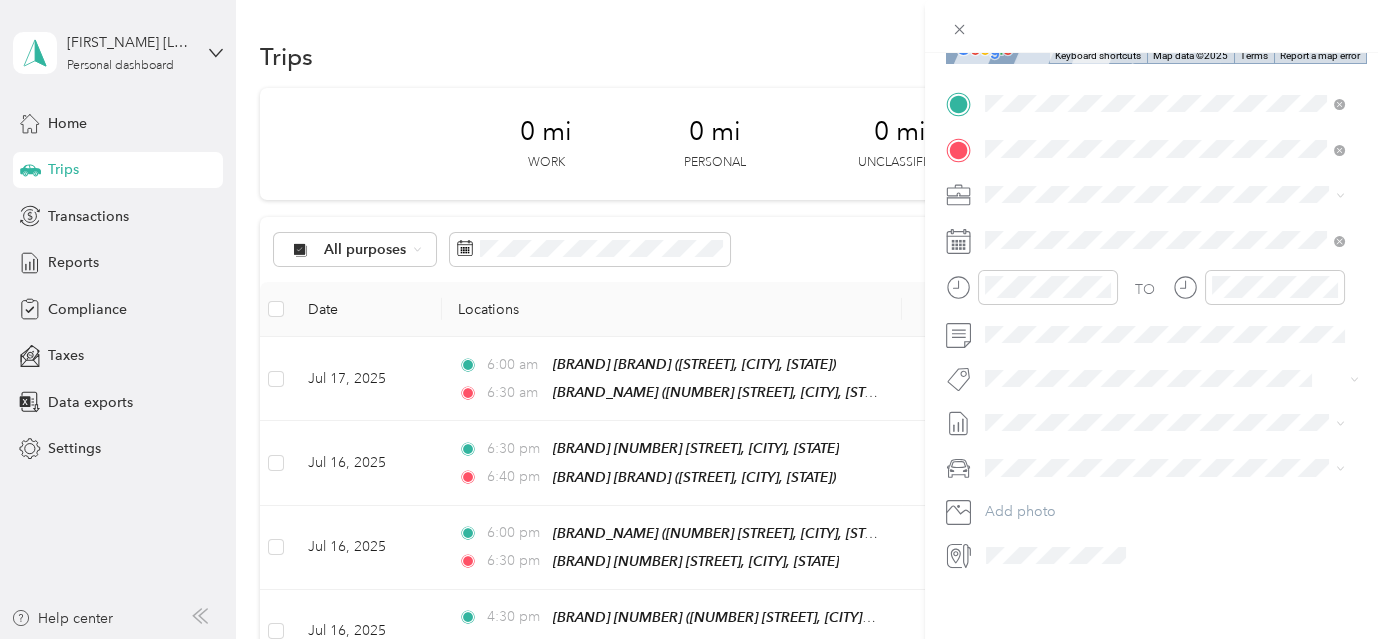 click on "[BRAND] [NUMBER] [STREET], [POSTAL_CODE], [CITY], [STATE], [COUNTRY]" at bounding box center [1180, 249] 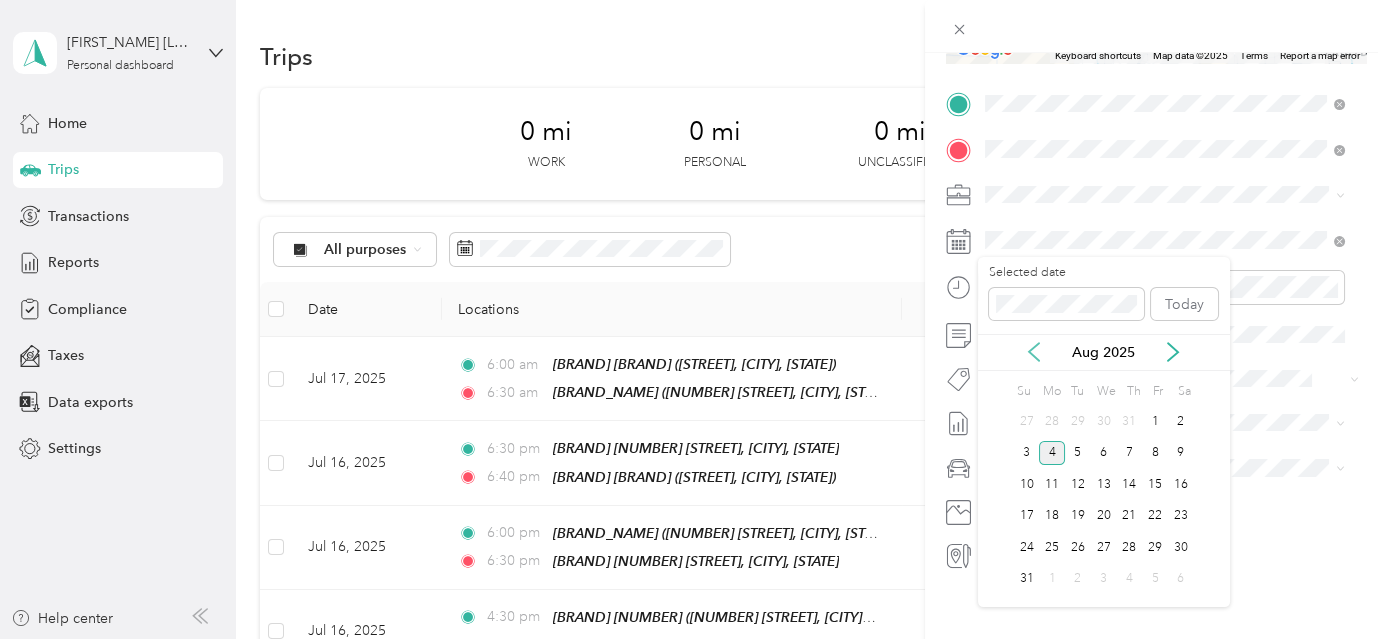click 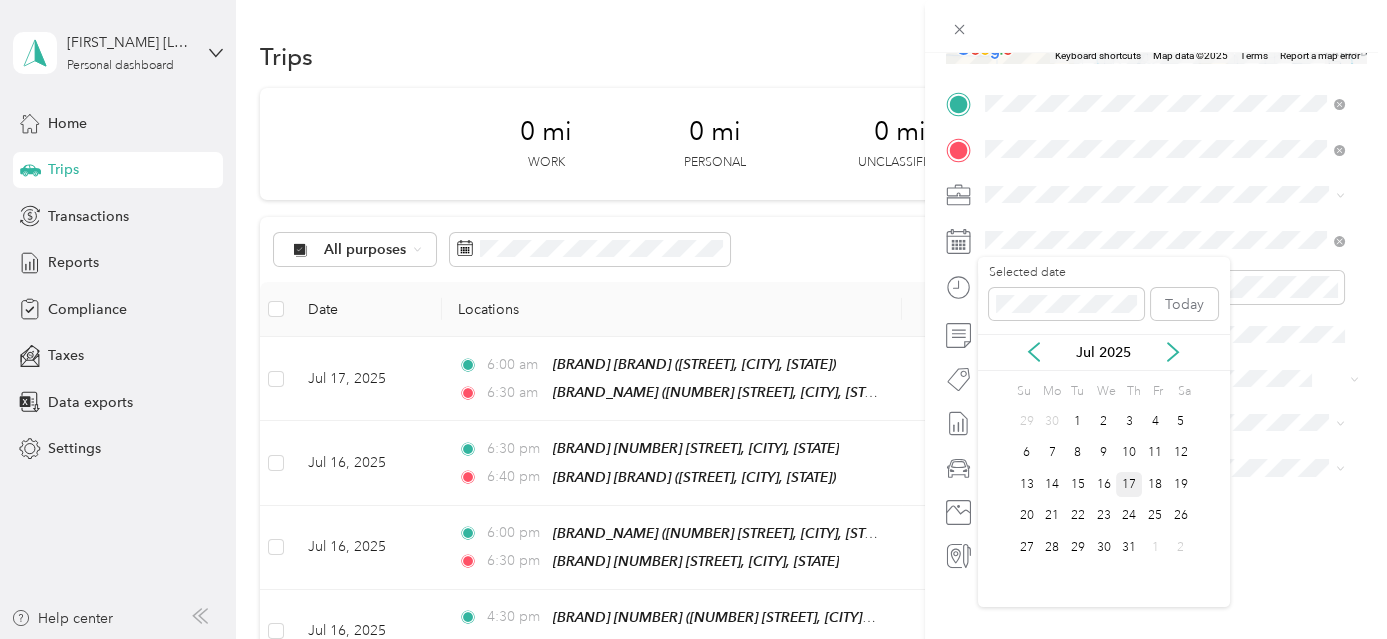 click on "17" at bounding box center (1129, 484) 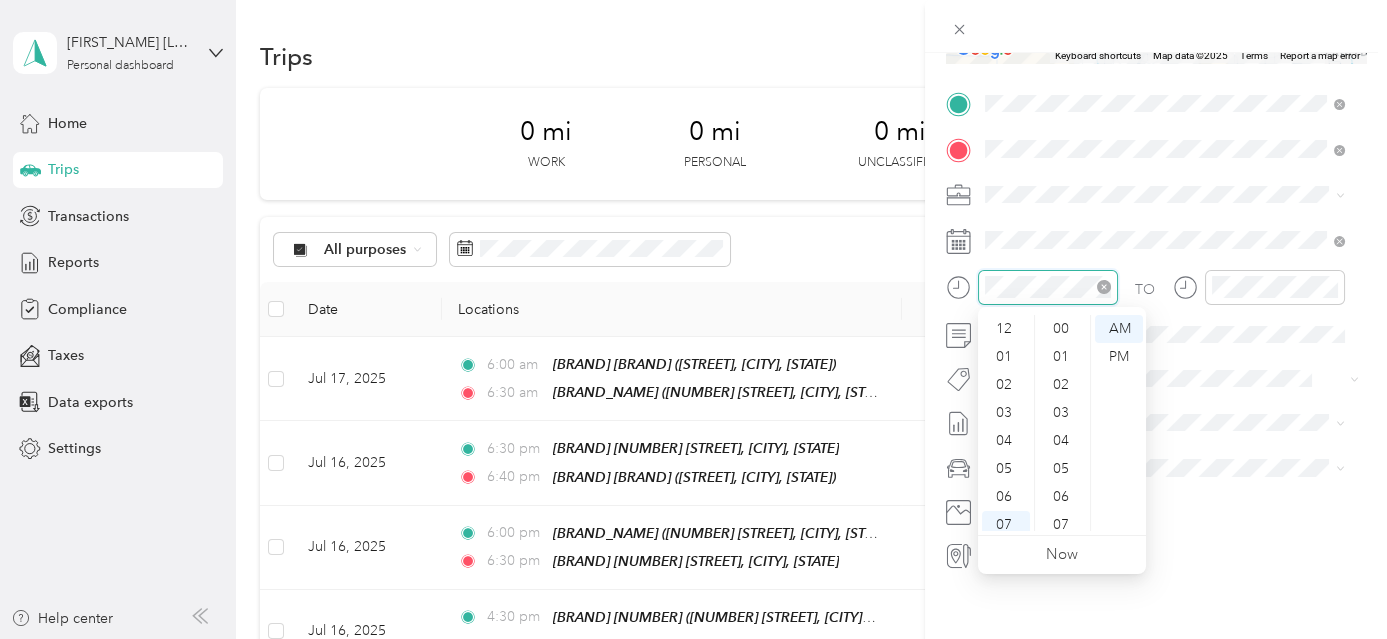 scroll, scrollTop: 1288, scrollLeft: 0, axis: vertical 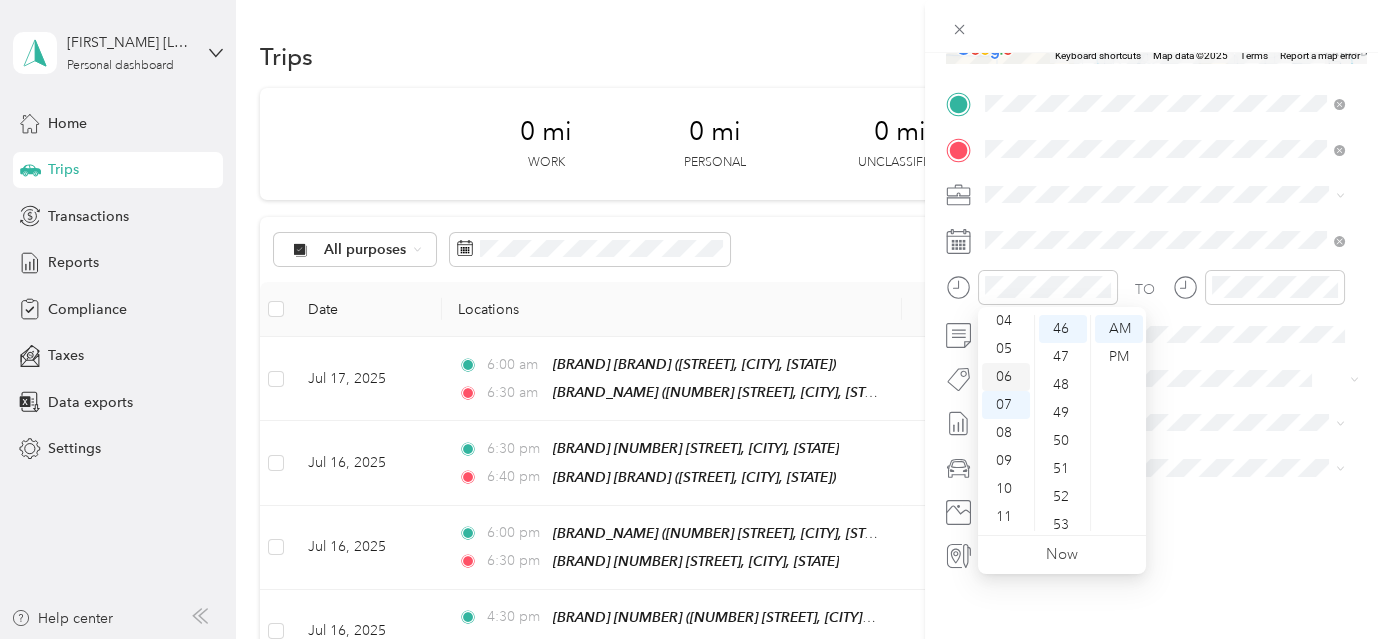 click on "06" at bounding box center (1006, 377) 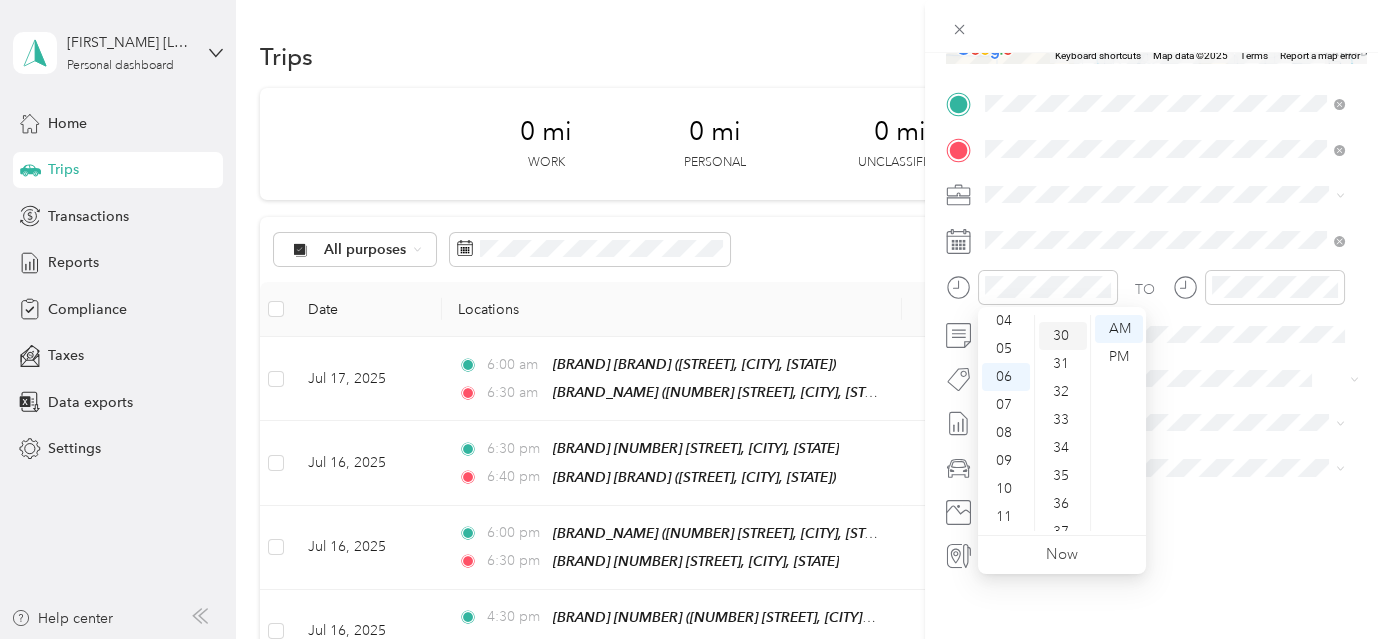 click on "30" at bounding box center (1063, 336) 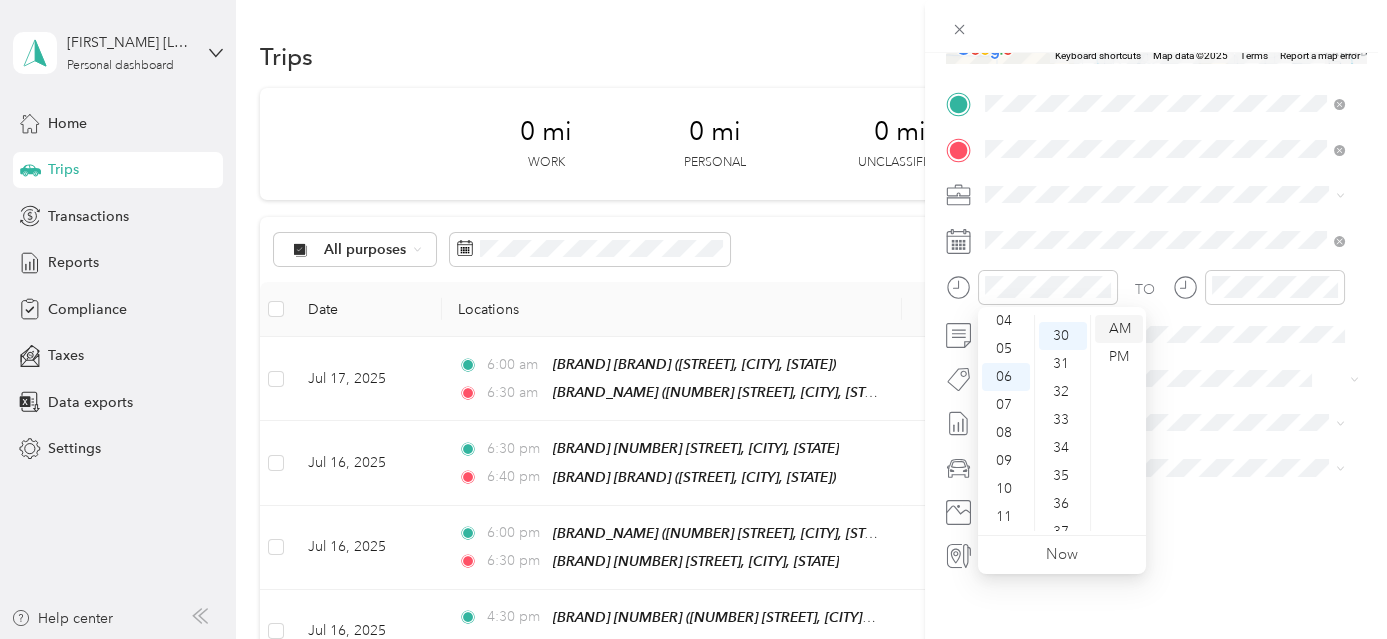 scroll, scrollTop: 840, scrollLeft: 0, axis: vertical 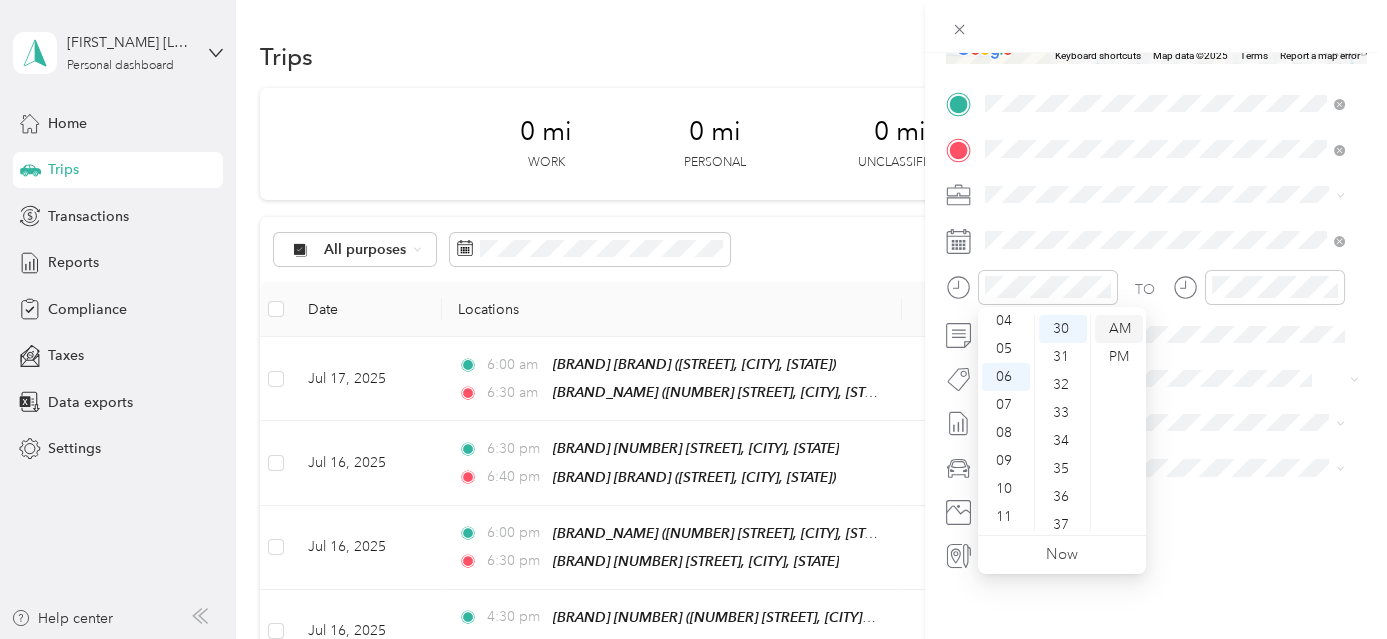 click on "AM" at bounding box center (1119, 329) 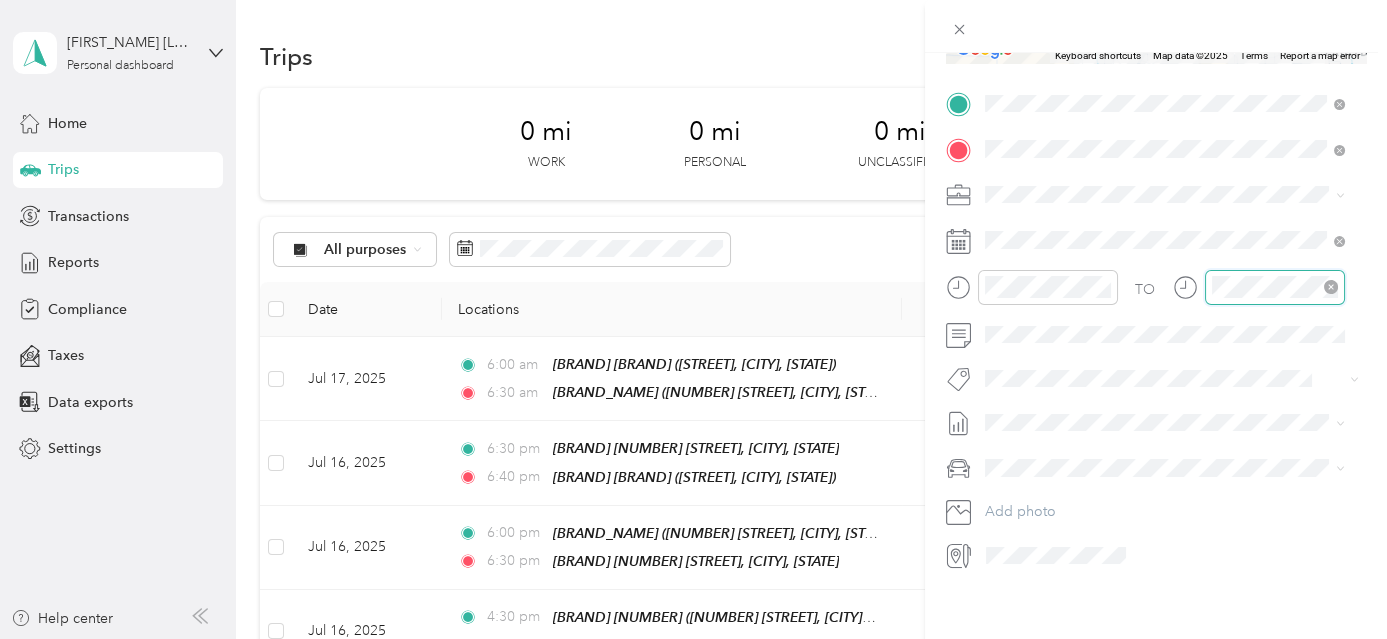 scroll, scrollTop: 120, scrollLeft: 0, axis: vertical 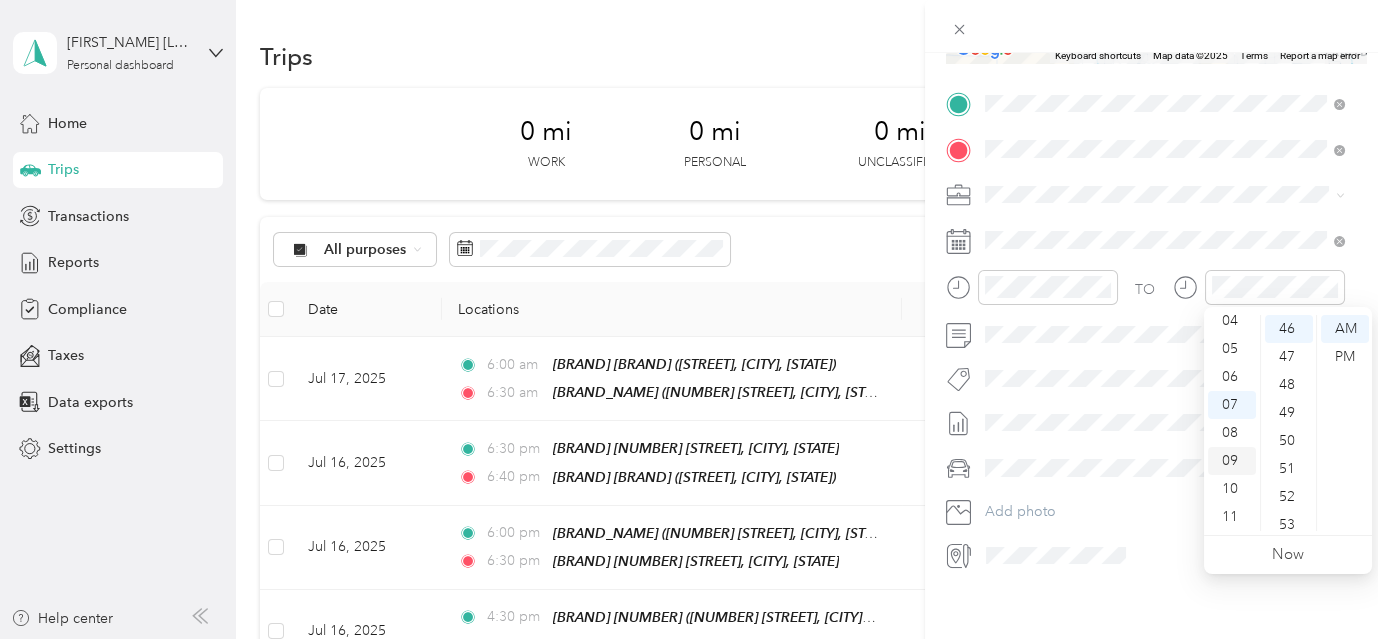click on "09" at bounding box center [1232, 461] 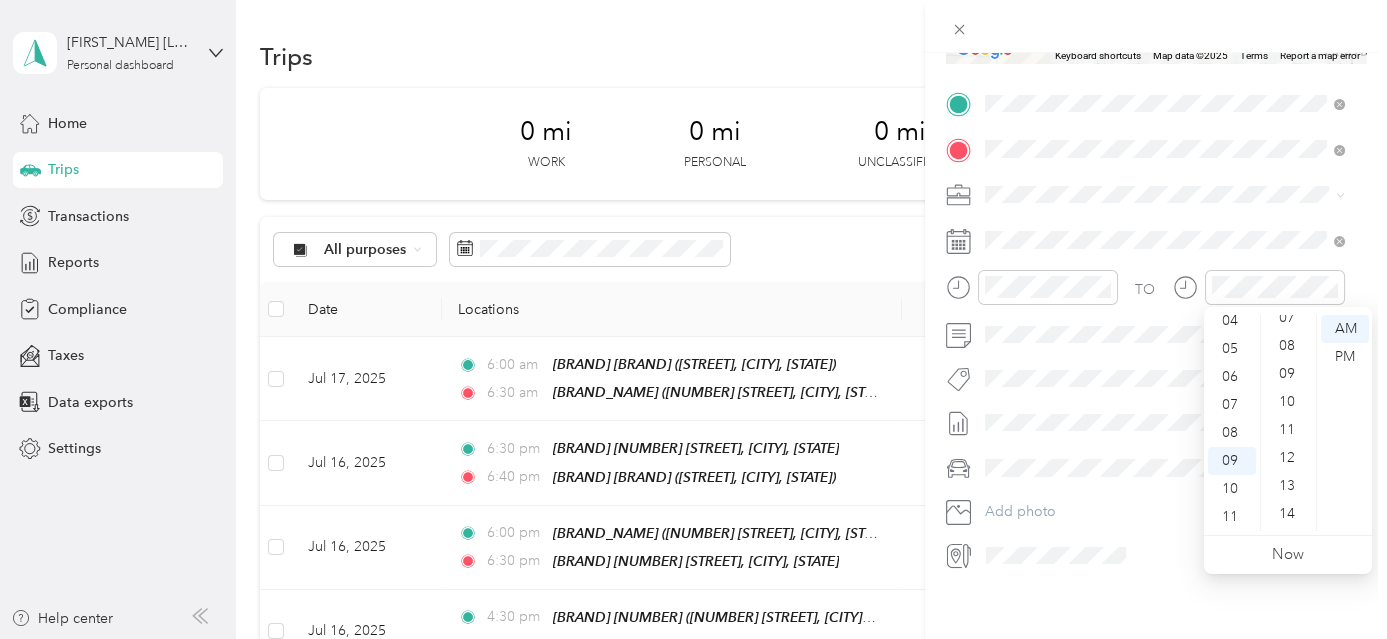 scroll, scrollTop: 0, scrollLeft: 0, axis: both 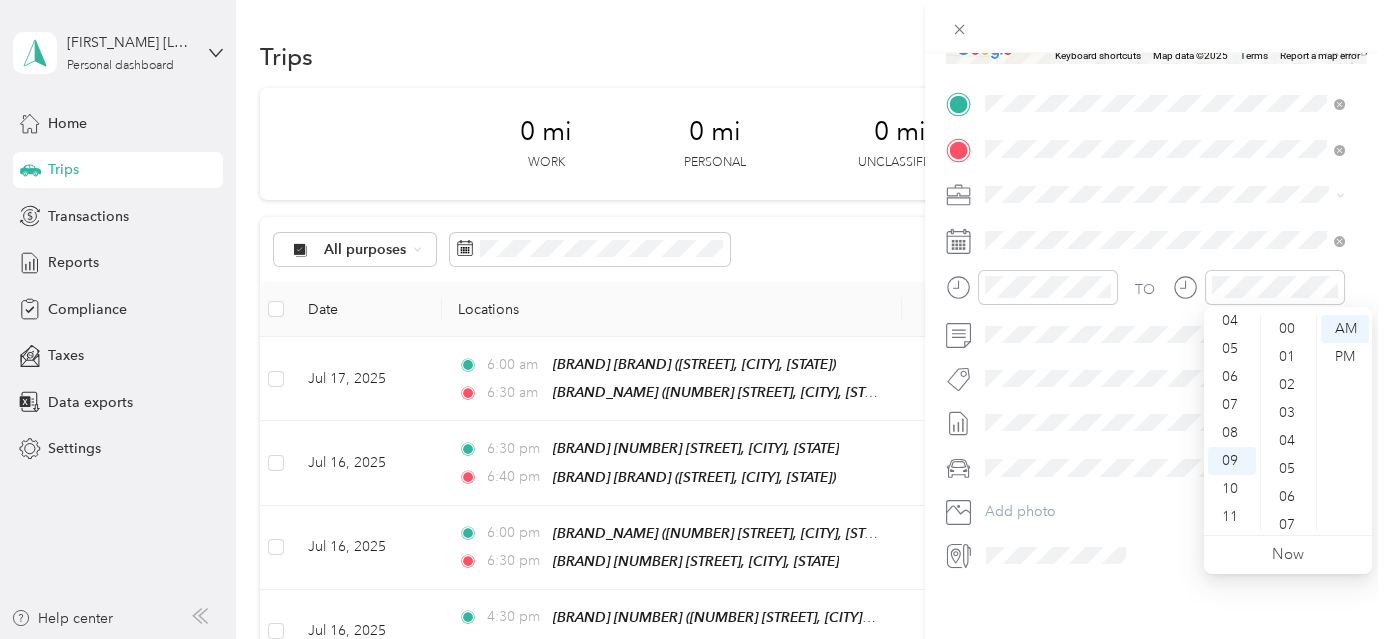 click on "00" at bounding box center [1289, 329] 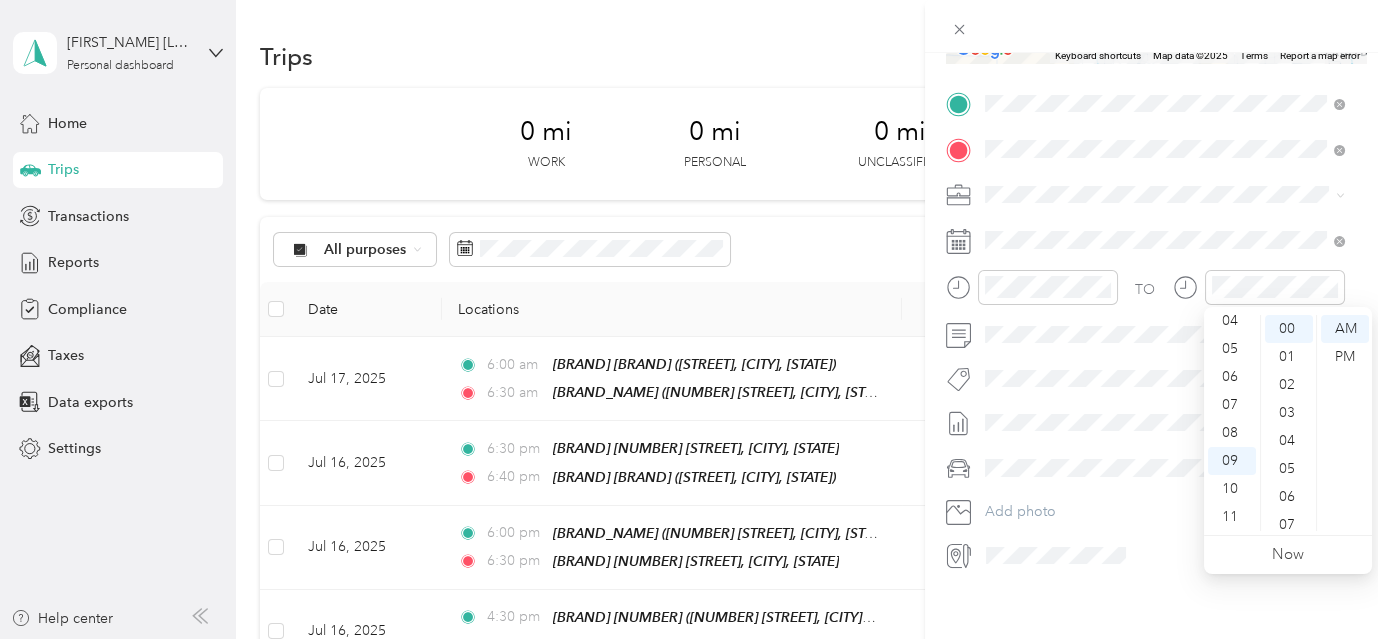drag, startPoint x: 1337, startPoint y: 332, endPoint x: 1369, endPoint y: 327, distance: 32.38827 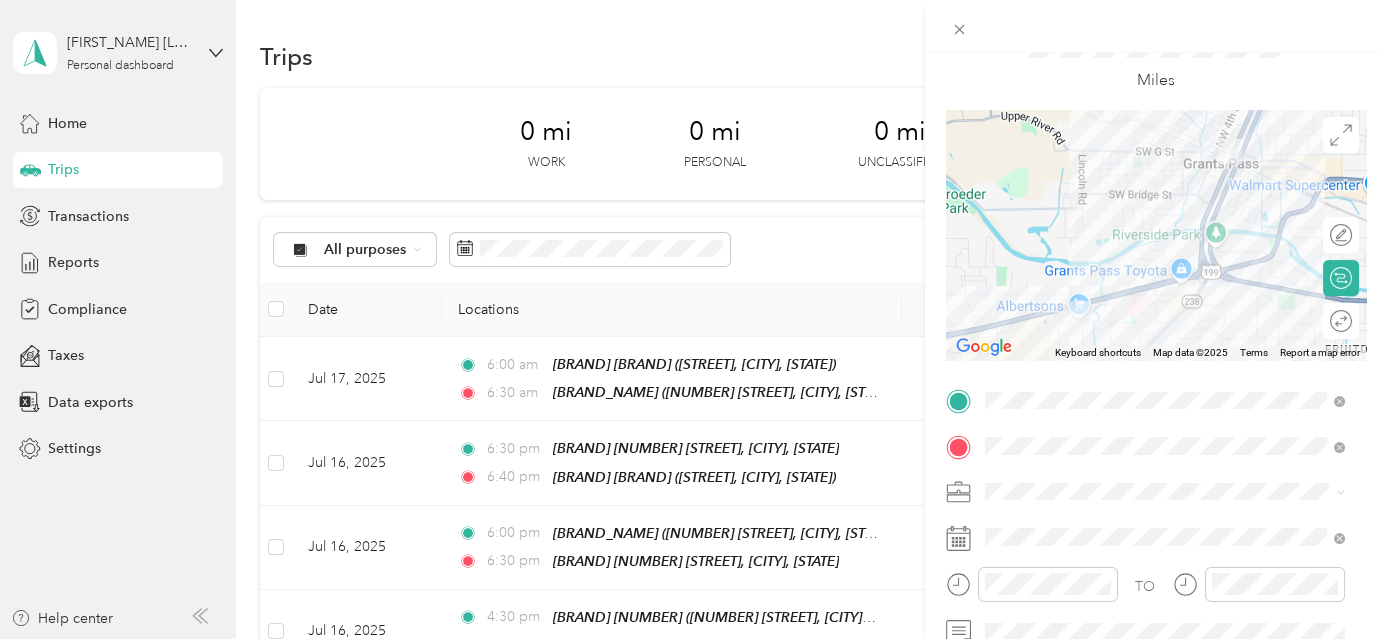 scroll, scrollTop: 0, scrollLeft: 0, axis: both 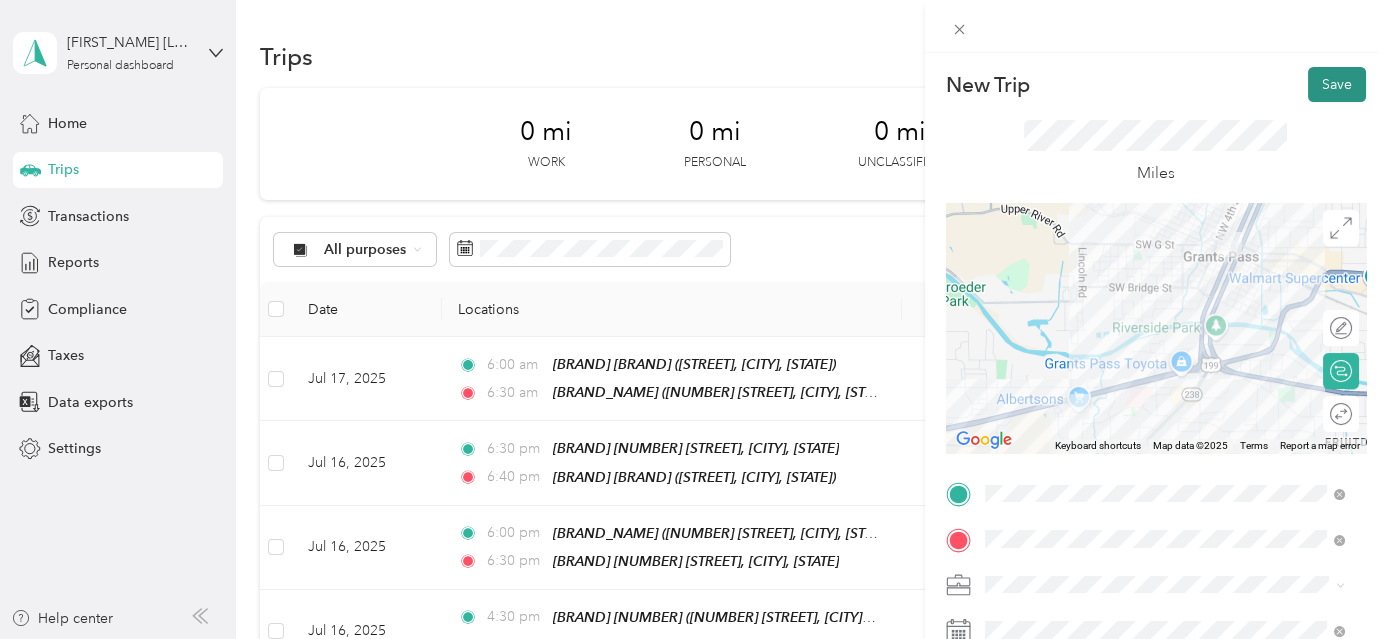 click on "Save" at bounding box center (1337, 84) 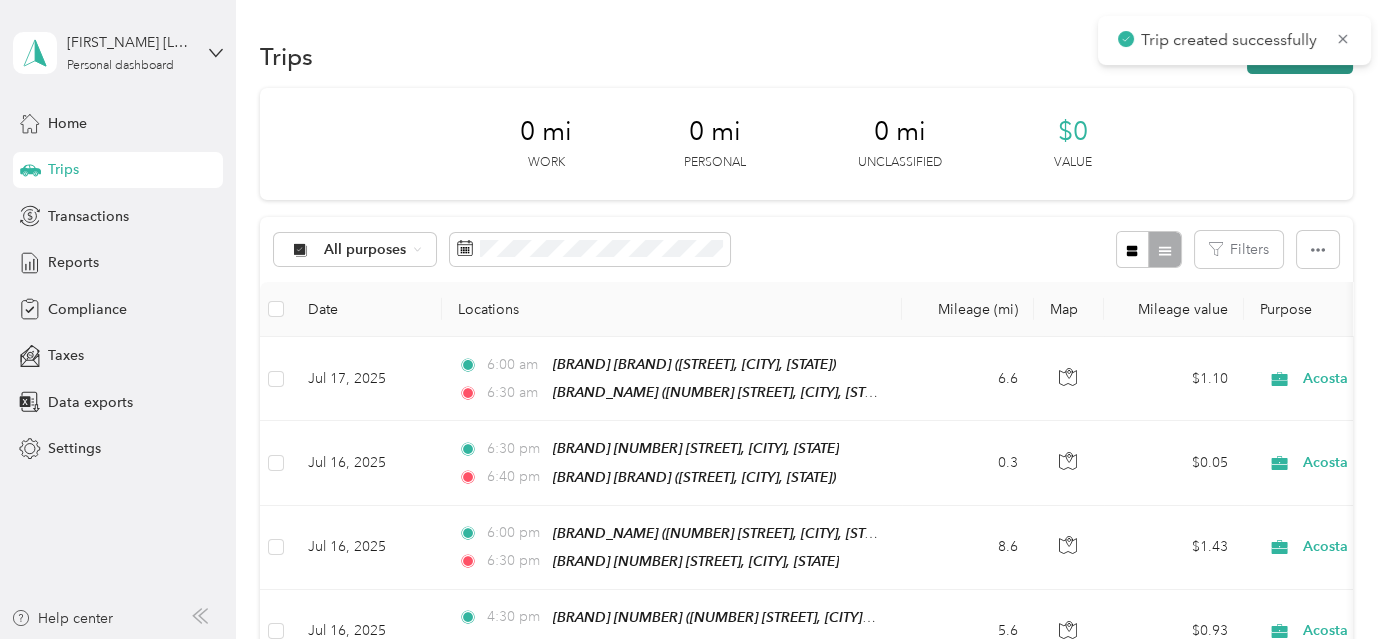drag, startPoint x: 1331, startPoint y: 66, endPoint x: 1395, endPoint y: 111, distance: 78.23682 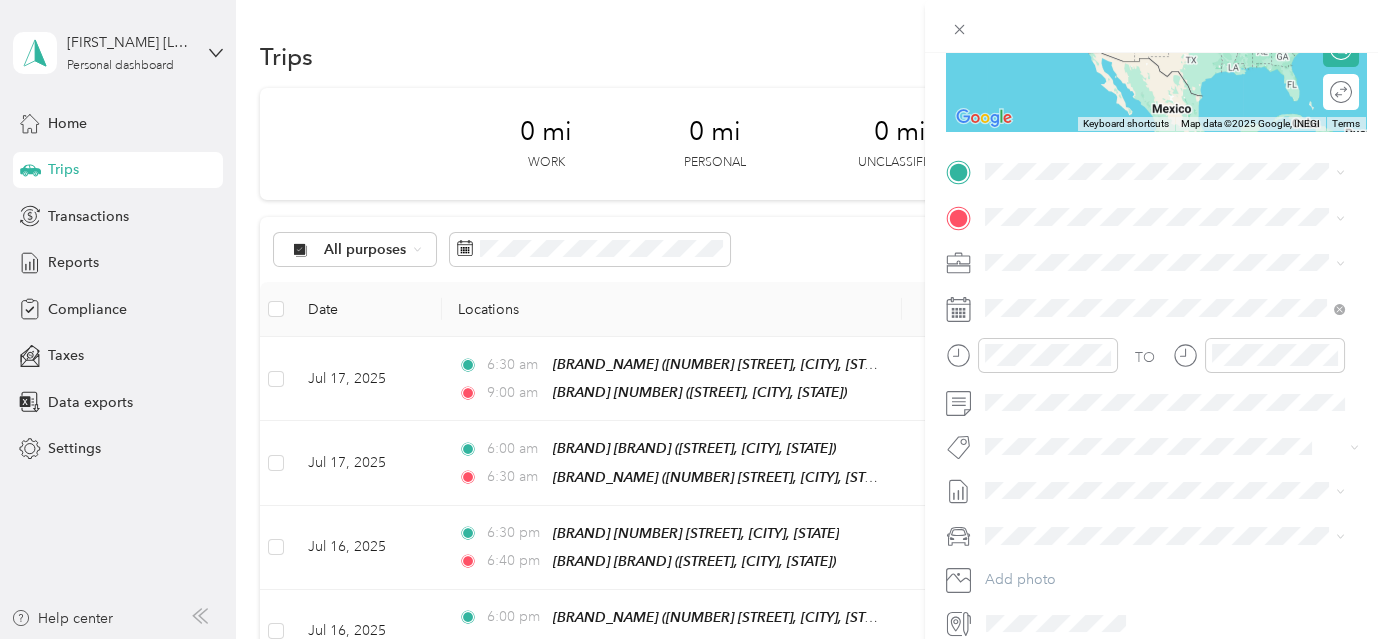 scroll, scrollTop: 354, scrollLeft: 0, axis: vertical 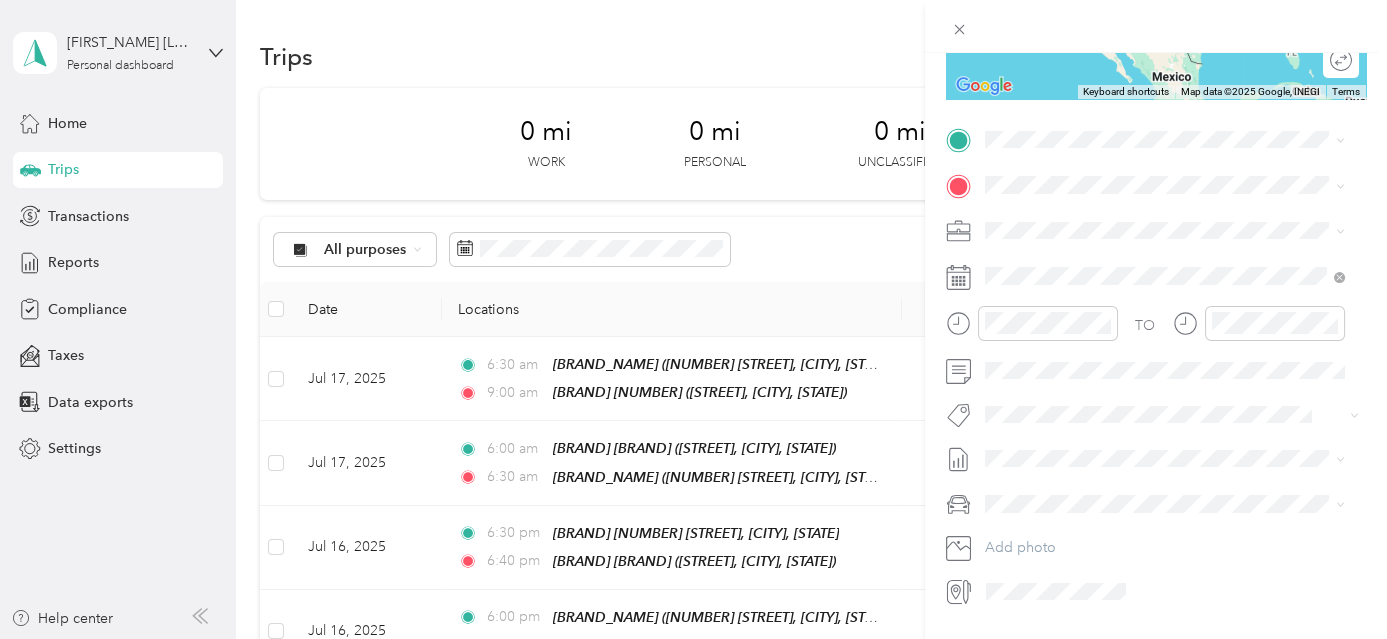 click on "[BRAND] [NUMBER] [STREET], [POSTAL_CODE], [CITY], [STATE], [COUNTRY]" at bounding box center (1180, 234) 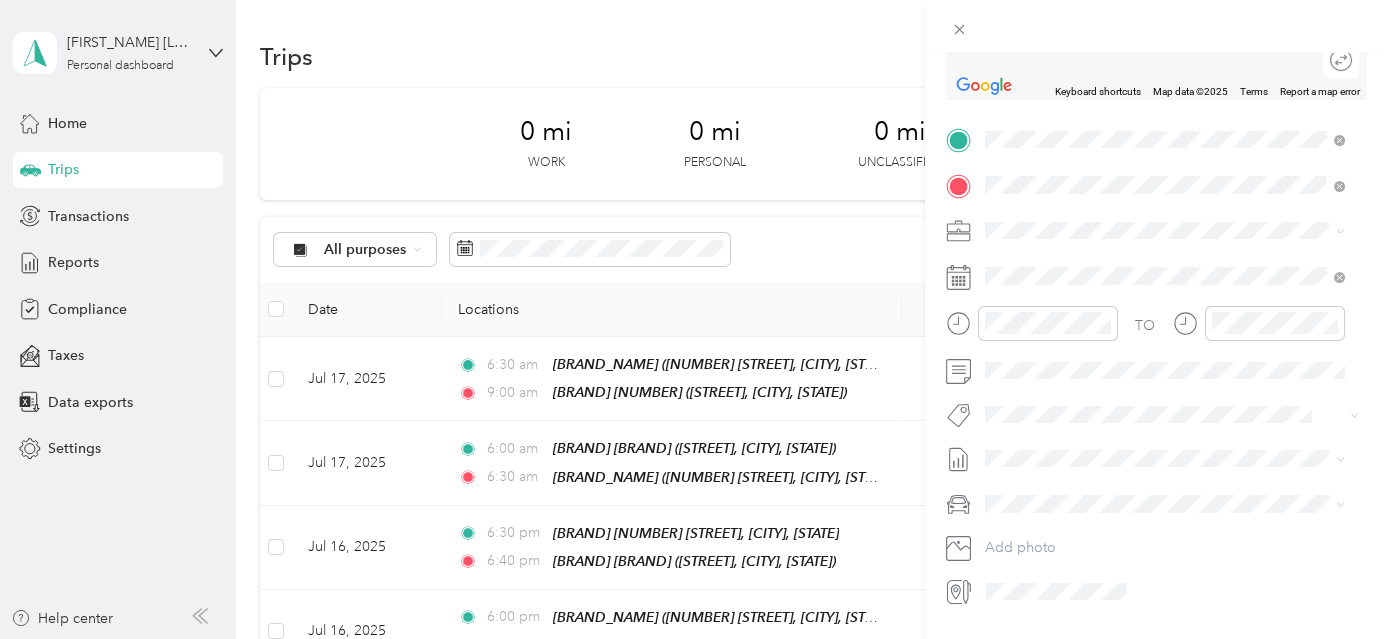 click on "Rays Food Place" at bounding box center [1145, 267] 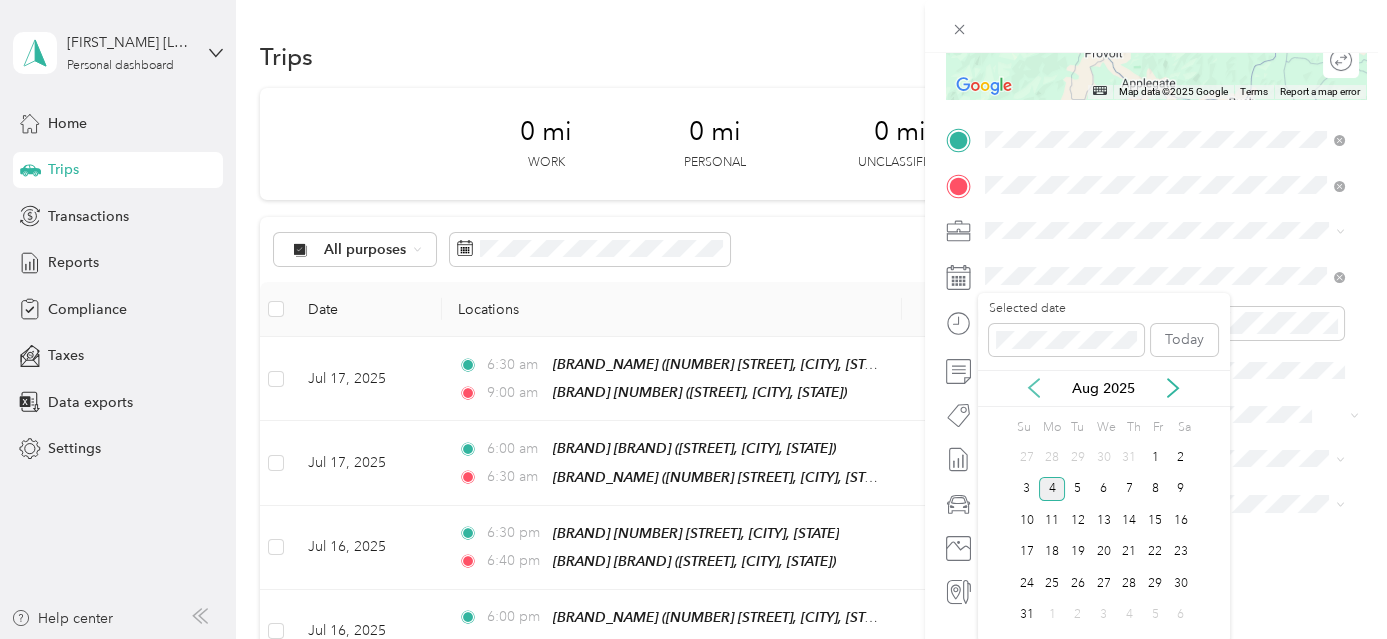 click 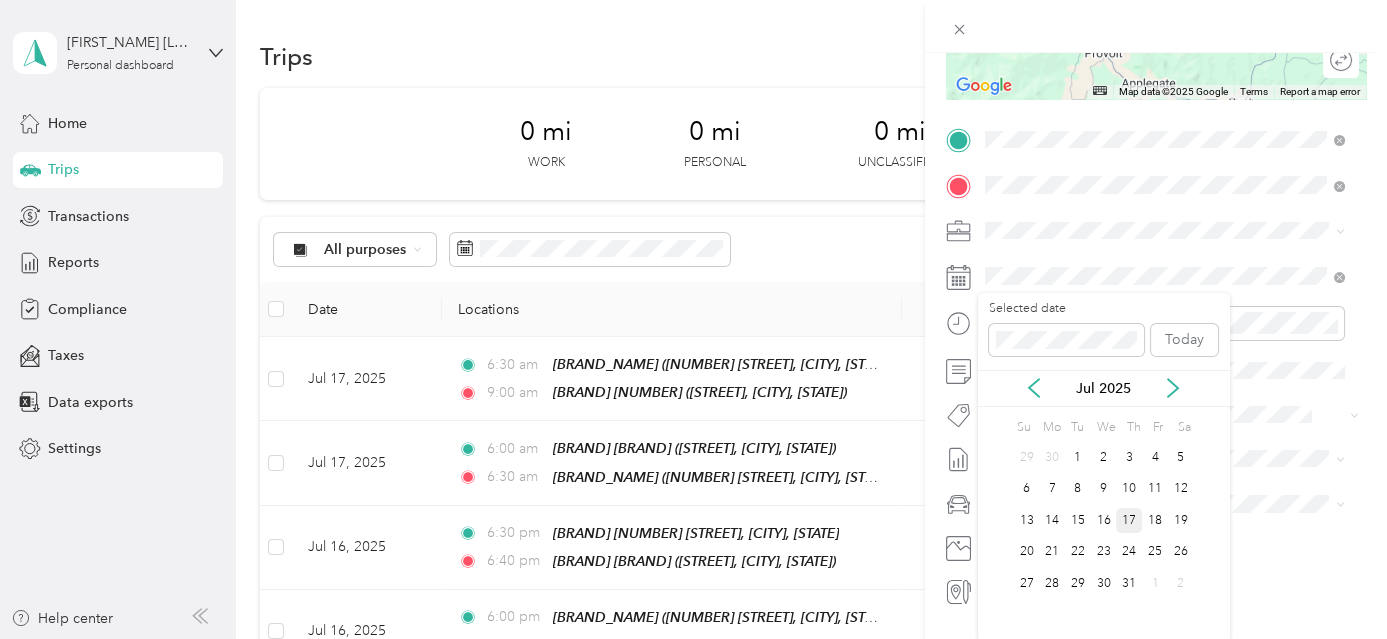 click on "17" at bounding box center [1129, 520] 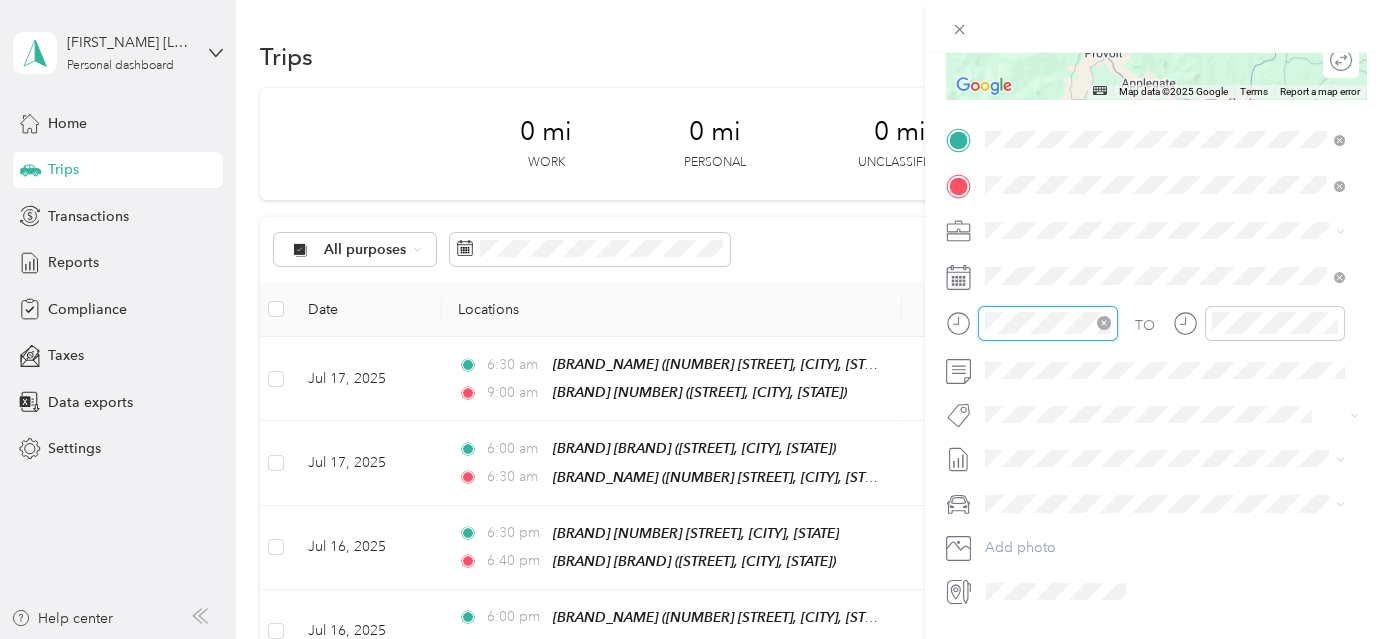 scroll, scrollTop: 120, scrollLeft: 0, axis: vertical 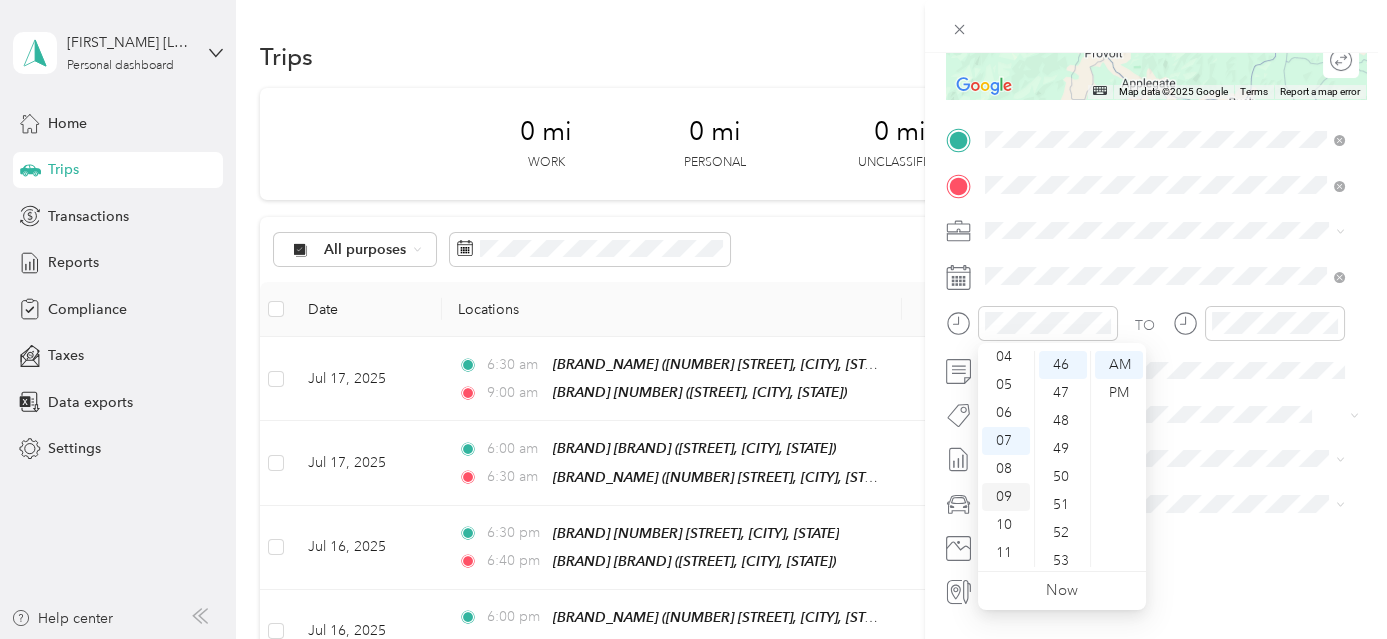 click on "09" at bounding box center (1006, 497) 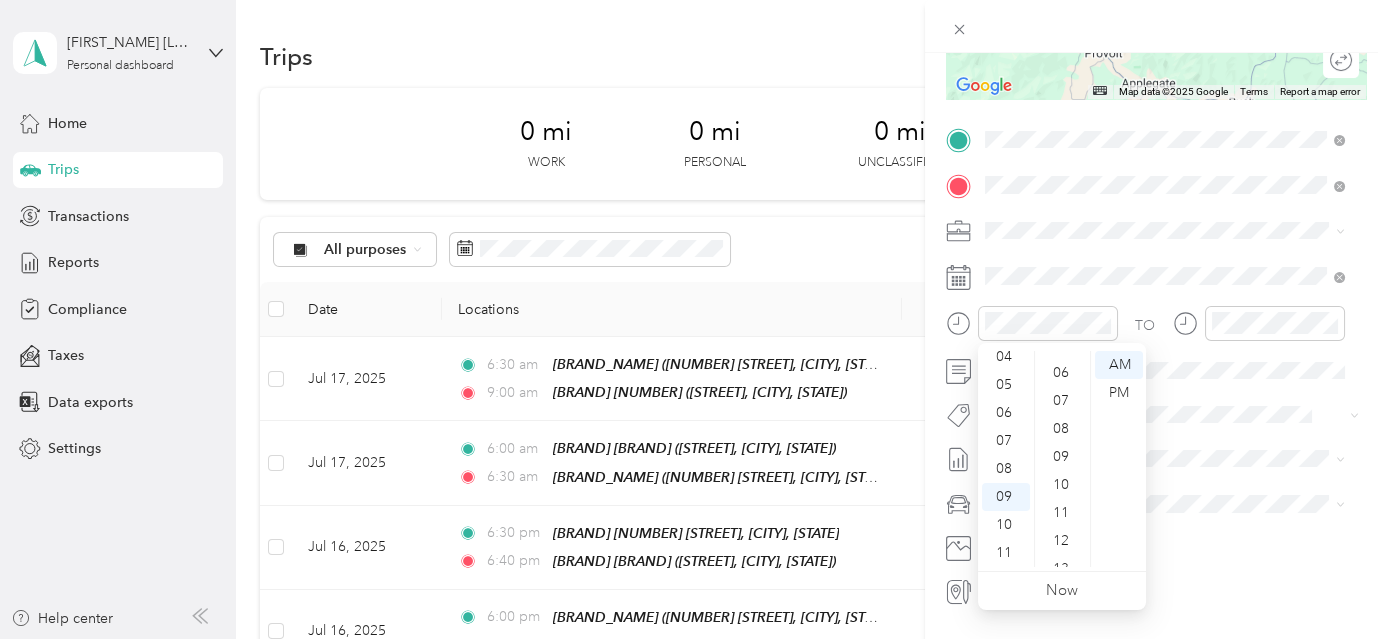 scroll, scrollTop: 0, scrollLeft: 0, axis: both 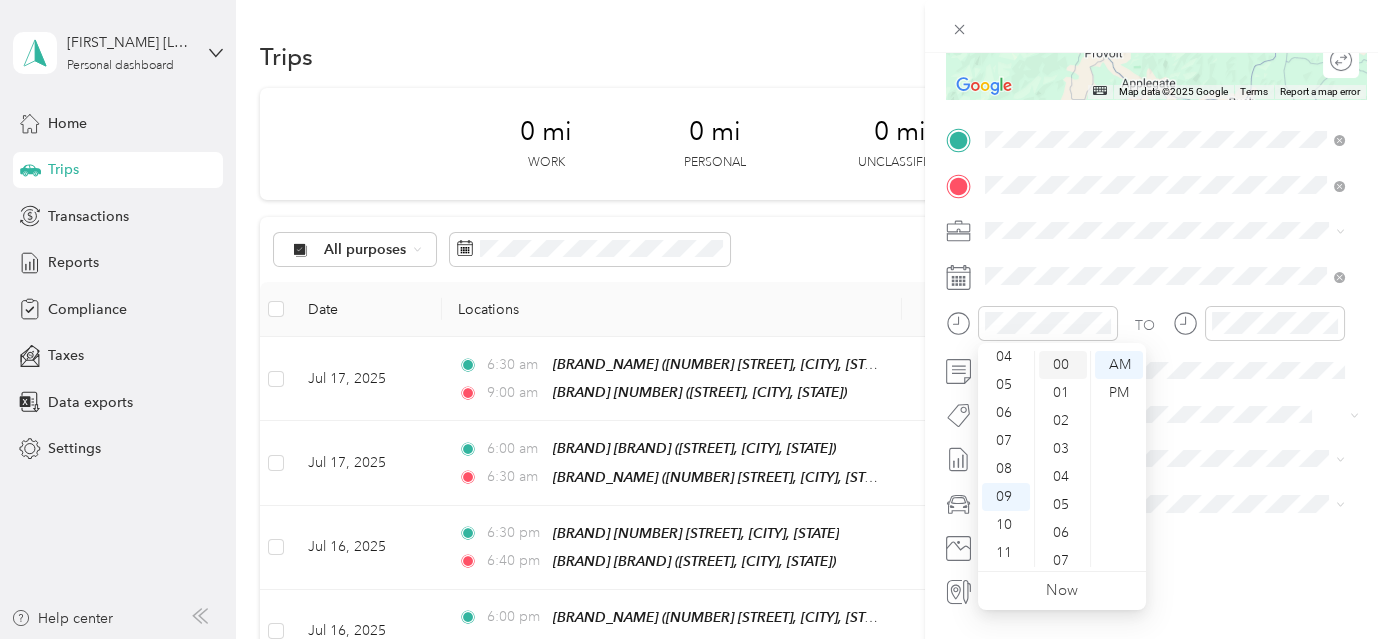 click on "00" at bounding box center (1063, 365) 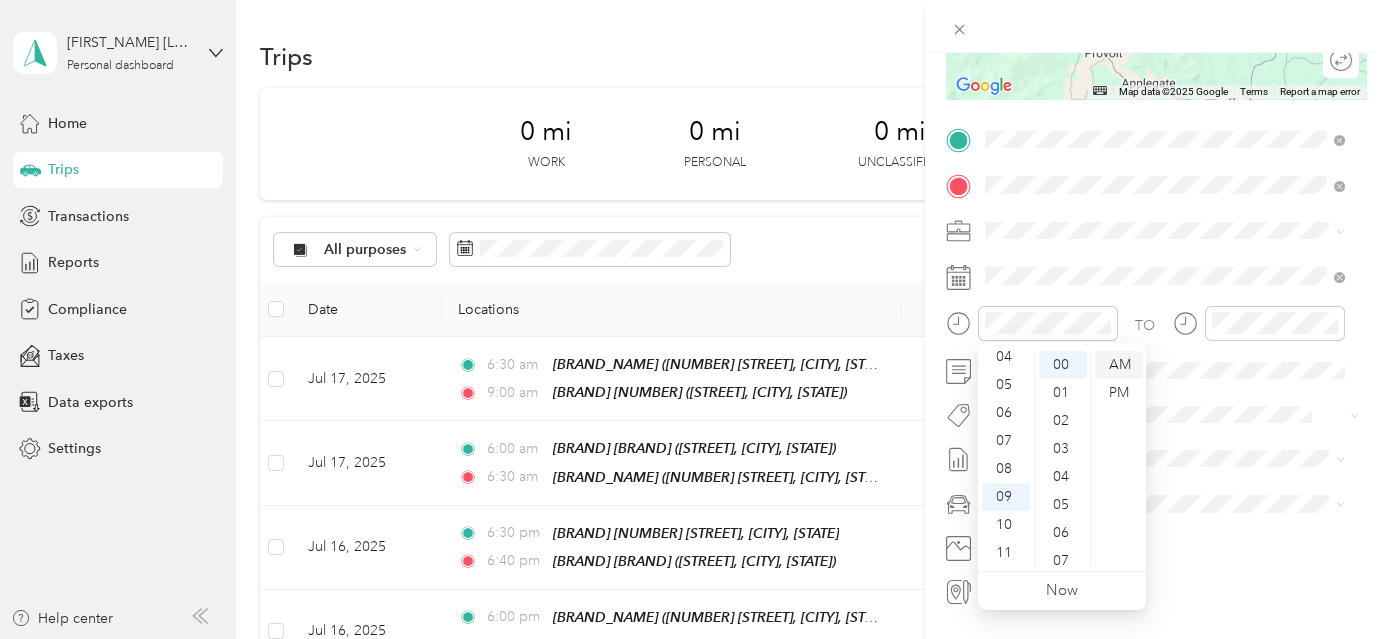 click on "AM" at bounding box center (1119, 365) 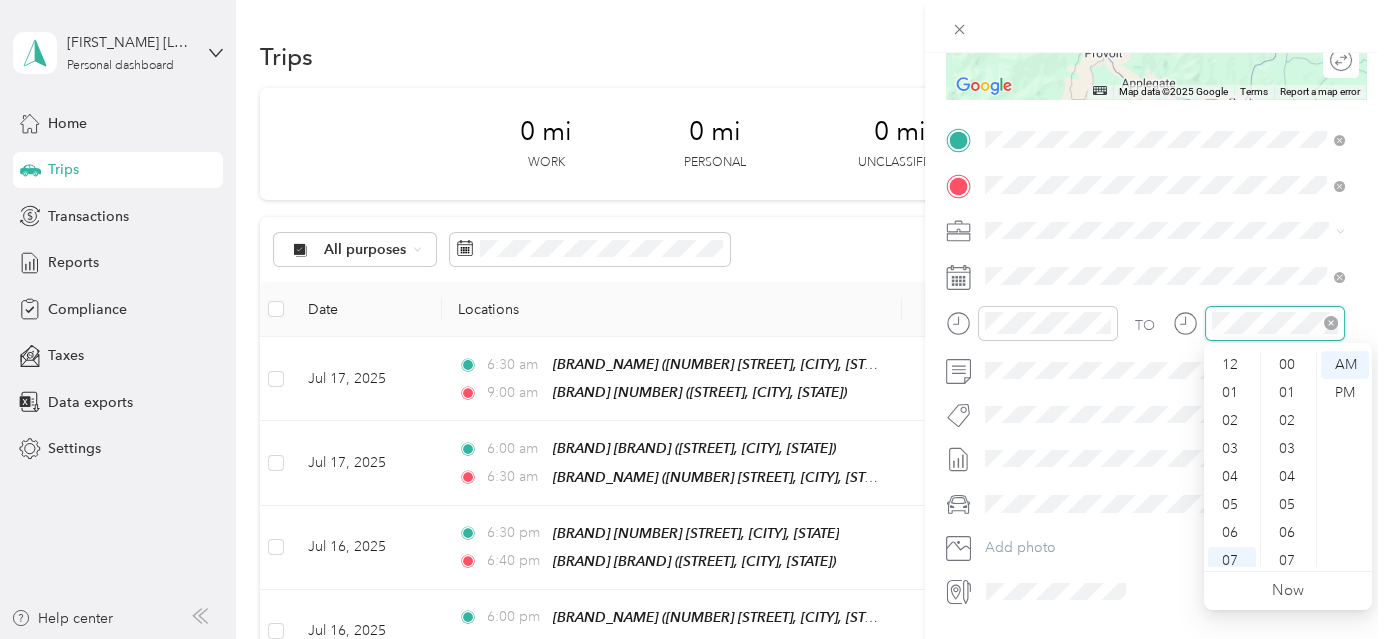 scroll, scrollTop: 1288, scrollLeft: 0, axis: vertical 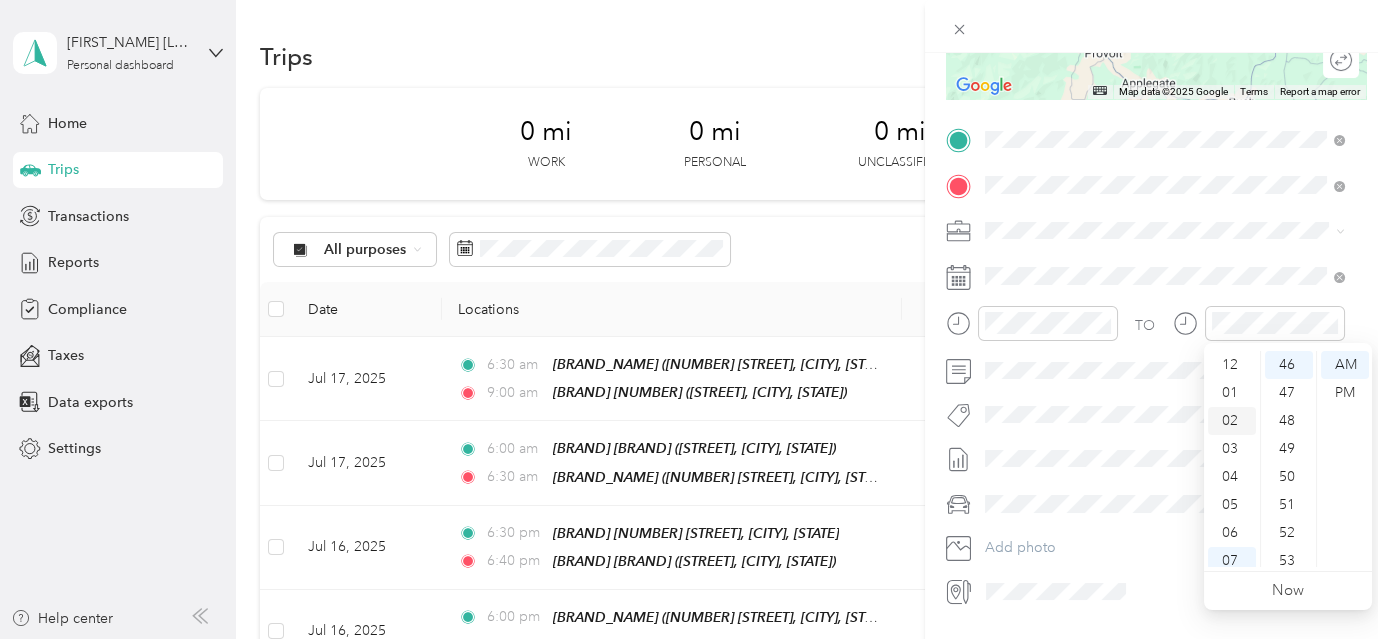 click on "02" at bounding box center [1232, 421] 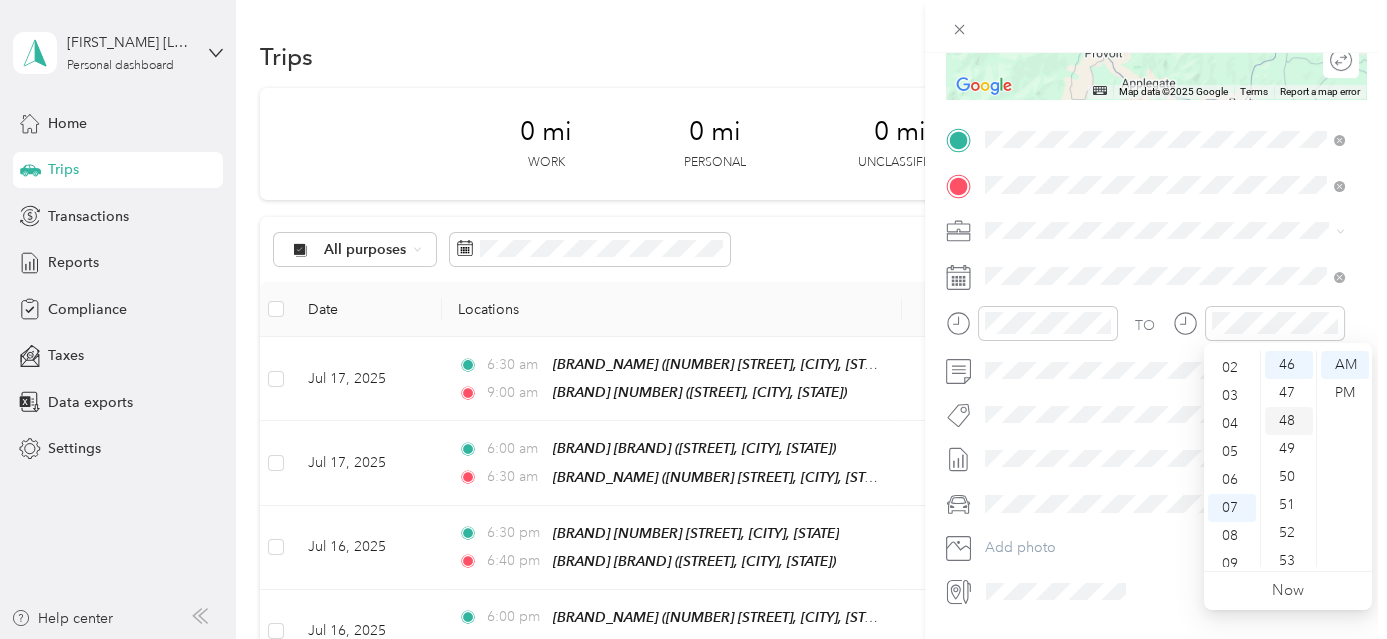 scroll, scrollTop: 56, scrollLeft: 0, axis: vertical 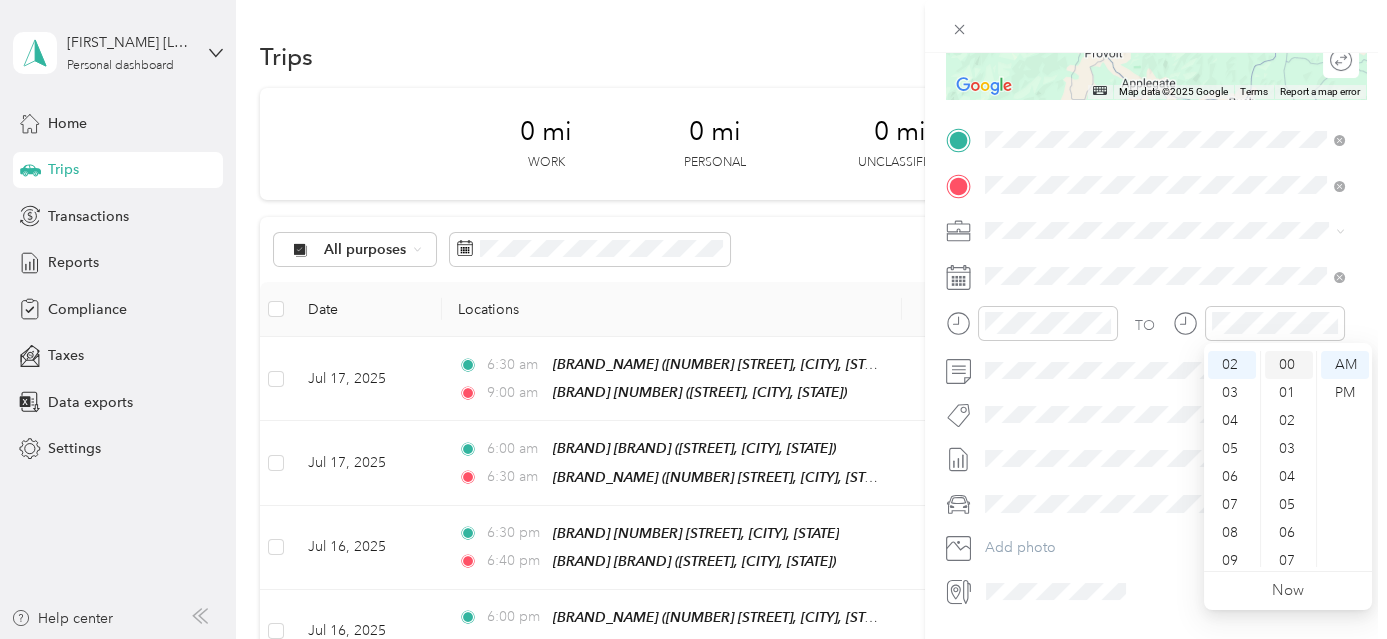 click on "00" at bounding box center [1289, 365] 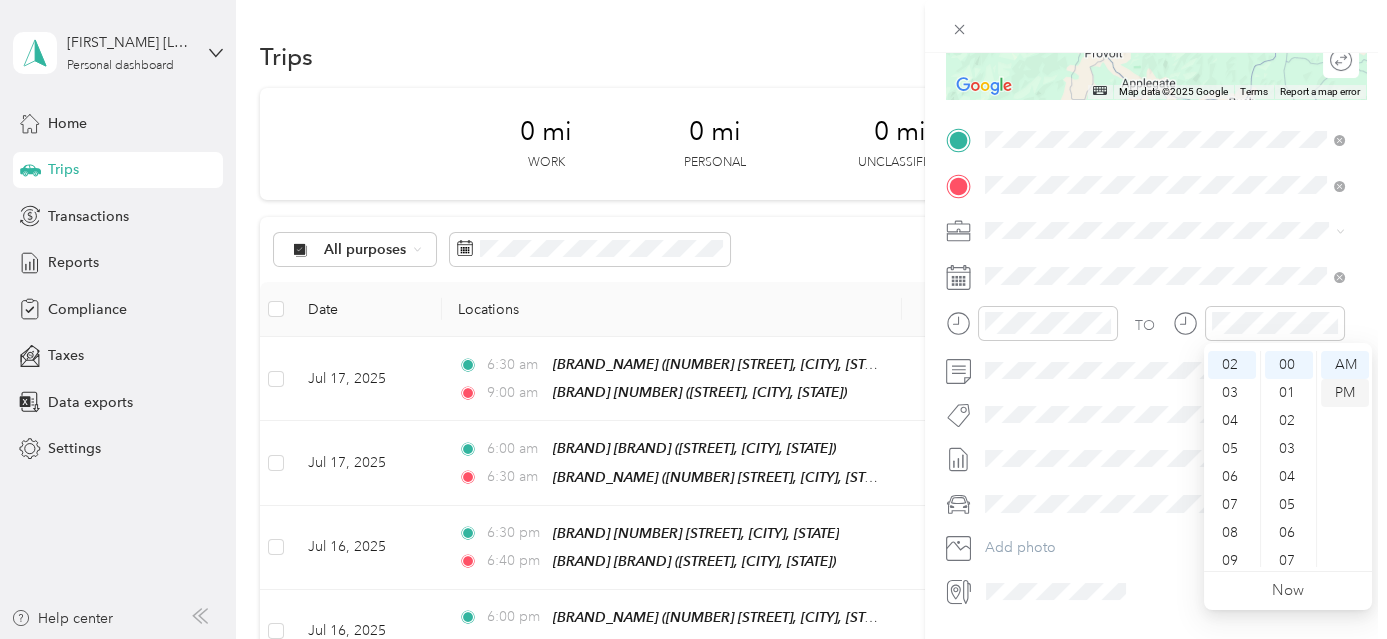 click on "PM" at bounding box center [1345, 393] 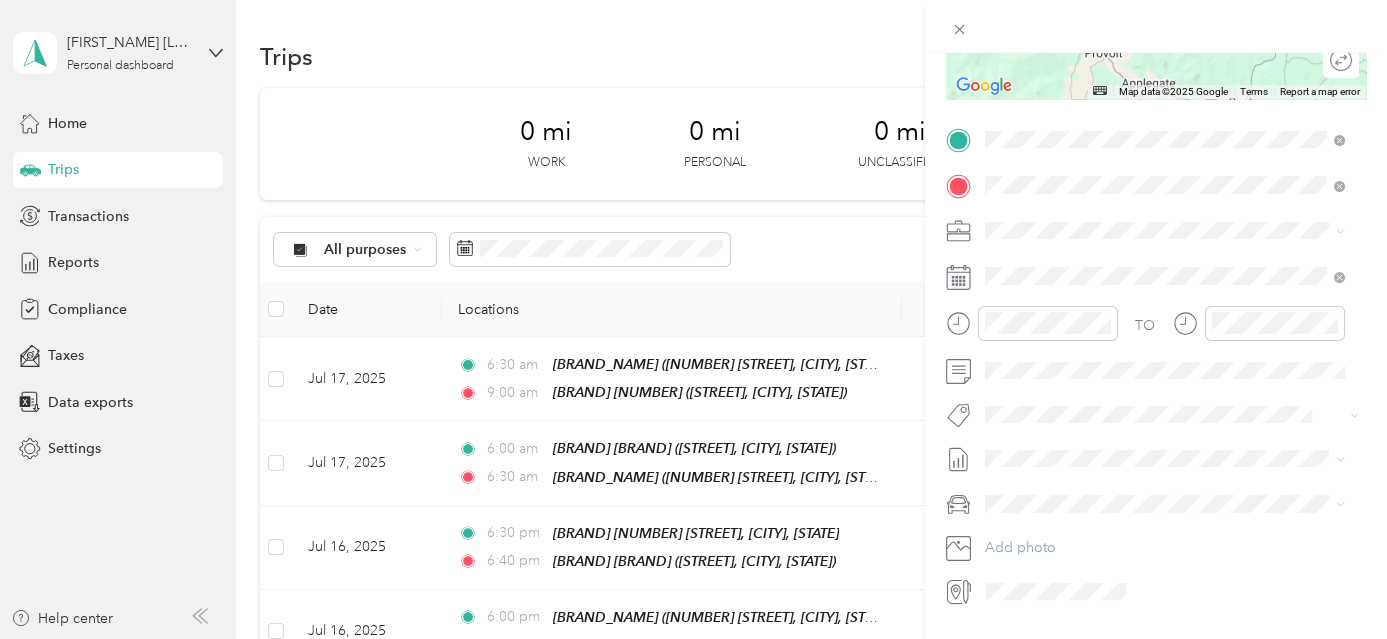 scroll, scrollTop: 0, scrollLeft: 0, axis: both 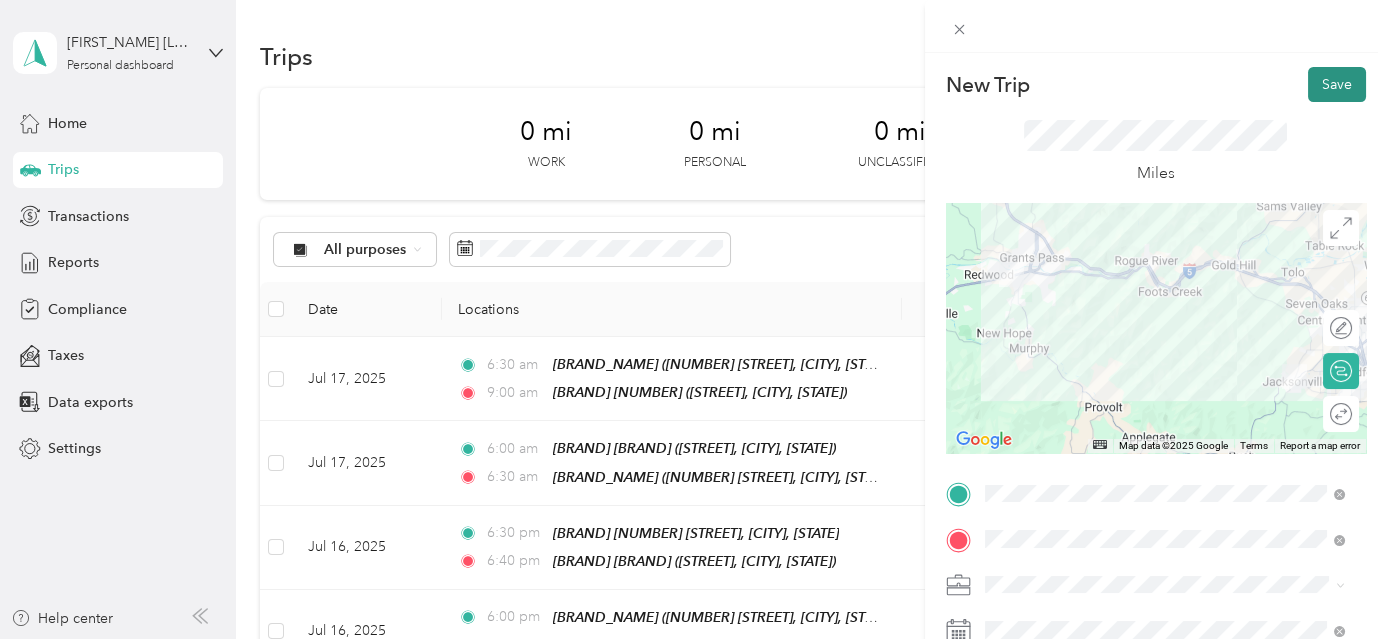 click on "Save" at bounding box center [1337, 84] 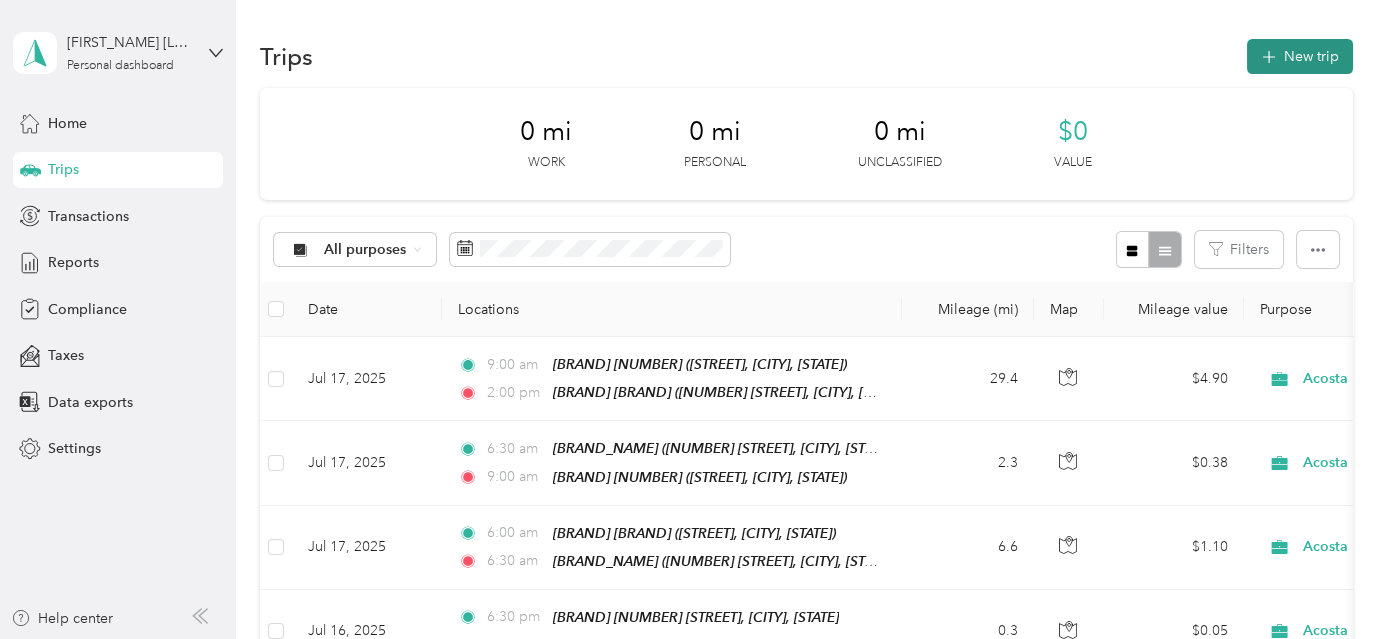 click on "New trip" at bounding box center [1300, 56] 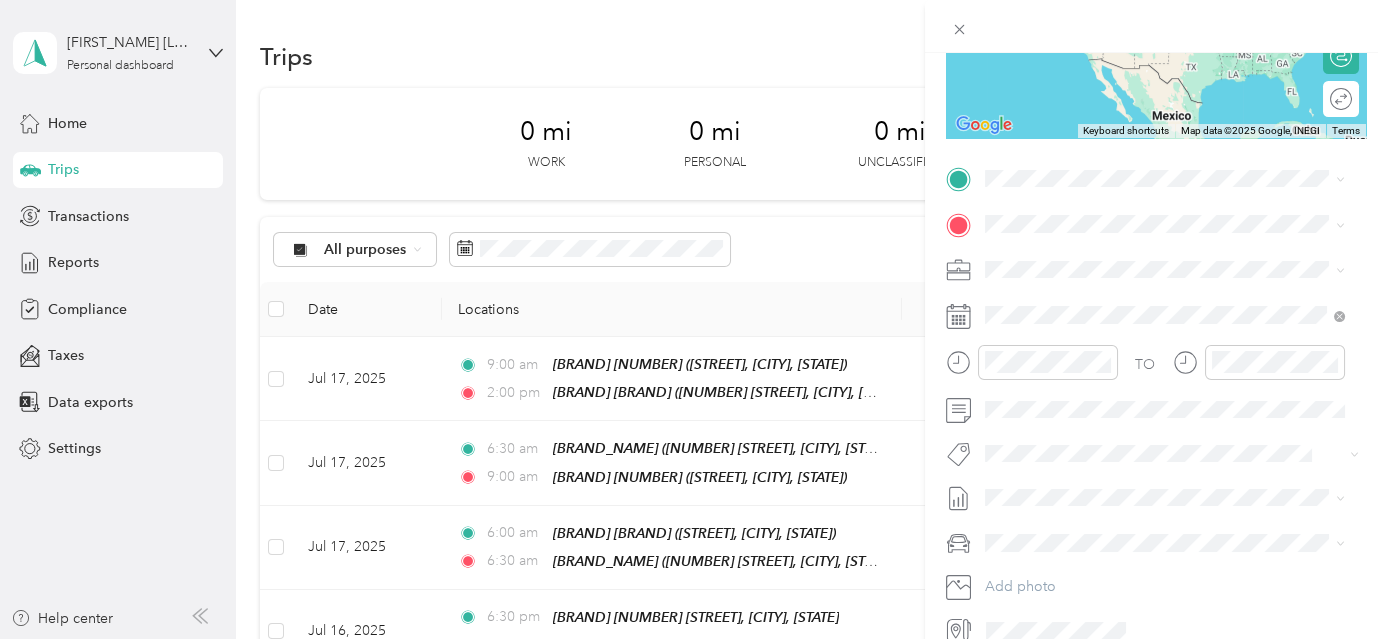 scroll, scrollTop: 334, scrollLeft: 0, axis: vertical 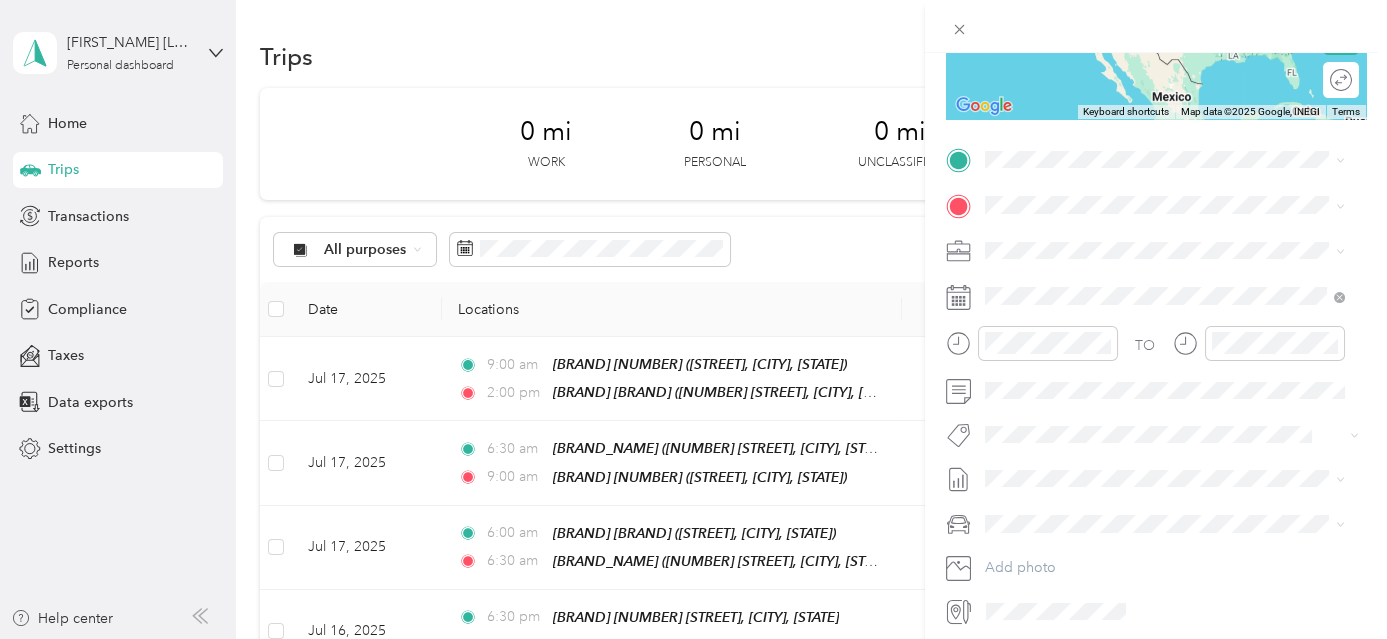 click on "[NUMBER] [STREET], [POSTAL_CODE], [CITY], [STATE], [COUNTRY]" at bounding box center [1168, 272] 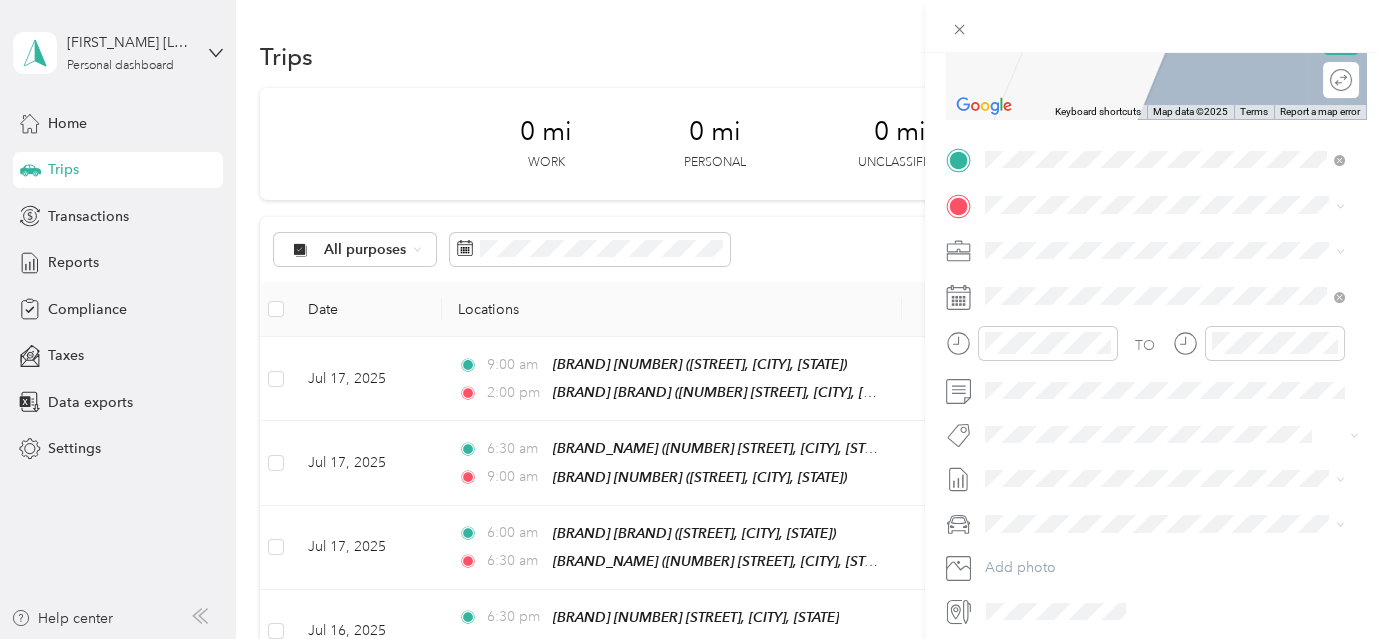 click on "[BRAND] [CITY] [BRAND] [NUMBER] [STREET], [NUMBER], [CITY], [STATE], [COUNTRY]" at bounding box center [1180, 307] 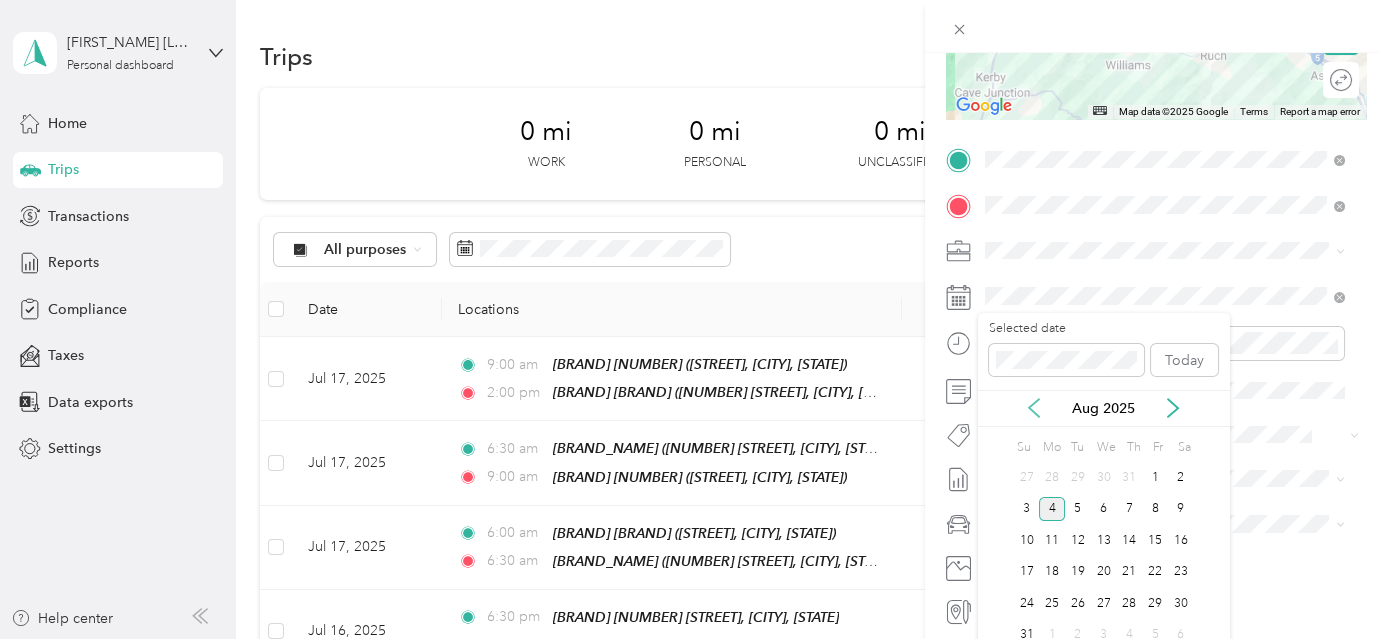 click 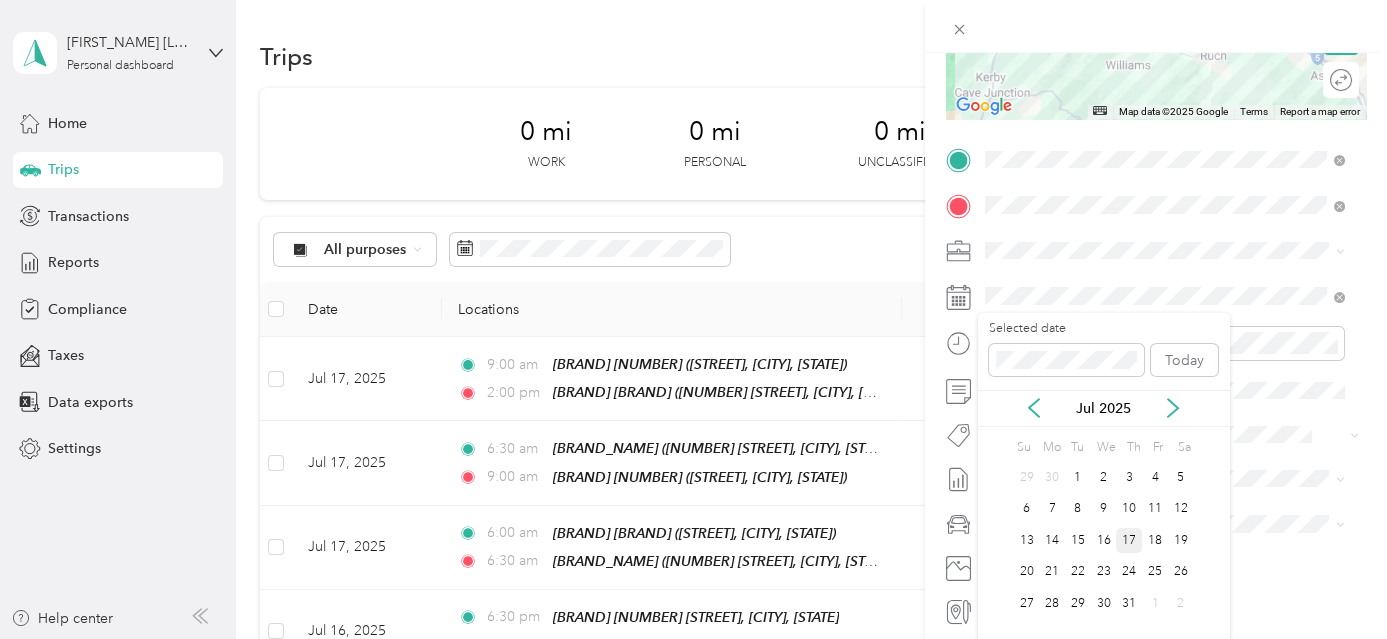 click on "17" at bounding box center (1129, 540) 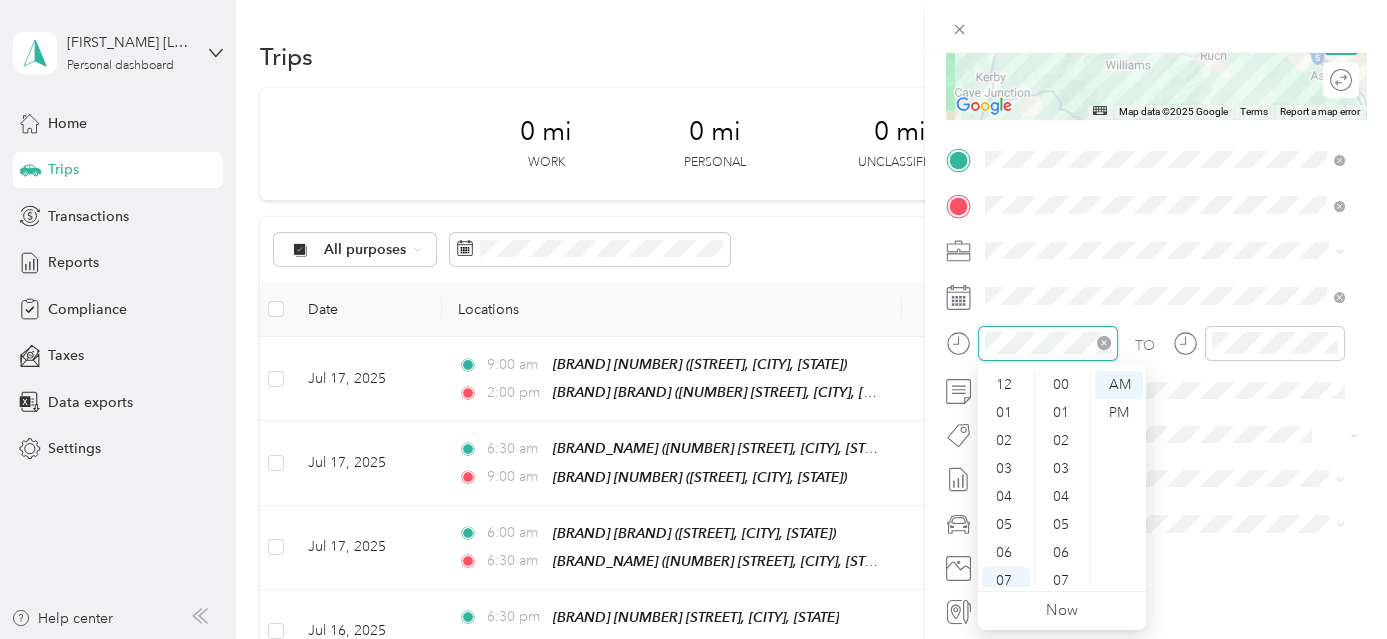 scroll, scrollTop: 1316, scrollLeft: 0, axis: vertical 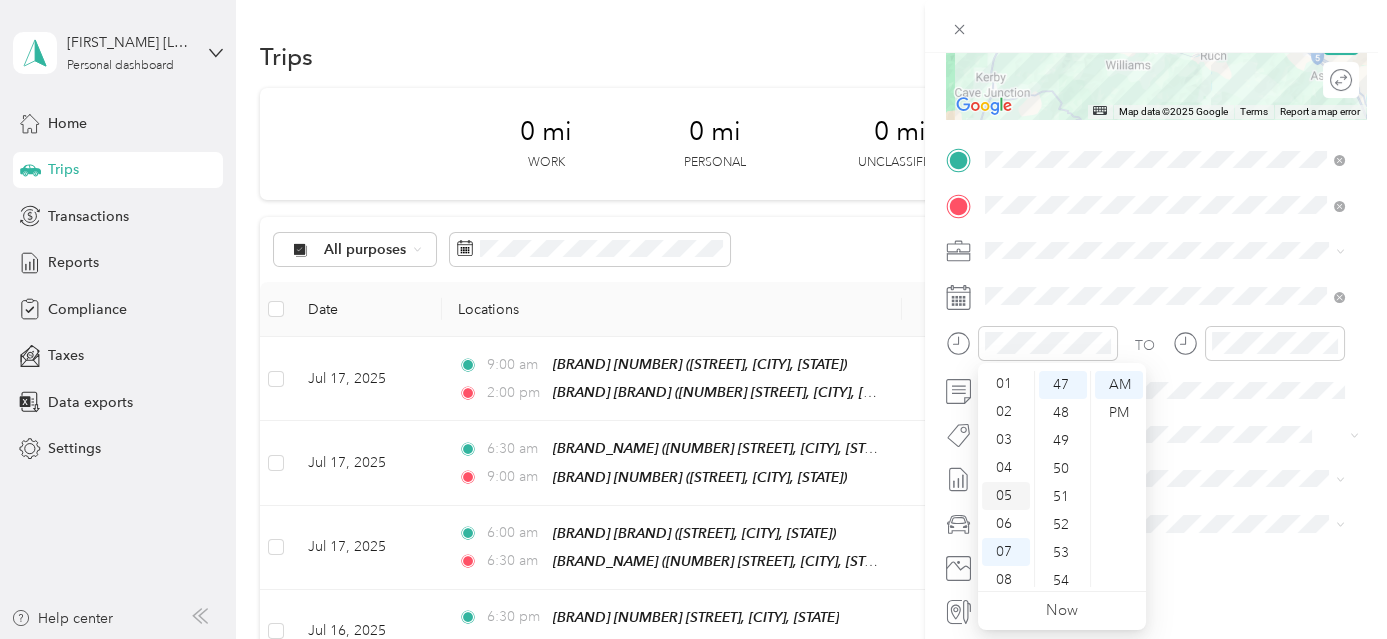 click on "02" at bounding box center [1006, 412] 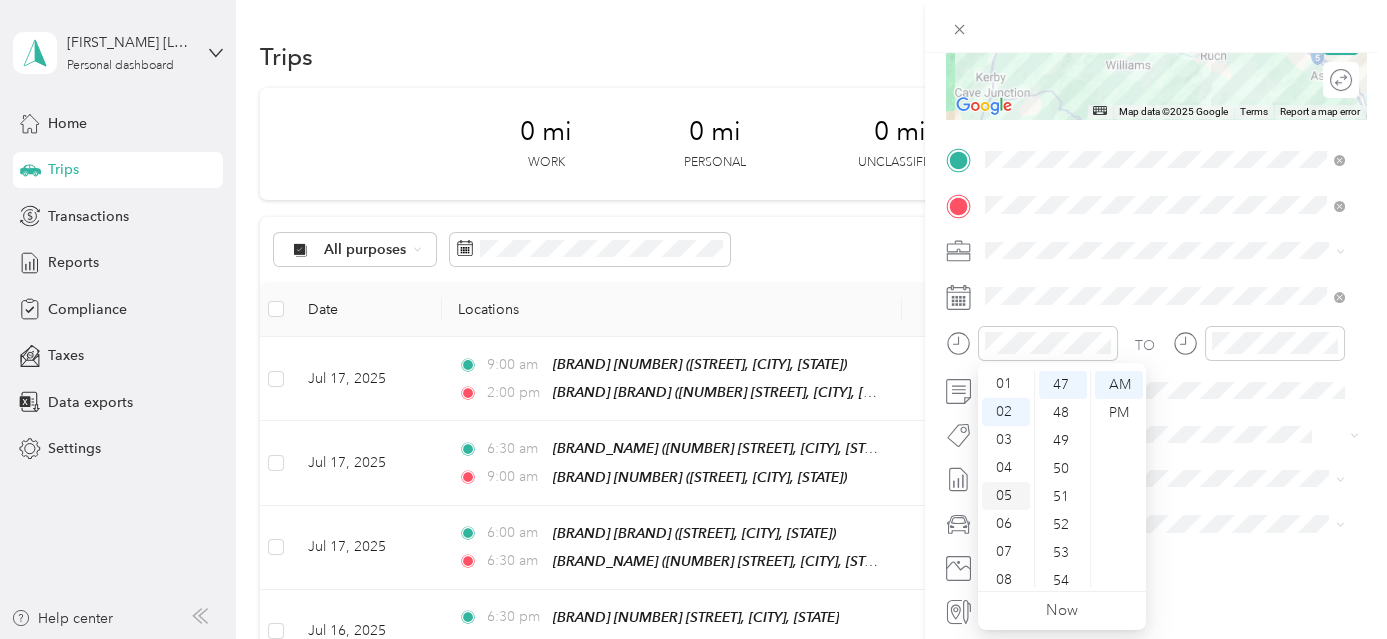 scroll, scrollTop: 56, scrollLeft: 0, axis: vertical 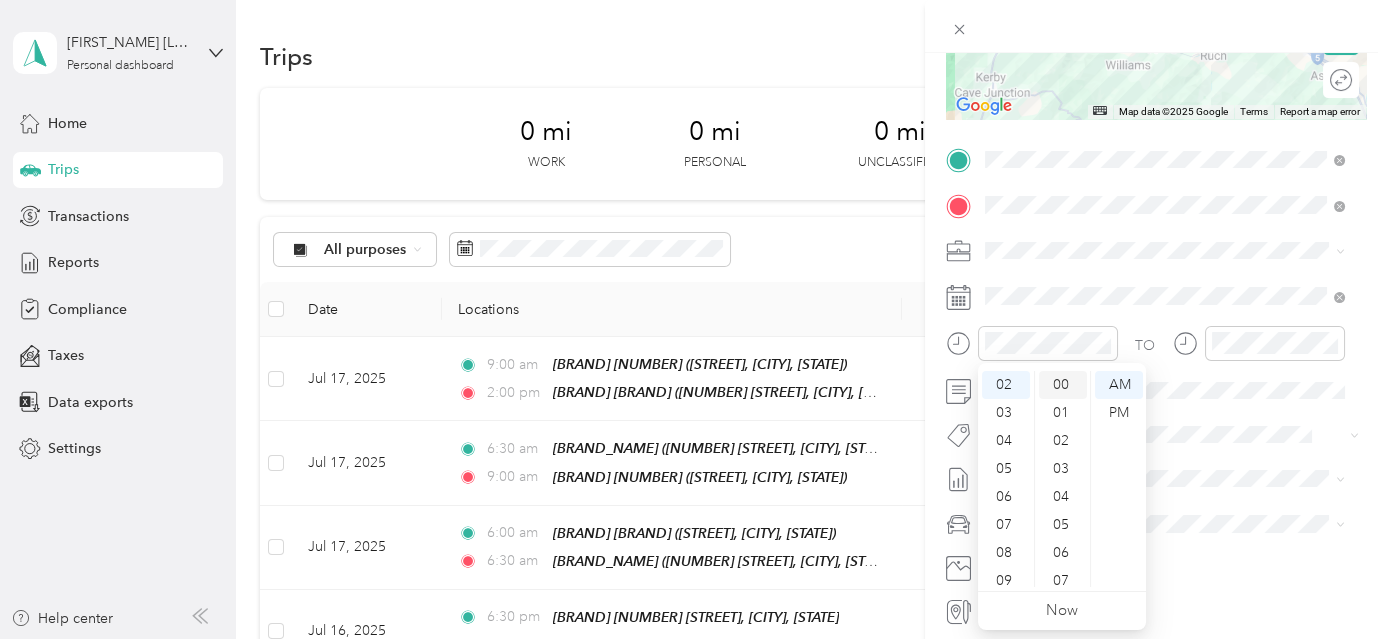 click on "00" at bounding box center [1063, 385] 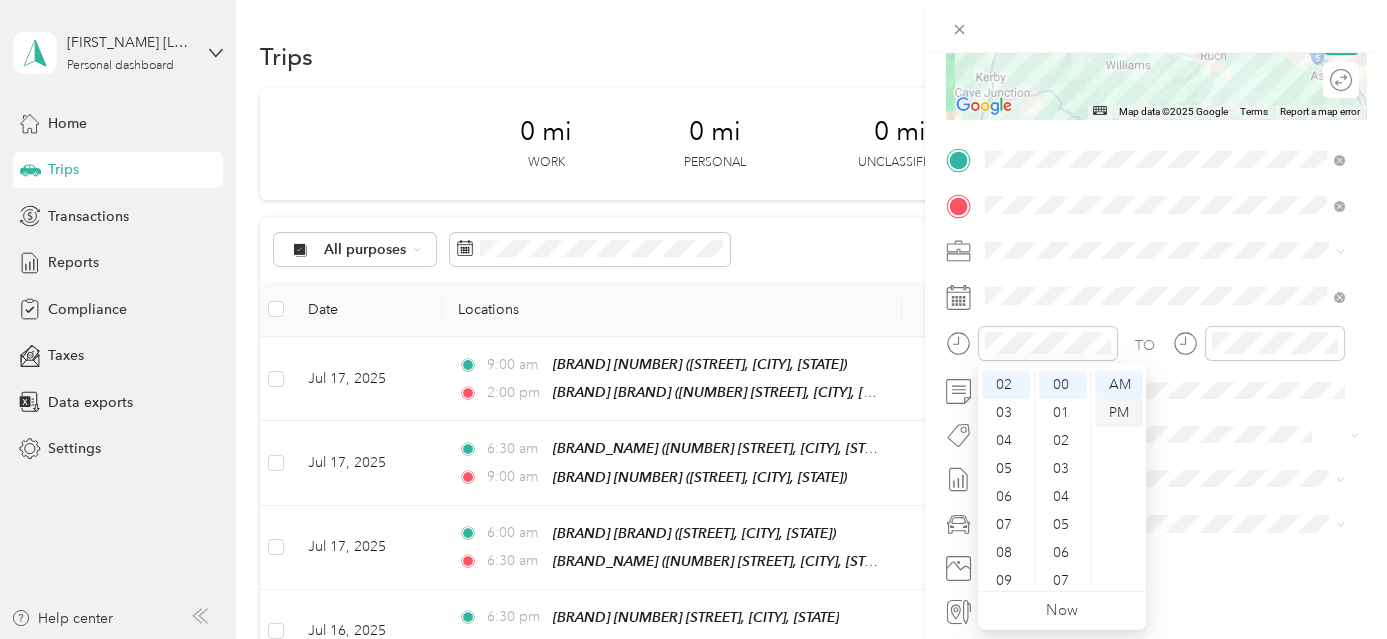 click on "PM" at bounding box center (1119, 413) 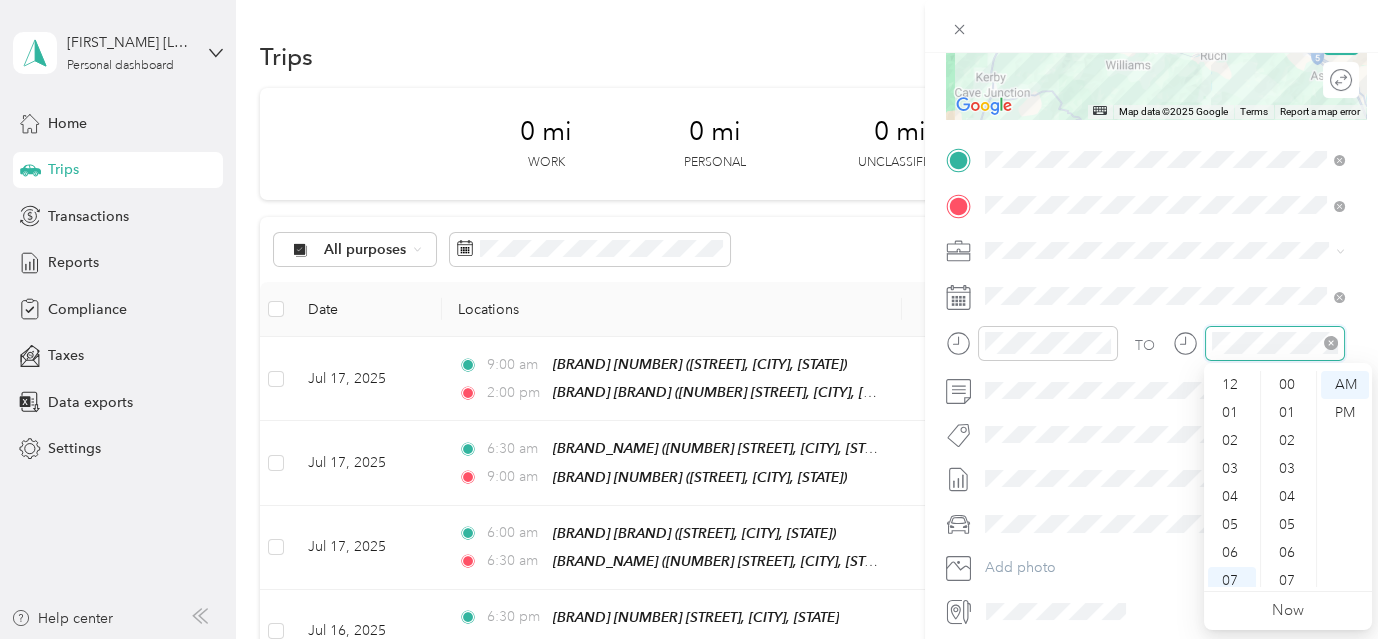 scroll, scrollTop: 1316, scrollLeft: 0, axis: vertical 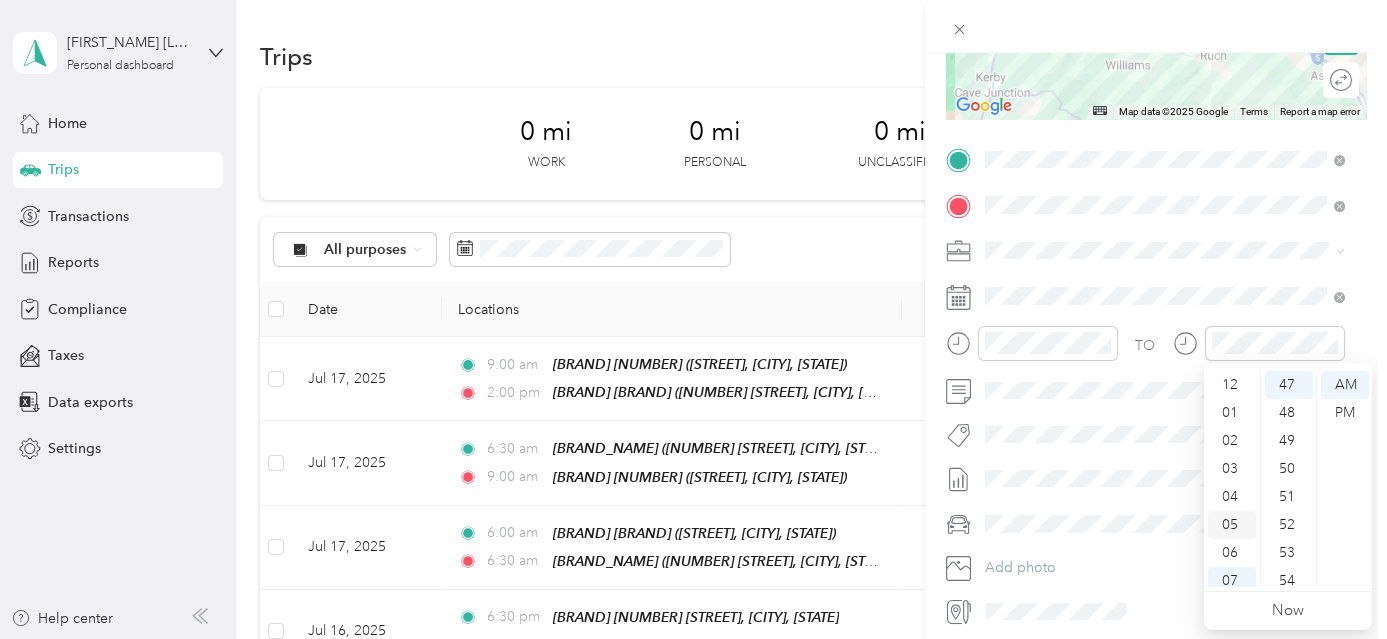 drag, startPoint x: 1230, startPoint y: 473, endPoint x: 1246, endPoint y: 464, distance: 18.35756 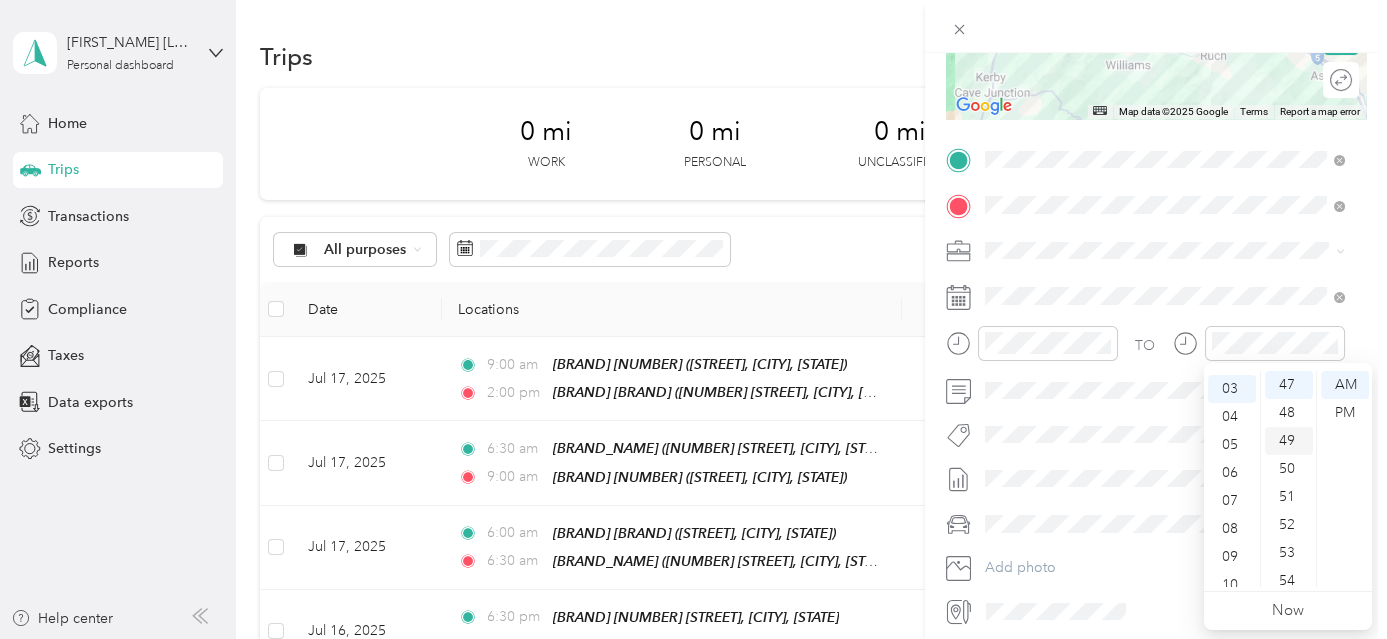 scroll, scrollTop: 84, scrollLeft: 0, axis: vertical 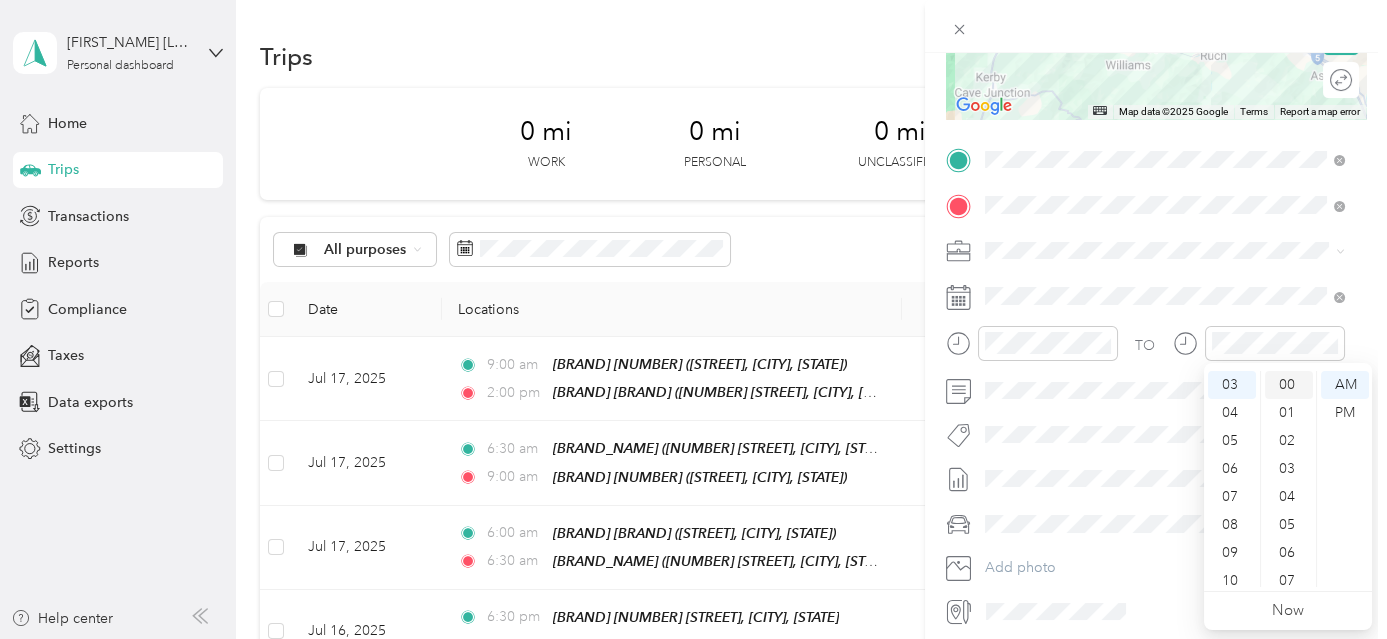 click on "00" at bounding box center [1289, 385] 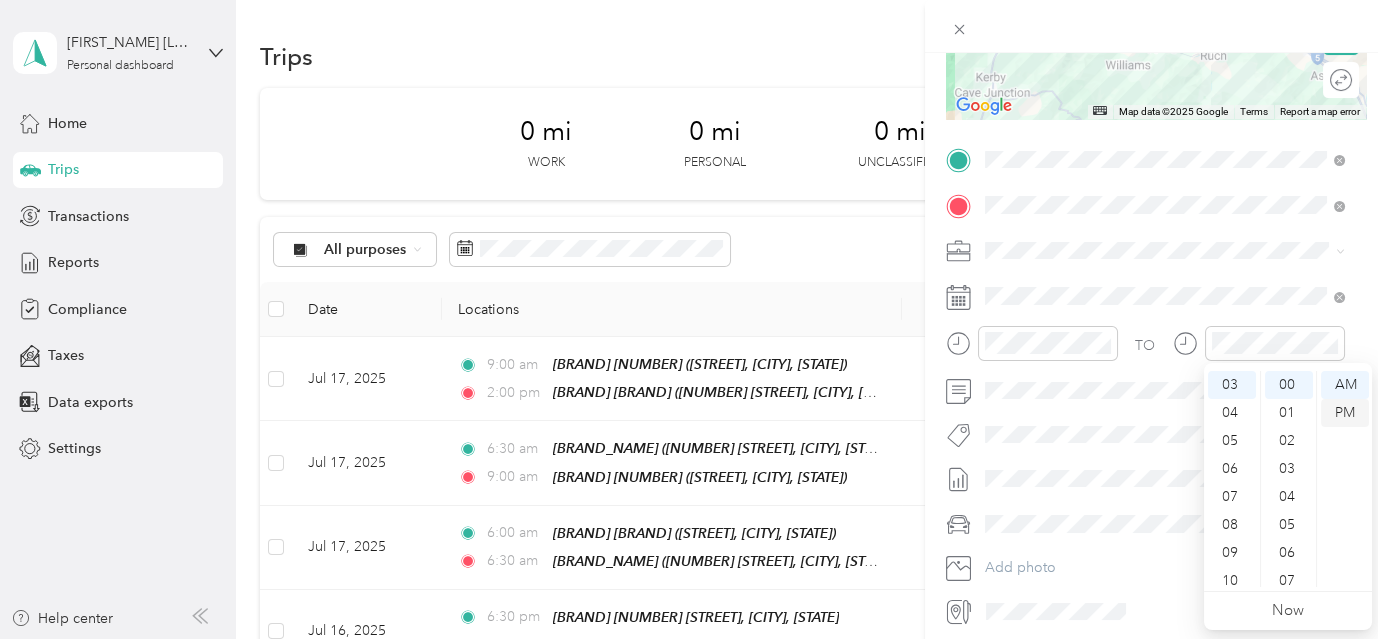 click on "PM" at bounding box center (1345, 413) 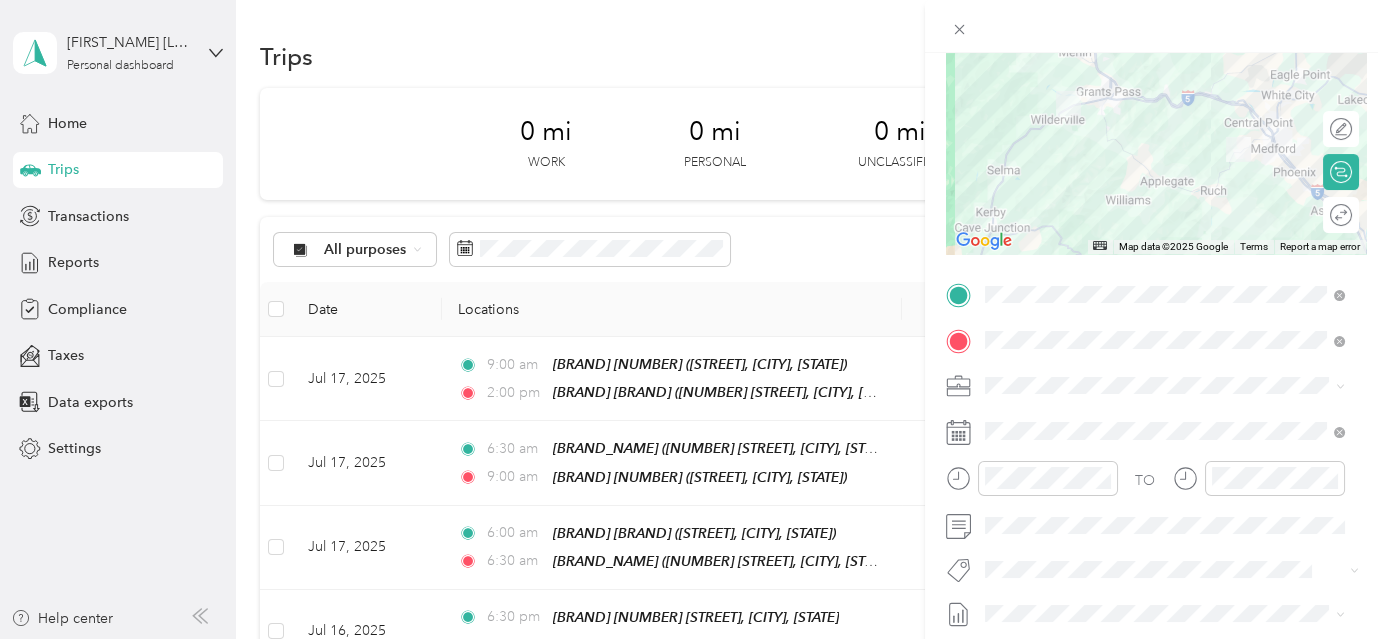 scroll, scrollTop: 0, scrollLeft: 0, axis: both 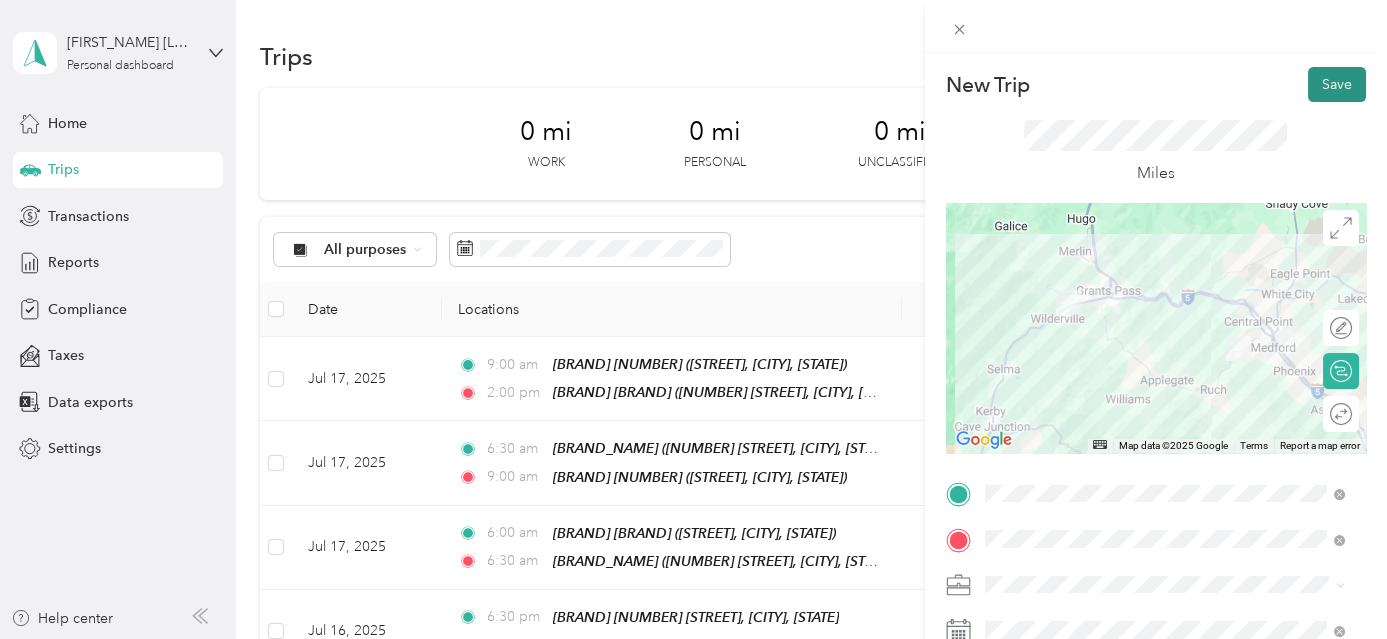 click on "Save" at bounding box center (1337, 84) 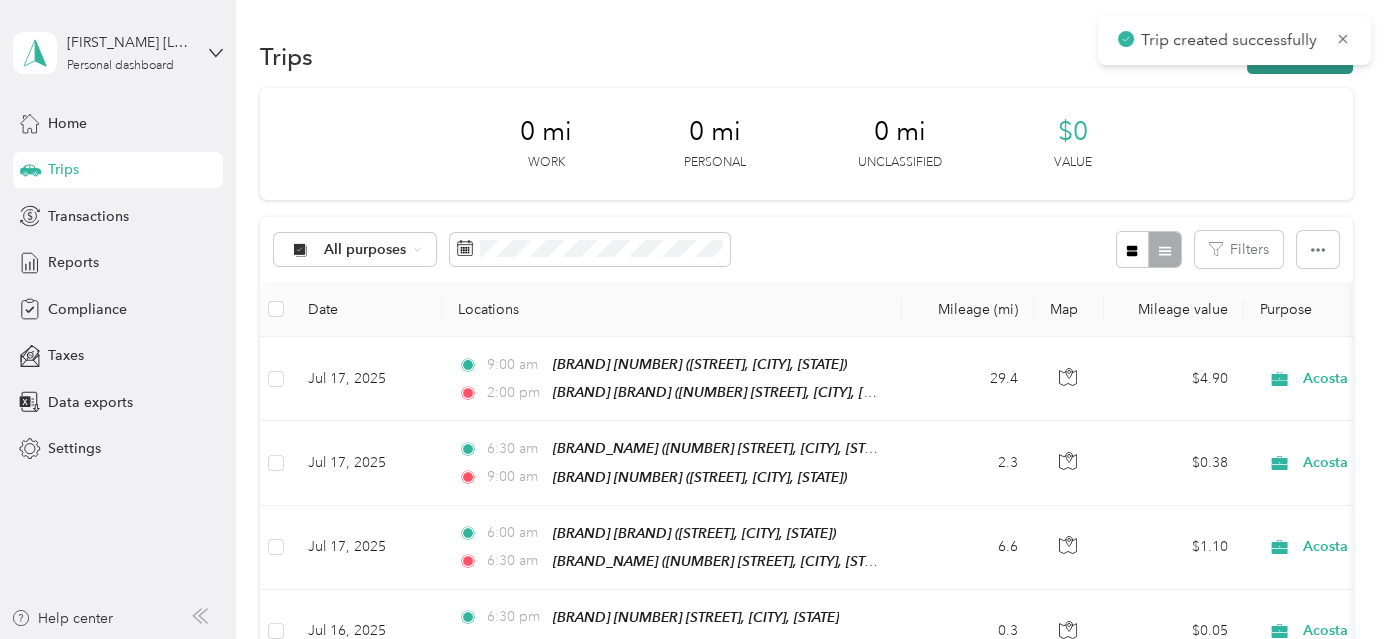 click on "New trip" at bounding box center [1300, 56] 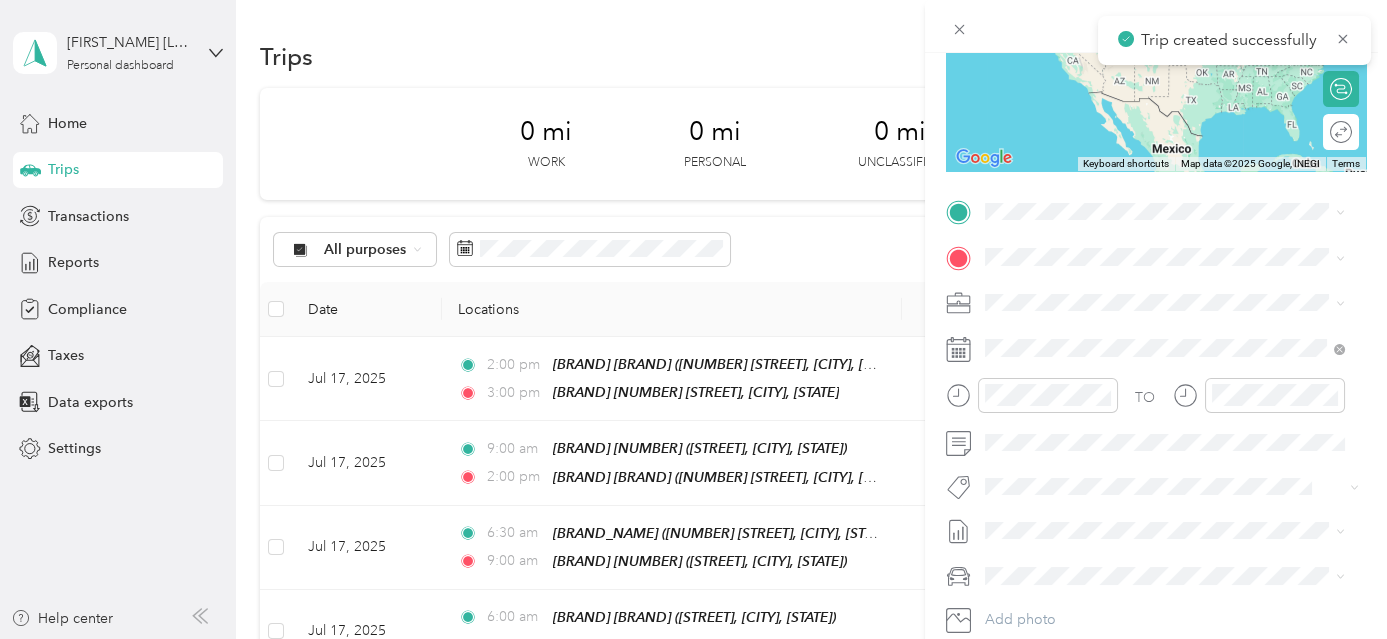 scroll, scrollTop: 351, scrollLeft: 0, axis: vertical 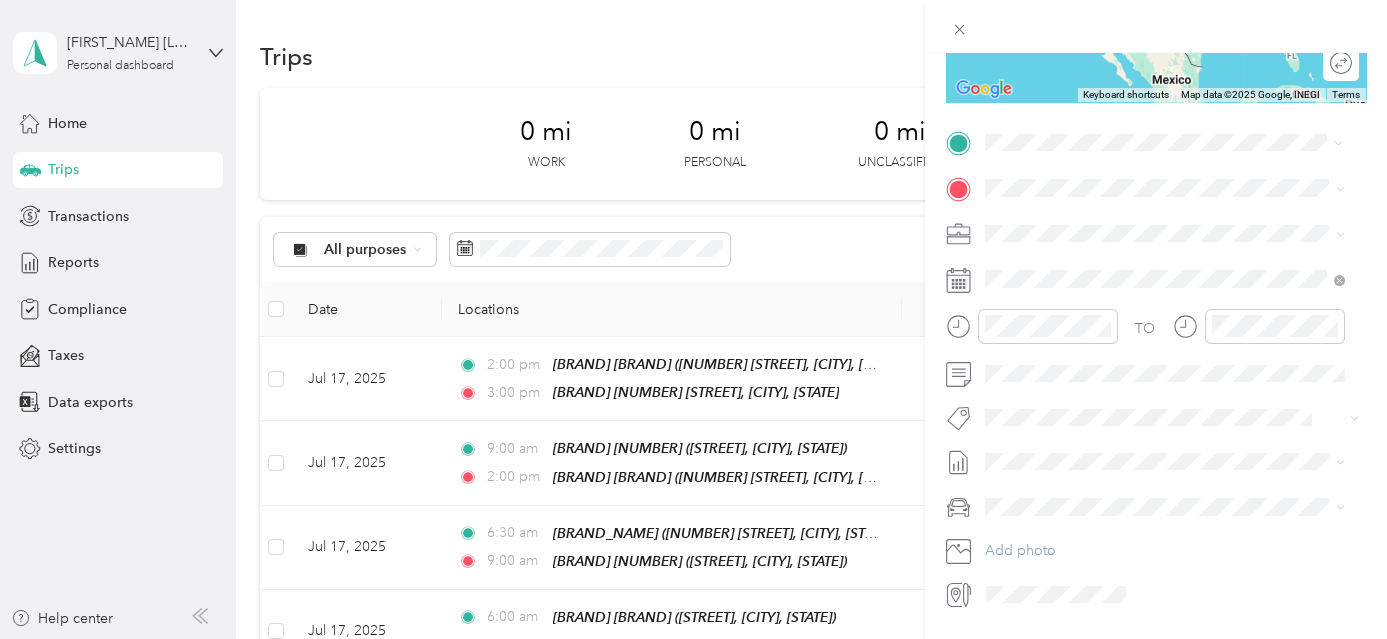 click on "Jerome Prairie Market" at bounding box center (1164, 225) 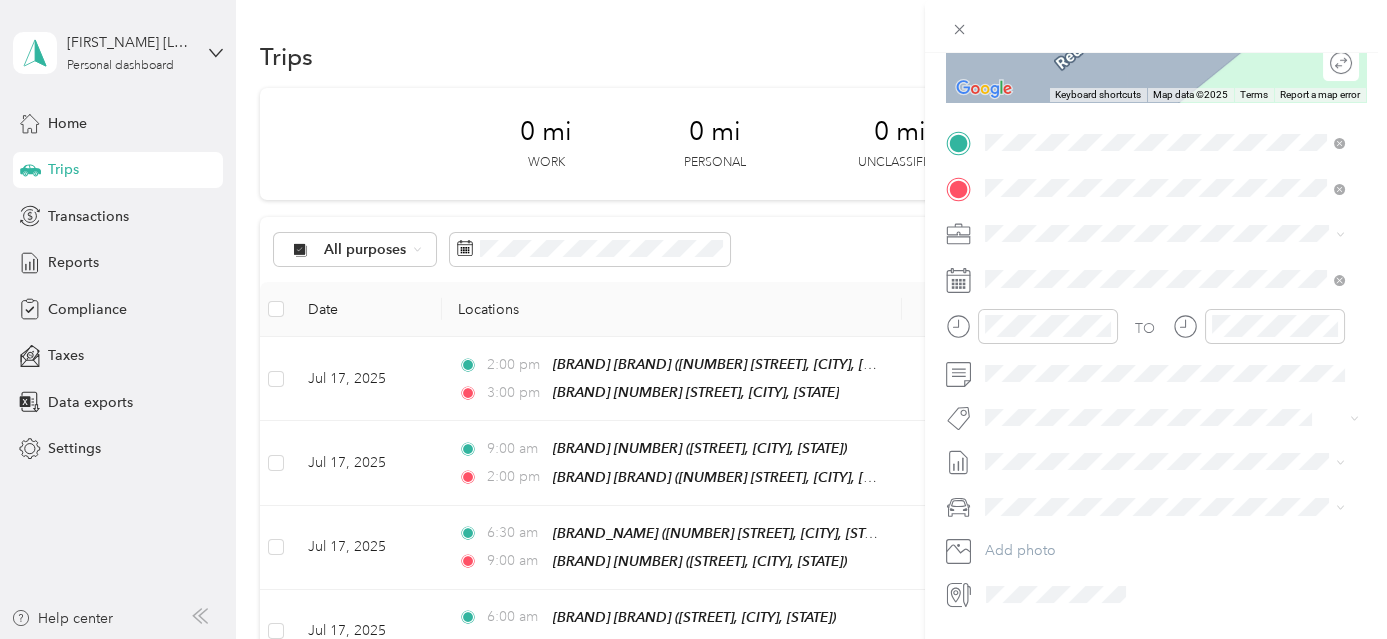click on "Base Location" at bounding box center (1180, 267) 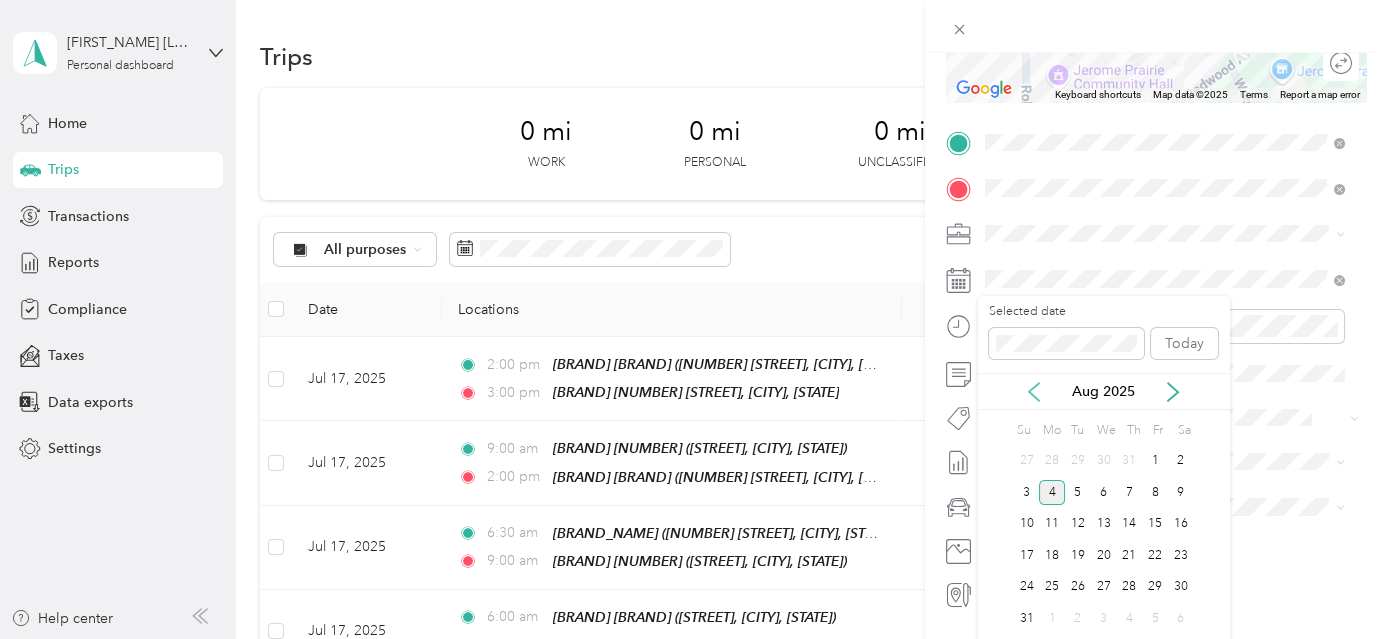 click 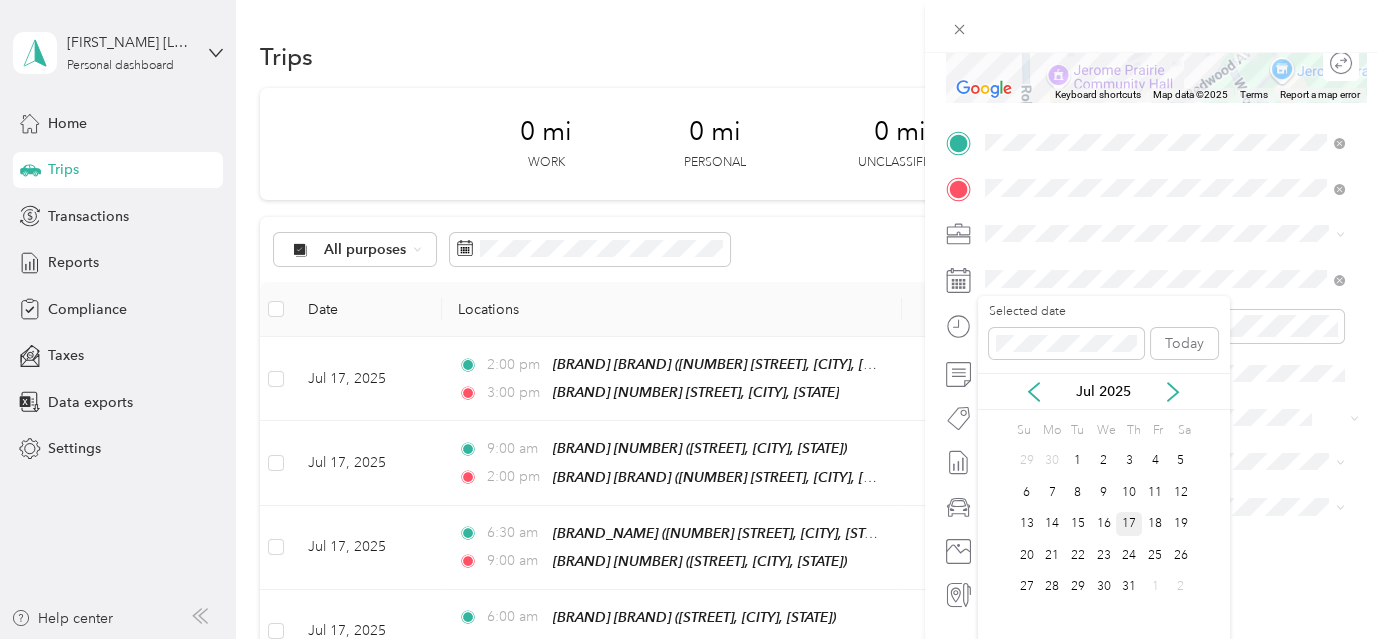 click on "17" at bounding box center (1129, 524) 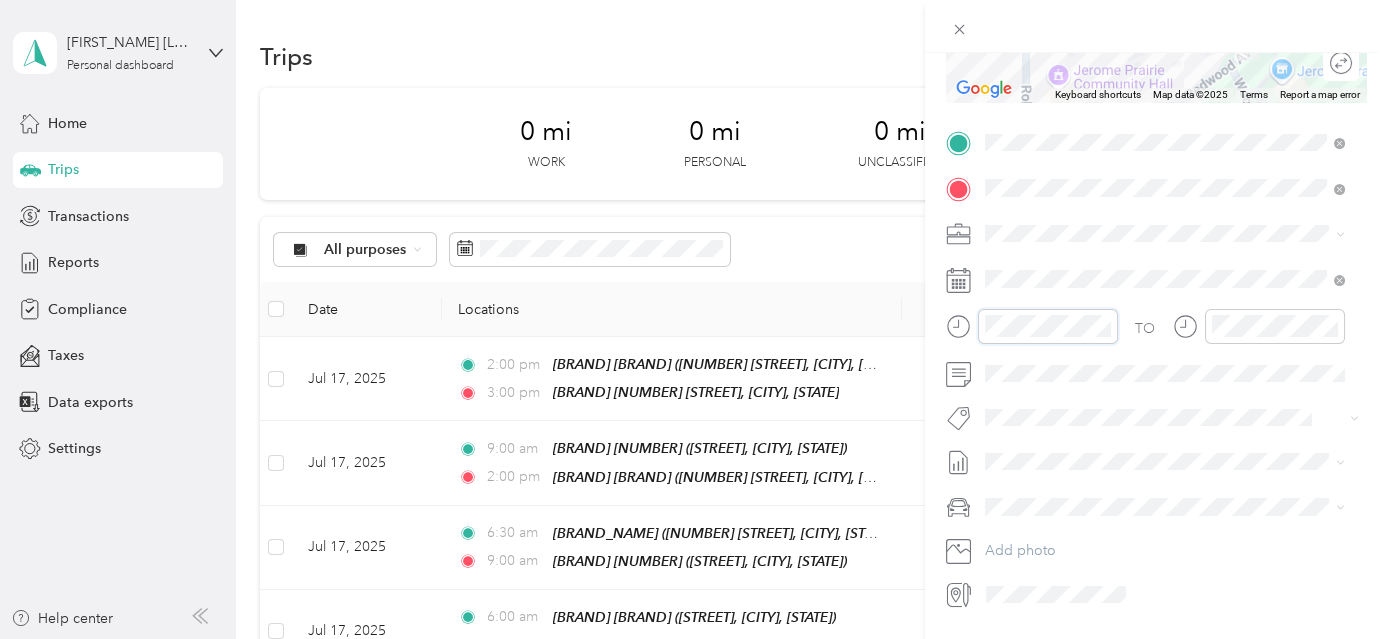 scroll, scrollTop: 120, scrollLeft: 0, axis: vertical 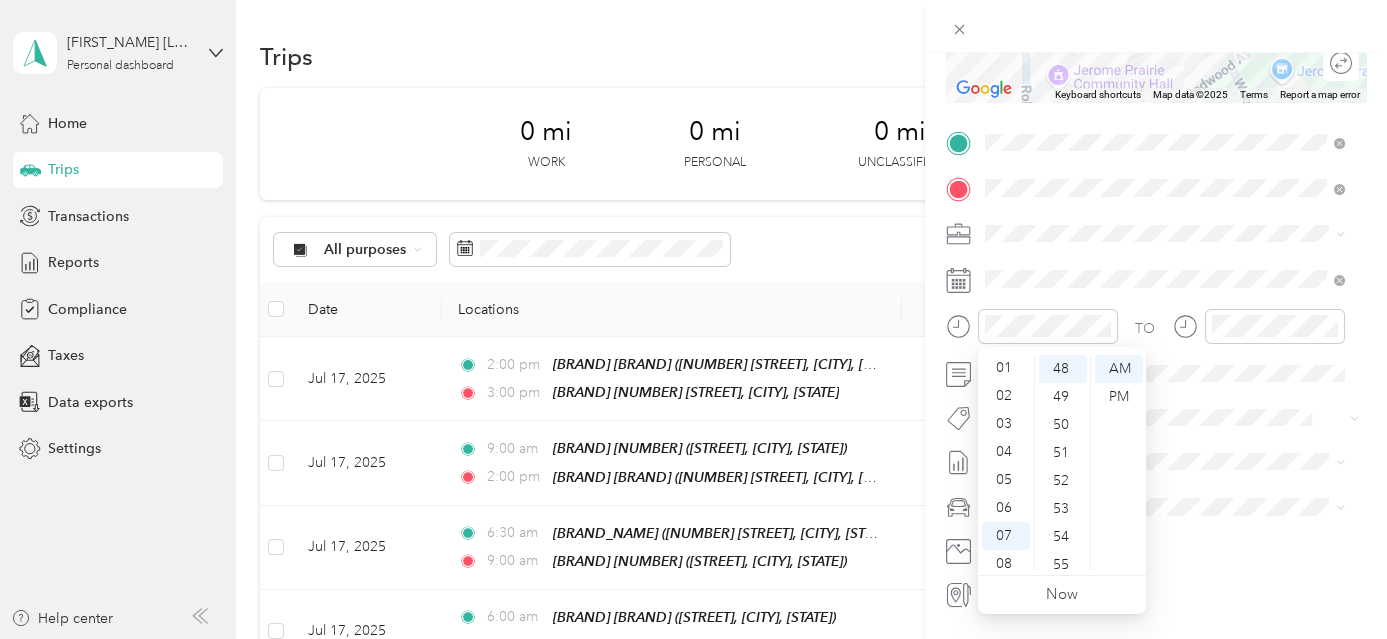 drag, startPoint x: 1010, startPoint y: 420, endPoint x: 1087, endPoint y: 429, distance: 77.52419 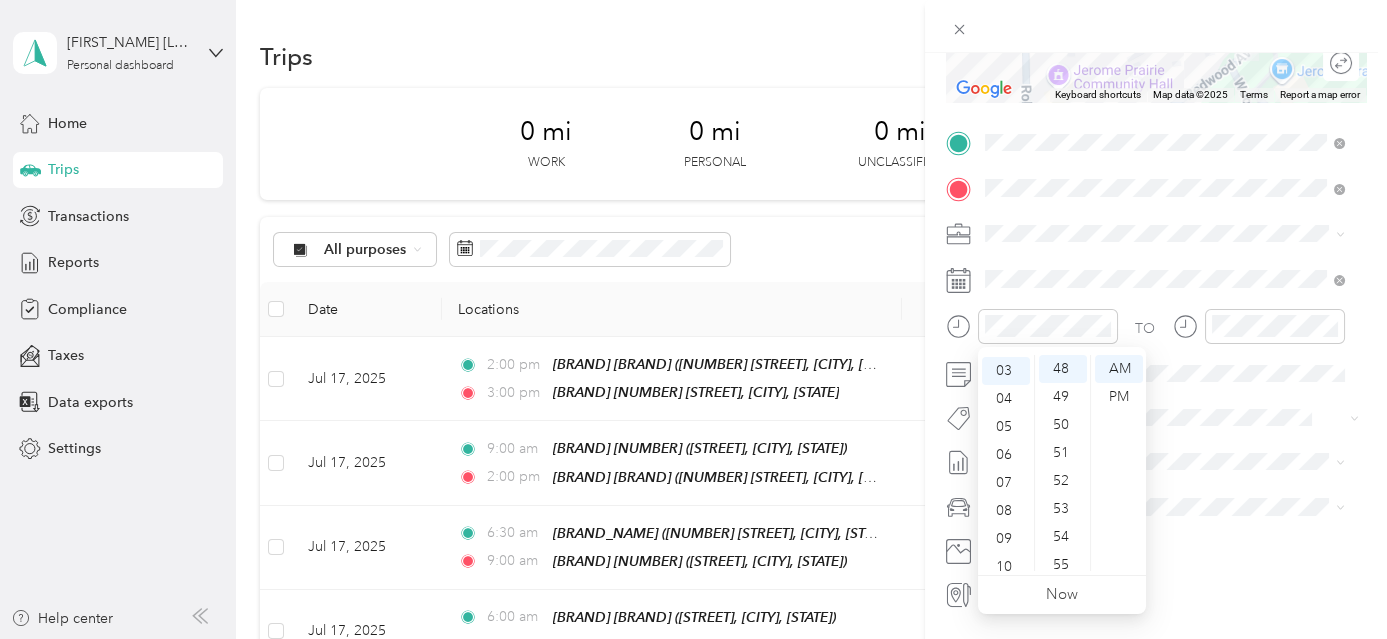 scroll, scrollTop: 84, scrollLeft: 0, axis: vertical 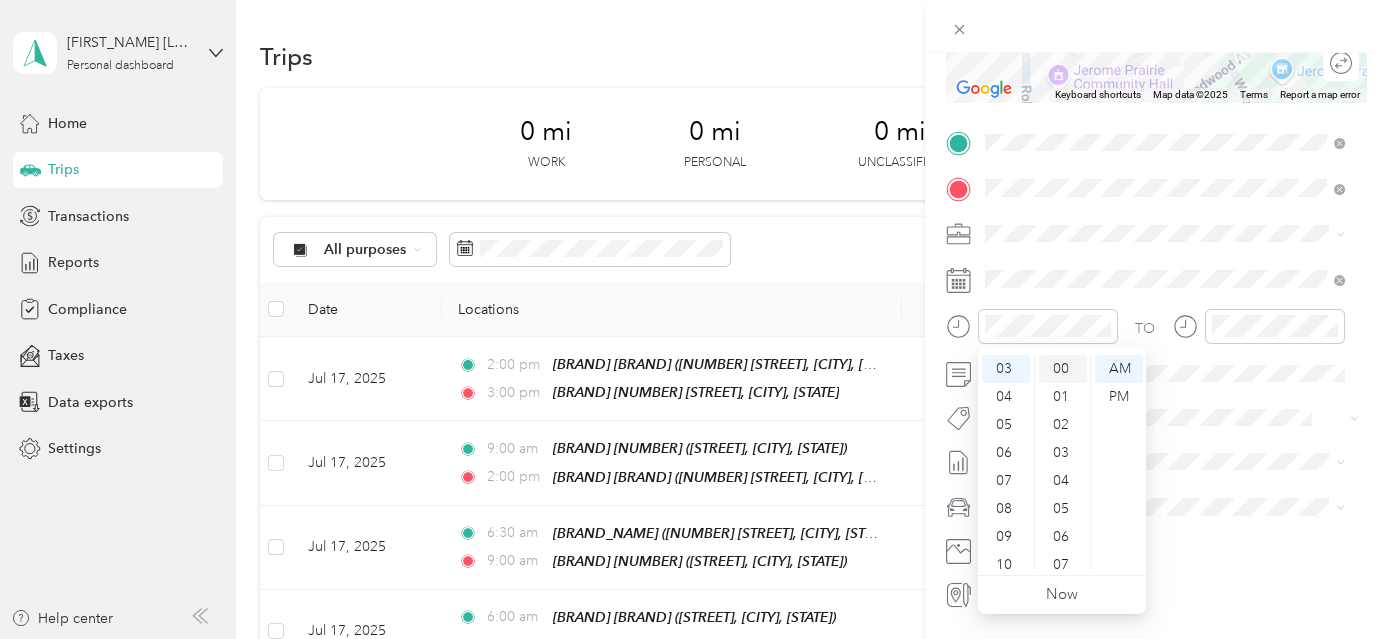 click on "00" at bounding box center (1063, 369) 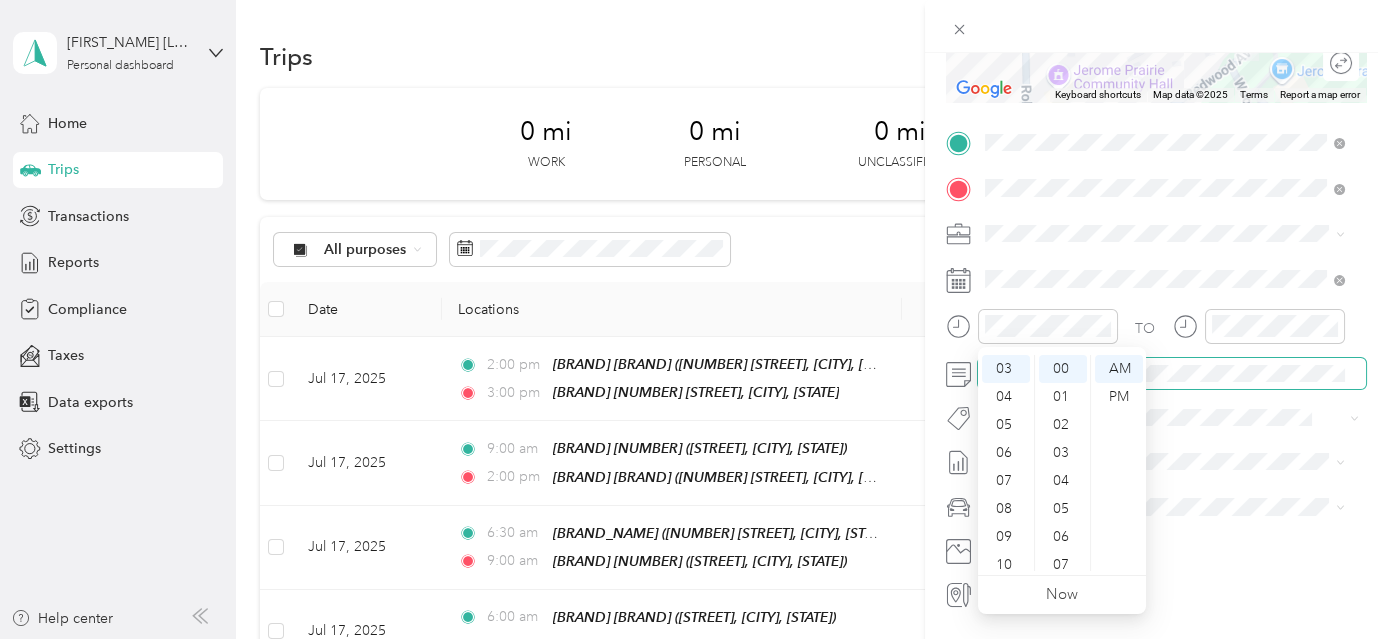 drag, startPoint x: 1126, startPoint y: 396, endPoint x: 1235, endPoint y: 360, distance: 114.791115 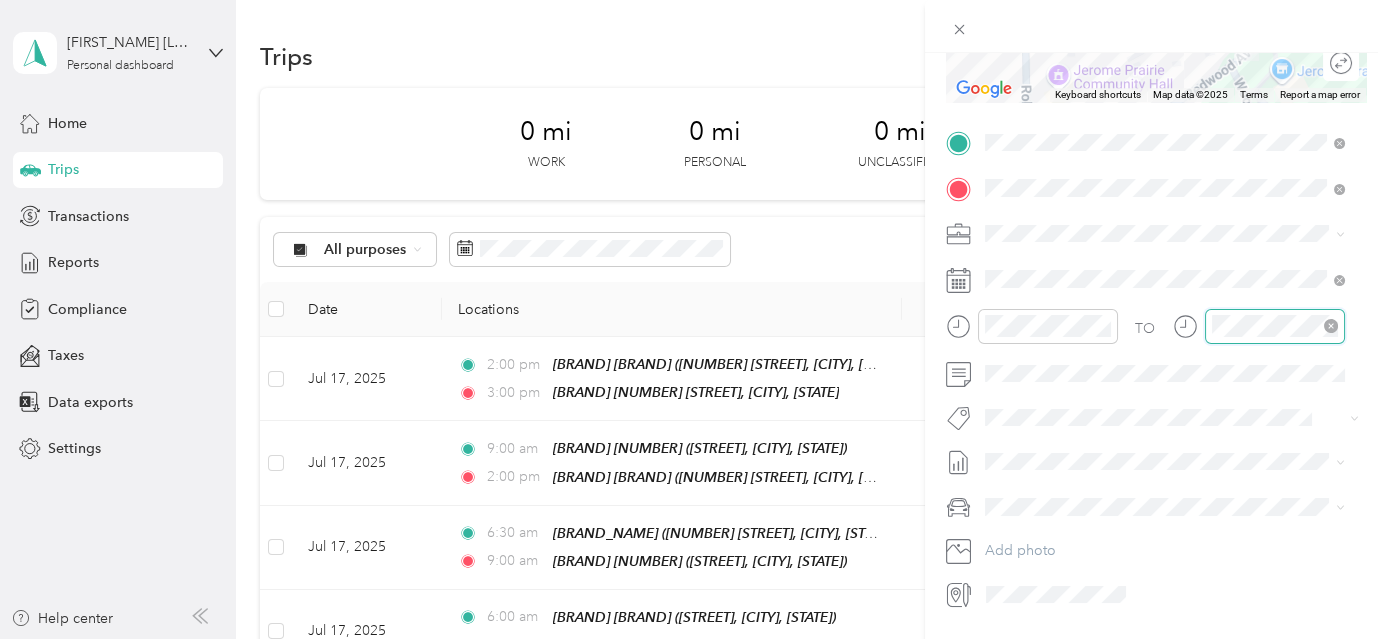 scroll, scrollTop: 120, scrollLeft: 0, axis: vertical 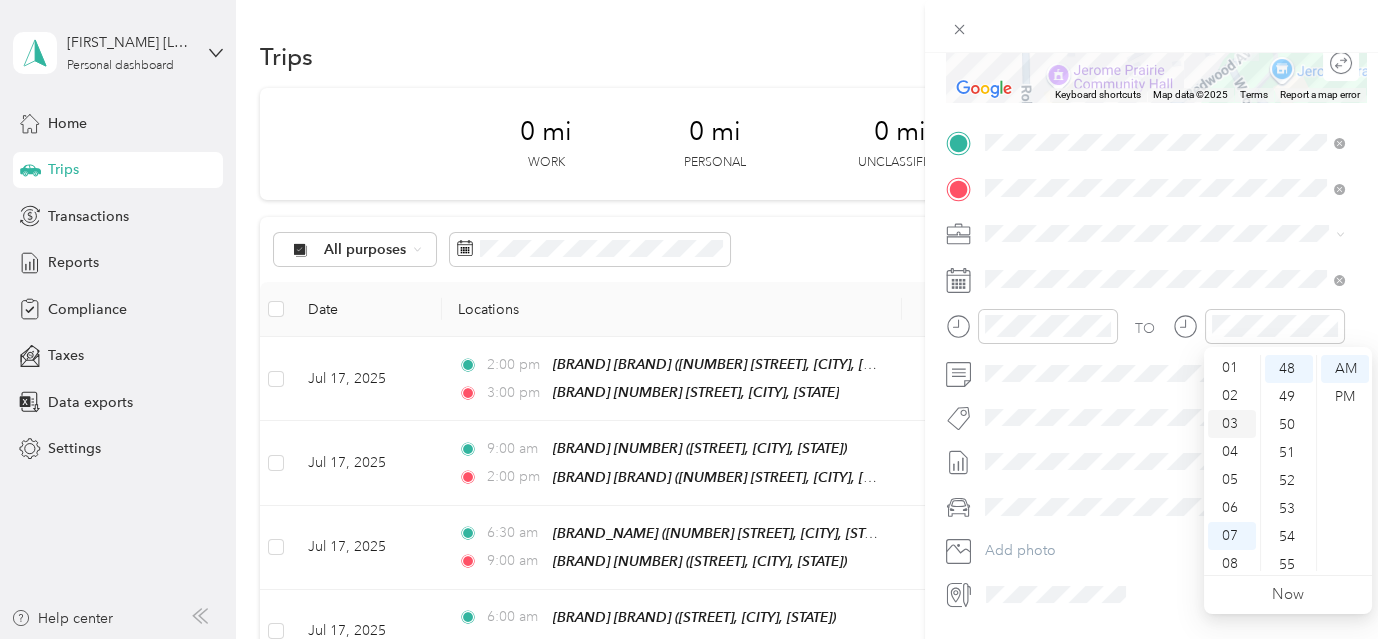 click on "03" at bounding box center (1232, 424) 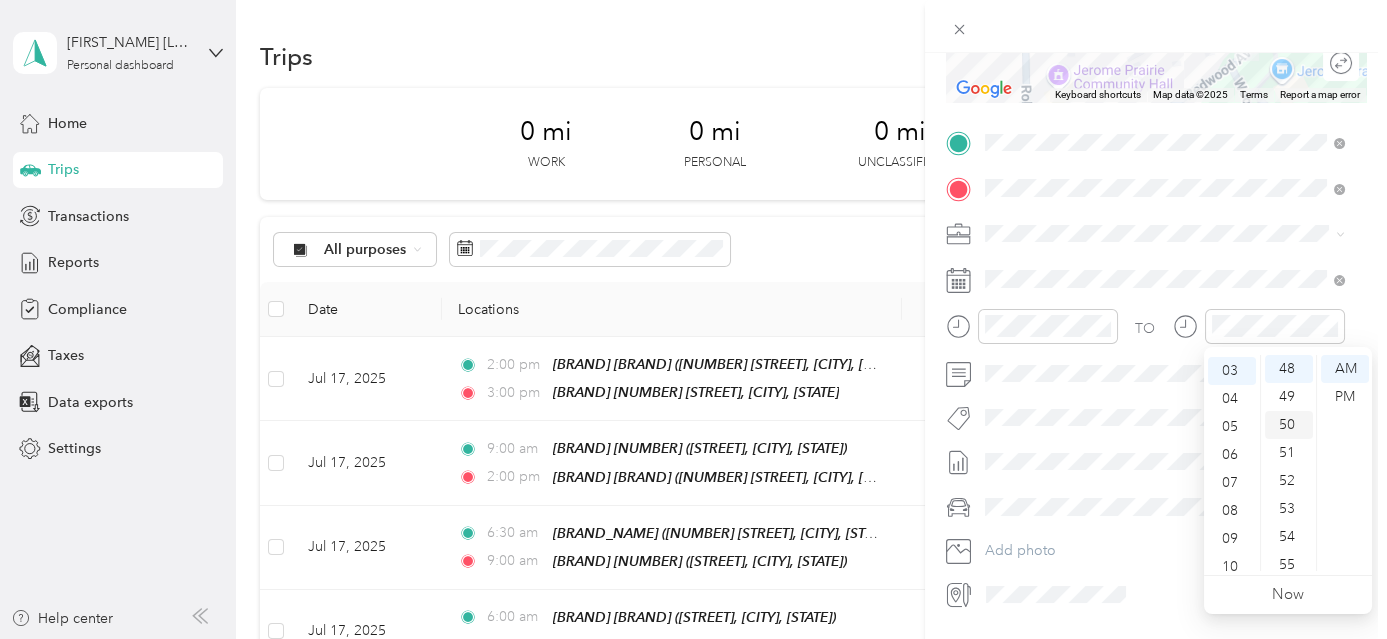 scroll, scrollTop: 84, scrollLeft: 0, axis: vertical 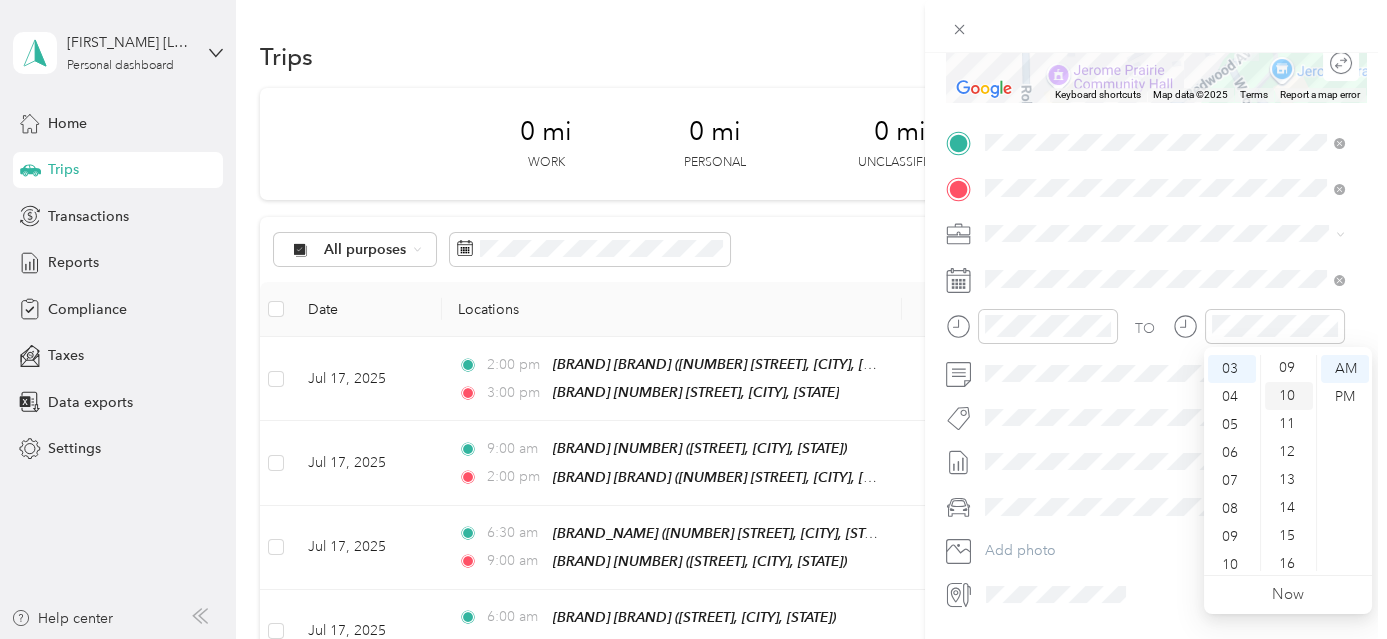 click on "10" at bounding box center (1289, 396) 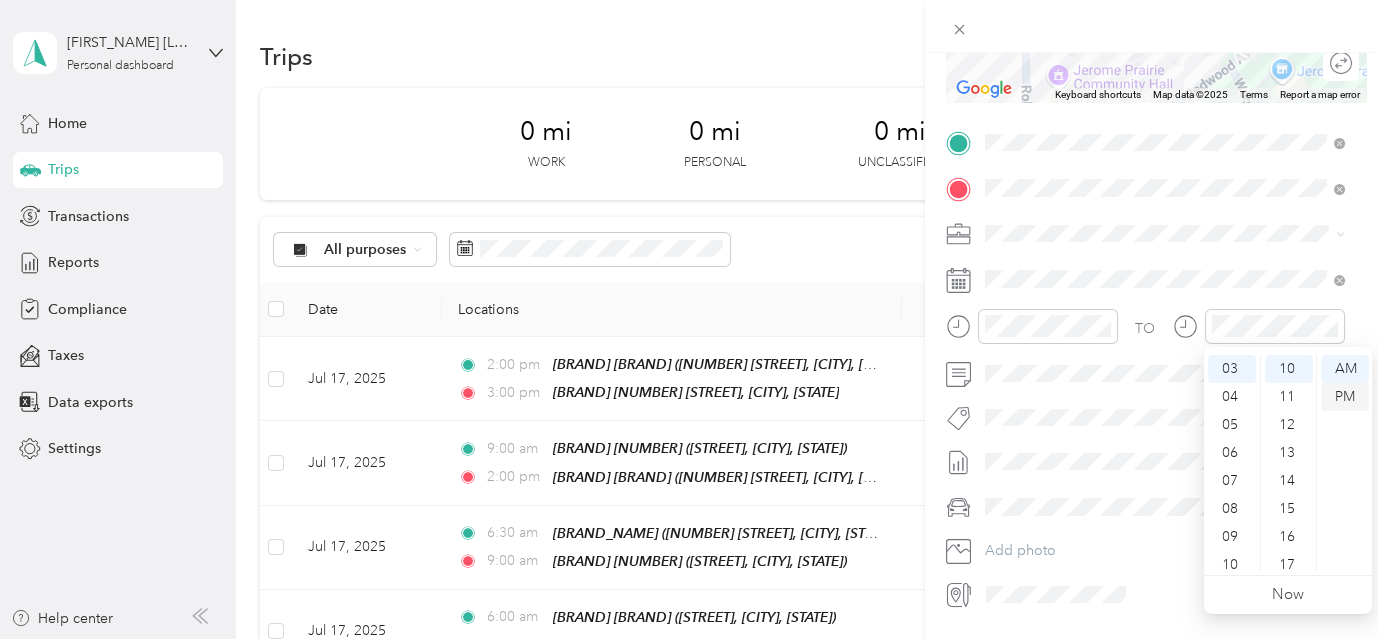 scroll, scrollTop: 280, scrollLeft: 0, axis: vertical 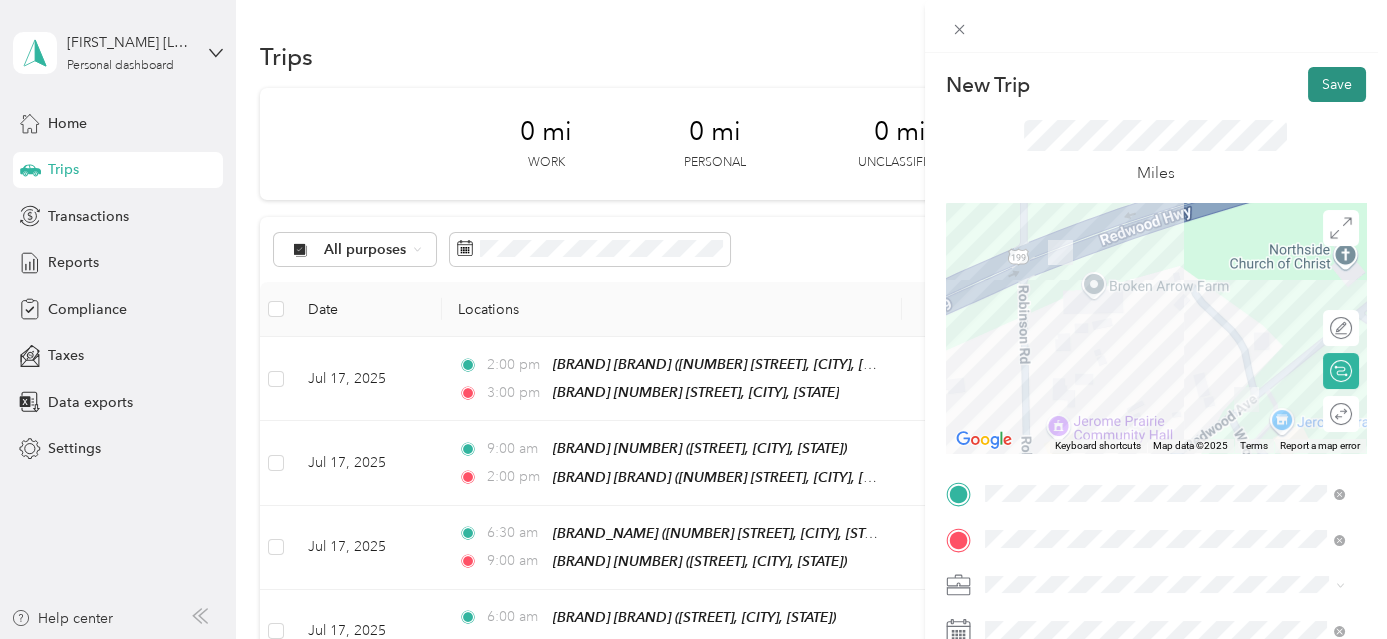 click on "Save" at bounding box center [1337, 84] 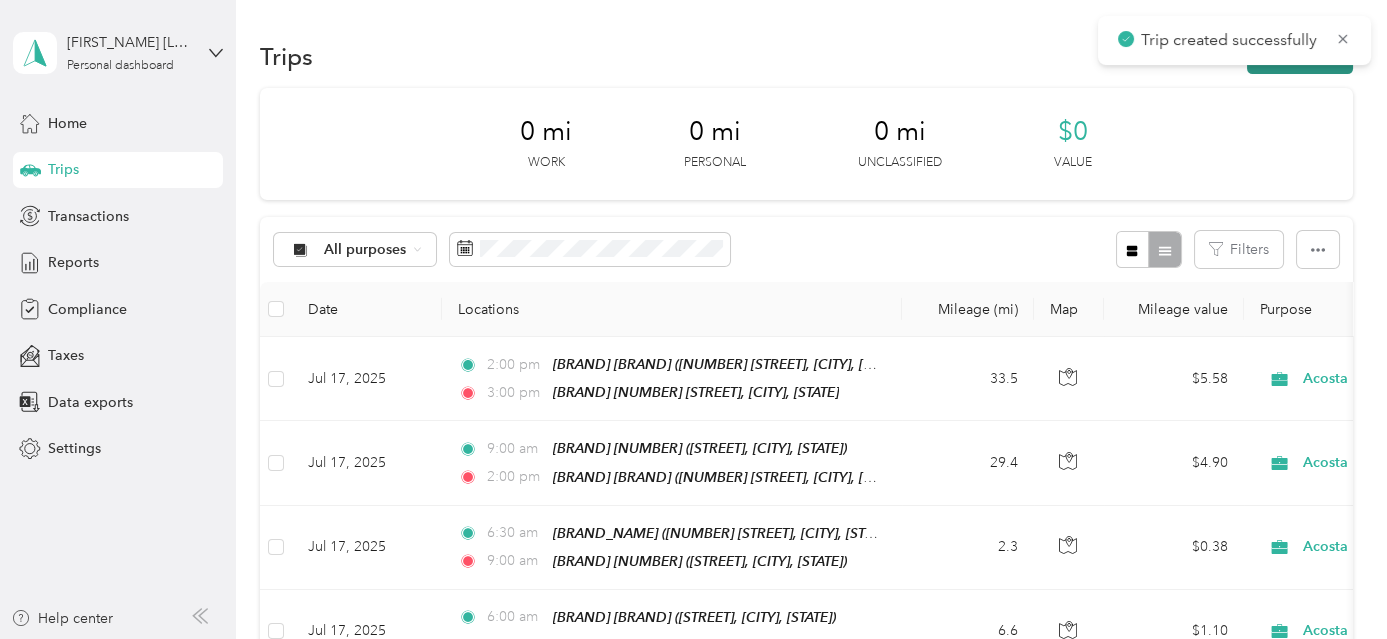 click on "New trip" at bounding box center [1300, 56] 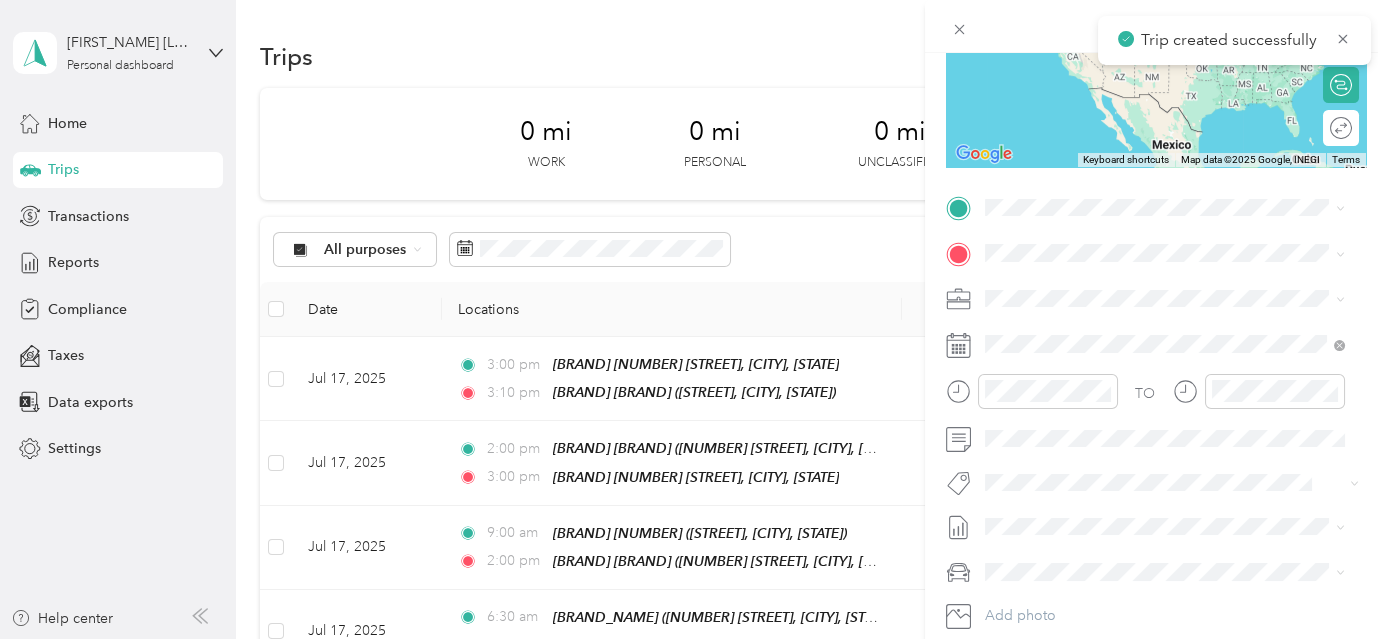 scroll, scrollTop: 354, scrollLeft: 0, axis: vertical 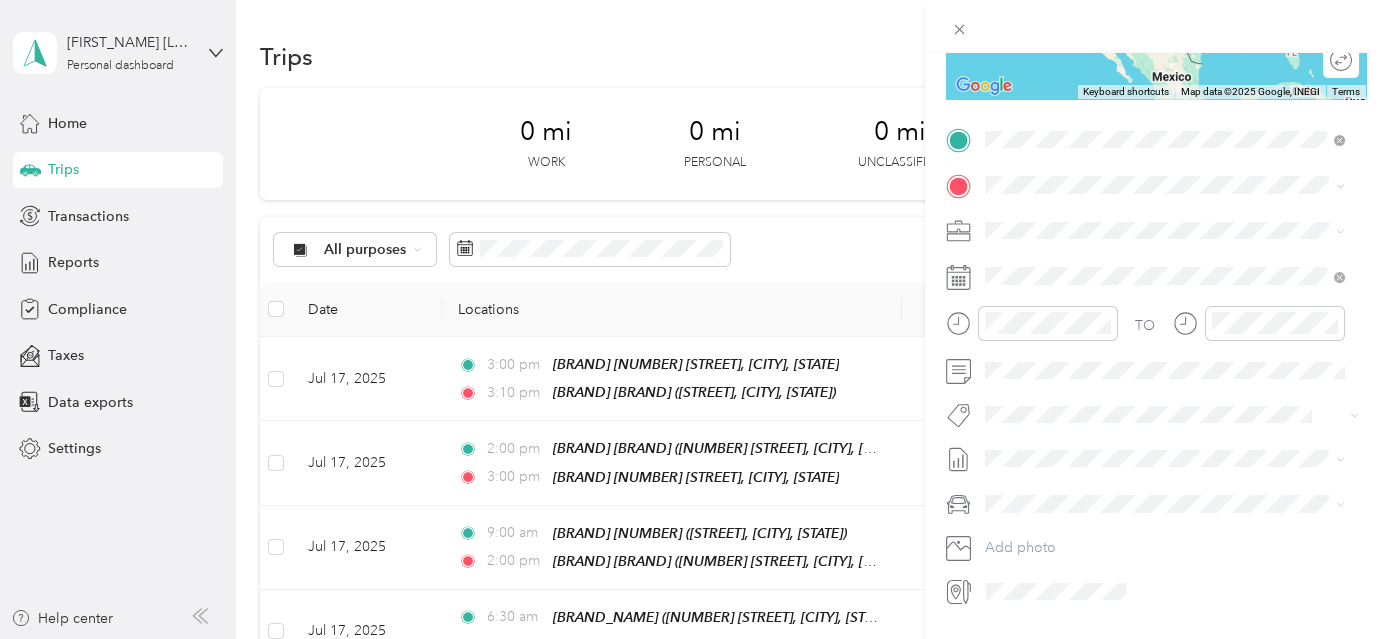 click on "[STREET], [POSTAL_CODE], [CITY], [STATE], [COUNTRY]" at bounding box center [1161, 251] 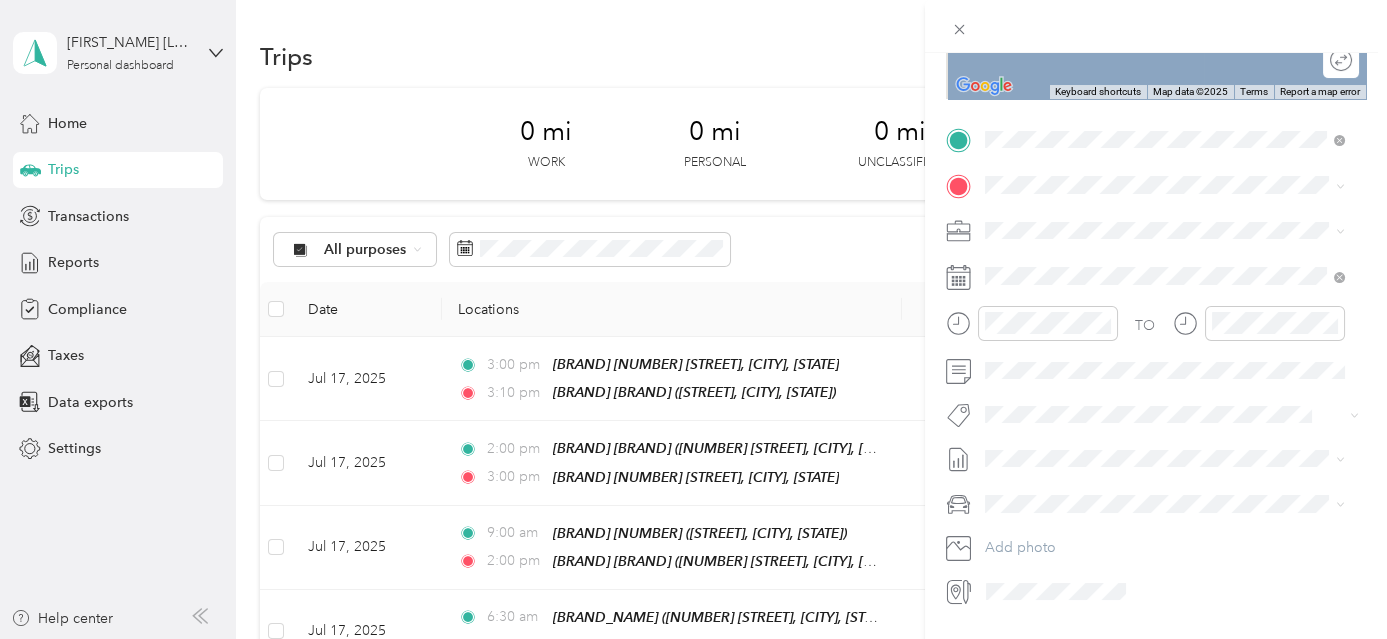 click on "[BRAND] [BRAND] [NUMBER] [STREET], [POSTAL_CODE], [CITY], [STATE], [COUNTRY]" at bounding box center (1180, 285) 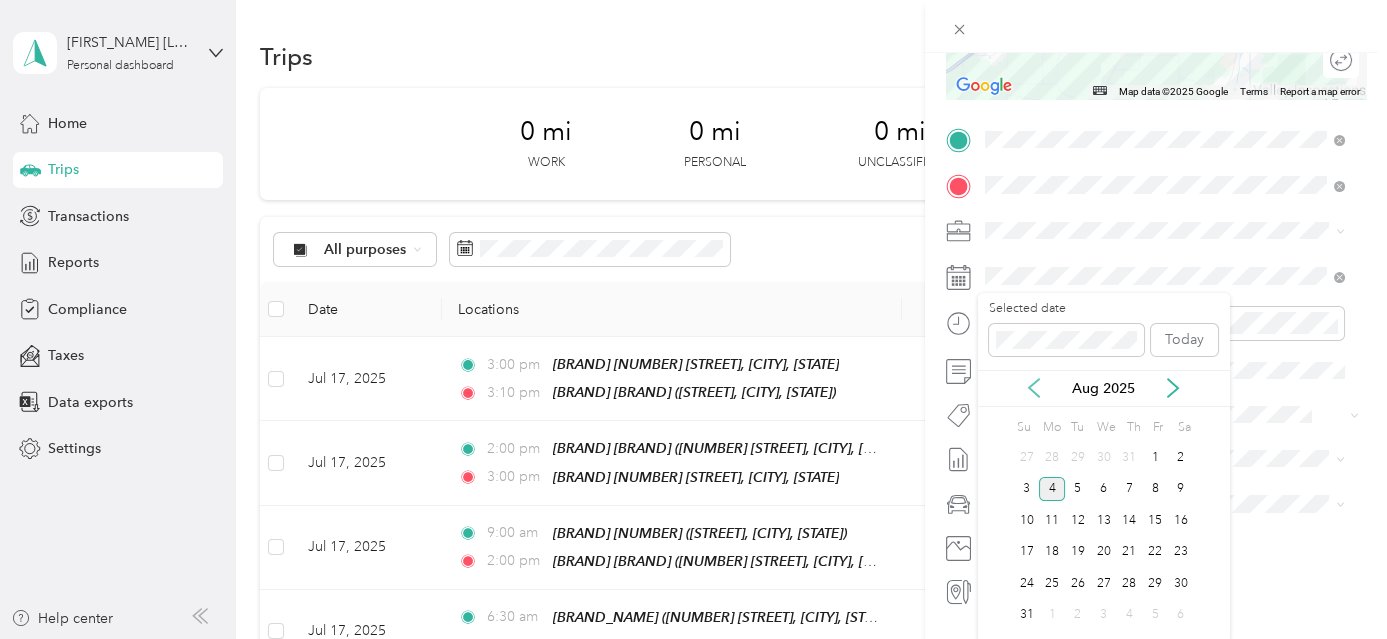 click 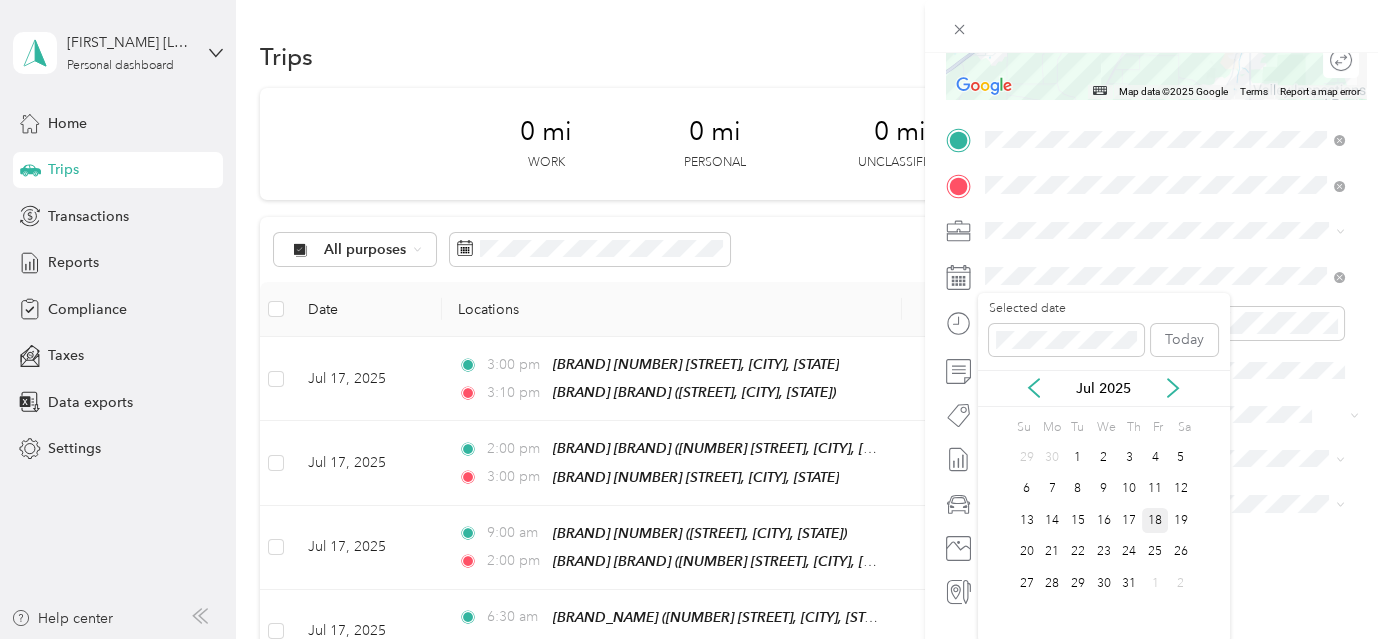 click on "18" at bounding box center [1155, 520] 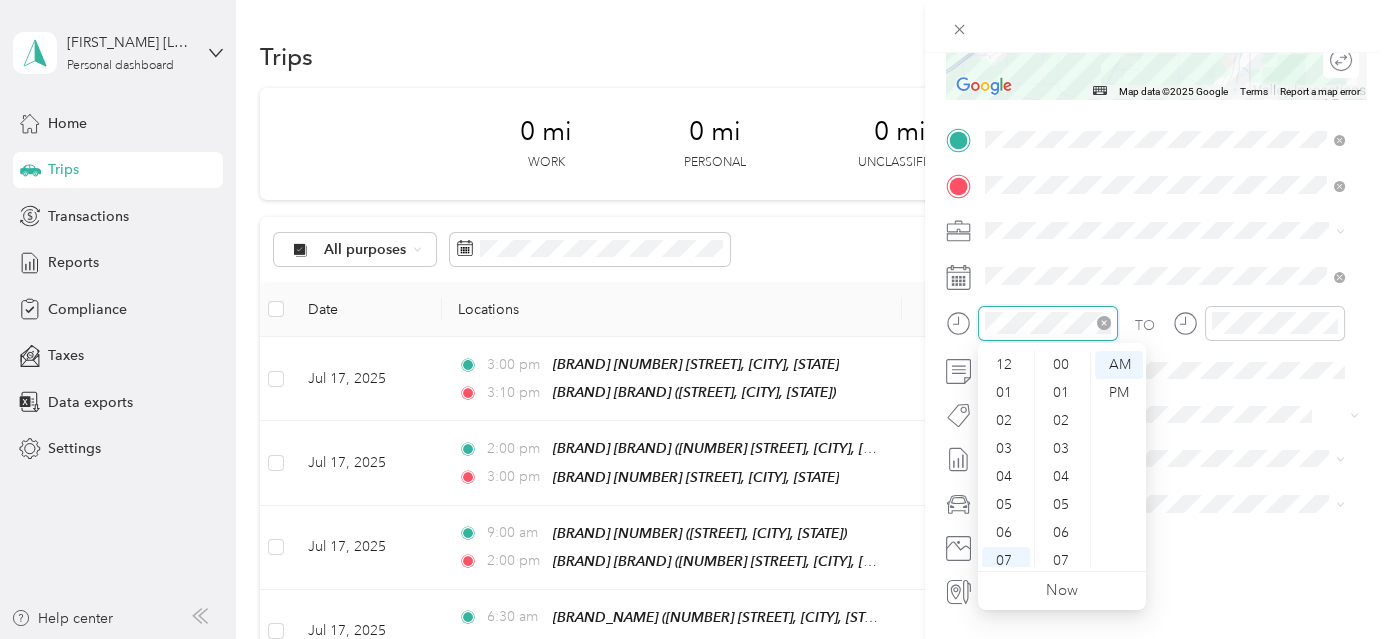 scroll, scrollTop: 1344, scrollLeft: 0, axis: vertical 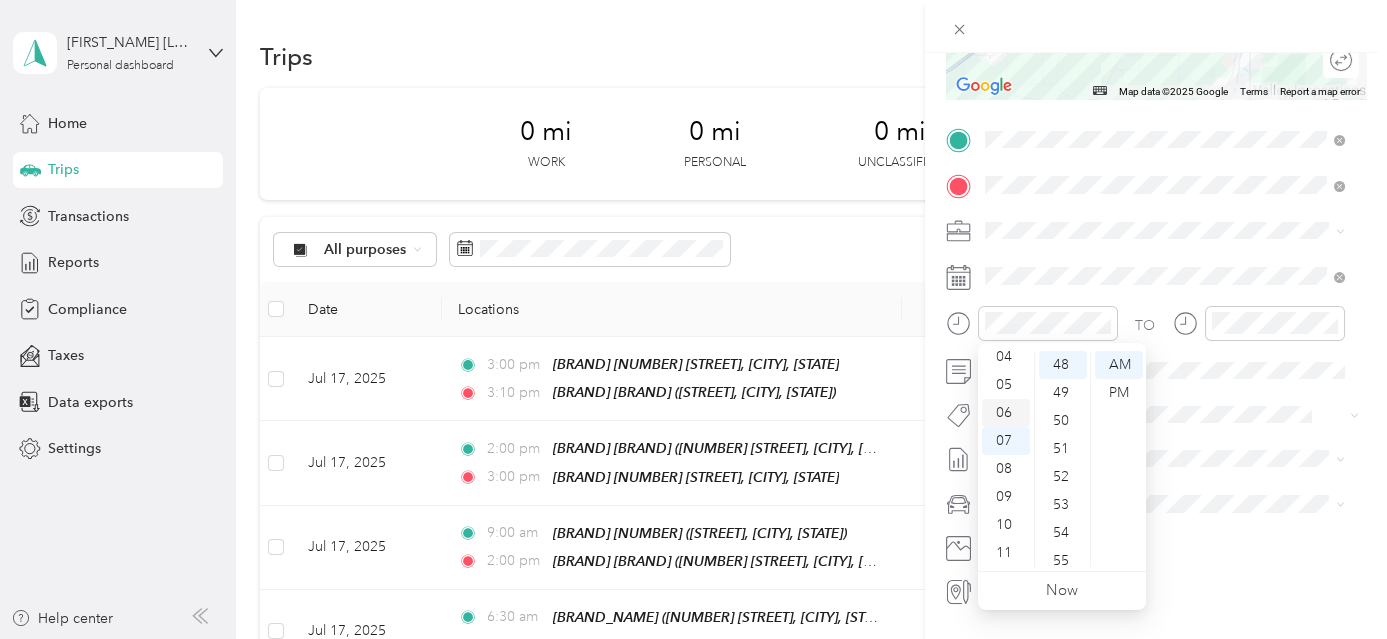 click on "06" at bounding box center (1006, 413) 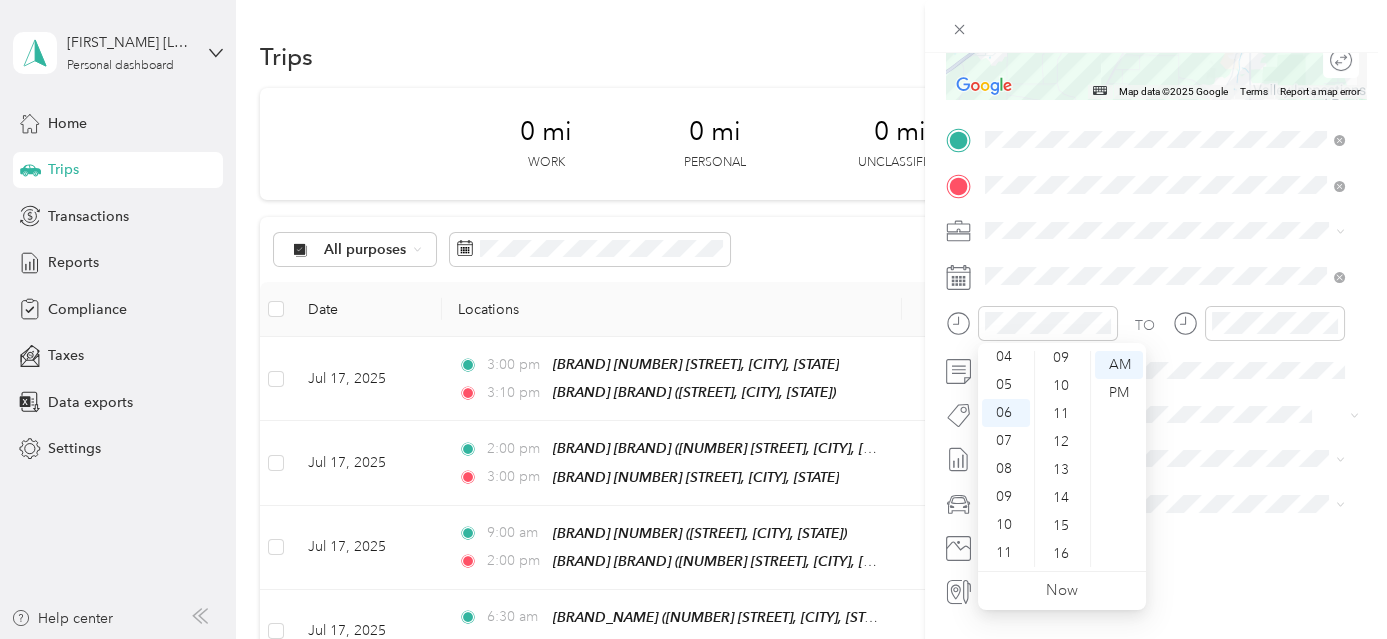 scroll, scrollTop: 0, scrollLeft: 0, axis: both 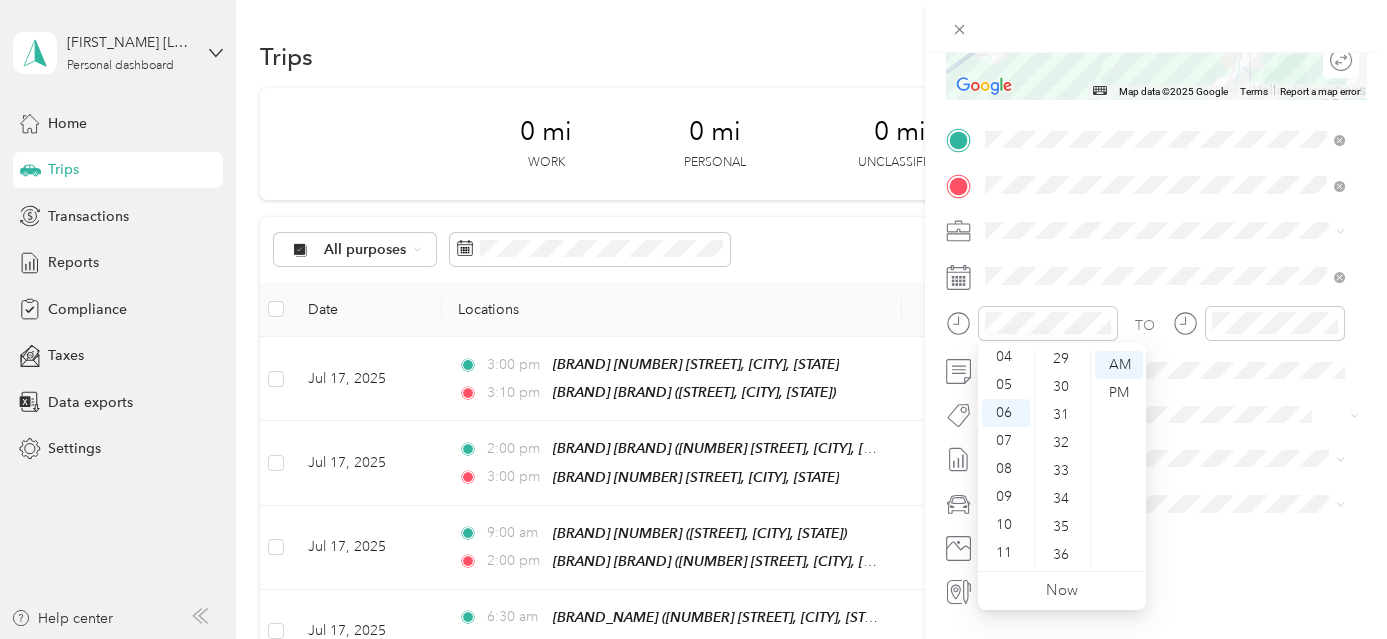 click on "30" at bounding box center [1063, 387] 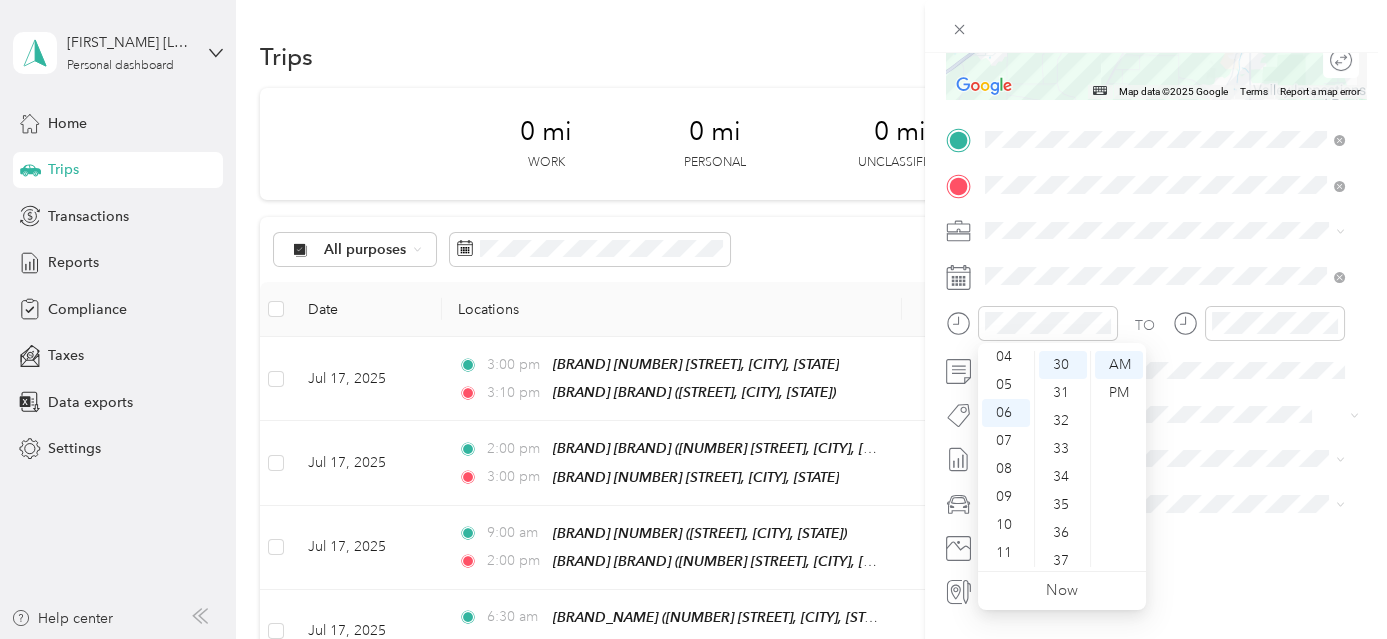 scroll, scrollTop: 840, scrollLeft: 0, axis: vertical 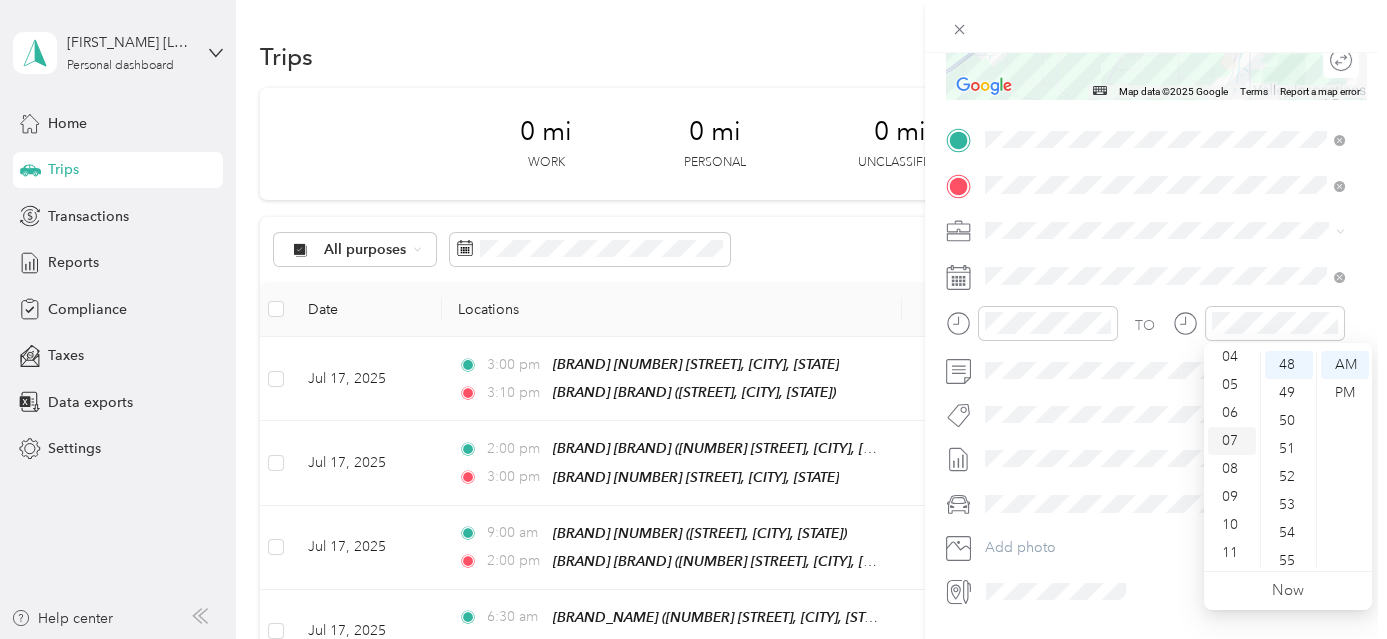 click on "07" at bounding box center (1232, 441) 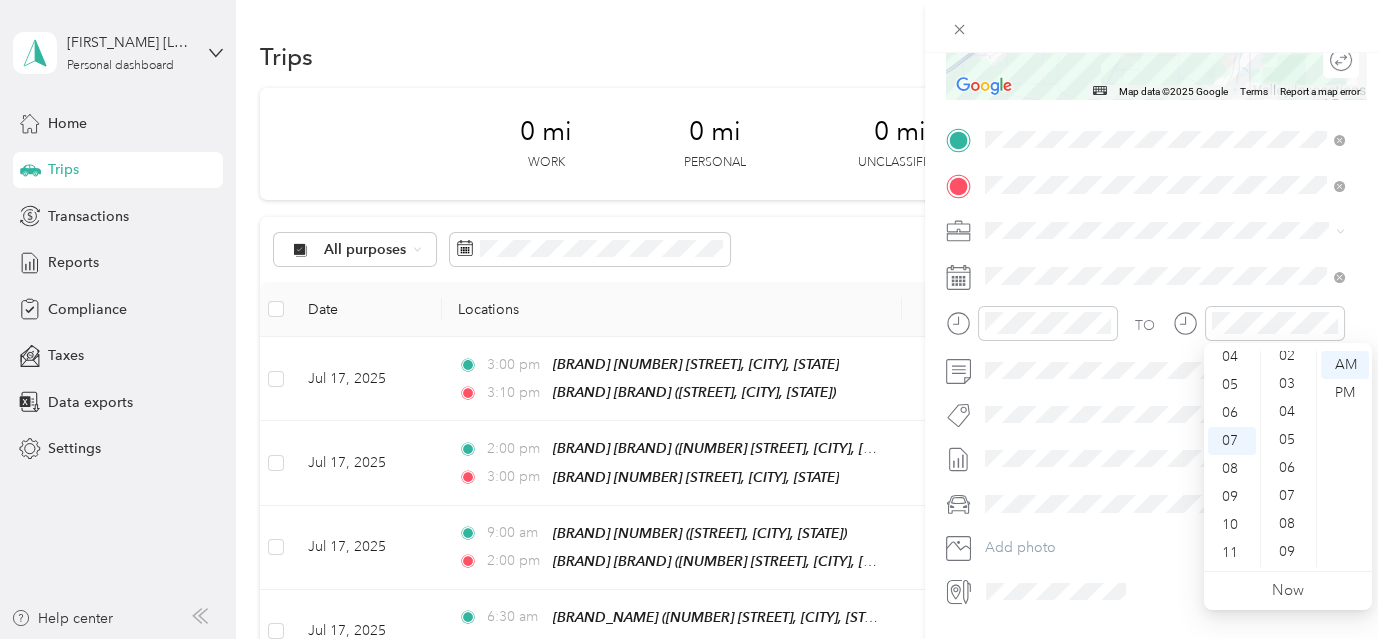 scroll, scrollTop: 0, scrollLeft: 0, axis: both 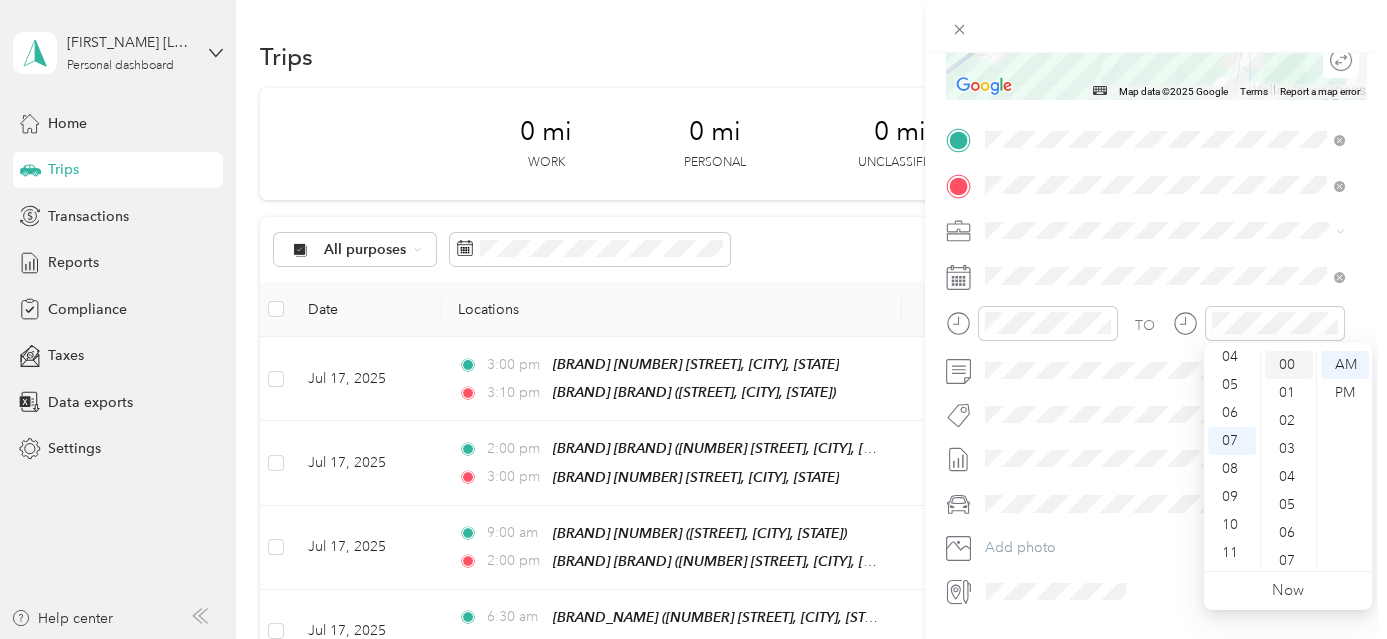 click on "00" at bounding box center (1289, 365) 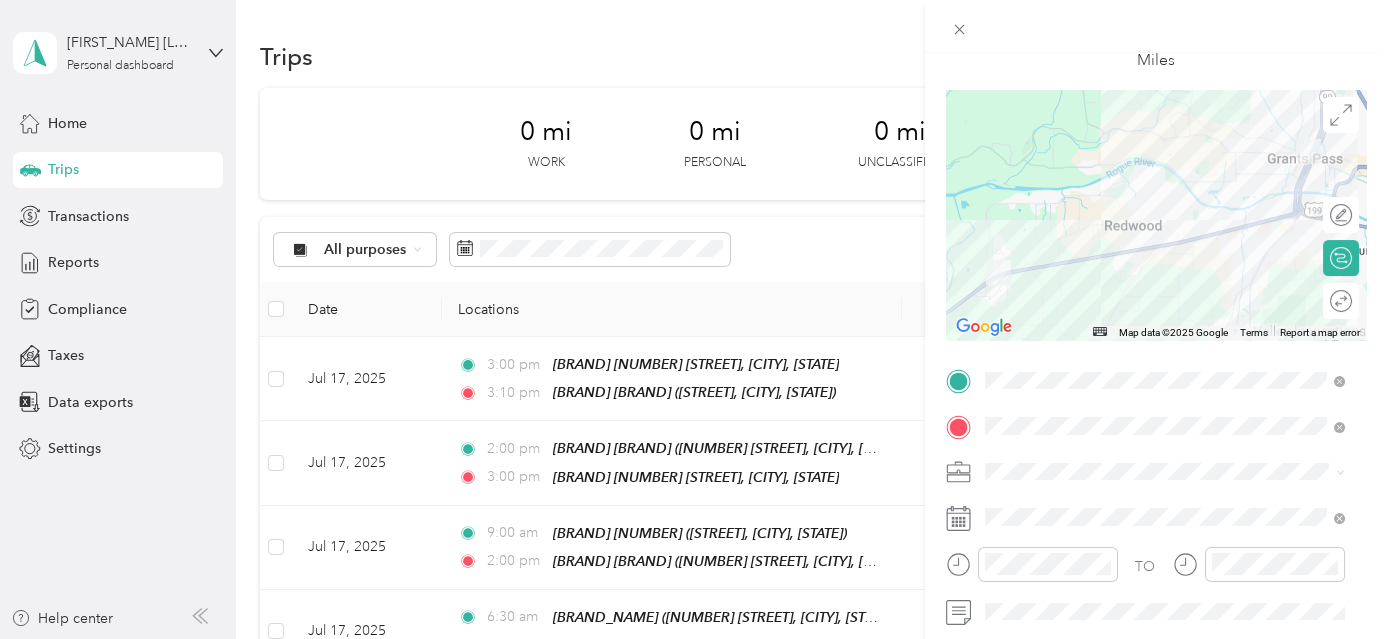 scroll, scrollTop: 0, scrollLeft: 0, axis: both 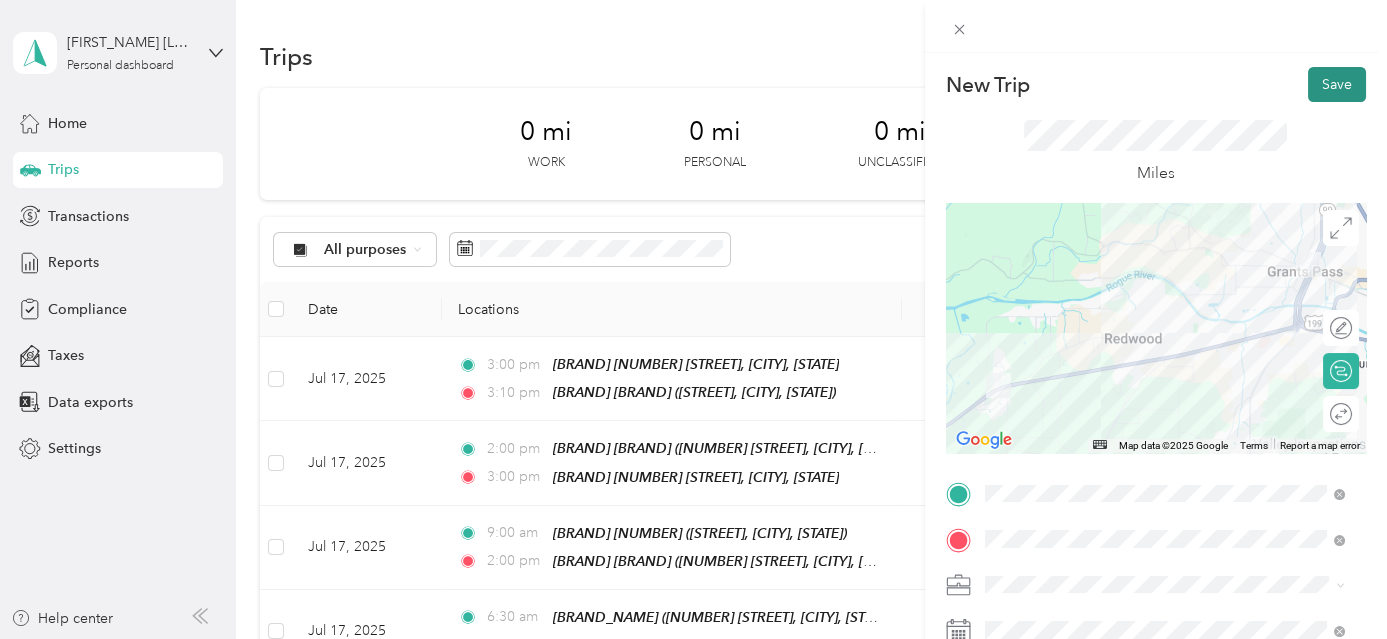 click on "Save" at bounding box center [1337, 84] 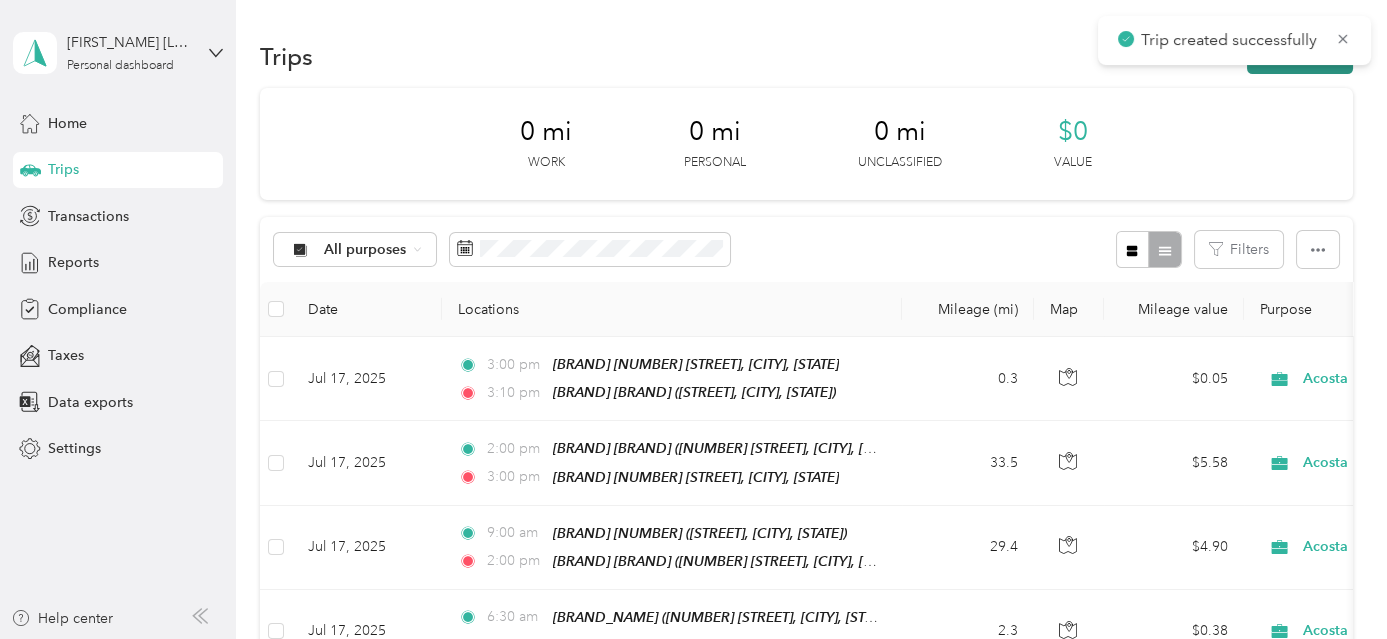 click on "New trip" at bounding box center (1300, 56) 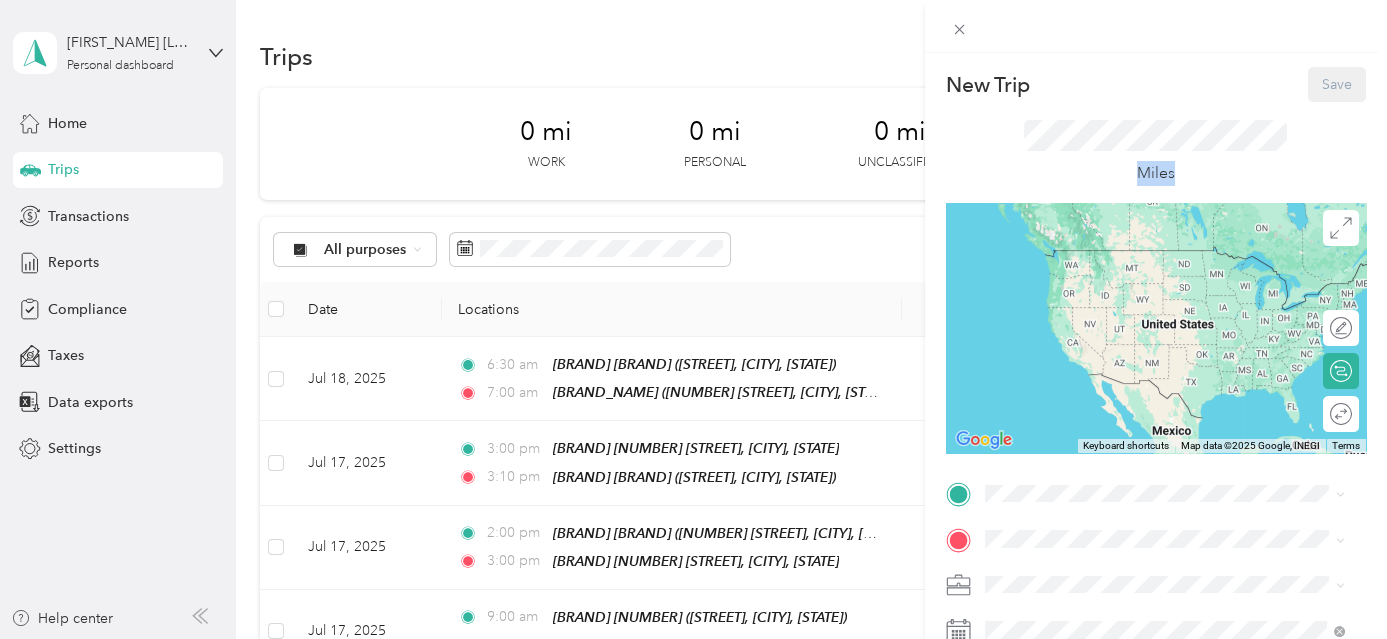 drag, startPoint x: 1373, startPoint y: 173, endPoint x: 1381, endPoint y: 244, distance: 71.44928 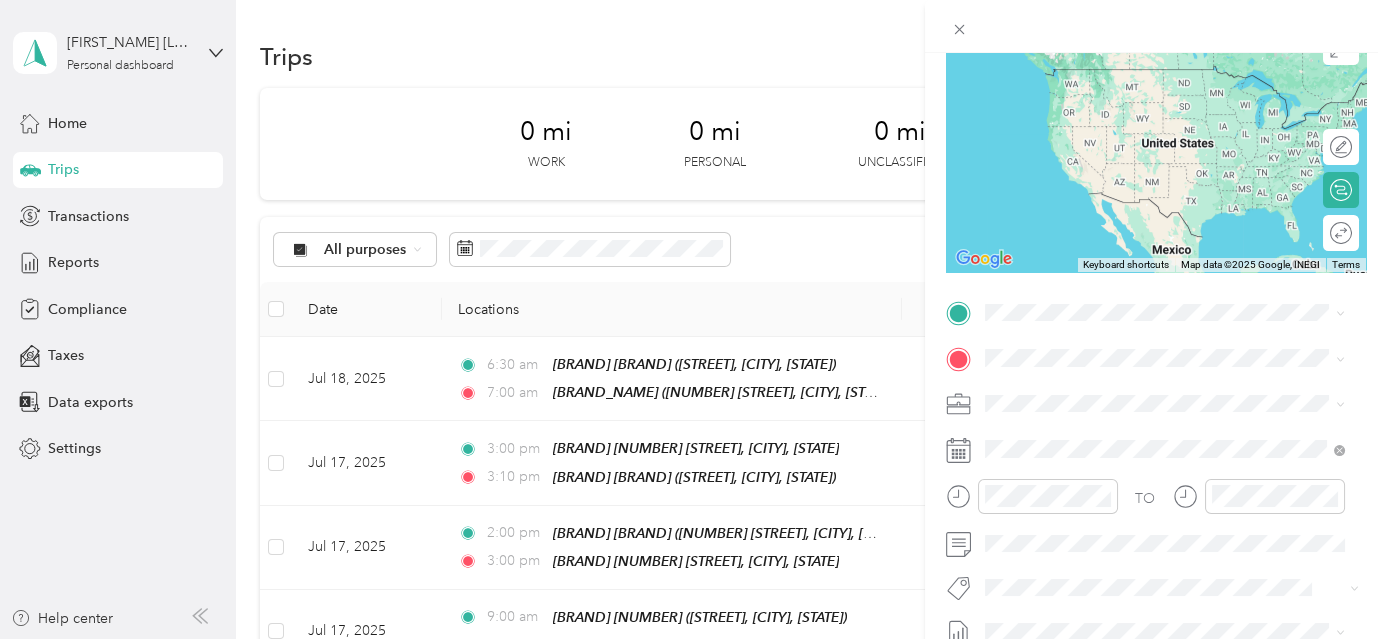 scroll, scrollTop: 207, scrollLeft: 0, axis: vertical 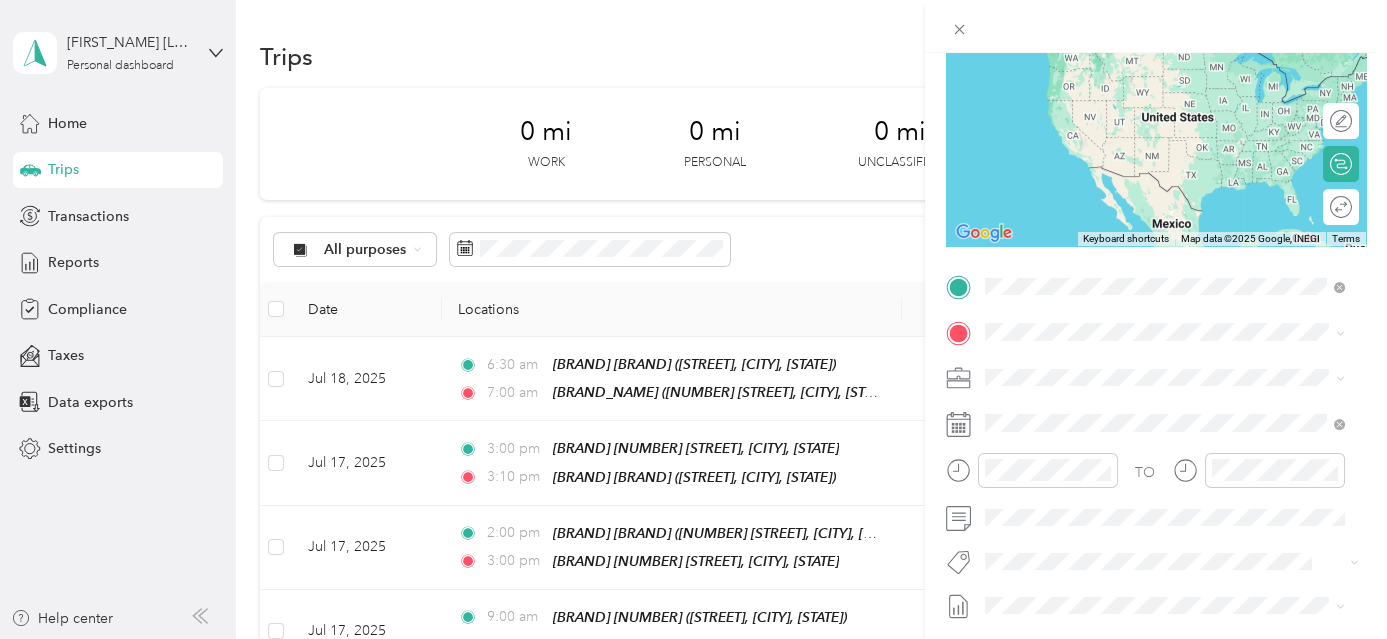 click on "[BRAND] [BRAND] [NUMBER] [STREET], [POSTAL_CODE], [CITY], [STATE], [COUNTRY]" at bounding box center (1180, 391) 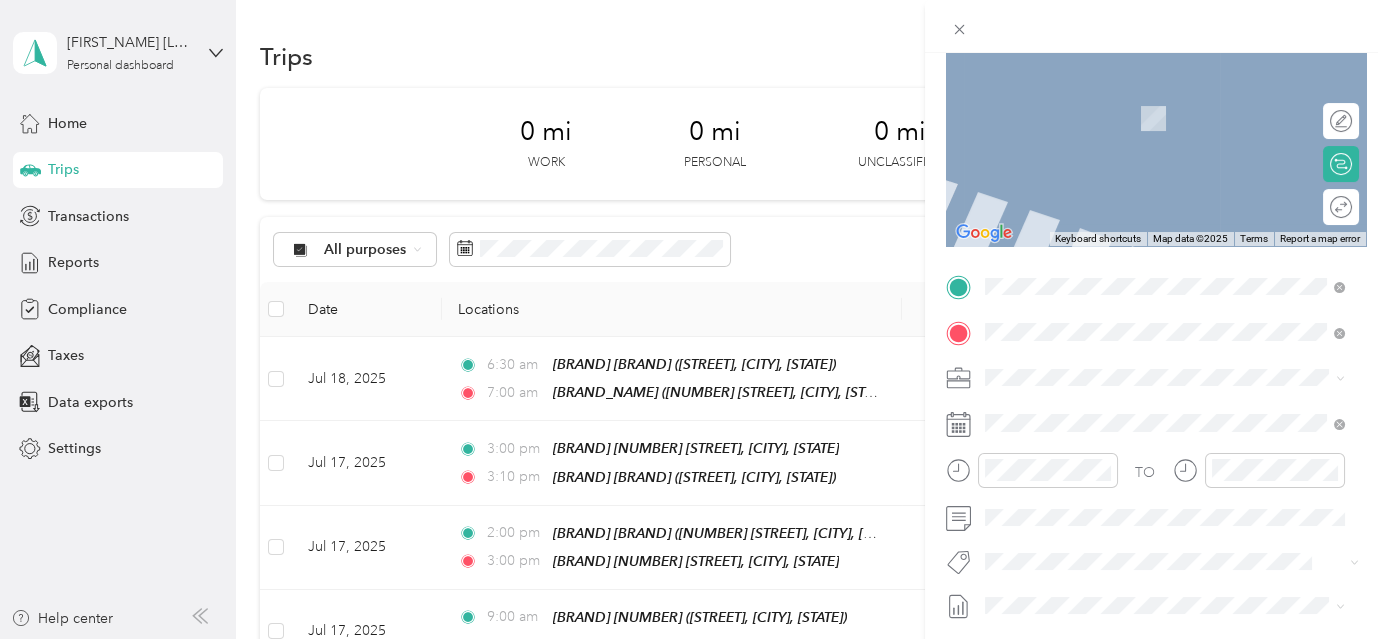 click on "Safeway 525" at bounding box center (1180, 593) 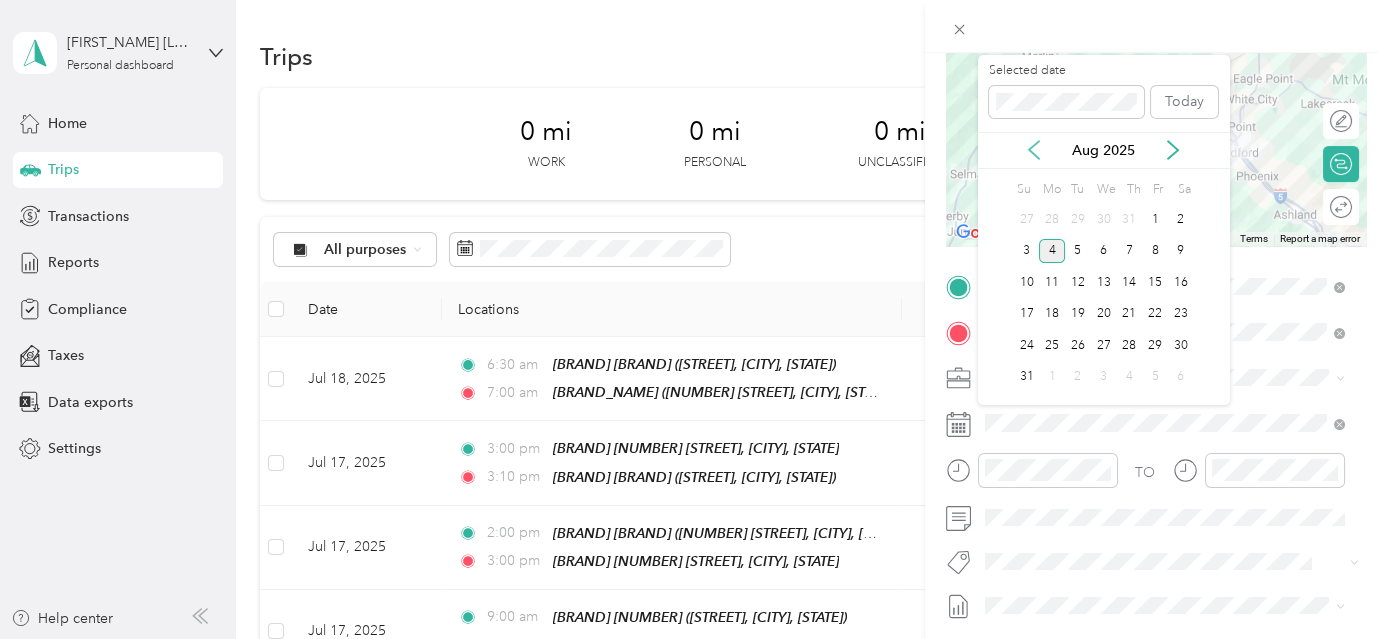click 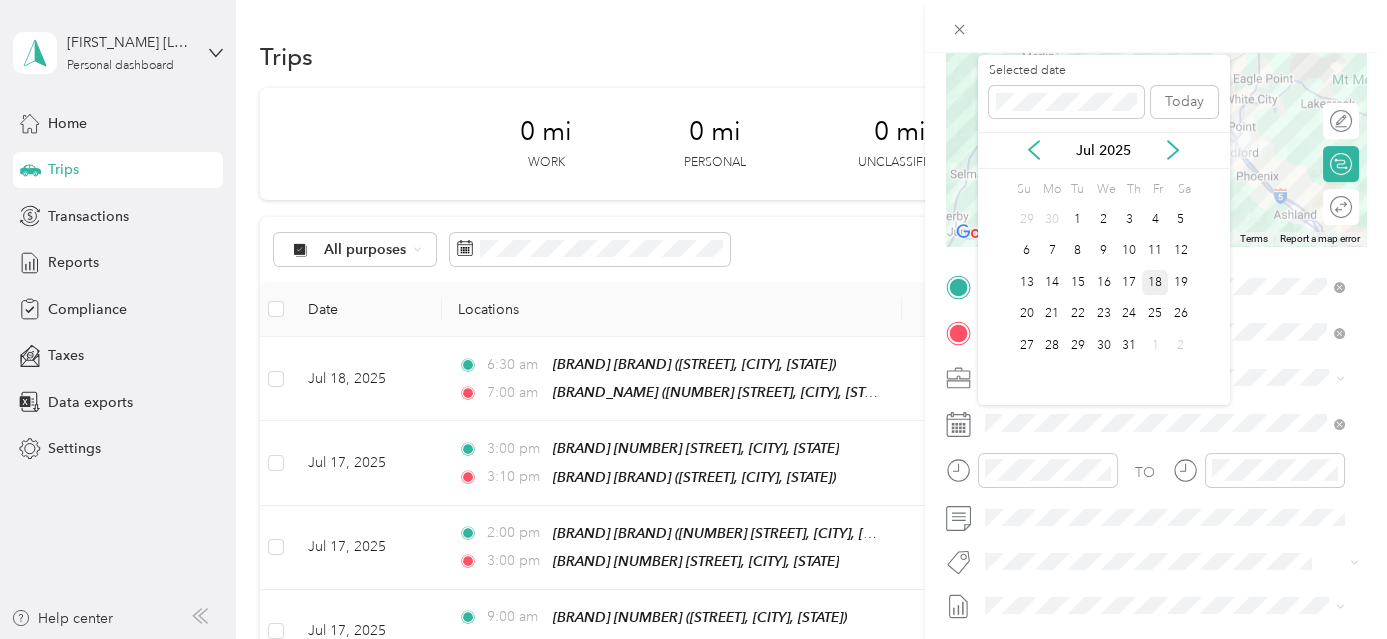 drag, startPoint x: 1153, startPoint y: 285, endPoint x: 1144, endPoint y: 290, distance: 10.29563 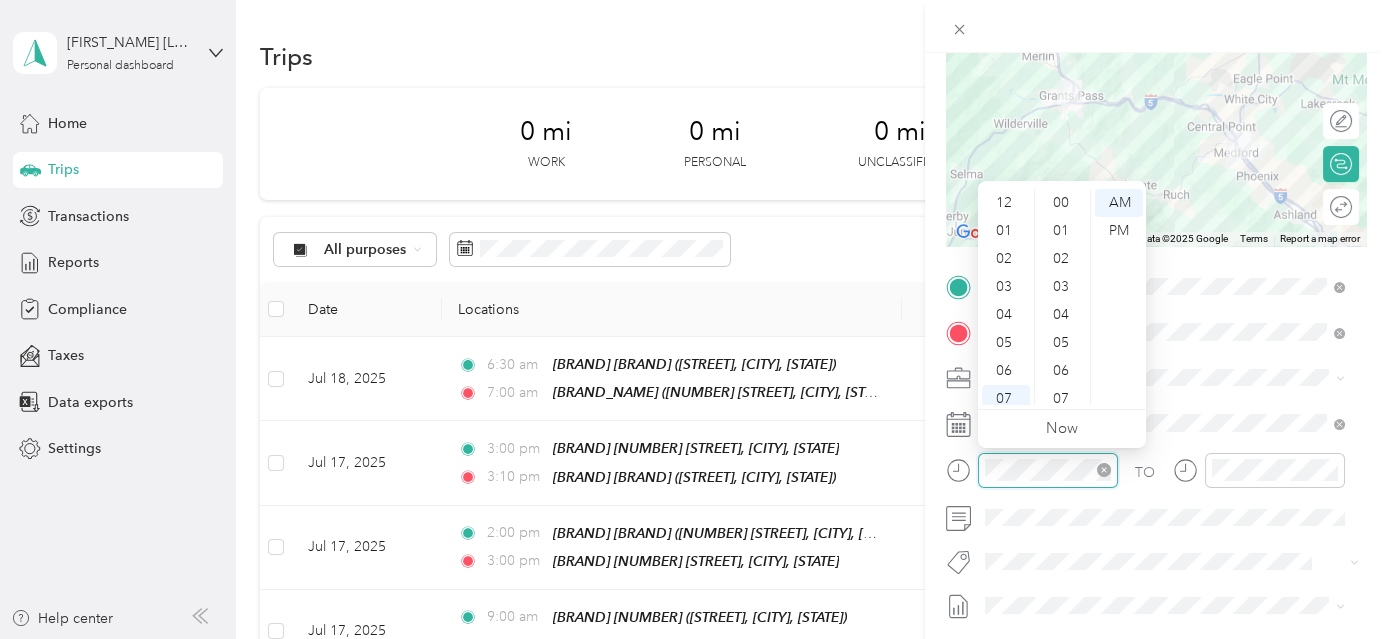 scroll, scrollTop: 1370, scrollLeft: 0, axis: vertical 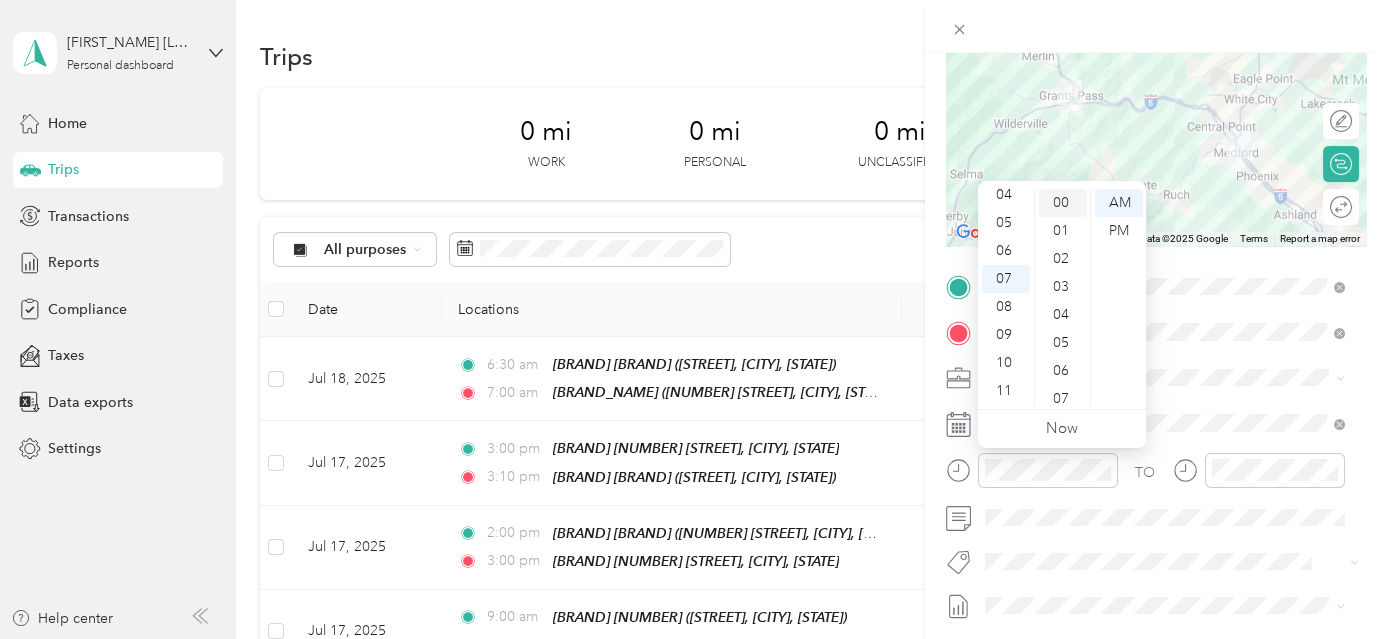 click on "00" at bounding box center (1063, 203) 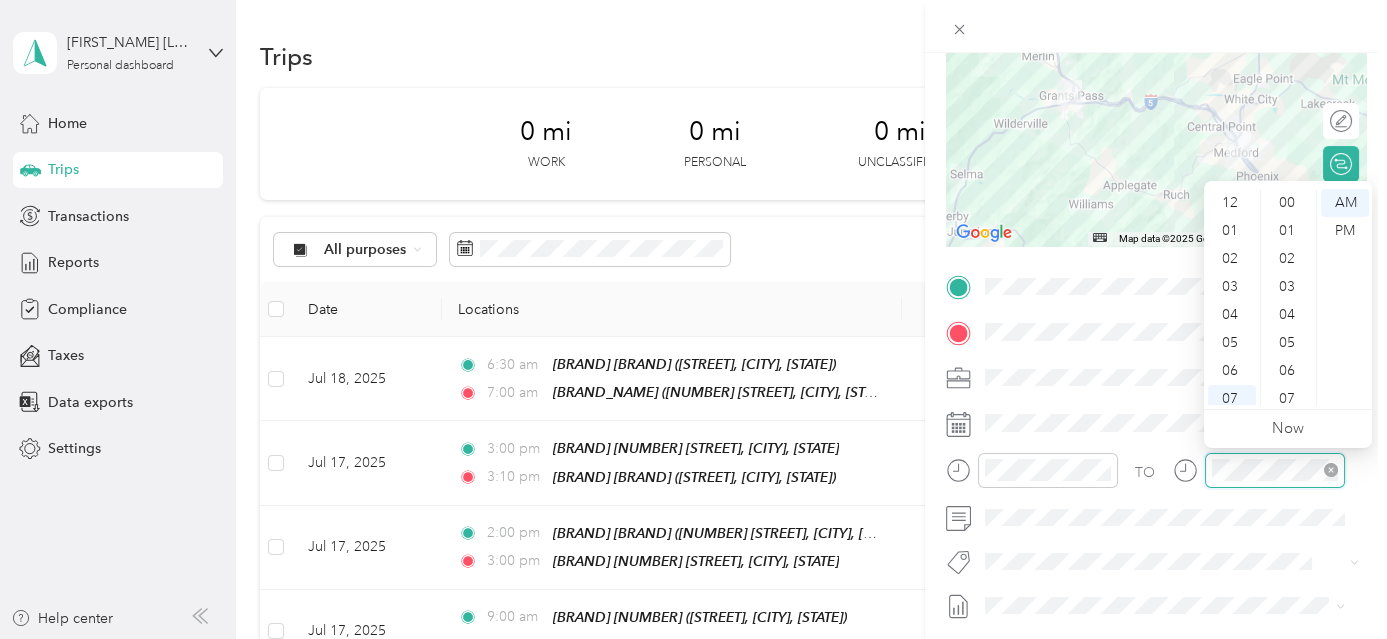 scroll, scrollTop: 1370, scrollLeft: 0, axis: vertical 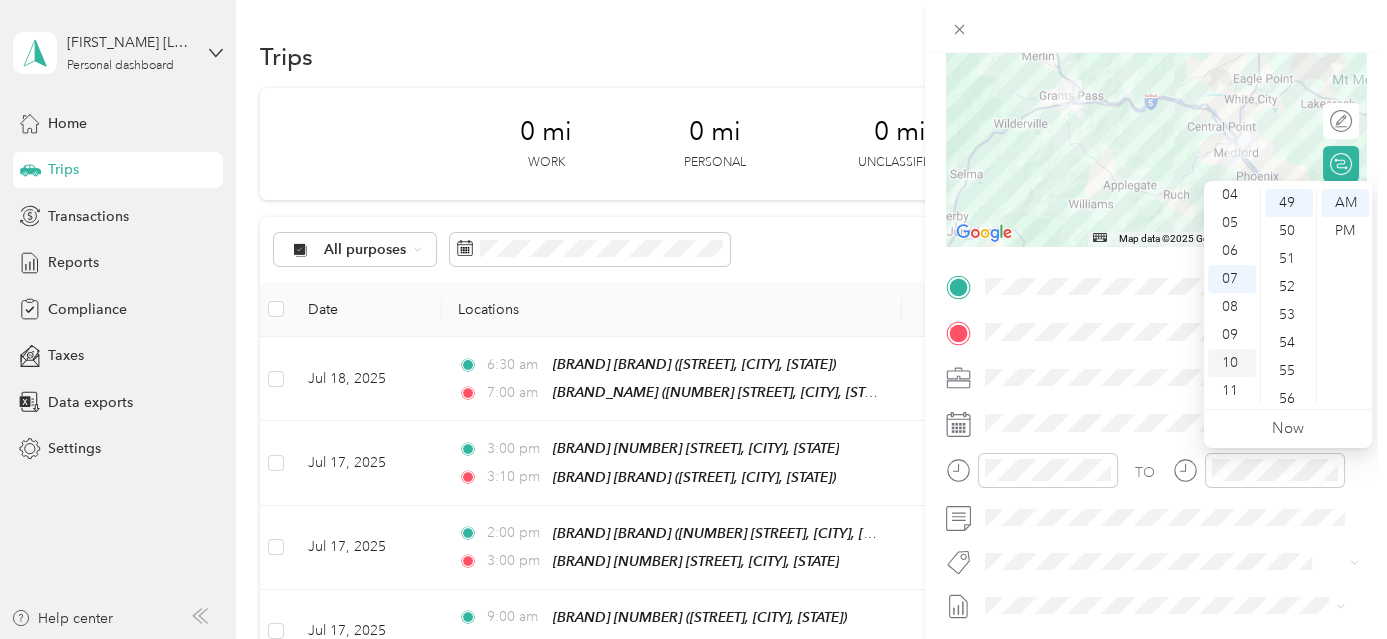 click on "10" at bounding box center (1232, 363) 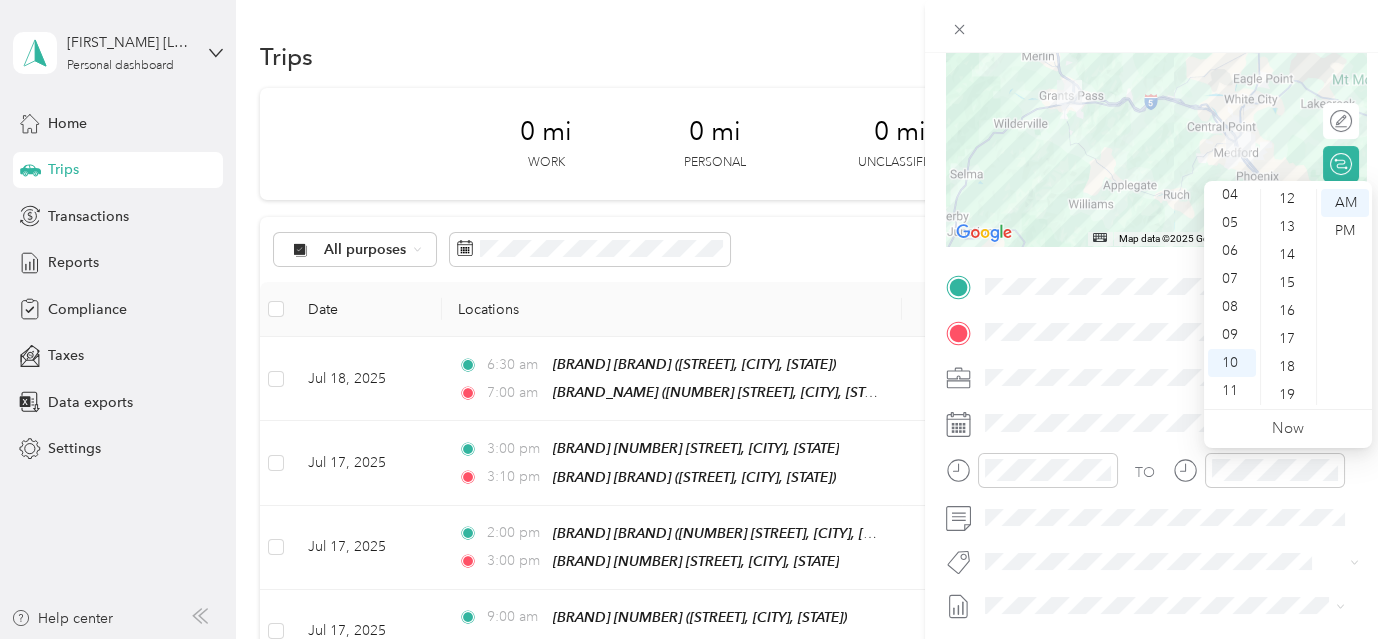scroll, scrollTop: 0, scrollLeft: 0, axis: both 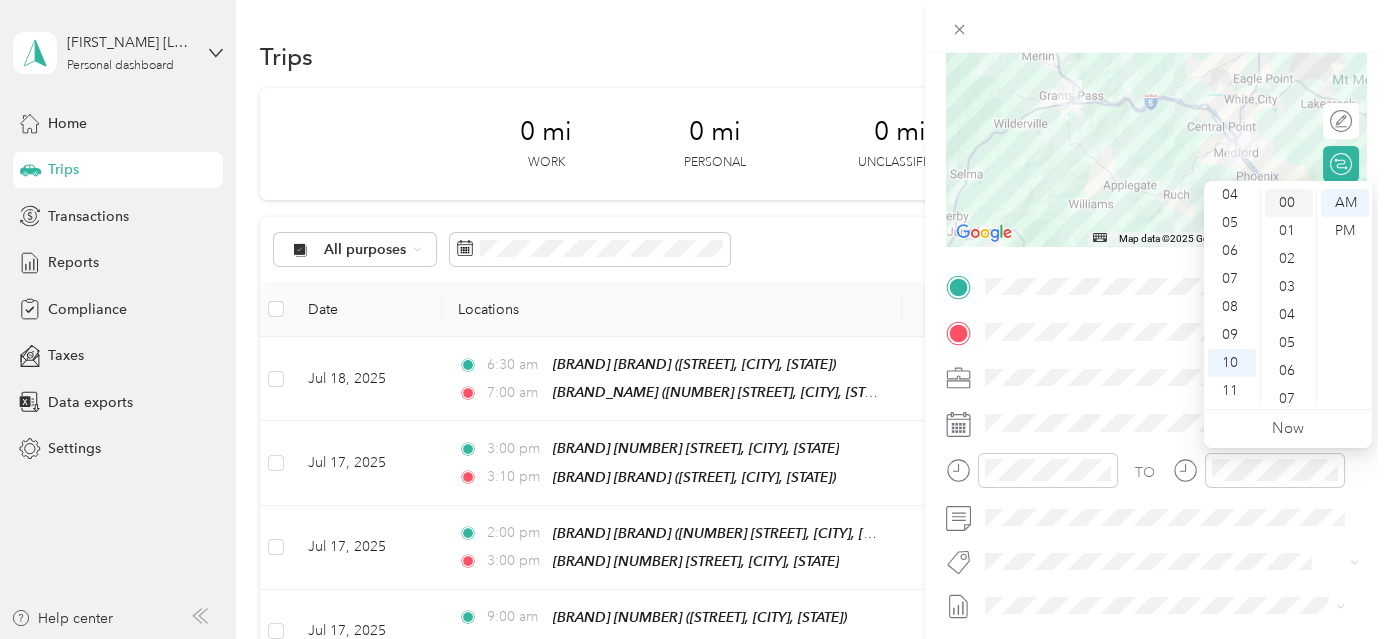 click on "00" at bounding box center (1289, 203) 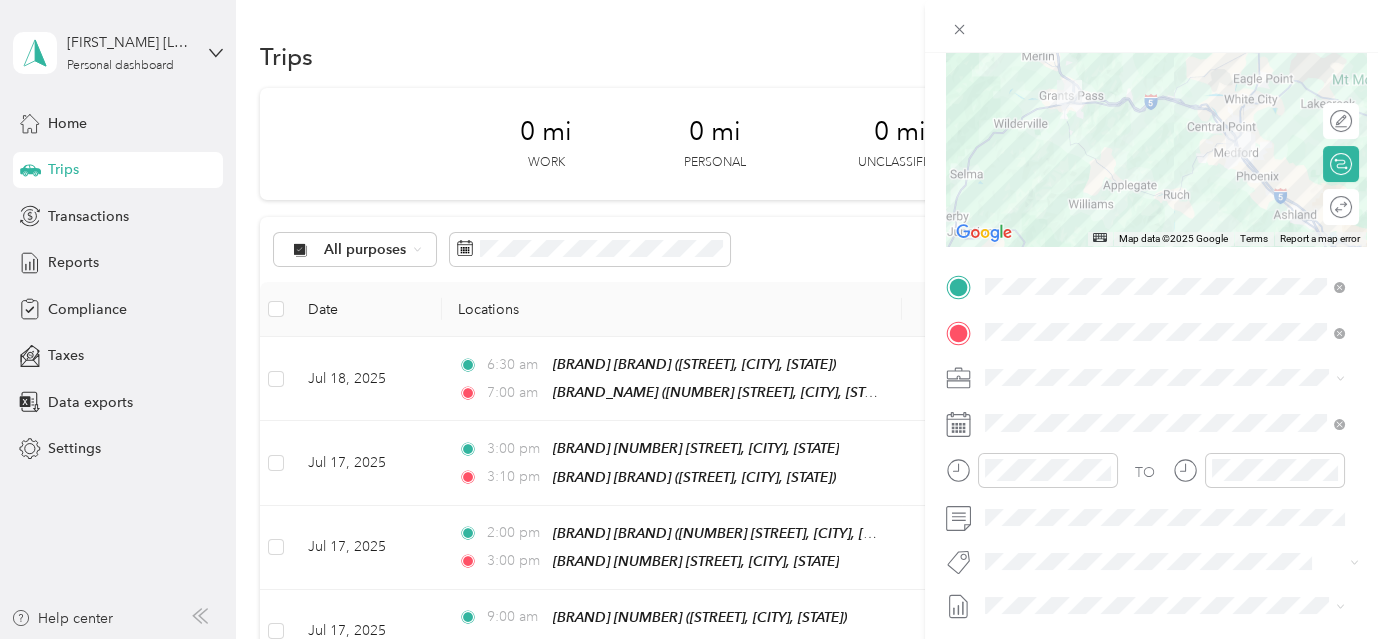 scroll, scrollTop: 0, scrollLeft: 0, axis: both 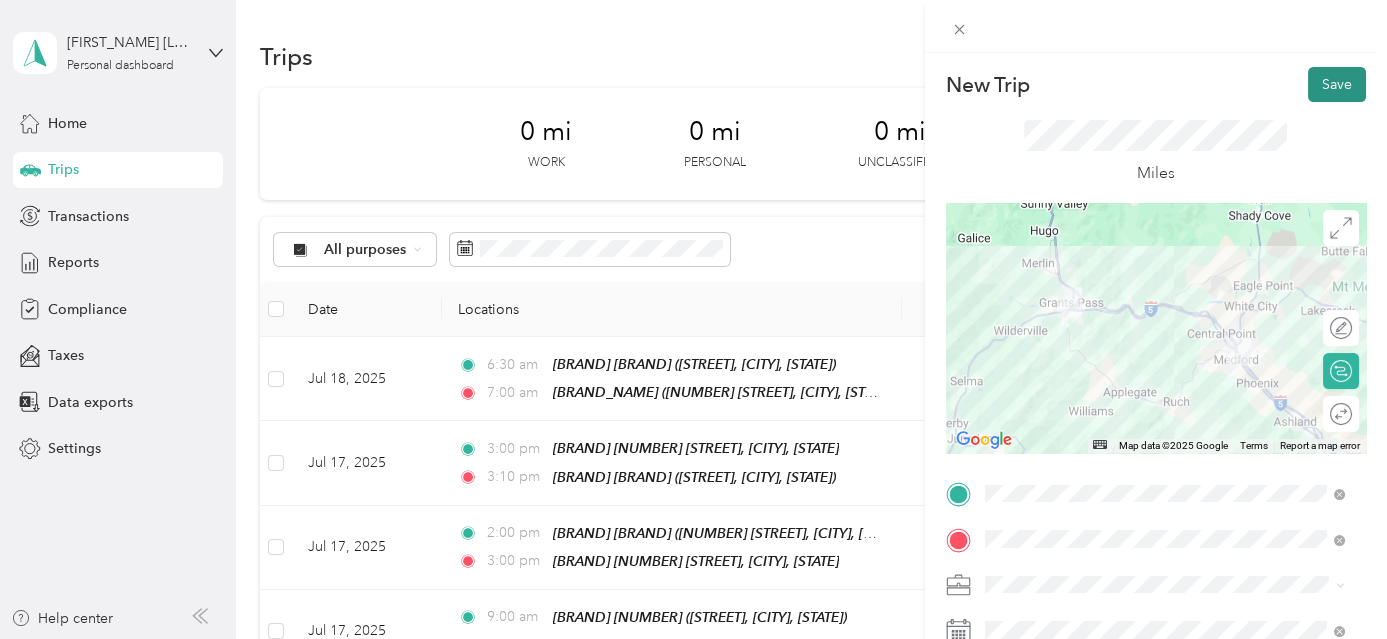 click on "Save" at bounding box center [1337, 84] 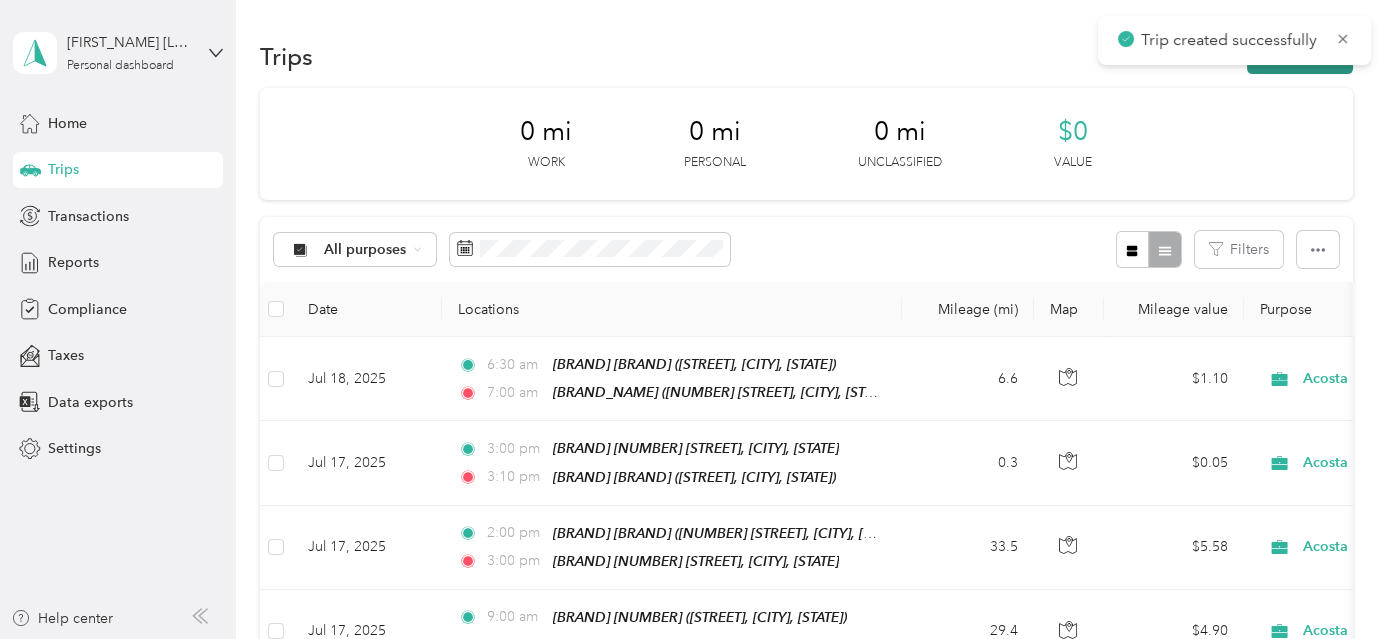 click on "New trip" at bounding box center (1300, 56) 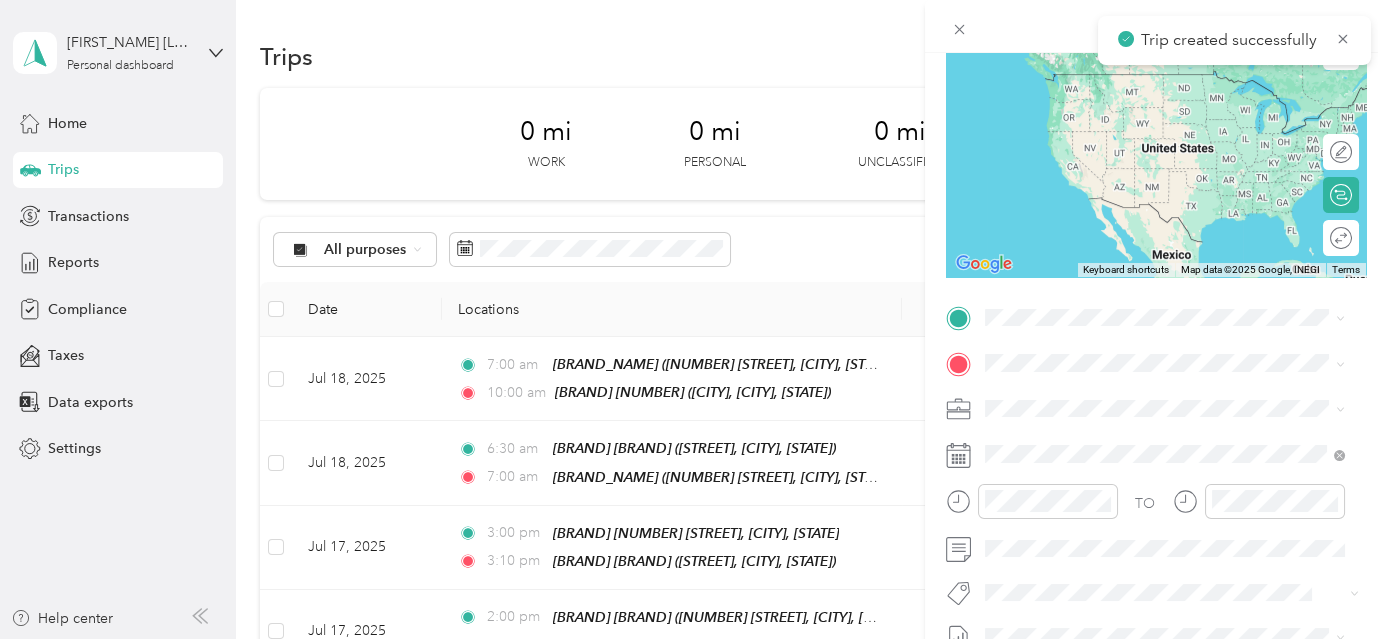 scroll, scrollTop: 319, scrollLeft: 0, axis: vertical 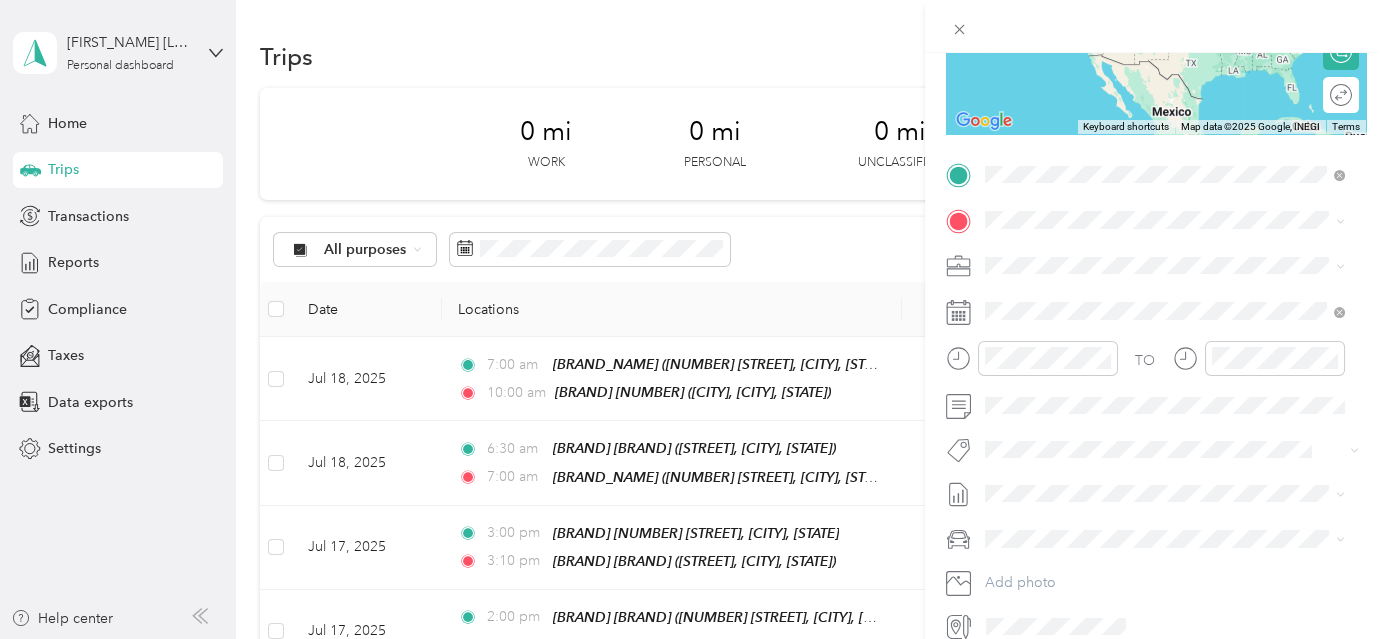 click on "Safeway 525" at bounding box center (1180, 435) 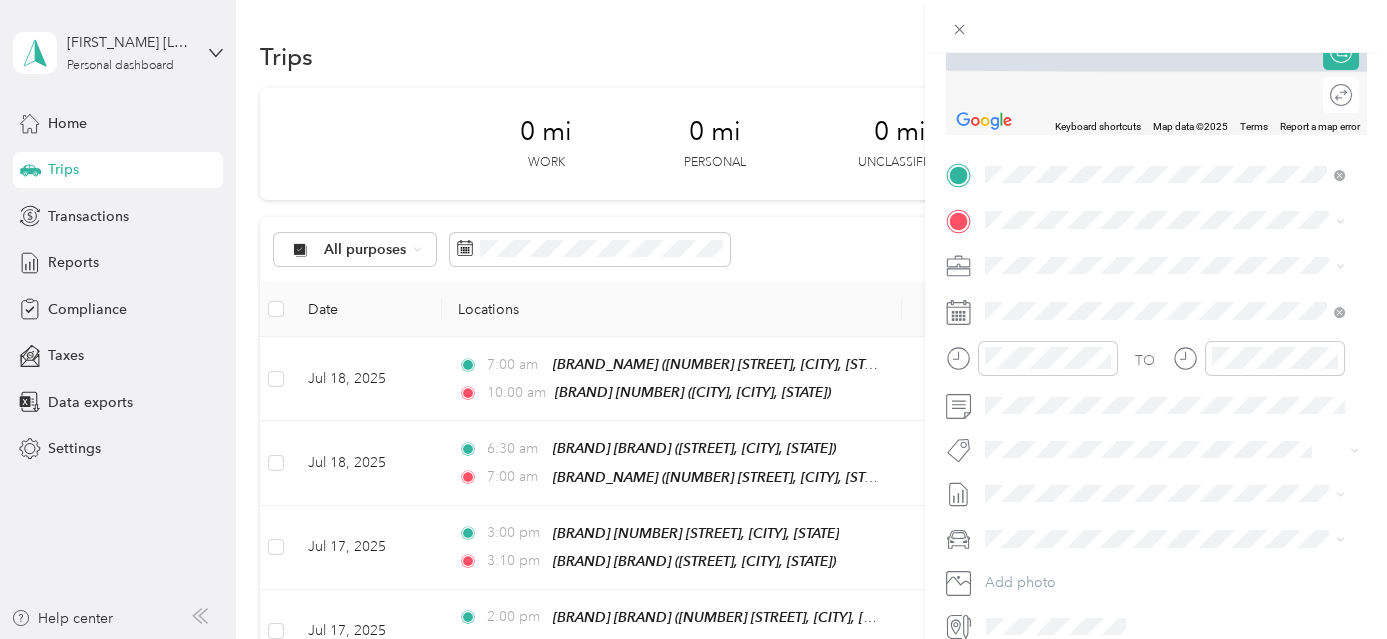 click on "TEAM [BRAND] [BRAND]" at bounding box center (1180, 300) 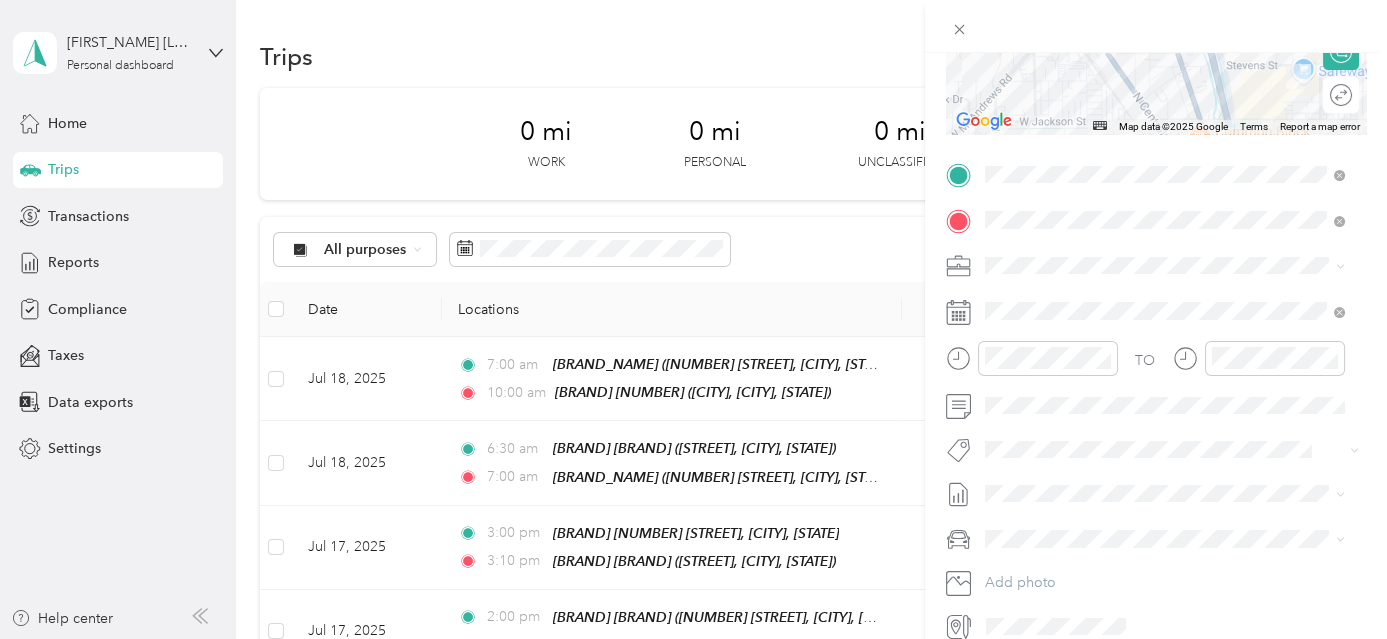 click at bounding box center [1172, 311] 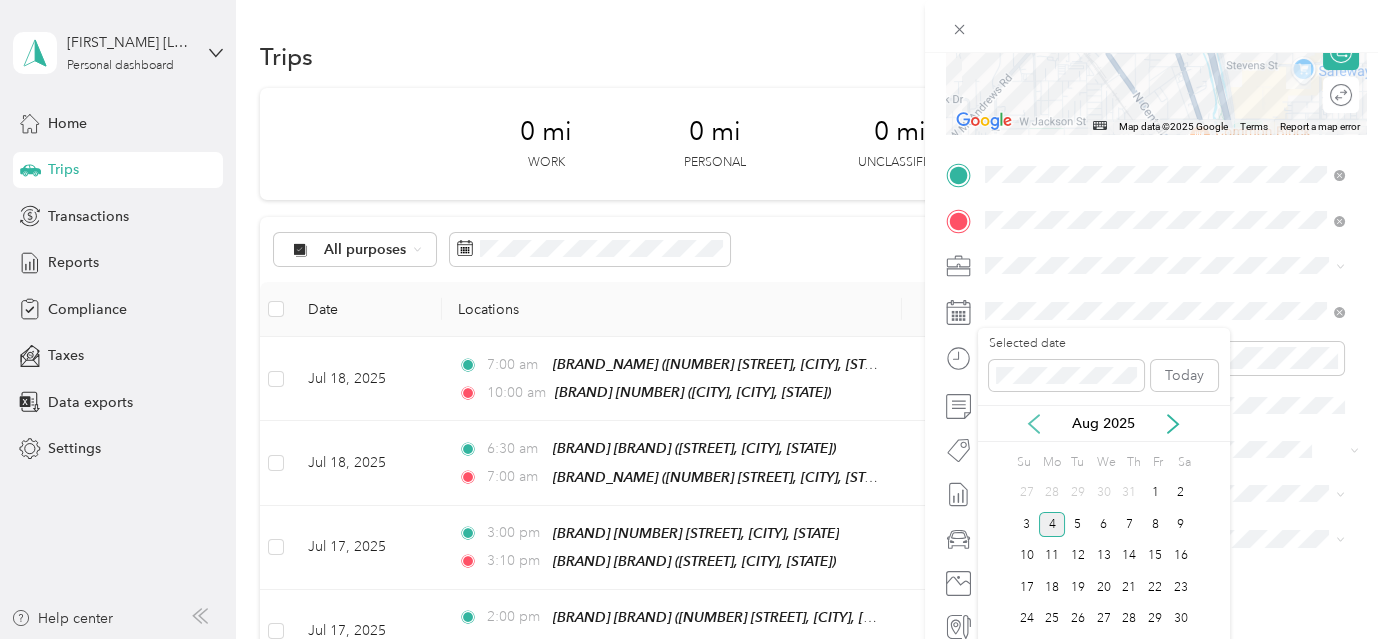 click 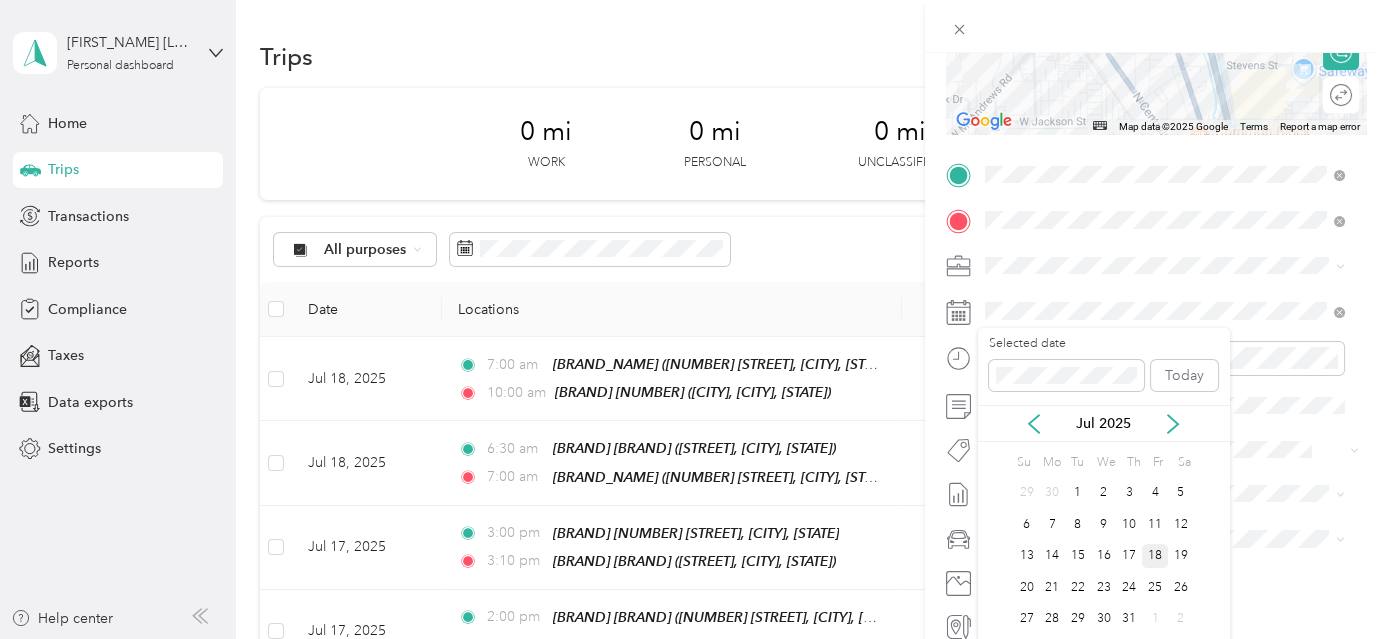 click on "18" at bounding box center (1155, 556) 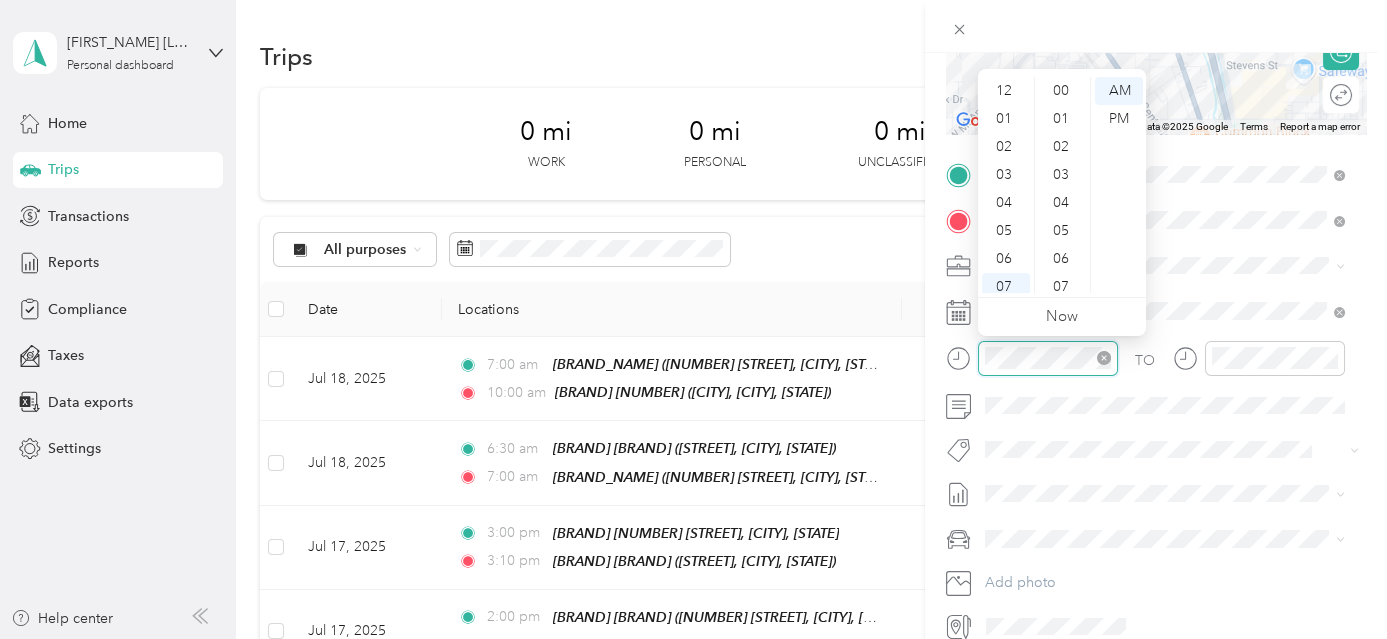 scroll, scrollTop: 1400, scrollLeft: 0, axis: vertical 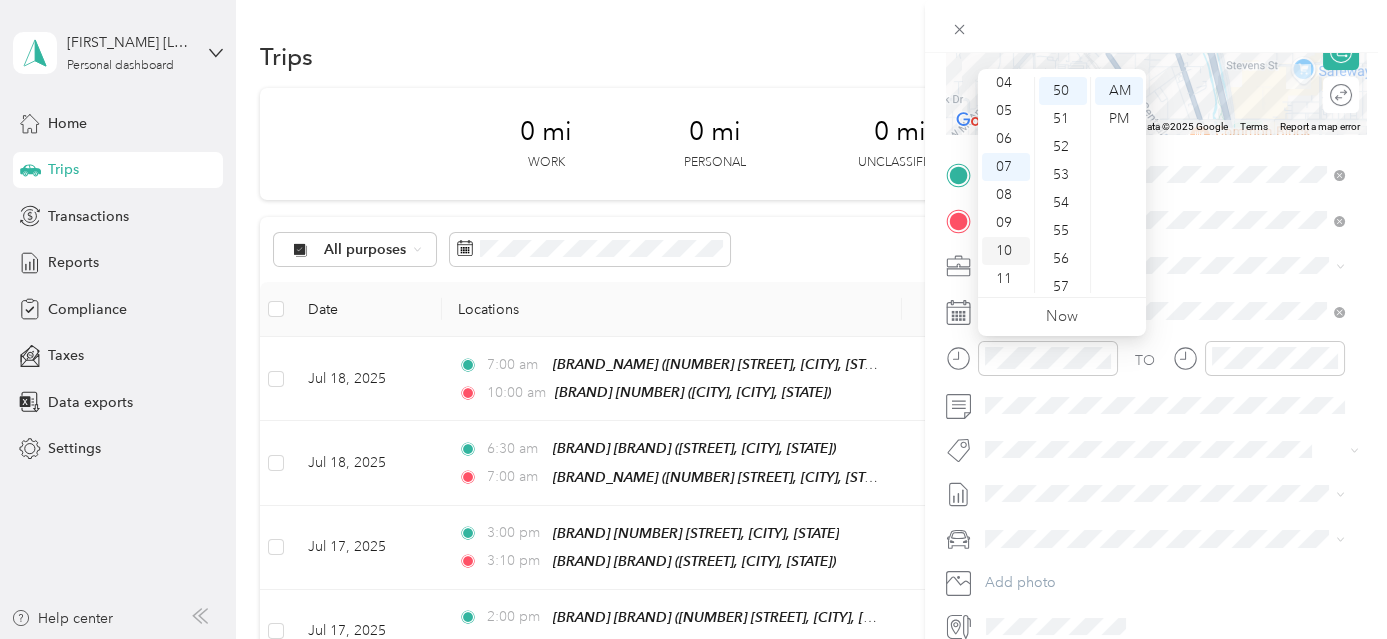 click on "10" at bounding box center (1006, 251) 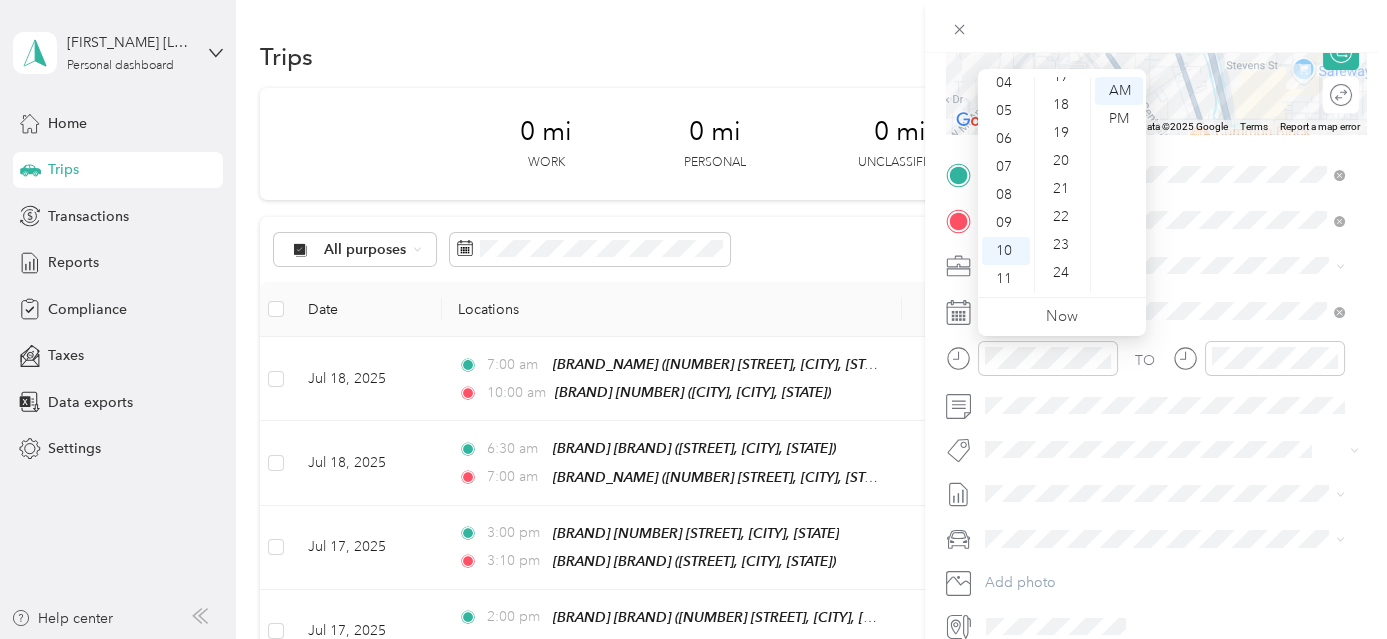 scroll, scrollTop: 0, scrollLeft: 0, axis: both 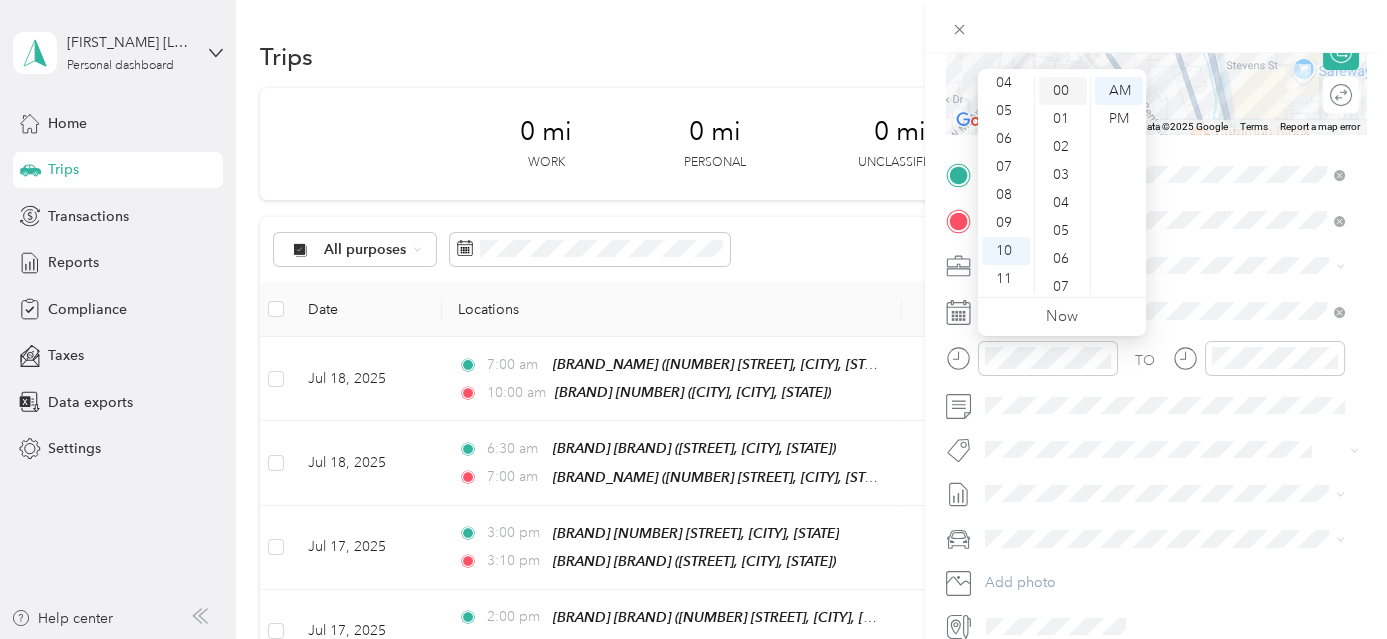 click on "00" at bounding box center (1063, 91) 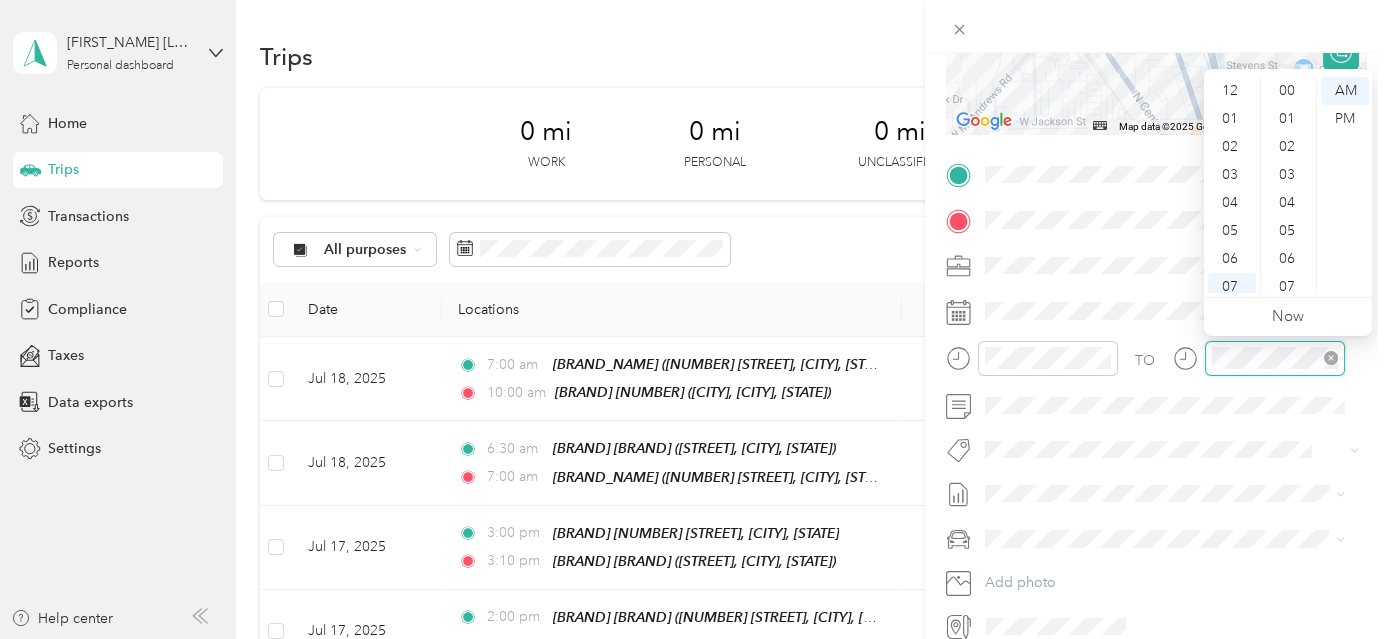 scroll, scrollTop: 1400, scrollLeft: 0, axis: vertical 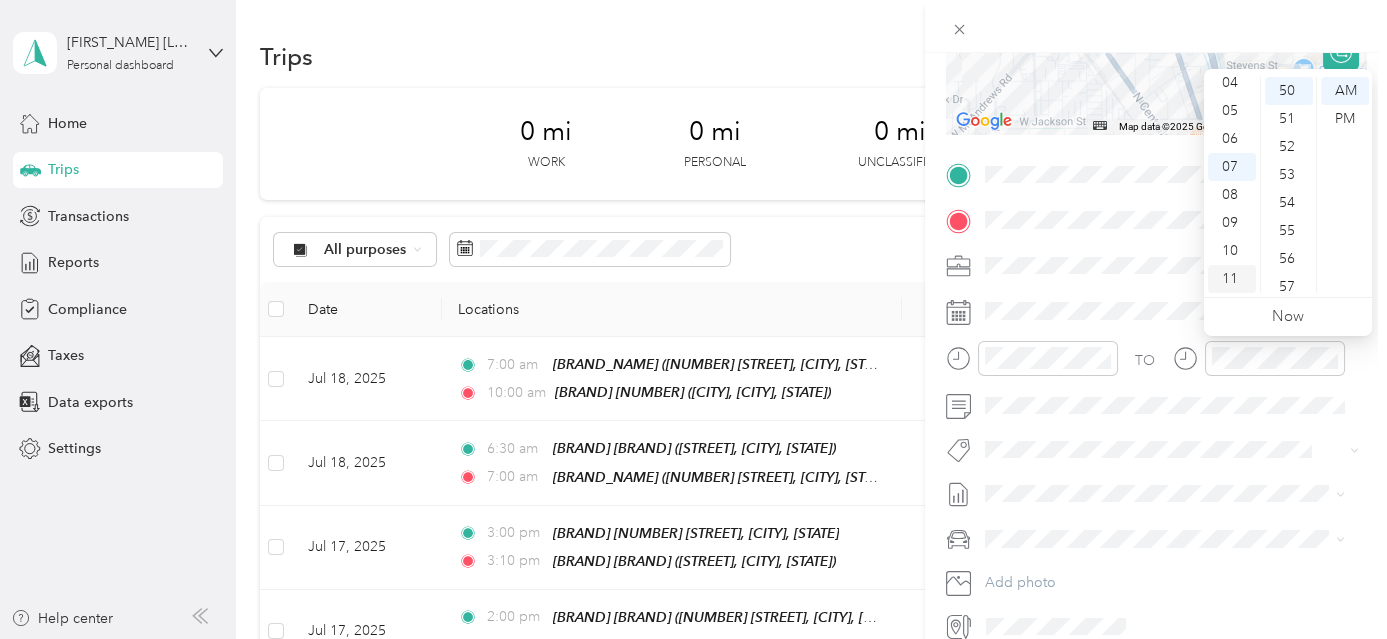 click on "11" at bounding box center [1232, 279] 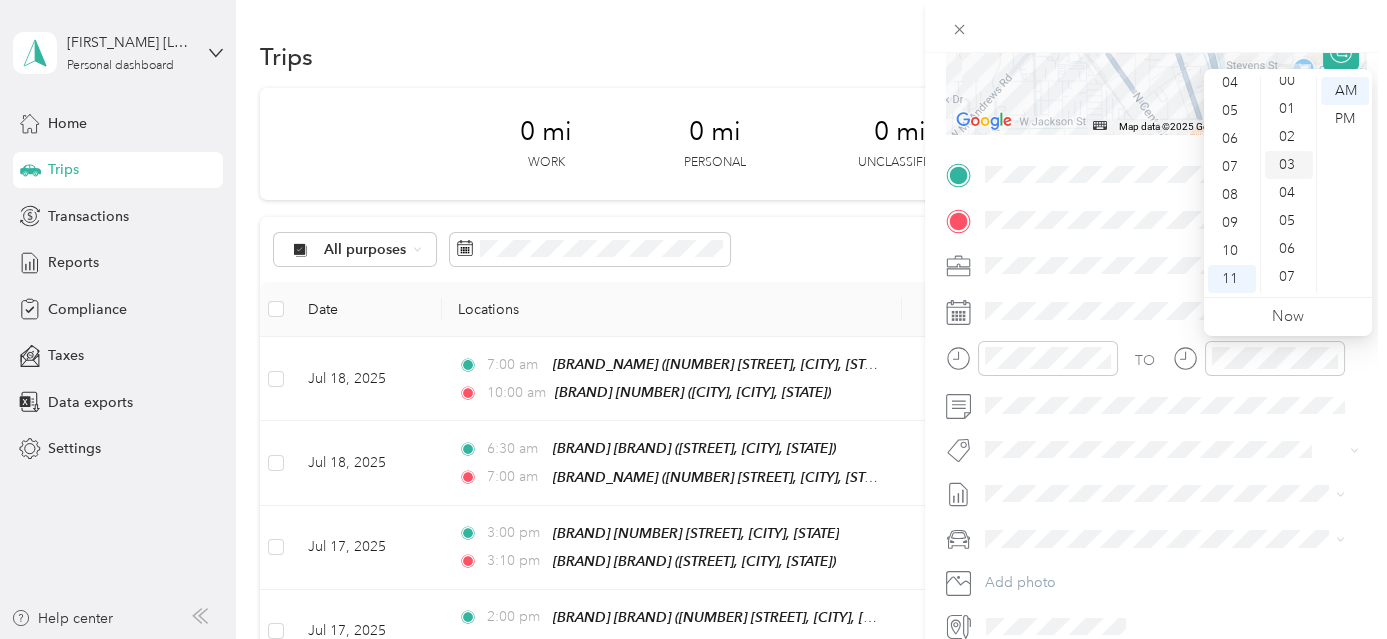scroll, scrollTop: 0, scrollLeft: 0, axis: both 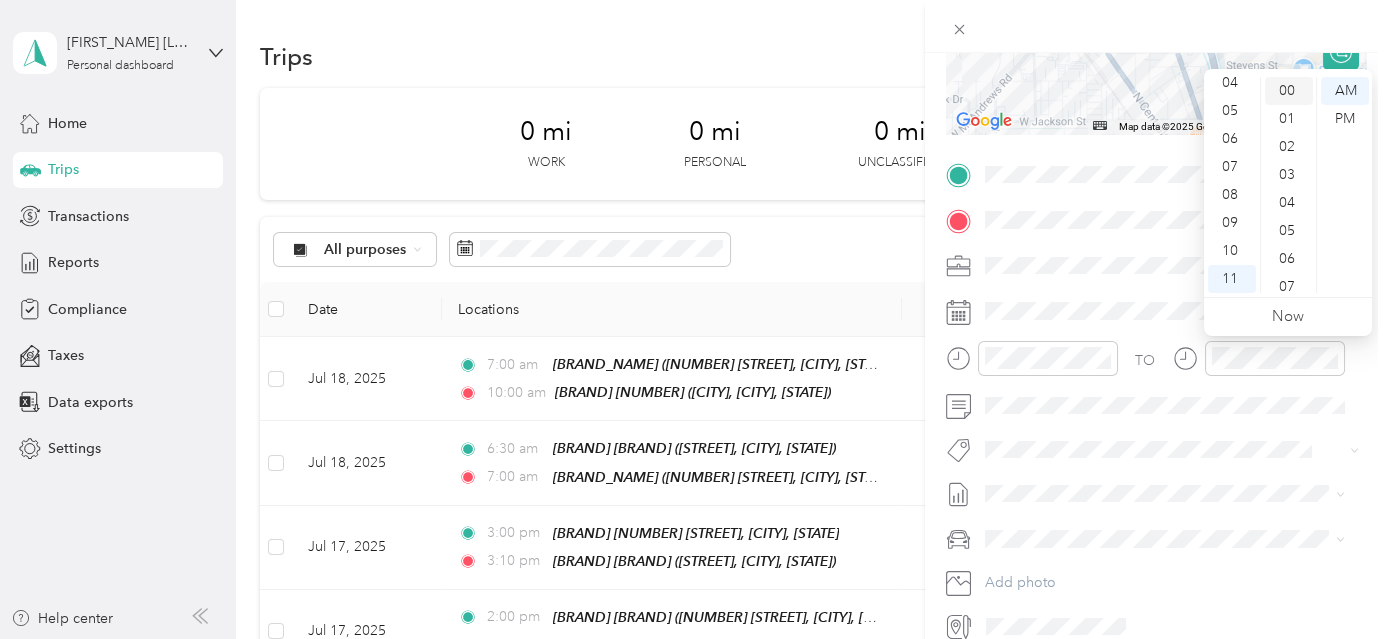 click on "00" at bounding box center [1289, 91] 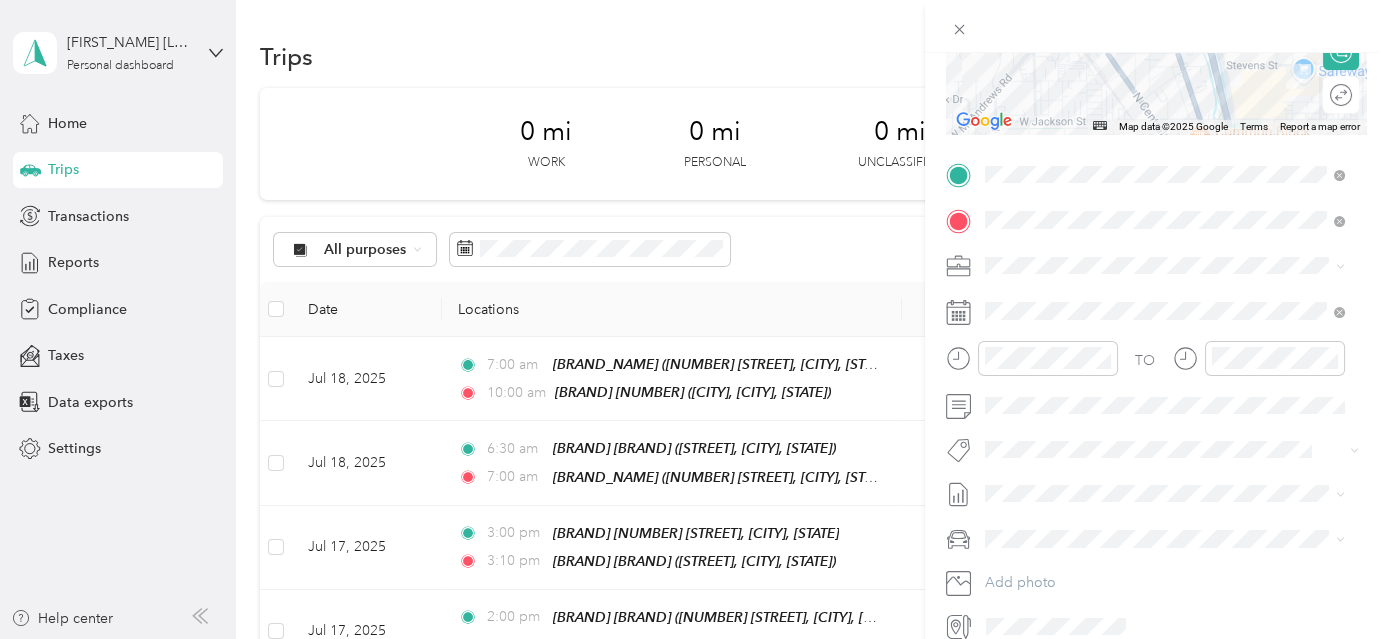 scroll, scrollTop: 0, scrollLeft: 0, axis: both 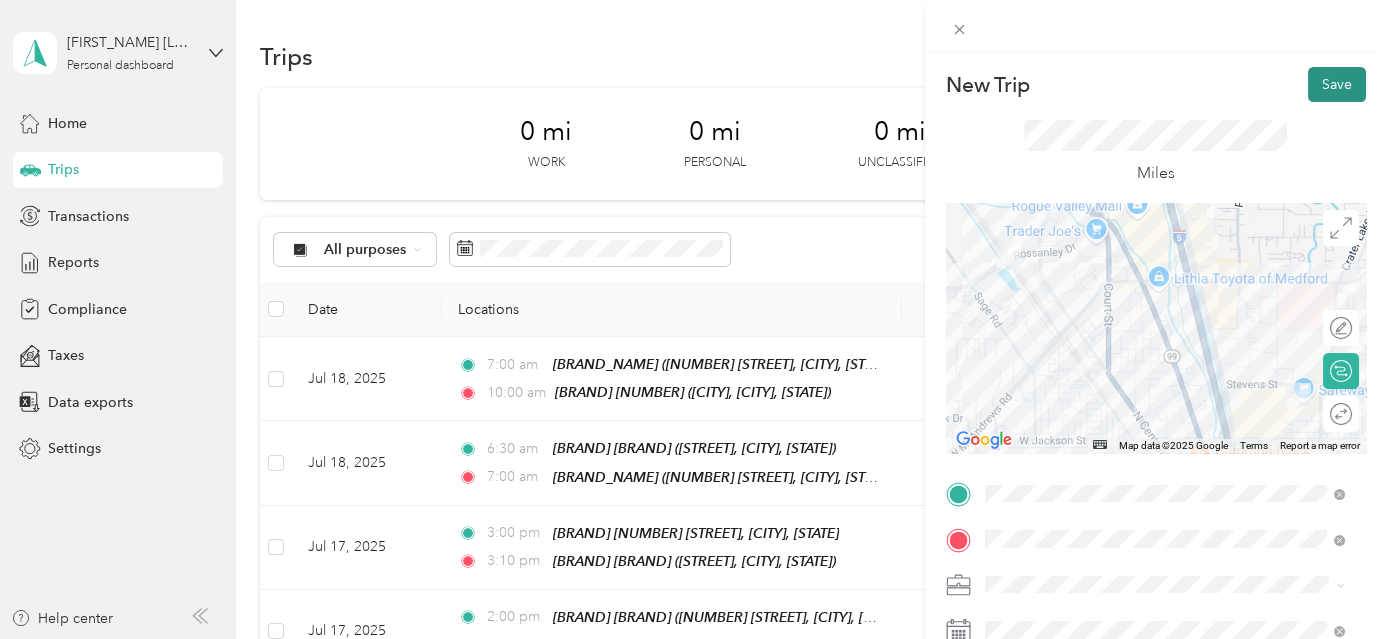 click on "Save" at bounding box center [1337, 84] 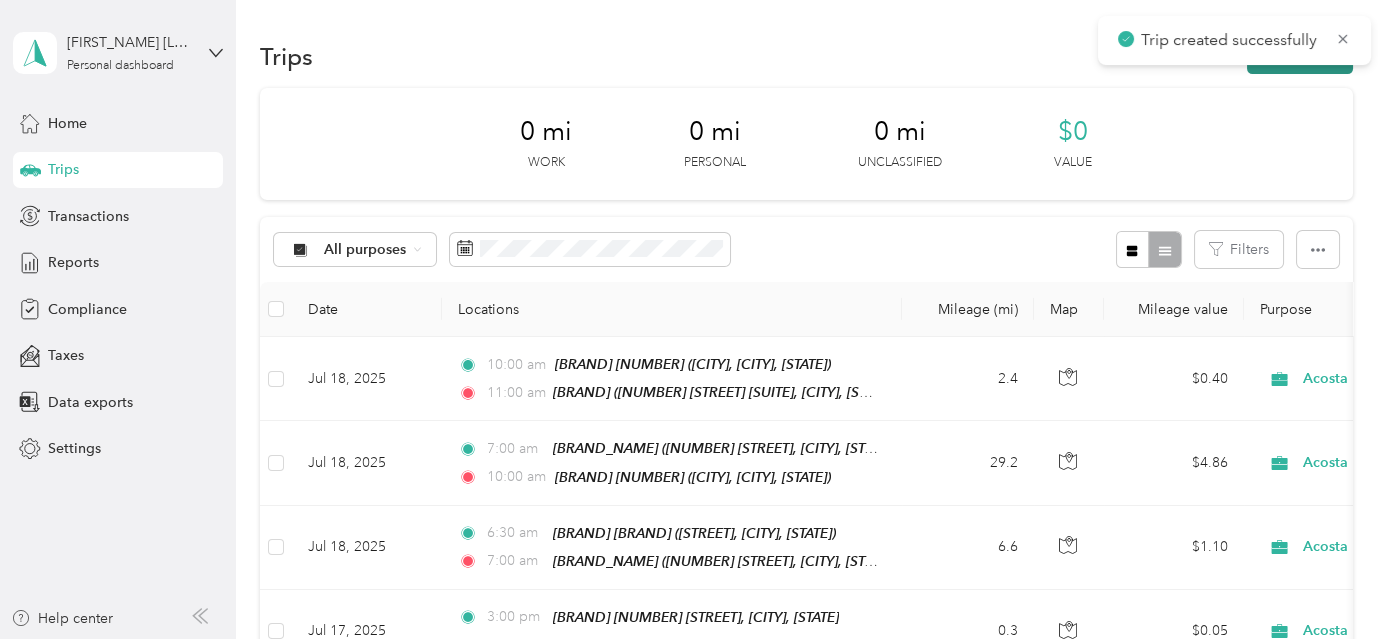 click on "New trip" at bounding box center [1300, 56] 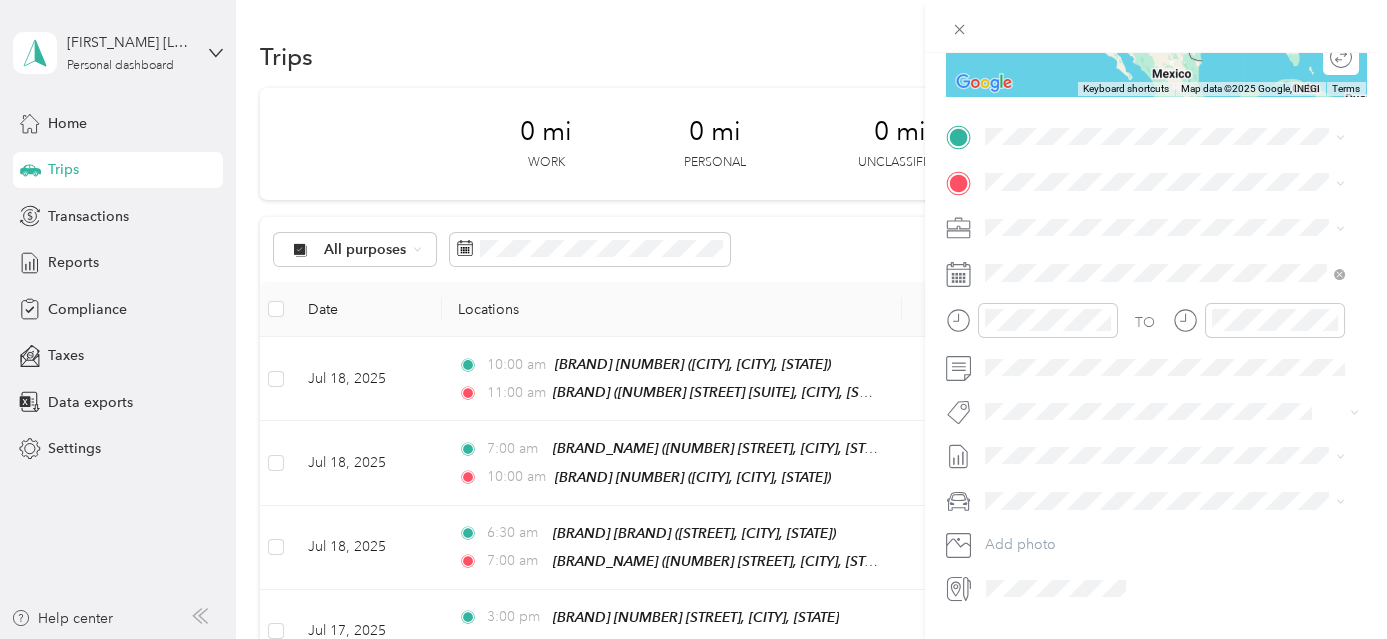 scroll, scrollTop: 371, scrollLeft: 0, axis: vertical 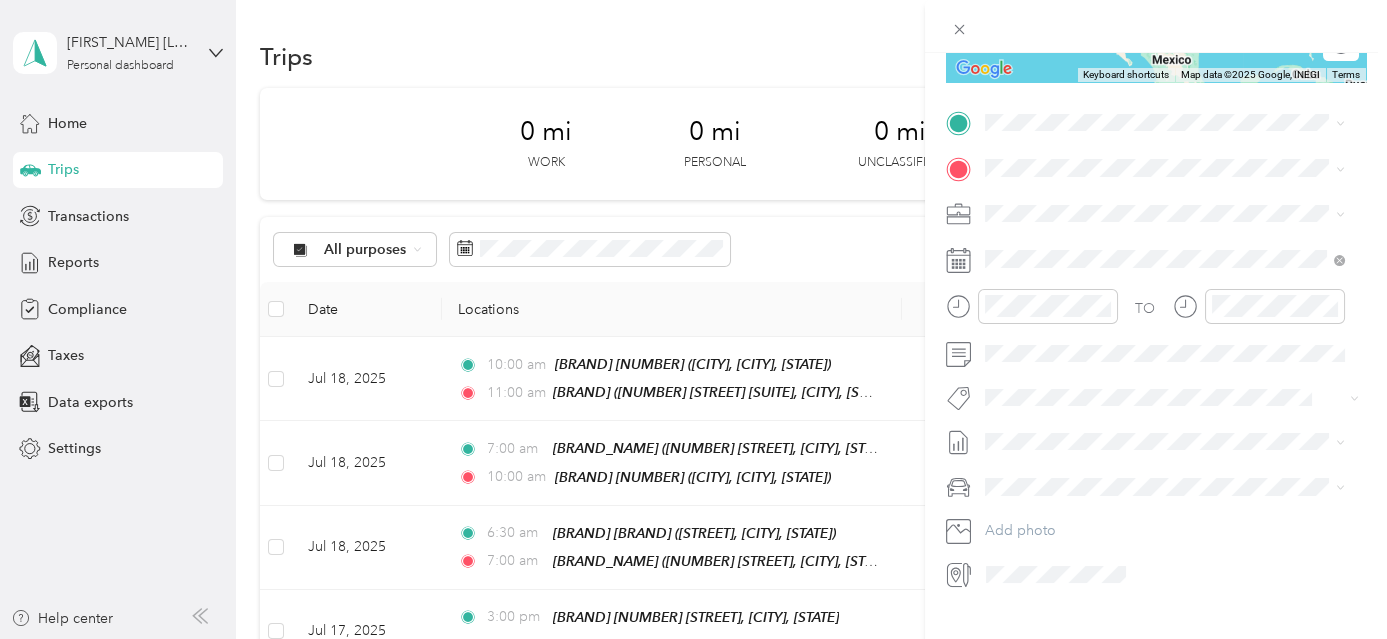 click on "[ORGANIZATION] [ORGANIZATION] [NUMBER] [STREET] [STREET], [POSTAL_CODE], [CITY], [STATE], [COUNTRY]" at bounding box center (1180, 221) 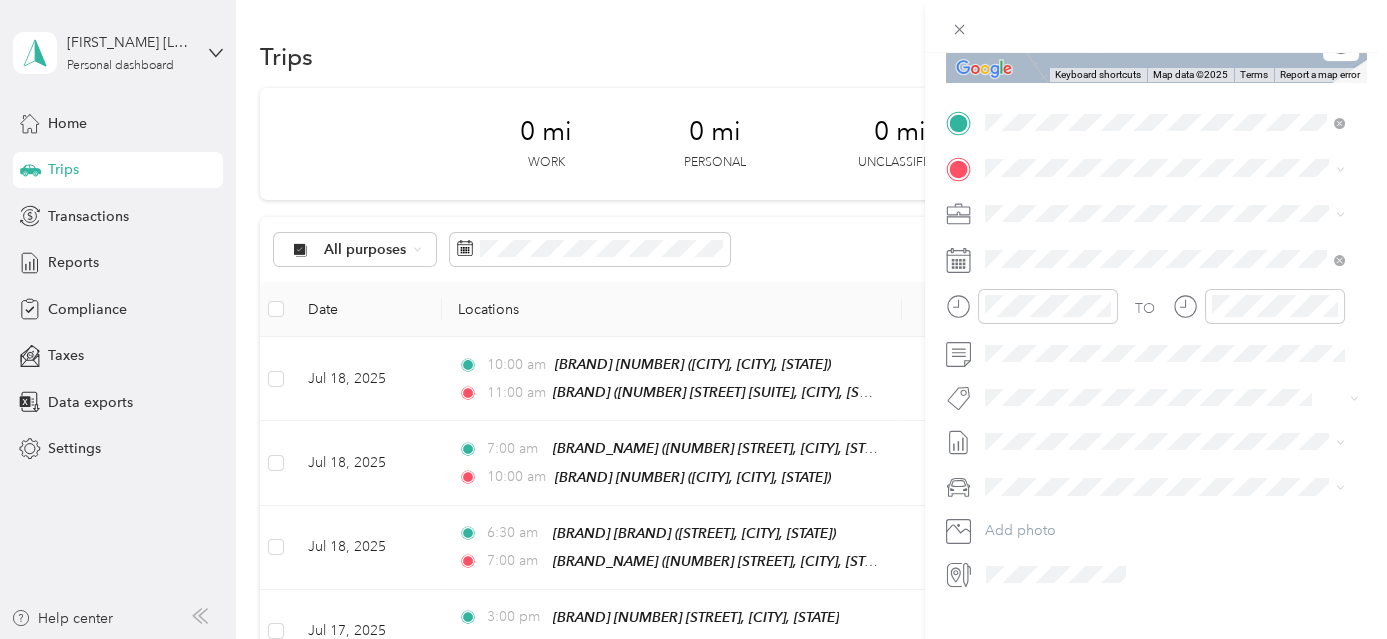 click on "[NUMBER] [STREET], [CITY], [POSTAL_CODE], [CITY], [STATE], [COUNTRY]" at bounding box center [1168, 440] 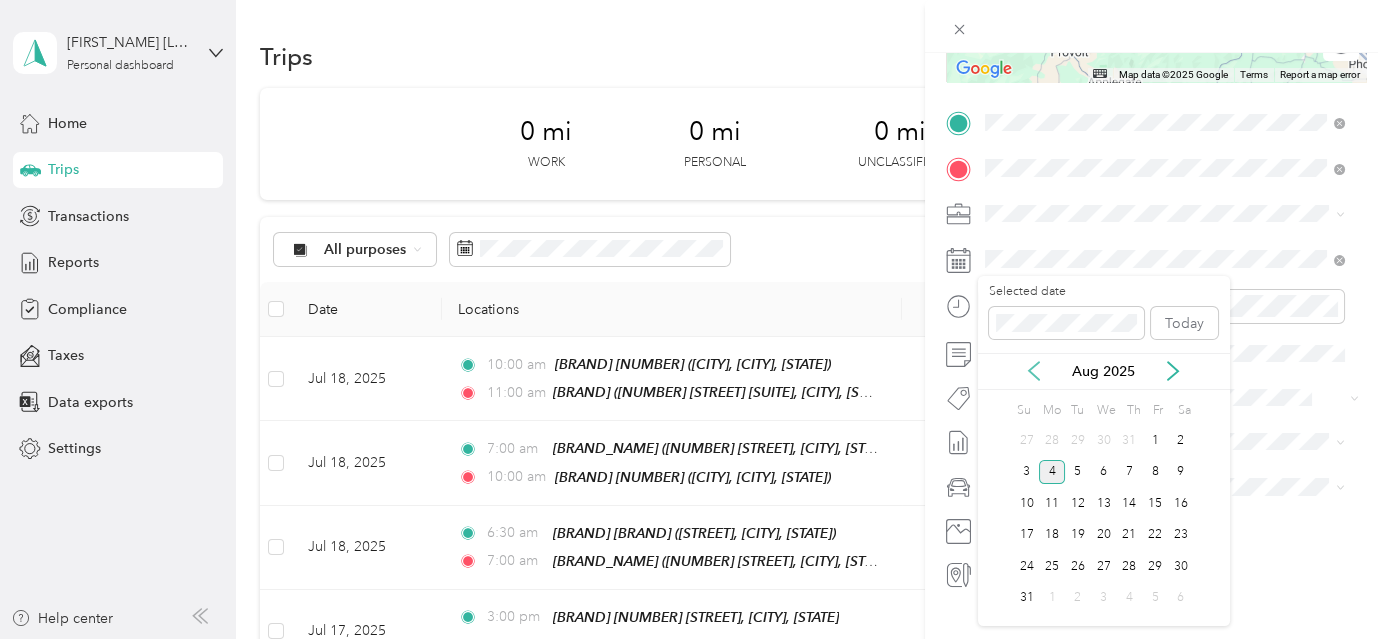 click 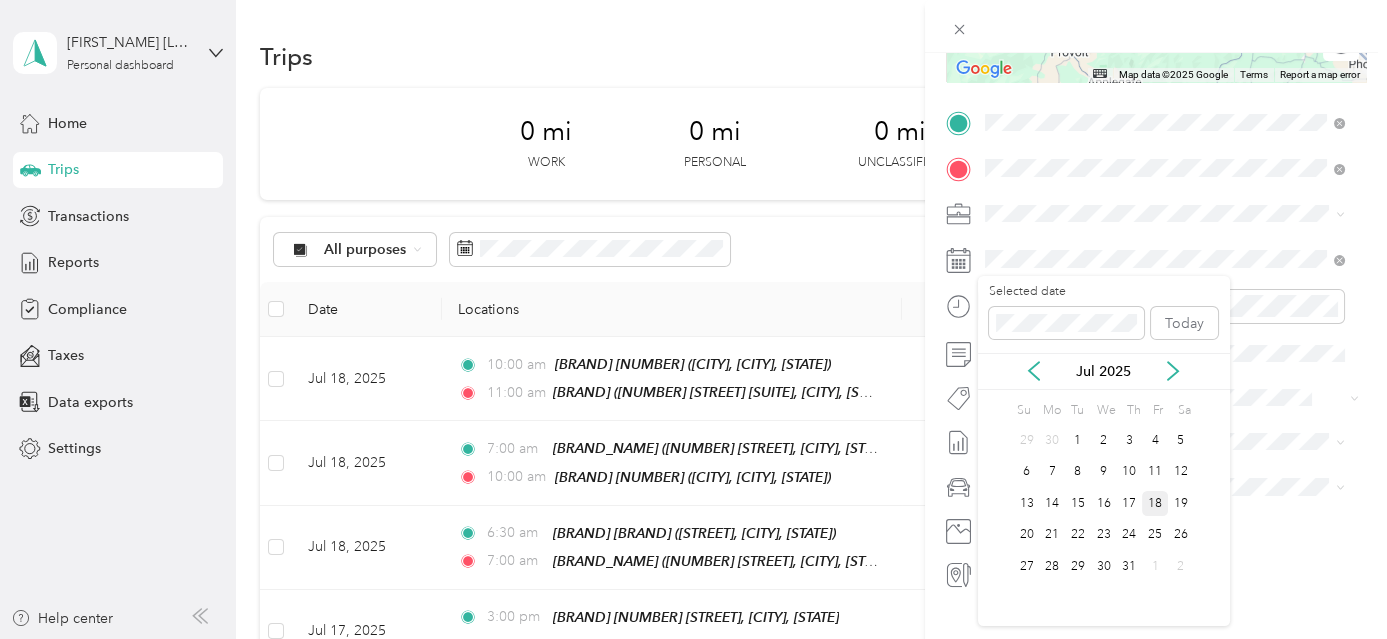 click on "18" at bounding box center [1155, 503] 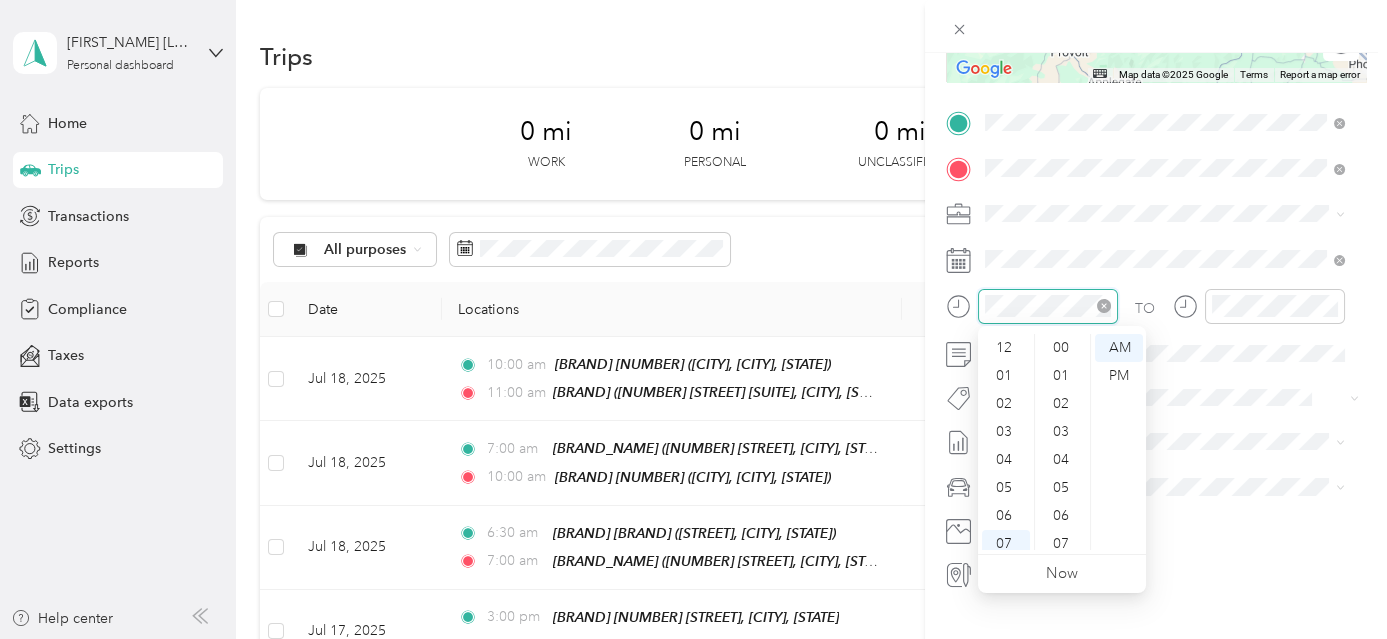scroll, scrollTop: 1400, scrollLeft: 0, axis: vertical 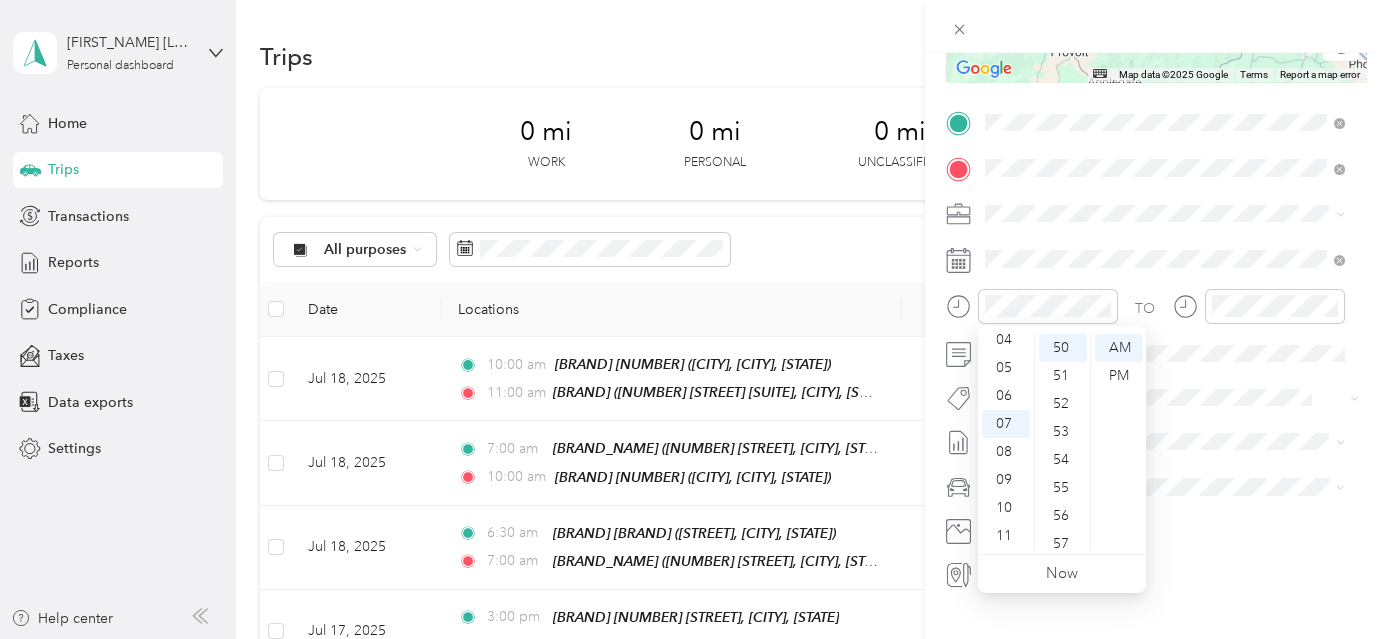 drag, startPoint x: 1006, startPoint y: 536, endPoint x: 1035, endPoint y: 519, distance: 33.61547 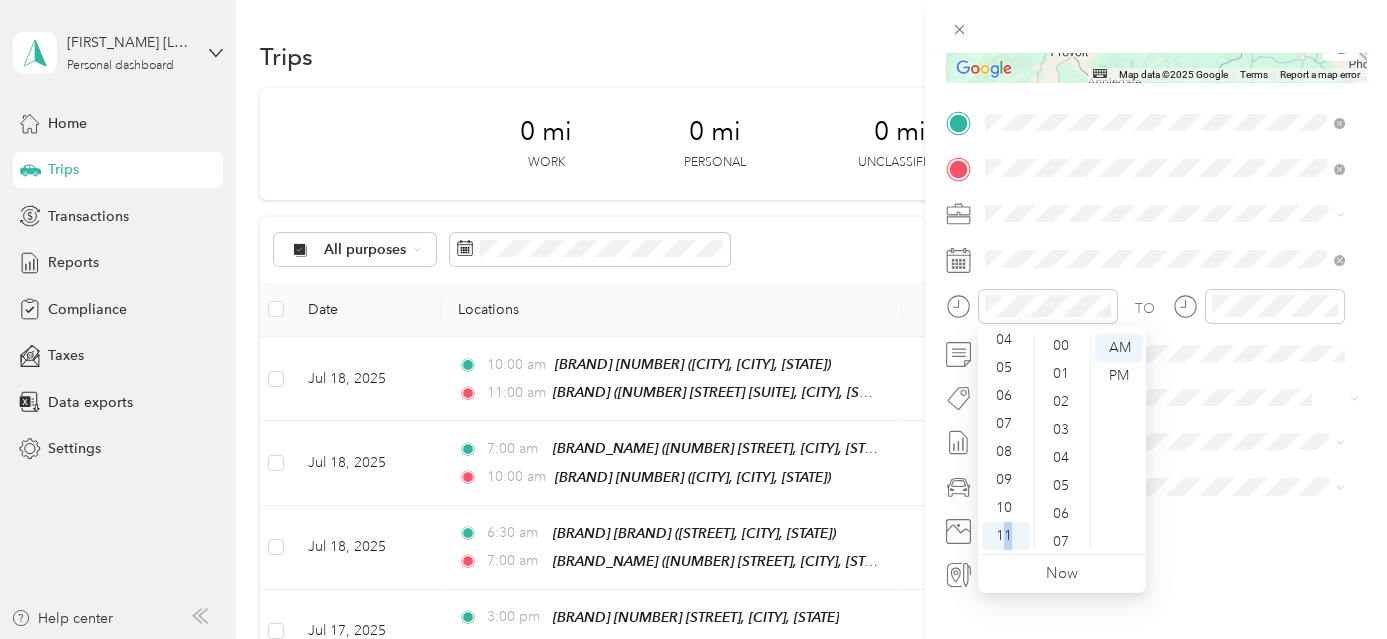 scroll, scrollTop: 0, scrollLeft: 0, axis: both 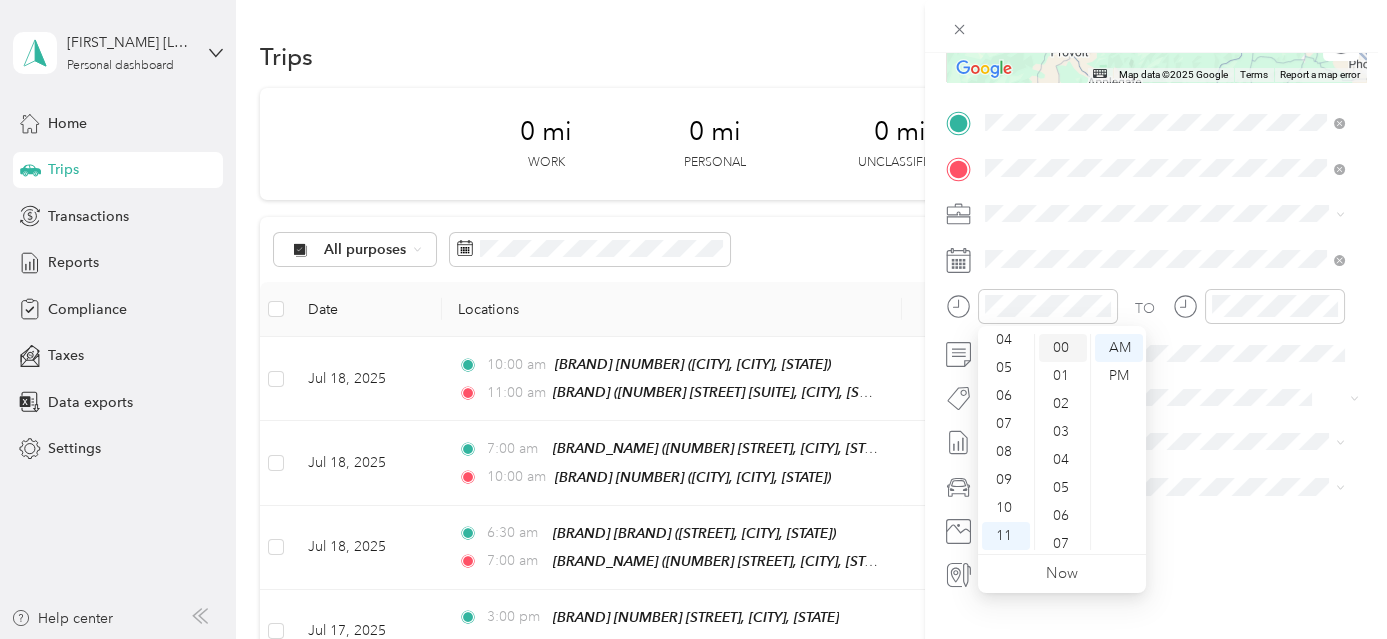 click on "00" at bounding box center (1063, 348) 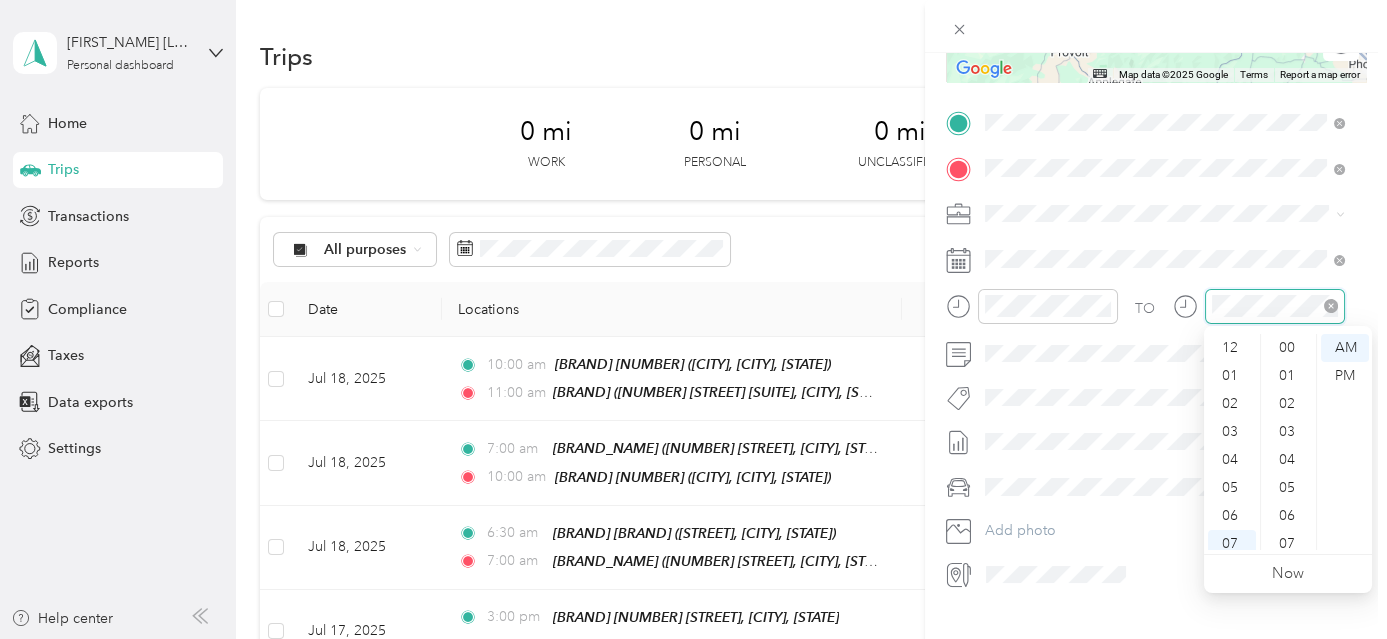 scroll, scrollTop: 1400, scrollLeft: 0, axis: vertical 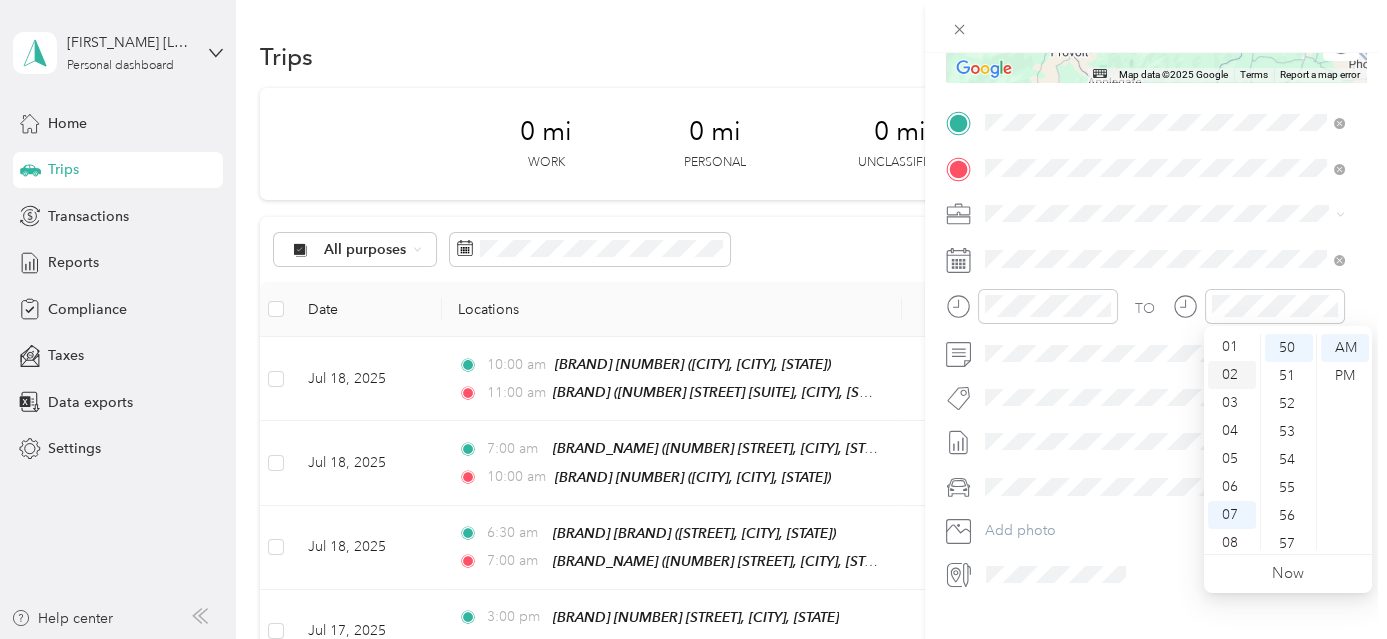 click on "02" at bounding box center (1232, 375) 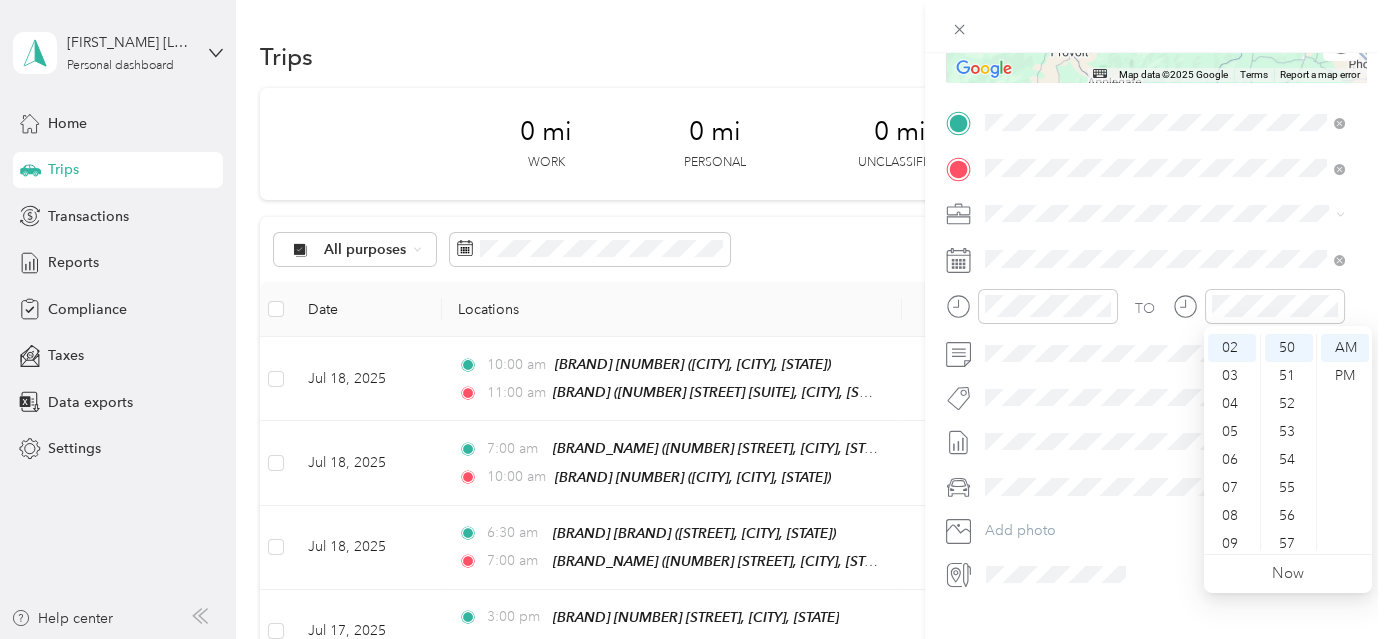 scroll, scrollTop: 56, scrollLeft: 0, axis: vertical 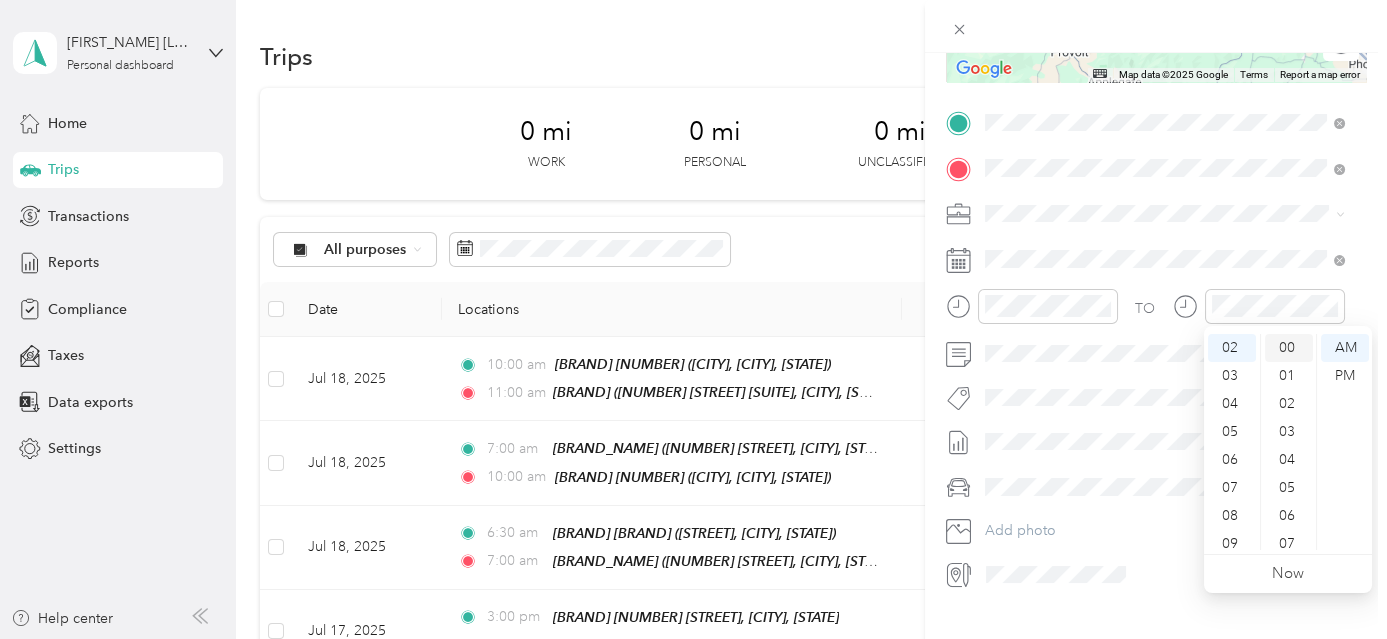 click on "00" at bounding box center [1289, 348] 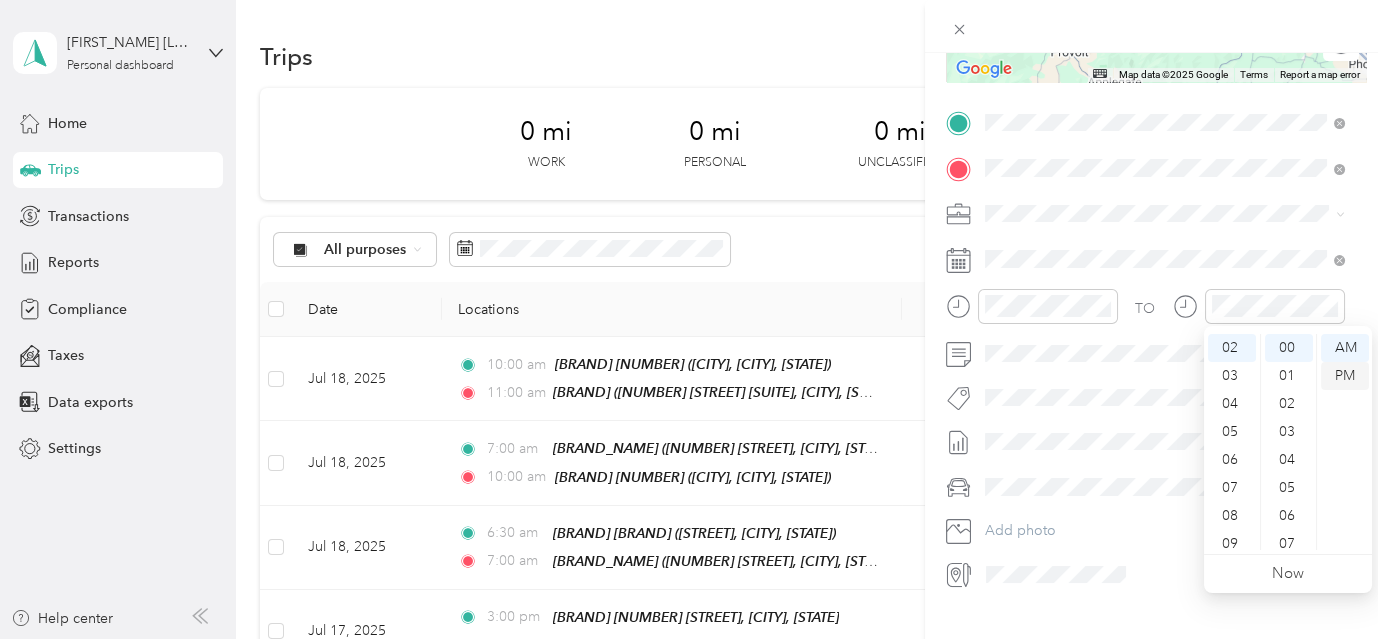 click on "PM" at bounding box center (1345, 376) 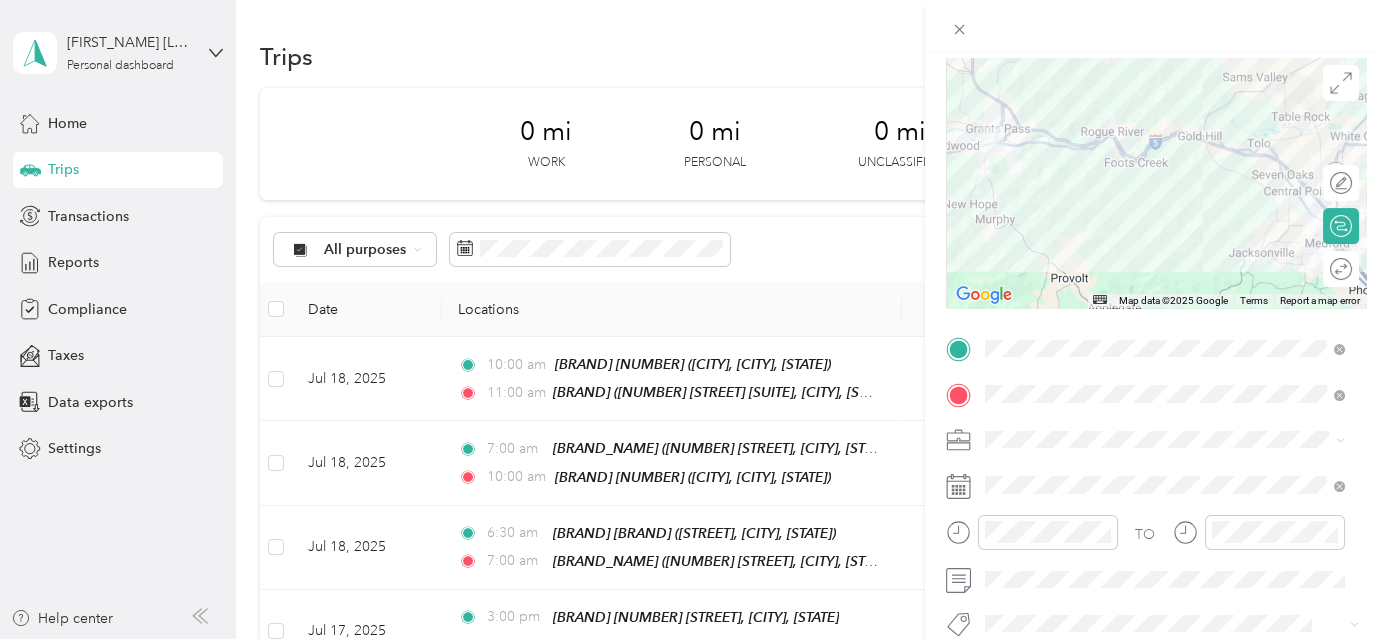 scroll, scrollTop: 0, scrollLeft: 0, axis: both 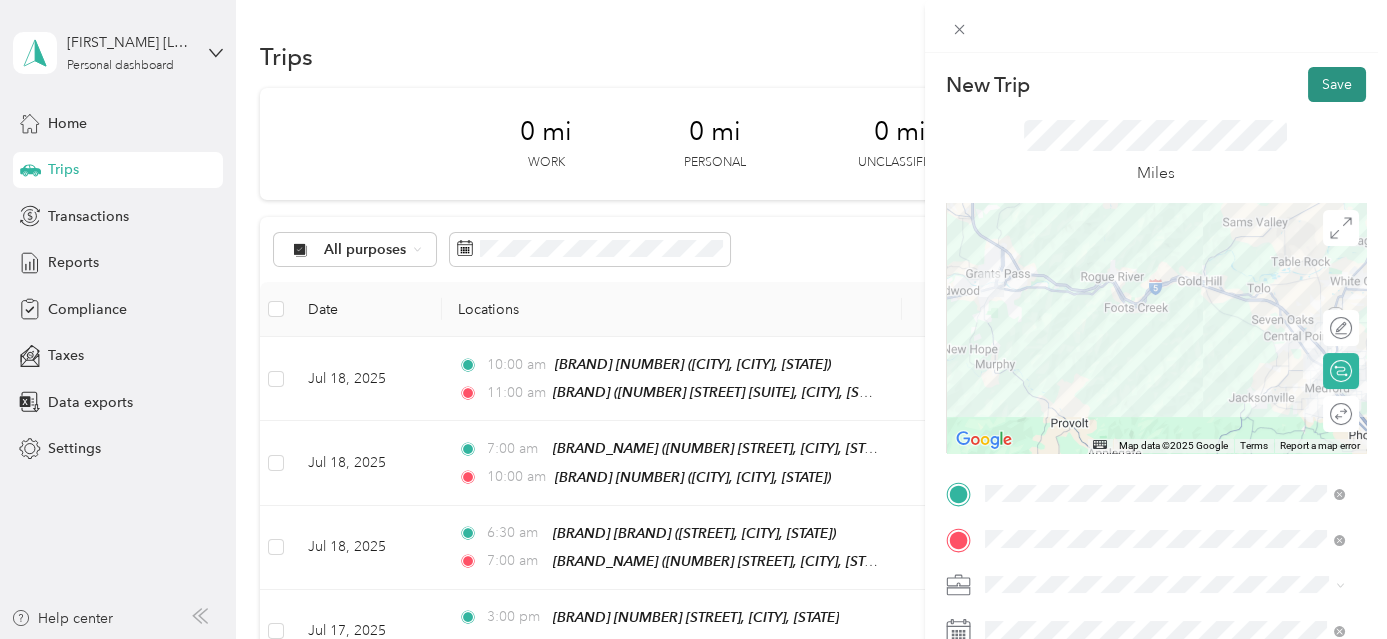 click on "Save" at bounding box center [1337, 84] 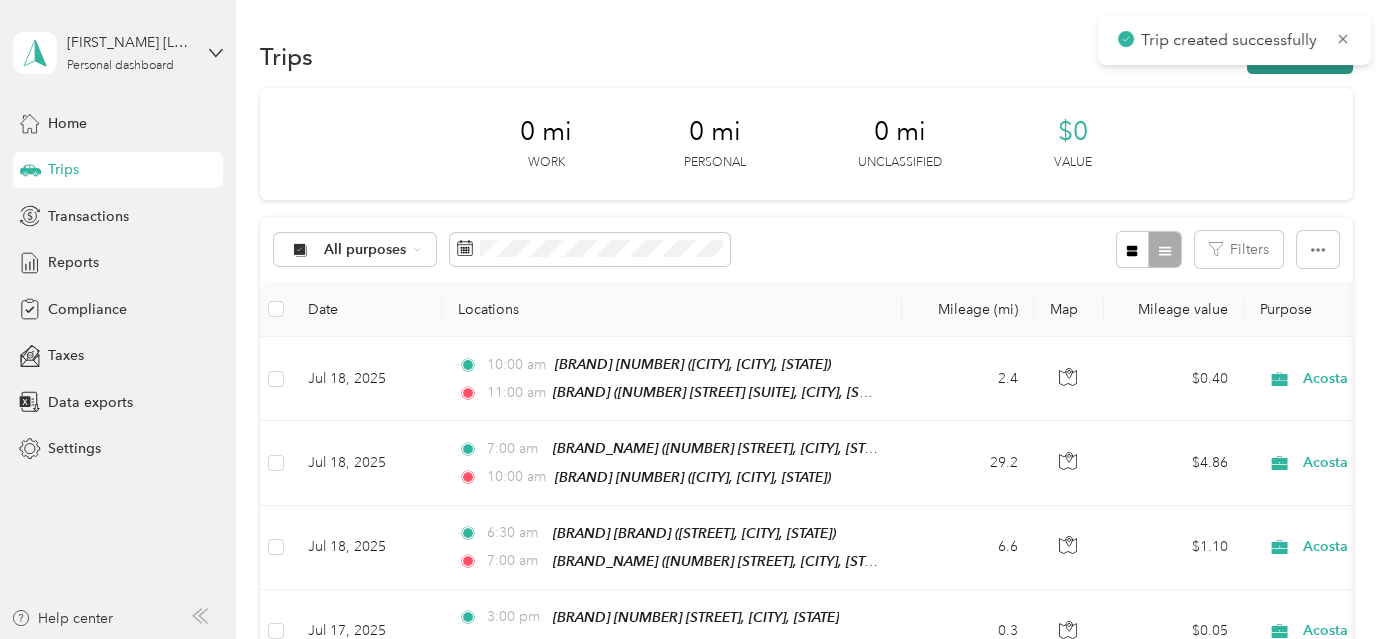 click on "New trip" at bounding box center (1300, 56) 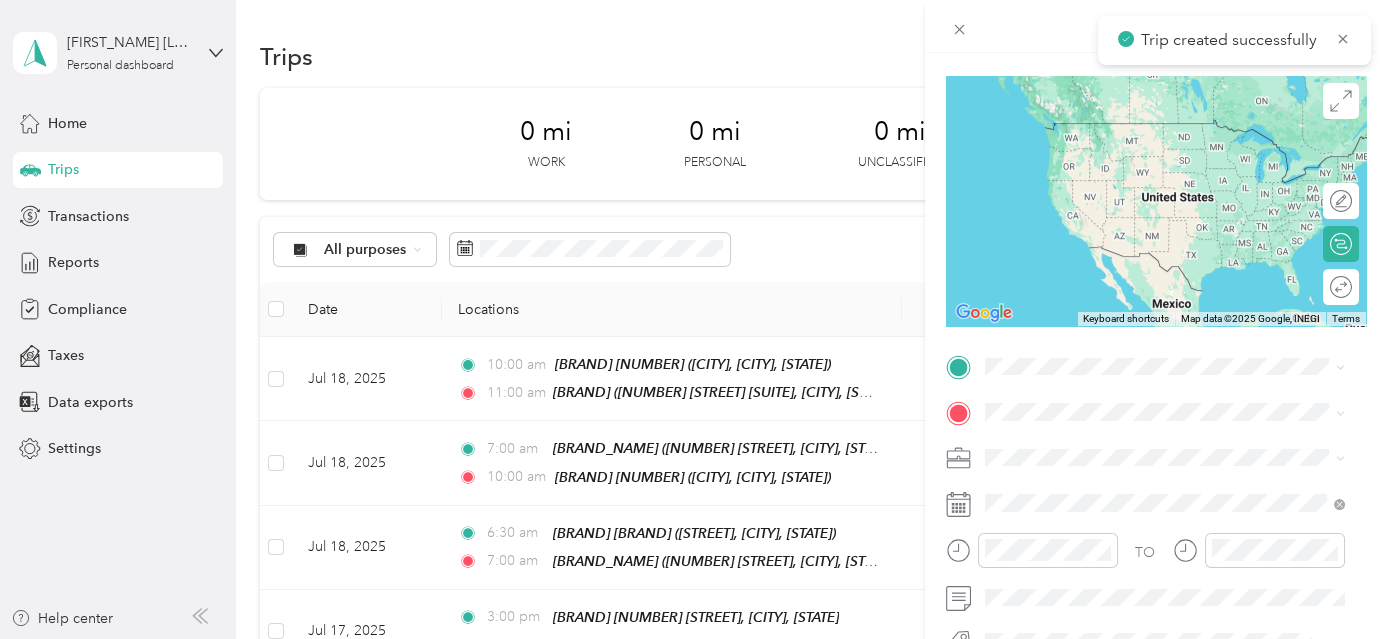 scroll, scrollTop: 351, scrollLeft: 0, axis: vertical 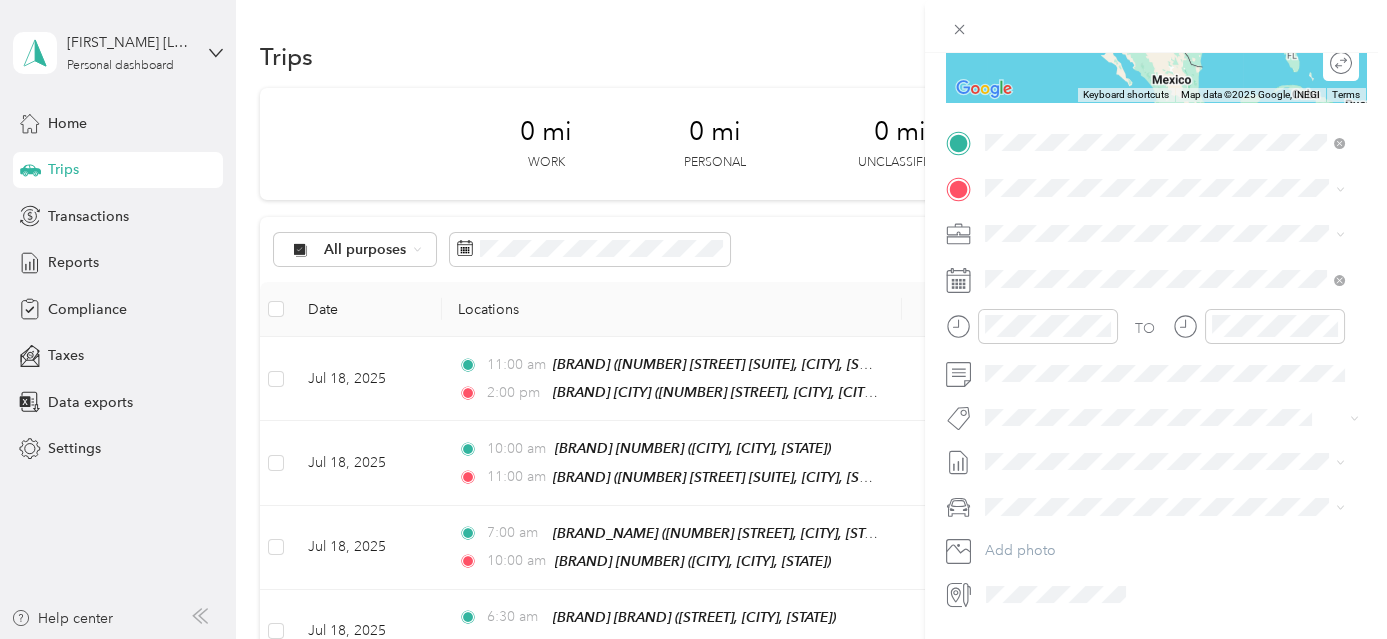 click on "[NUMBER] [STREET], [CITY], [POSTAL_CODE], [CITY], [STATE], [COUNTRY]" at bounding box center [1168, 254] 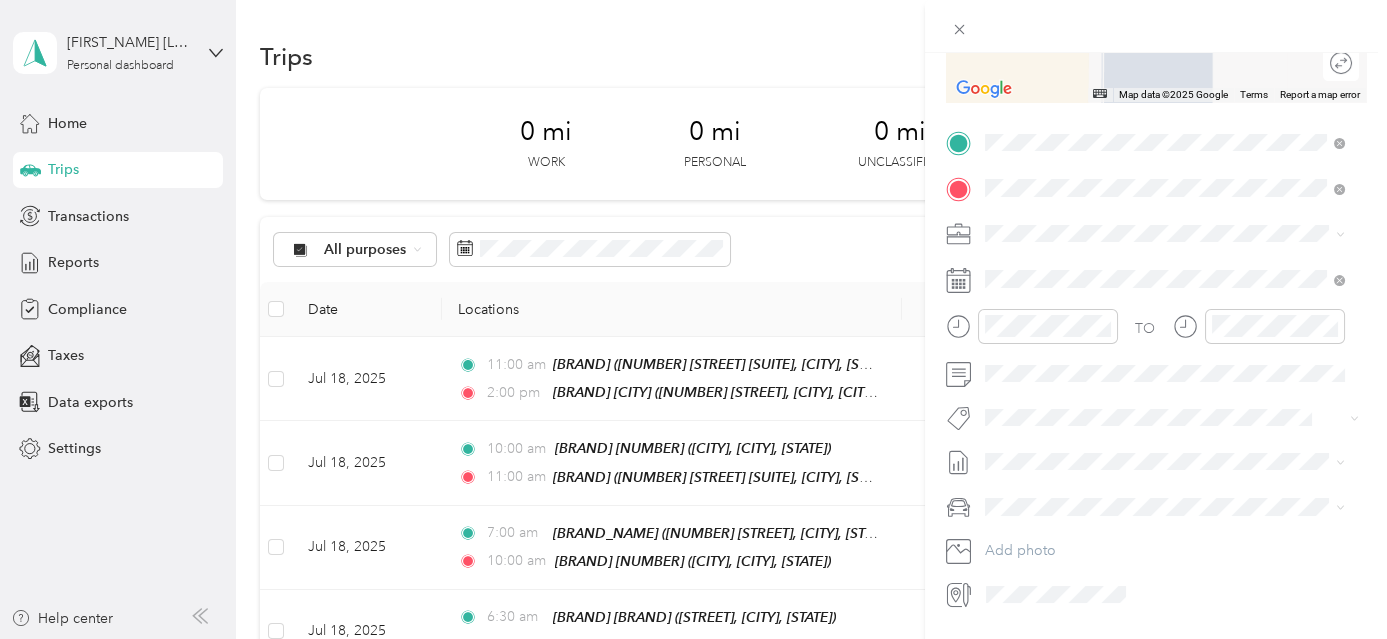 click on "[STREET], [POSTAL_CODE], [CITY], [STATE], [COUNTRY]" at bounding box center [1161, 300] 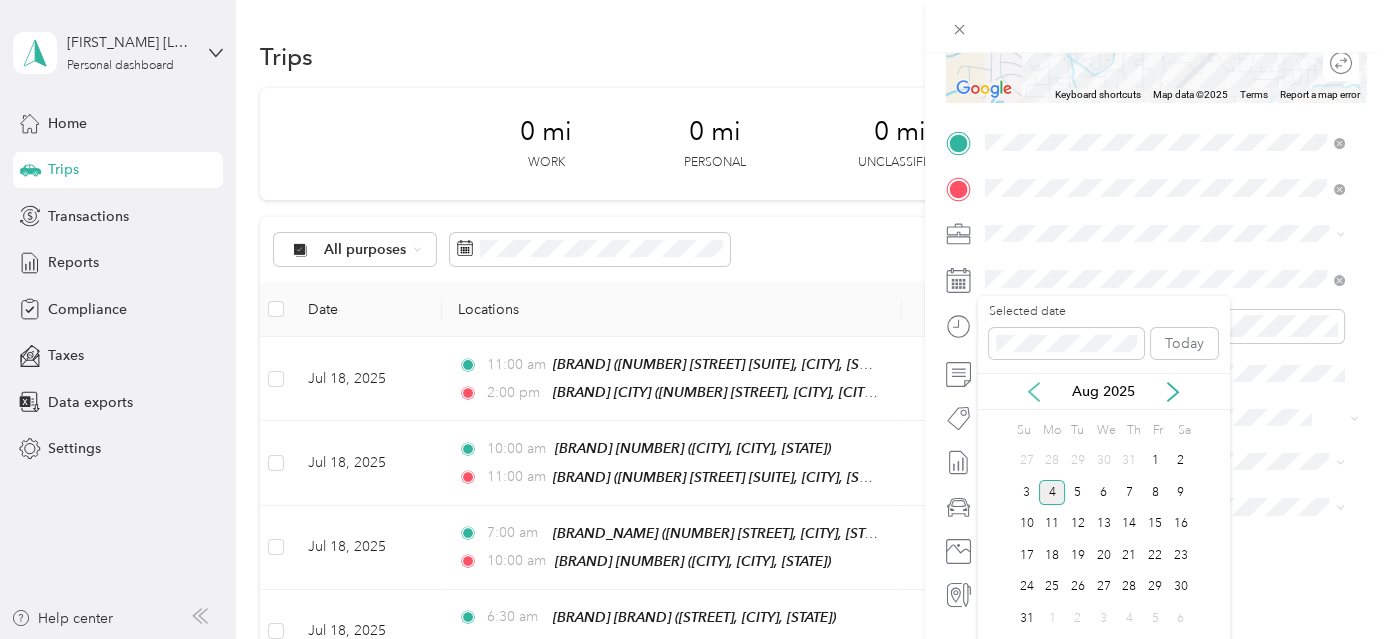 click 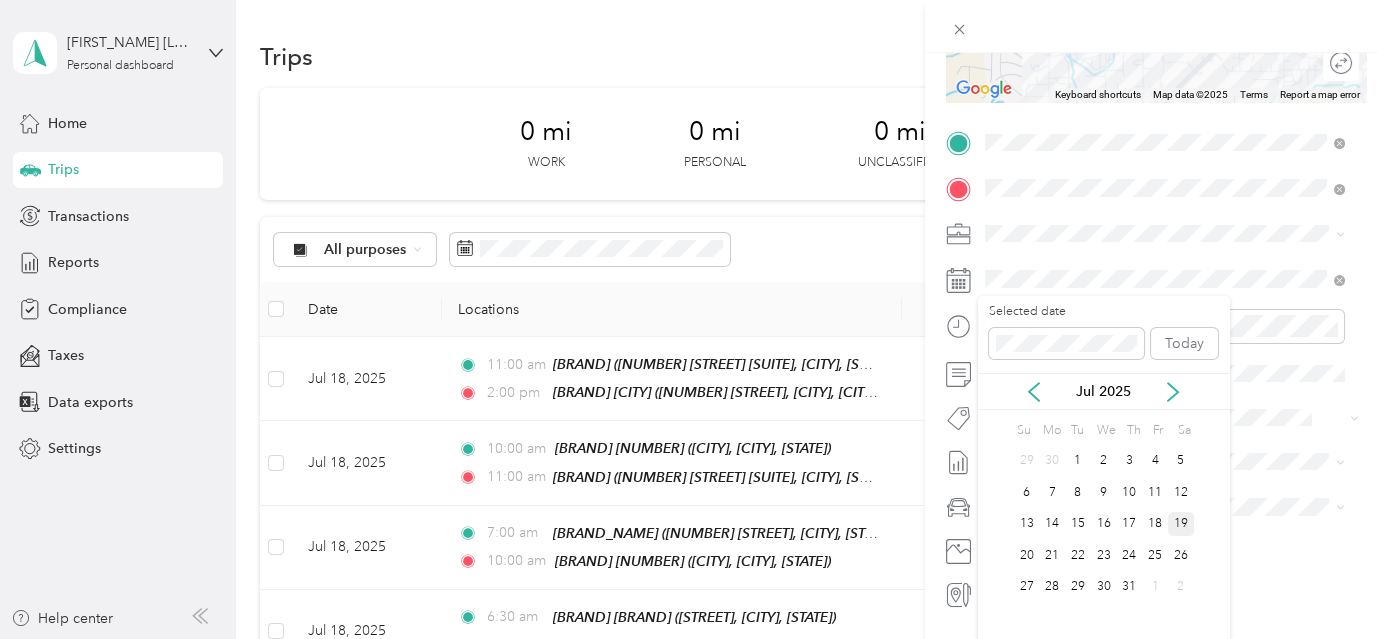 click on "19" at bounding box center (1181, 524) 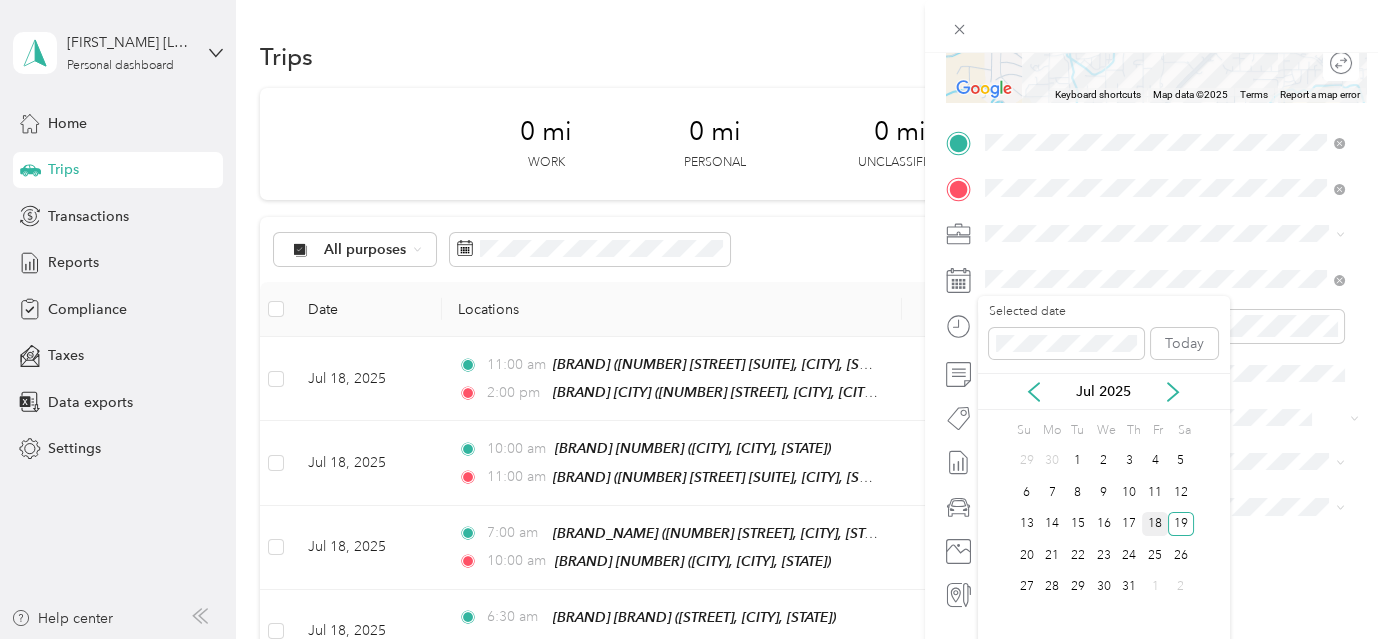 click on "18" at bounding box center [1155, 524] 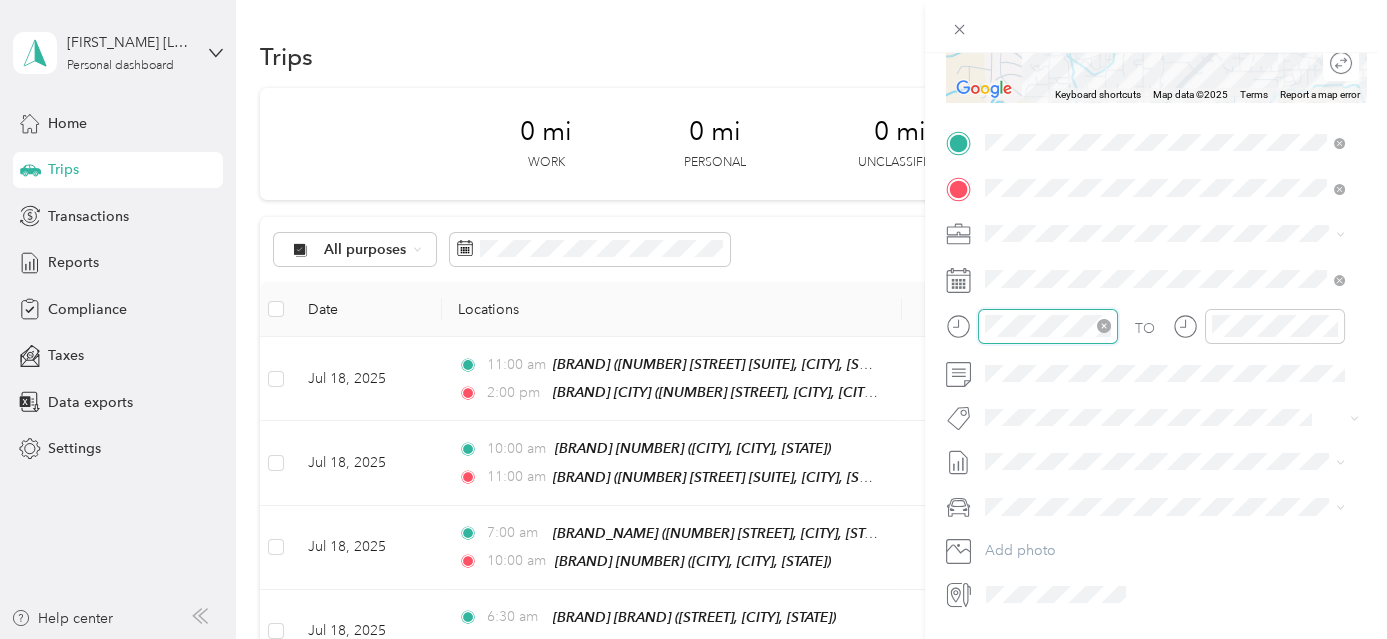 scroll, scrollTop: 120, scrollLeft: 0, axis: vertical 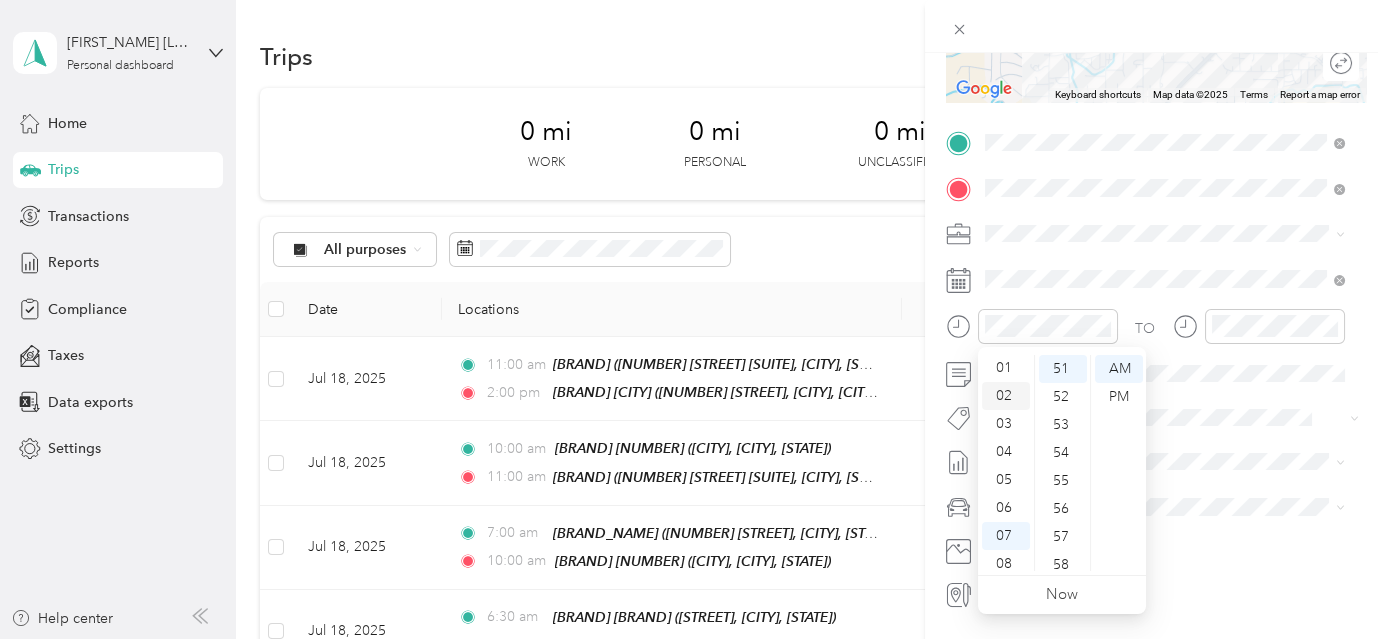 click on "02" at bounding box center (1006, 396) 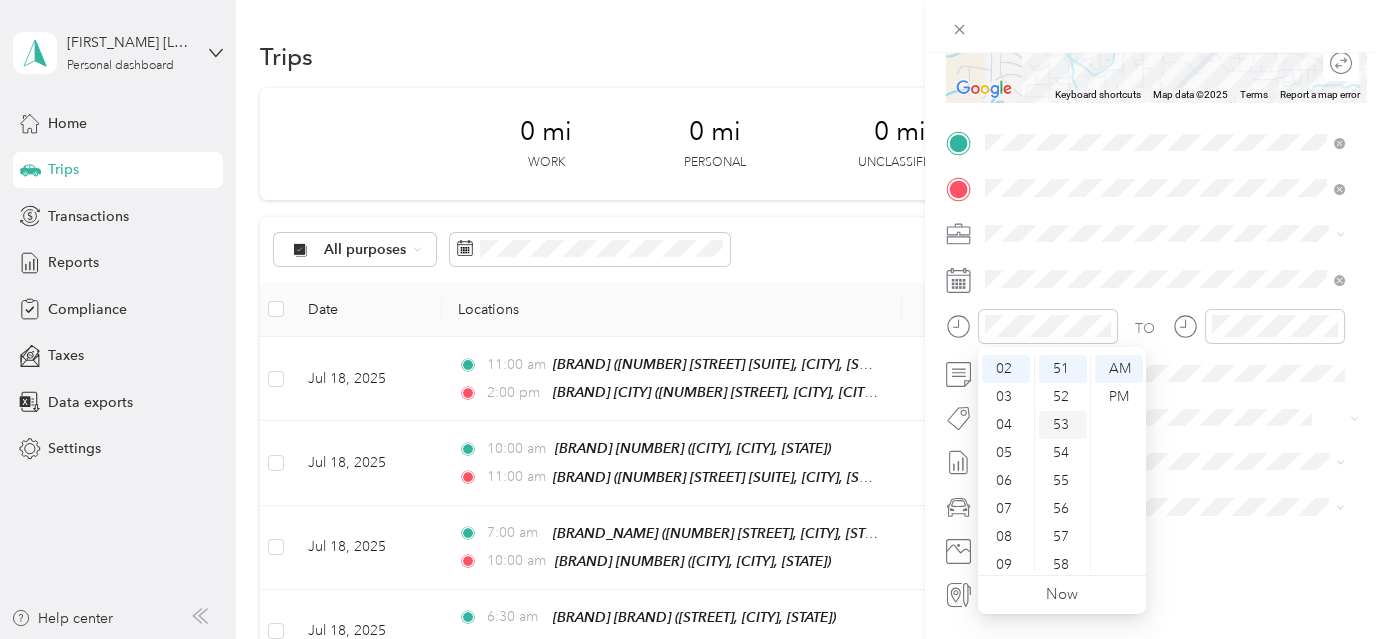scroll, scrollTop: 56, scrollLeft: 0, axis: vertical 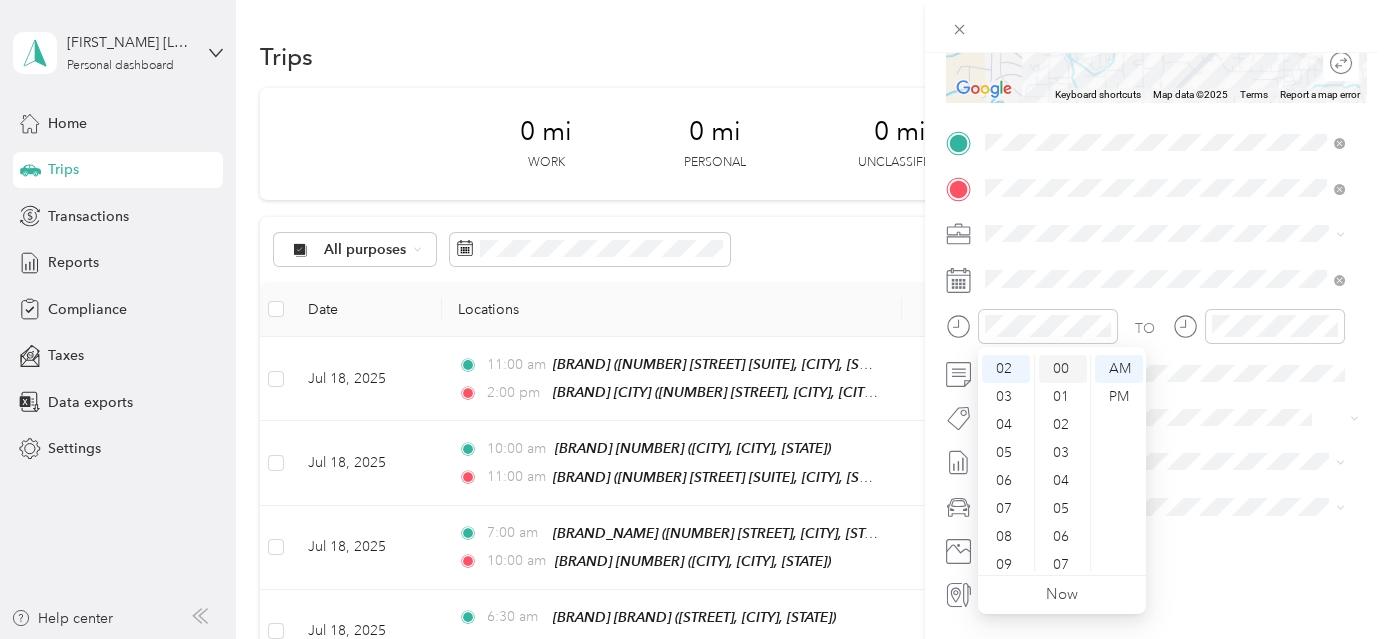 click on "00" at bounding box center (1063, 369) 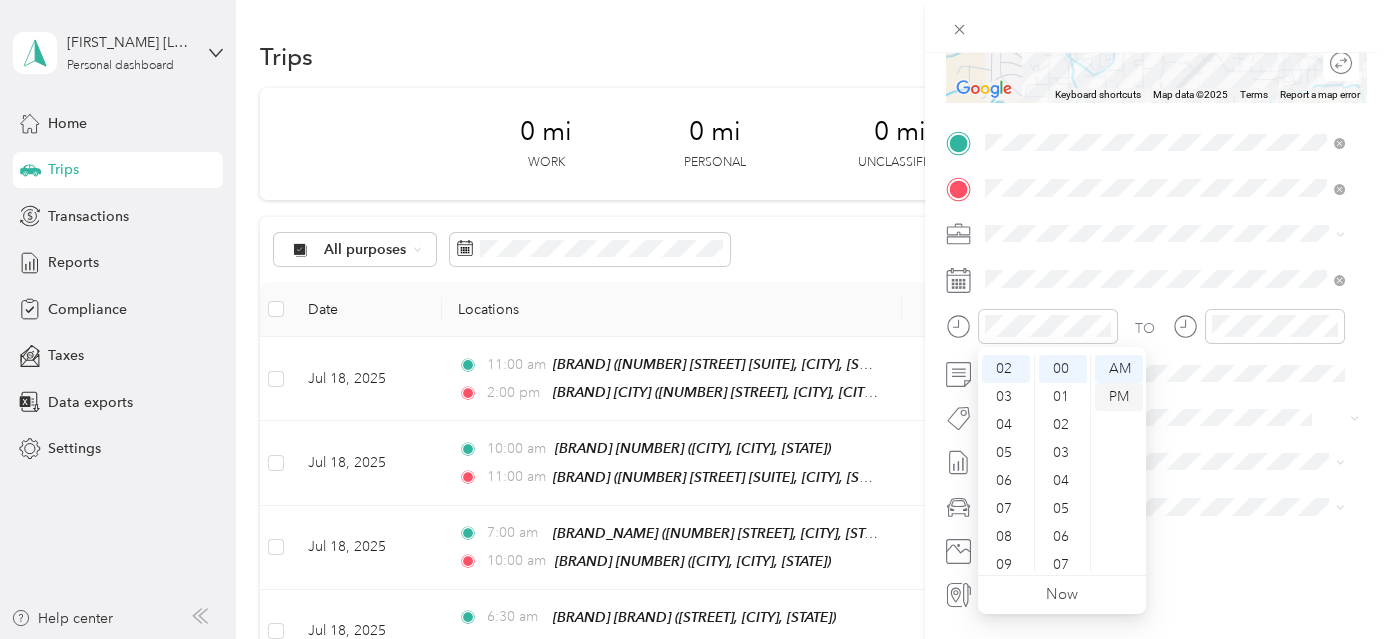 click on "PM" at bounding box center (1119, 397) 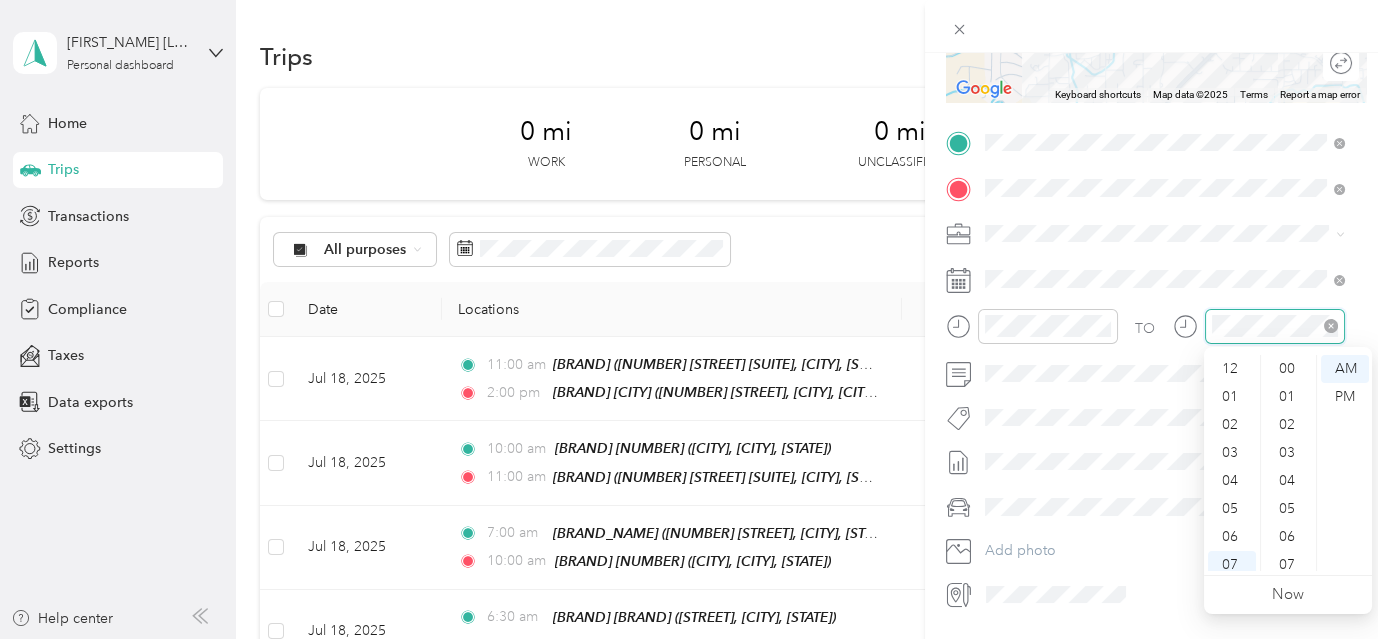 scroll, scrollTop: 1428, scrollLeft: 0, axis: vertical 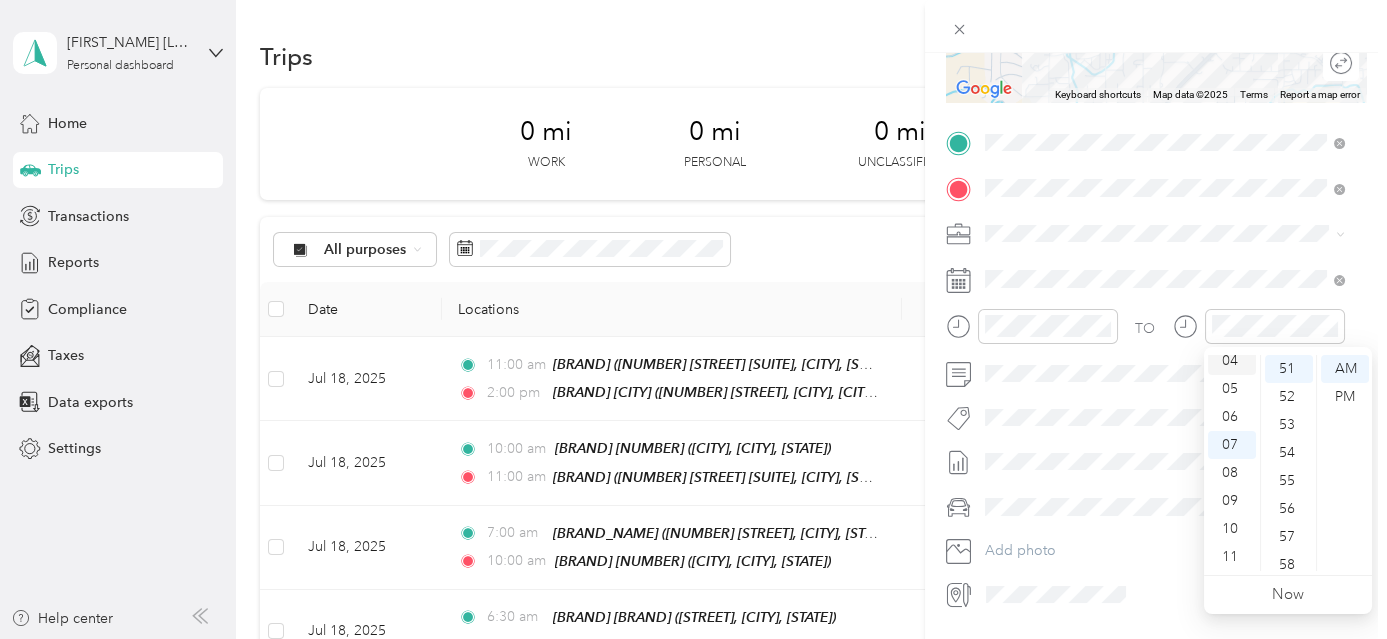 click on "04" at bounding box center [1232, 361] 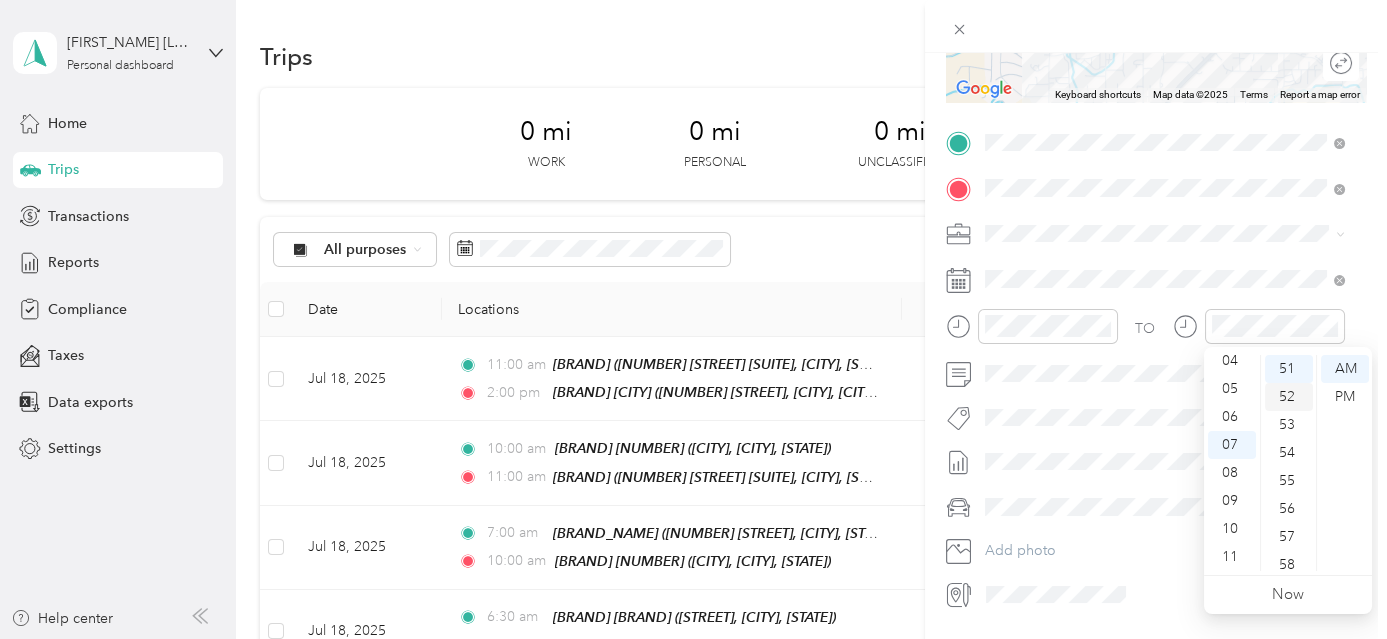 scroll, scrollTop: 112, scrollLeft: 0, axis: vertical 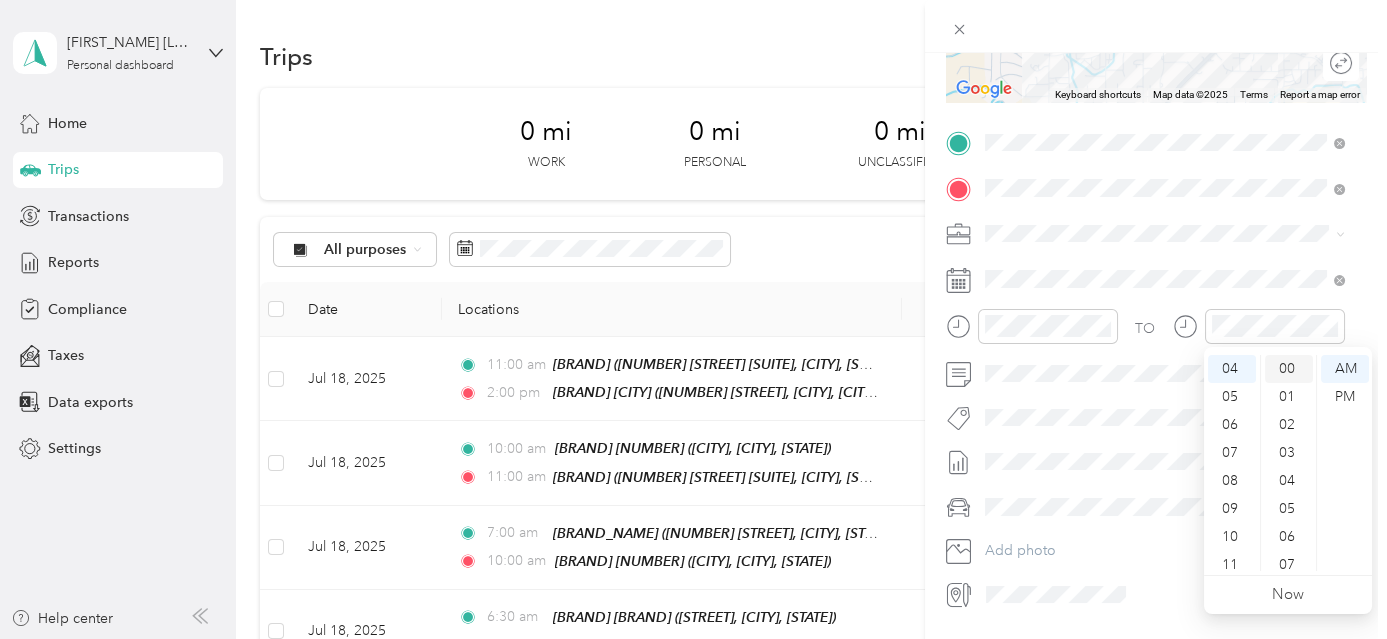 click on "00" at bounding box center (1289, 369) 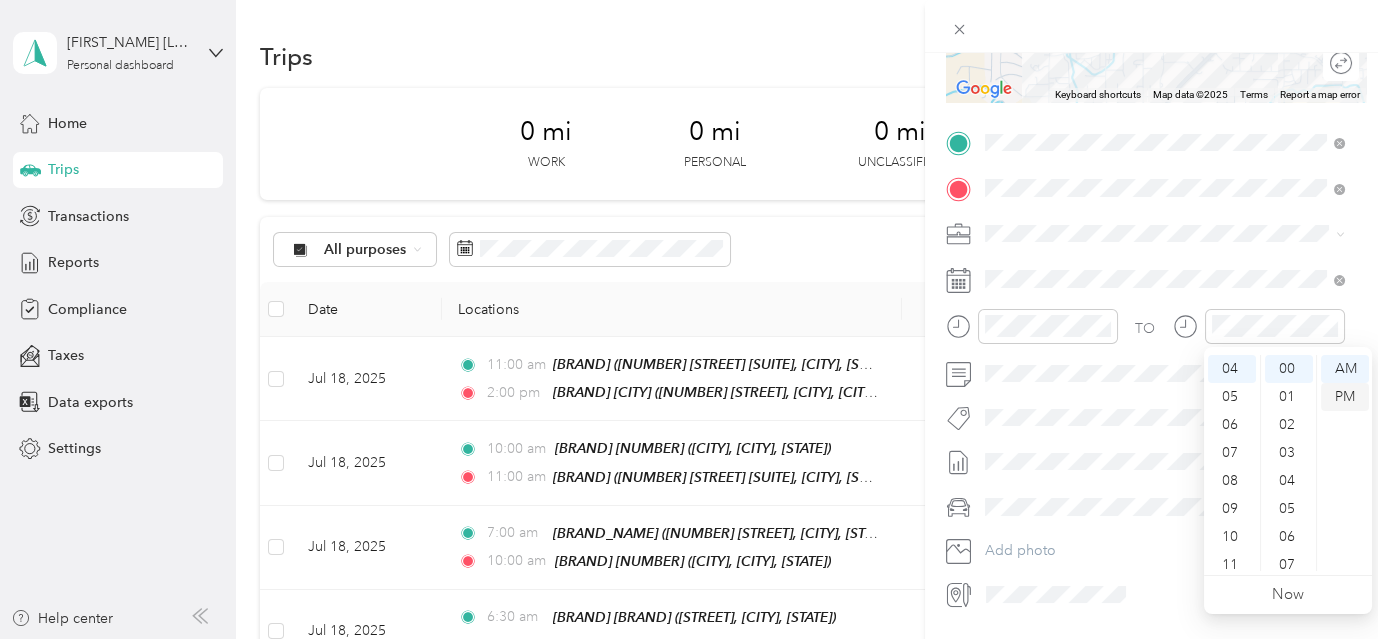 drag, startPoint x: 1338, startPoint y: 396, endPoint x: 1366, endPoint y: 396, distance: 28 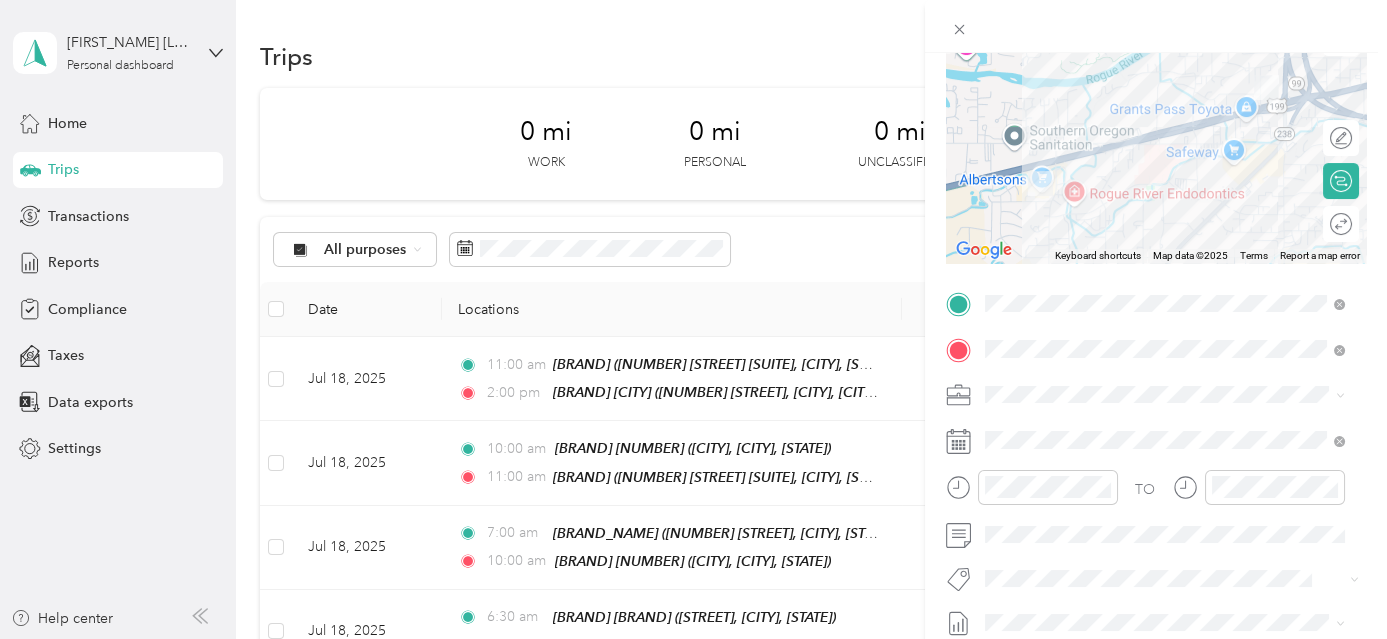 scroll, scrollTop: 0, scrollLeft: 0, axis: both 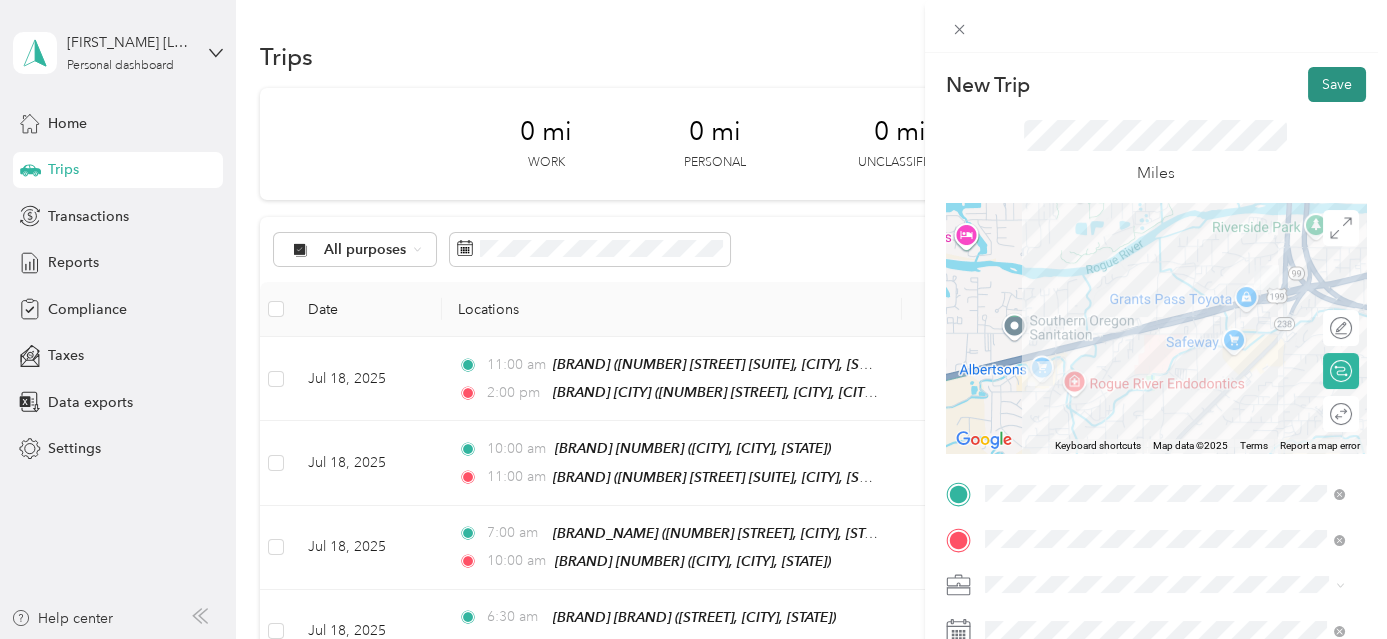 click on "Save" at bounding box center (1337, 84) 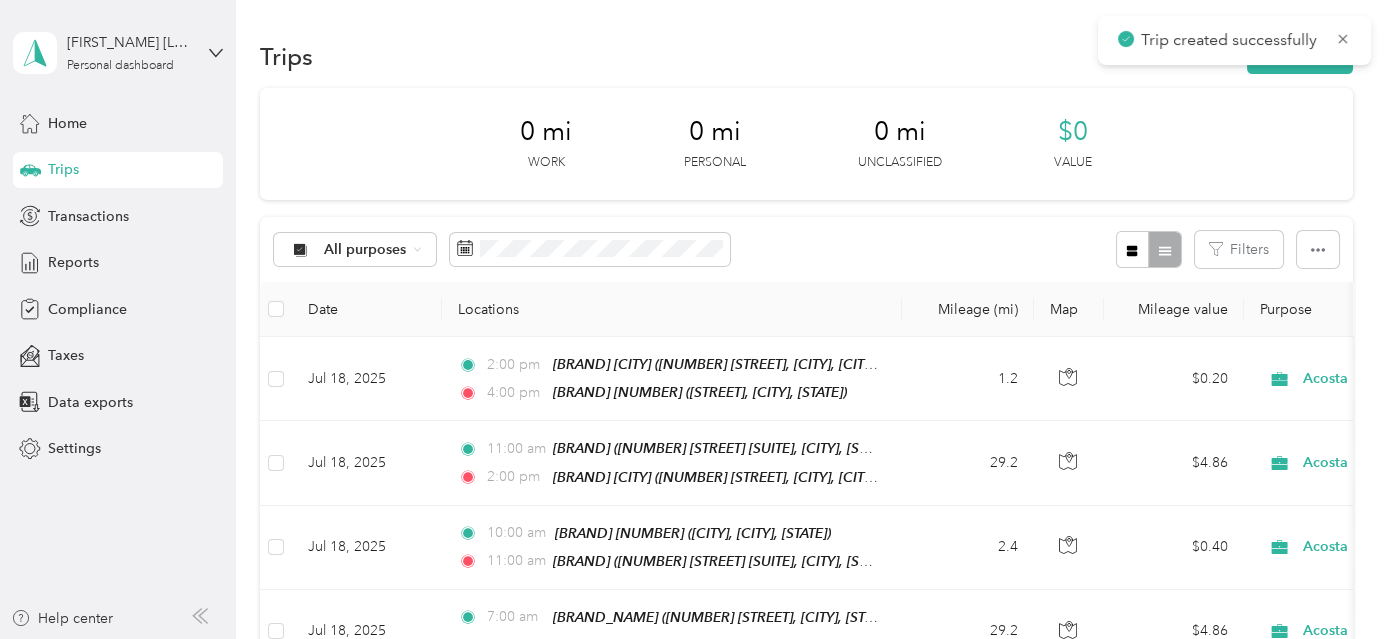 click on "Trip created successfully" at bounding box center (1234, 40) 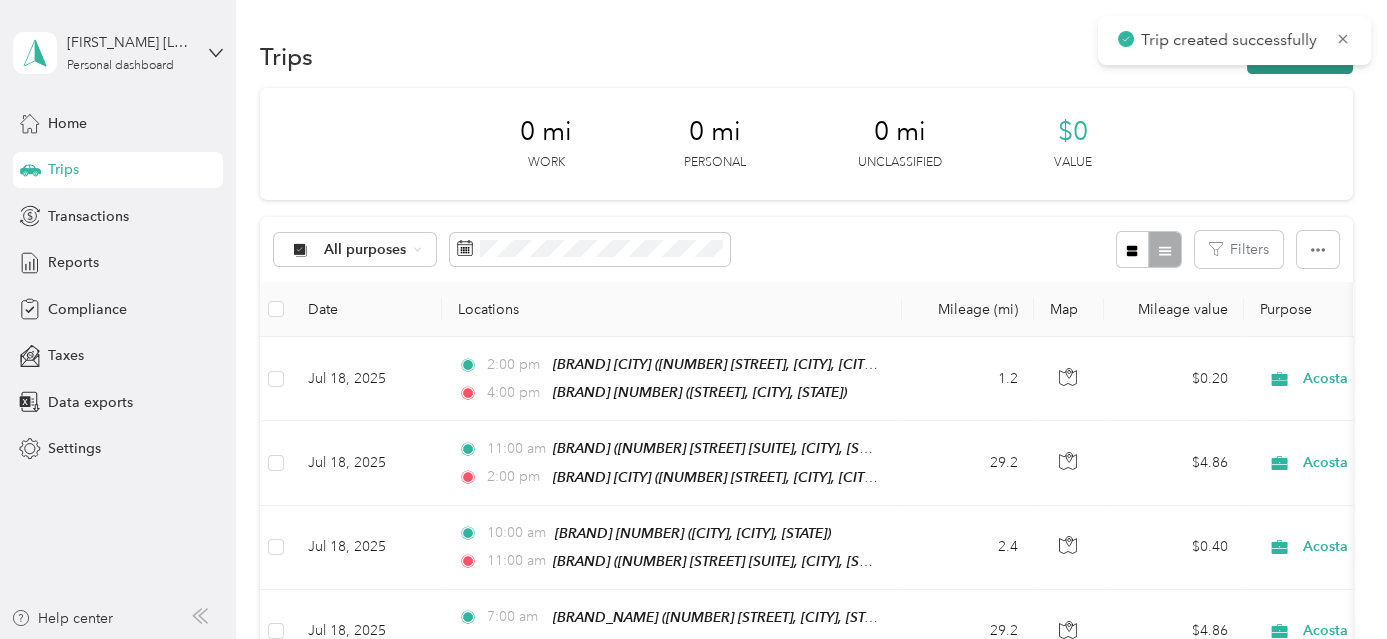 click on "New trip" at bounding box center [1300, 56] 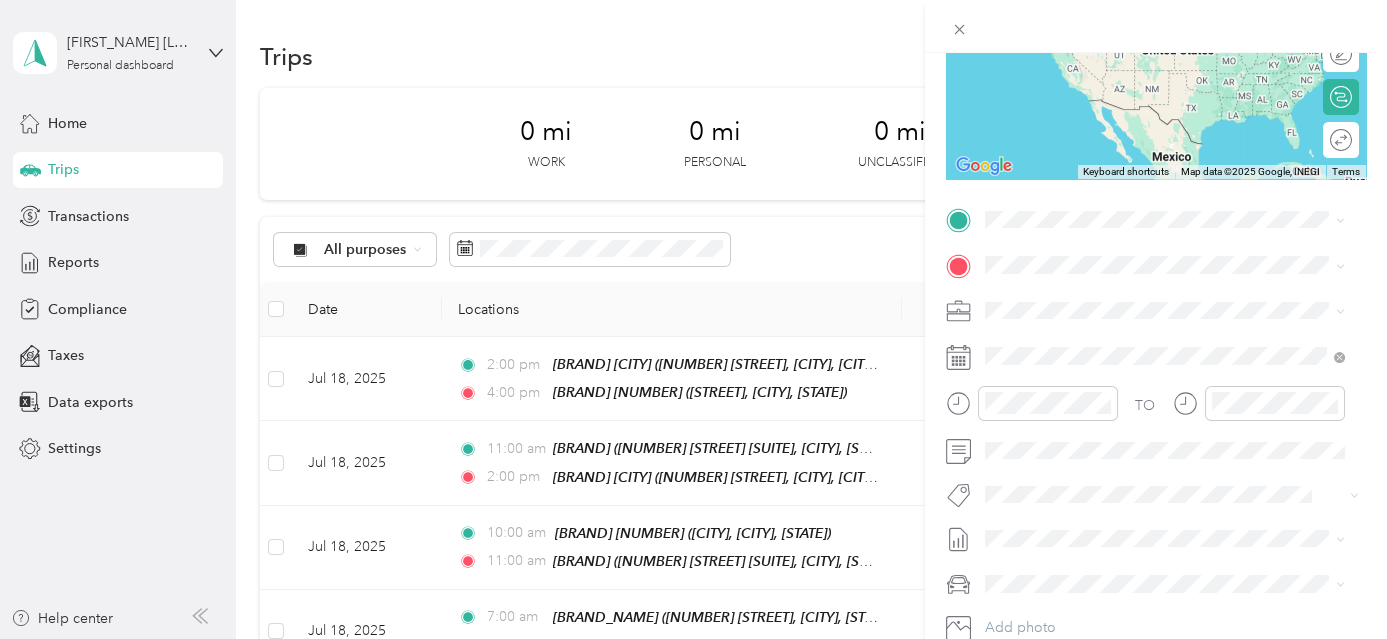 scroll, scrollTop: 288, scrollLeft: 0, axis: vertical 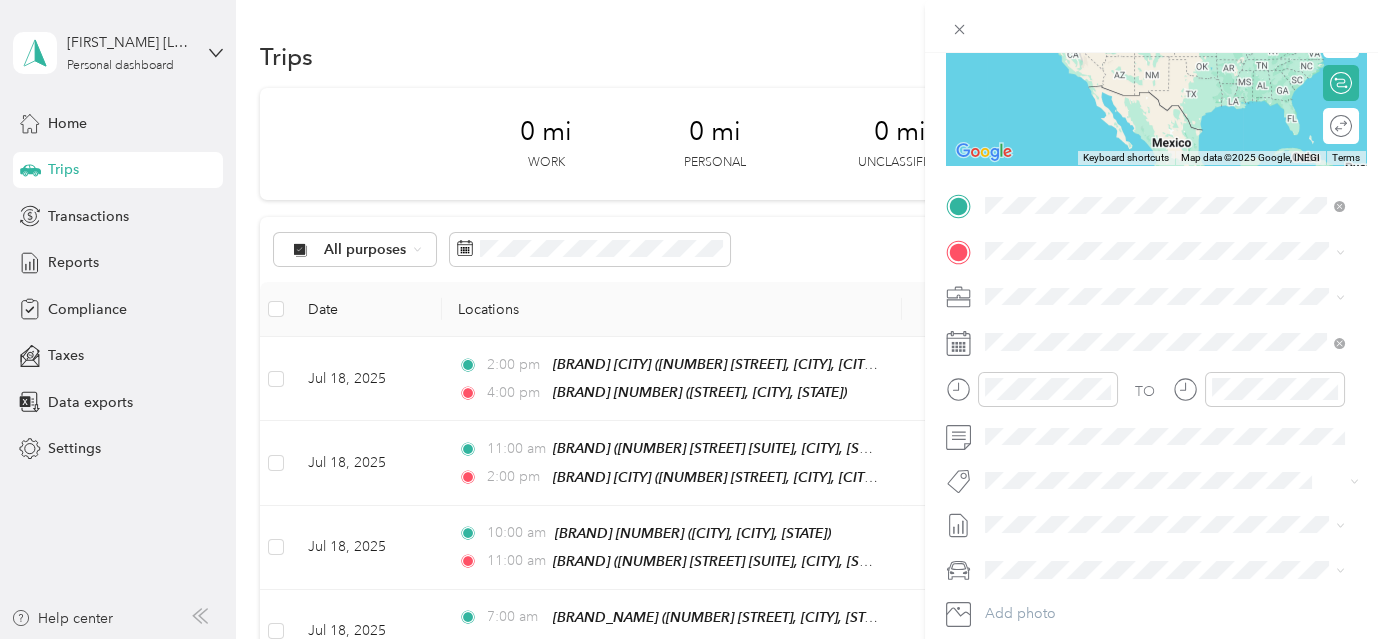 click on "[BRAND] [NUMBER]" at bounding box center [1089, 284] 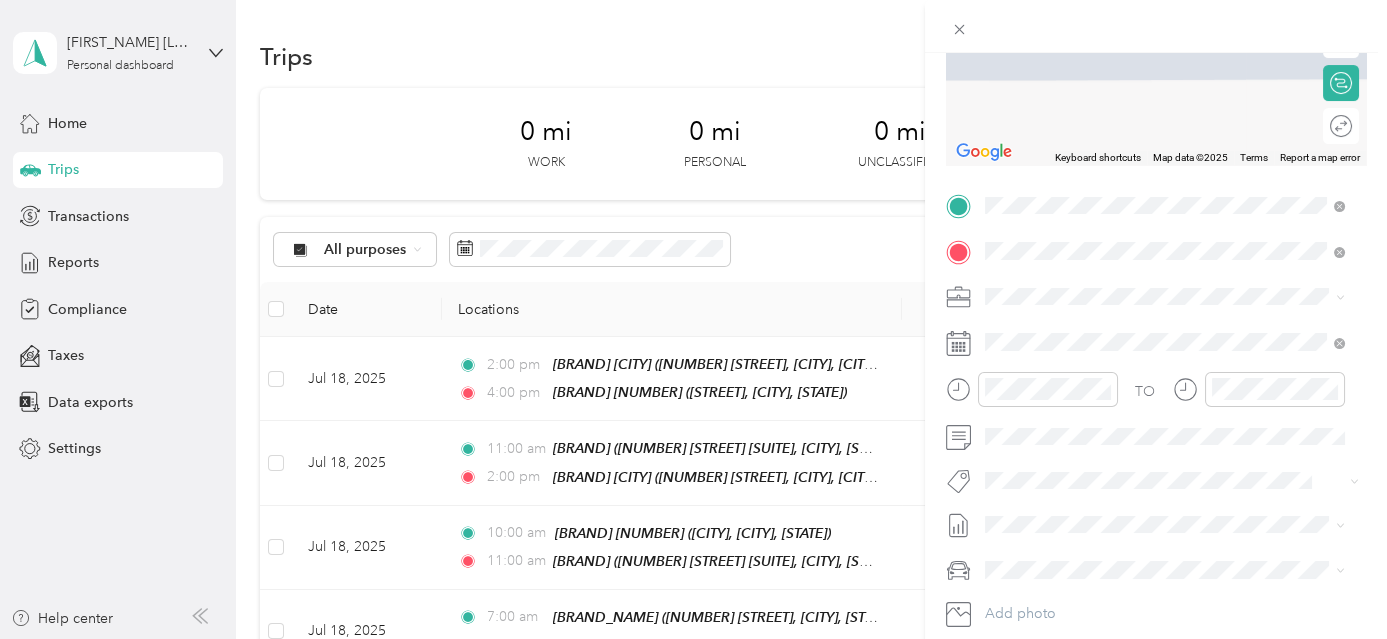 click on "[ORGANIZATION] [ORGANIZATION]" at bounding box center (1213, 424) 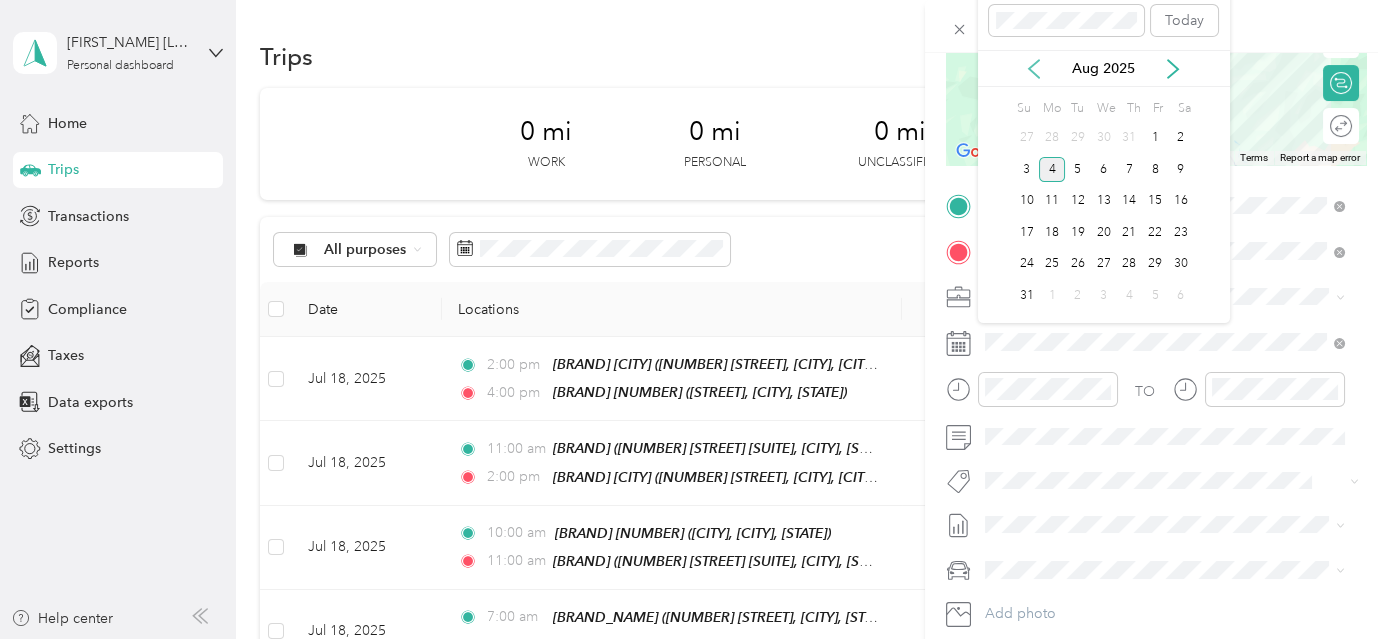 click 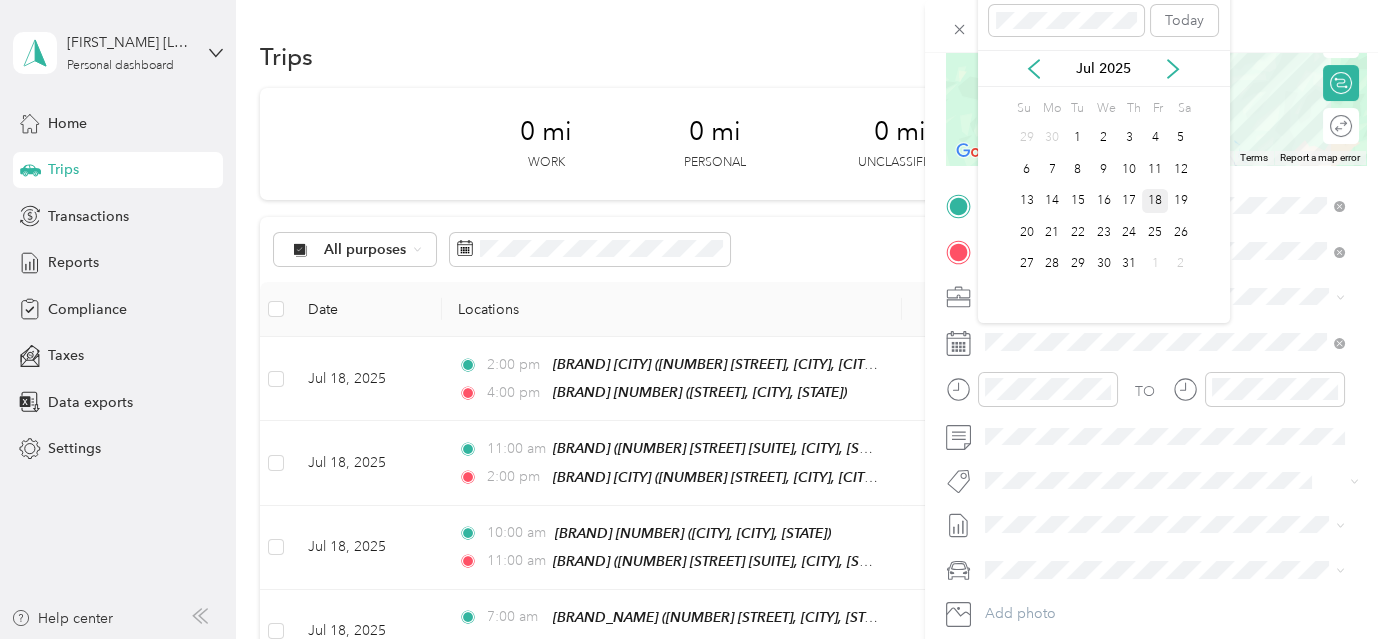 click on "18" at bounding box center (1155, 201) 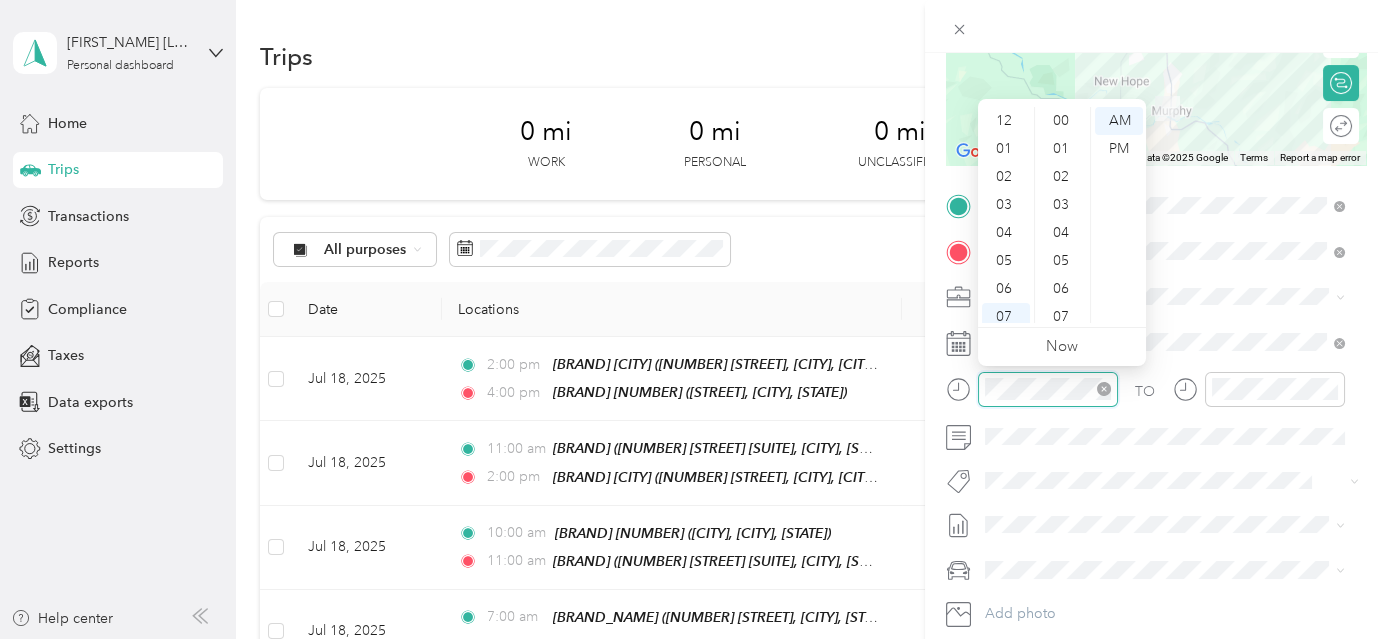 scroll, scrollTop: 1456, scrollLeft: 0, axis: vertical 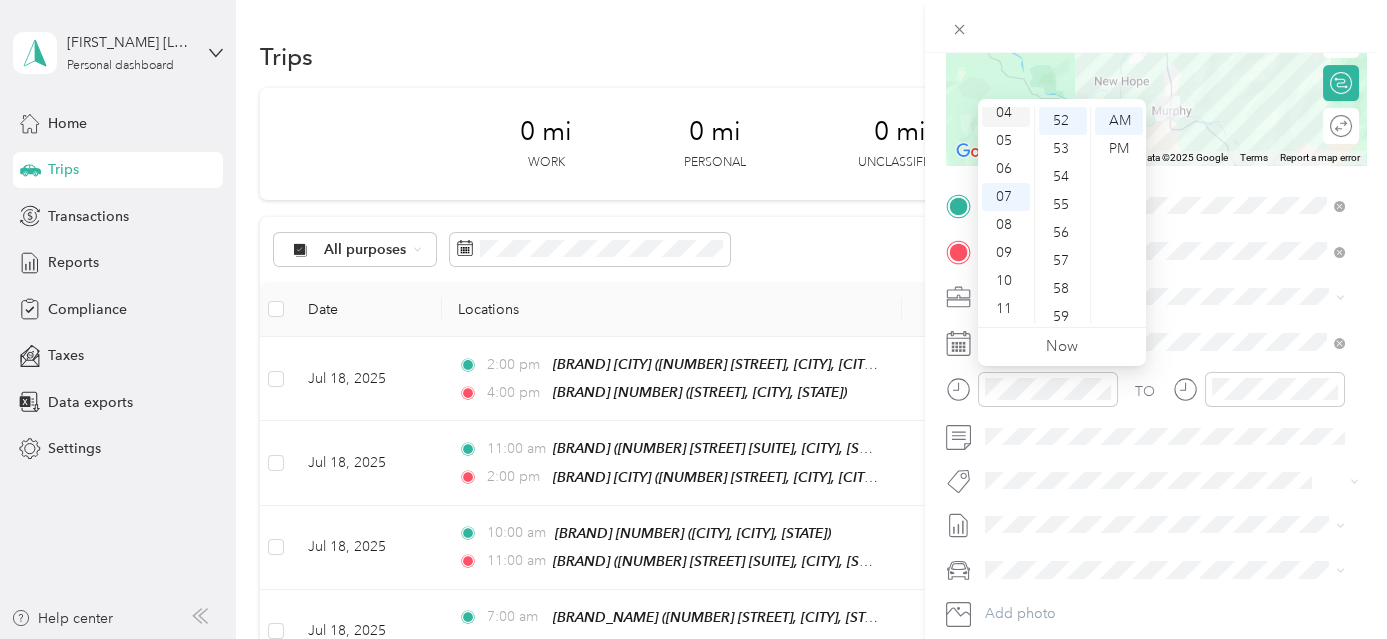 click on "04" at bounding box center [1006, 113] 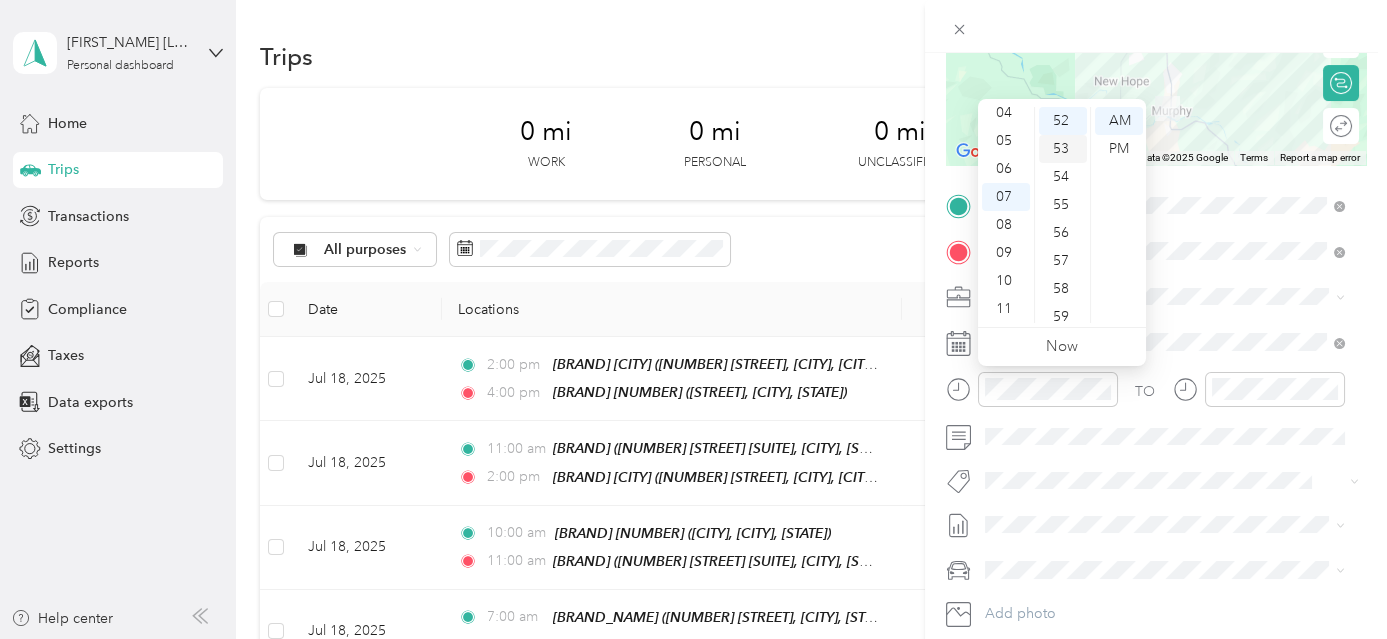 scroll, scrollTop: 112, scrollLeft: 0, axis: vertical 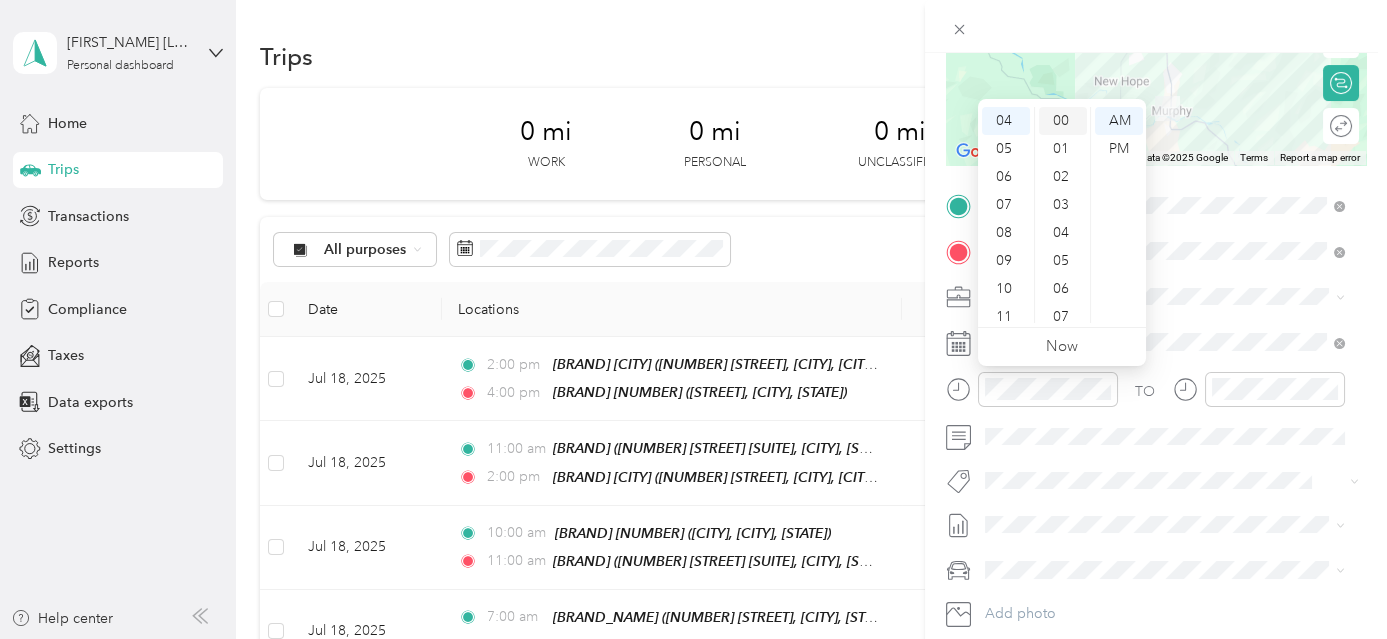 click on "00" at bounding box center (1063, 121) 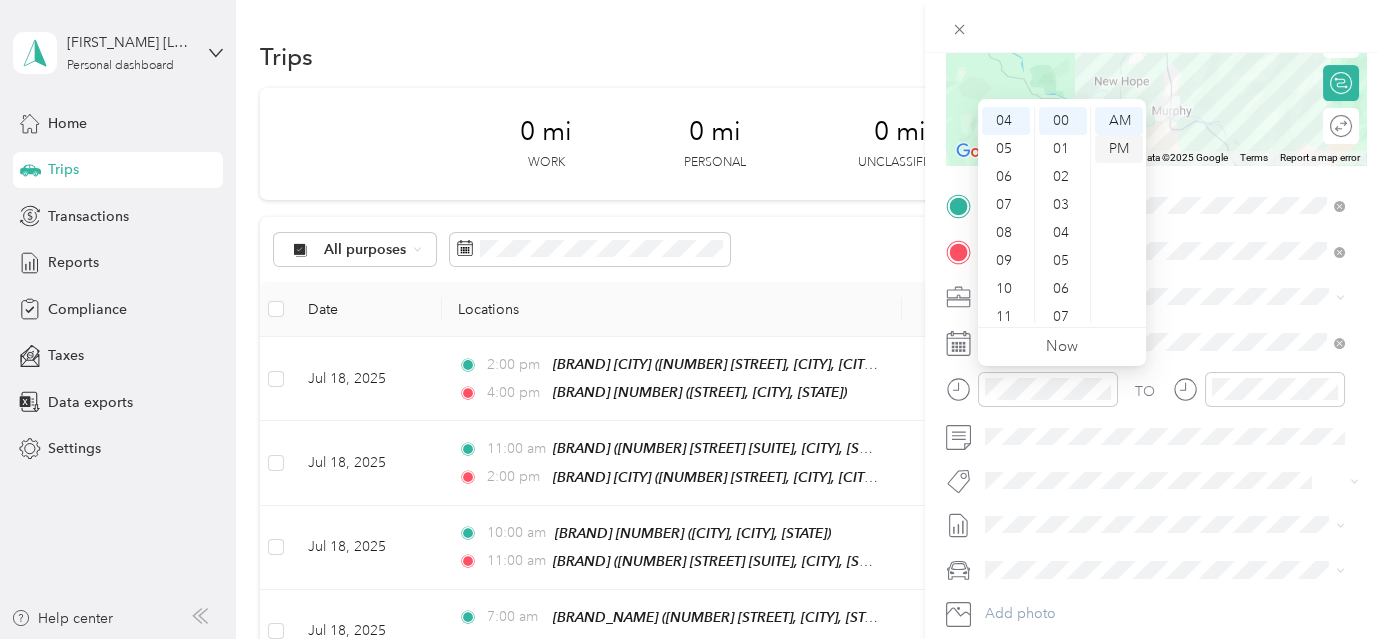 click on "PM" at bounding box center [1119, 149] 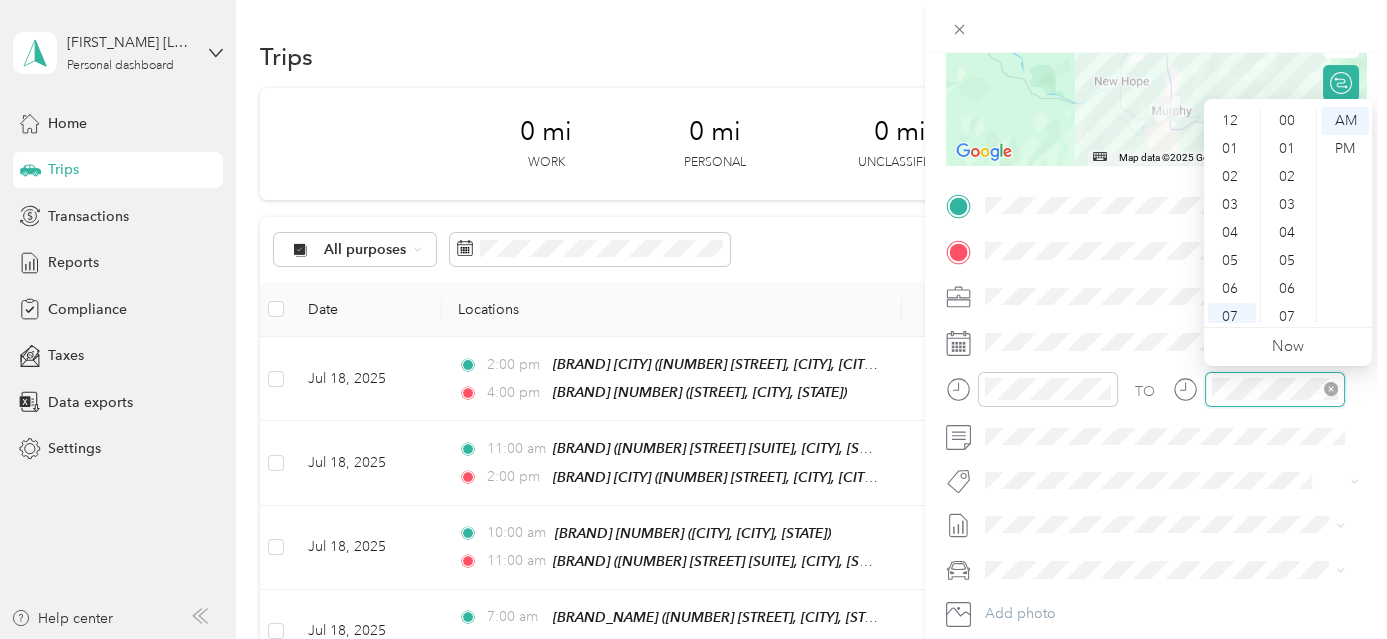 scroll, scrollTop: 1456, scrollLeft: 0, axis: vertical 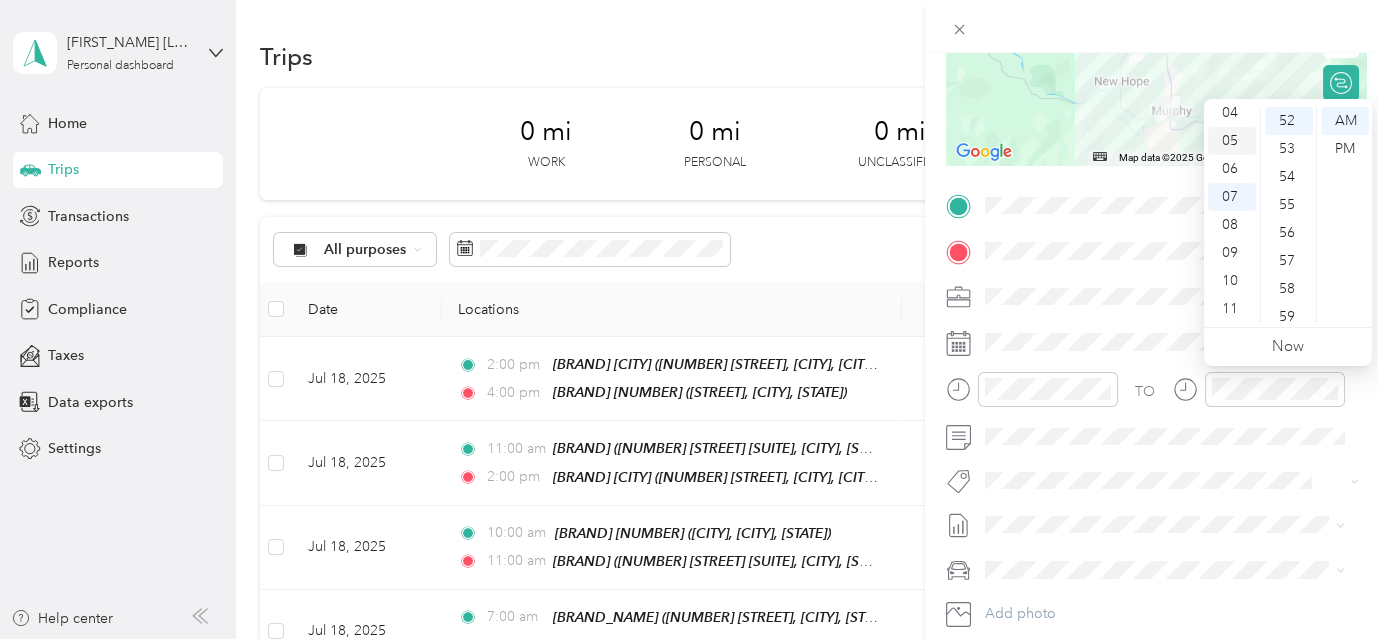 drag, startPoint x: 1235, startPoint y: 143, endPoint x: 1280, endPoint y: 175, distance: 55.21775 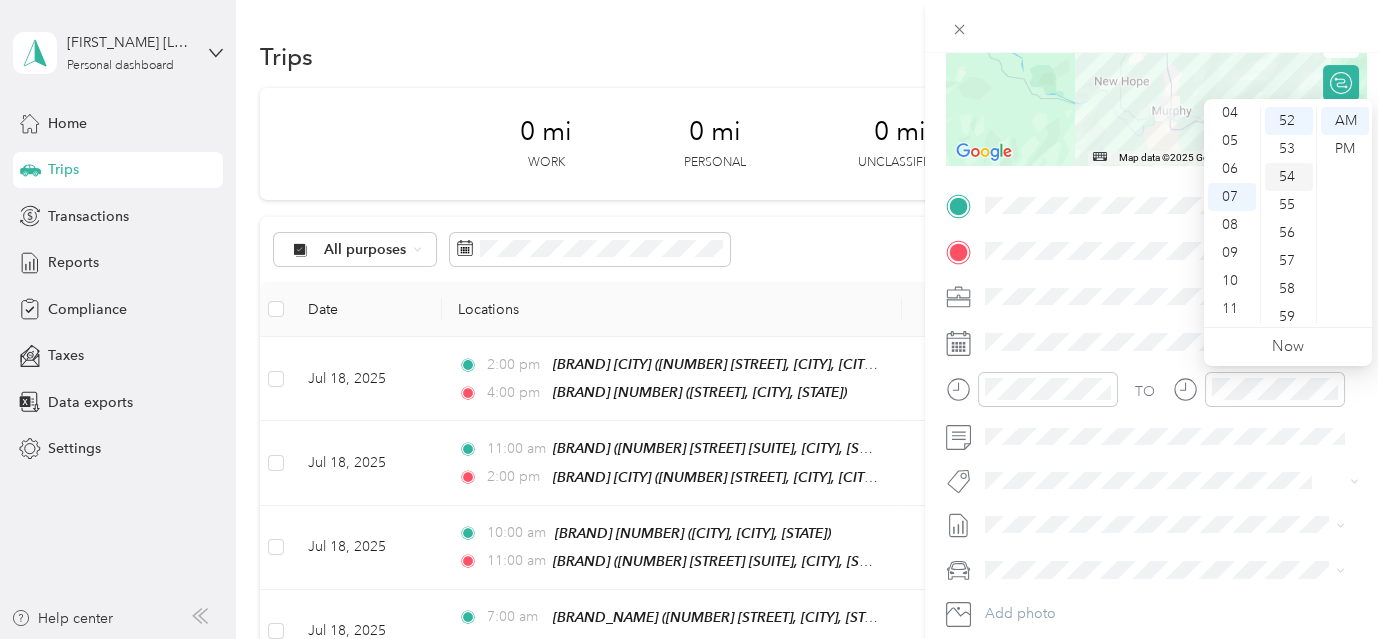 click on "05" at bounding box center [1232, 141] 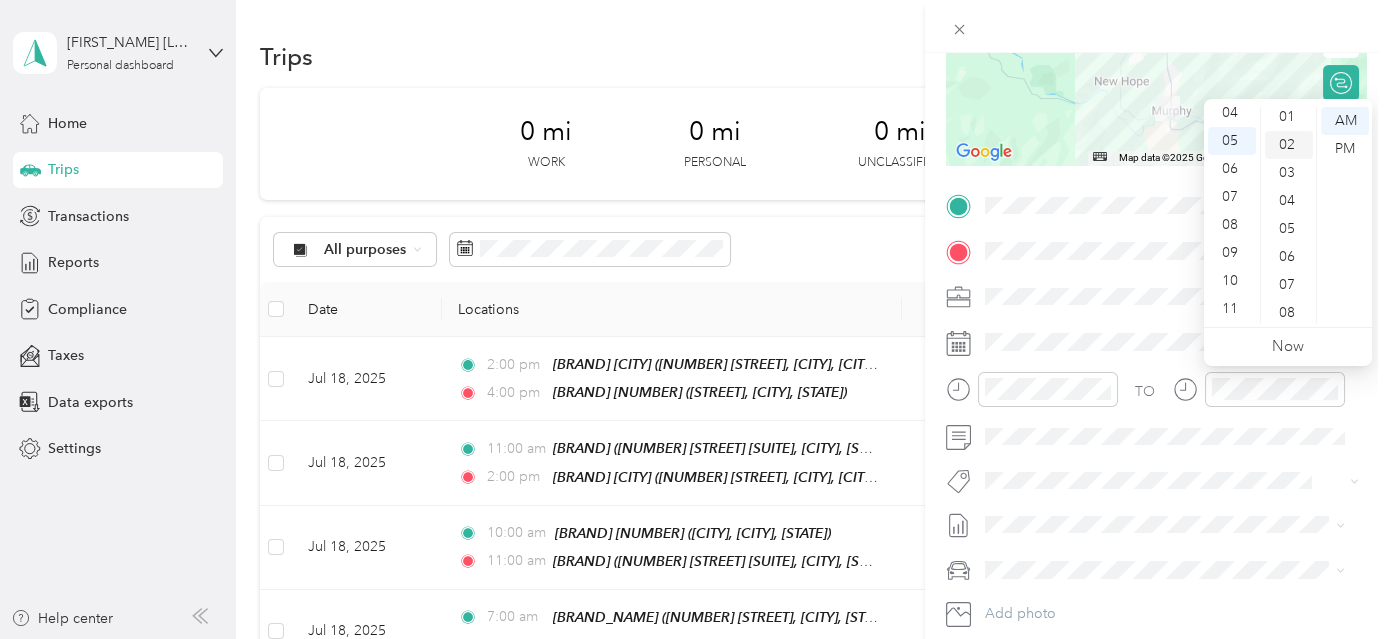 scroll, scrollTop: 0, scrollLeft: 0, axis: both 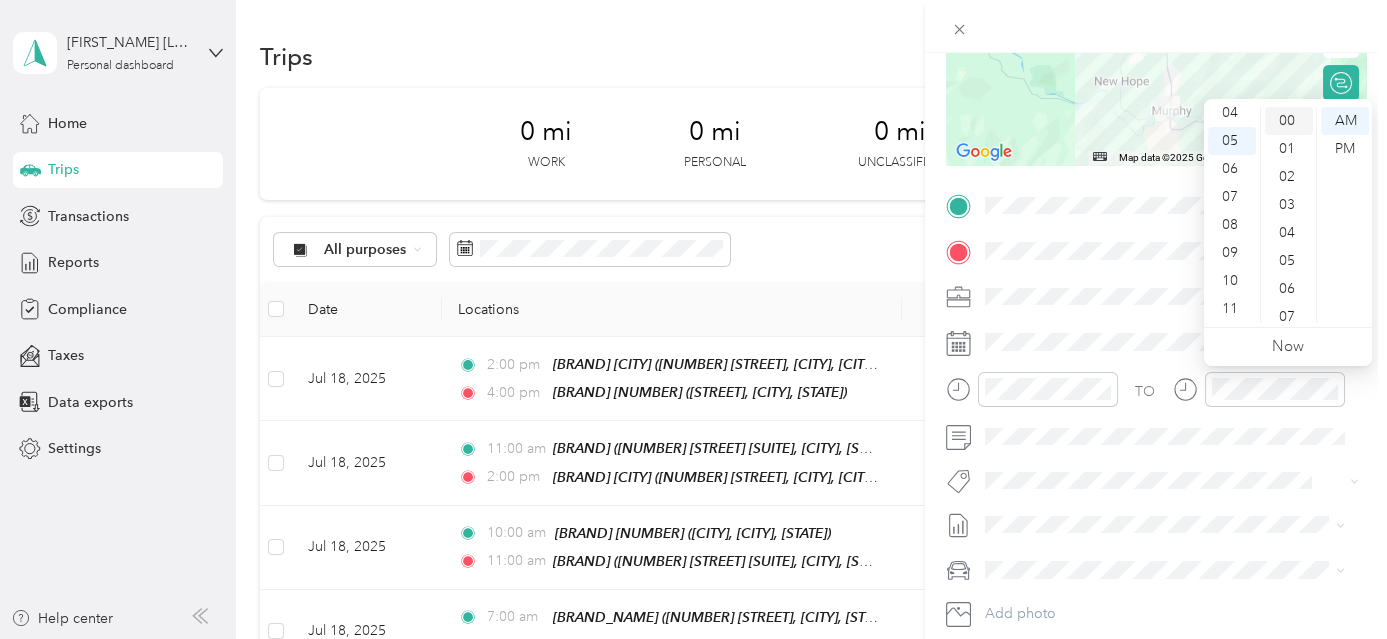 click on "00" at bounding box center (1289, 121) 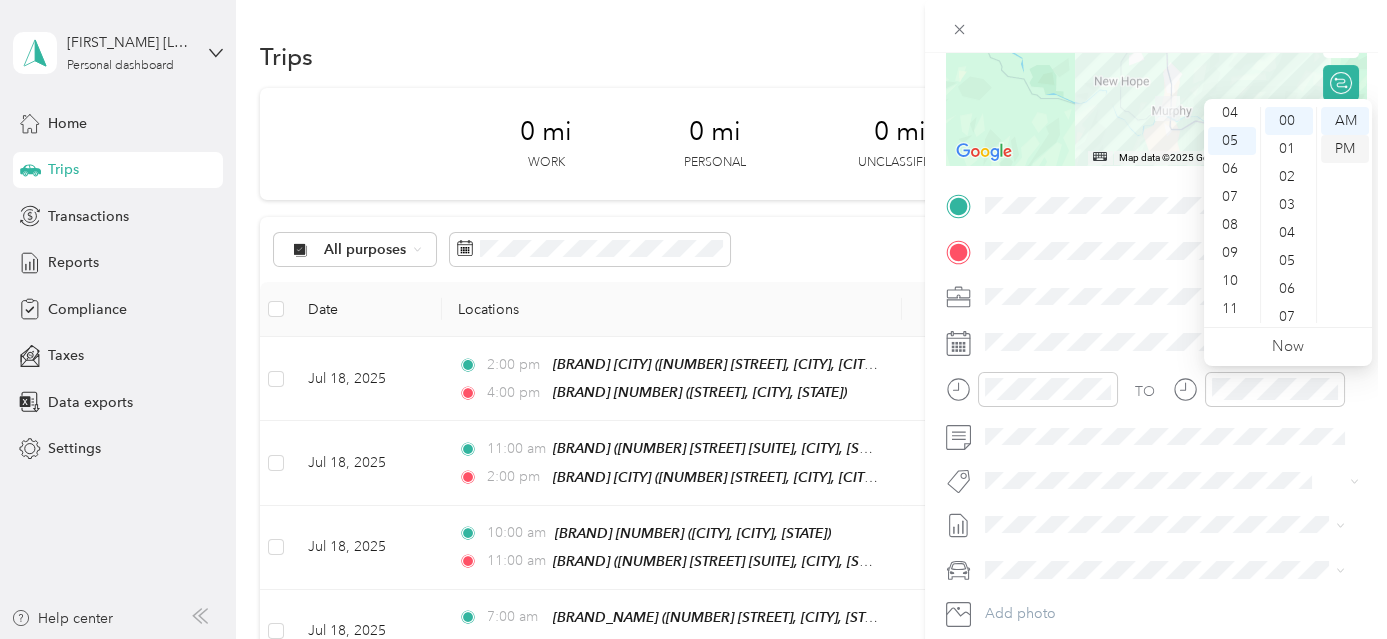 click on "PM" at bounding box center (1345, 149) 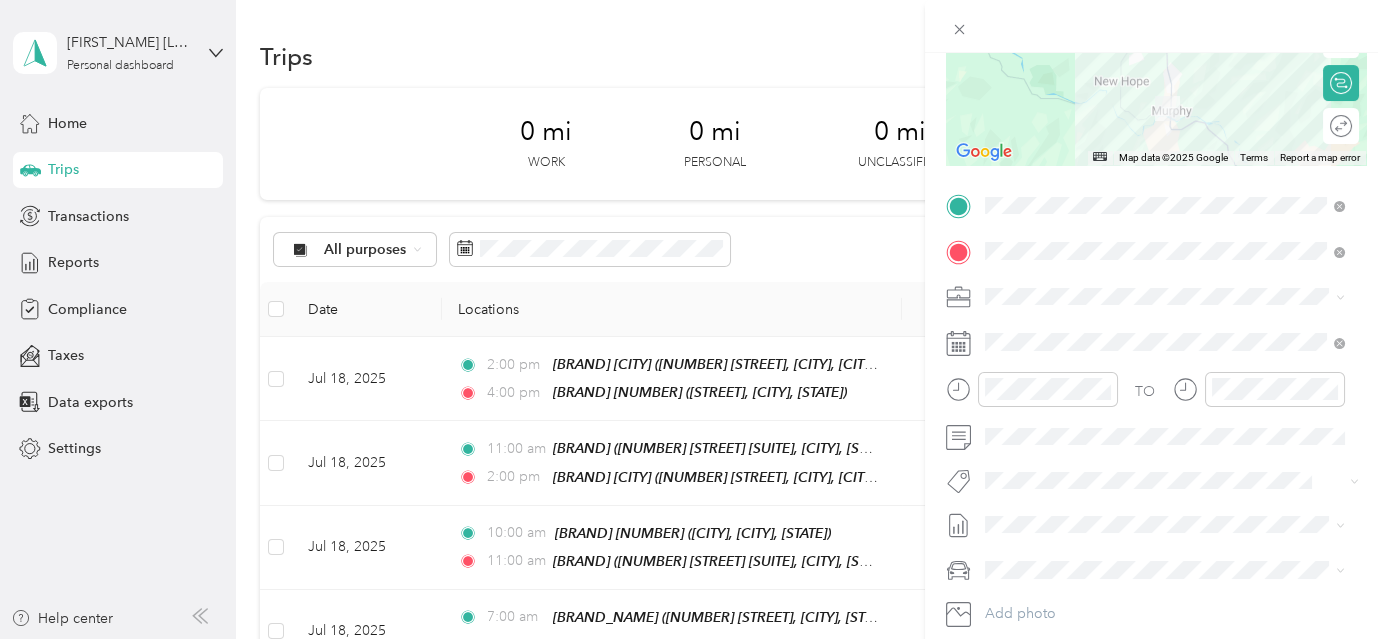 scroll, scrollTop: 0, scrollLeft: 0, axis: both 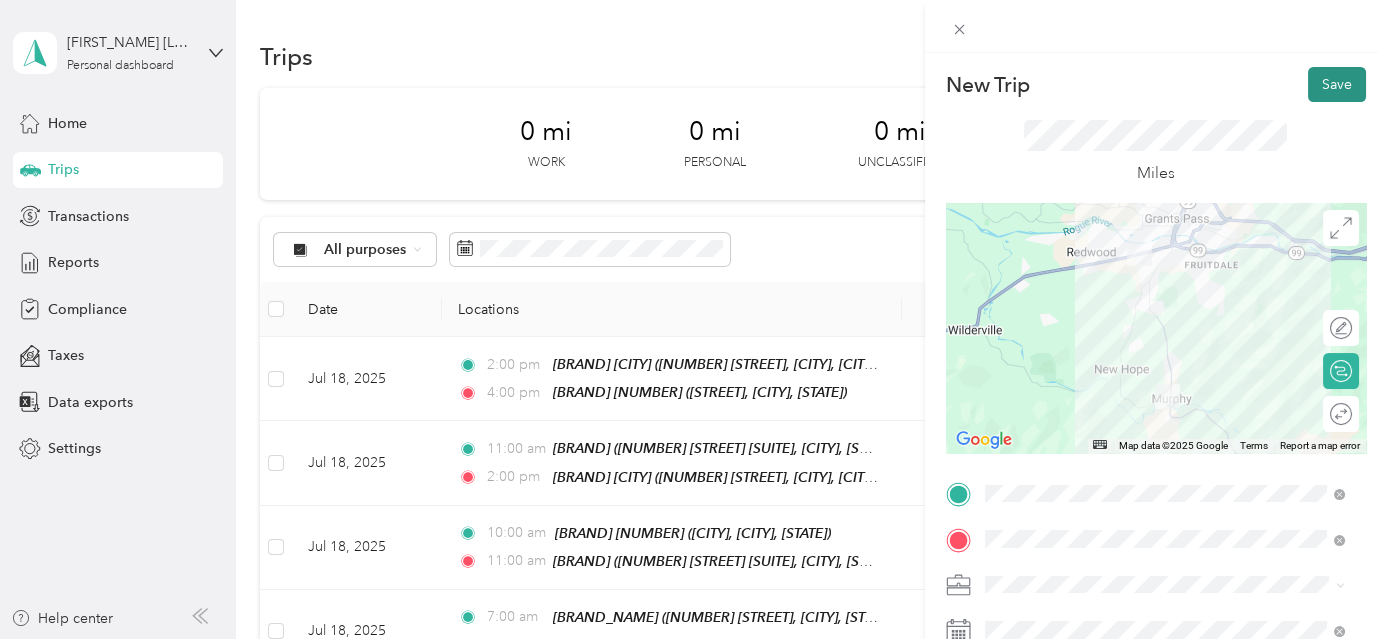 click on "Save" at bounding box center (1337, 84) 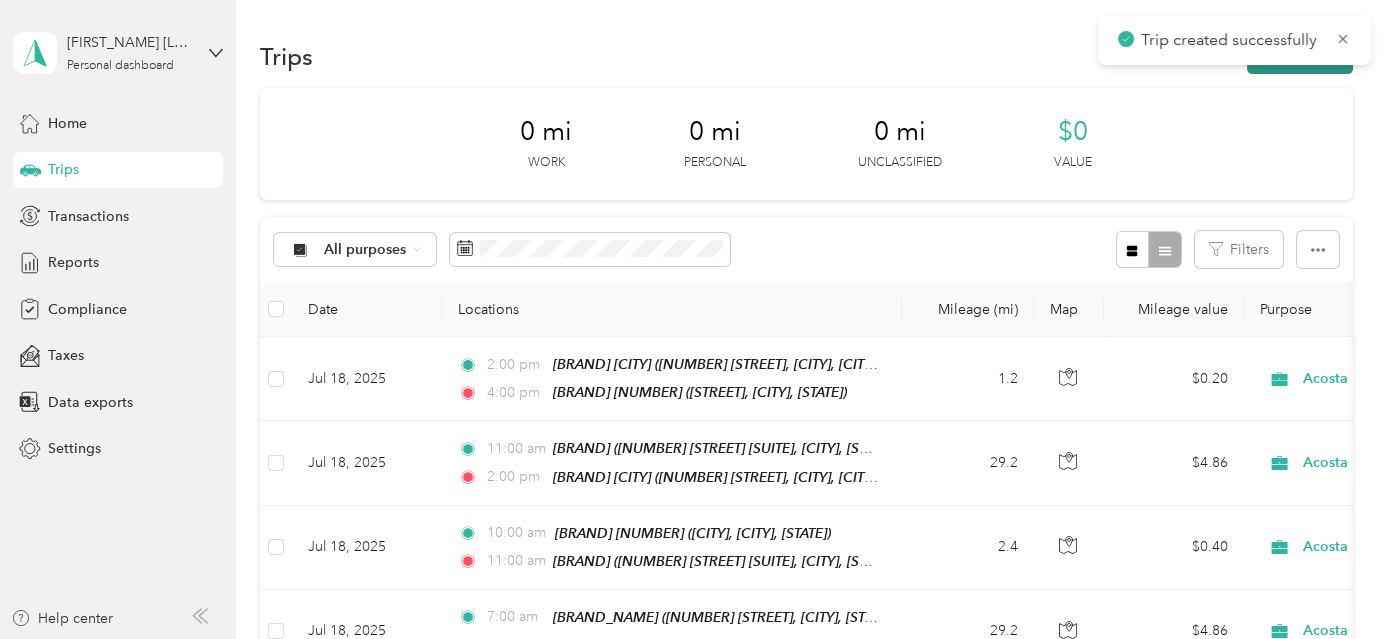 click on "New trip" at bounding box center [1300, 56] 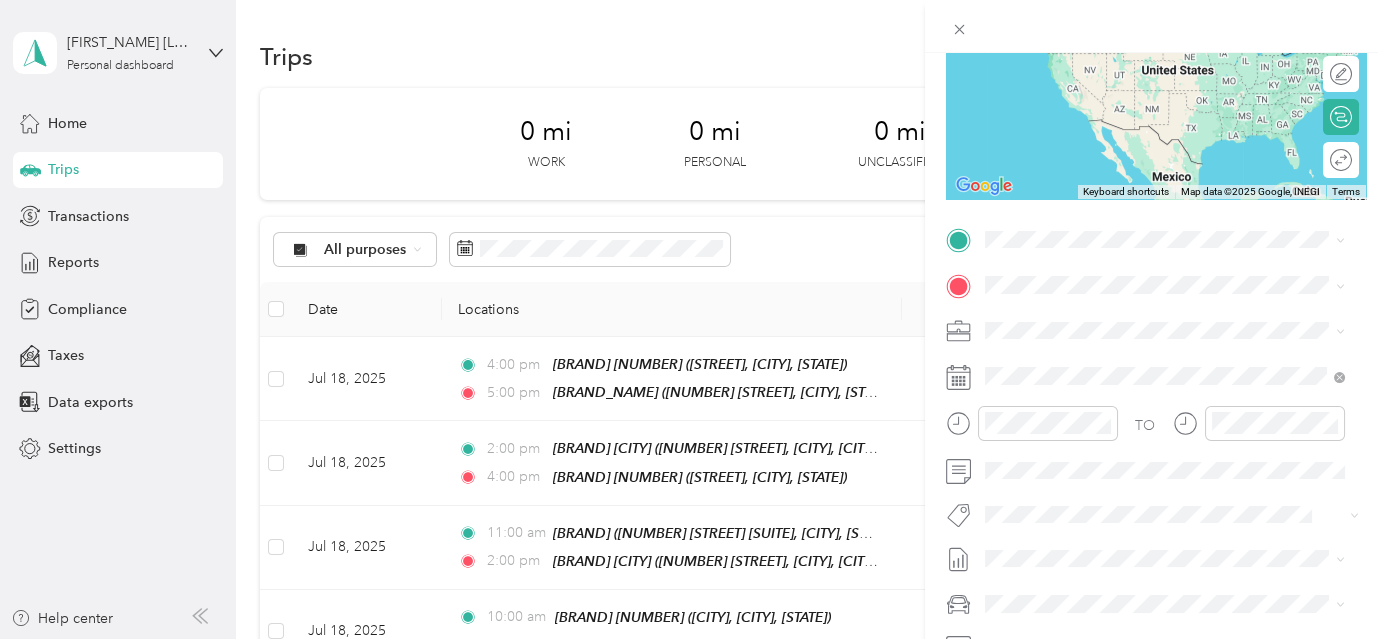 scroll, scrollTop: 271, scrollLeft: 0, axis: vertical 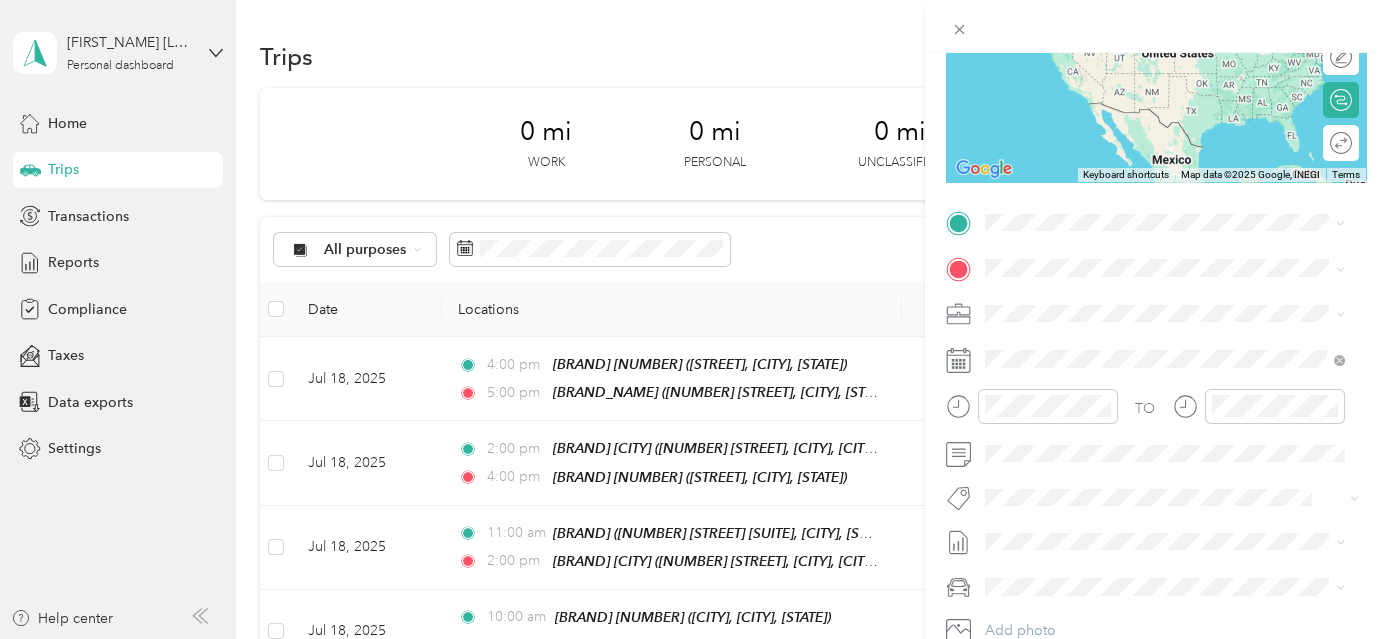 click on "[BRAND_NAME] [NUMBER] [STREET], [POSTAL_CODE], [CITY], [STATE], [COUNTRY]" at bounding box center [1180, 416] 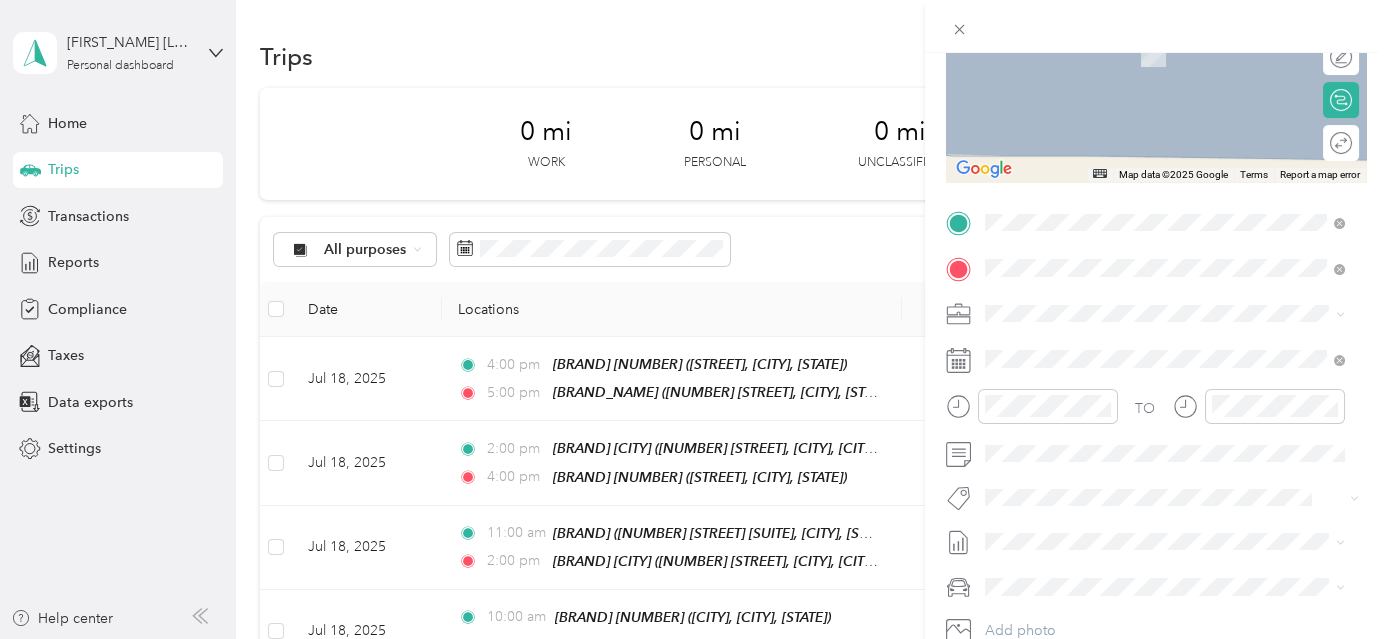 click on "[BRAND] [CITY] [BRAND] [NUMBER] [STREET], [NUMBER], [CITY], [STATE], [COUNTRY]" at bounding box center (1180, 373) 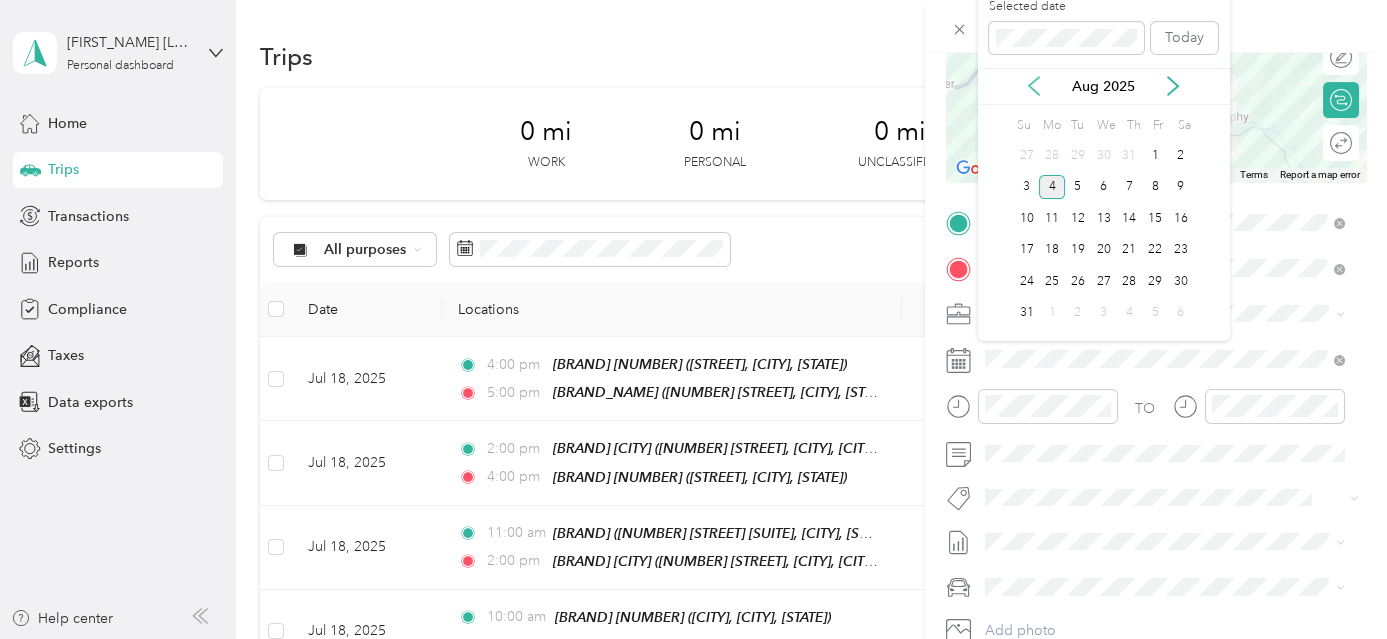 click 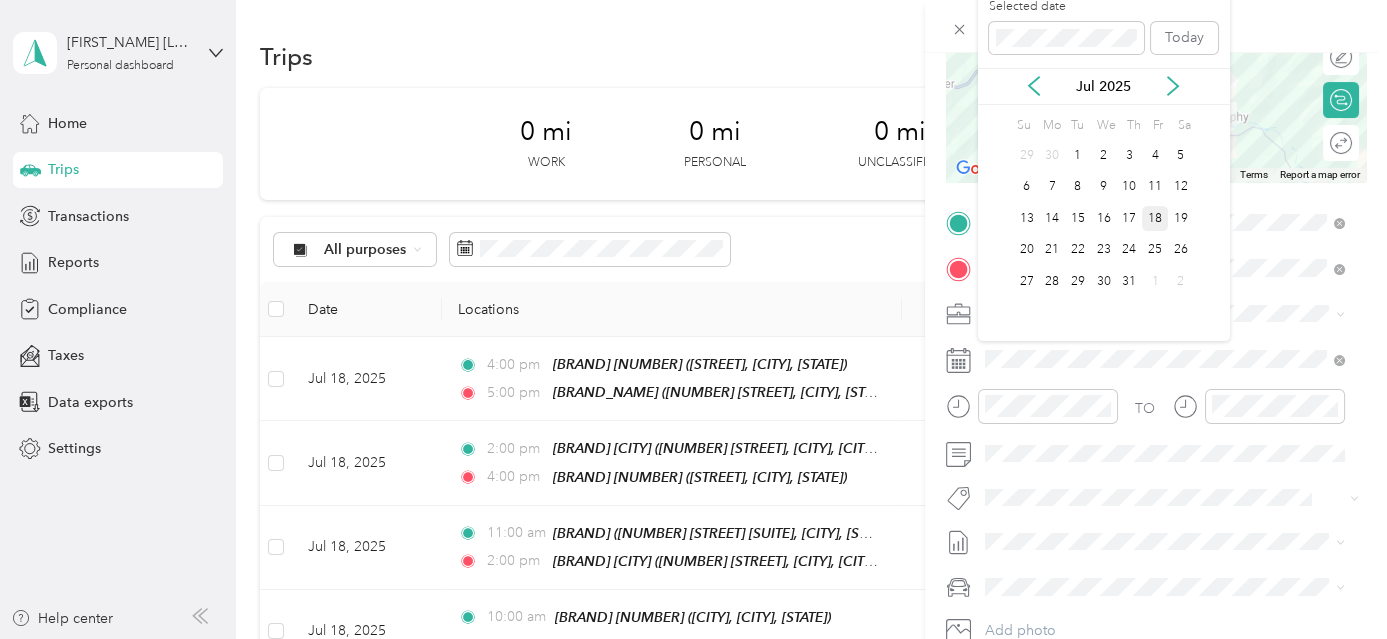 click on "18" at bounding box center [1155, 218] 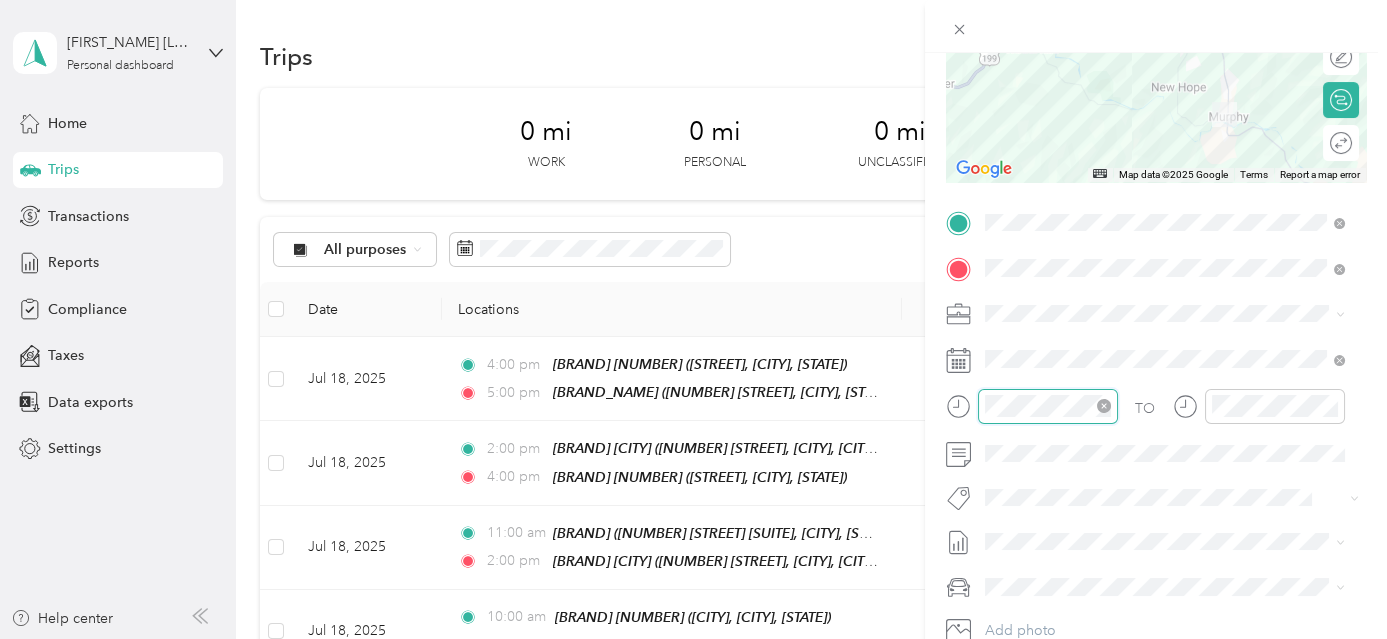 scroll, scrollTop: 120, scrollLeft: 0, axis: vertical 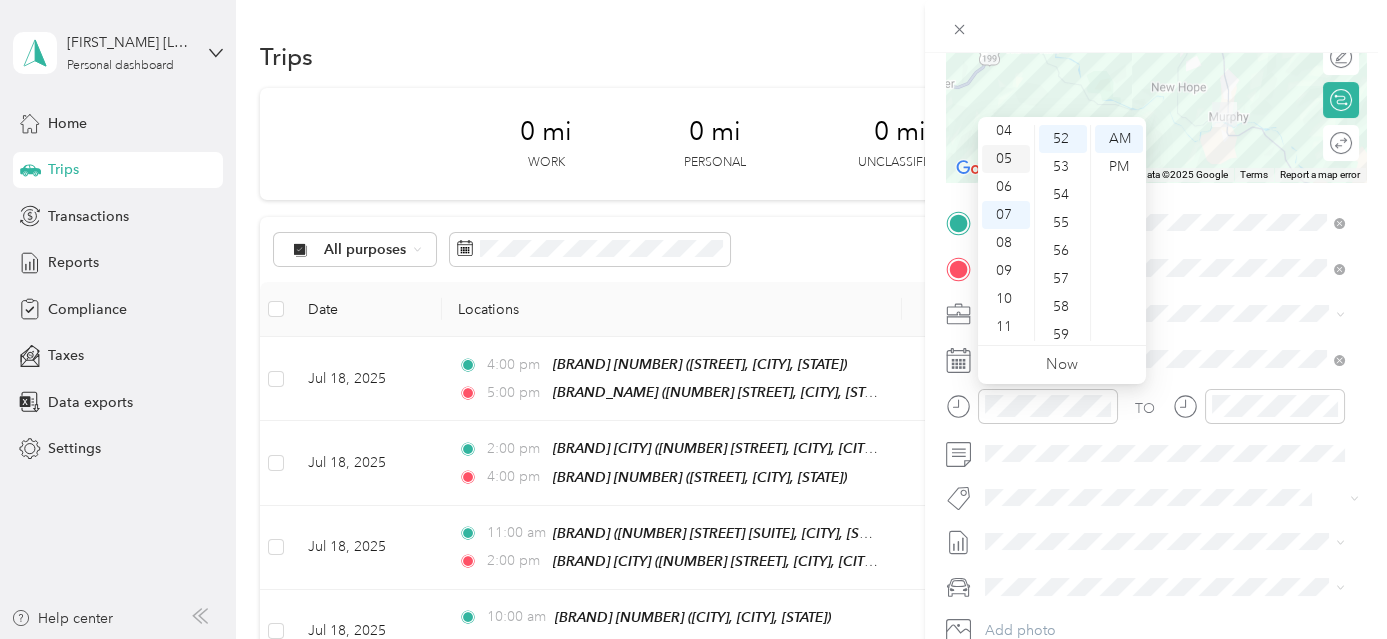 click on "05" at bounding box center [1006, 159] 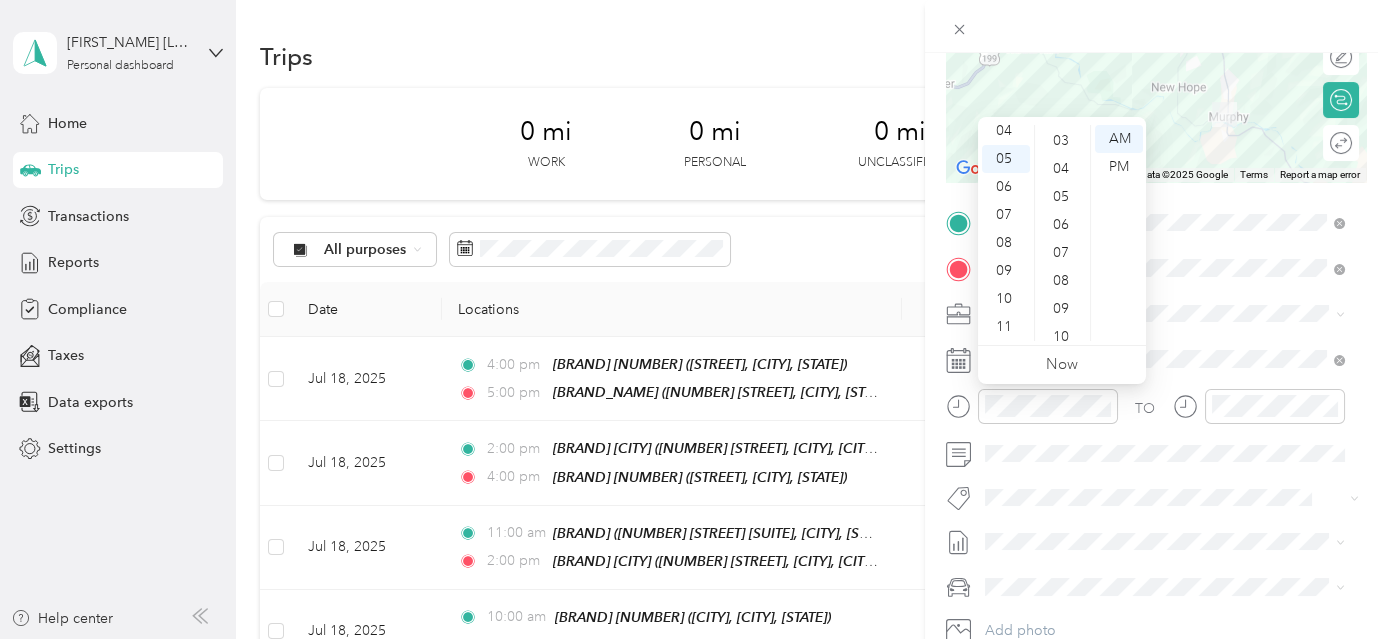 scroll, scrollTop: 0, scrollLeft: 0, axis: both 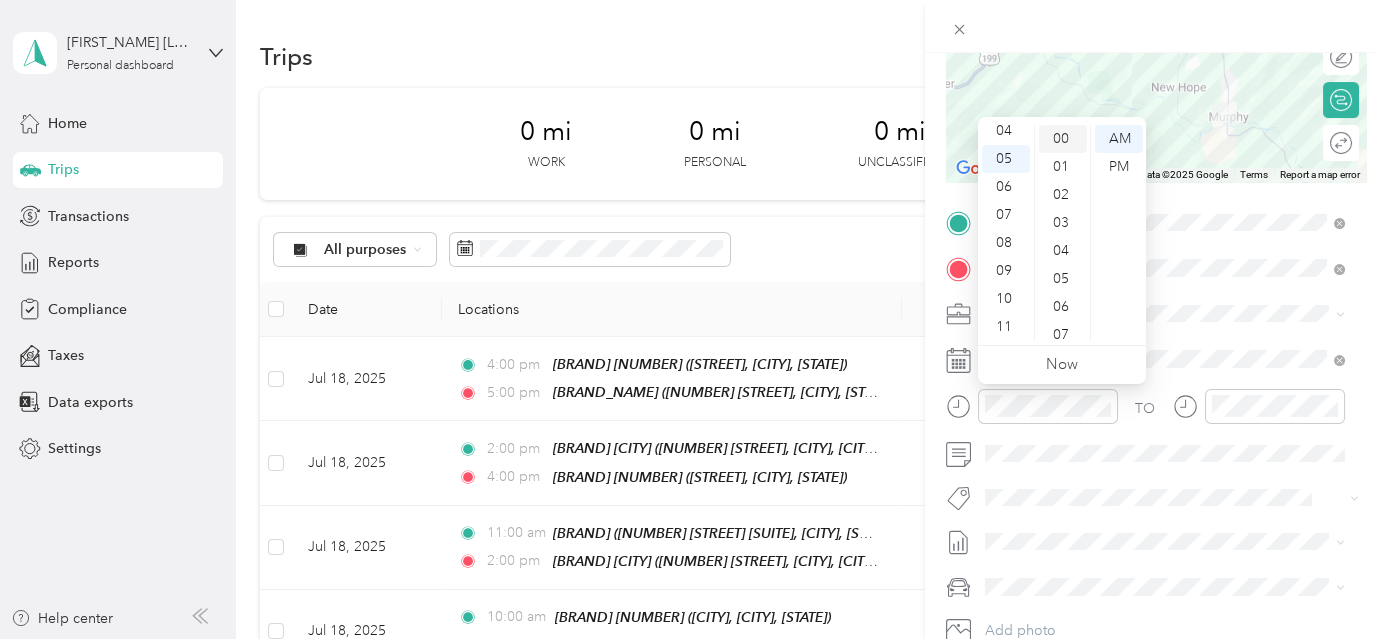 click on "00" at bounding box center (1063, 139) 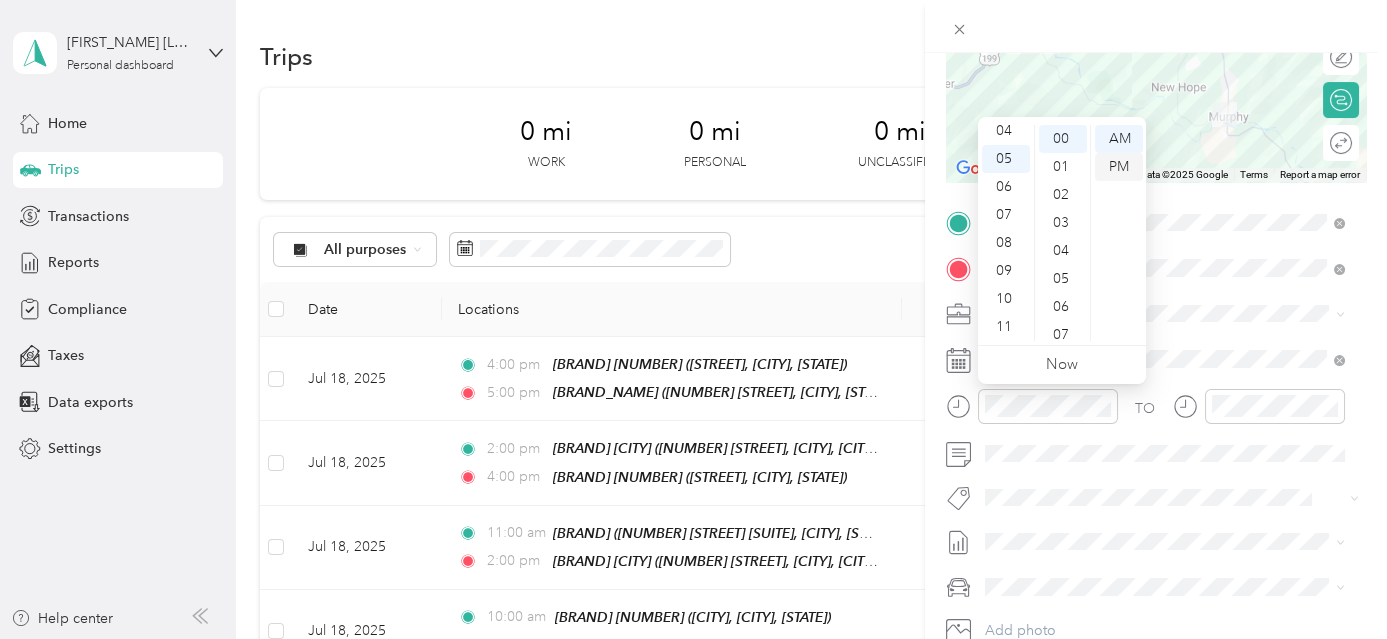 click on "PM" at bounding box center [1119, 167] 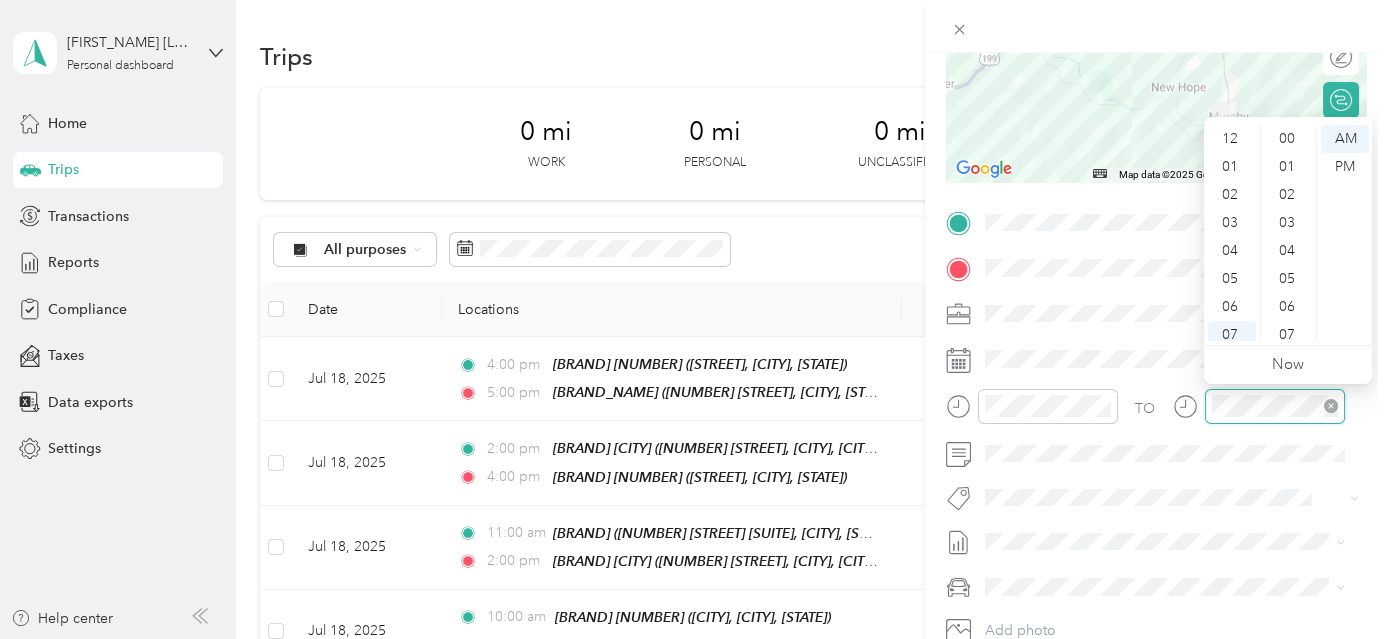 scroll, scrollTop: 1456, scrollLeft: 0, axis: vertical 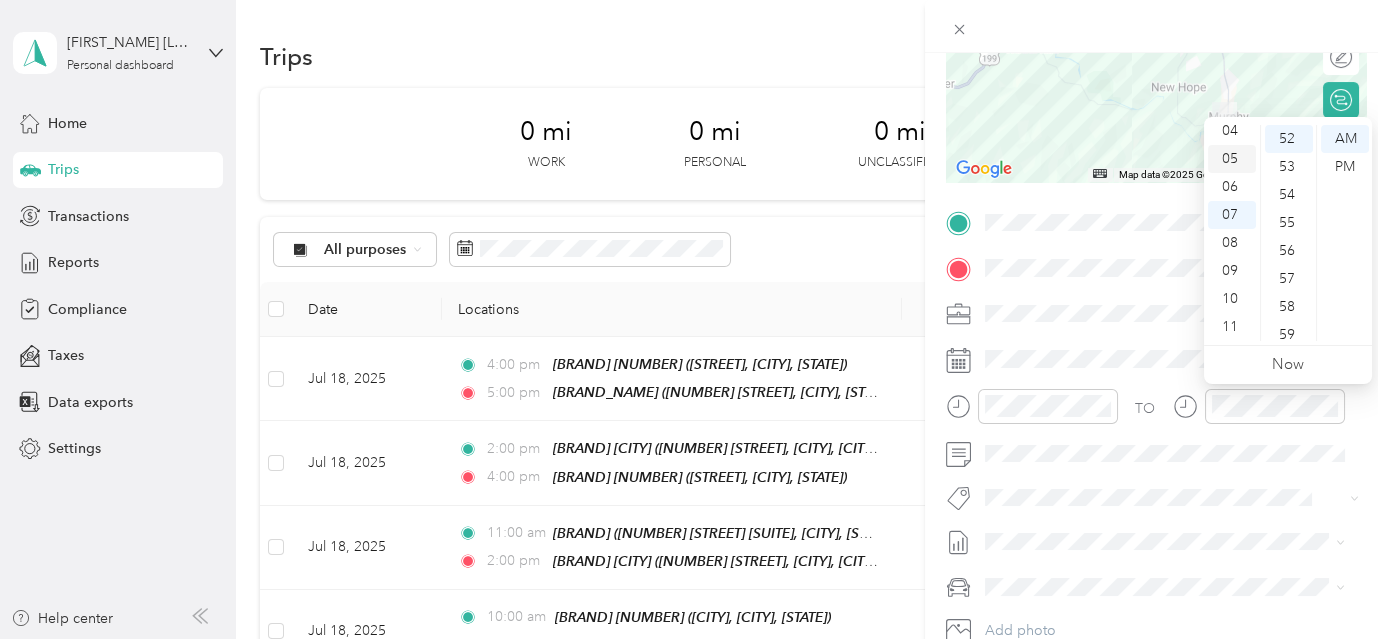 click on "05" at bounding box center [1232, 159] 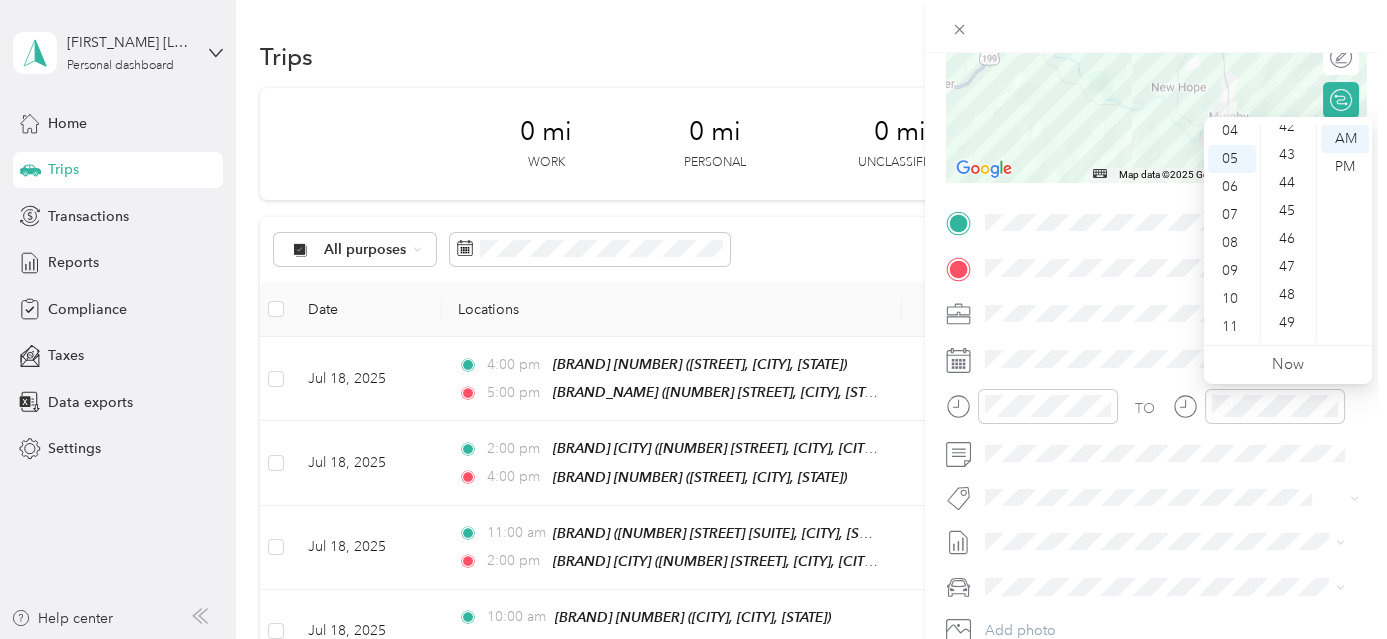 scroll, scrollTop: 819, scrollLeft: 0, axis: vertical 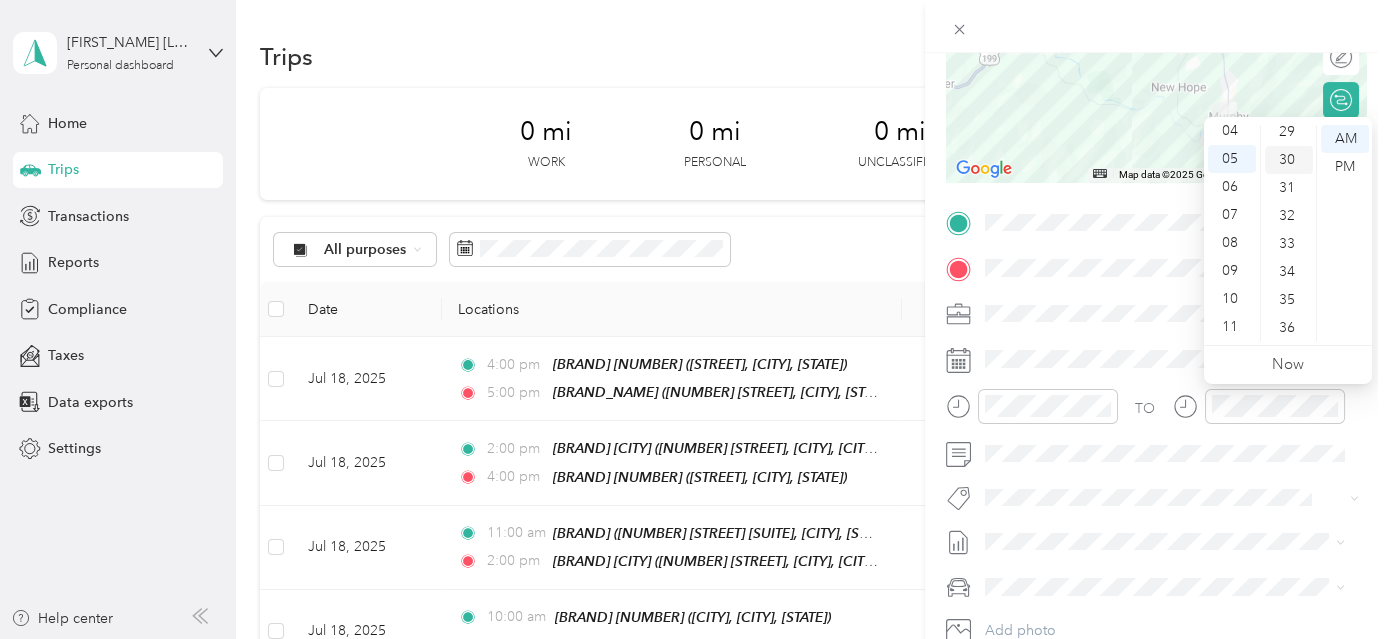 click on "30" at bounding box center (1289, 160) 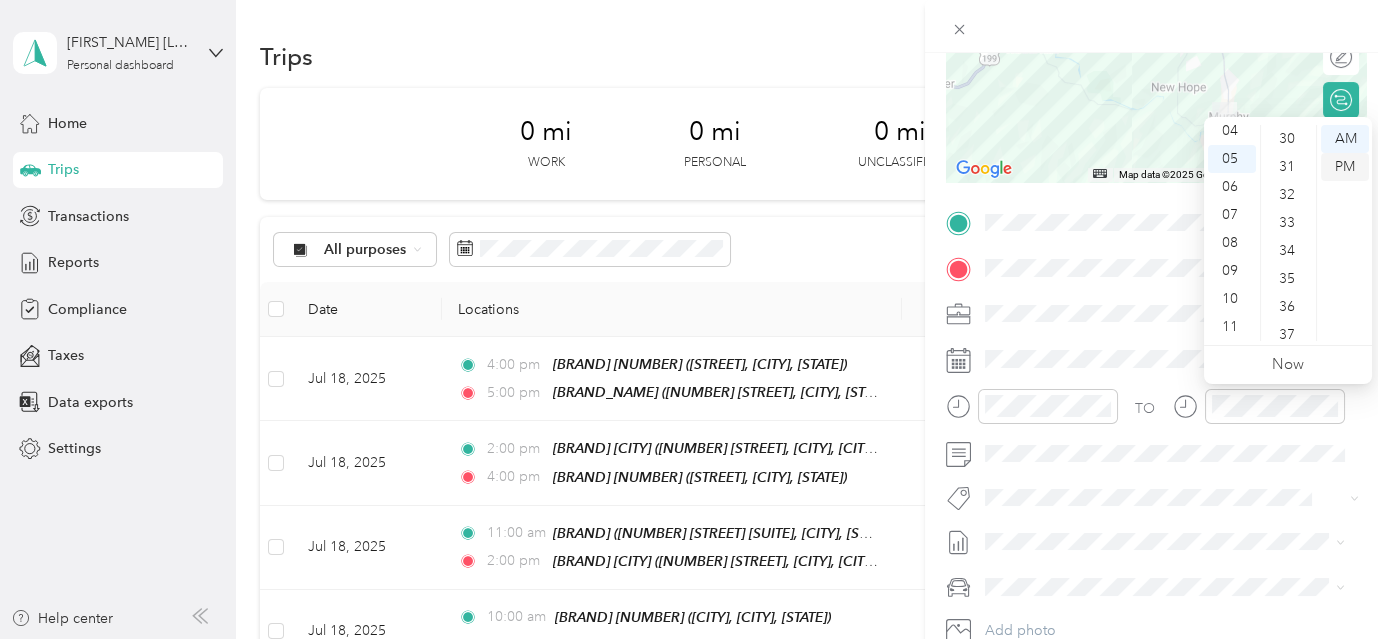 scroll, scrollTop: 840, scrollLeft: 0, axis: vertical 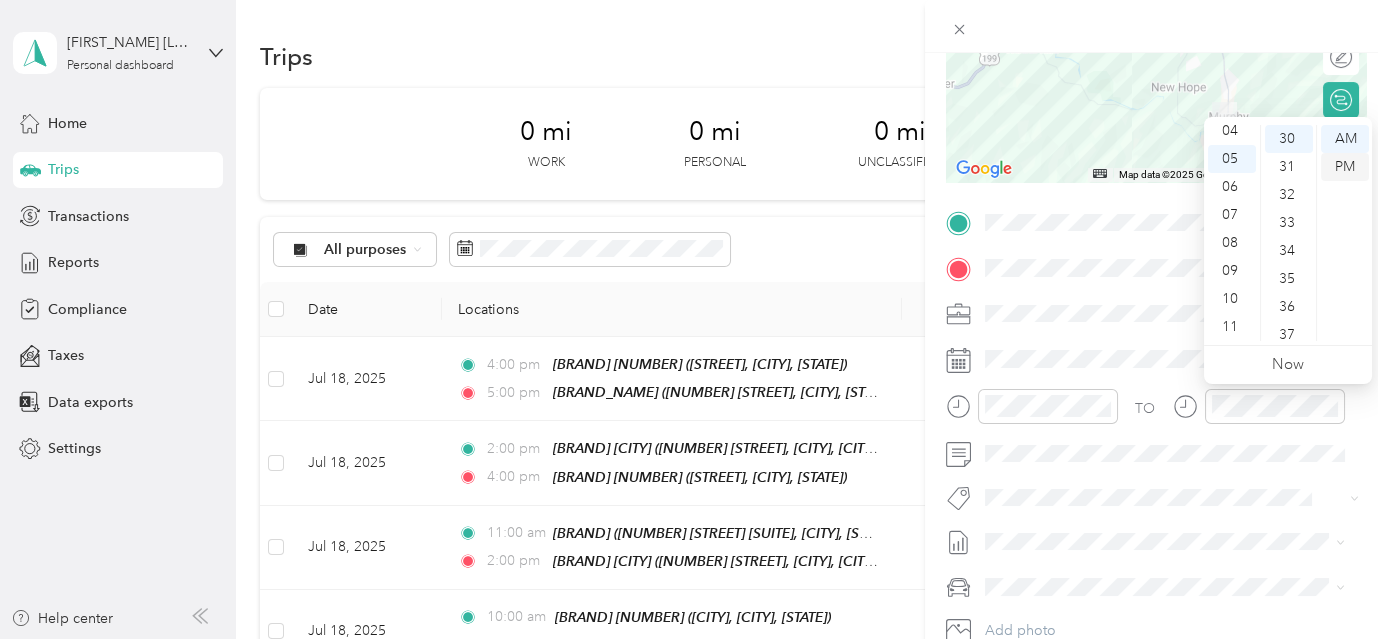 click on "PM" at bounding box center (1345, 167) 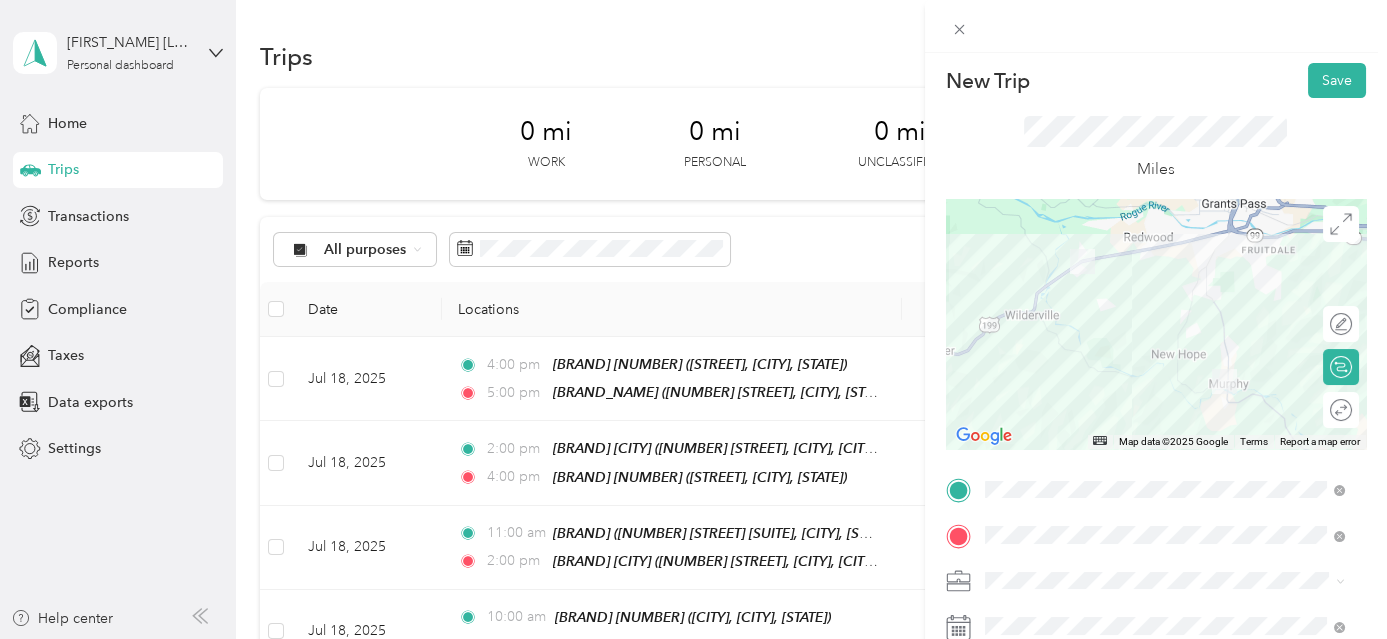 scroll, scrollTop: 0, scrollLeft: 0, axis: both 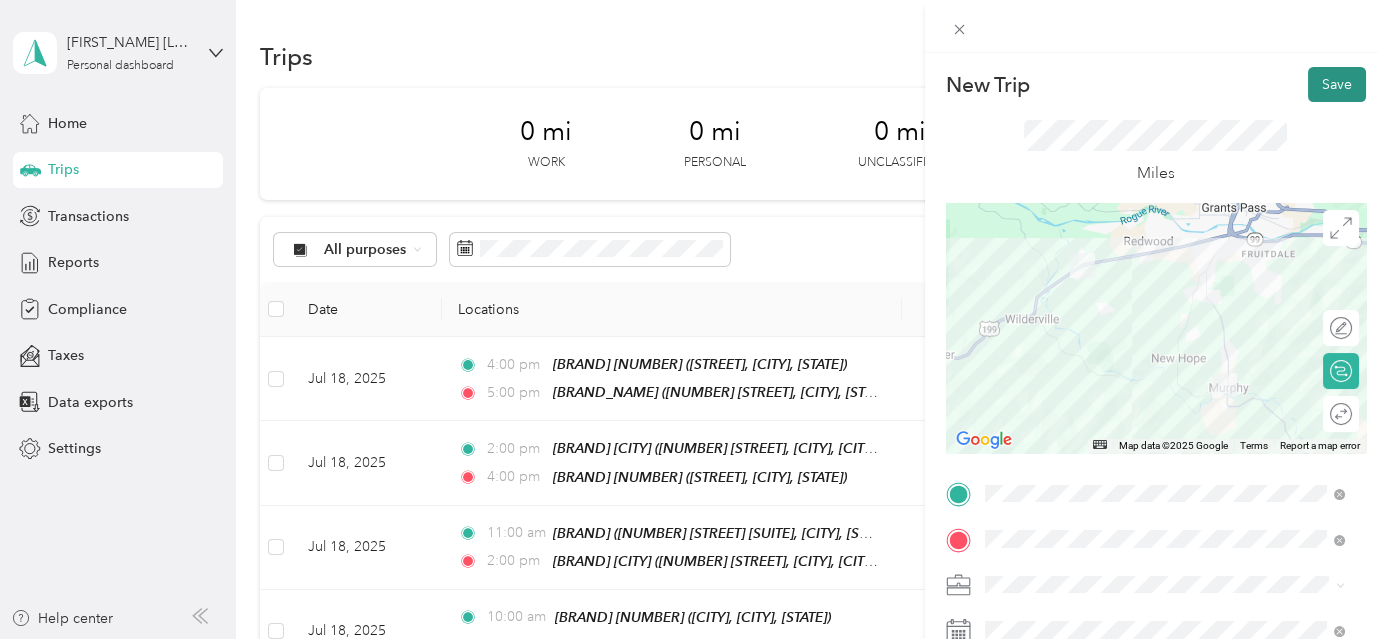 click on "Save" at bounding box center (1337, 84) 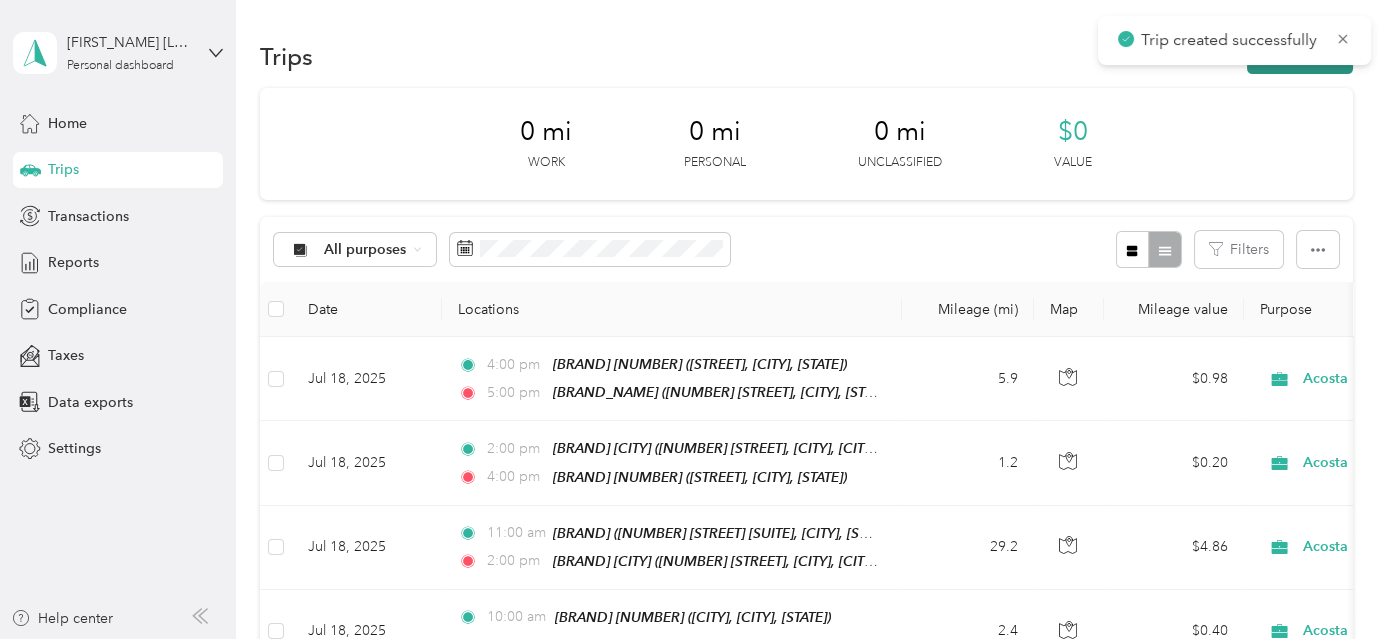 click on "New trip" at bounding box center (1300, 56) 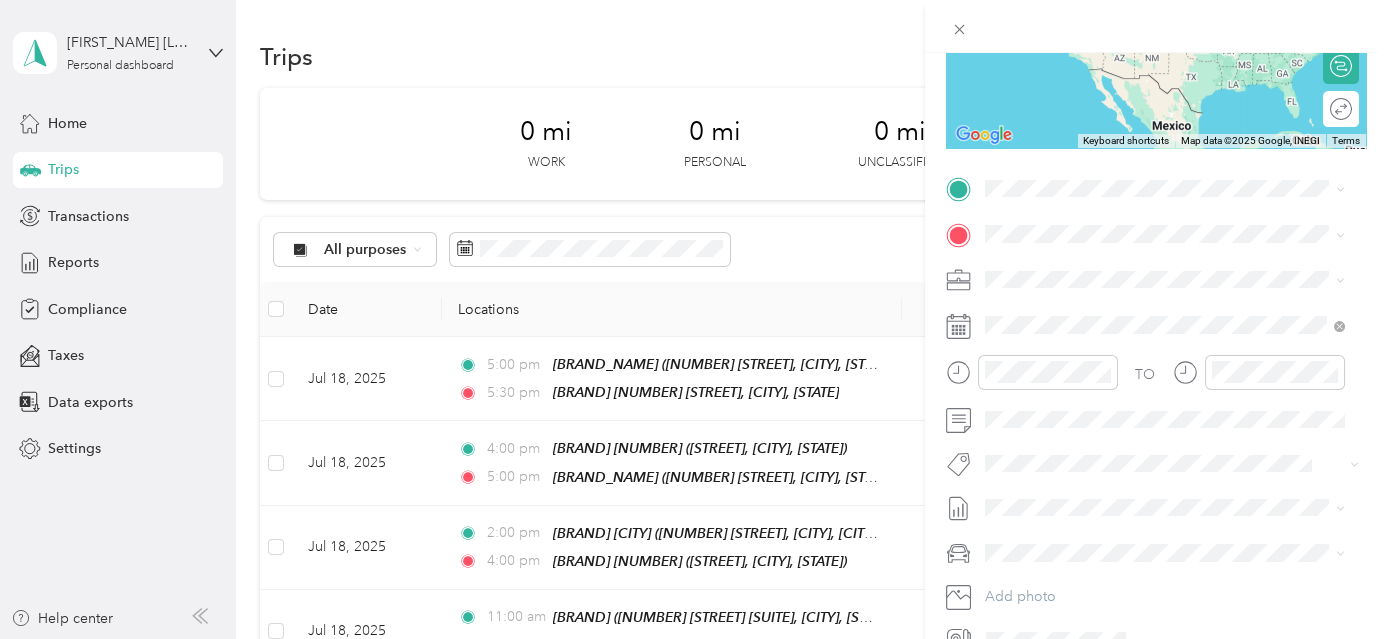 scroll, scrollTop: 307, scrollLeft: 0, axis: vertical 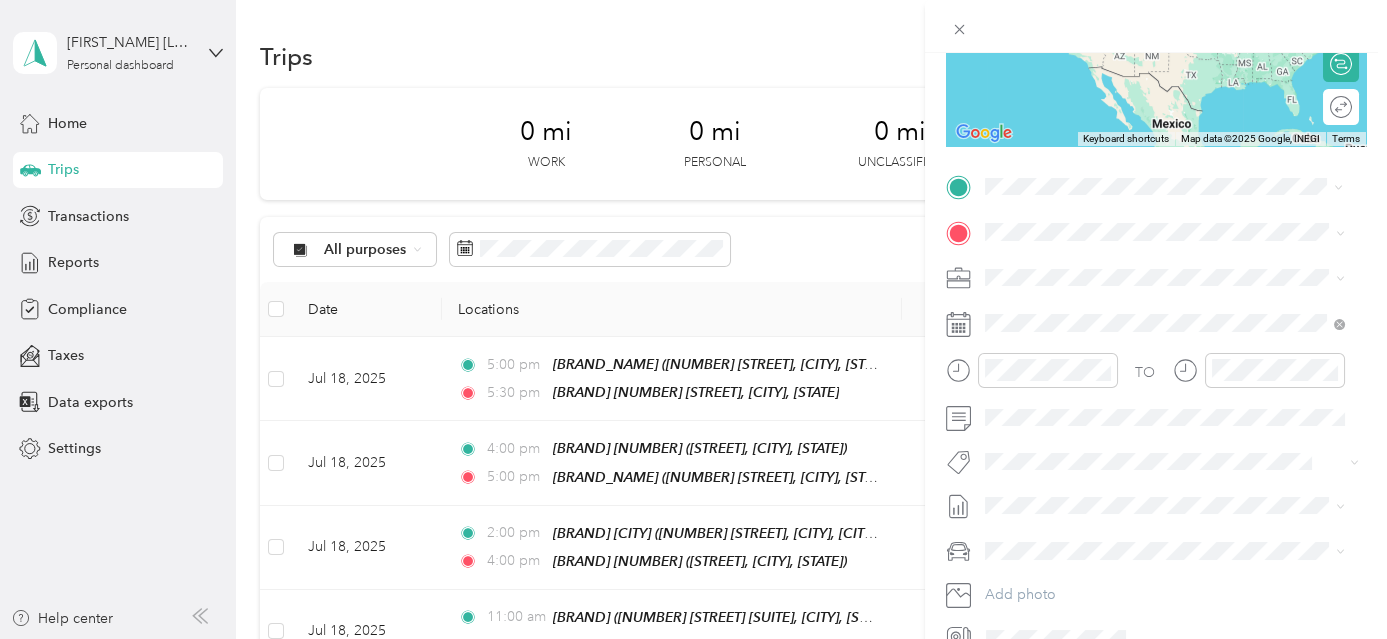 click on "[BRAND] [CITY] [BRAND] [NUMBER] [STREET], [NUMBER], [CITY], [STATE], [COUNTRY]" at bounding box center (1180, 291) 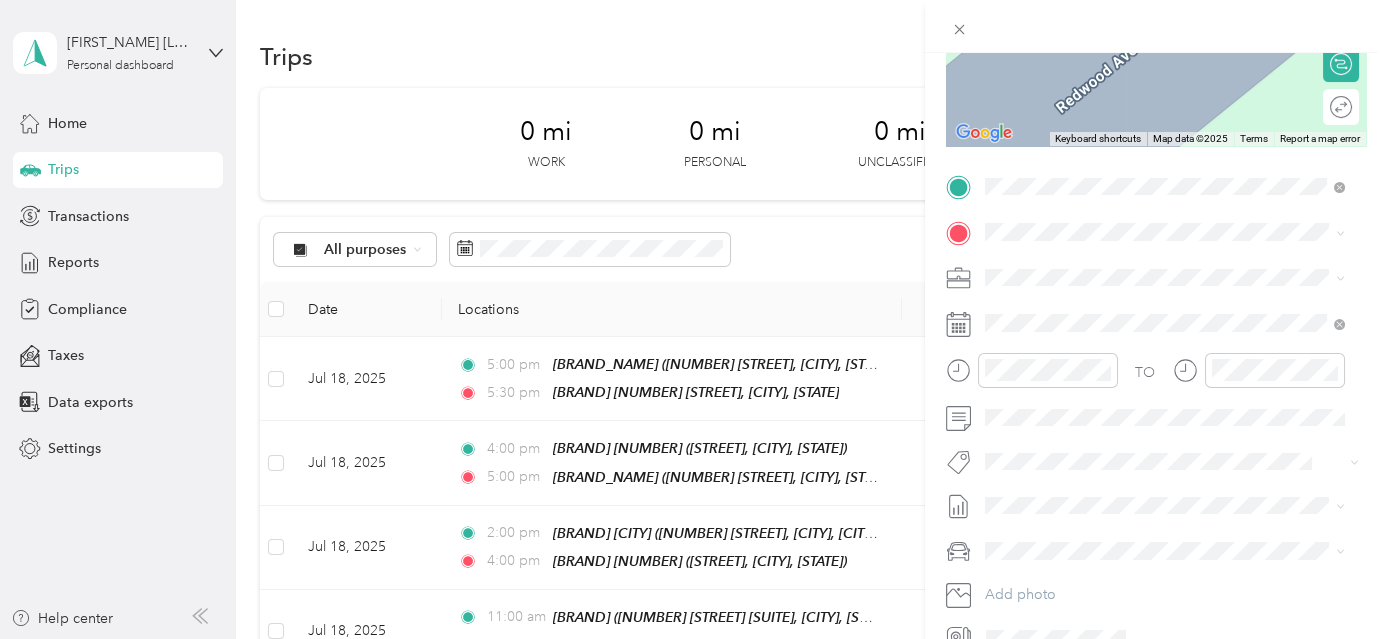 click on "[STREET], [POSTAL_CODE], [CITY], [STATE], [COUNTRY]" at bounding box center [1161, 334] 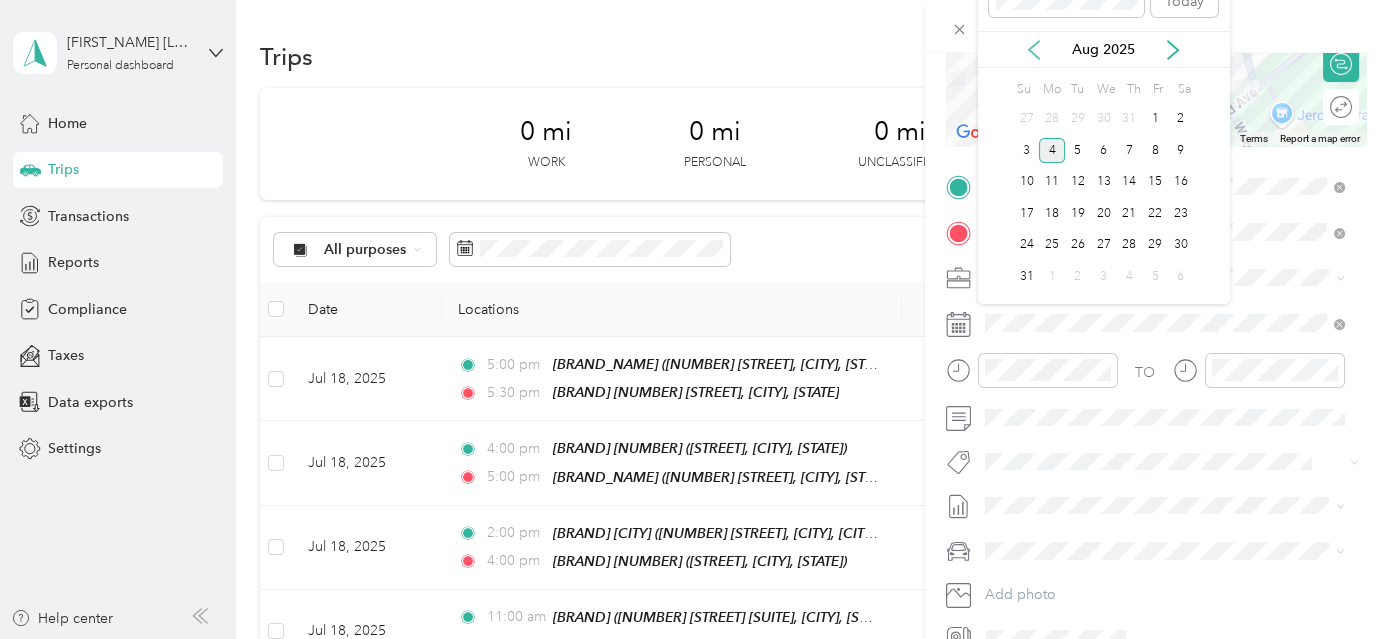 click 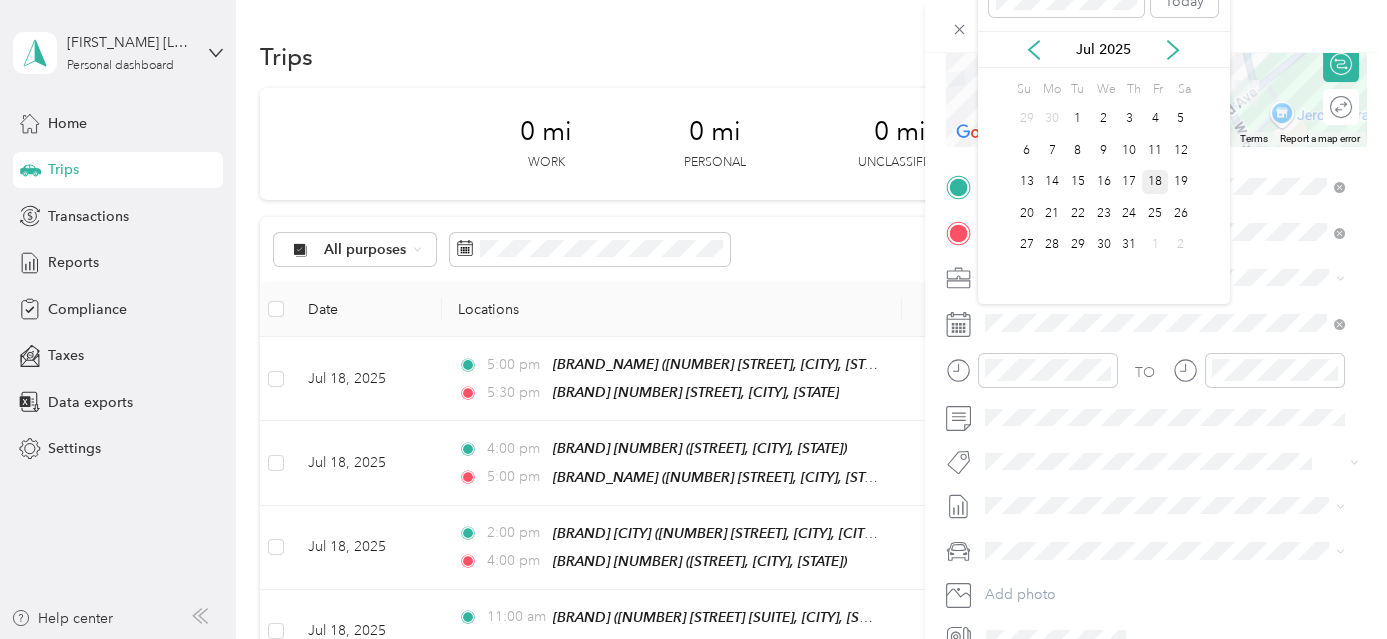 click on "18" at bounding box center (1155, 182) 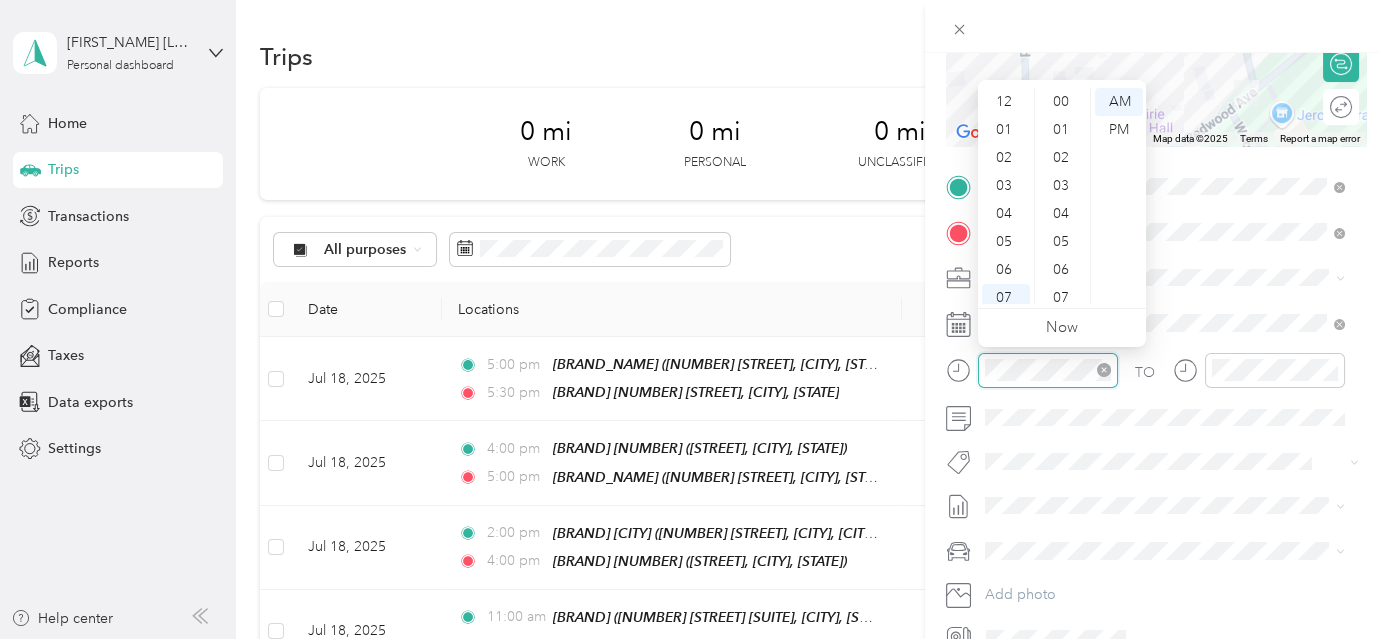 scroll, scrollTop: 1464, scrollLeft: 0, axis: vertical 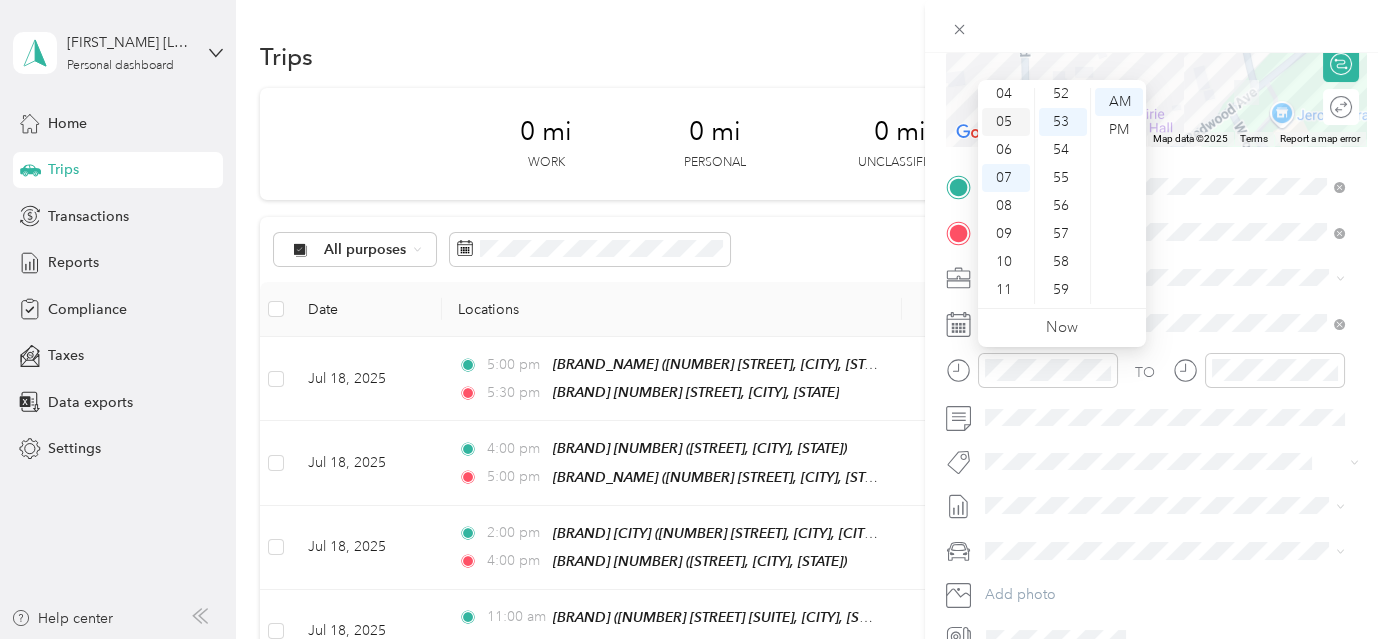 click on "05" at bounding box center [1006, 122] 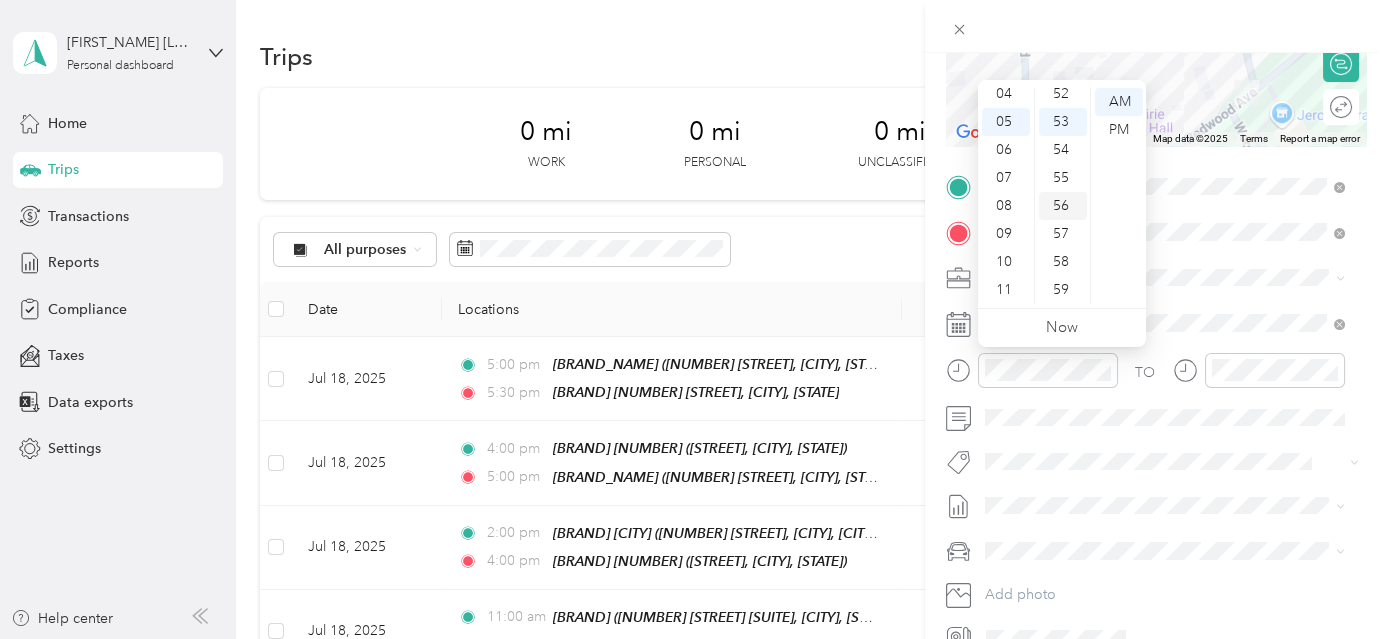 scroll, scrollTop: 736, scrollLeft: 0, axis: vertical 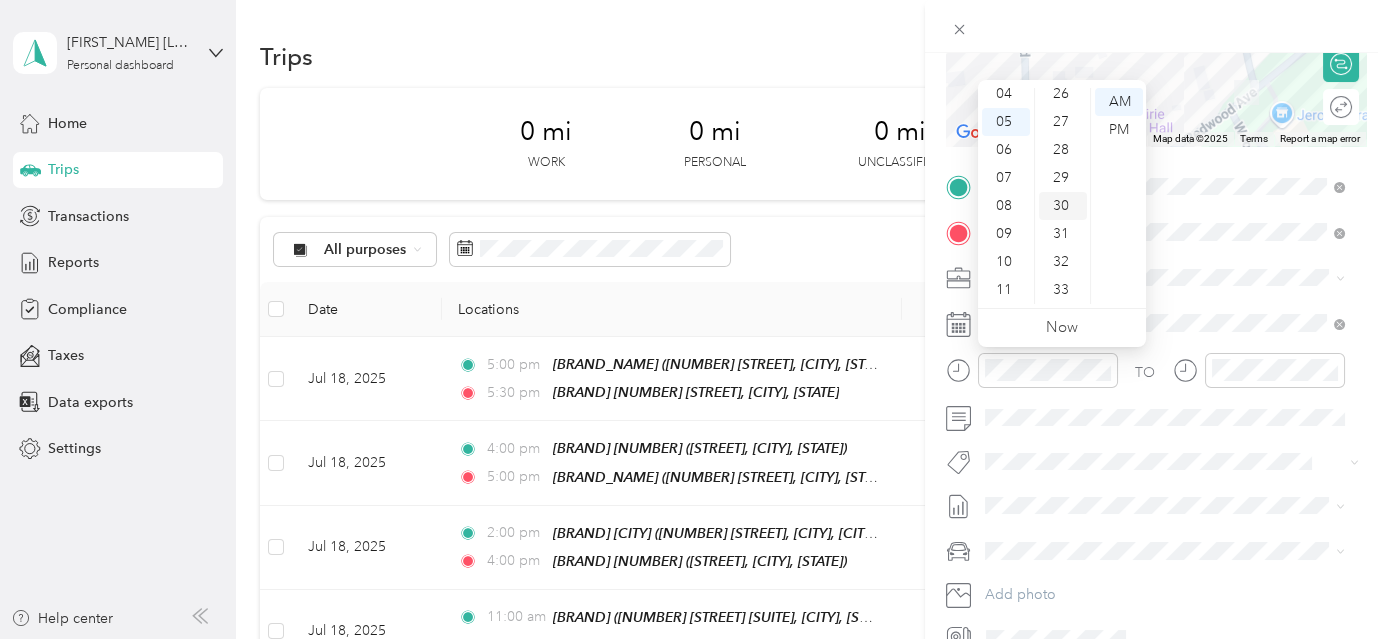 click on "30" at bounding box center [1063, 206] 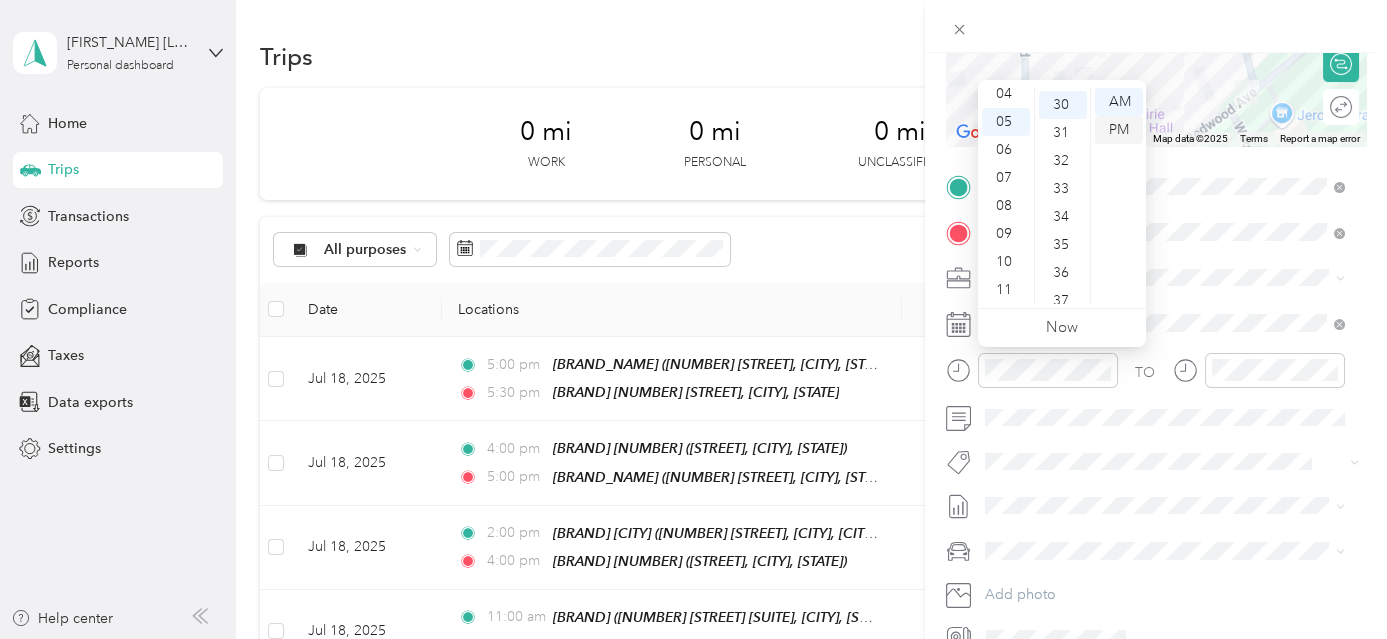 scroll, scrollTop: 840, scrollLeft: 0, axis: vertical 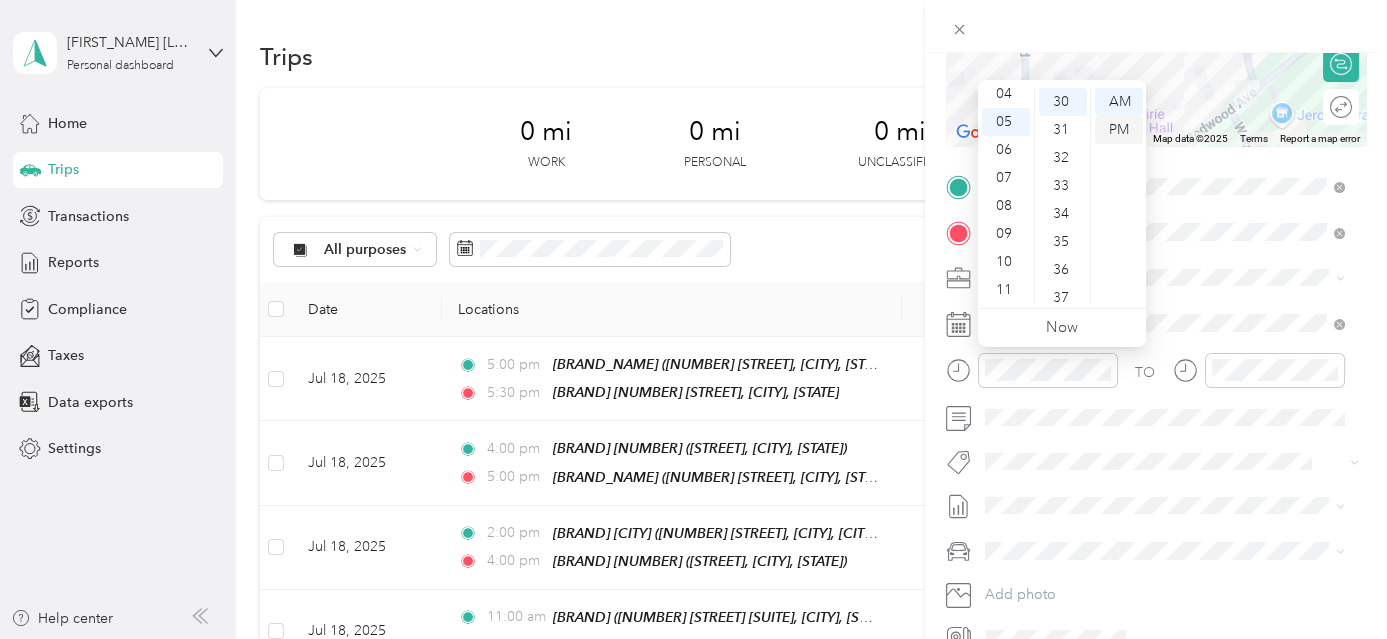 click on "PM" at bounding box center (1119, 130) 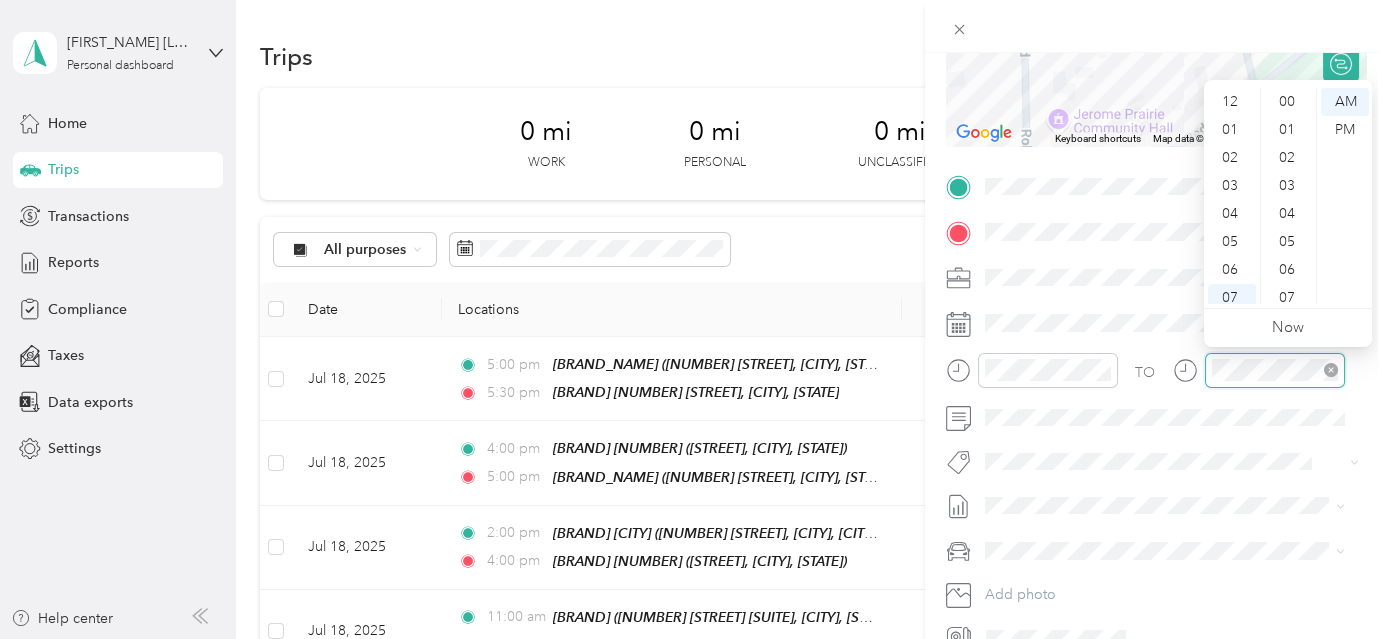 scroll, scrollTop: 1464, scrollLeft: 0, axis: vertical 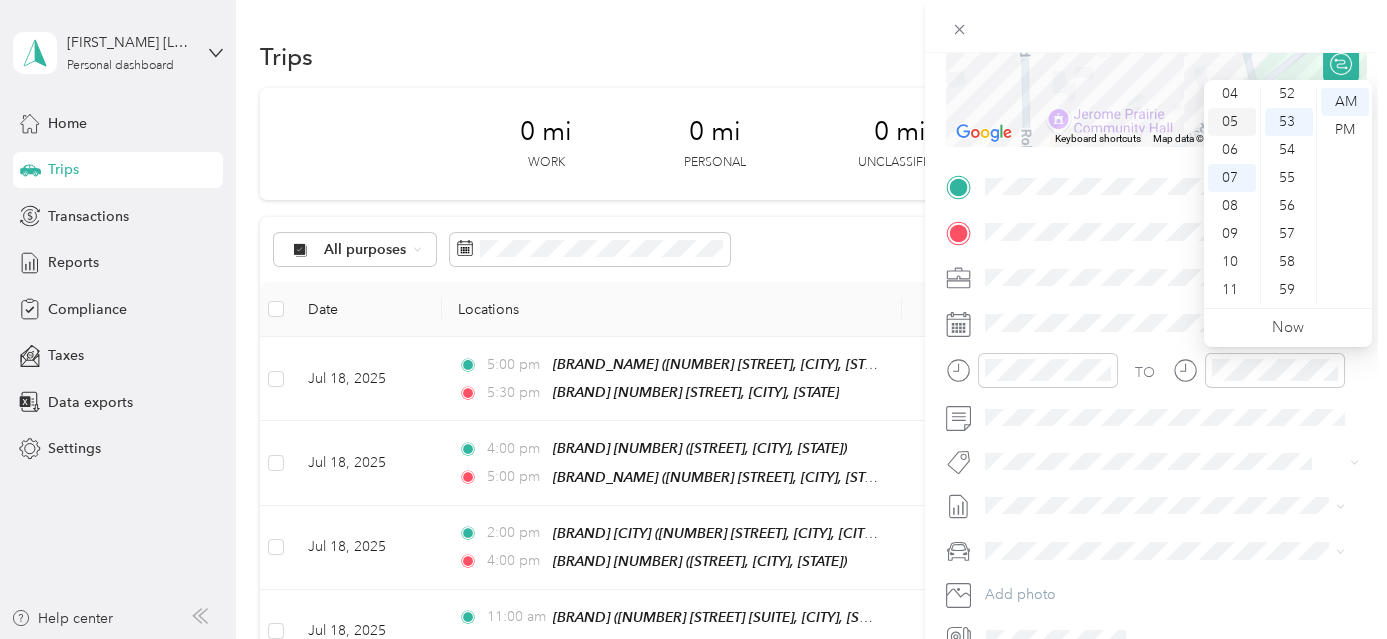click on "05" at bounding box center [1232, 122] 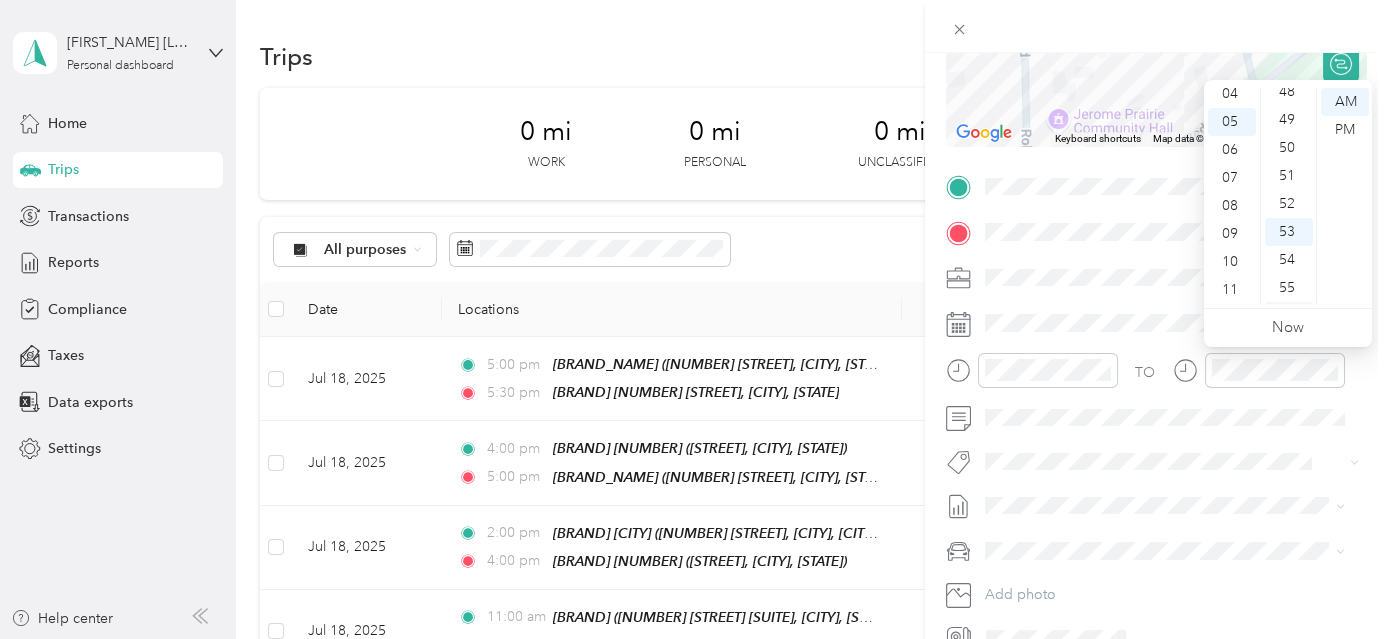 scroll, scrollTop: 1100, scrollLeft: 0, axis: vertical 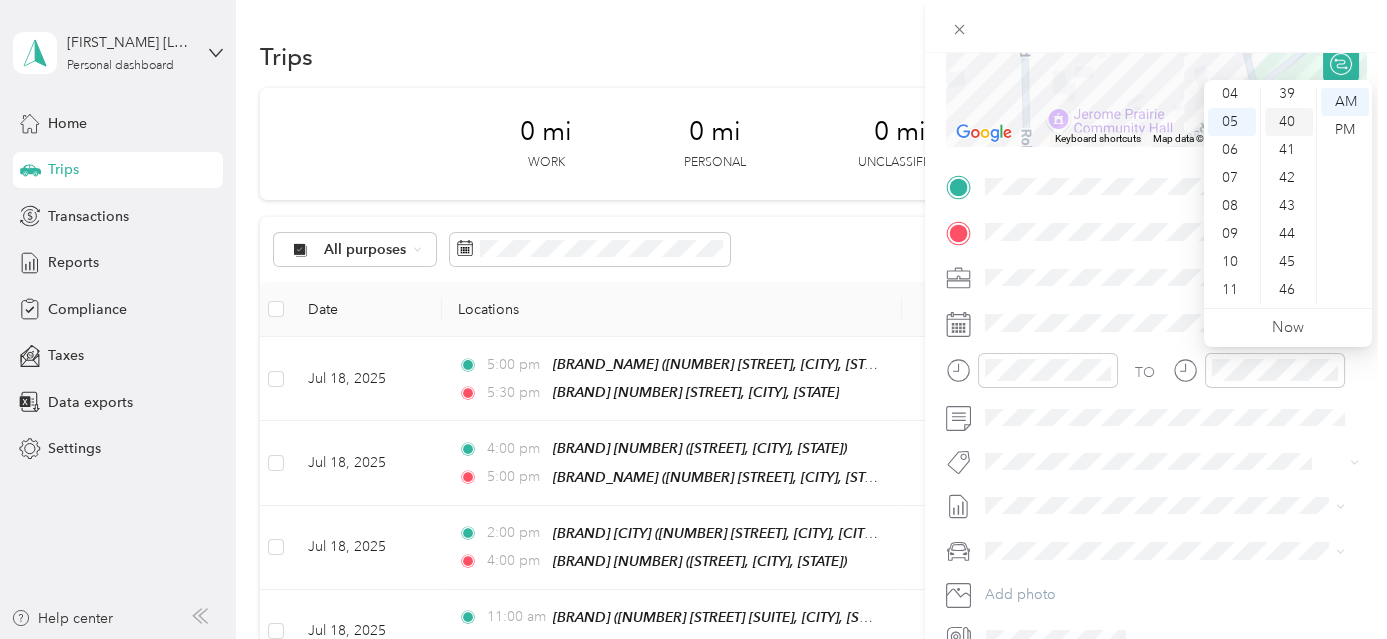 click on "40" at bounding box center (1289, 122) 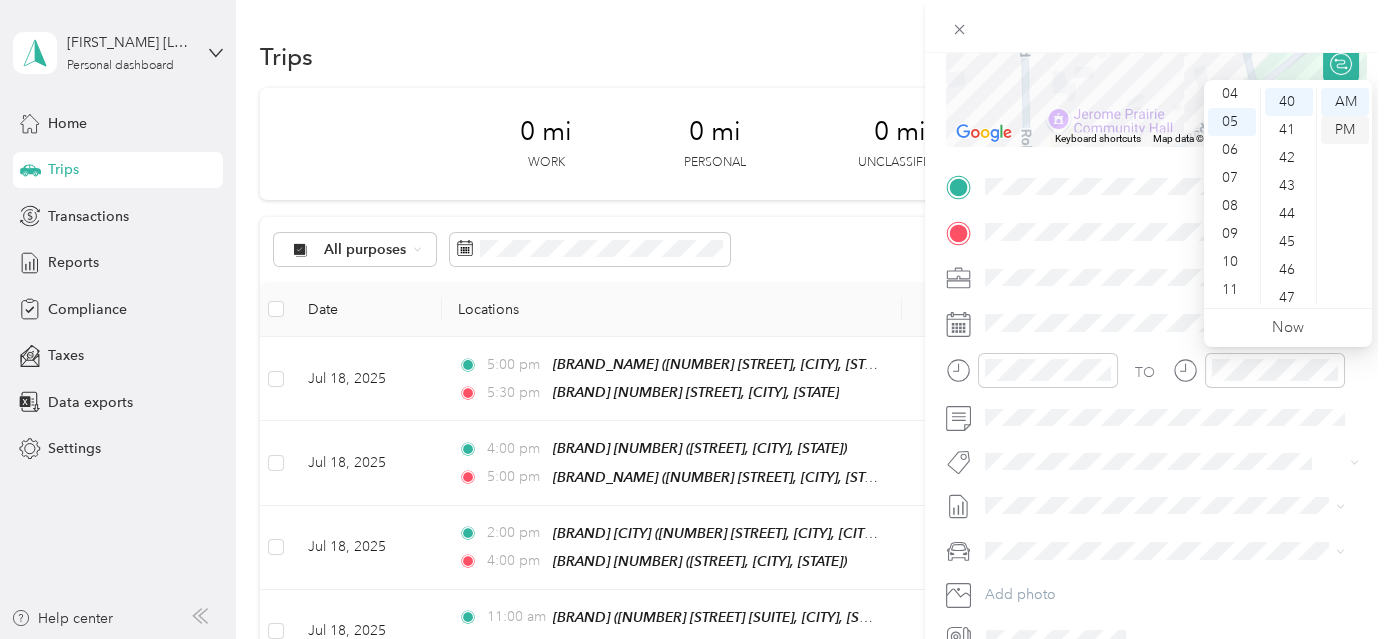scroll, scrollTop: 1120, scrollLeft: 0, axis: vertical 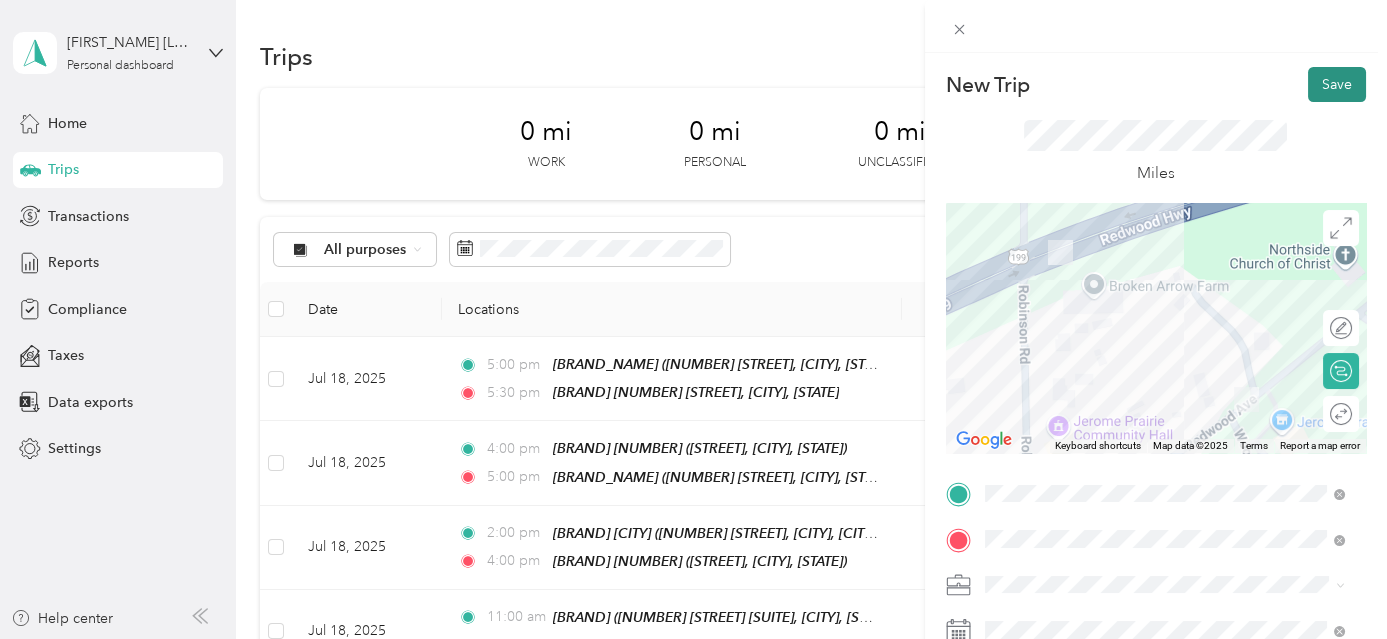 click on "Save" at bounding box center (1337, 84) 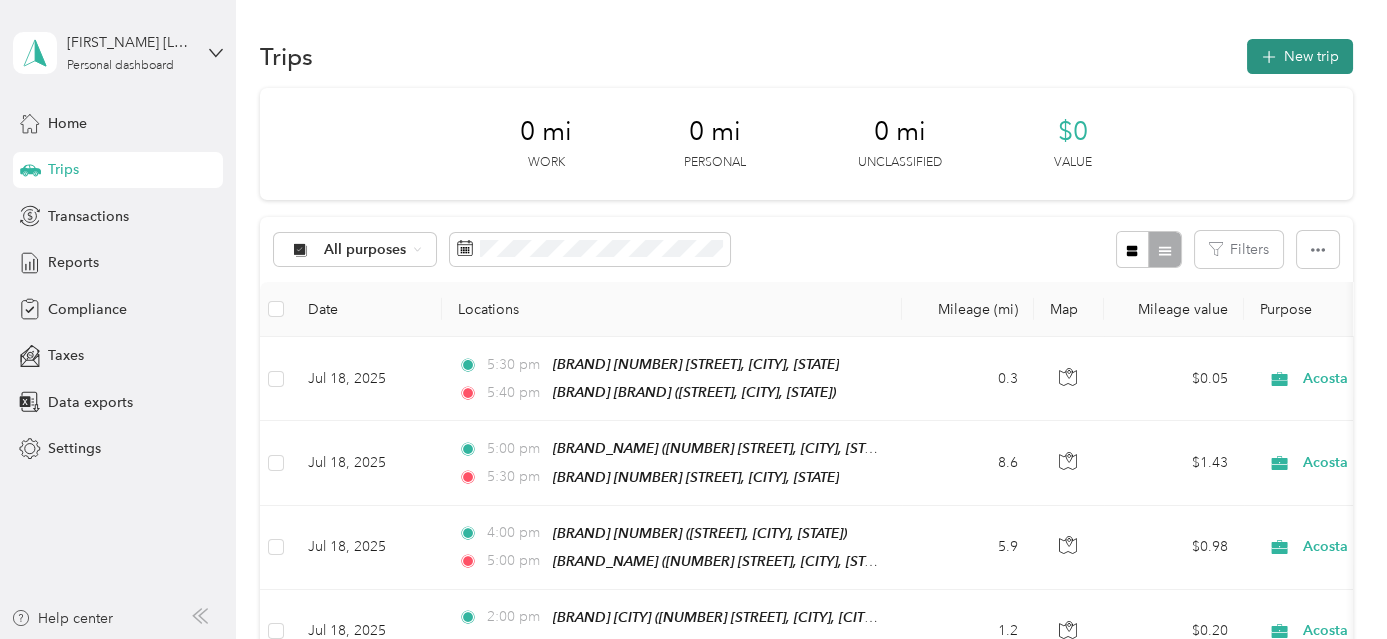 click on "New trip" at bounding box center (1300, 56) 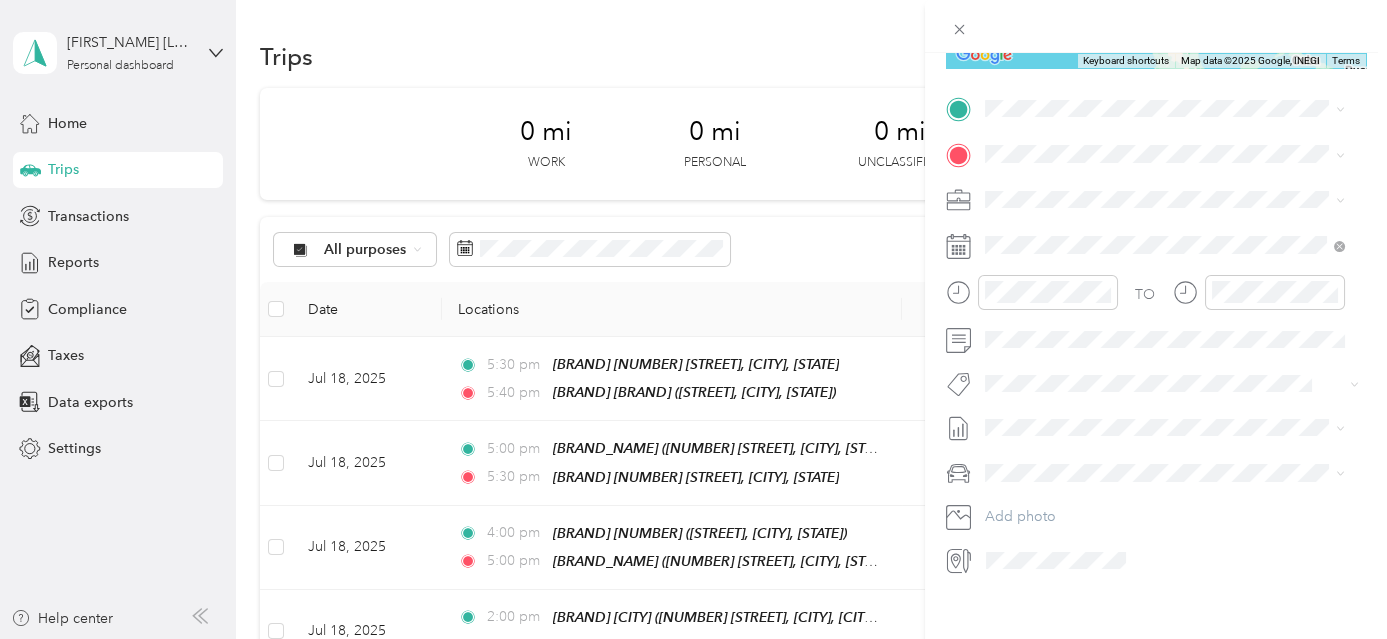 scroll, scrollTop: 400, scrollLeft: 0, axis: vertical 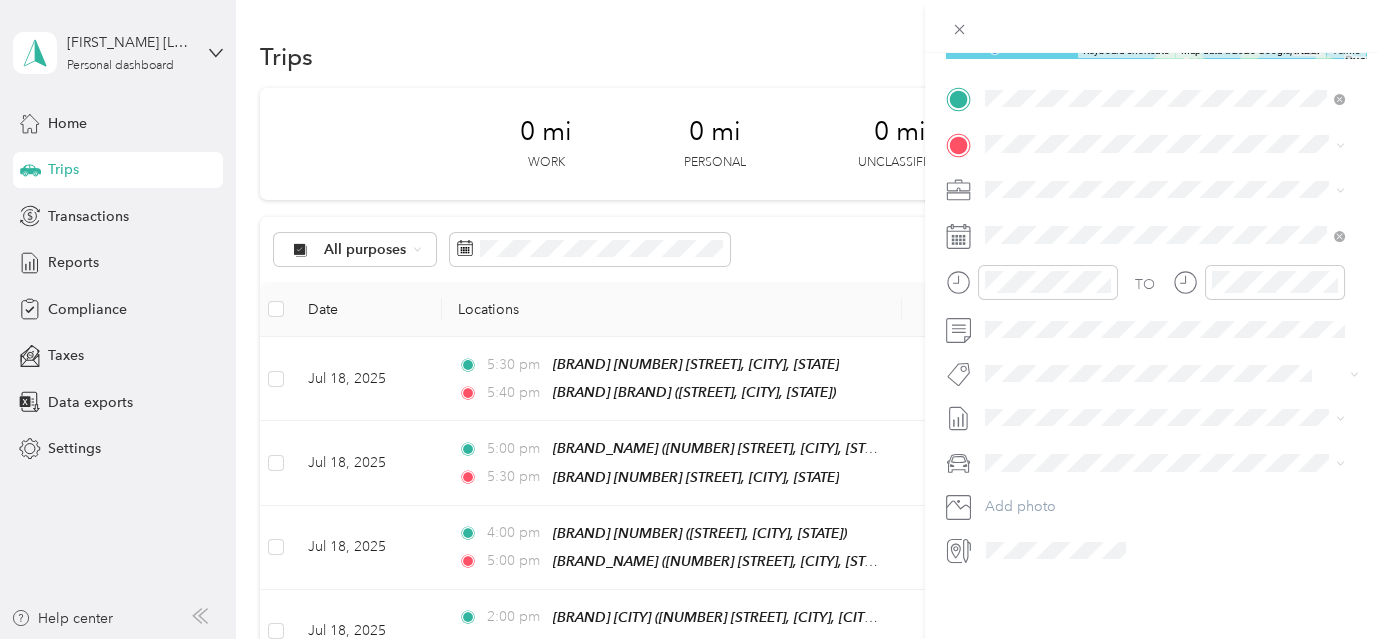 click on "[STREET], [POSTAL_CODE], [CITY], [STATE], [COUNTRY]" at bounding box center (1161, 205) 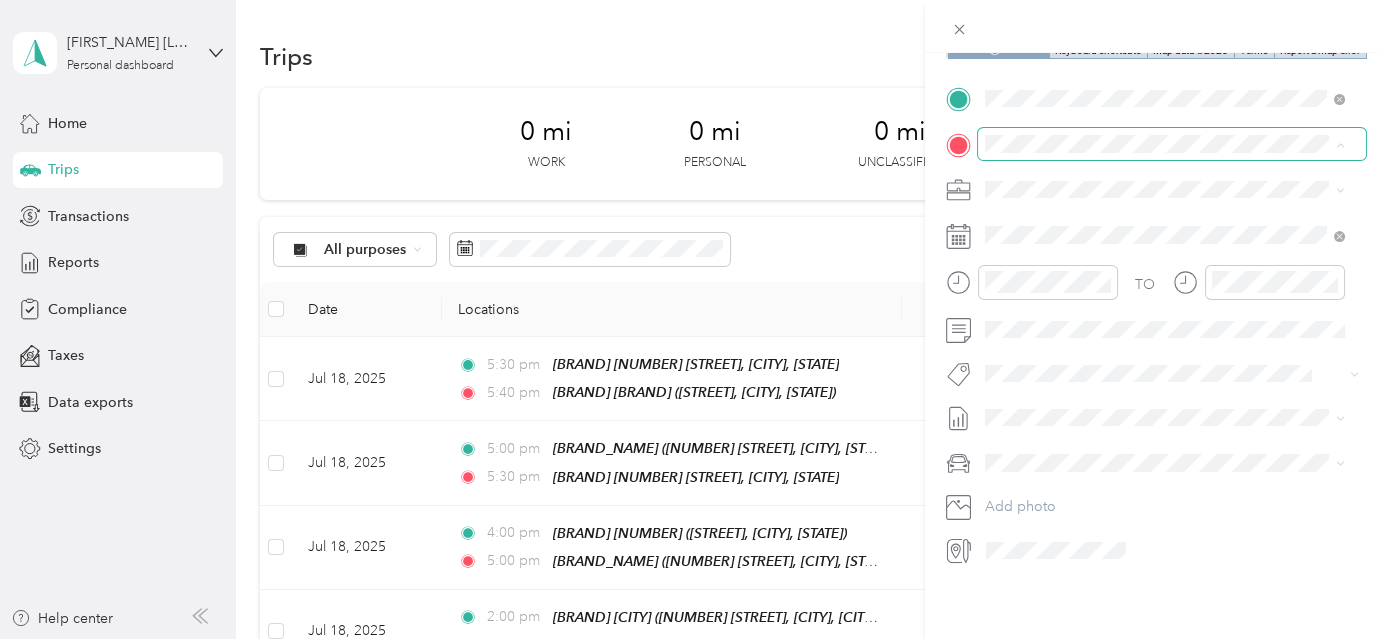 click on "[FIRST] [LAST] [NUMBER] [STREET], [POSTAL_CODE], [CITY], [STATE], [COUNTRY] TEAM [BRAND] [NUMBER] [STREET], [POSTAL_CODE], [CITY], [STATE], [COUNTRY] TEAM [BRAND] [NUMBER] [STREET], [POSTAL_CODE], [CITY], [STATE], [COUNTRY] TEAM [BRAND] [NUMBER] [STREET], [POSTAL_CODE], [CITY], [STATE], [COUNTRY] TEAM [BRAND] [NUMBER] [STREET], [POSTAL_CODE], [CITY], [STATE], [COUNTRY] TEAM [BRAND] [NUMBER] [STREET], [POSTAL_CODE], [CITY], [STATE], [COUNTRY] TEAM [BRAND] [NUMBER] [STREET], [POSTAL_CODE], [CITY], [STATE], [COUNTRY] TEAM [BRAND] TEAM [BRAND]" at bounding box center [688, 639] 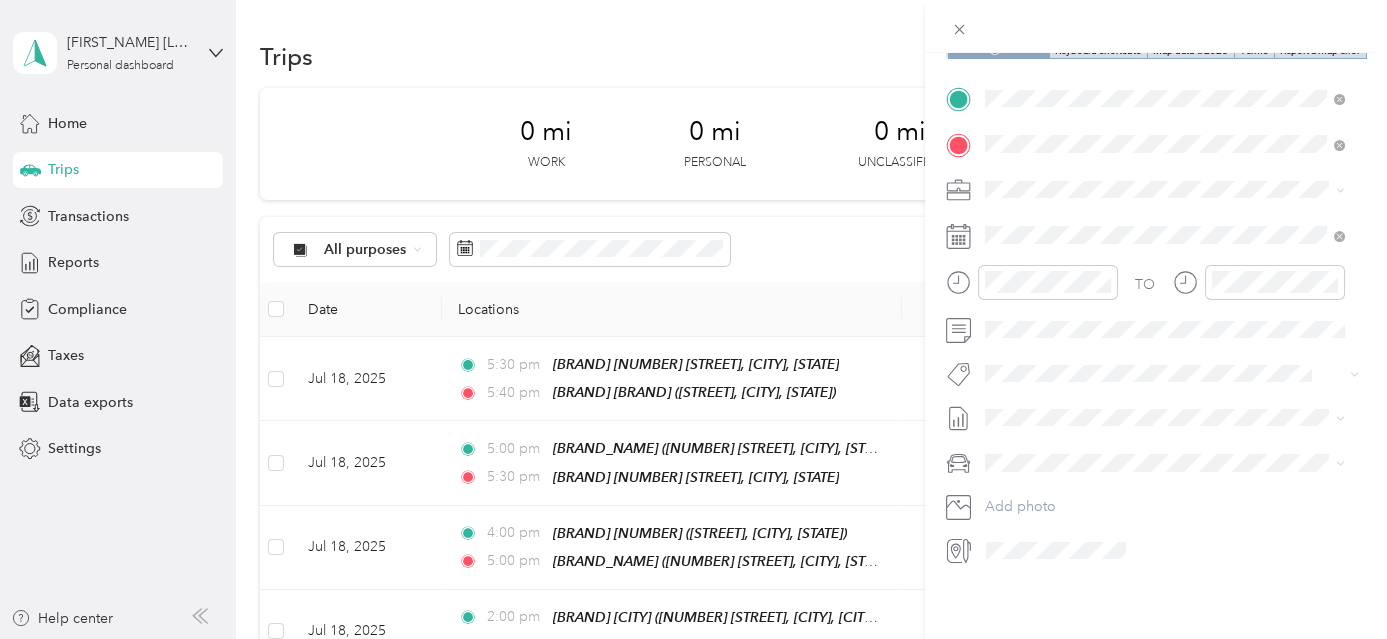click on "USPS" at bounding box center (1108, 221) 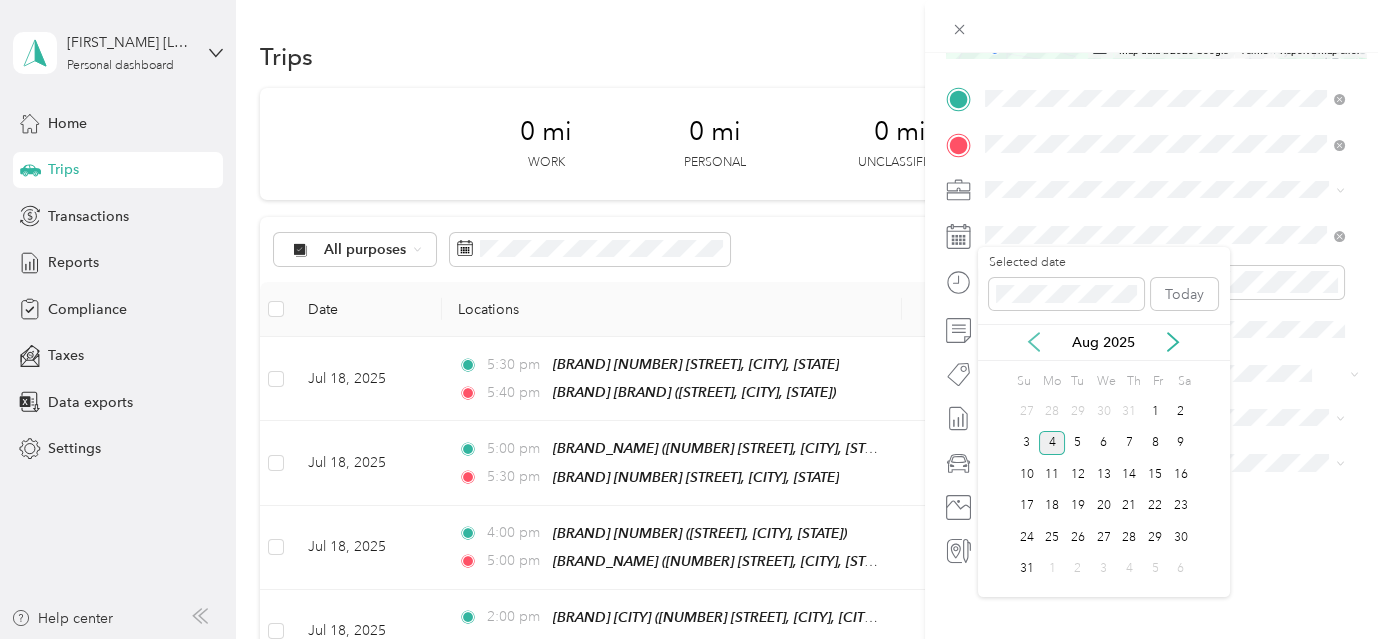 click 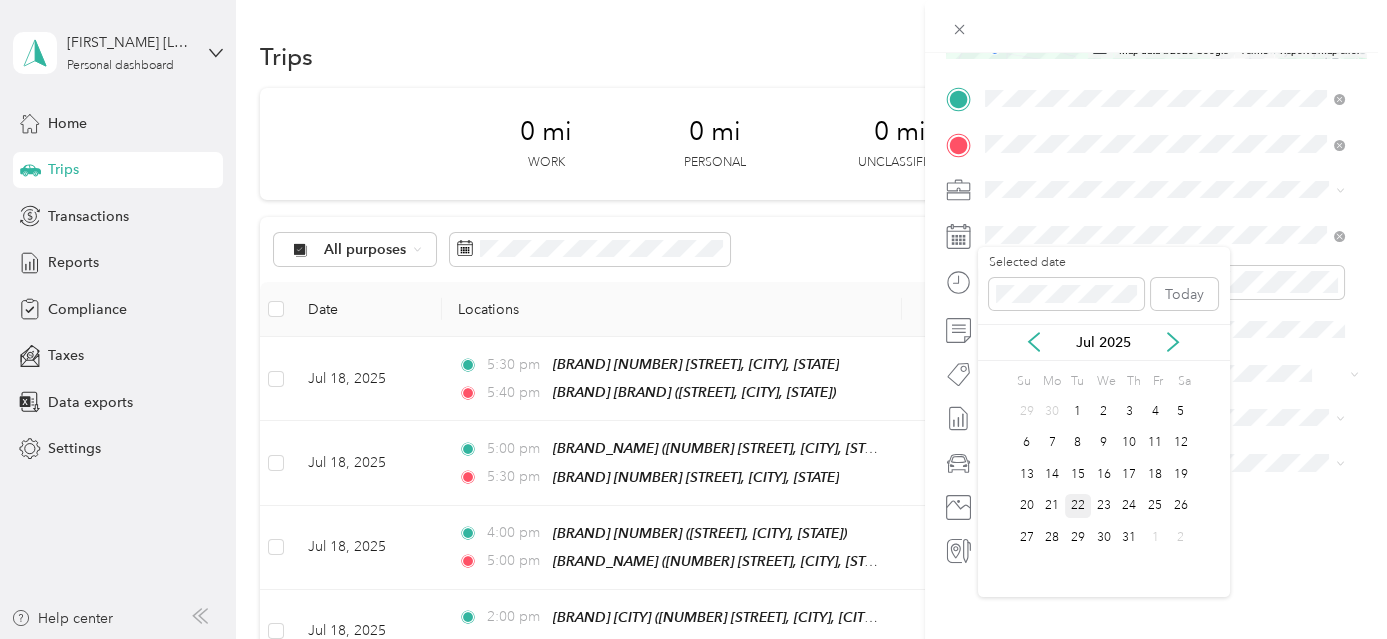 click on "22" at bounding box center [1078, 506] 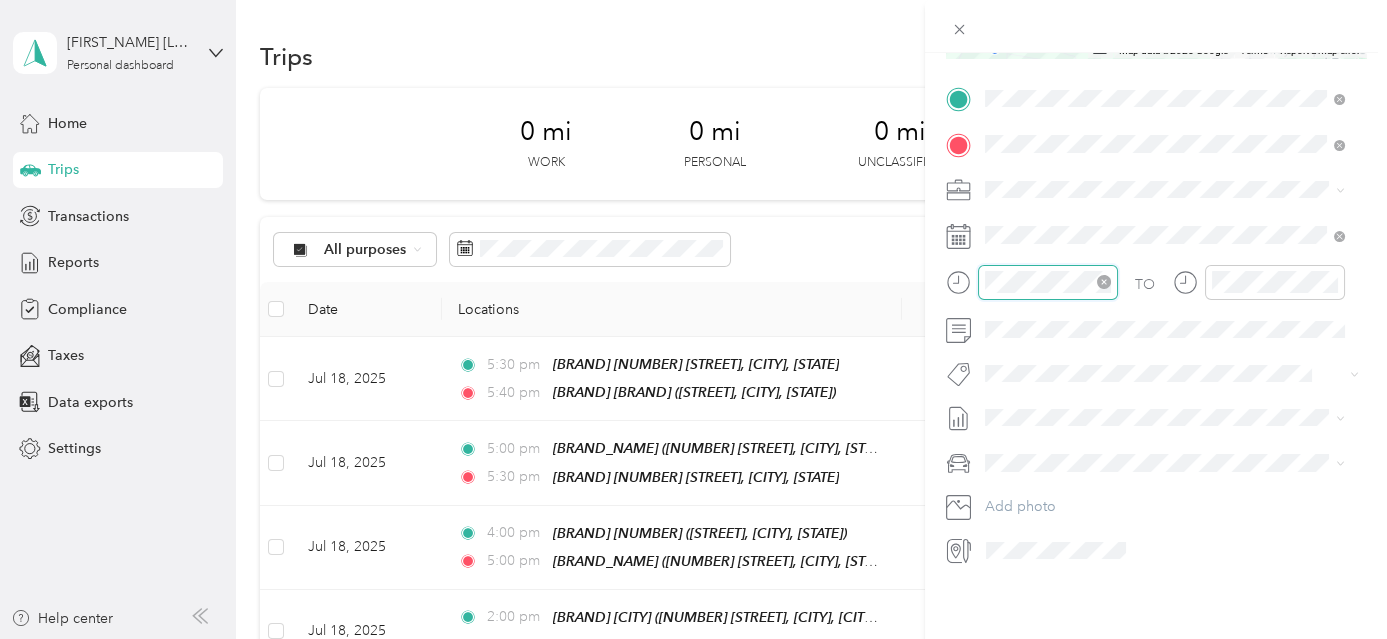 scroll, scrollTop: 120, scrollLeft: 0, axis: vertical 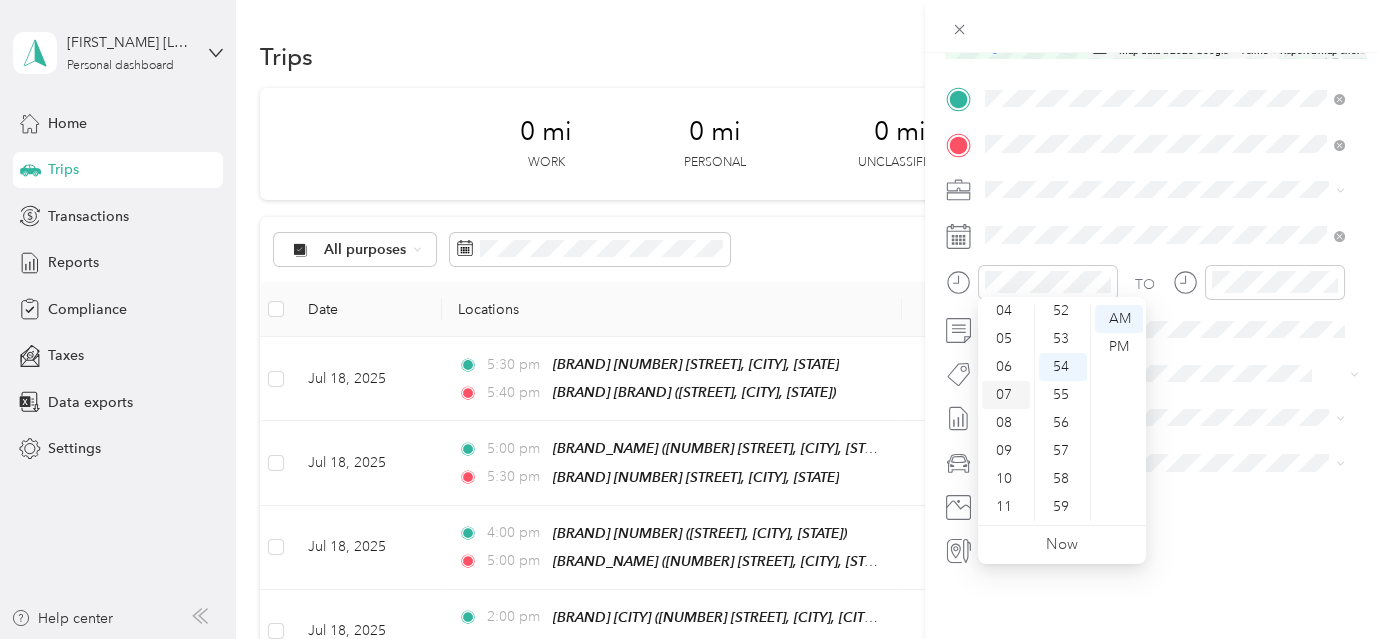 click on "07" at bounding box center [1006, 395] 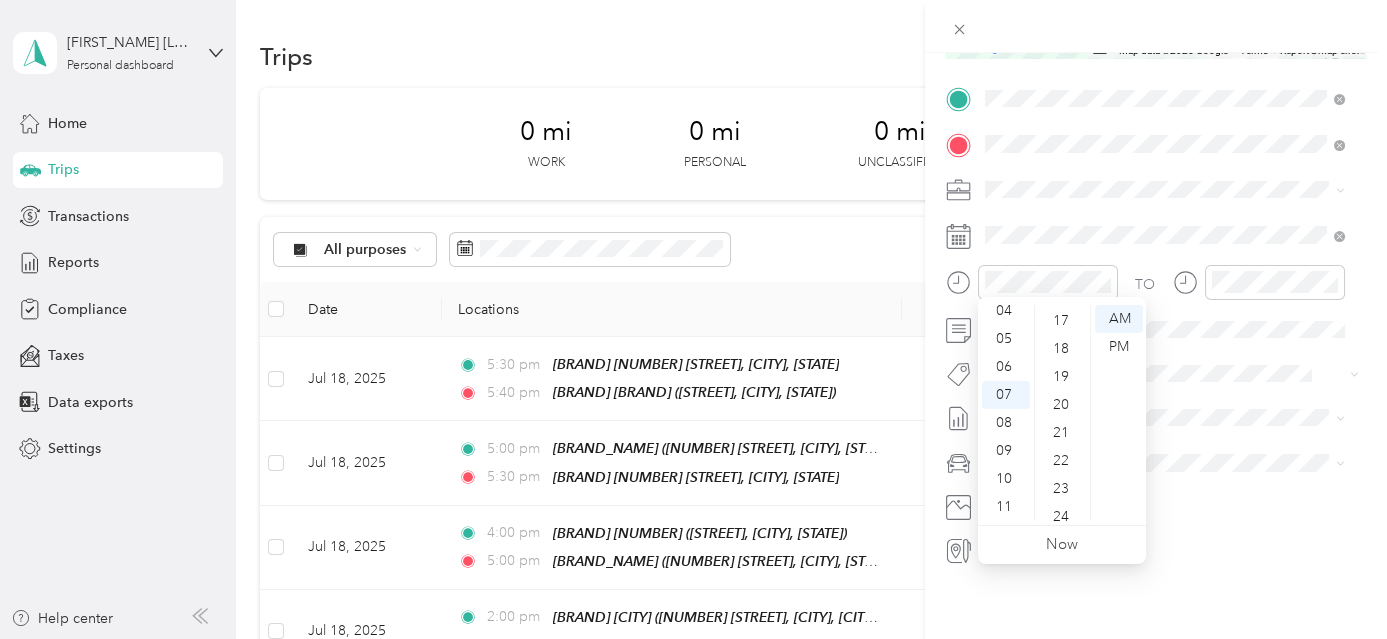 scroll, scrollTop: 0, scrollLeft: 0, axis: both 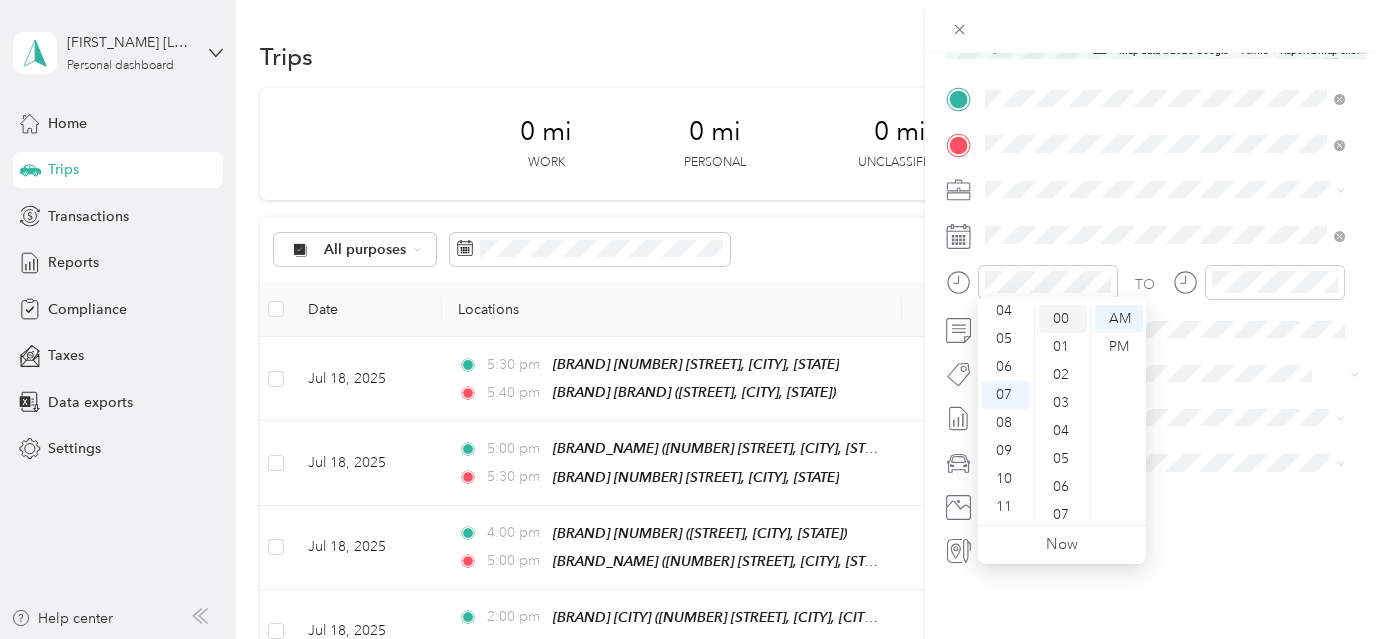 click on "00" at bounding box center (1063, 319) 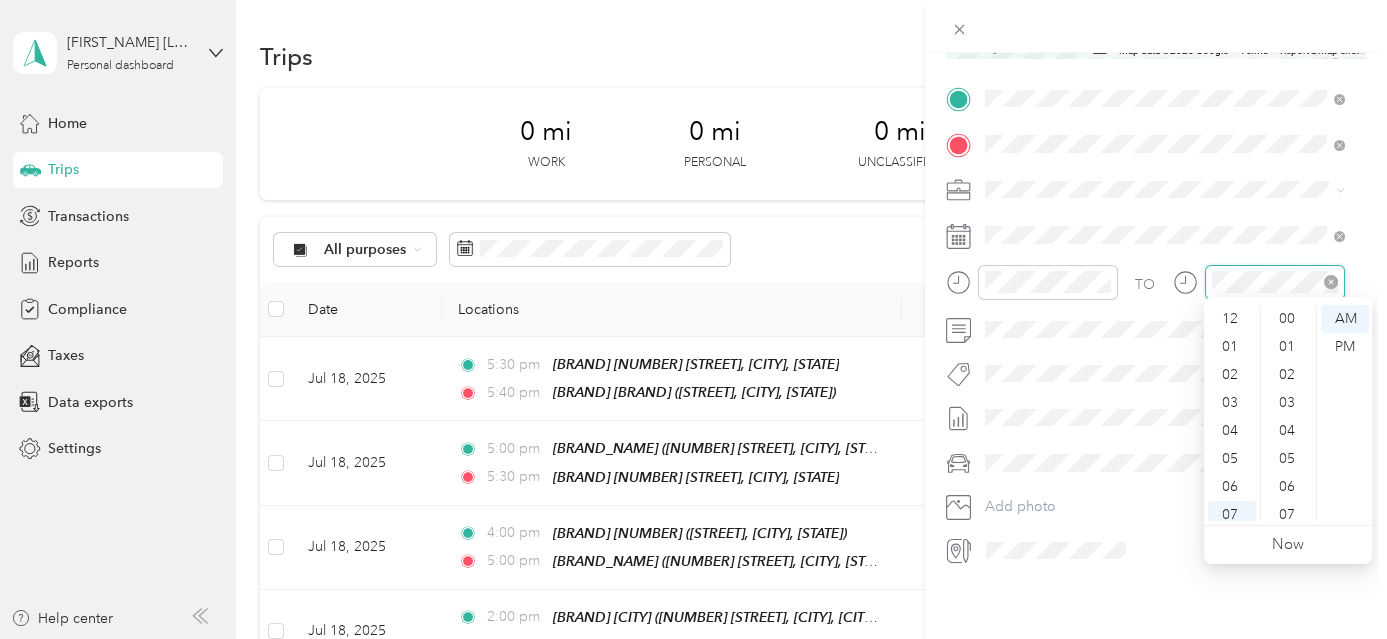 scroll, scrollTop: 120, scrollLeft: 0, axis: vertical 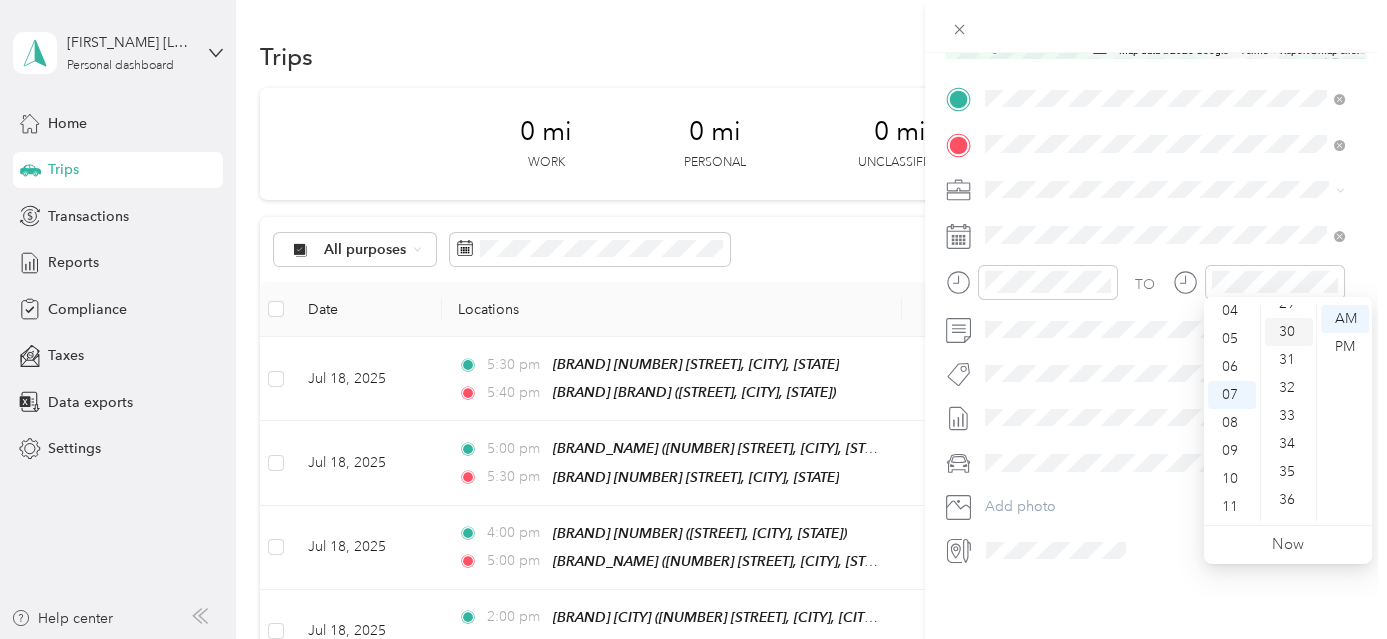 click on "30" at bounding box center [1289, 332] 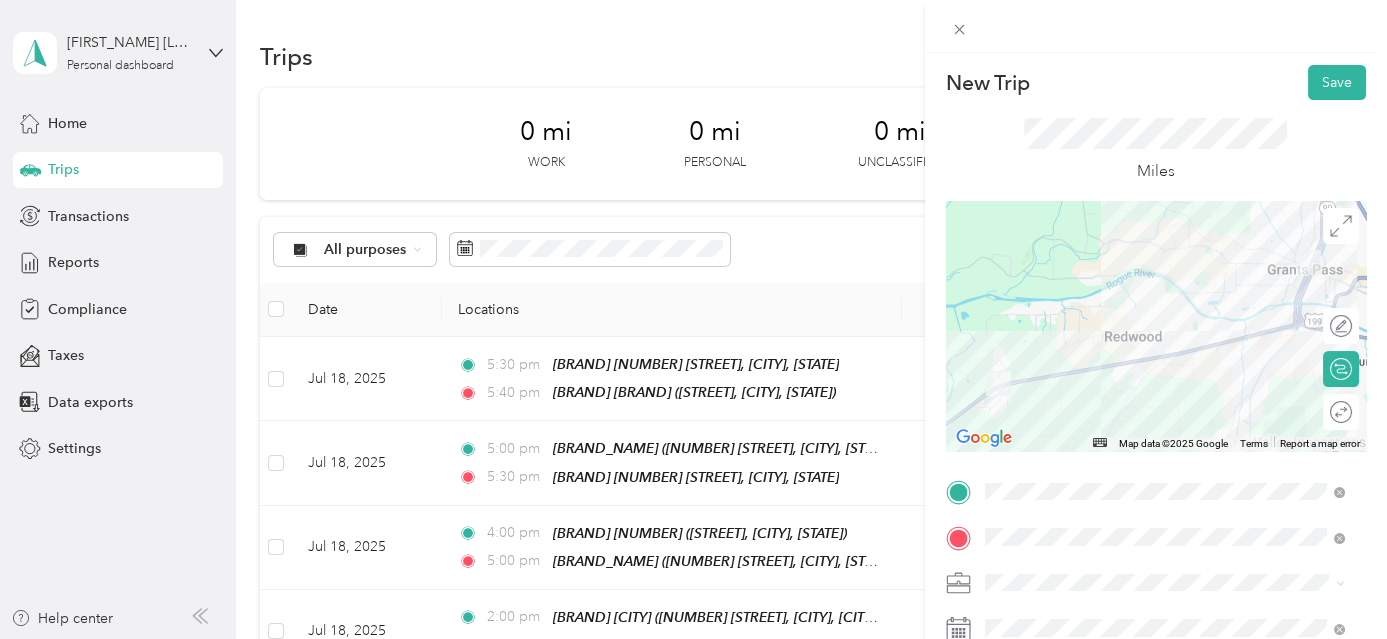 scroll, scrollTop: 0, scrollLeft: 0, axis: both 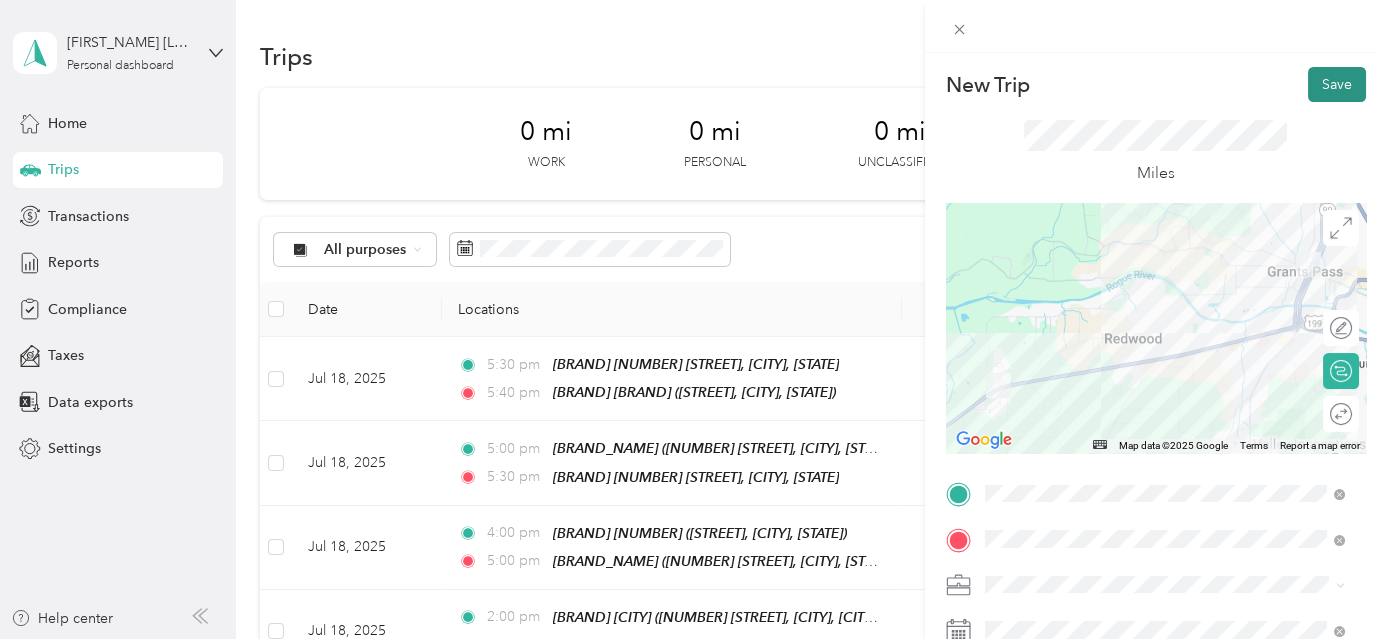 click on "Save" at bounding box center (1337, 84) 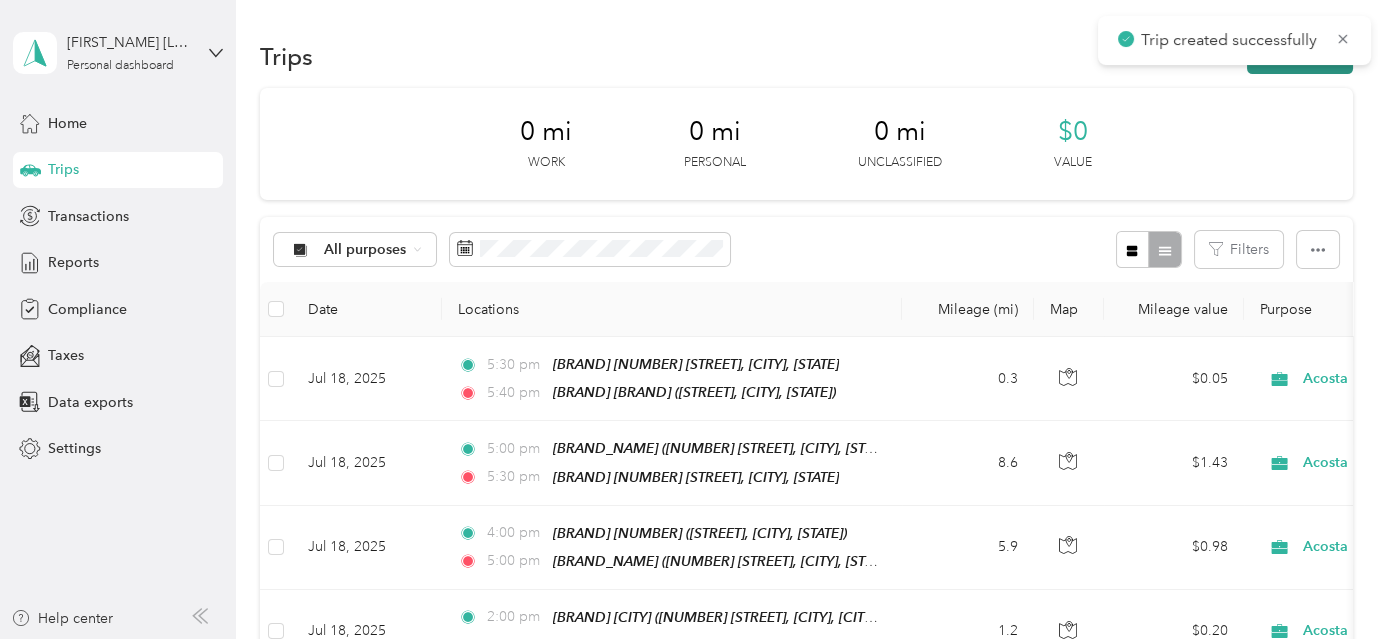 click on "New trip" at bounding box center (1300, 56) 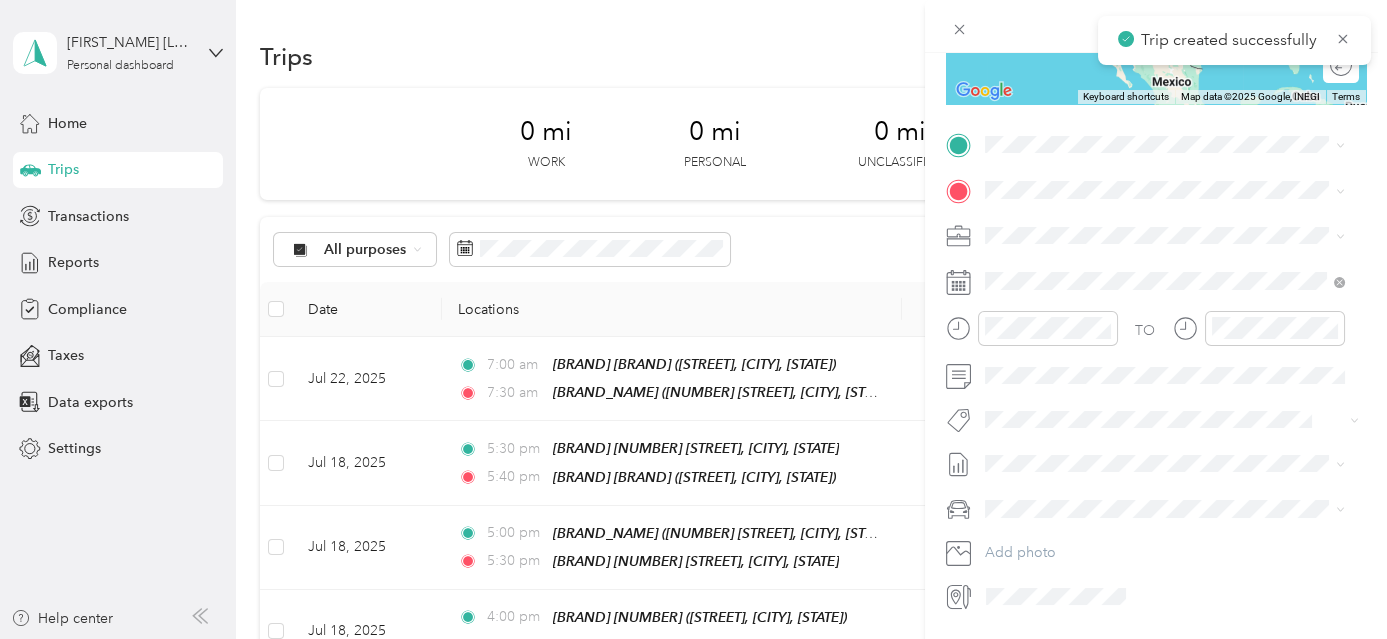 scroll, scrollTop: 408, scrollLeft: 0, axis: vertical 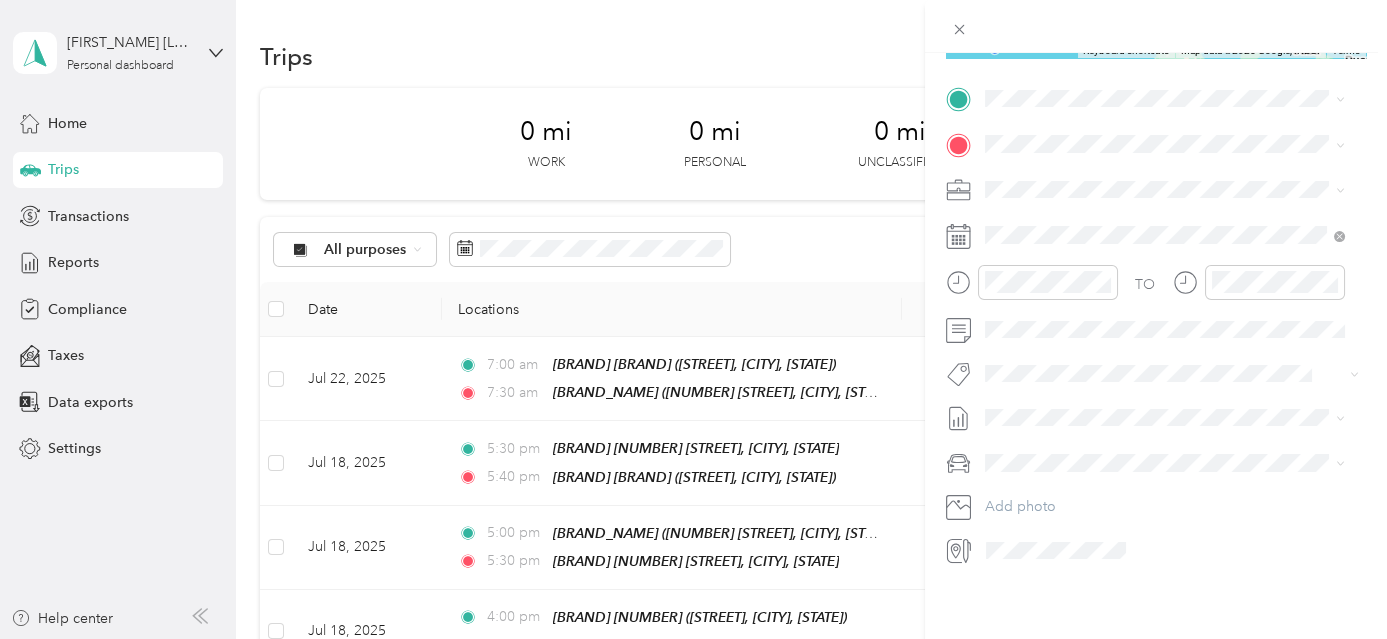 click on "[NUMBER] [STREET], [POSTAL_CODE], [CITY], [STATE], [COUNTRY]" at bounding box center (1168, 290) 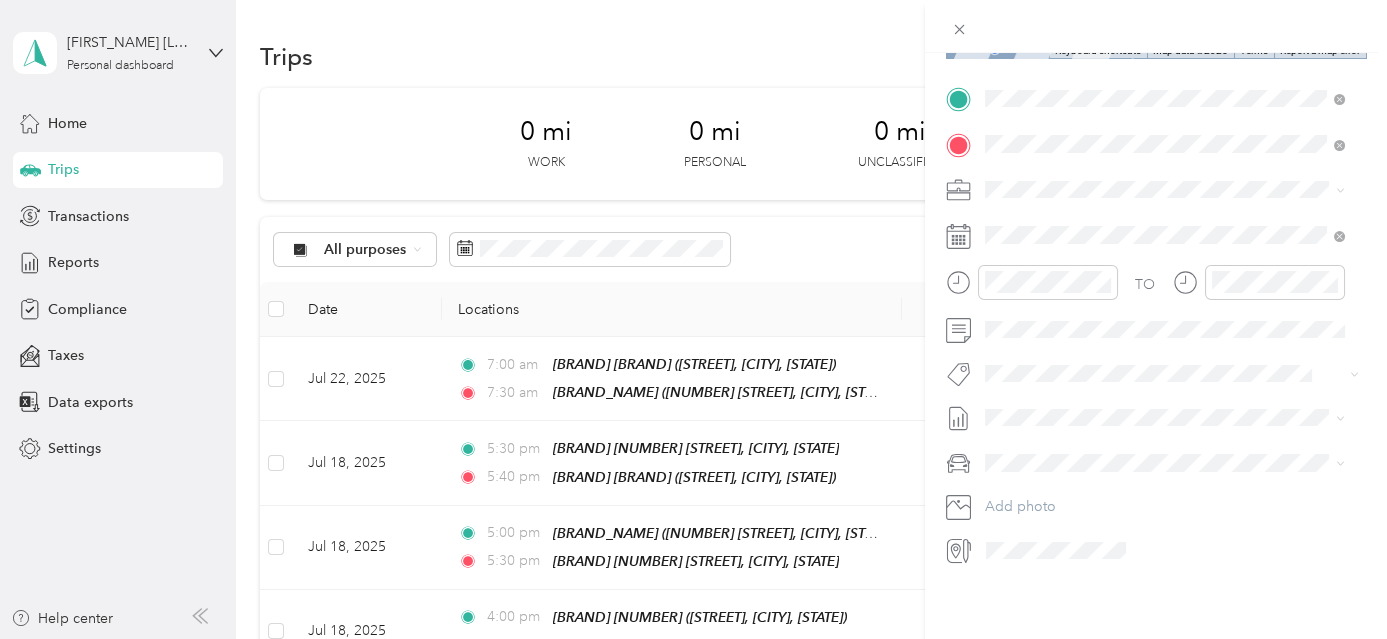 click on "[BRAND] [NUMBER] [STREET], [POSTAL_CODE], [CITY], [STATE], [COUNTRY]" at bounding box center (1180, 232) 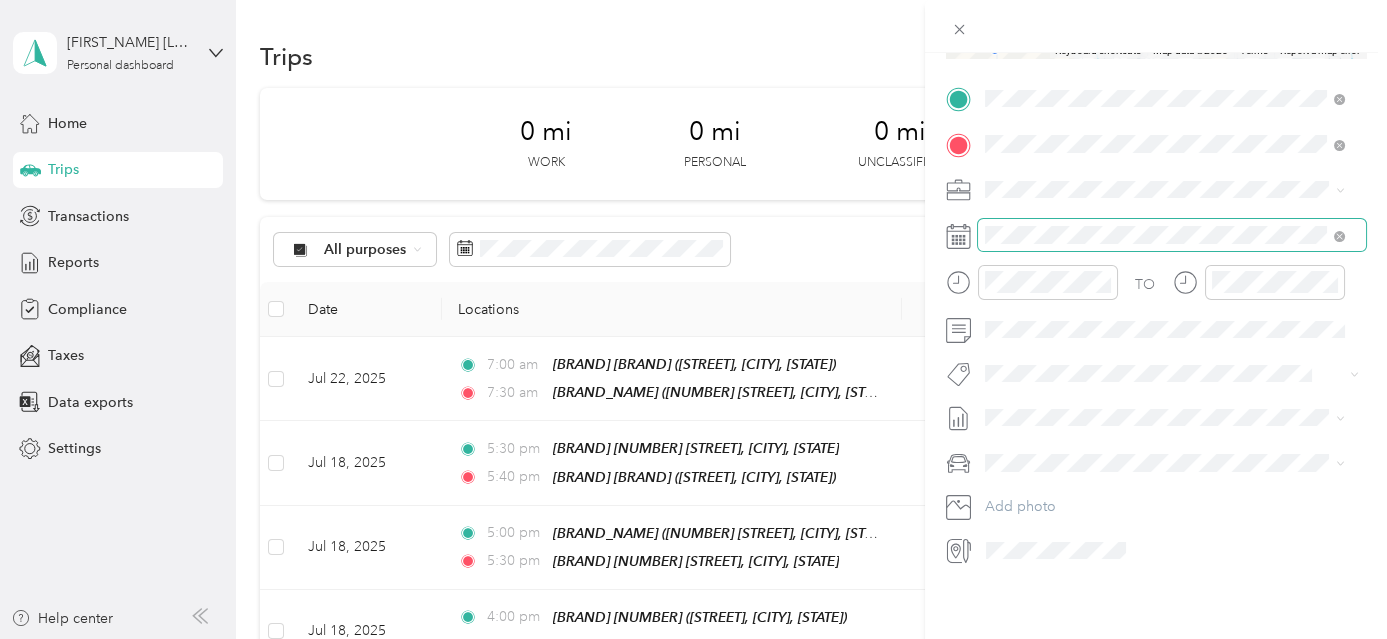 click at bounding box center [1172, 235] 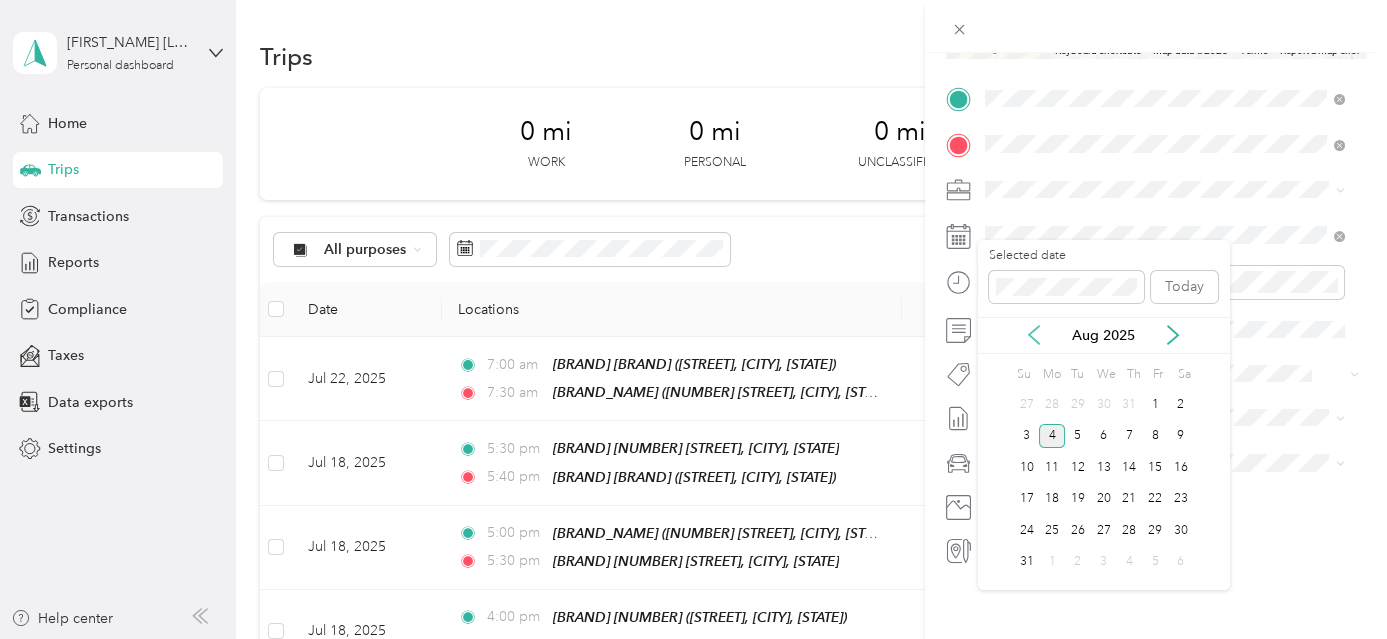 click 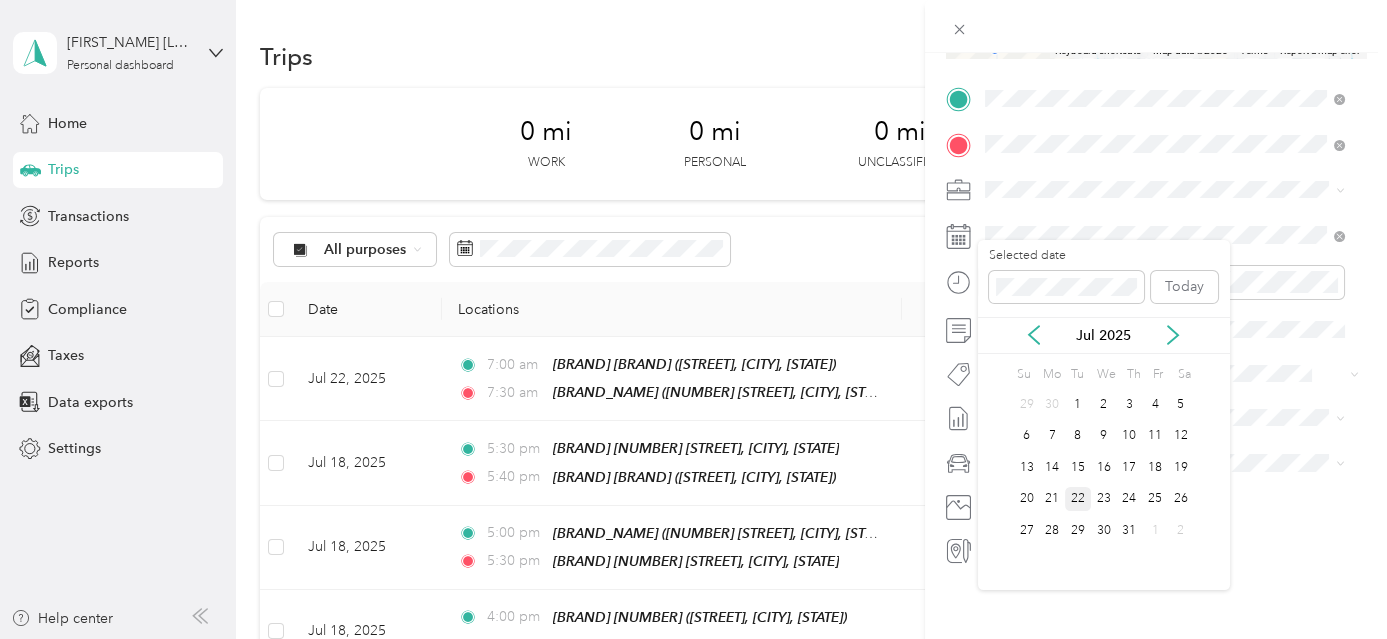 click on "22" at bounding box center (1078, 499) 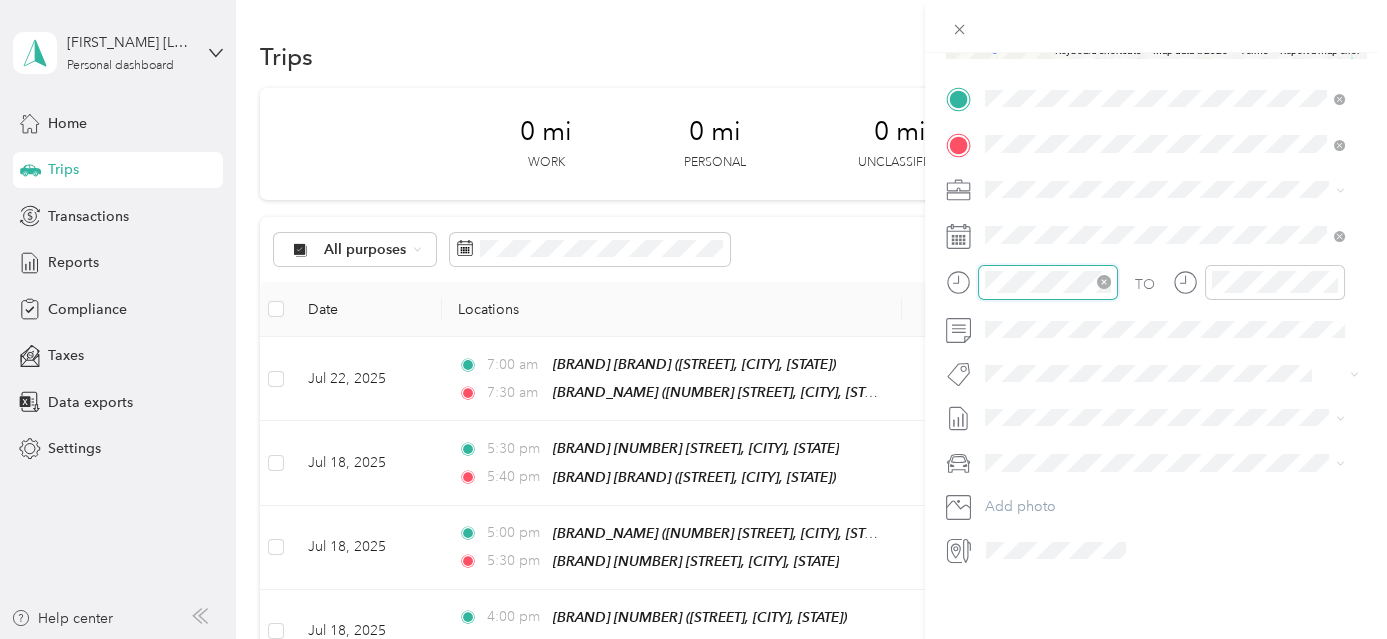 scroll, scrollTop: 120, scrollLeft: 0, axis: vertical 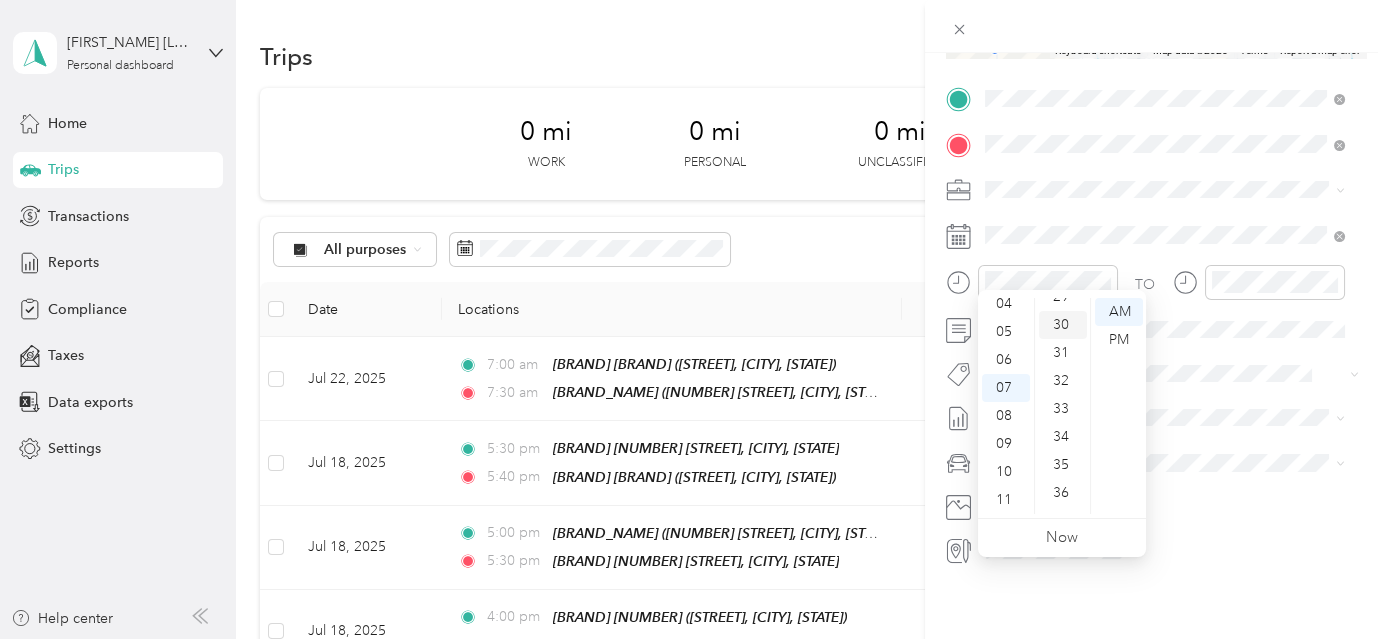 click on "30" at bounding box center [1063, 325] 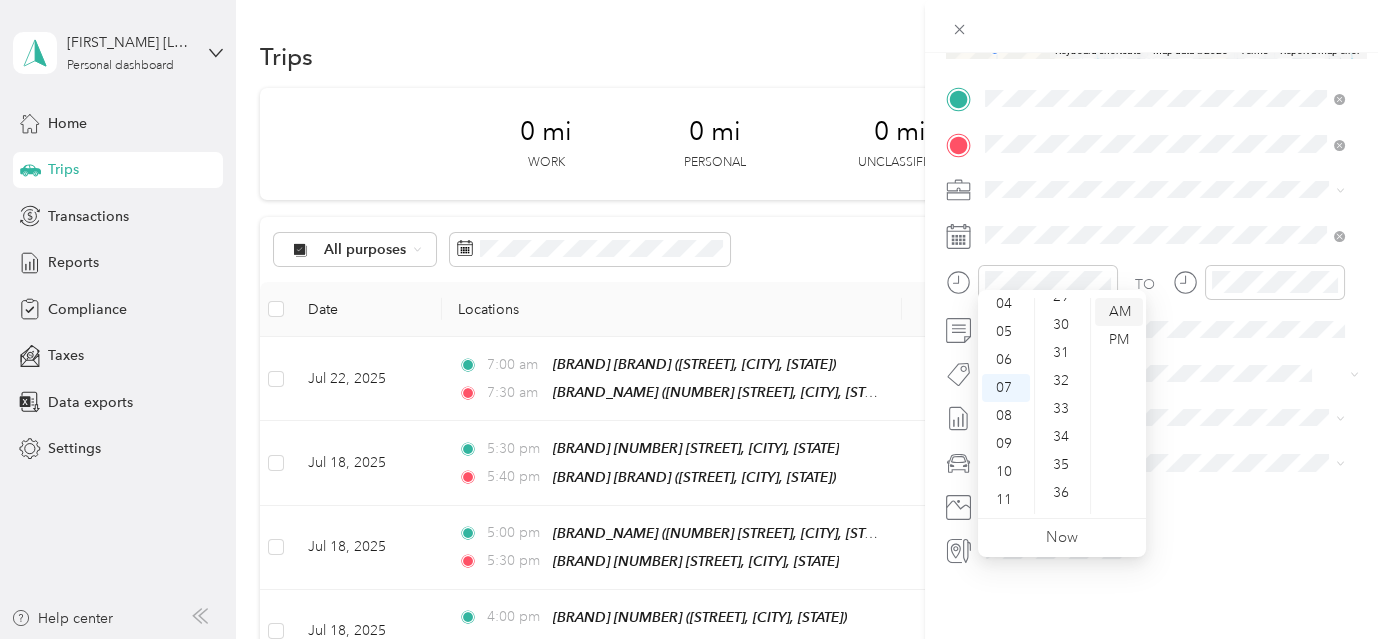 scroll, scrollTop: 840, scrollLeft: 0, axis: vertical 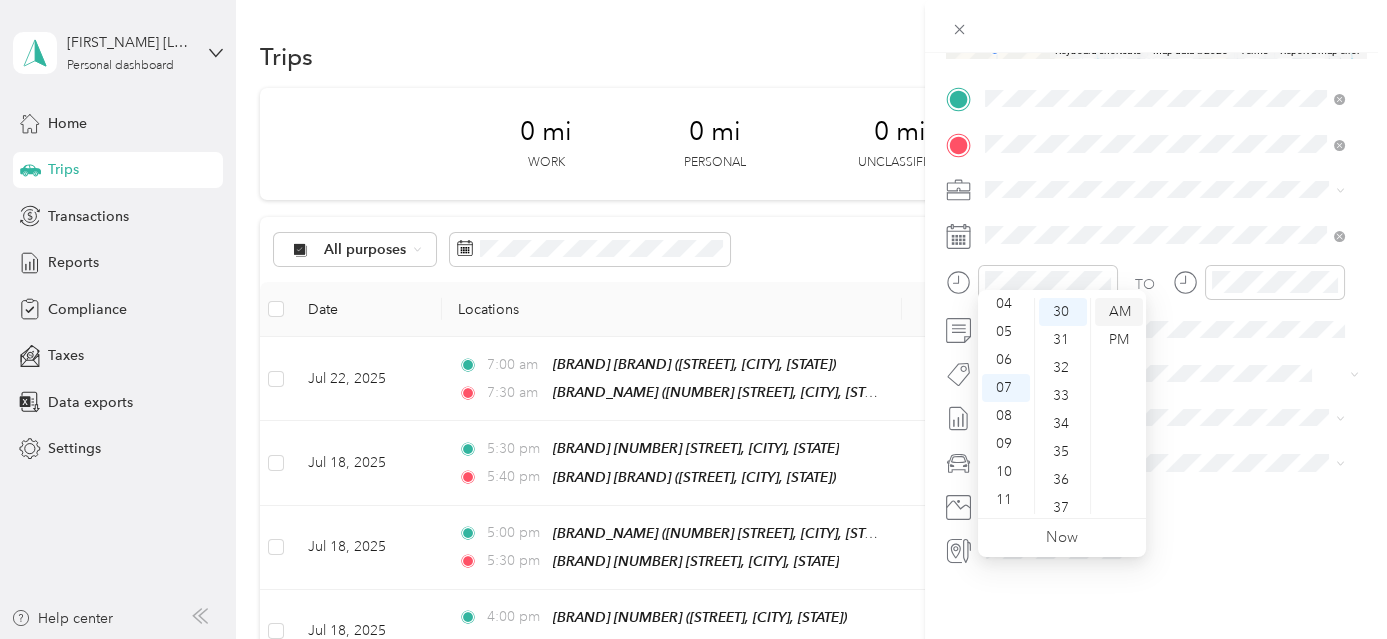 click on "AM" at bounding box center [1119, 312] 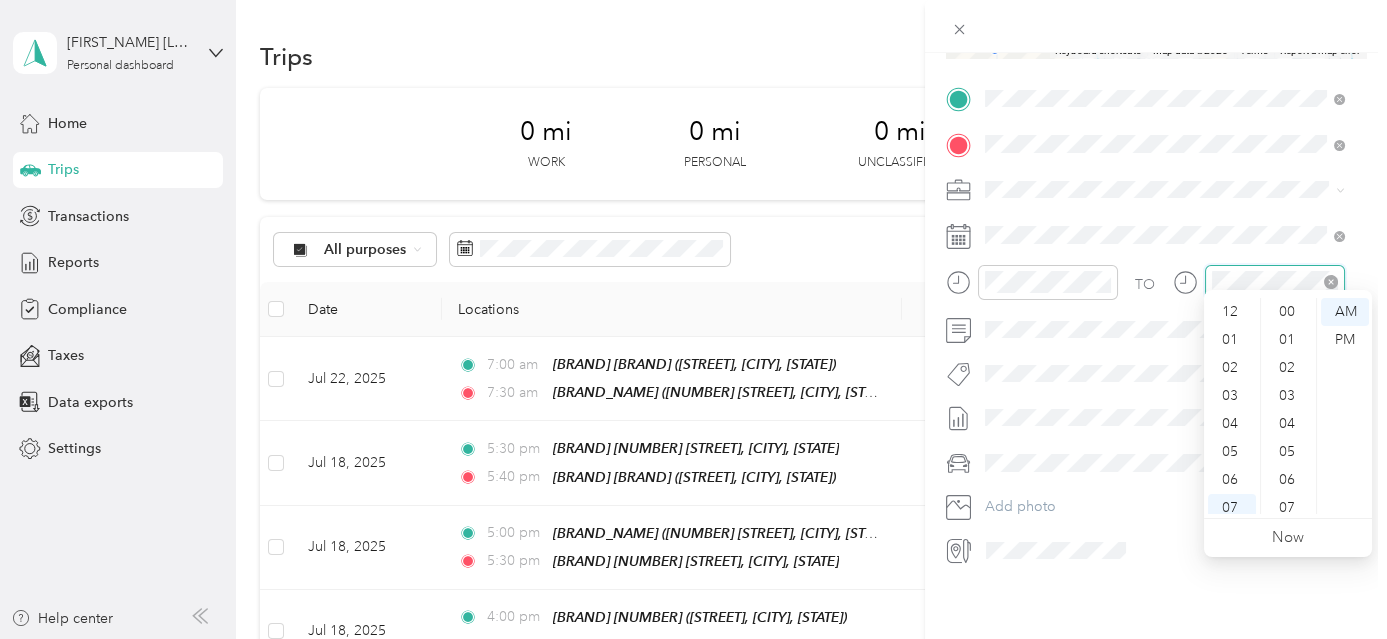 scroll, scrollTop: 1464, scrollLeft: 0, axis: vertical 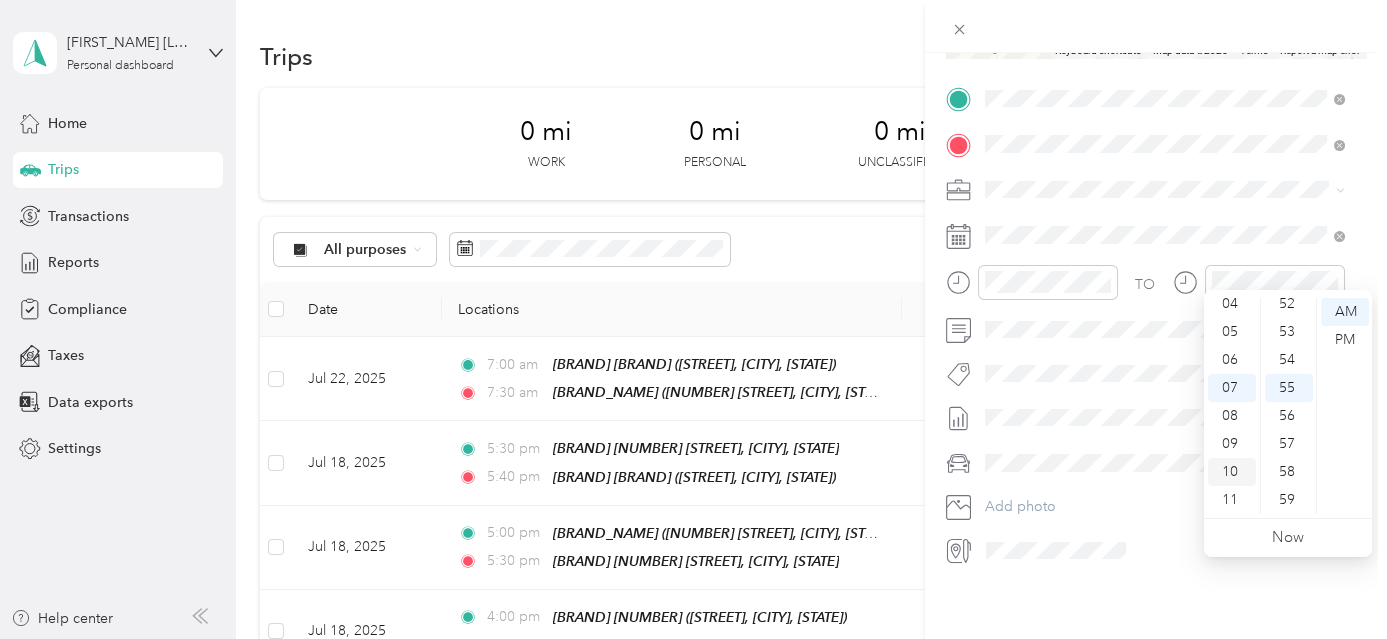 click on "10" at bounding box center (1232, 472) 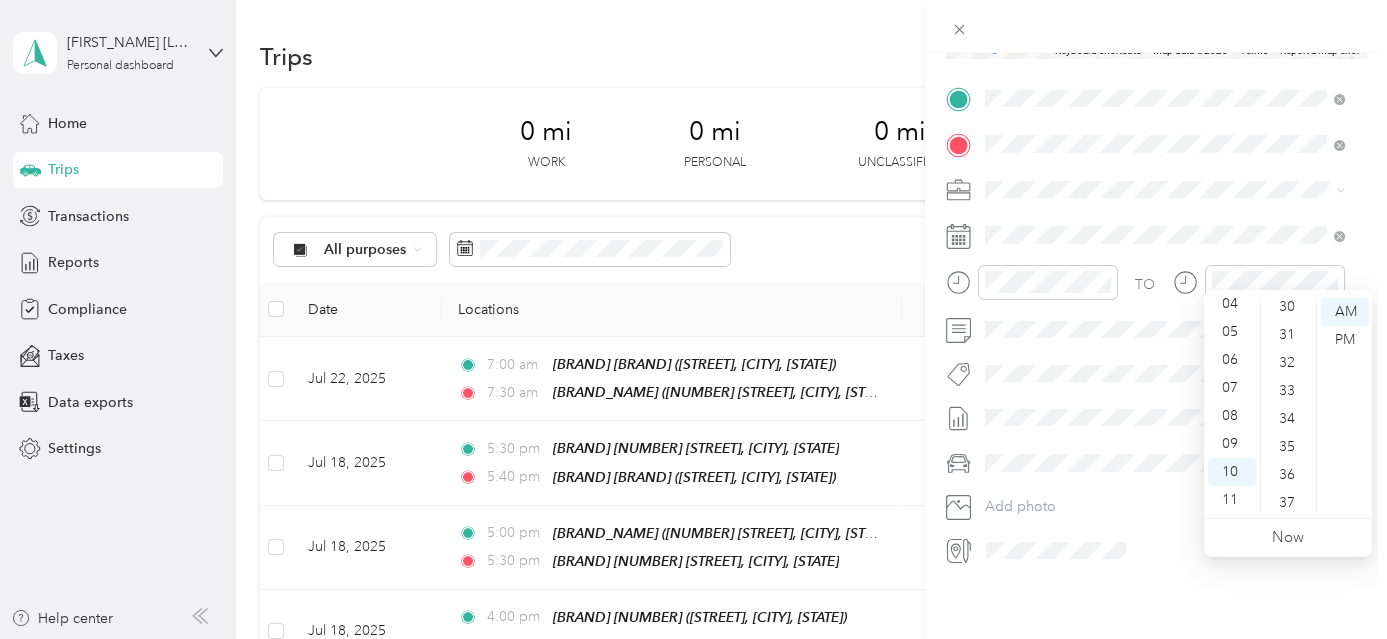scroll, scrollTop: 827, scrollLeft: 0, axis: vertical 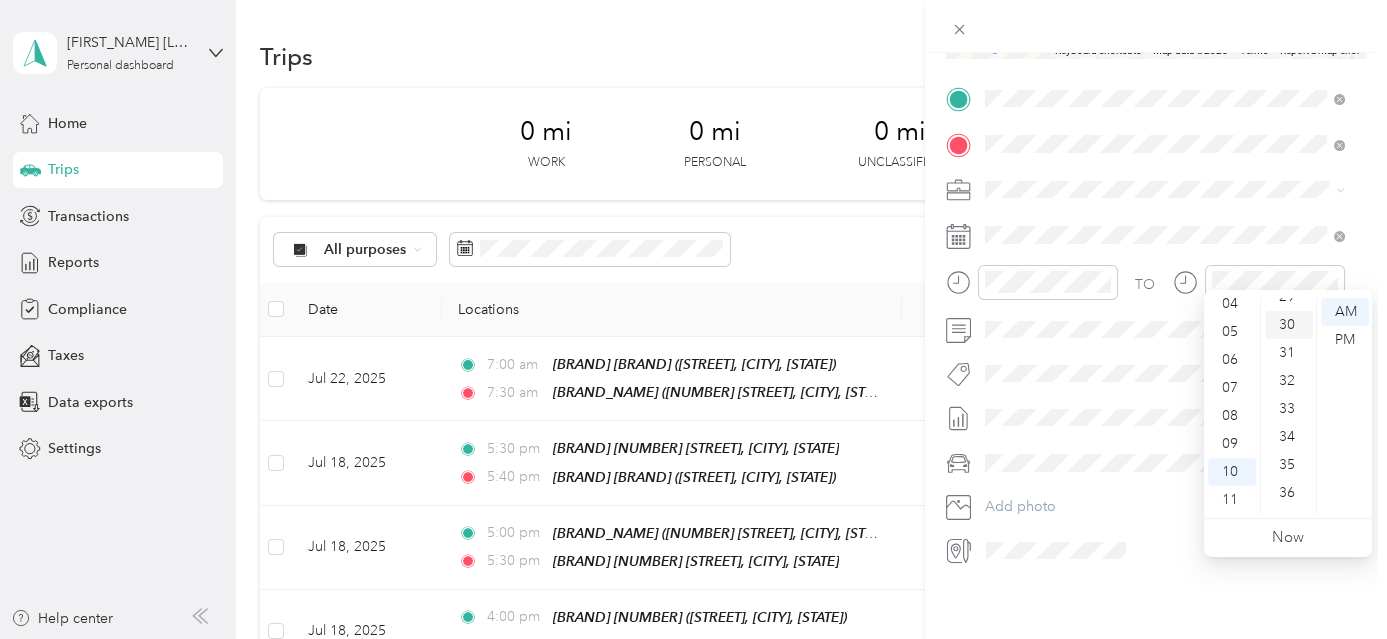 click on "30" at bounding box center [1289, 325] 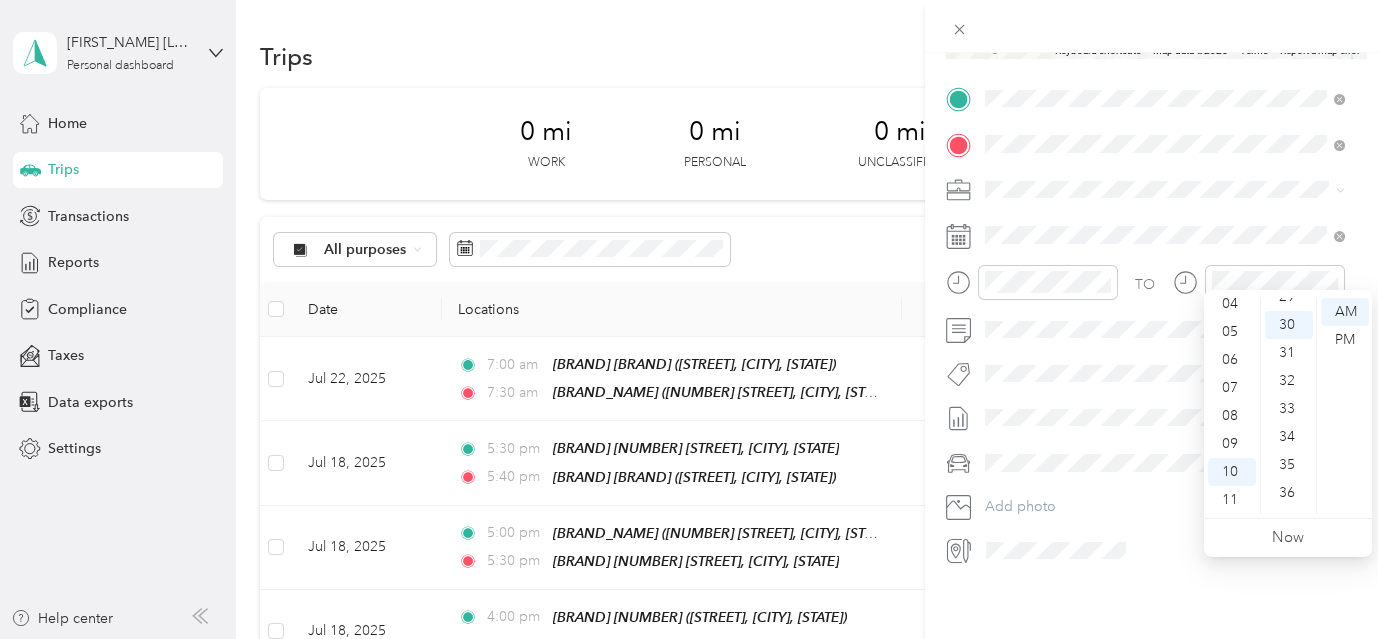 scroll, scrollTop: 840, scrollLeft: 0, axis: vertical 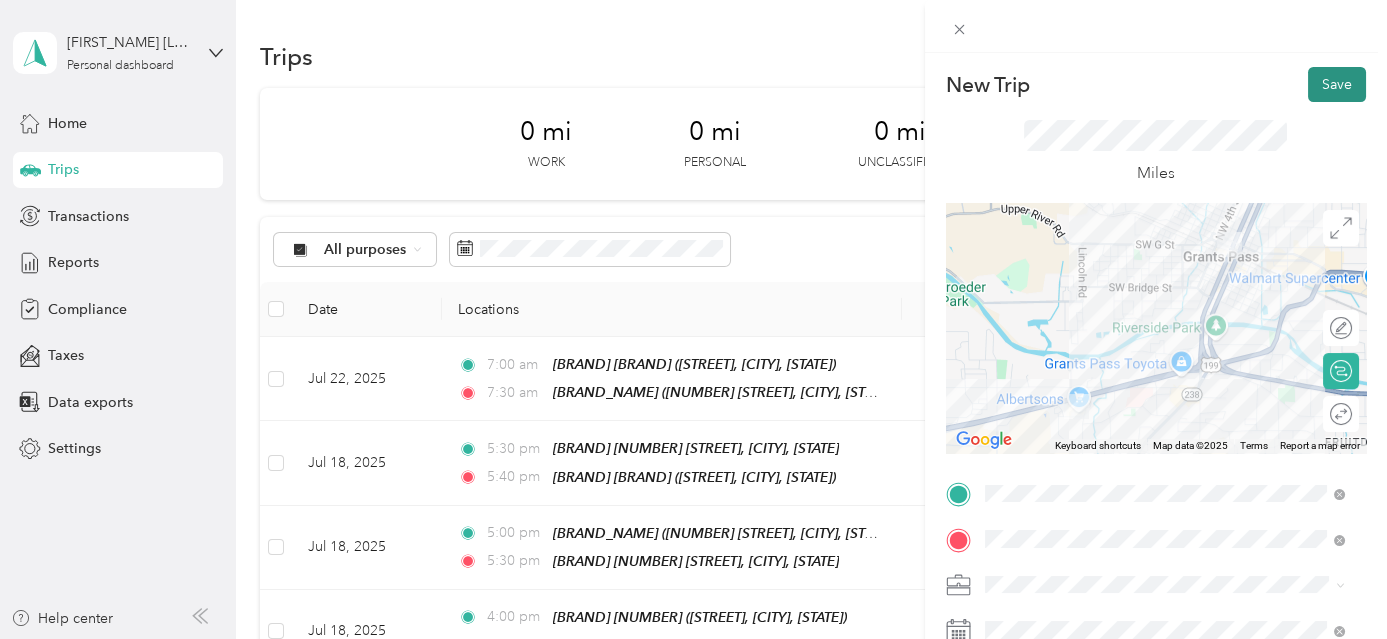 click on "Save" at bounding box center [1337, 84] 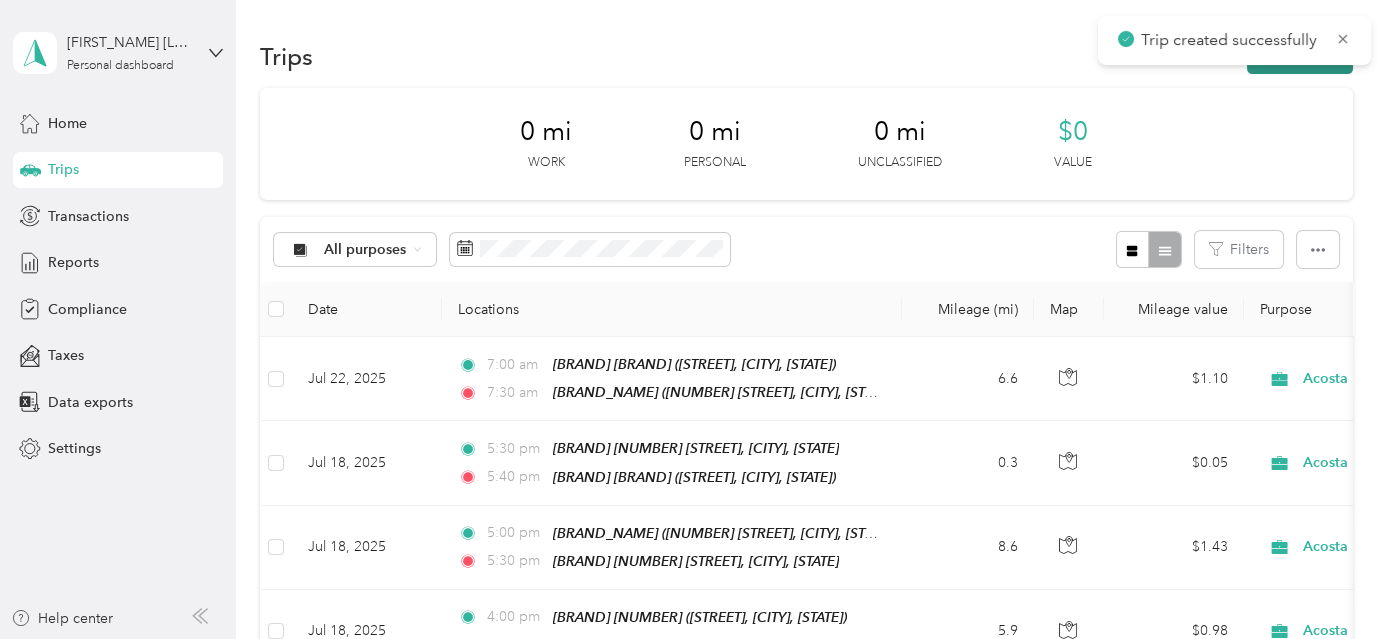 click on "New trip" at bounding box center [1300, 56] 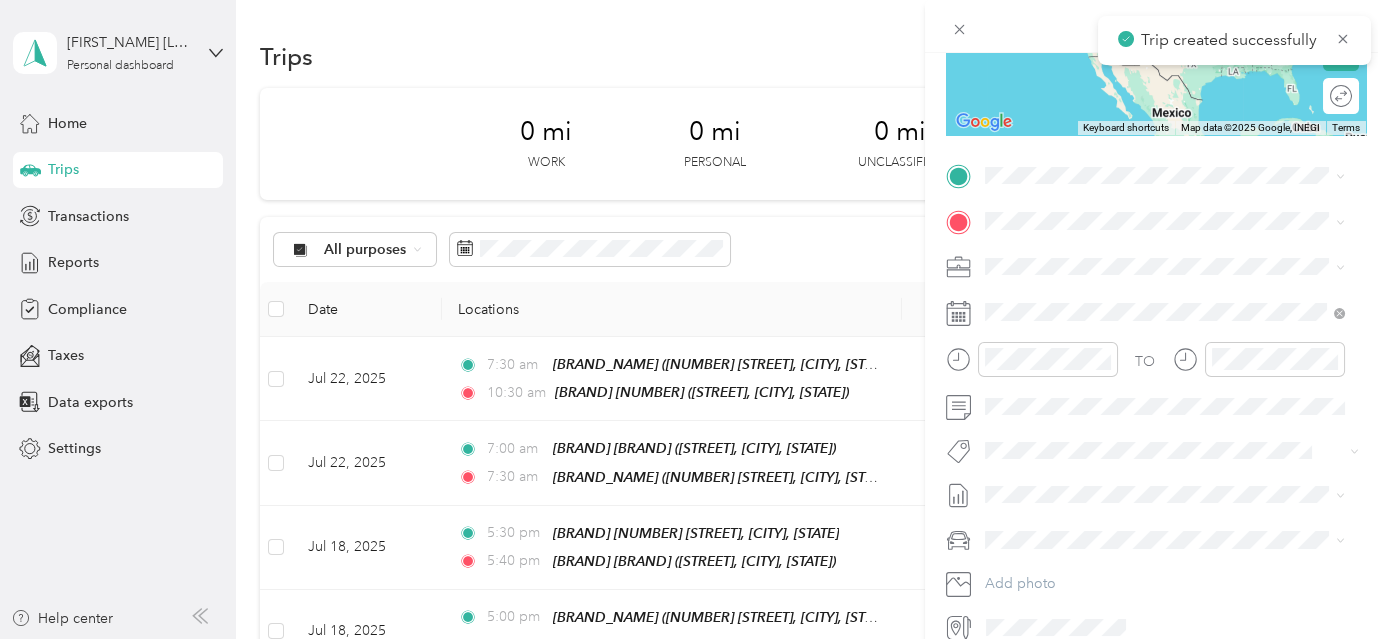 scroll, scrollTop: 328, scrollLeft: 0, axis: vertical 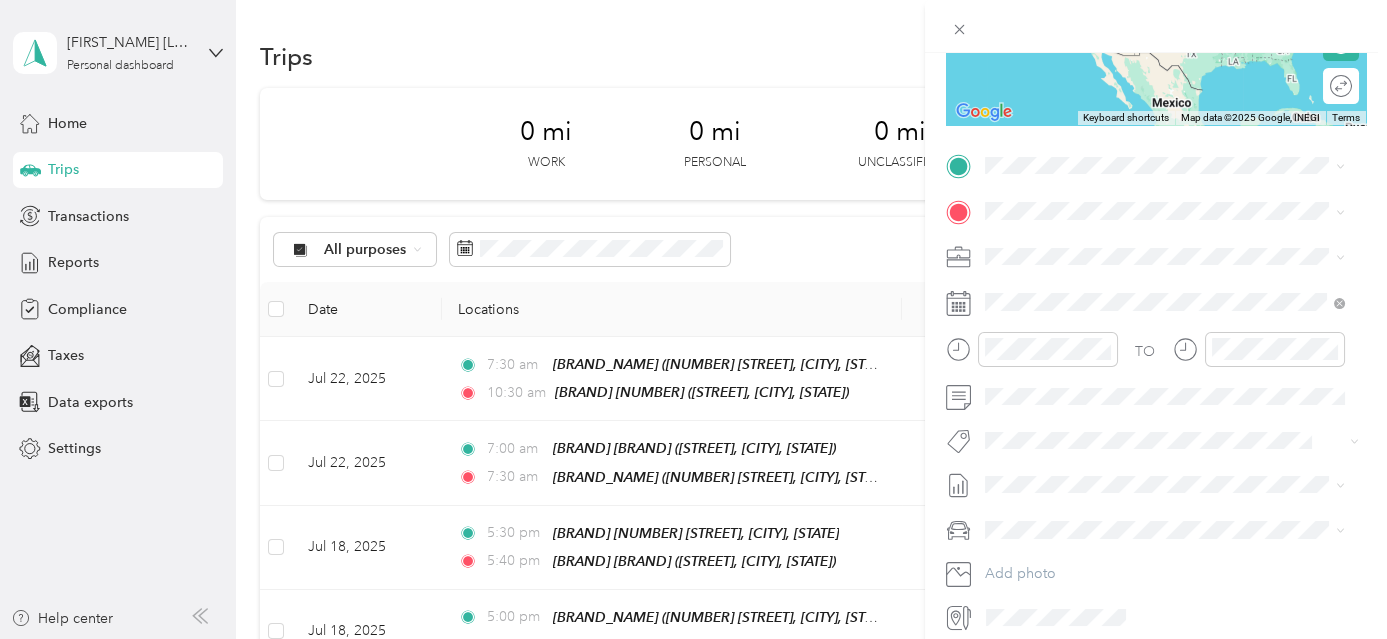 click on "[BRAND] [NUMBER] [STREET], [POSTAL_CODE], [CITY], [STATE], [COUNTRY]" at bounding box center (1180, 260) 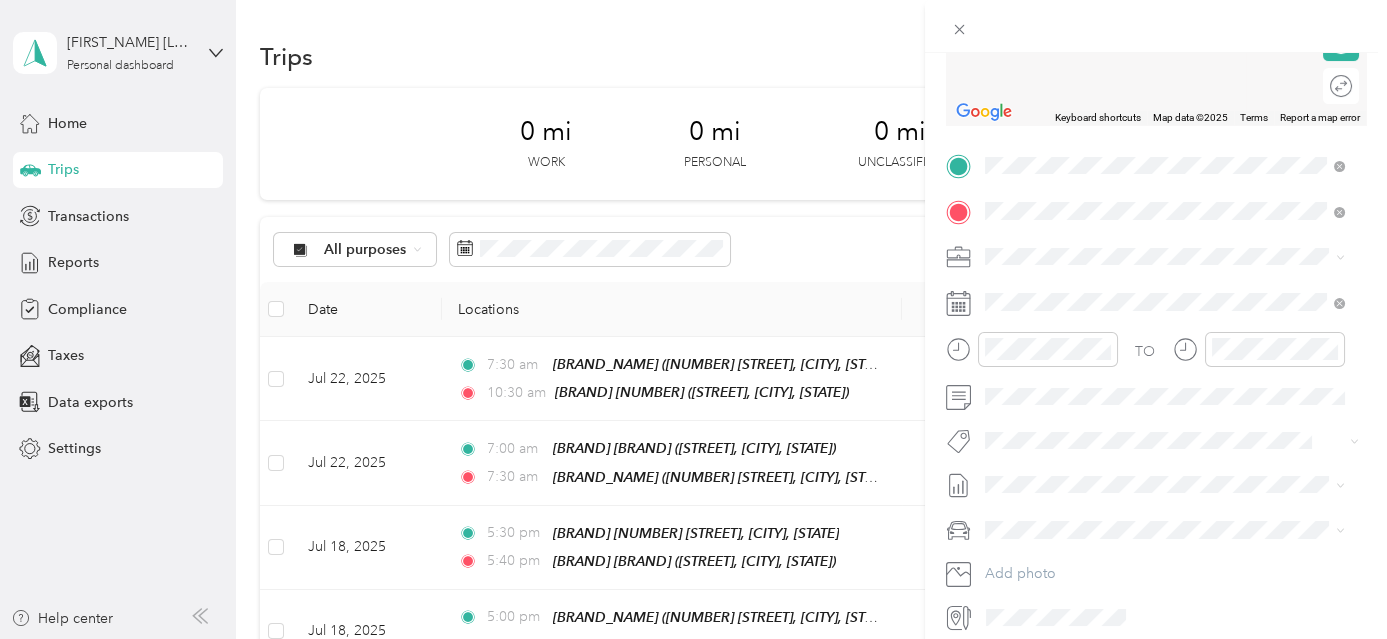 click on "[BRAND] [NUMBER] [NUMBER] [STREET], [POSTAL_CODE], [CITY], [STATE], [COUNTRY]" at bounding box center (1180, 311) 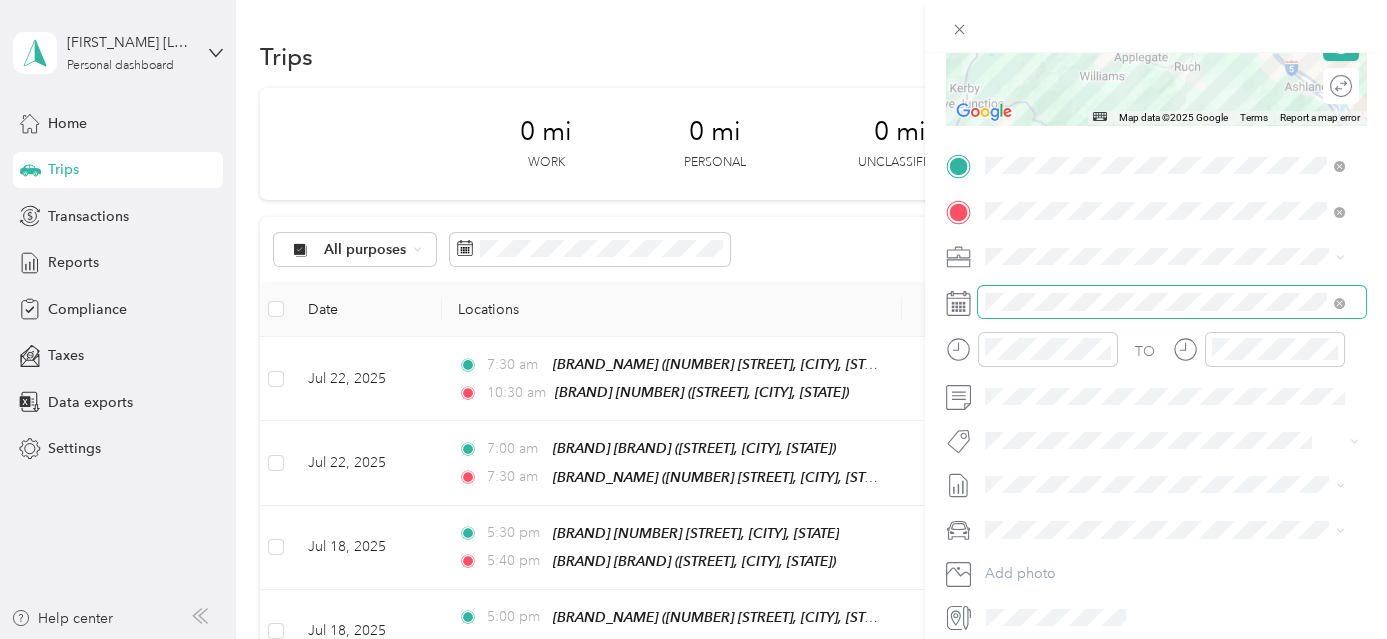 click at bounding box center (1172, 302) 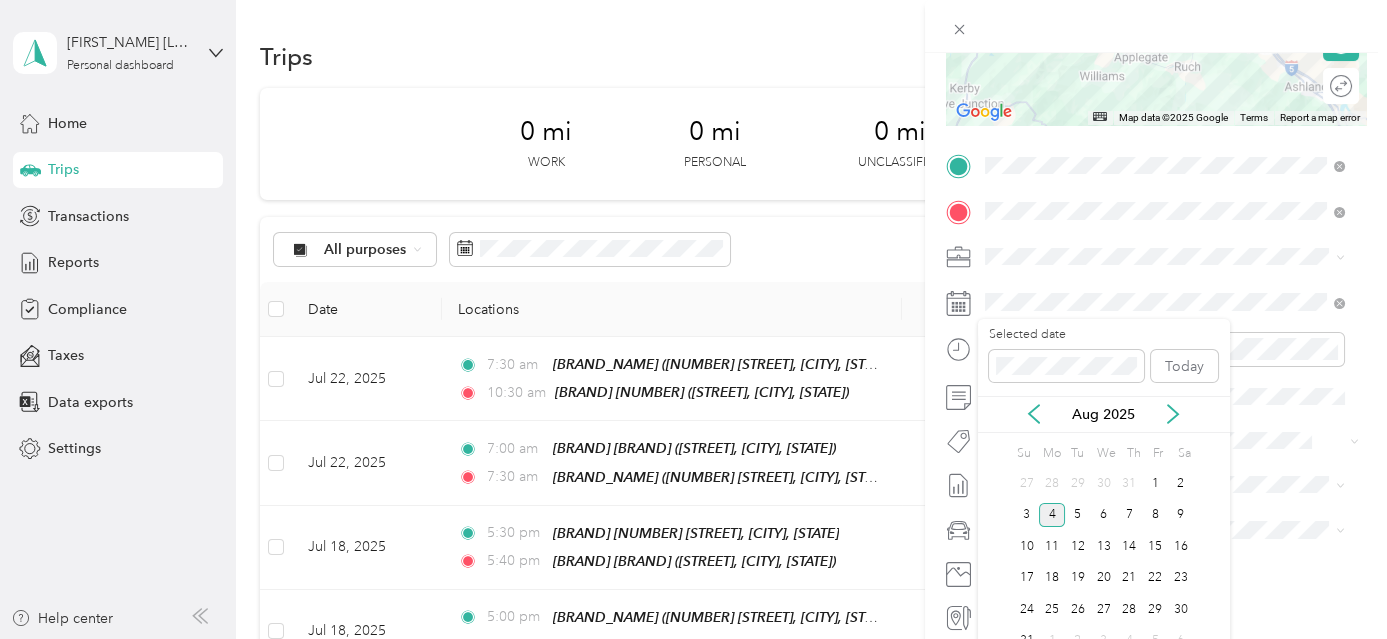 click on "Aug 2025" at bounding box center [1104, 414] 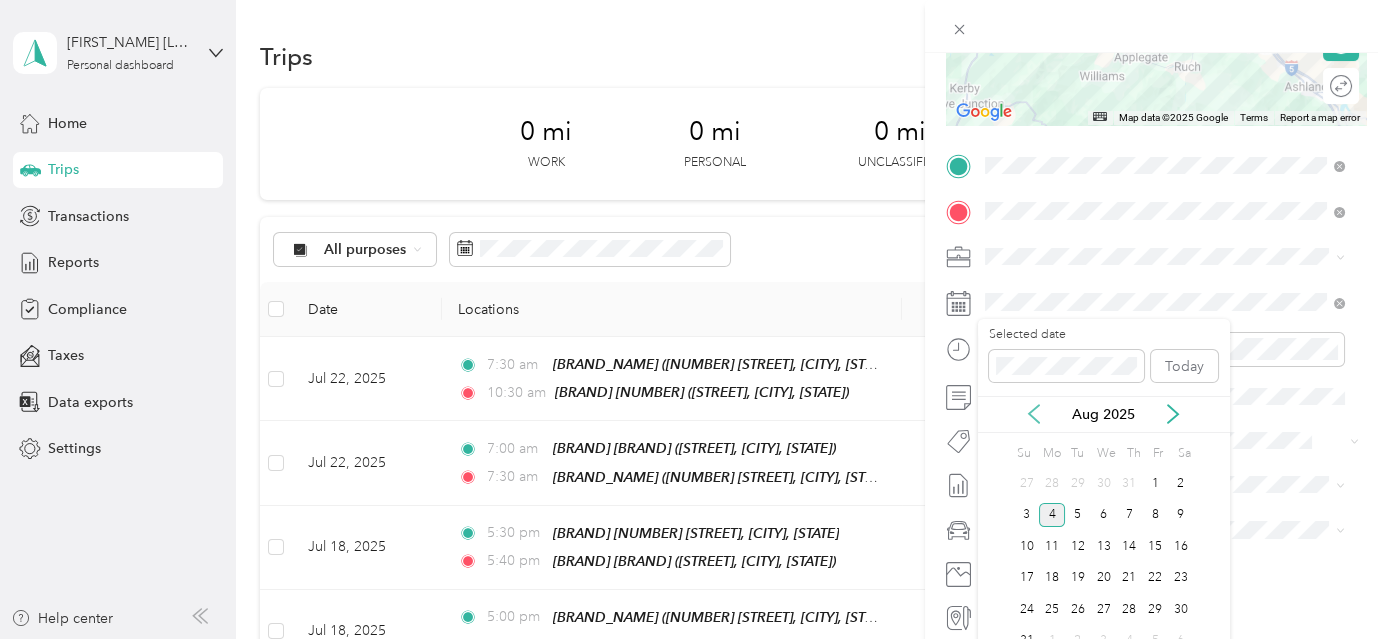 click 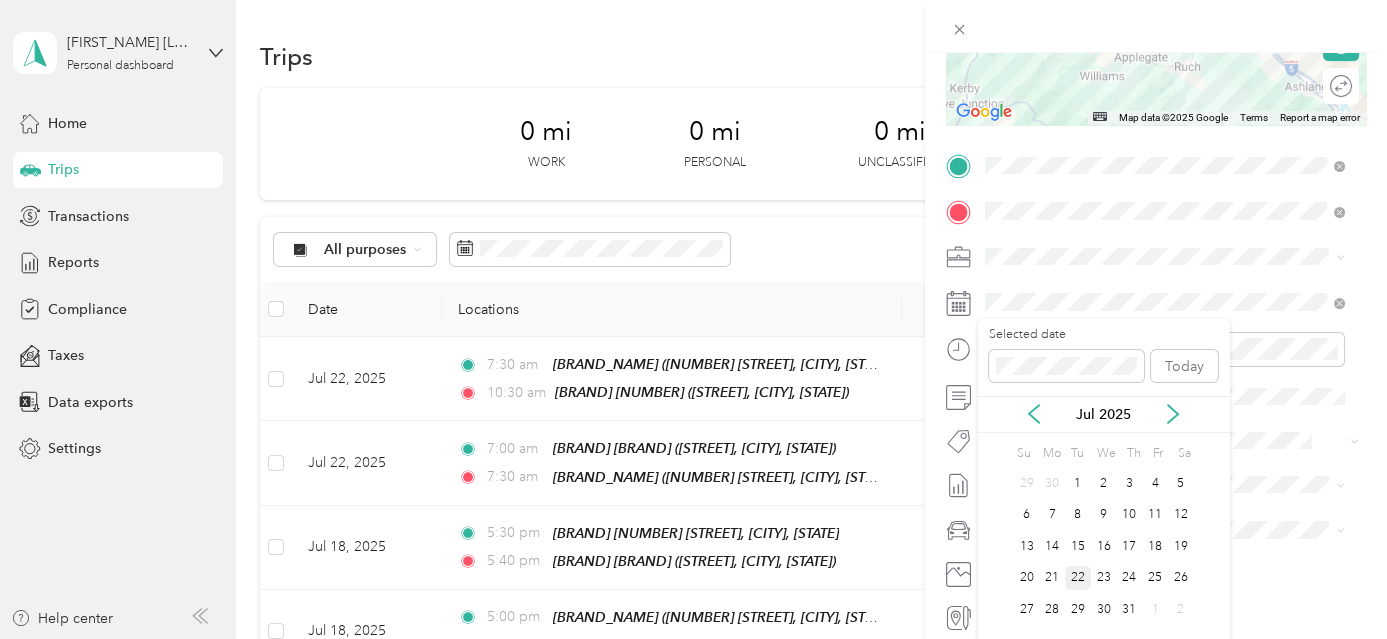 click on "22" at bounding box center [1078, 578] 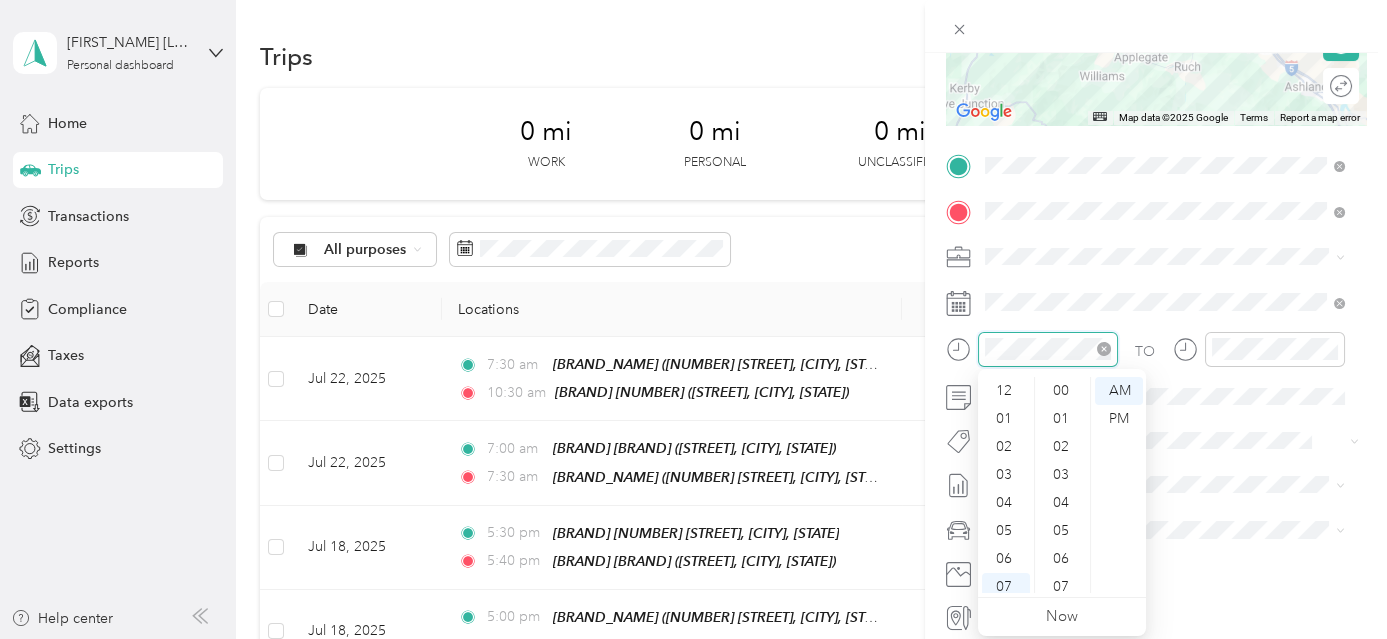 scroll, scrollTop: 120, scrollLeft: 0, axis: vertical 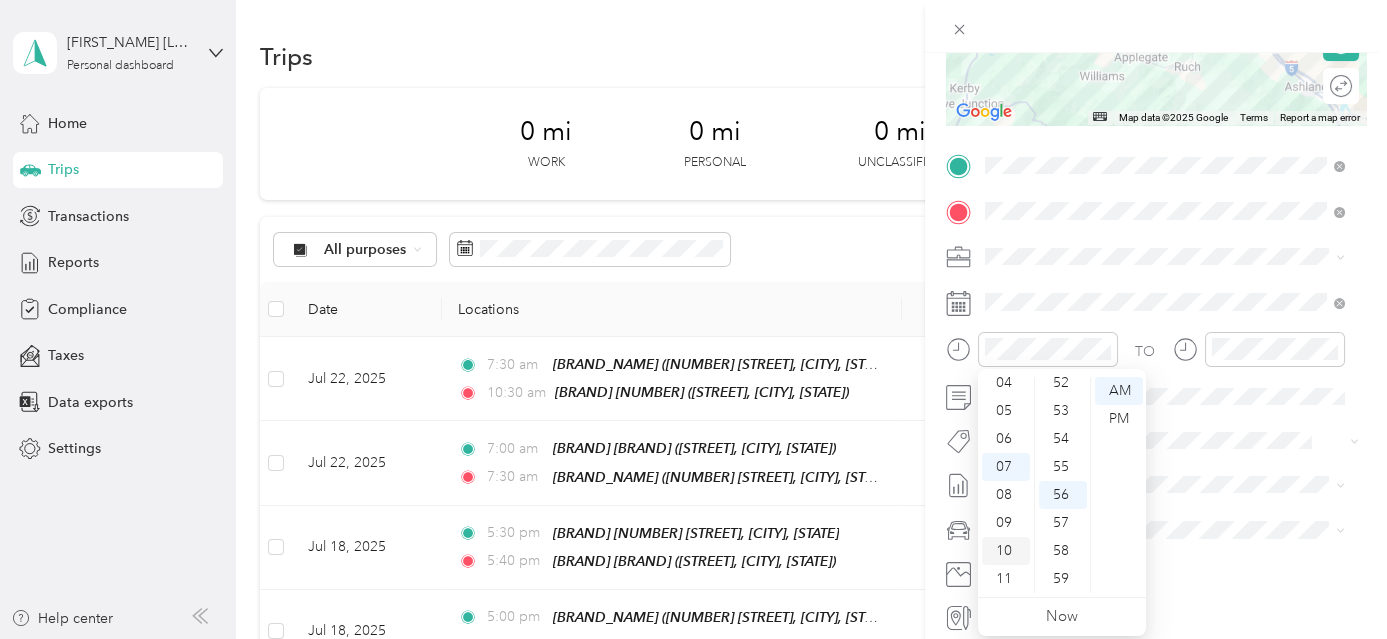 click on "10" at bounding box center [1006, 551] 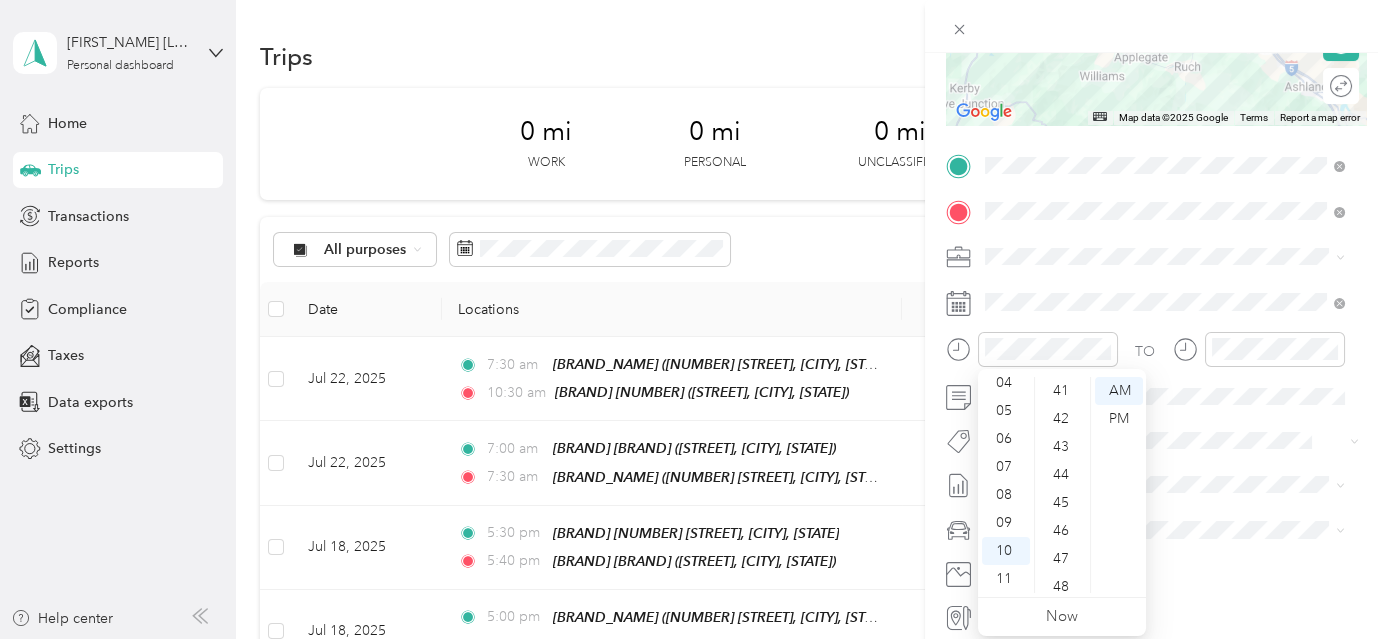 scroll, scrollTop: 736, scrollLeft: 0, axis: vertical 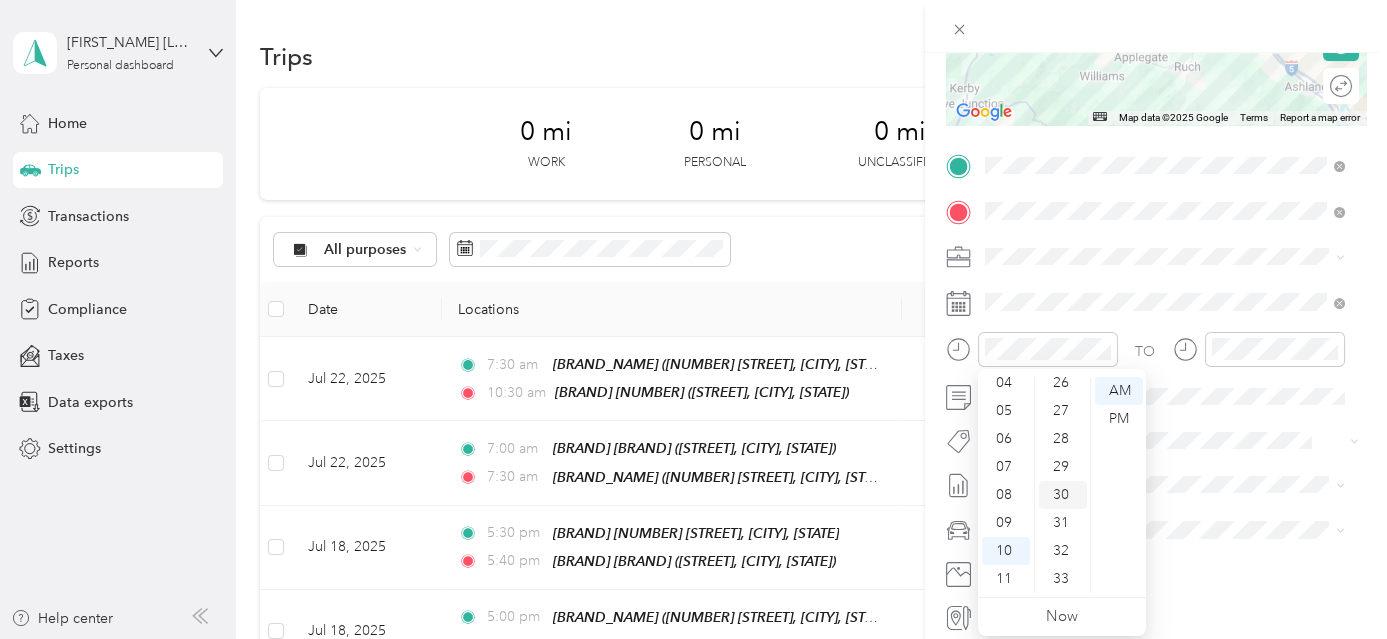 drag, startPoint x: 1066, startPoint y: 499, endPoint x: 1112, endPoint y: 480, distance: 49.76947 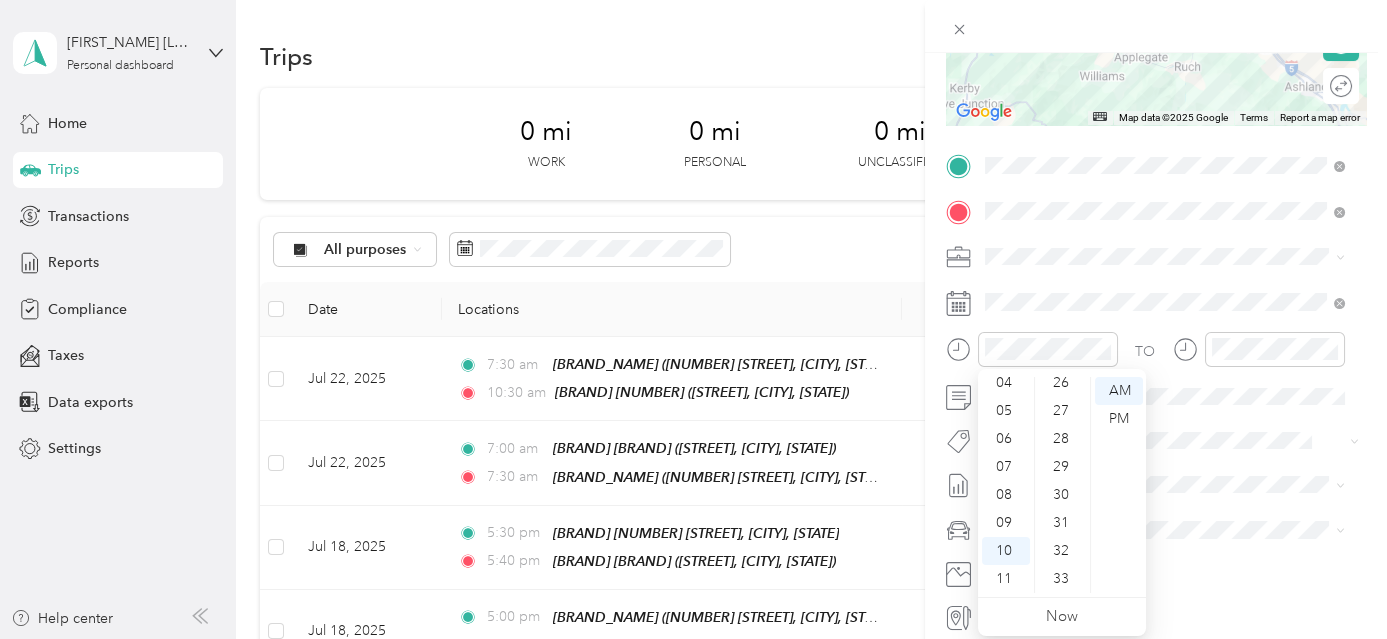 click on "30" at bounding box center [1063, 495] 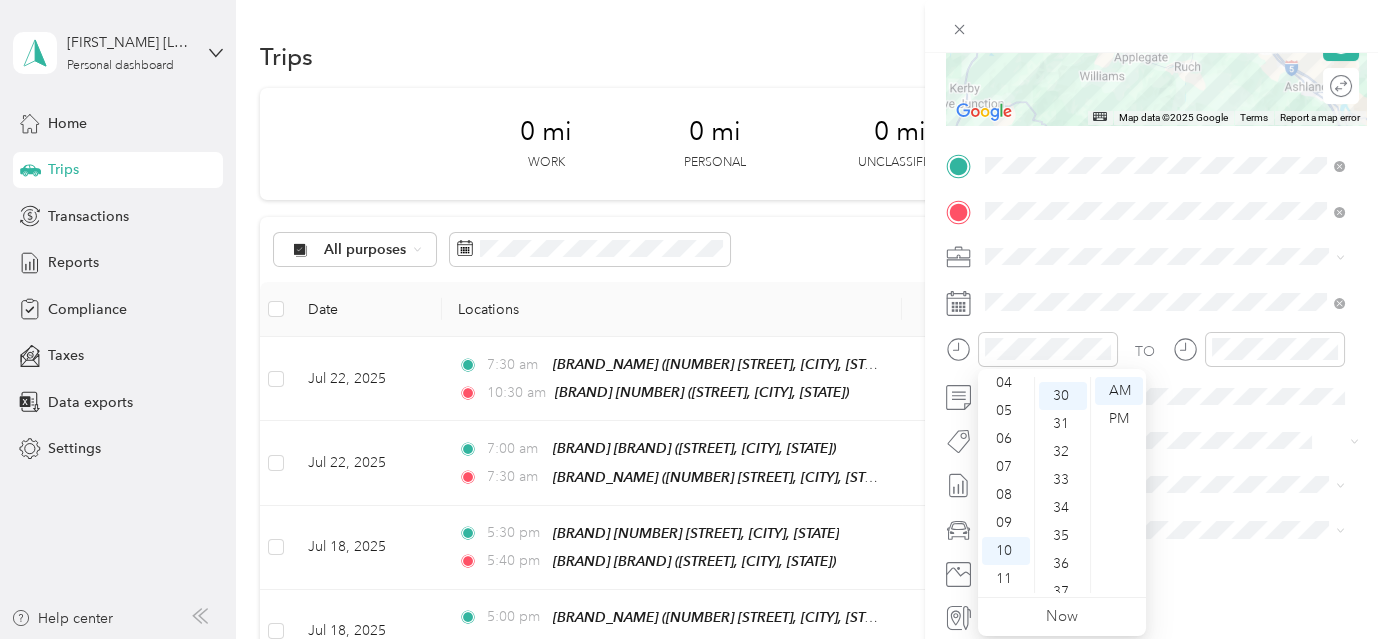 scroll, scrollTop: 840, scrollLeft: 0, axis: vertical 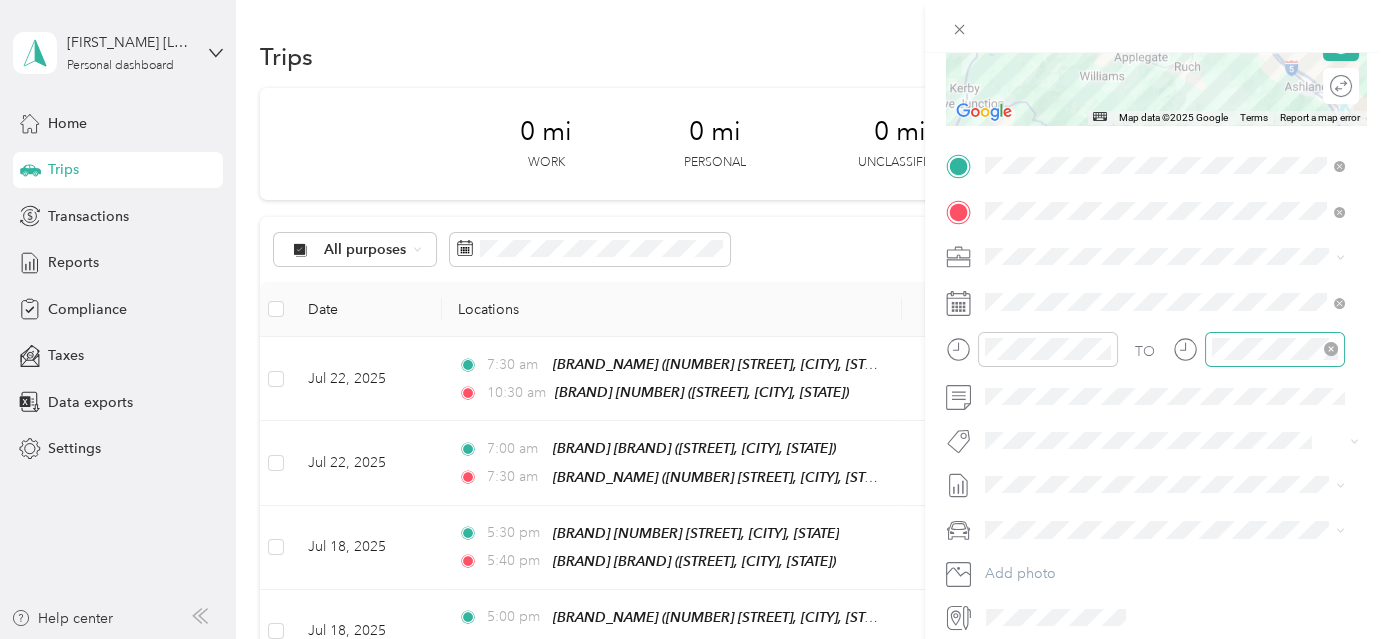 click at bounding box center [1275, 349] 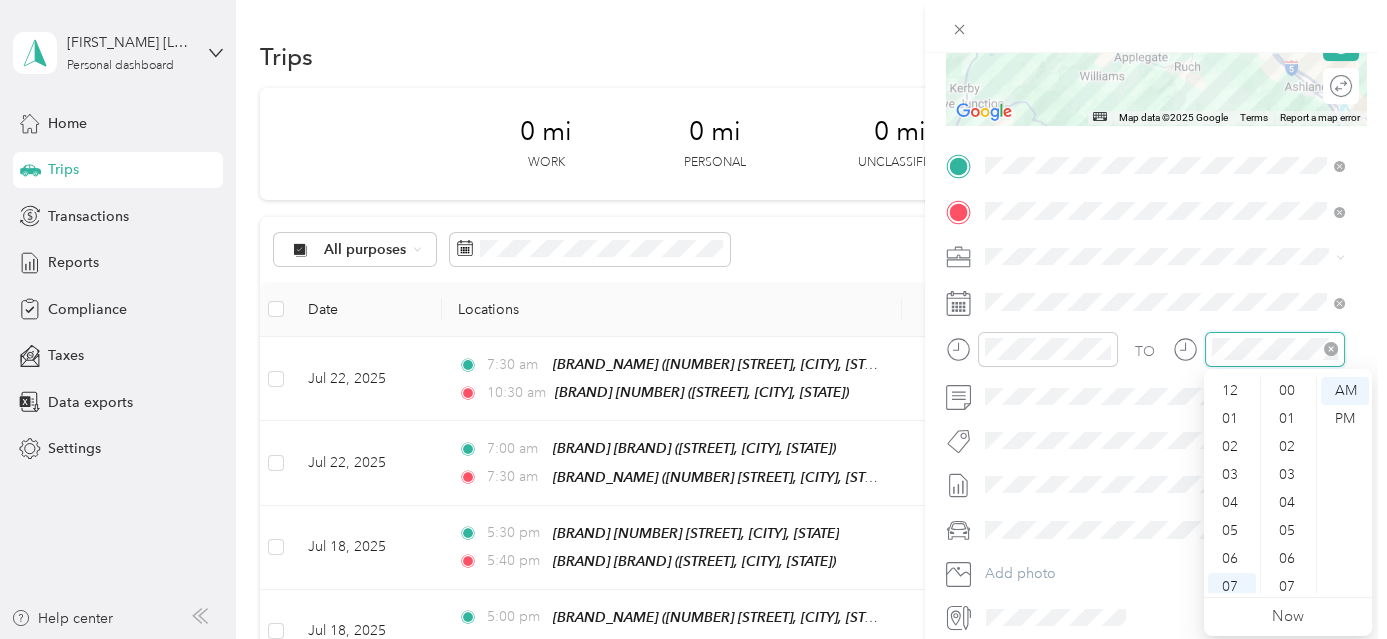 scroll, scrollTop: 1464, scrollLeft: 0, axis: vertical 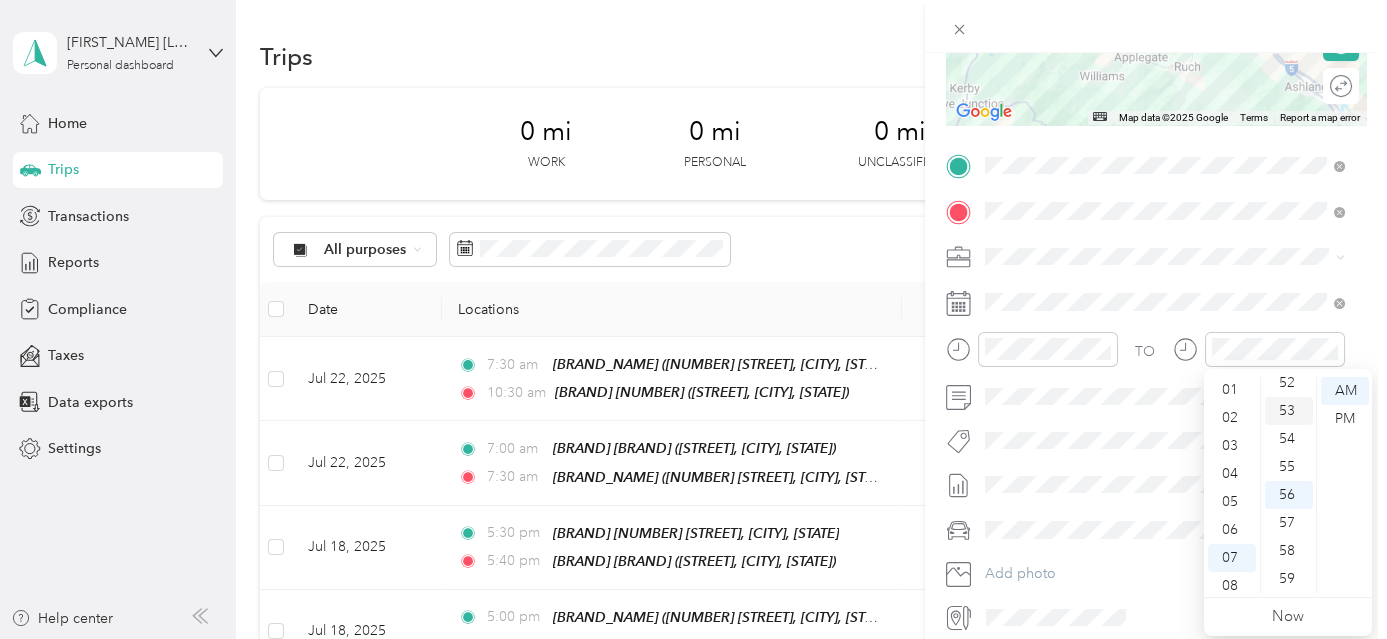 drag, startPoint x: 1238, startPoint y: 418, endPoint x: 1276, endPoint y: 415, distance: 38.118237 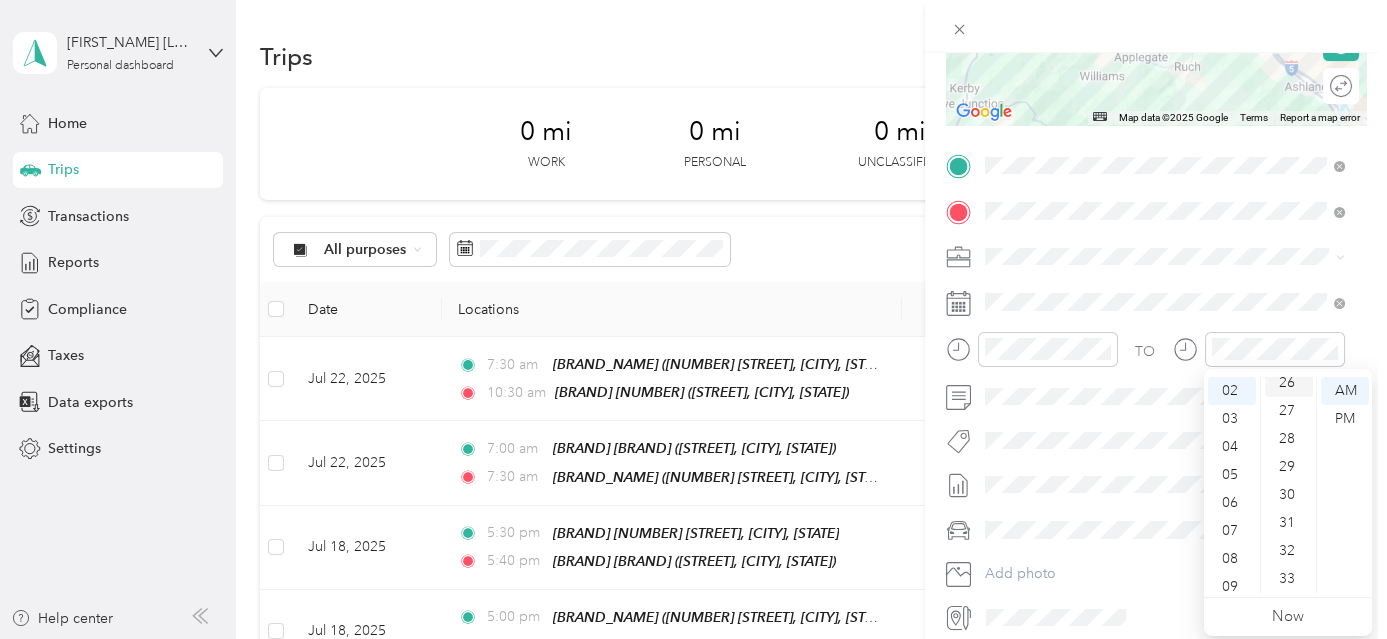 scroll, scrollTop: 0, scrollLeft: 0, axis: both 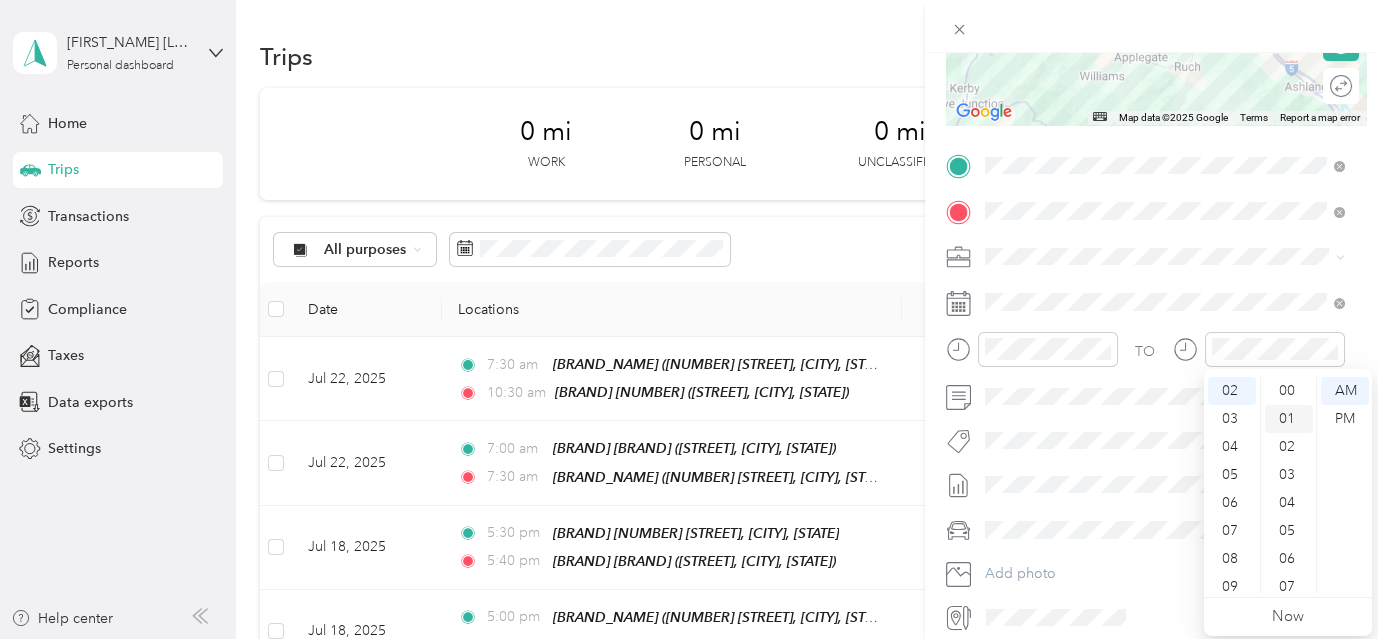 click on "00" at bounding box center [1289, 391] 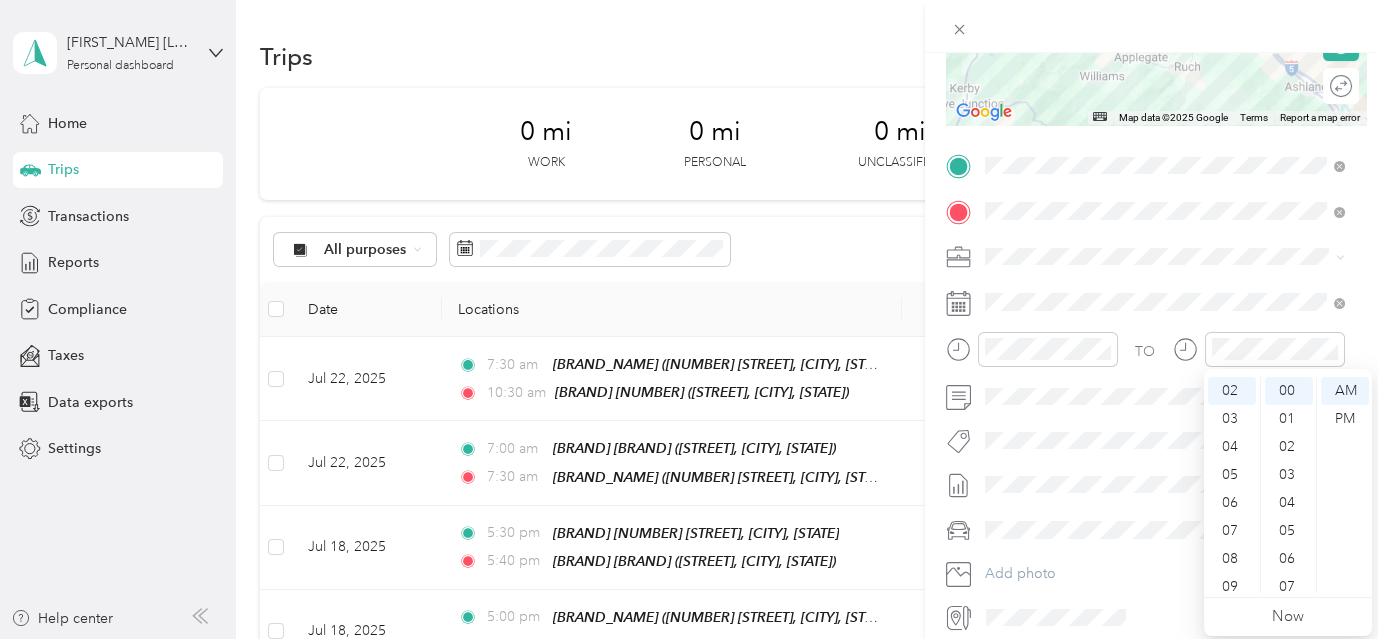 drag, startPoint x: 1350, startPoint y: 423, endPoint x: 1389, endPoint y: 399, distance: 45.79301 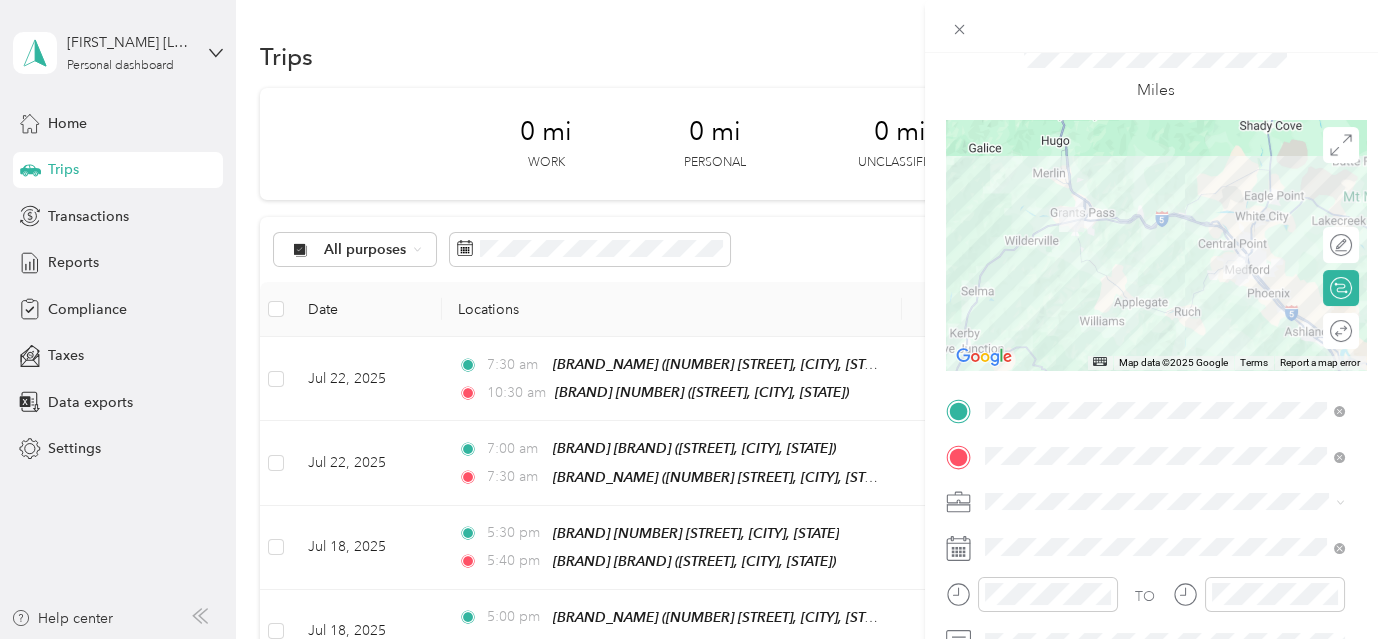 scroll, scrollTop: 0, scrollLeft: 0, axis: both 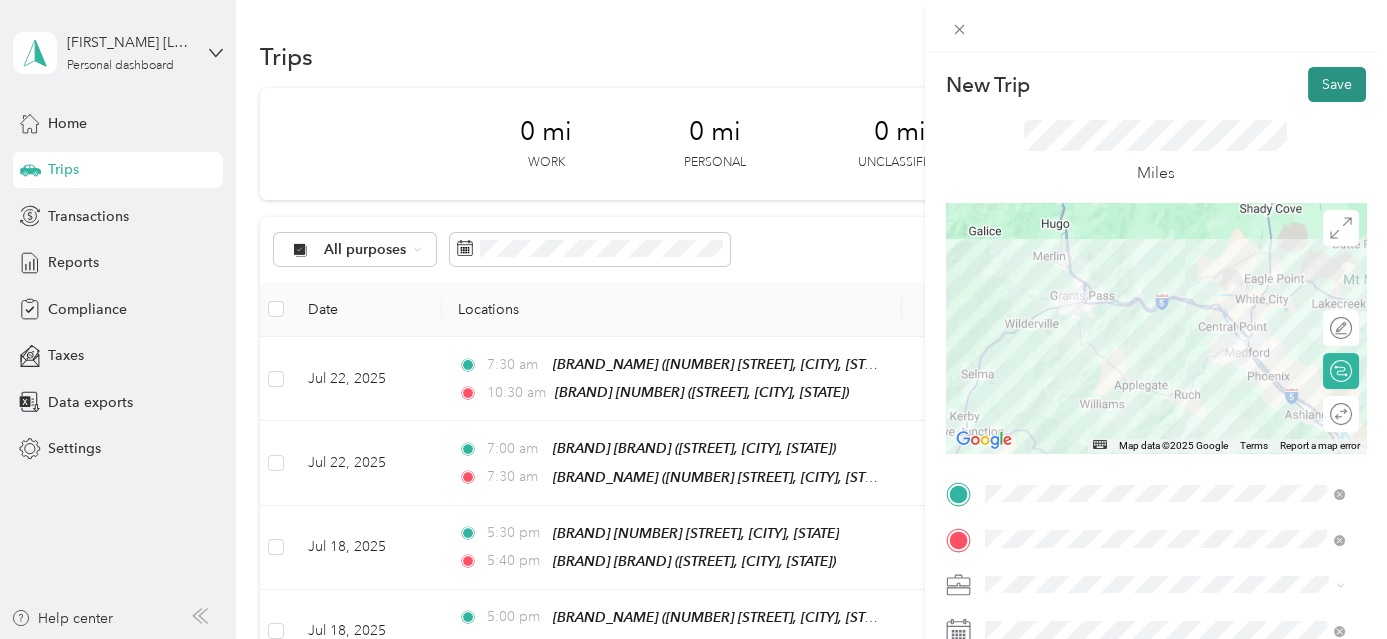 click on "Save" at bounding box center [1337, 84] 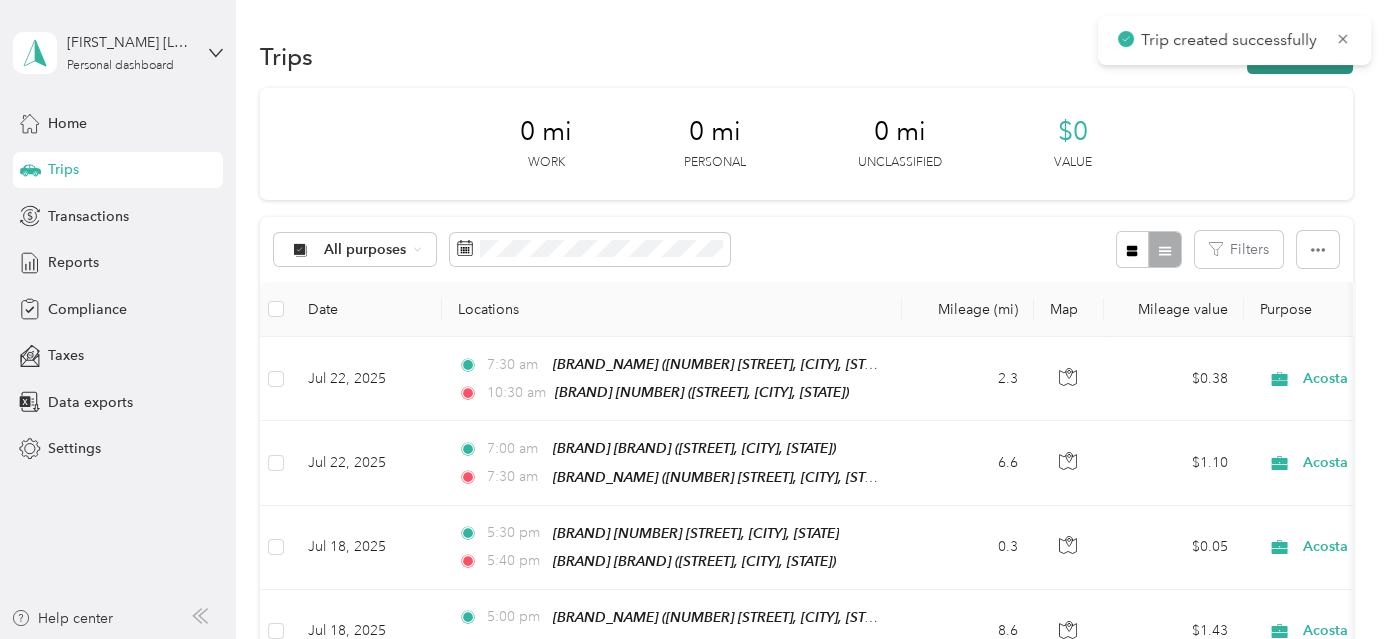 click on "New trip" at bounding box center (1300, 56) 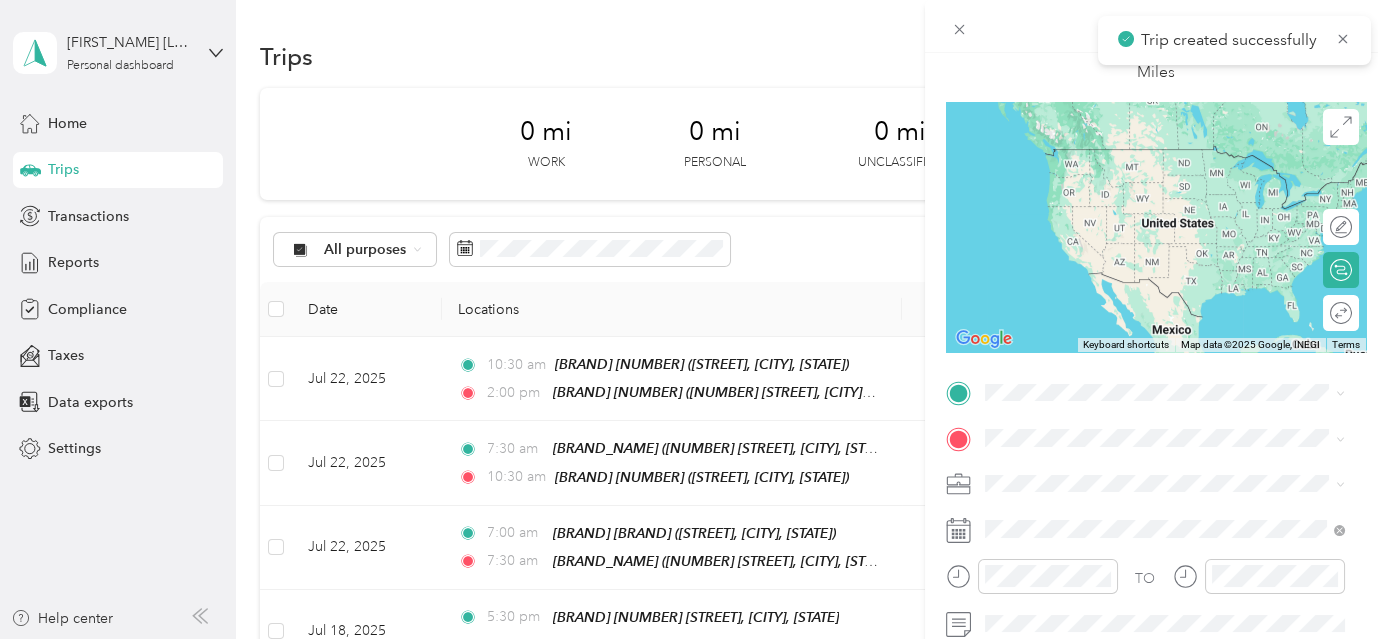 scroll, scrollTop: 344, scrollLeft: 0, axis: vertical 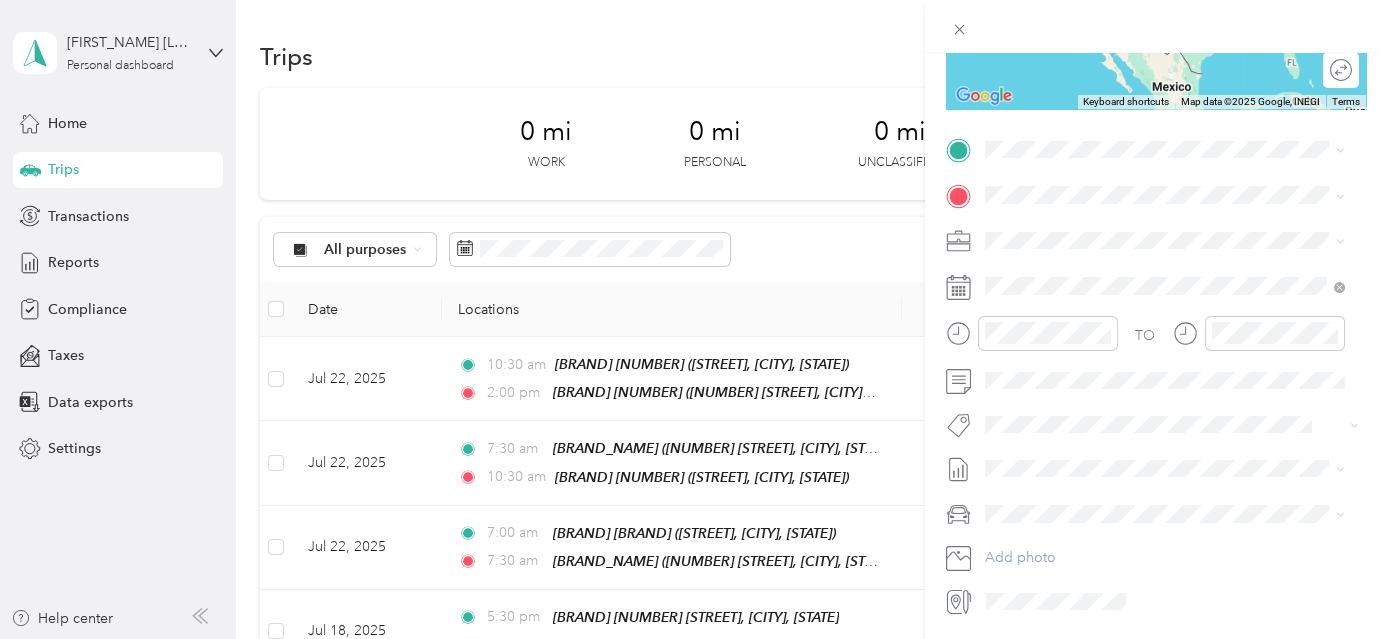 click on "[NUMBER] [STREET], [POSTAL_CODE], [CITY], [STATE], [COUNTRY]" at bounding box center [1168, 255] 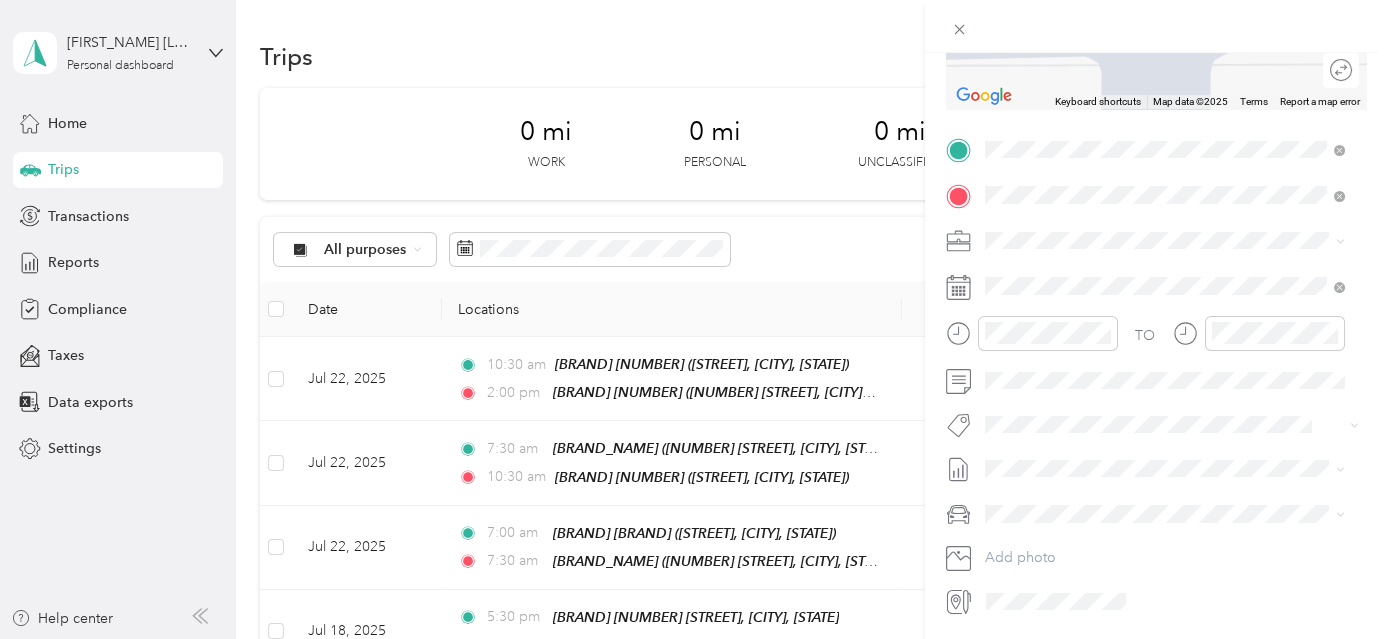 click on "TEAM Sherms Thunderbird" at bounding box center (1180, 276) 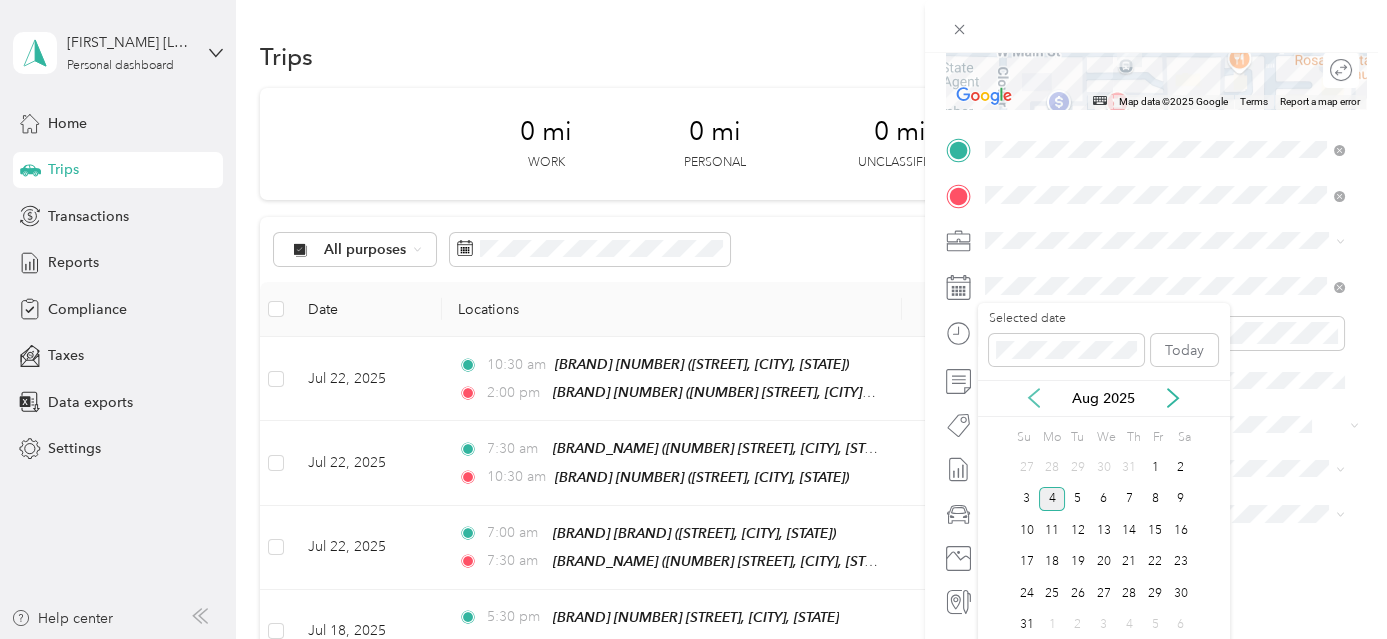 click 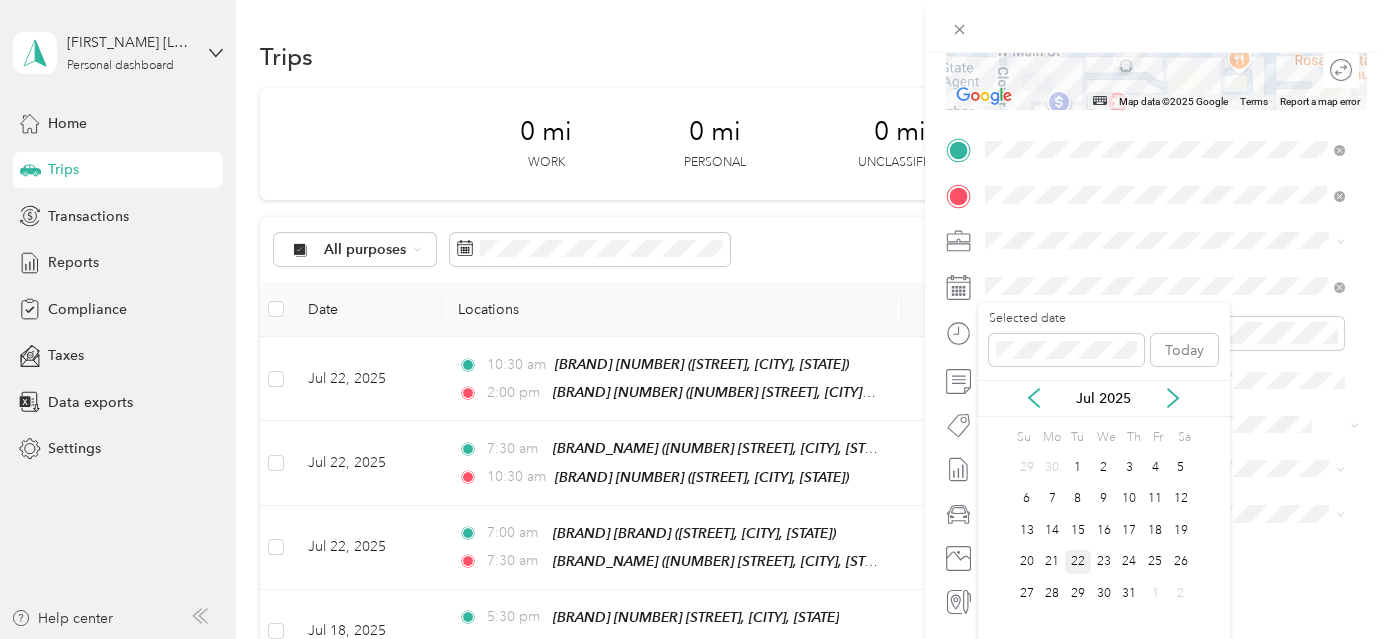 click on "22" at bounding box center [1078, 562] 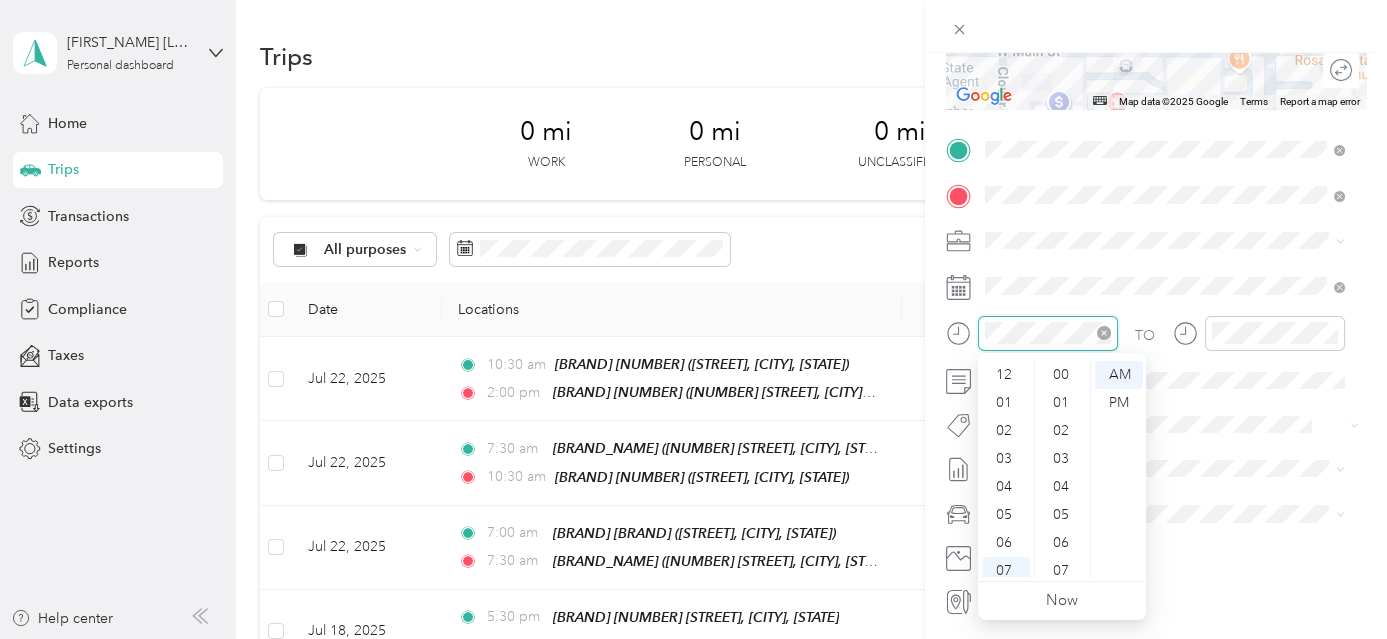 scroll, scrollTop: 120, scrollLeft: 0, axis: vertical 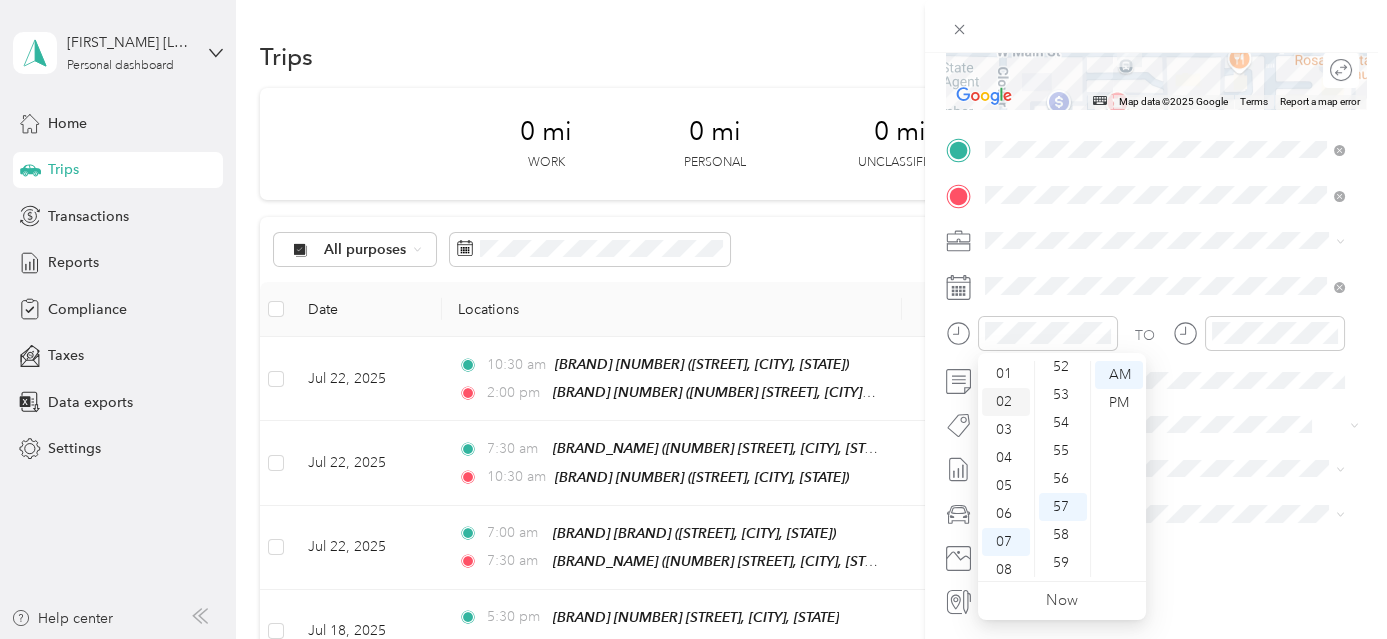 click on "02" at bounding box center (1006, 402) 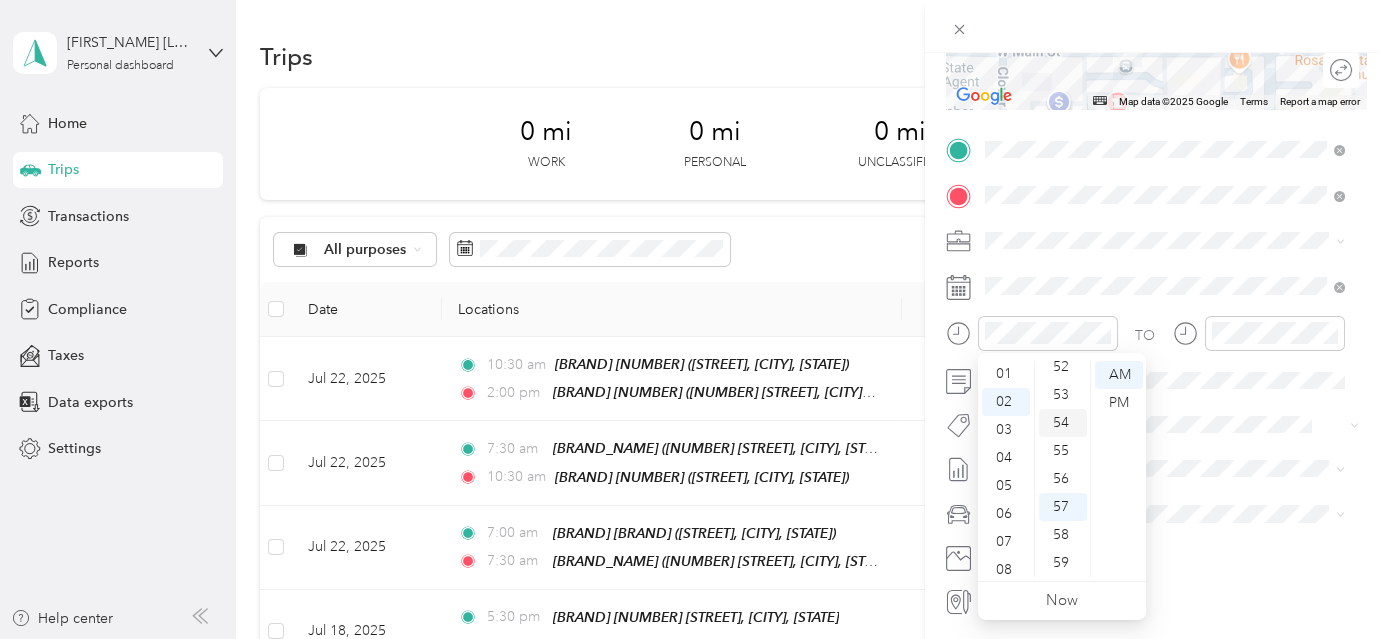 scroll, scrollTop: 56, scrollLeft: 0, axis: vertical 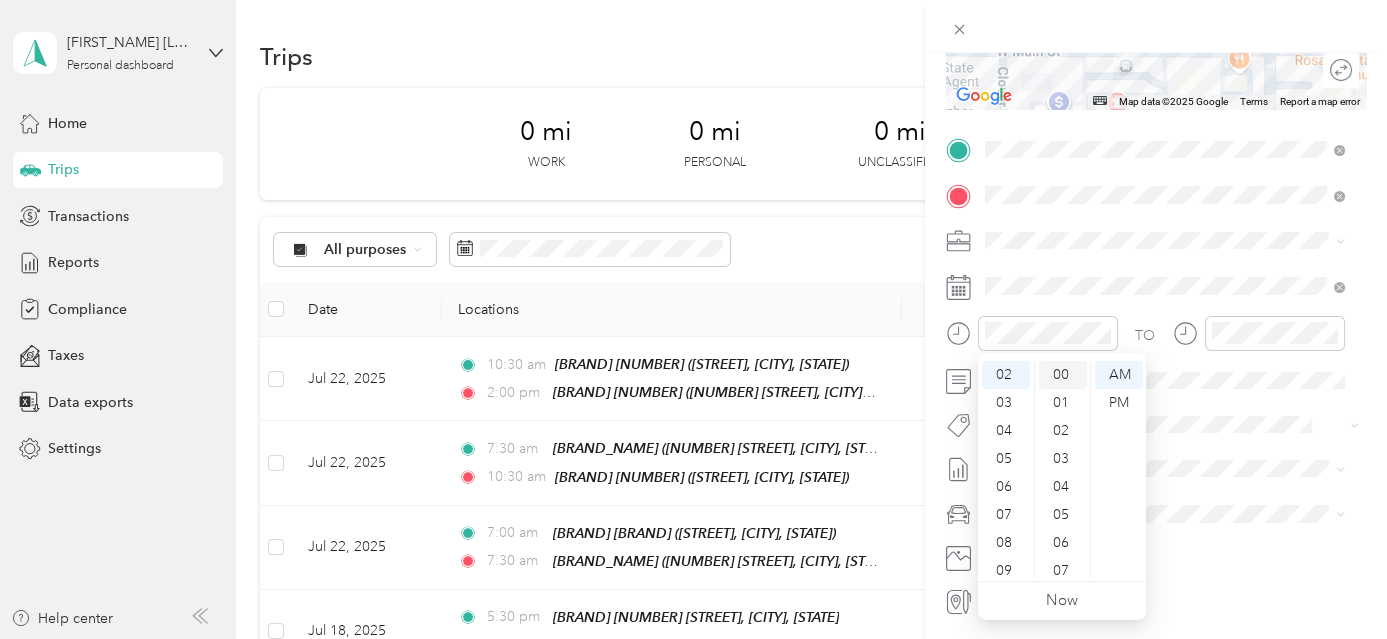 click on "00" at bounding box center (1063, 375) 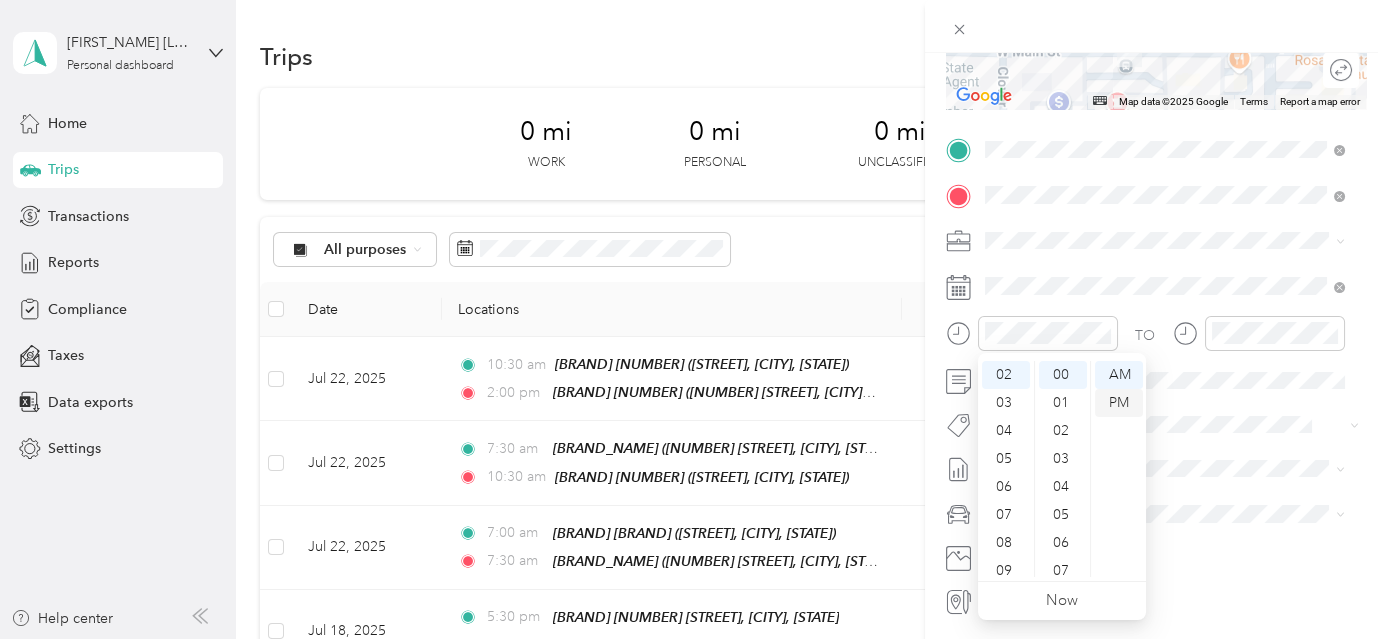 click on "PM" at bounding box center (1119, 403) 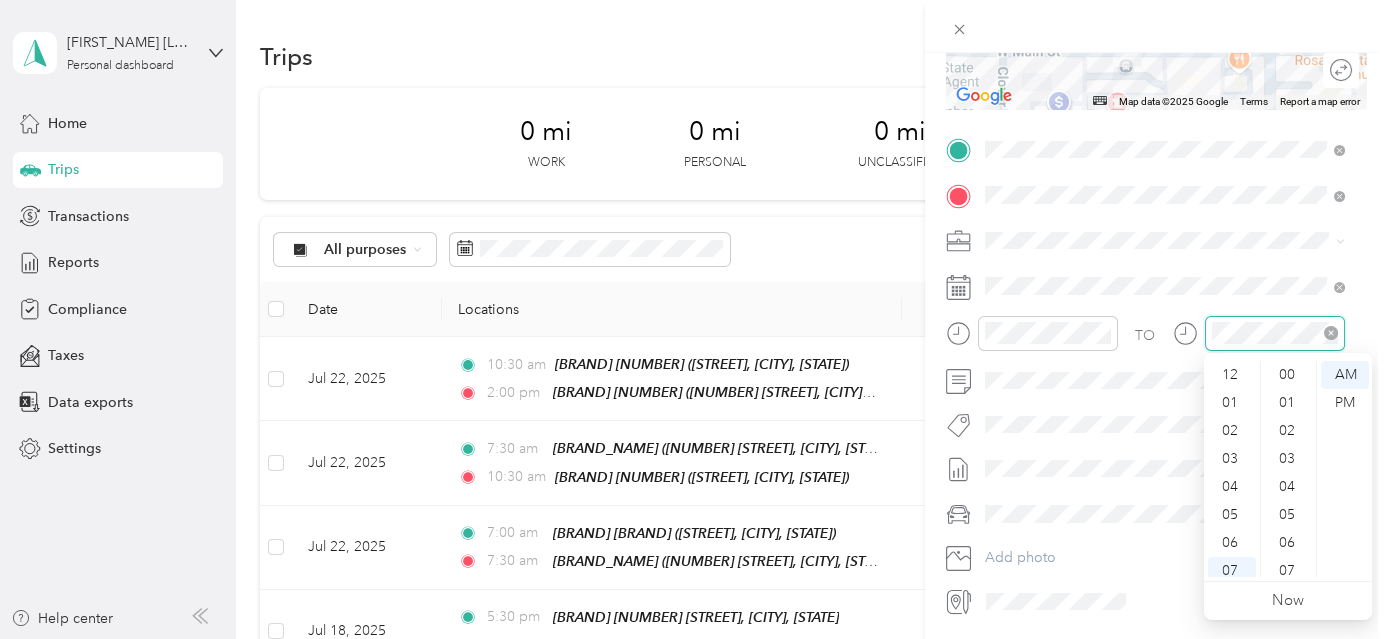 scroll, scrollTop: 1464, scrollLeft: 0, axis: vertical 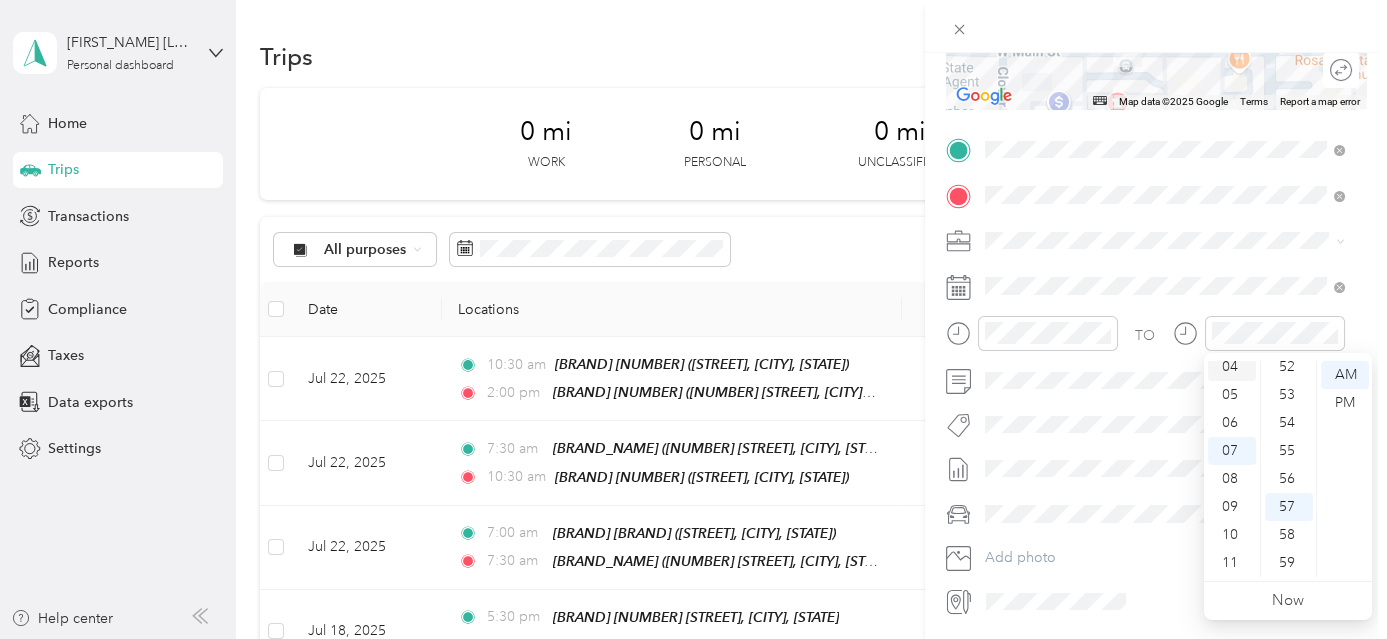click on "04" at bounding box center [1232, 367] 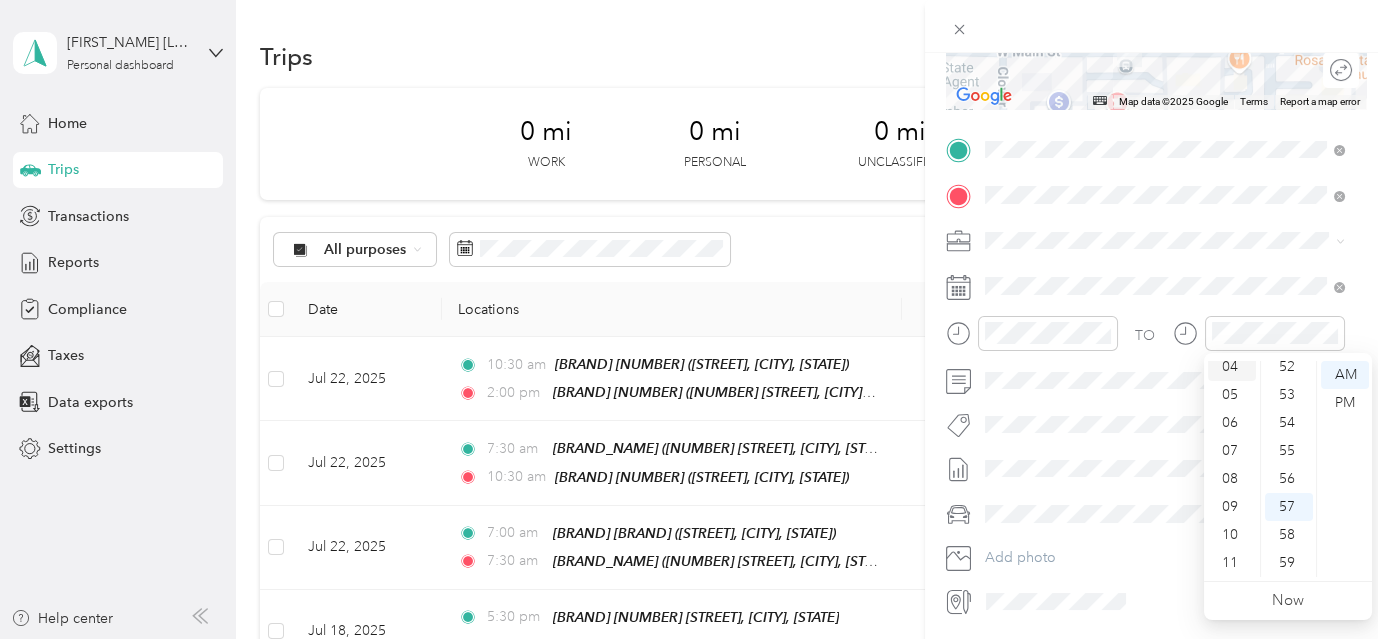 scroll, scrollTop: 112, scrollLeft: 0, axis: vertical 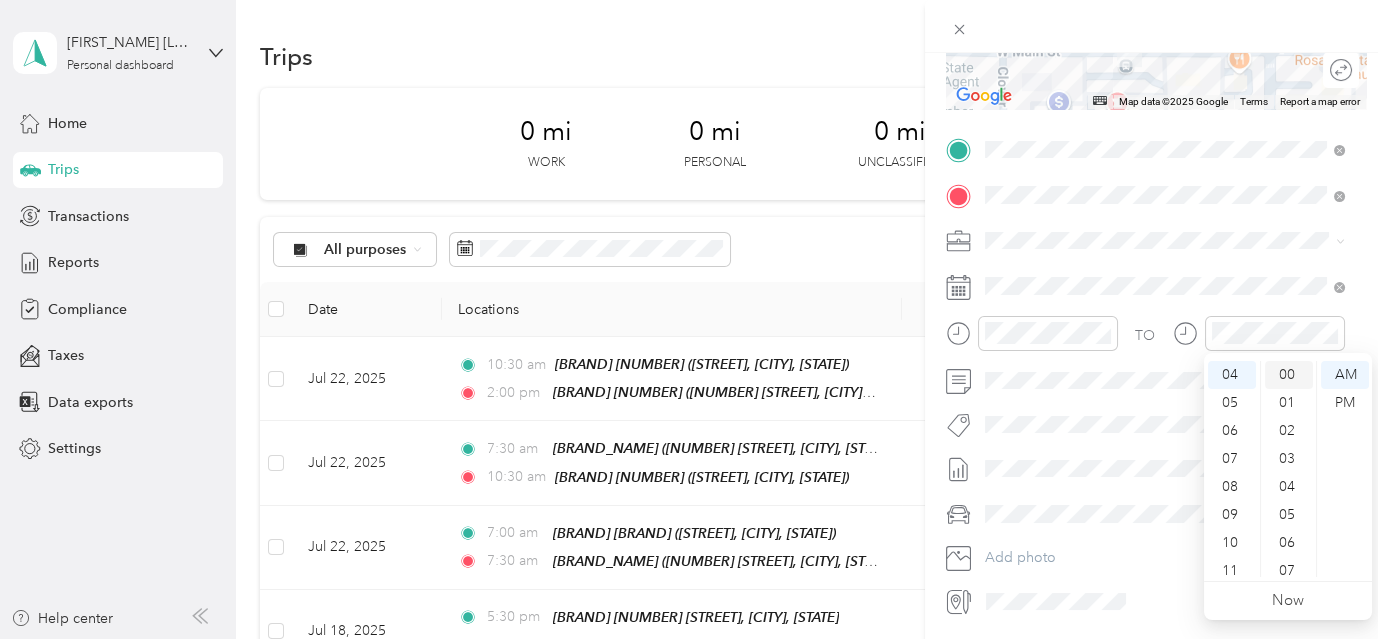 click on "00" at bounding box center [1289, 375] 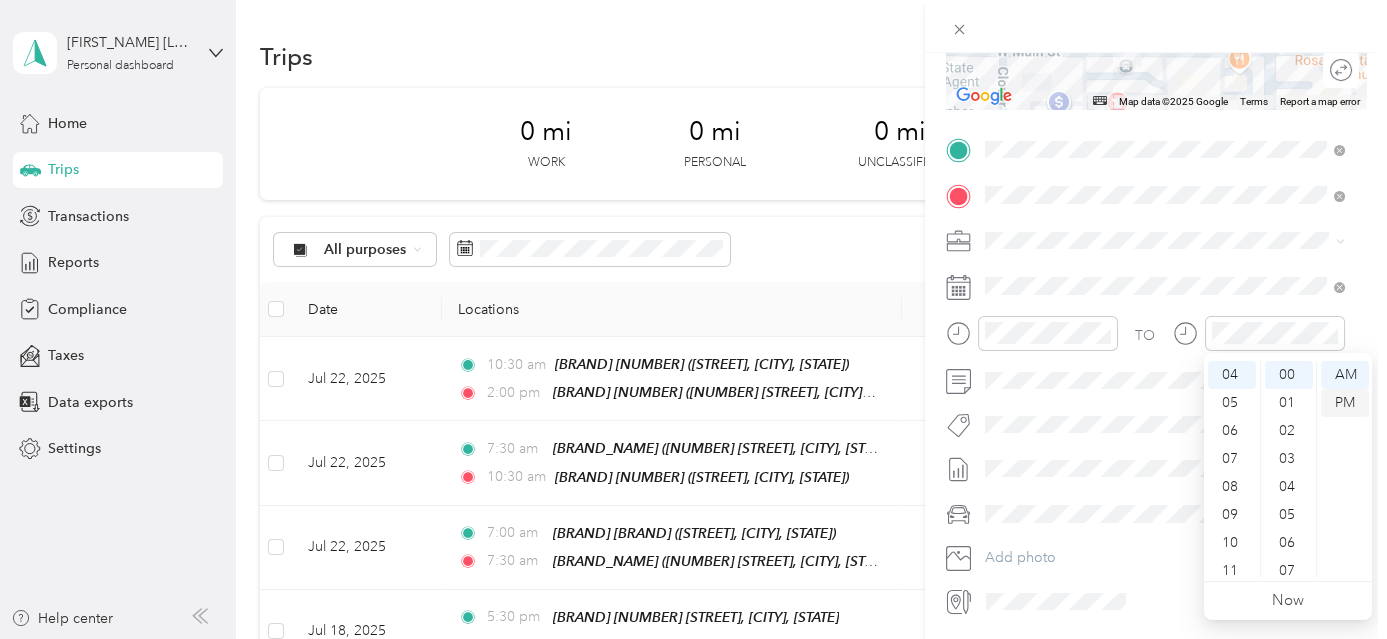 click on "PM" at bounding box center (1345, 403) 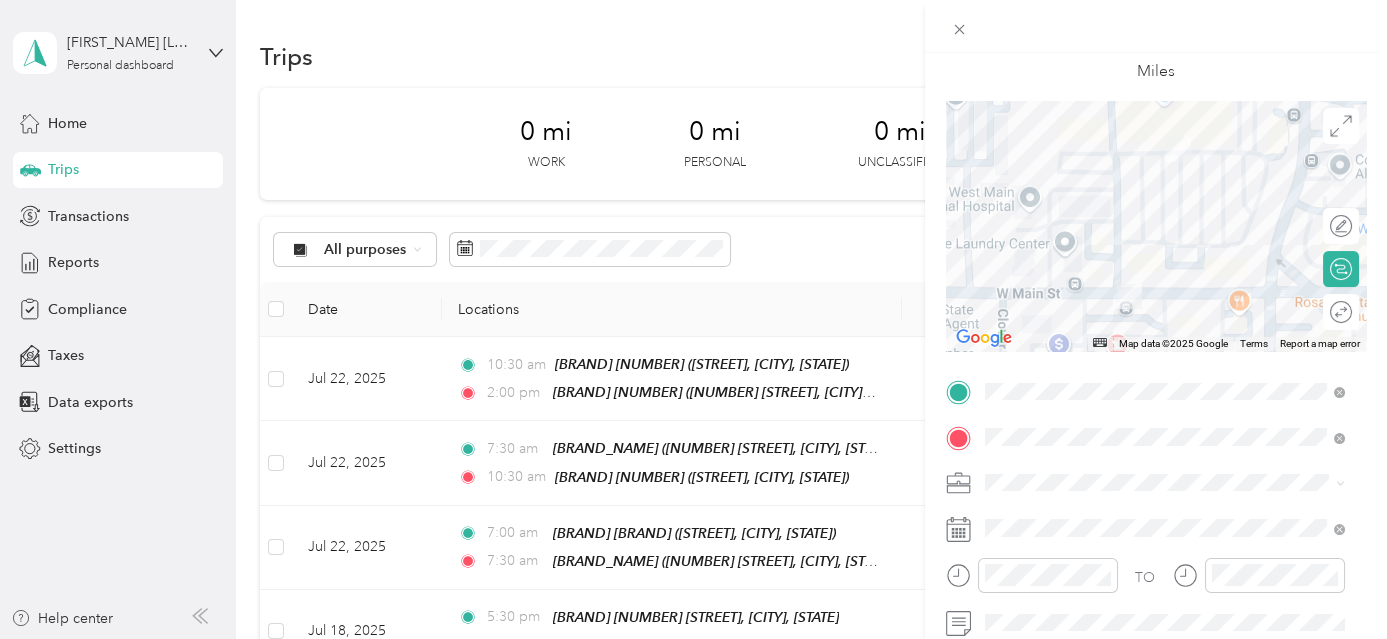 scroll, scrollTop: 0, scrollLeft: 0, axis: both 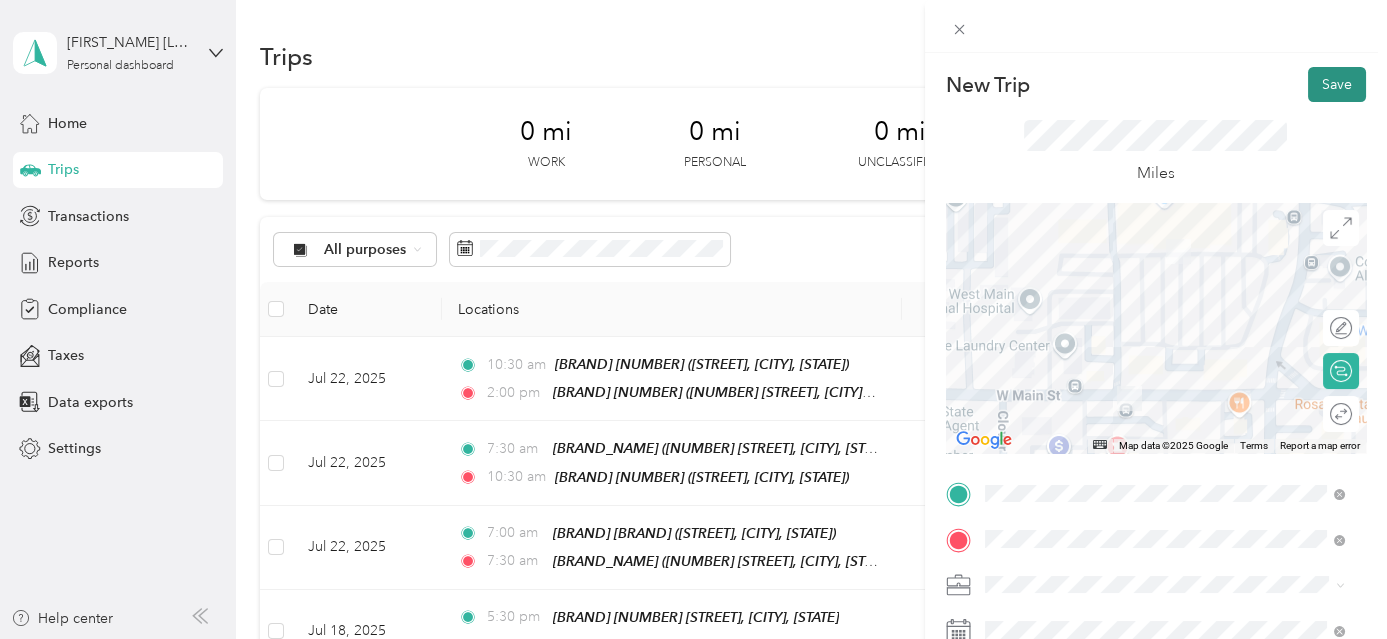 click on "Save" at bounding box center (1337, 84) 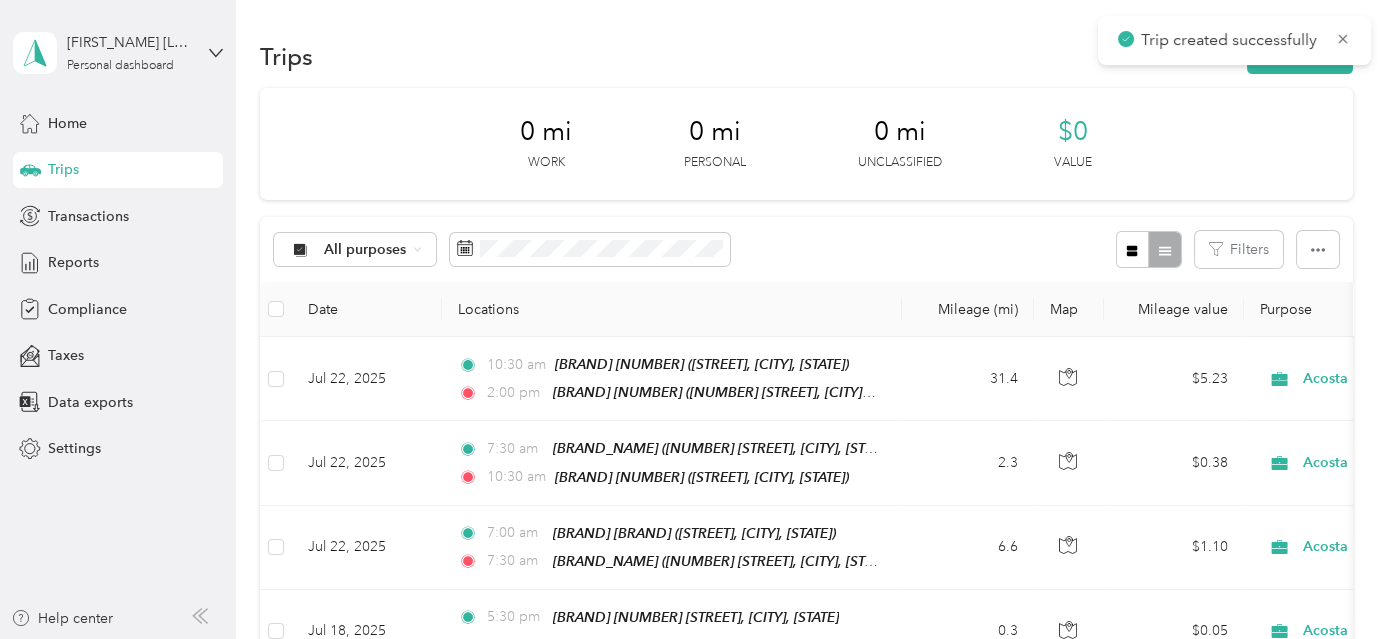 click on "Trip created successfully" at bounding box center (1234, 40) 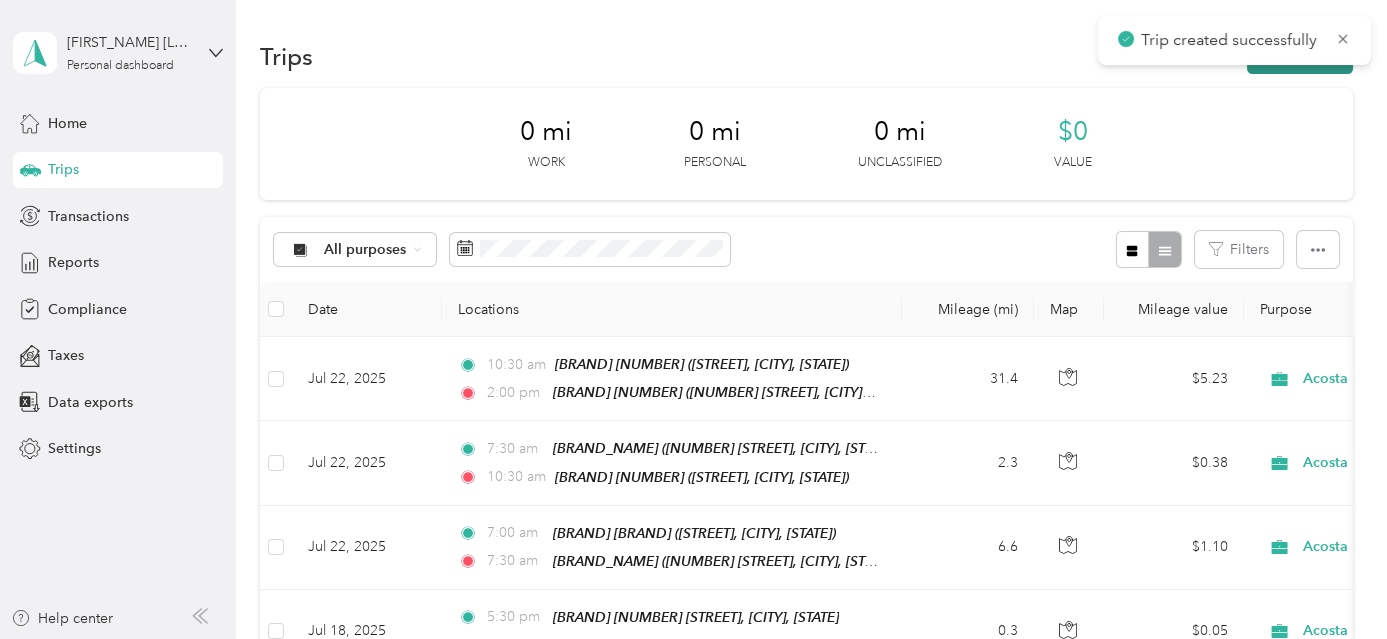 click on "New trip" at bounding box center (1300, 56) 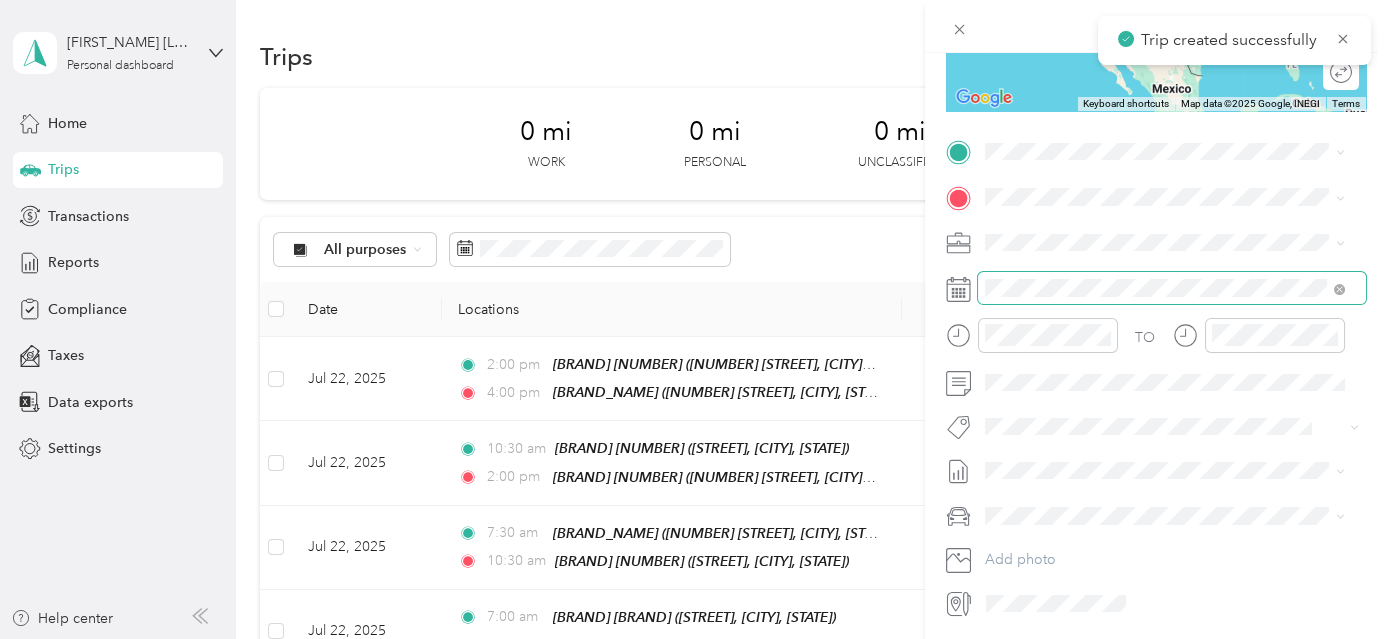 scroll, scrollTop: 344, scrollLeft: 0, axis: vertical 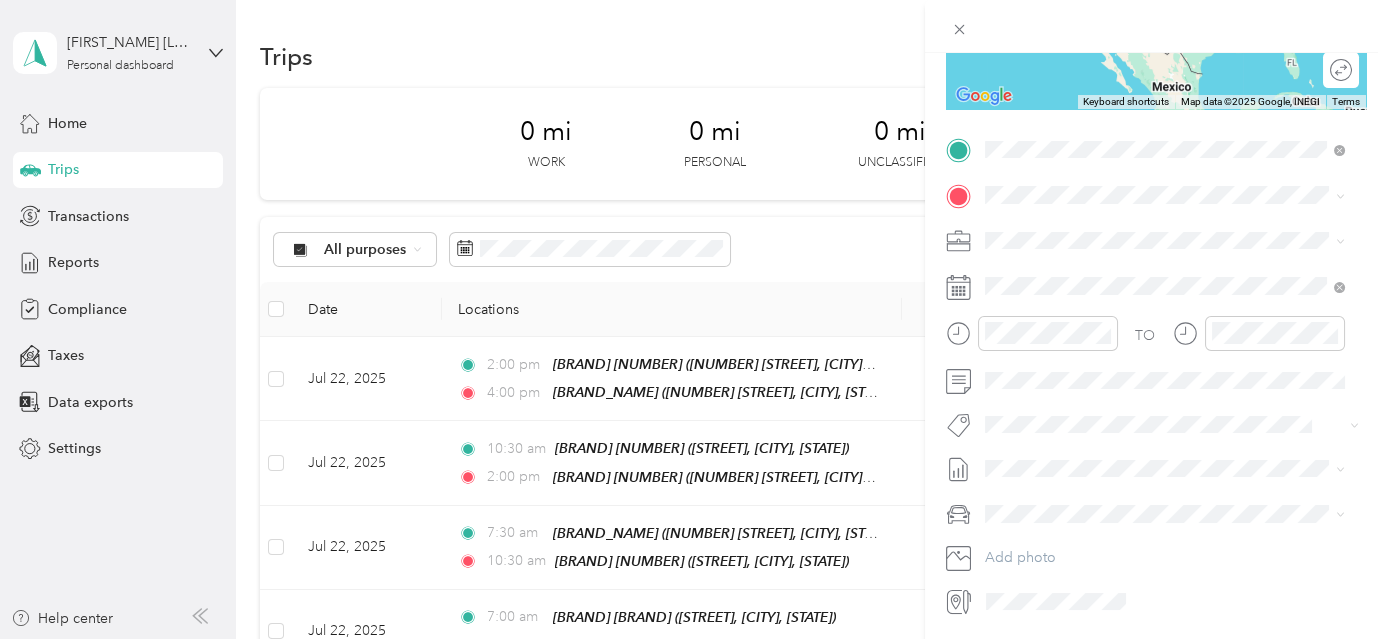 click on "[BRAND] [BRAND] [BRAND] [NUMBER] [STREET], [NUMBER], [CITY], [STATE], [COUNTRY]" at bounding box center (1180, 254) 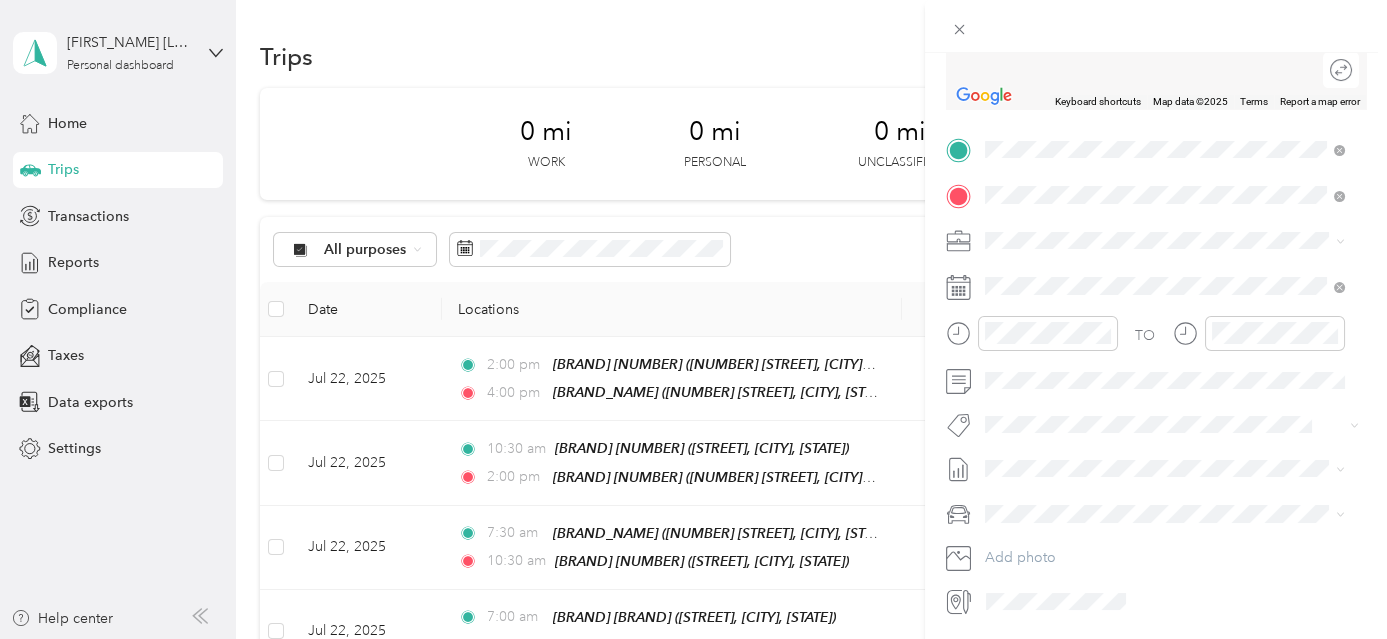 click on "[BRAND] [NUMBER] [CITY], [POSTAL_CODE], [CITY], [STATE], [COUNTRY]" at bounding box center [1180, 477] 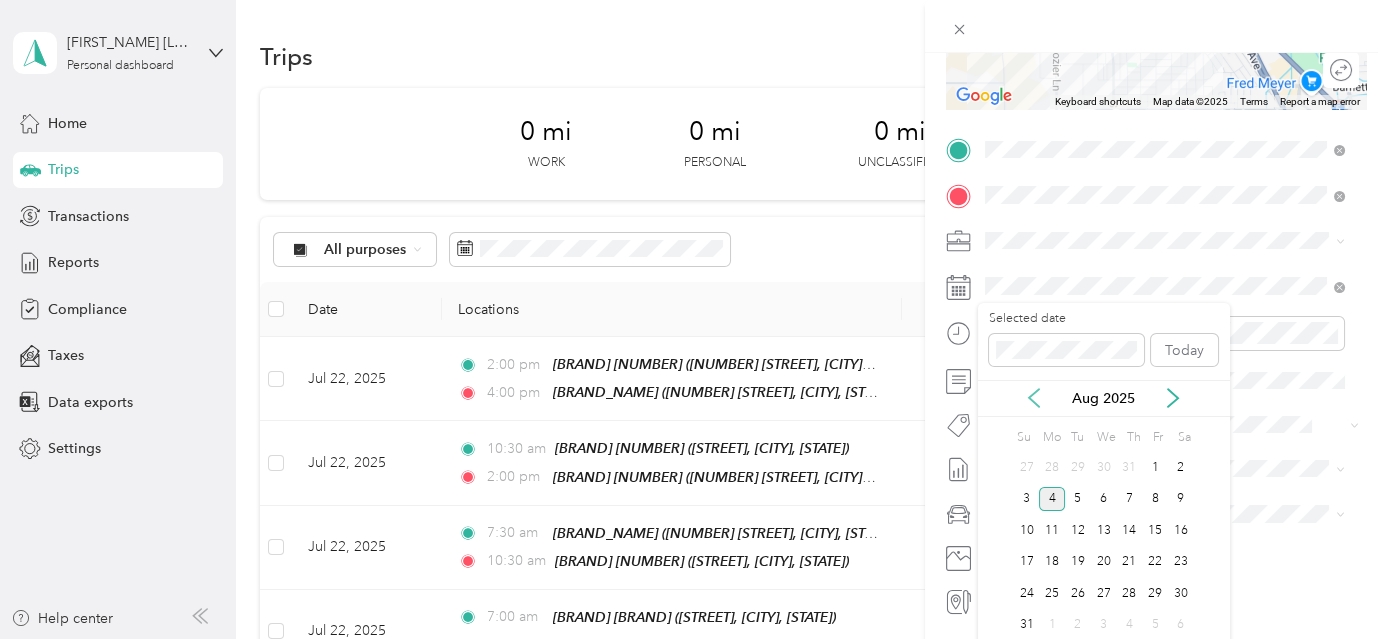 click 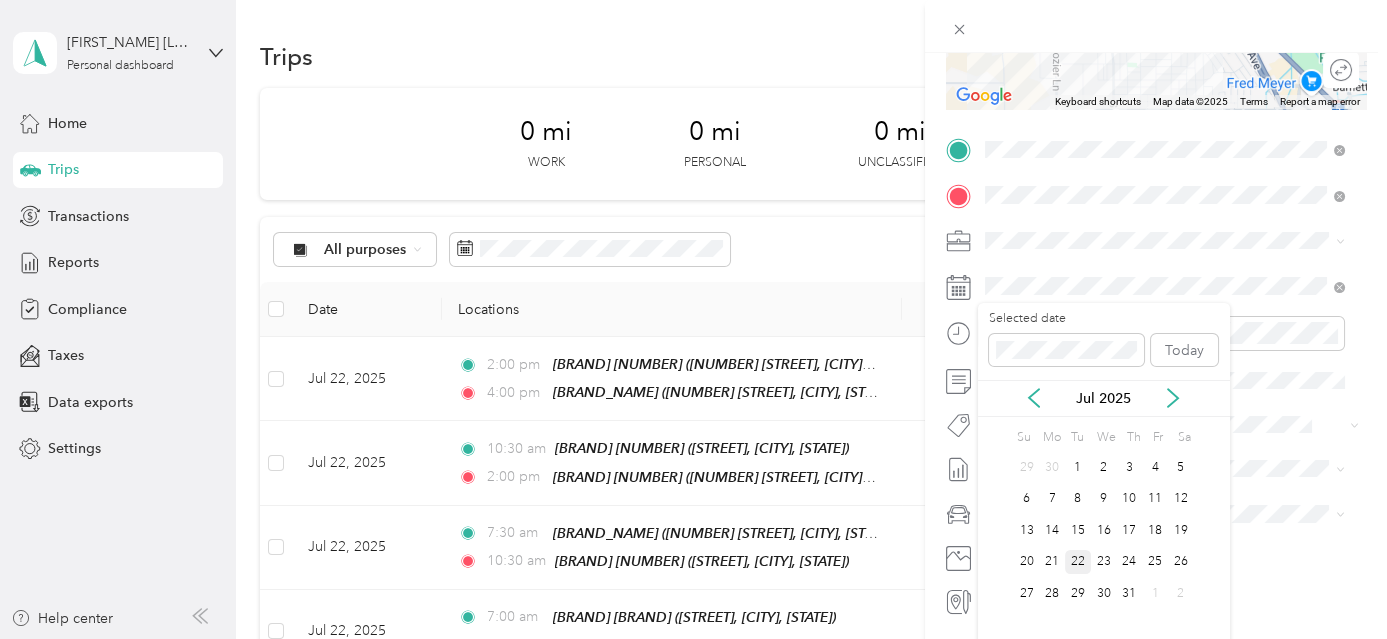 click on "22" at bounding box center (1078, 562) 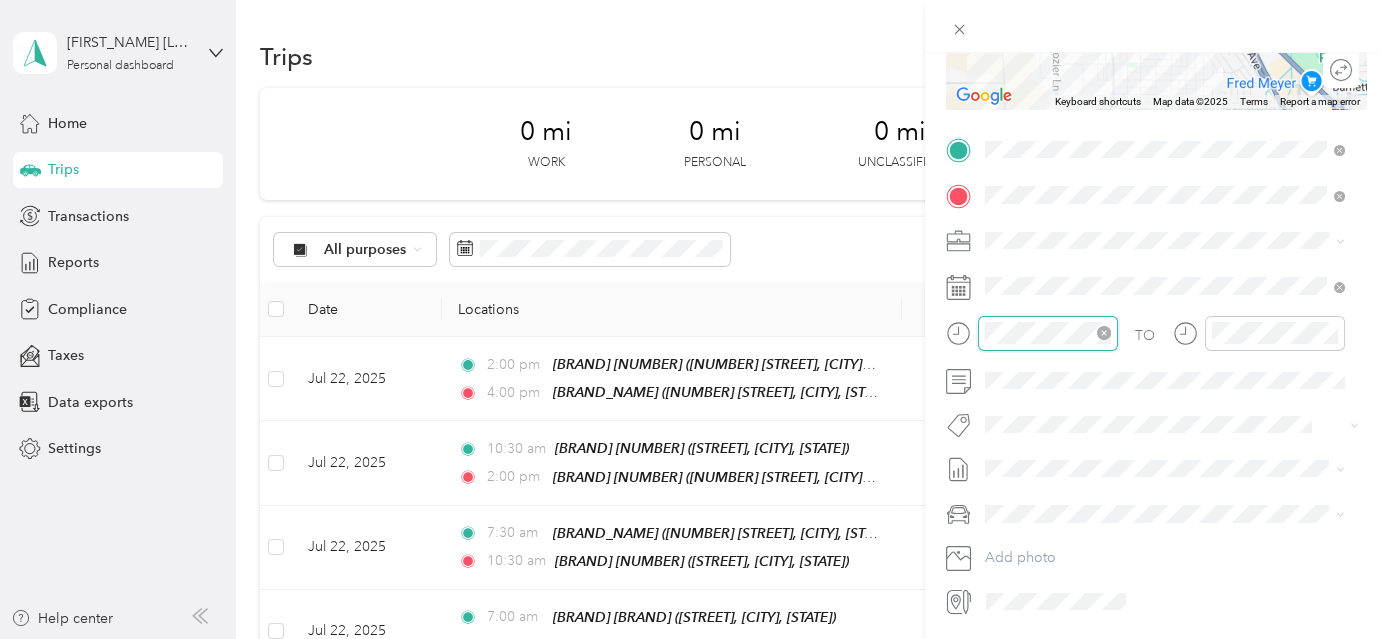 scroll, scrollTop: 120, scrollLeft: 0, axis: vertical 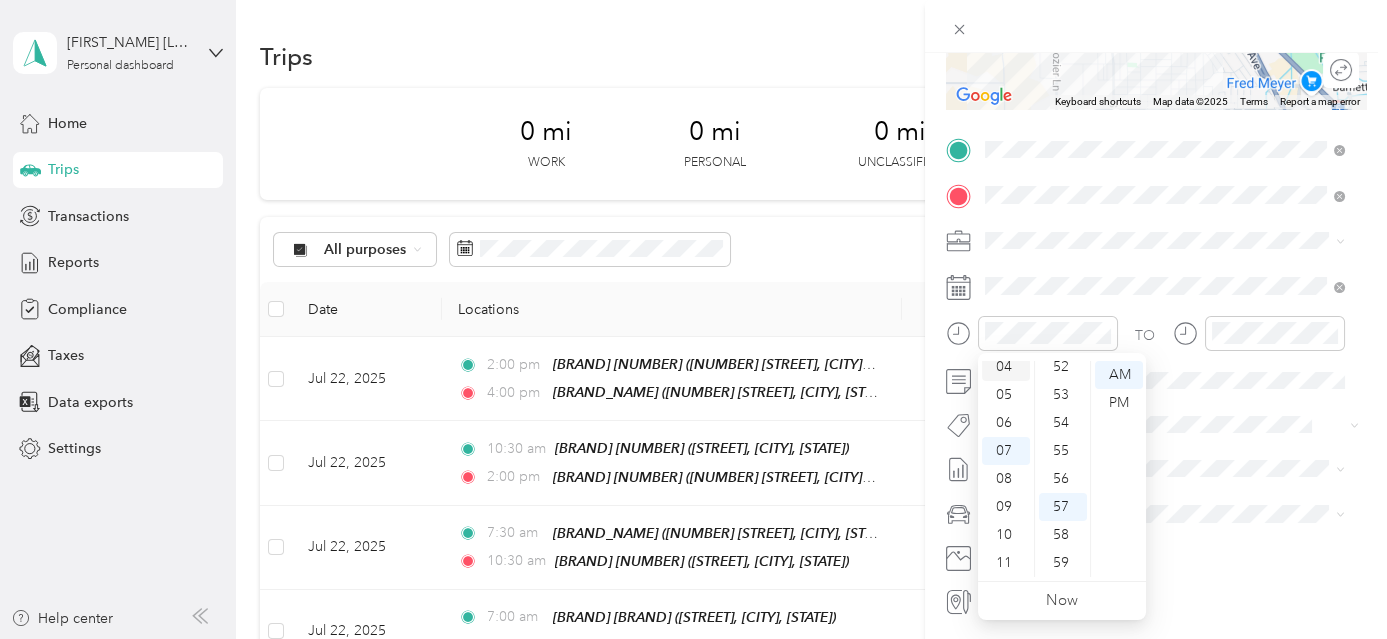 click on "04" at bounding box center [1006, 367] 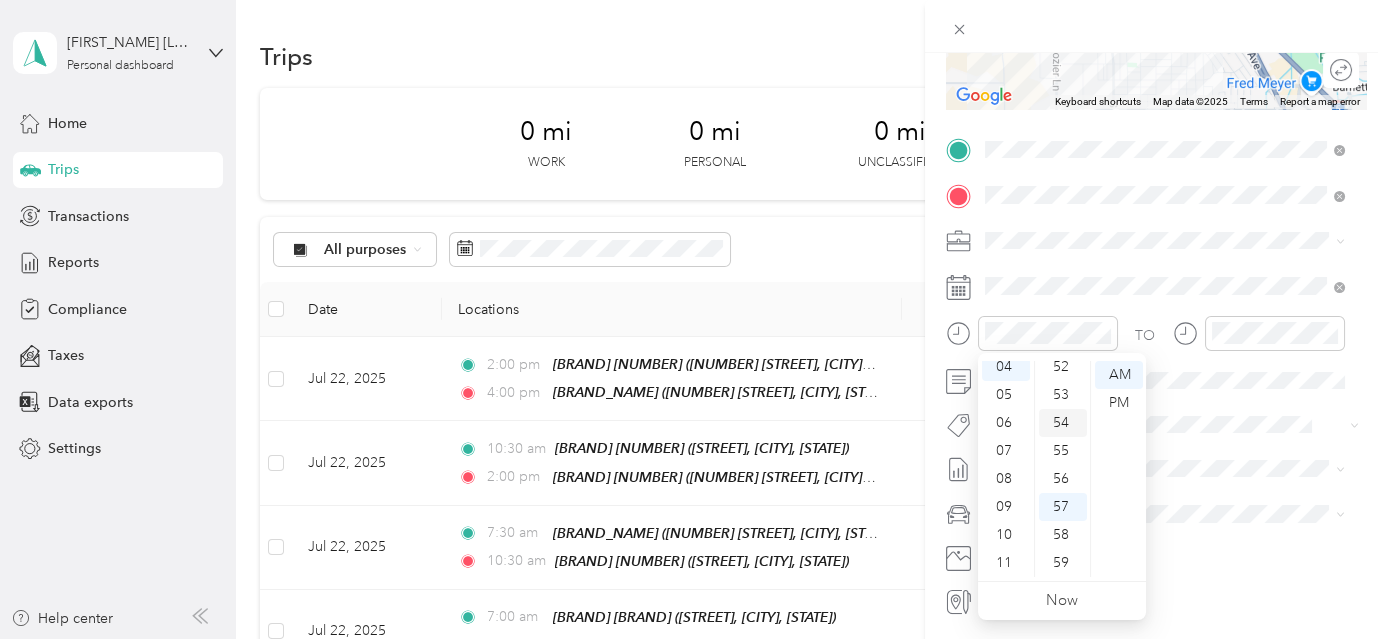 scroll, scrollTop: 112, scrollLeft: 0, axis: vertical 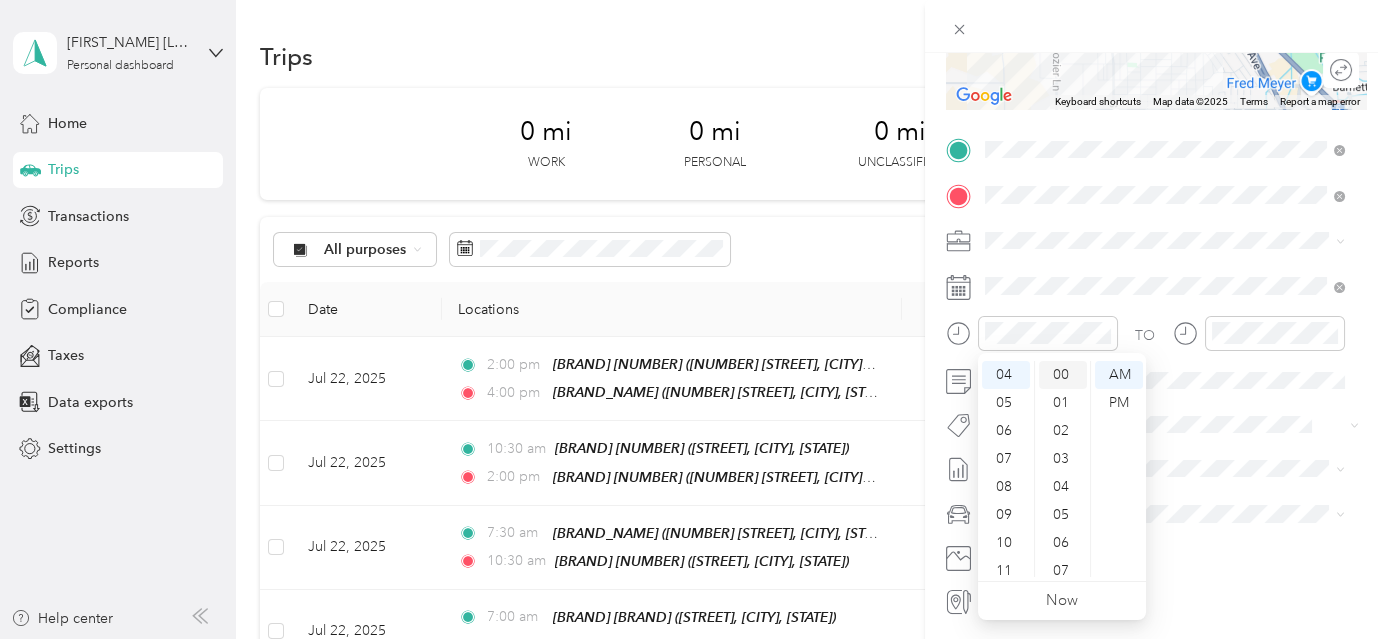 click on "00" at bounding box center (1063, 375) 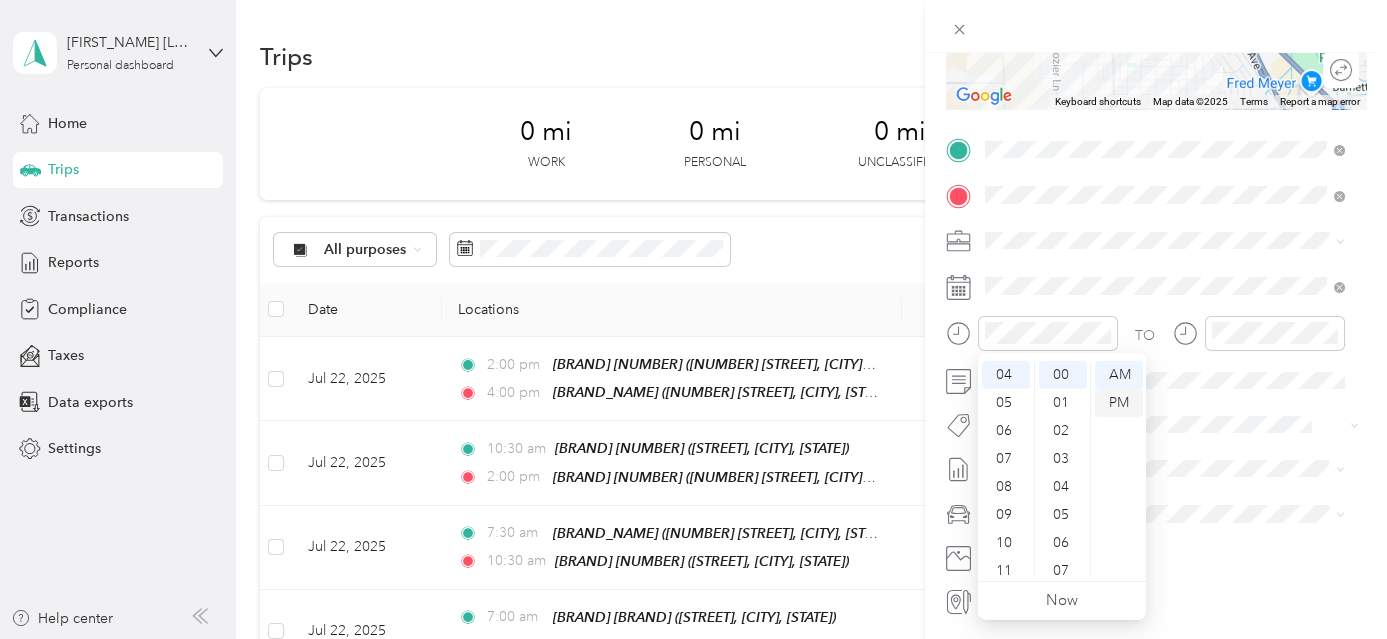 click on "PM" at bounding box center [1119, 403] 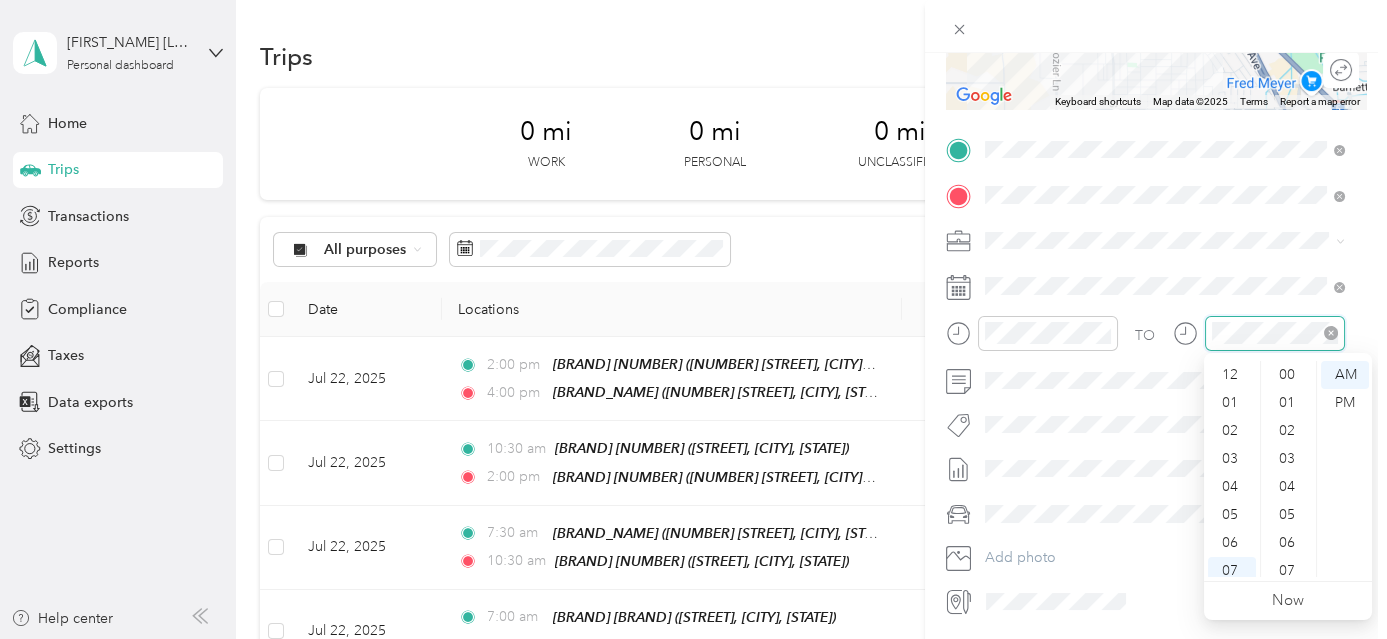 scroll, scrollTop: 120, scrollLeft: 0, axis: vertical 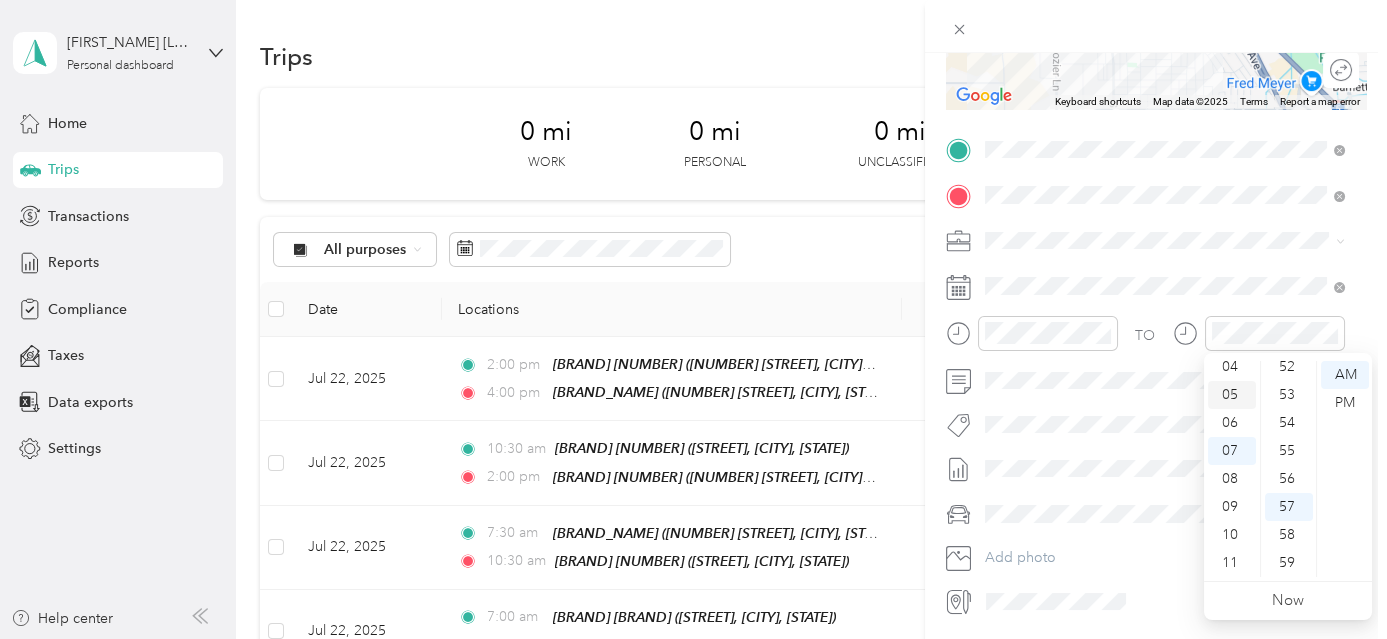 click on "05" at bounding box center (1232, 395) 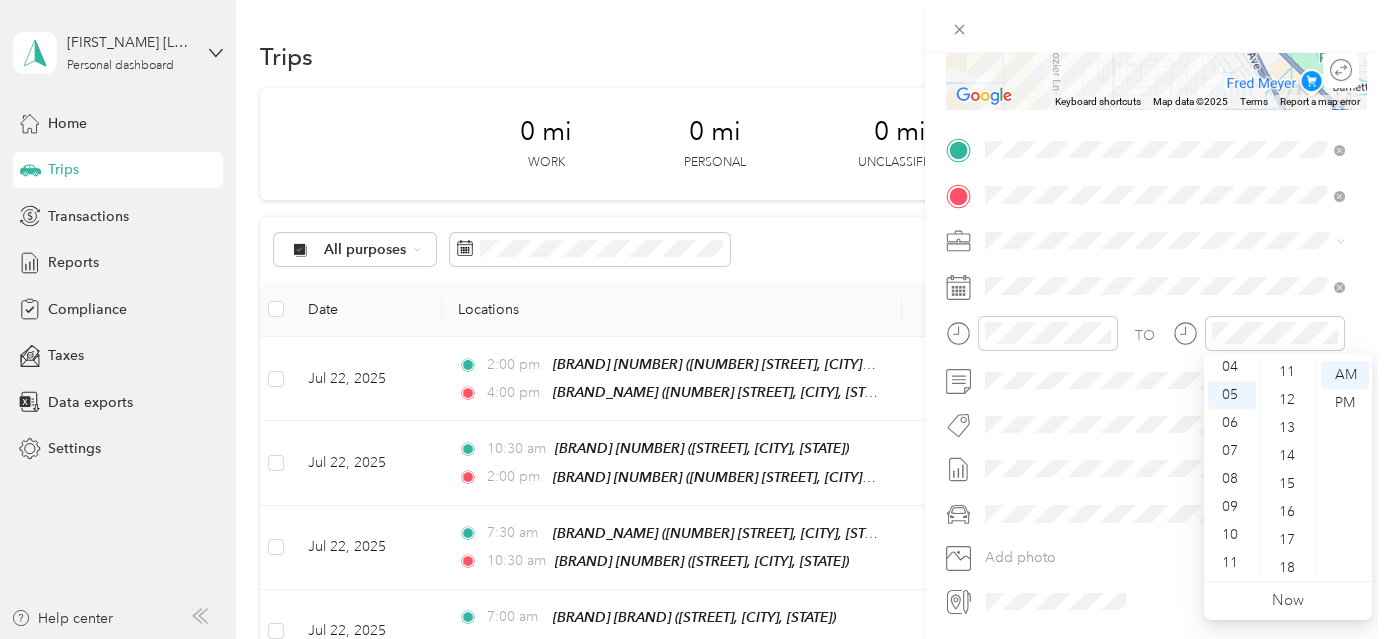 scroll, scrollTop: 0, scrollLeft: 0, axis: both 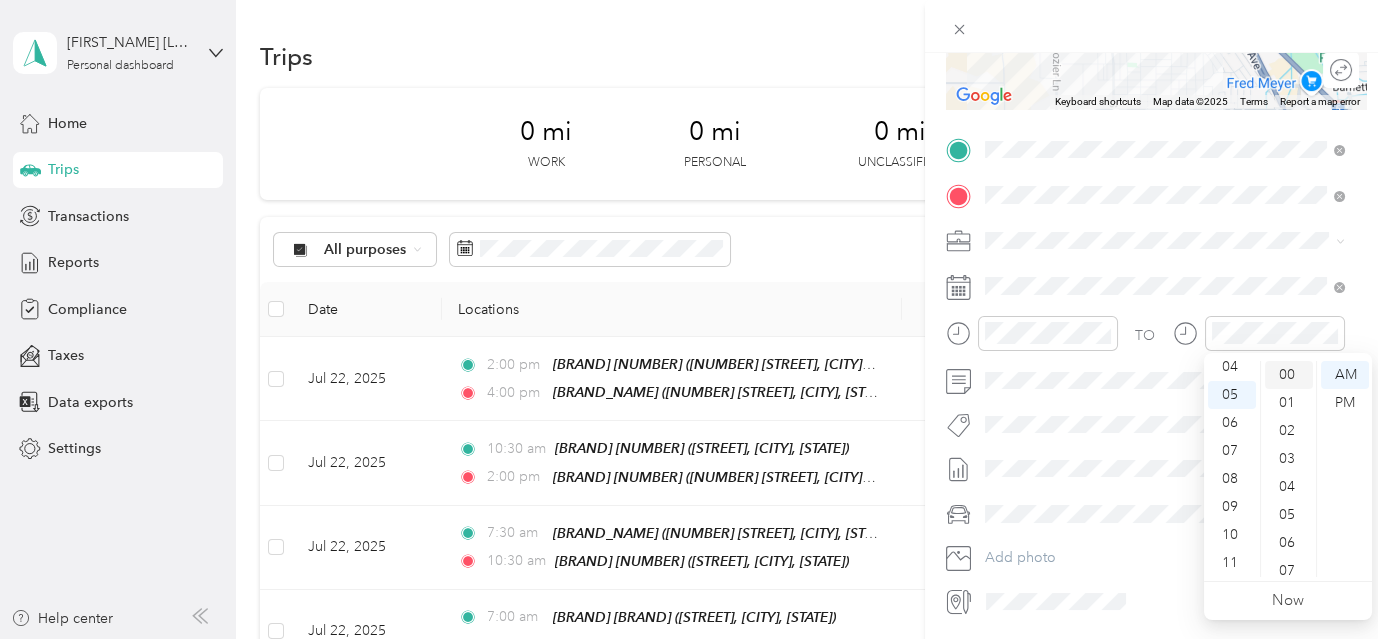 click on "00" at bounding box center (1289, 375) 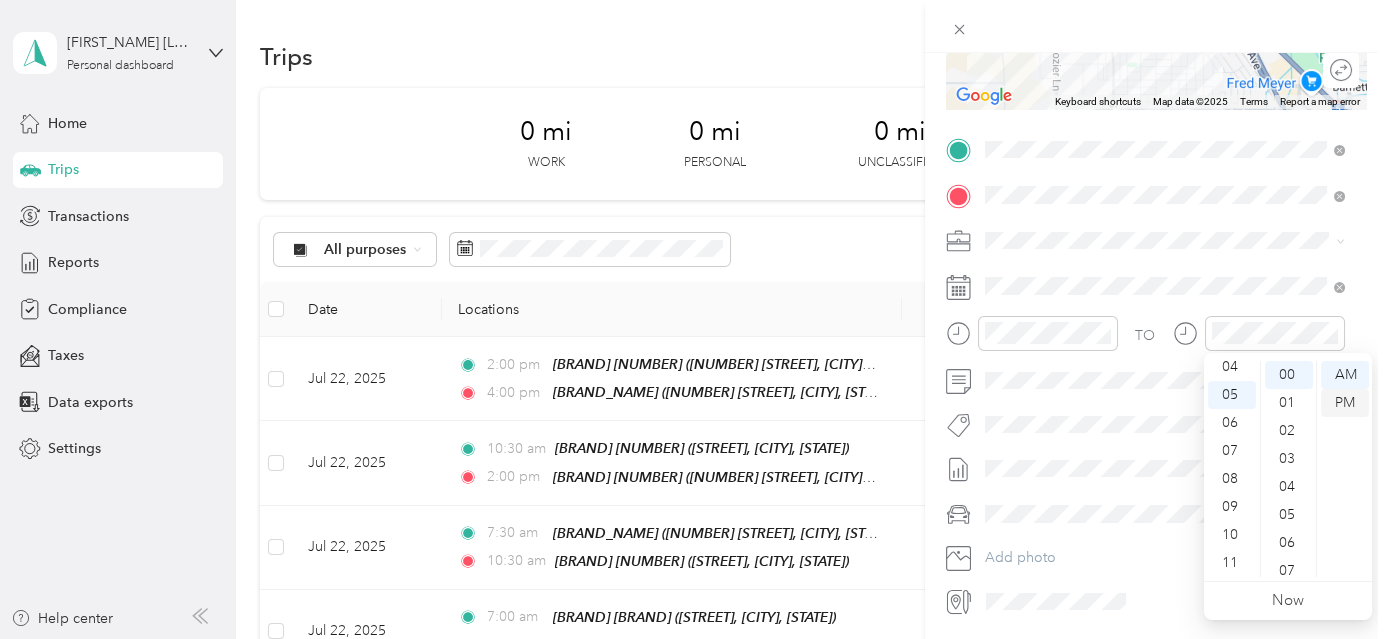 click on "PM" at bounding box center (1345, 403) 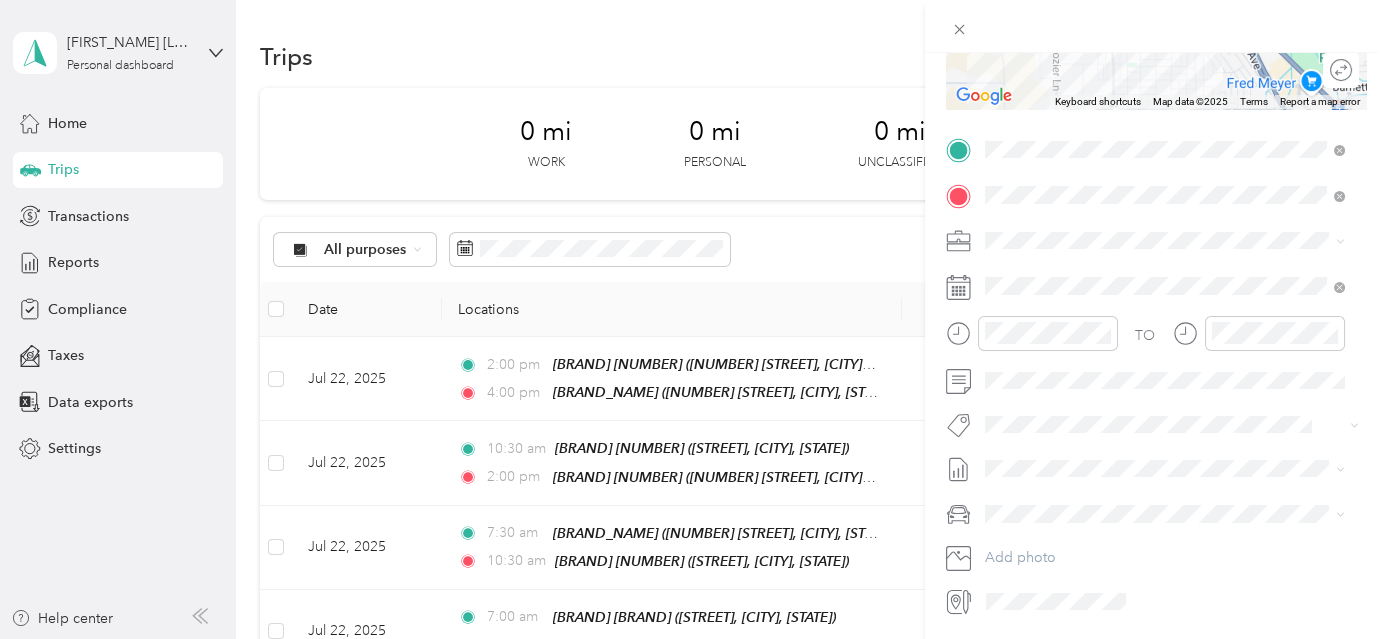 scroll, scrollTop: 0, scrollLeft: 0, axis: both 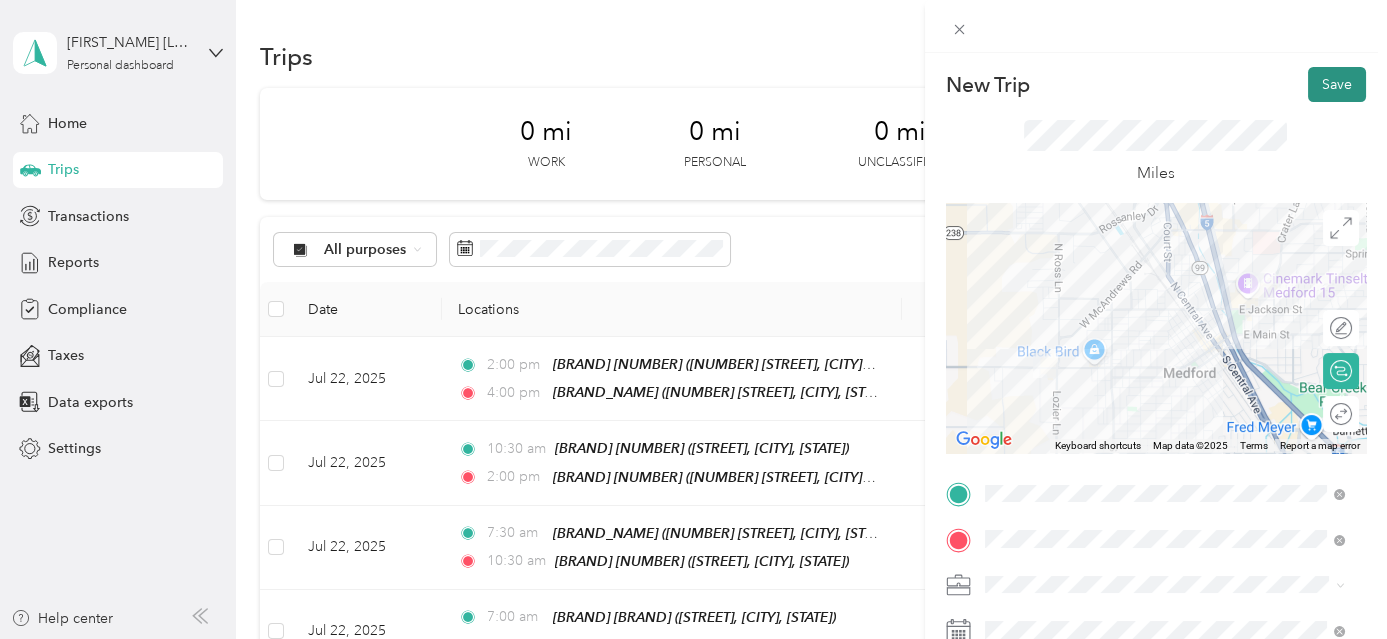 click on "Save" at bounding box center (1337, 84) 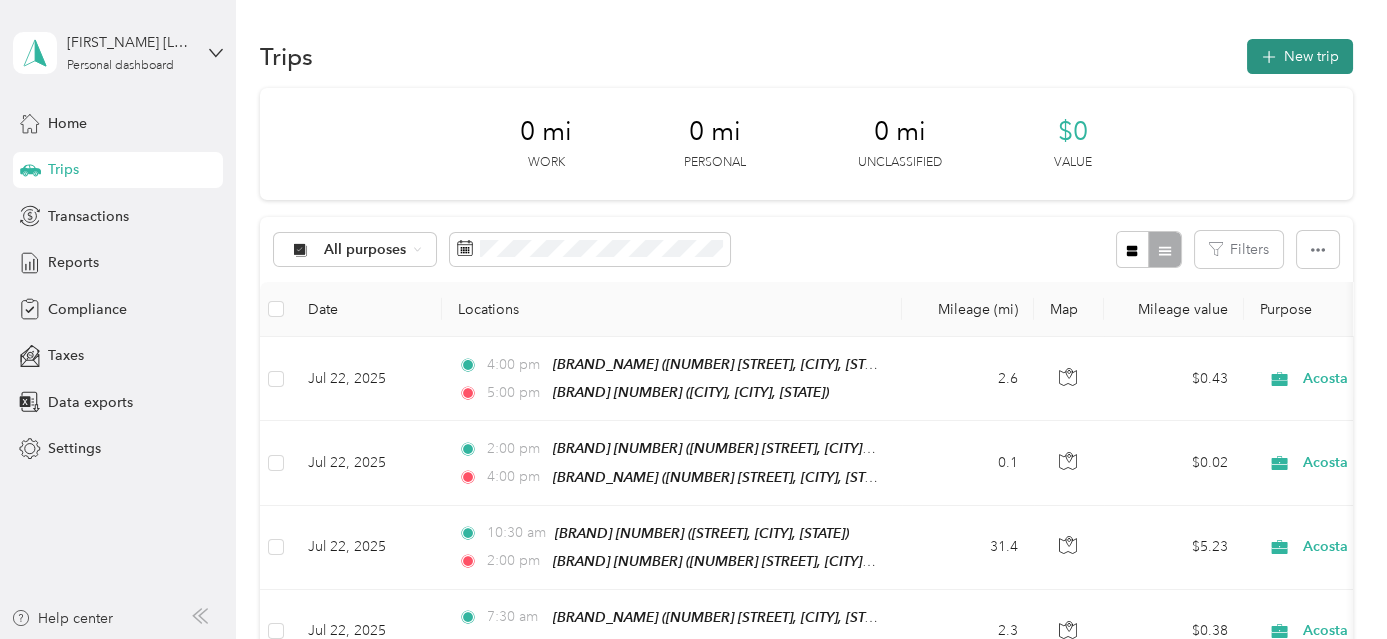 click on "New trip" at bounding box center (1300, 56) 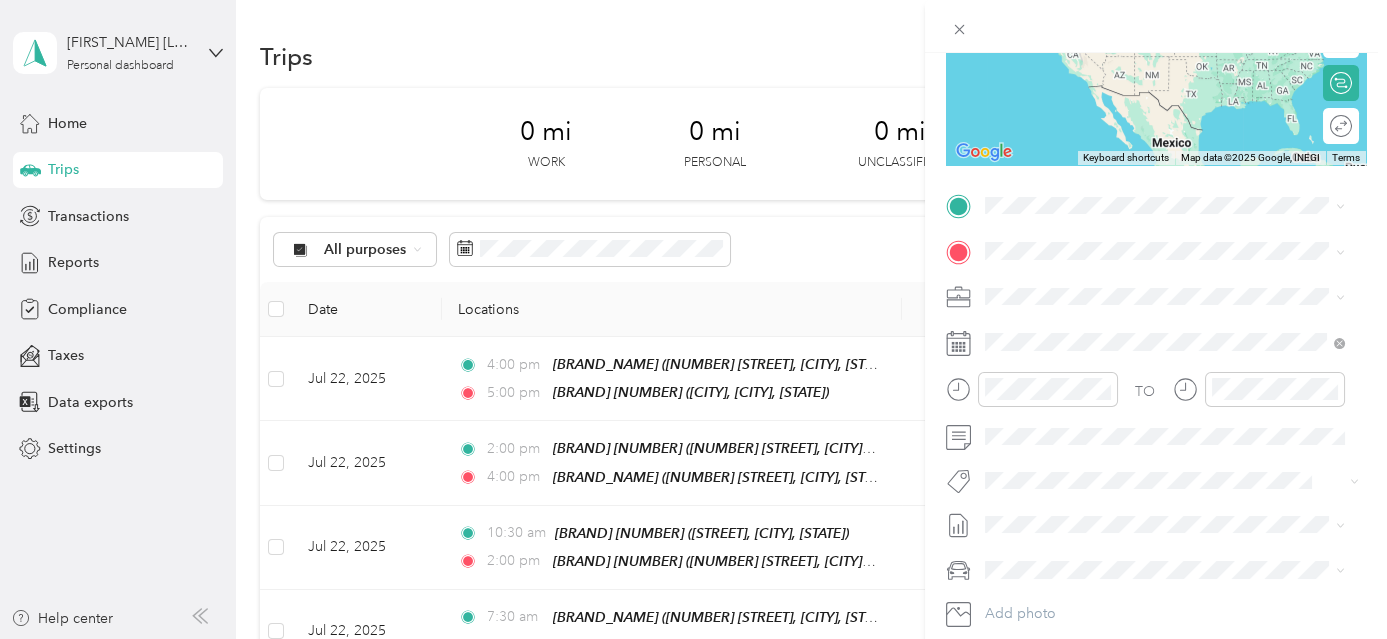 scroll, scrollTop: 314, scrollLeft: 0, axis: vertical 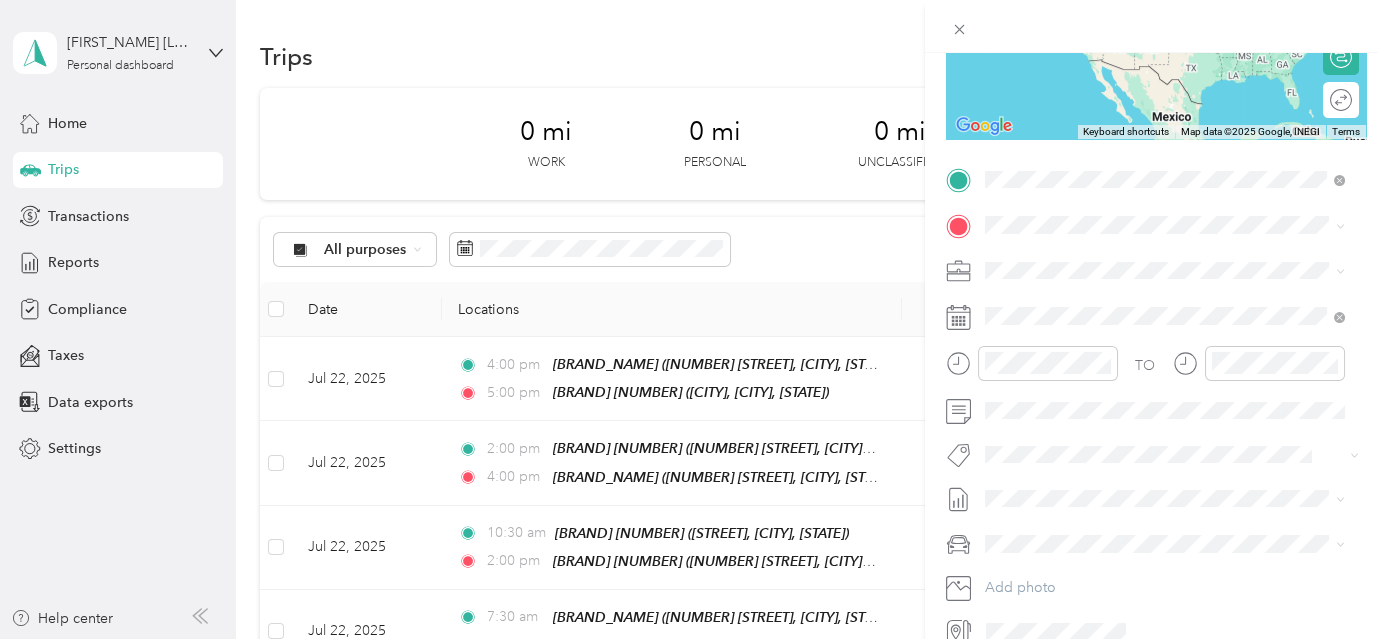 click on "[CITY], [POSTAL_CODE], [CITY], [STATE], [COUNTRY]" at bounding box center [1152, 473] 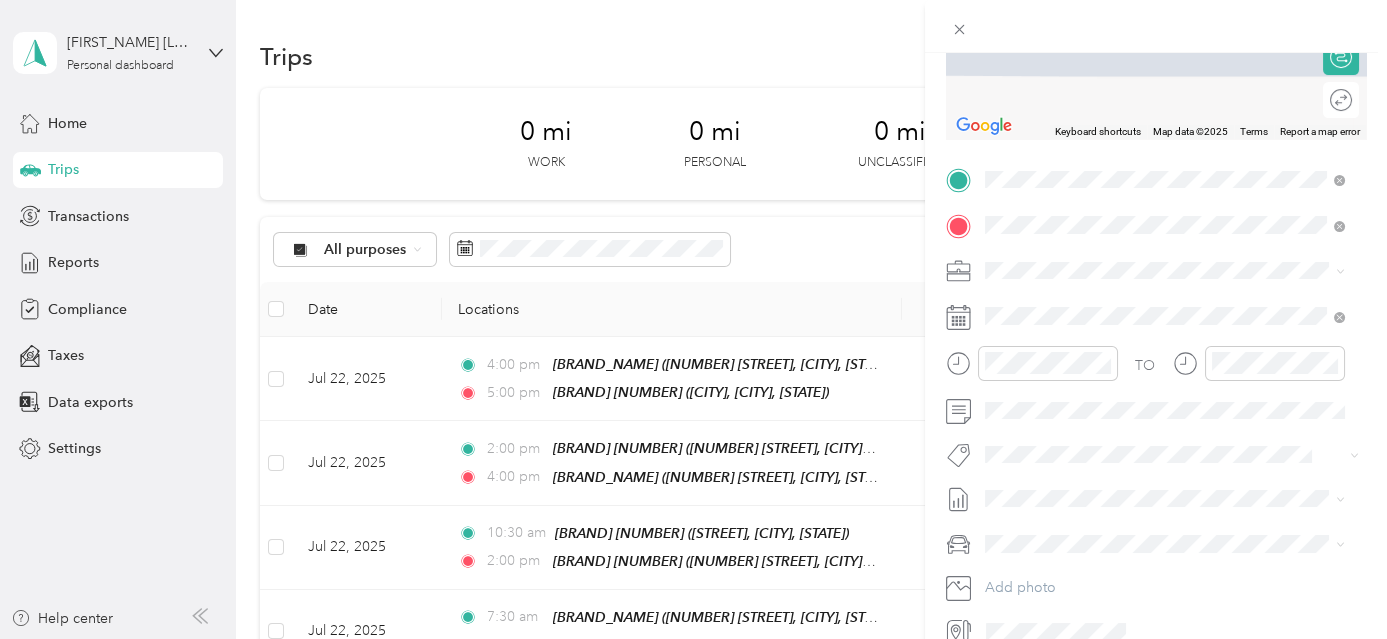 click on "[BRAND] [CITY] [BRAND] [NUMBER] [STREET], [NUMBER], [CITY], [STATE], [COUNTRY]" at bounding box center [1180, 330] 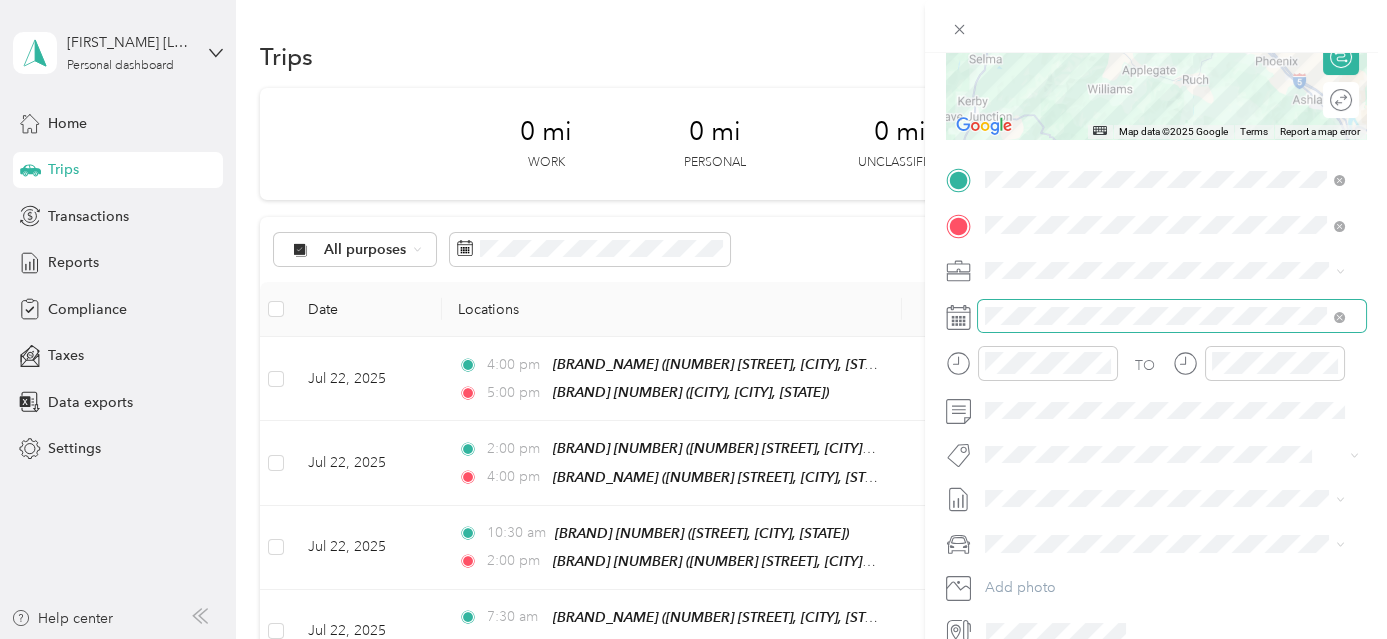 click at bounding box center (1172, 316) 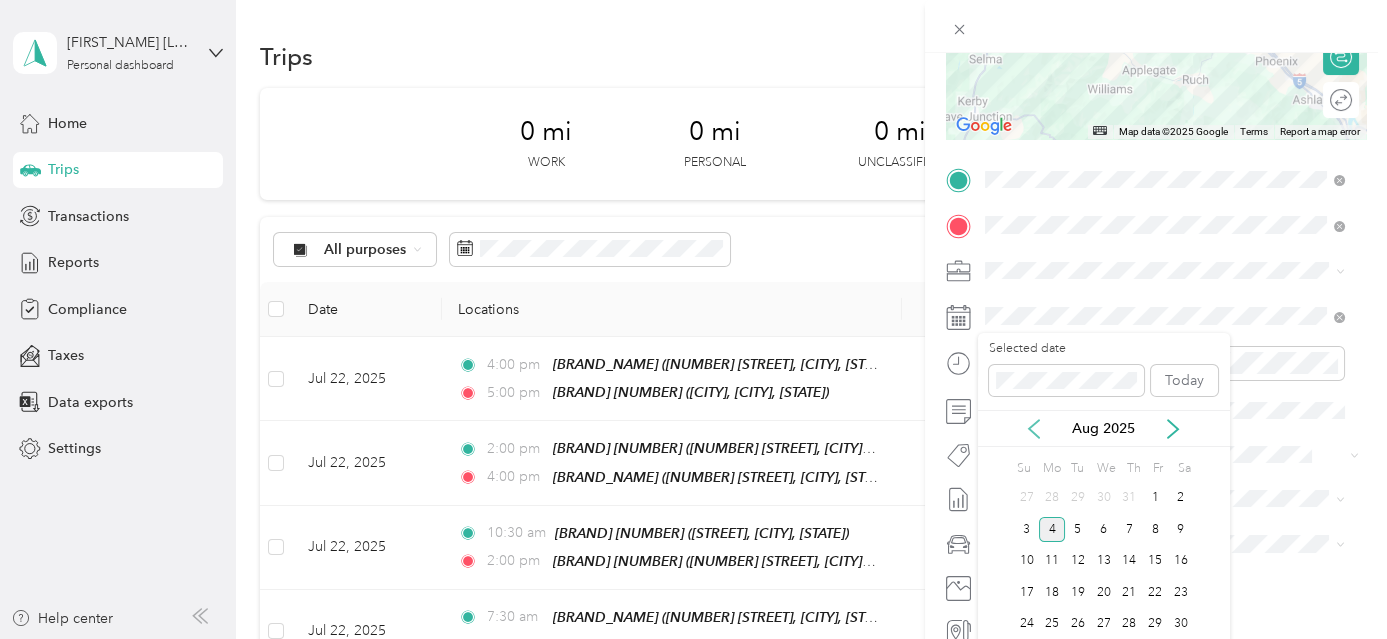 click 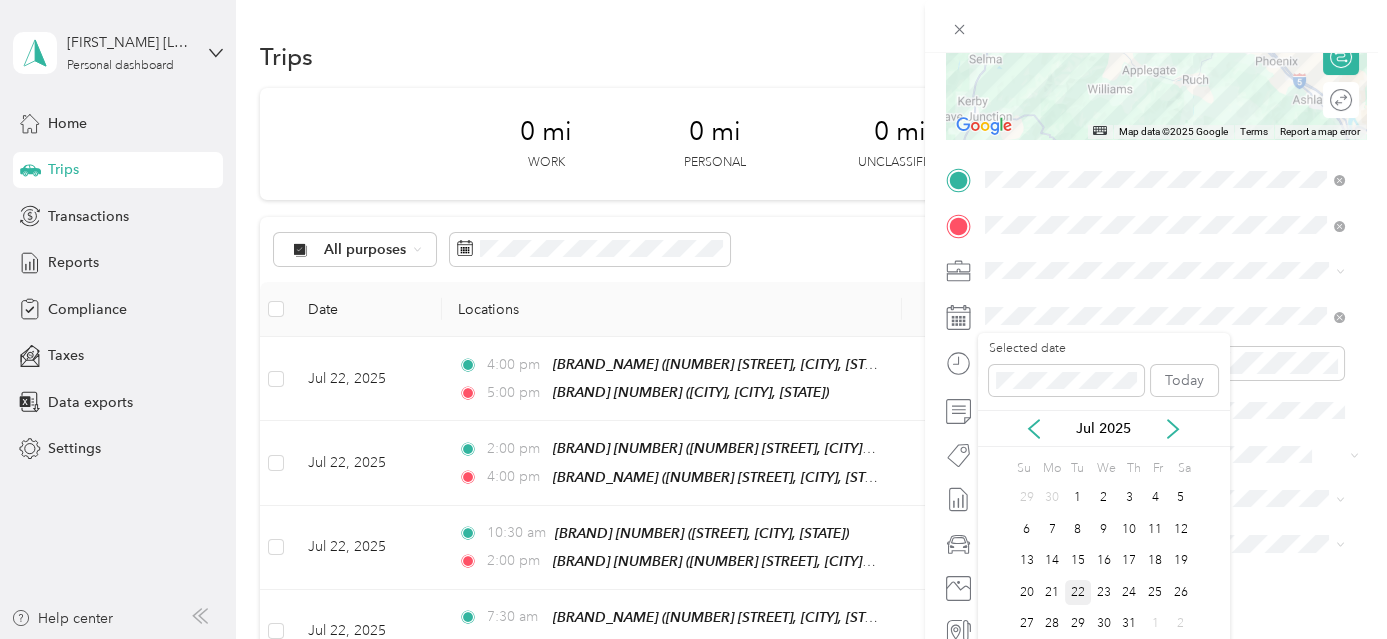 click on "22" at bounding box center (1078, 592) 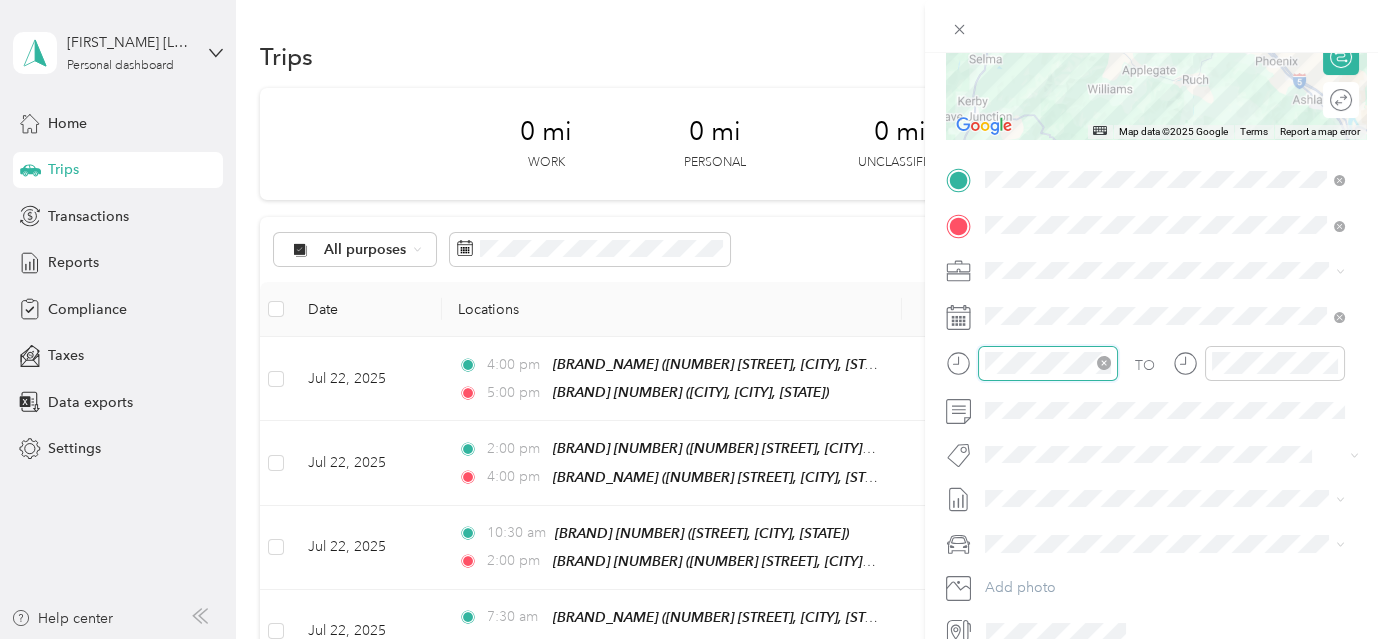 scroll, scrollTop: 120, scrollLeft: 0, axis: vertical 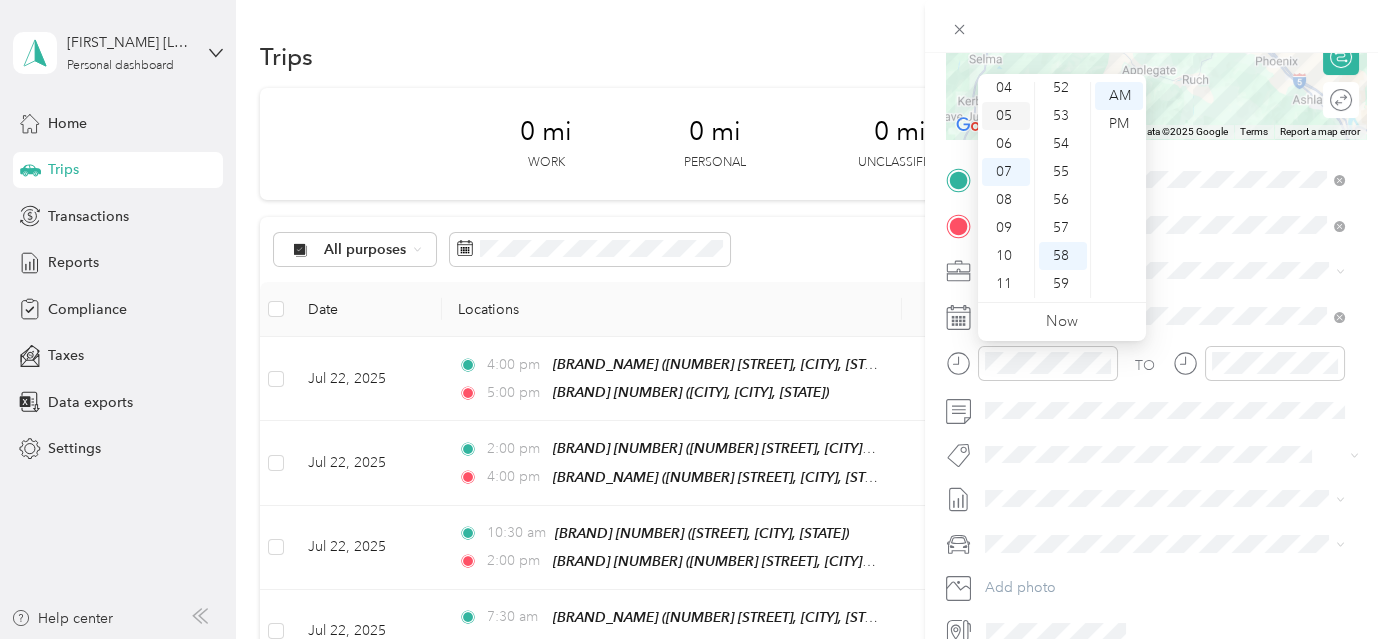 click on "05" at bounding box center (1006, 116) 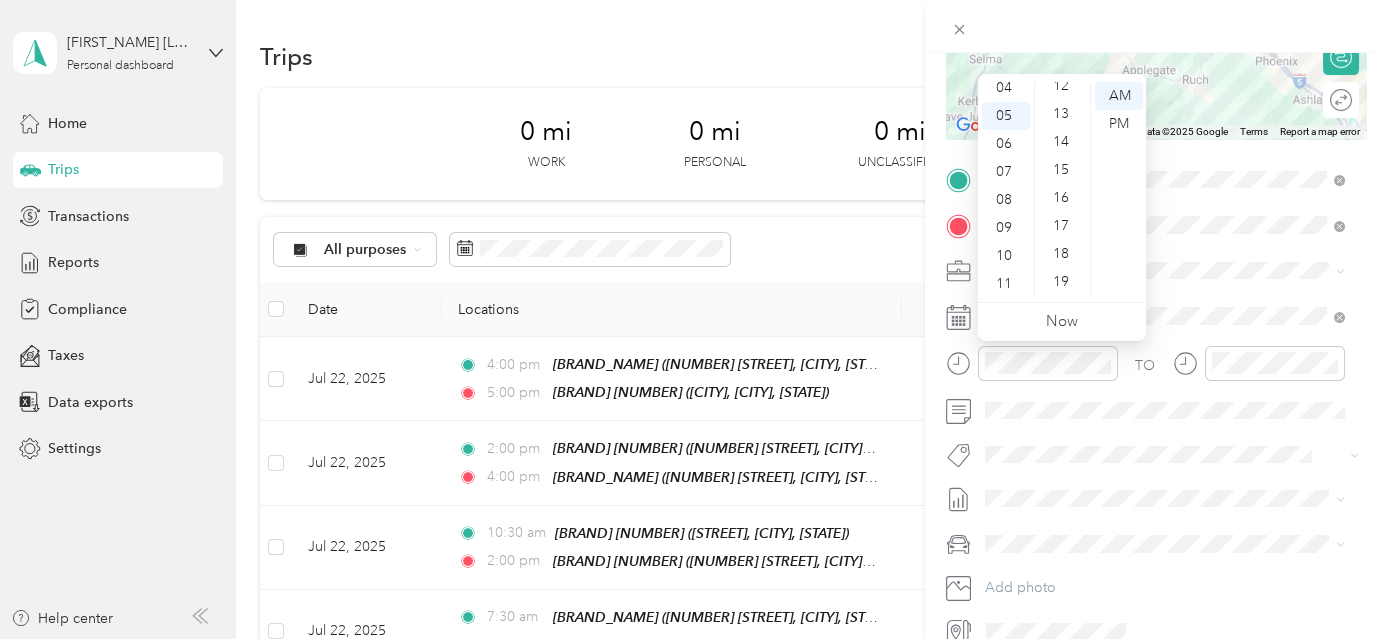 scroll, scrollTop: 0, scrollLeft: 0, axis: both 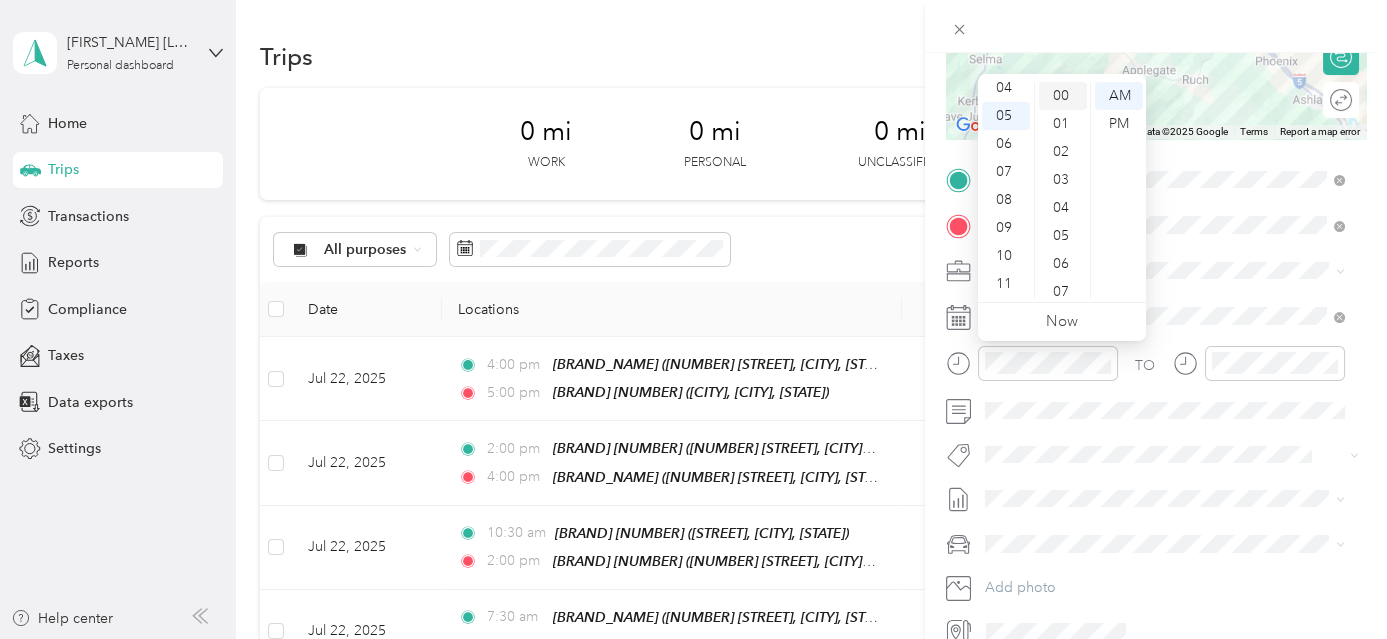 click on "00" at bounding box center [1063, 96] 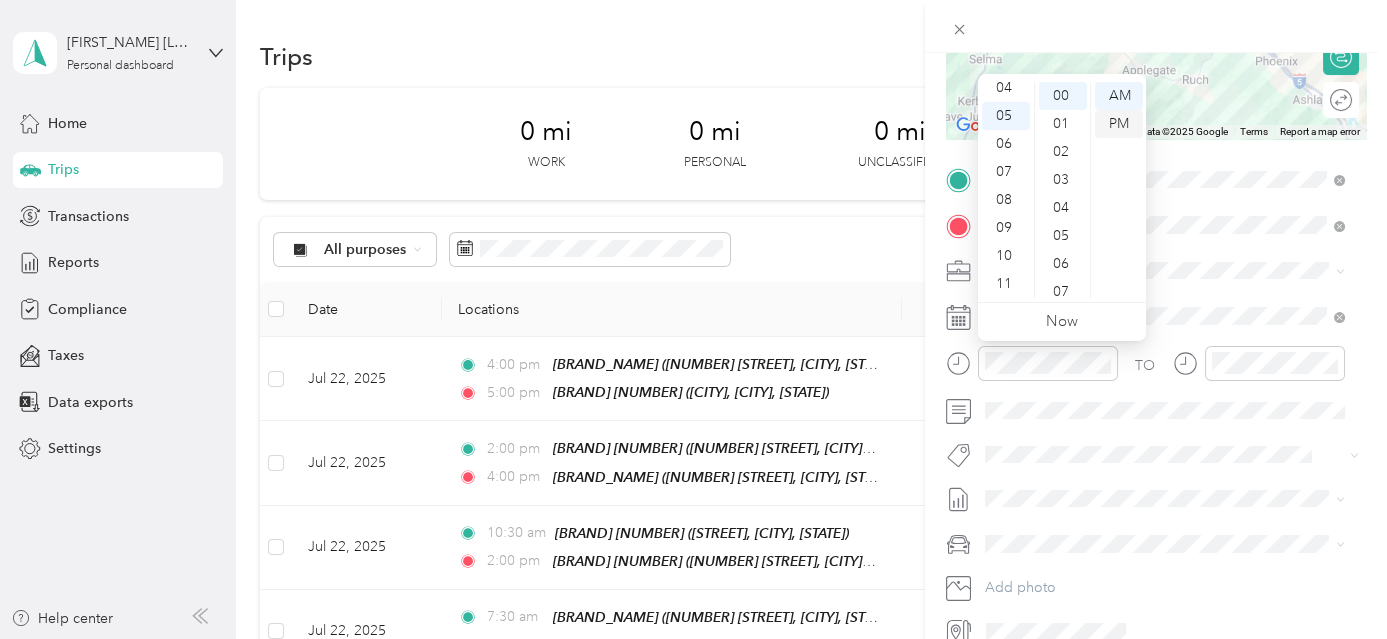 click on "PM" at bounding box center [1119, 124] 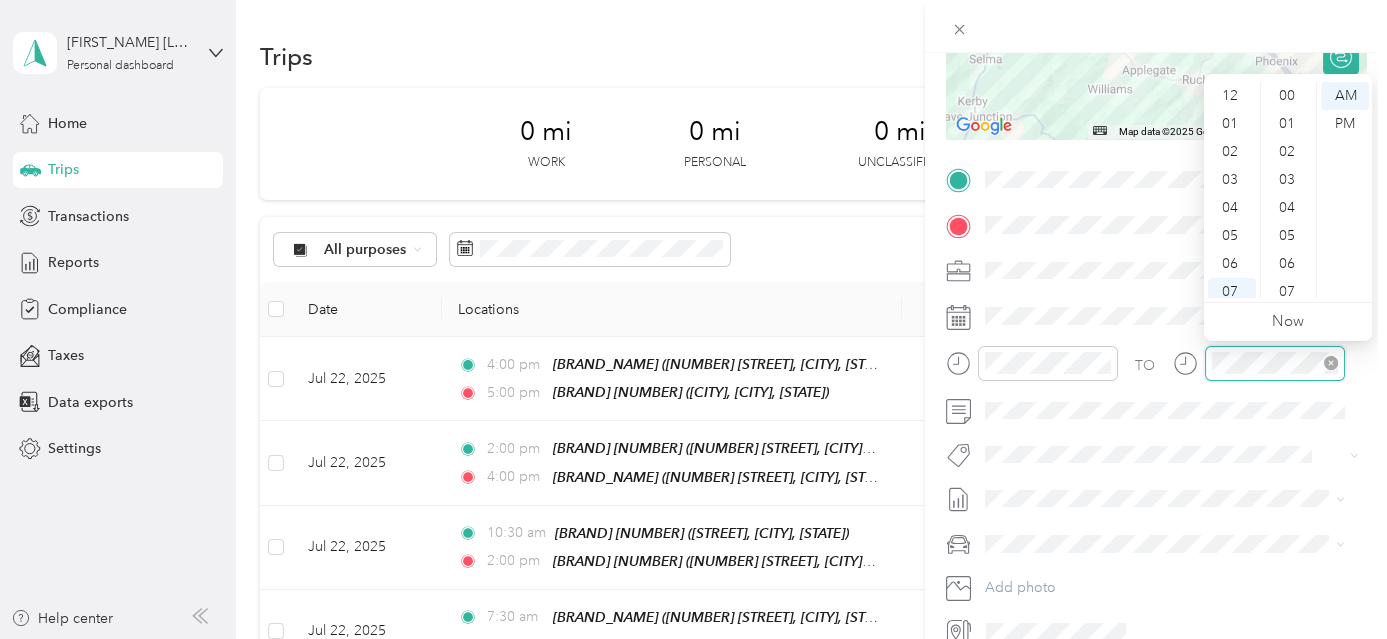 scroll, scrollTop: 120, scrollLeft: 0, axis: vertical 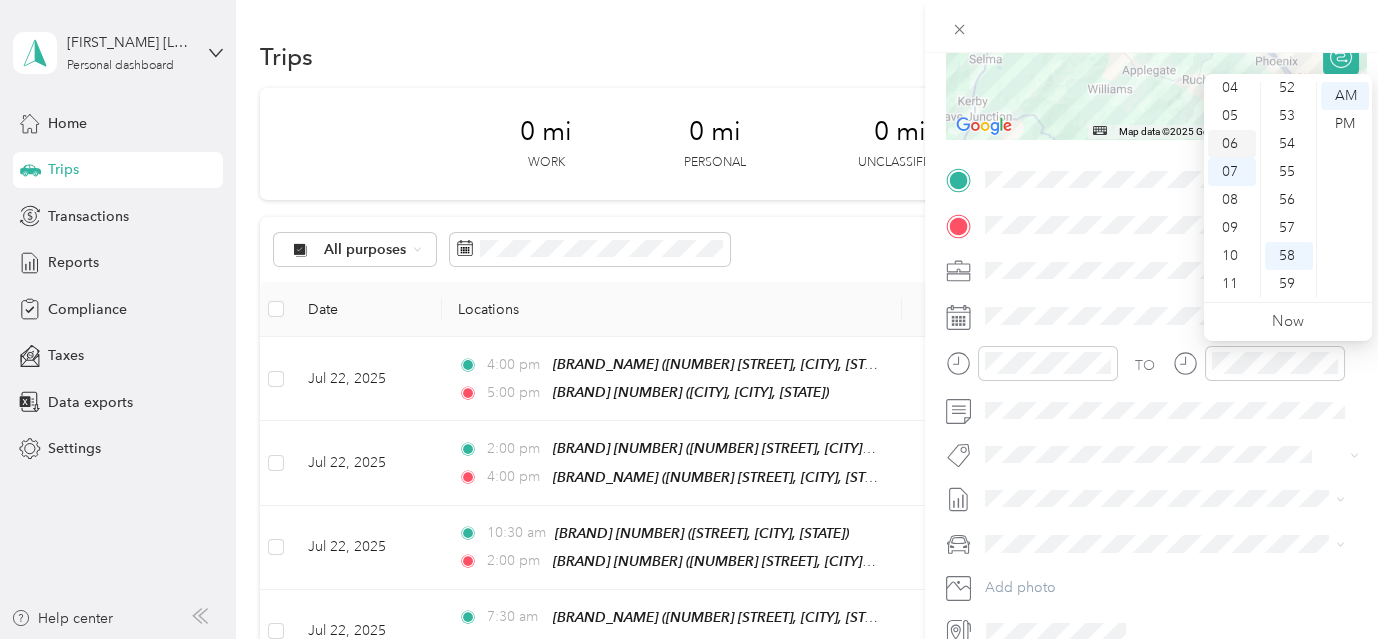 click on "06" at bounding box center [1232, 144] 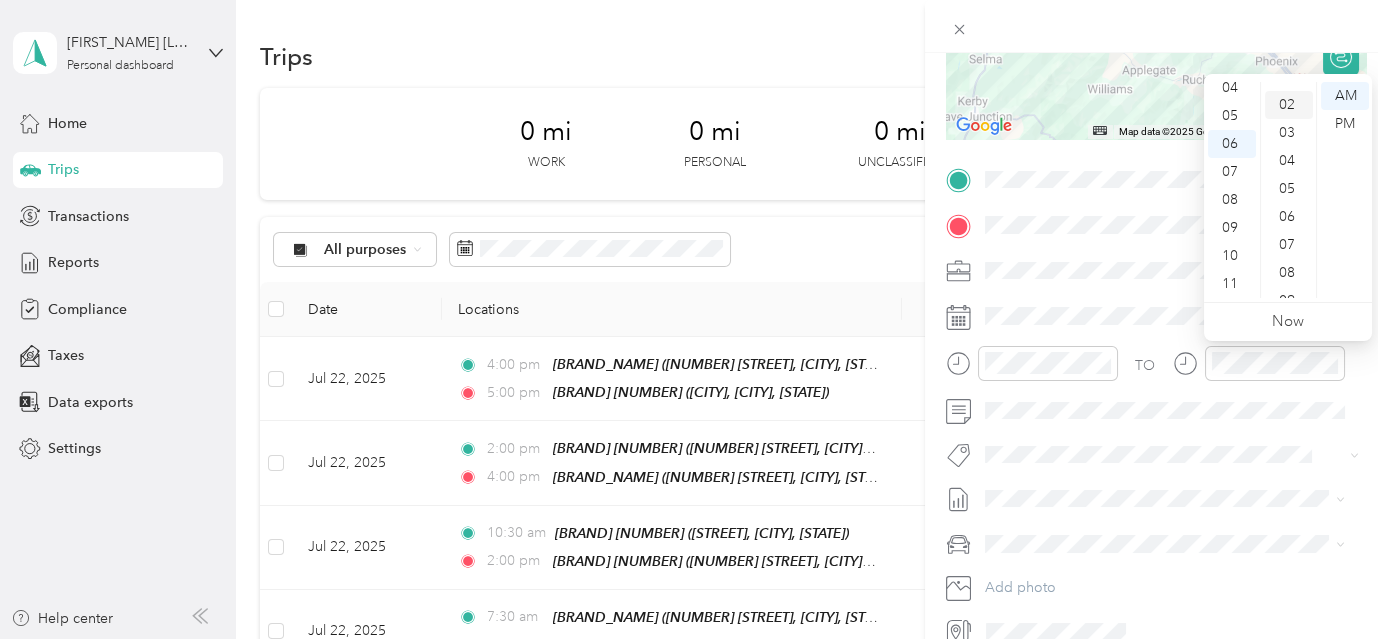 scroll, scrollTop: 0, scrollLeft: 0, axis: both 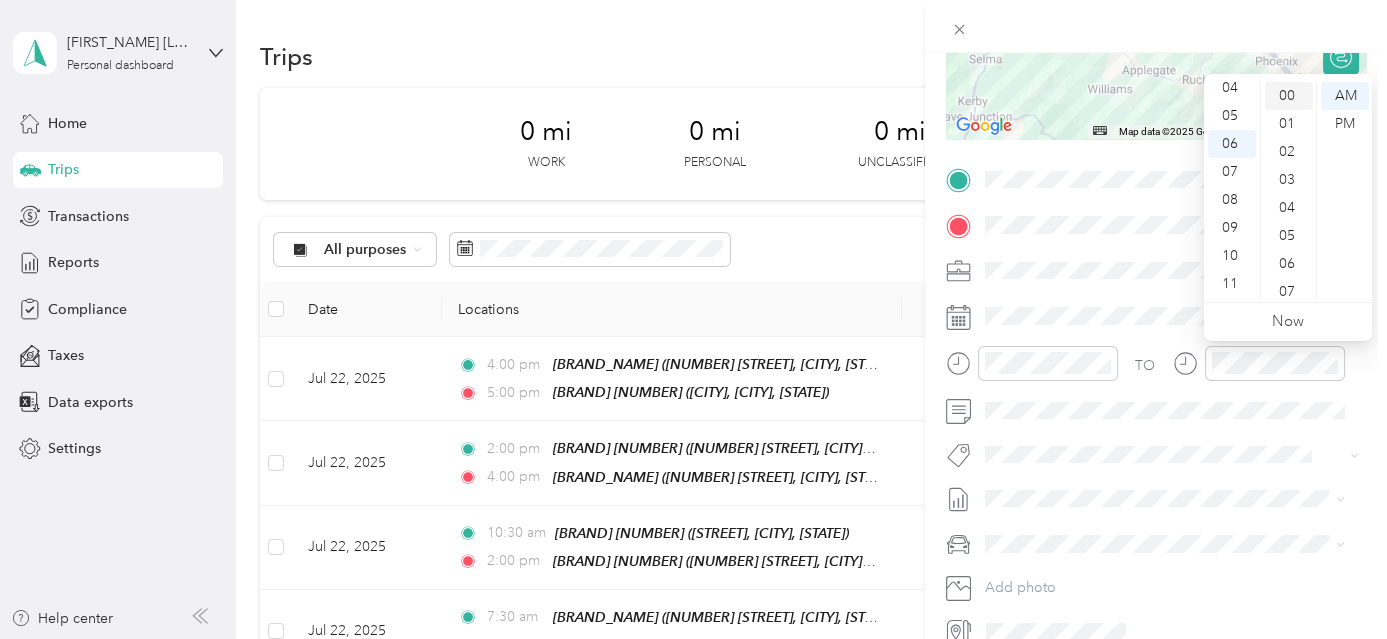 drag, startPoint x: 1293, startPoint y: 90, endPoint x: 1295, endPoint y: 103, distance: 13.152946 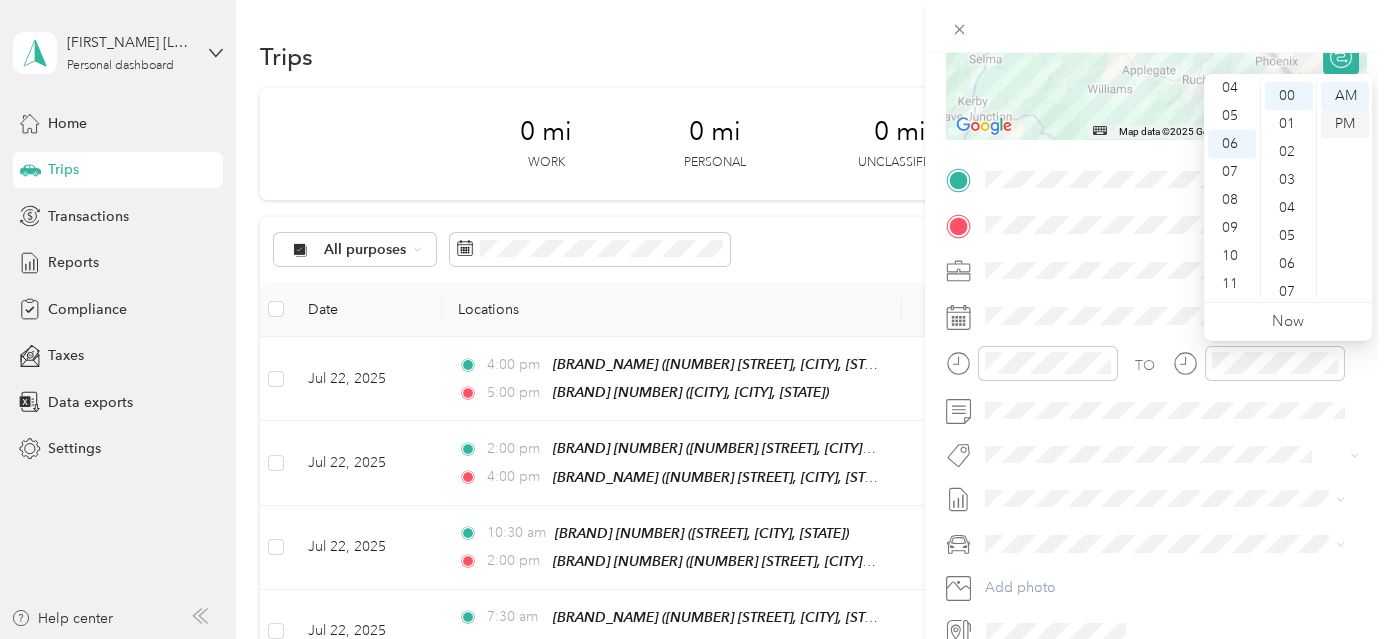 click on "PM" at bounding box center (1345, 124) 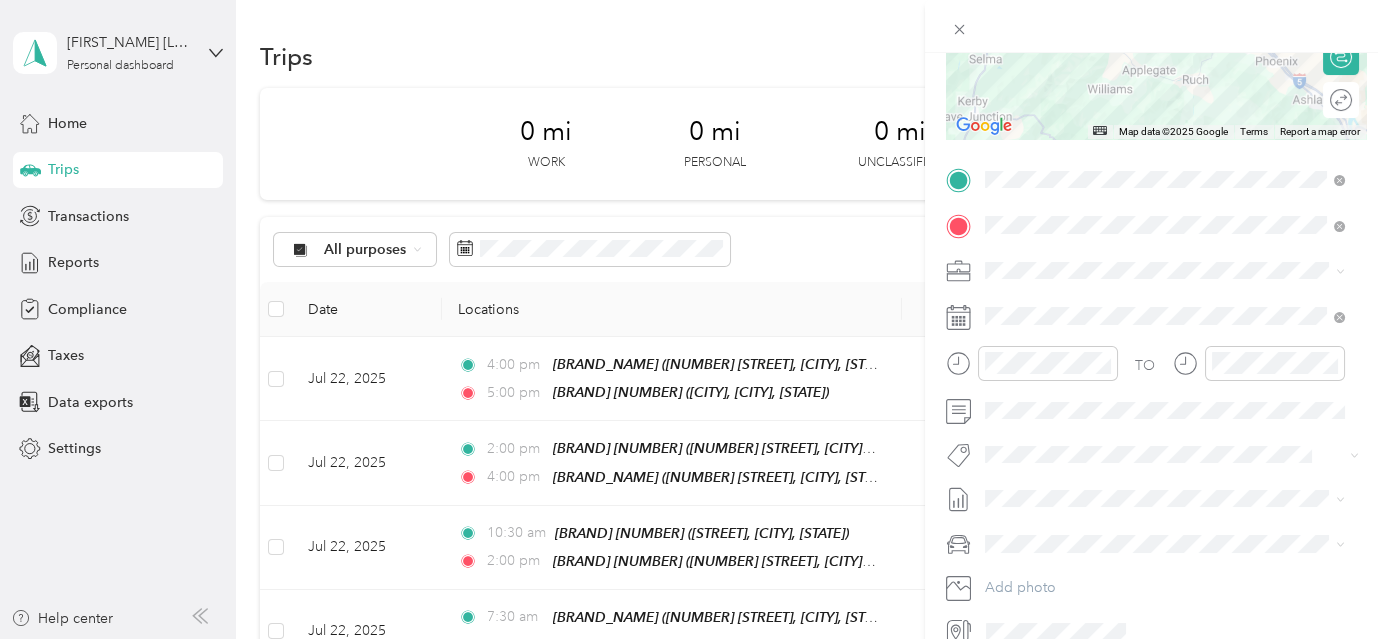 scroll, scrollTop: 0, scrollLeft: 0, axis: both 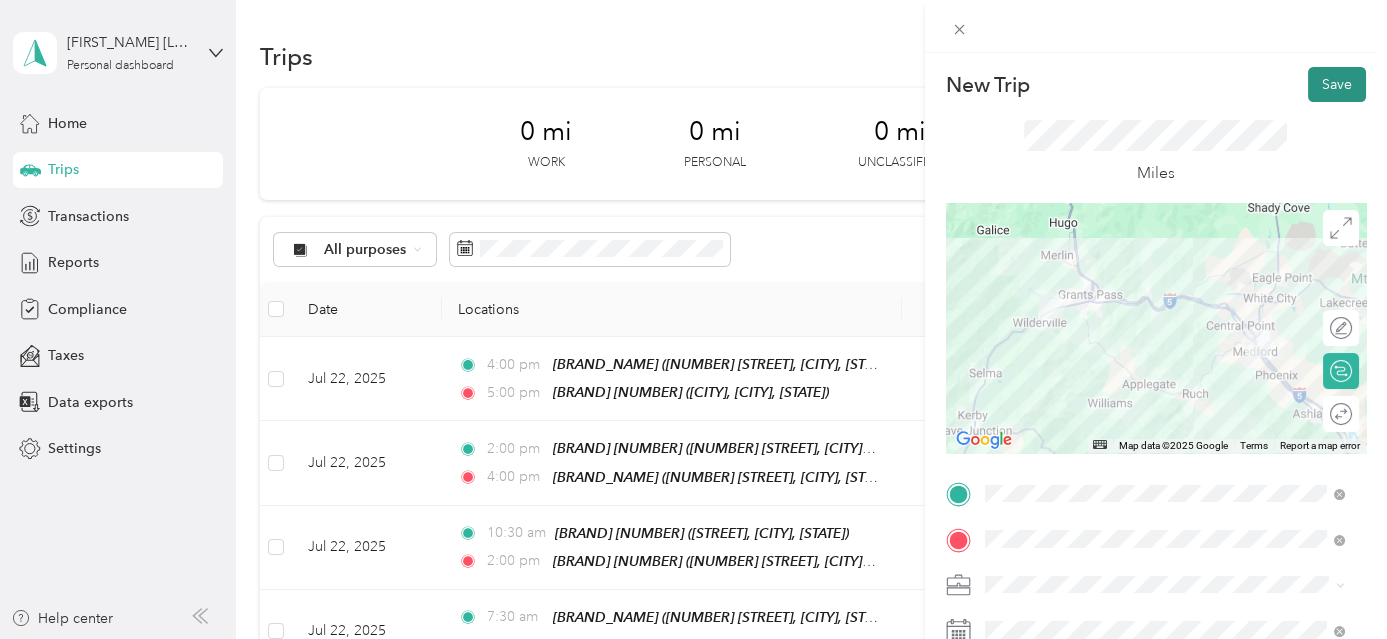 click on "Save" at bounding box center (1337, 84) 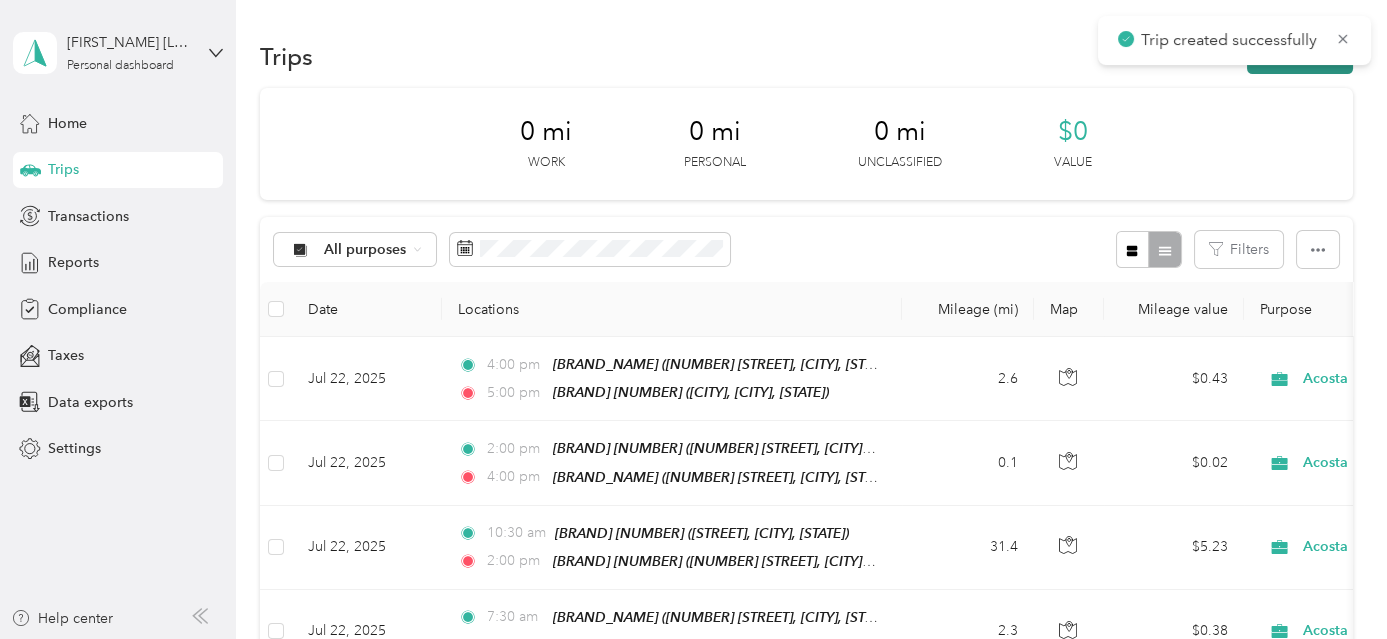 click on "New trip" at bounding box center [1300, 56] 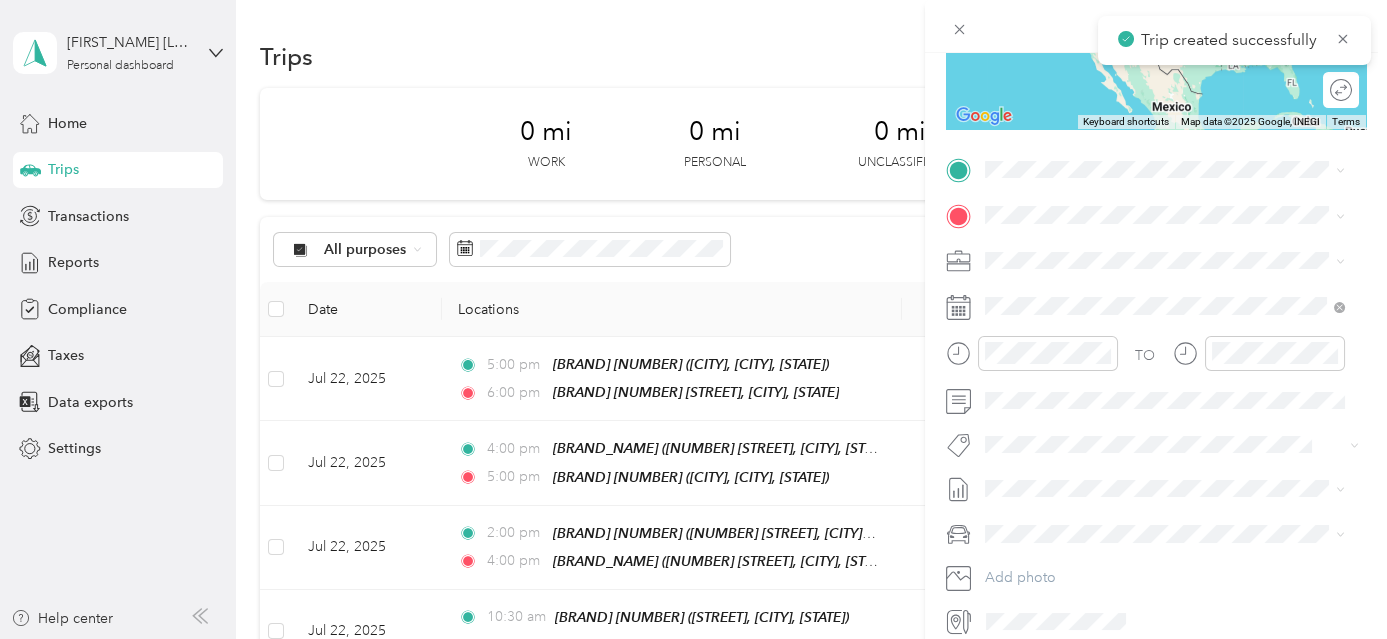 scroll, scrollTop: 408, scrollLeft: 0, axis: vertical 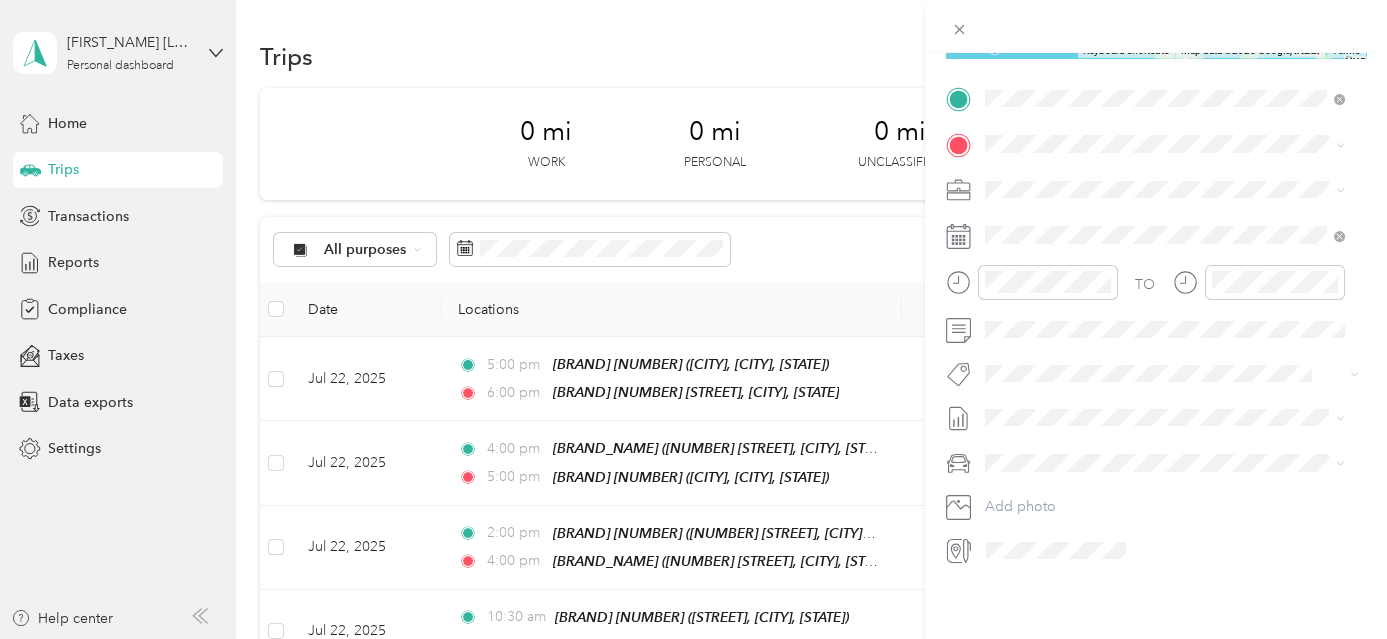 click on "Jerome Prairie Market" at bounding box center (1164, 168) 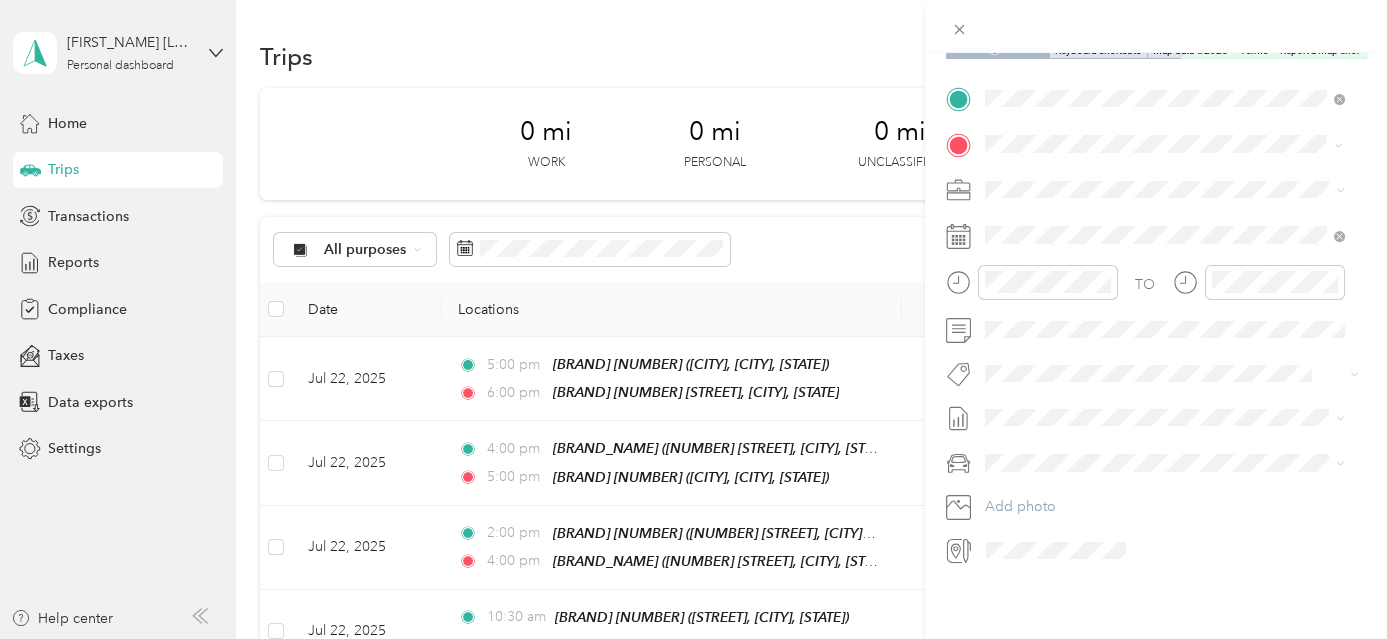 click on "[STREET], [POSTAL_CODE], [CITY], [STATE], [COUNTRY]" at bounding box center [1161, 243] 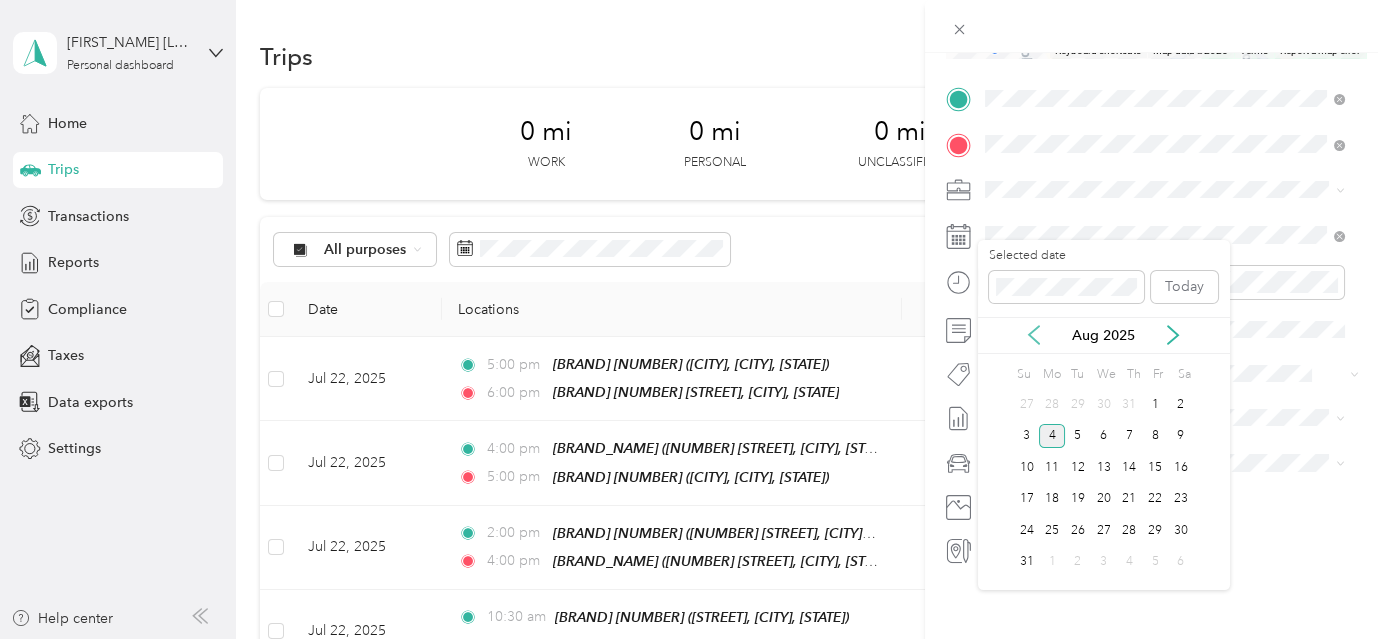 click 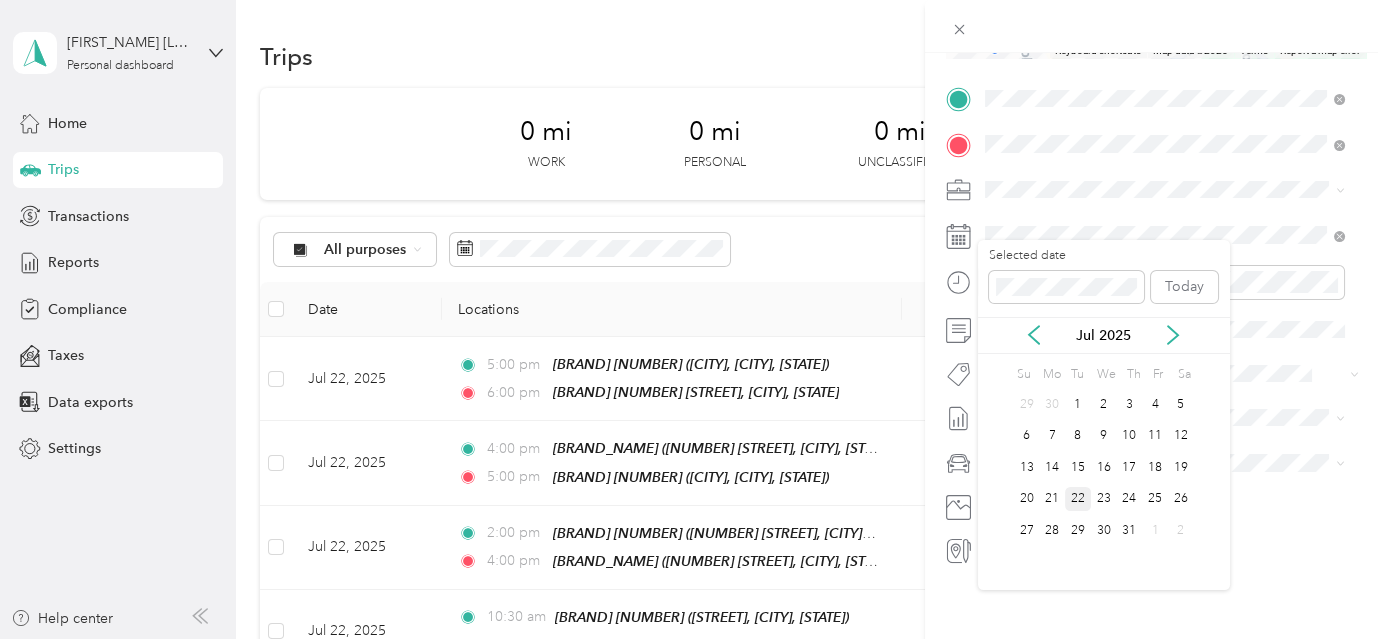 click on "22" at bounding box center (1078, 499) 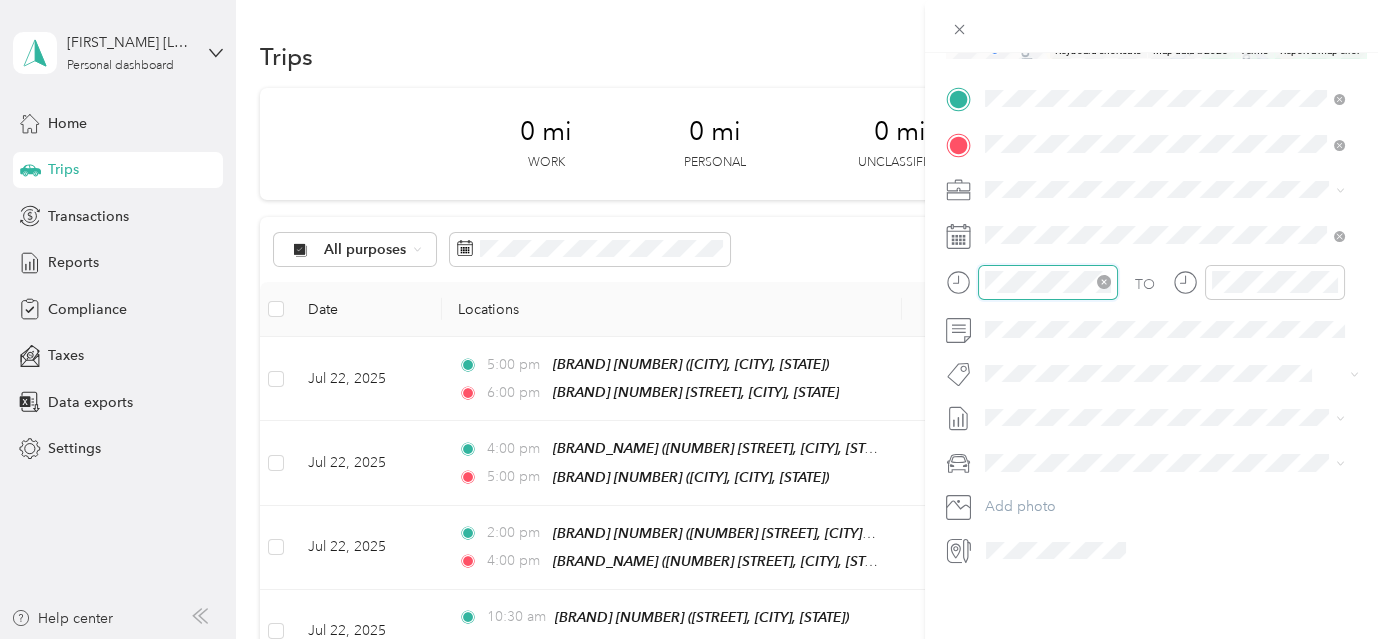 scroll, scrollTop: 120, scrollLeft: 0, axis: vertical 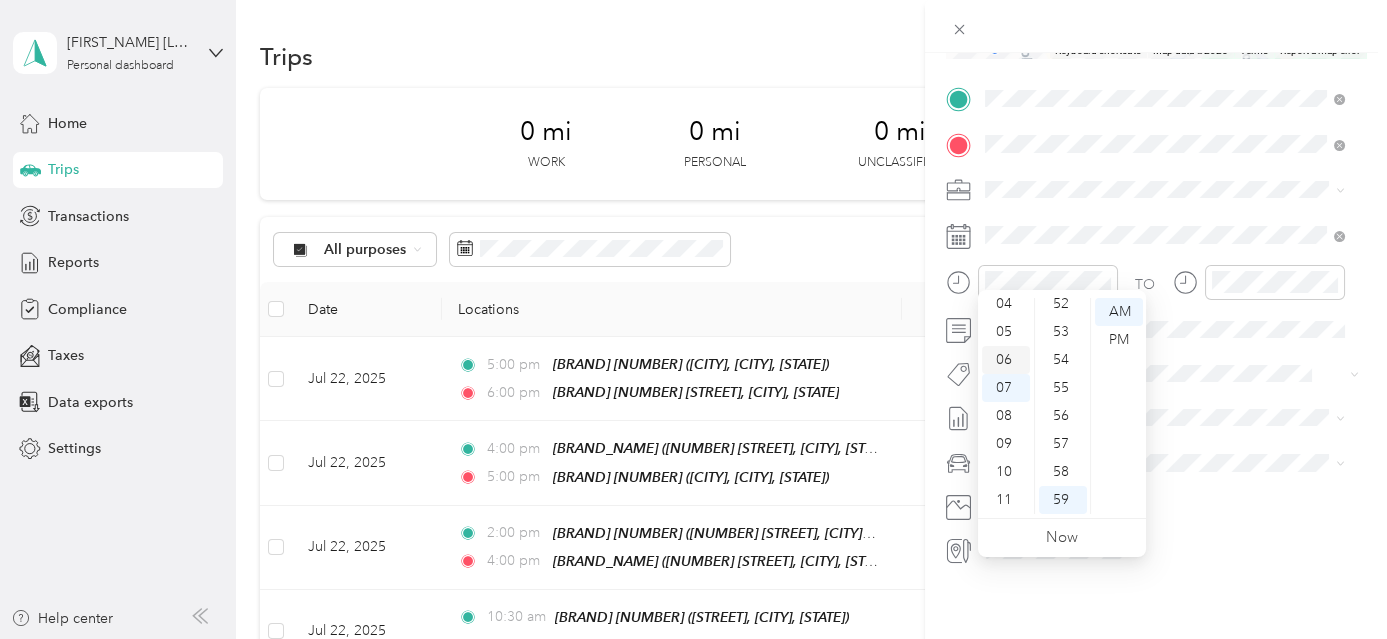 click on "06" at bounding box center (1006, 360) 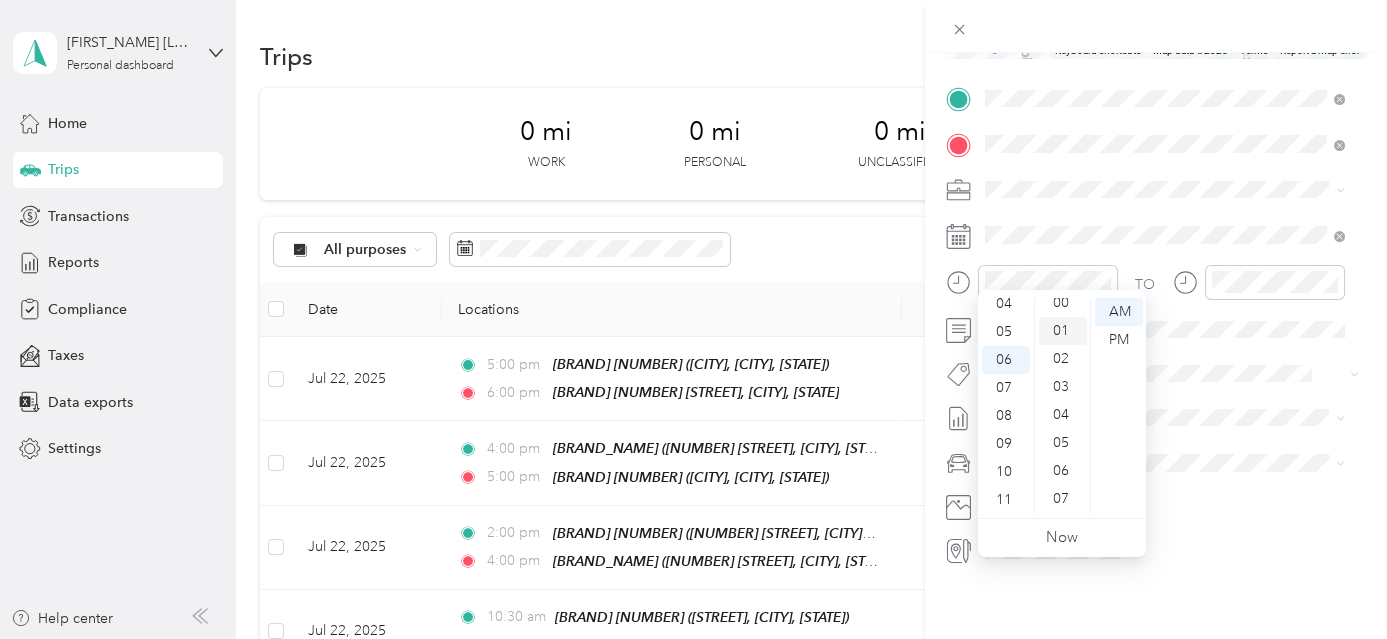 scroll, scrollTop: 0, scrollLeft: 0, axis: both 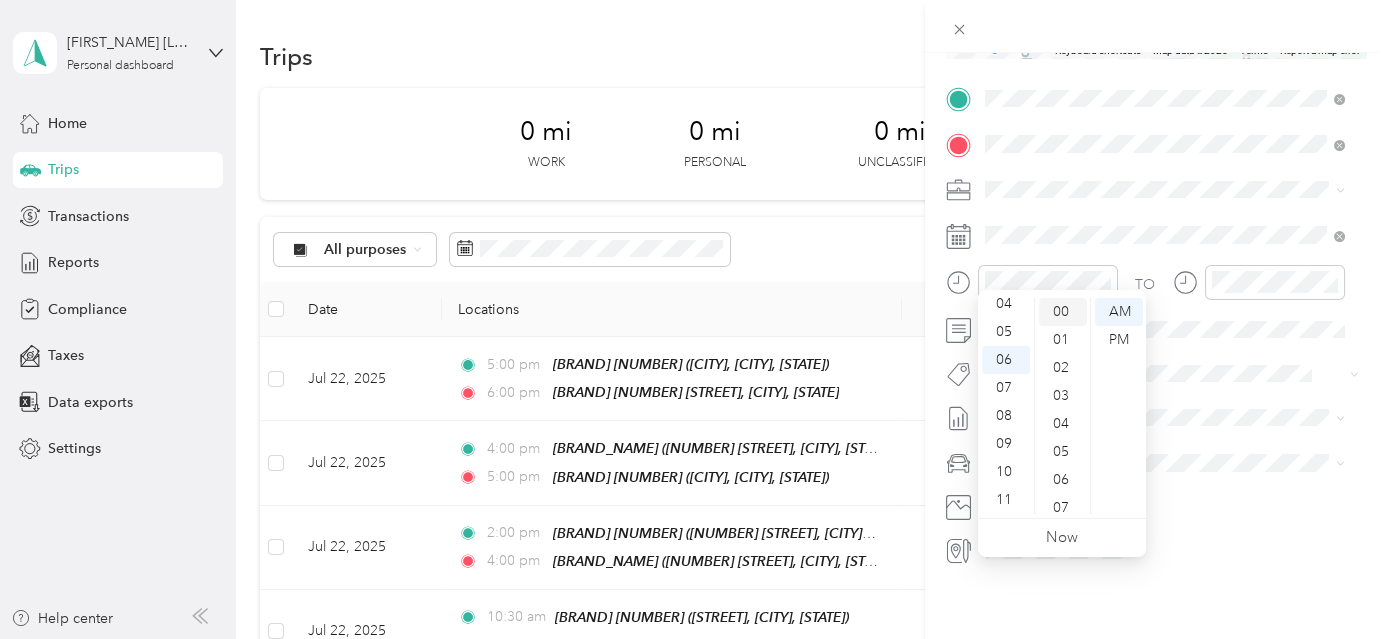 click on "00" at bounding box center [1063, 312] 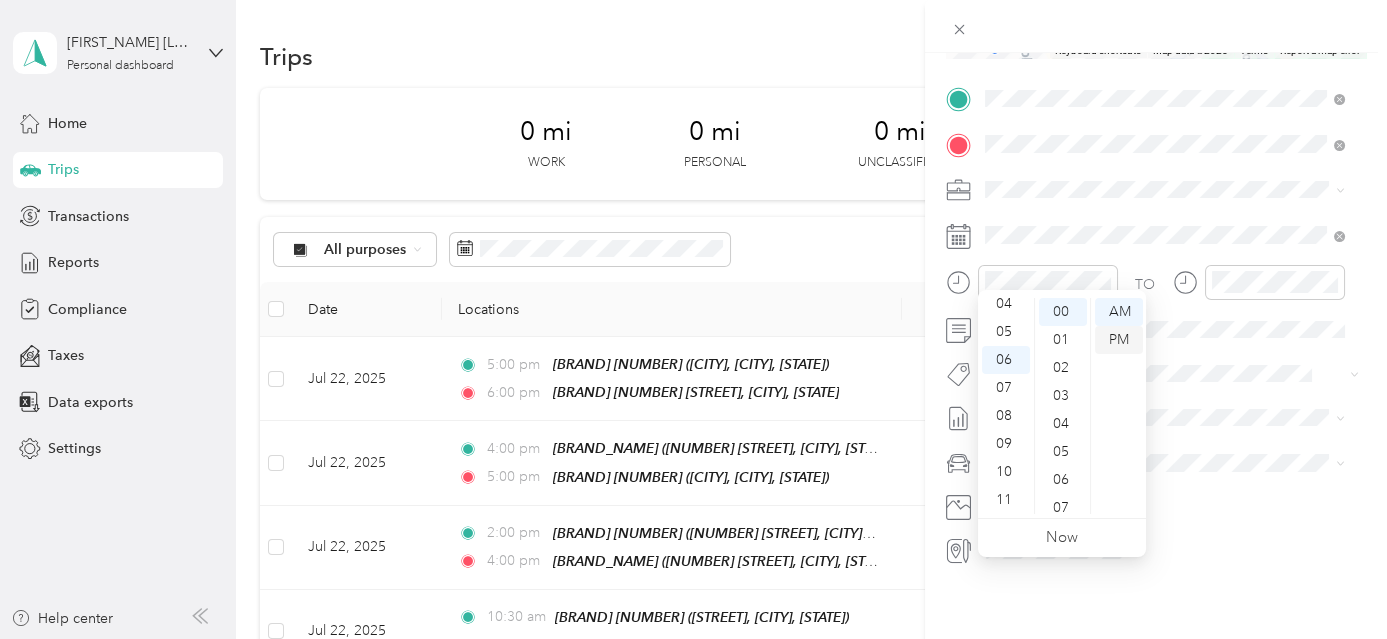 drag, startPoint x: 1122, startPoint y: 346, endPoint x: 1252, endPoint y: 290, distance: 141.54858 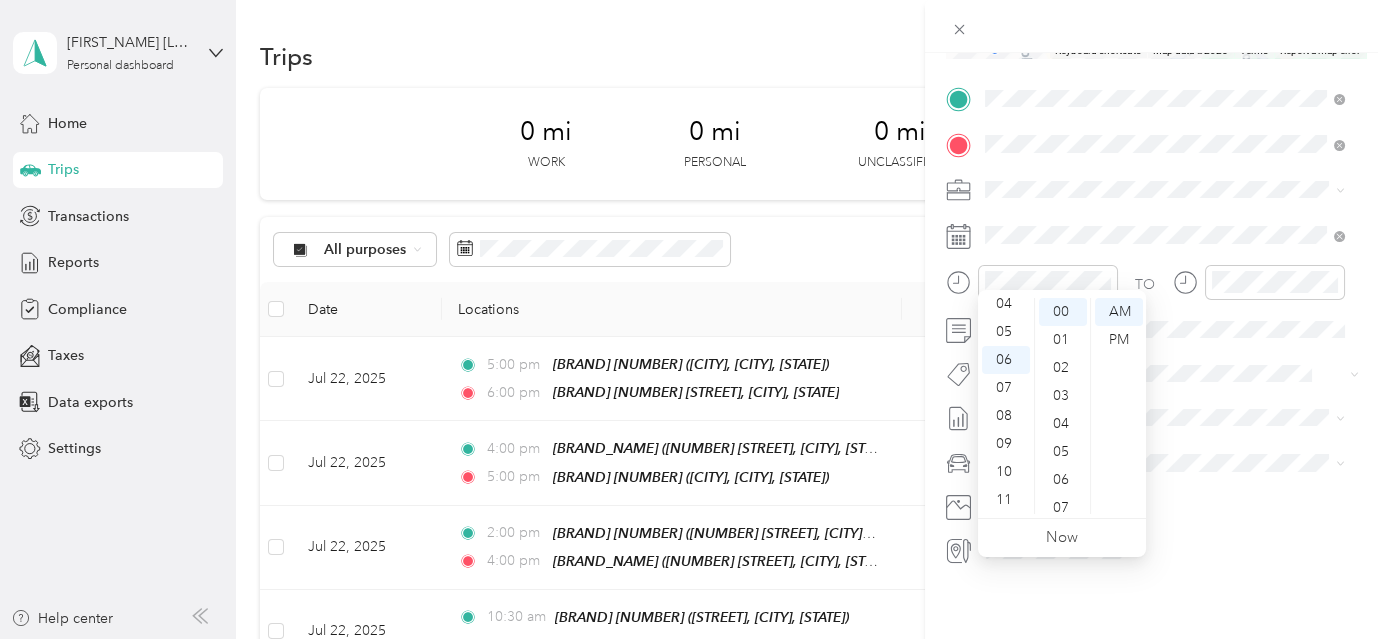 click on "PM" at bounding box center (1119, 340) 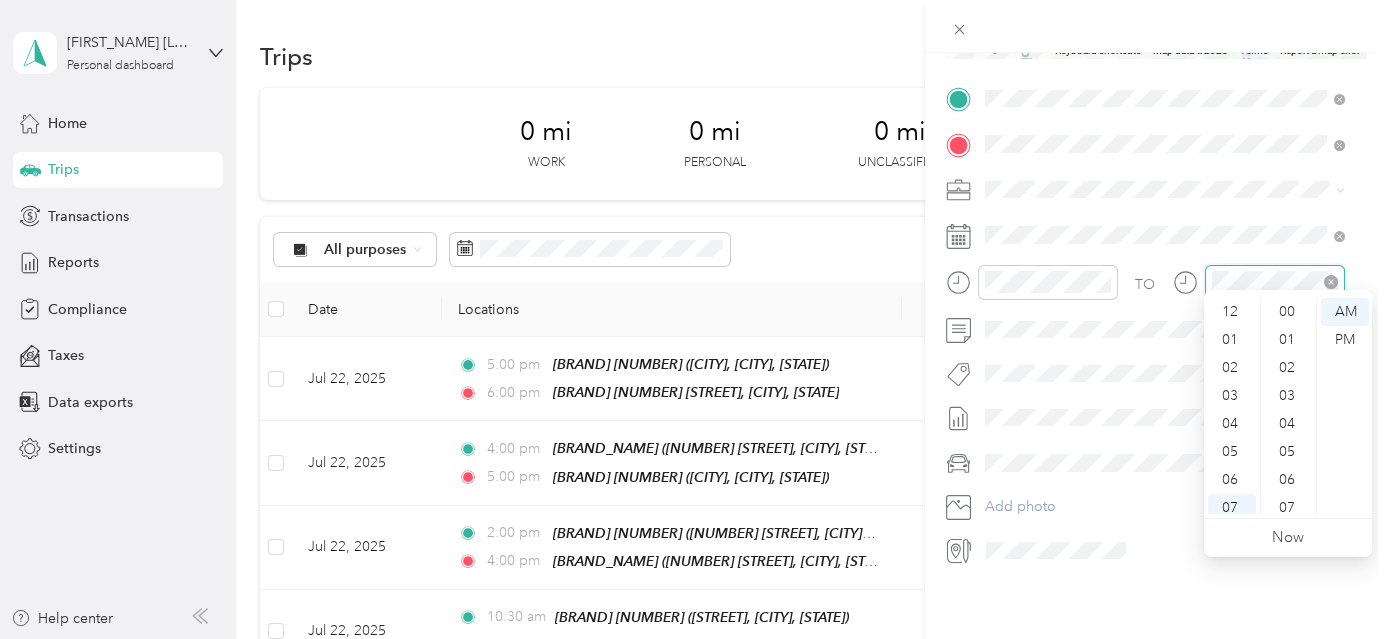 scroll, scrollTop: 1464, scrollLeft: 0, axis: vertical 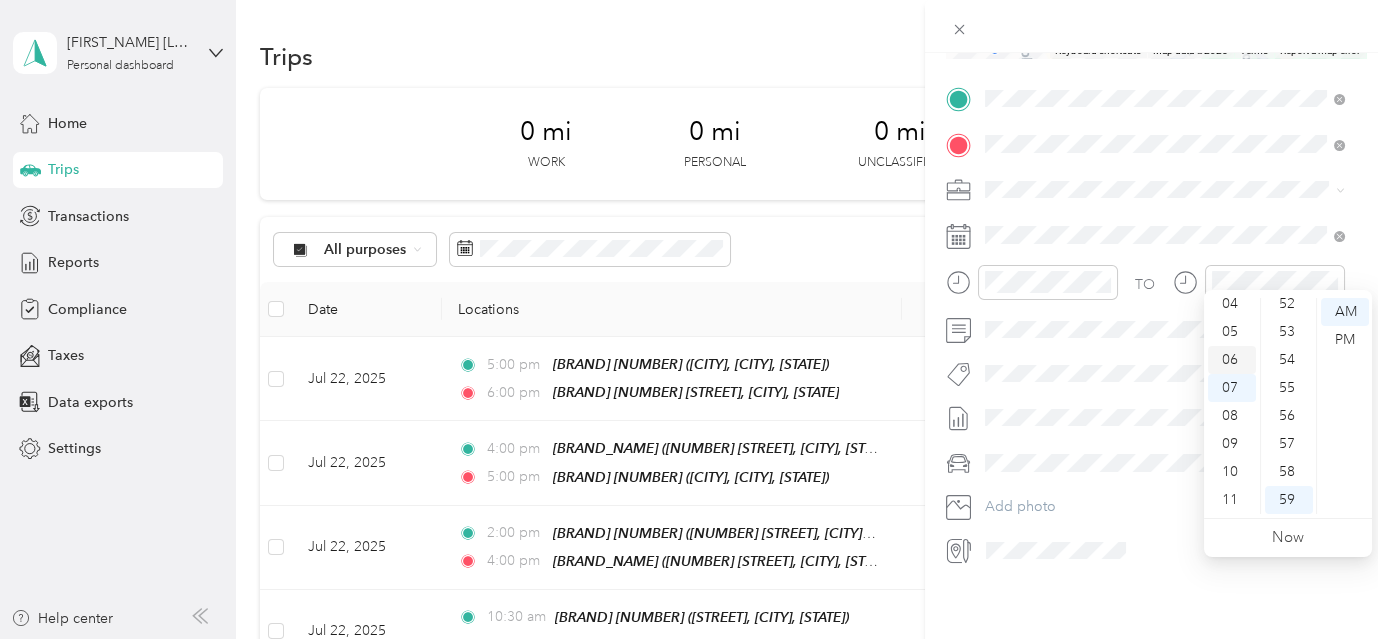 click on "06" at bounding box center (1232, 360) 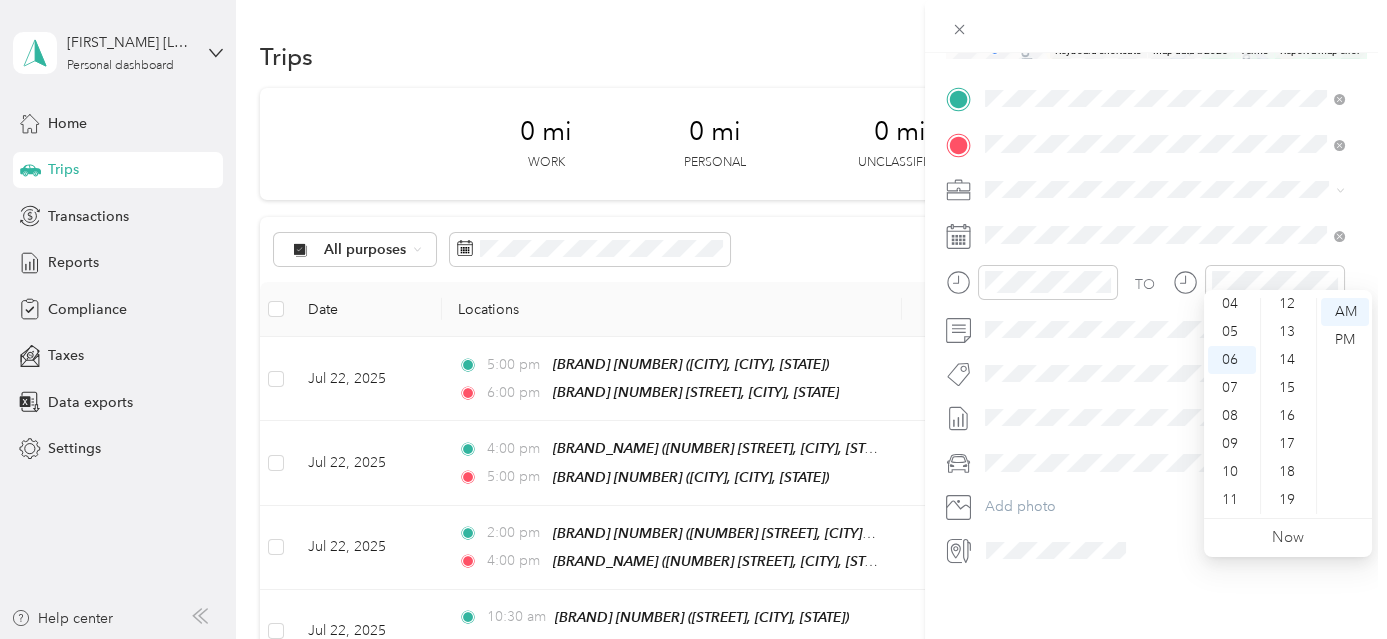 scroll, scrollTop: 191, scrollLeft: 0, axis: vertical 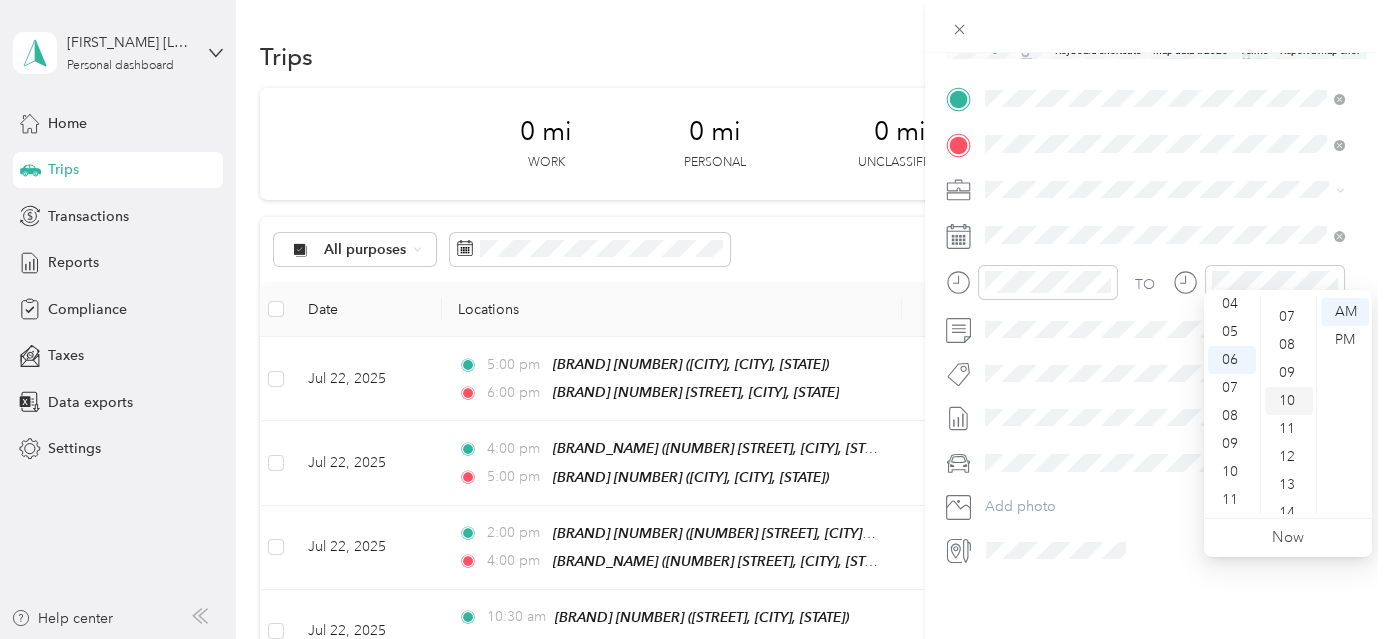 click on "10" at bounding box center [1289, 401] 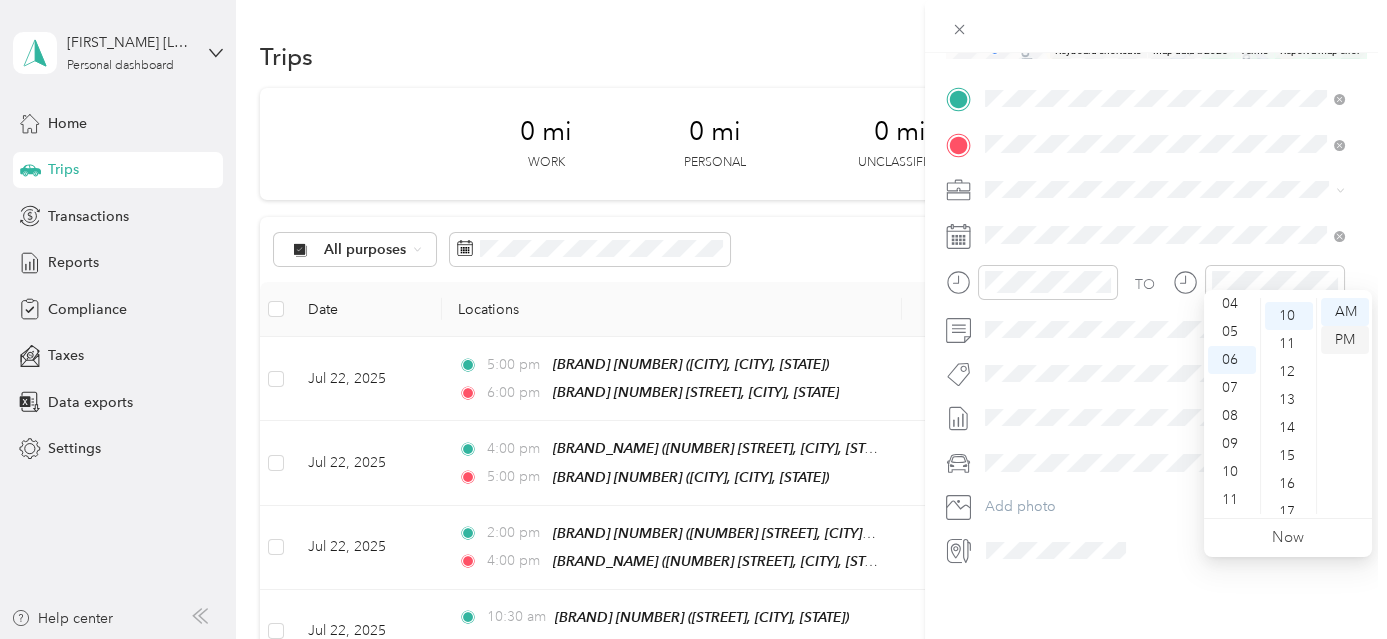 scroll, scrollTop: 280, scrollLeft: 0, axis: vertical 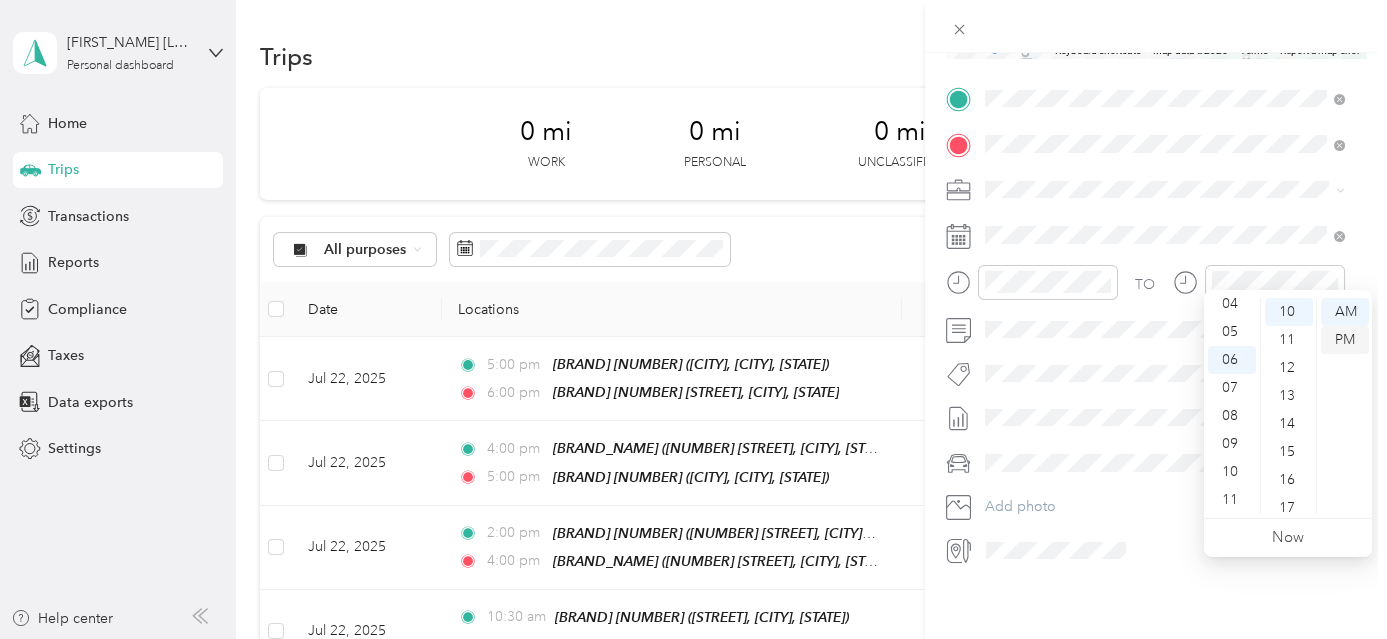 click on "PM" at bounding box center [1345, 340] 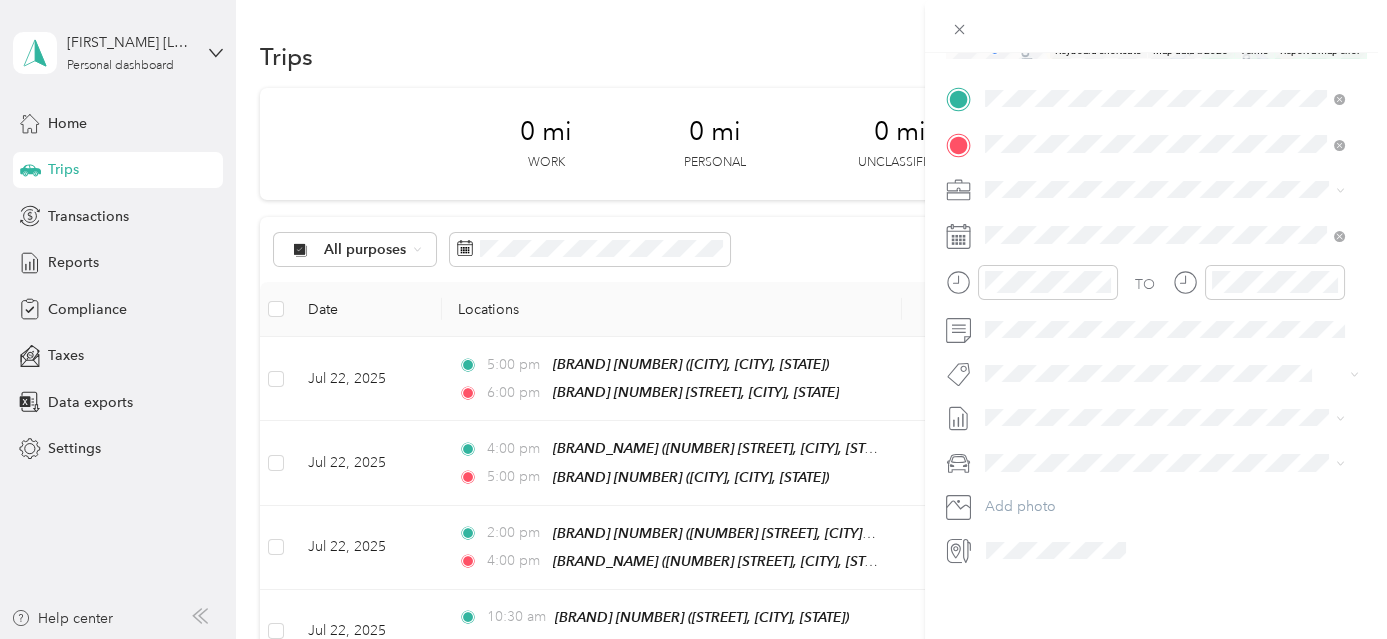 scroll, scrollTop: 0, scrollLeft: 0, axis: both 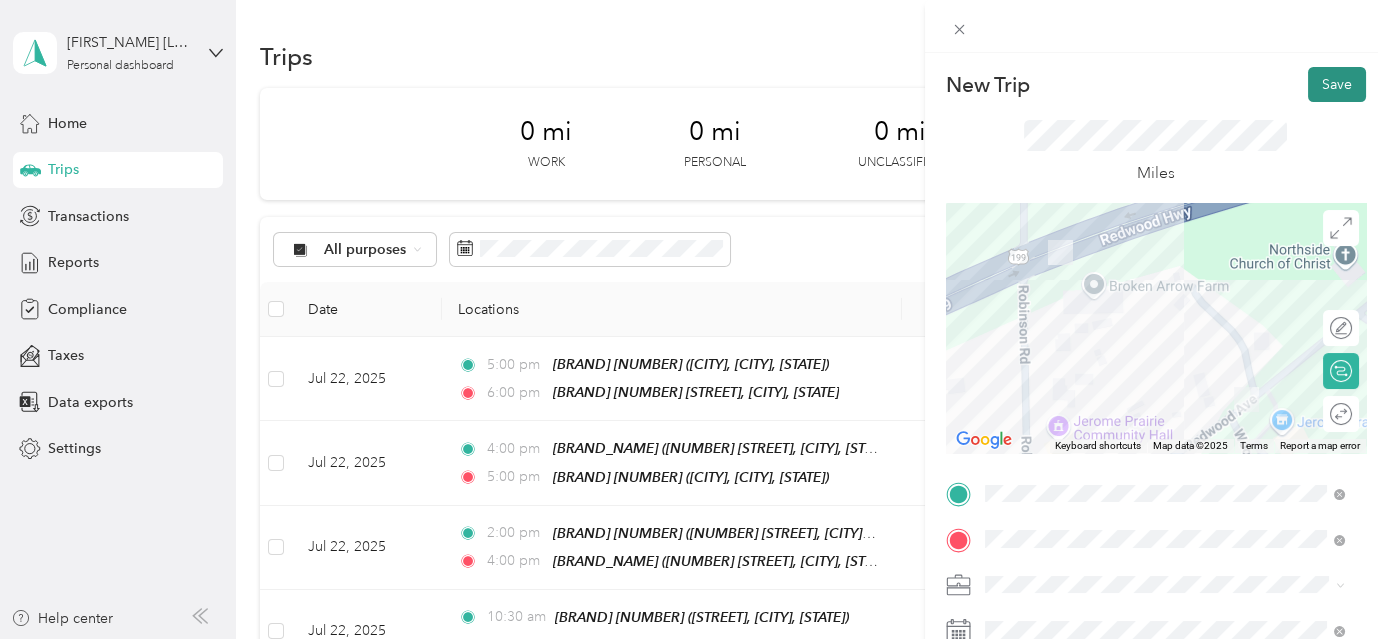 click on "Save" at bounding box center (1337, 84) 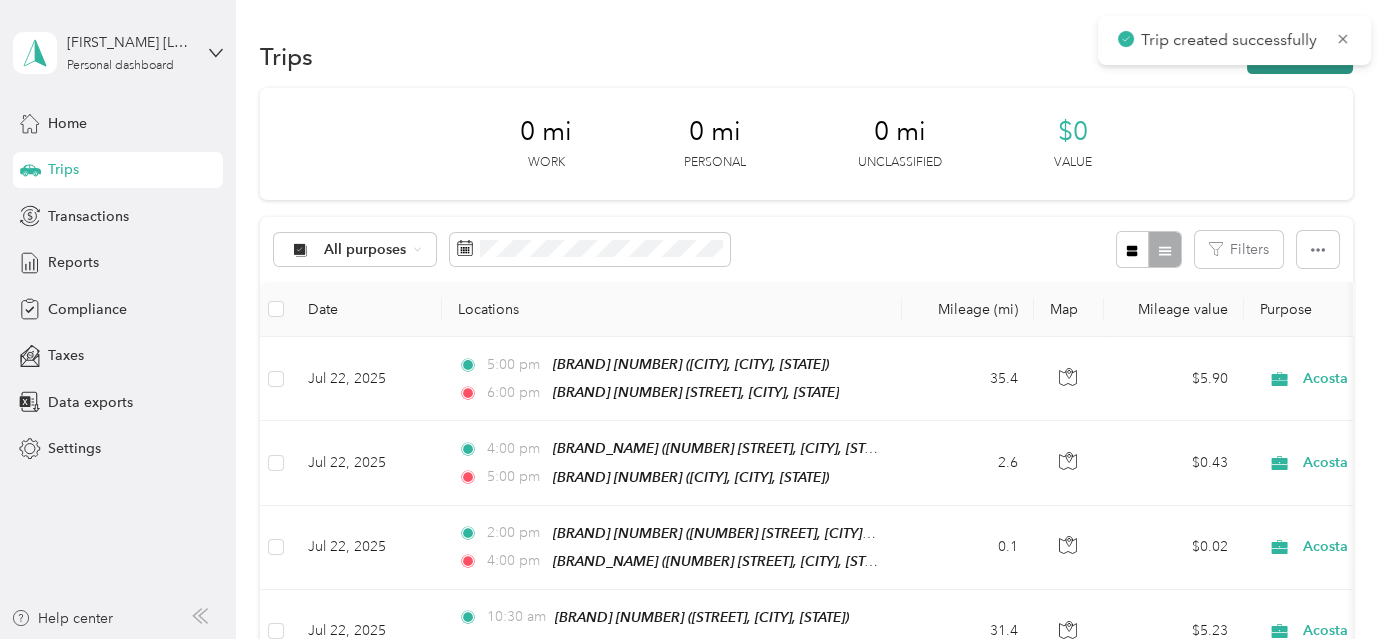 click on "New trip" at bounding box center (1300, 56) 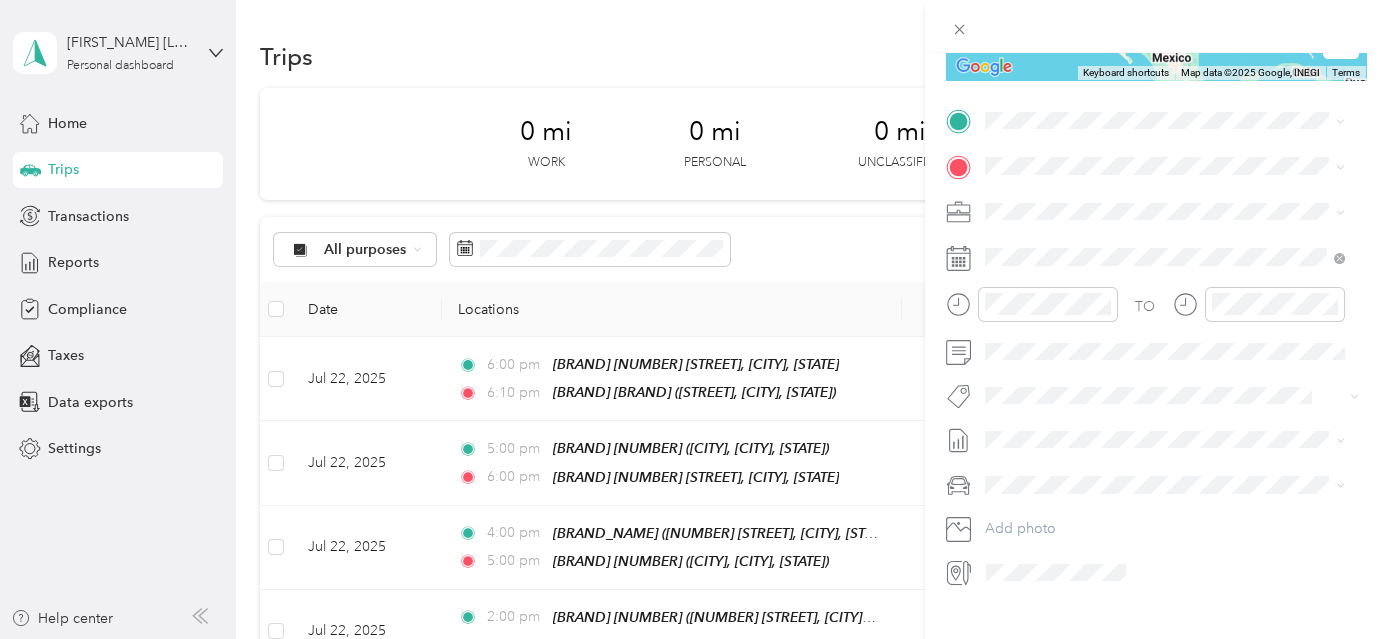 scroll, scrollTop: 375, scrollLeft: 0, axis: vertical 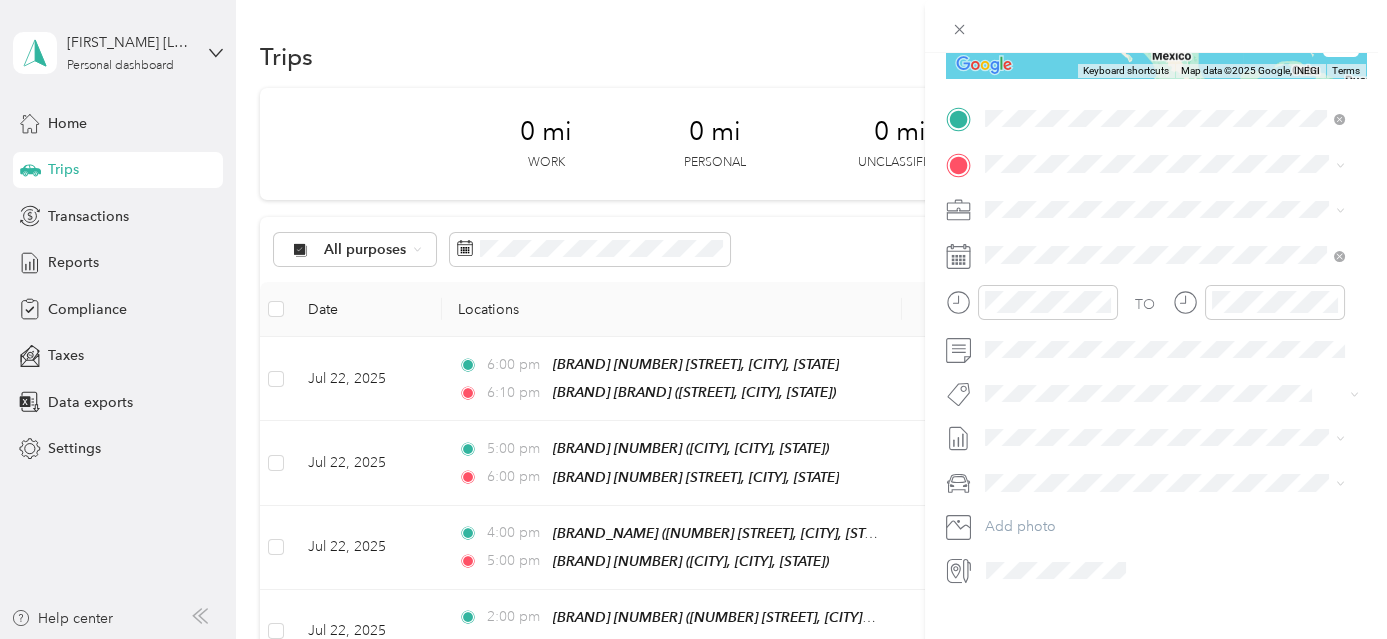 click on "[STREET], [POSTAL_CODE], [CITY], [STATE], [COUNTRY]" at bounding box center [1161, 230] 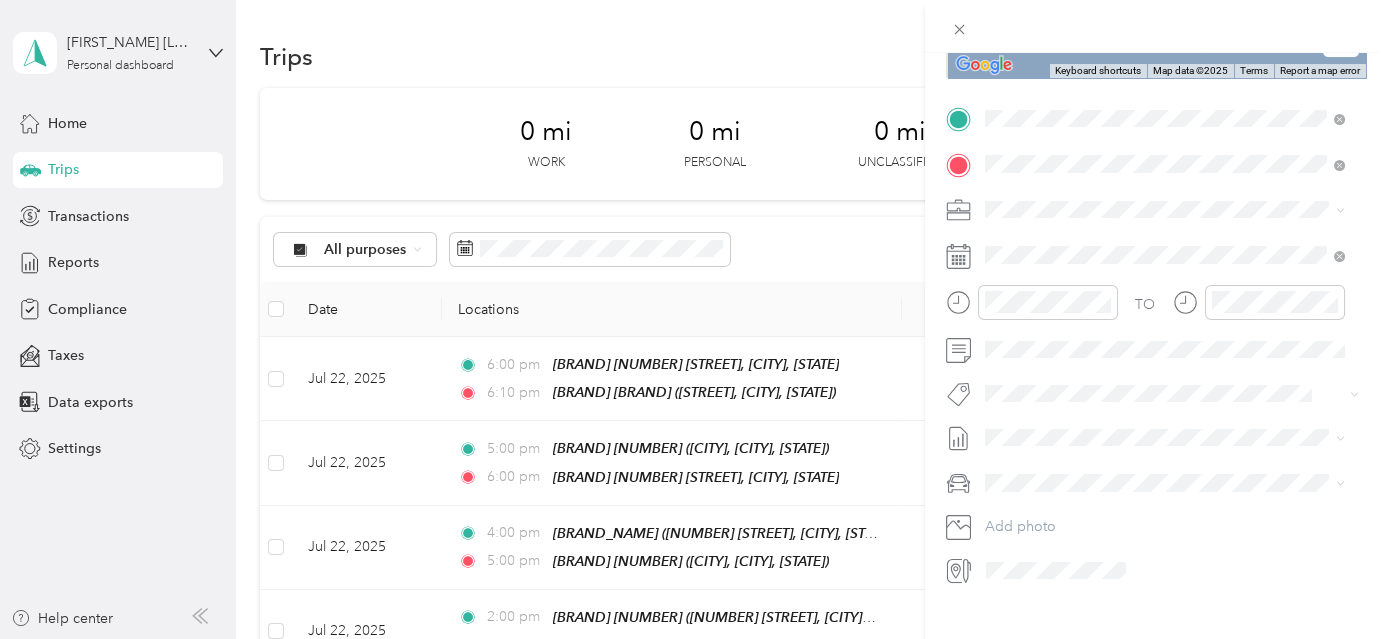 click on "[NUMBER] [STREET], [POSTAL_CODE], [CITY], [STATE], [COUNTRY]" at bounding box center (1168, 283) 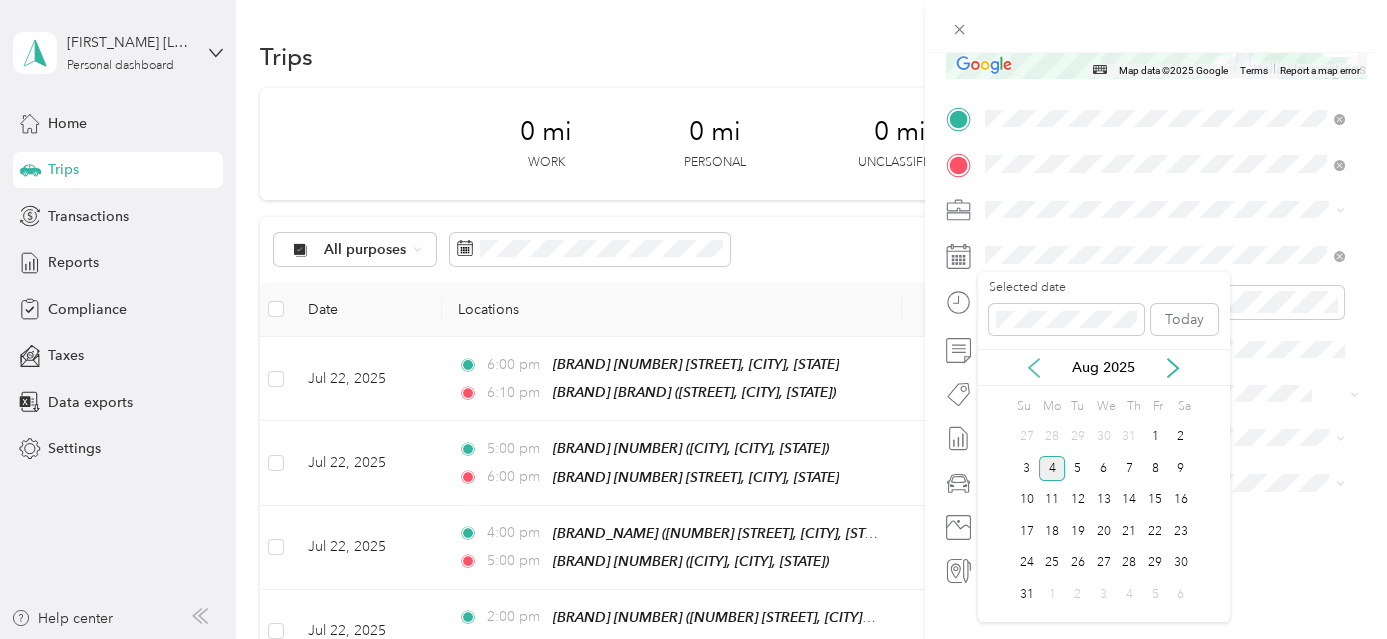 click 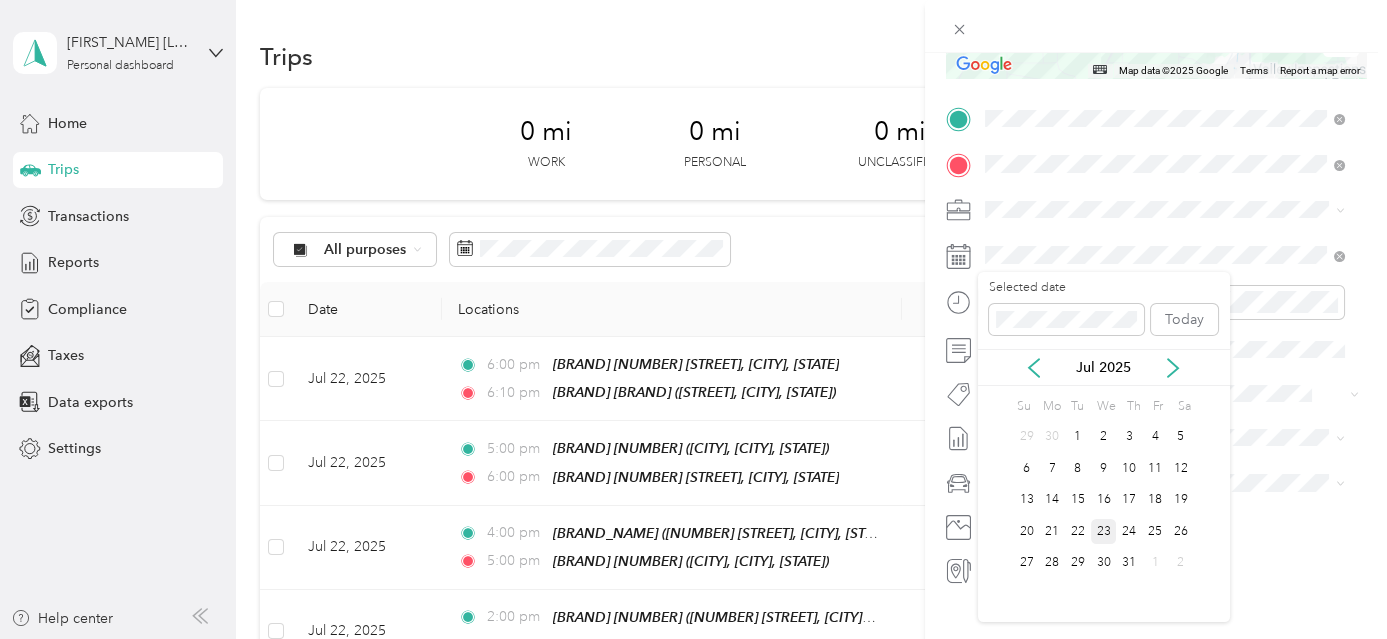 click on "23" at bounding box center [1104, 531] 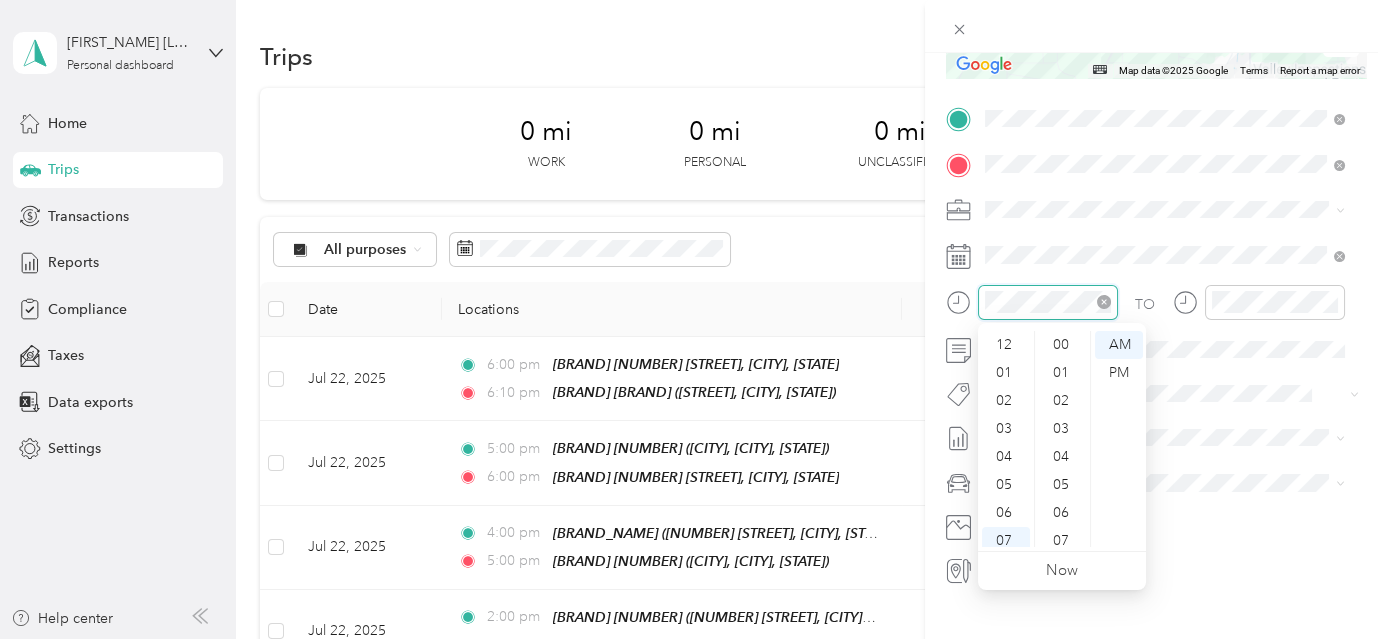 scroll, scrollTop: 1464, scrollLeft: 0, axis: vertical 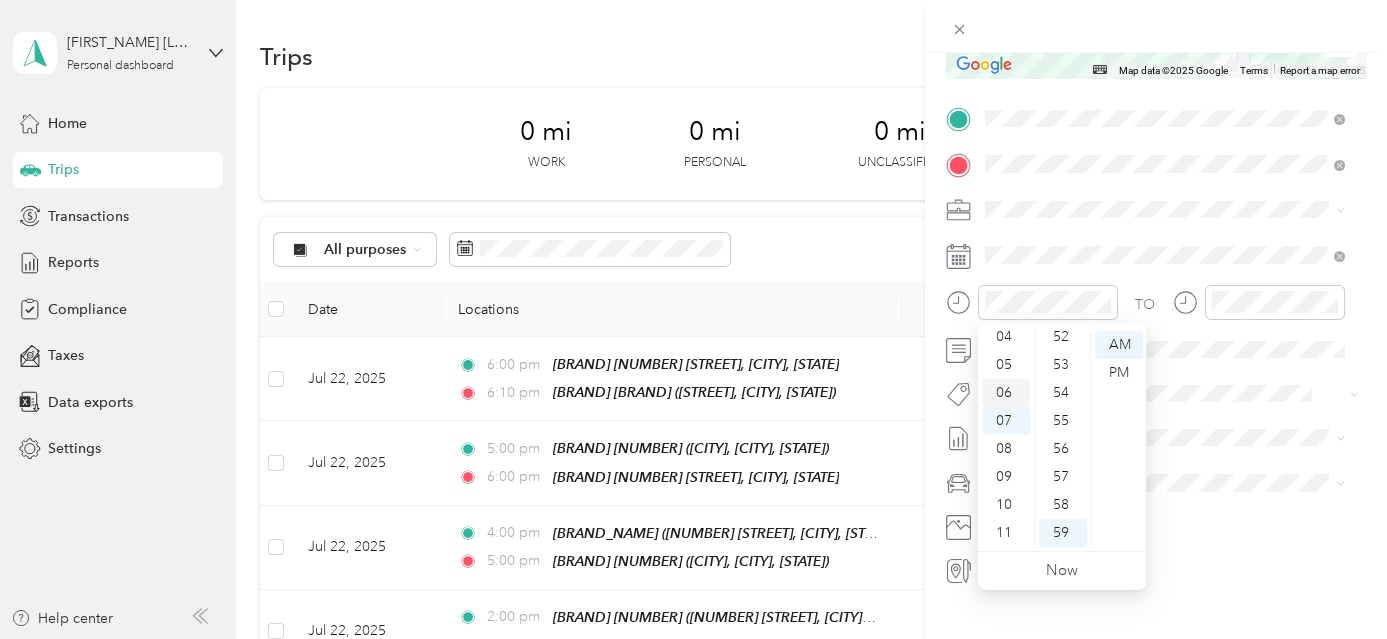 click on "06" at bounding box center [1006, 393] 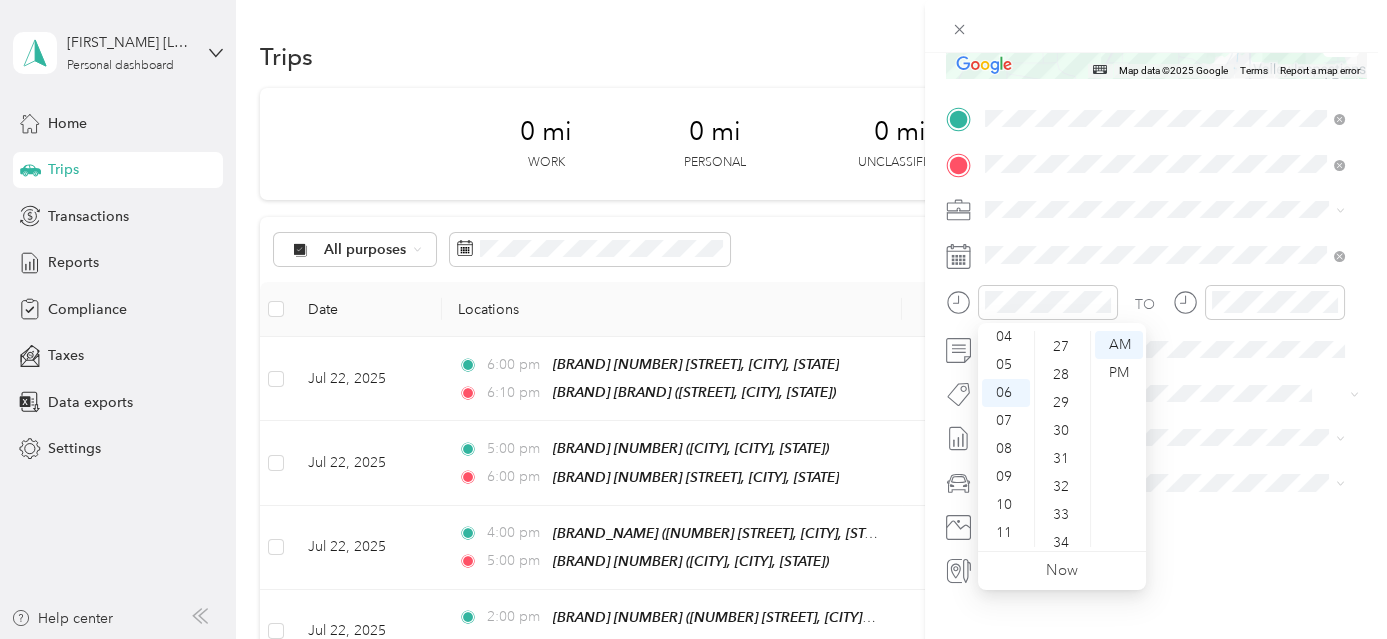 scroll, scrollTop: 736, scrollLeft: 0, axis: vertical 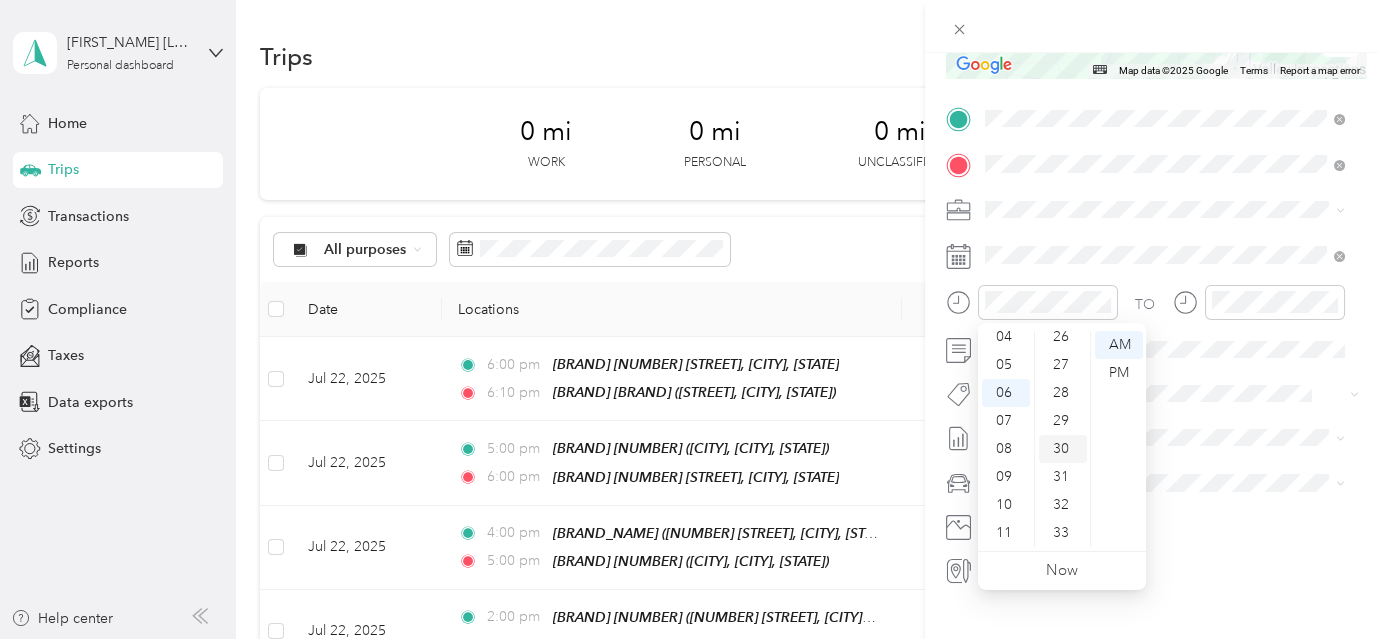 click on "30" at bounding box center [1063, 449] 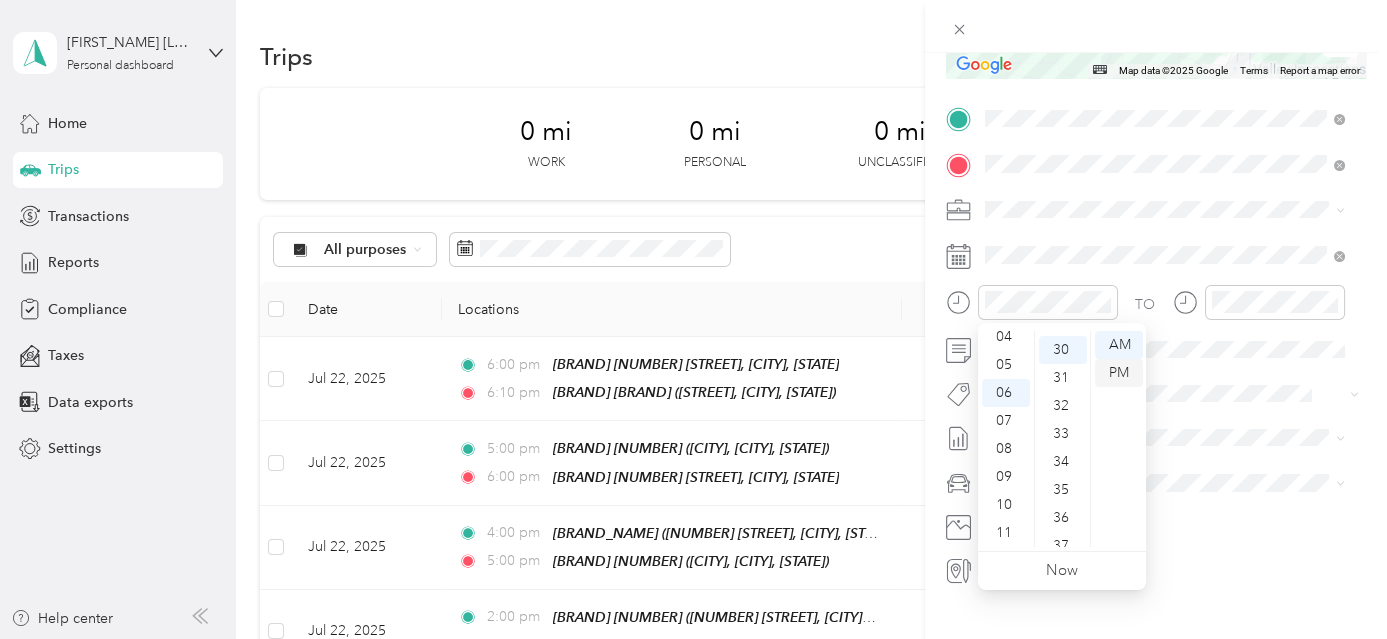 scroll, scrollTop: 840, scrollLeft: 0, axis: vertical 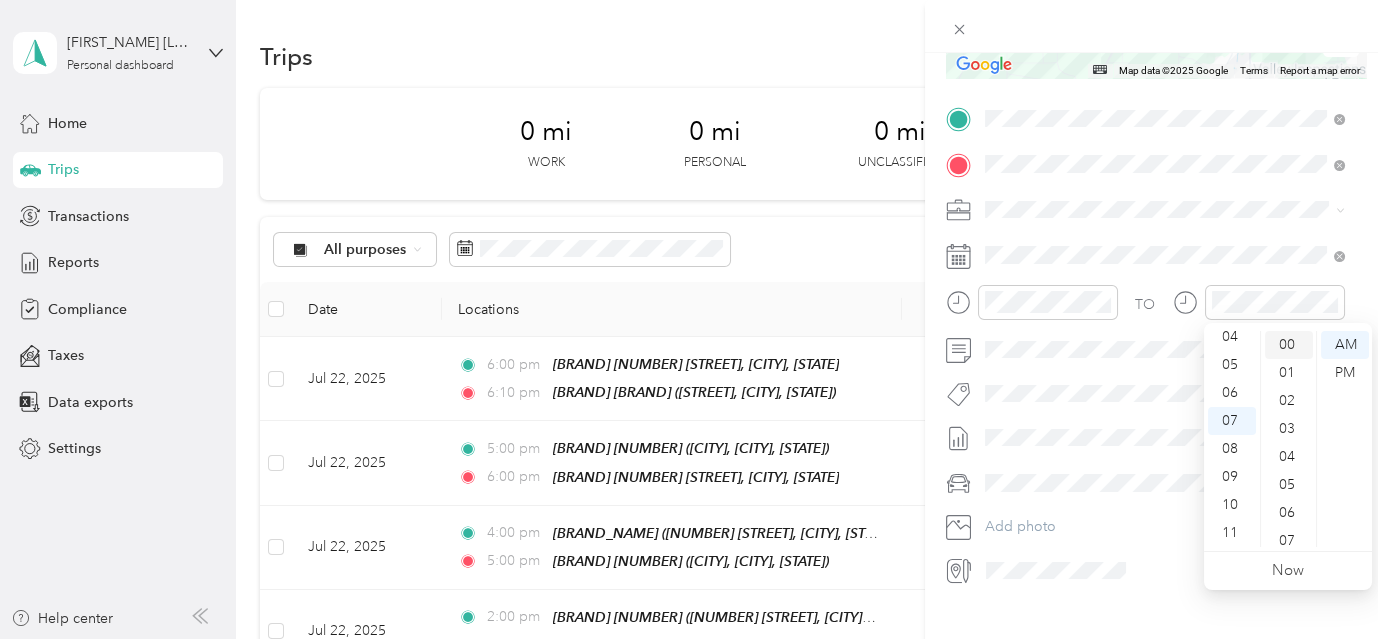 click on "00" at bounding box center (1289, 345) 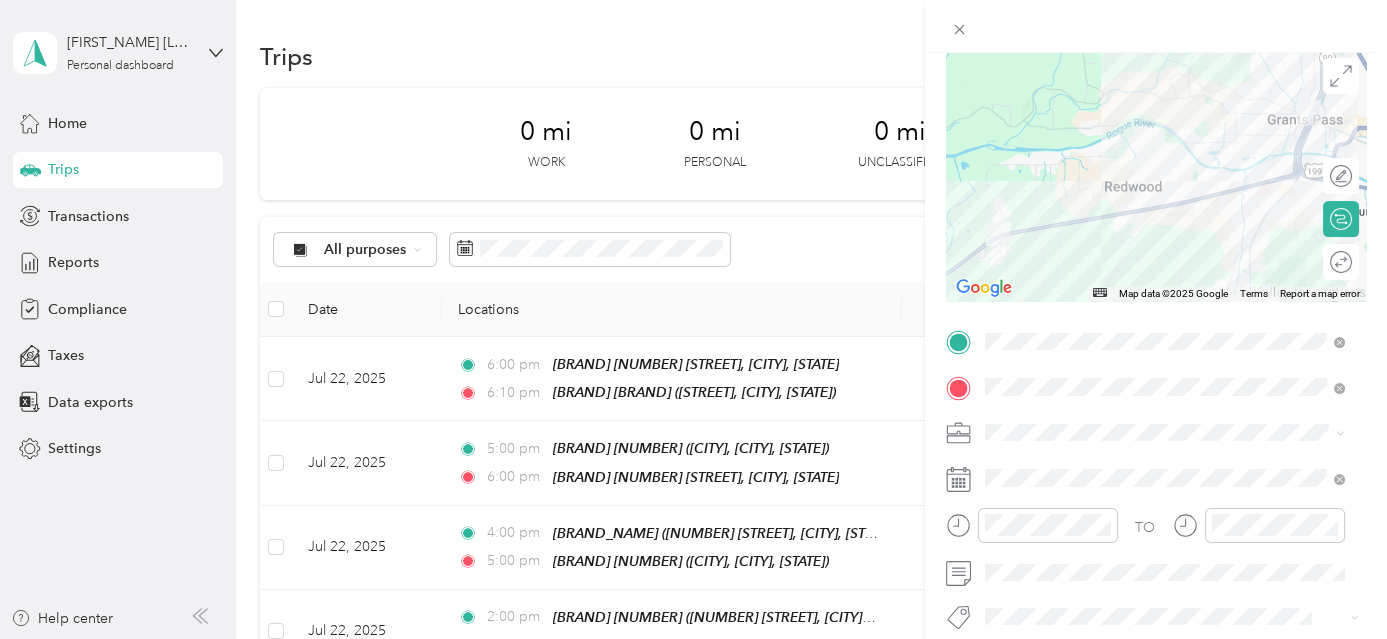 scroll, scrollTop: 0, scrollLeft: 0, axis: both 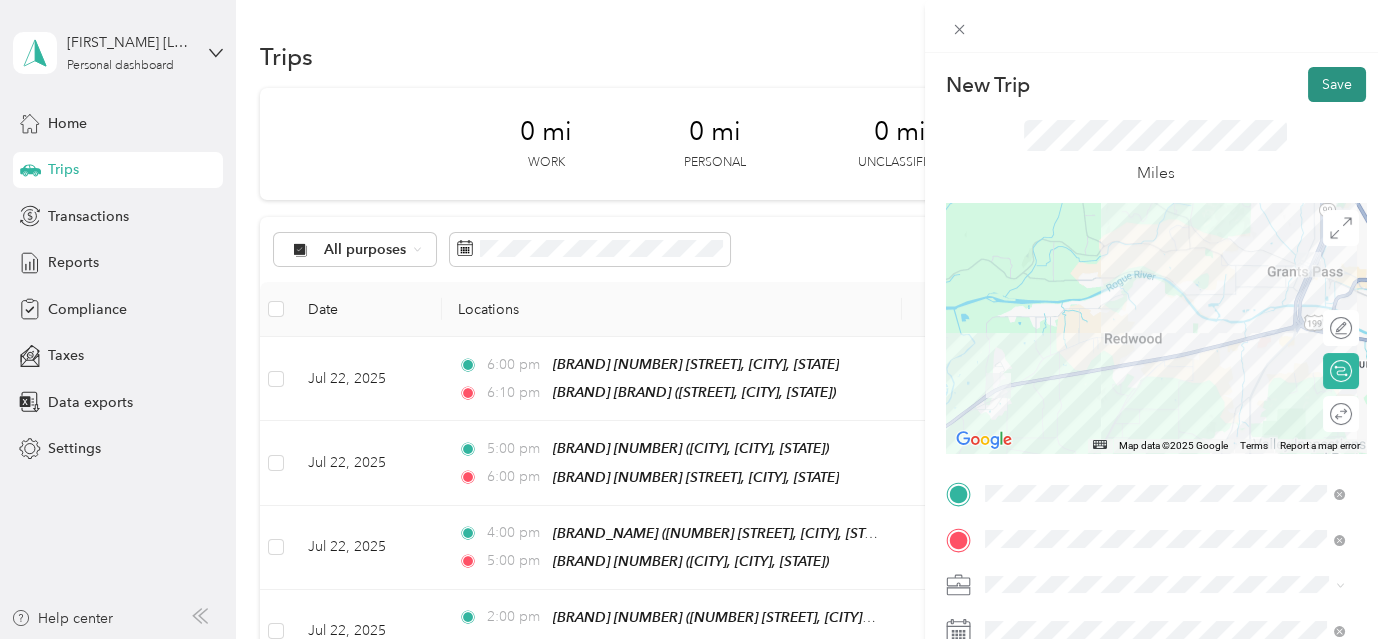 click on "Save" at bounding box center [1337, 84] 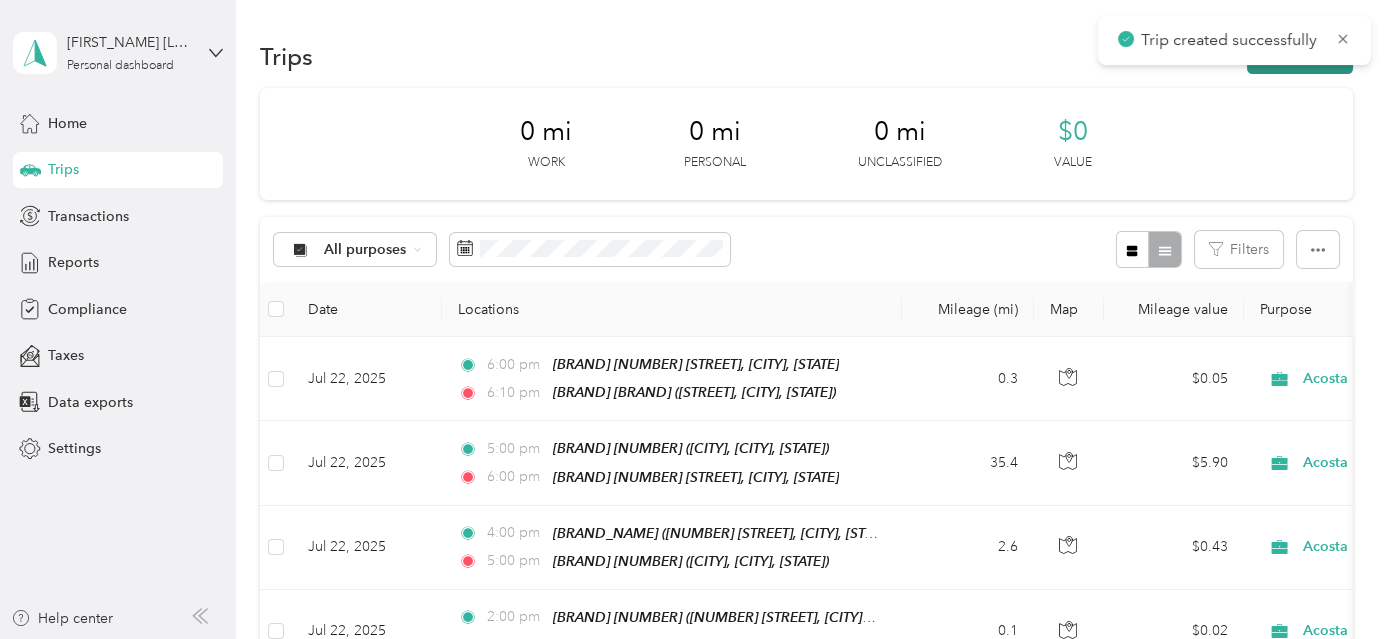 click on "New trip" at bounding box center [1300, 56] 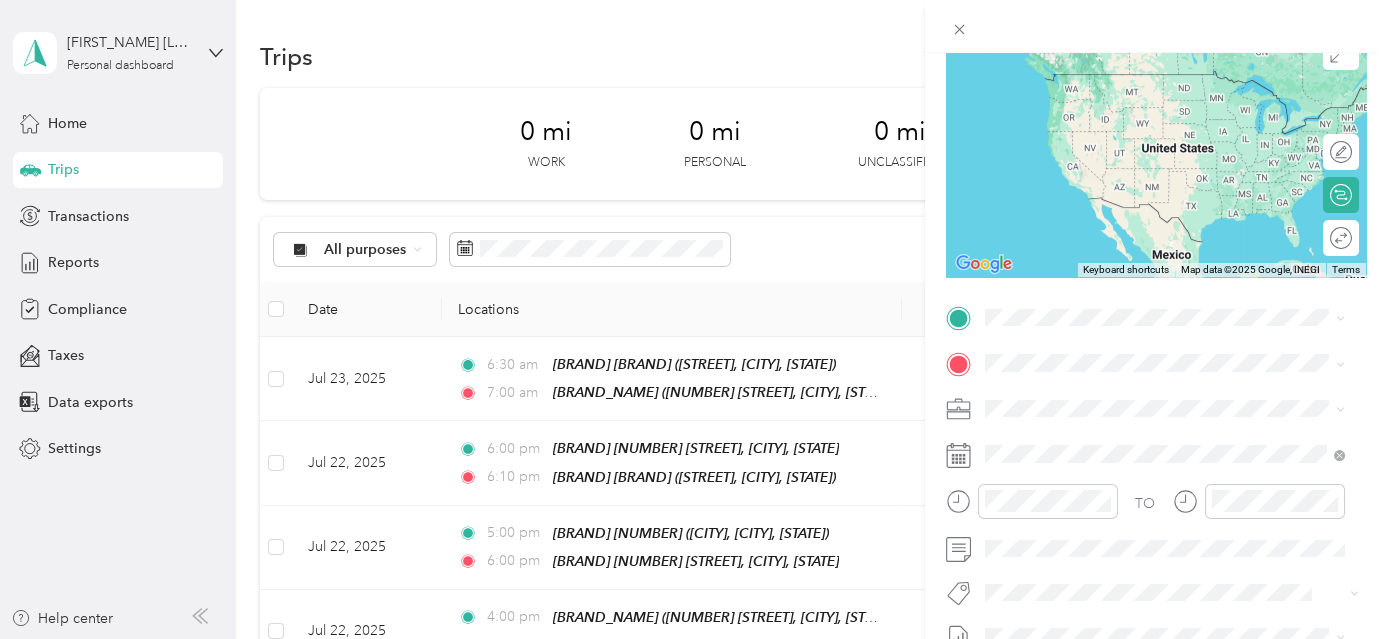 scroll, scrollTop: 317, scrollLeft: 0, axis: vertical 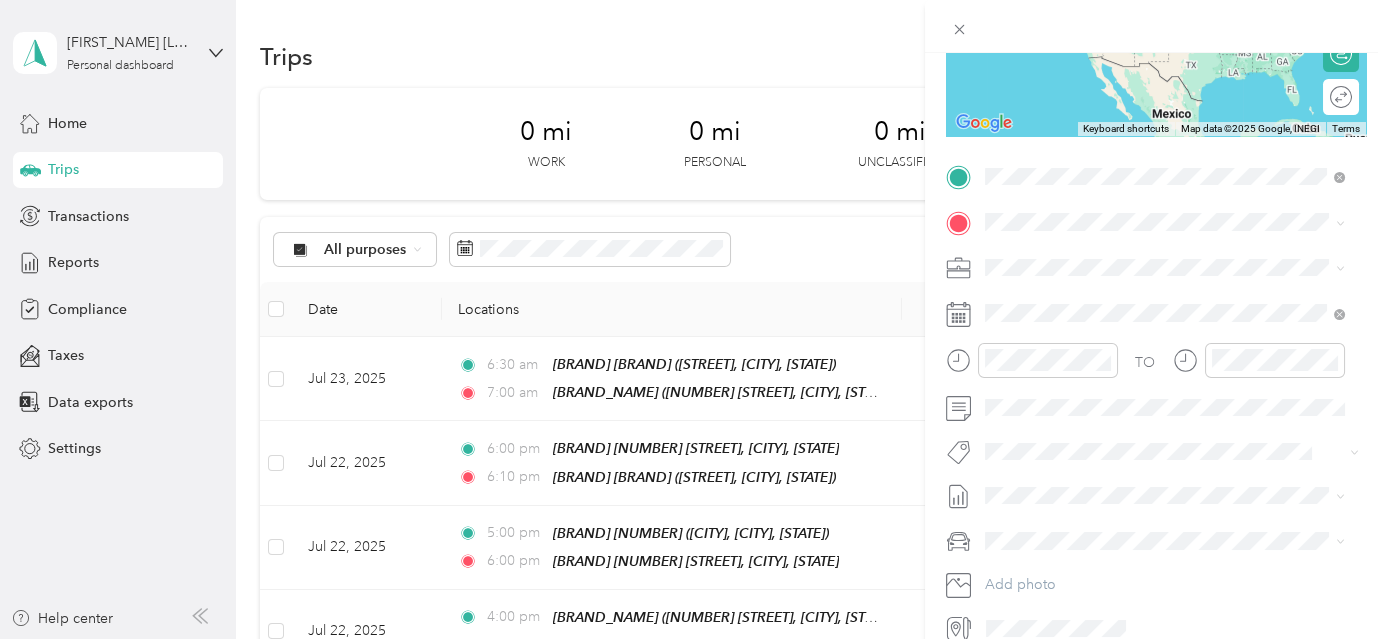 click on "[BRAND] [BRAND] [NUMBER] [STREET], [POSTAL_CODE], [CITY], [STATE], [COUNTRY]" at bounding box center [1180, 281] 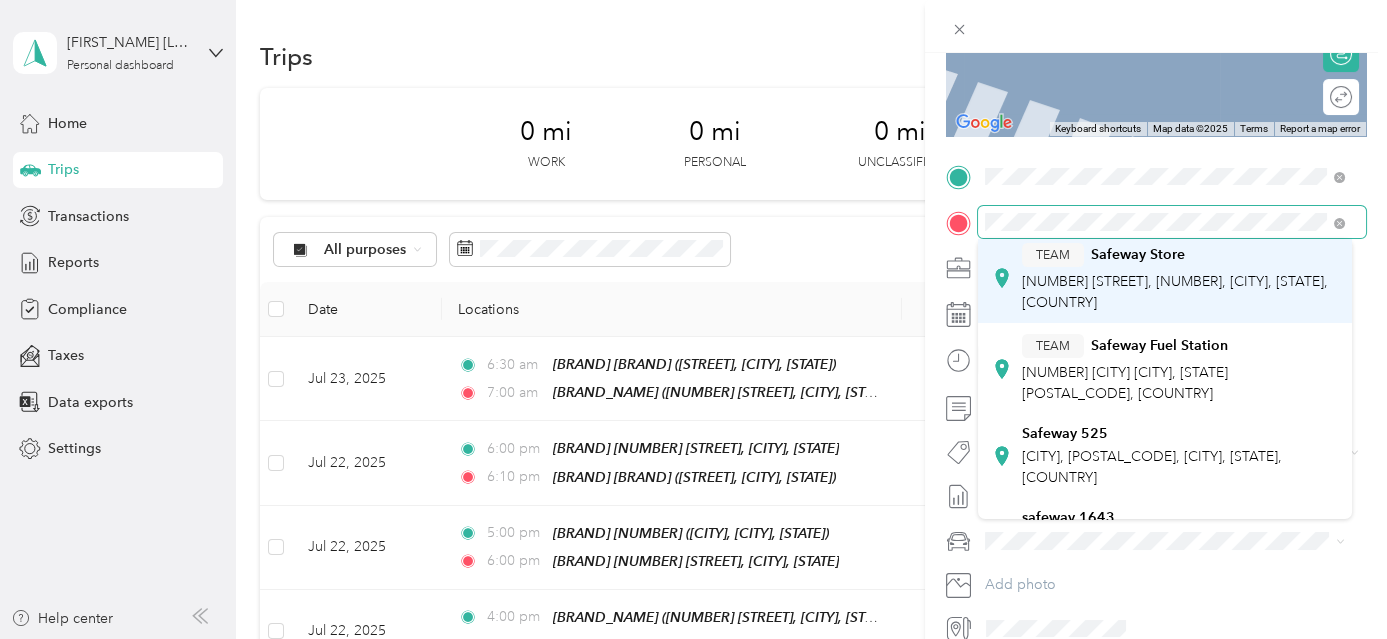 scroll, scrollTop: 90, scrollLeft: 0, axis: vertical 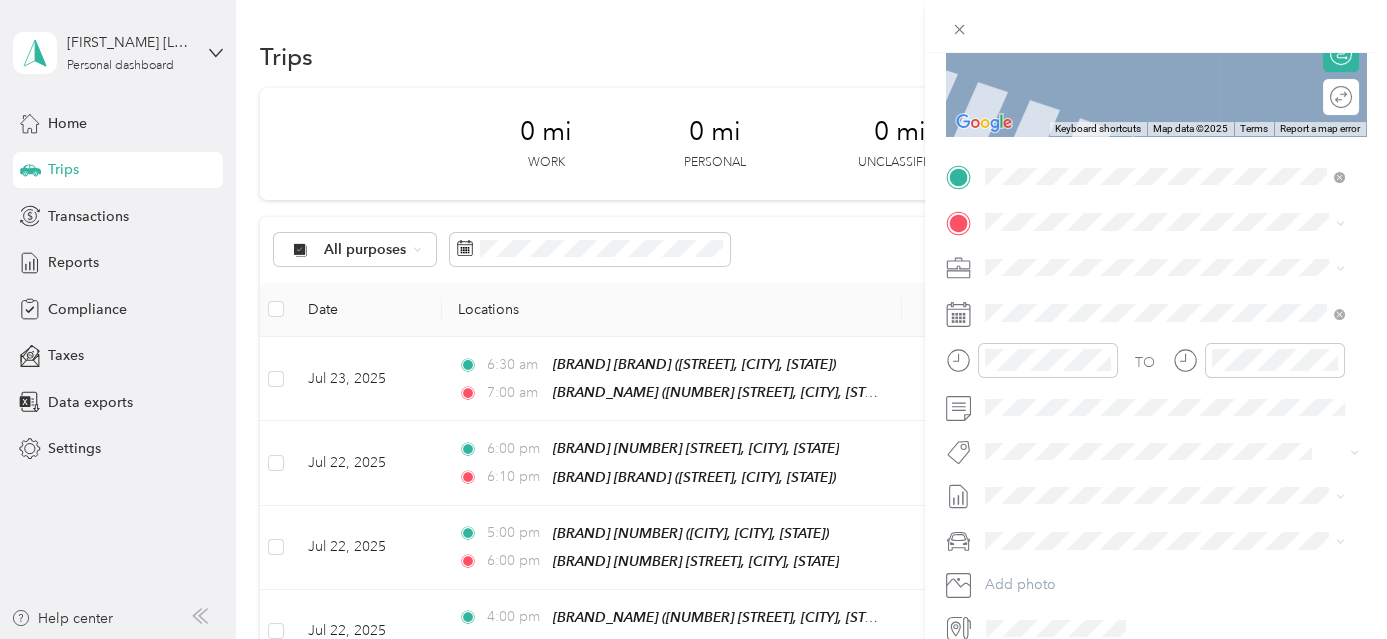 click on "[NUMBER] [STREET], [POSTAL_CODE], [CITY], [STATE], [COUNTRY]" at bounding box center (1168, 502) 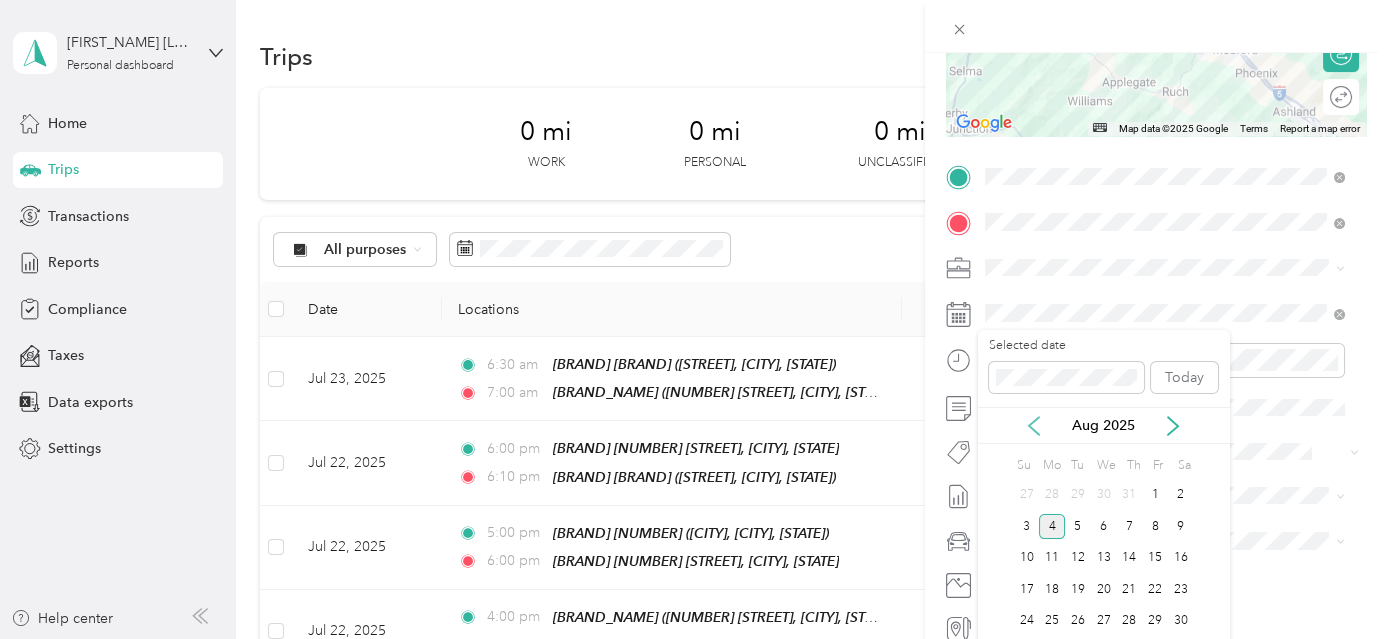 click 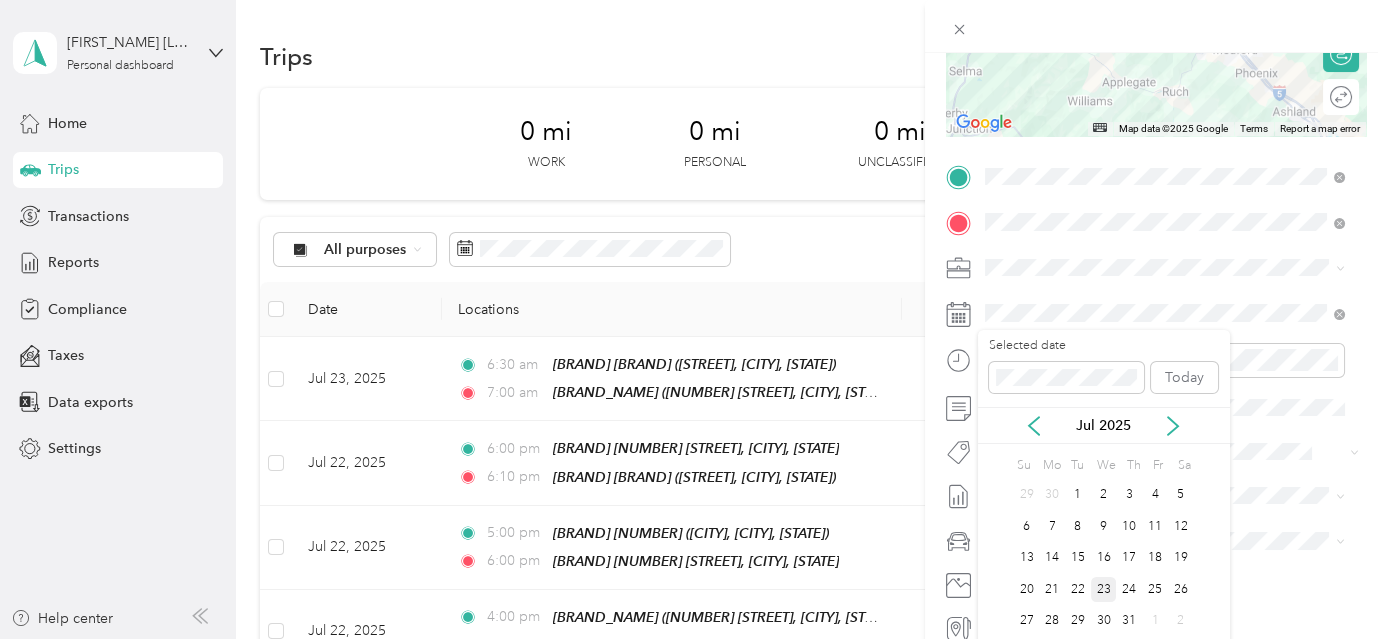 click on "23" at bounding box center (1104, 589) 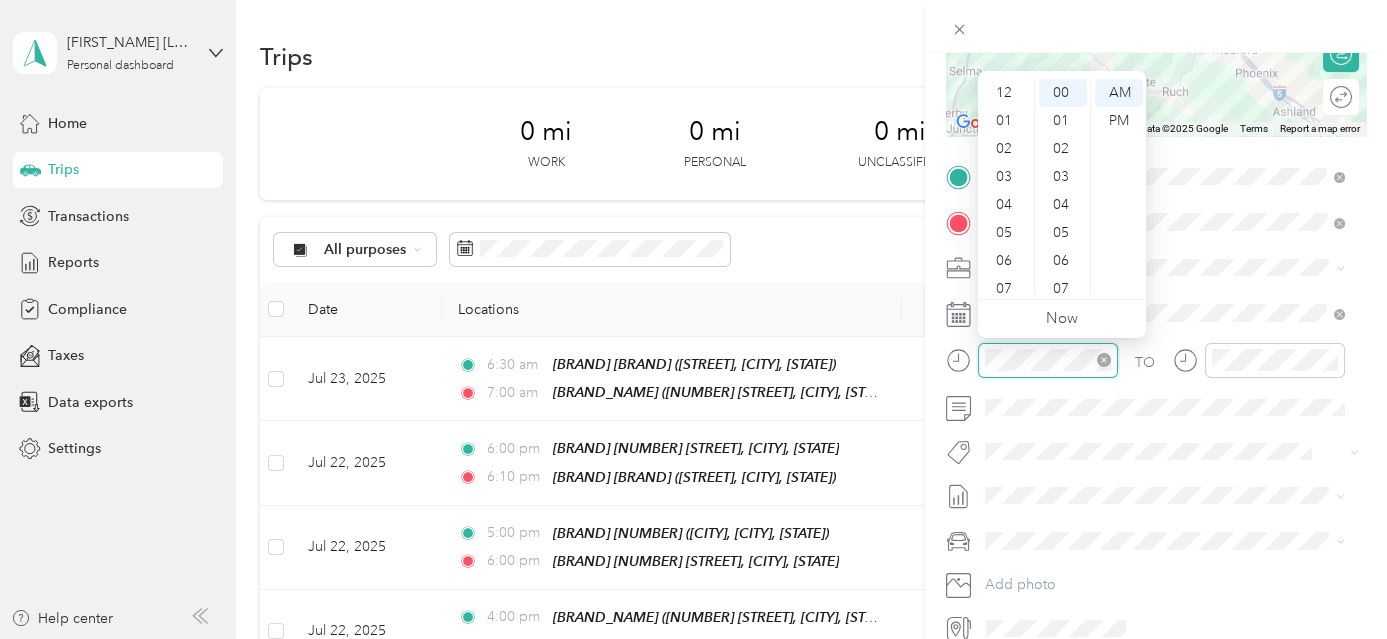 scroll, scrollTop: 120, scrollLeft: 0, axis: vertical 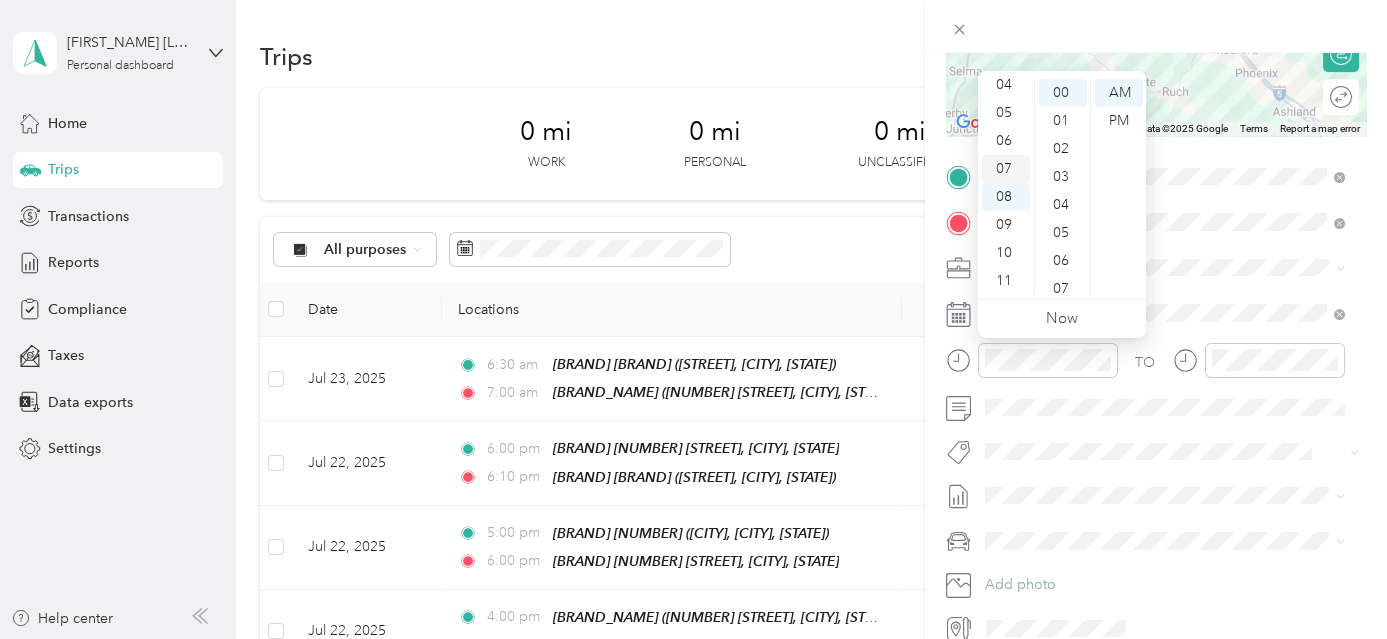 click on "07" at bounding box center [1006, 169] 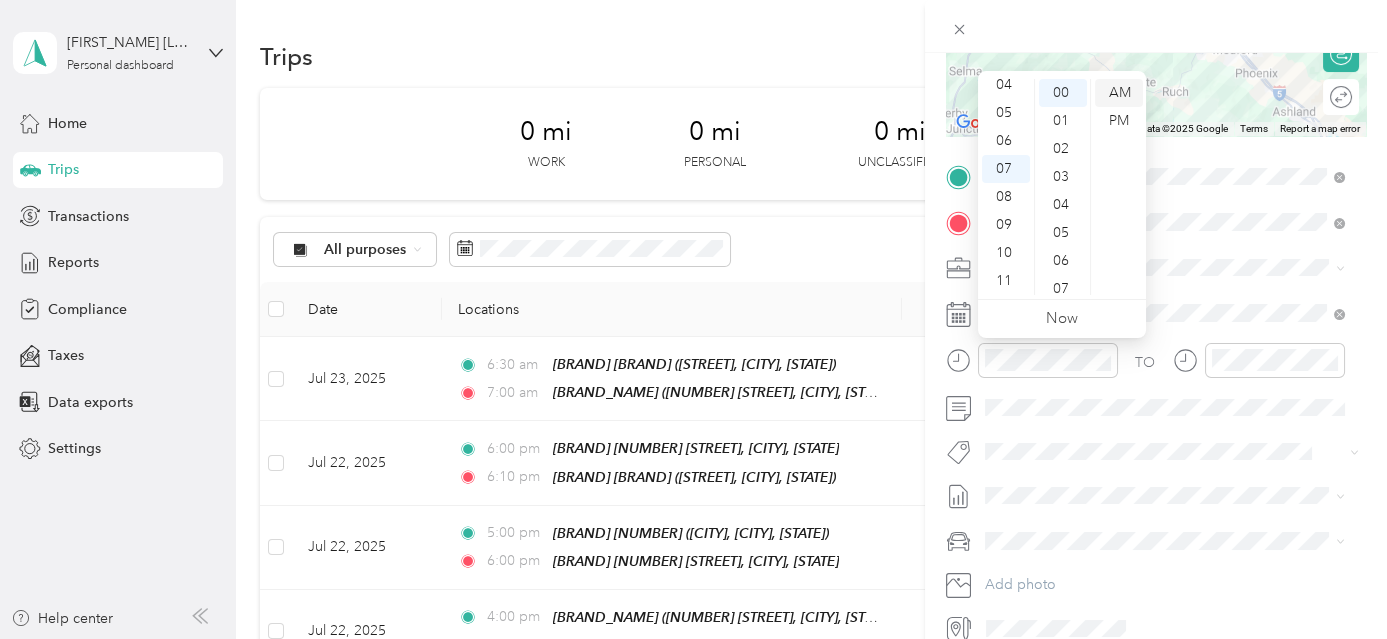 click on "AM" at bounding box center (1119, 93) 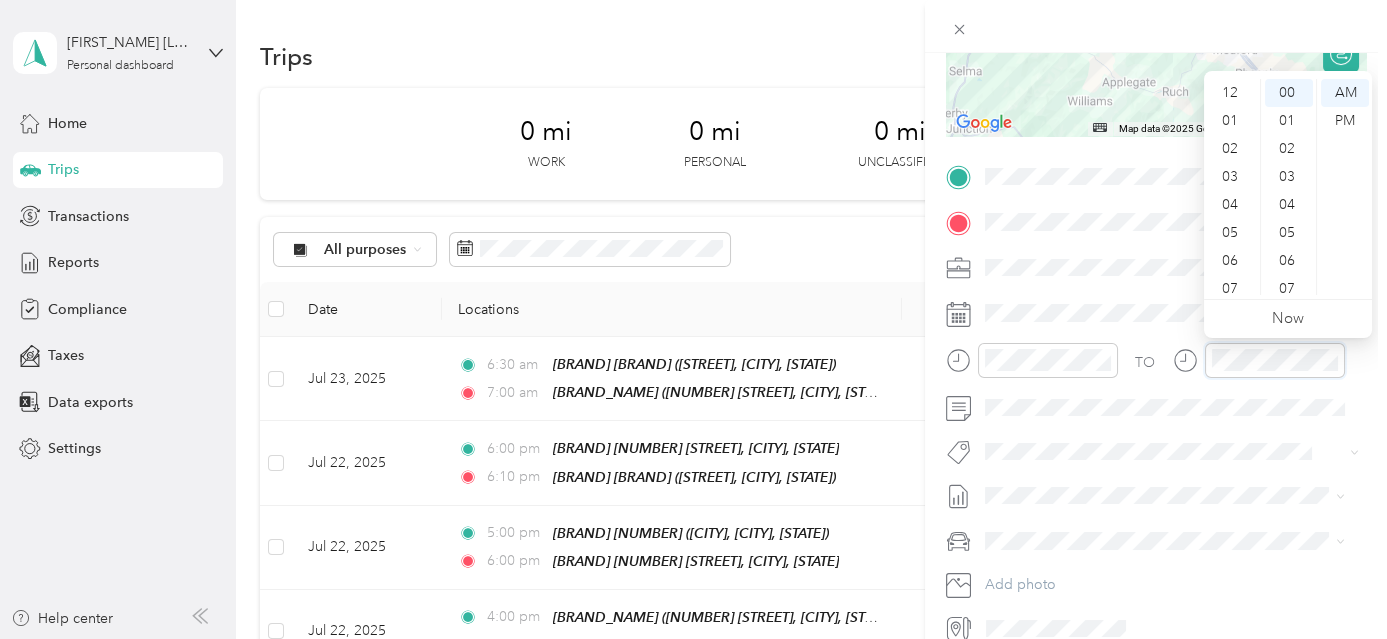 scroll, scrollTop: 120, scrollLeft: 0, axis: vertical 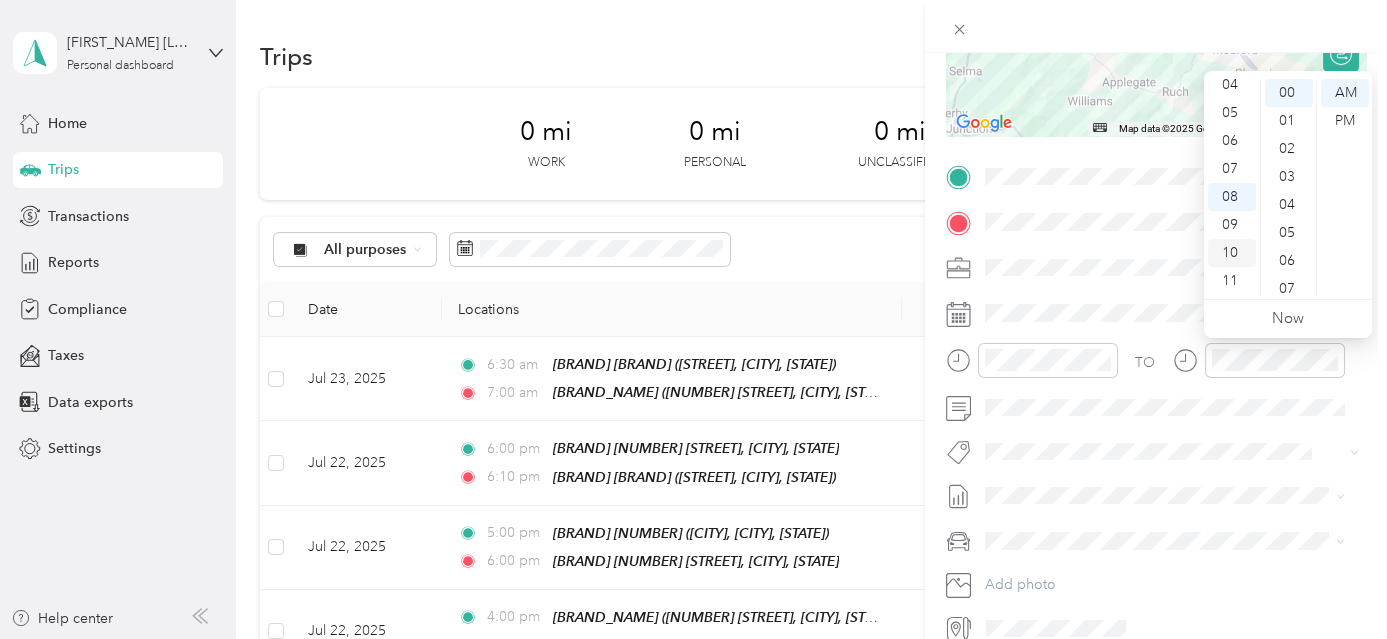 click on "10" at bounding box center [1232, 253] 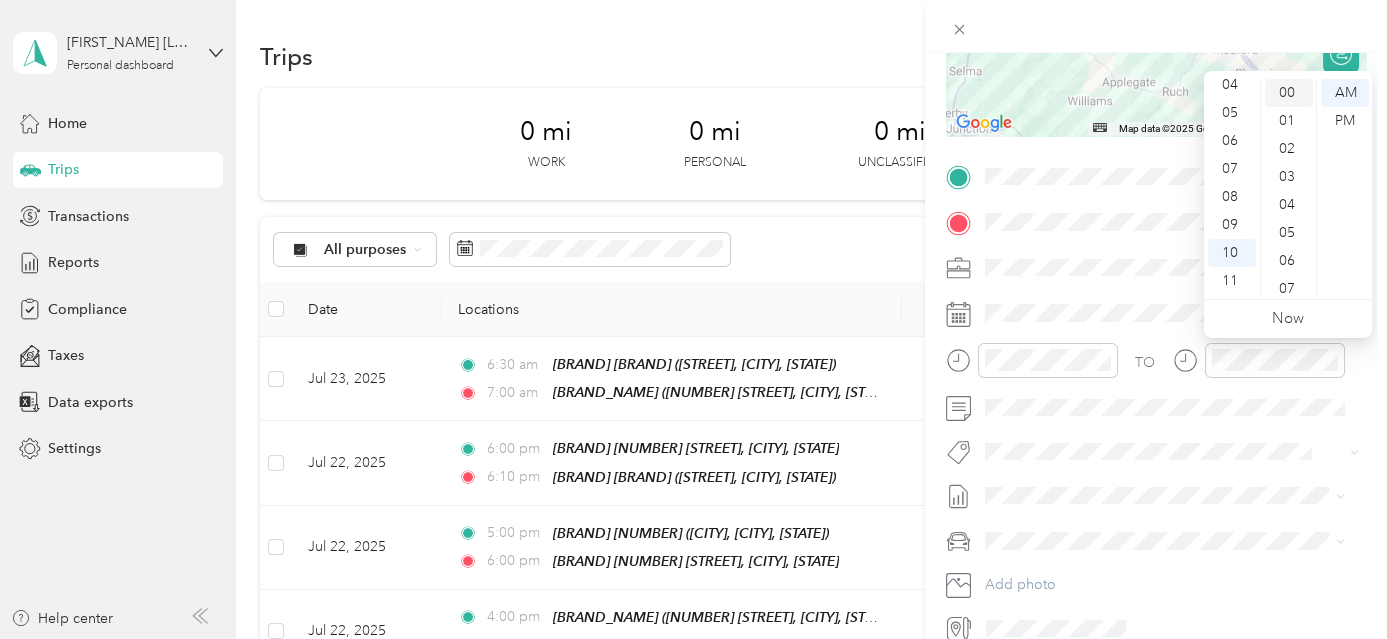 click on "00" at bounding box center (1289, 93) 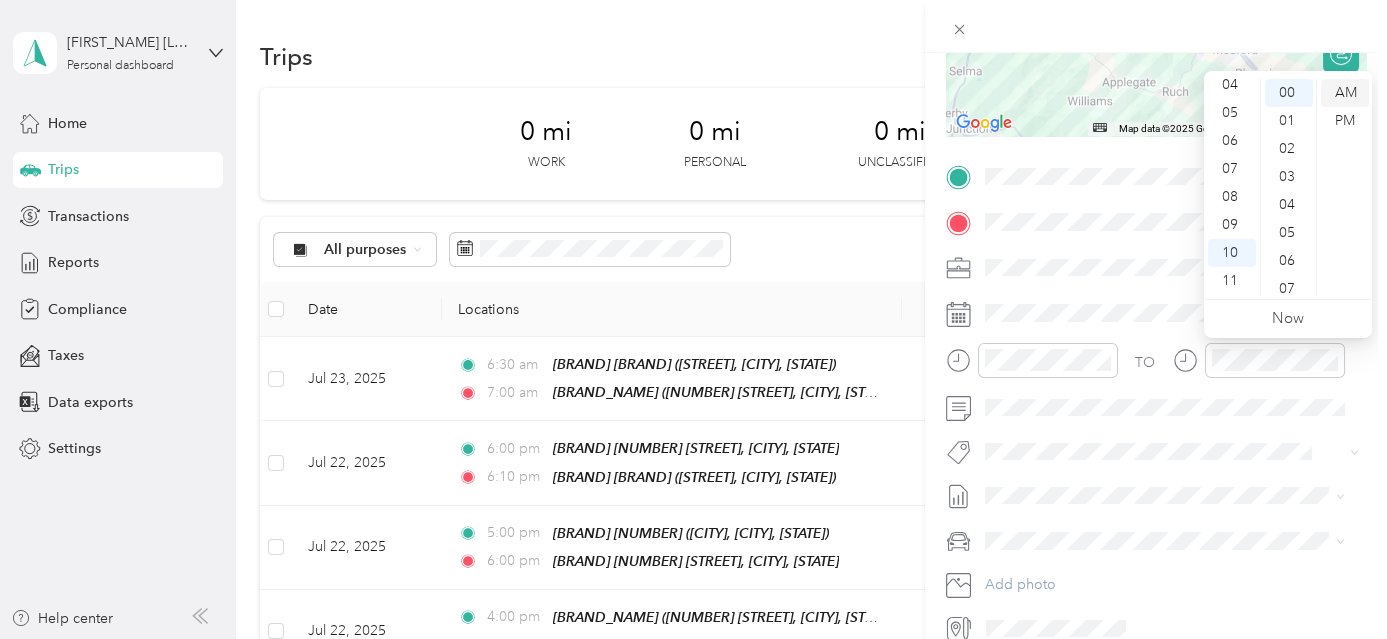 drag, startPoint x: 1339, startPoint y: 92, endPoint x: 1381, endPoint y: 100, distance: 42.755116 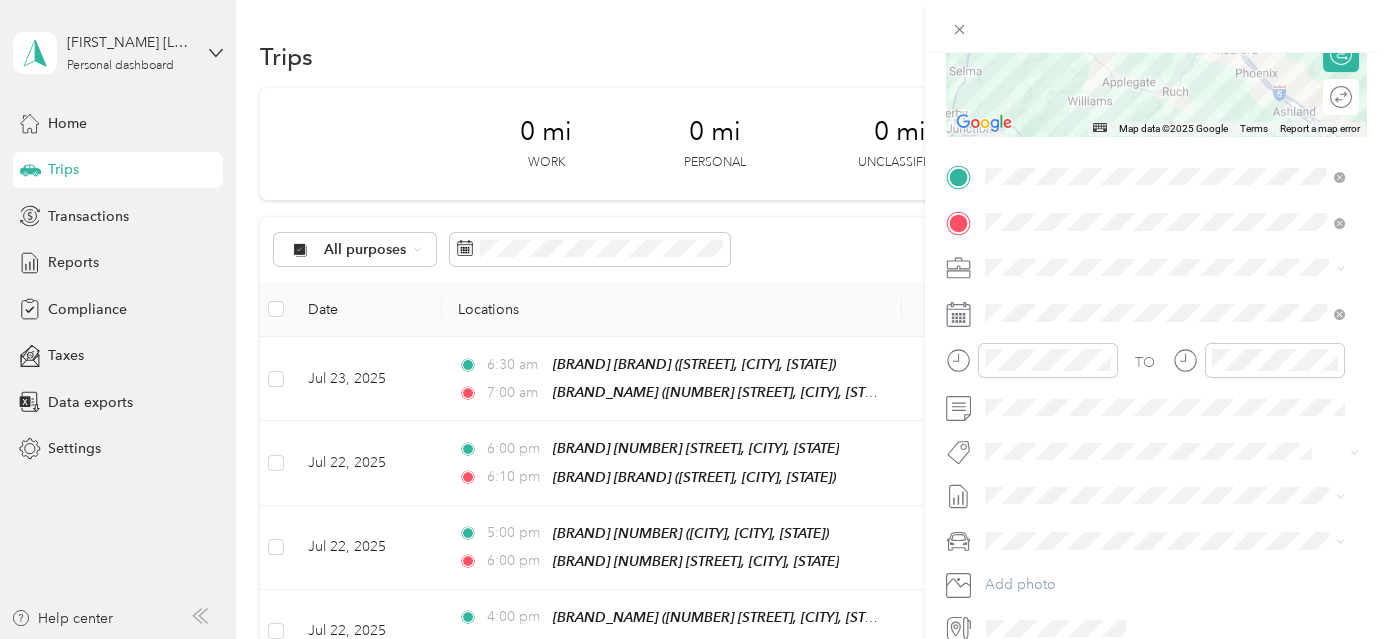scroll, scrollTop: 0, scrollLeft: 0, axis: both 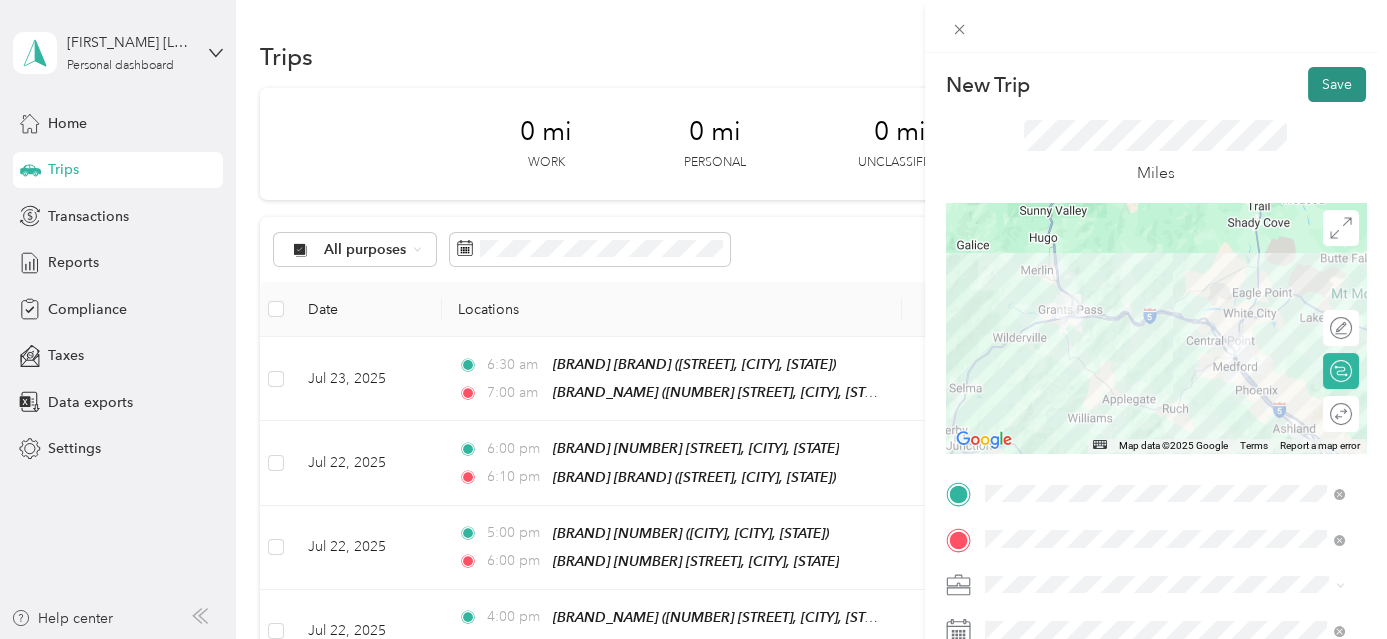 click on "Save" at bounding box center (1337, 84) 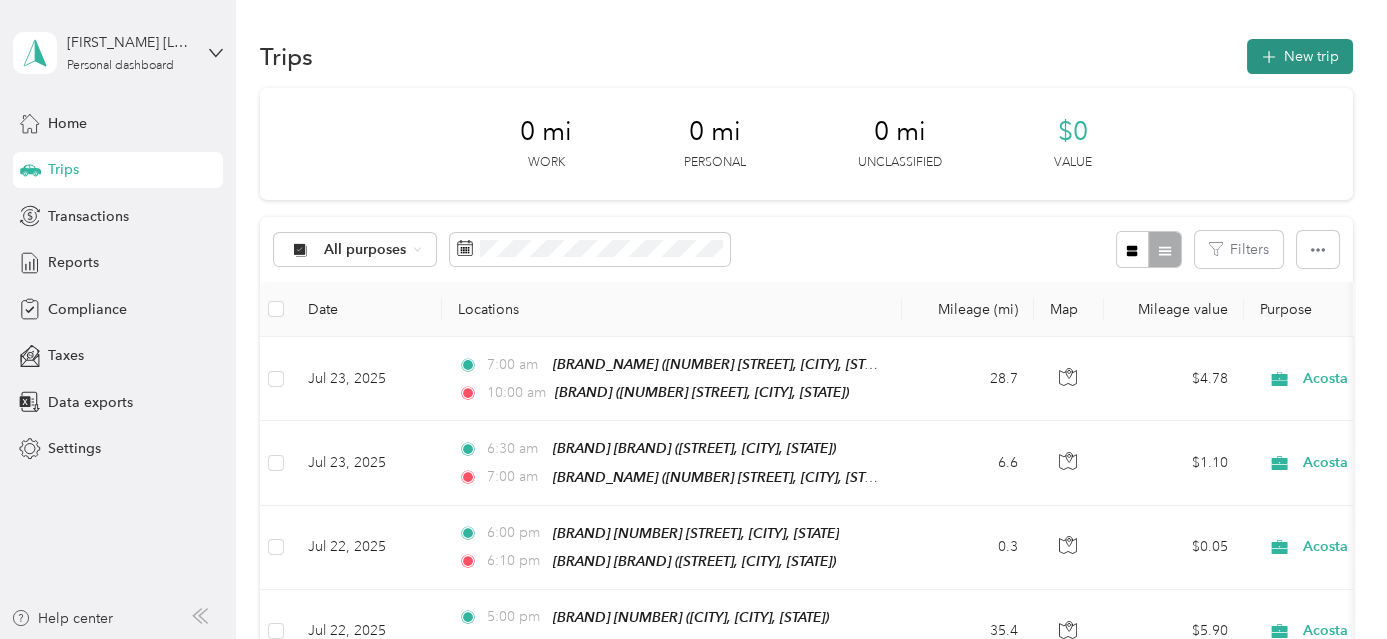 click on "New trip" at bounding box center (1300, 56) 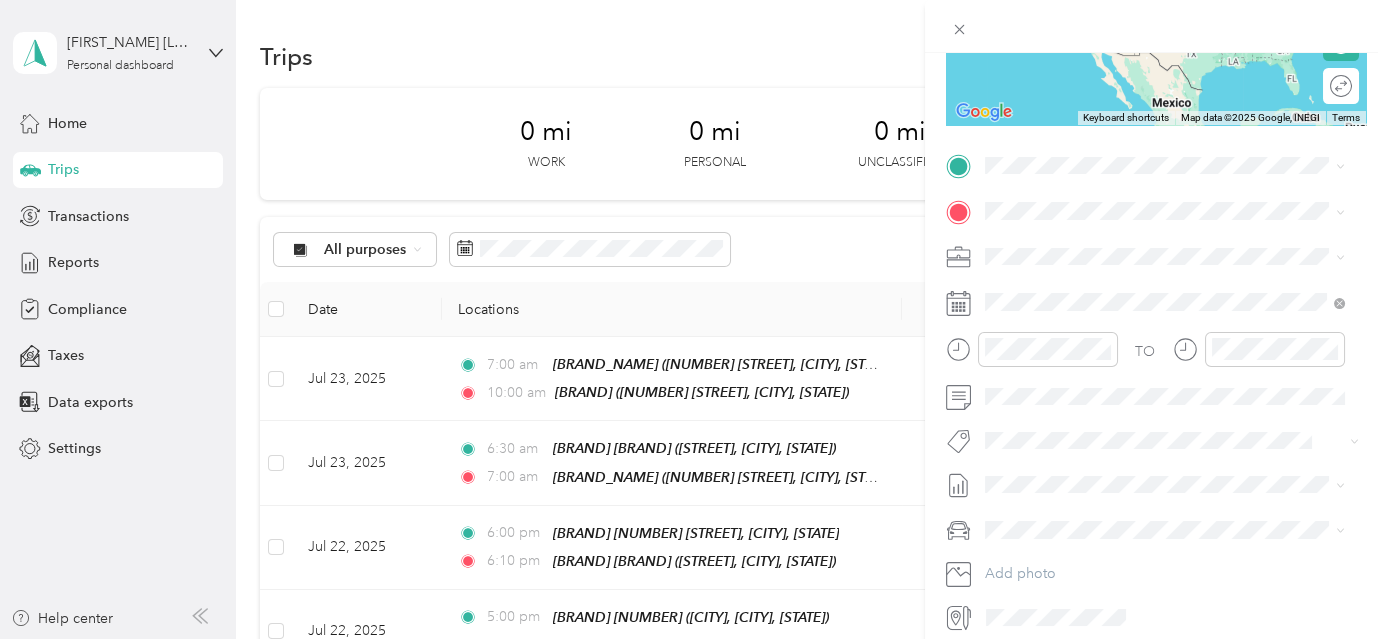 scroll, scrollTop: 337, scrollLeft: 0, axis: vertical 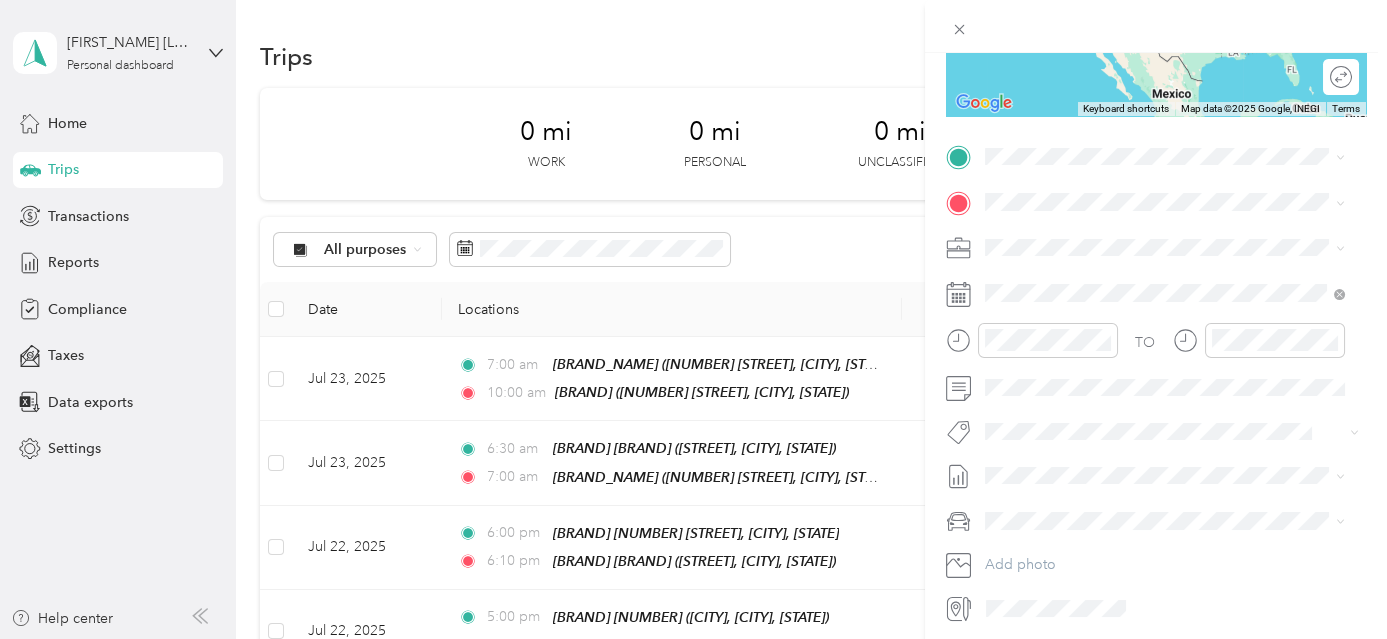 click on "[NUMBER] [STREET], [POSTAL_CODE], [CITY], [STATE], [COUNTRY]" at bounding box center [1168, 347] 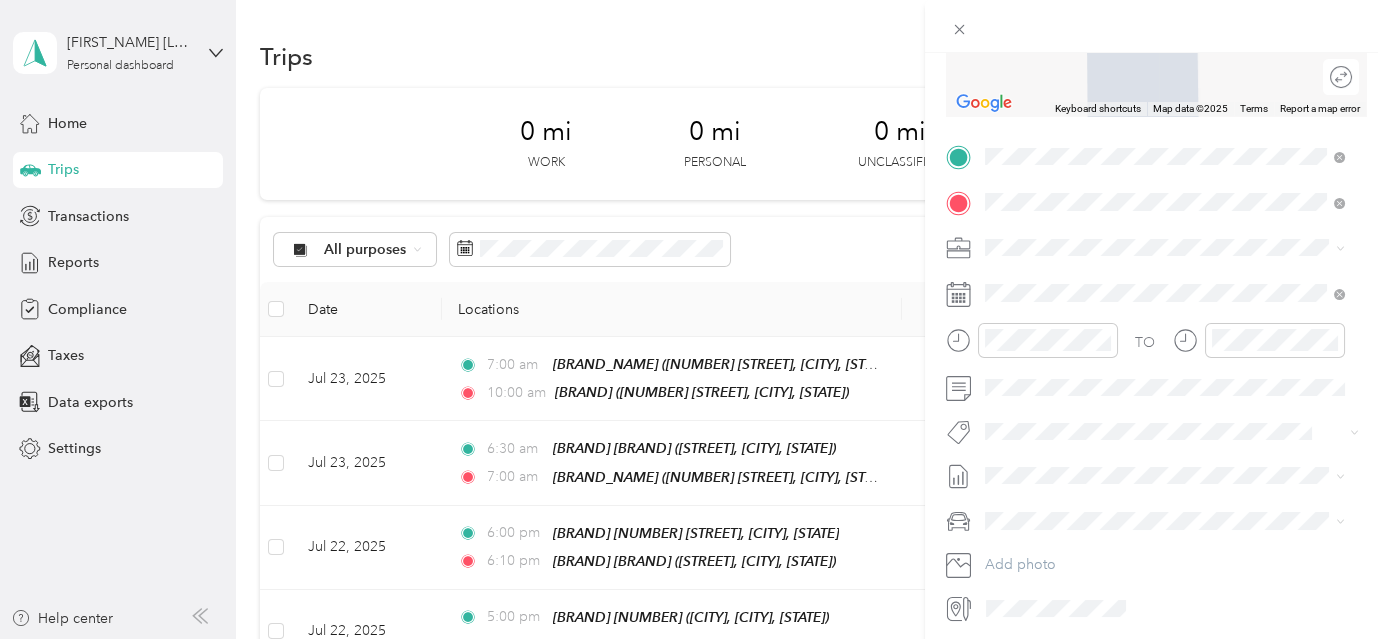 click on "[CITY], [POSTAL_CODE], [CITY], [STATE], [COUNTRY]" at bounding box center [1152, 496] 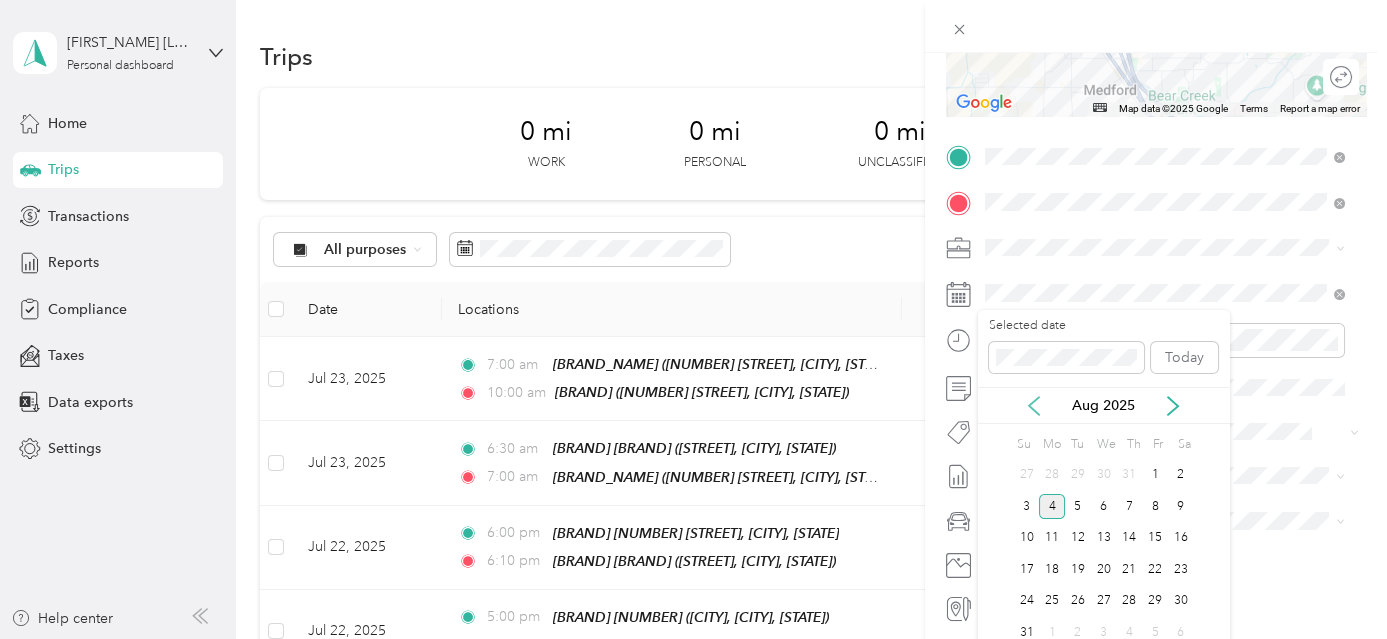 click 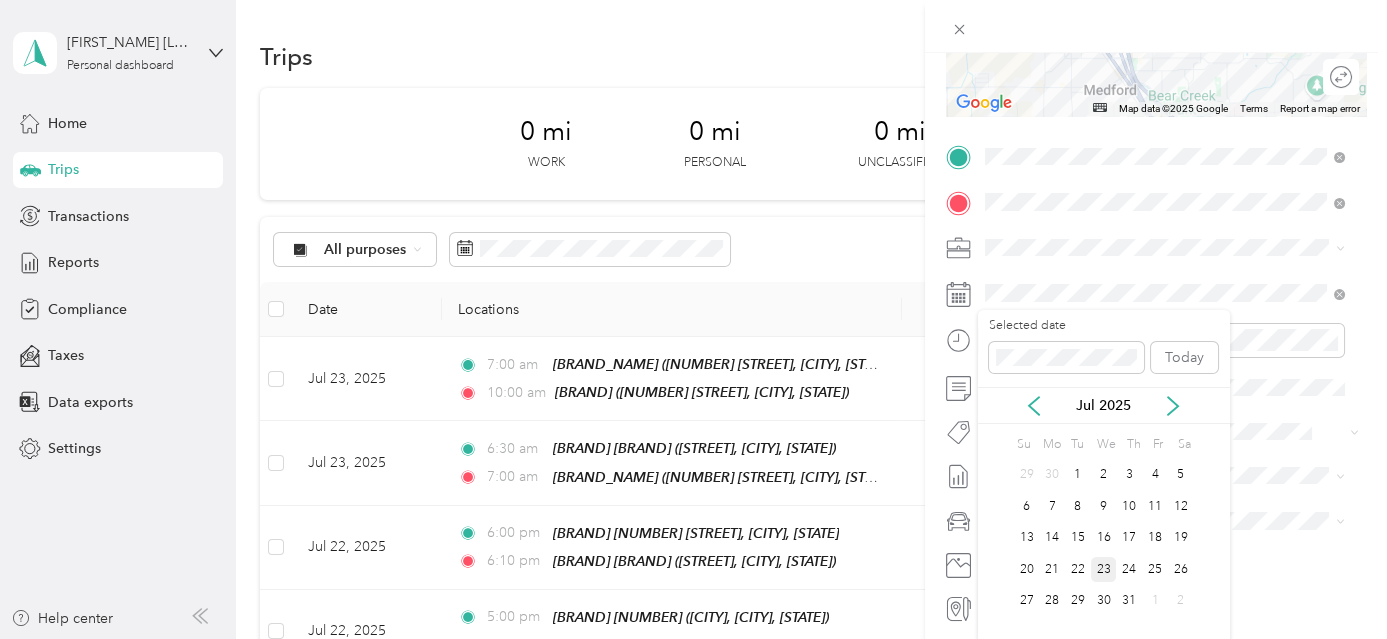 click on "23" at bounding box center [1104, 569] 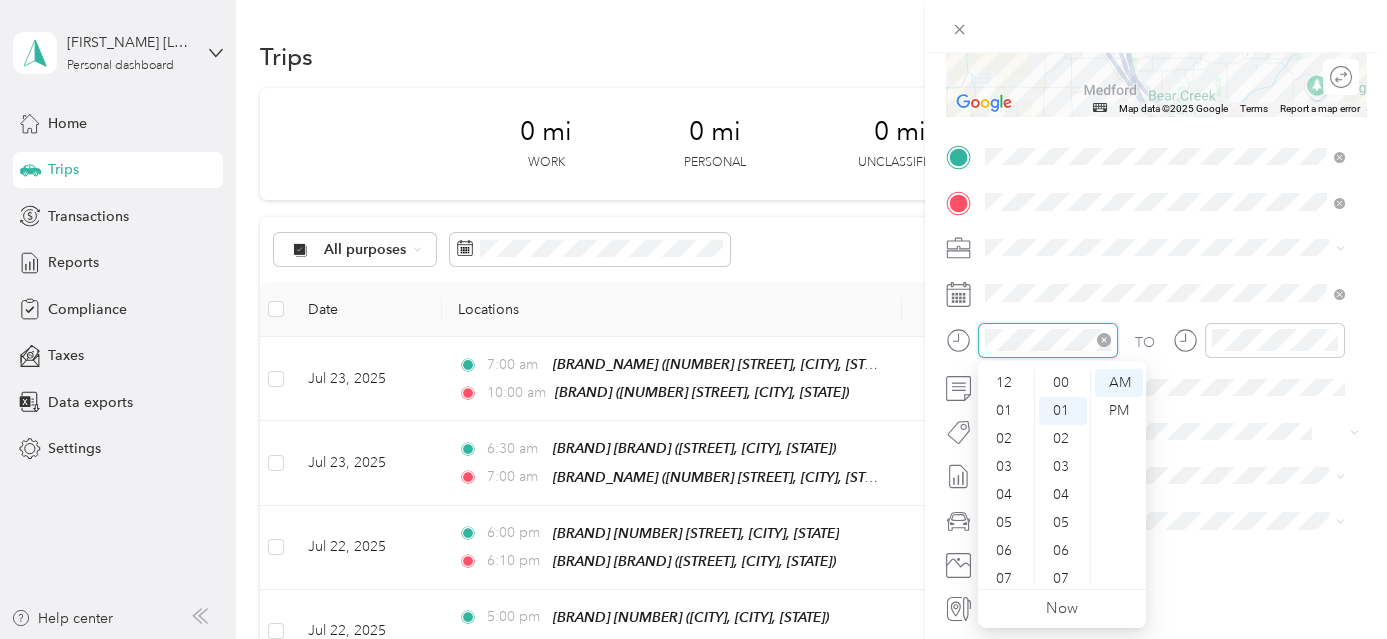 scroll, scrollTop: 28, scrollLeft: 0, axis: vertical 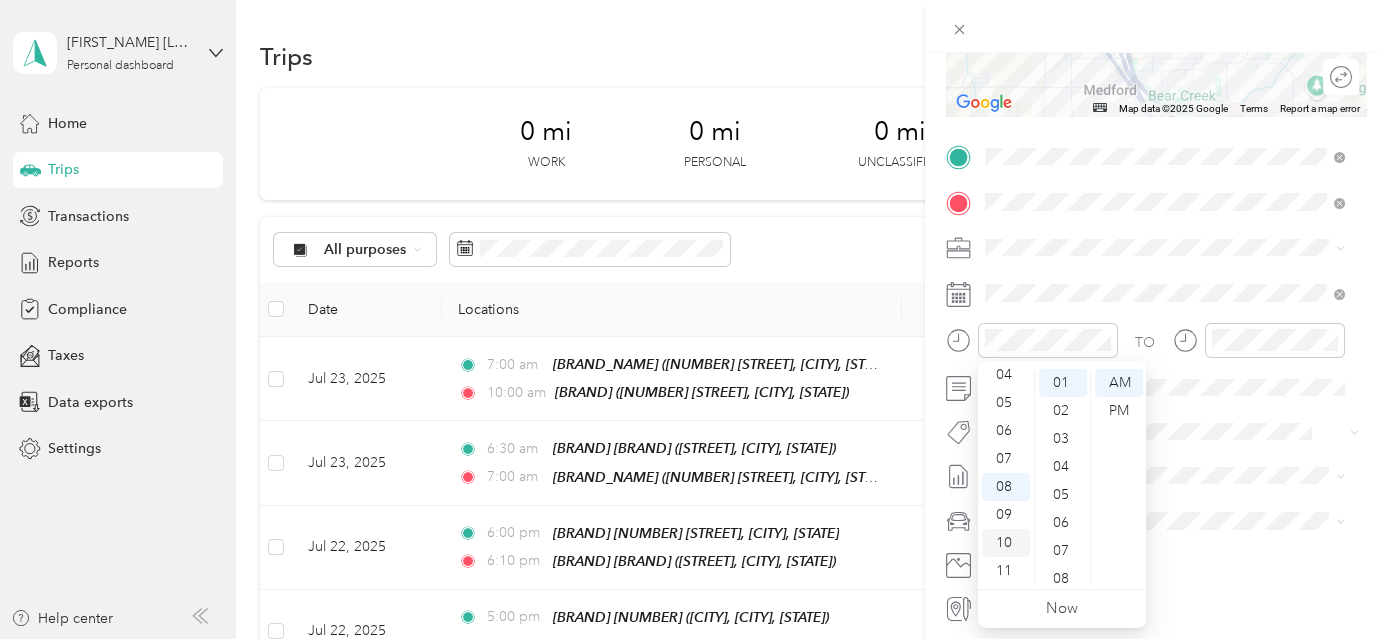click on "10" at bounding box center [1006, 543] 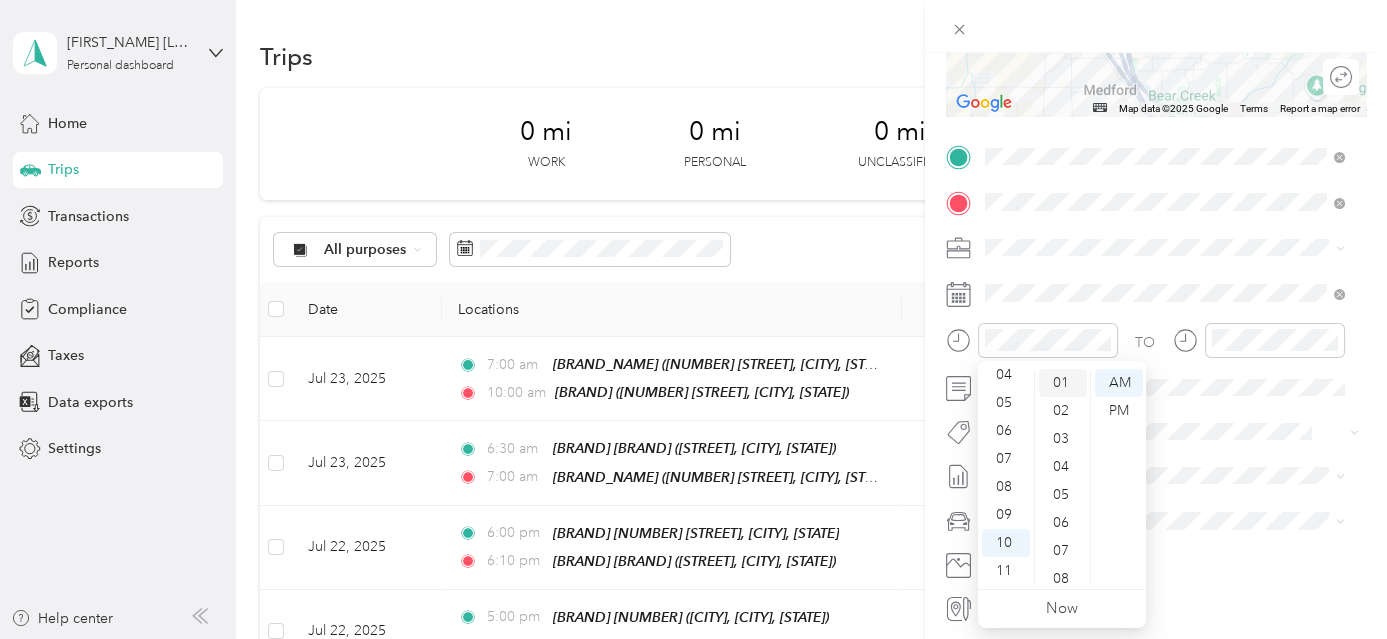 scroll, scrollTop: 0, scrollLeft: 0, axis: both 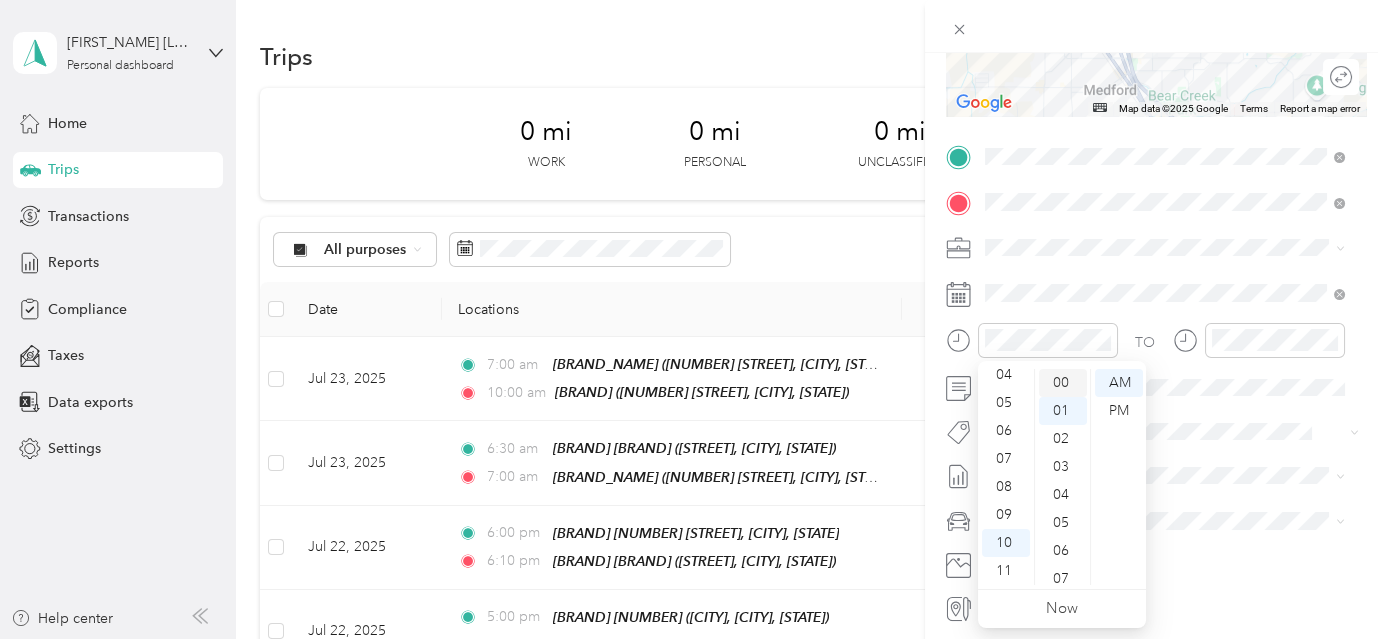 click on "00" at bounding box center (1063, 383) 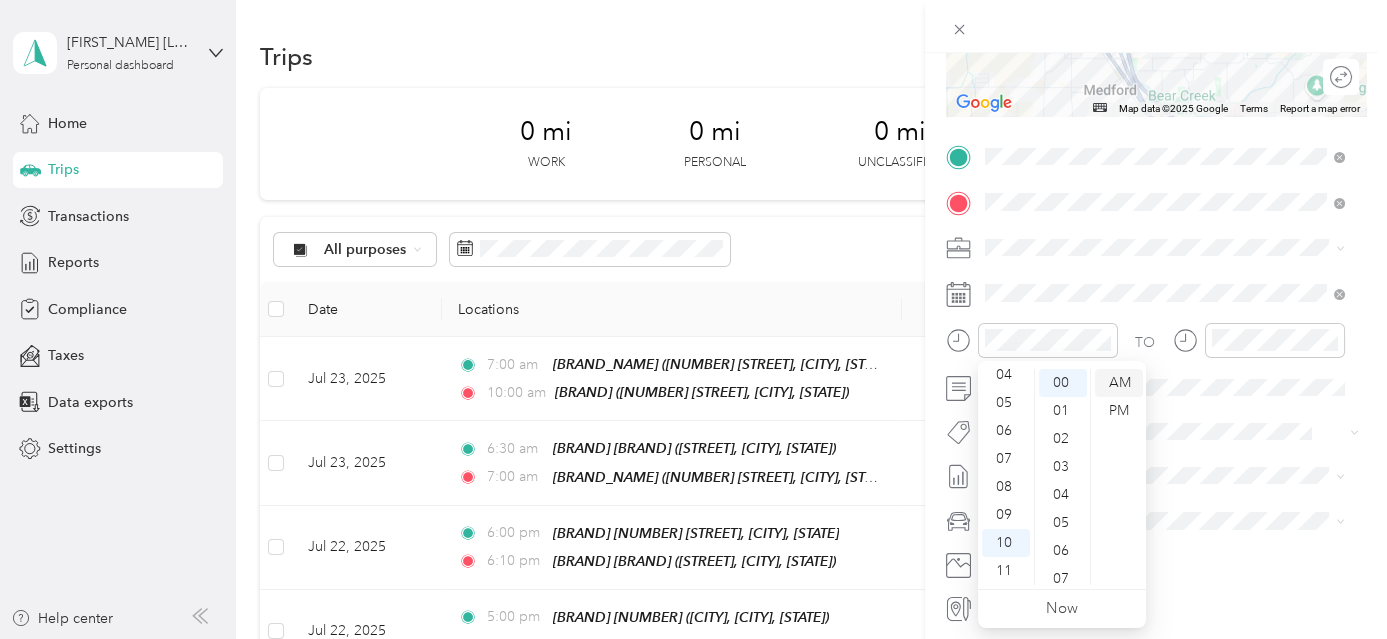 click on "AM" at bounding box center (1119, 383) 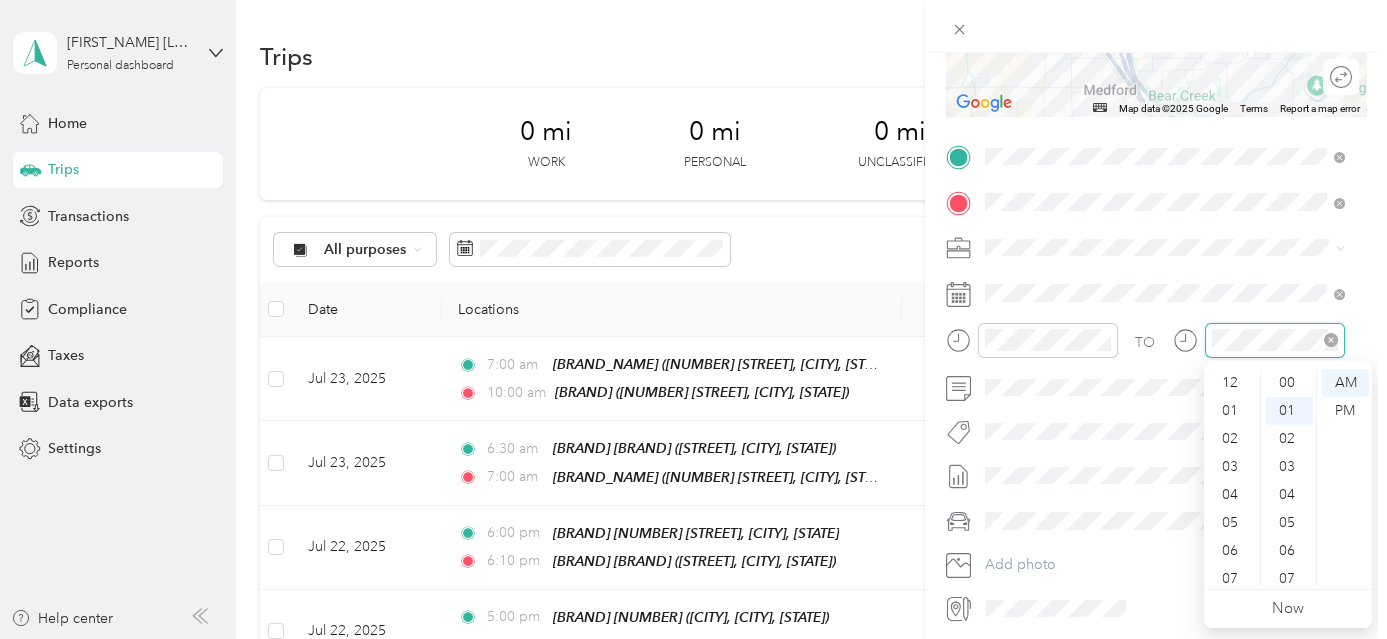 scroll, scrollTop: 28, scrollLeft: 0, axis: vertical 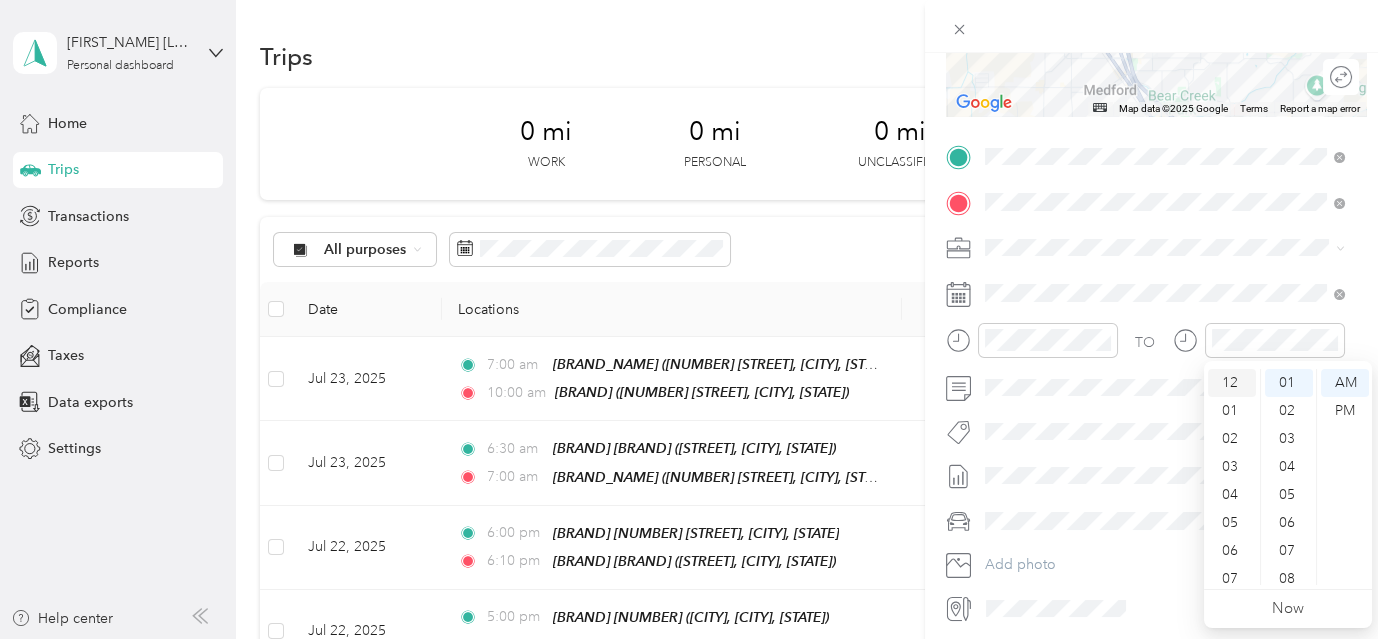 click on "12" at bounding box center [1232, 383] 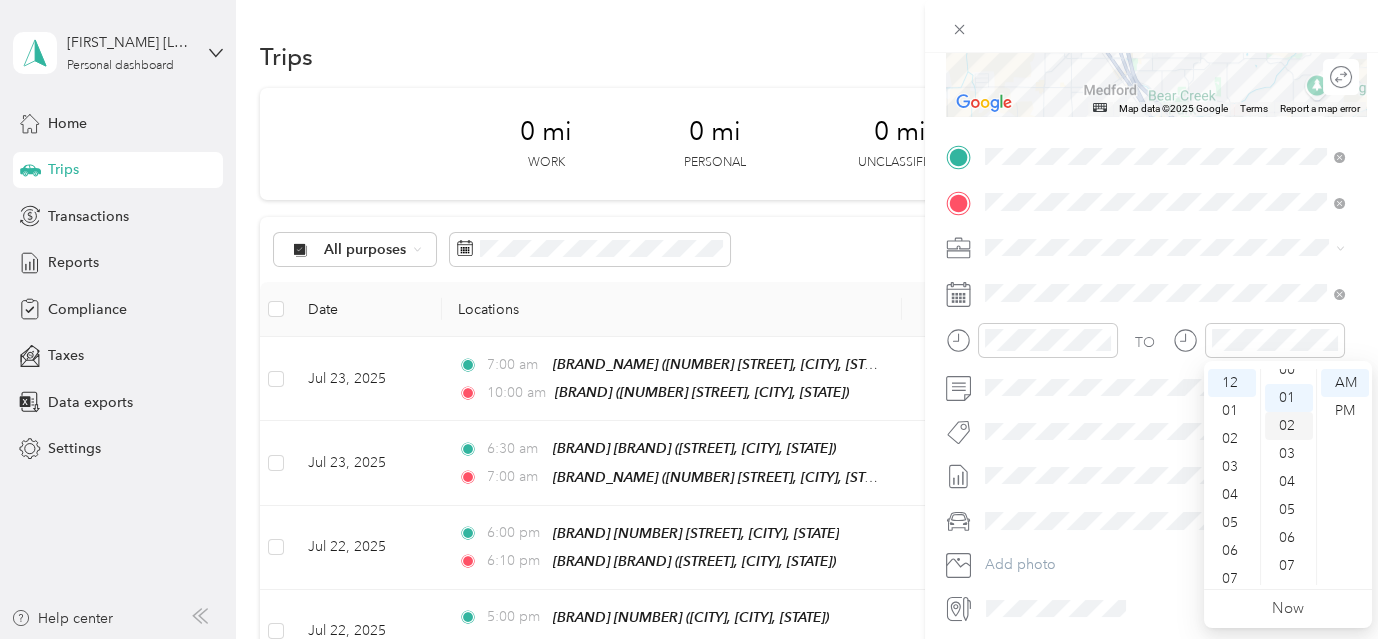 scroll, scrollTop: 0, scrollLeft: 0, axis: both 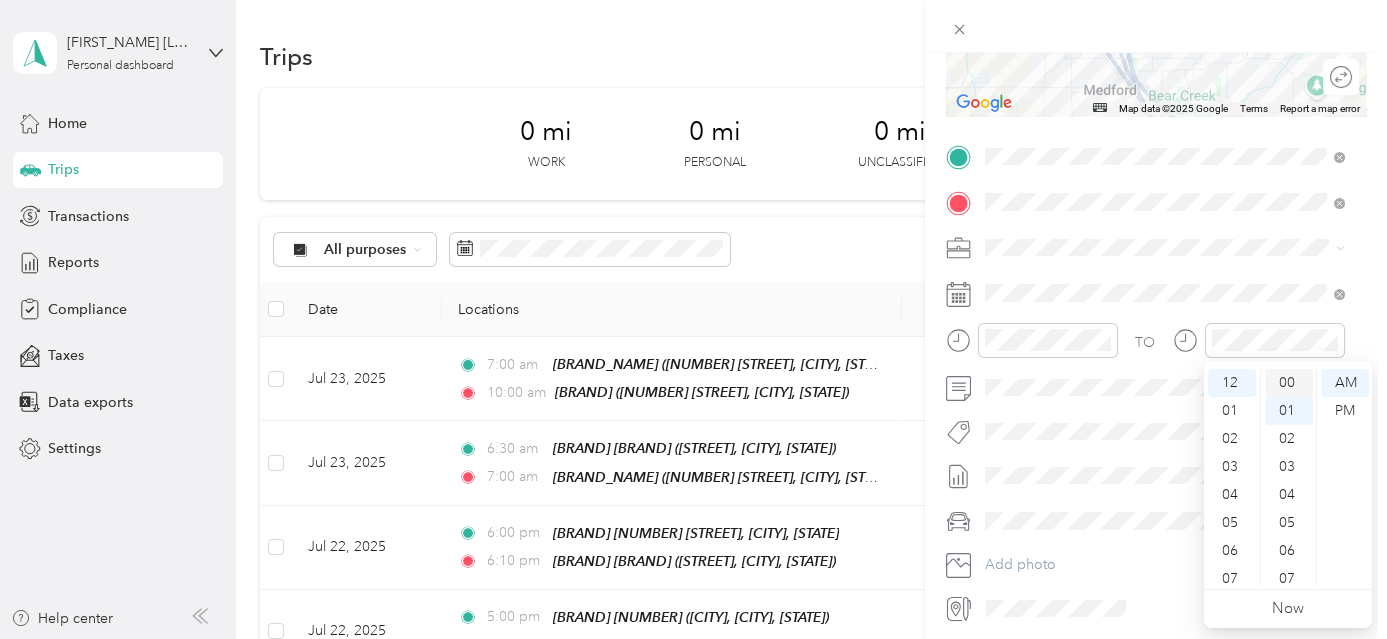 click on "00" at bounding box center (1289, 383) 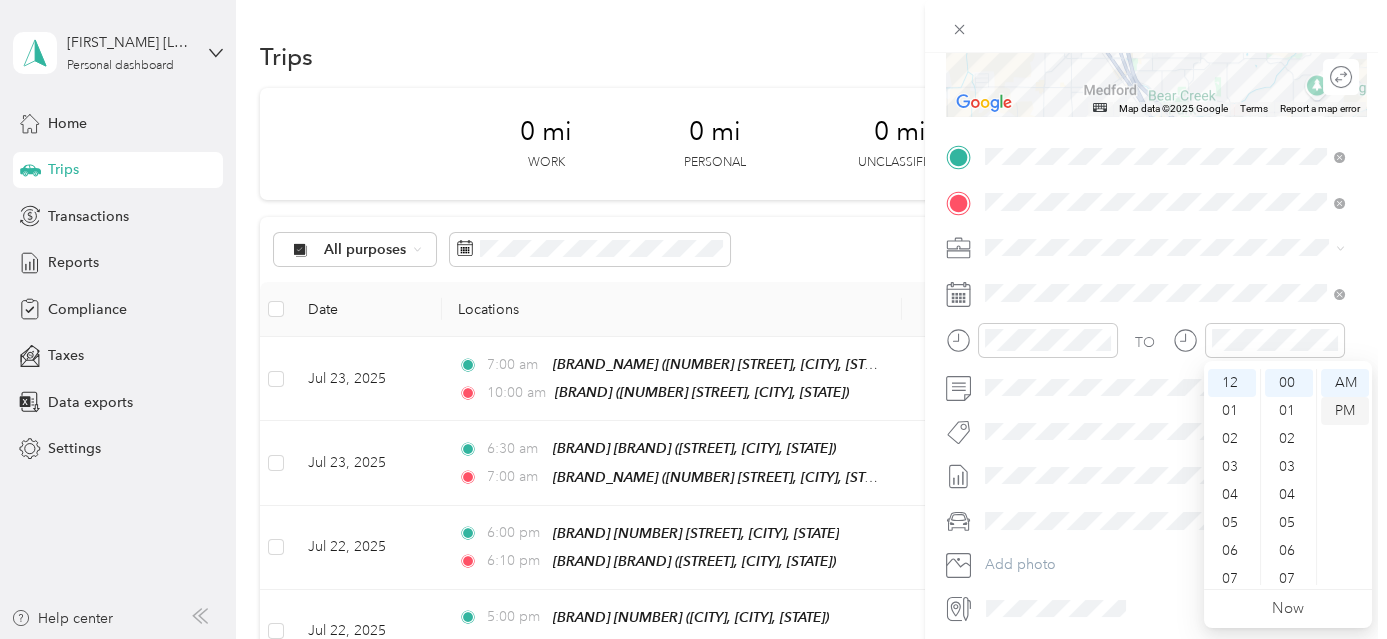click on "PM" at bounding box center [1345, 411] 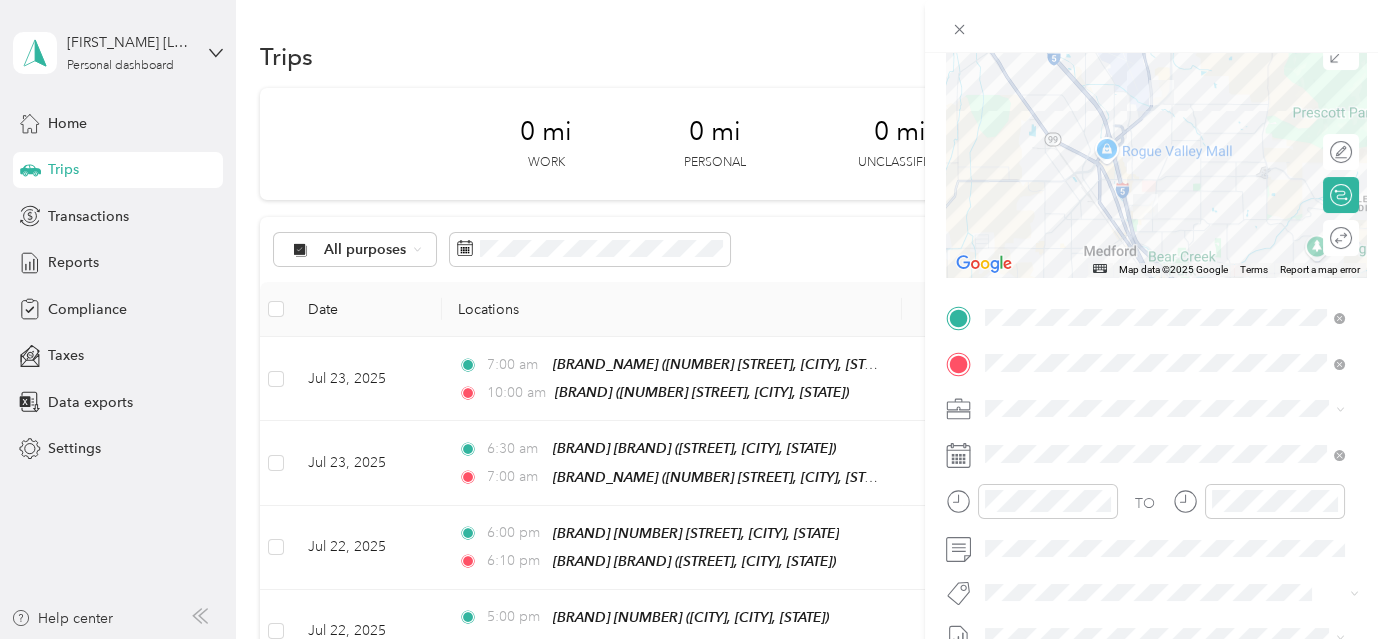 scroll, scrollTop: 0, scrollLeft: 0, axis: both 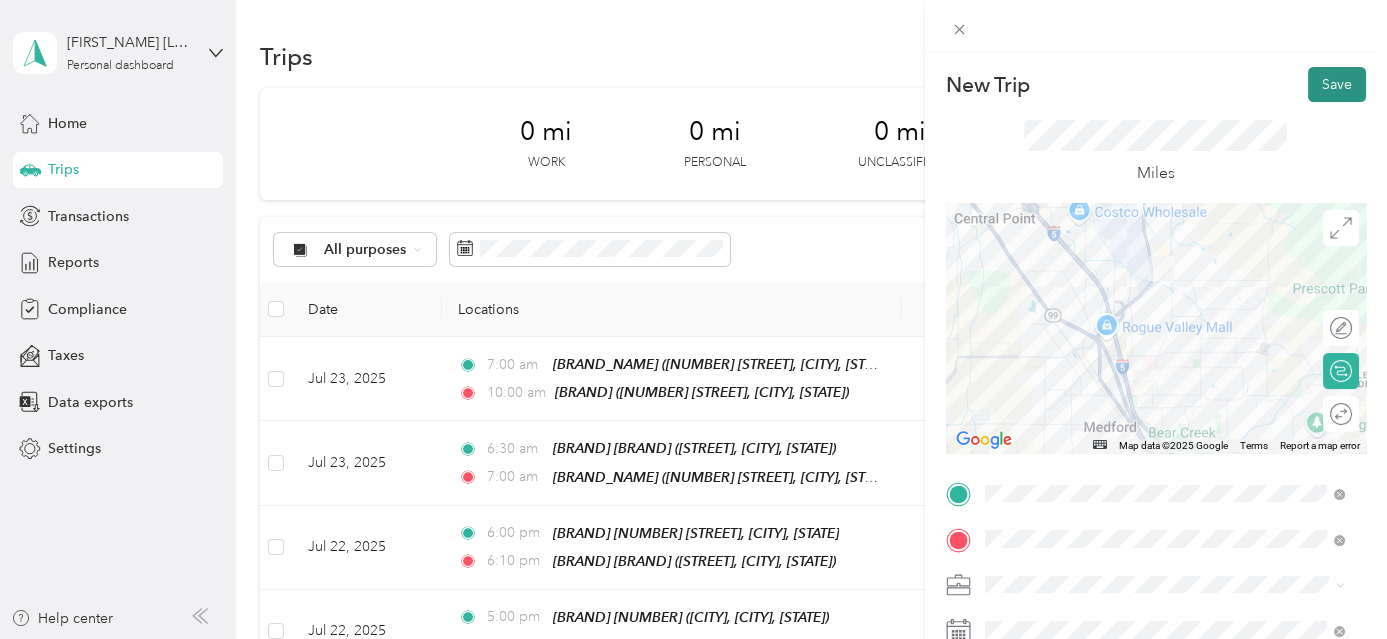 click on "Save" at bounding box center [1337, 84] 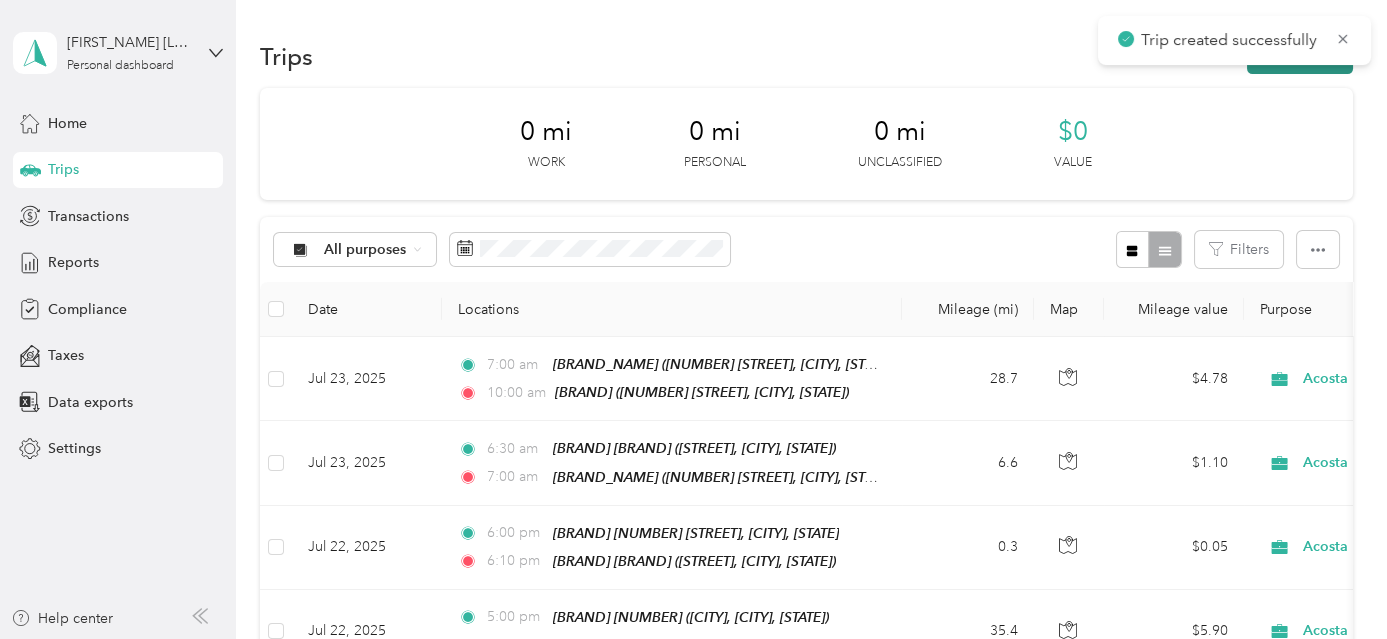 click on "New trip" at bounding box center [1300, 56] 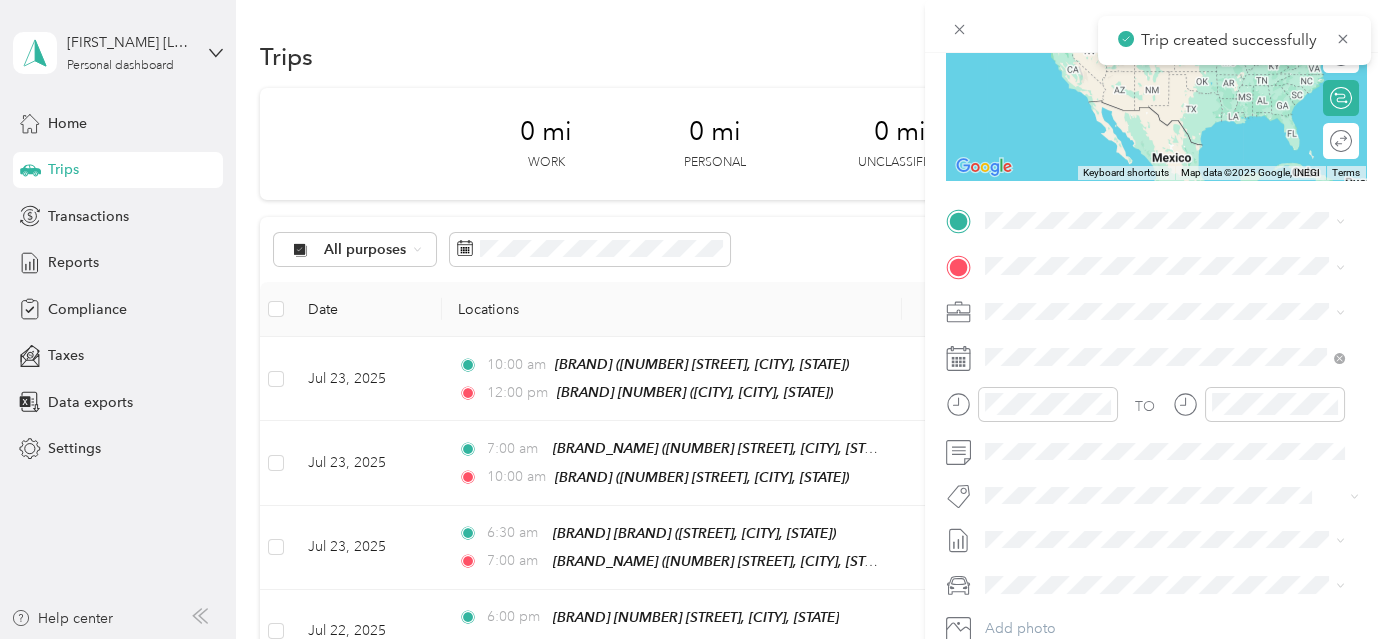 scroll, scrollTop: 319, scrollLeft: 0, axis: vertical 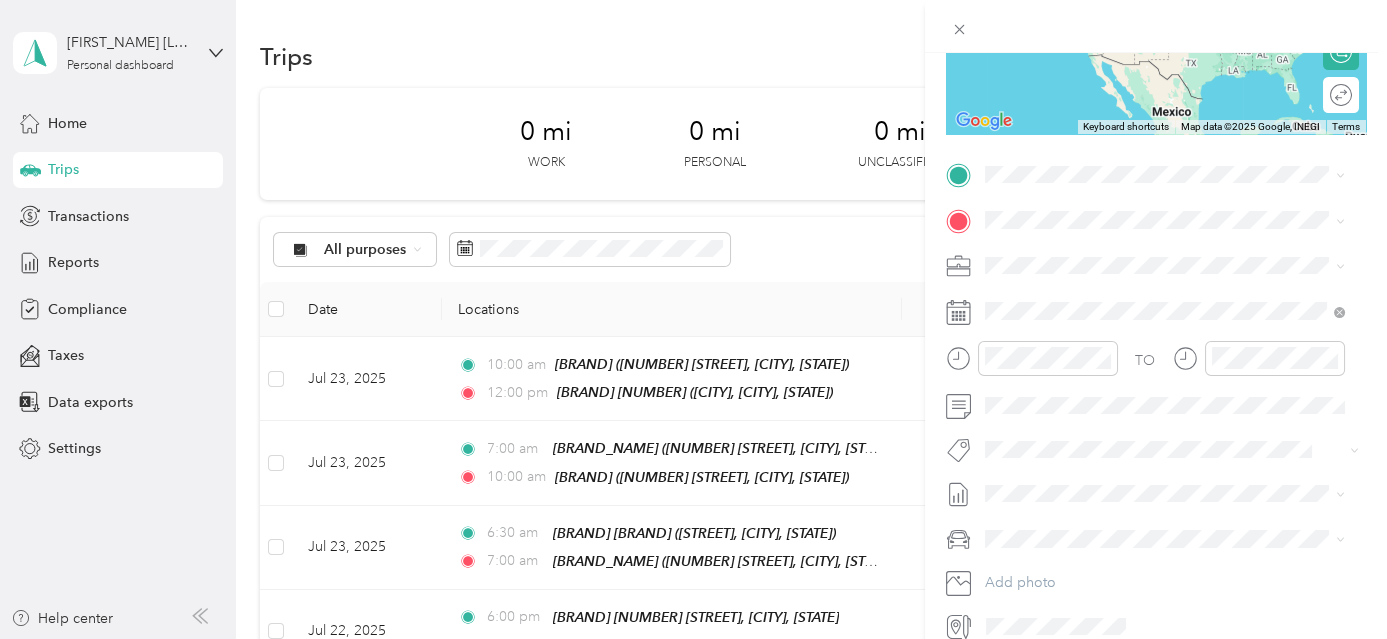 click on "[BRAND] [NUMBER] [CITY], [POSTAL_CODE], [CITY], [STATE], [COUNTRY]" at bounding box center (1180, 450) 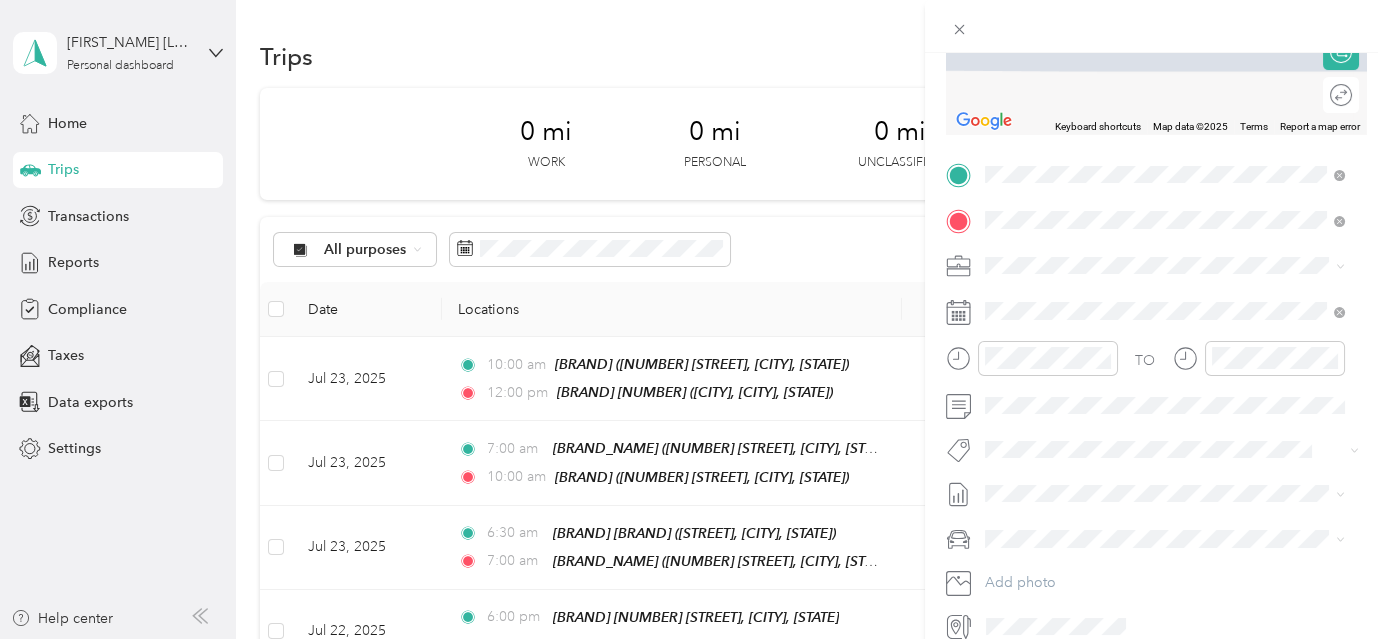 click on "[NUMBER] [STREET], [NUMBER], [CITY], [STATE], [COUNTRY]" at bounding box center [1175, 339] 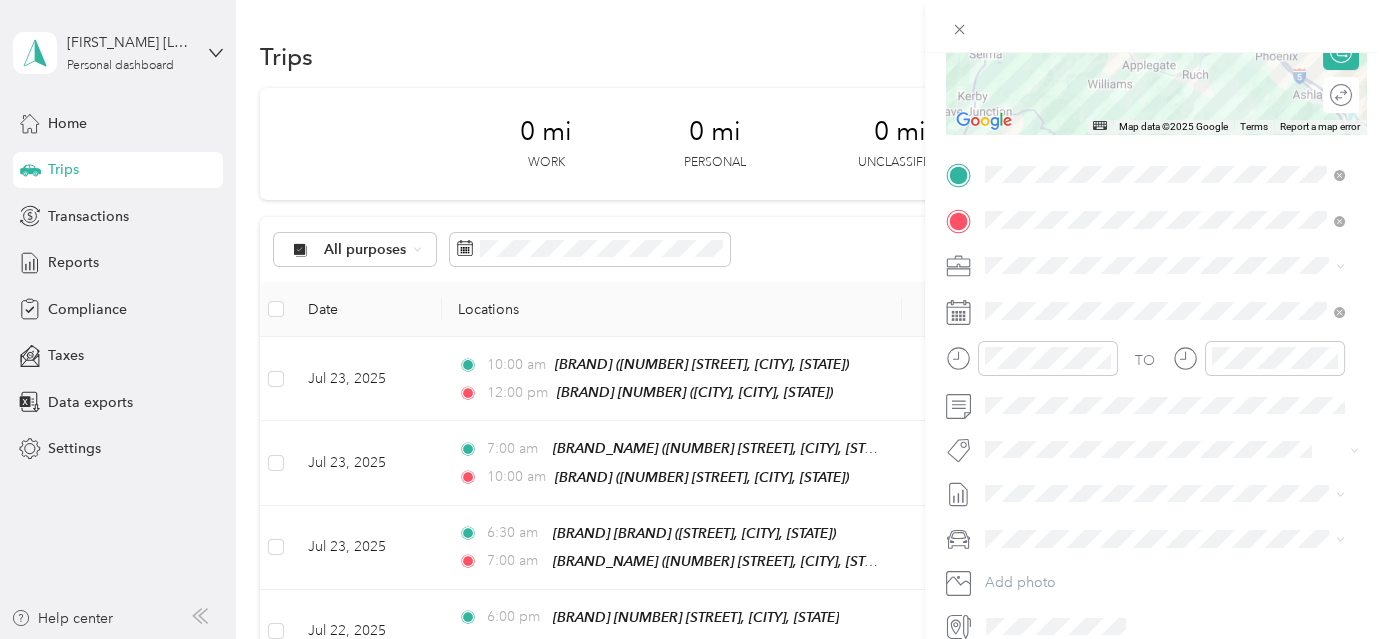 click at bounding box center [1172, 311] 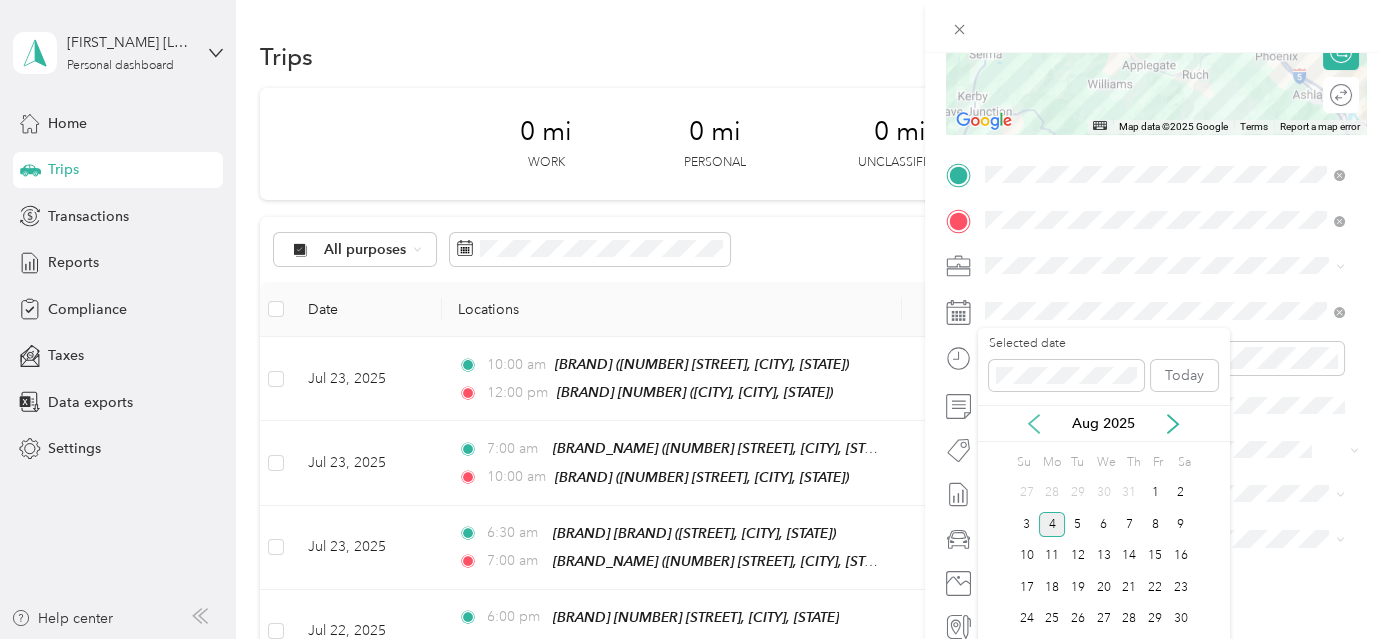 click 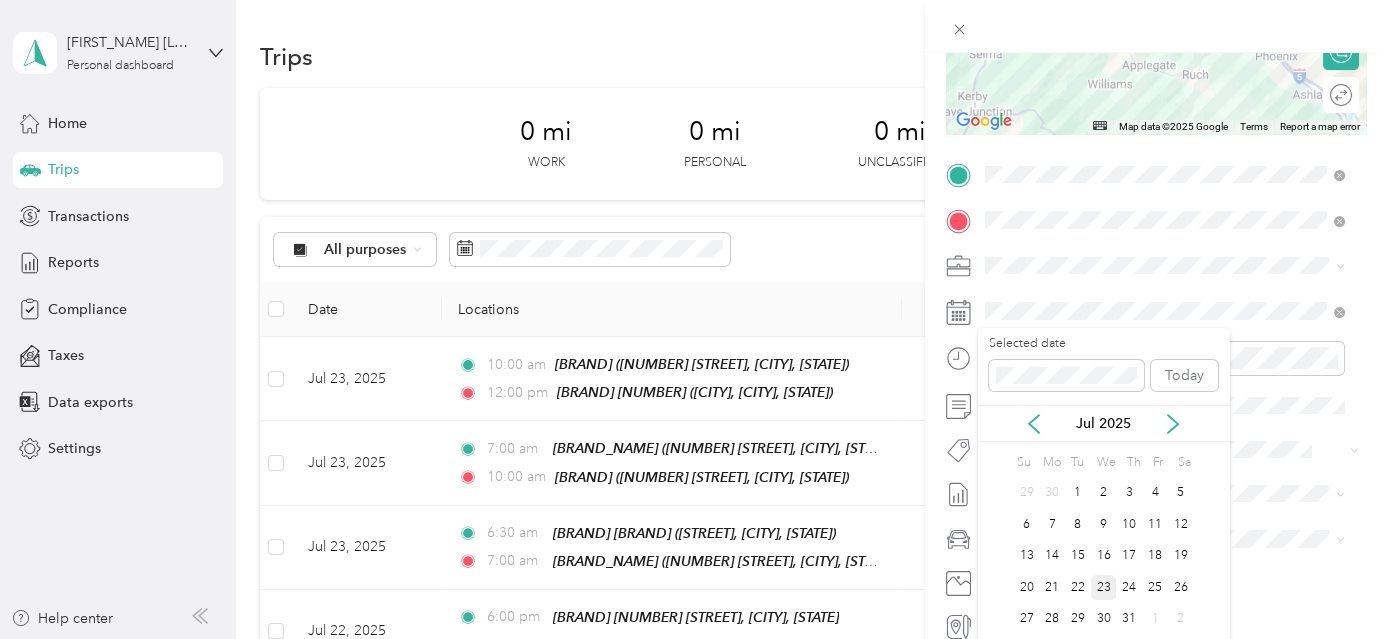click on "23" at bounding box center (1104, 587) 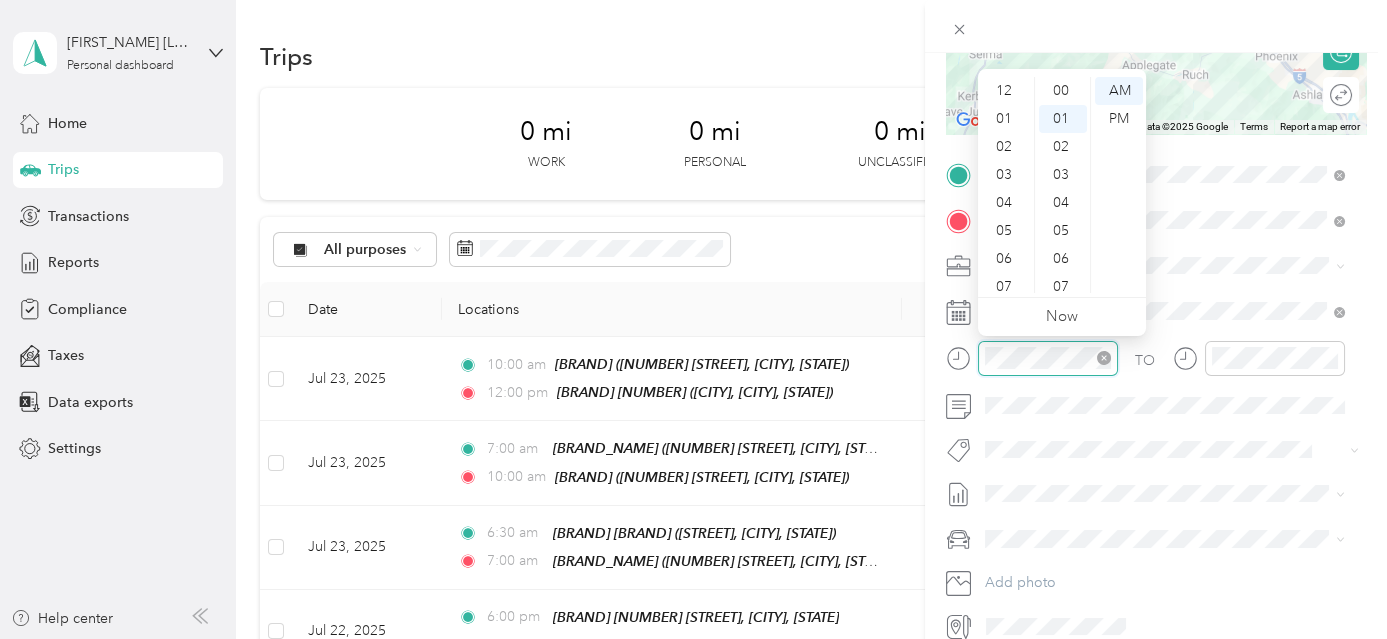 scroll, scrollTop: 120, scrollLeft: 0, axis: vertical 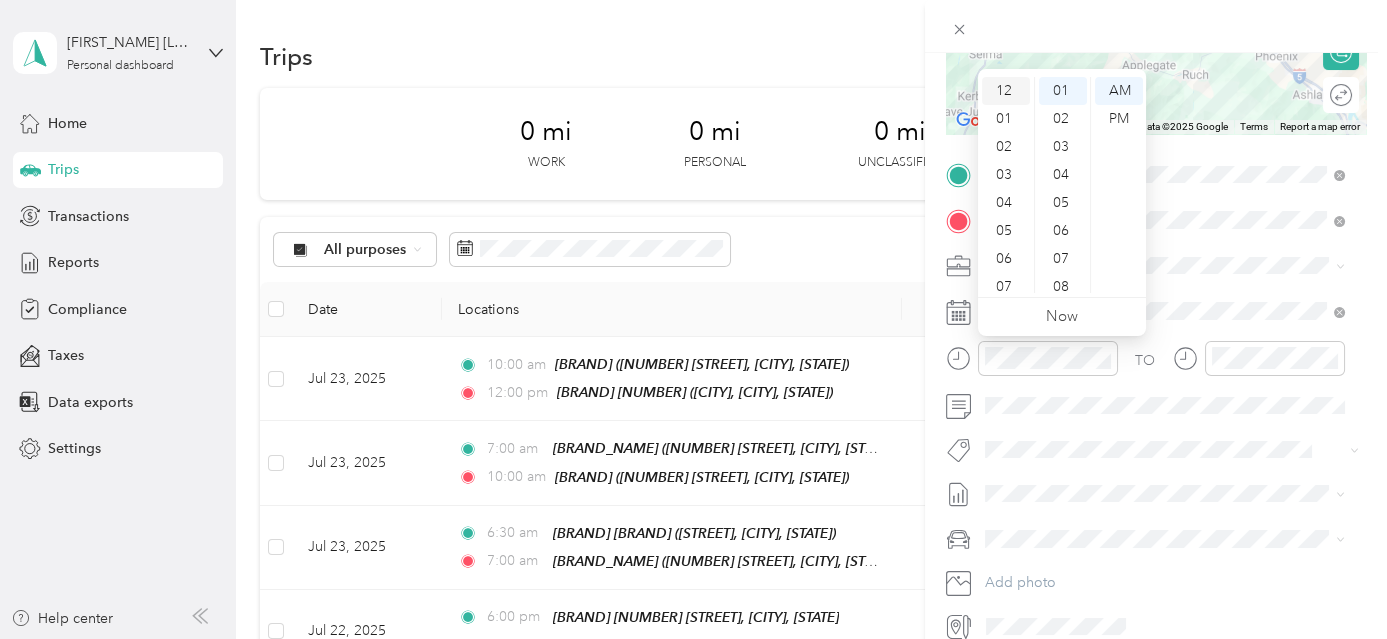 click on "12" at bounding box center (1006, 91) 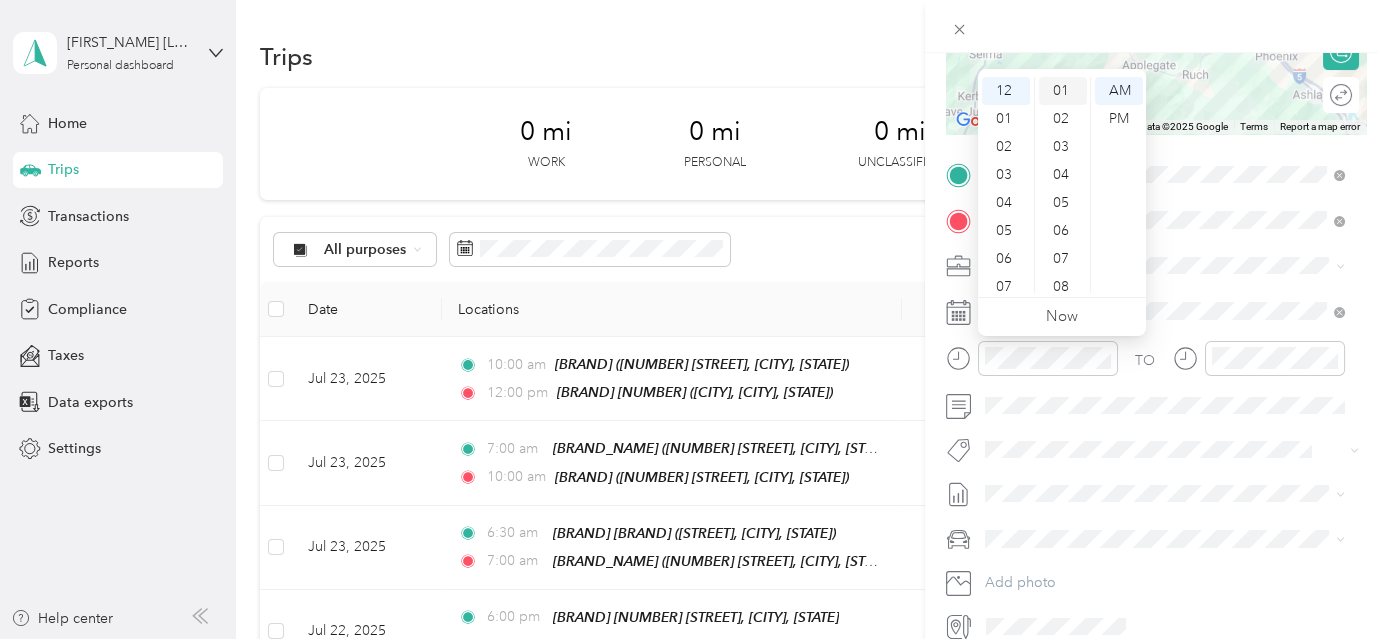 scroll, scrollTop: 0, scrollLeft: 0, axis: both 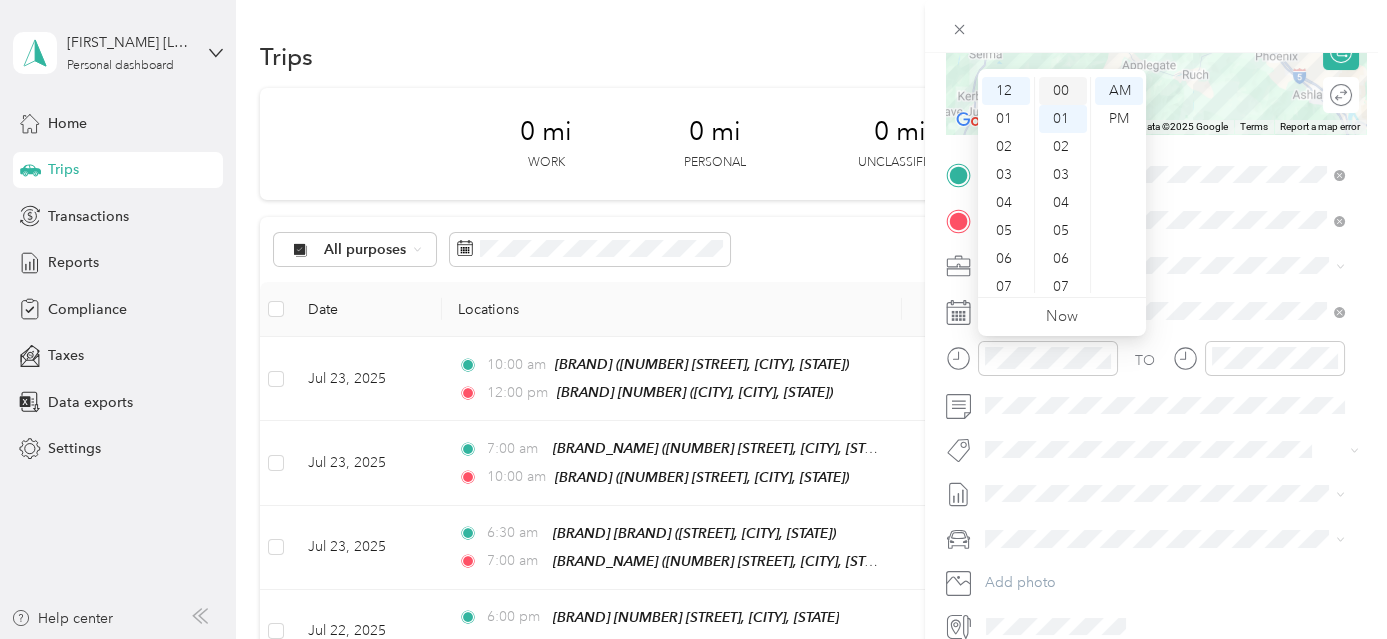 click on "00" at bounding box center [1063, 91] 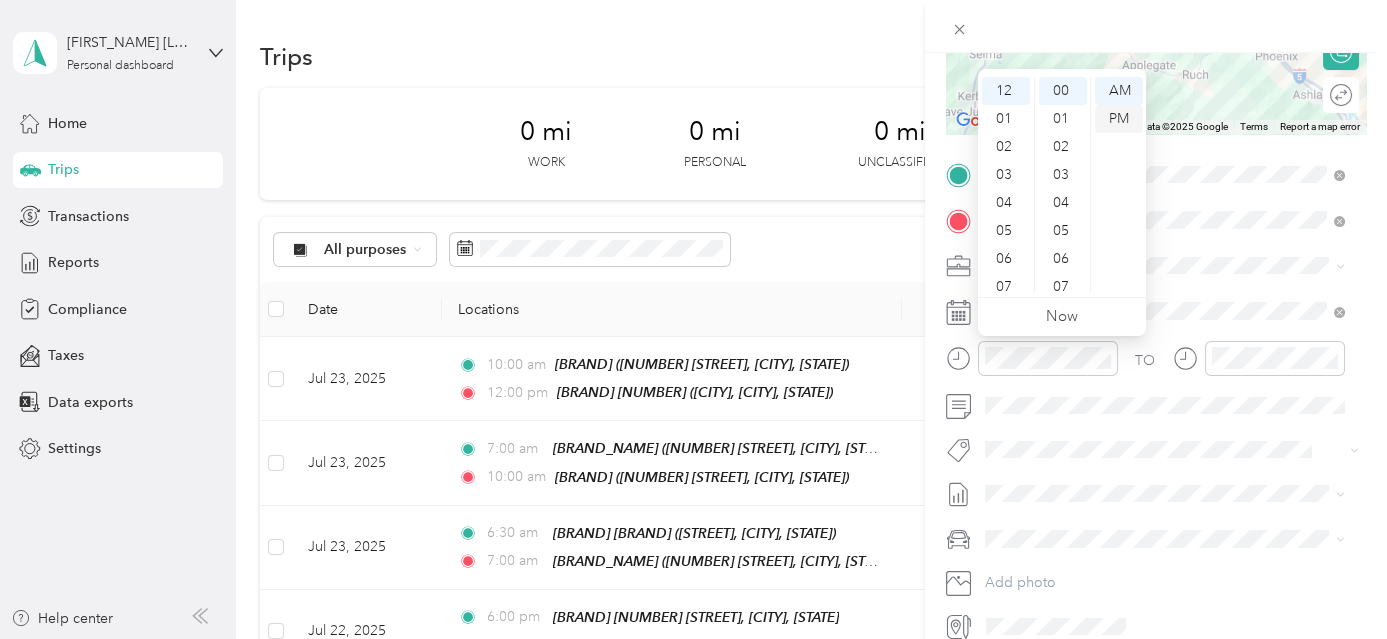 click on "PM" at bounding box center [1119, 119] 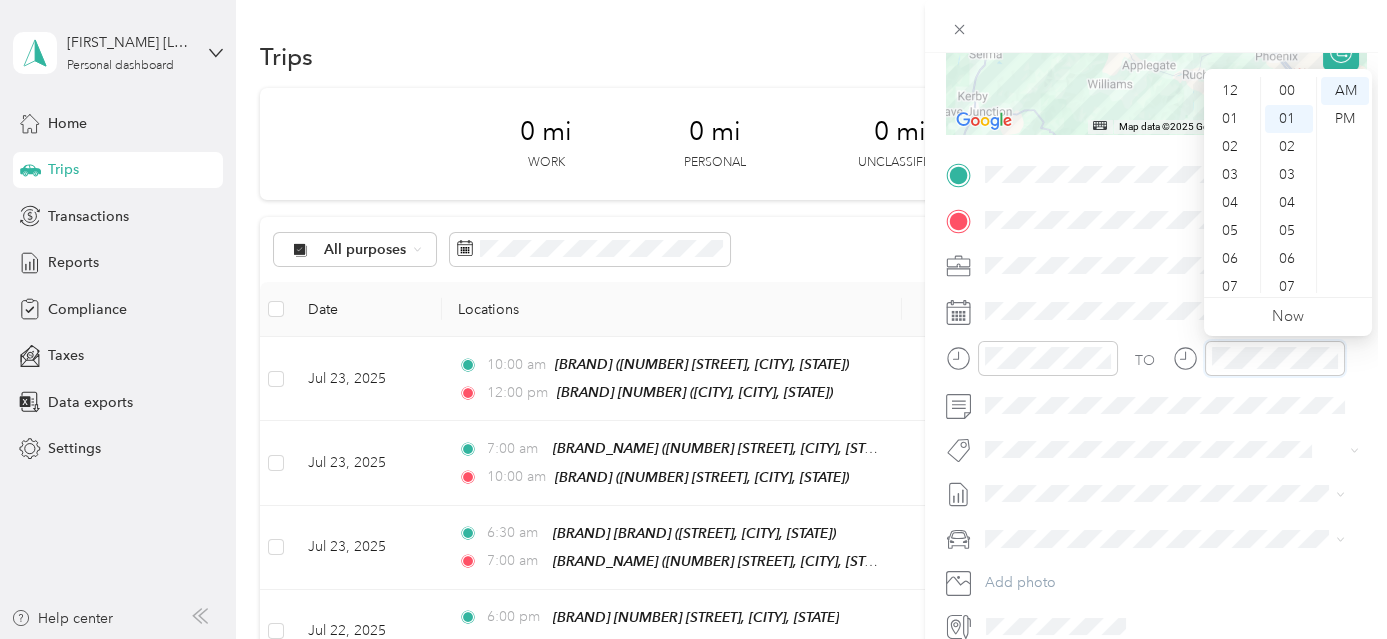 scroll, scrollTop: 120, scrollLeft: 0, axis: vertical 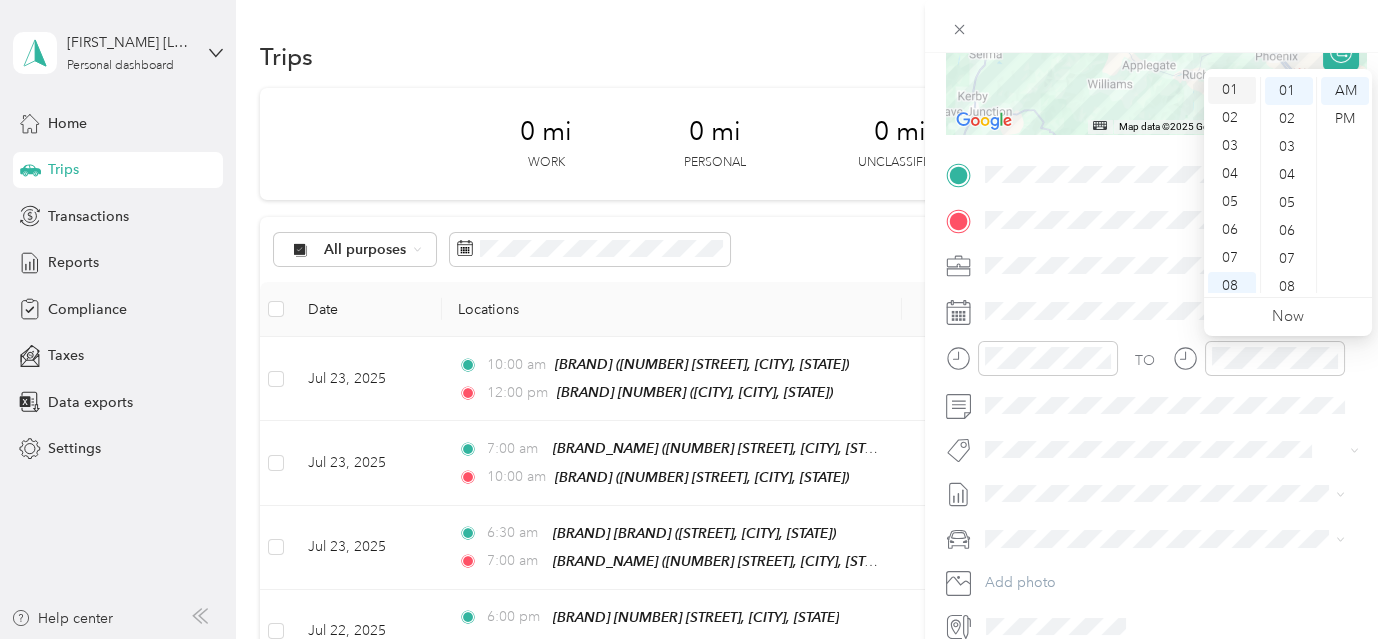click on "01" at bounding box center (1232, 90) 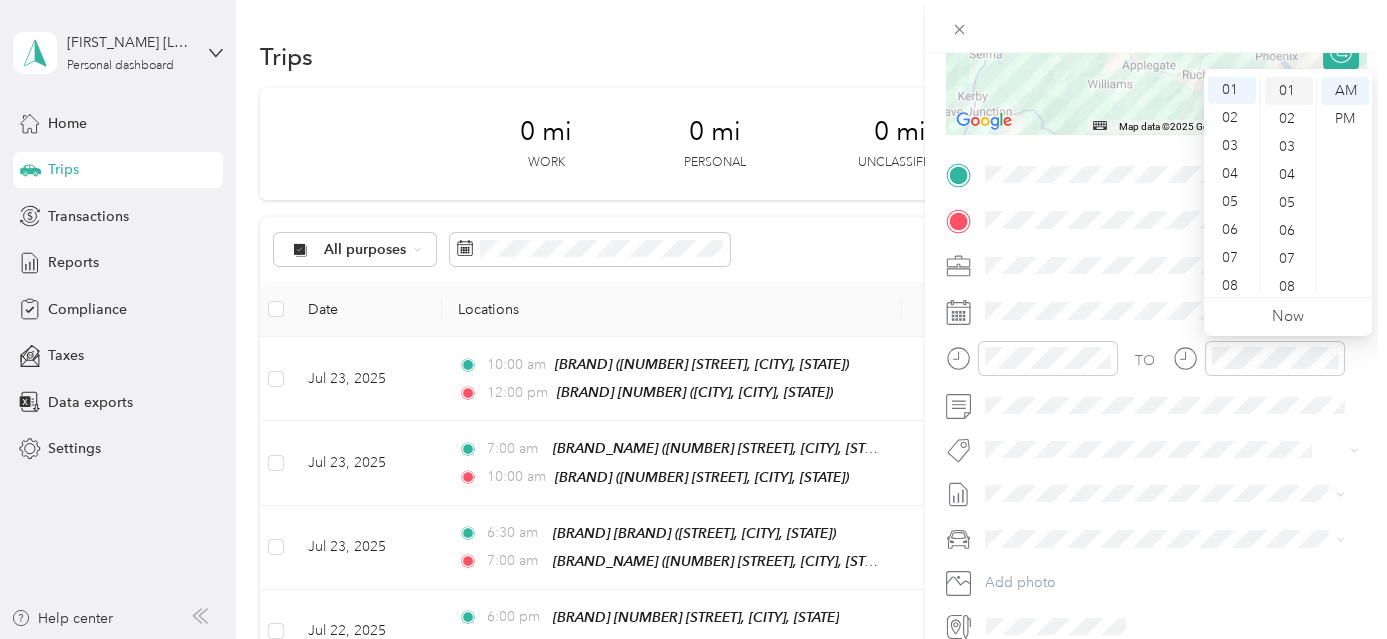scroll, scrollTop: 28, scrollLeft: 0, axis: vertical 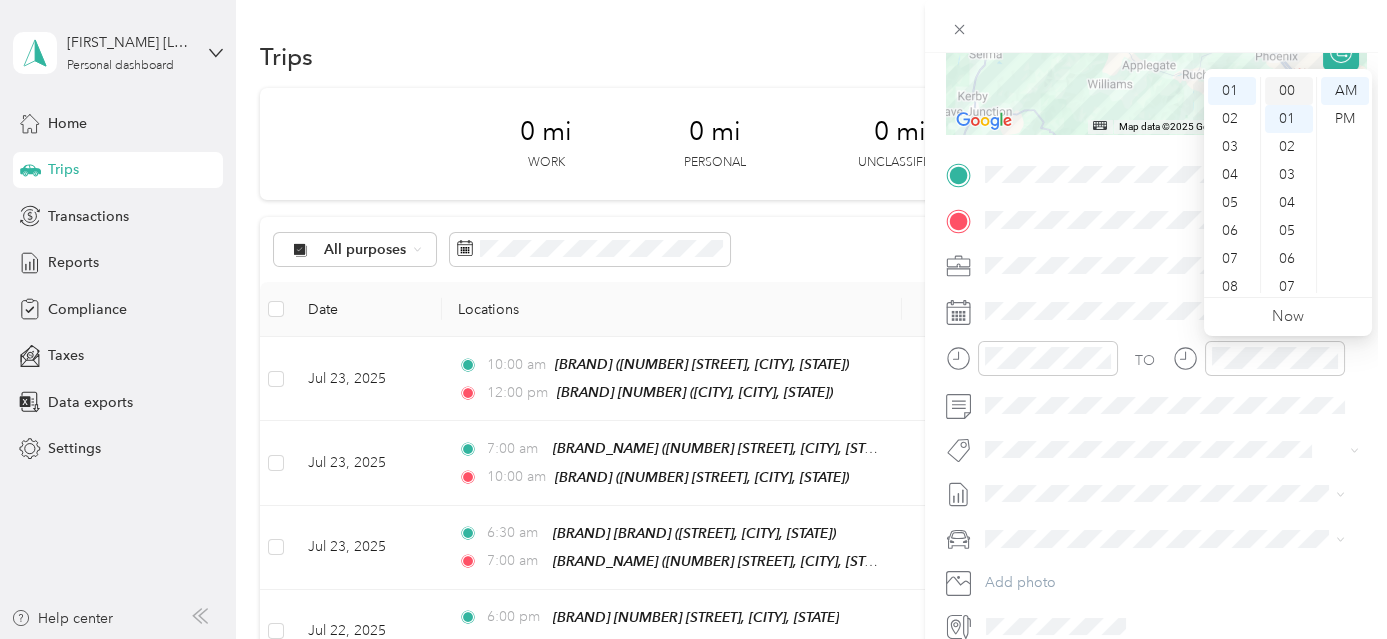 click on "00" at bounding box center [1289, 91] 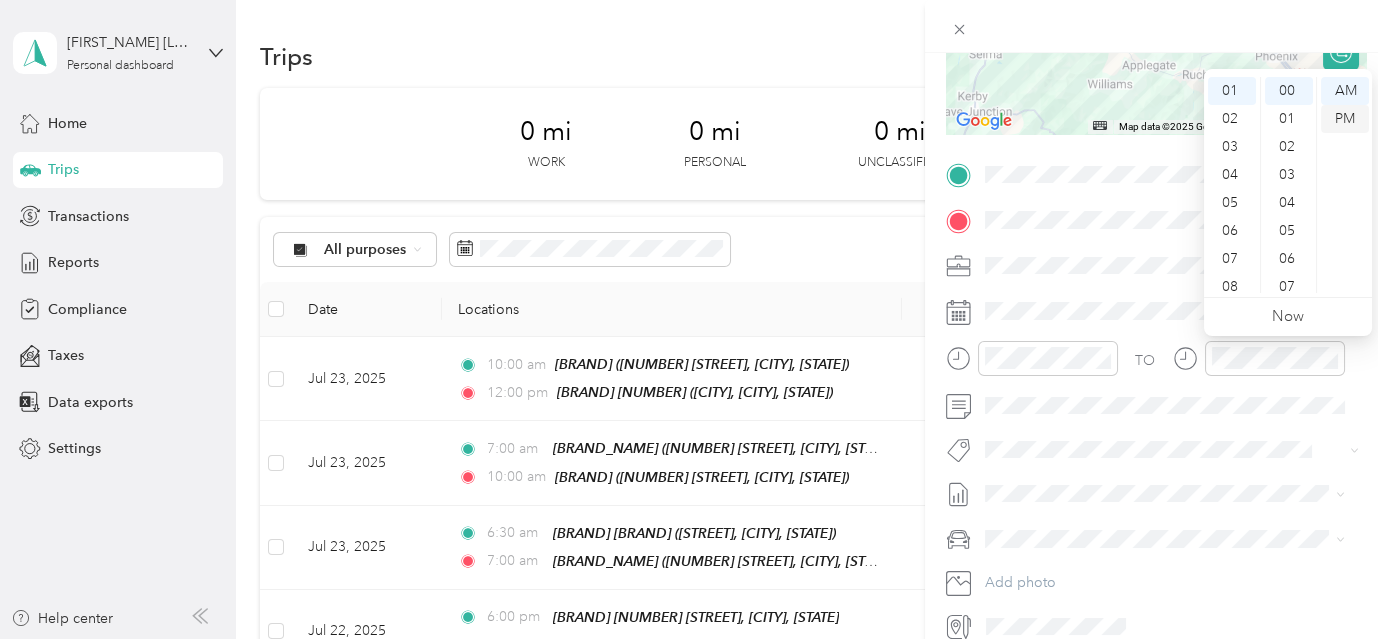 click on "PM" at bounding box center (1345, 119) 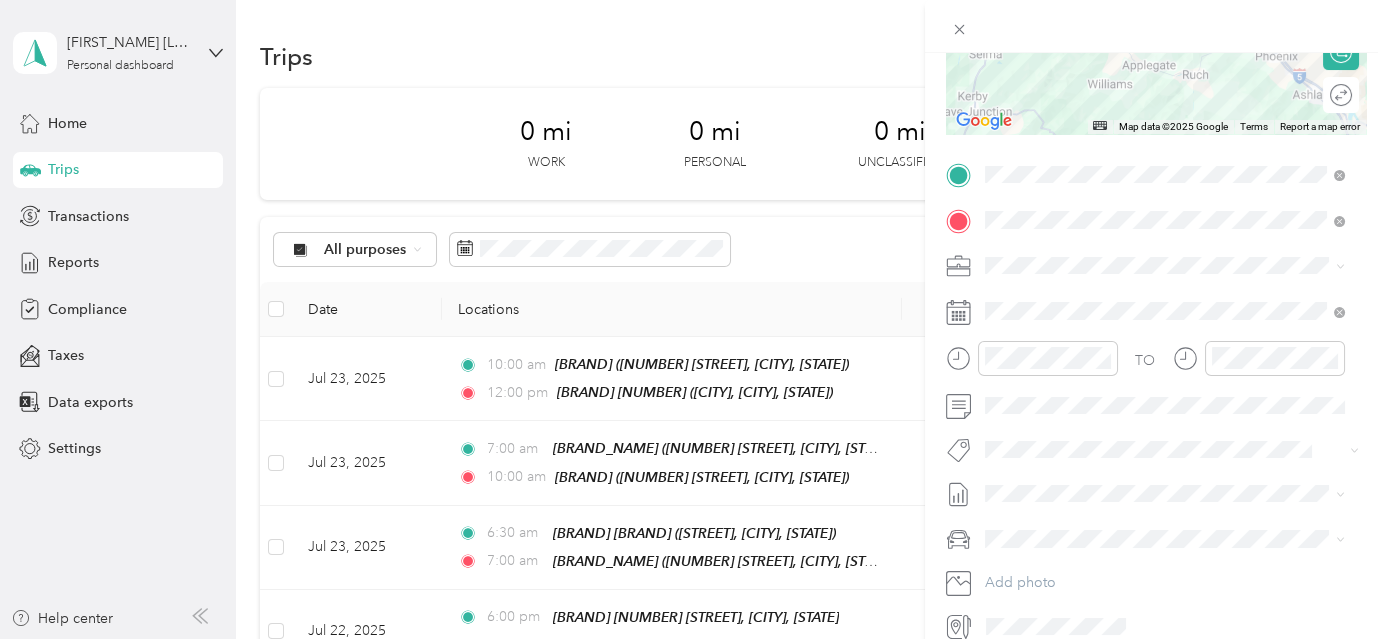 scroll, scrollTop: 0, scrollLeft: 0, axis: both 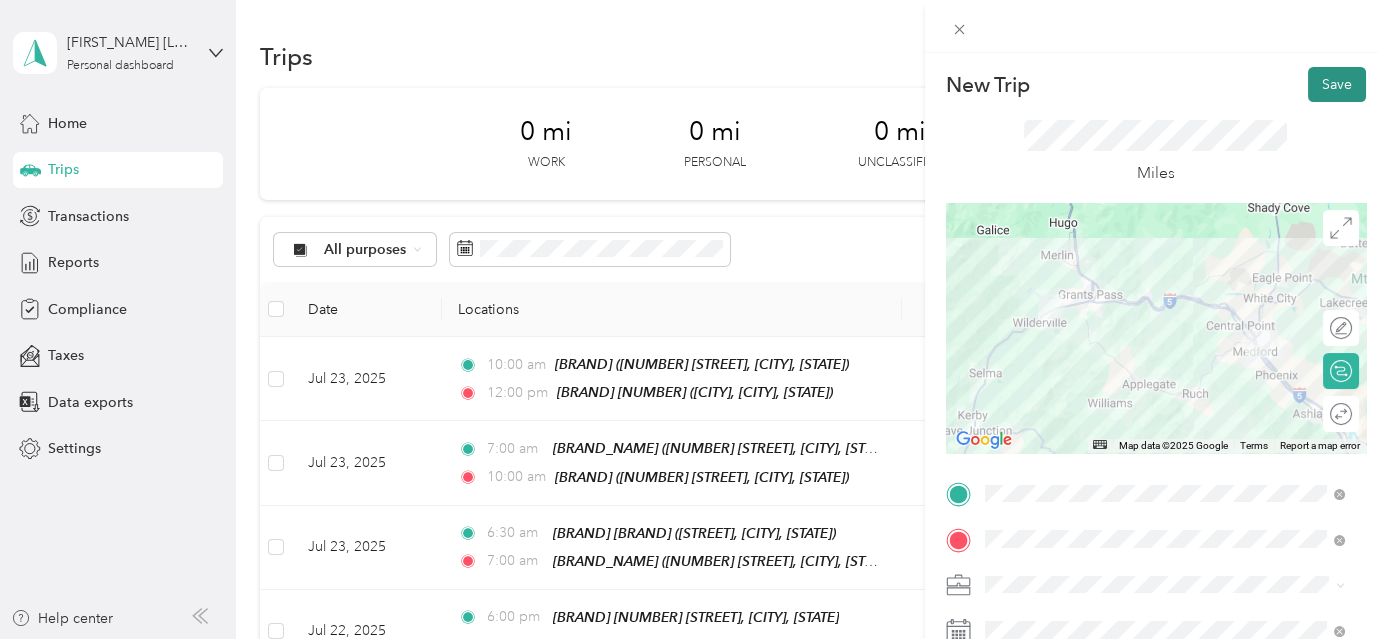 click on "Save" at bounding box center (1337, 84) 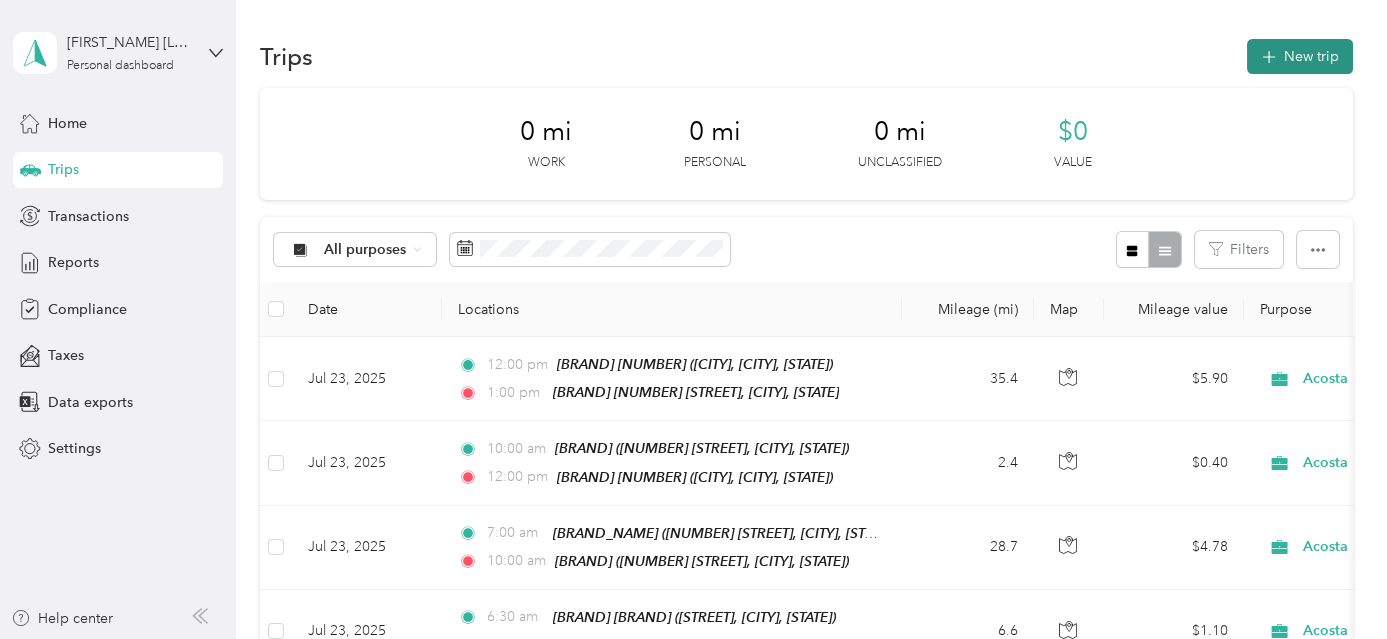 click on "New trip" at bounding box center [1300, 56] 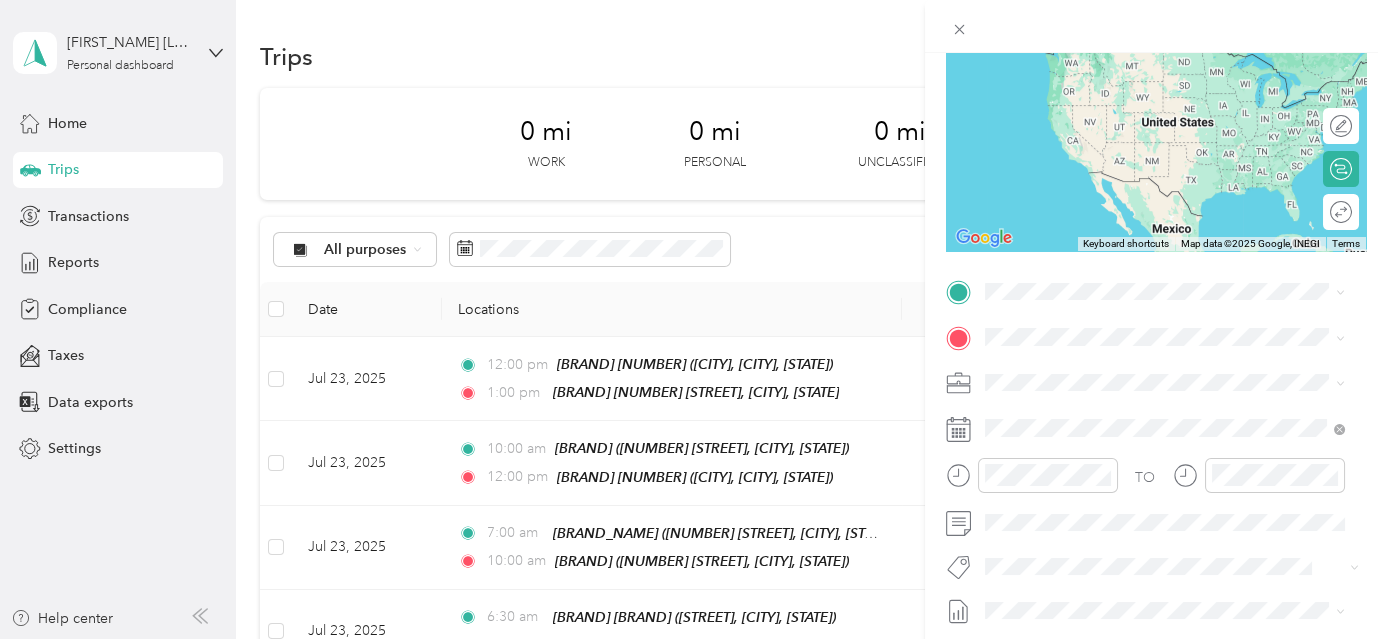 scroll, scrollTop: 324, scrollLeft: 0, axis: vertical 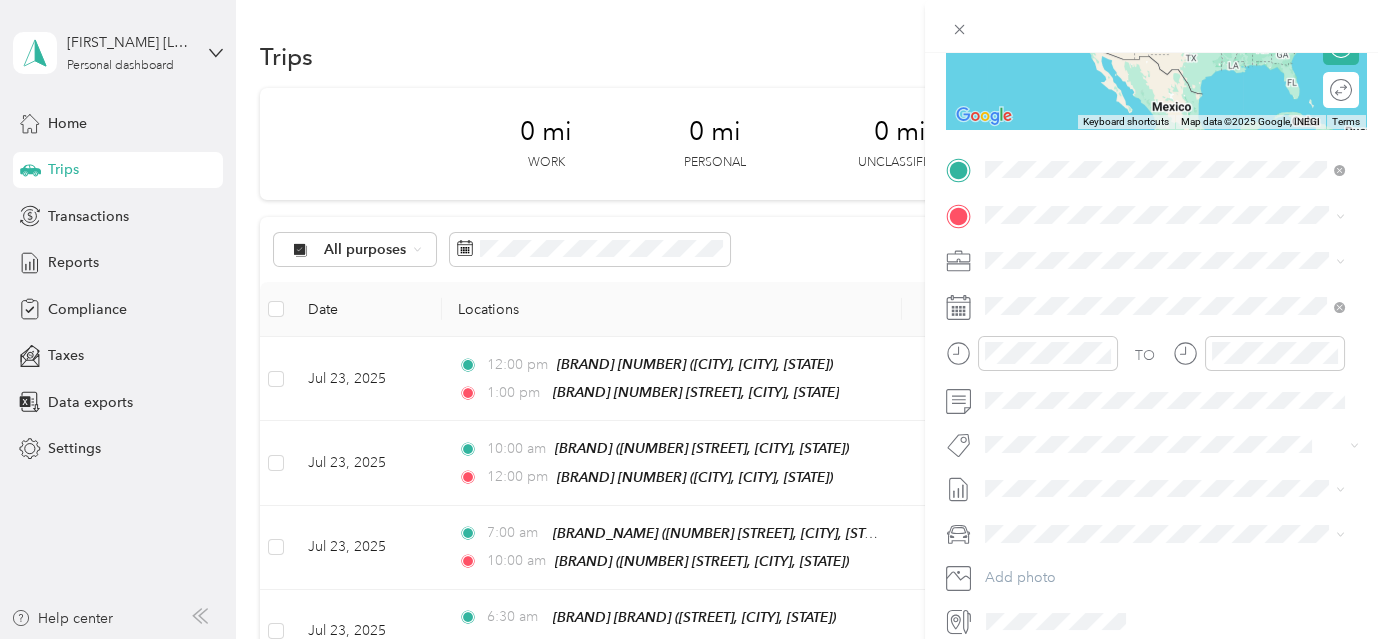 click on "Jerome Prairie Market" at bounding box center [1164, 252] 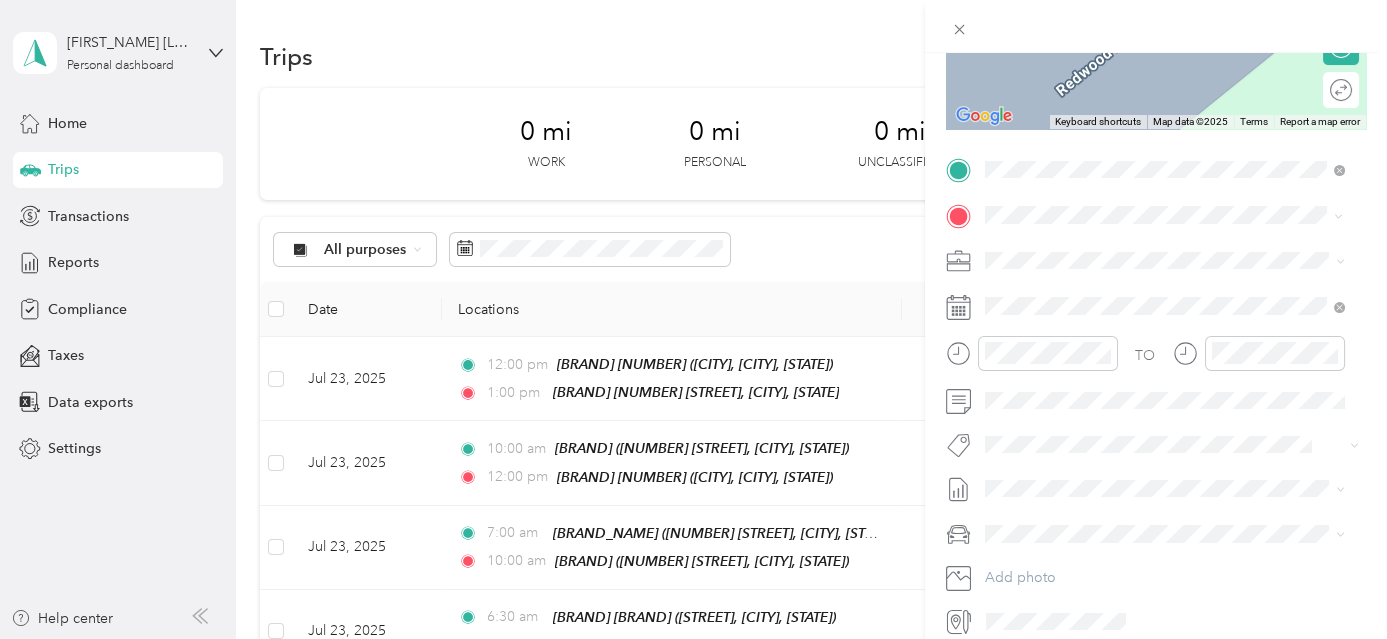 click on "[STREET], [POSTAL_CODE], [CITY], [STATE], [COUNTRY]" at bounding box center [1161, 327] 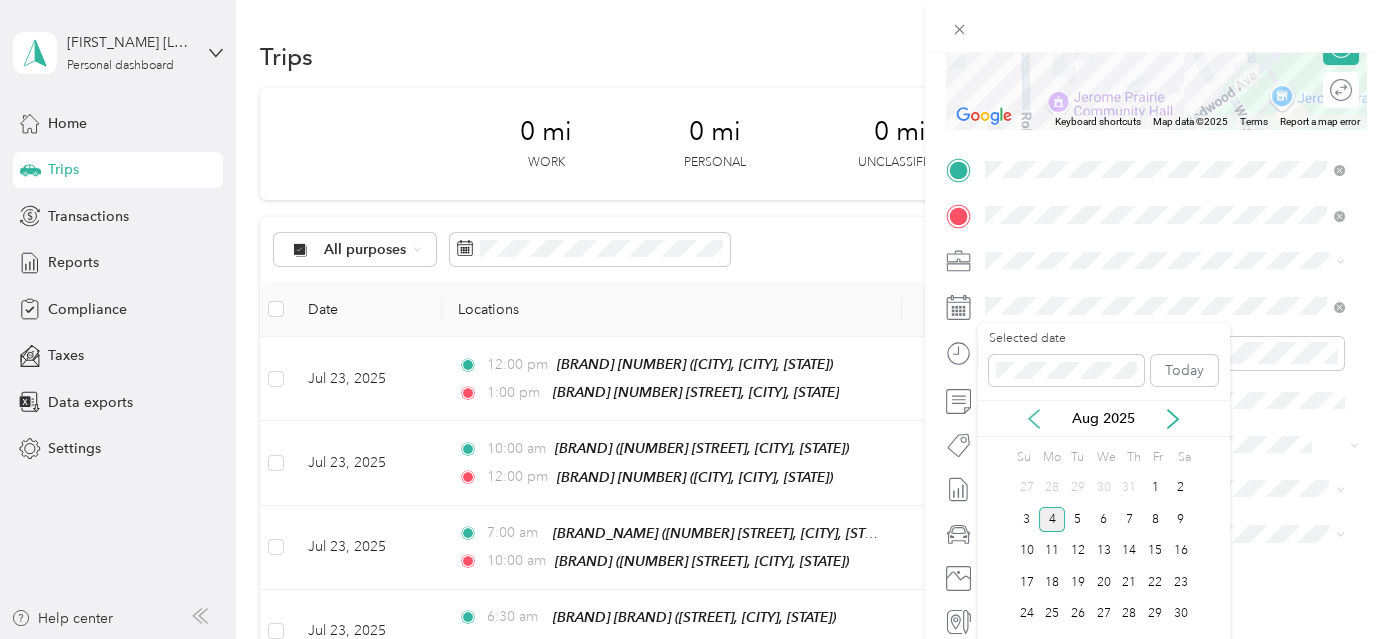 click 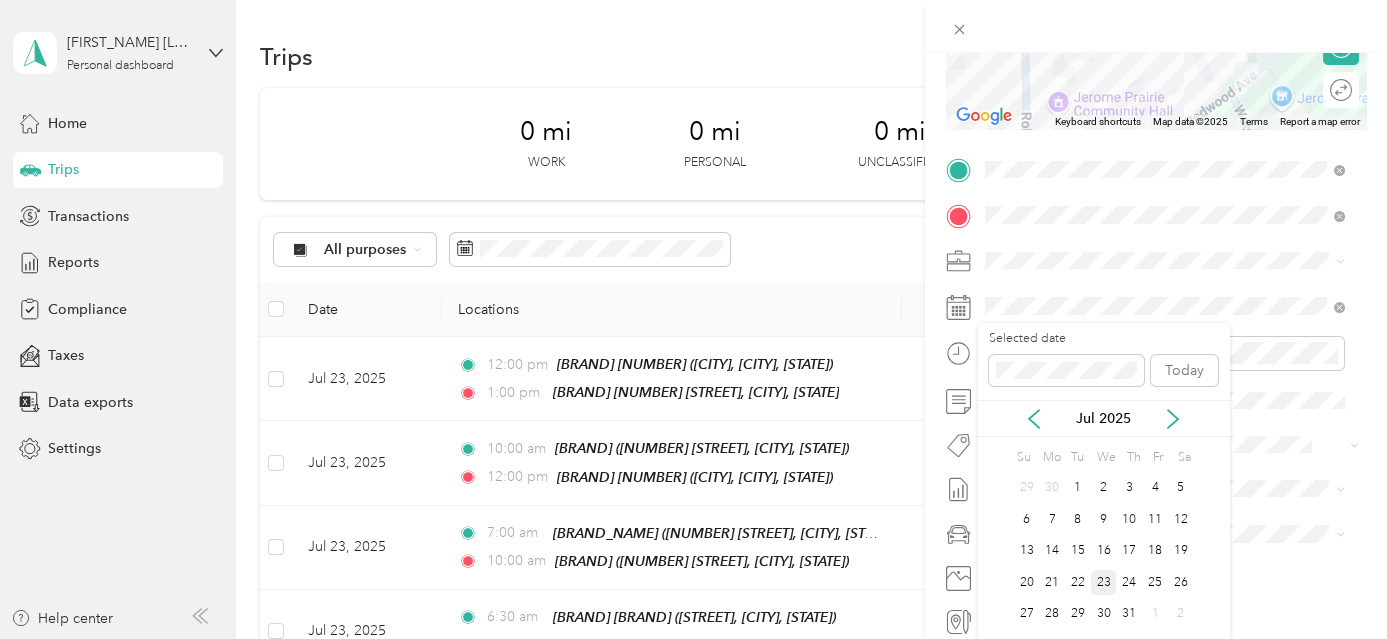 click on "23" at bounding box center [1104, 582] 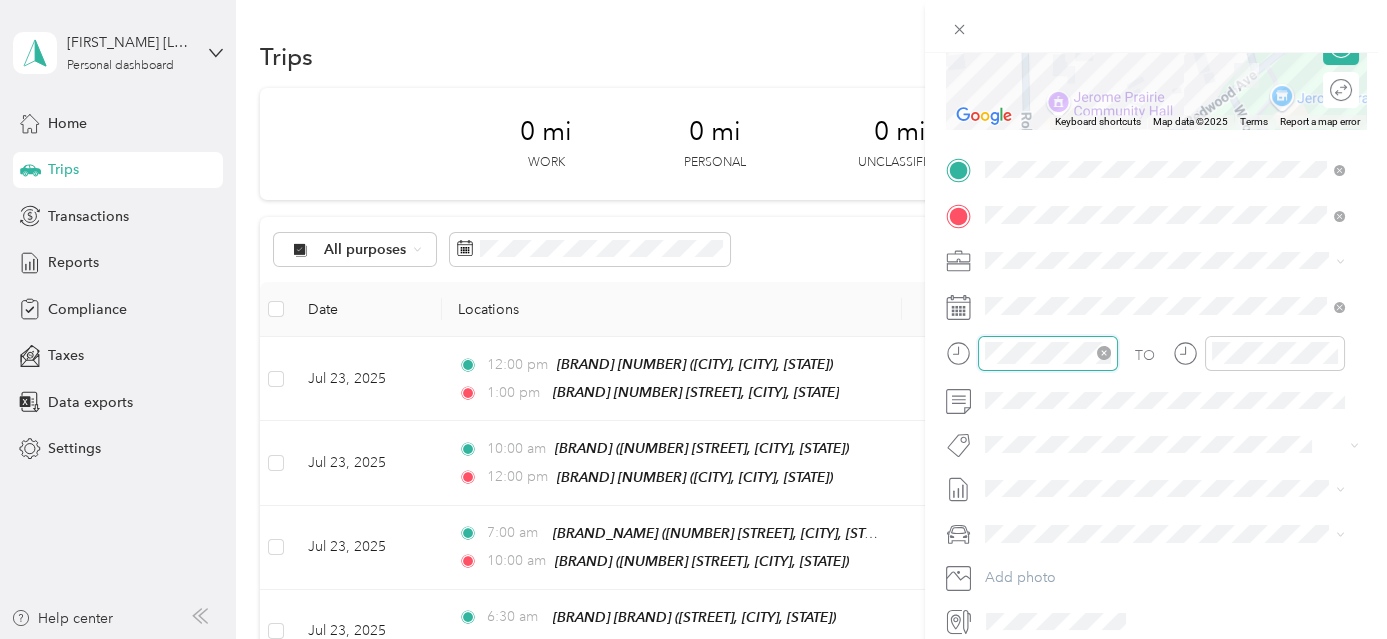 scroll, scrollTop: 56, scrollLeft: 0, axis: vertical 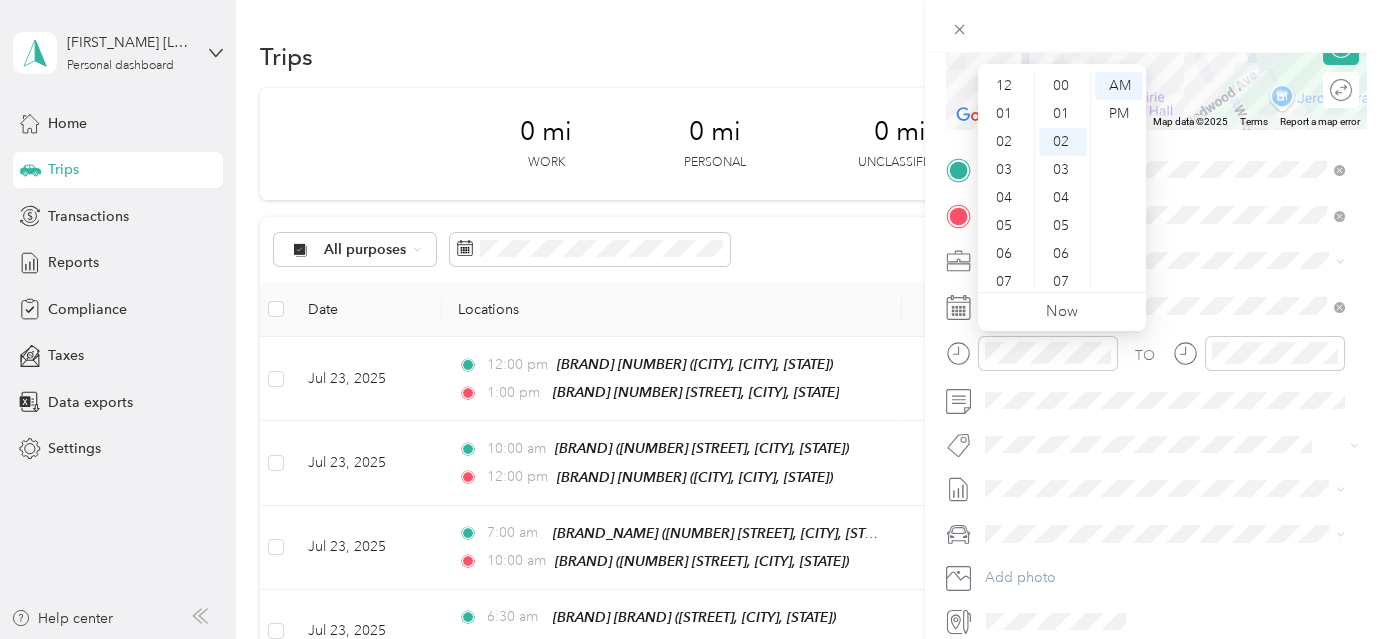 drag, startPoint x: 1002, startPoint y: 120, endPoint x: 1024, endPoint y: 121, distance: 22.022715 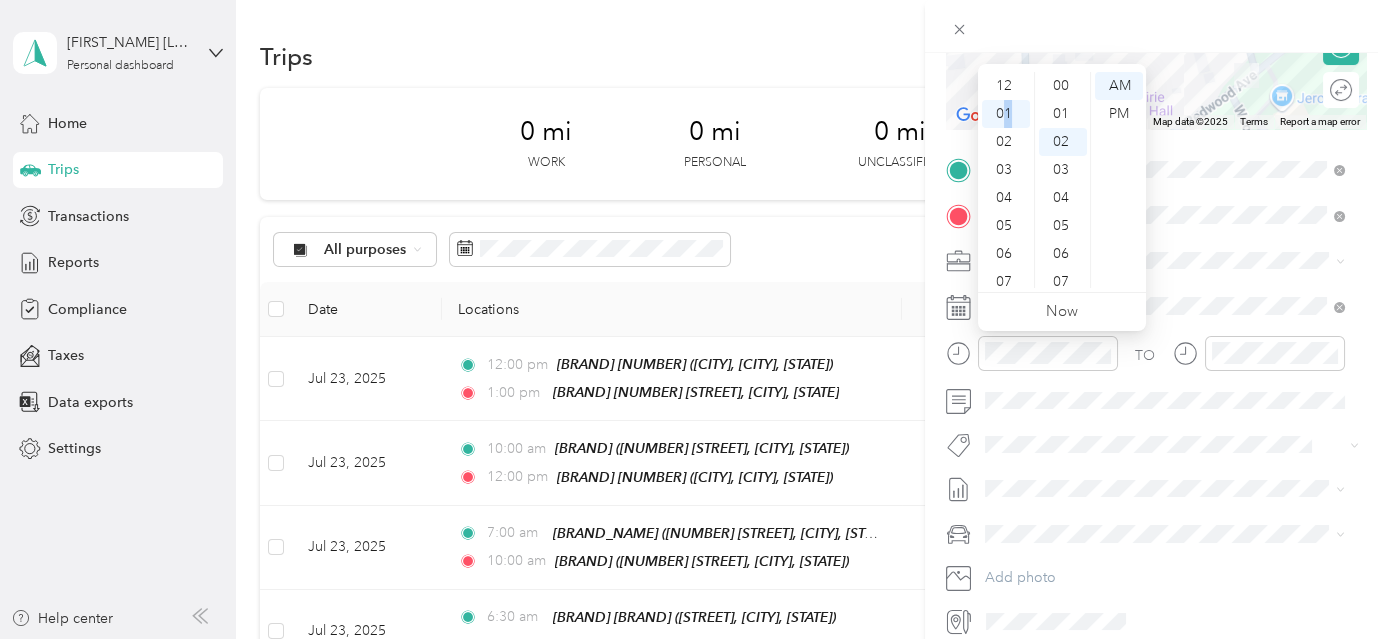 scroll, scrollTop: 28, scrollLeft: 0, axis: vertical 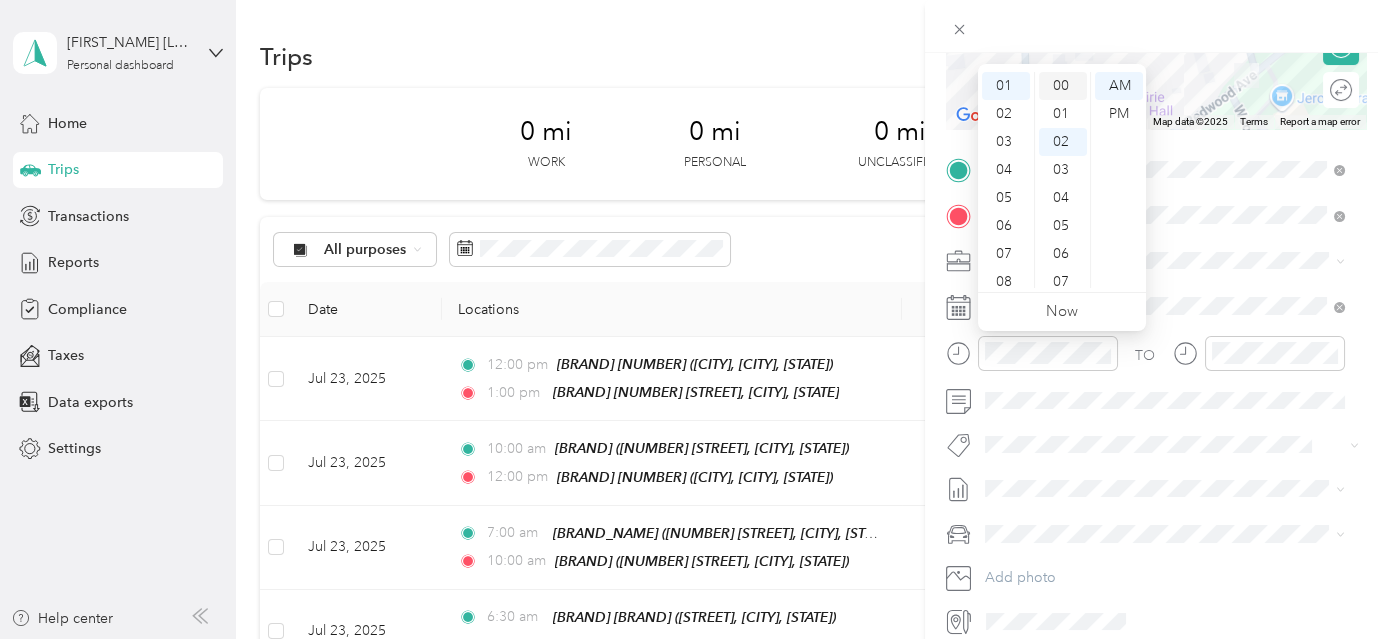 click on "00" at bounding box center (1063, 86) 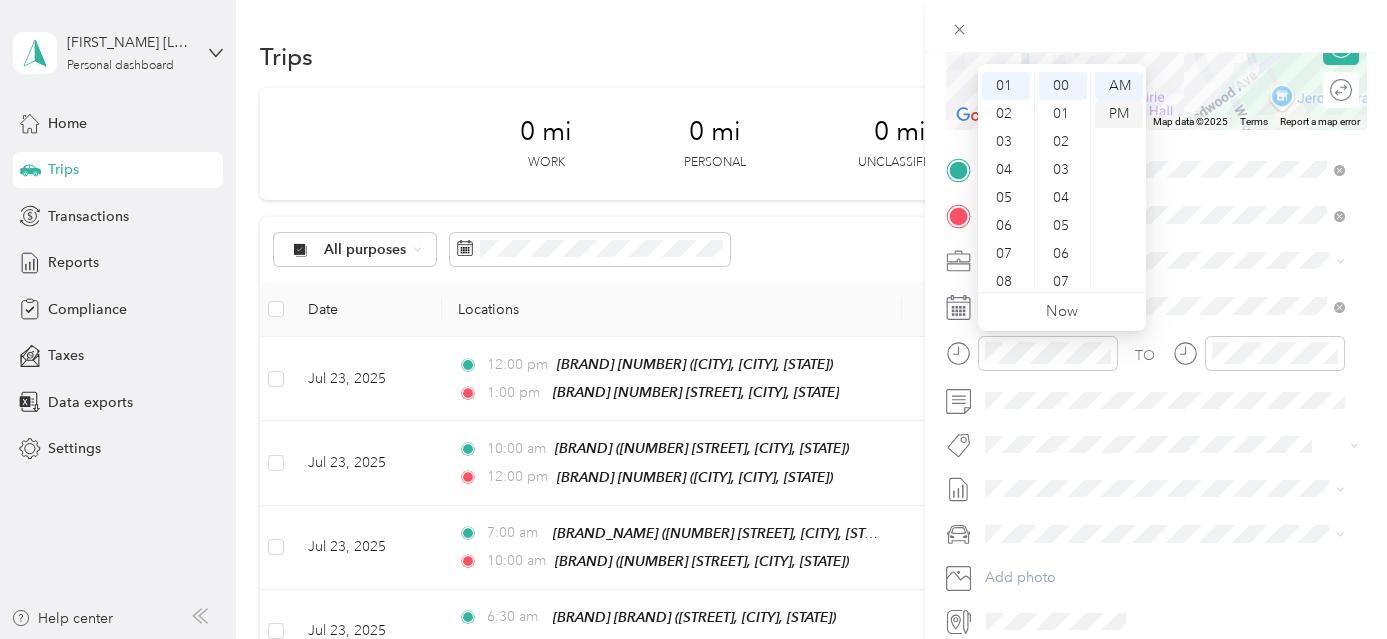 click on "PM" at bounding box center [1119, 114] 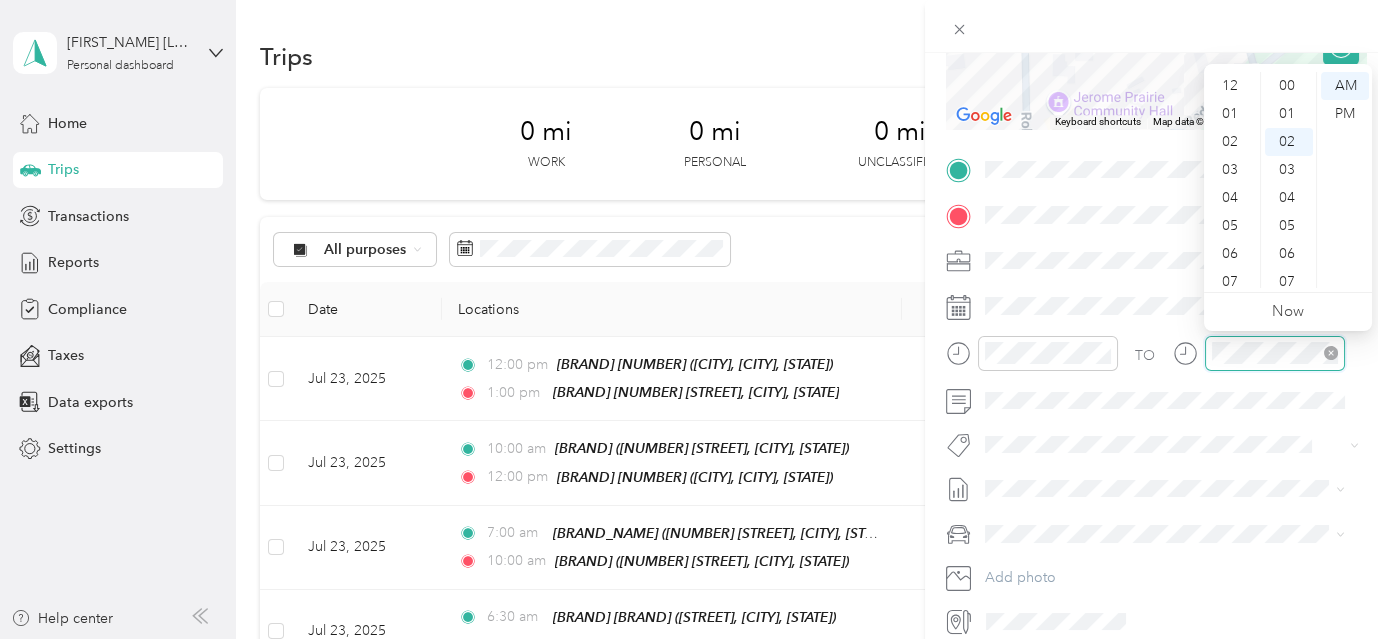 scroll, scrollTop: 56, scrollLeft: 0, axis: vertical 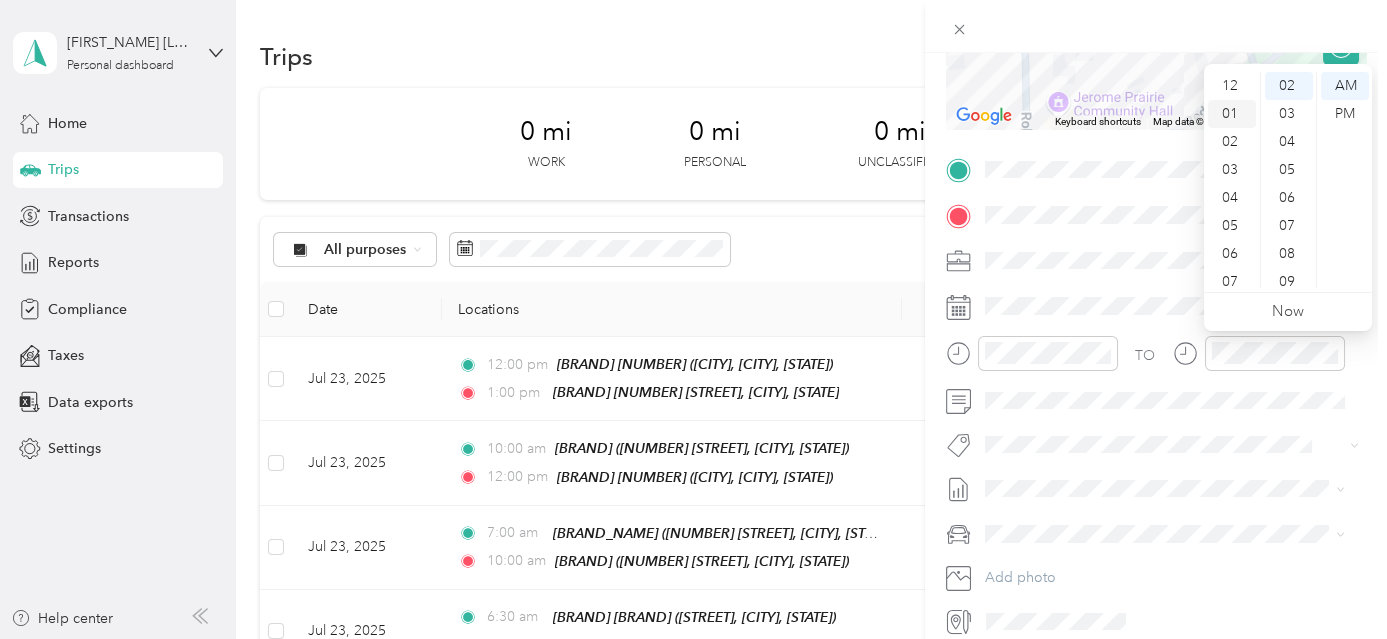 click on "01" at bounding box center (1232, 114) 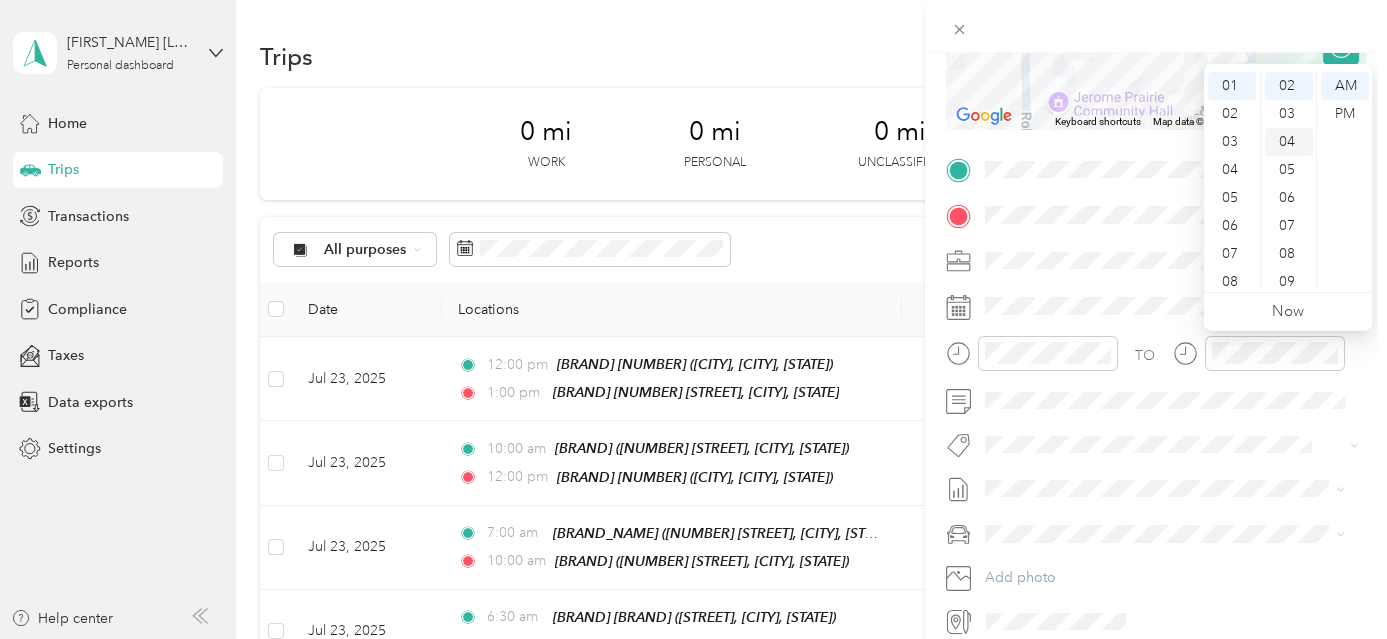 scroll, scrollTop: 28, scrollLeft: 0, axis: vertical 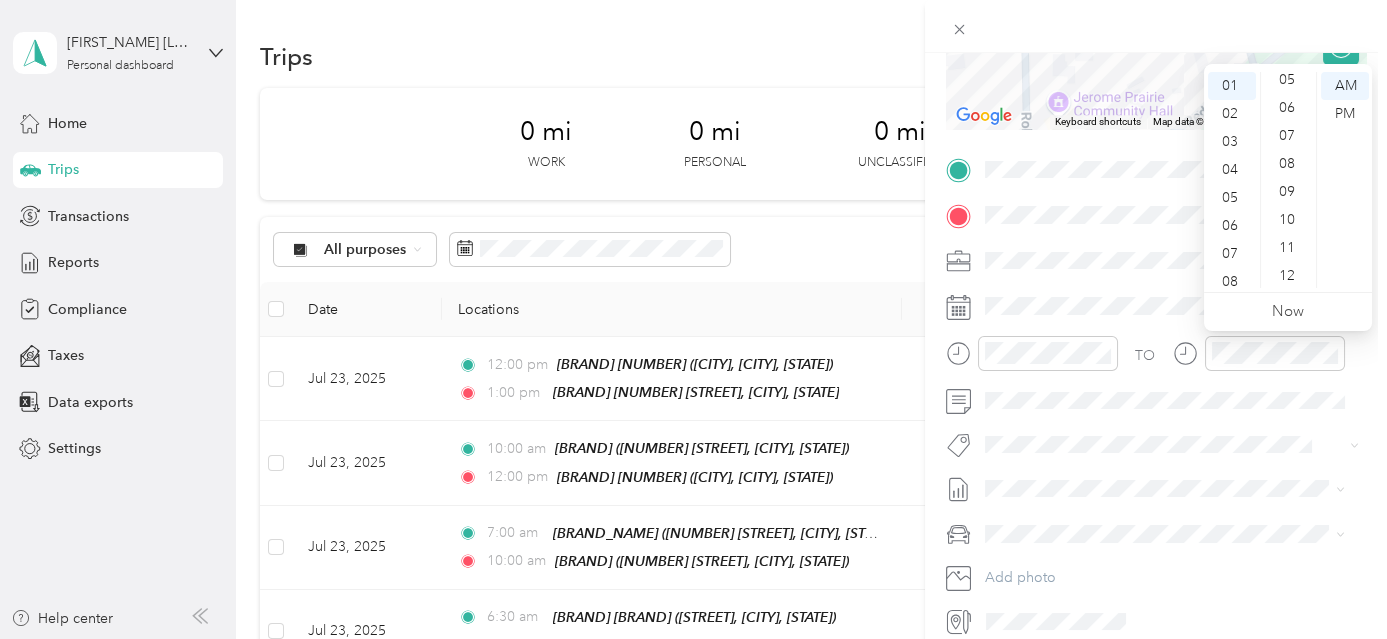 drag, startPoint x: 1288, startPoint y: 224, endPoint x: 1301, endPoint y: 183, distance: 43.011627 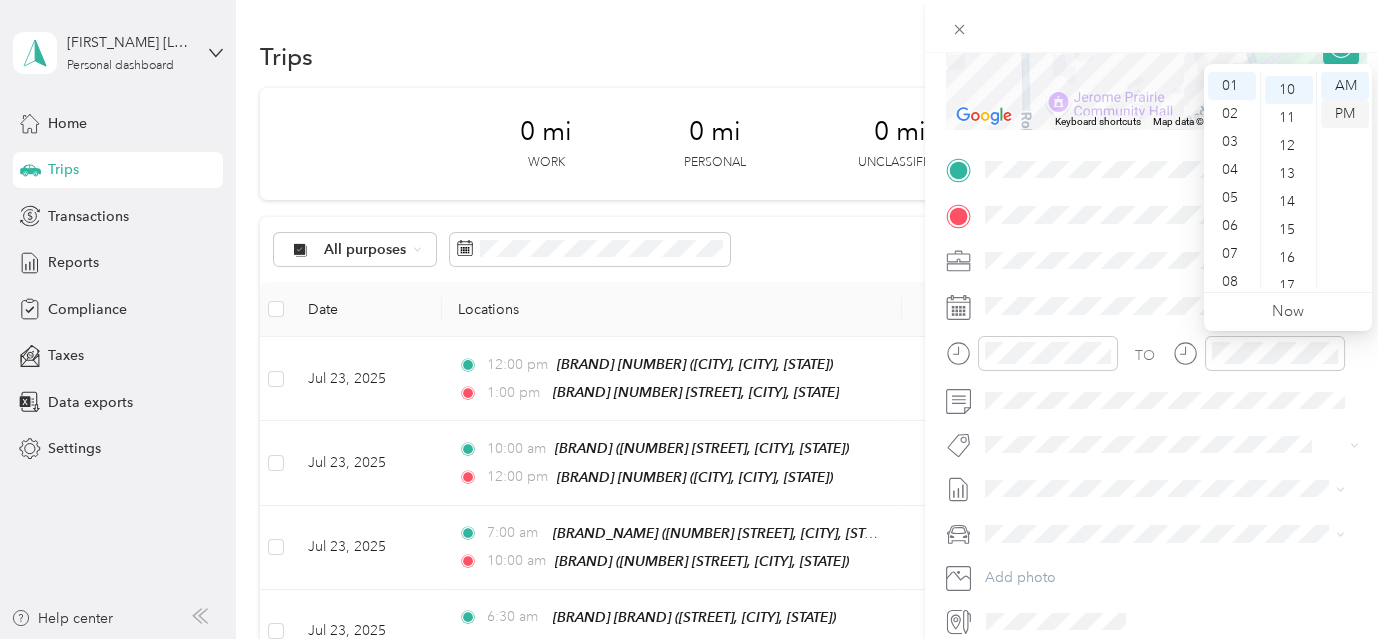 scroll, scrollTop: 280, scrollLeft: 0, axis: vertical 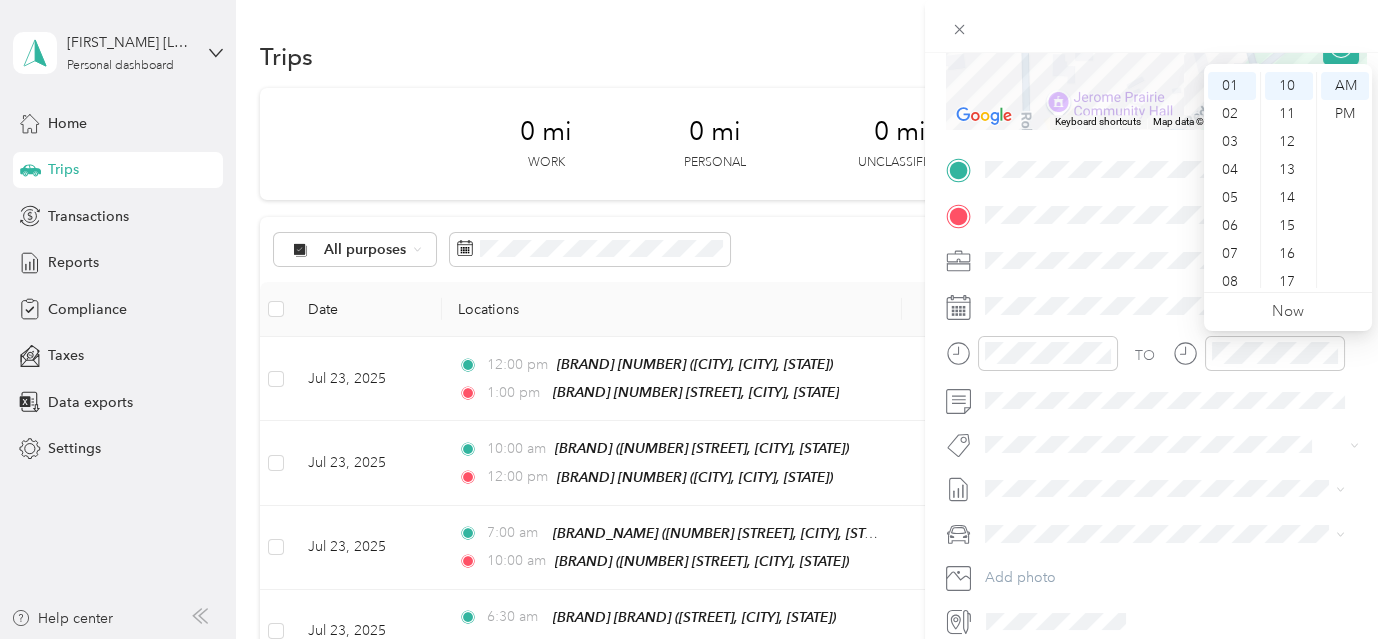 drag, startPoint x: 1349, startPoint y: 114, endPoint x: 1395, endPoint y: 121, distance: 46.52956 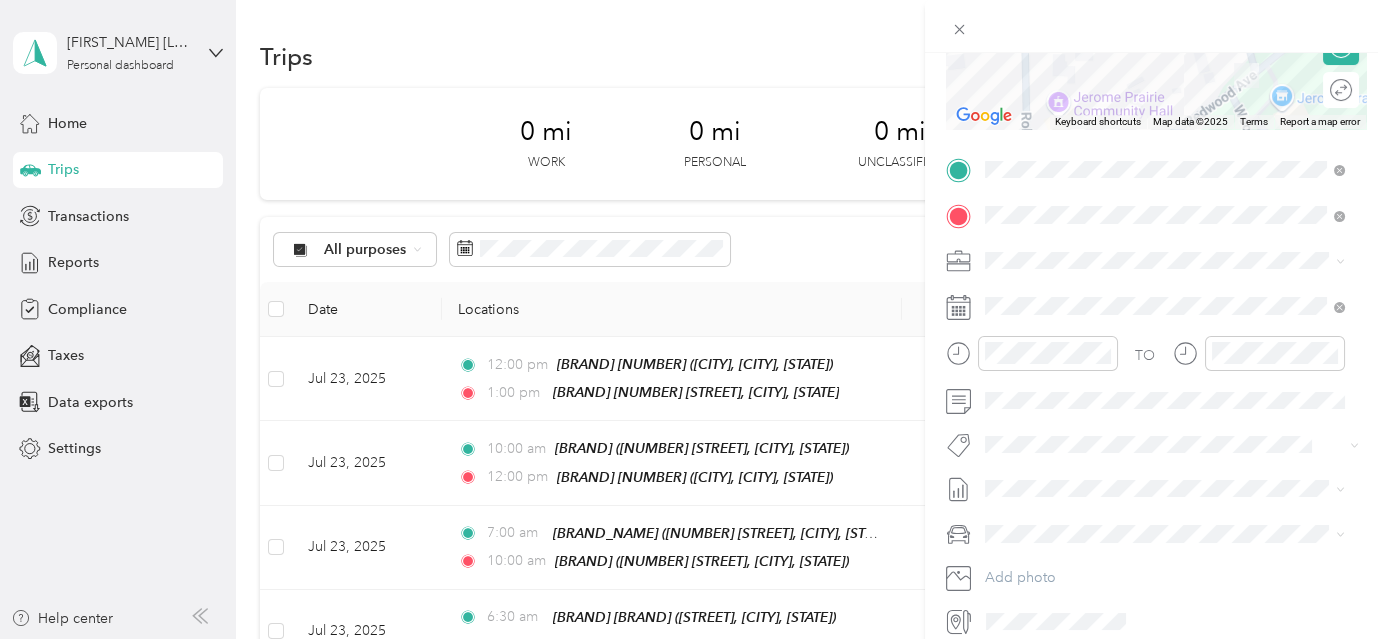 scroll, scrollTop: 0, scrollLeft: 0, axis: both 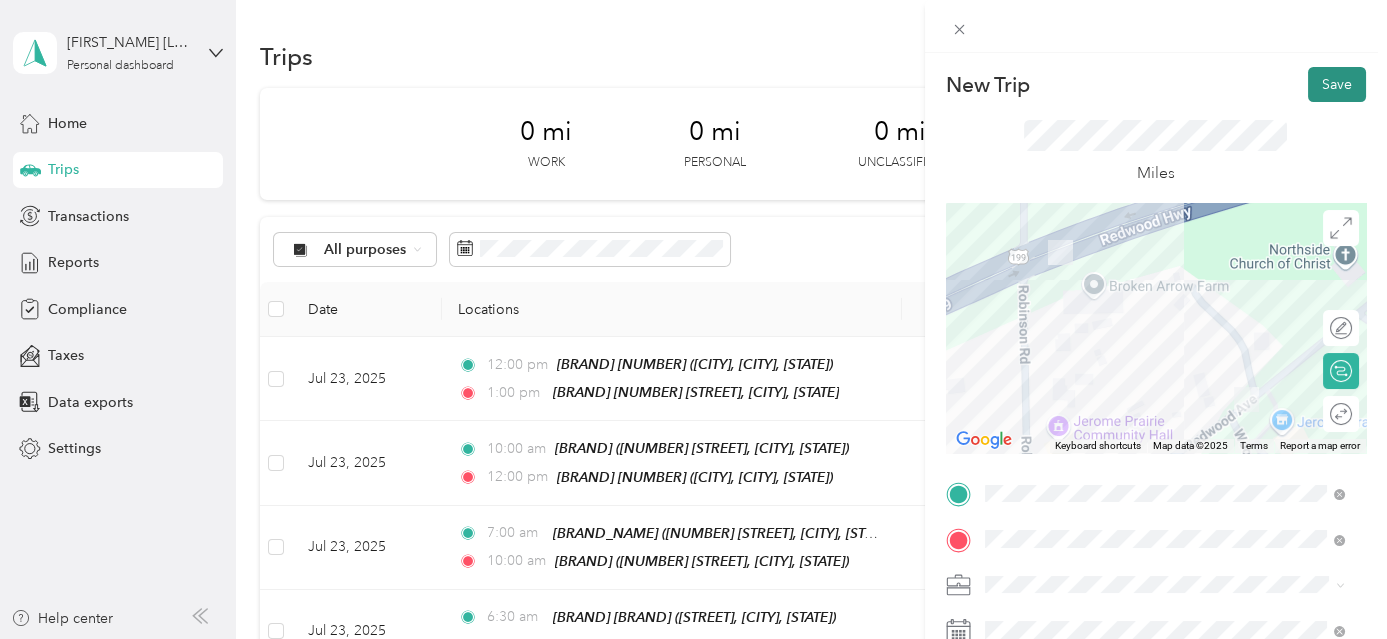 click on "Save" at bounding box center [1337, 84] 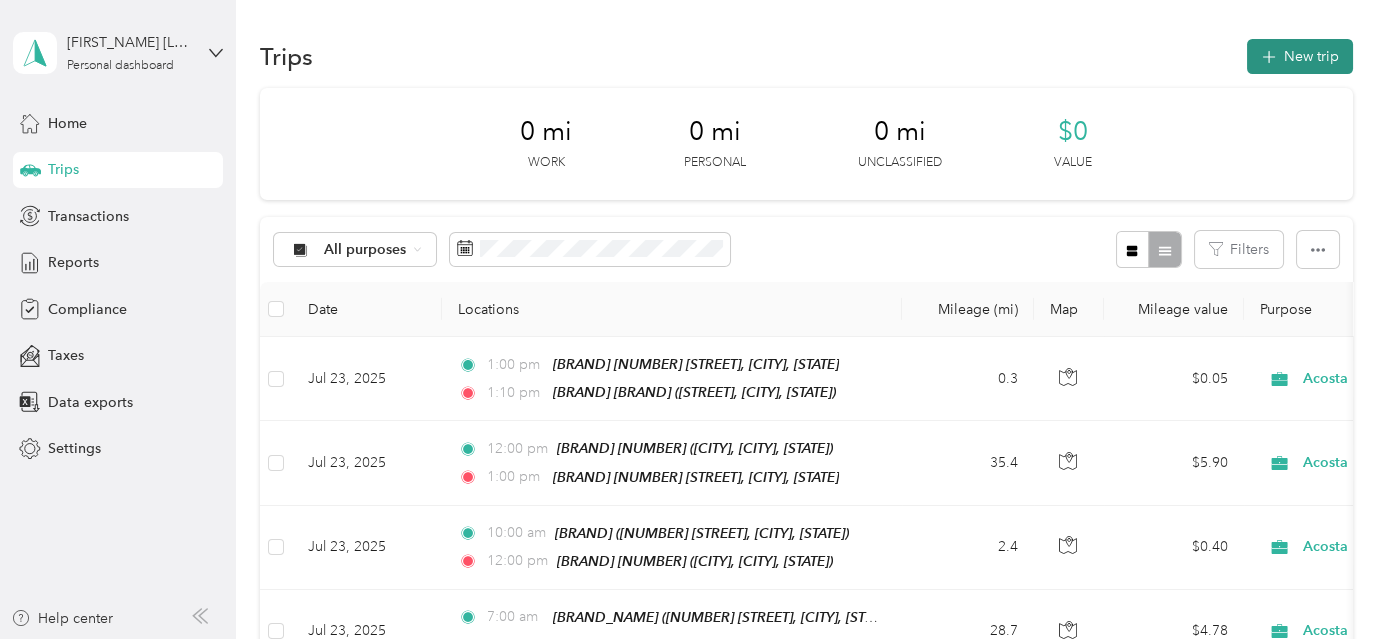 click on "New trip" at bounding box center [1300, 56] 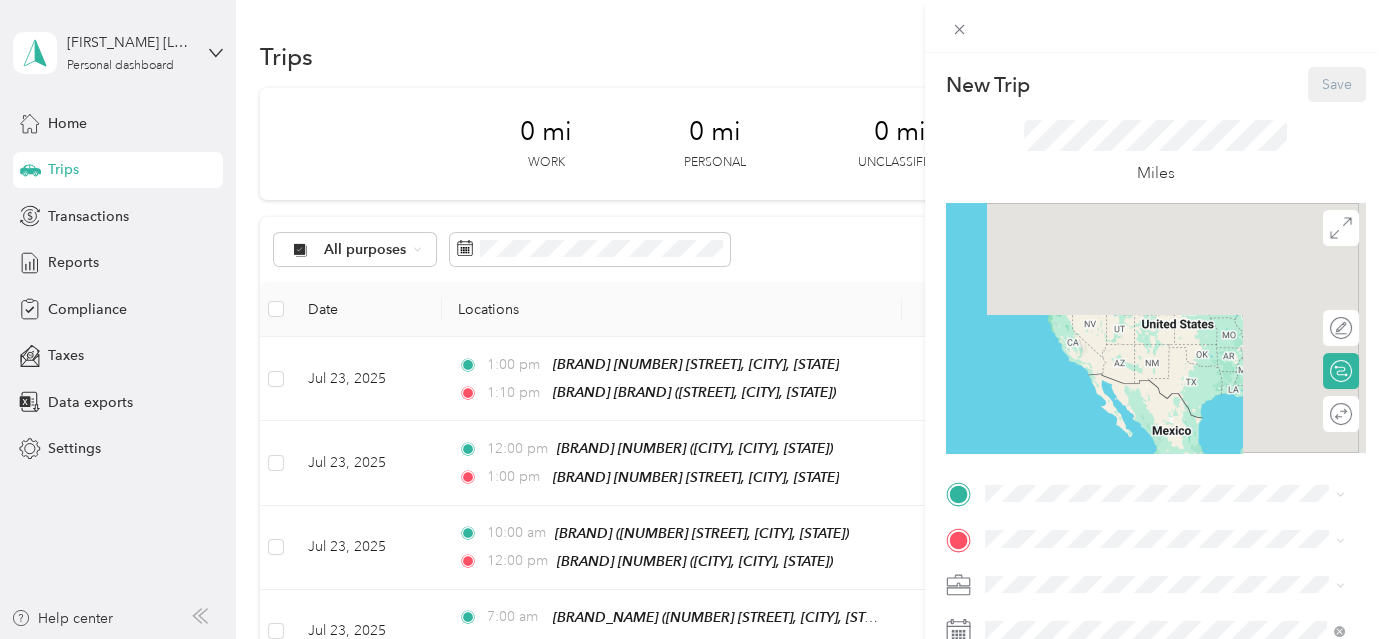 click at bounding box center (1156, 26) 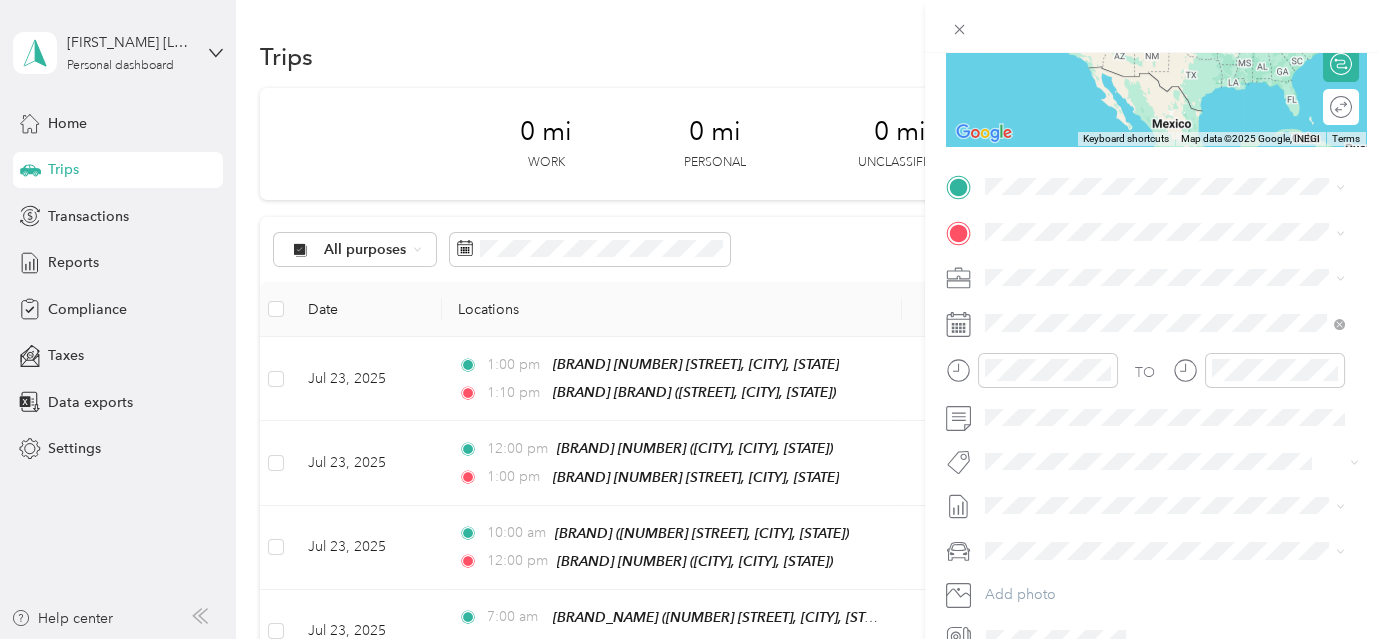 scroll, scrollTop: 314, scrollLeft: 0, axis: vertical 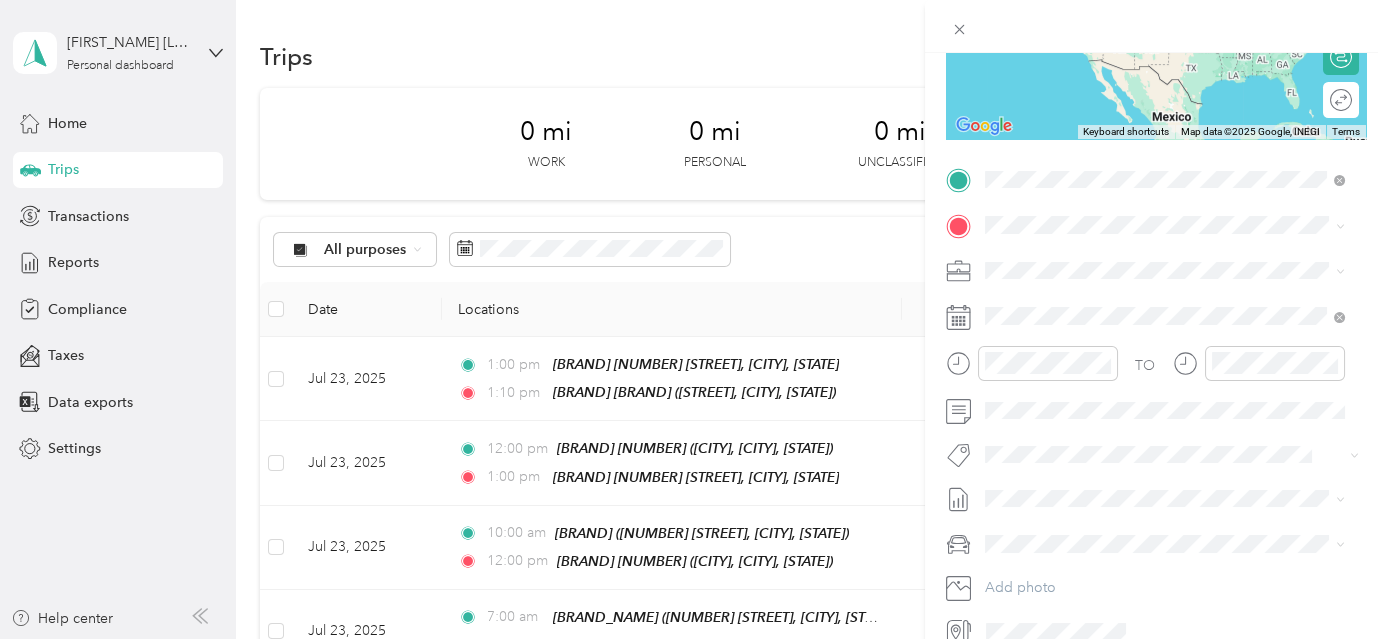click on "[BRAND] [STREET], [POSTAL_CODE], [CITY], [STATE], [COUNTRY]" at bounding box center (1180, 280) 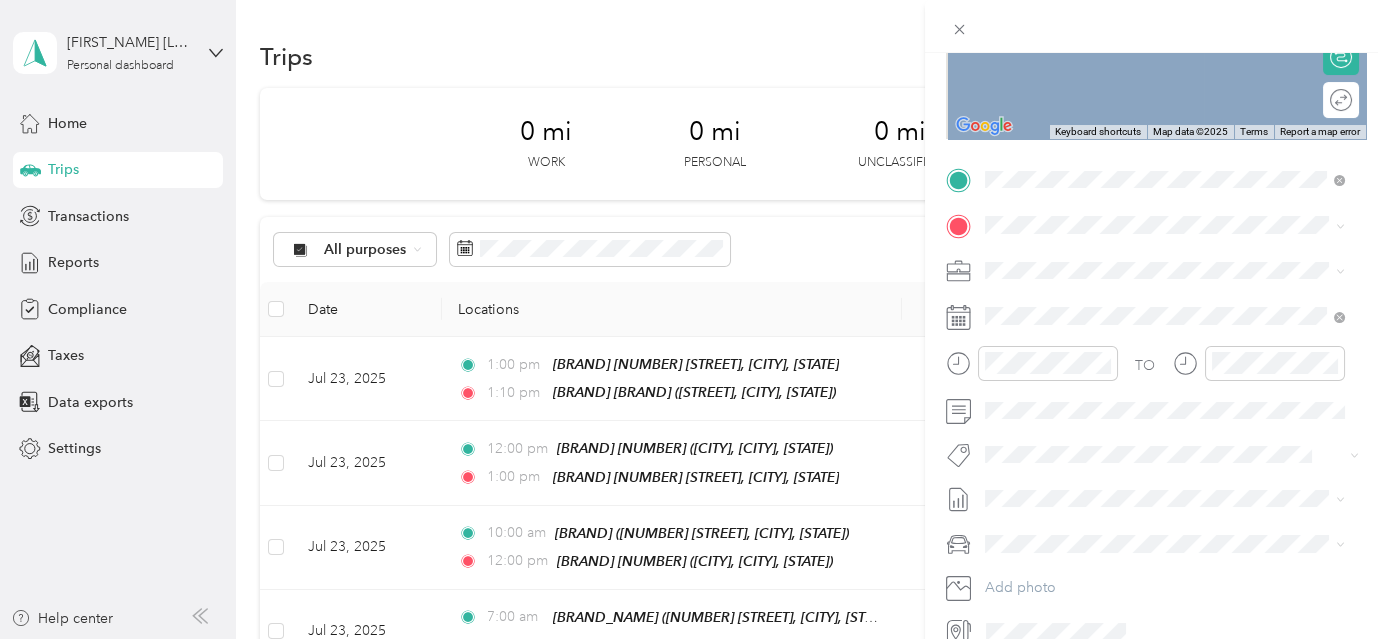 click at bounding box center (1172, 225) 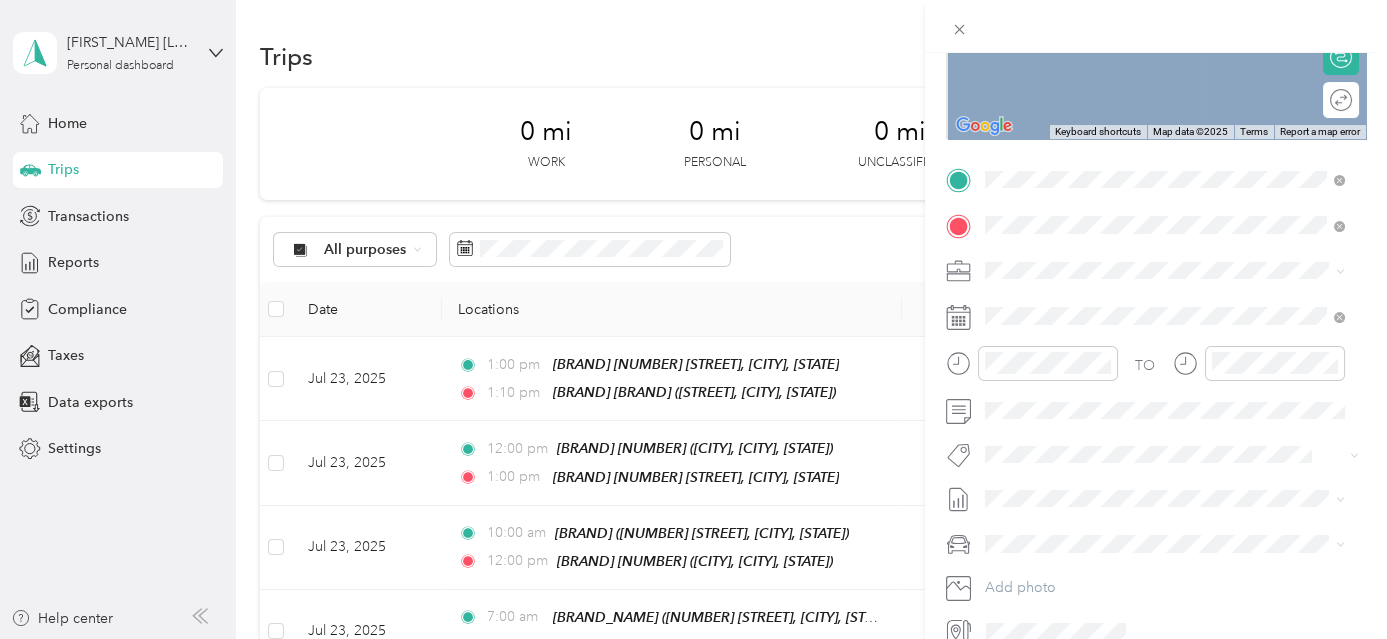 click on "USPS" at bounding box center [1108, 398] 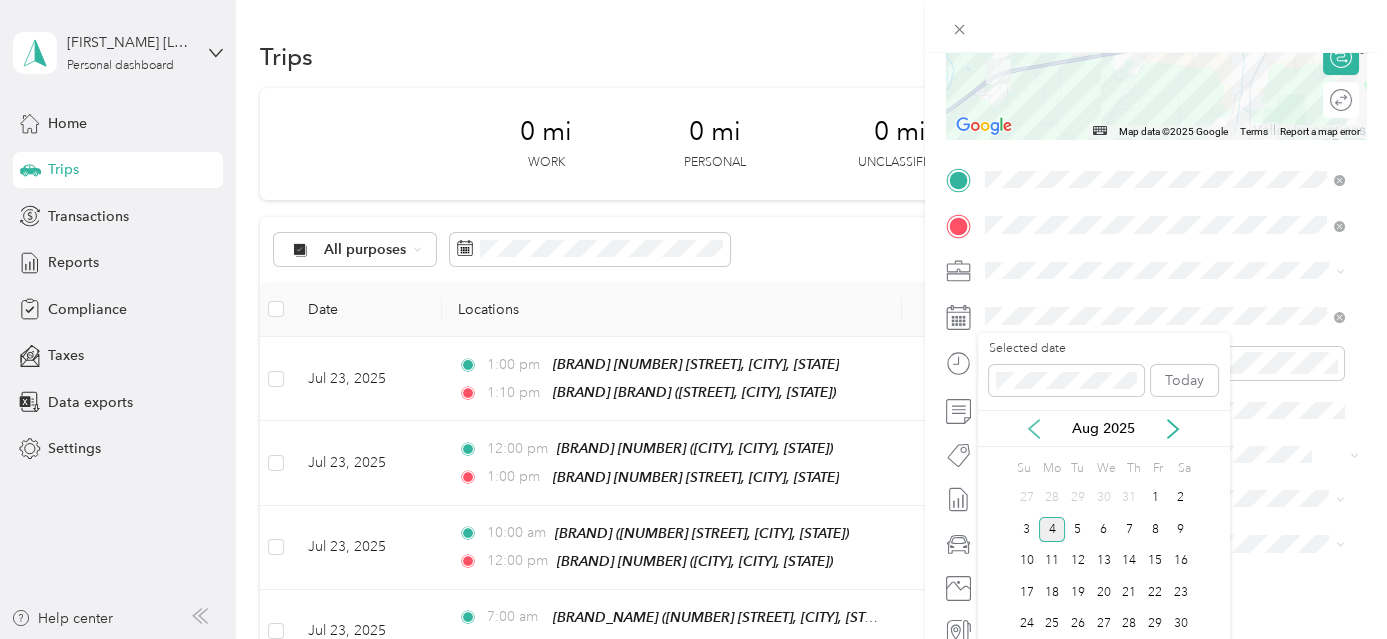 click 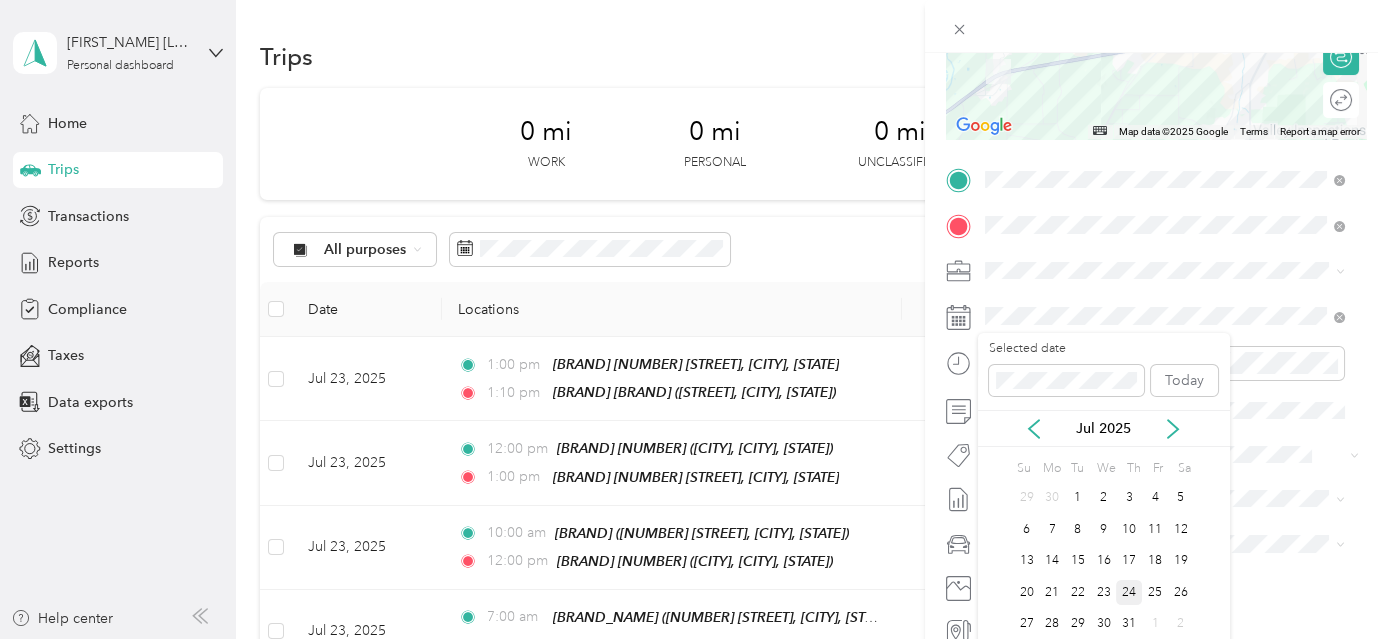 click on "24" at bounding box center (1129, 592) 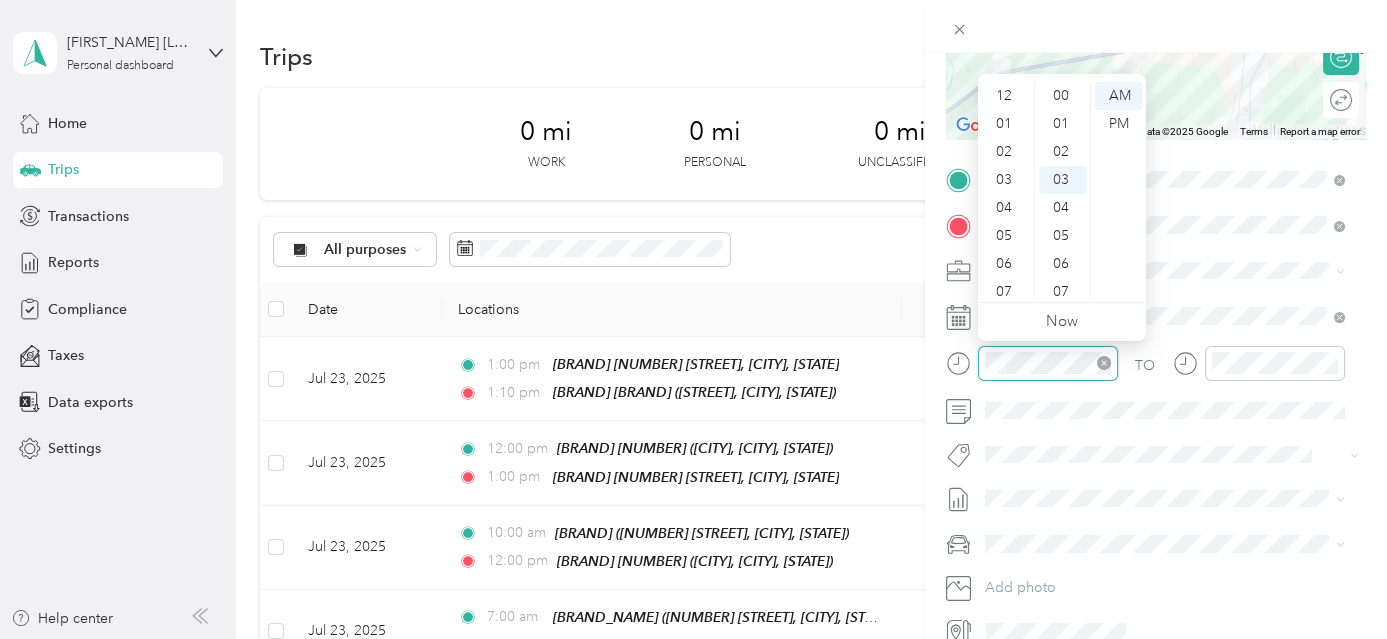 scroll, scrollTop: 84, scrollLeft: 0, axis: vertical 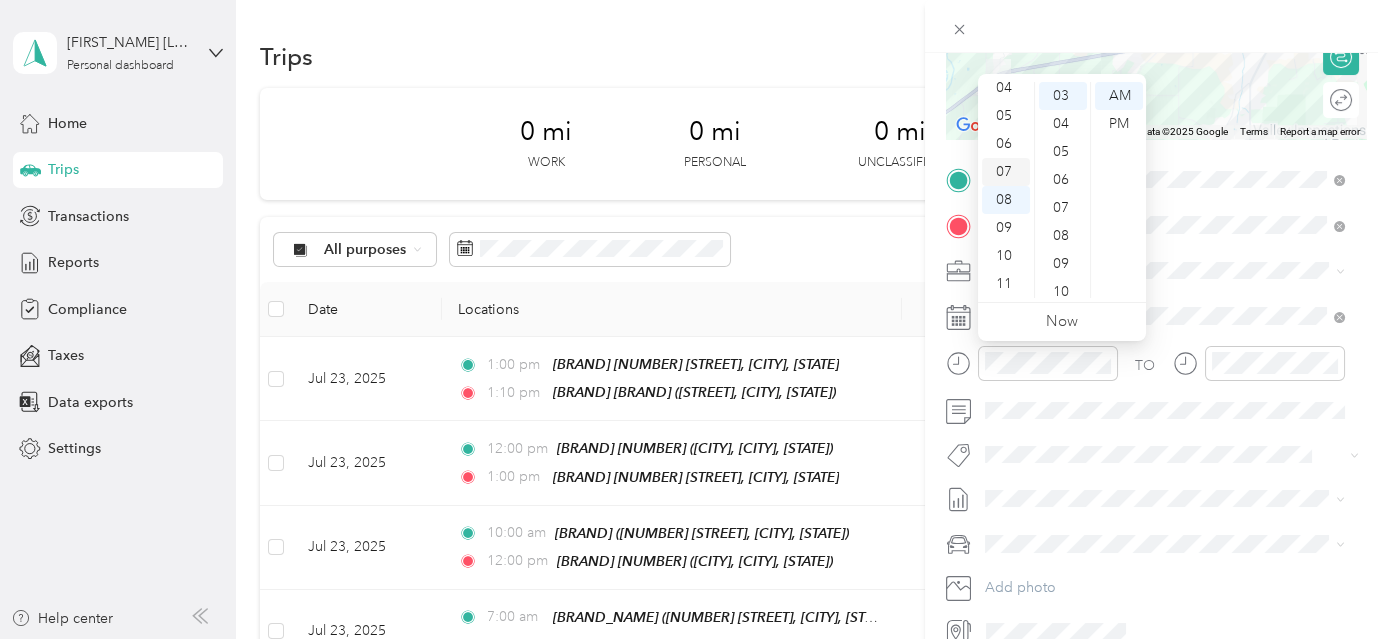 click on "07" at bounding box center (1006, 172) 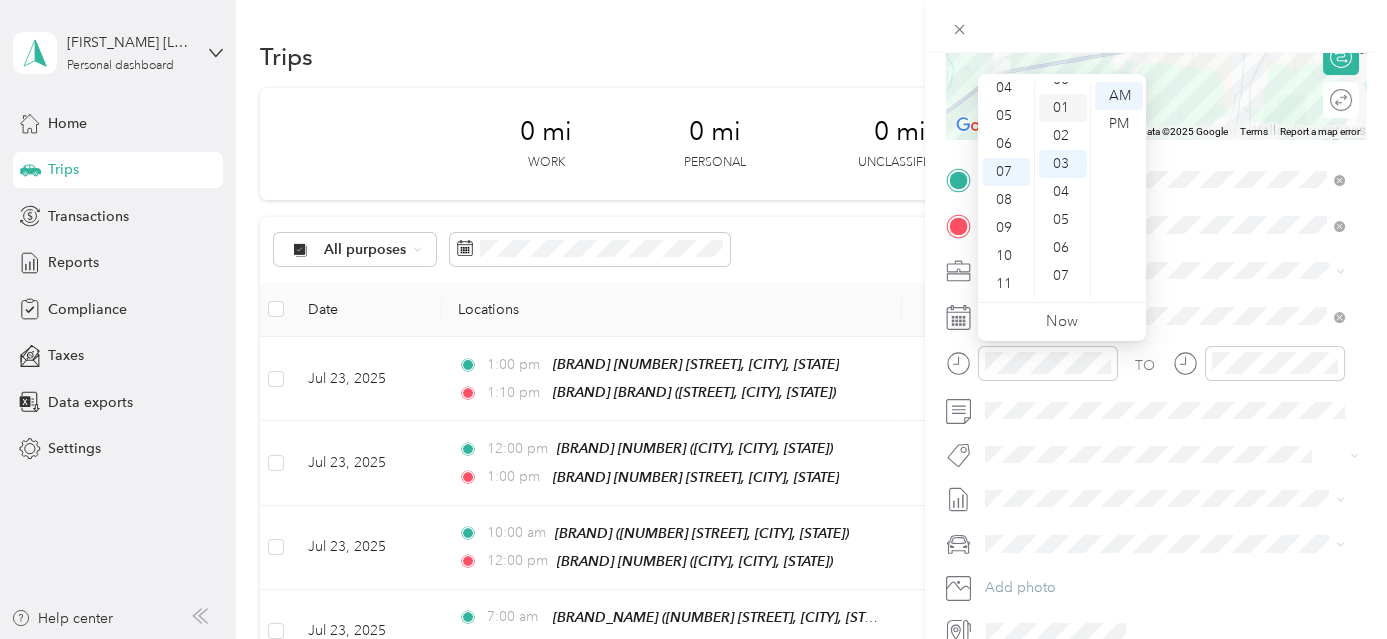scroll, scrollTop: 0, scrollLeft: 0, axis: both 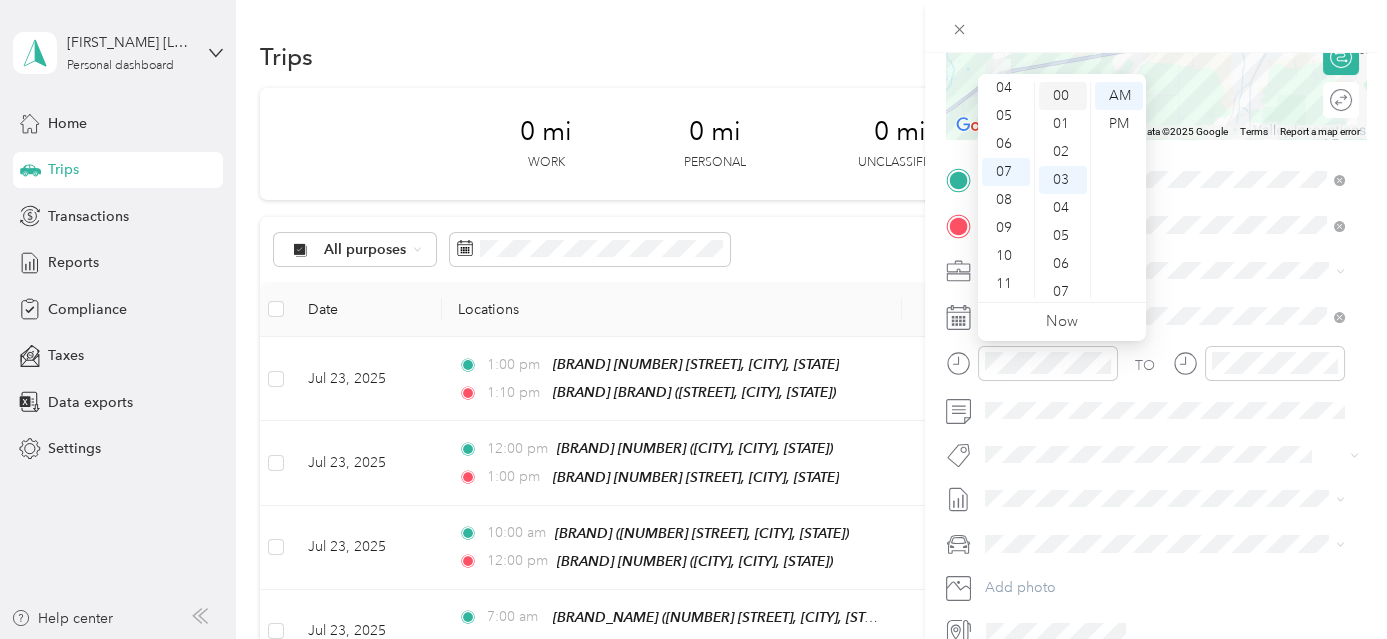 click on "00" at bounding box center [1063, 96] 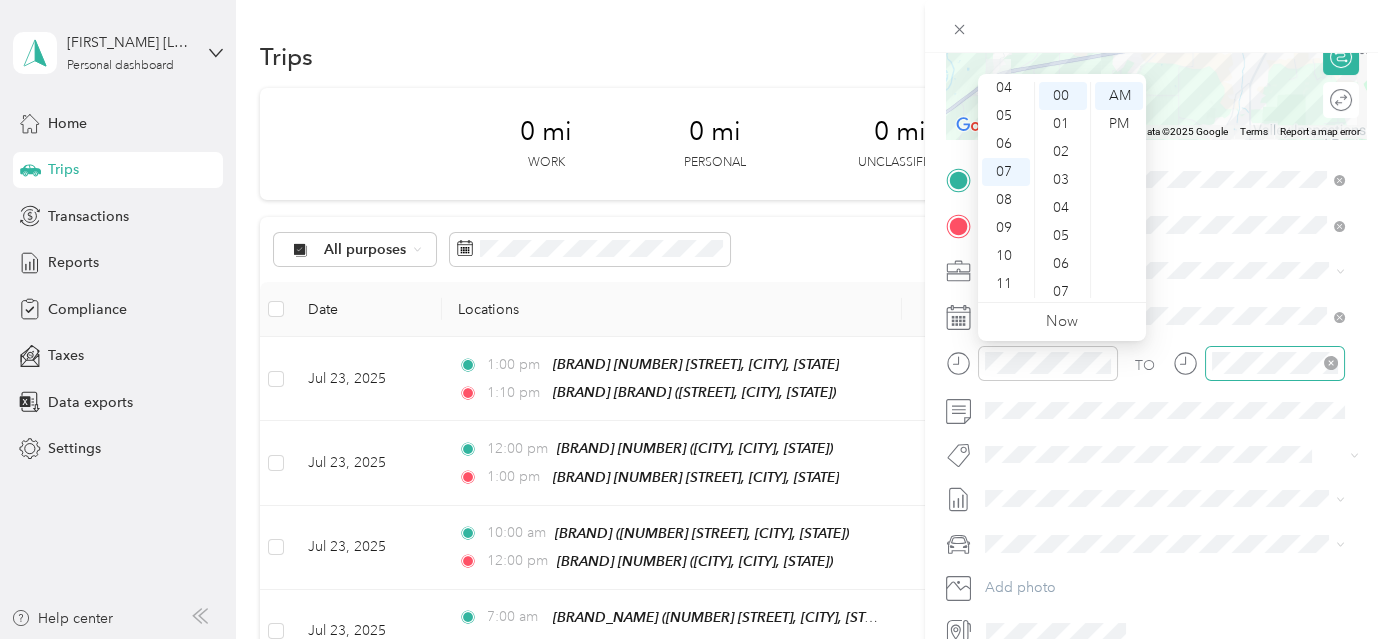 click at bounding box center (1275, 363) 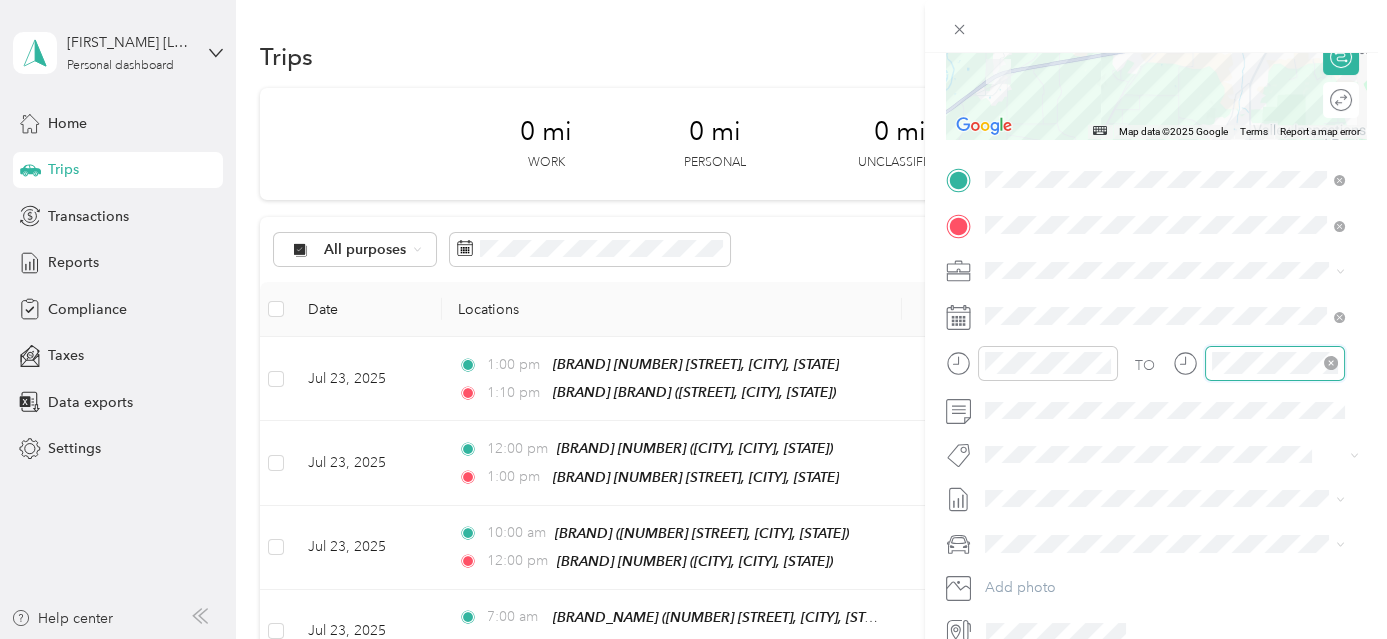 scroll, scrollTop: 120, scrollLeft: 0, axis: vertical 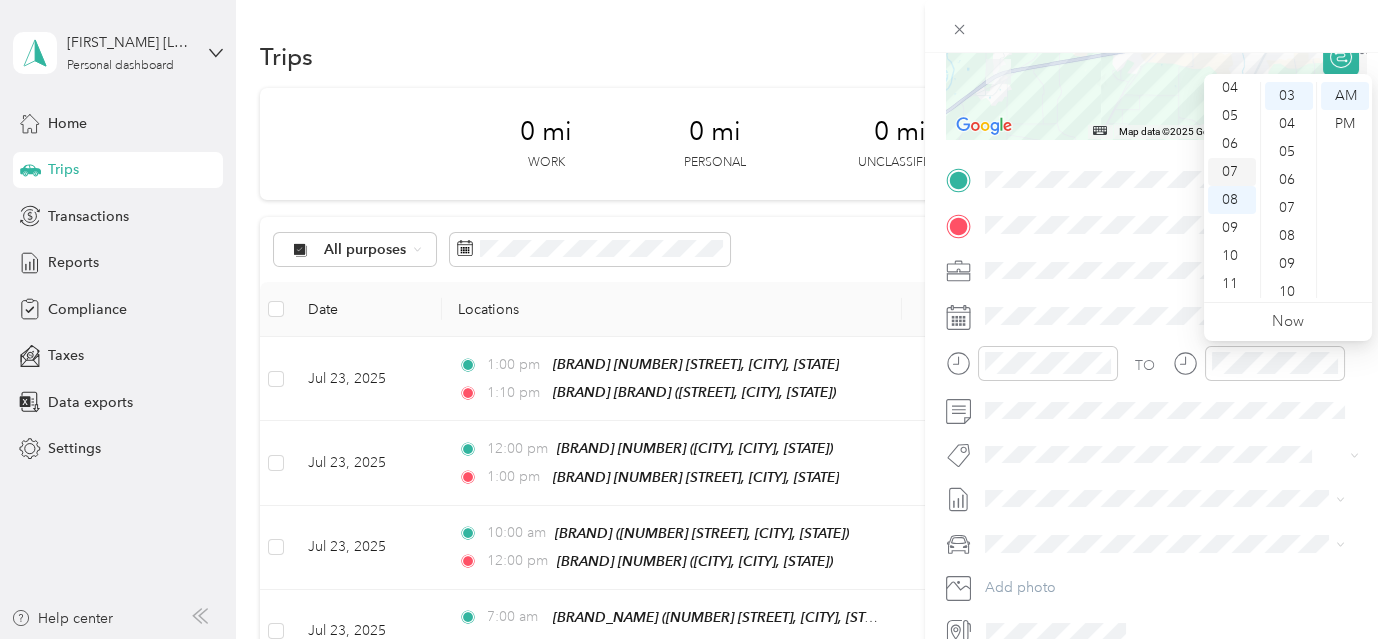 click on "07" at bounding box center [1232, 172] 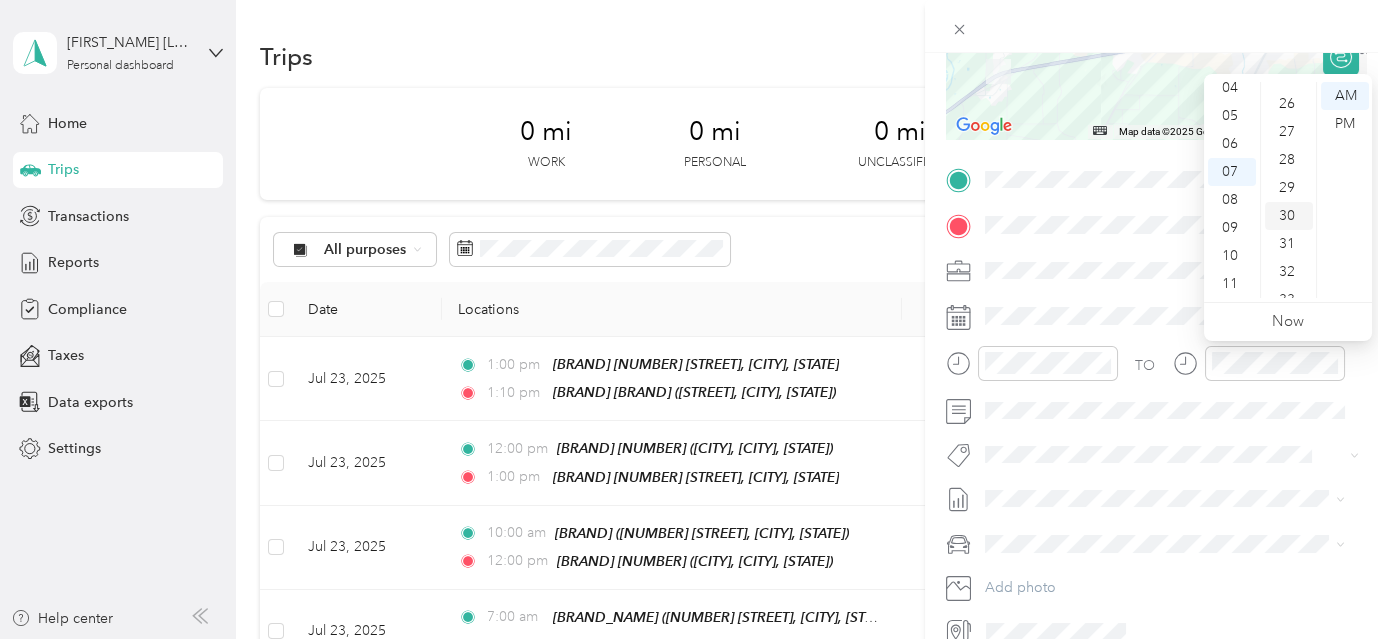 click on "30" at bounding box center [1289, 216] 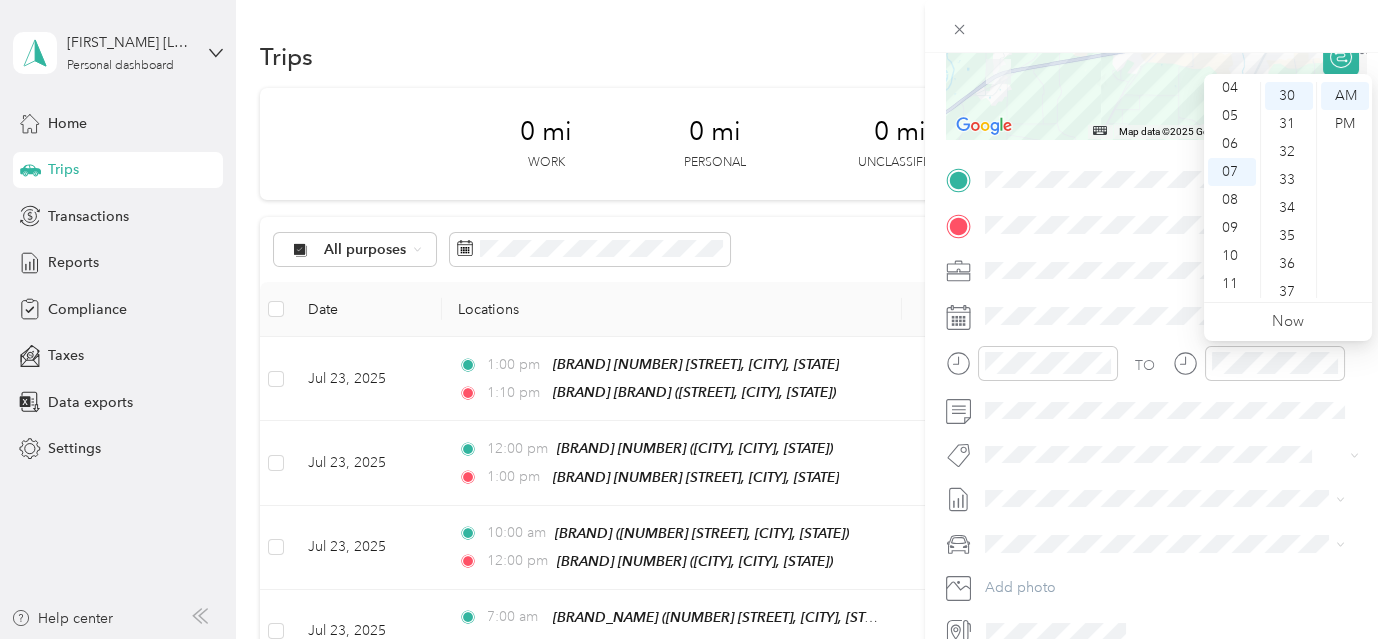 scroll, scrollTop: 840, scrollLeft: 0, axis: vertical 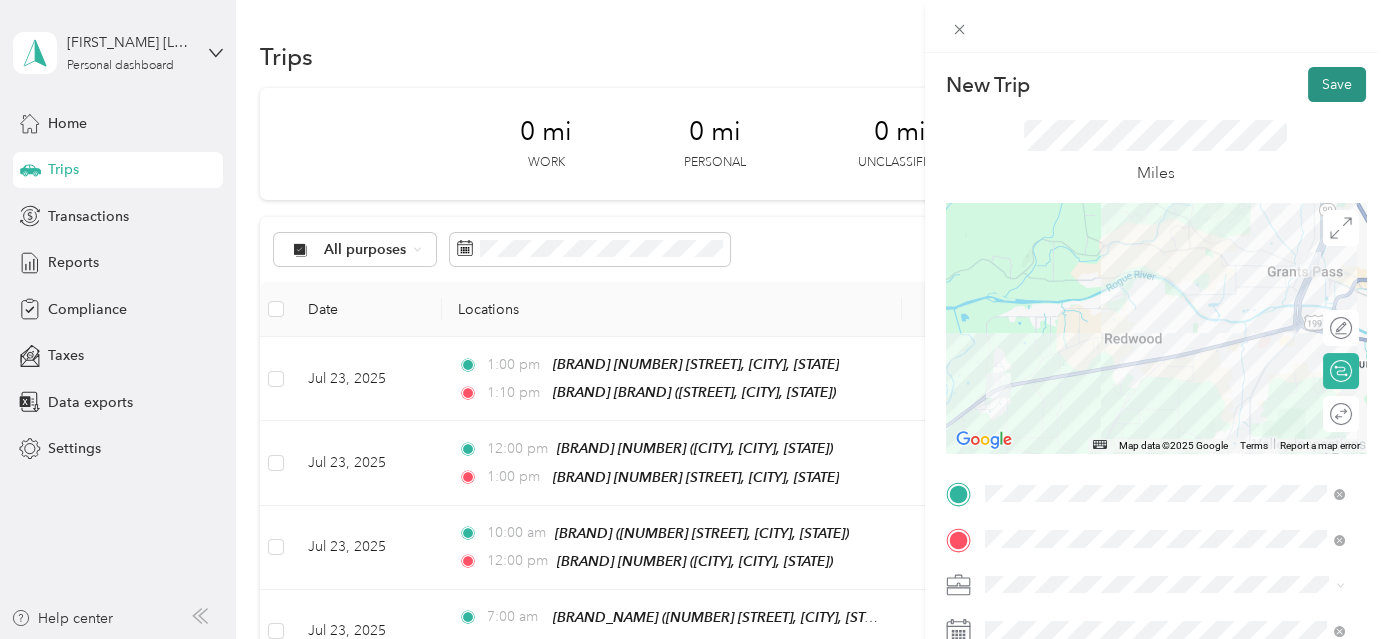 click on "Save" at bounding box center (1337, 84) 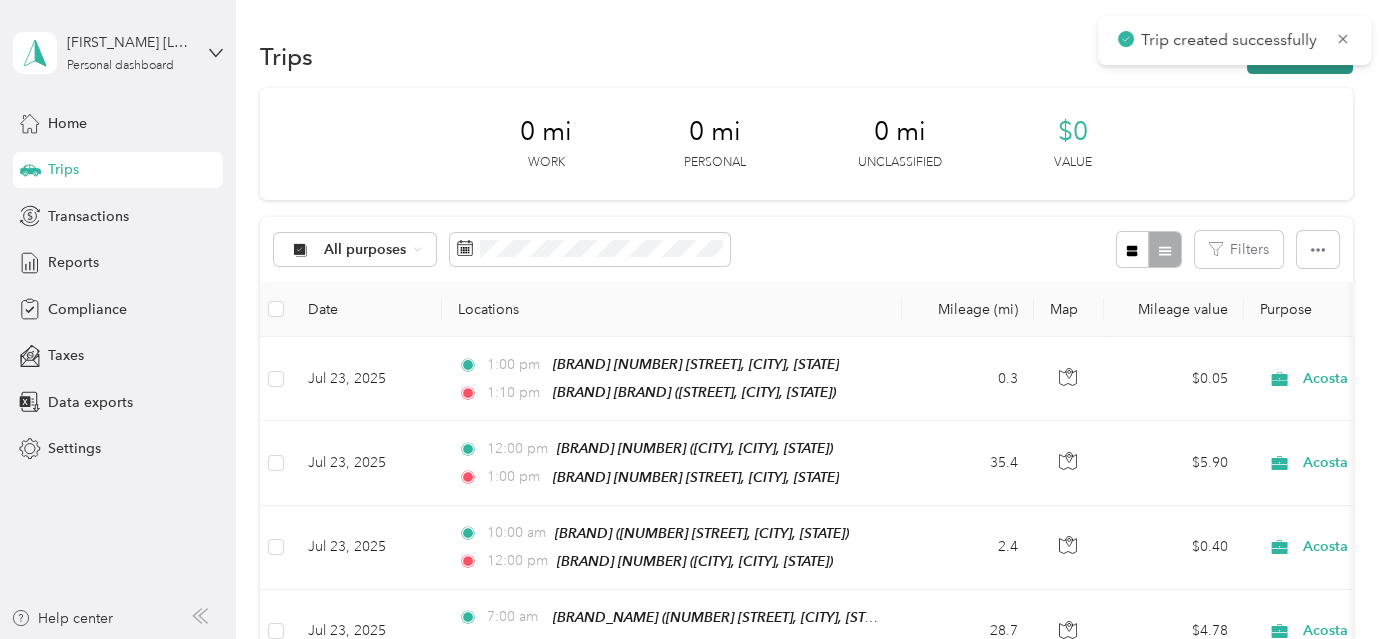 click on "New trip" at bounding box center [1300, 56] 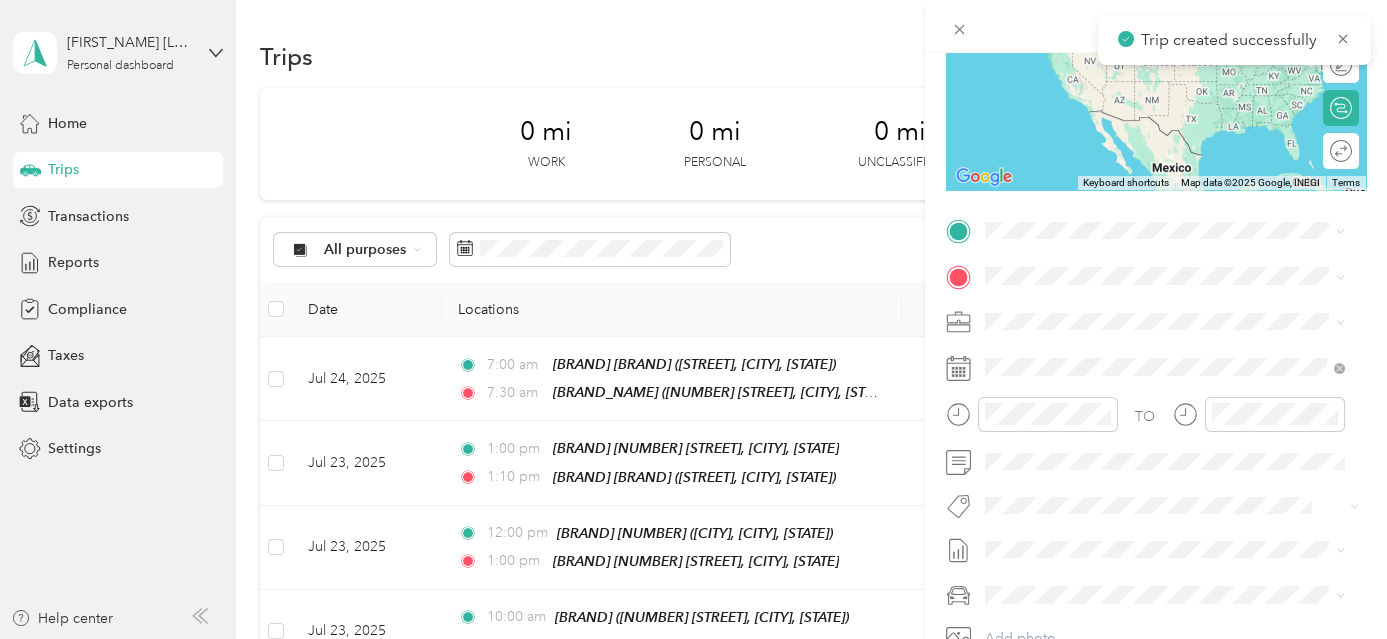 scroll, scrollTop: 268, scrollLeft: 0, axis: vertical 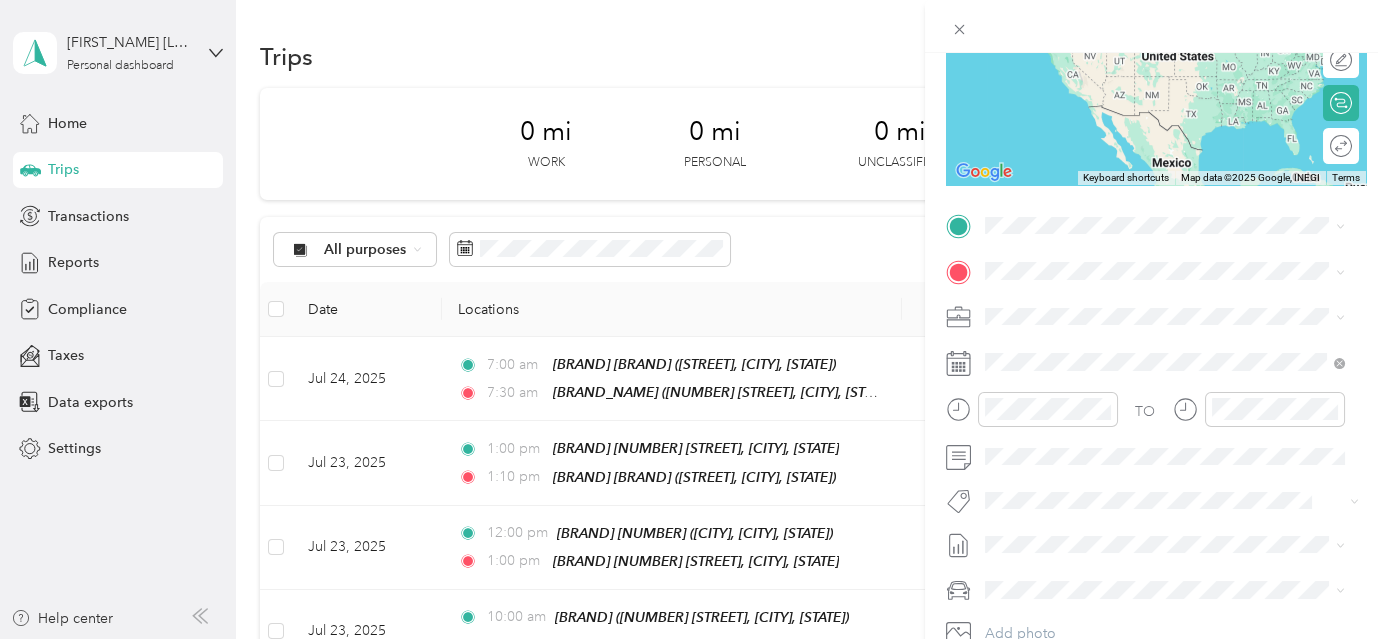 click on "[NUMBER] [STREET], [POSTAL_CODE], [CITY], [STATE], [COUNTRY]" at bounding box center [1168, 338] 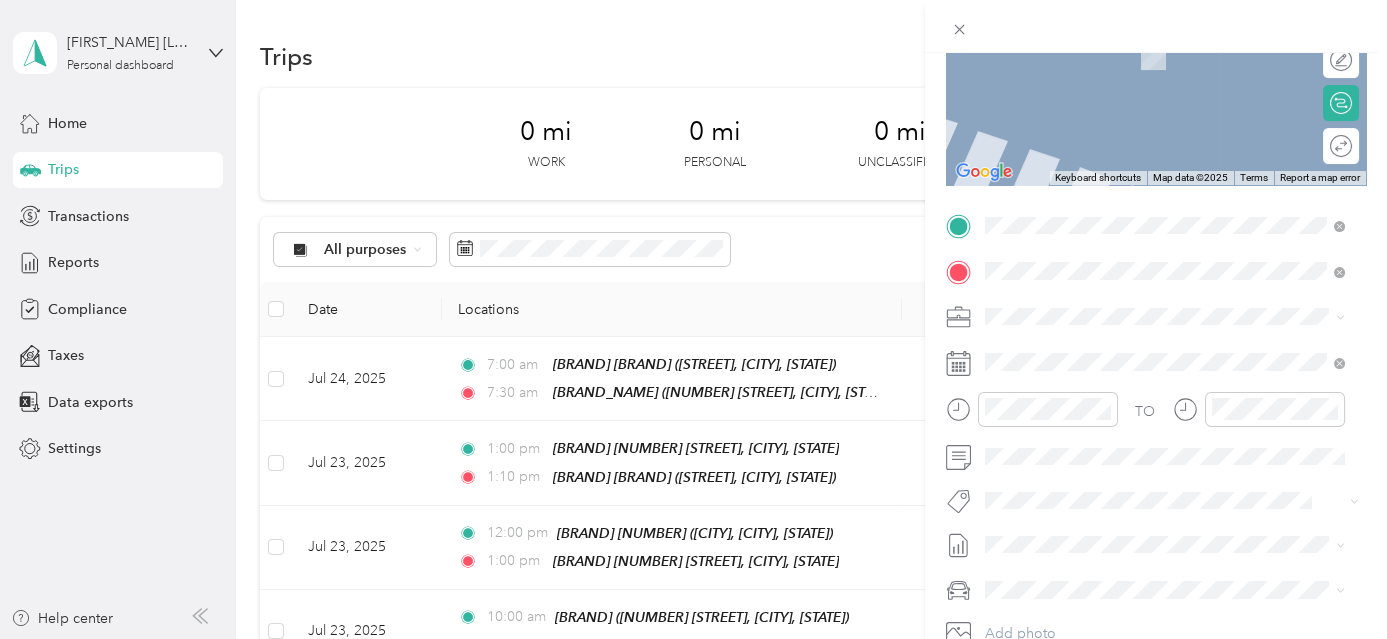 click on "[NUMBER] [STREET], [POSTAL_CODE], [CITY], [STATE], [COUNTRY]" at bounding box center (1168, 383) 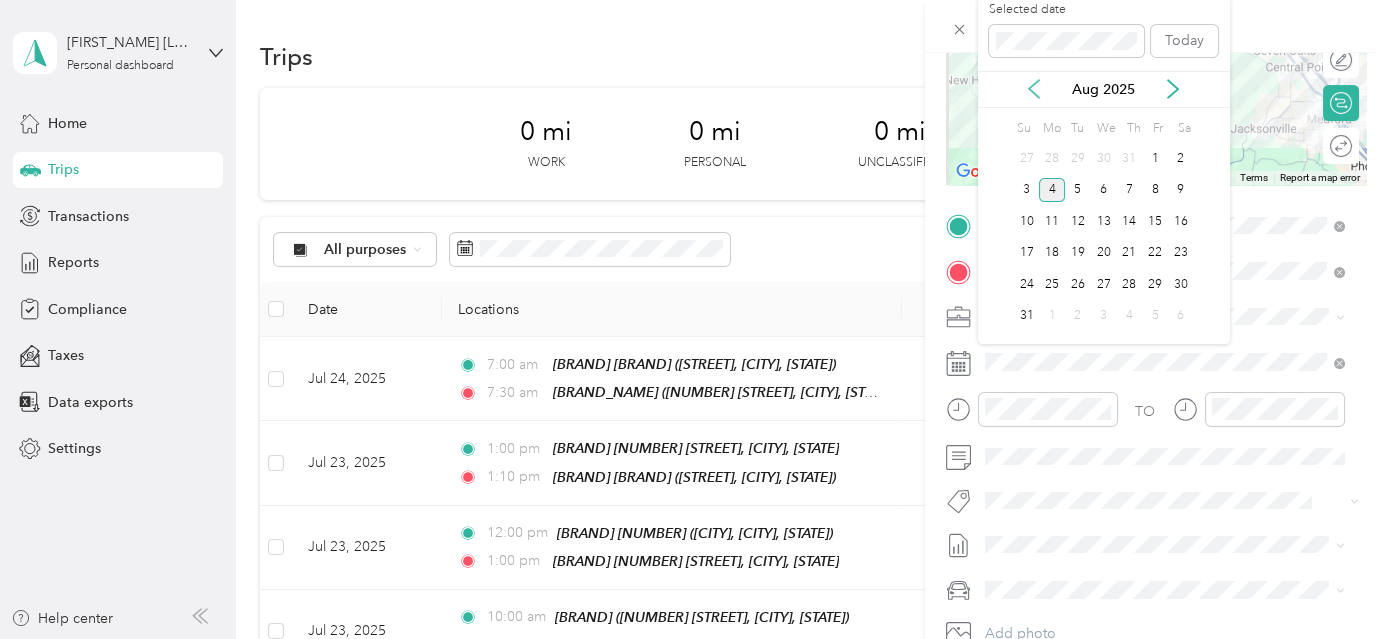 click 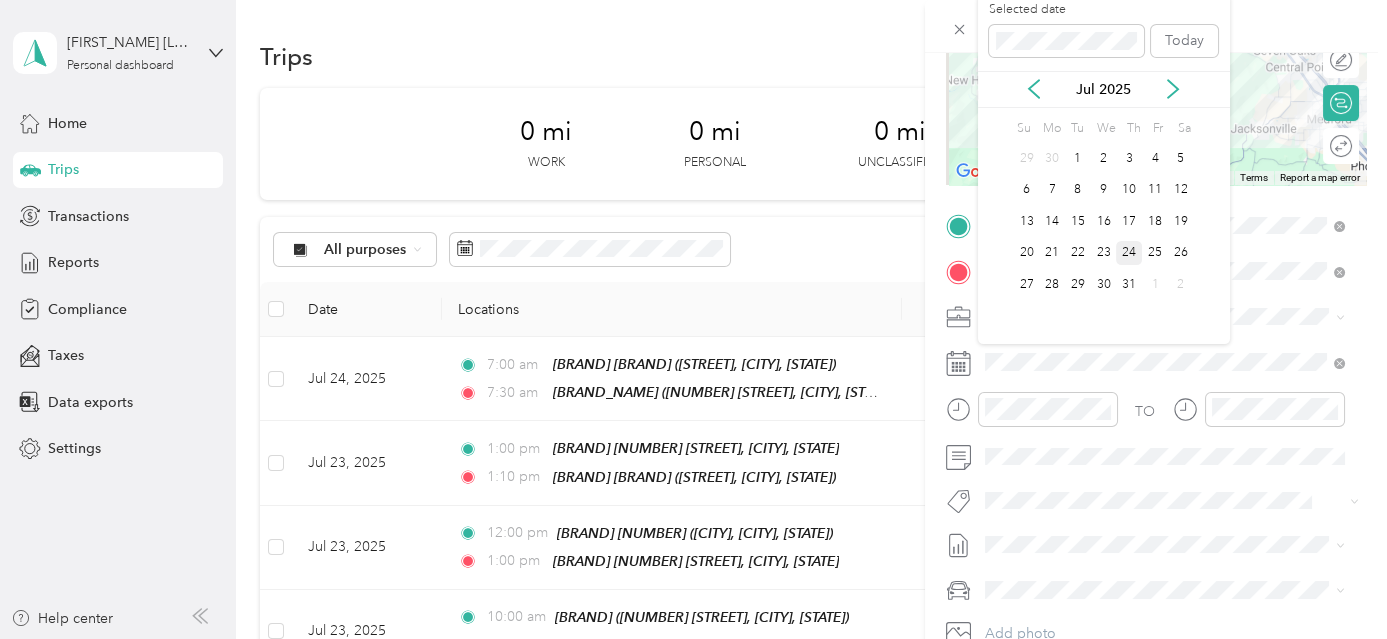 click on "24" at bounding box center [1129, 253] 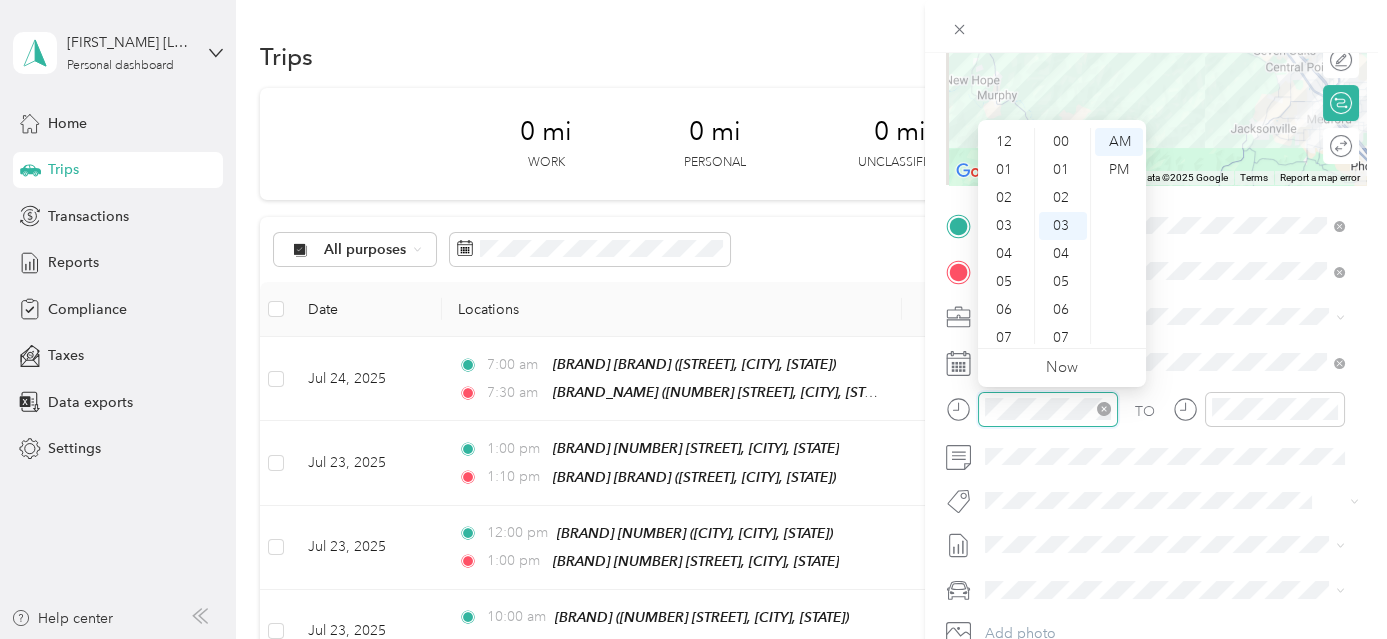 scroll, scrollTop: 84, scrollLeft: 0, axis: vertical 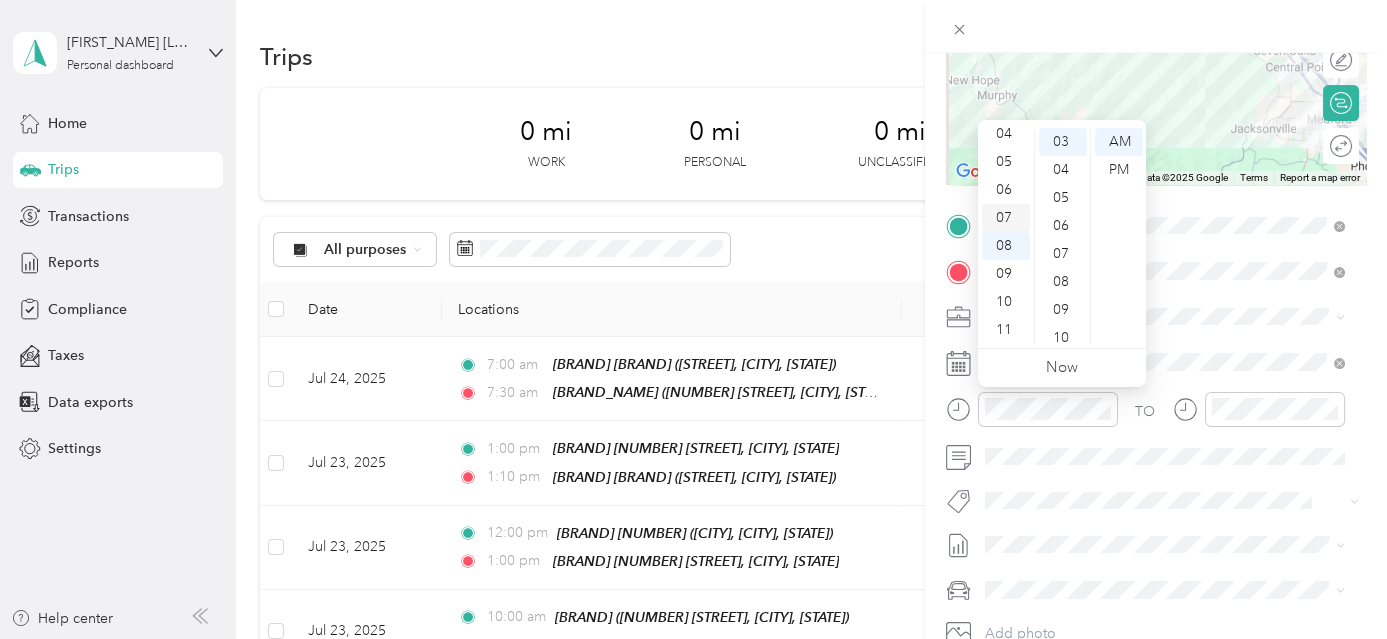 click on "07" at bounding box center [1006, 218] 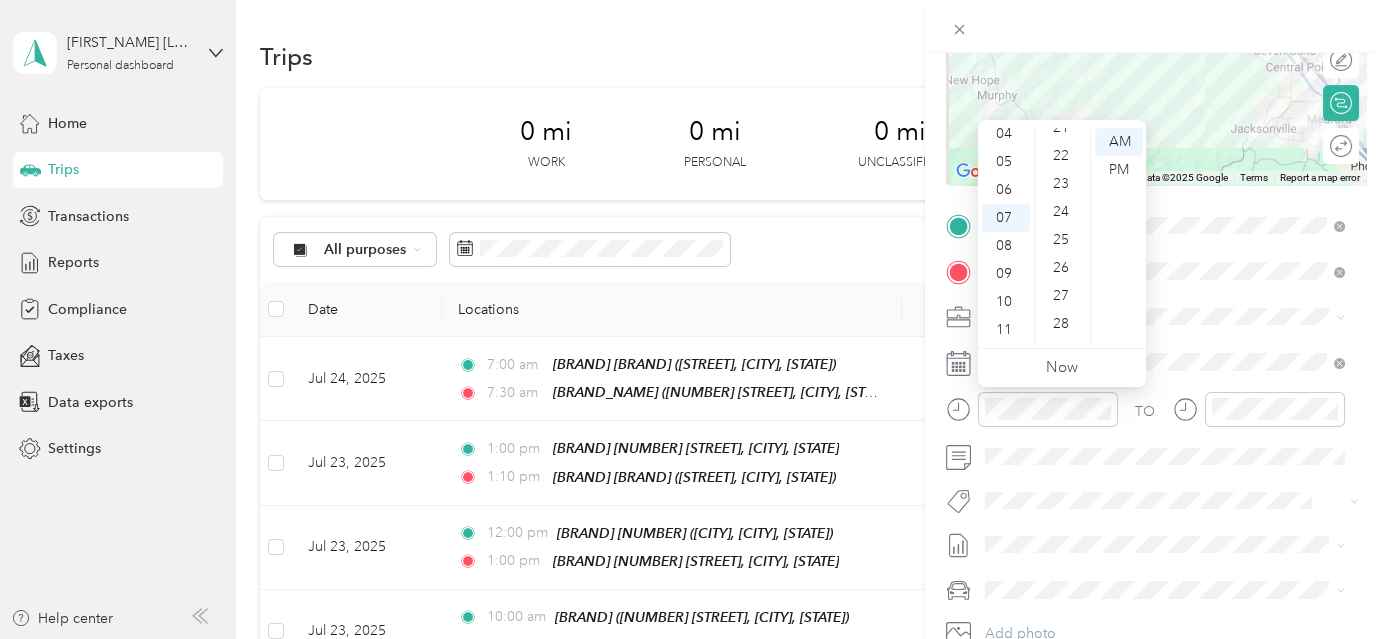 scroll, scrollTop: 629, scrollLeft: 0, axis: vertical 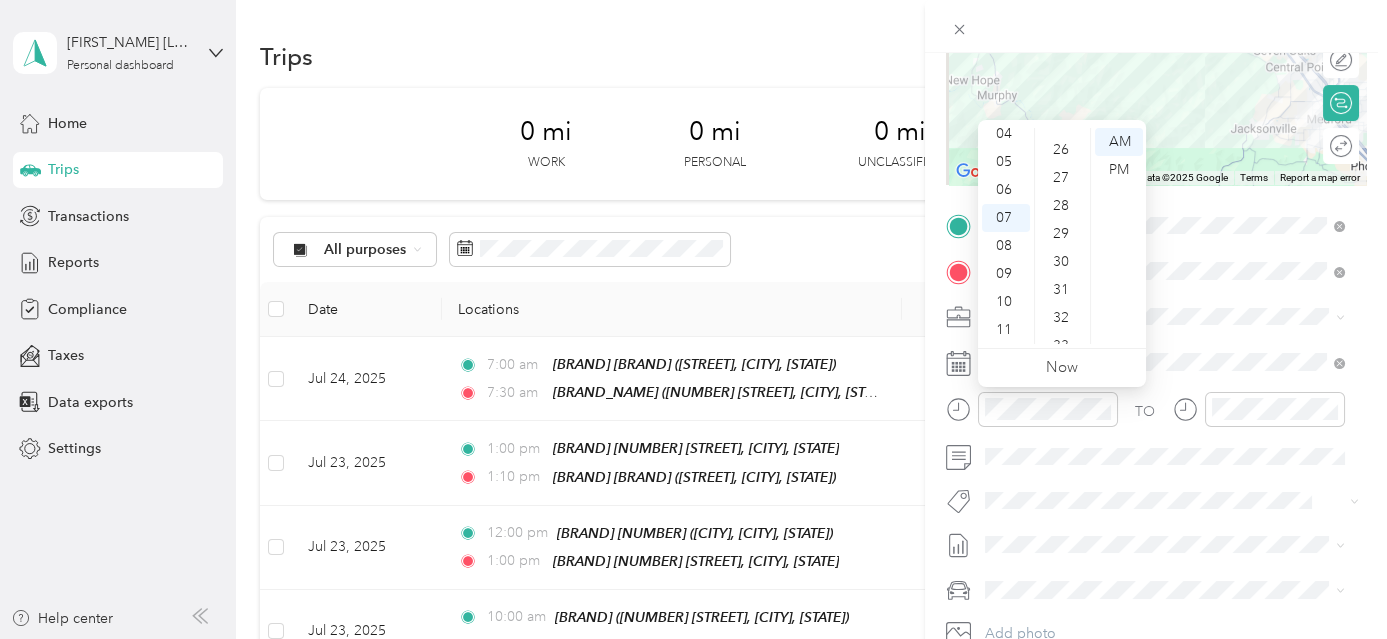 drag, startPoint x: 1066, startPoint y: 265, endPoint x: 1098, endPoint y: 247, distance: 36.71512 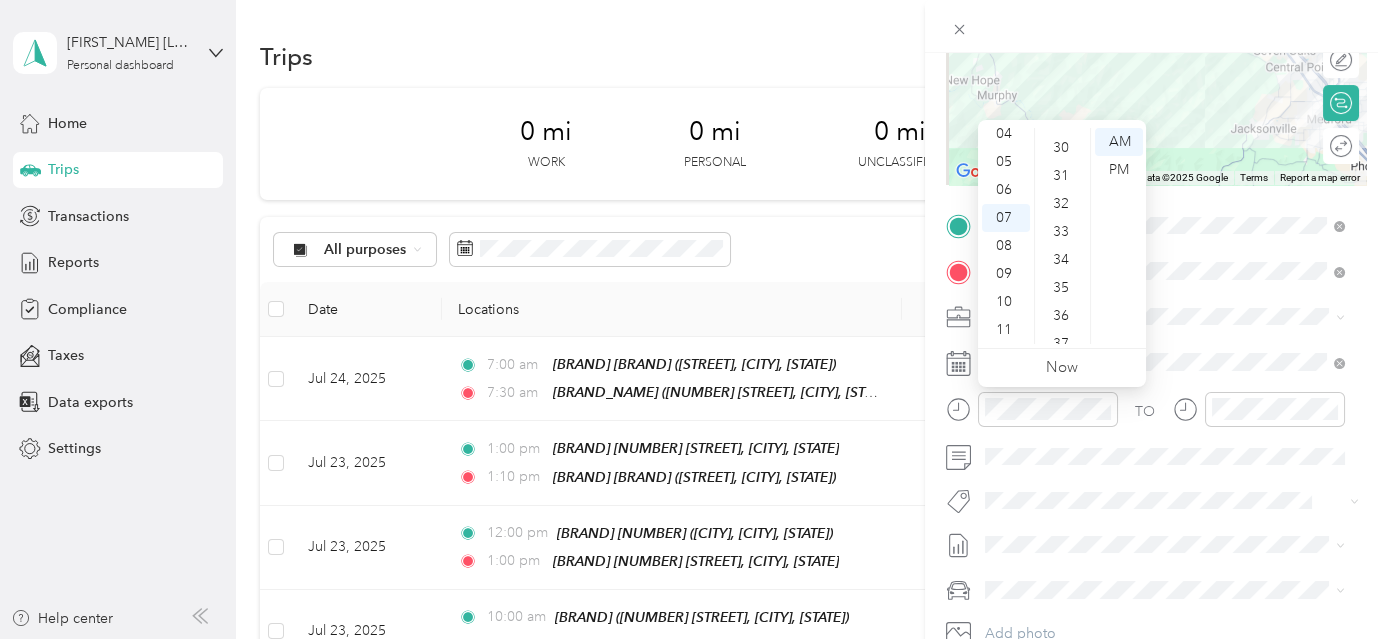 scroll, scrollTop: 840, scrollLeft: 0, axis: vertical 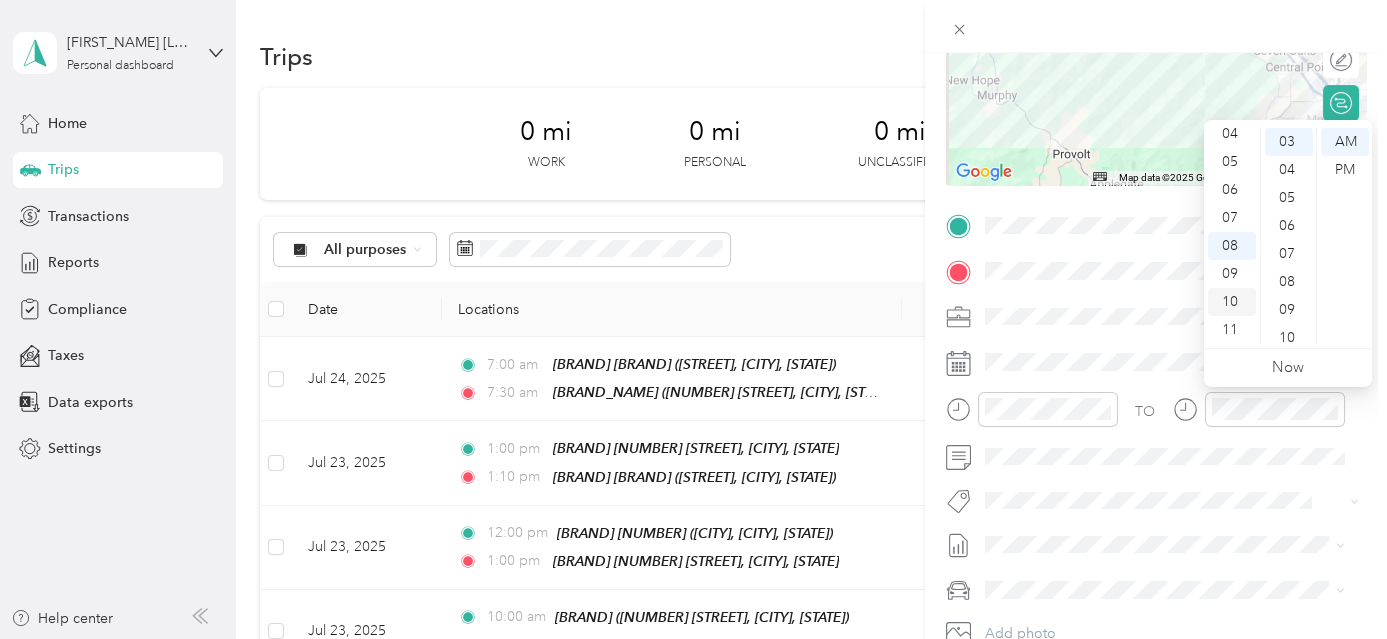 click on "10" at bounding box center (1232, 302) 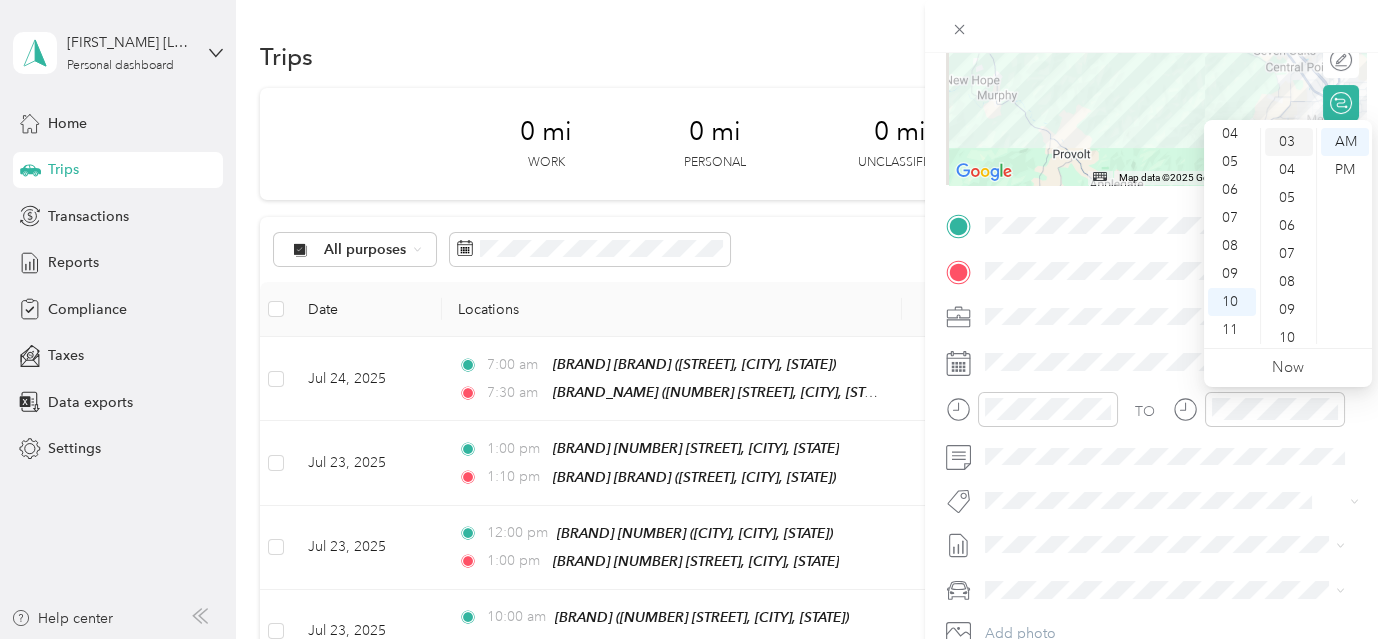 scroll, scrollTop: 0, scrollLeft: 0, axis: both 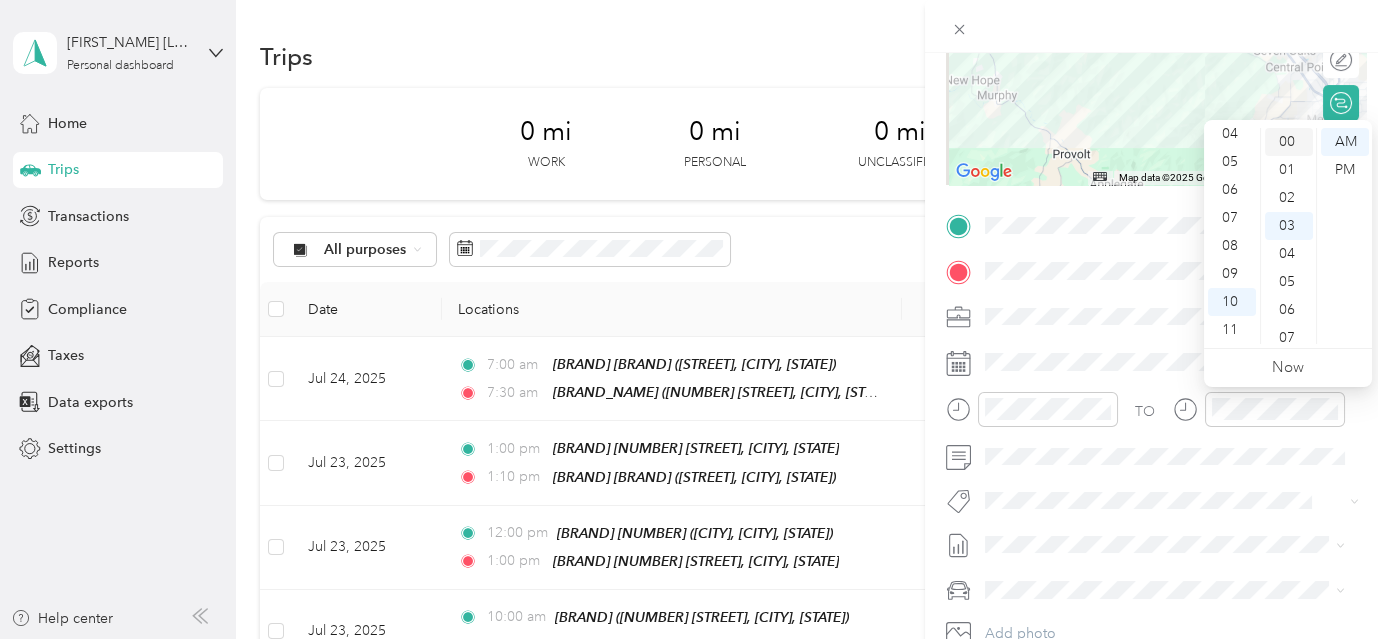 click on "00" at bounding box center (1289, 142) 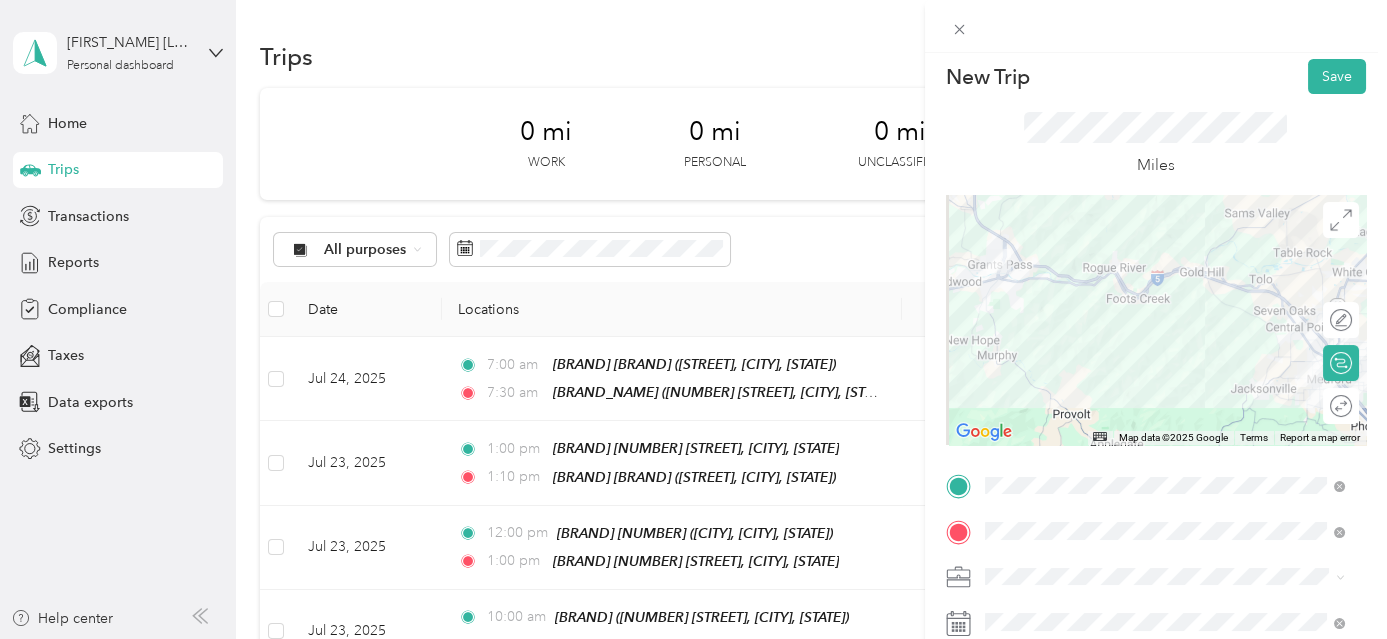 scroll, scrollTop: 0, scrollLeft: 0, axis: both 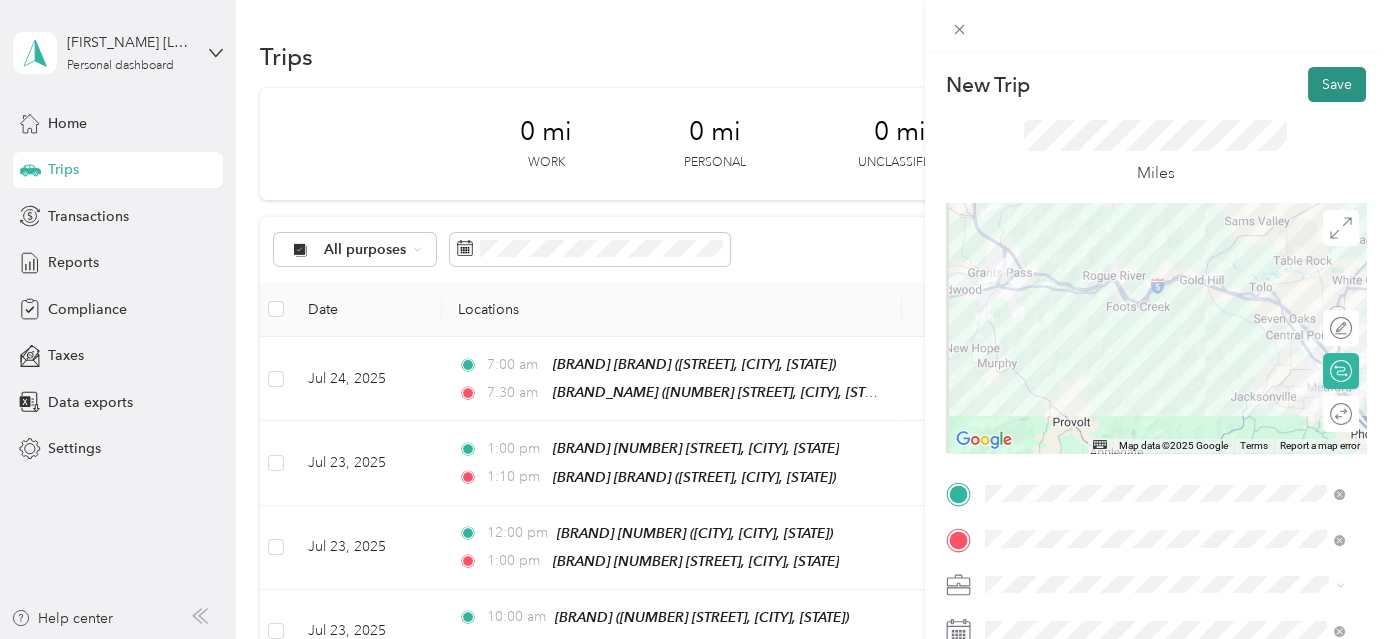 click on "Save" at bounding box center (1337, 84) 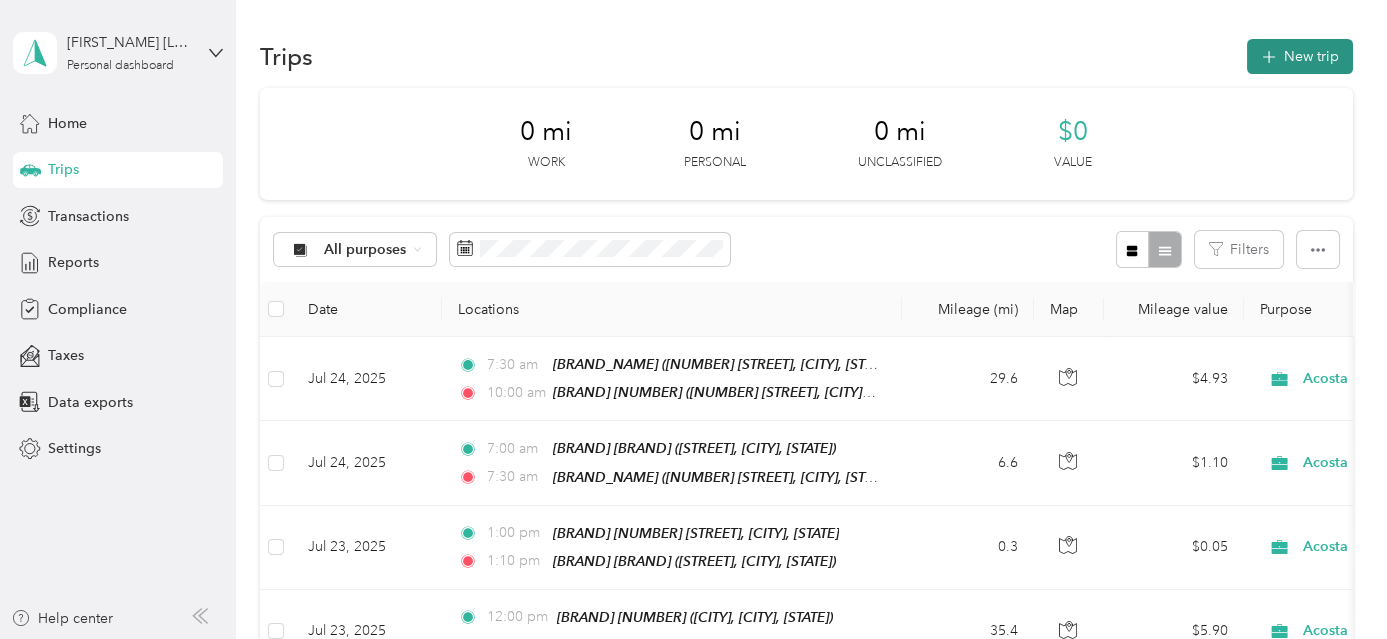 click on "New trip" at bounding box center (1300, 56) 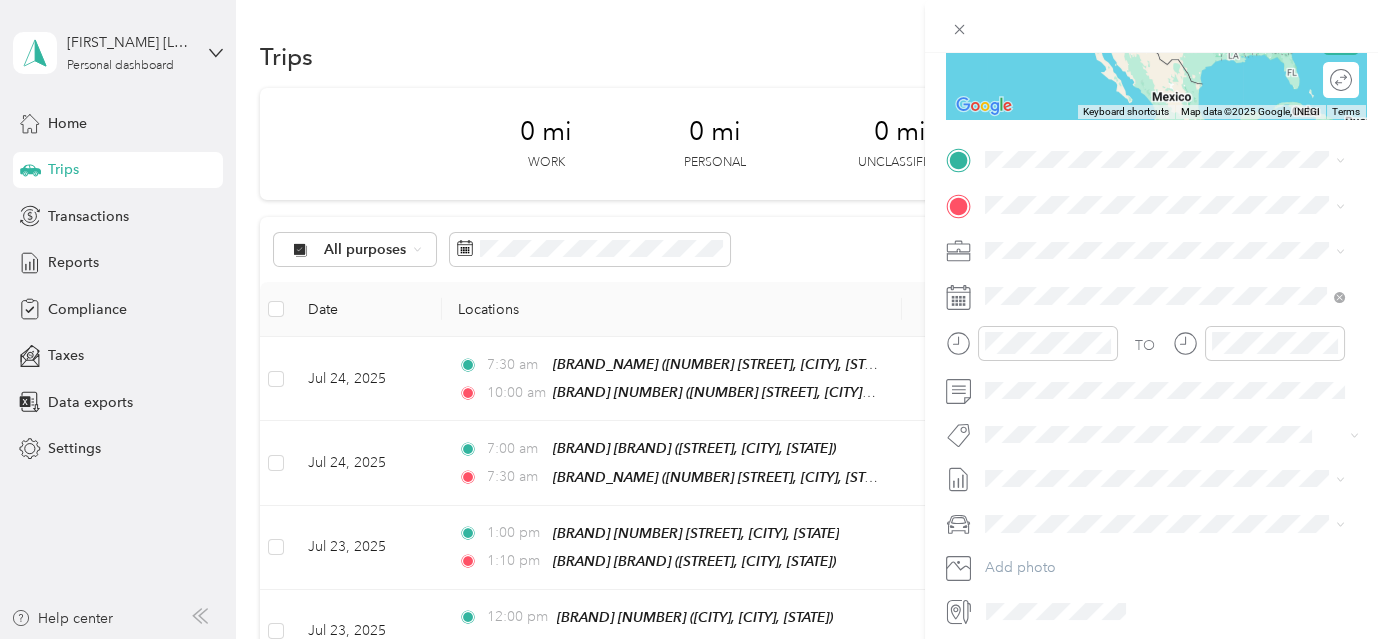 scroll, scrollTop: 349, scrollLeft: 0, axis: vertical 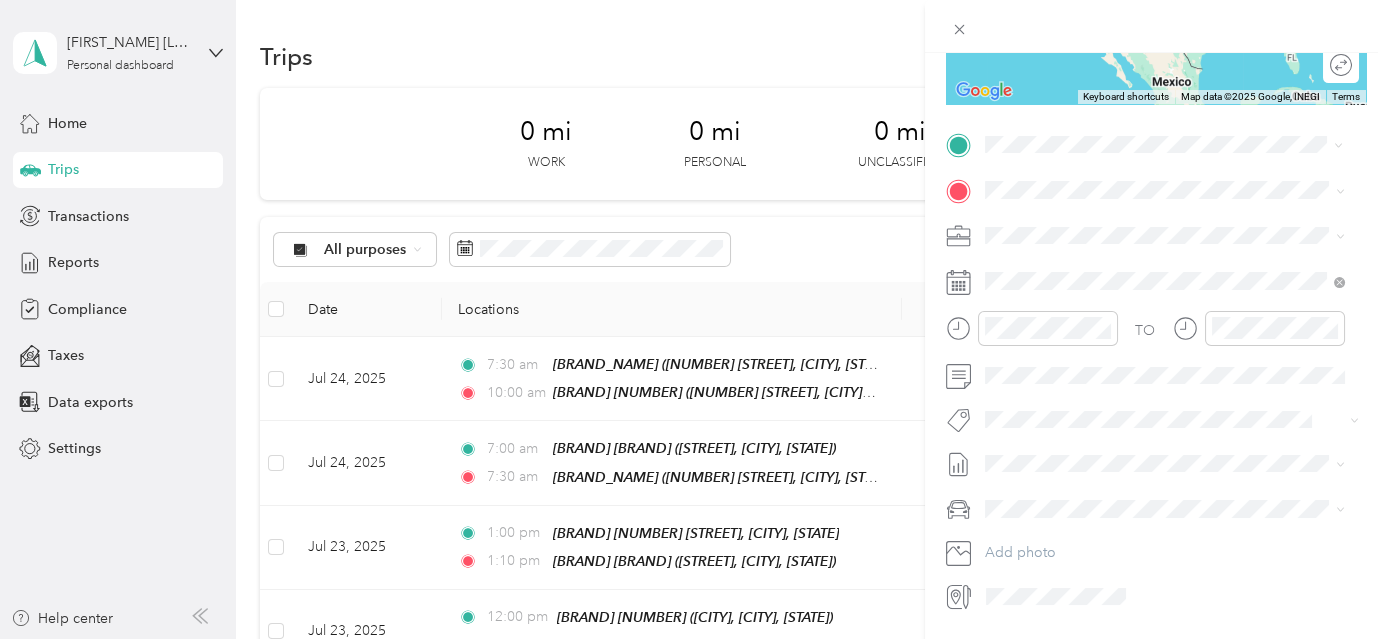 click on "[BRAND] [NUMBER] [NUMBER] [STREET], [POSTAL_CODE], [CITY], [STATE], [COUNTRY]" at bounding box center [1180, 245] 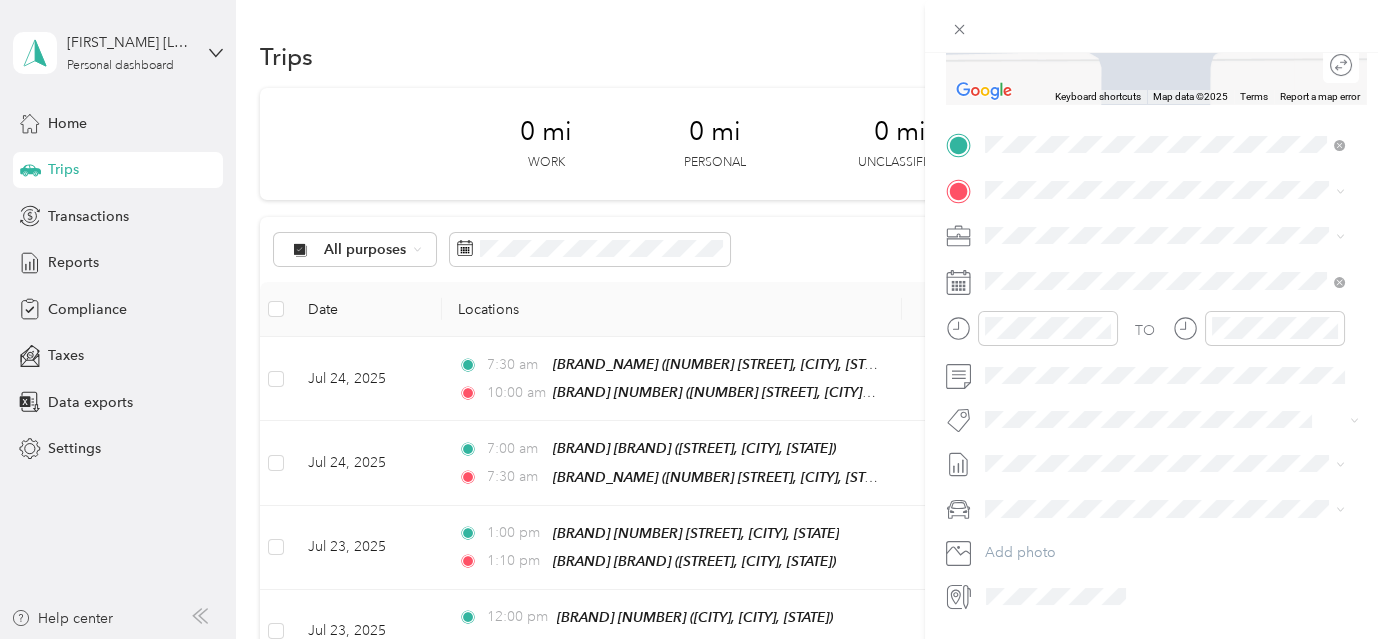 click on "[ORGANIZATION] [ORGANIZATION]" at bounding box center (1213, 357) 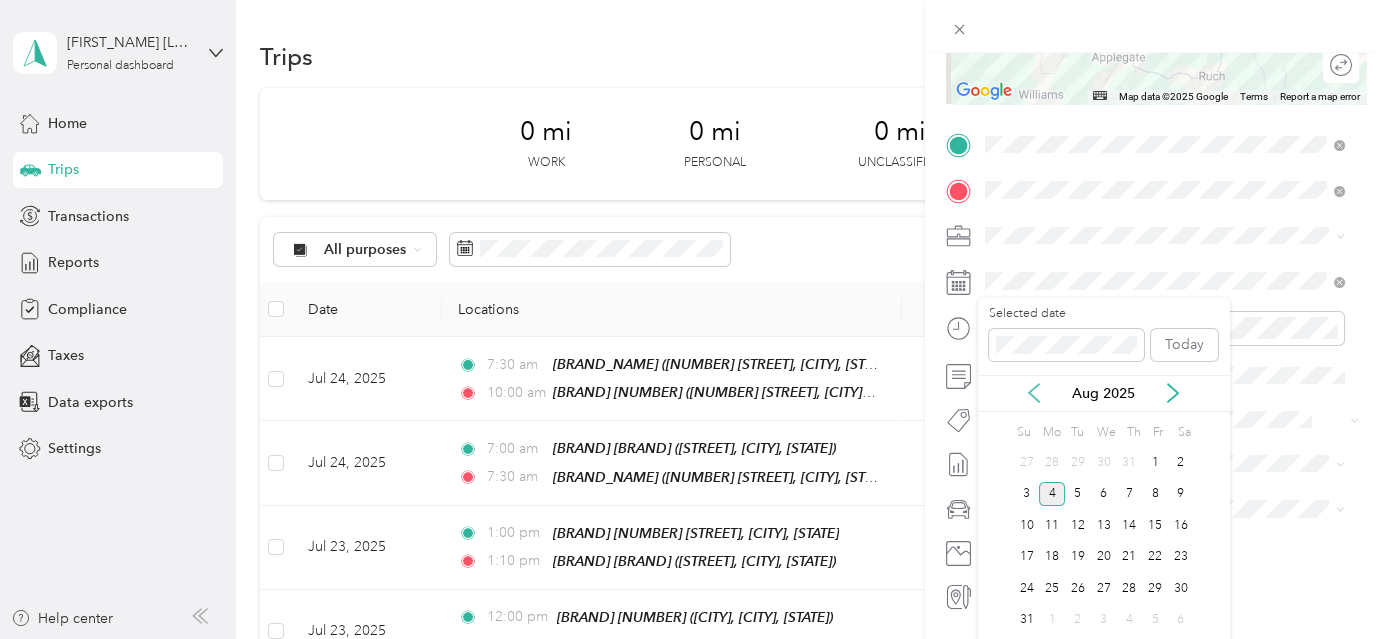 click 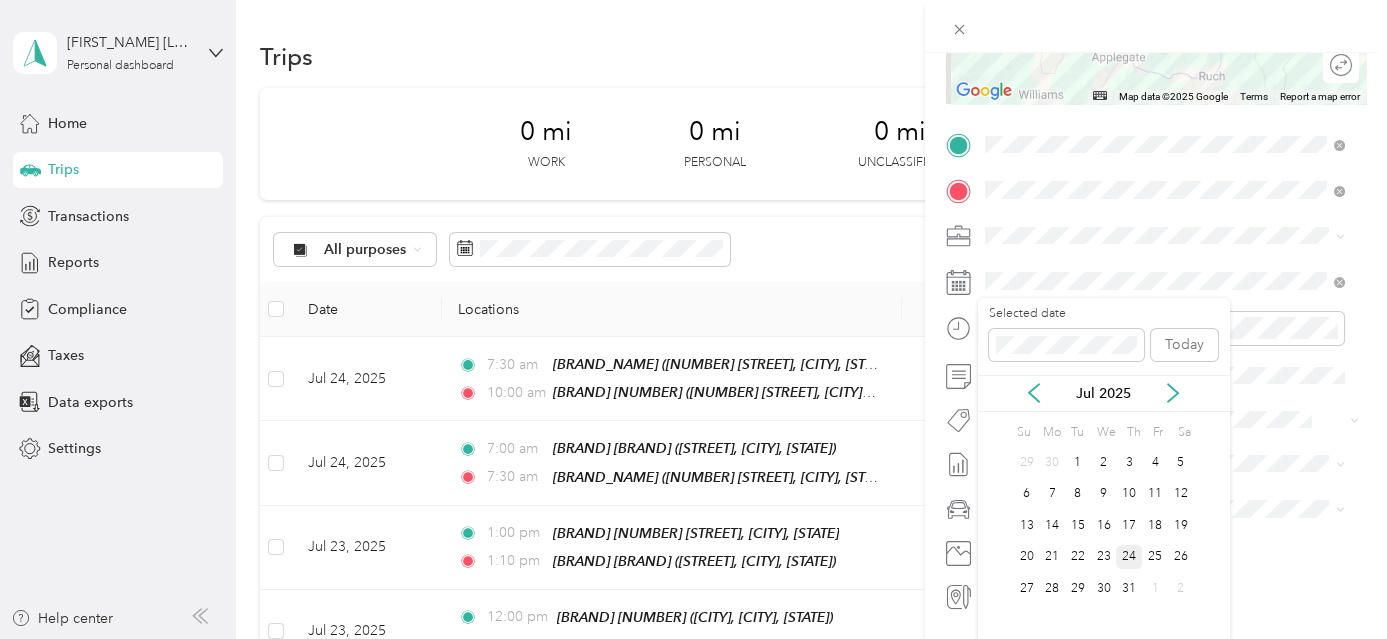 click on "24" at bounding box center (1129, 557) 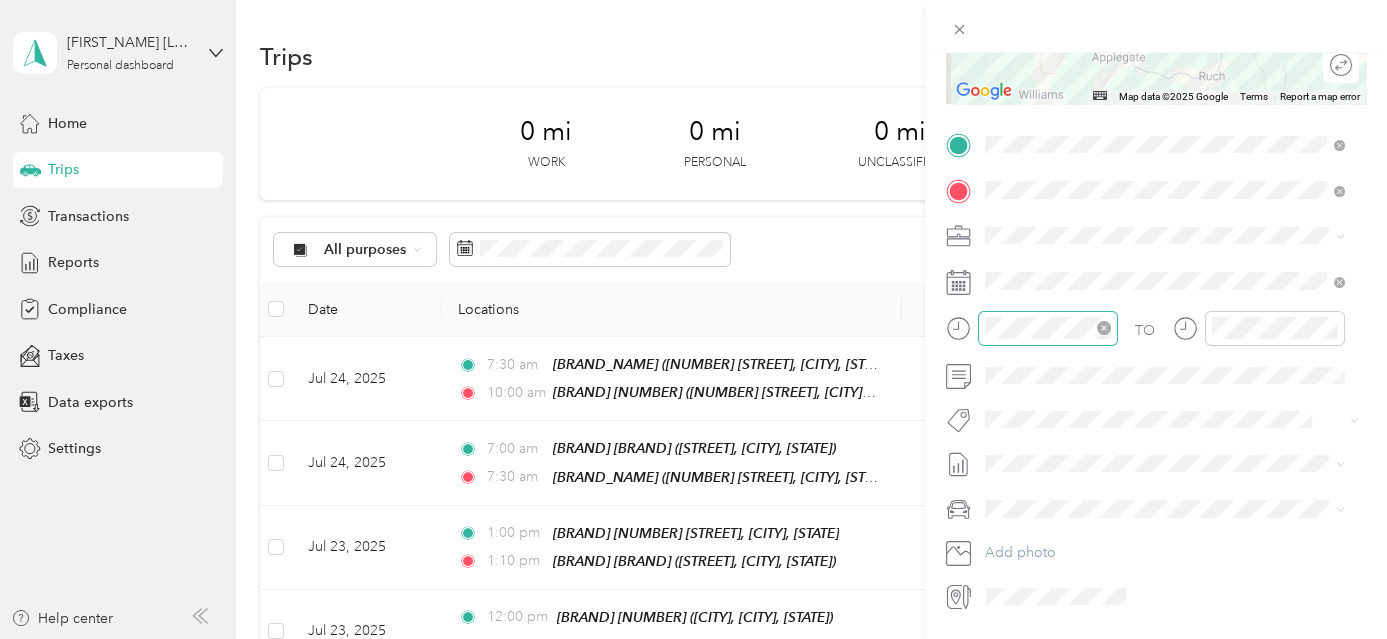 click at bounding box center [1048, 328] 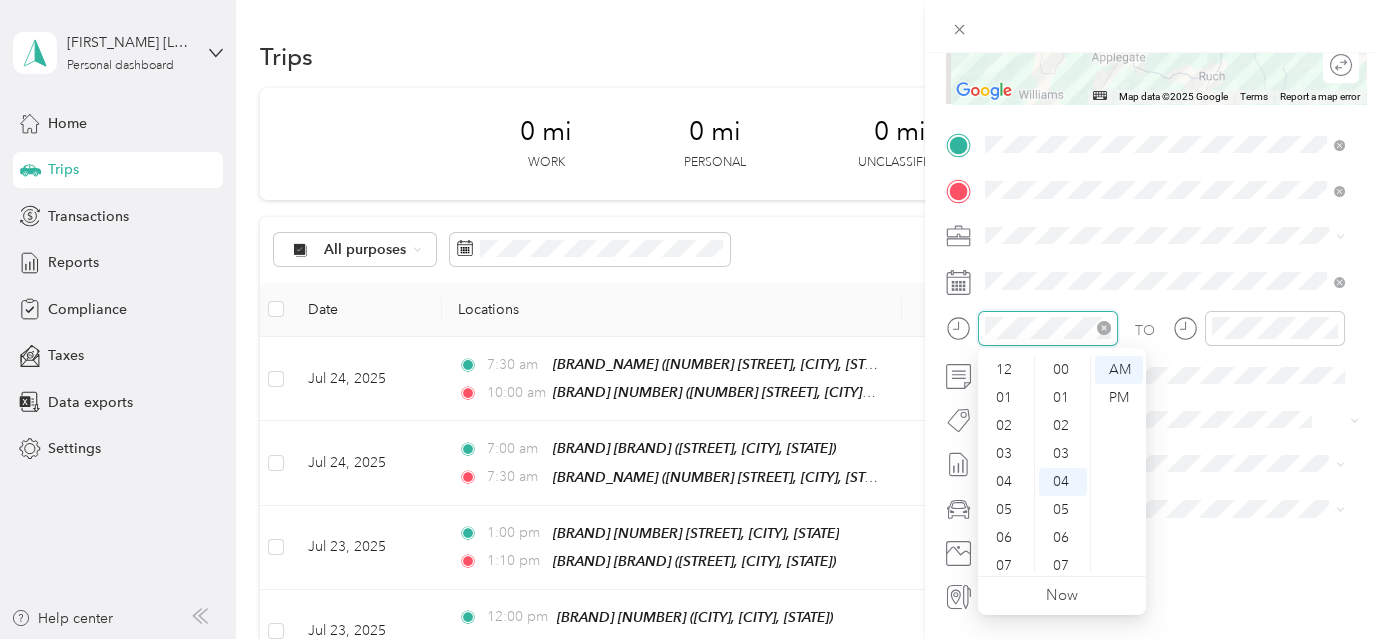 scroll, scrollTop: 112, scrollLeft: 0, axis: vertical 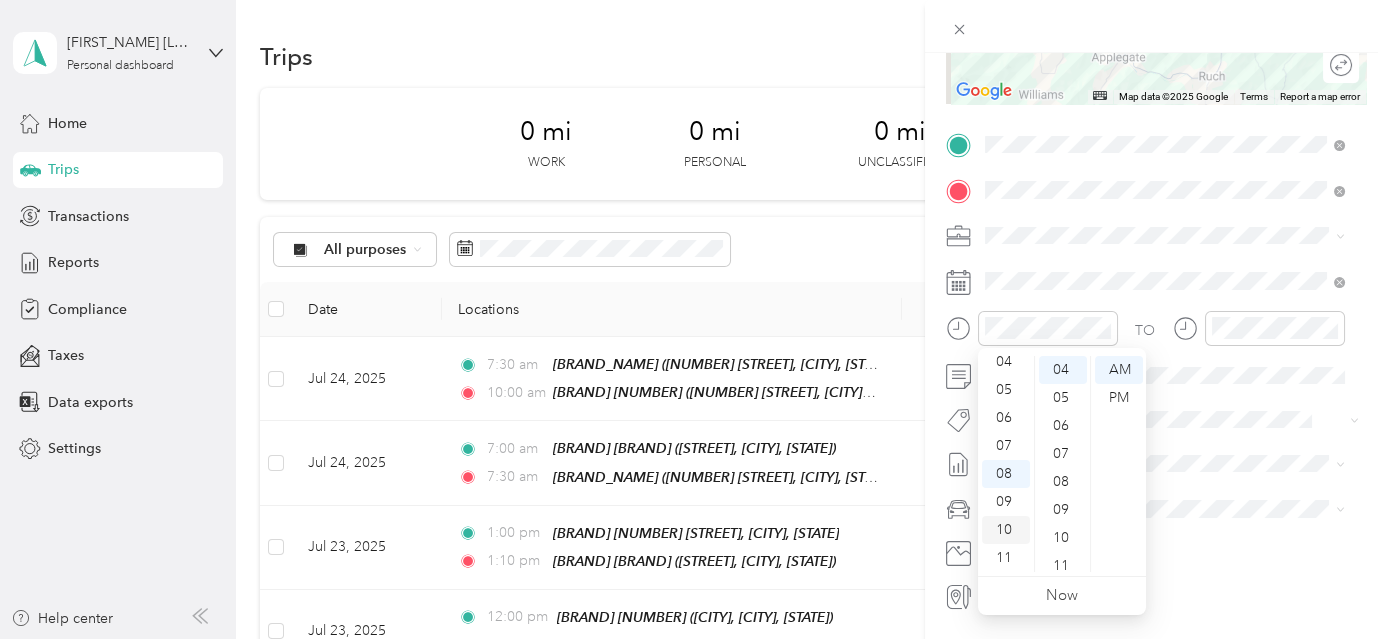 click on "10" at bounding box center (1006, 530) 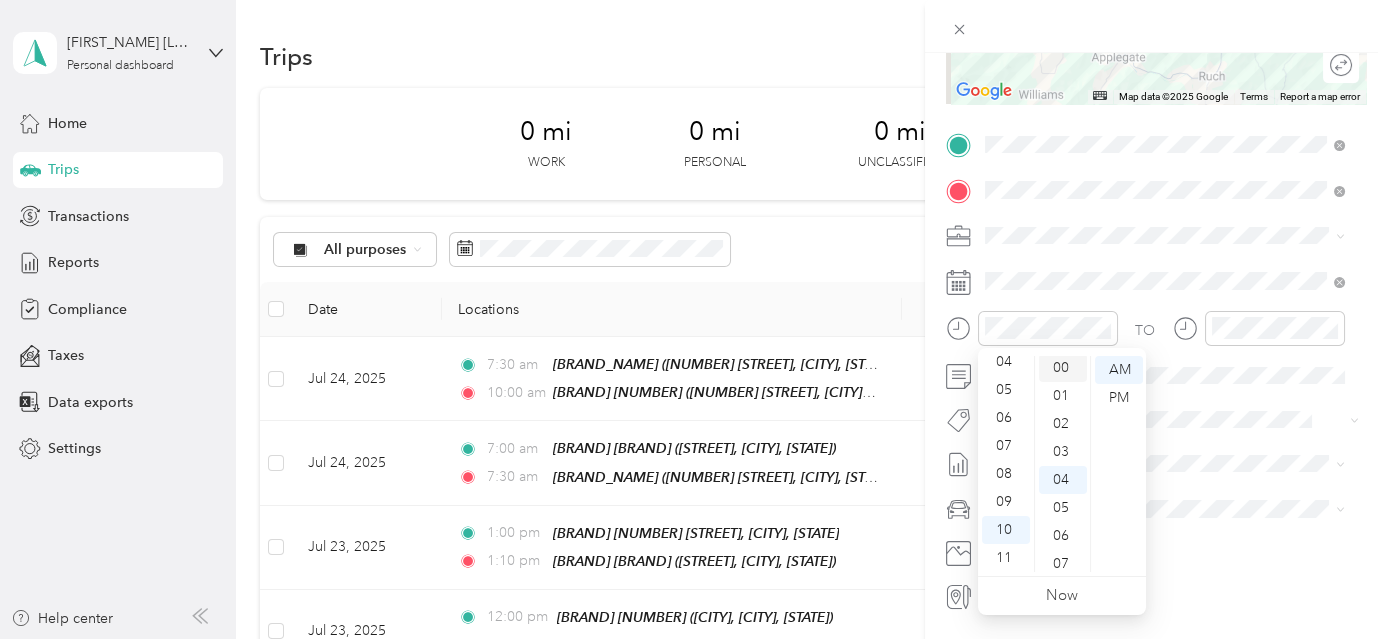scroll, scrollTop: 0, scrollLeft: 0, axis: both 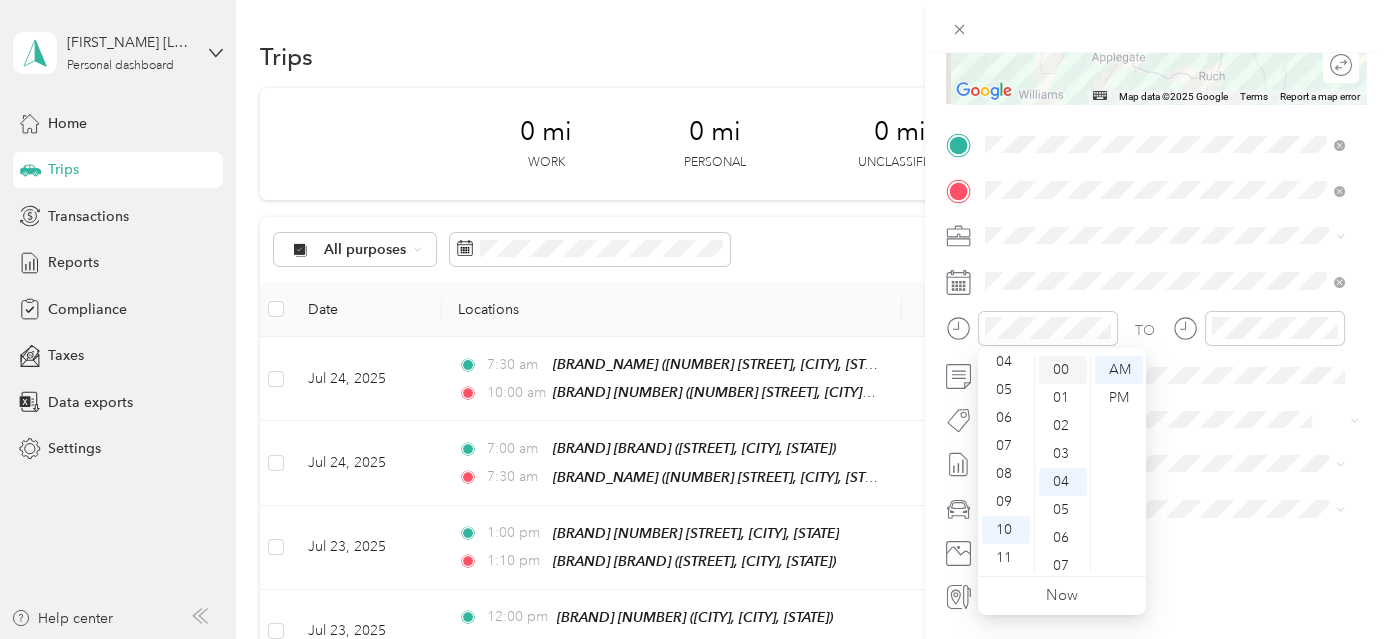 click on "00" at bounding box center (1063, 370) 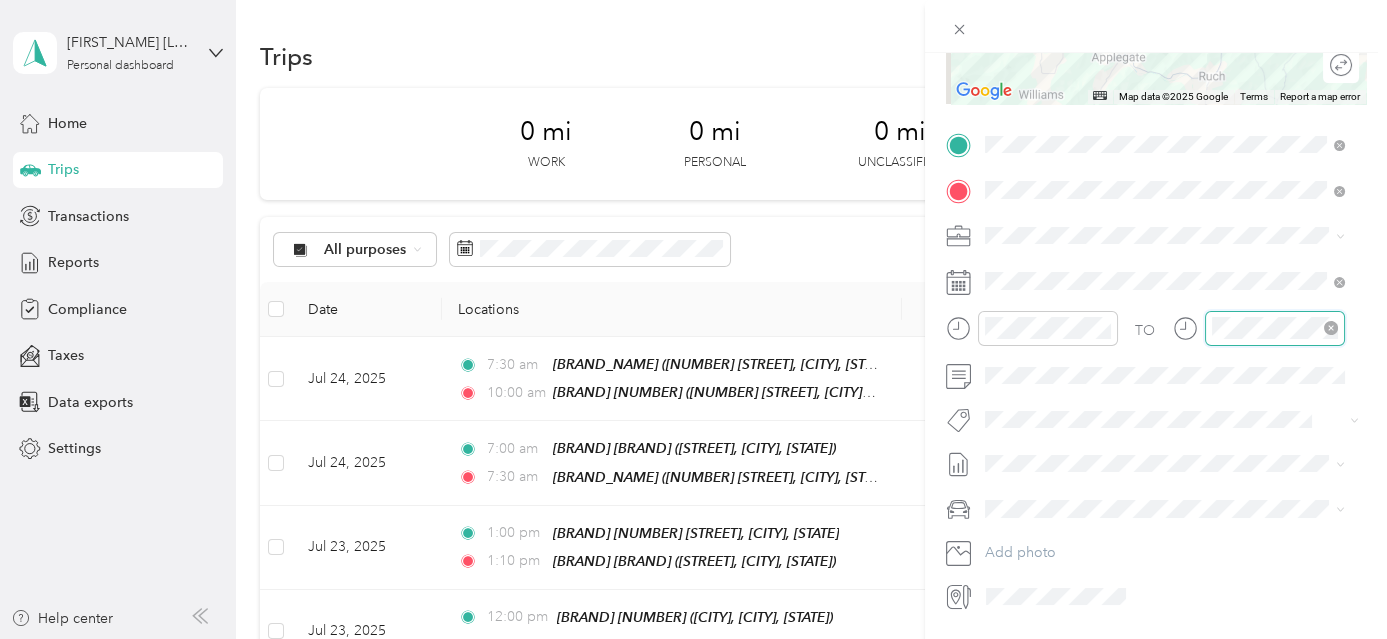 scroll, scrollTop: 120, scrollLeft: 0, axis: vertical 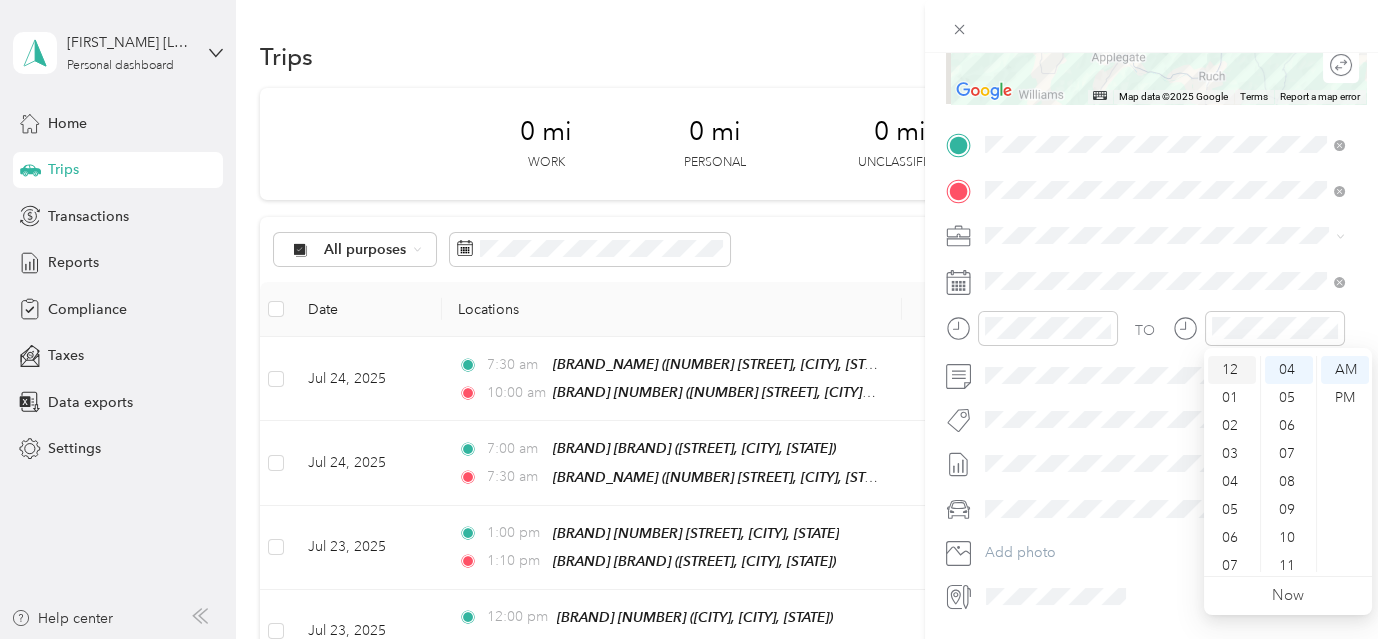 click on "12" at bounding box center [1232, 370] 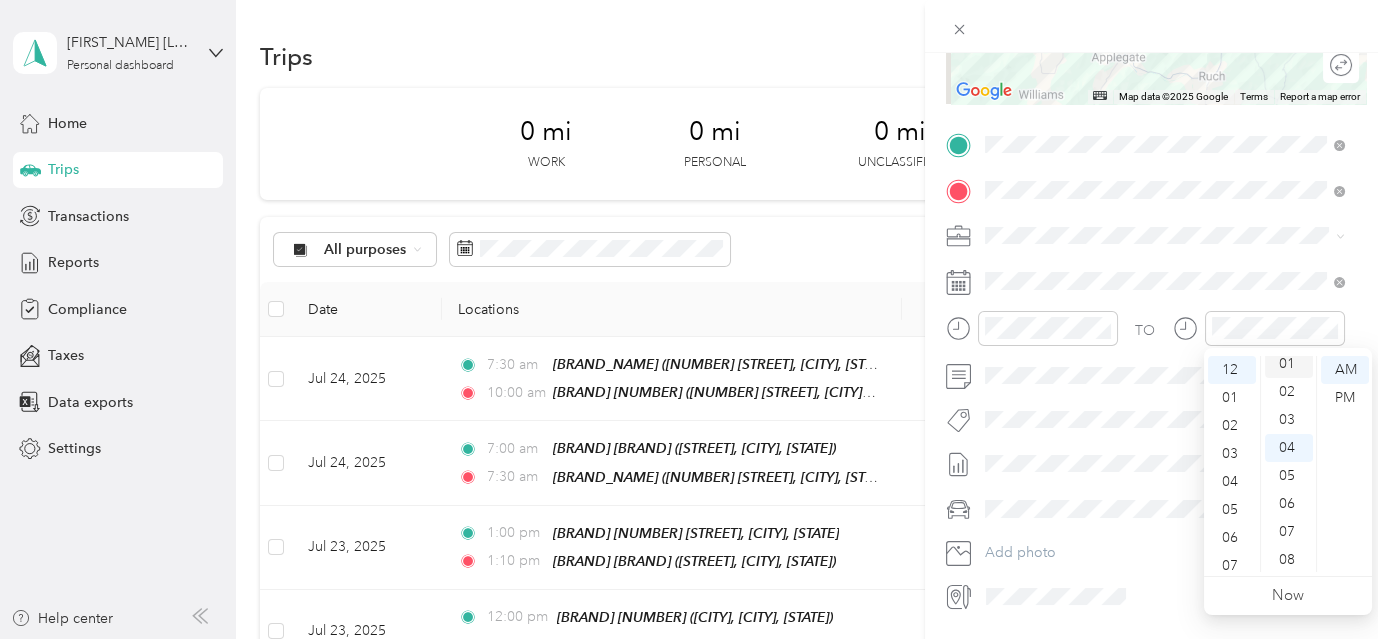 scroll, scrollTop: 0, scrollLeft: 0, axis: both 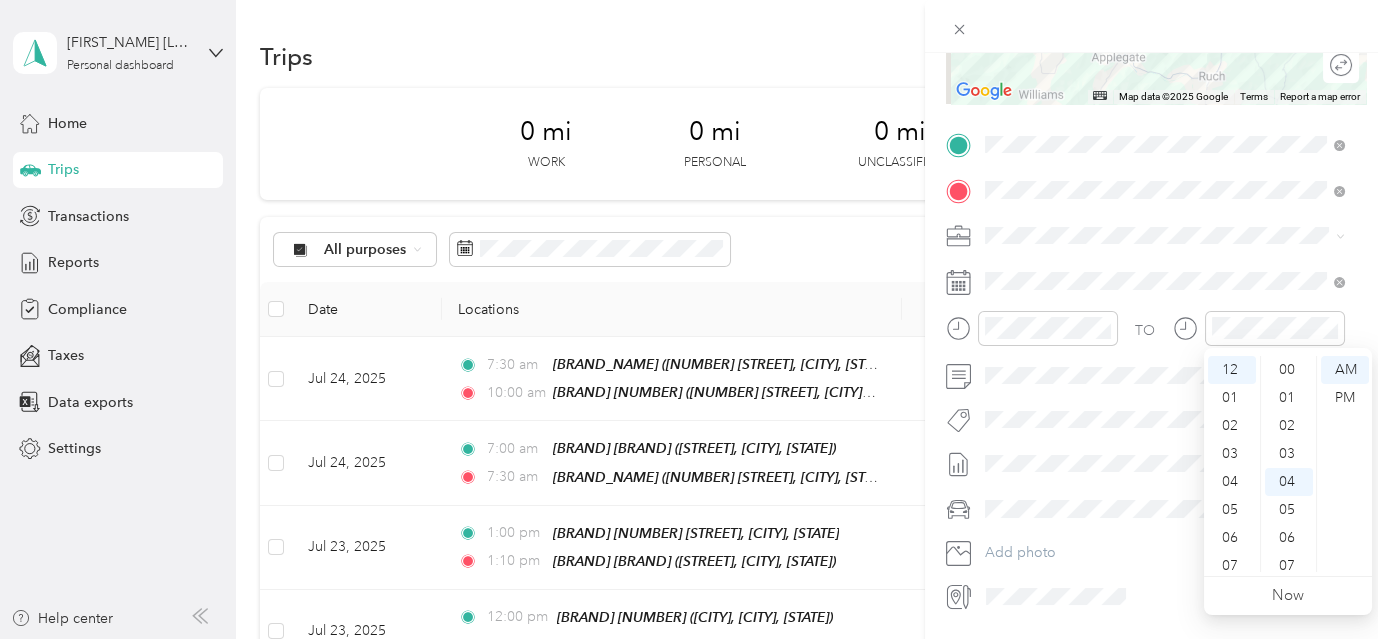 drag, startPoint x: 1290, startPoint y: 370, endPoint x: 1319, endPoint y: 383, distance: 31.780497 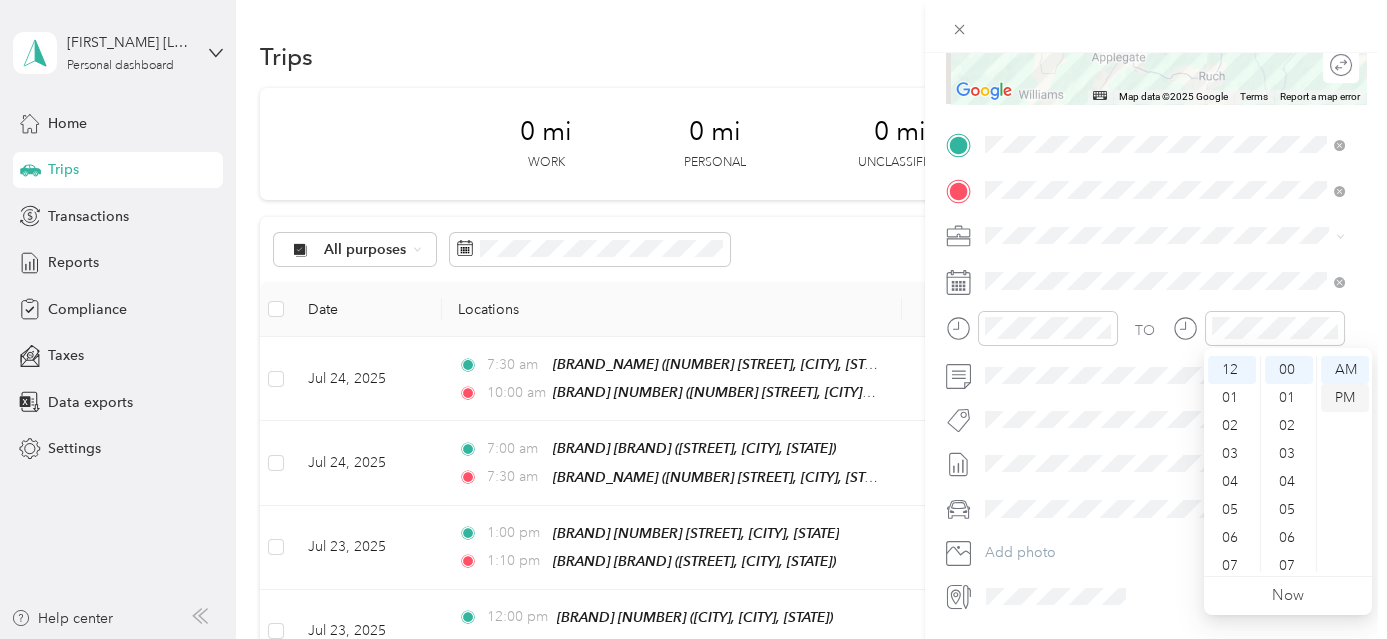 click on "PM" at bounding box center (1345, 398) 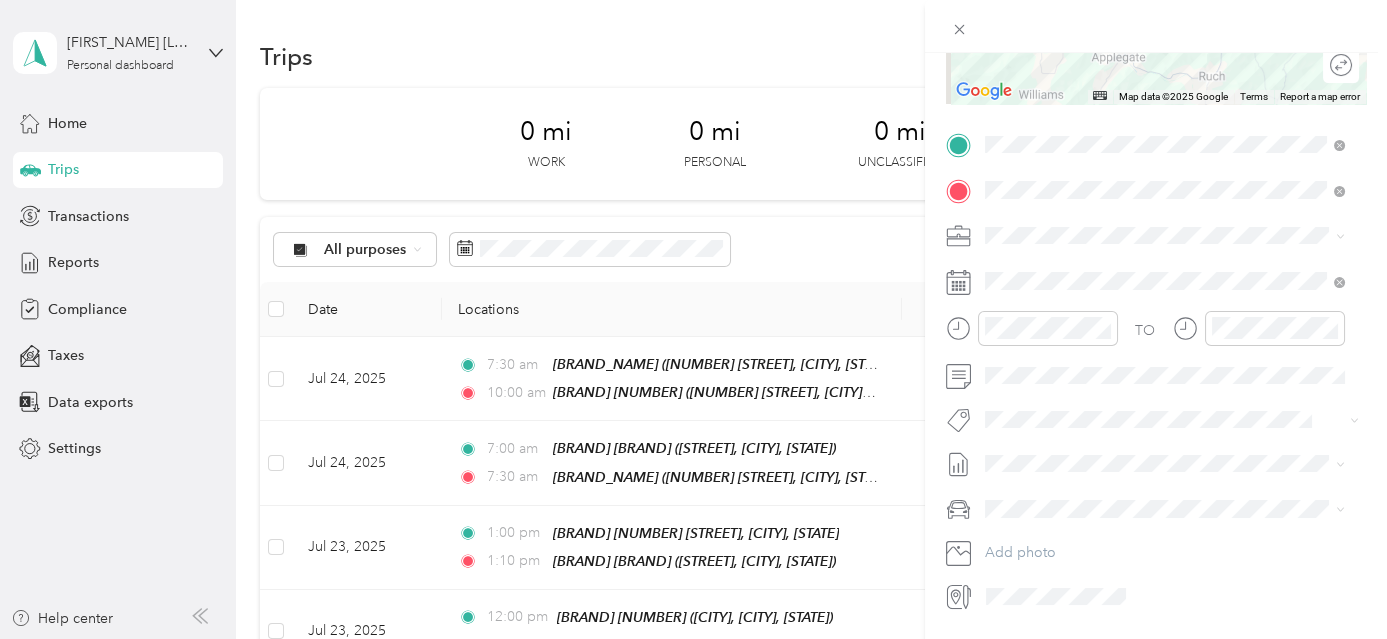scroll, scrollTop: 0, scrollLeft: 0, axis: both 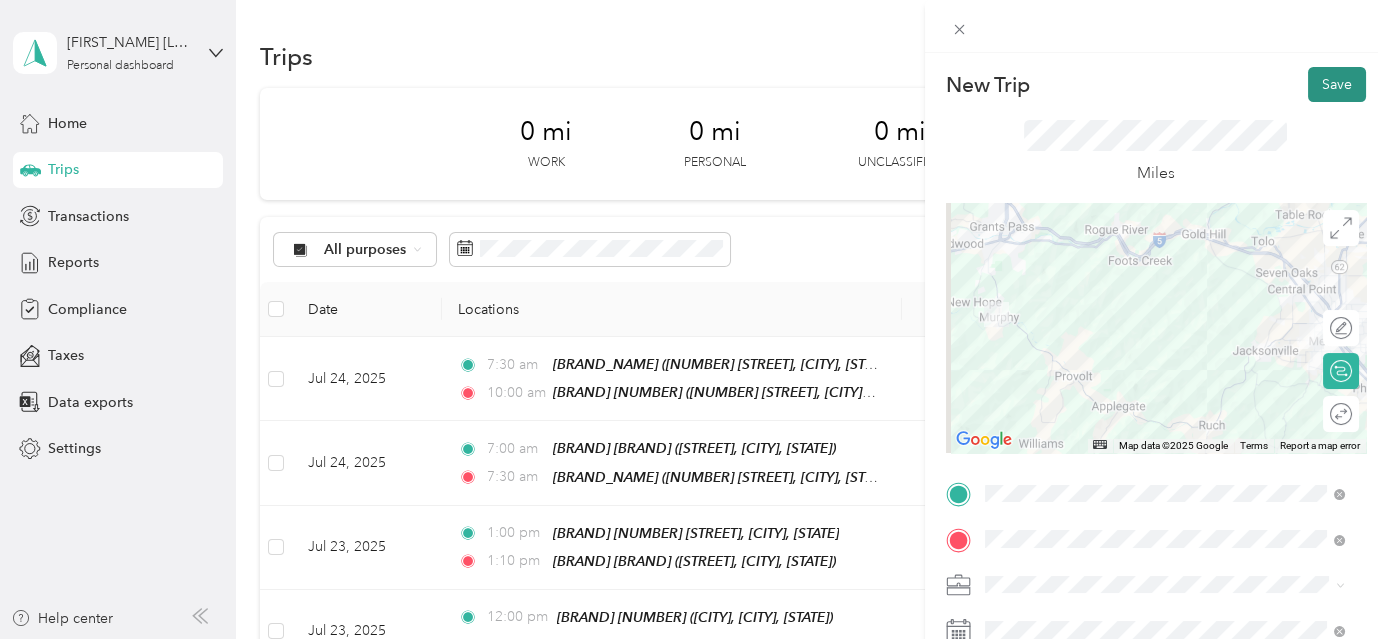 click on "Save" at bounding box center (1337, 84) 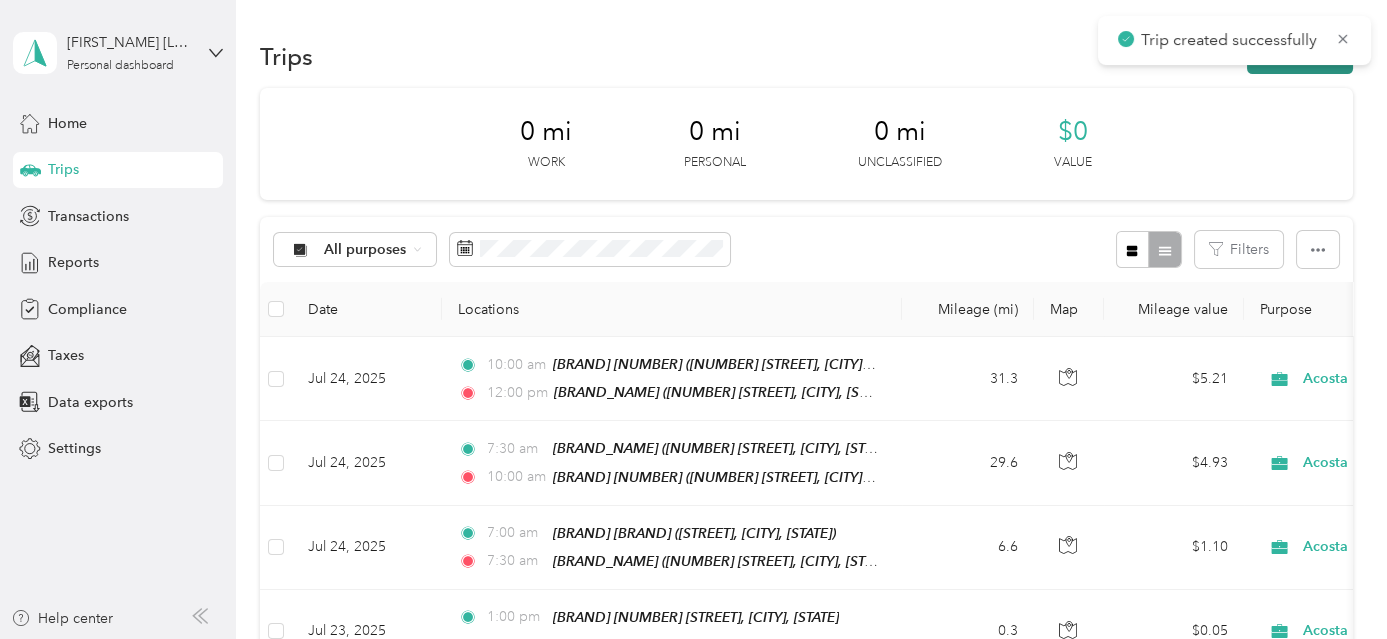 click on "New trip" at bounding box center (1300, 56) 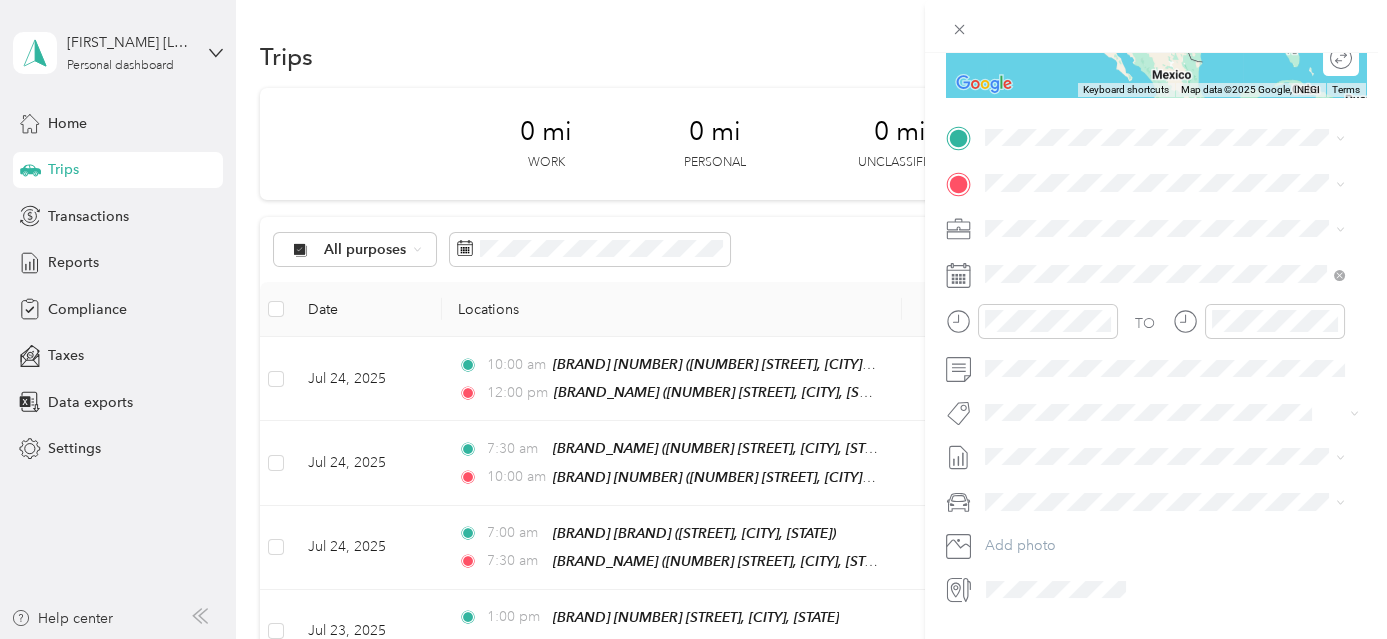 scroll, scrollTop: 375, scrollLeft: 0, axis: vertical 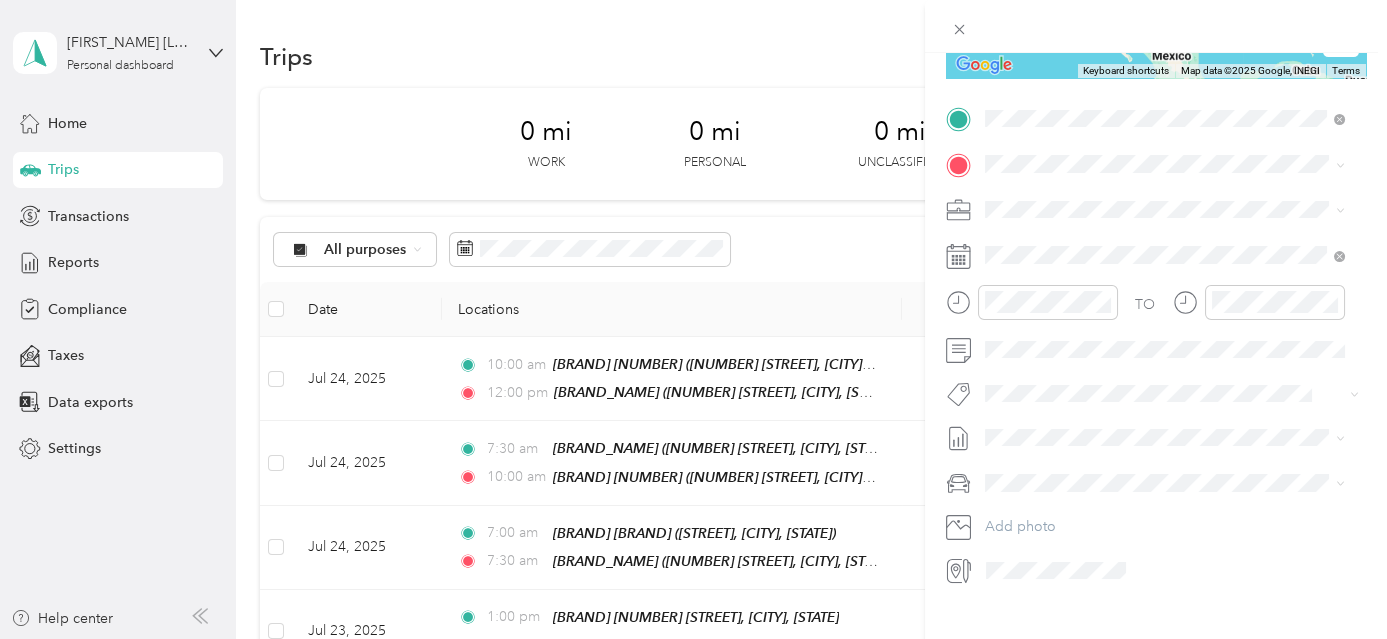 click on "[BRAND_NAME] [NUMBER] [STREET], [POSTAL_CODE], [CITY], [STATE], [COUNTRY]" at bounding box center [1165, 314] 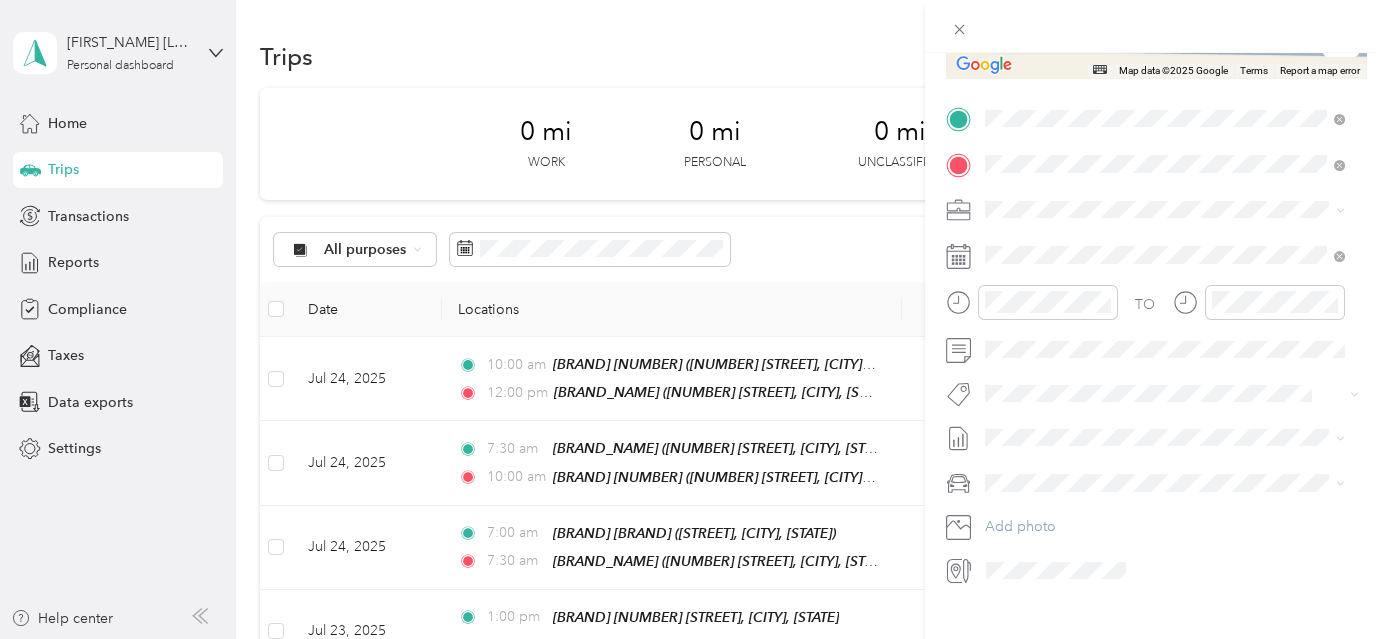 click on "[BRAND] [NUMBER] [NUMBER] [STREET], [POSTAL_CODE], [CITY], [STATE], [COUNTRY]" at bounding box center (1180, 349) 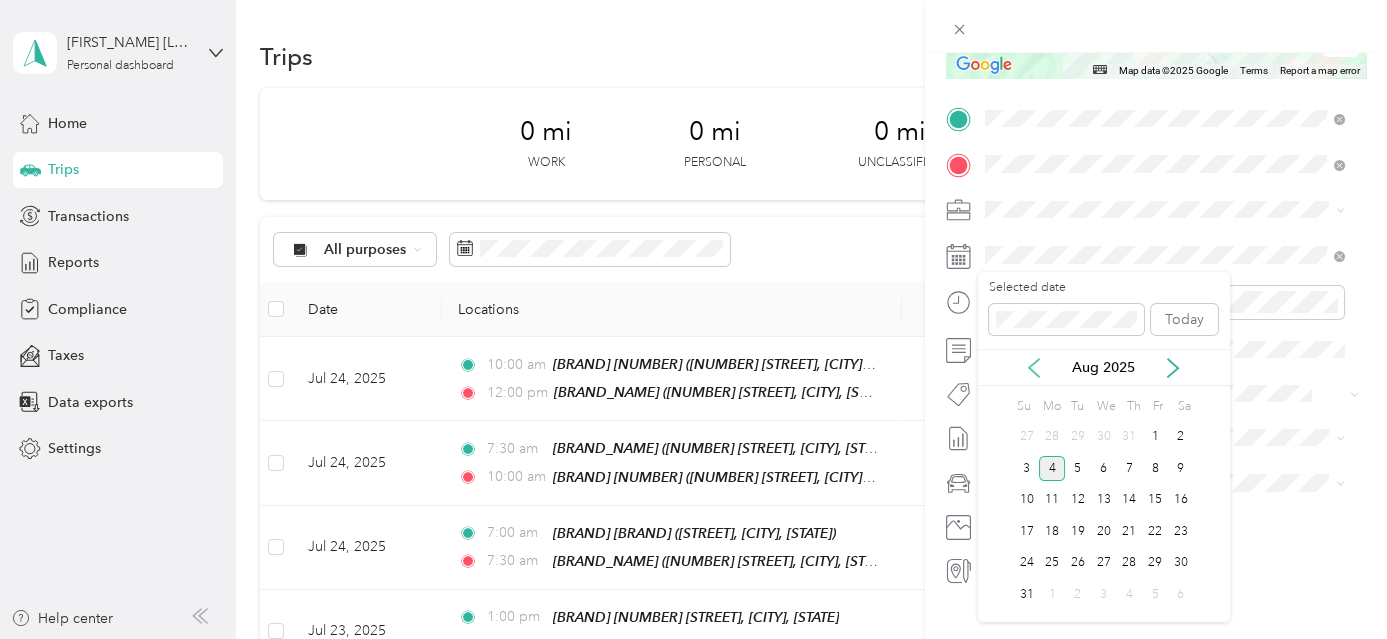 click 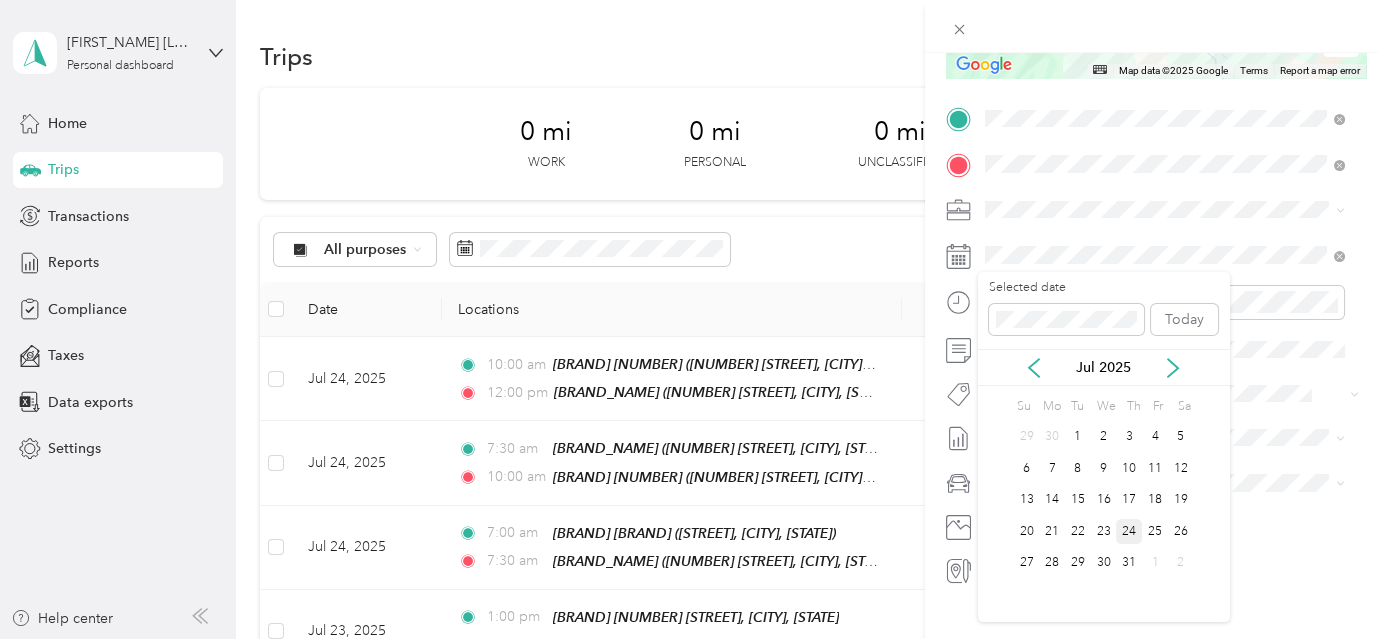 click on "24" at bounding box center [1129, 531] 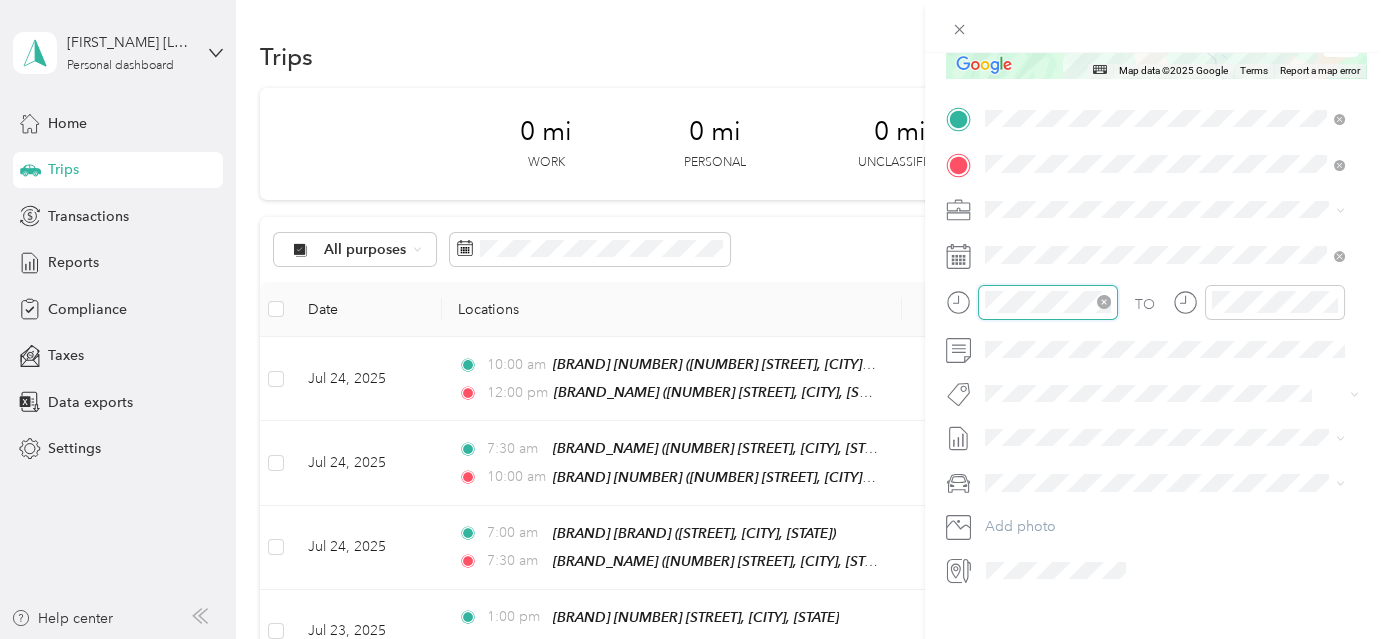scroll, scrollTop: 120, scrollLeft: 0, axis: vertical 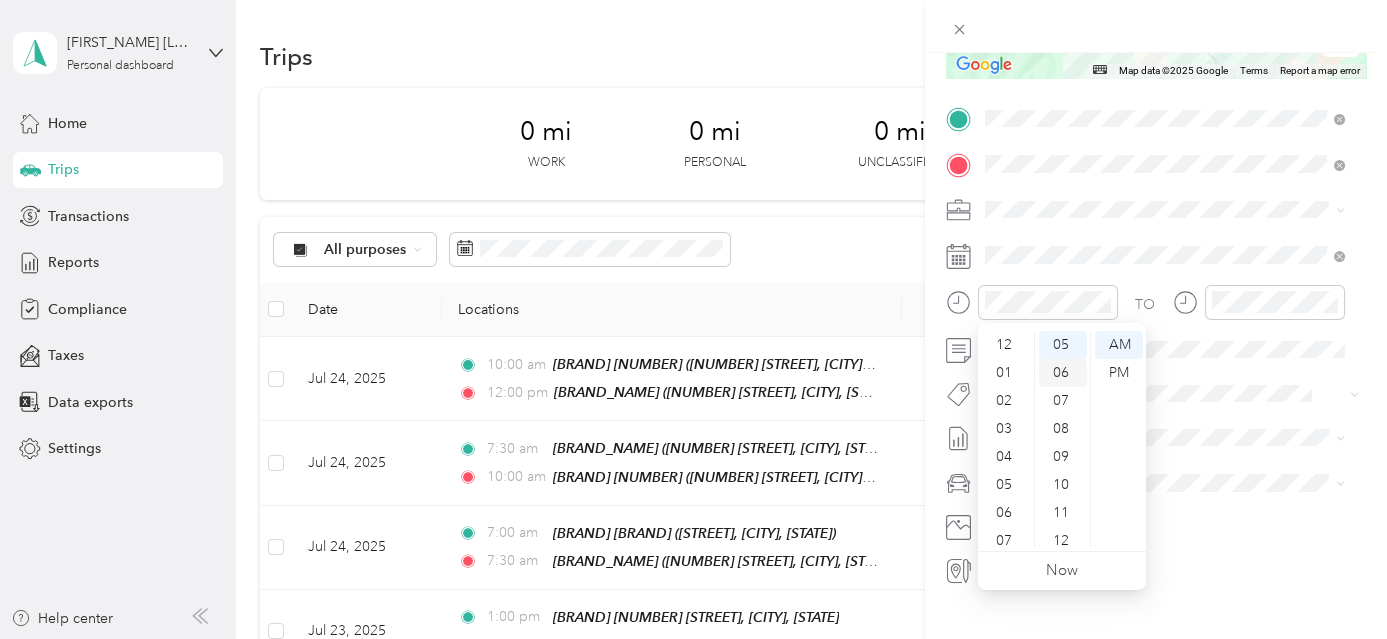 drag, startPoint x: 1002, startPoint y: 348, endPoint x: 1045, endPoint y: 358, distance: 44.14748 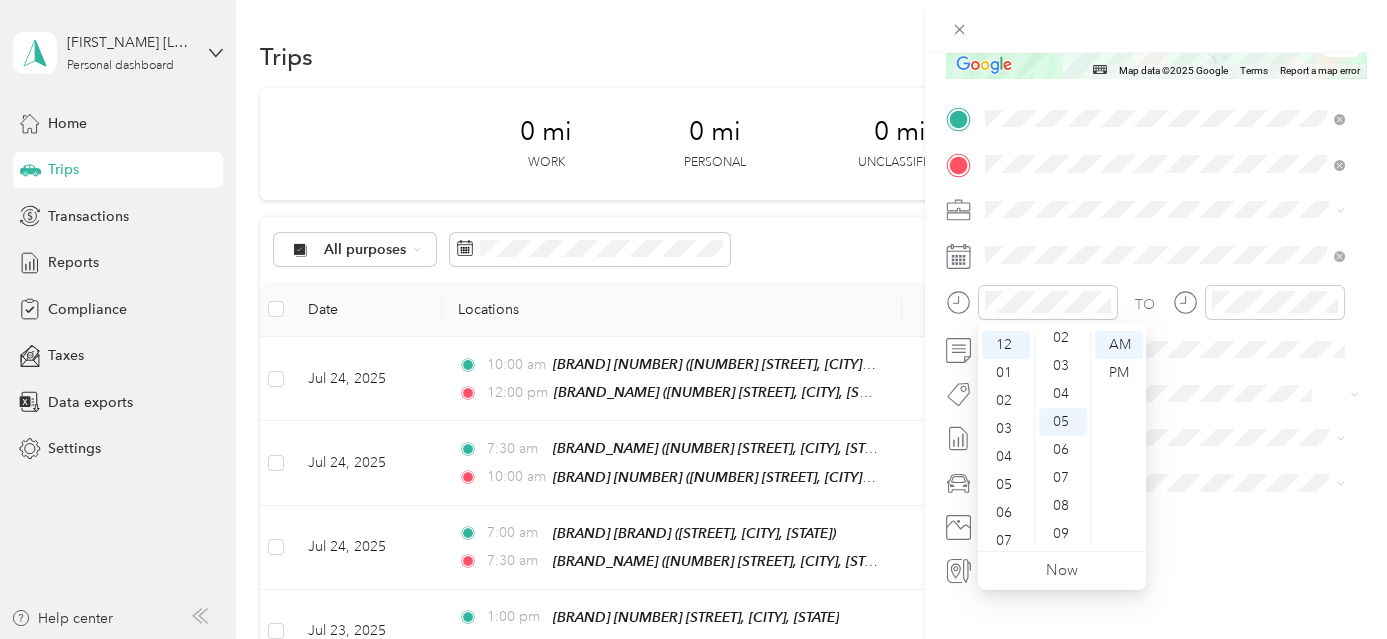 scroll, scrollTop: 0, scrollLeft: 0, axis: both 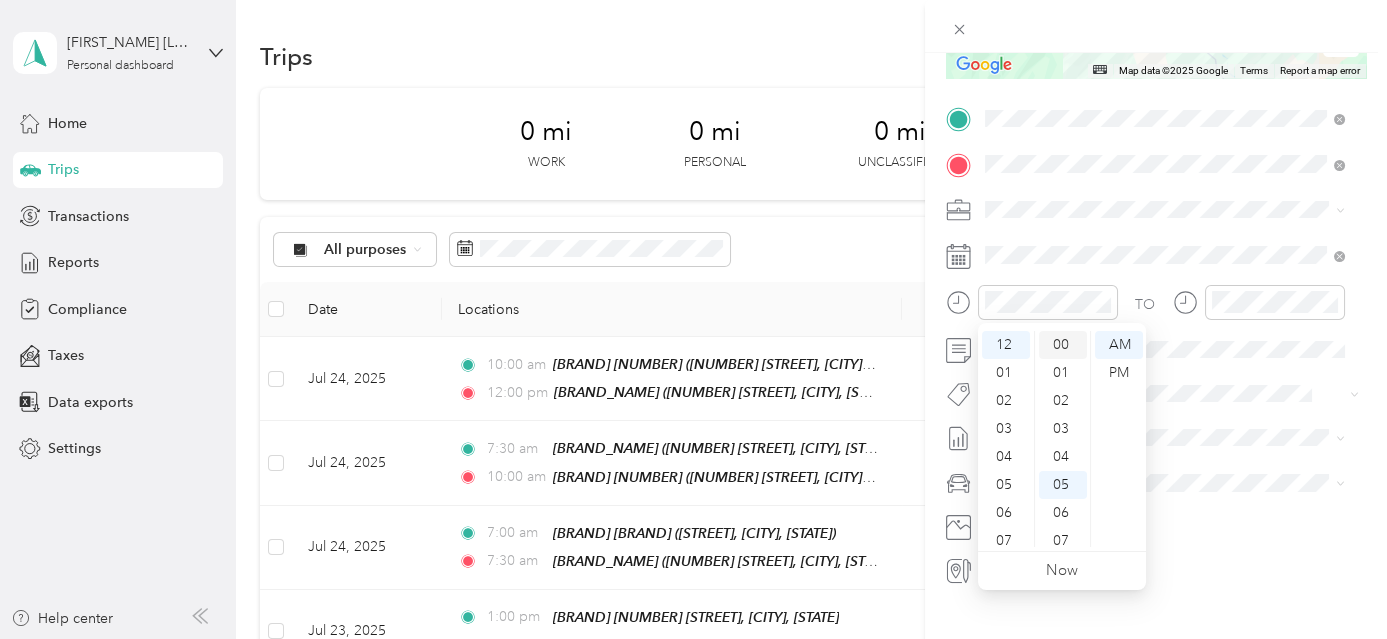 click on "00" at bounding box center [1063, 345] 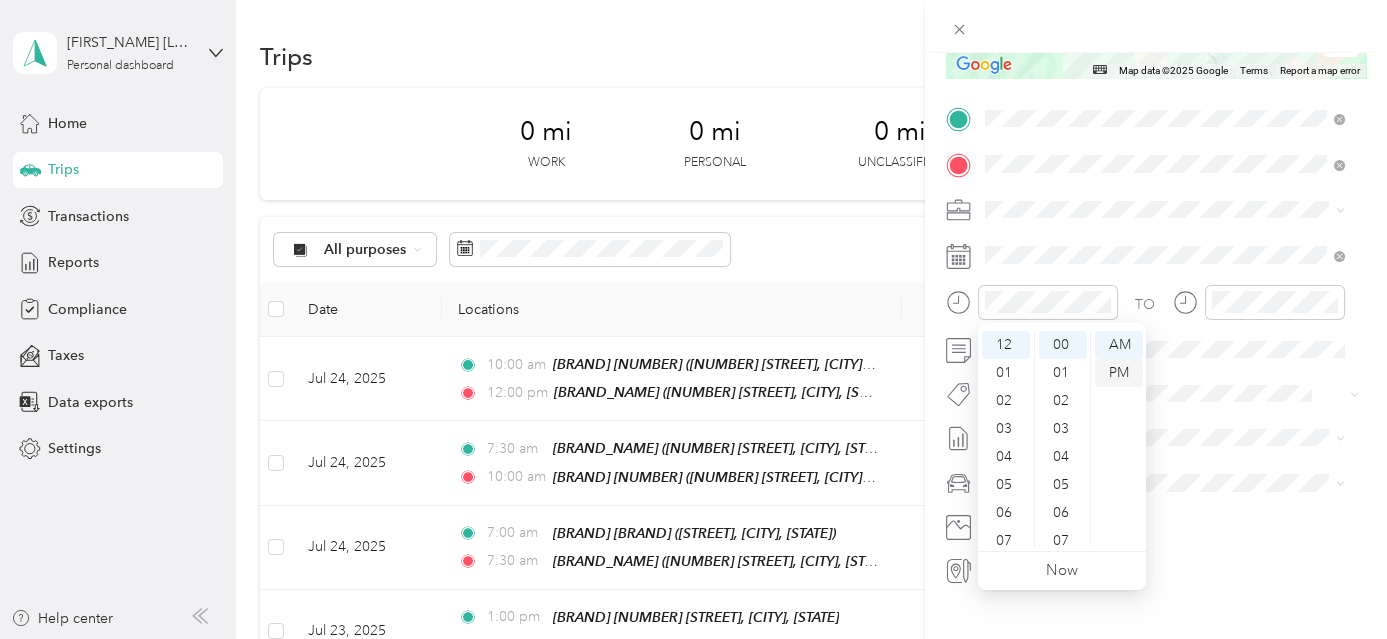 drag, startPoint x: 1112, startPoint y: 369, endPoint x: 1136, endPoint y: 364, distance: 24.5153 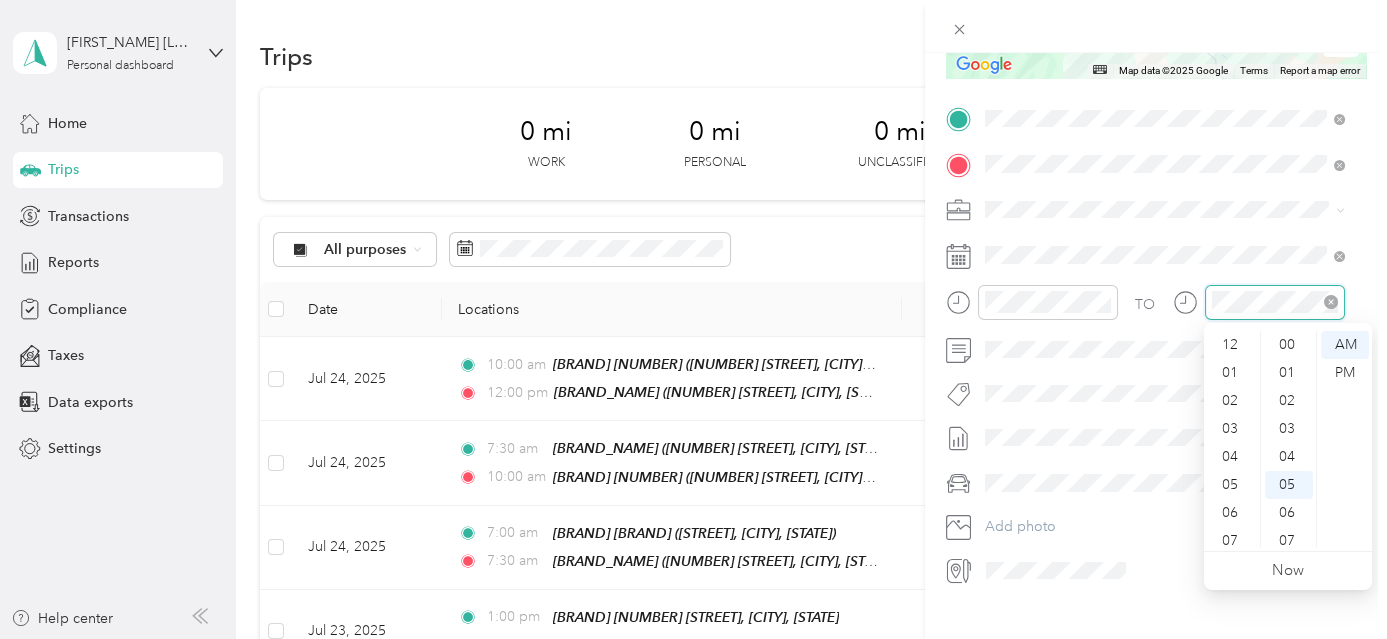scroll, scrollTop: 140, scrollLeft: 0, axis: vertical 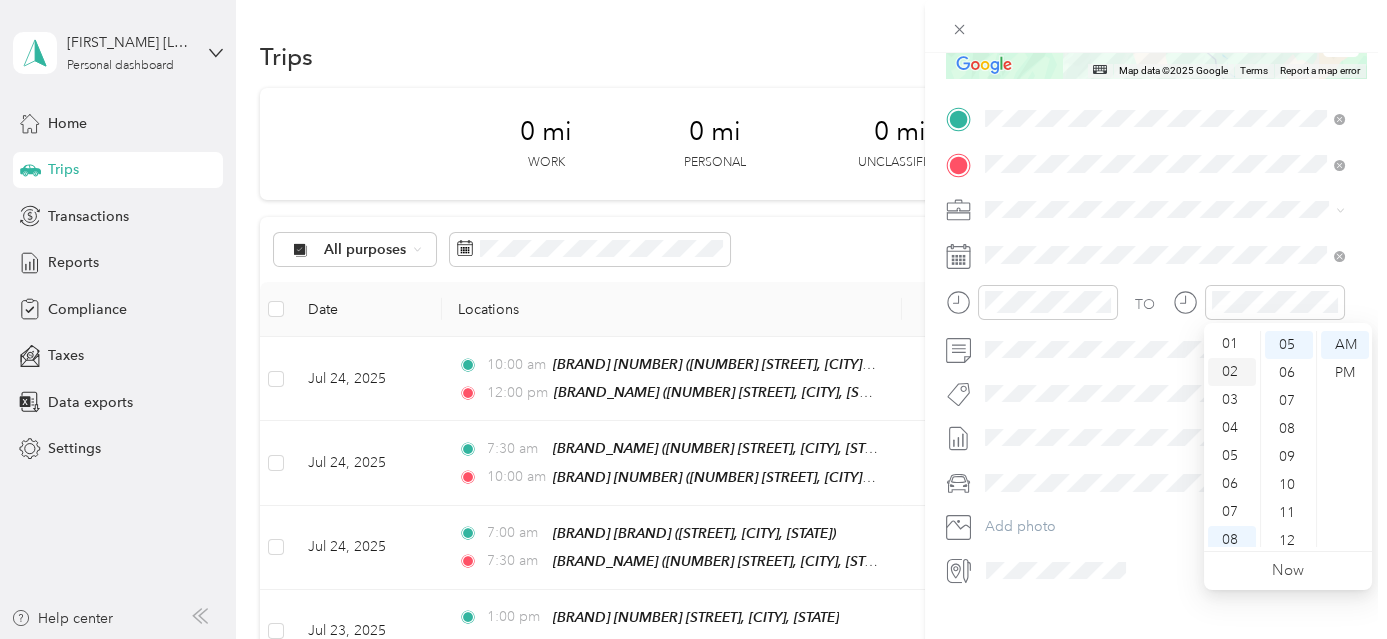 click on "02" at bounding box center [1232, 372] 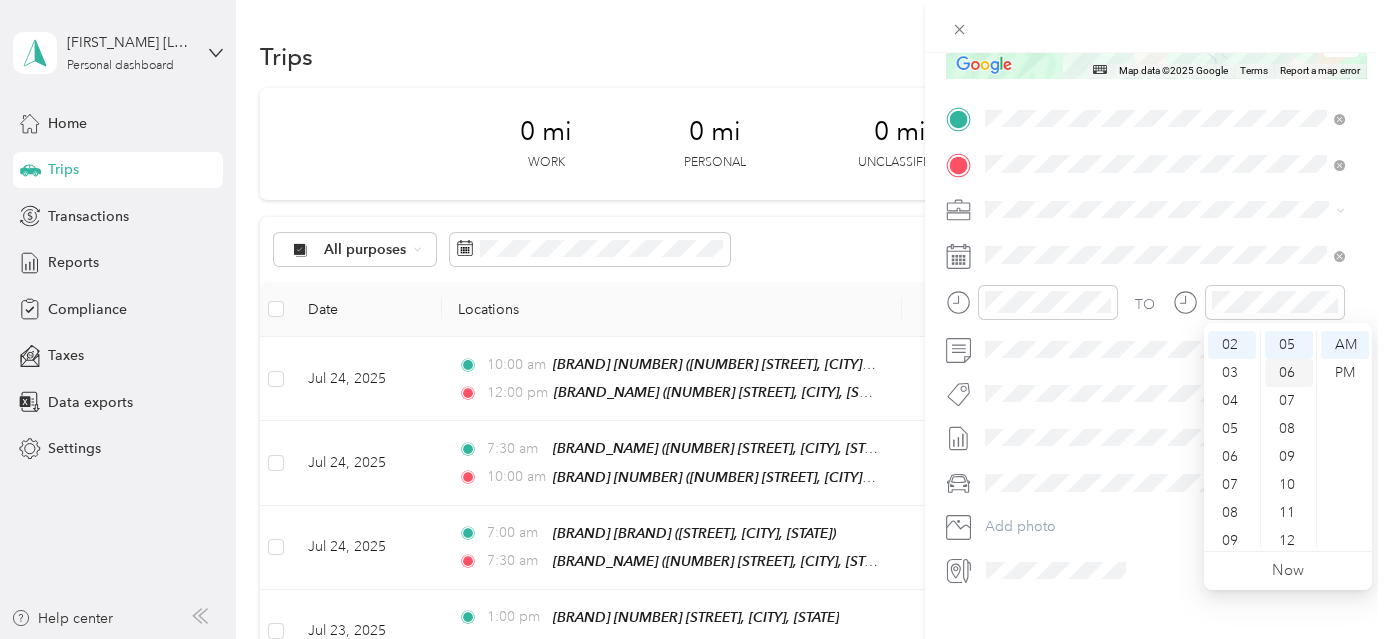 scroll, scrollTop: 56, scrollLeft: 0, axis: vertical 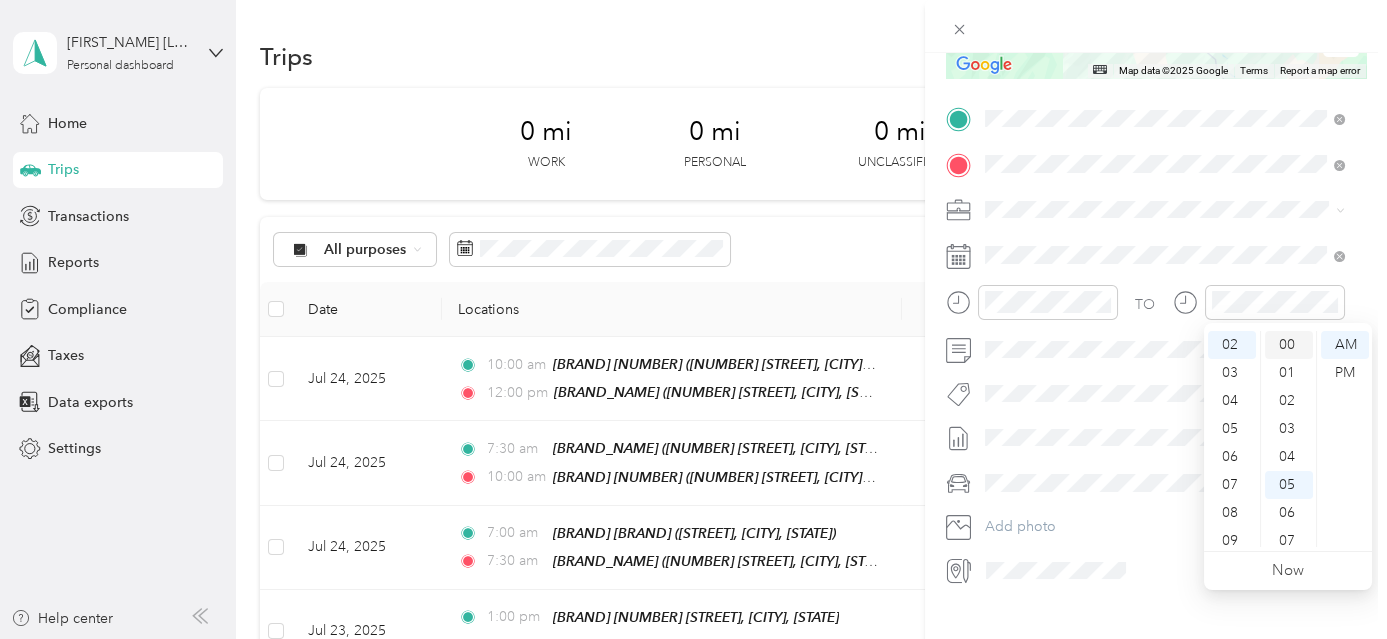 click on "00" at bounding box center (1289, 345) 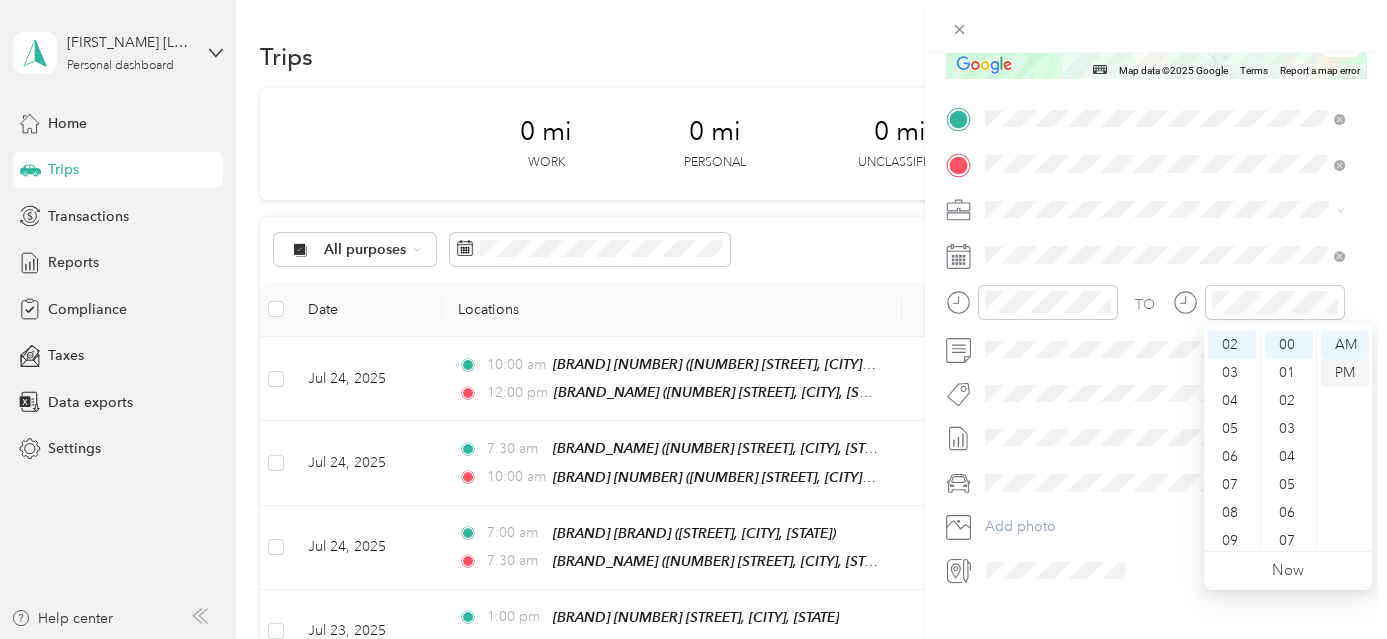 click on "PM" at bounding box center [1345, 373] 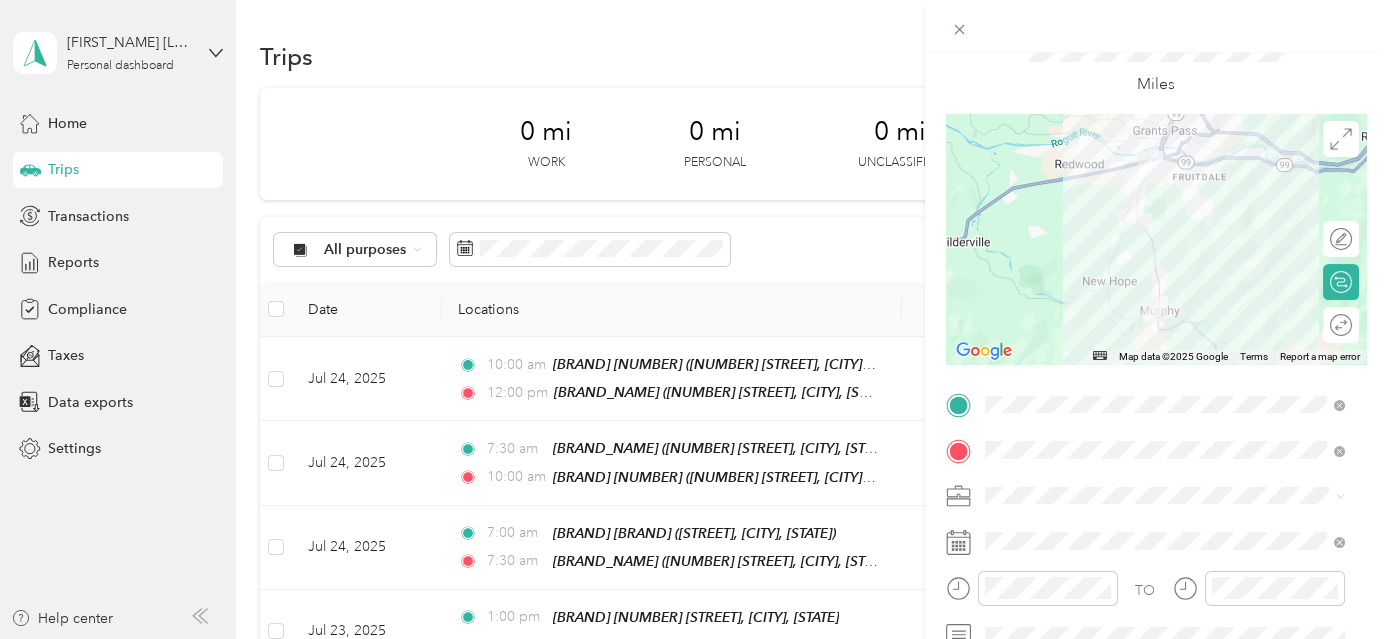 scroll, scrollTop: 0, scrollLeft: 0, axis: both 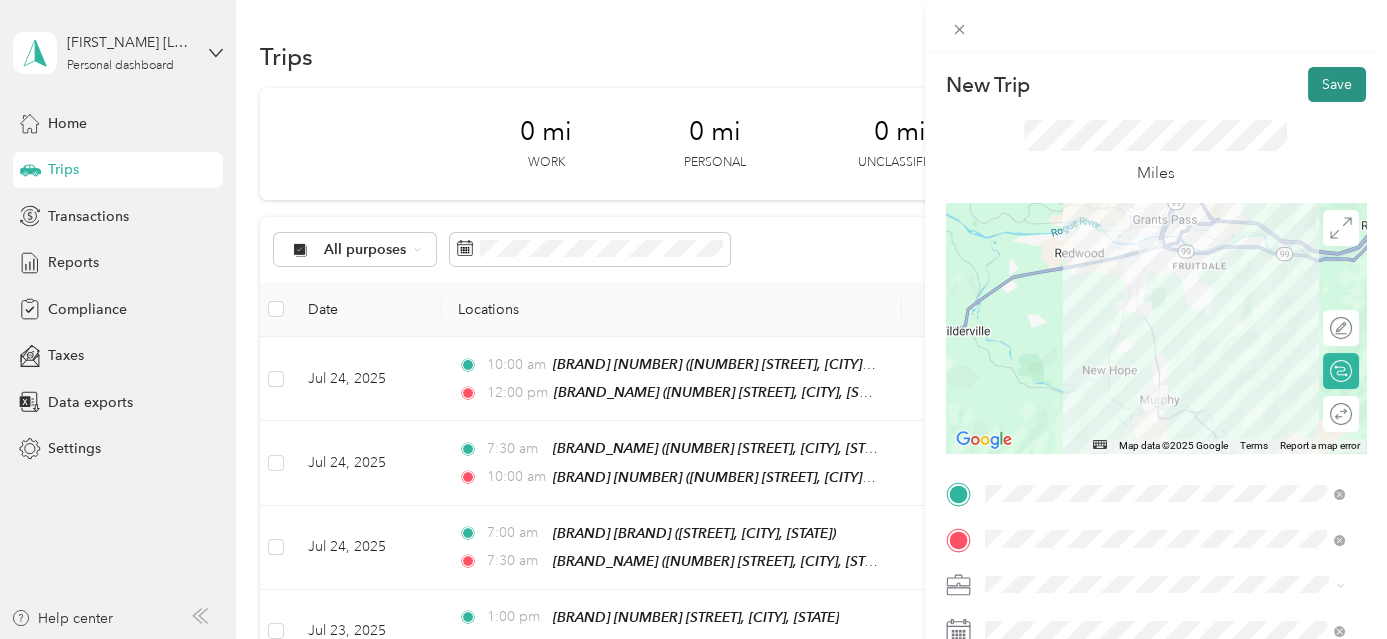 click on "Save" at bounding box center (1337, 84) 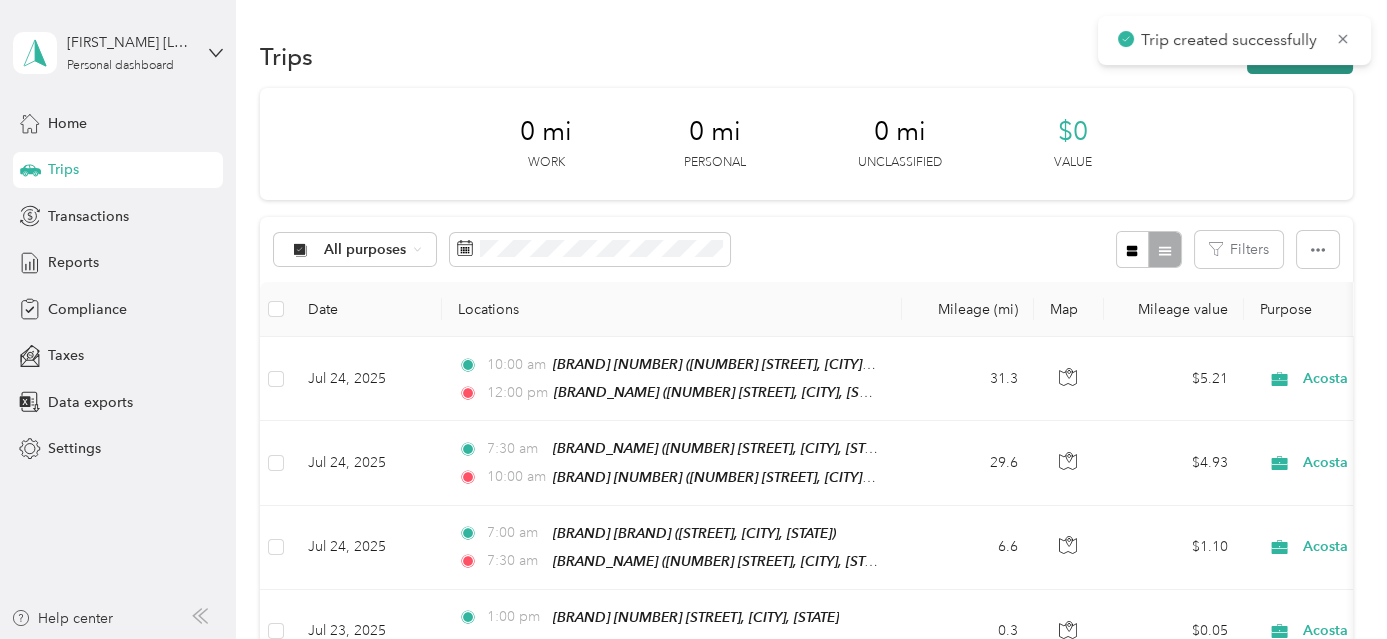 click on "New trip" at bounding box center (1300, 56) 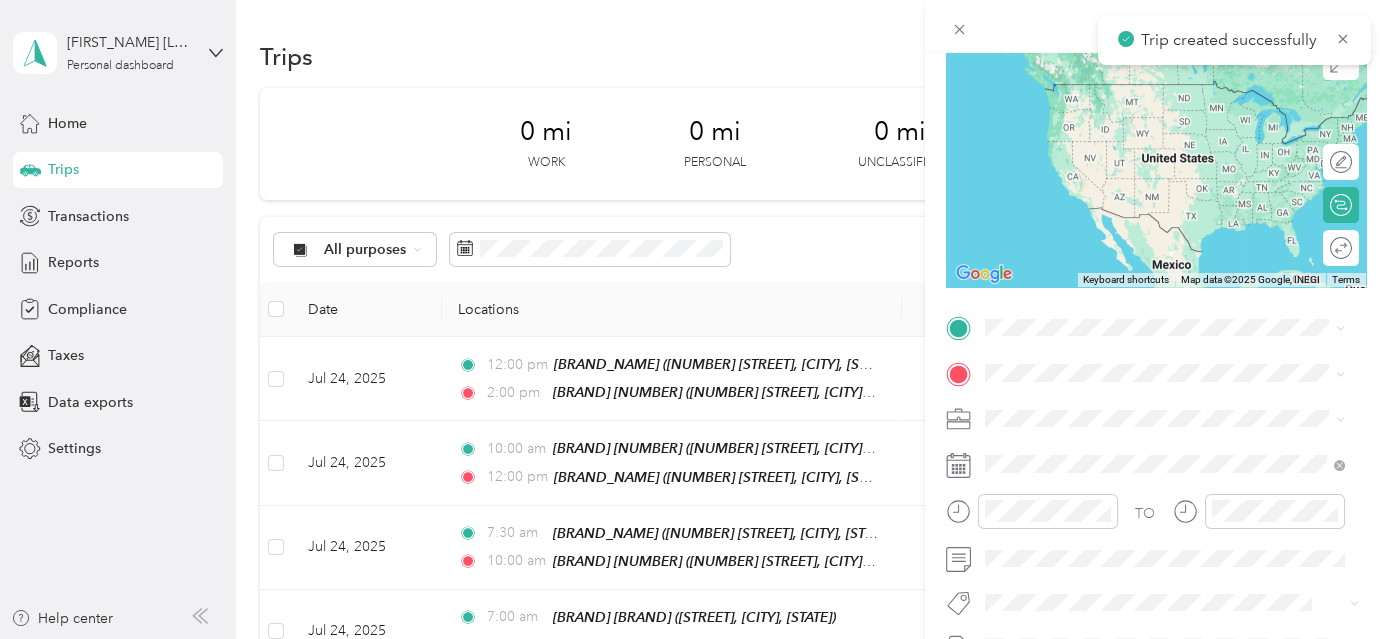 scroll, scrollTop: 287, scrollLeft: 0, axis: vertical 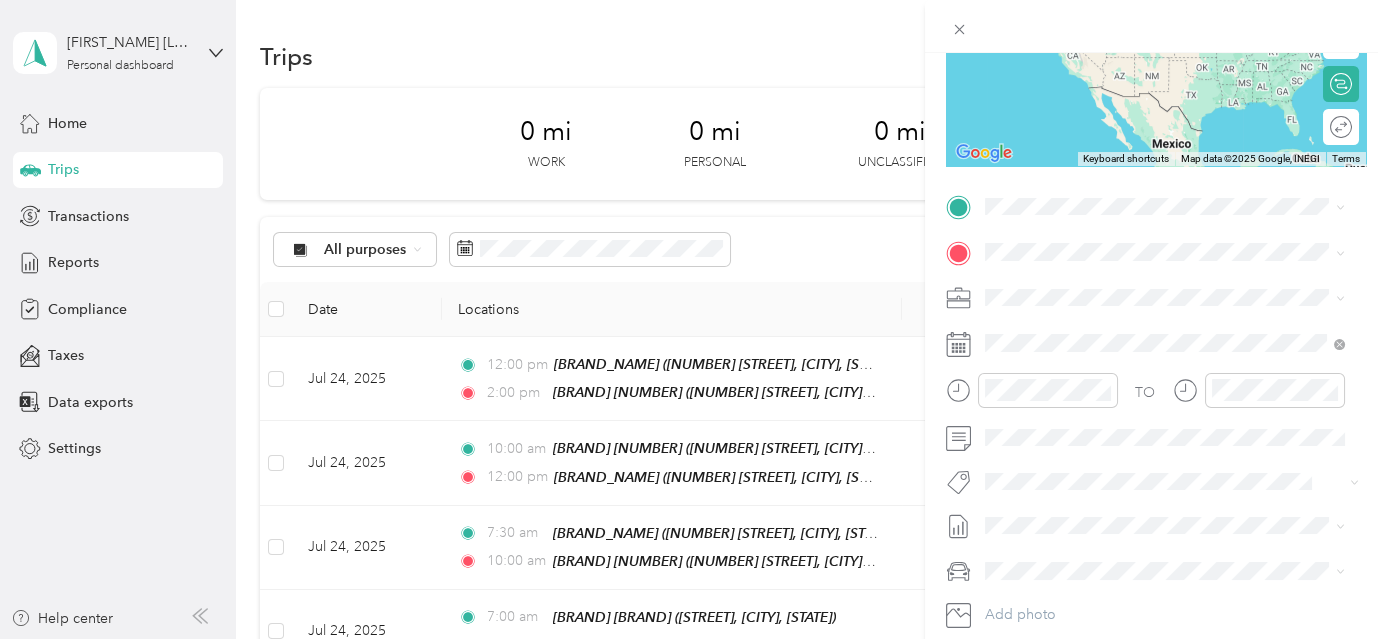 click on "[BRAND] [NUMBER] [CITY], [POSTAL_CODE], [CITY], [STATE], [COUNTRY]" at bounding box center [1180, 485] 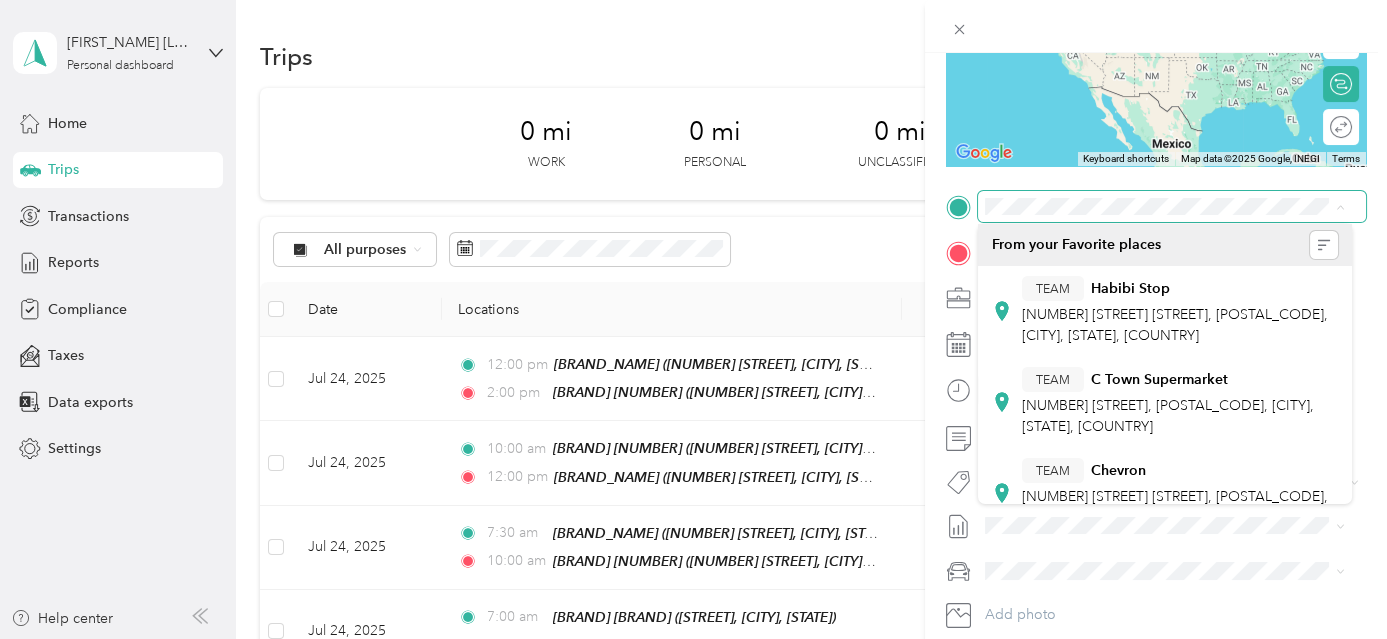 click at bounding box center [1172, 207] 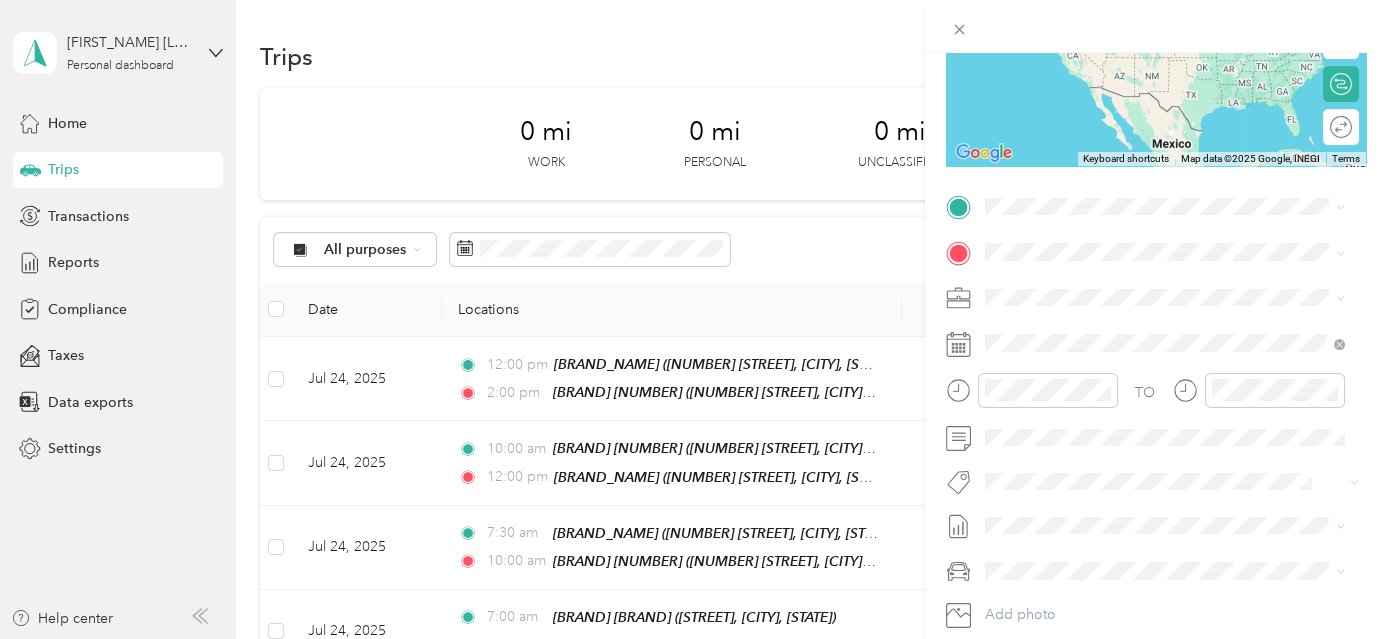 click on "[BRAND] [NUMBER] [NUMBER] [STREET], [POSTAL_CODE], [CITY], [STATE], [COUNTRY]" at bounding box center [1180, 384] 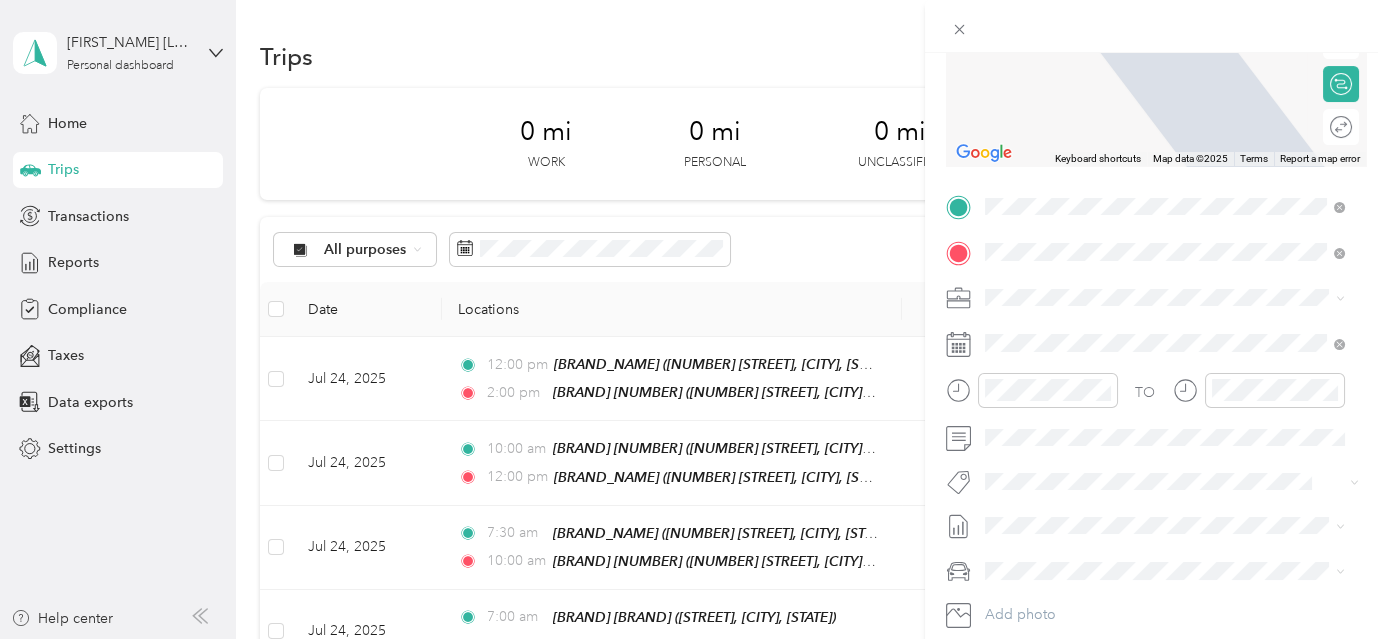 click on "[NUMBER] [STREET], [NUMBER], [CITY], [STATE], [COUNTRY]" at bounding box center [1175, 371] 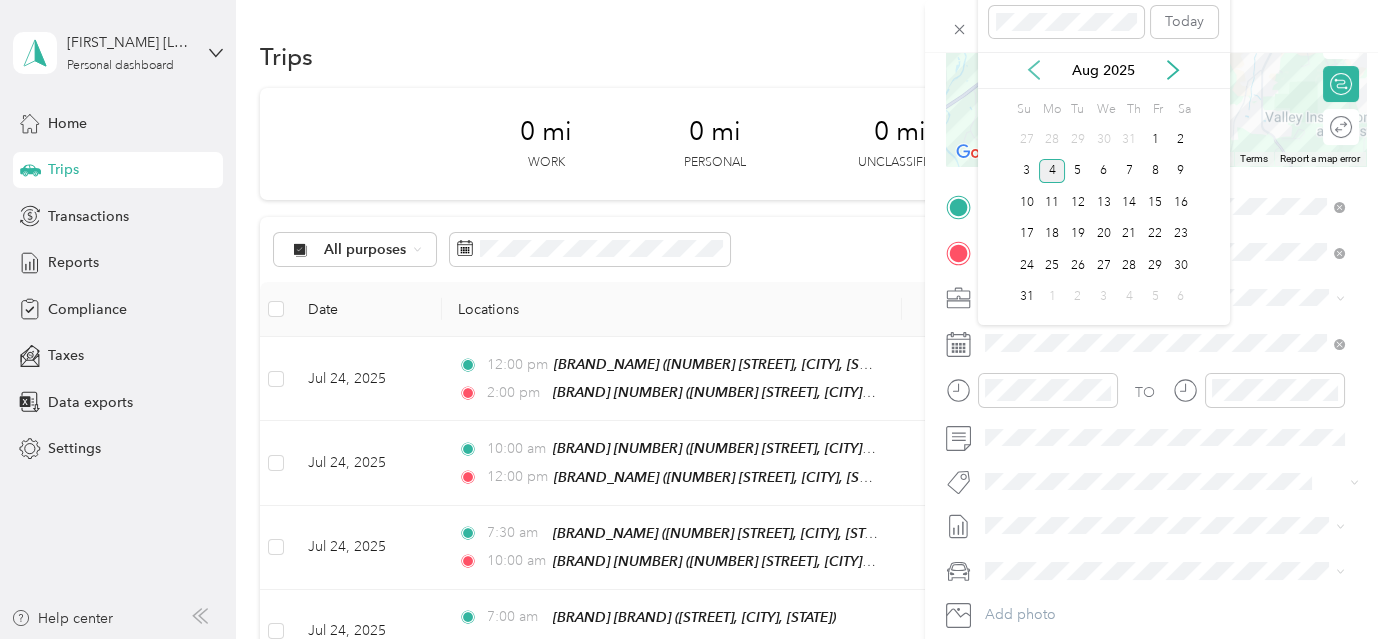 click 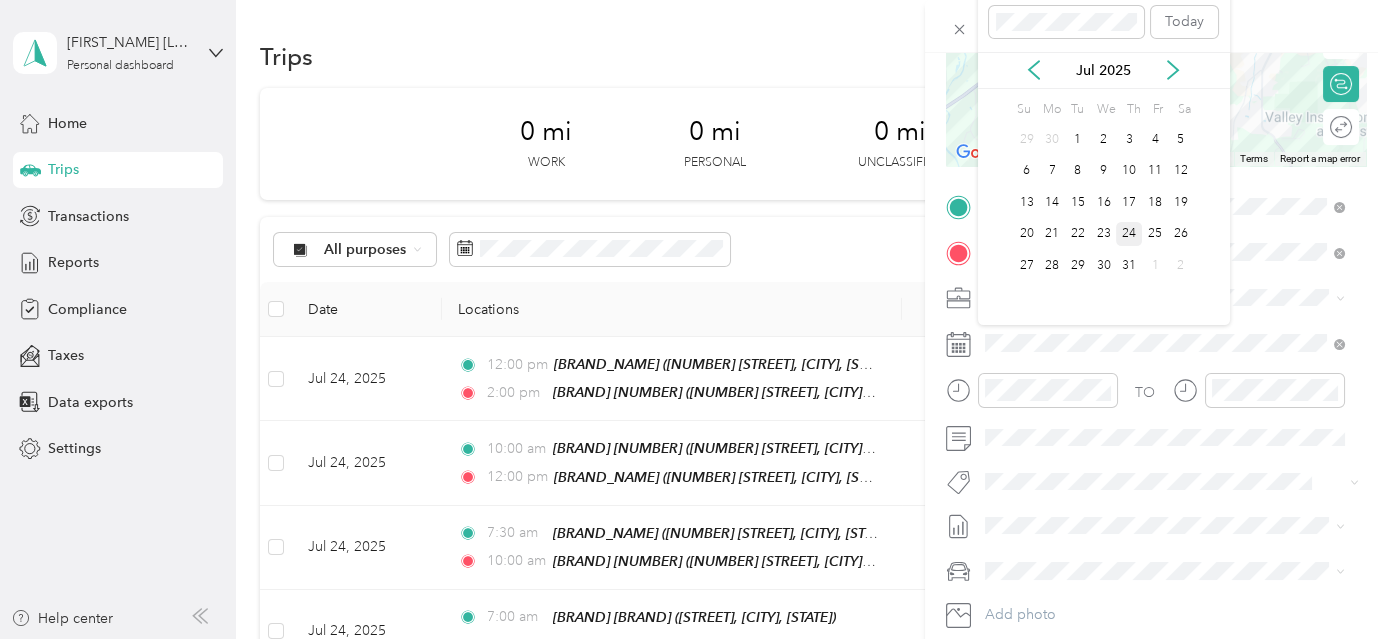 click on "24" at bounding box center (1129, 234) 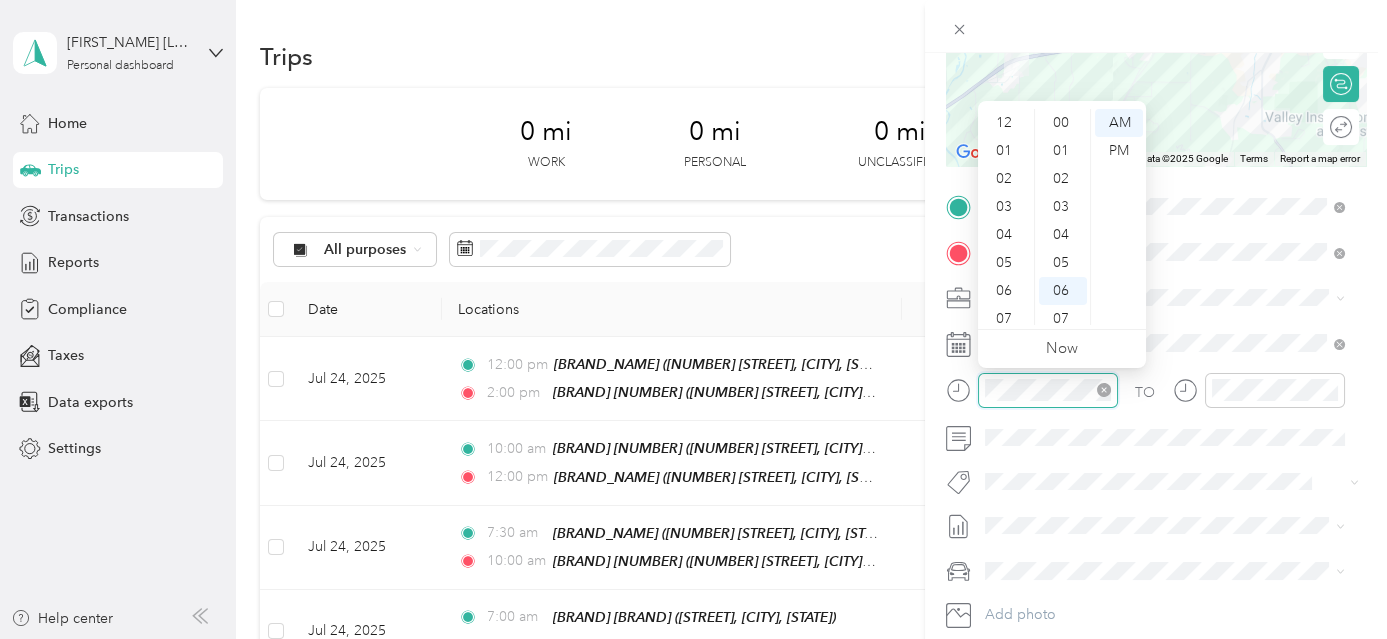 scroll, scrollTop: 168, scrollLeft: 0, axis: vertical 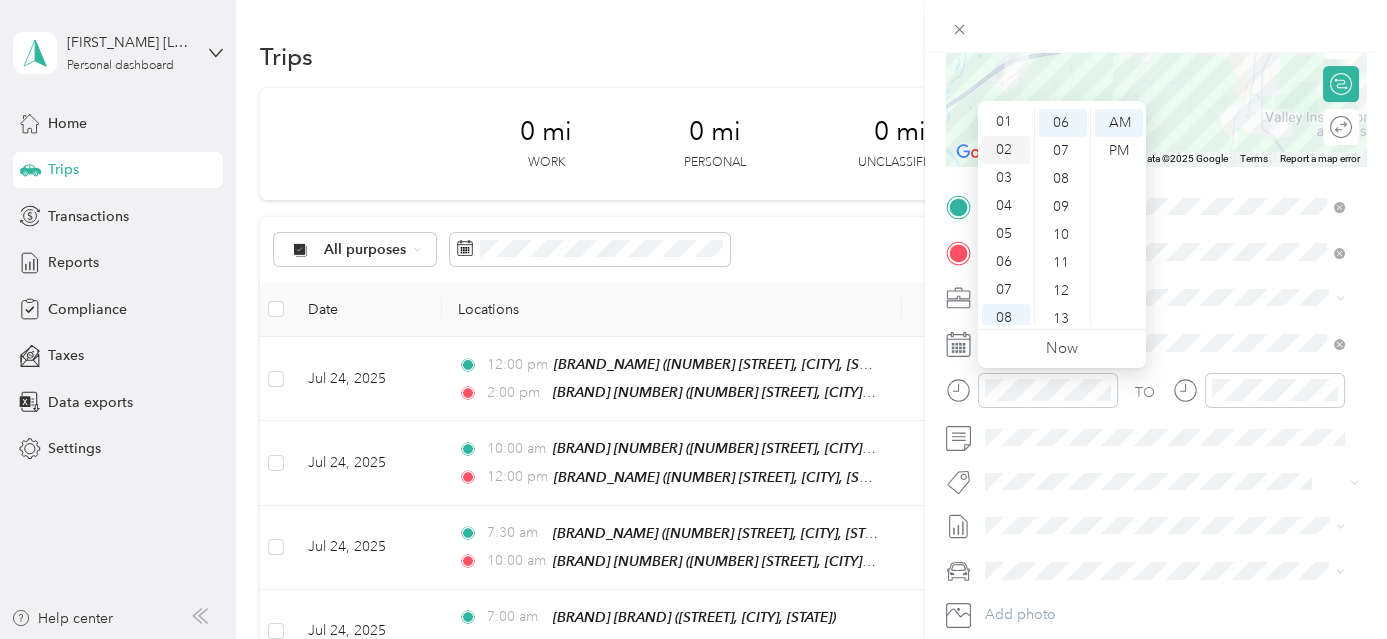 click on "02" at bounding box center [1006, 150] 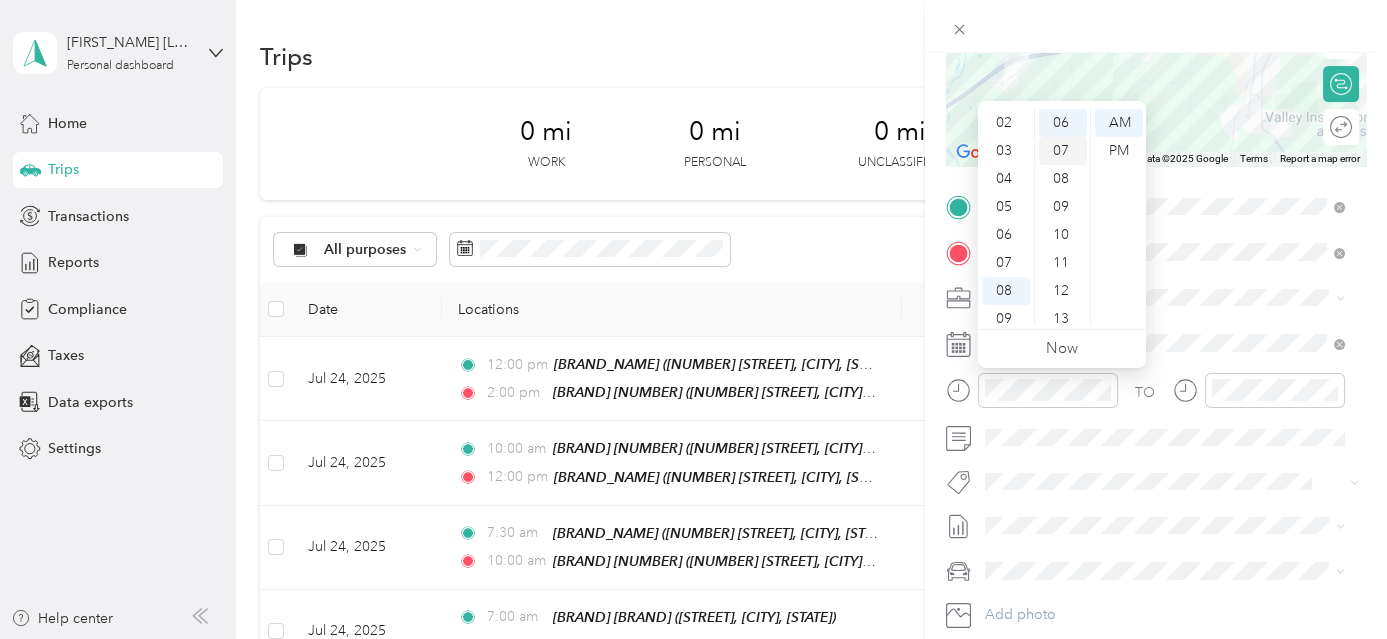 scroll, scrollTop: 56, scrollLeft: 0, axis: vertical 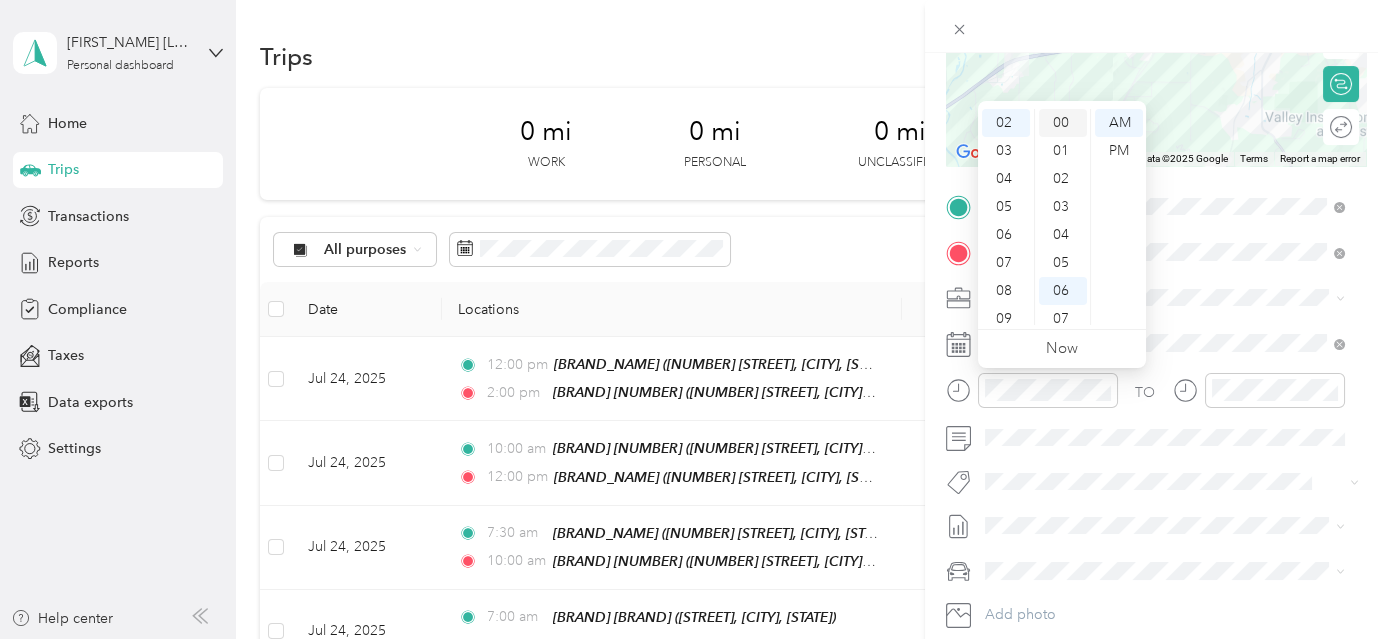 click on "00" at bounding box center [1063, 123] 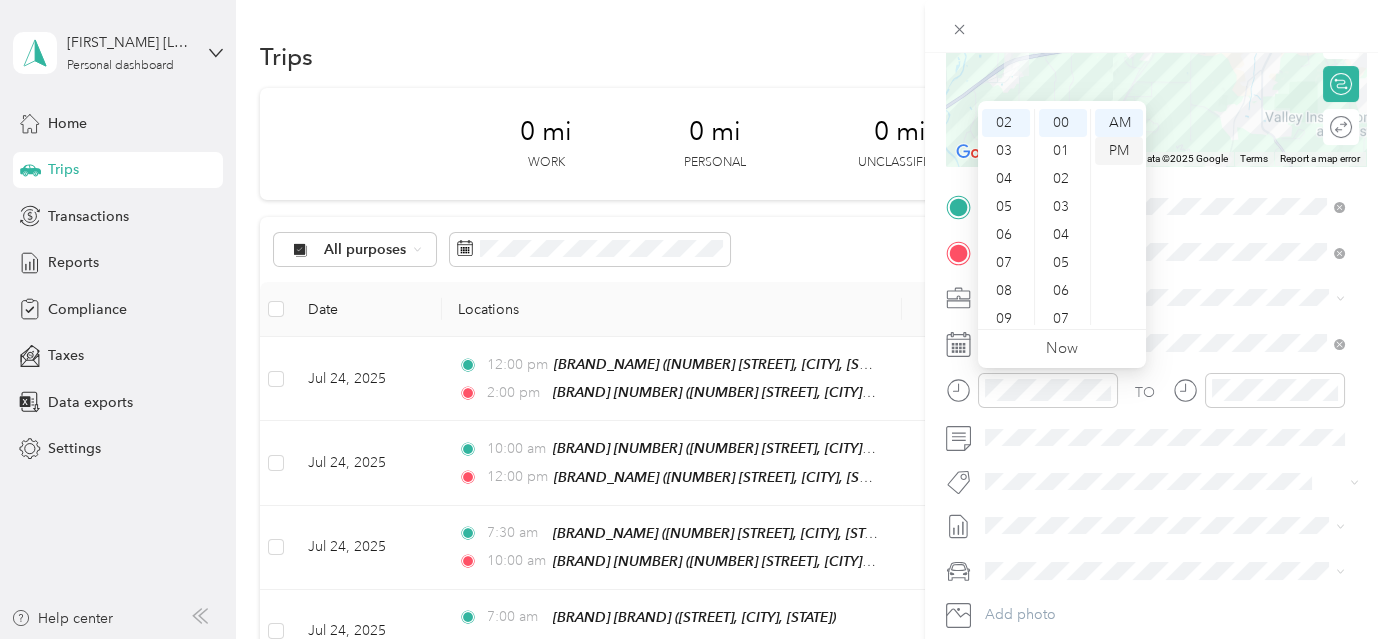 click on "PM" at bounding box center (1119, 151) 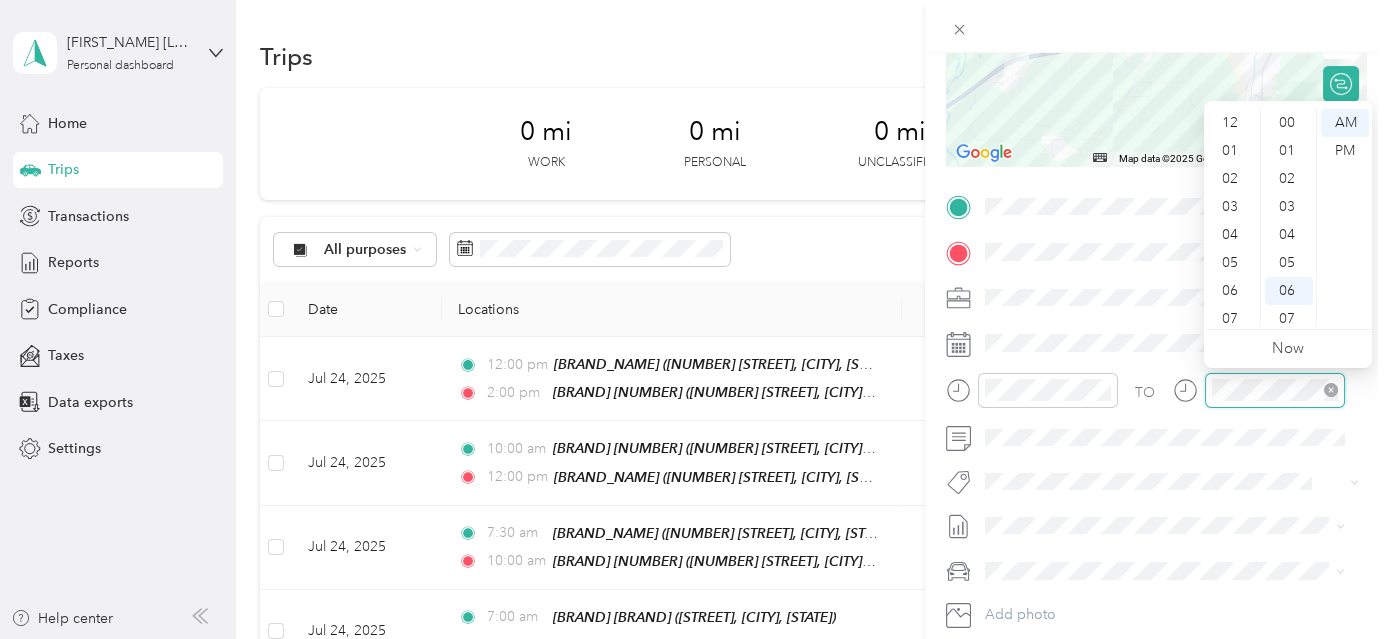 scroll, scrollTop: 166, scrollLeft: 0, axis: vertical 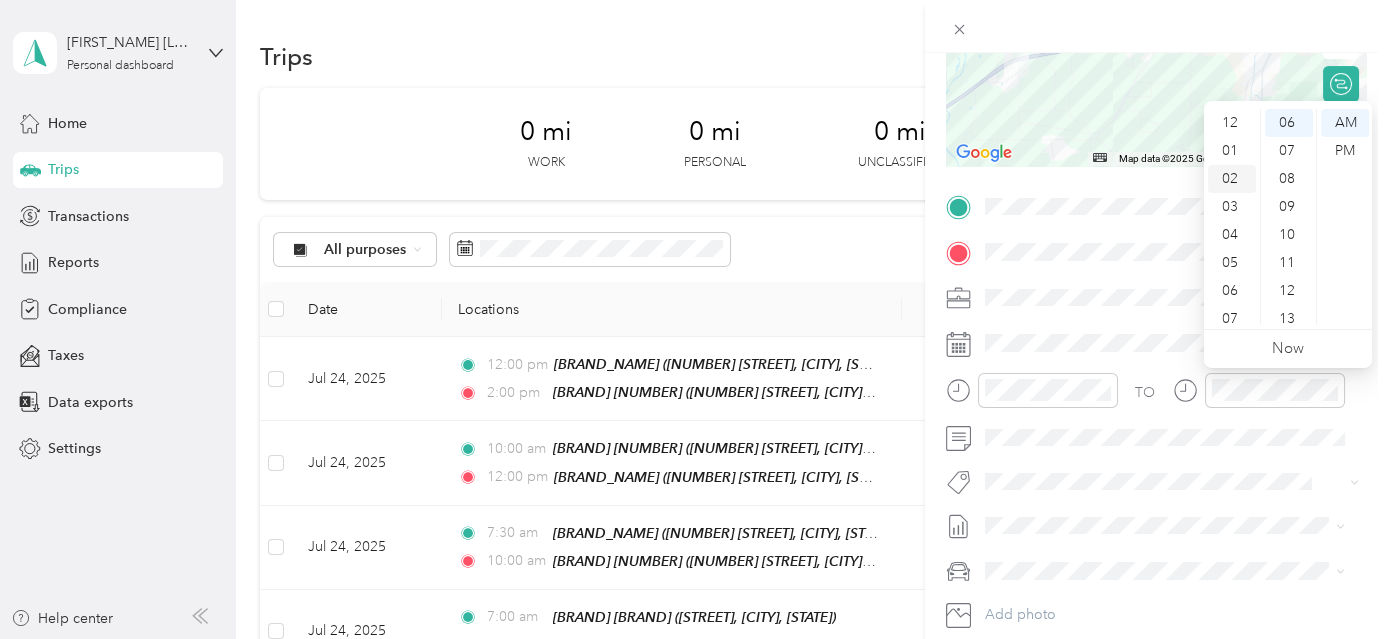 click on "02" at bounding box center [1232, 179] 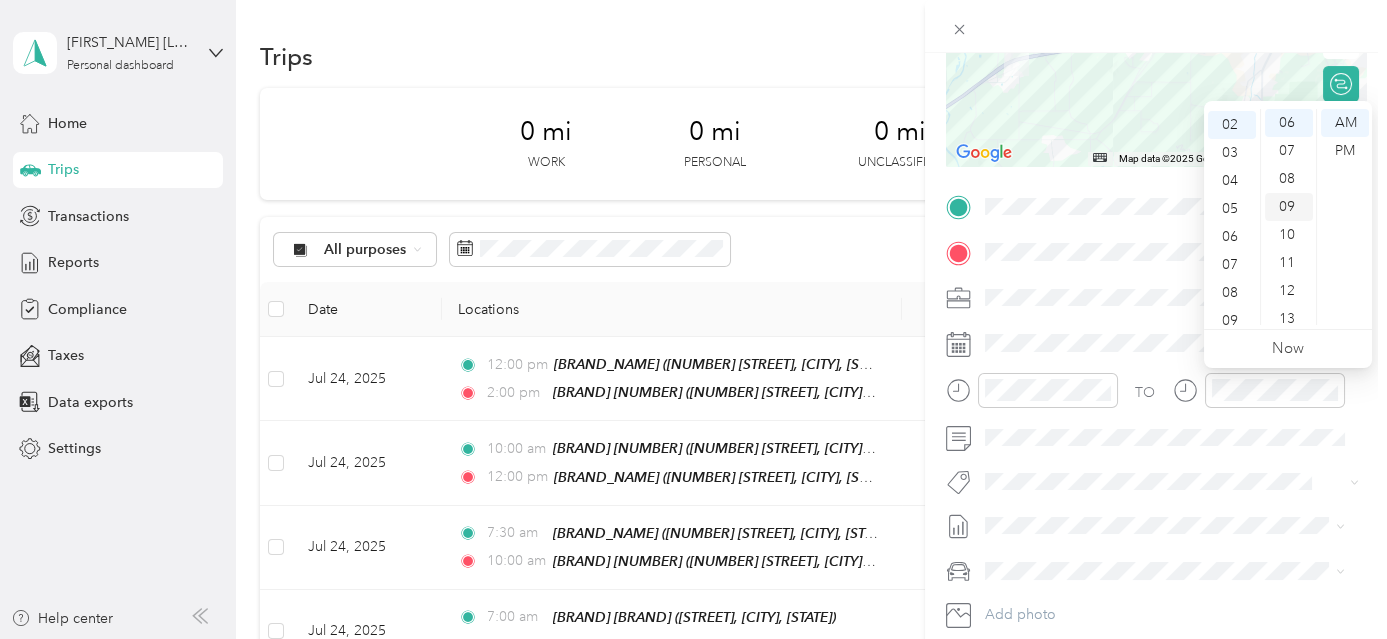 scroll, scrollTop: 56, scrollLeft: 0, axis: vertical 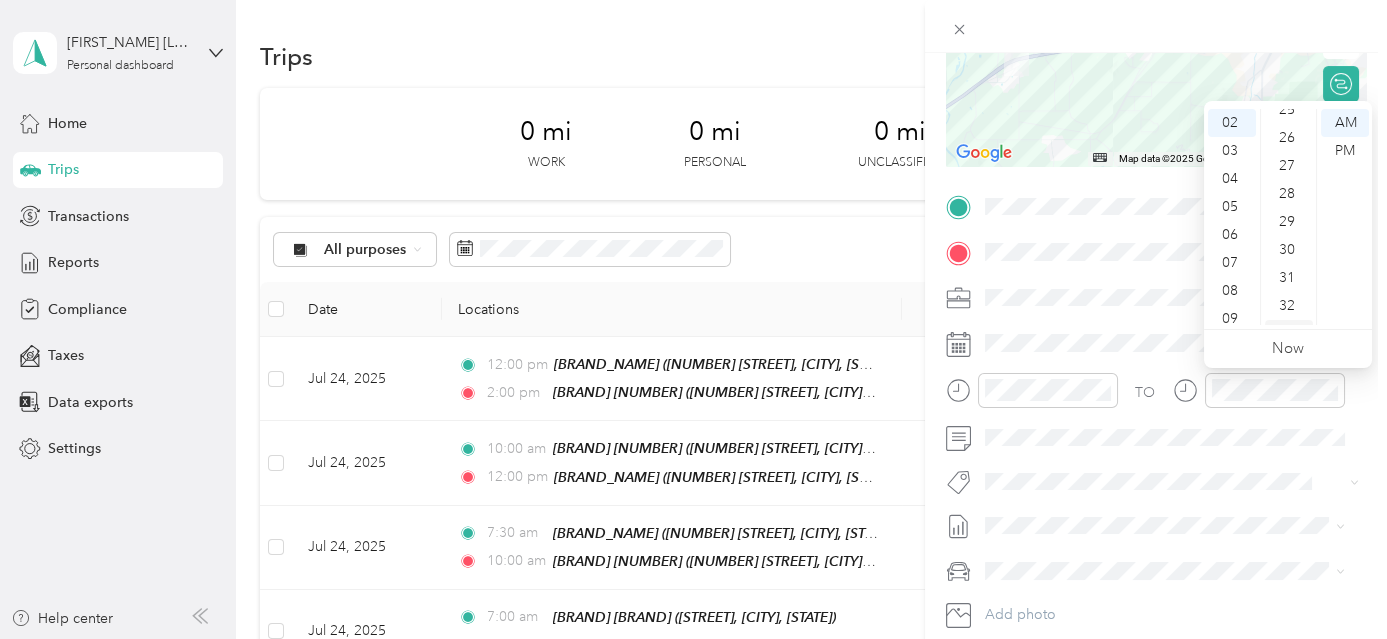 click on "30" at bounding box center (1289, 250) 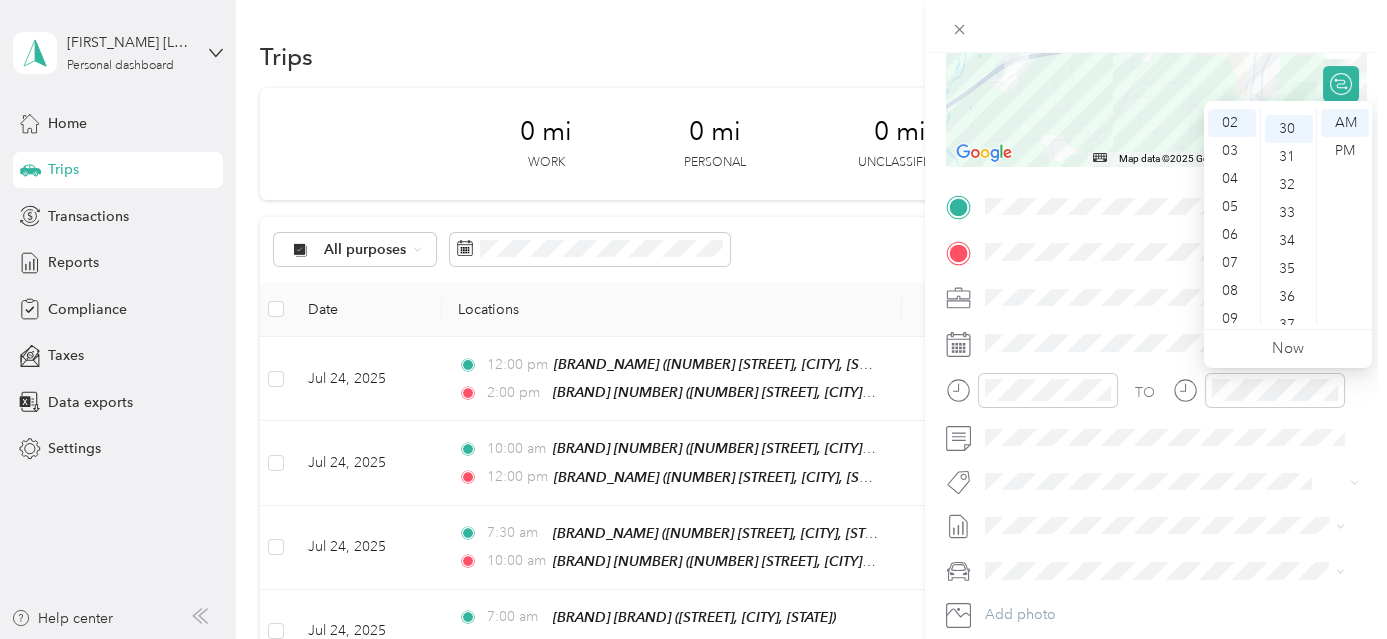 scroll, scrollTop: 840, scrollLeft: 0, axis: vertical 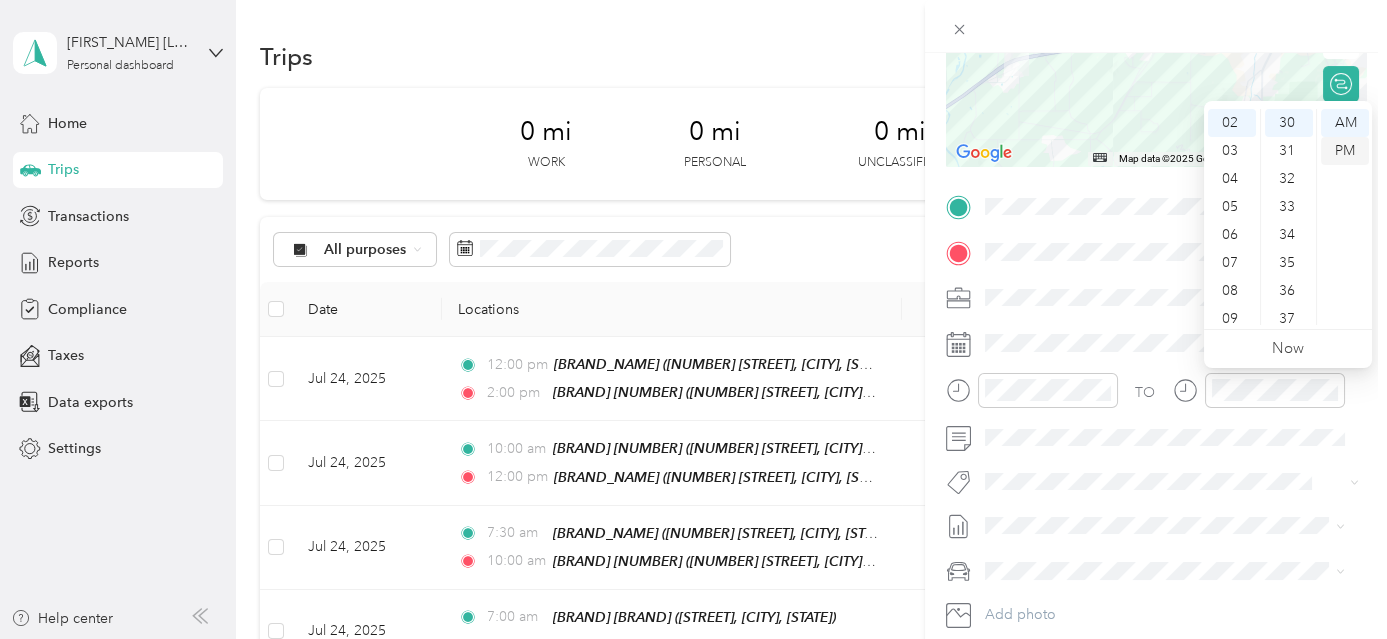 click on "PM" at bounding box center (1345, 151) 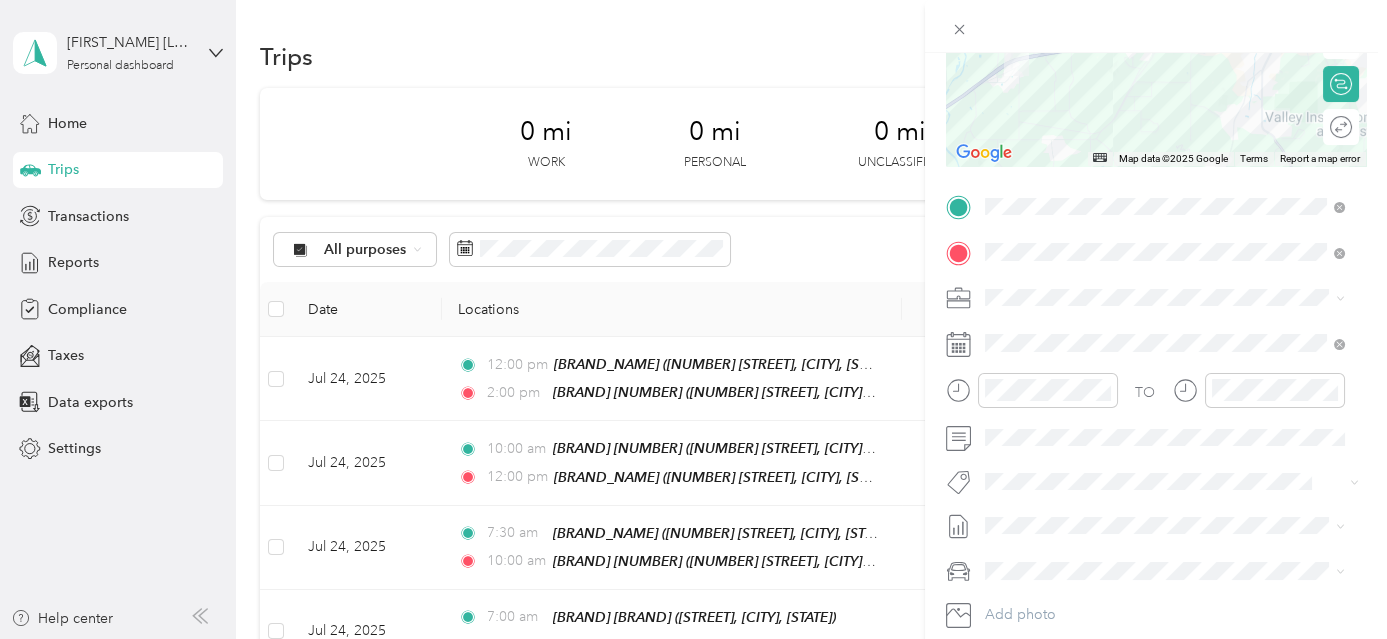 scroll, scrollTop: 0, scrollLeft: 0, axis: both 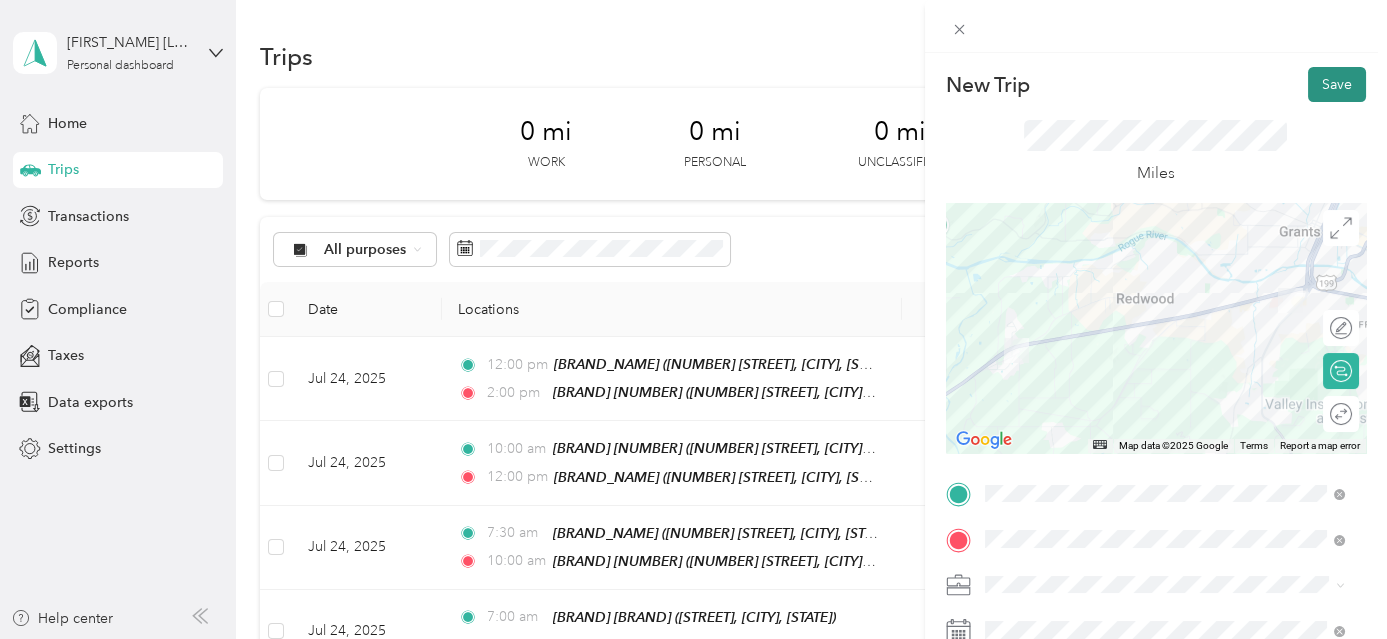 click on "Save" at bounding box center (1337, 84) 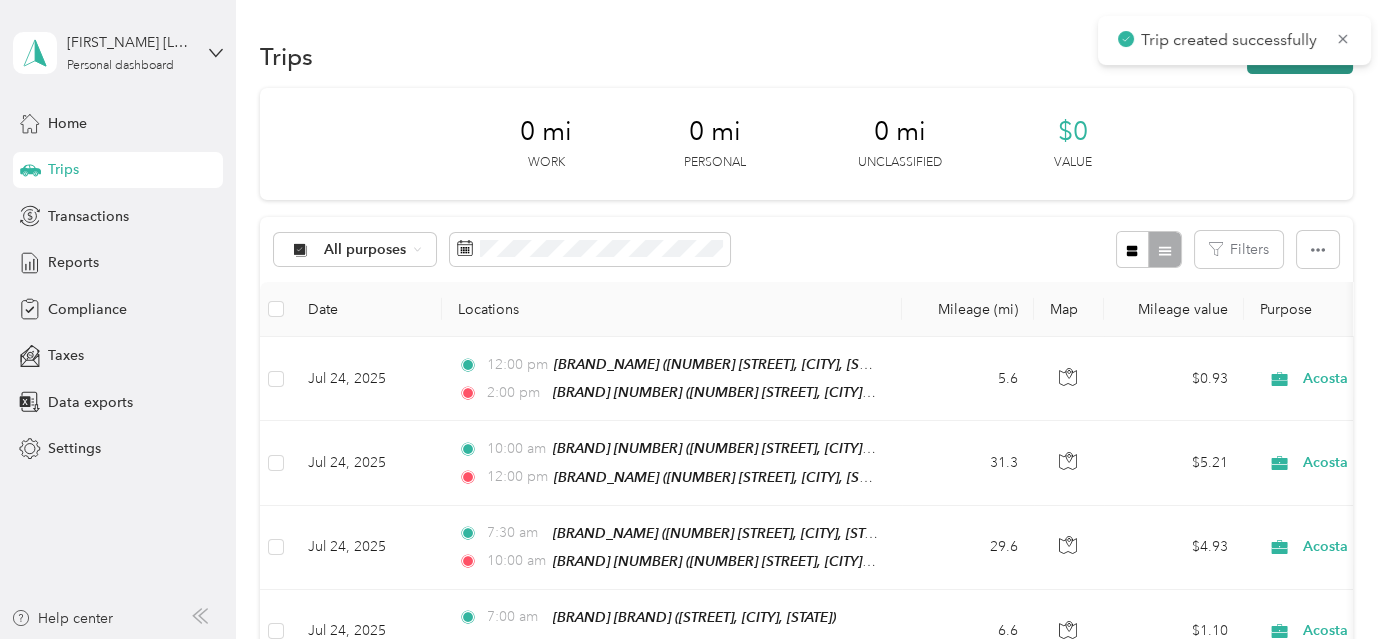 click on "New trip" at bounding box center [1300, 56] 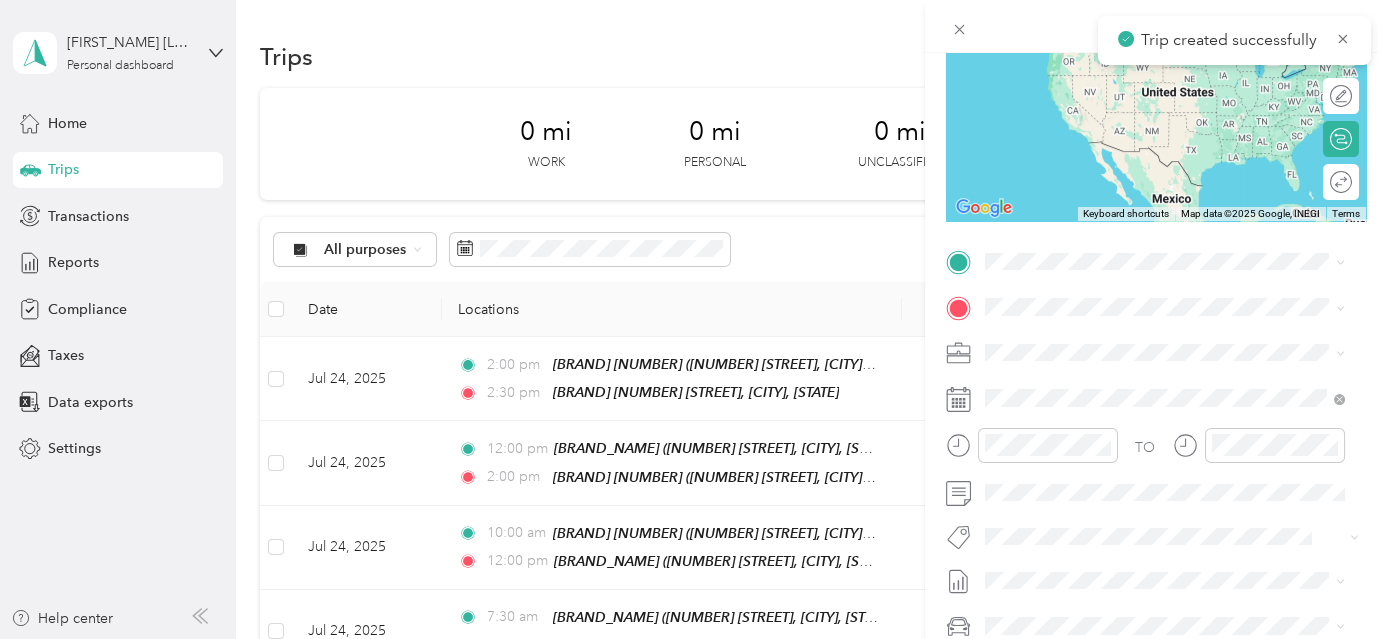 scroll, scrollTop: 343, scrollLeft: 0, axis: vertical 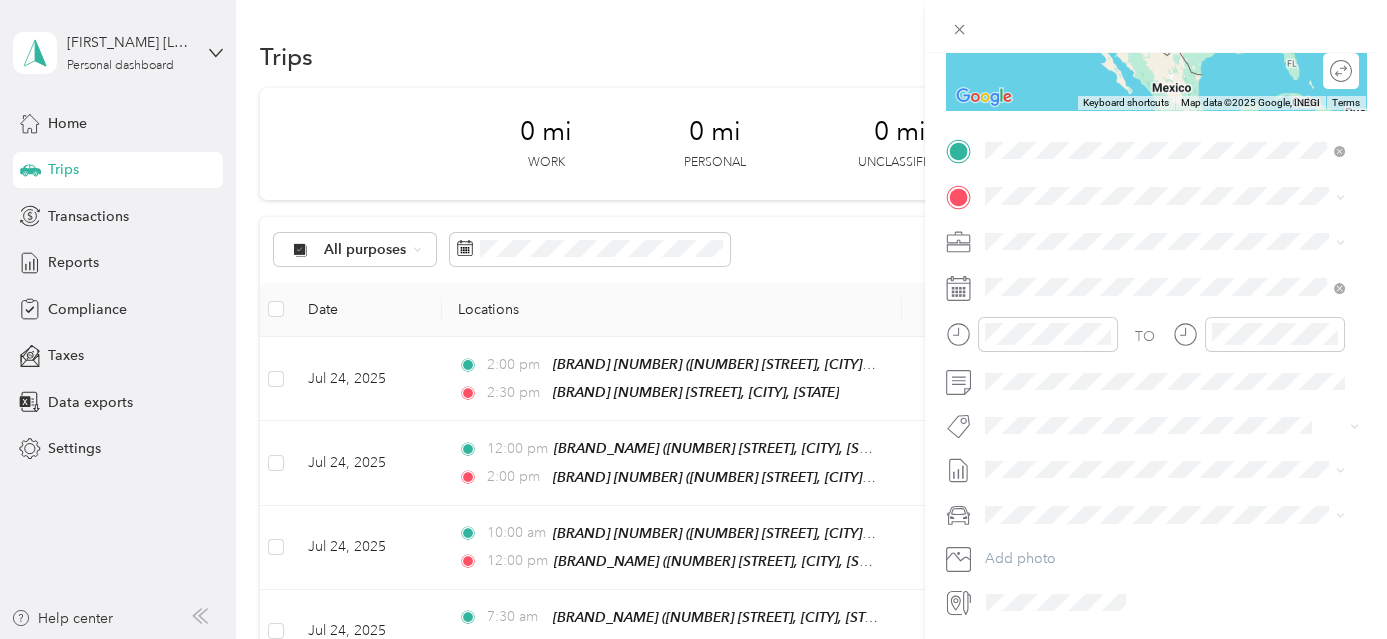 click on "TEAM [NAME] [CITY] [BRAND]" at bounding box center (1180, 232) 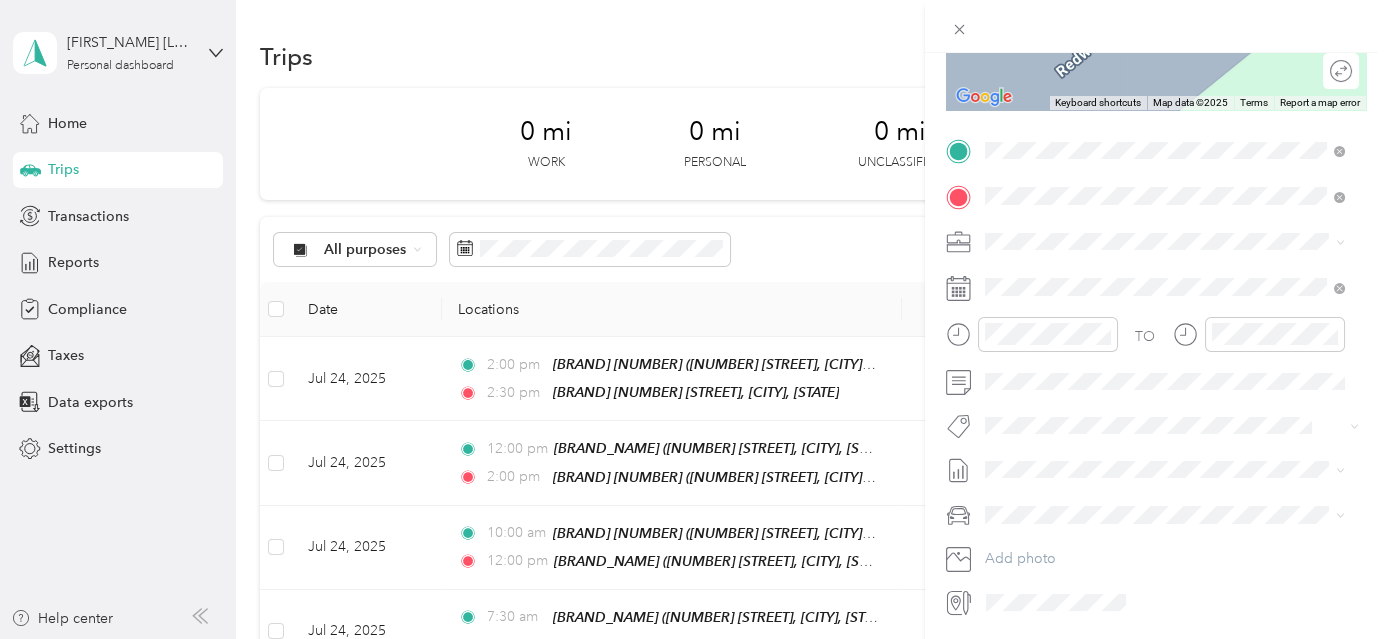 click on "[BRAND] [STREET], [POSTAL_CODE], [CITY], [STATE], [COUNTRY]" at bounding box center (1180, 297) 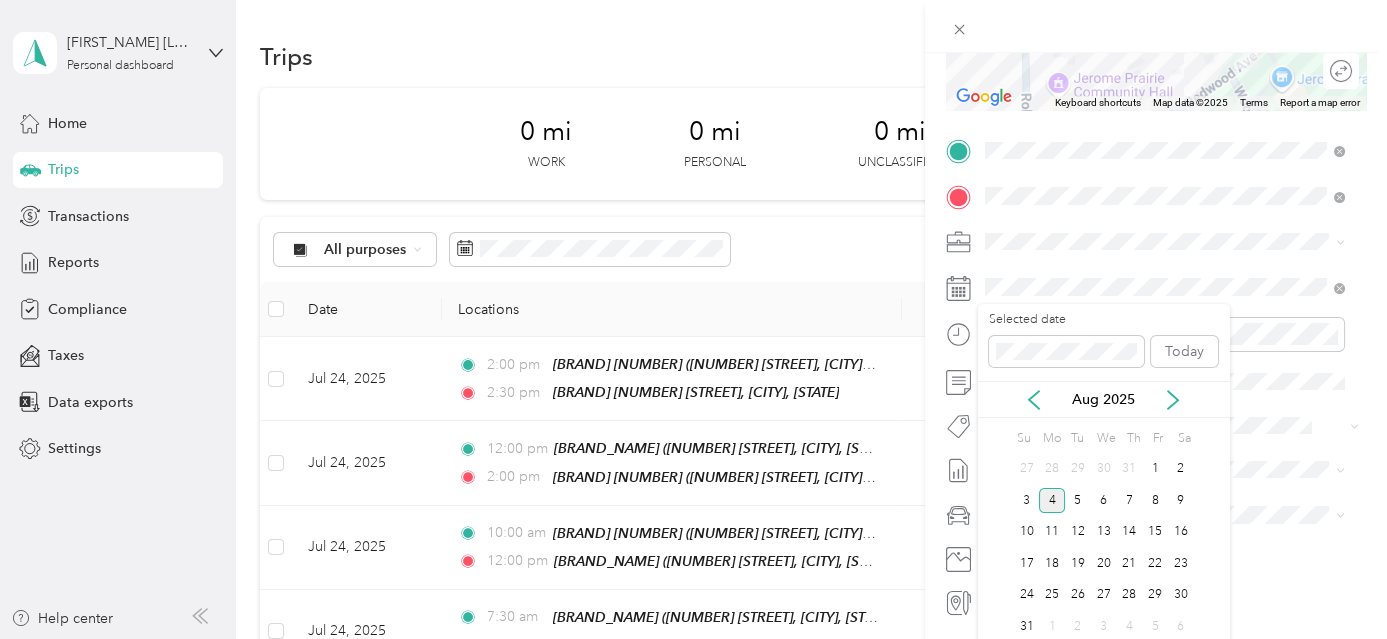 click 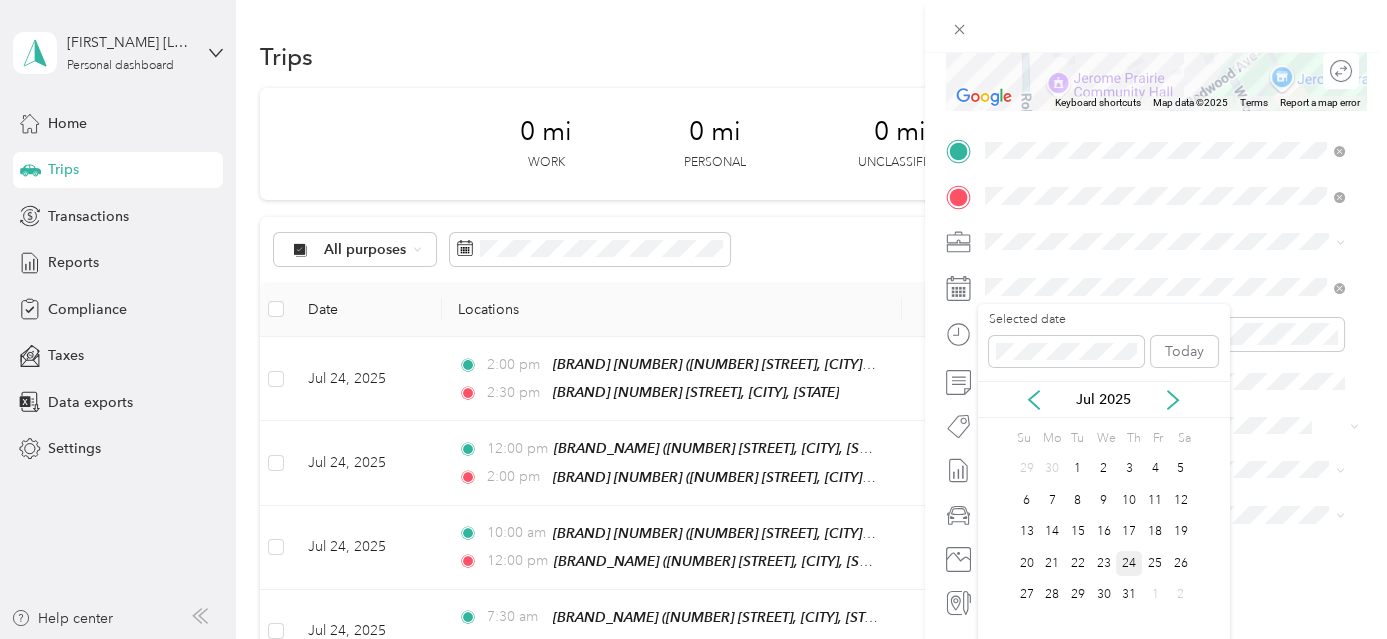 click on "24" at bounding box center [1129, 563] 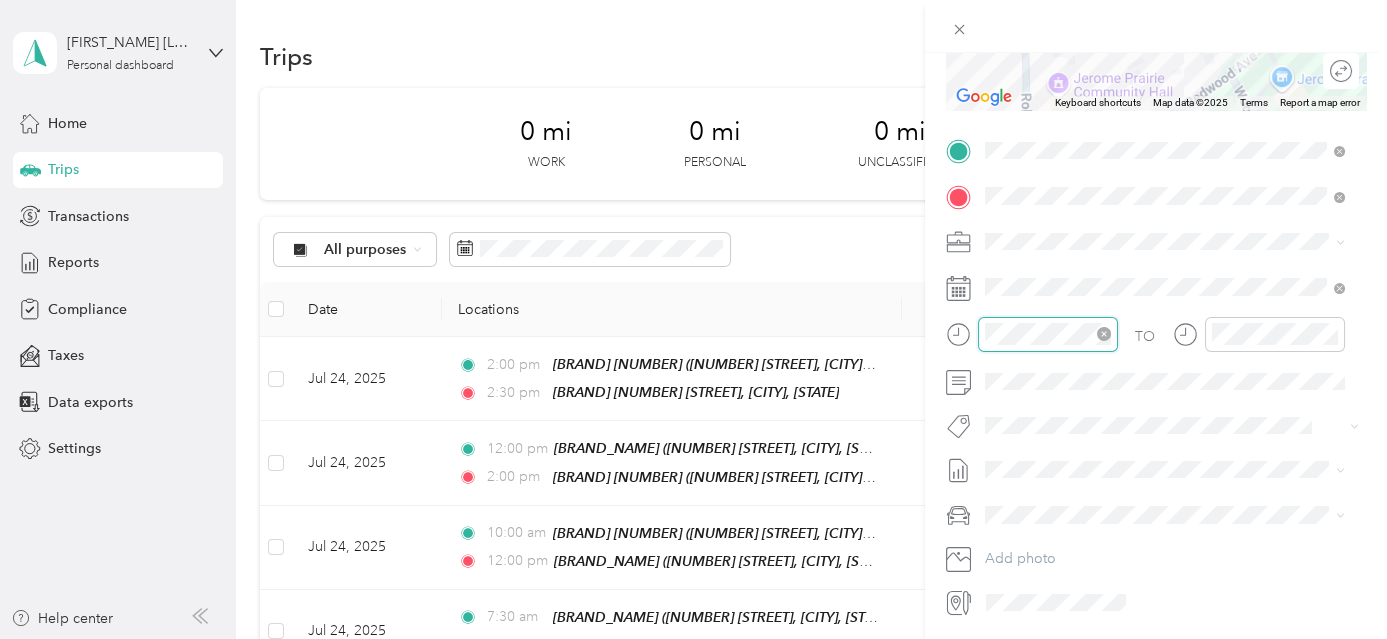 scroll, scrollTop: 120, scrollLeft: 0, axis: vertical 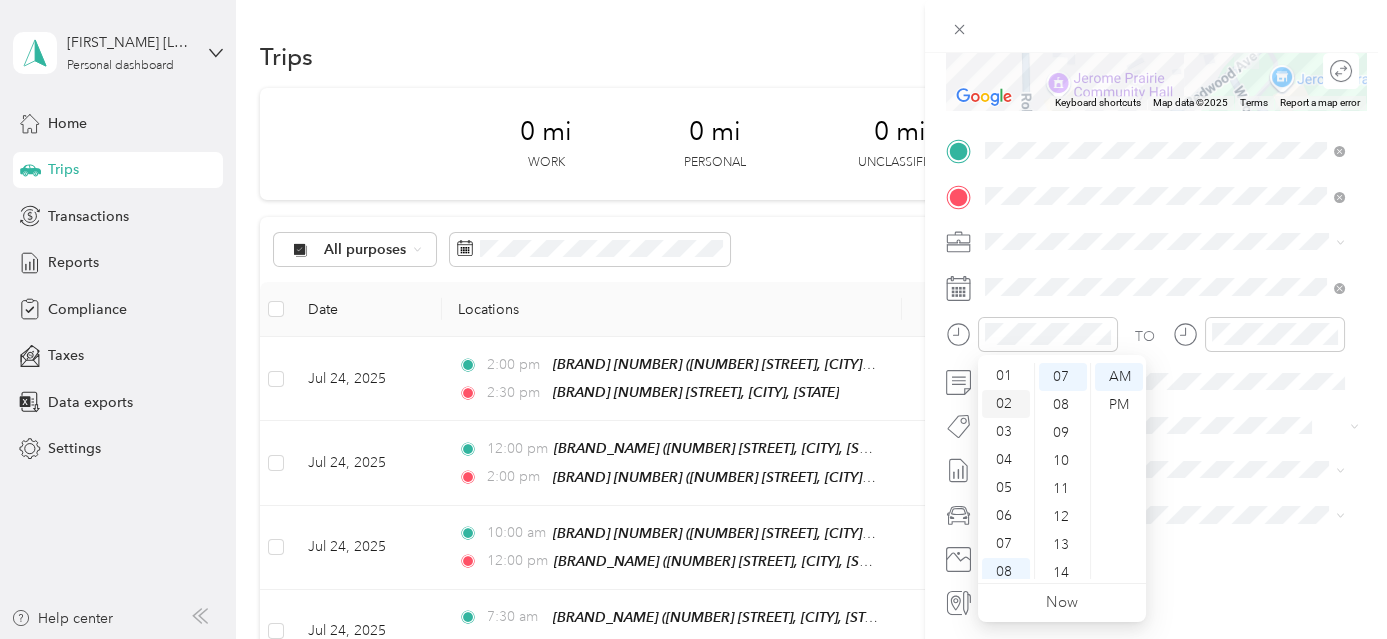 click on "02" at bounding box center [1006, 404] 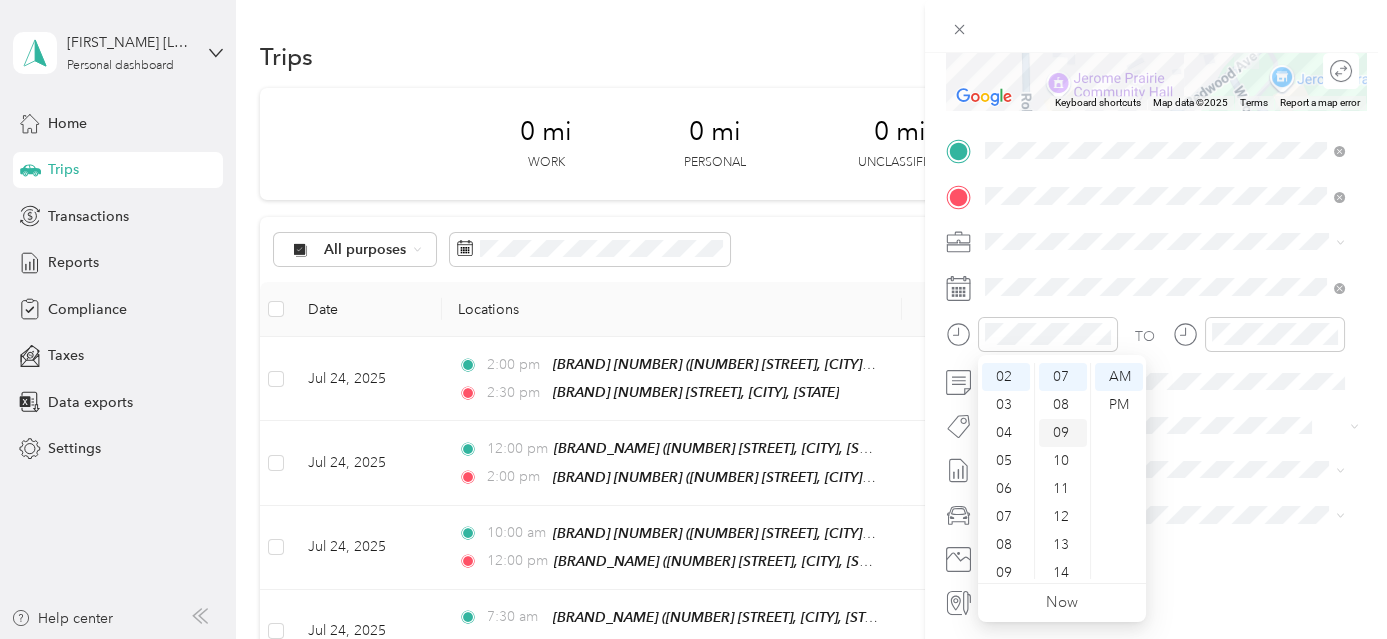 scroll, scrollTop: 56, scrollLeft: 0, axis: vertical 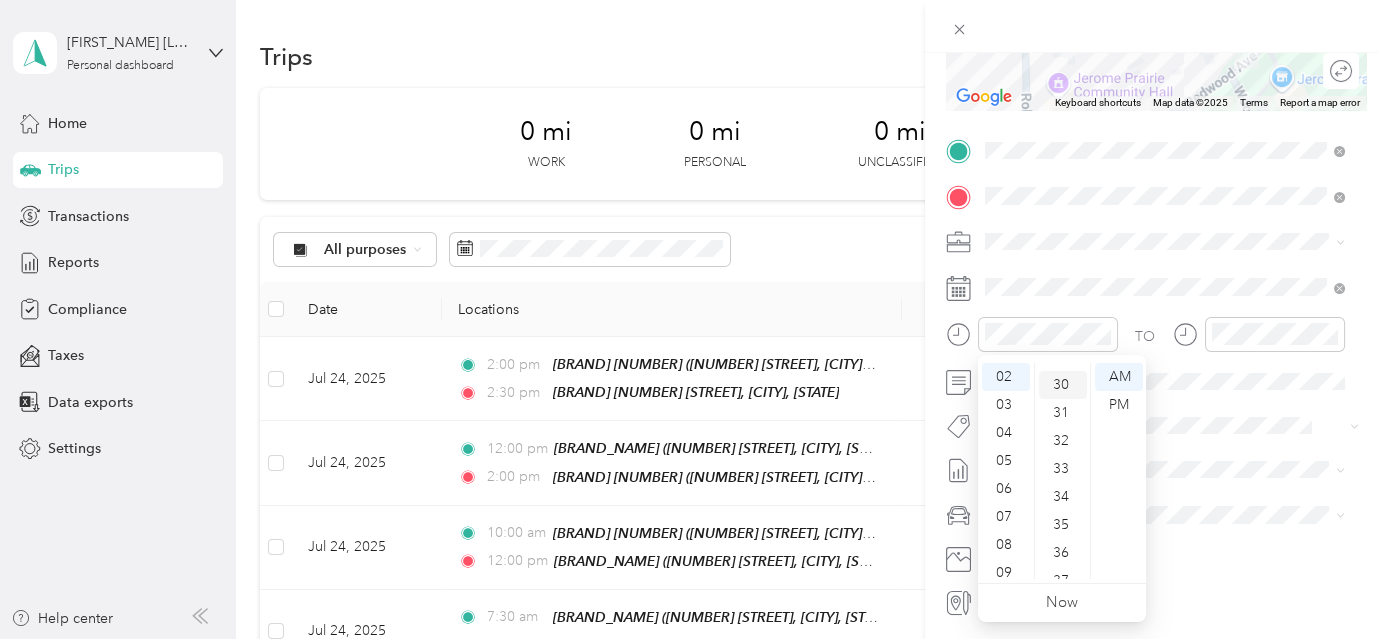 click on "30" at bounding box center [1063, 385] 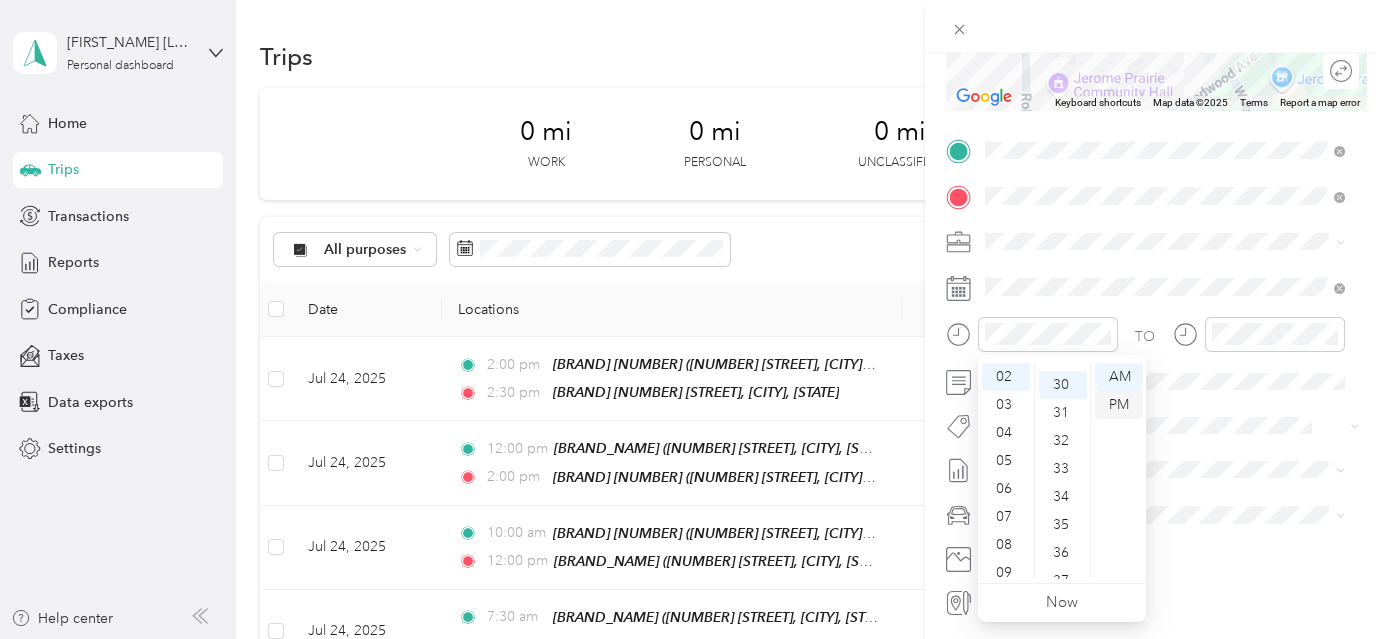 scroll, scrollTop: 840, scrollLeft: 0, axis: vertical 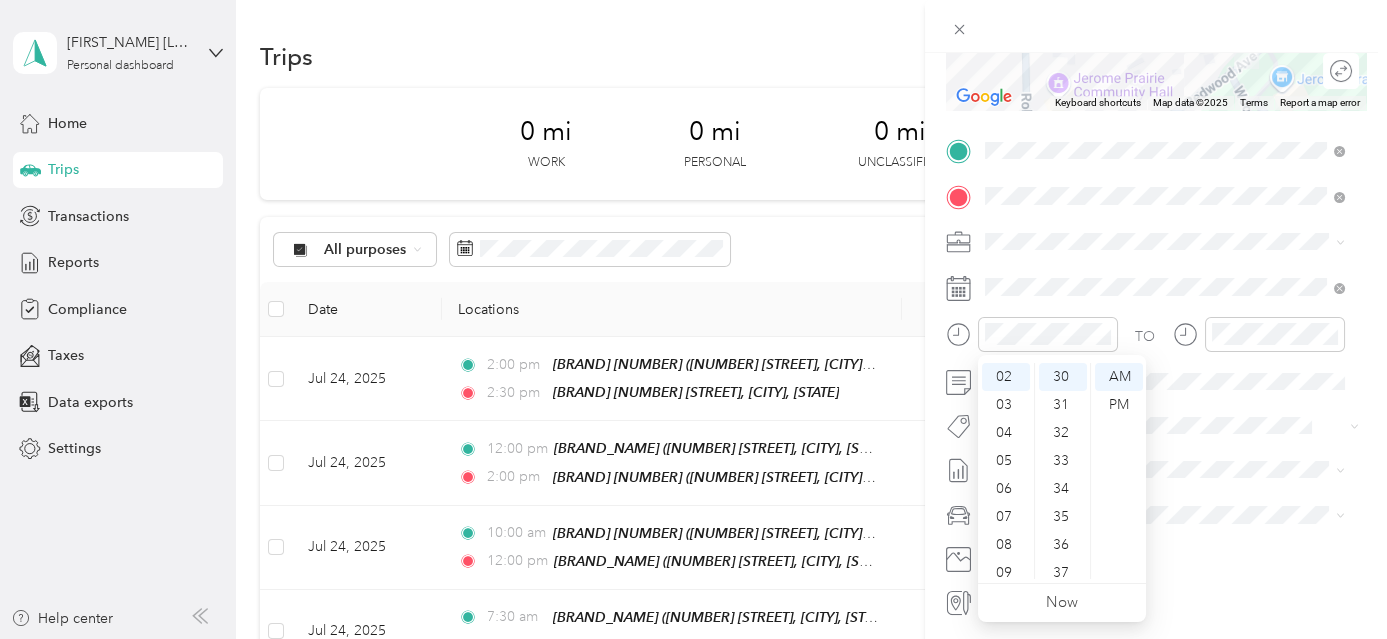 drag, startPoint x: 1117, startPoint y: 404, endPoint x: 1224, endPoint y: 354, distance: 118.10589 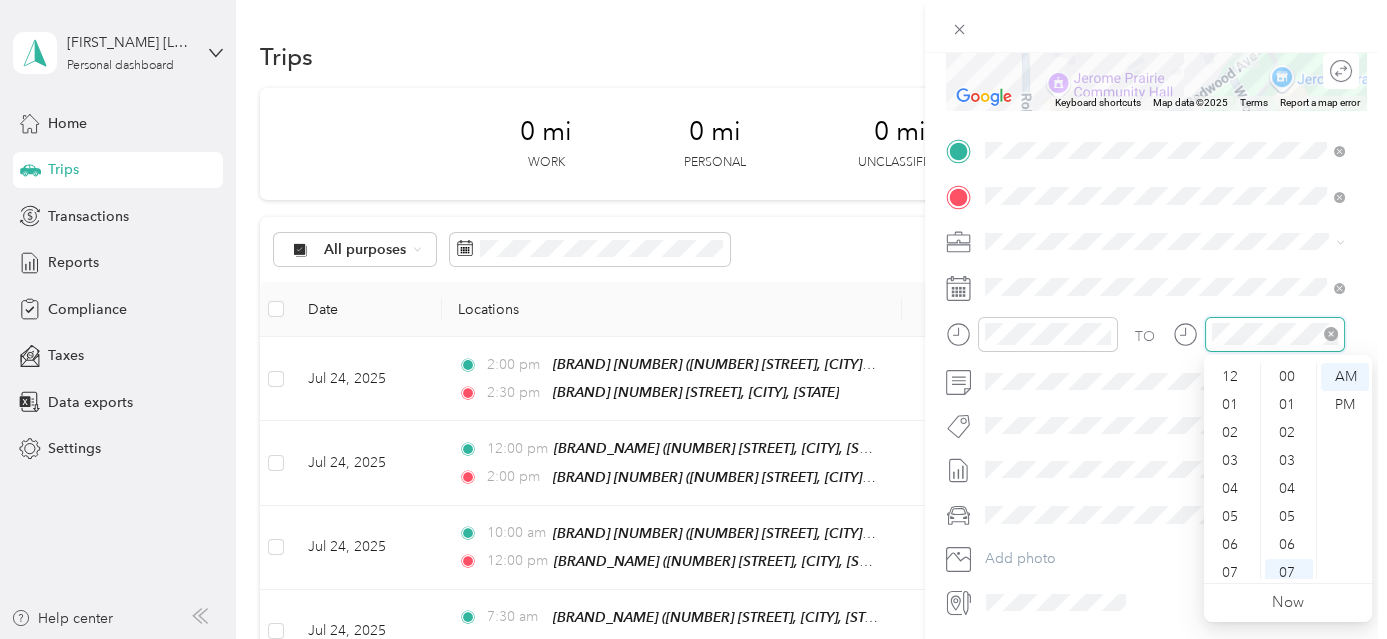 scroll, scrollTop: 196, scrollLeft: 0, axis: vertical 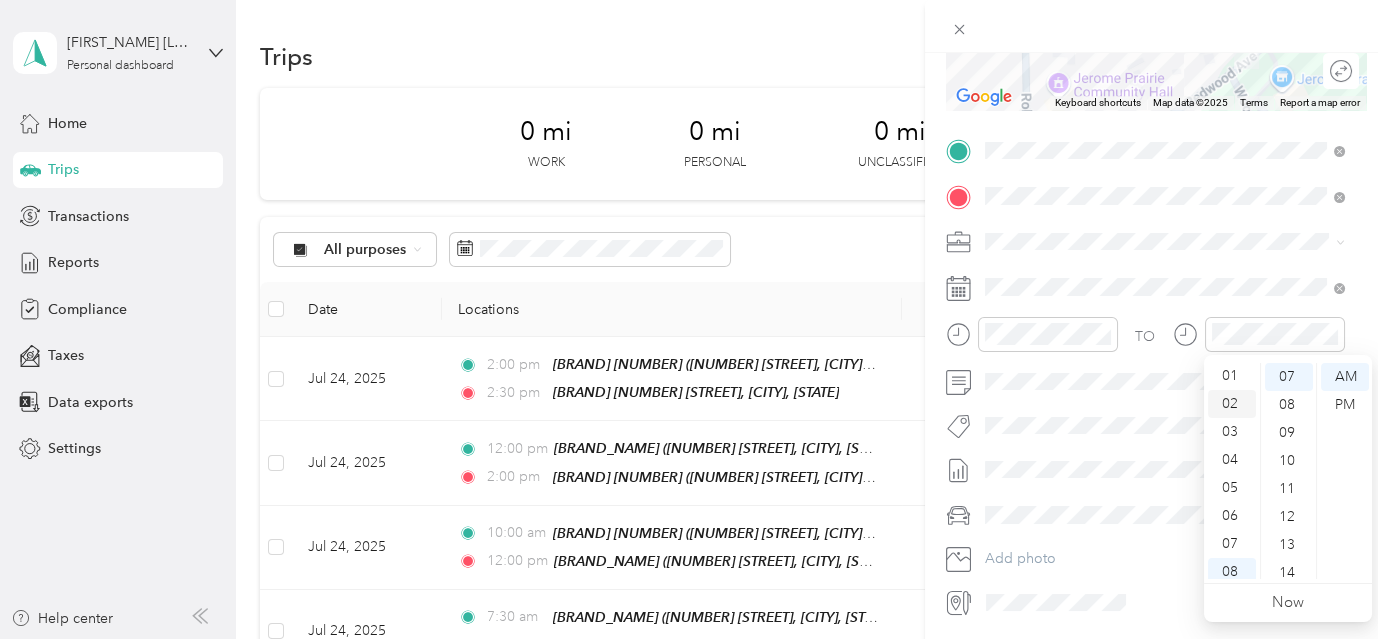 click on "02" at bounding box center [1232, 404] 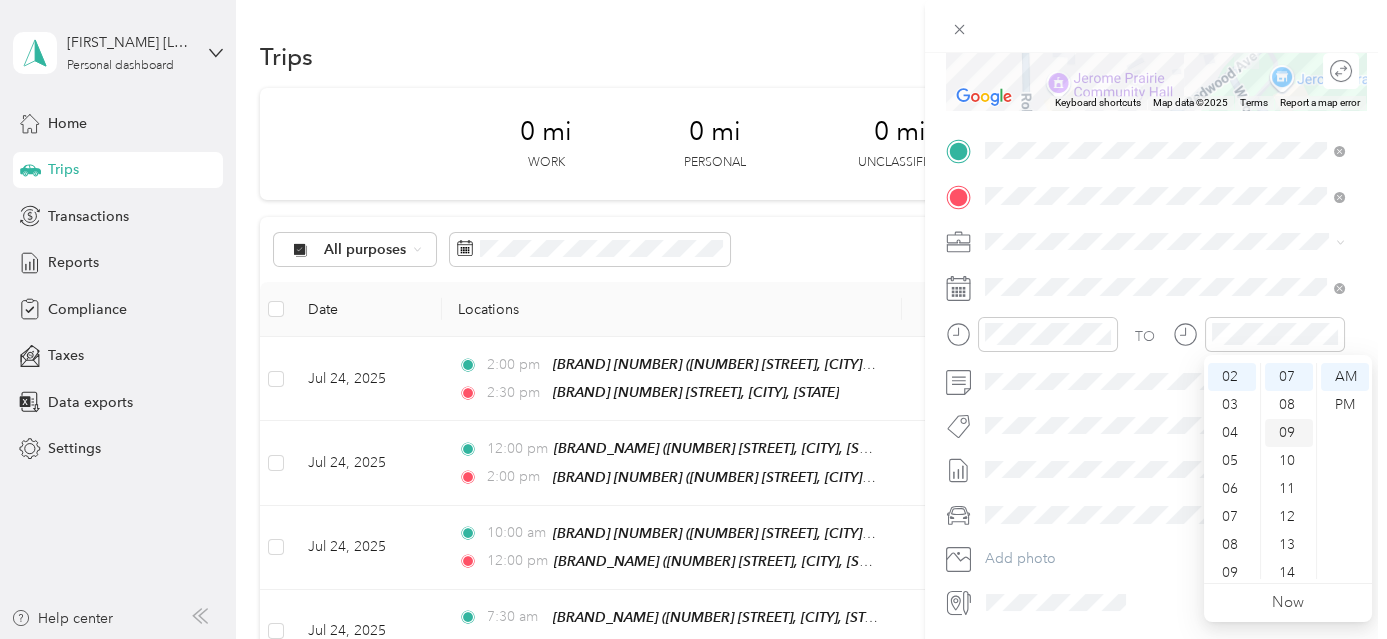 scroll, scrollTop: 56, scrollLeft: 0, axis: vertical 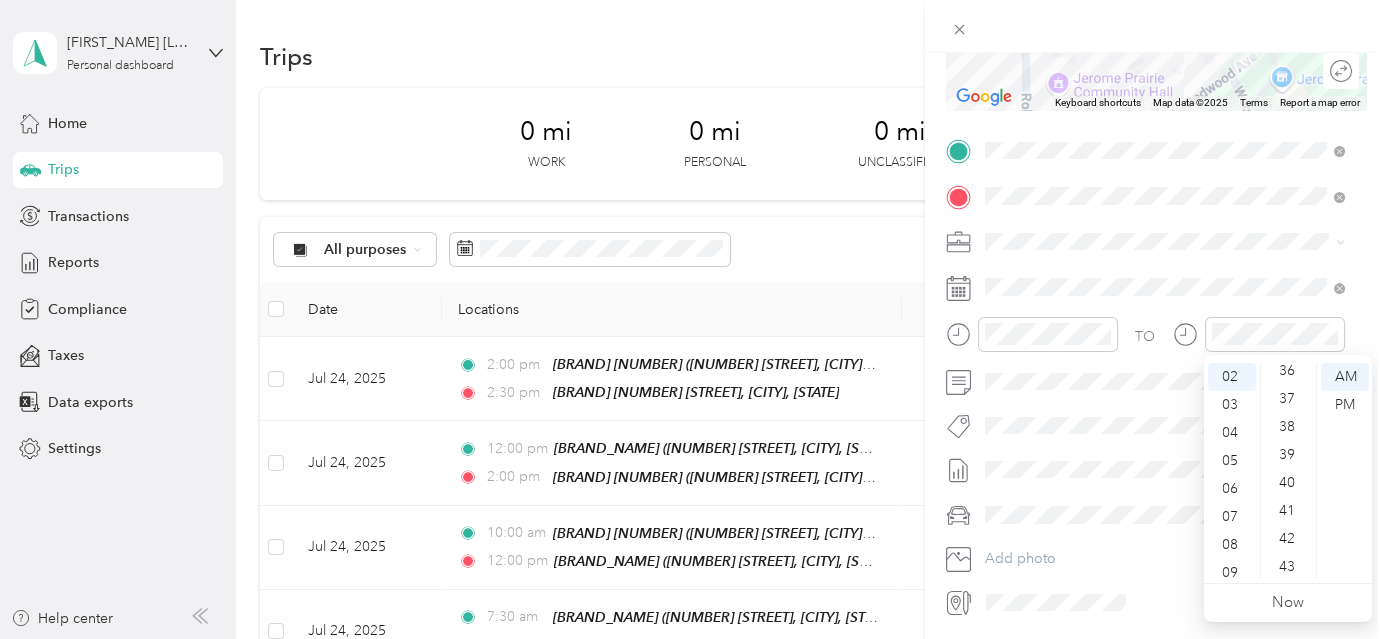 drag, startPoint x: 1287, startPoint y: 478, endPoint x: 1322, endPoint y: 436, distance: 54.67175 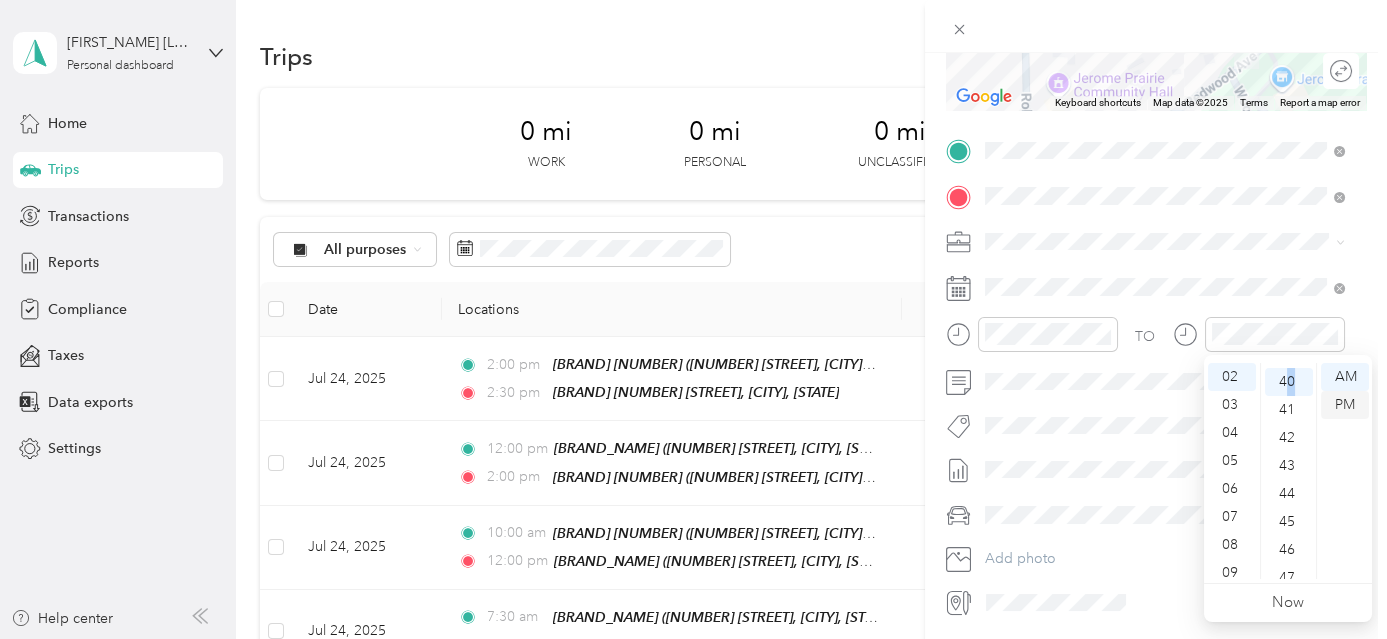 scroll, scrollTop: 1120, scrollLeft: 0, axis: vertical 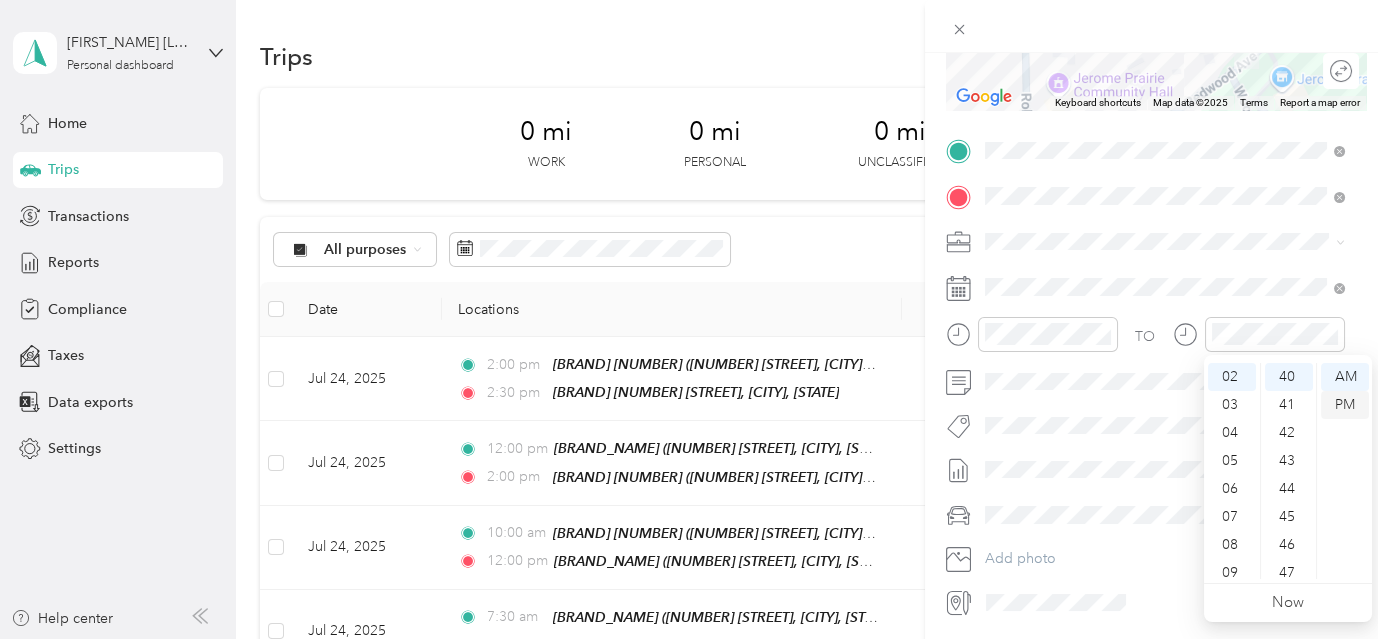 click on "PM" at bounding box center [1345, 405] 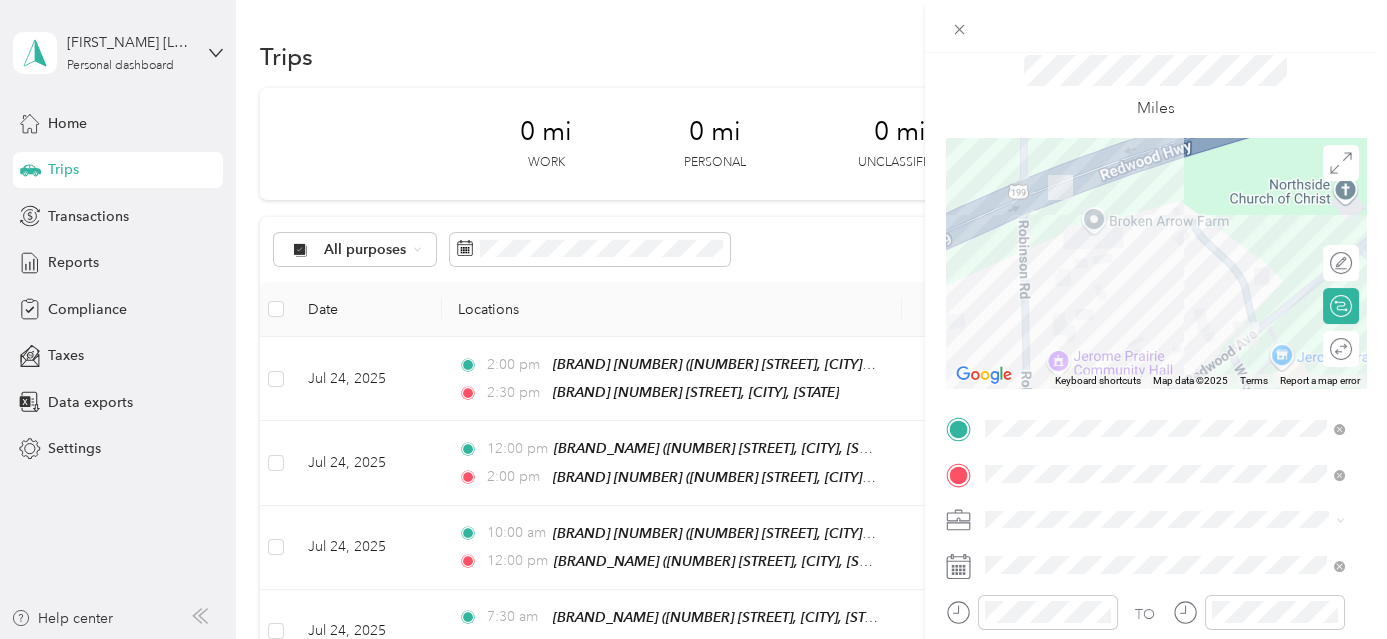 scroll, scrollTop: 0, scrollLeft: 0, axis: both 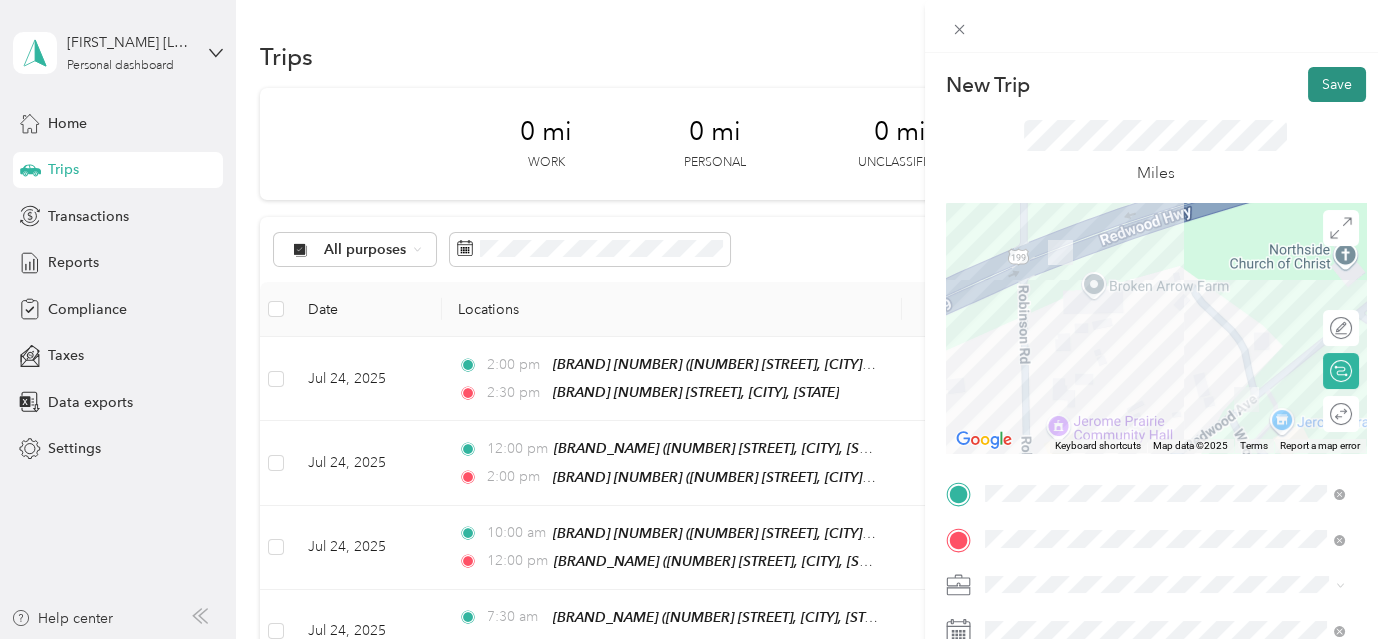 click on "Save" at bounding box center [1337, 84] 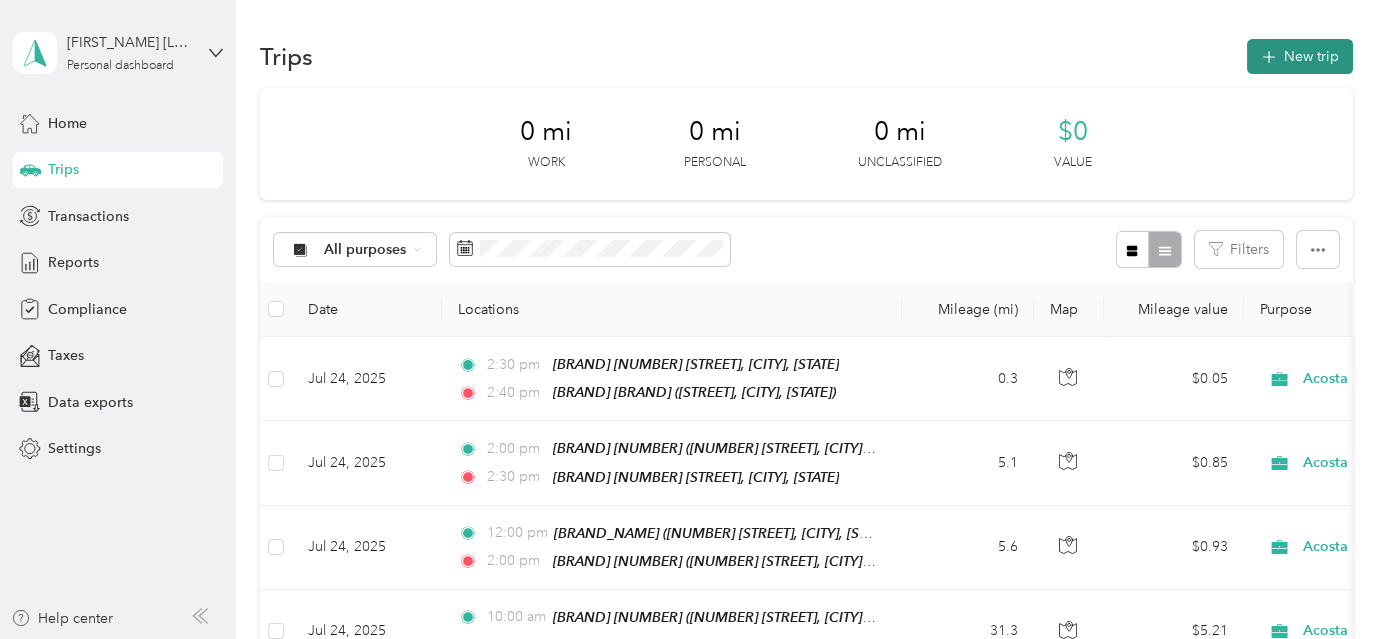 click on "New trip" at bounding box center (1300, 56) 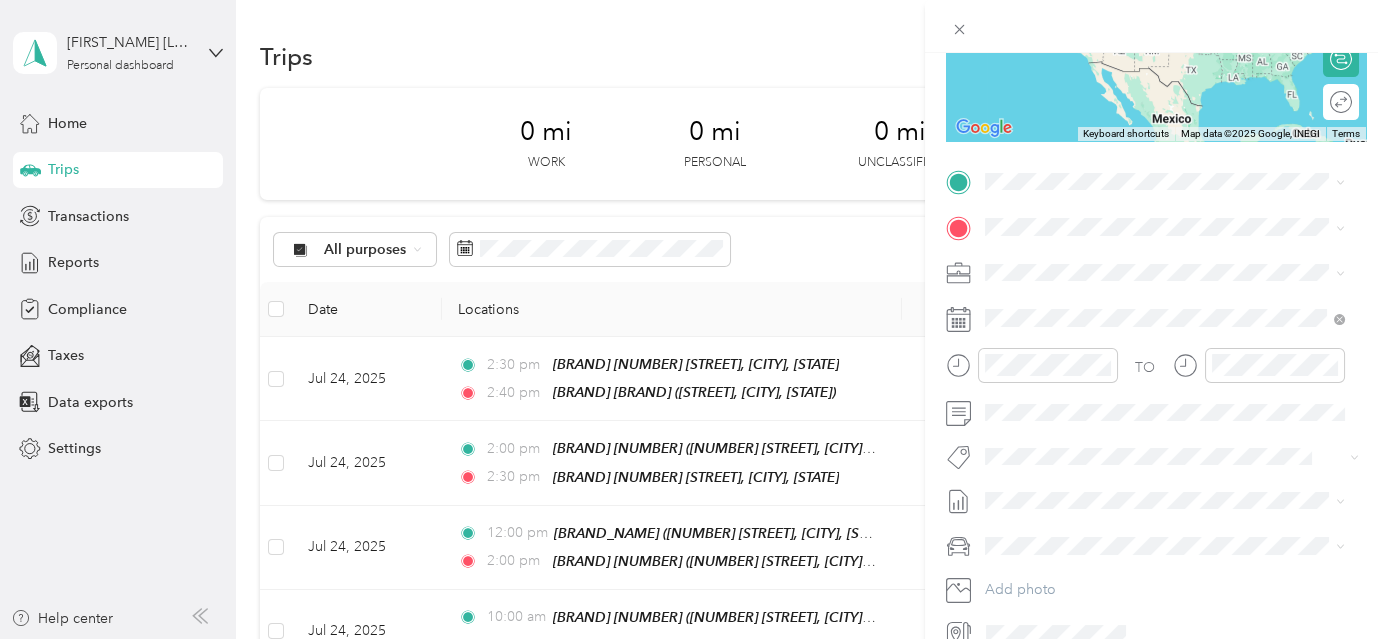 scroll, scrollTop: 356, scrollLeft: 0, axis: vertical 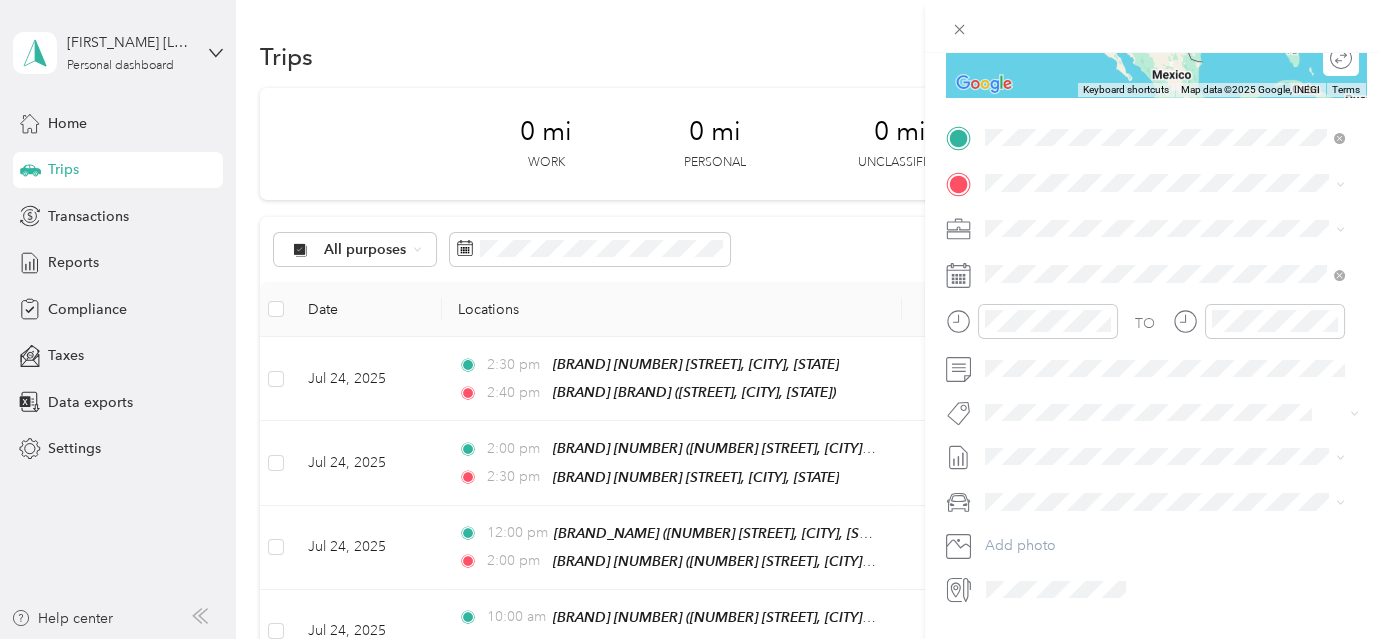 click on "[STREET], [POSTAL_CODE], [CITY], [STATE], [COUNTRY]" at bounding box center (1161, 249) 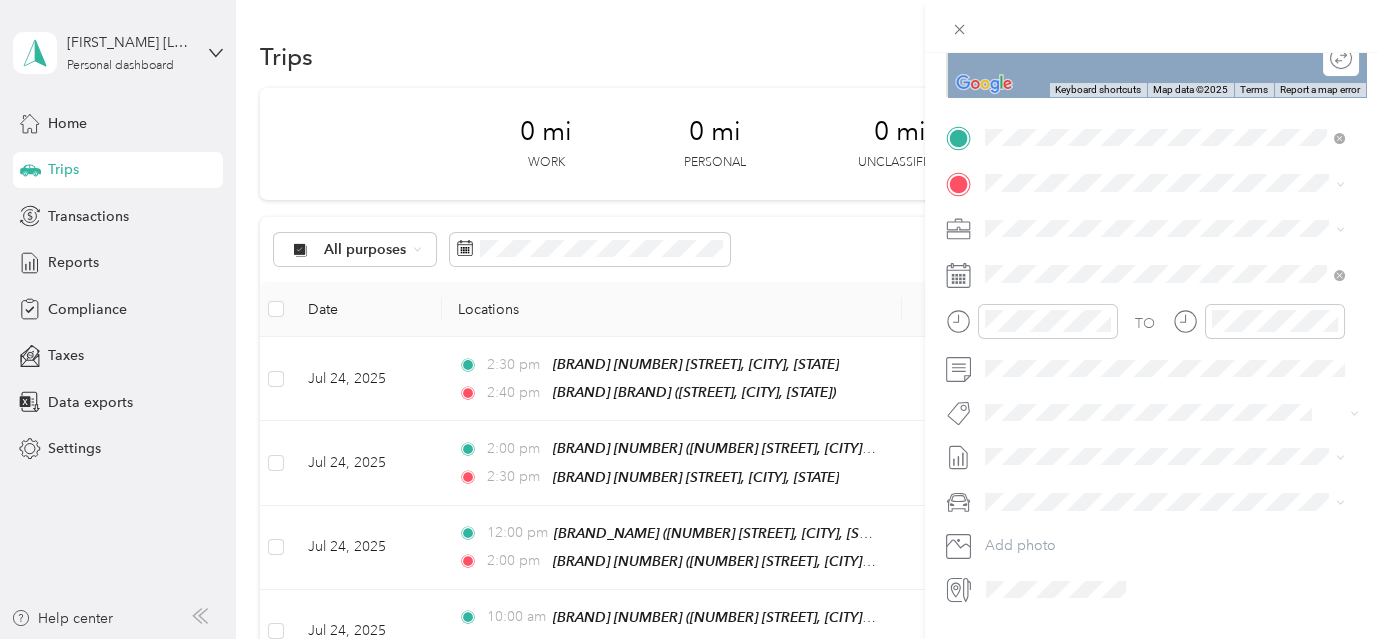 click on "[BRAND] [BRAND] [NUMBER] [STREET], [POSTAL_CODE], [CITY], [STATE], [COUNTRY]" at bounding box center [1180, 280] 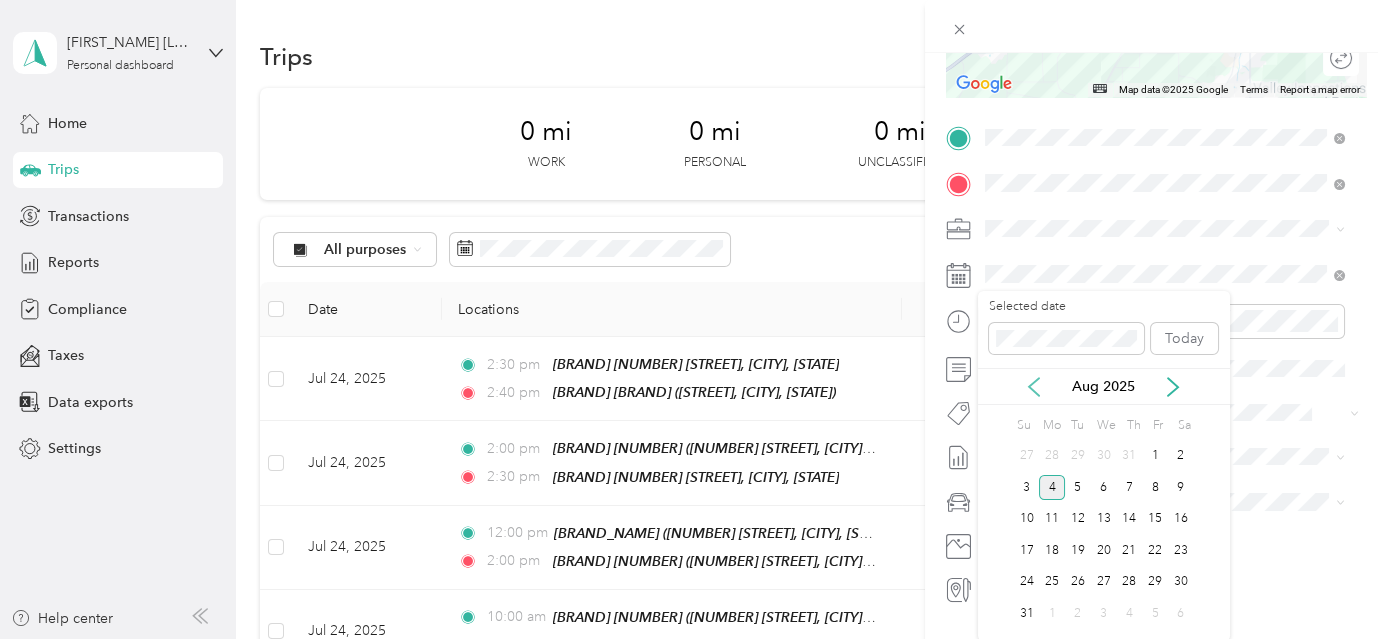 click 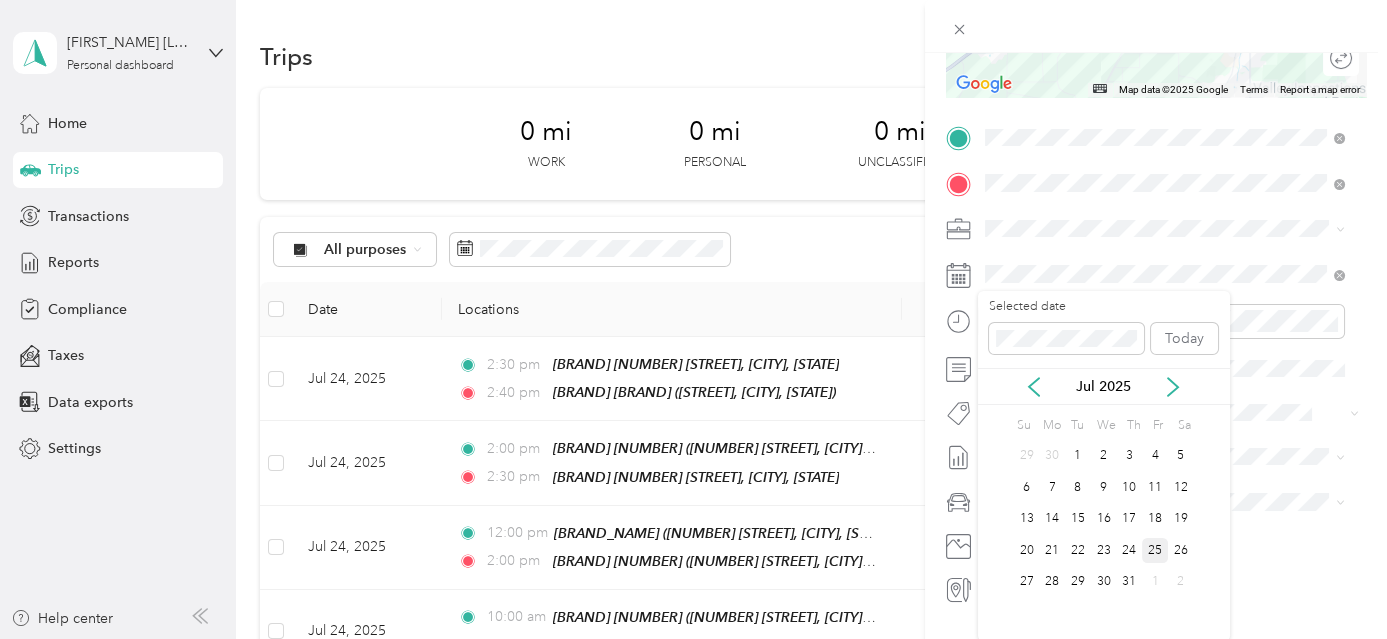 click on "25" at bounding box center [1155, 550] 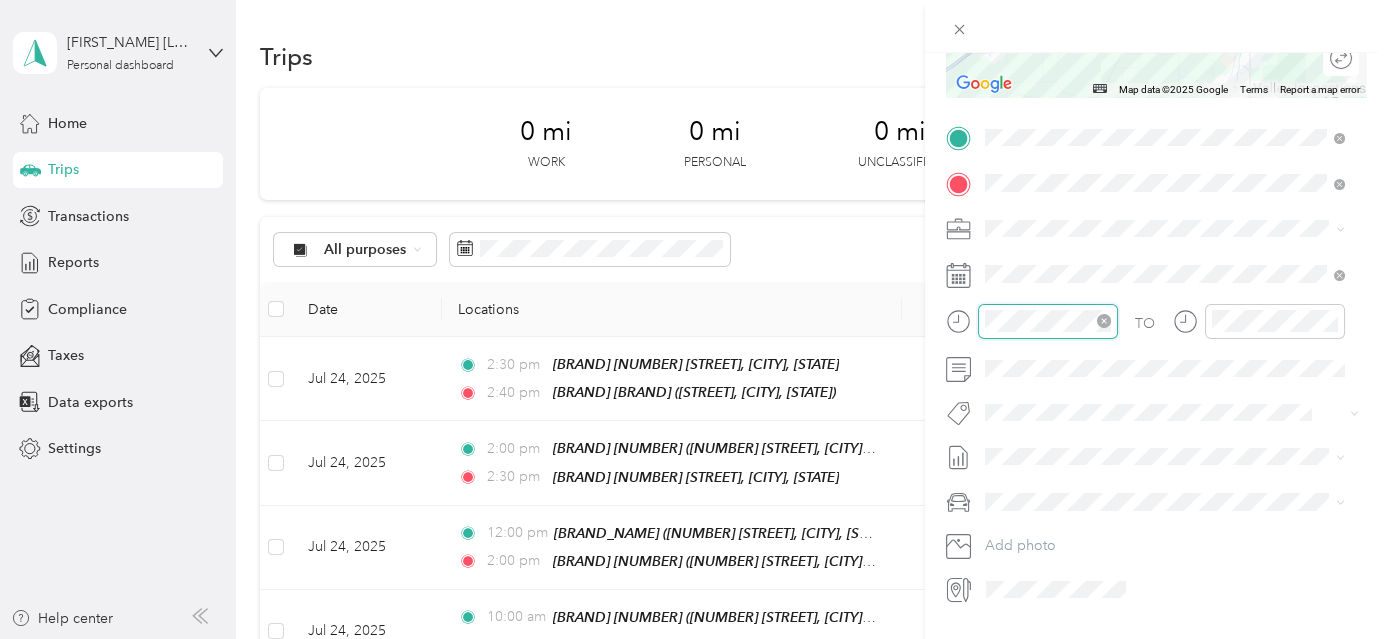 scroll, scrollTop: 120, scrollLeft: 0, axis: vertical 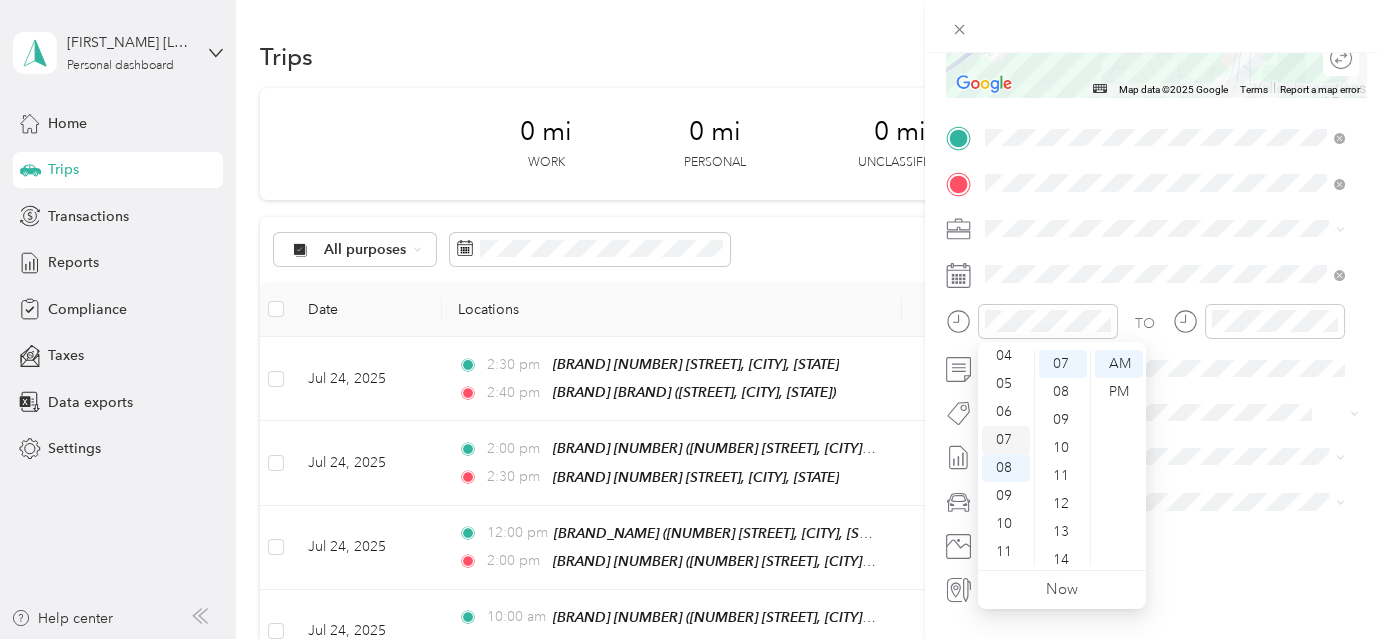 click on "07" at bounding box center [1006, 440] 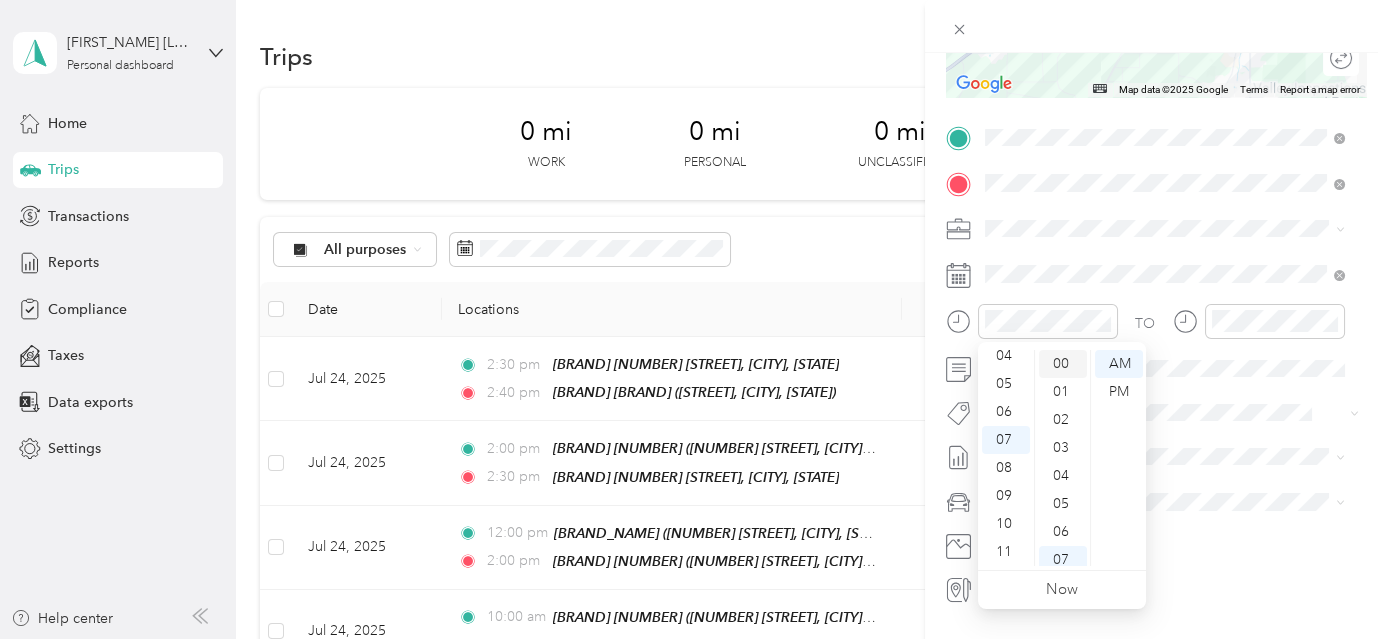 scroll, scrollTop: 0, scrollLeft: 0, axis: both 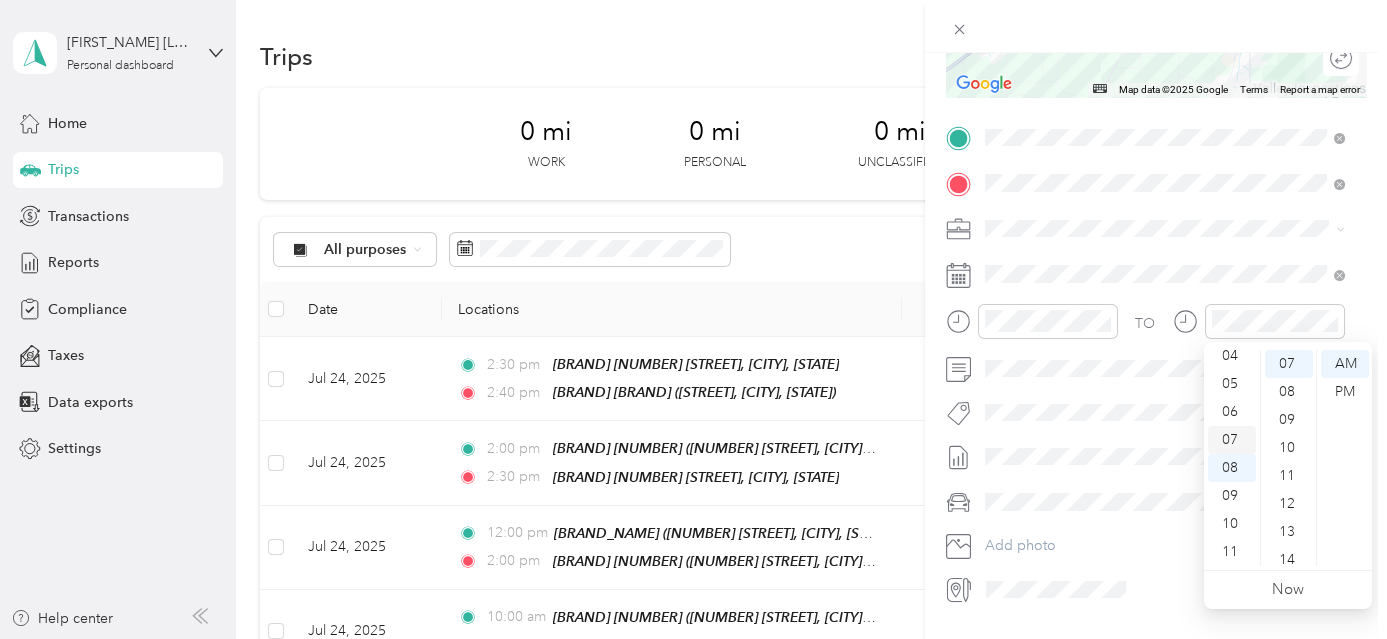 click on "07" at bounding box center [1232, 440] 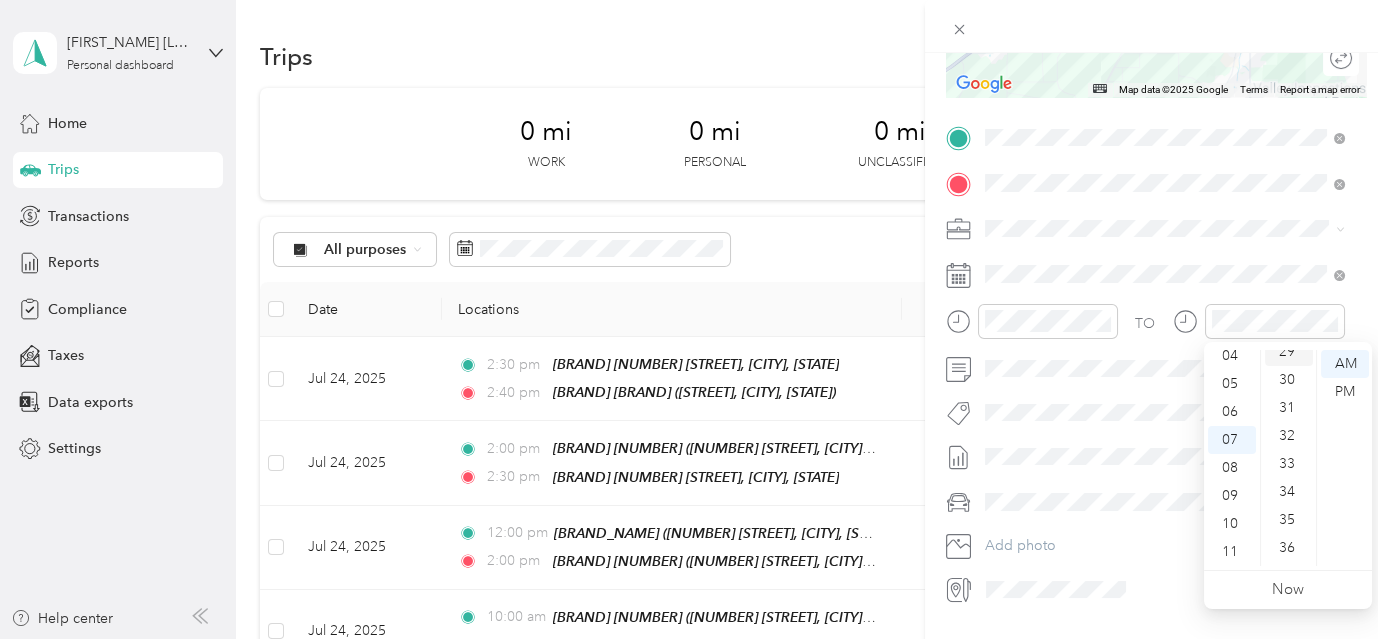 scroll, scrollTop: 832, scrollLeft: 0, axis: vertical 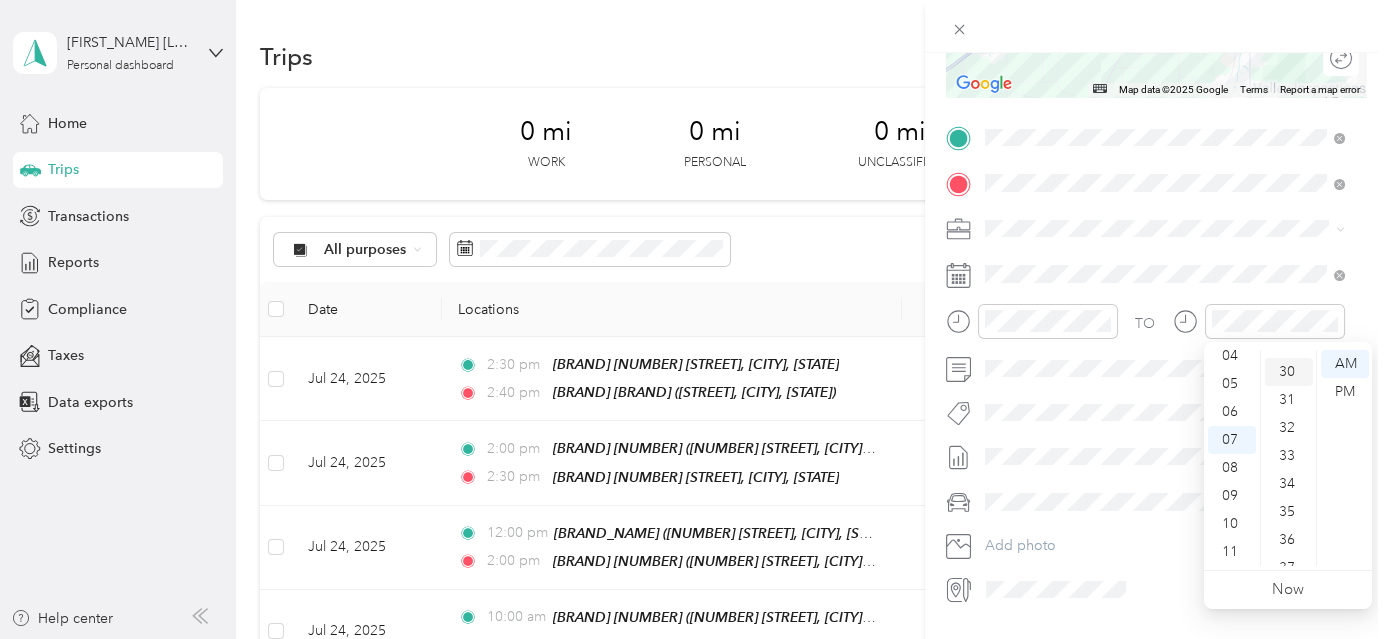 click on "30" at bounding box center [1289, 372] 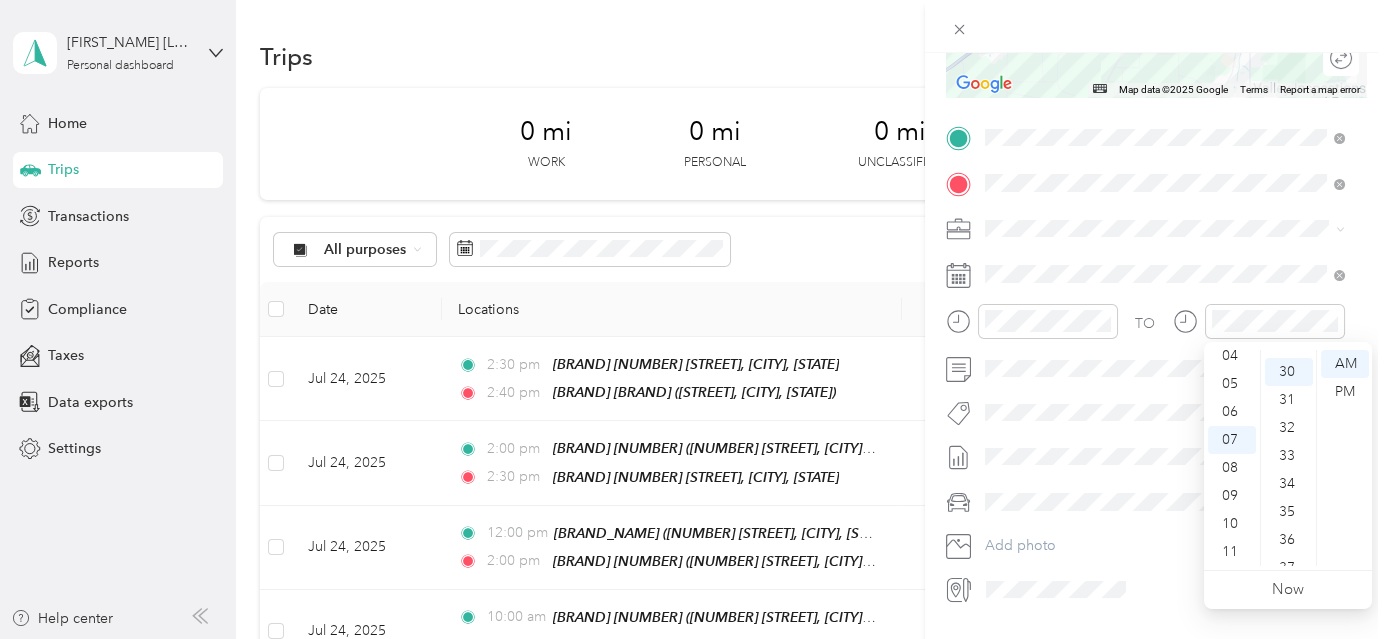 scroll, scrollTop: 840, scrollLeft: 0, axis: vertical 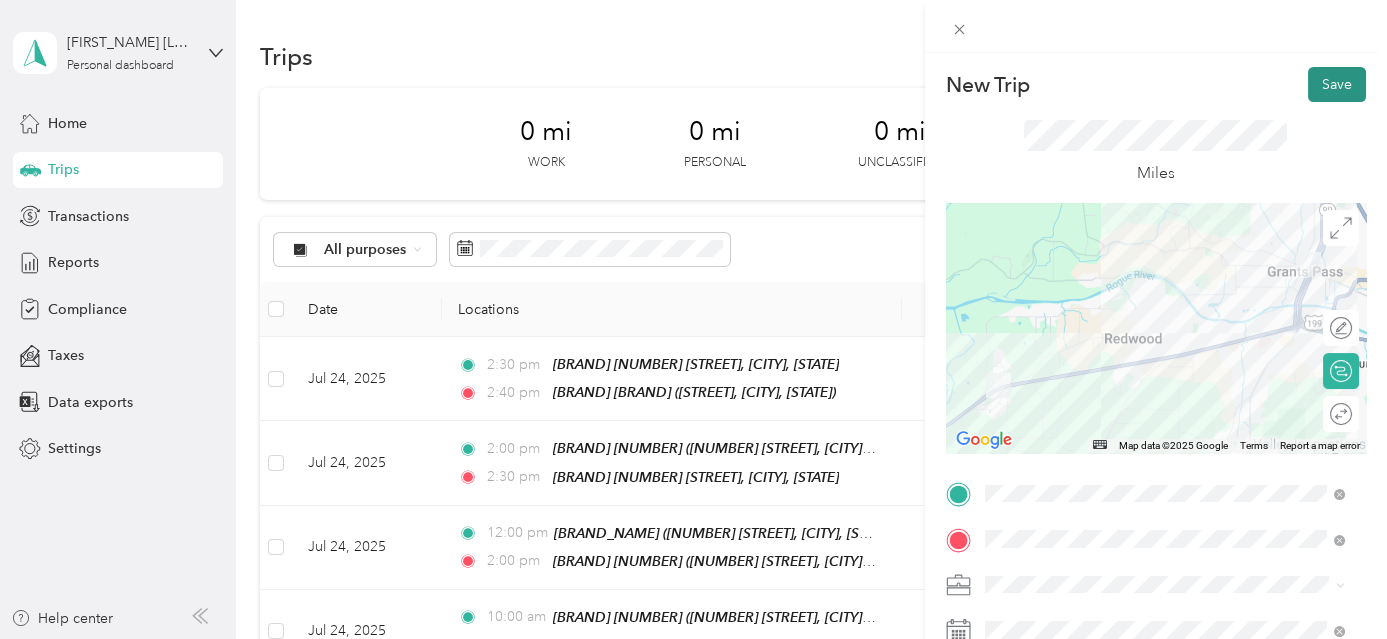 click on "Save" at bounding box center (1337, 84) 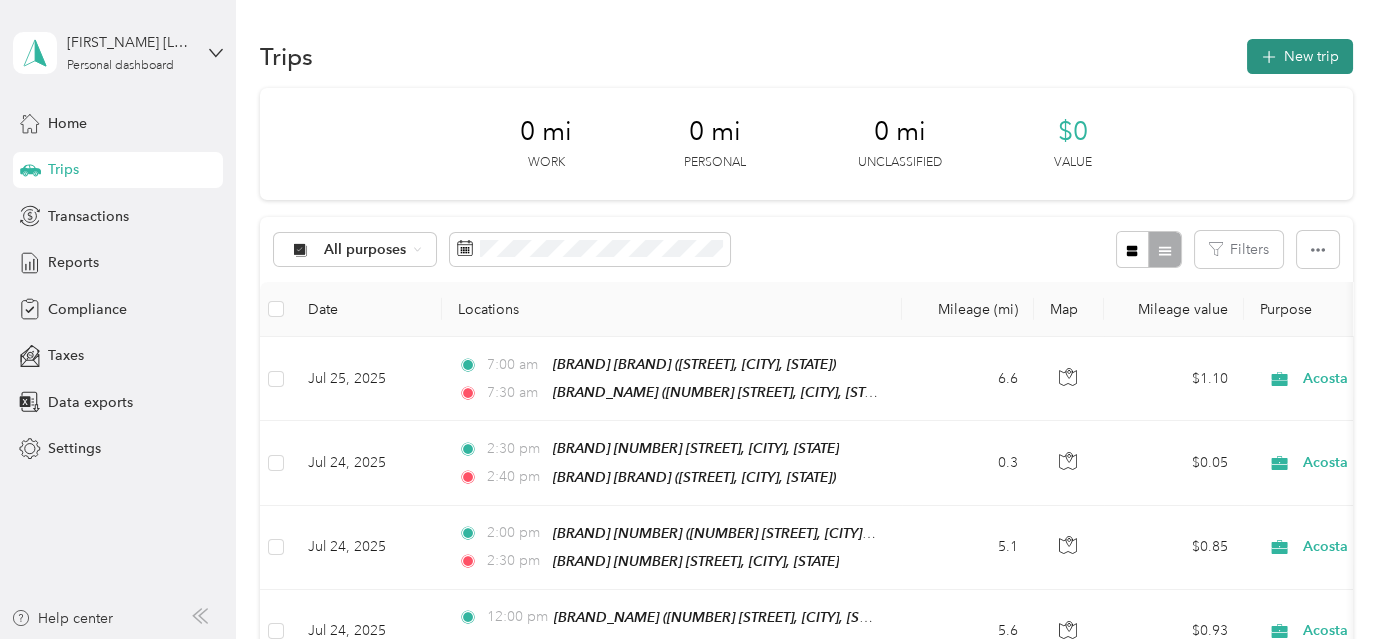 click on "New trip" at bounding box center [1300, 56] 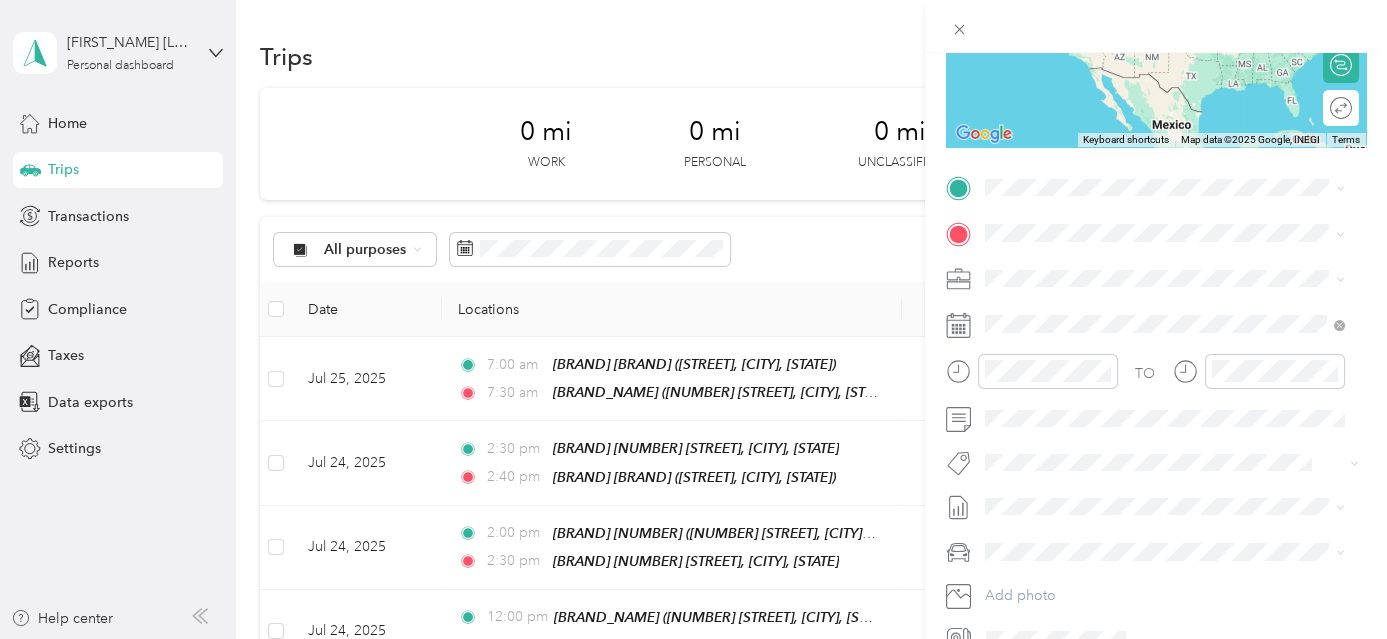 scroll, scrollTop: 317, scrollLeft: 0, axis: vertical 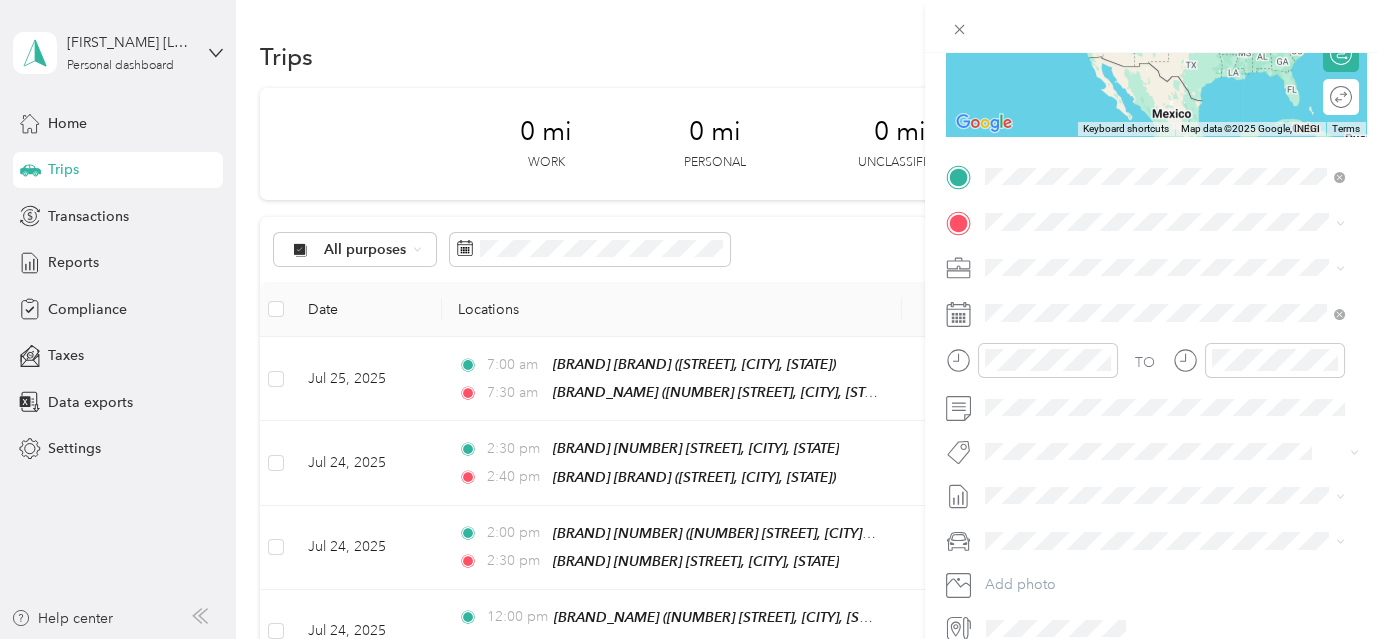 click on "[ORGANIZATION] [ORGANIZATION]" at bounding box center [1180, 258] 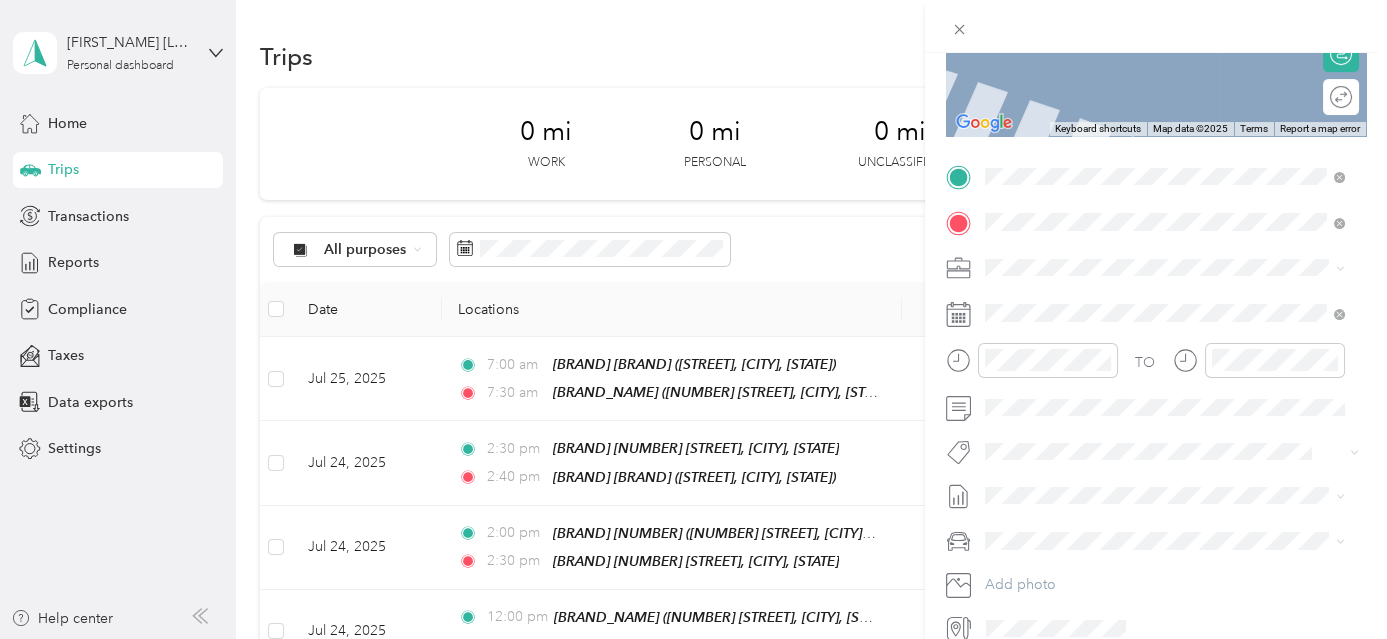 click on "[NUMBER] [STREET], [POSTAL_CODE], [CITY], [STATE], [COUNTRY]" at bounding box center [1168, 341] 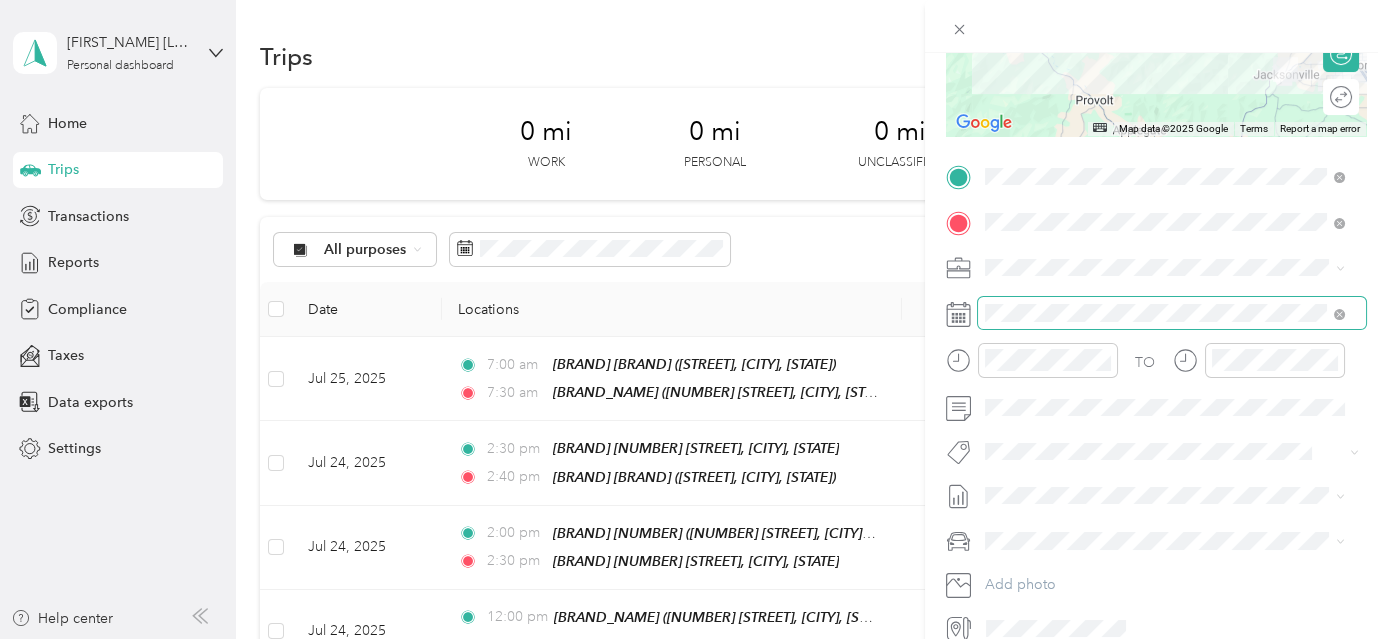 click at bounding box center [1172, 313] 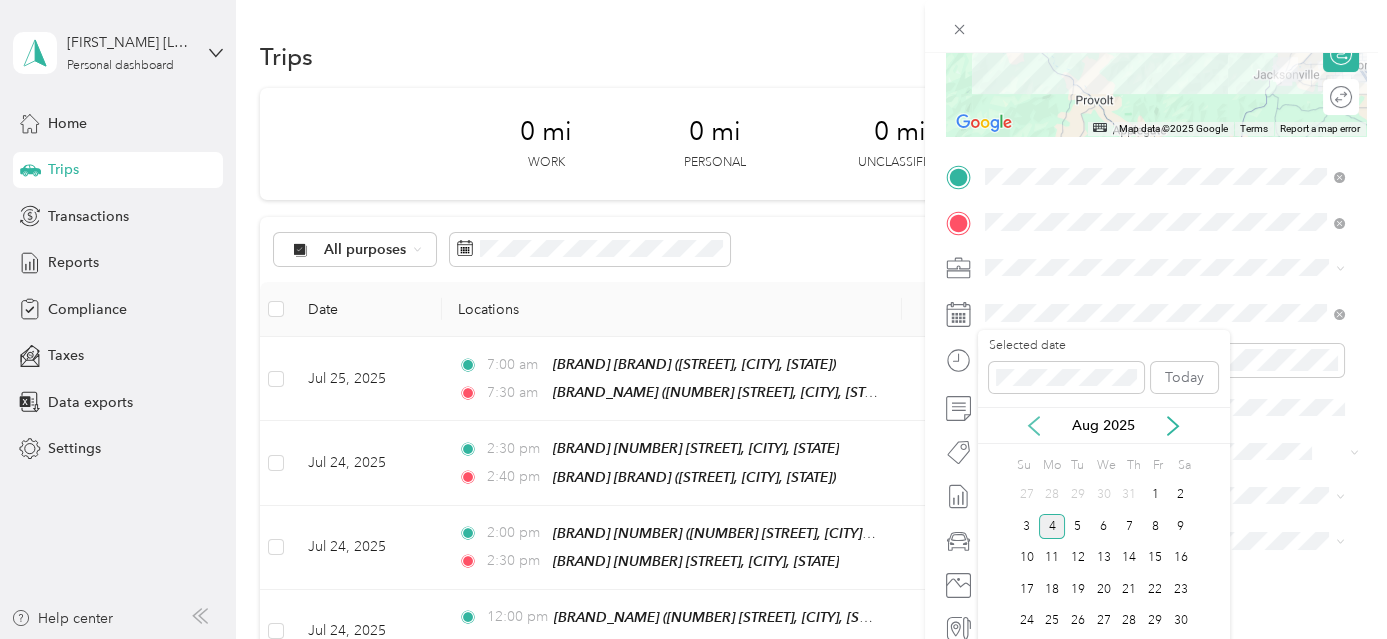 click 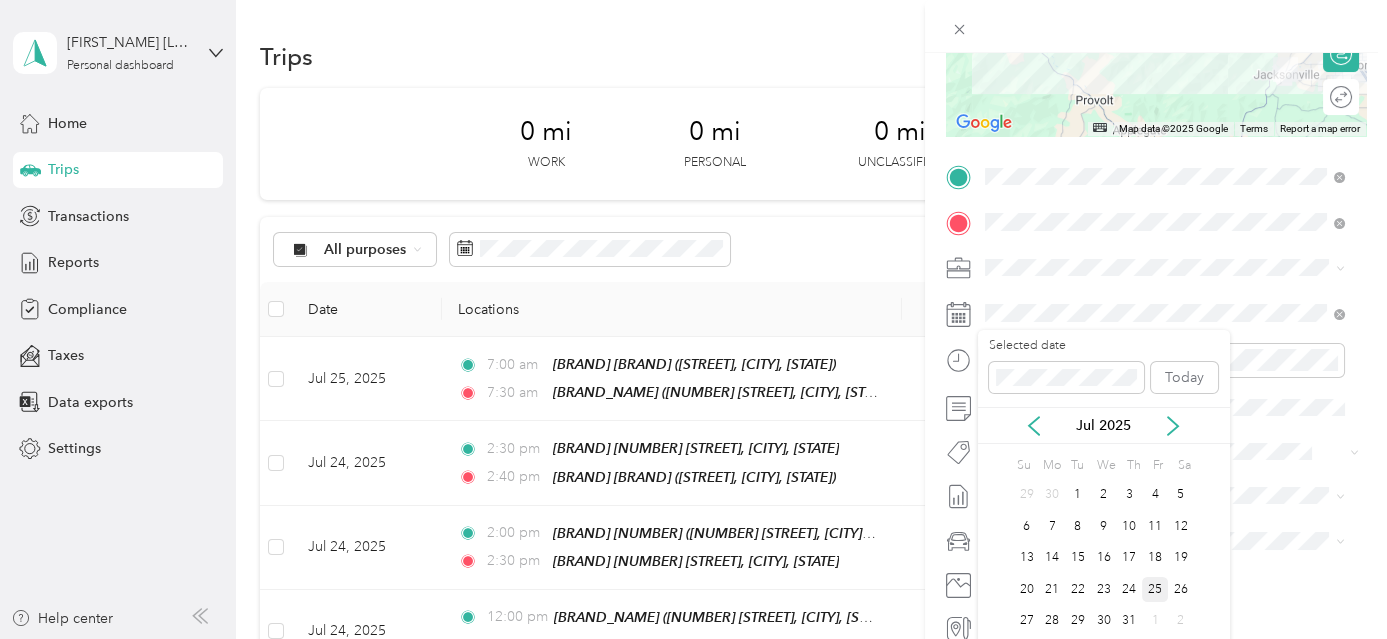 click on "25" at bounding box center (1155, 589) 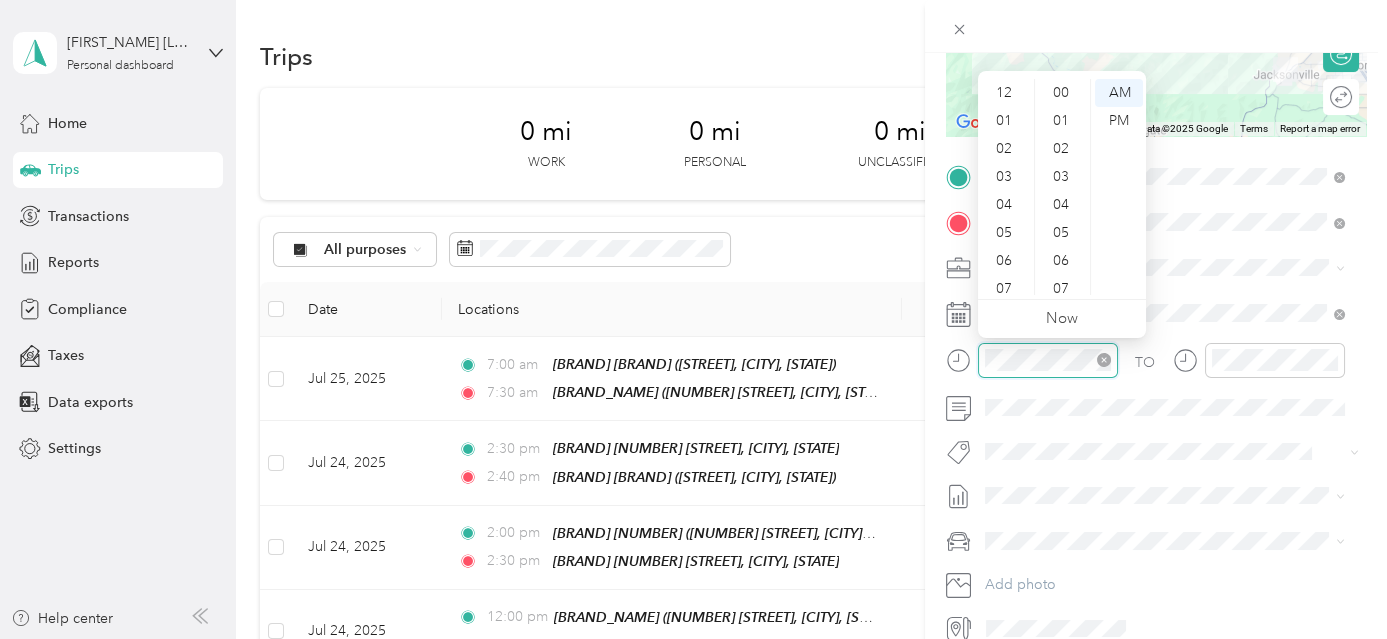 scroll, scrollTop: 224, scrollLeft: 0, axis: vertical 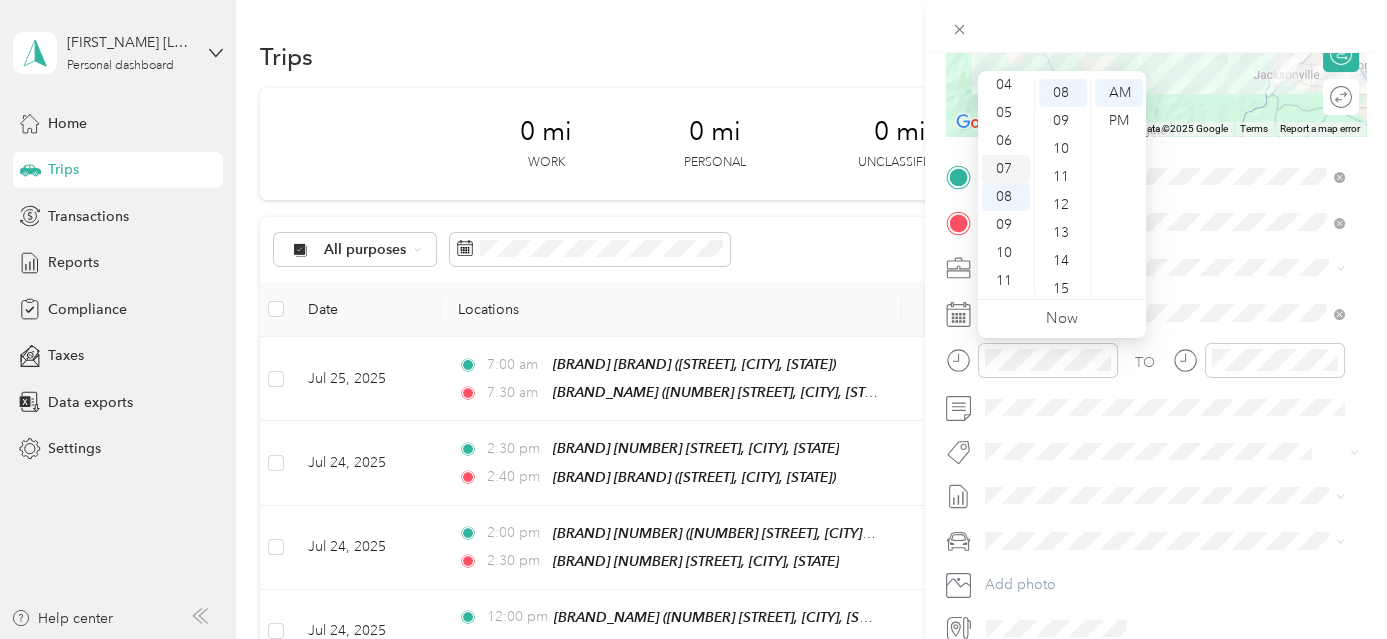 click on "07" at bounding box center [1006, 169] 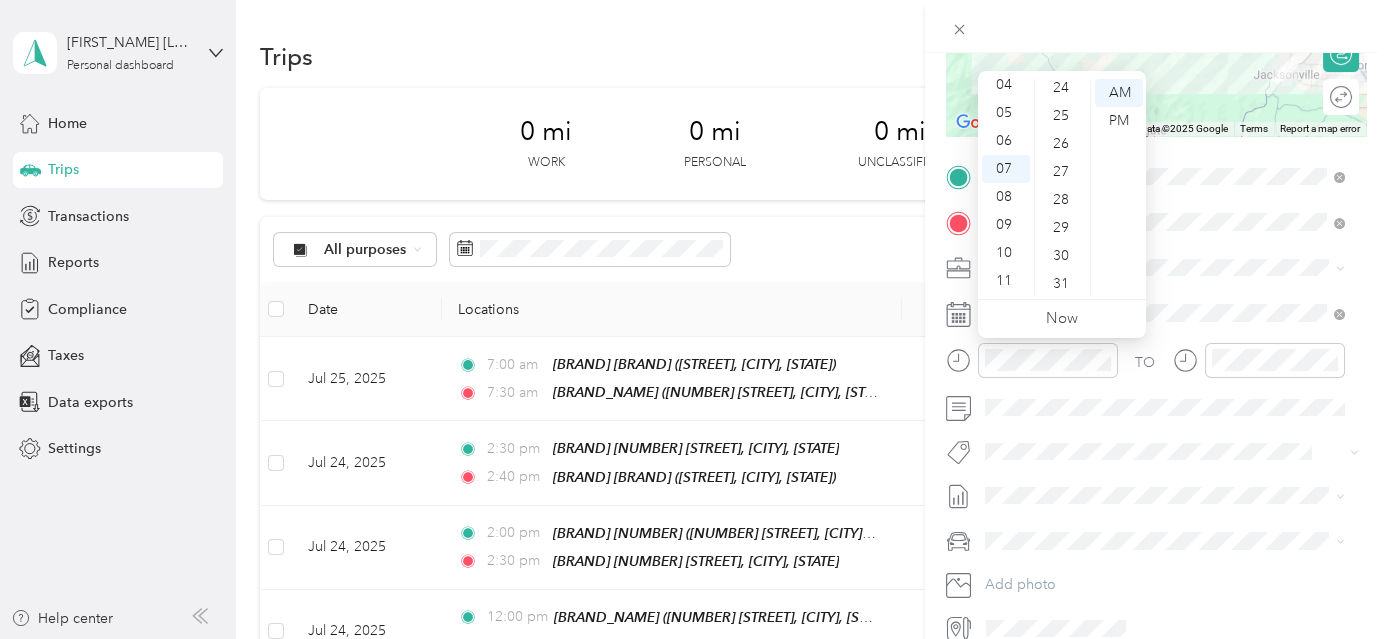 scroll, scrollTop: 678, scrollLeft: 0, axis: vertical 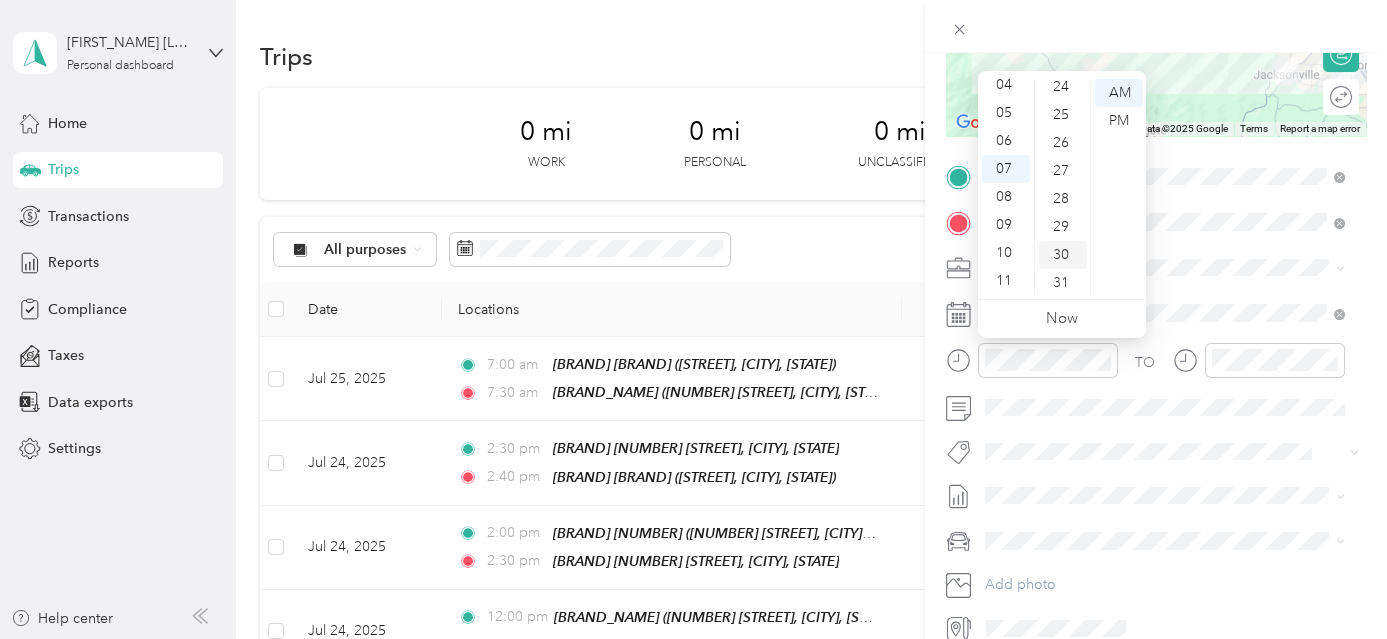 click on "30" at bounding box center (1063, 255) 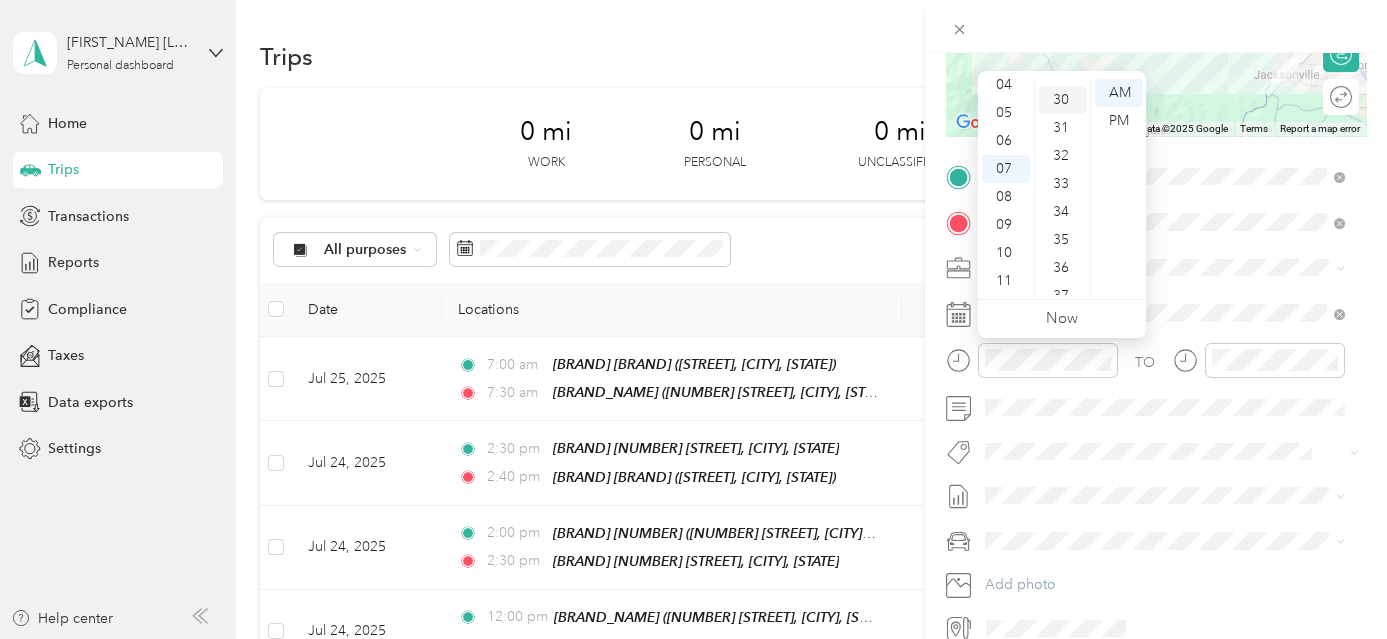 scroll, scrollTop: 840, scrollLeft: 0, axis: vertical 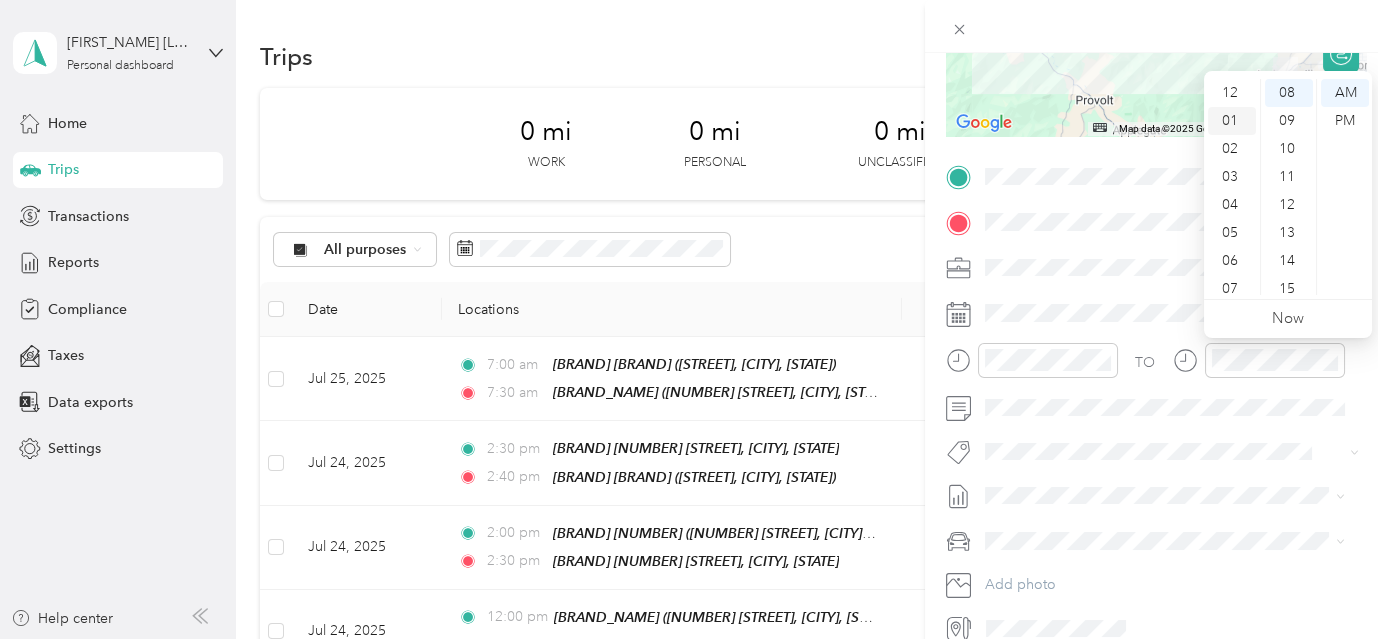 click on "01" at bounding box center [1232, 121] 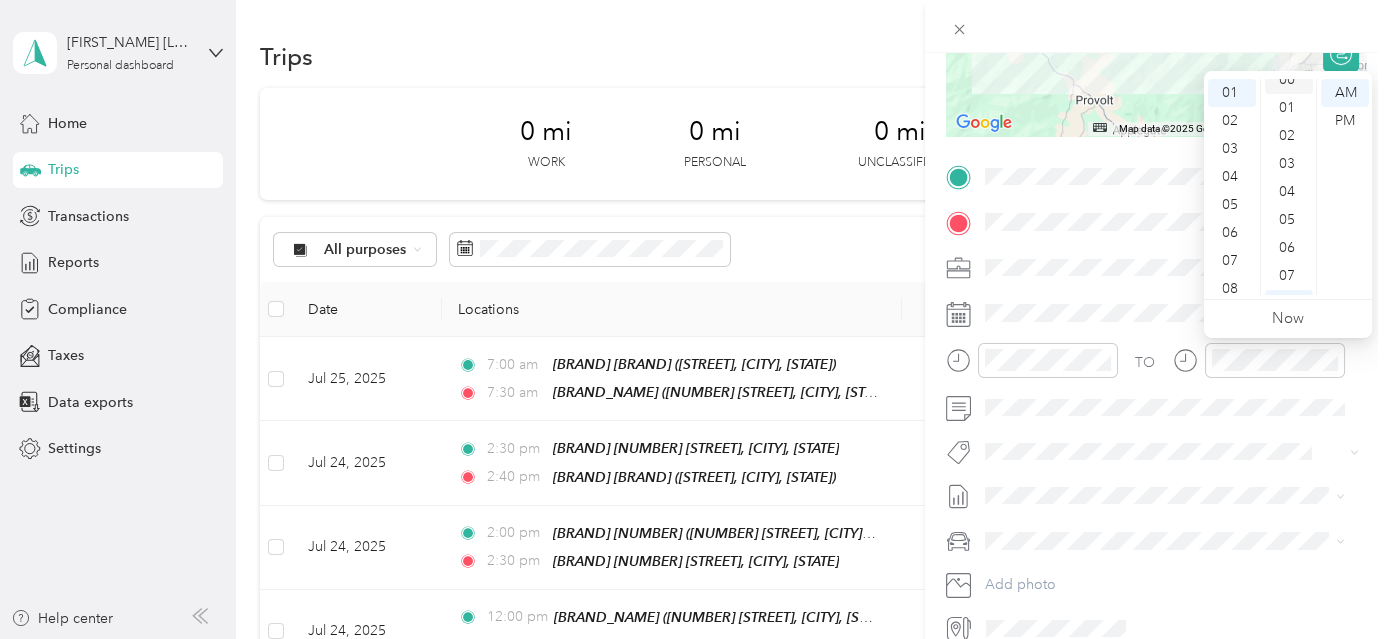 scroll, scrollTop: 0, scrollLeft: 0, axis: both 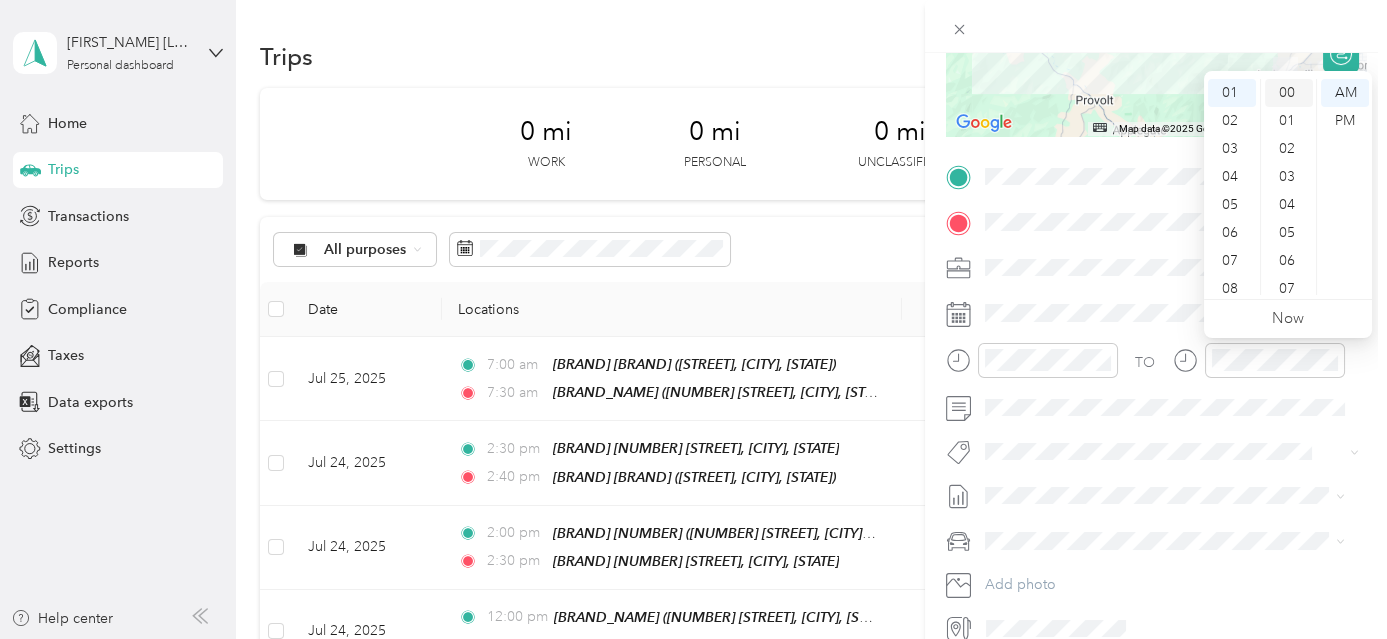 click on "00" at bounding box center [1289, 93] 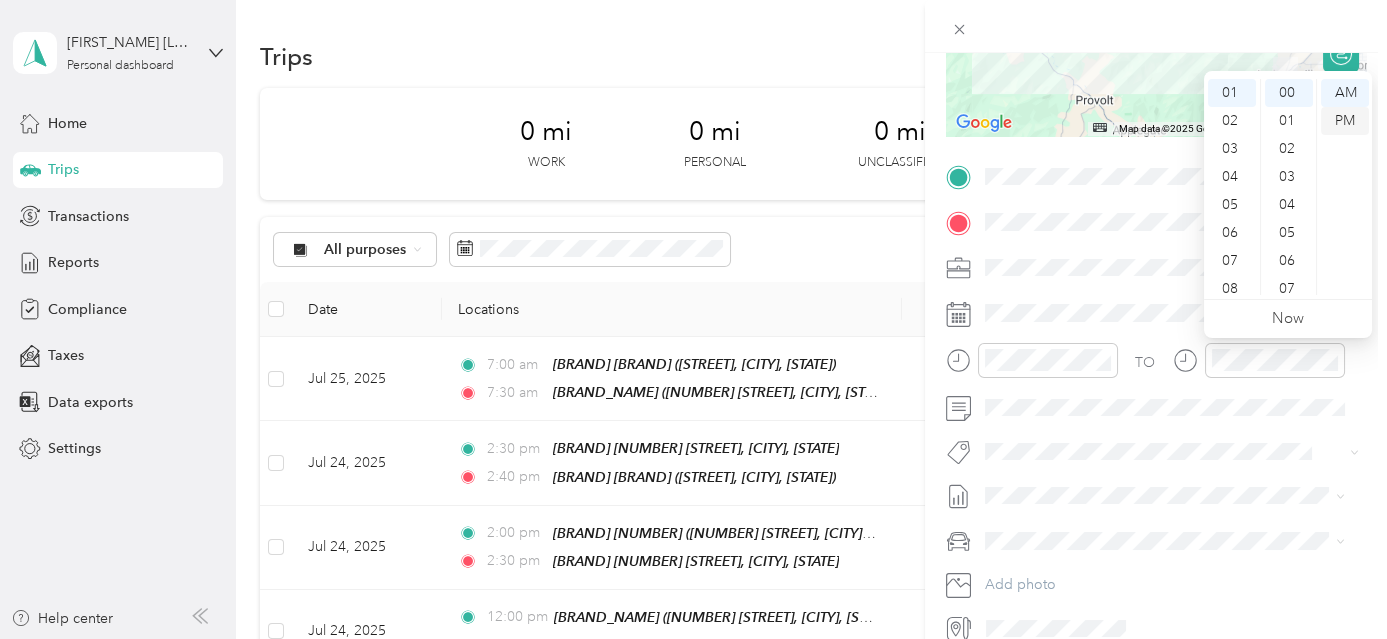click on "PM" at bounding box center [1345, 121] 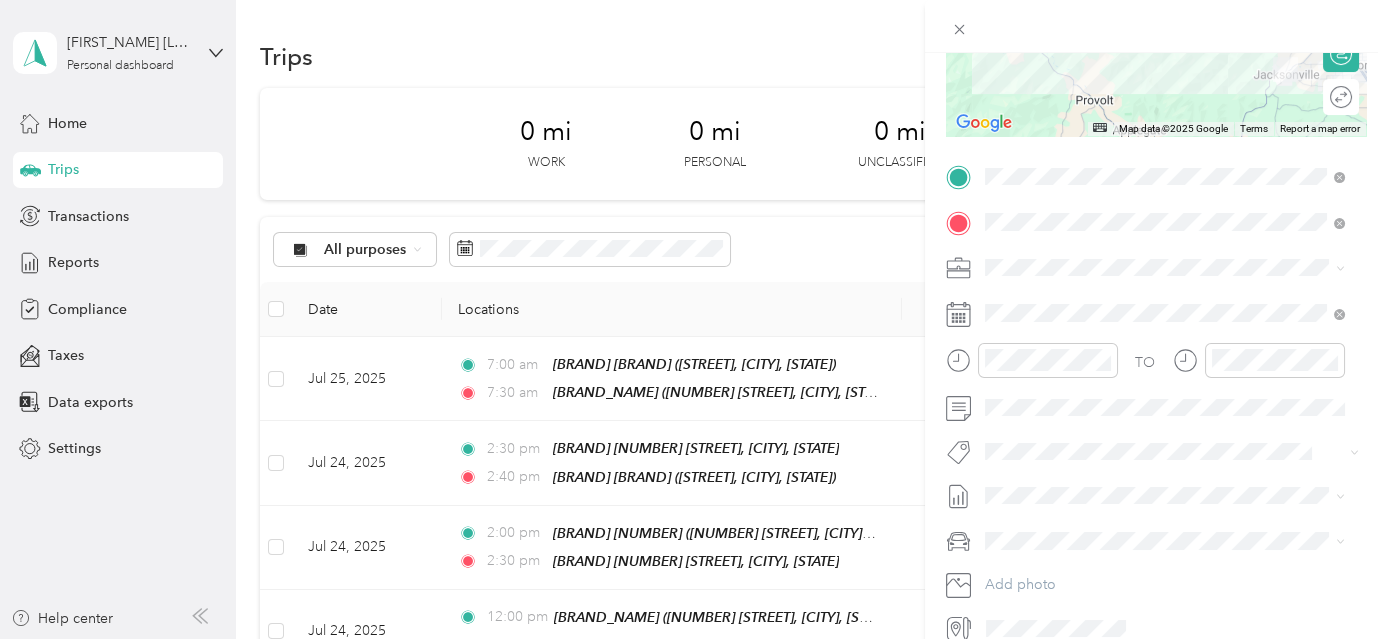 scroll, scrollTop: 0, scrollLeft: 0, axis: both 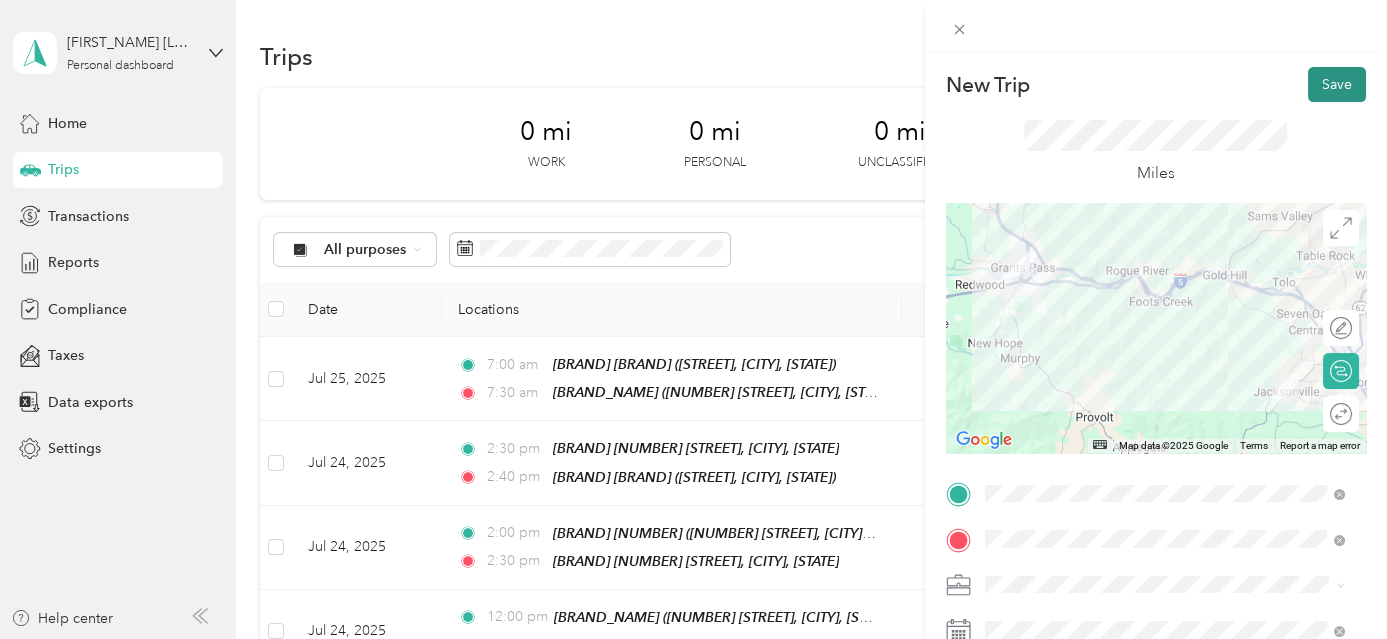 click on "Save" at bounding box center (1337, 84) 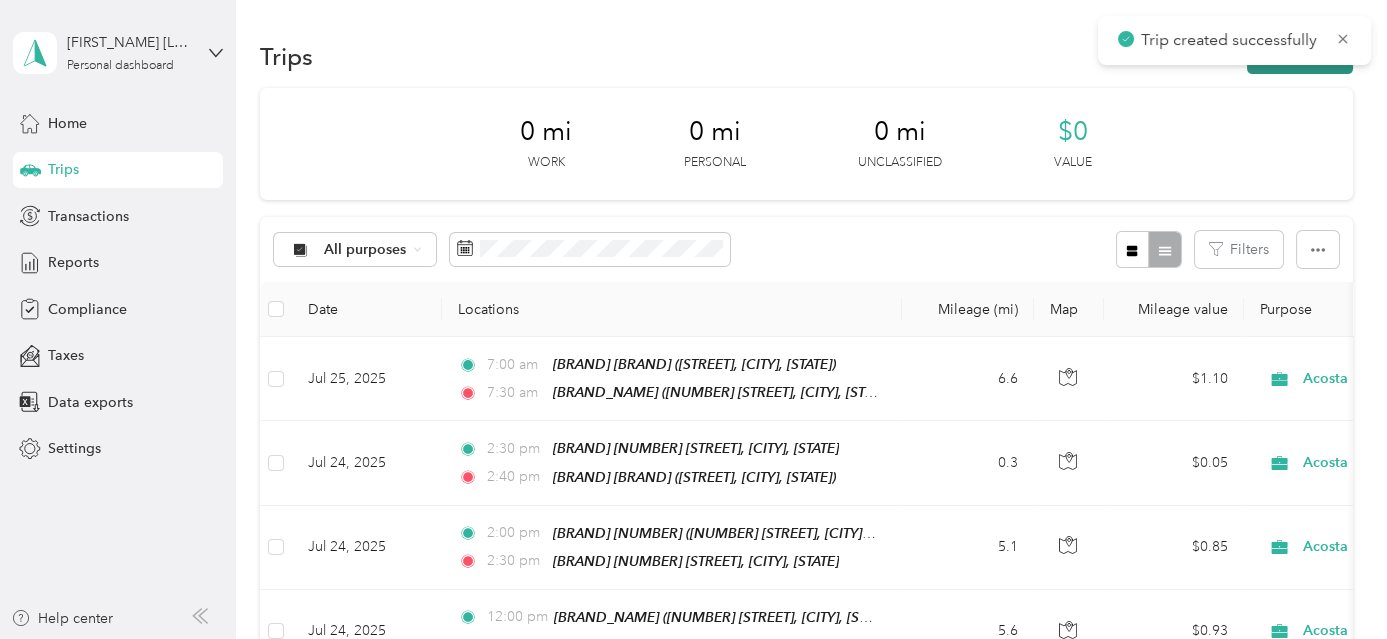 click on "New trip" at bounding box center (1300, 56) 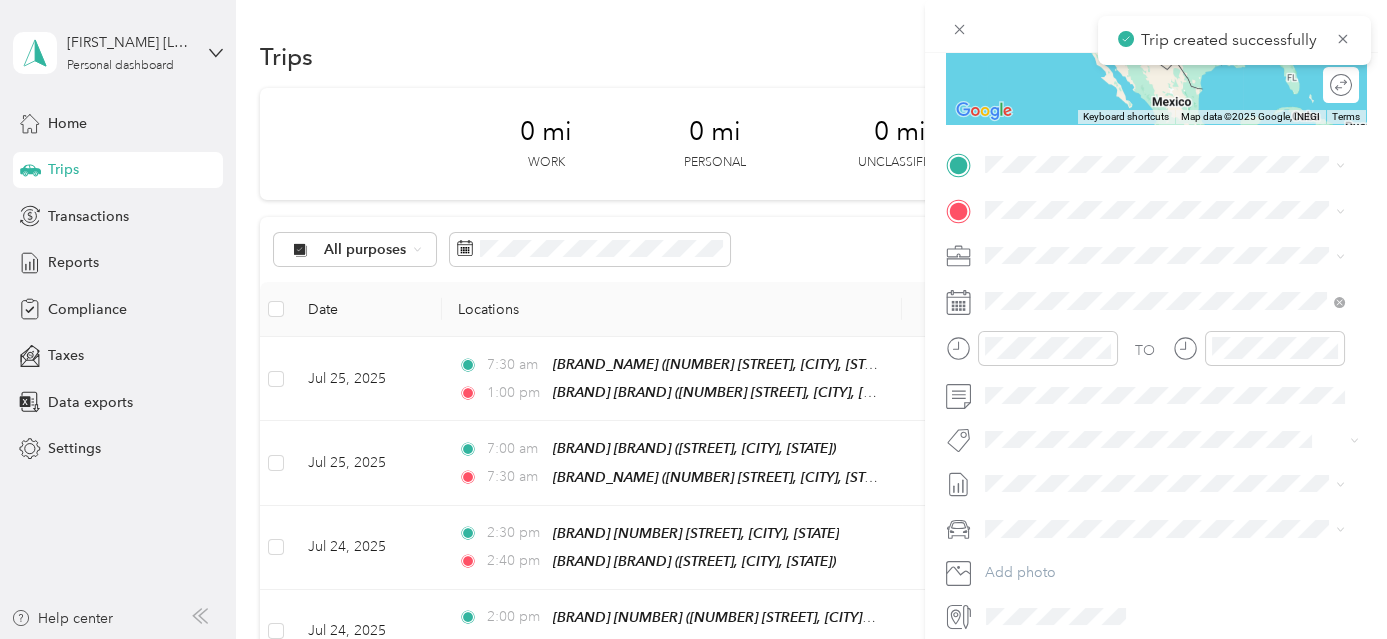 scroll, scrollTop: 351, scrollLeft: 0, axis: vertical 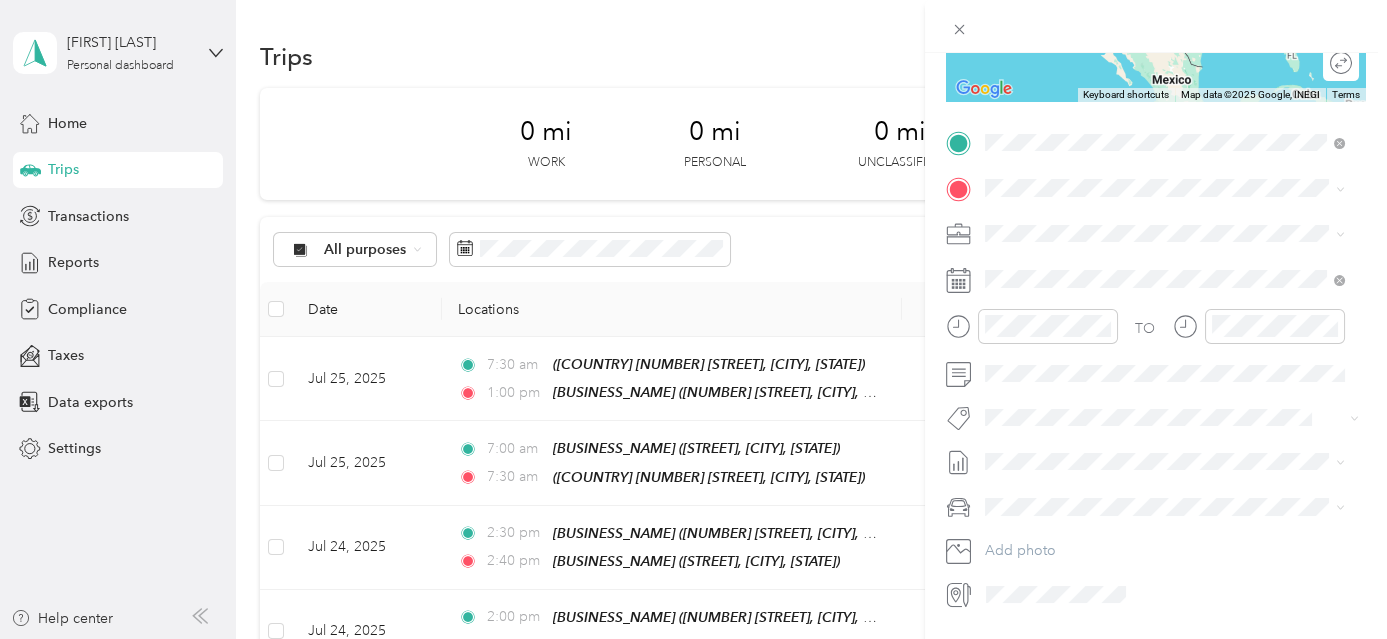 click on "TEAM [BUSINESS_NAME] [NUMBER] [STREET], [POSTAL_CODE], [CITY], [STATE], [COUNTRY]" at bounding box center [1180, 247] 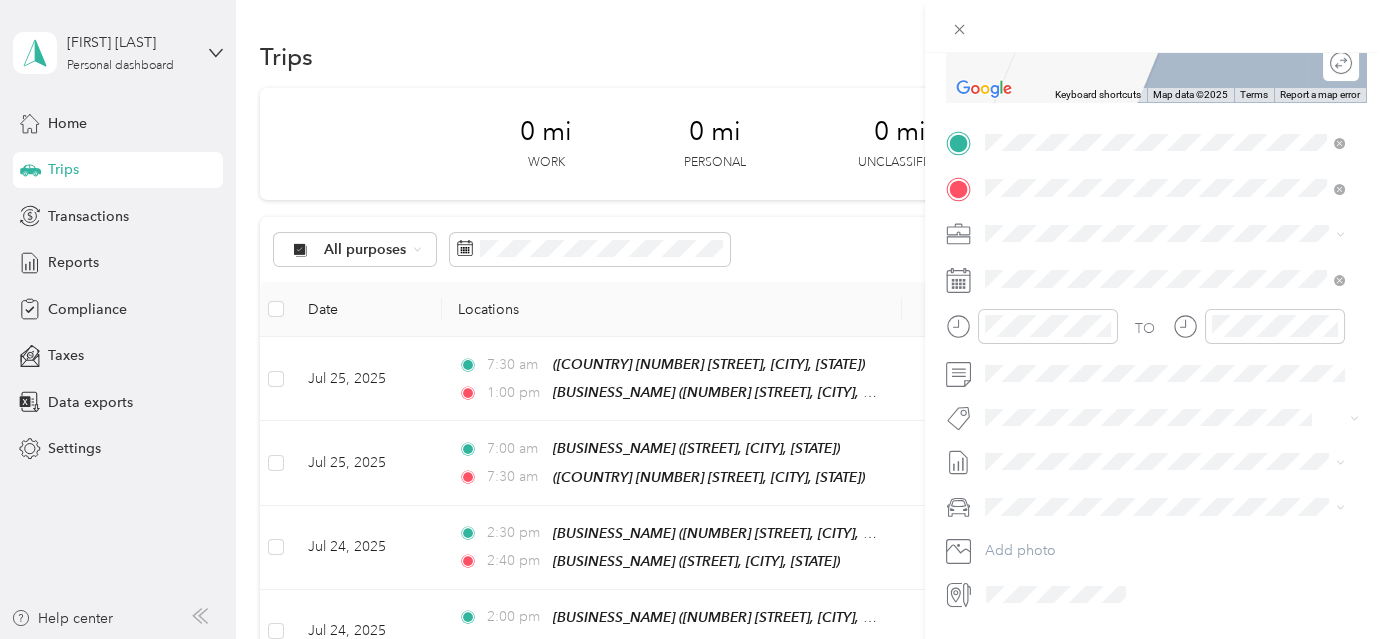 click on "TEAM Jerome Prairie Market" at bounding box center (1180, 270) 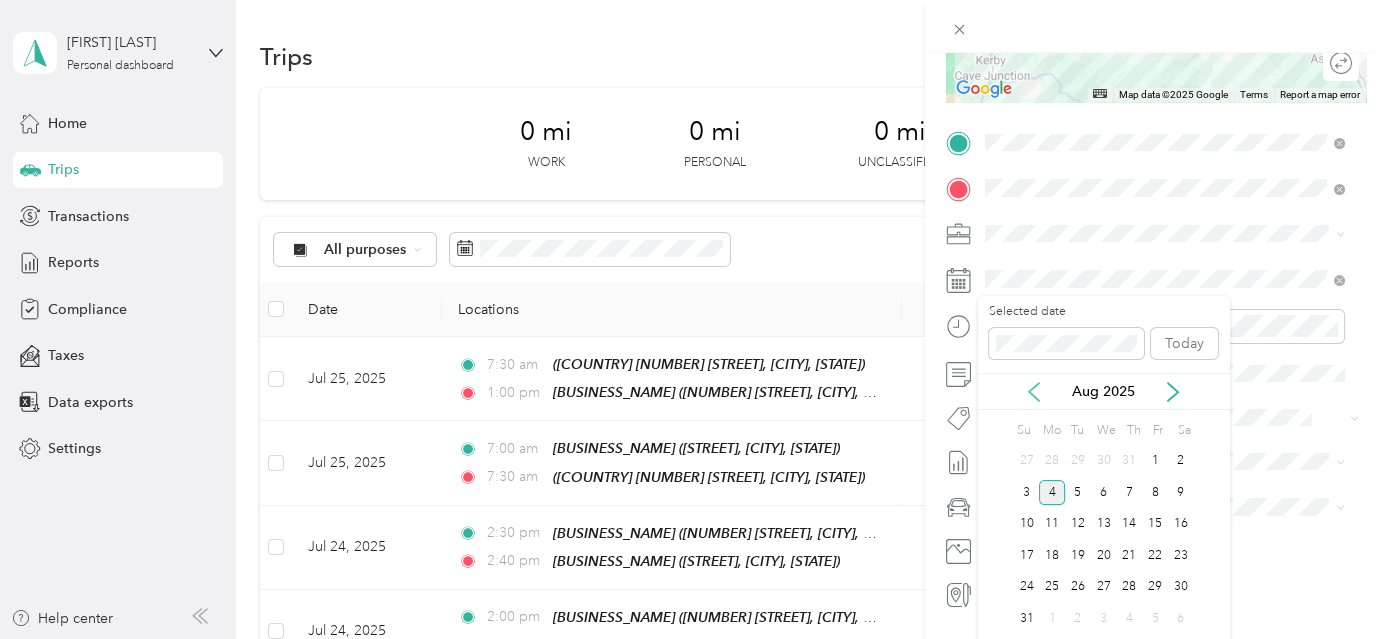 click 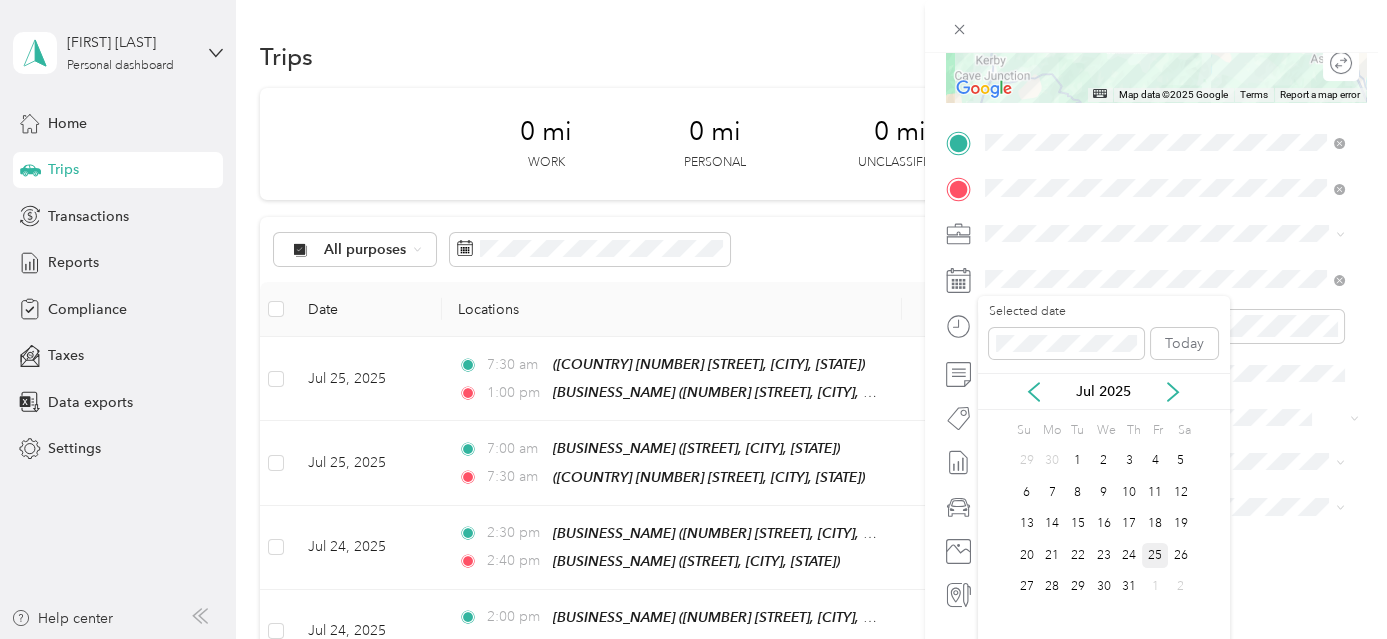 click on "25" at bounding box center [1155, 555] 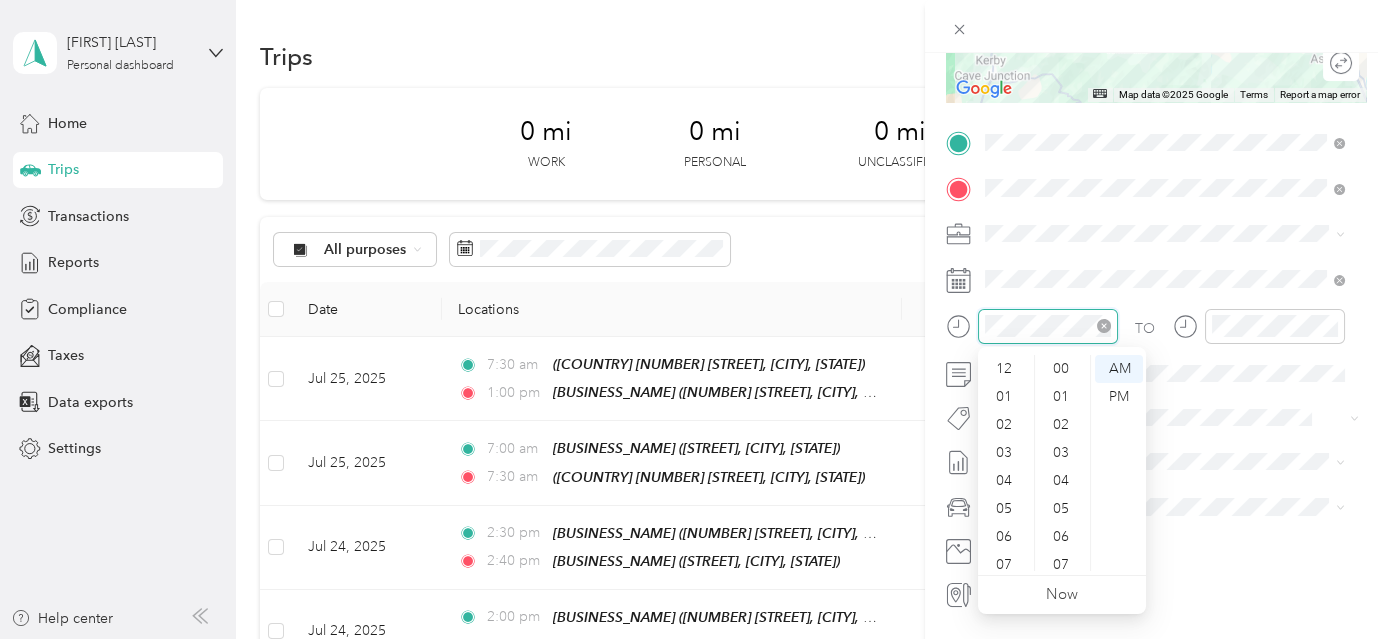scroll, scrollTop: 252, scrollLeft: 0, axis: vertical 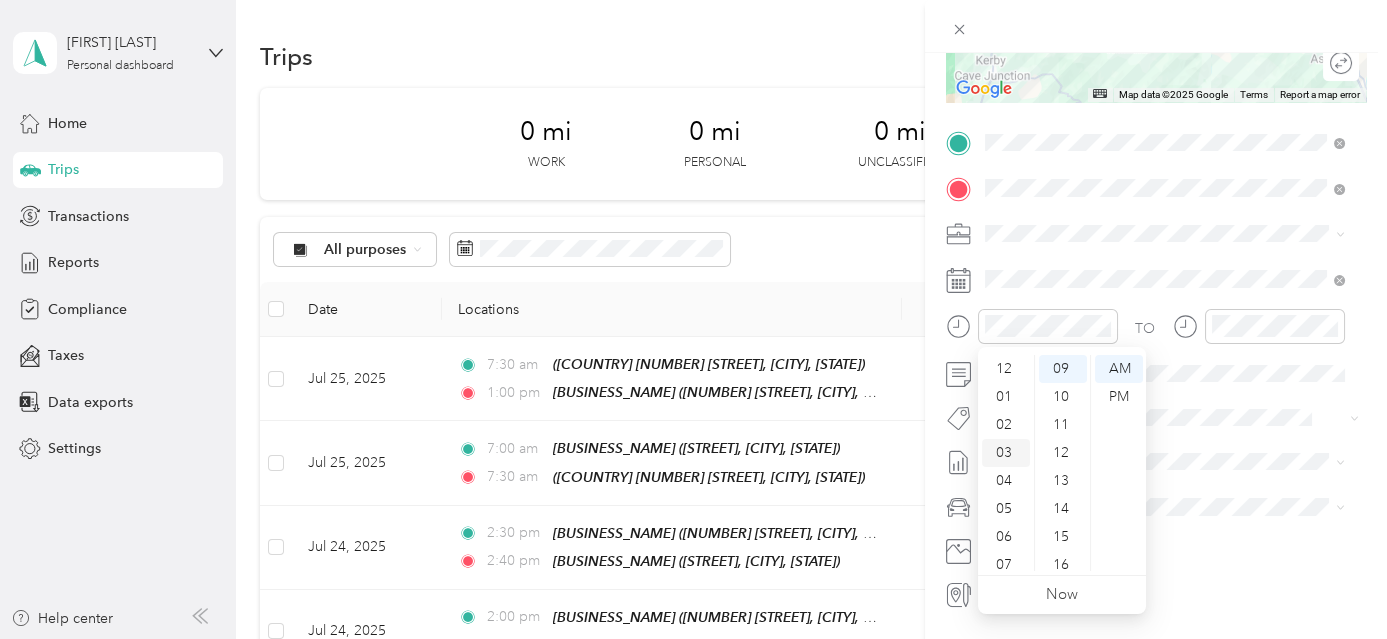 click on "01" at bounding box center (1006, 397) 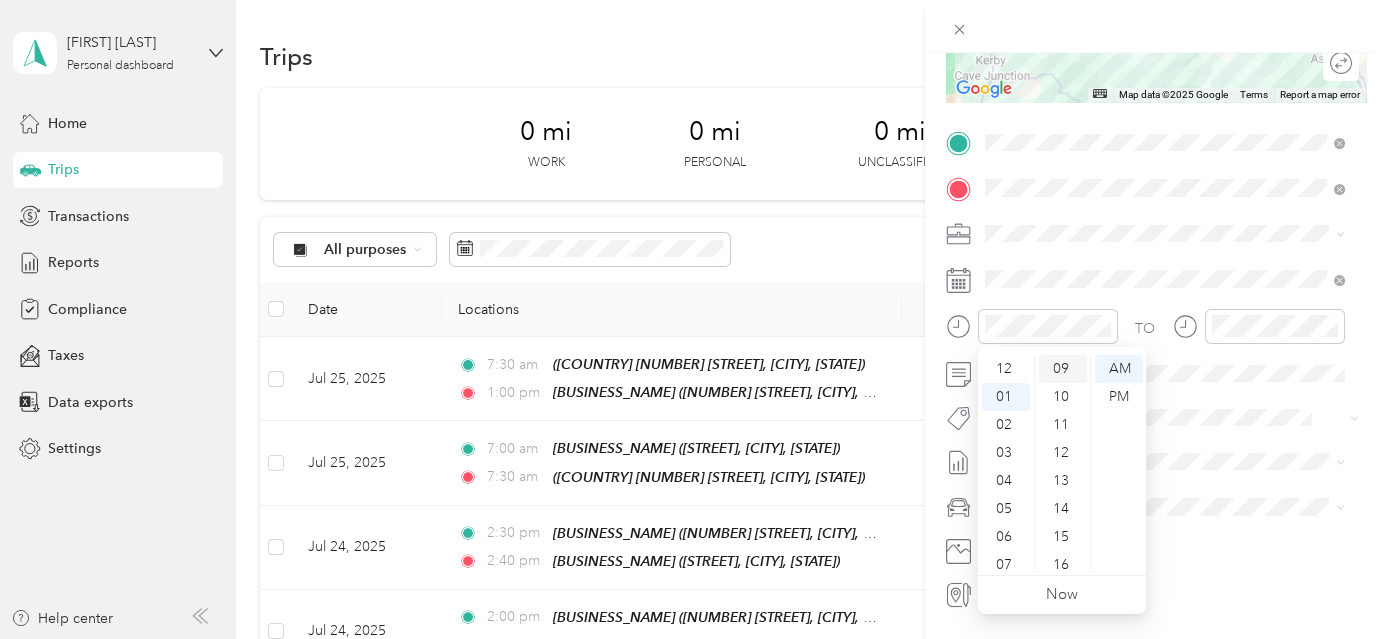 scroll, scrollTop: 28, scrollLeft: 0, axis: vertical 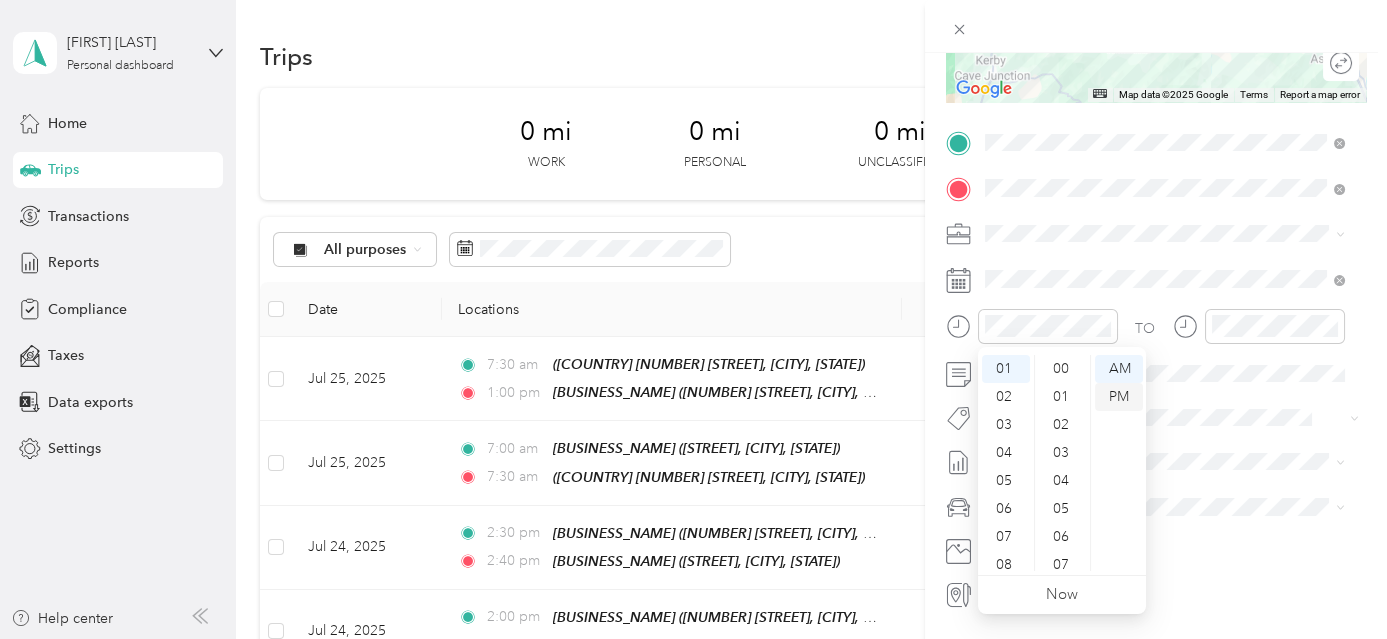 drag, startPoint x: 1061, startPoint y: 368, endPoint x: 1128, endPoint y: 397, distance: 73.00685 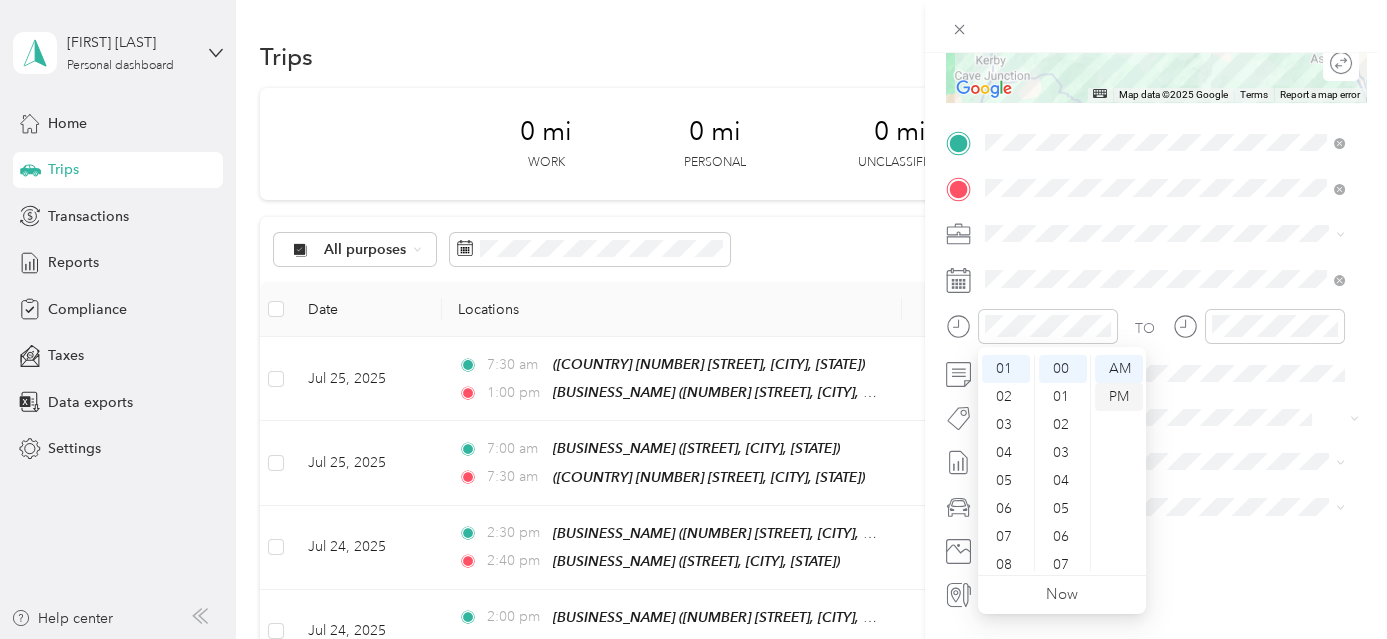 click on "PM" at bounding box center (1119, 397) 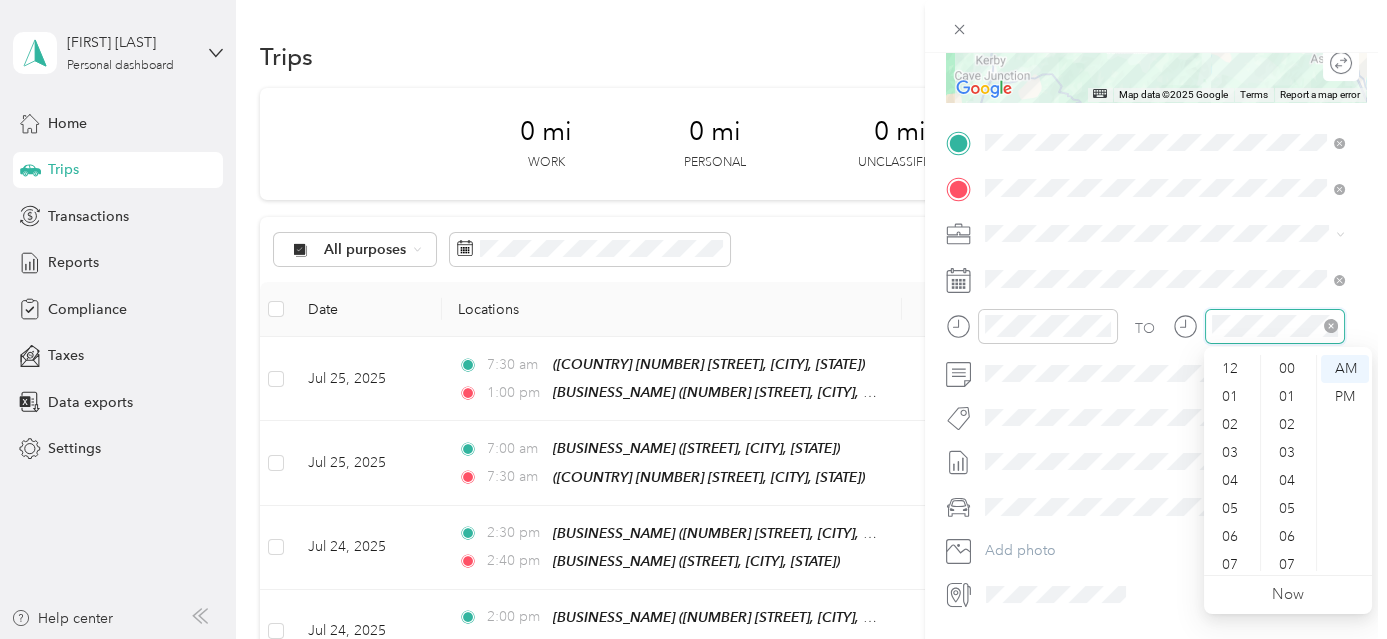 scroll, scrollTop: 252, scrollLeft: 0, axis: vertical 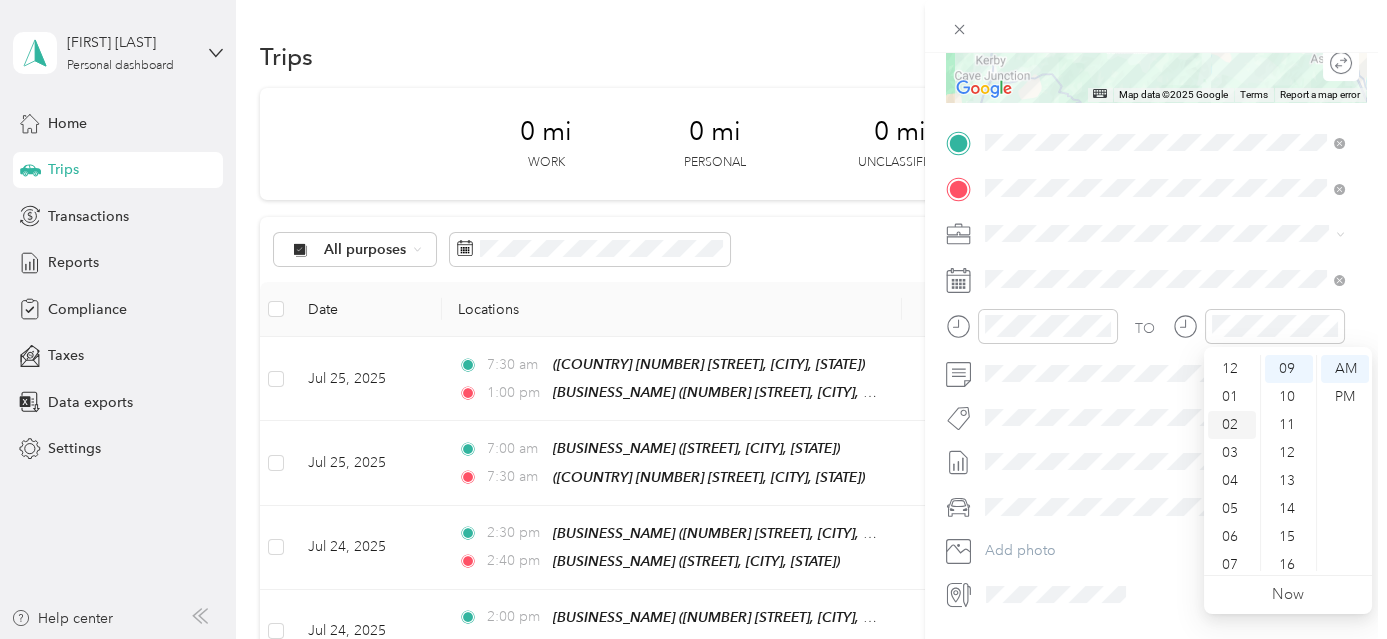 click on "02" at bounding box center (1232, 425) 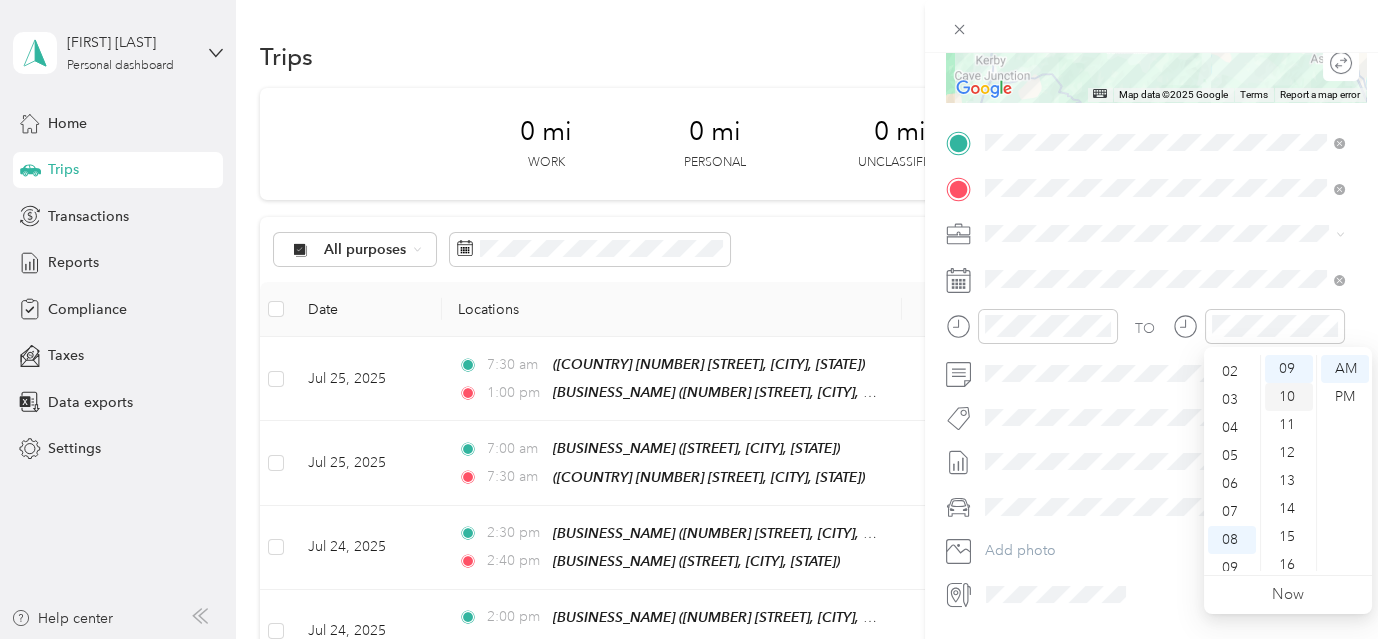 scroll, scrollTop: 56, scrollLeft: 0, axis: vertical 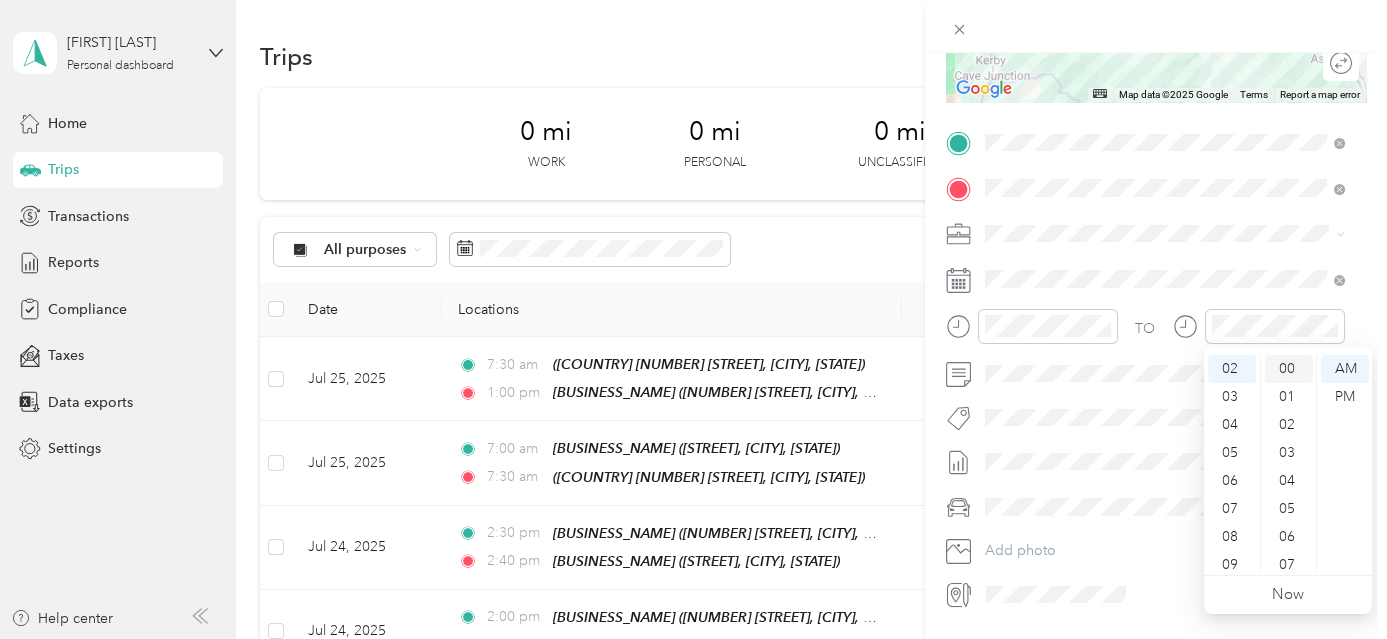 click on "00" at bounding box center [1289, 369] 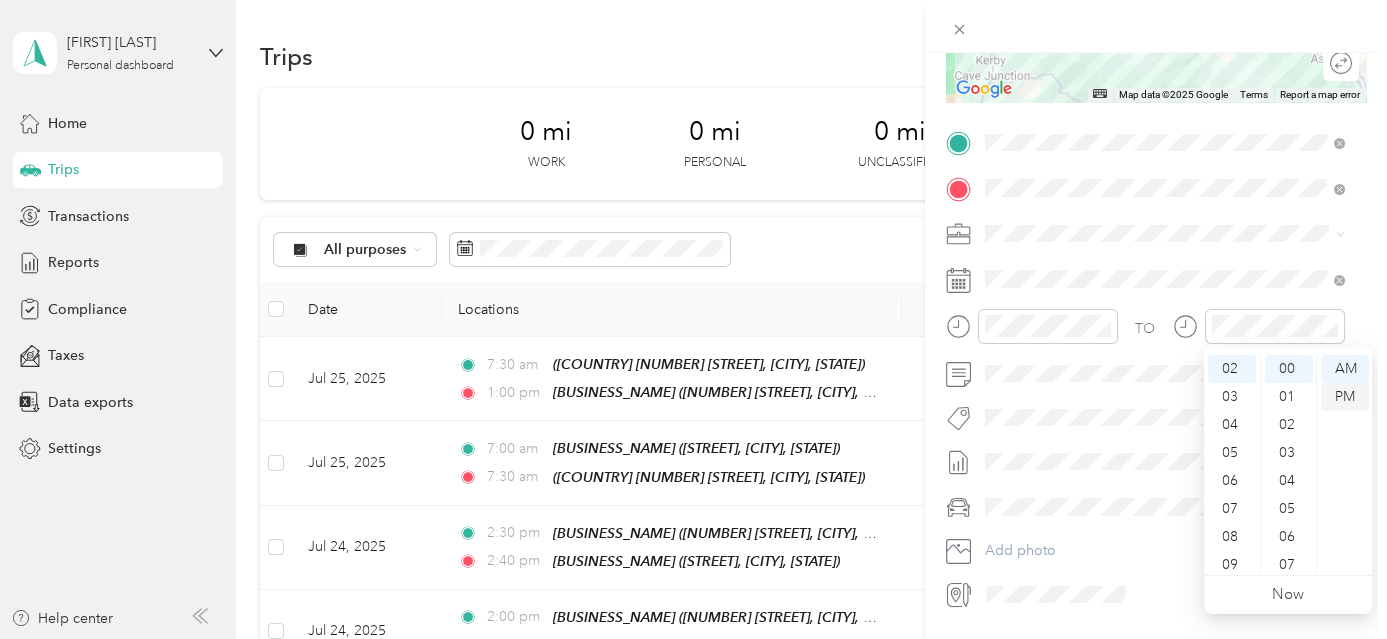 drag, startPoint x: 1345, startPoint y: 391, endPoint x: 1395, endPoint y: 376, distance: 52.201534 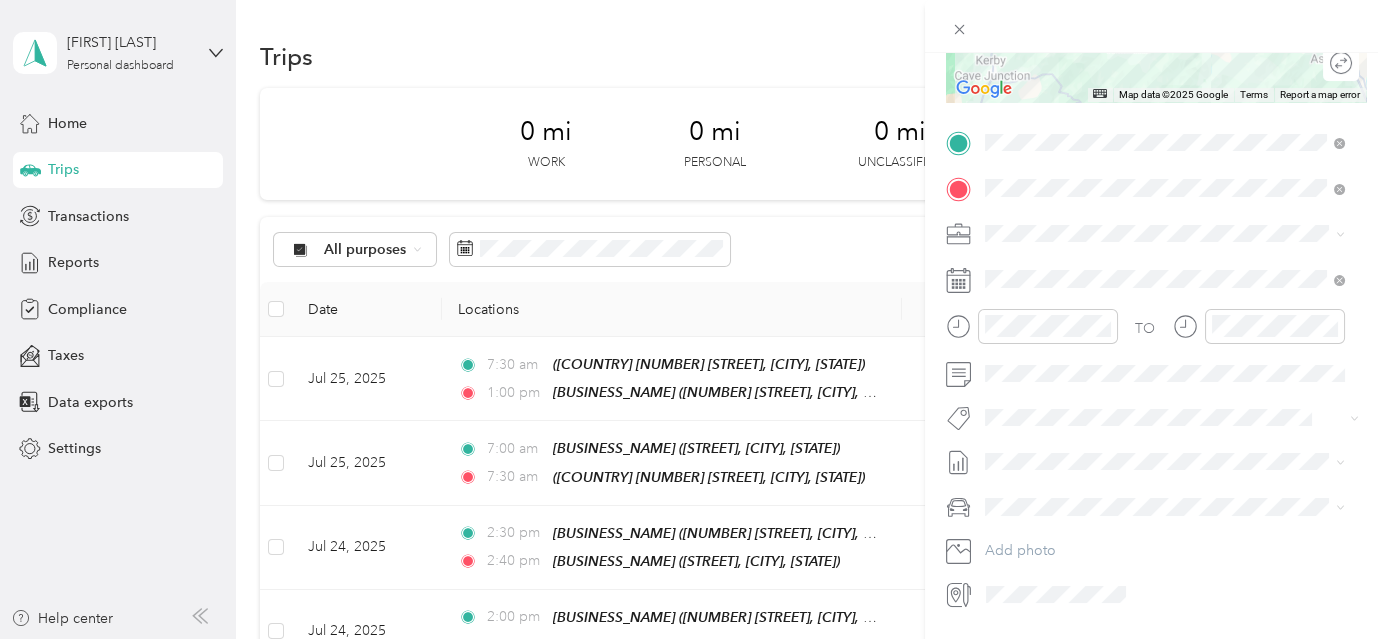 scroll, scrollTop: 0, scrollLeft: 0, axis: both 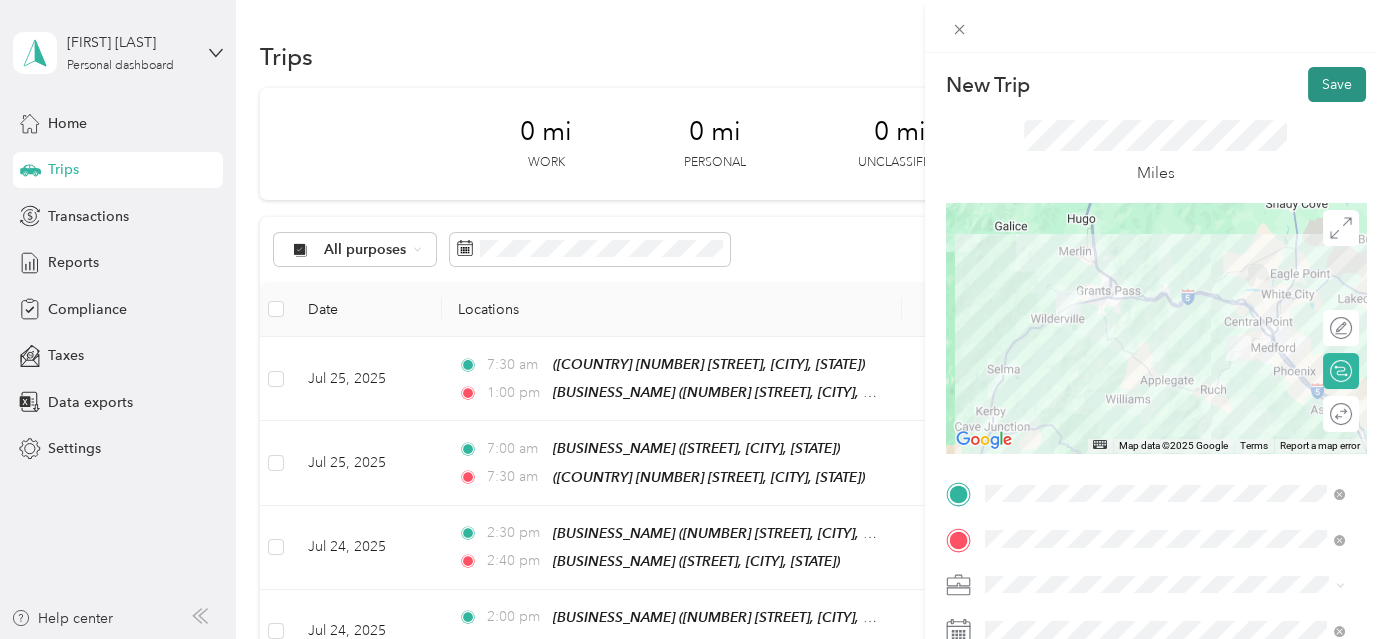 click on "Save" at bounding box center [1337, 84] 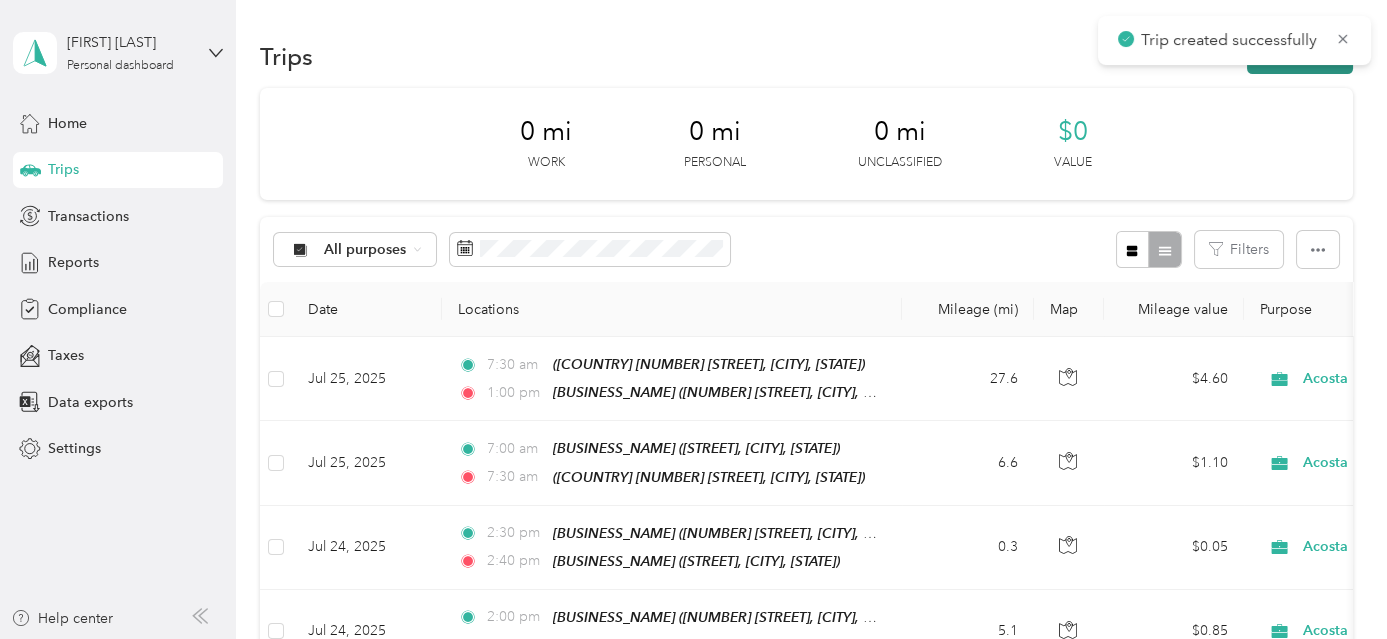 click on "New trip" at bounding box center (1300, 56) 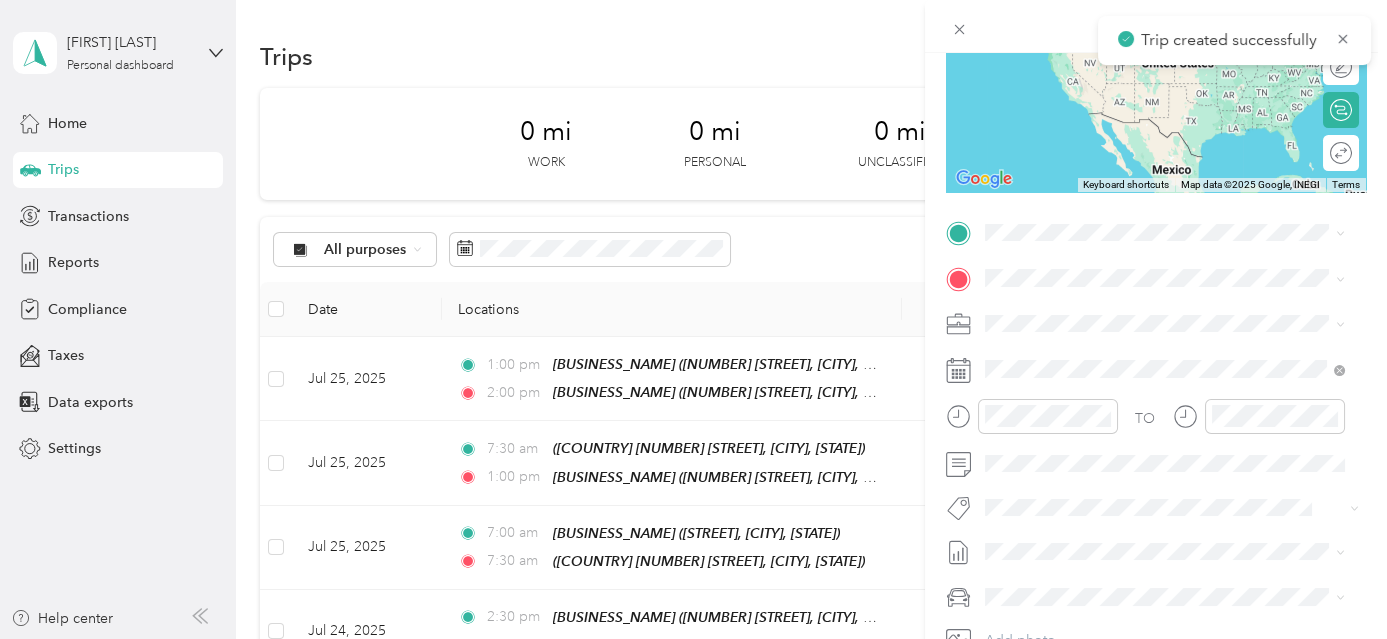 scroll, scrollTop: 288, scrollLeft: 0, axis: vertical 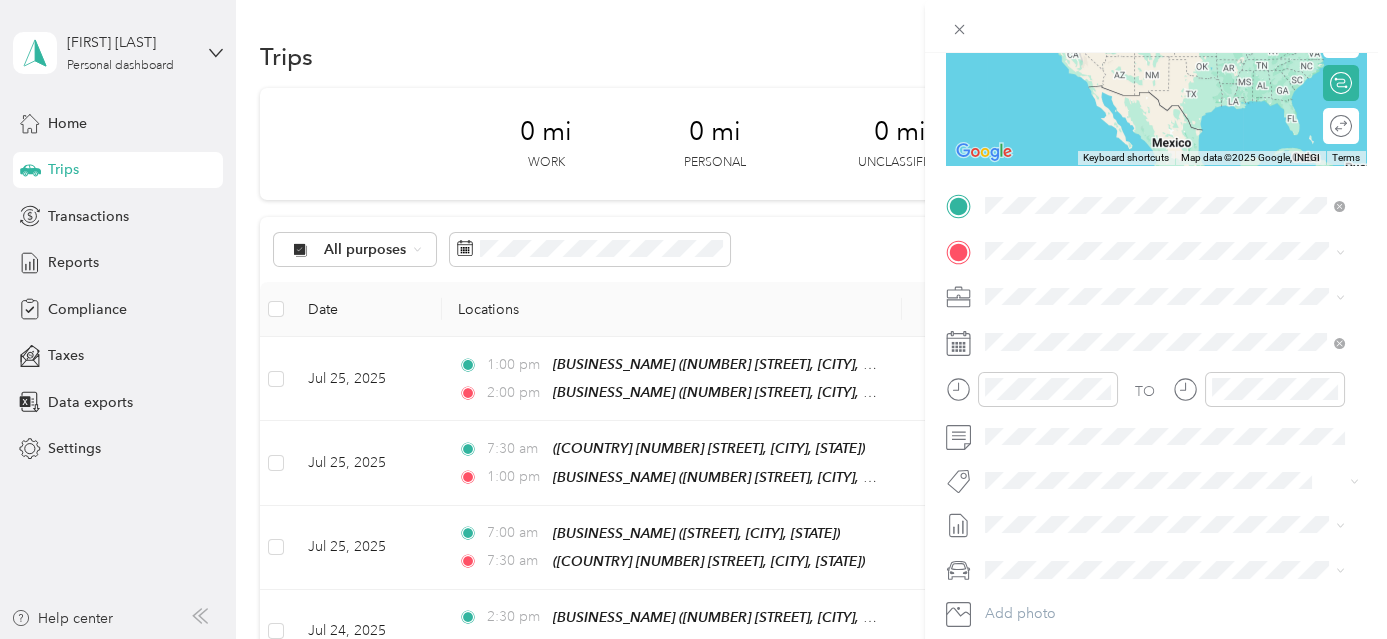 click on "Jerome Prairie Market" at bounding box center [1190, 287] 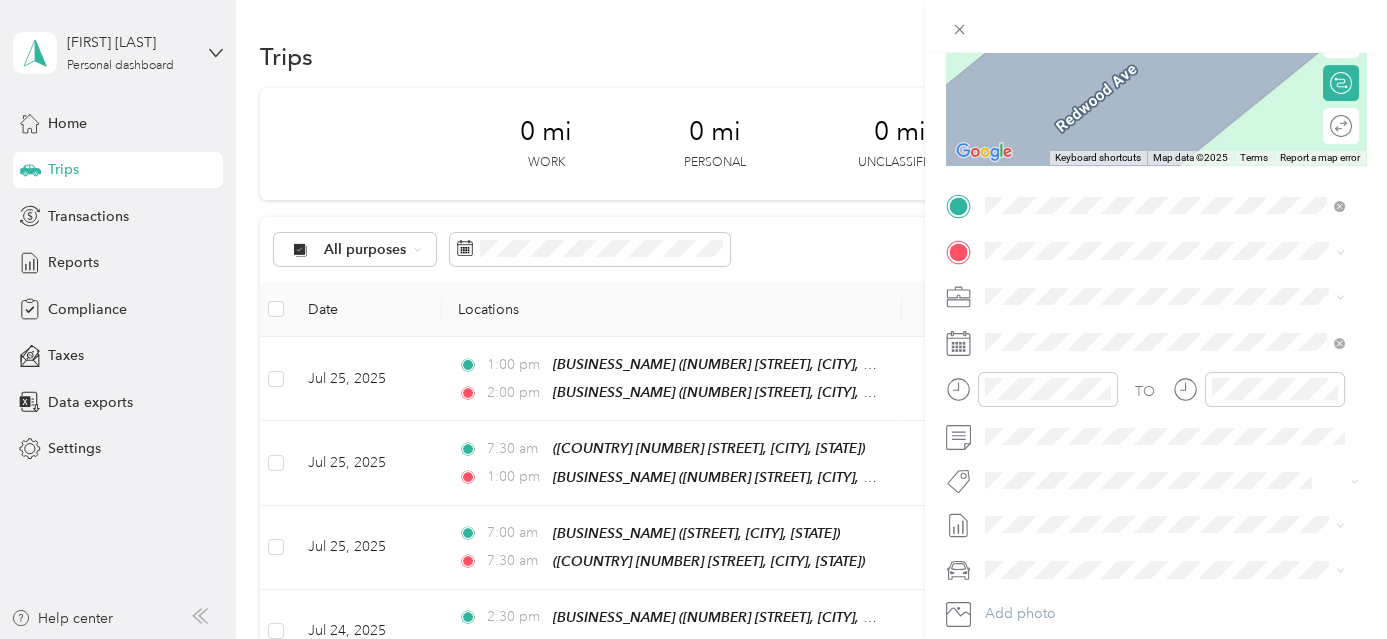 click on "[BRAND] [STREET], [POSTAL_CODE], [CITY], [STATE], [COUNTRY]" at bounding box center (1180, 349) 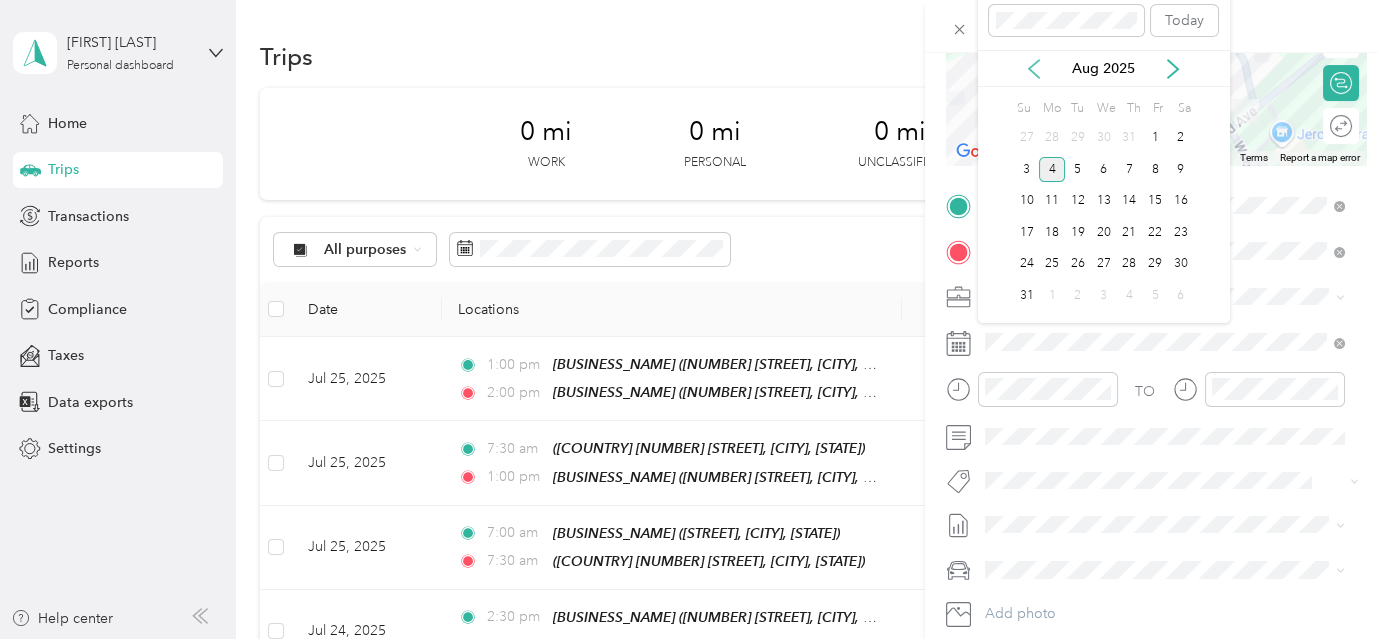 click 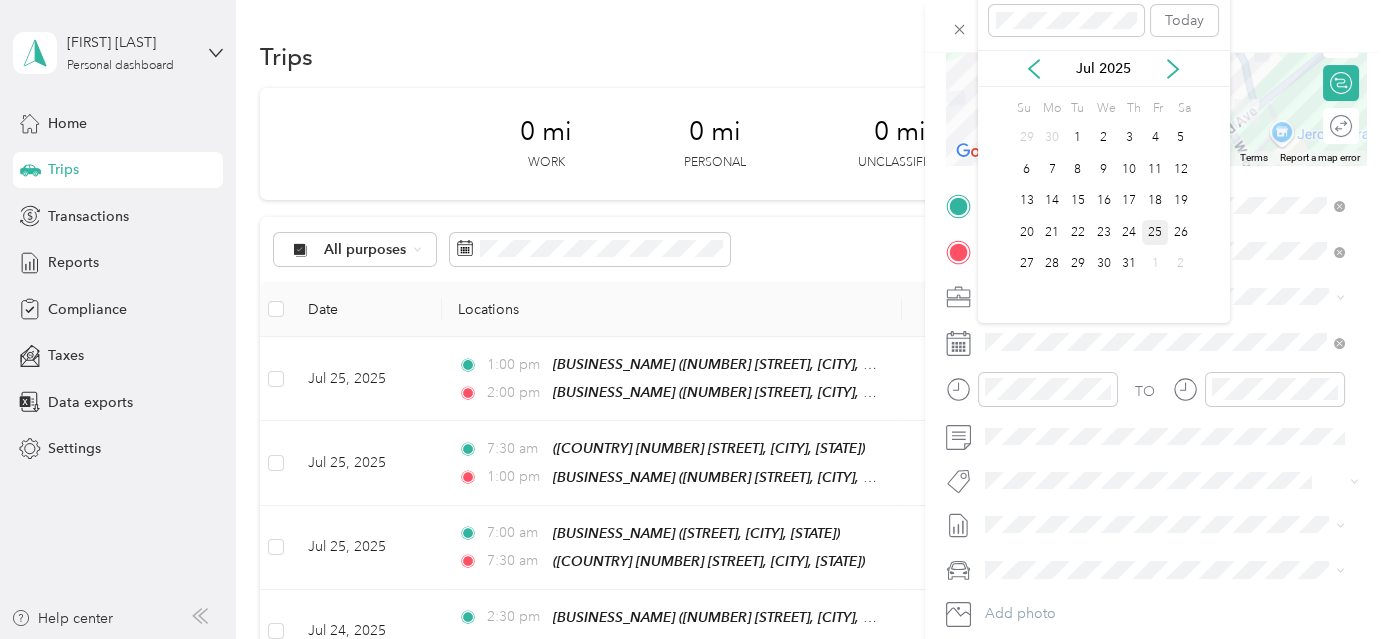 click on "25" at bounding box center (1155, 232) 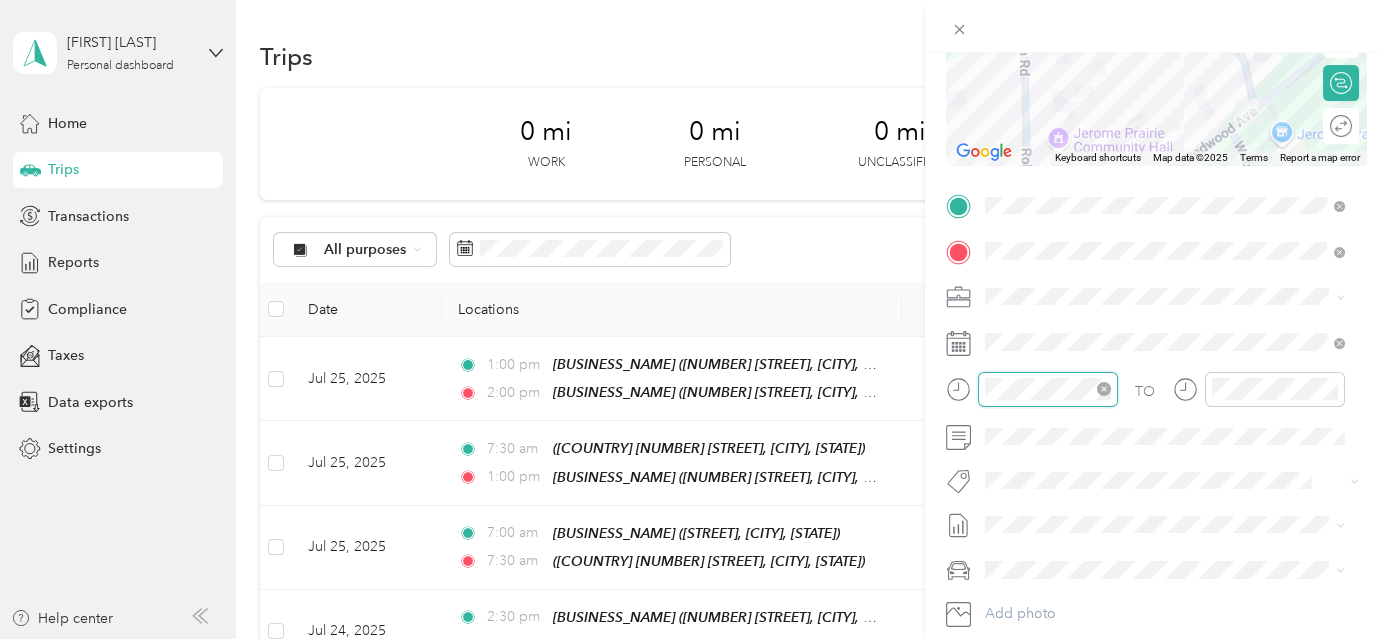 scroll, scrollTop: 120, scrollLeft: 0, axis: vertical 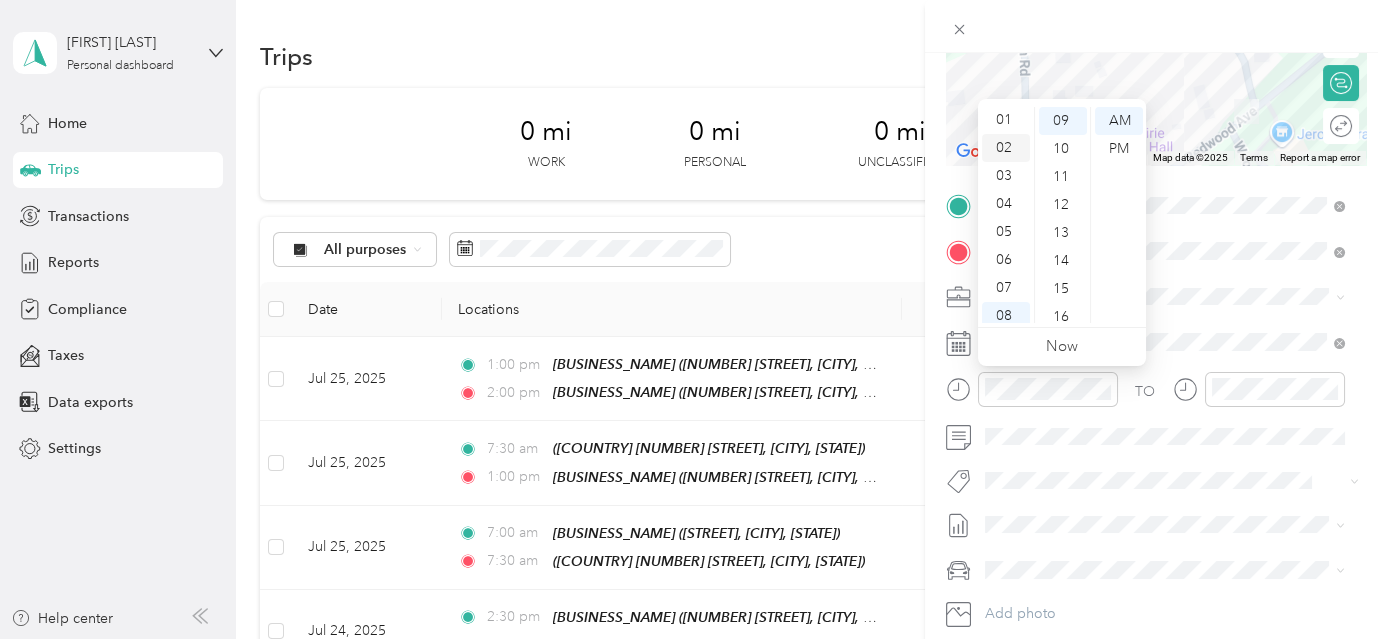 click on "02" at bounding box center (1006, 148) 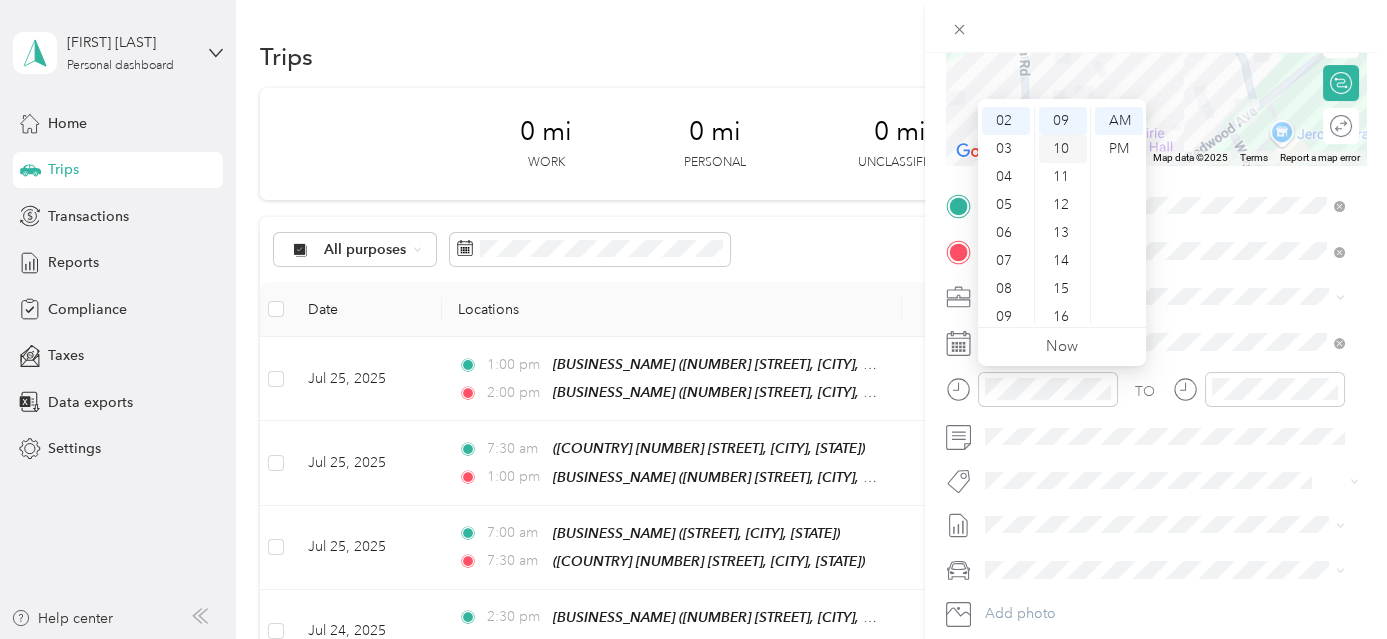 scroll, scrollTop: 56, scrollLeft: 0, axis: vertical 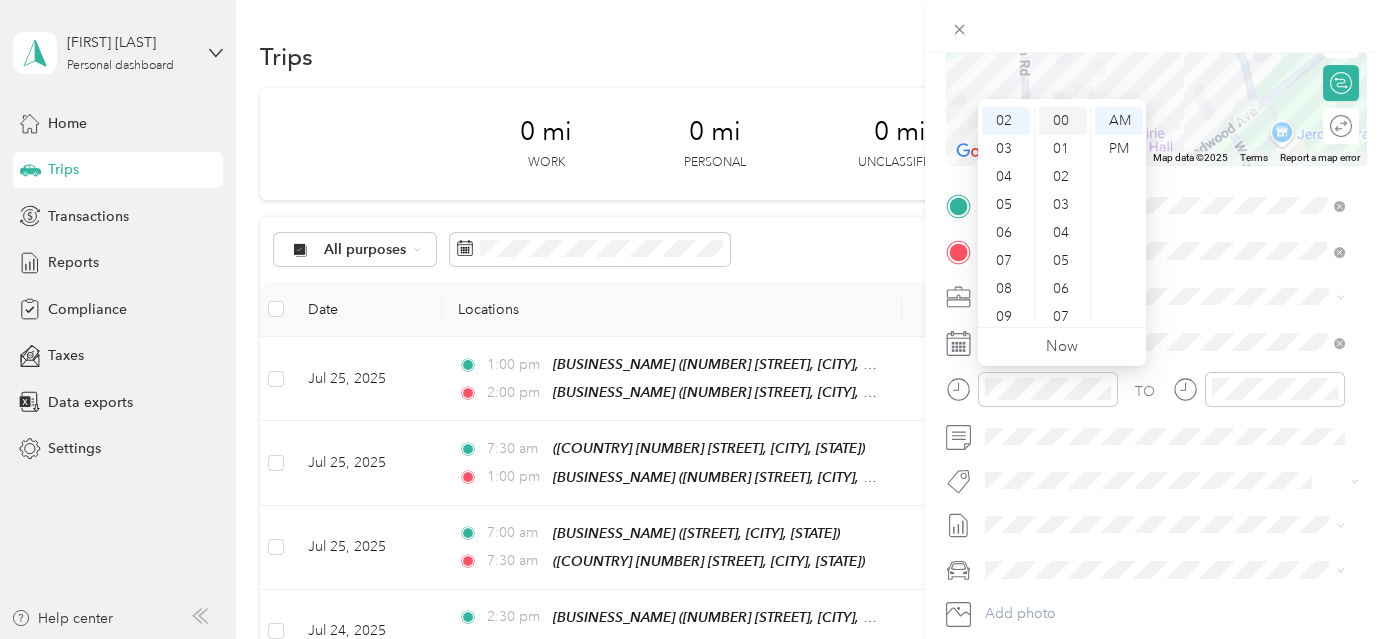 click on "00" at bounding box center (1063, 121) 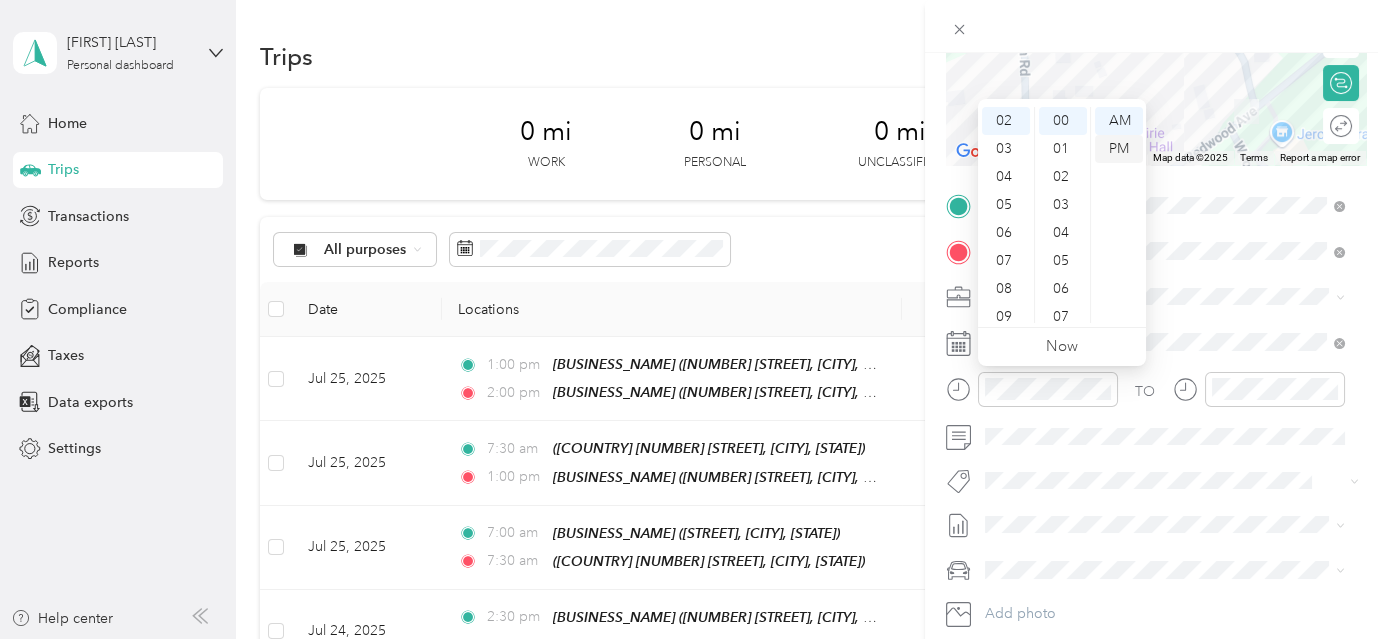 click on "PM" at bounding box center (1119, 149) 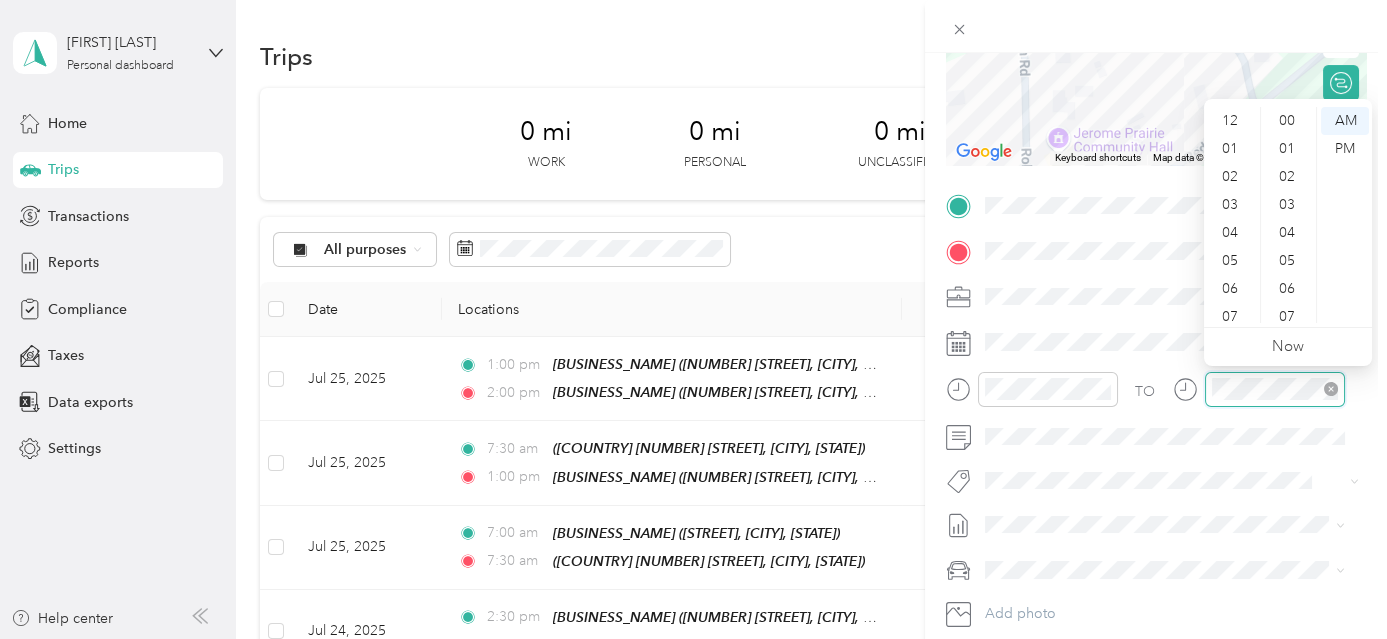 scroll, scrollTop: 252, scrollLeft: 0, axis: vertical 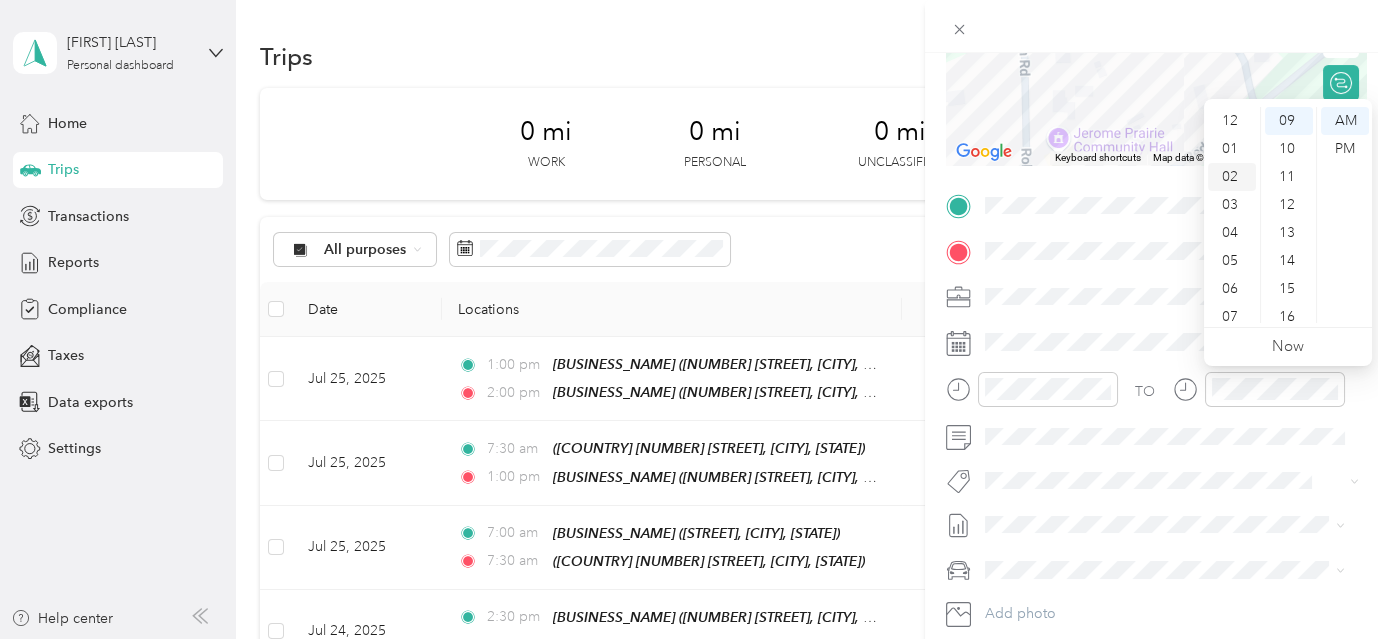 click on "02" at bounding box center (1232, 177) 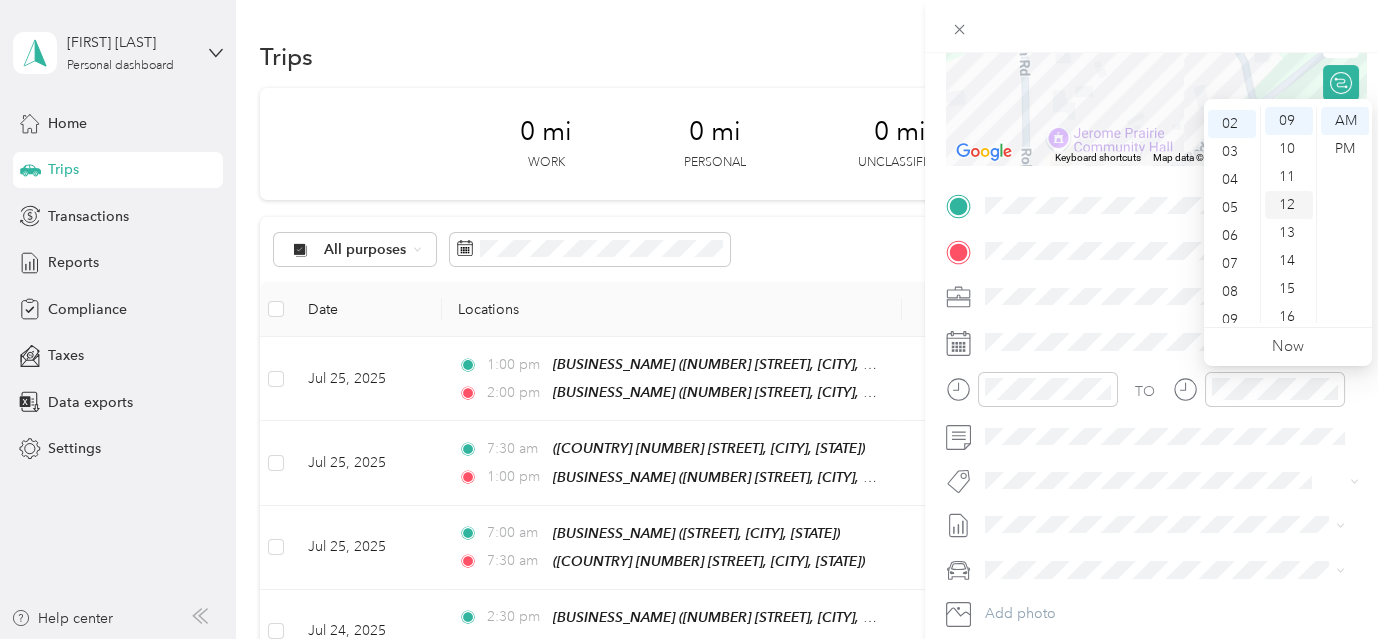 scroll, scrollTop: 56, scrollLeft: 0, axis: vertical 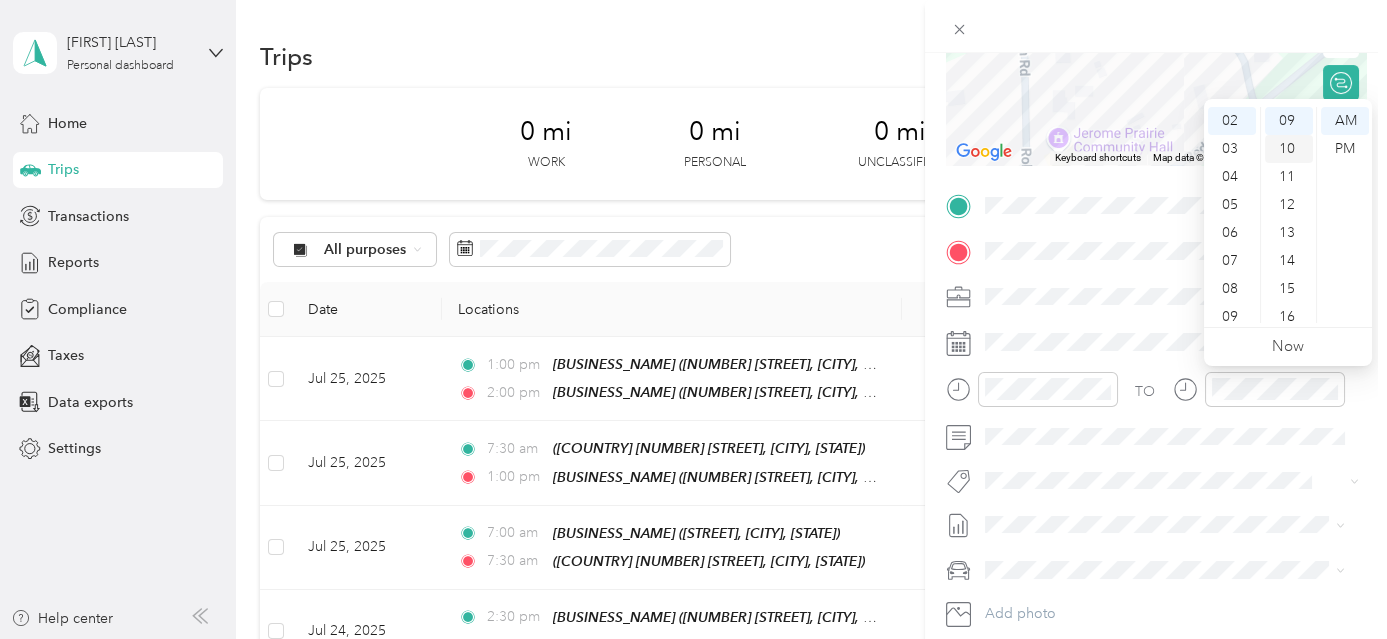 click on "10" at bounding box center [1289, 149] 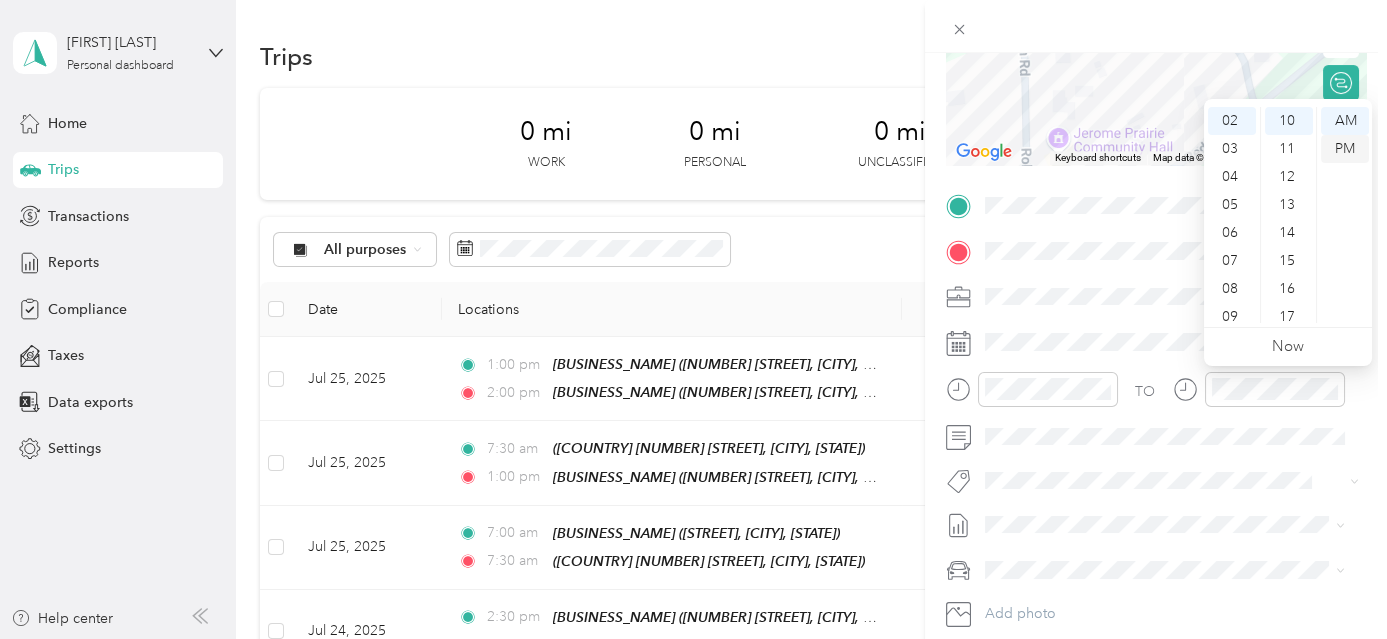 scroll, scrollTop: 280, scrollLeft: 0, axis: vertical 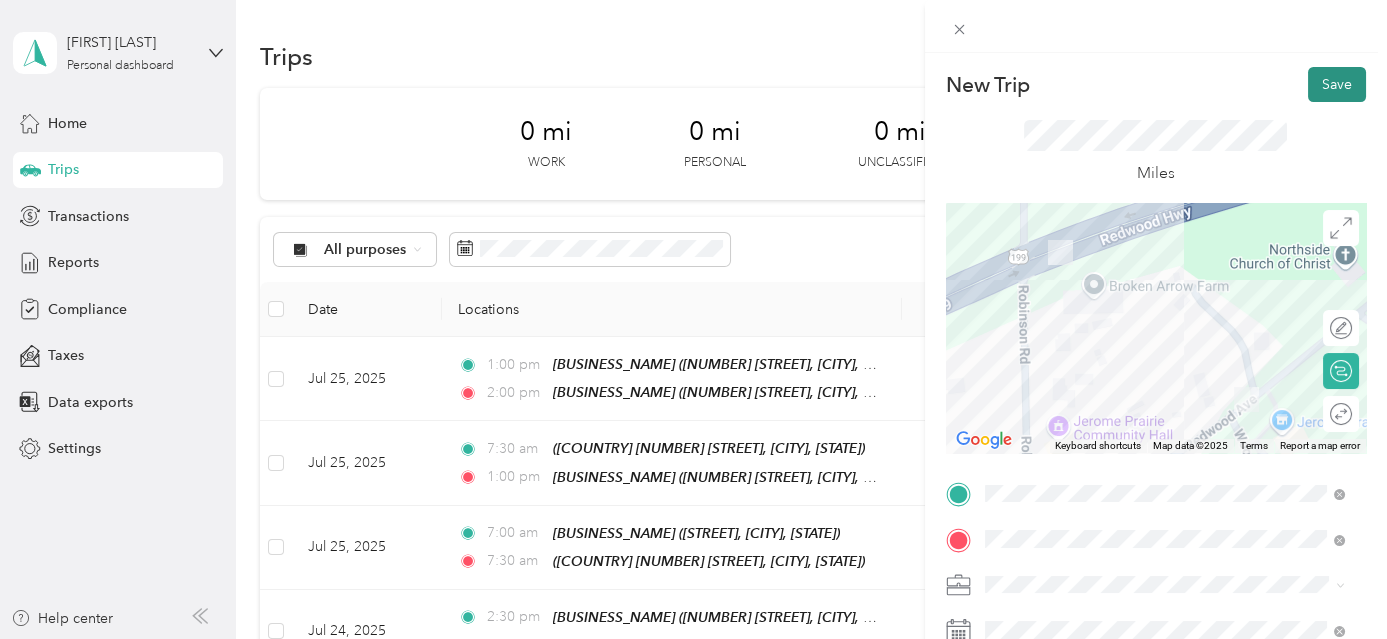 click on "Save" at bounding box center [1337, 84] 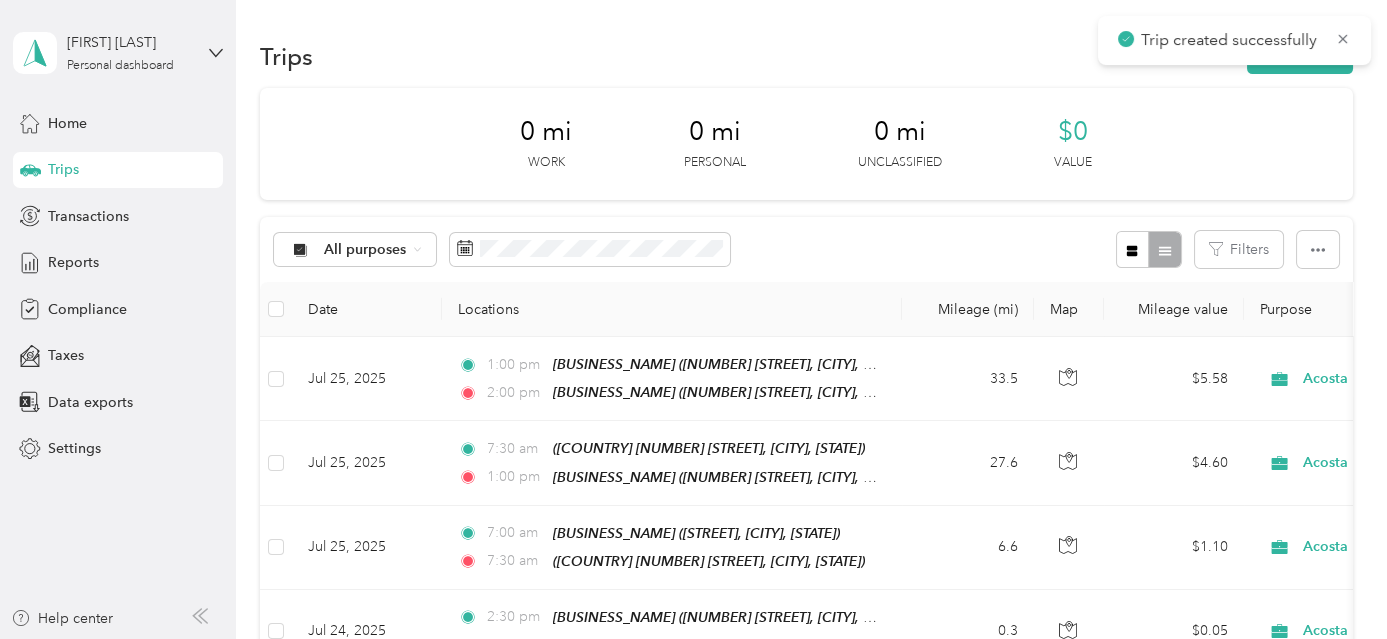 click on "Trips New trip" at bounding box center (806, 56) 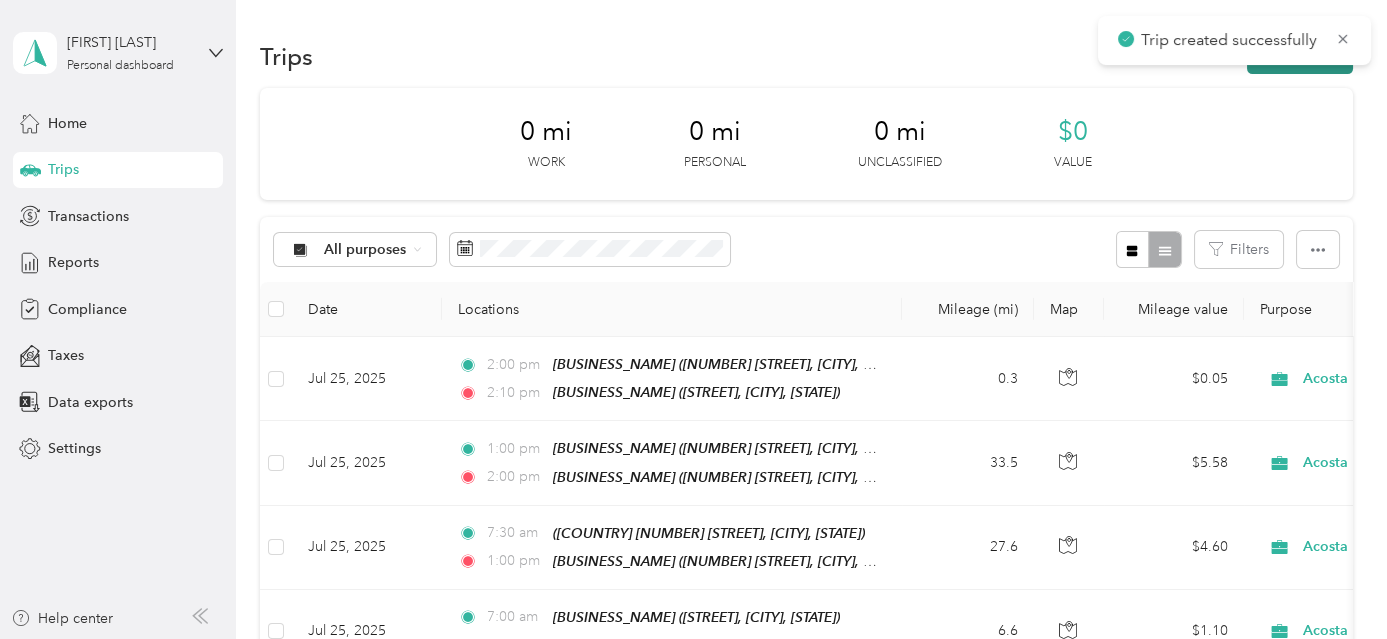 click on "New trip" at bounding box center [1300, 56] 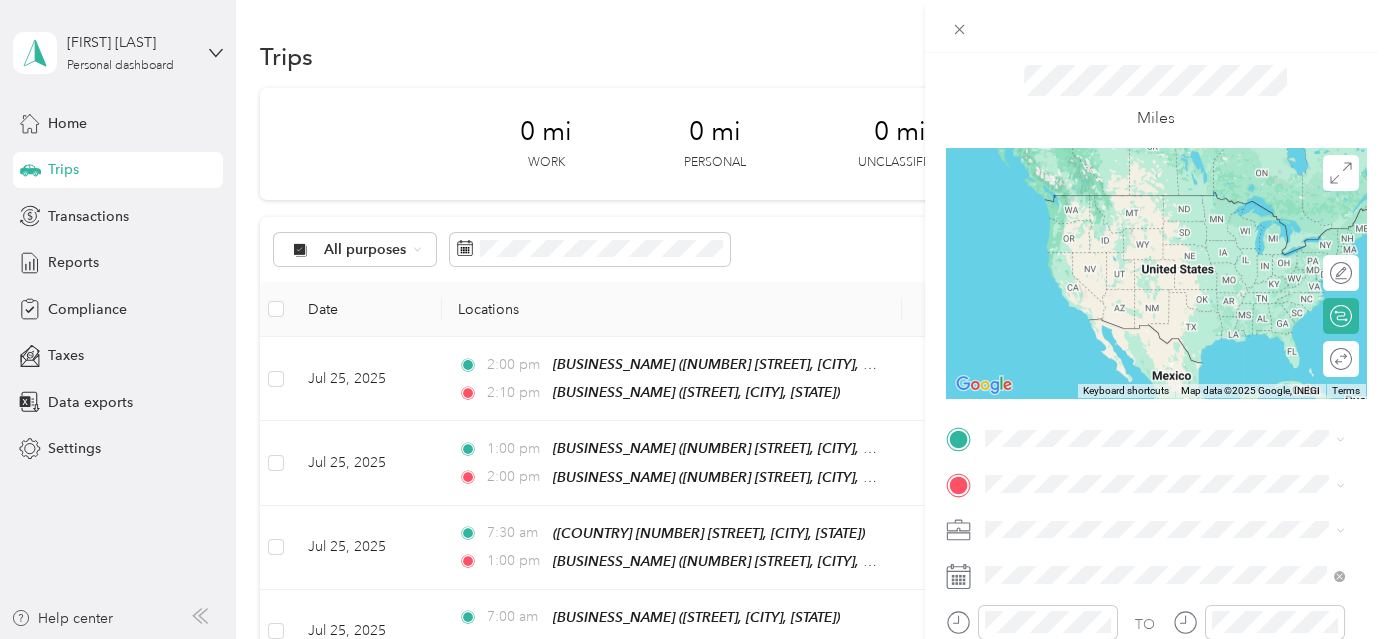scroll, scrollTop: 276, scrollLeft: 0, axis: vertical 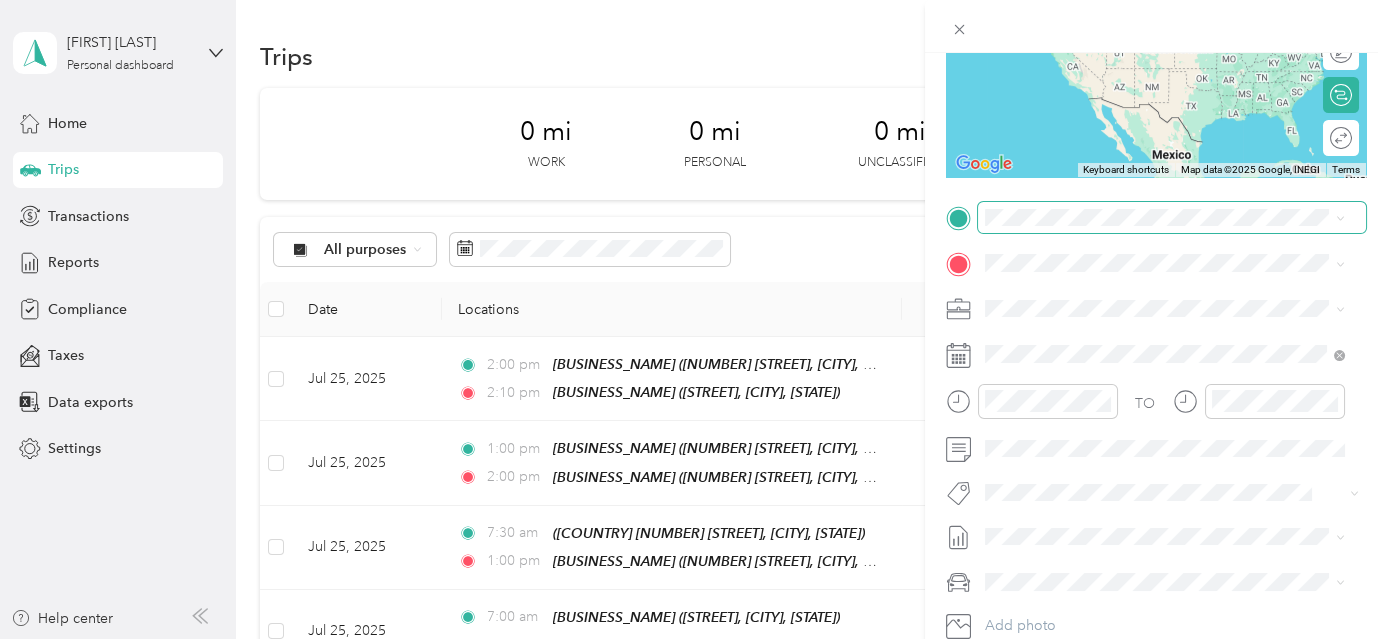 click at bounding box center (1172, 218) 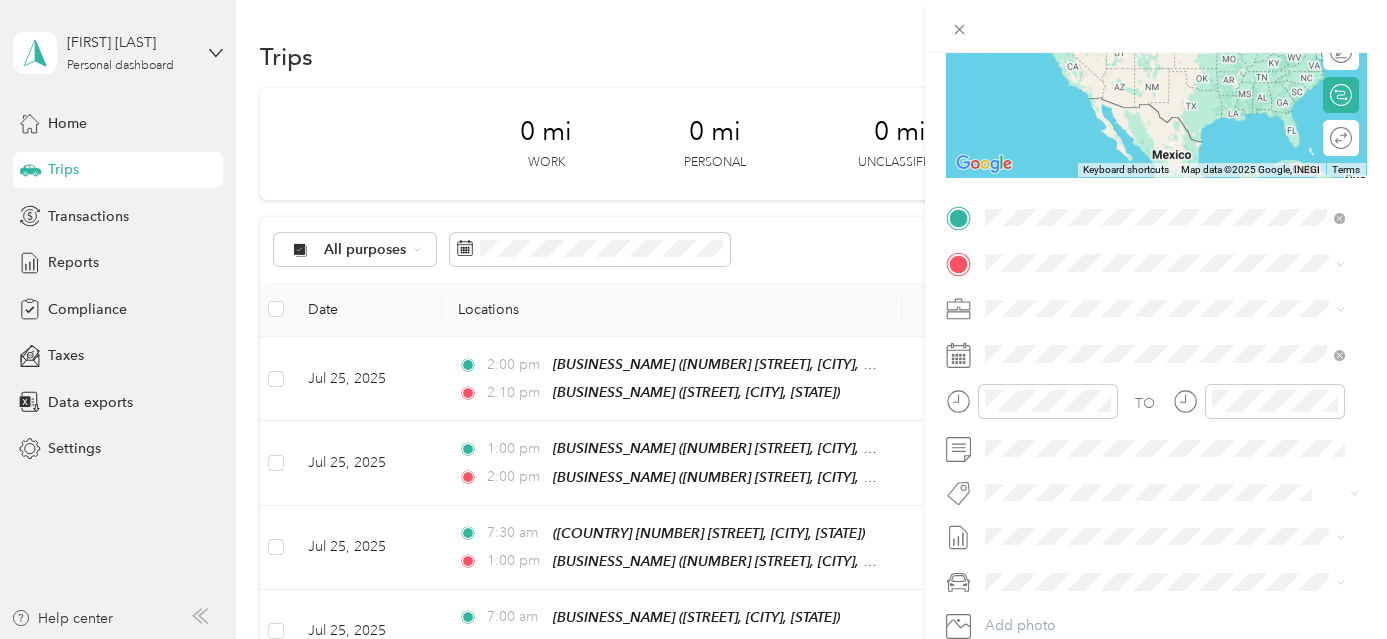 click on "[BRAND] [STREET], [POSTAL_CODE], [CITY], [STATE], [COUNTRY]" at bounding box center [1180, 318] 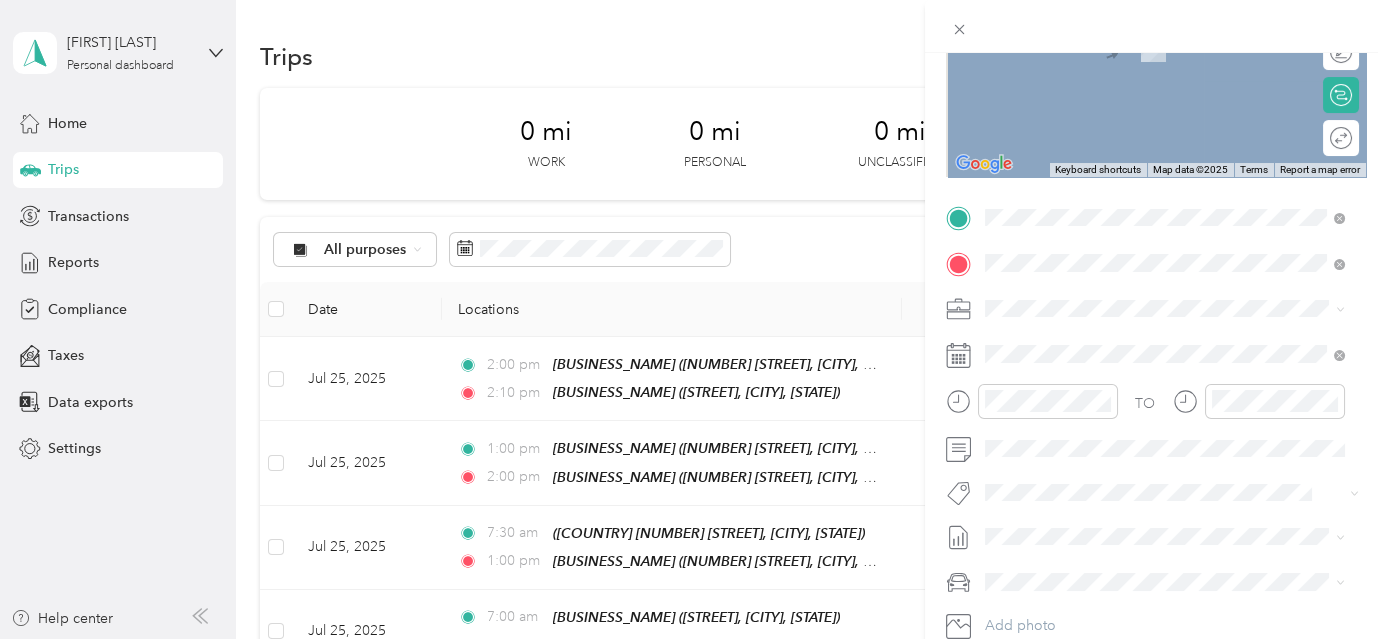 click on "[BRAND] [BRAND] [NUMBER] [STREET], [POSTAL_CODE], [CITY], [STATE], [COUNTRY]" at bounding box center [1180, 368] 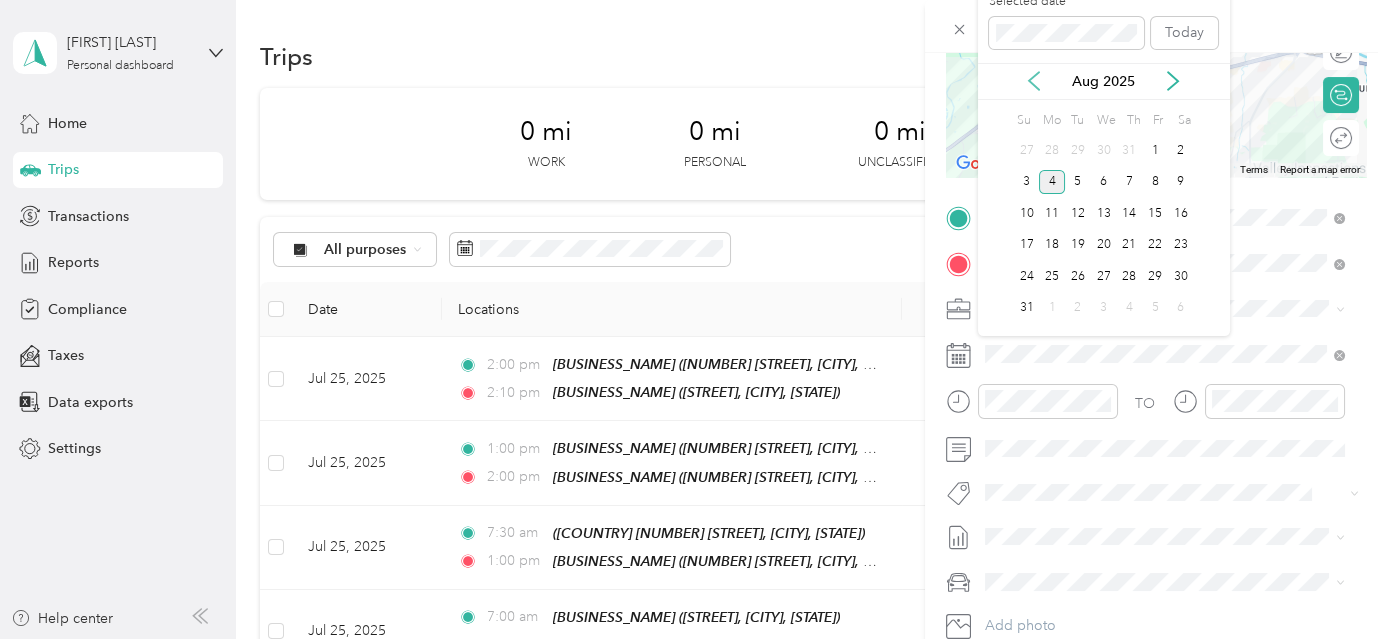 click 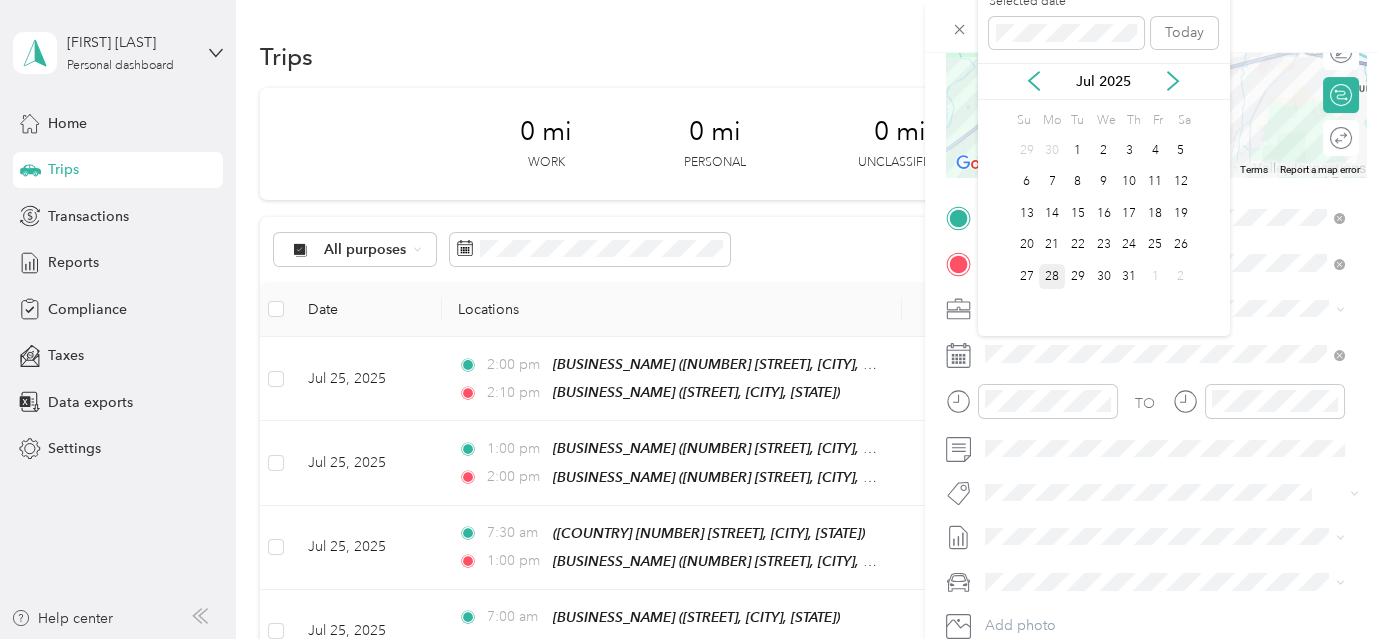 click on "28" at bounding box center (1052, 276) 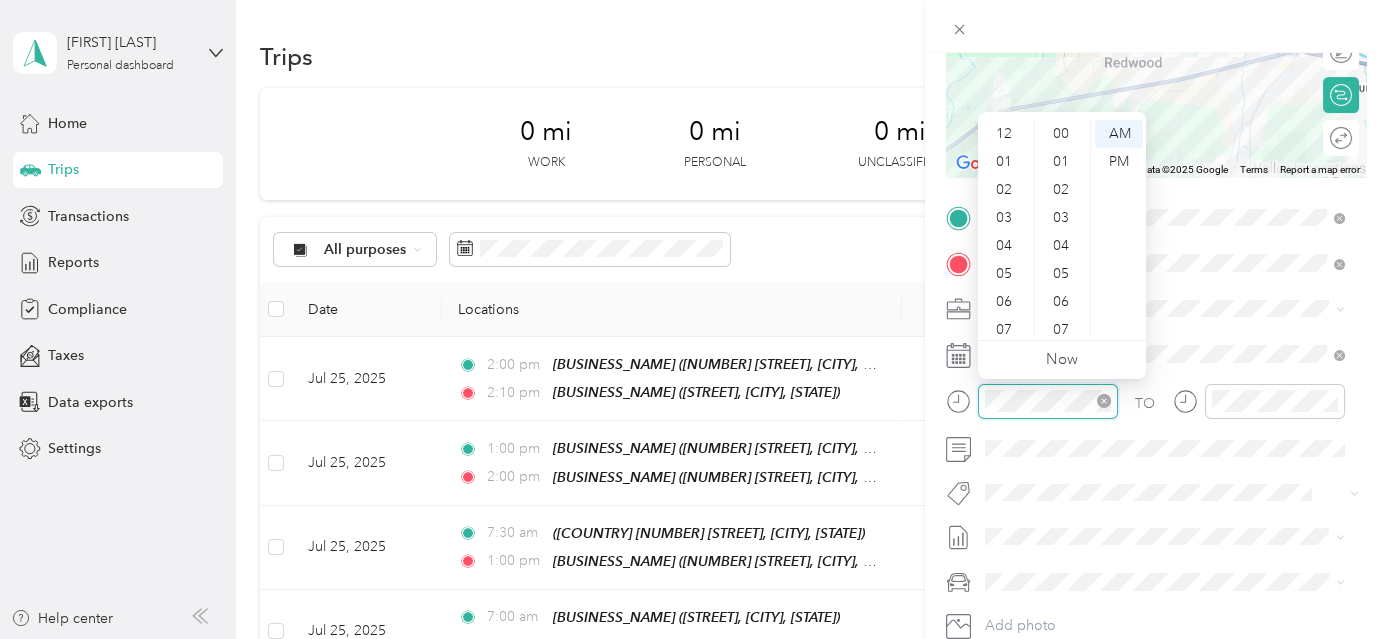 scroll, scrollTop: 280, scrollLeft: 0, axis: vertical 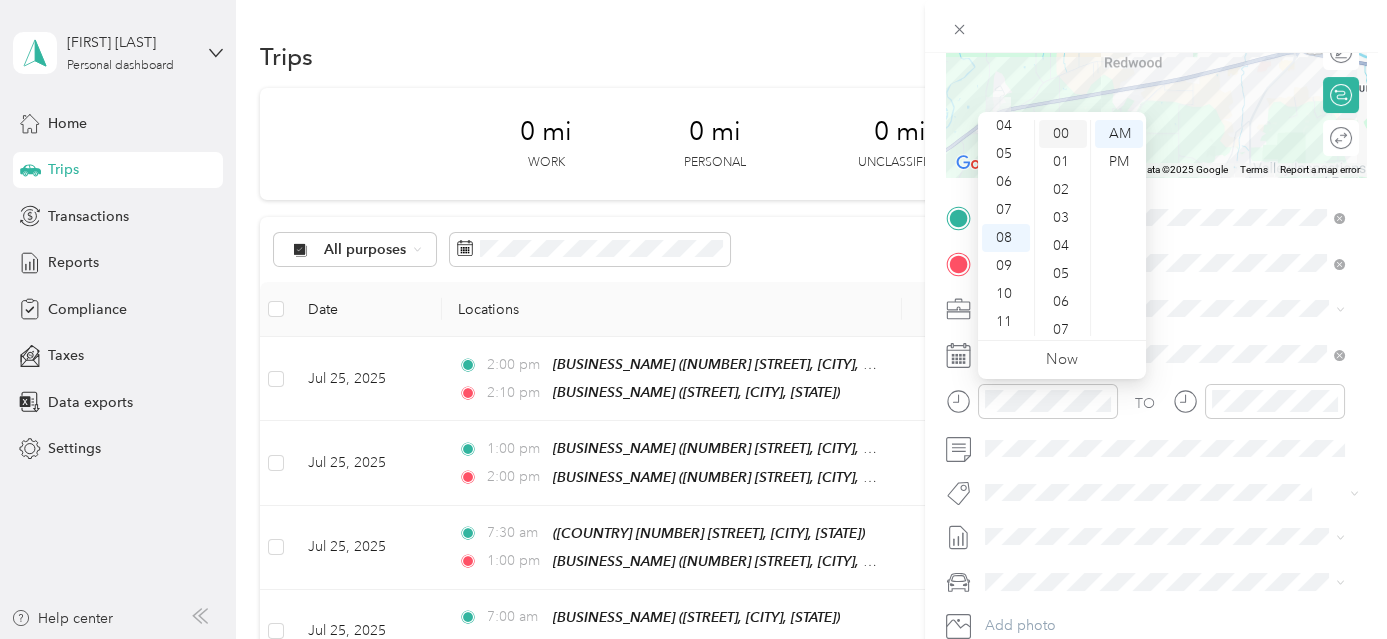click on "00" at bounding box center (1063, 134) 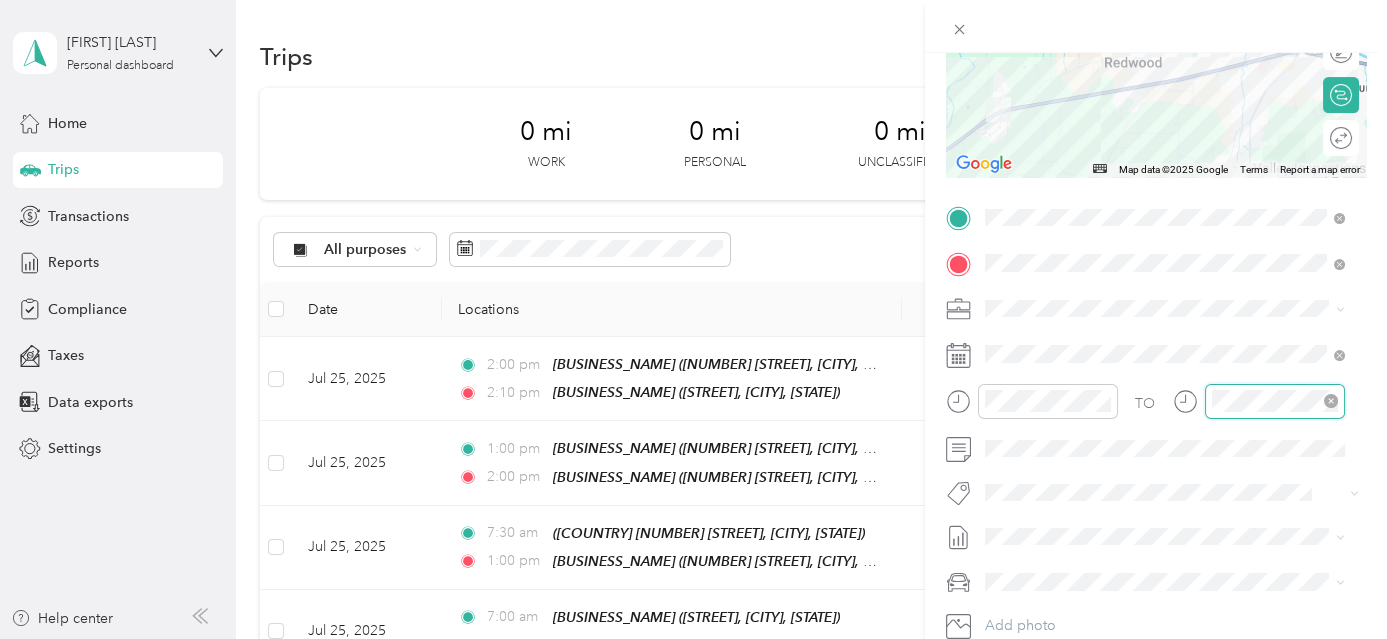 scroll, scrollTop: 120, scrollLeft: 0, axis: vertical 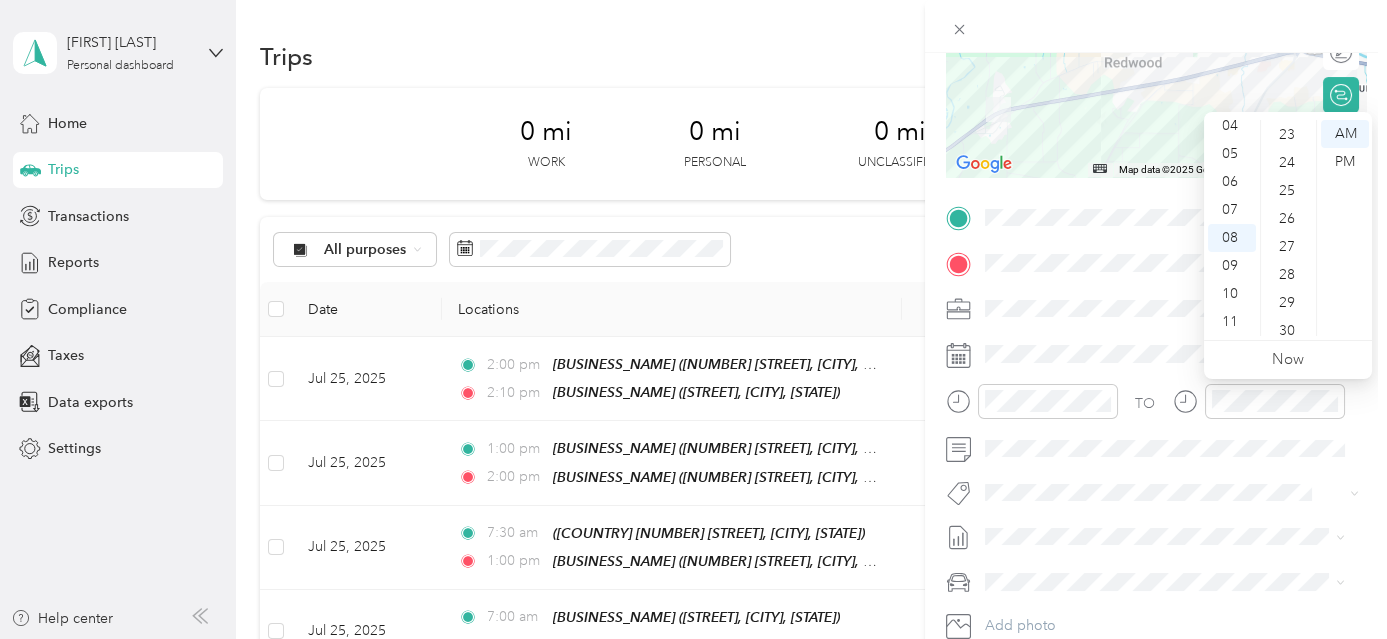 drag, startPoint x: 1291, startPoint y: 328, endPoint x: 1313, endPoint y: 286, distance: 47.41308 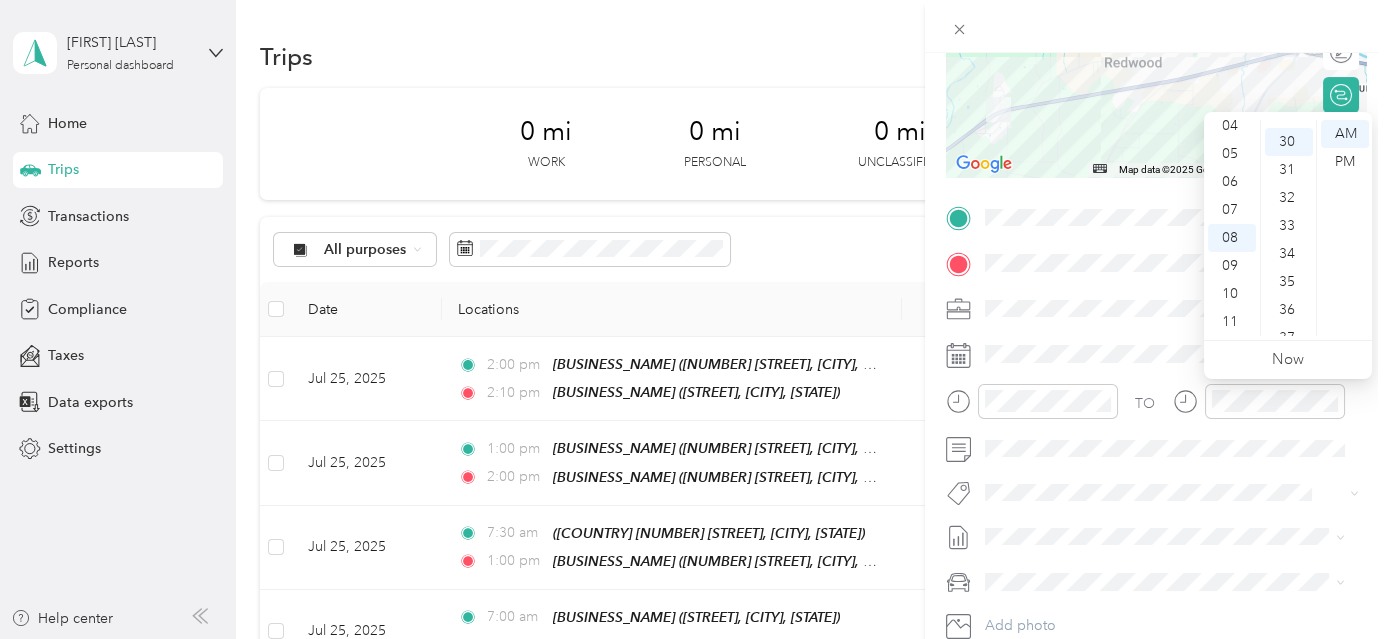 scroll, scrollTop: 840, scrollLeft: 0, axis: vertical 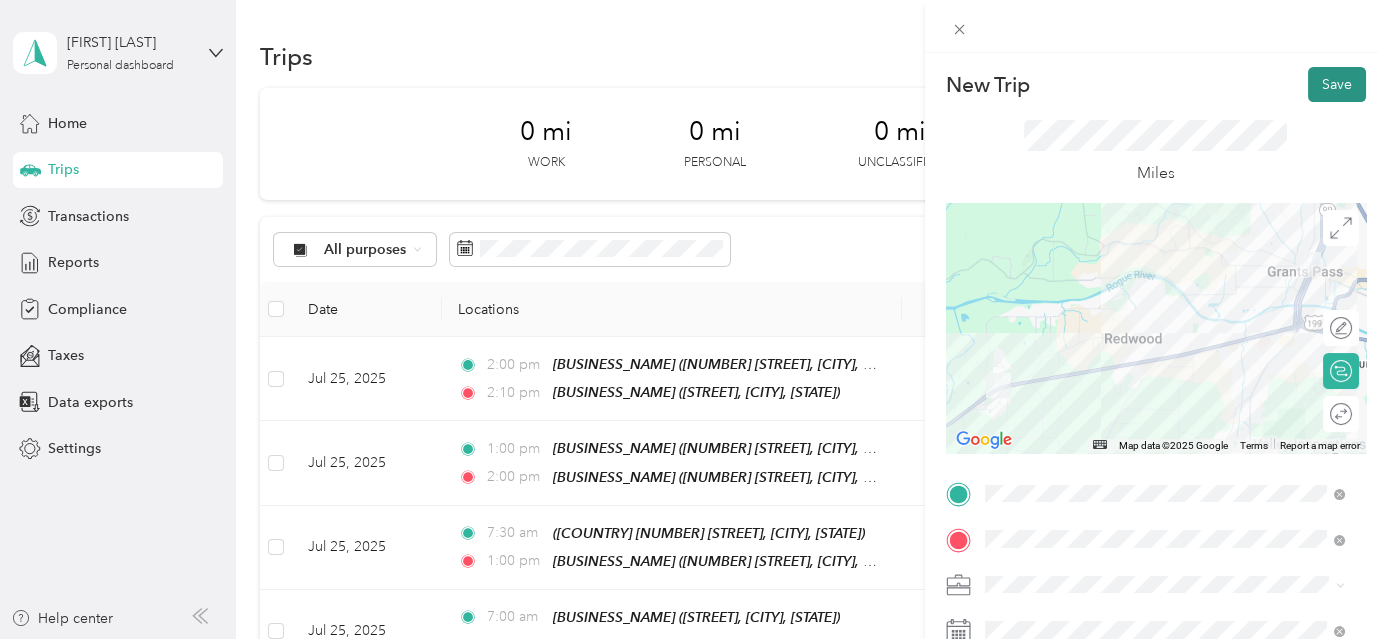 click on "Save" at bounding box center (1337, 84) 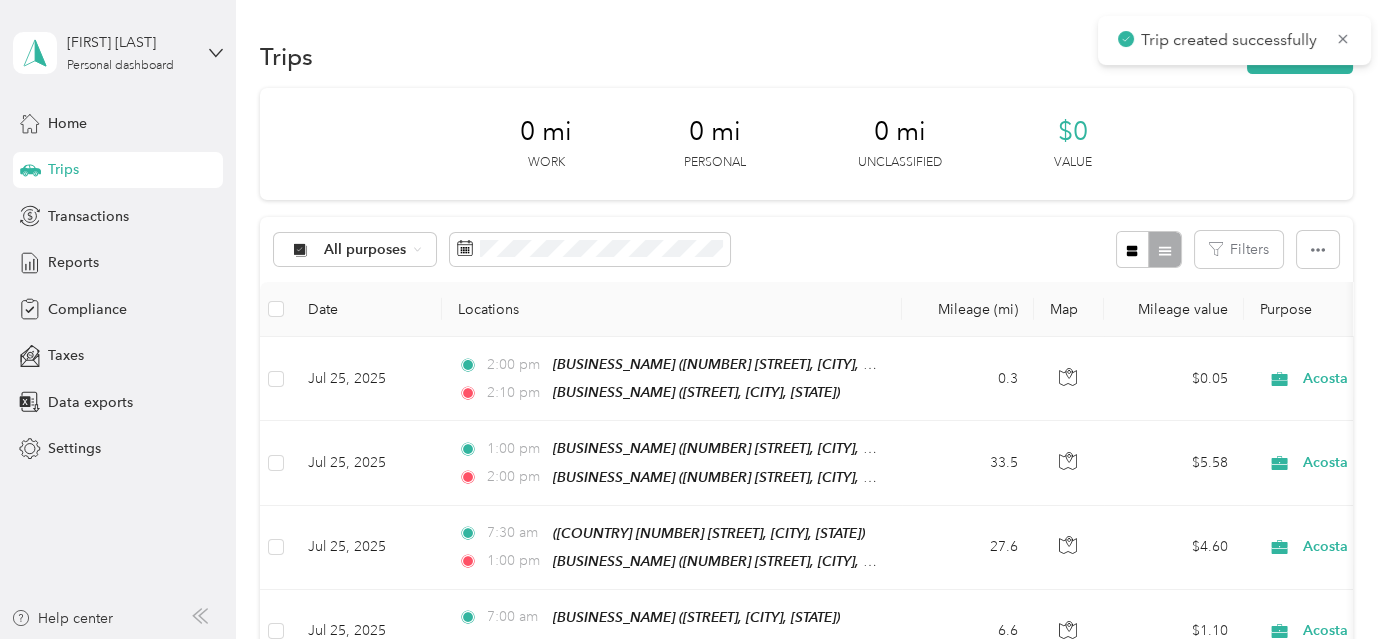 click on "Trips New trip" at bounding box center (806, 56) 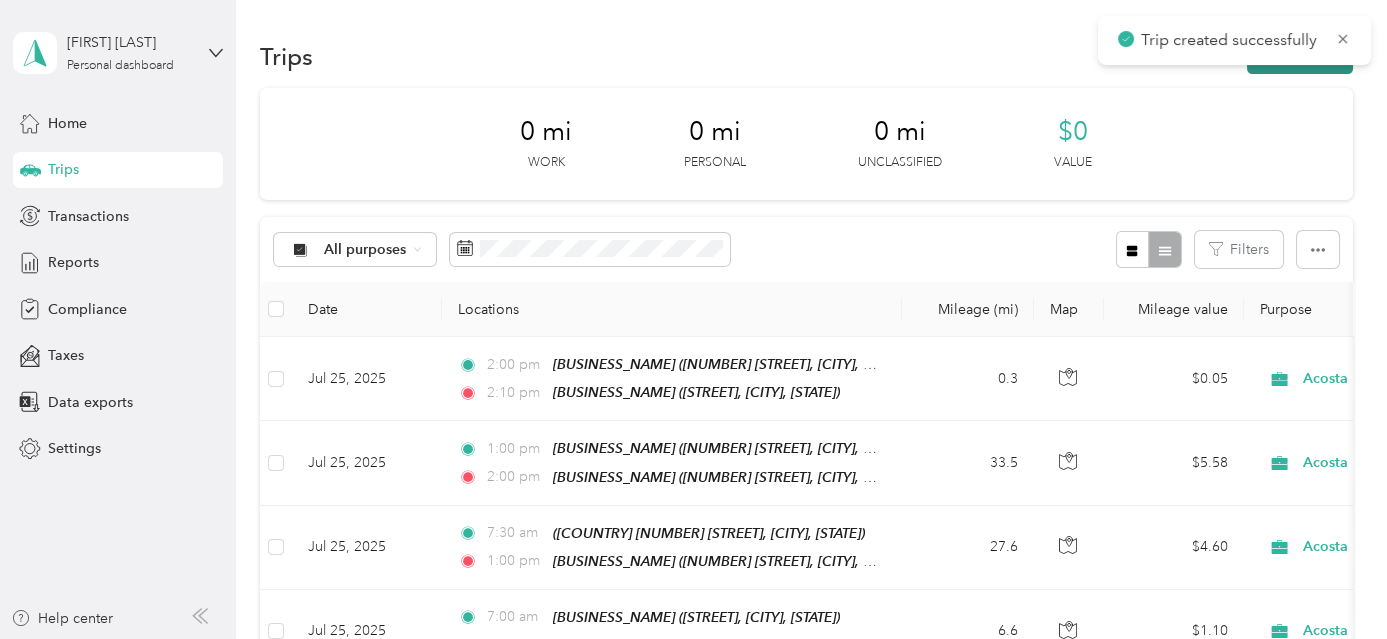 click on "New trip" at bounding box center [1300, 56] 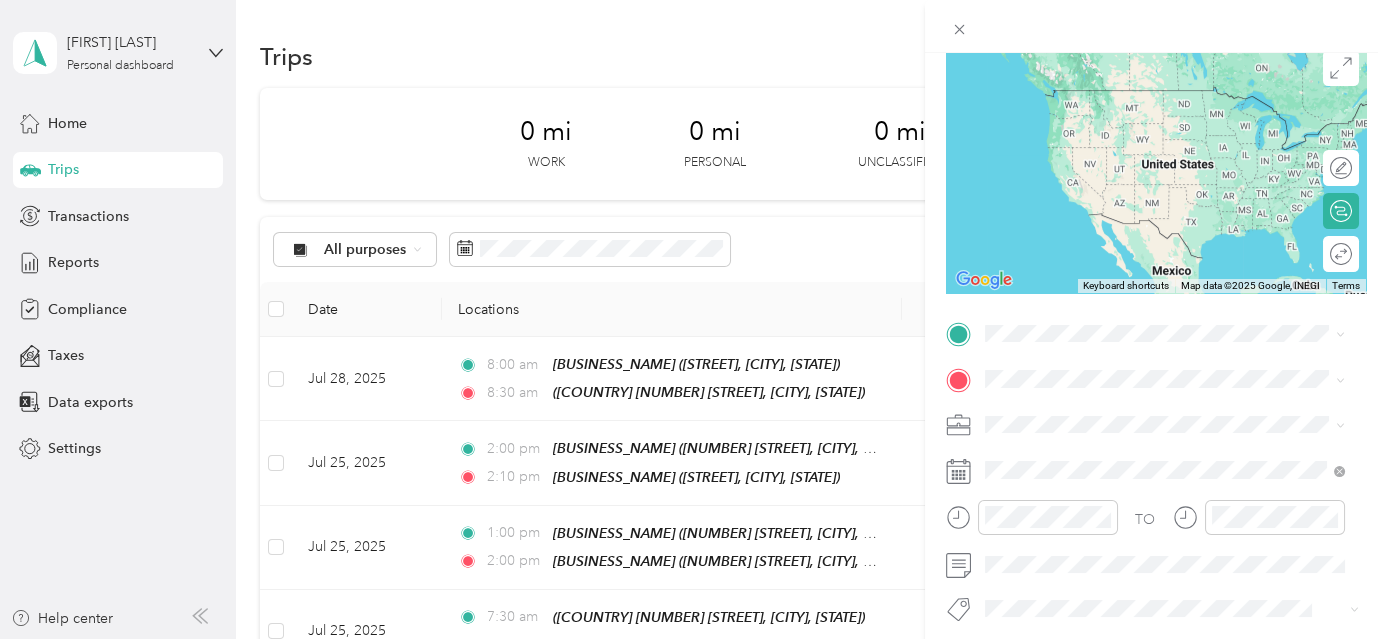 scroll, scrollTop: 181, scrollLeft: 0, axis: vertical 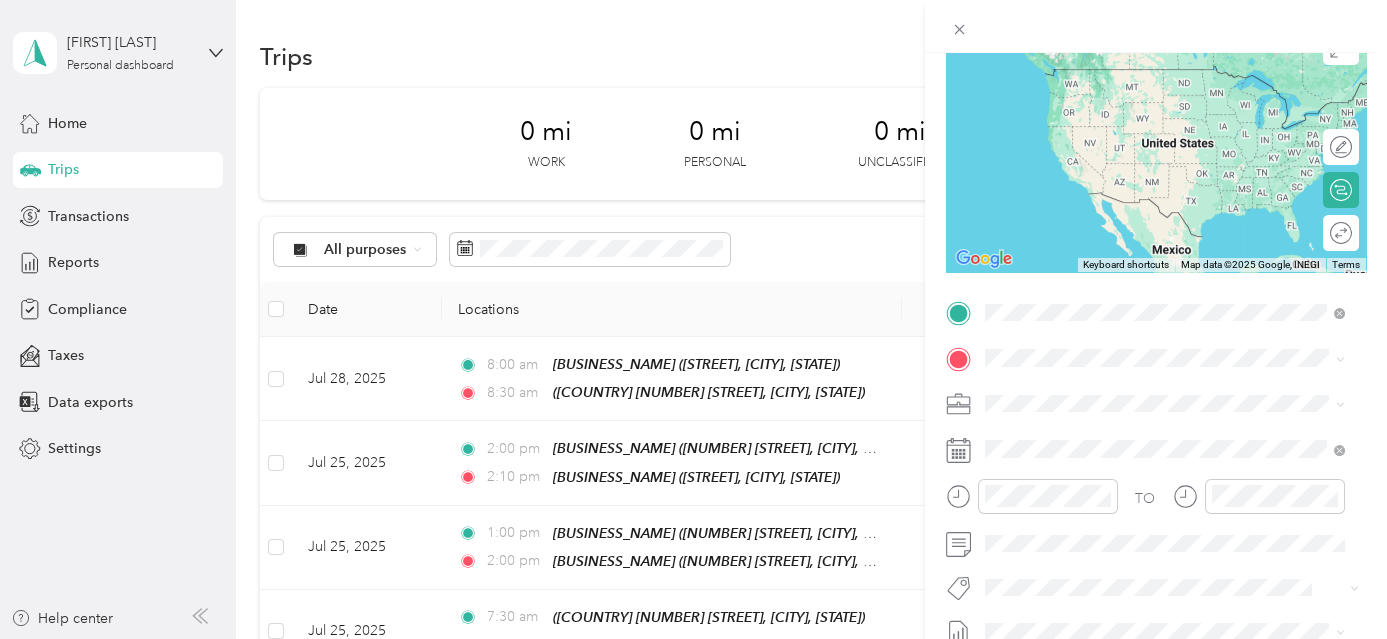 click on "[BRAND] [BRAND] [NUMBER] [STREET], [POSTAL_CODE], [CITY], [STATE], [COUNTRY]" at bounding box center (1180, 417) 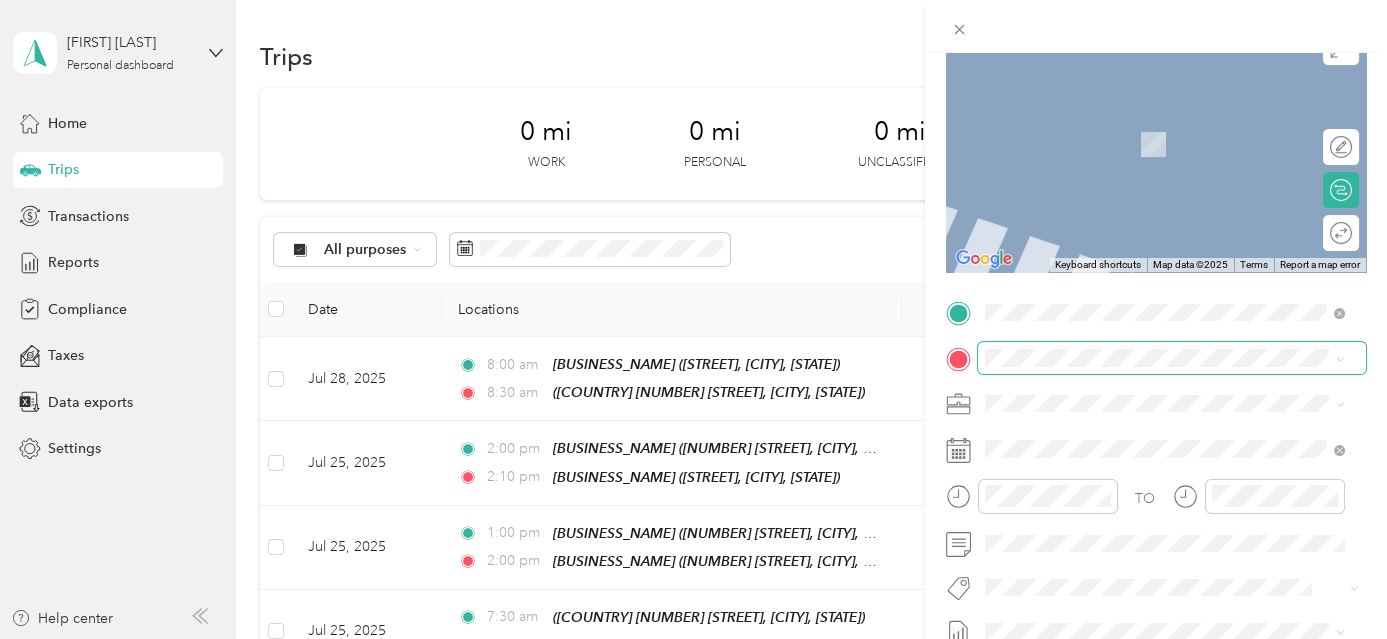 click at bounding box center (1172, 358) 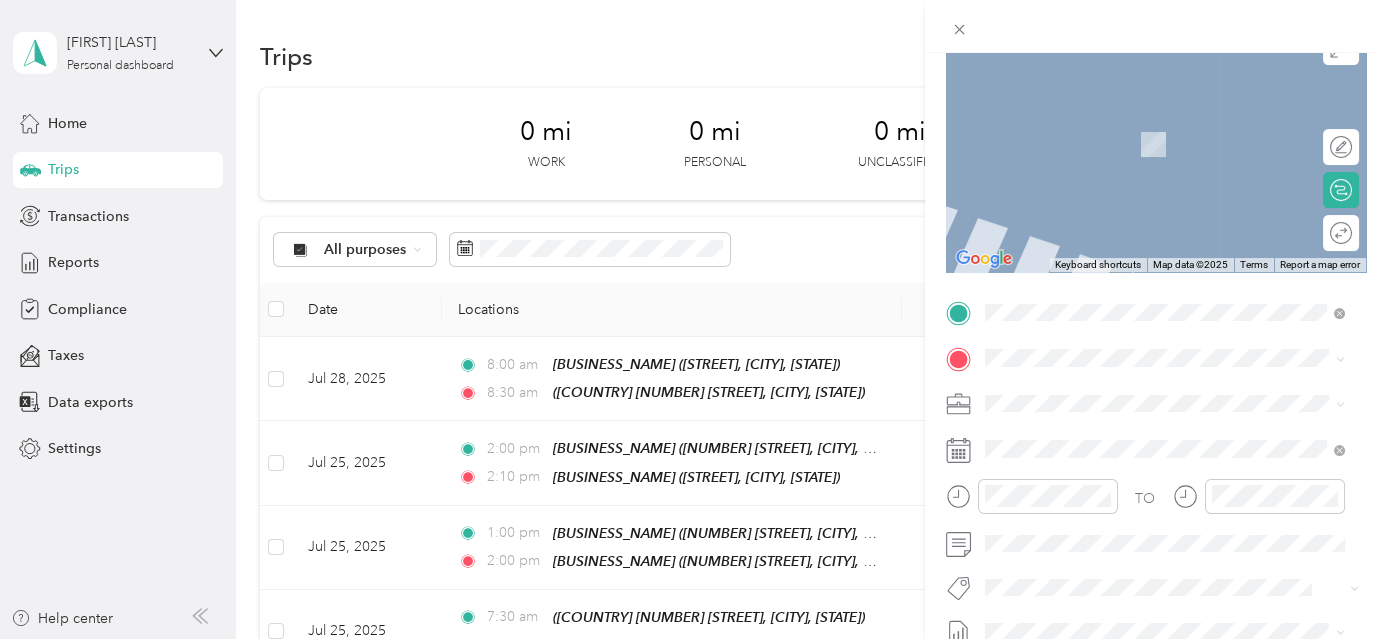 click on "[NUMBER] [STREET], [CITY], [POSTAL_CODE], [CITY], [STATE], [COUNTRY]" at bounding box center [1168, 236] 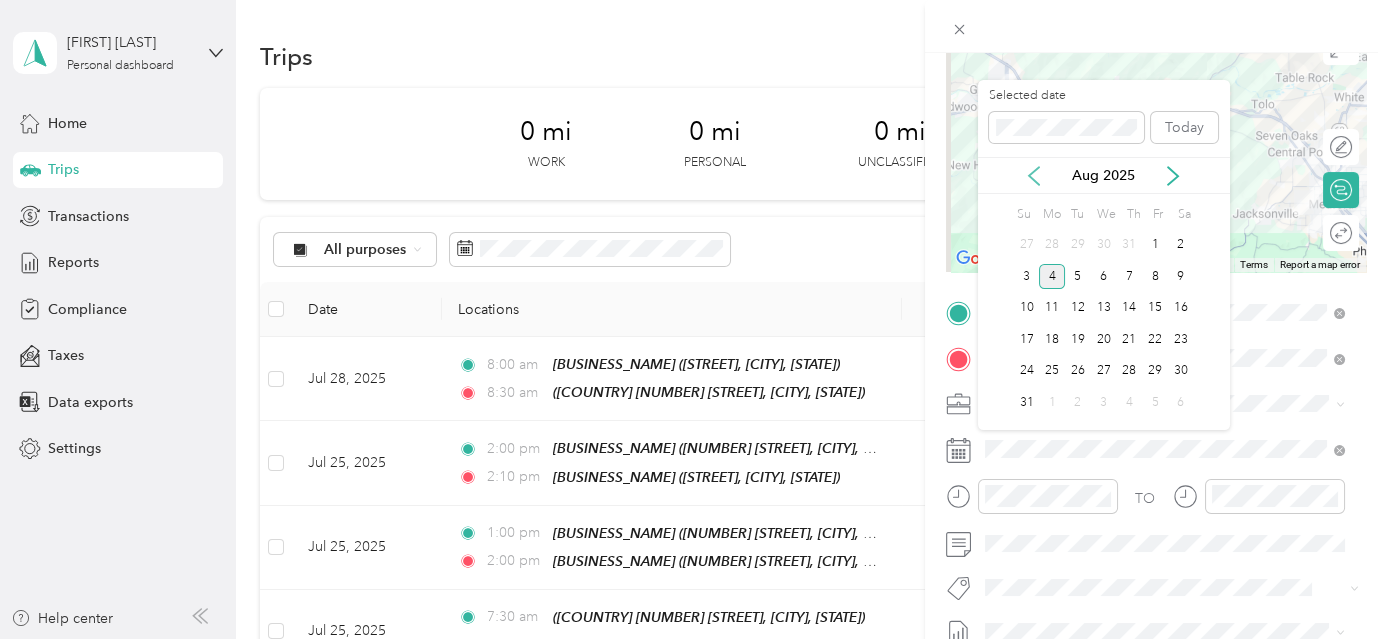 click 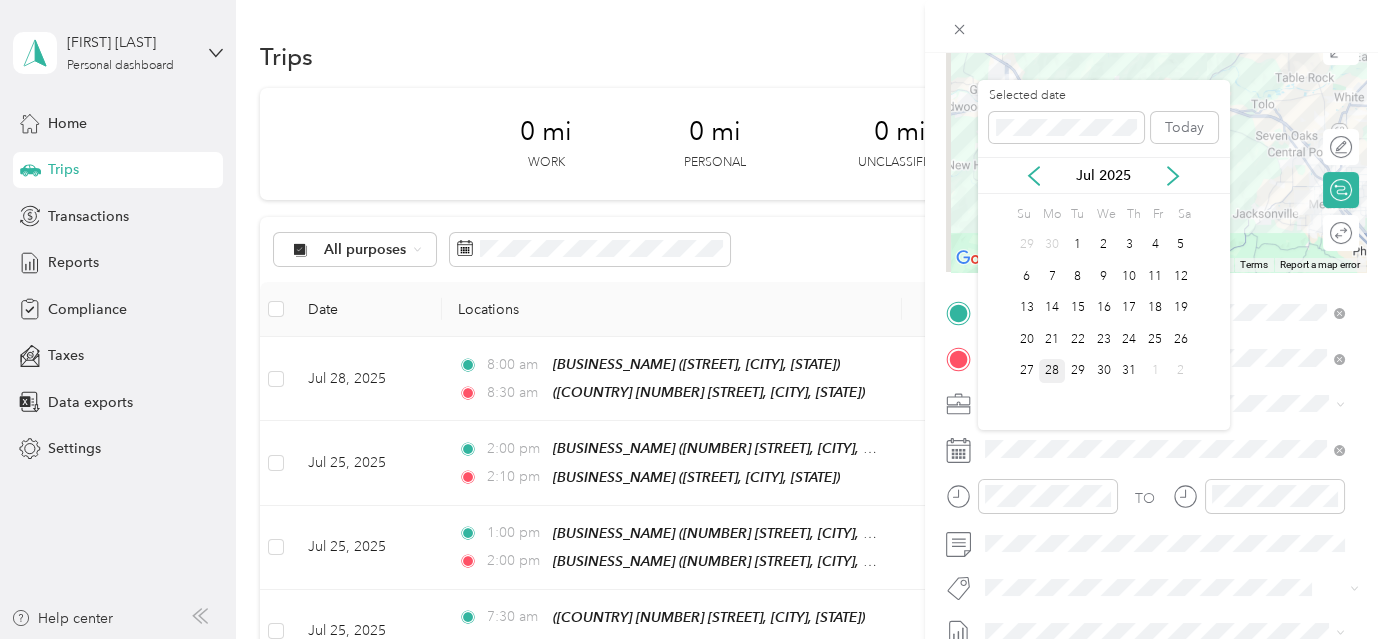 click on "28" at bounding box center (1052, 371) 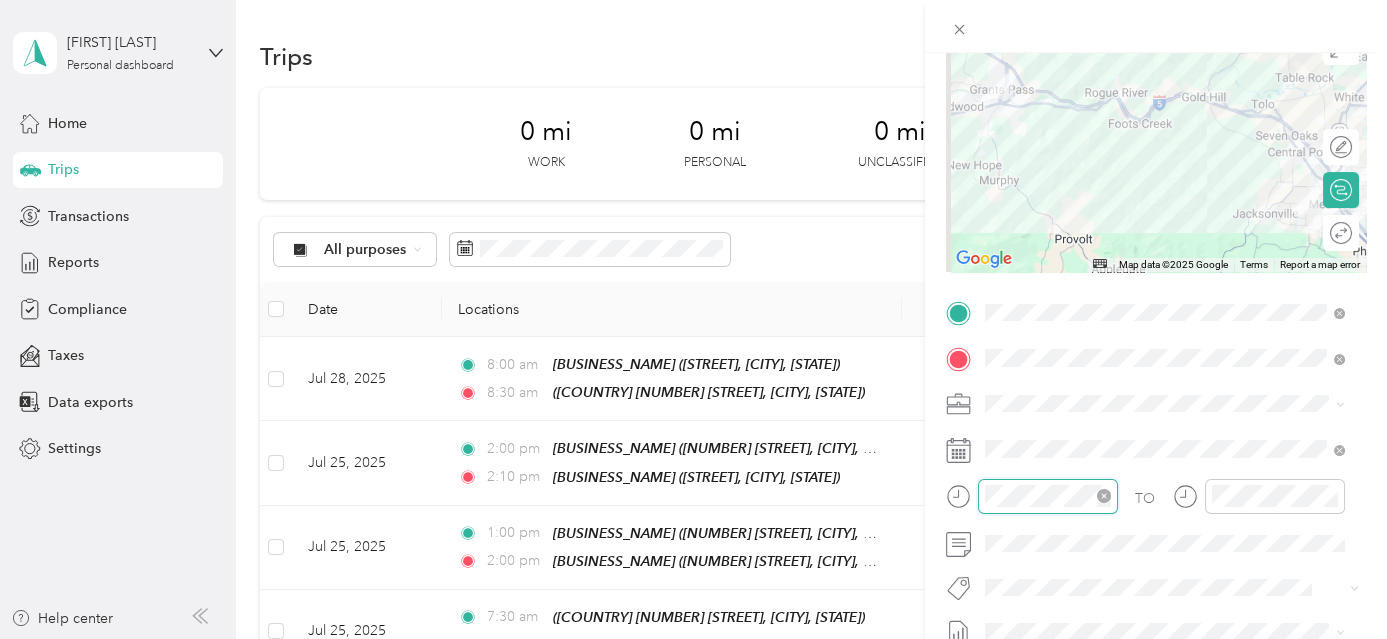scroll, scrollTop: 120, scrollLeft: 0, axis: vertical 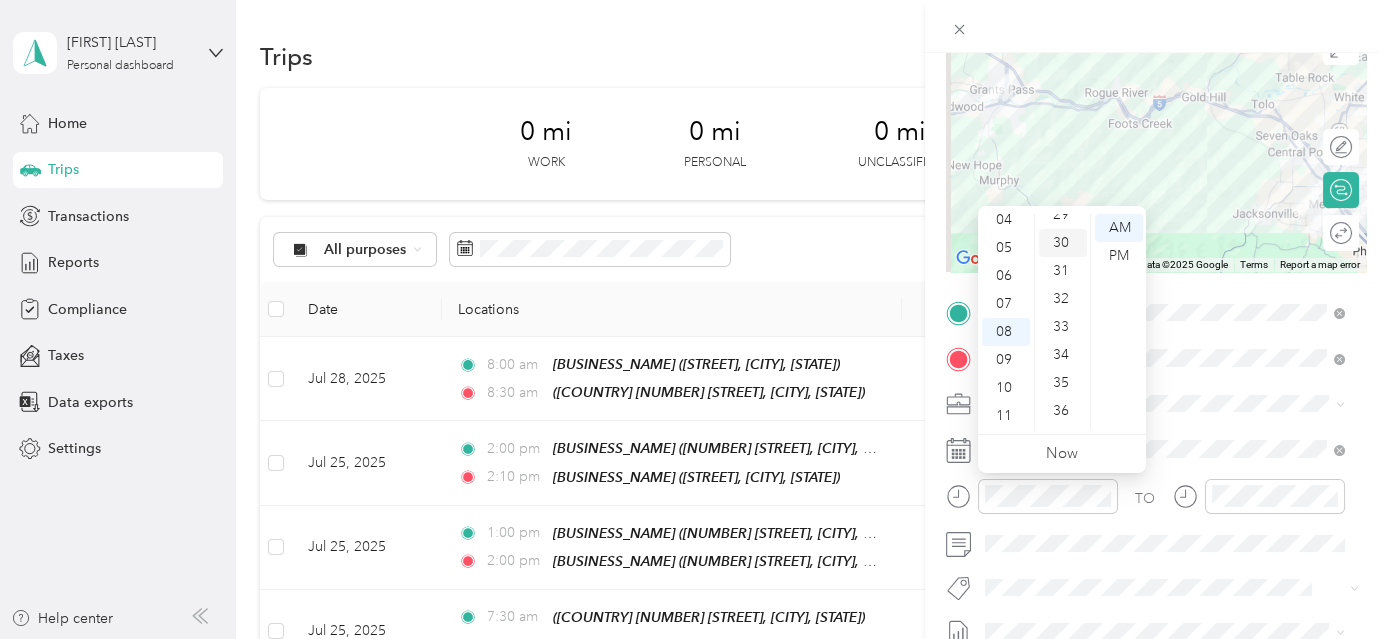click on "30" at bounding box center [1063, 243] 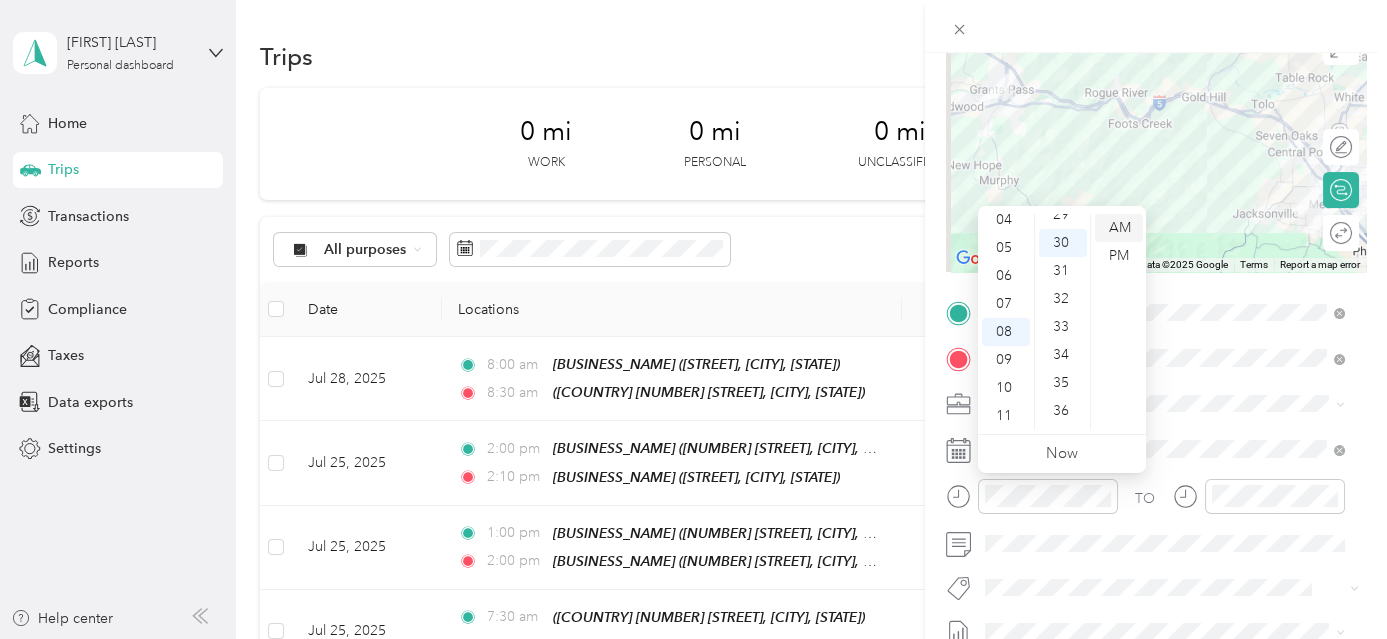 scroll, scrollTop: 840, scrollLeft: 0, axis: vertical 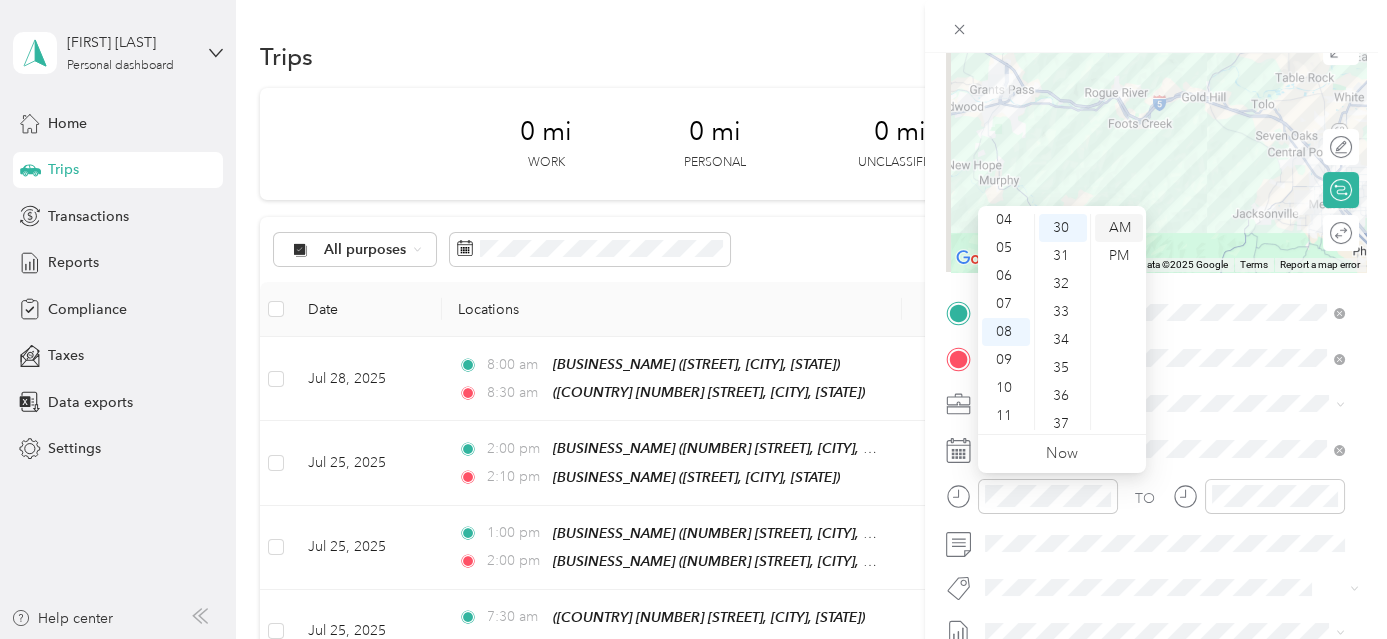click on "AM" at bounding box center [1119, 228] 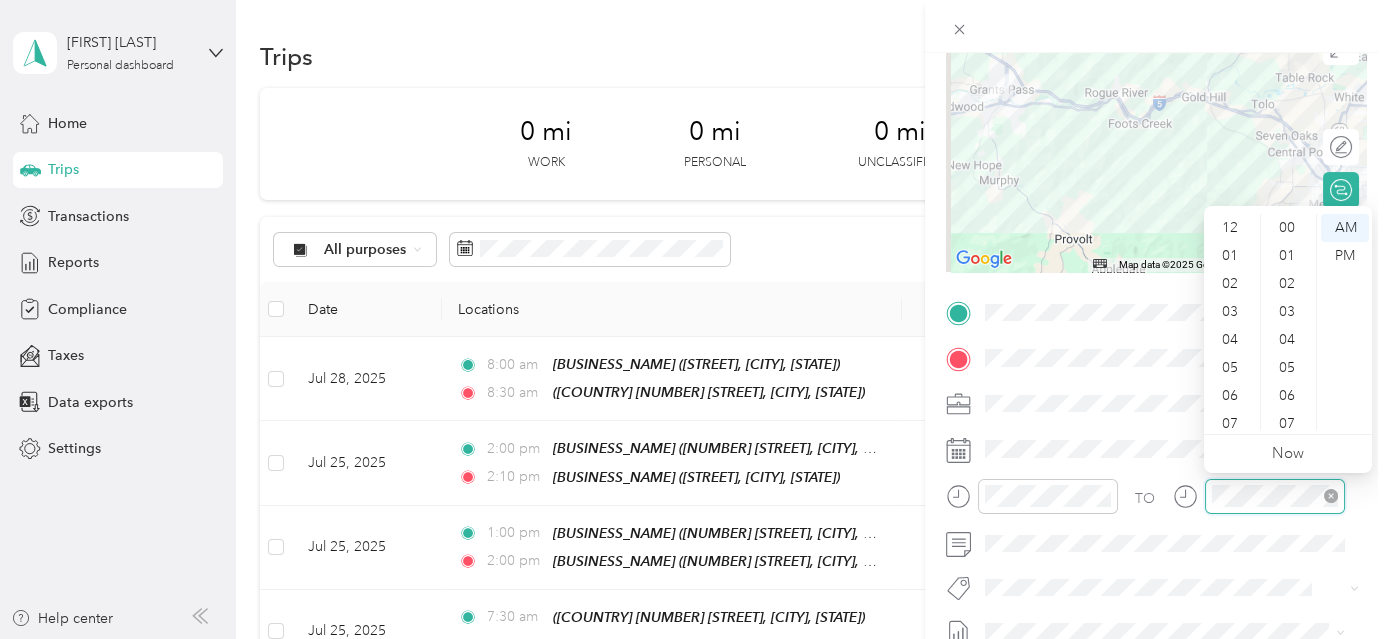 scroll, scrollTop: 280, scrollLeft: 0, axis: vertical 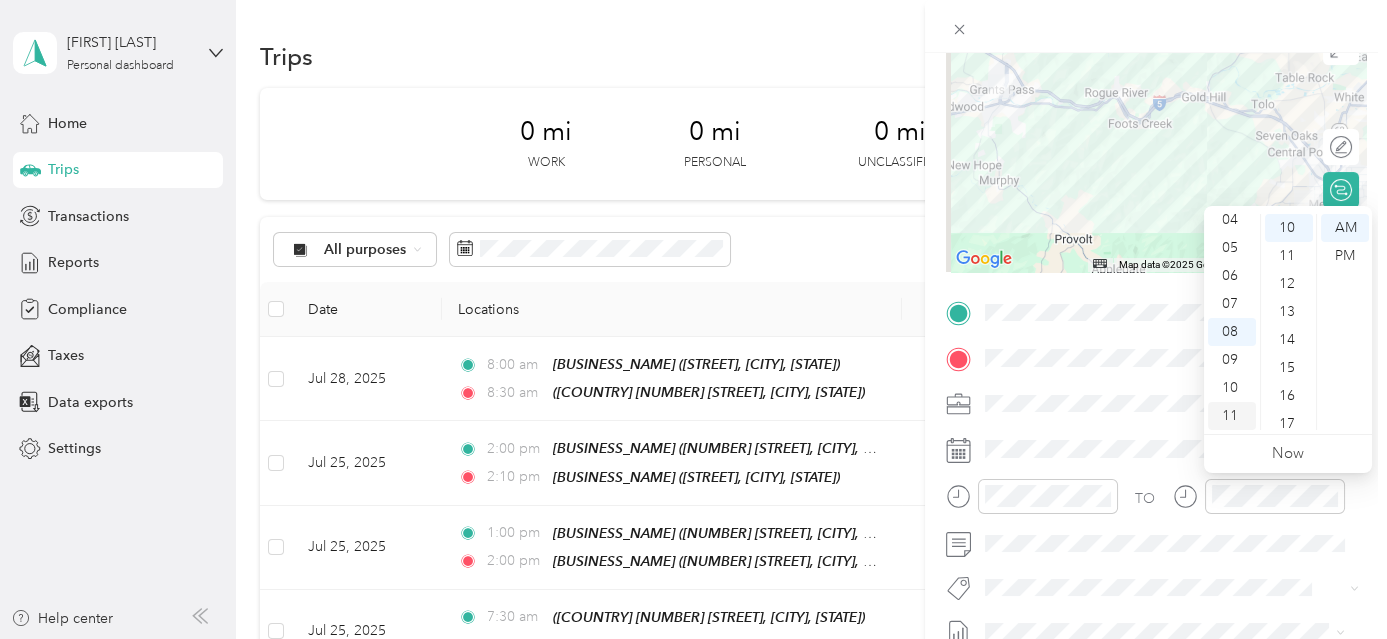 click on "11" at bounding box center (1232, 416) 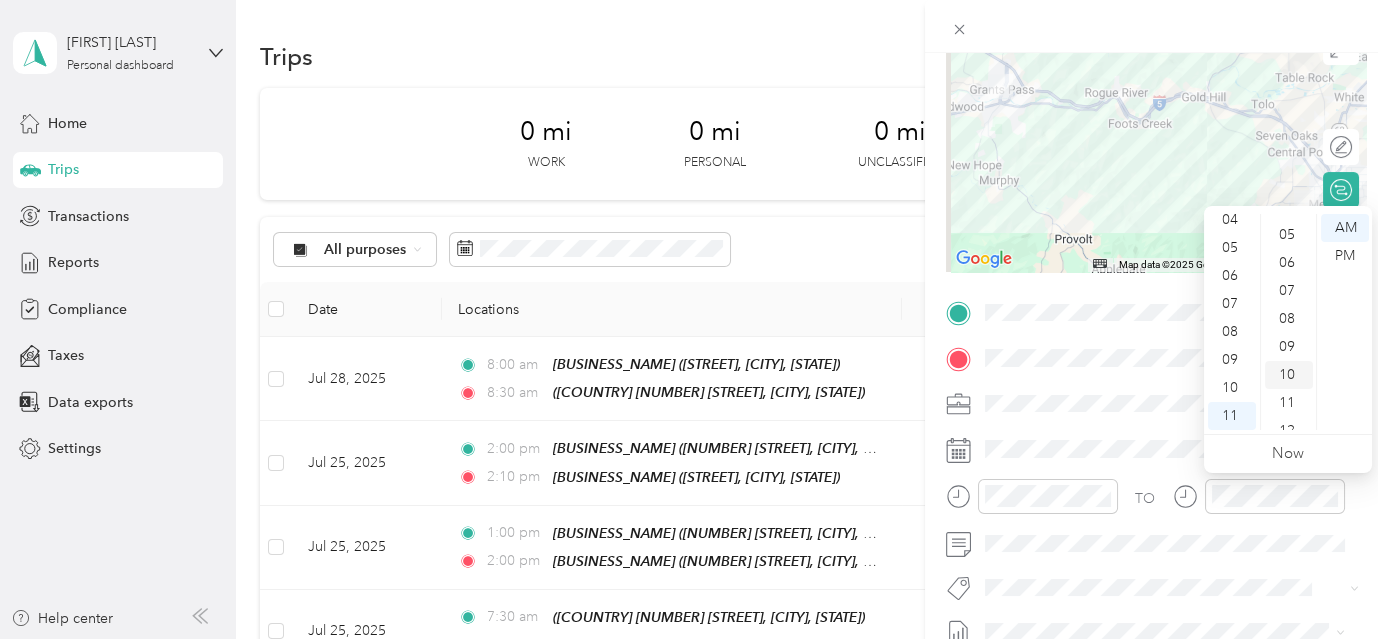 scroll, scrollTop: 0, scrollLeft: 0, axis: both 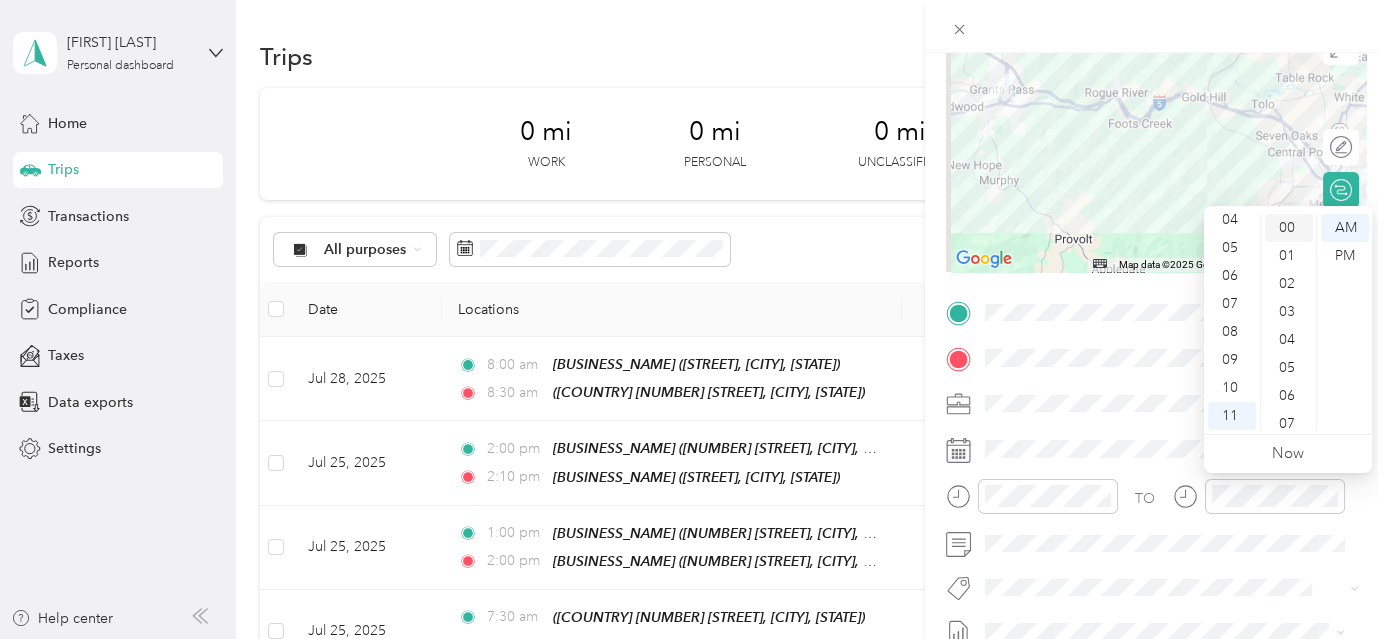 click on "00" at bounding box center (1289, 228) 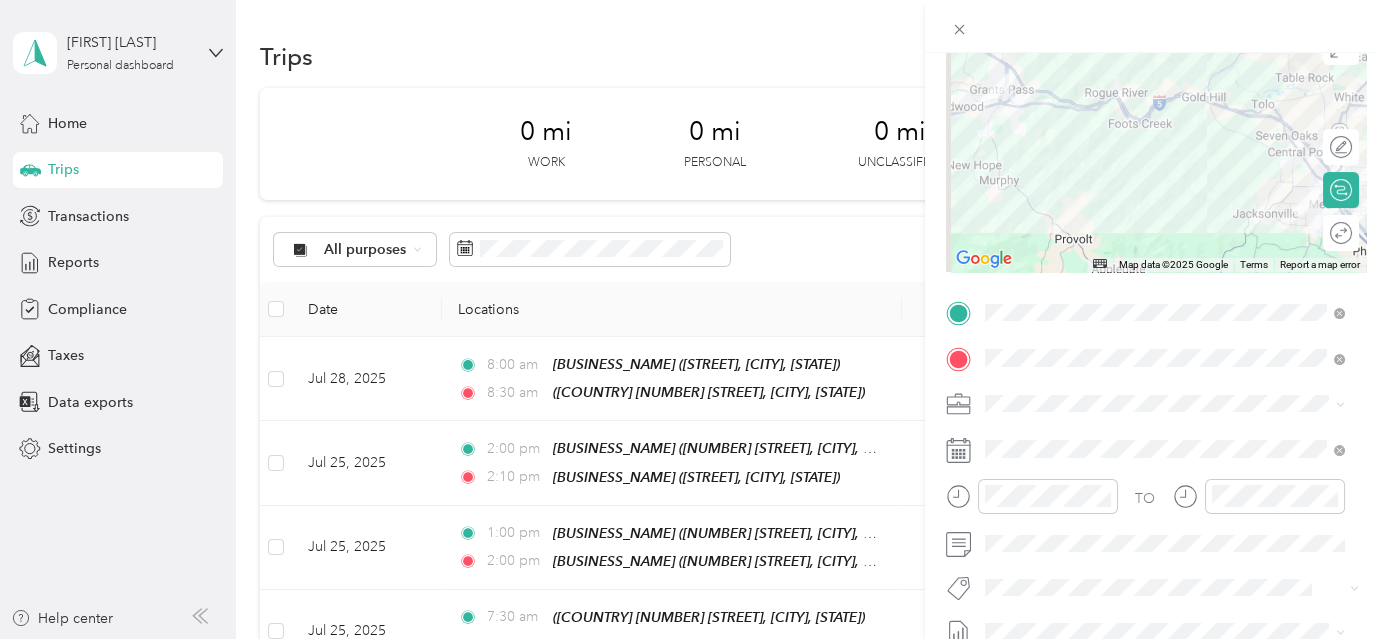 scroll, scrollTop: 0, scrollLeft: 0, axis: both 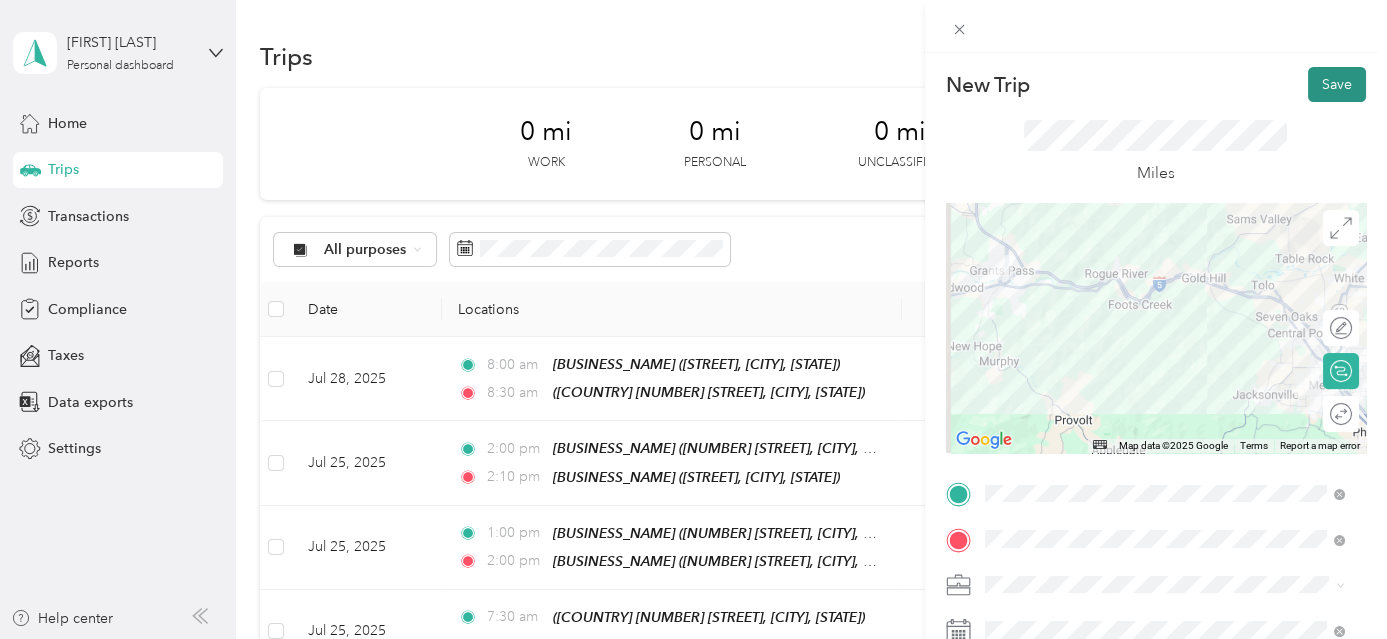 click on "Save" at bounding box center [1337, 84] 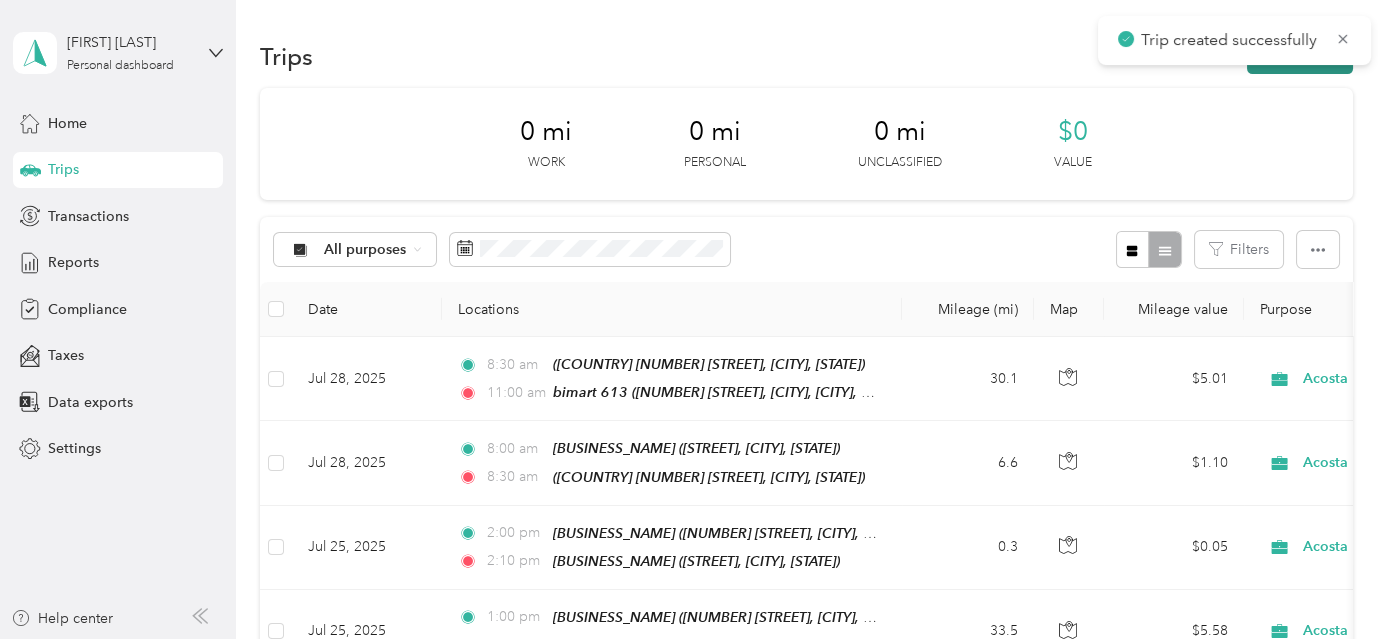 click on "New trip" at bounding box center (1300, 56) 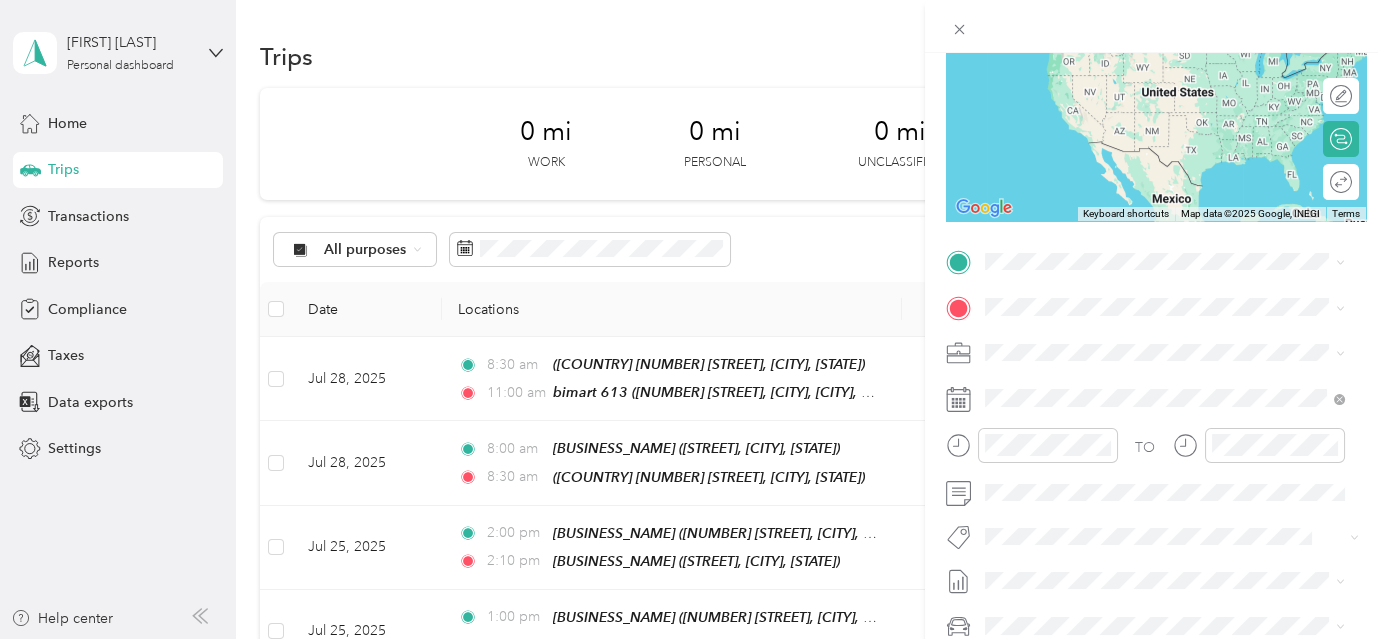 scroll, scrollTop: 329, scrollLeft: 0, axis: vertical 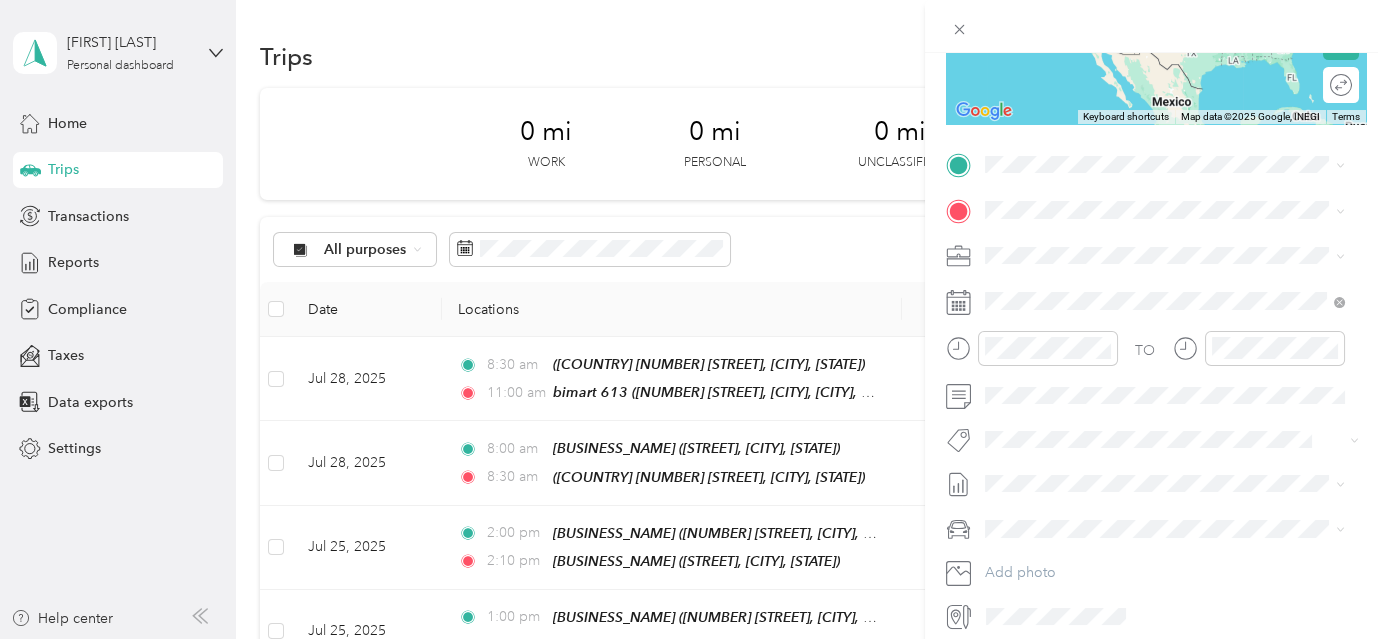 click on "bimart 613 2687 West Main Street, Medford, 97501, Medford, Oregon, United States" at bounding box center [1180, 343] 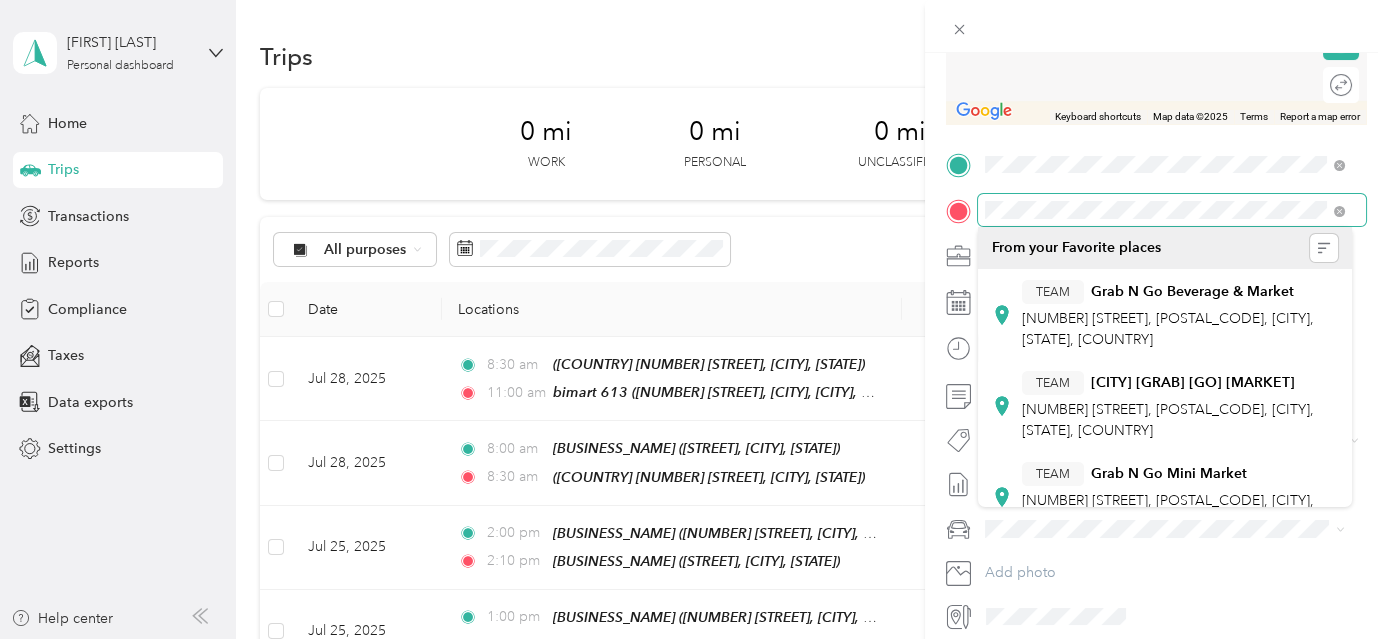 scroll, scrollTop: 0, scrollLeft: 0, axis: both 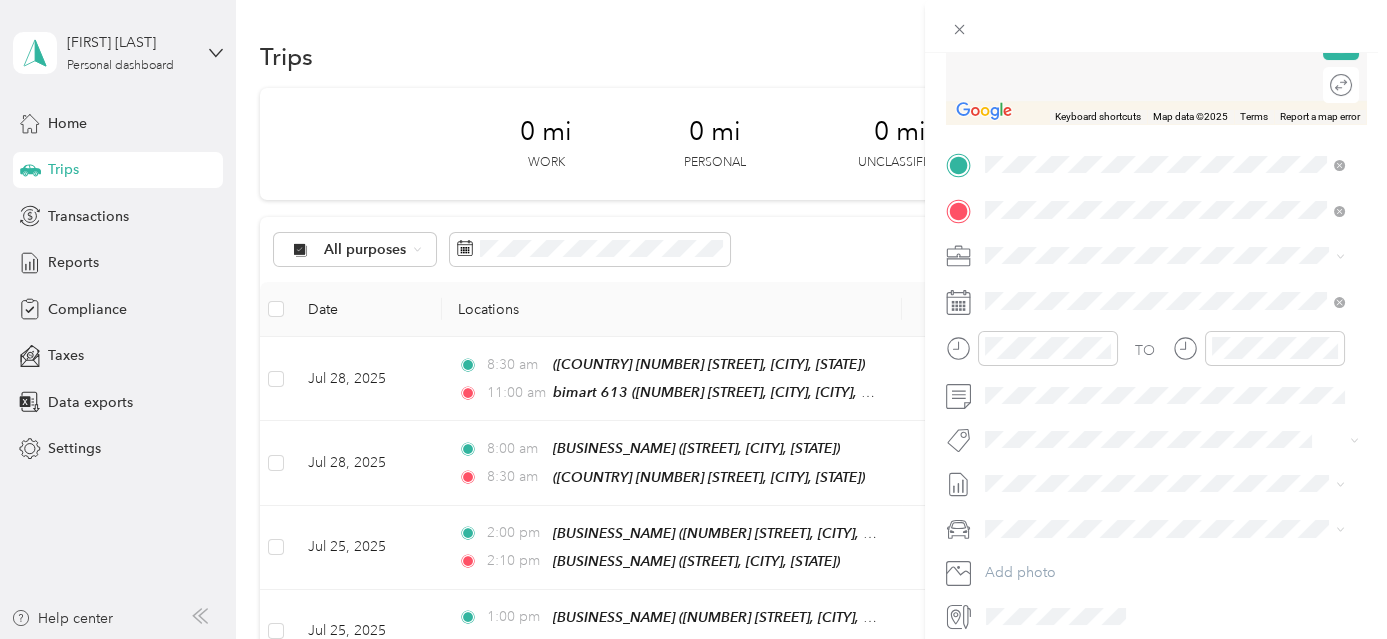 click on "600 East Main Street
Medford, Oregon 97504, United States" at bounding box center [1166, 290] 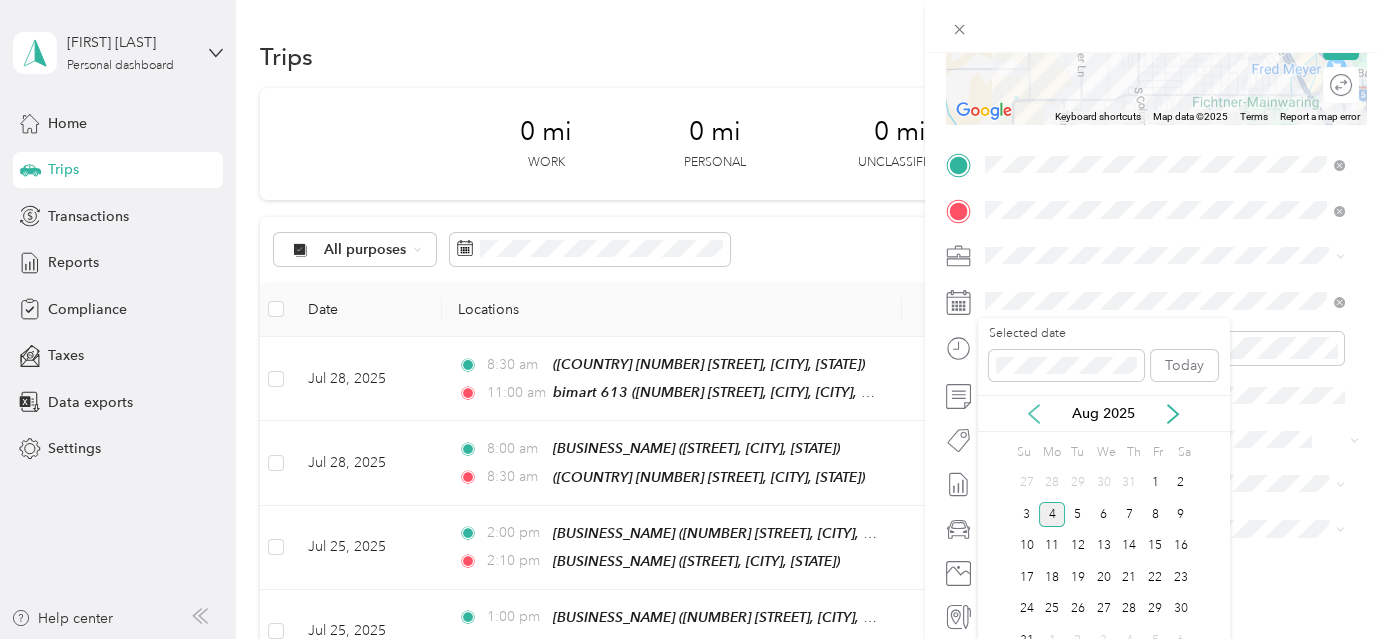 click 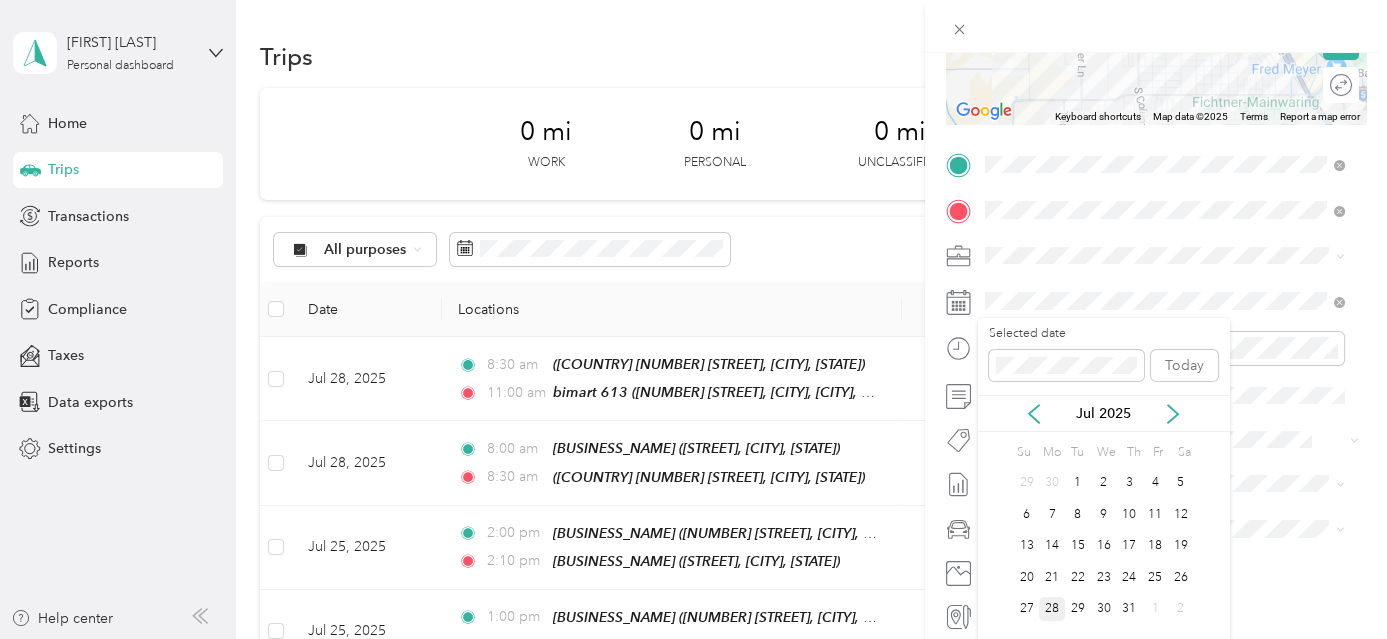 click on "28" at bounding box center [1052, 609] 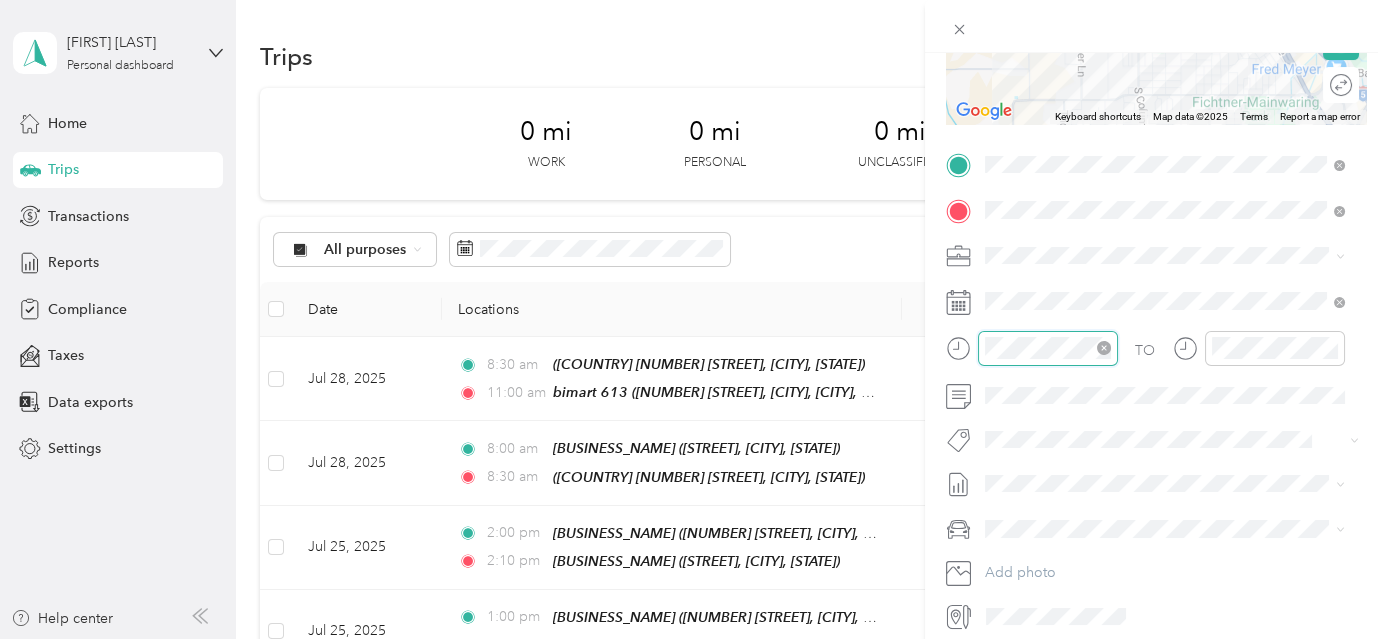 scroll, scrollTop: 120, scrollLeft: 0, axis: vertical 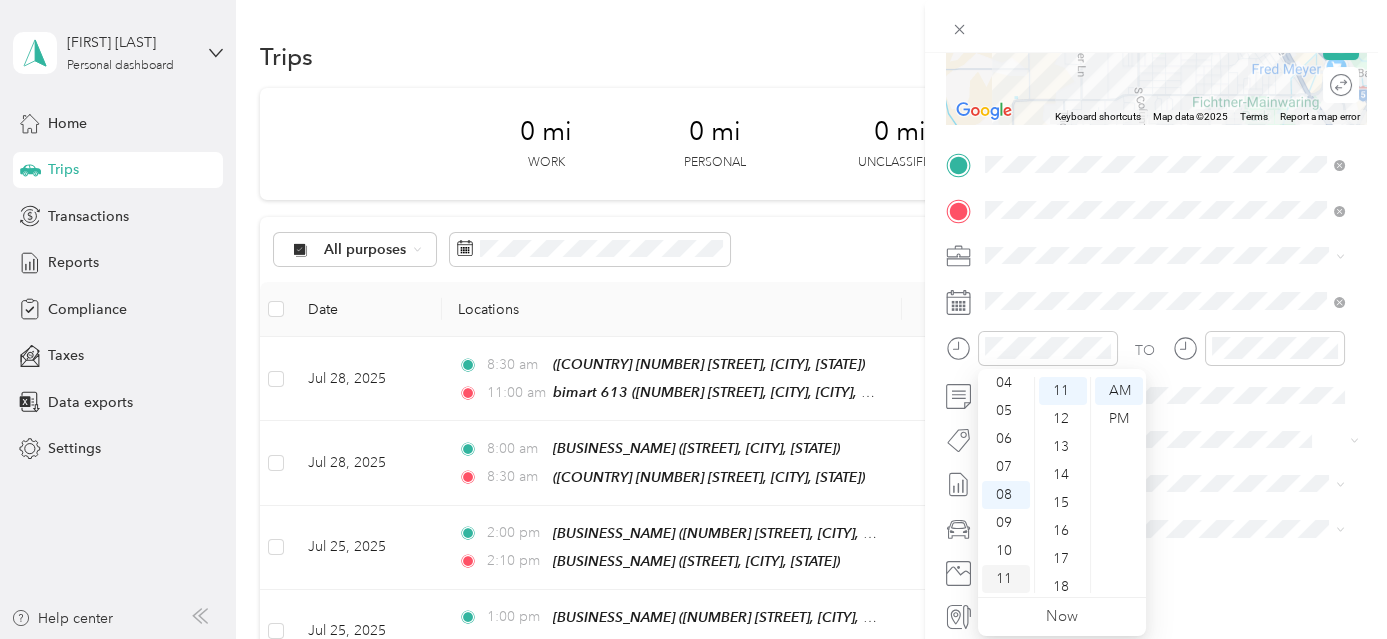 click on "11" at bounding box center (1006, 579) 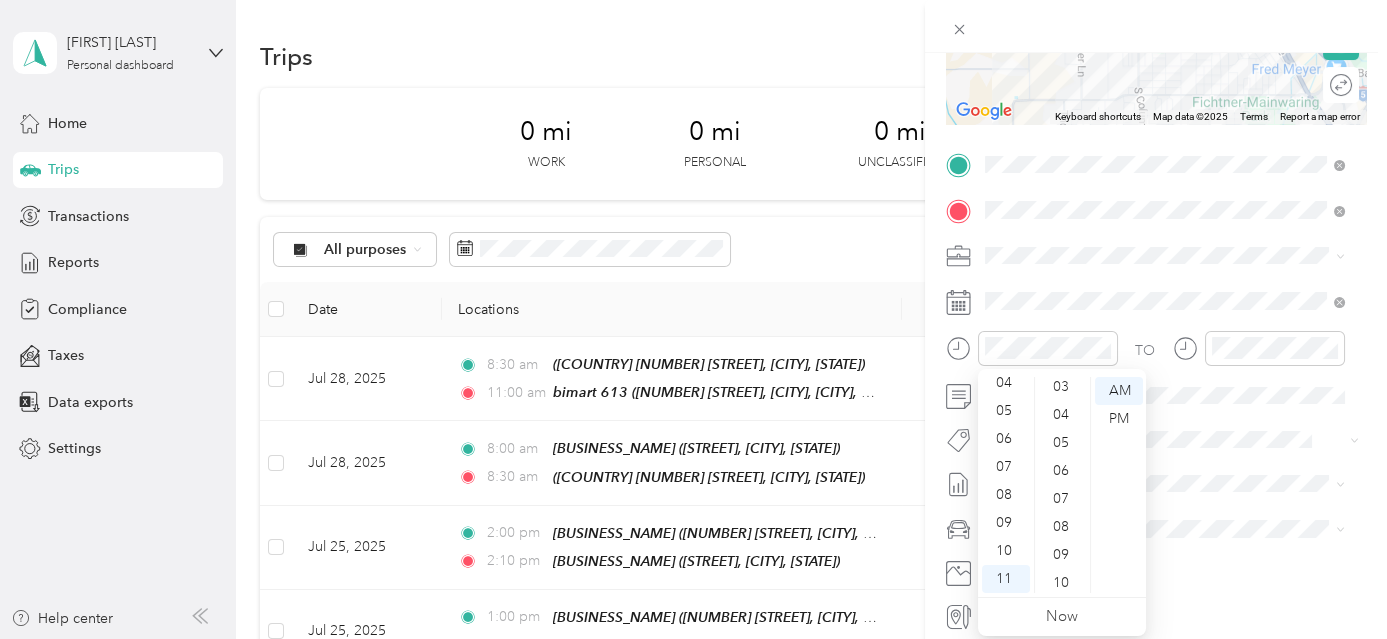 scroll, scrollTop: 0, scrollLeft: 0, axis: both 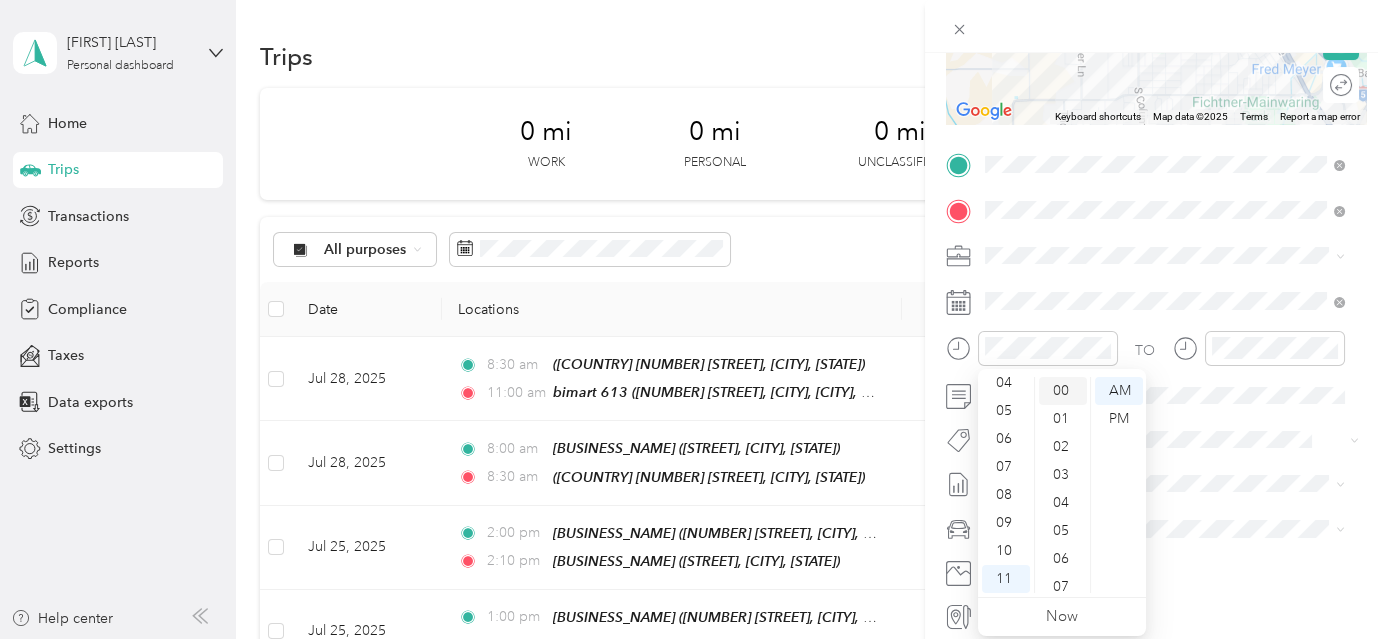 click on "00" at bounding box center (1063, 391) 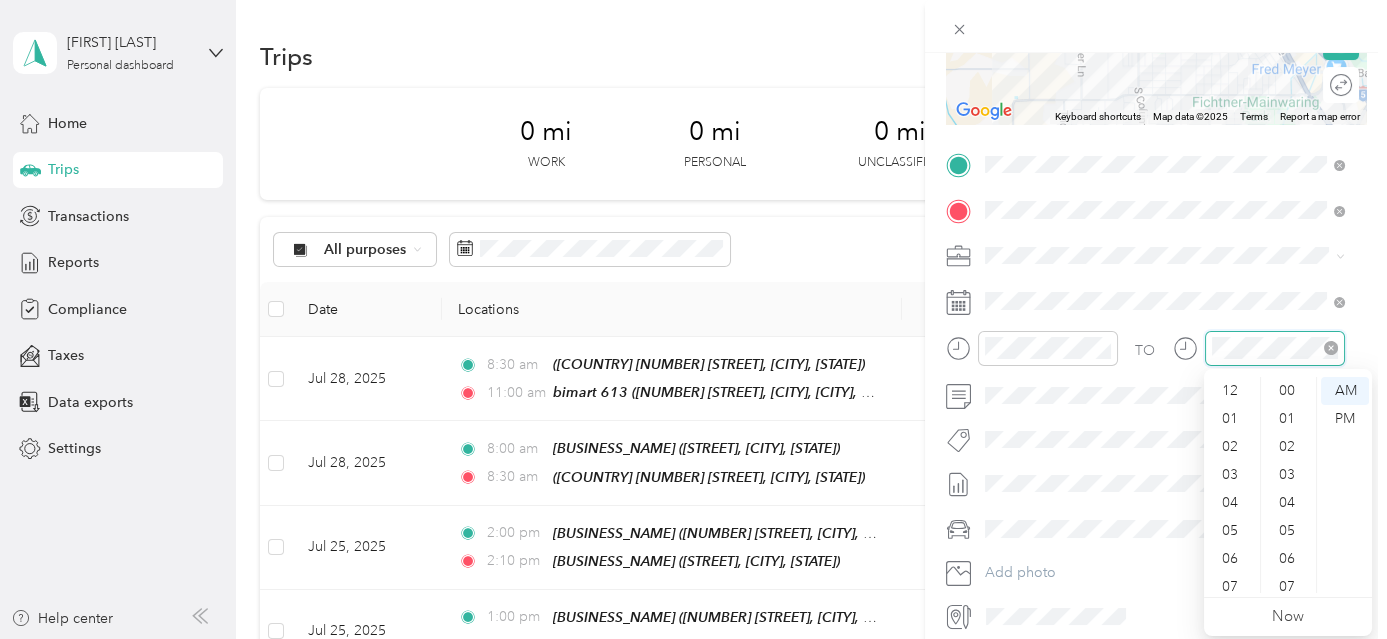 scroll, scrollTop: 308, scrollLeft: 0, axis: vertical 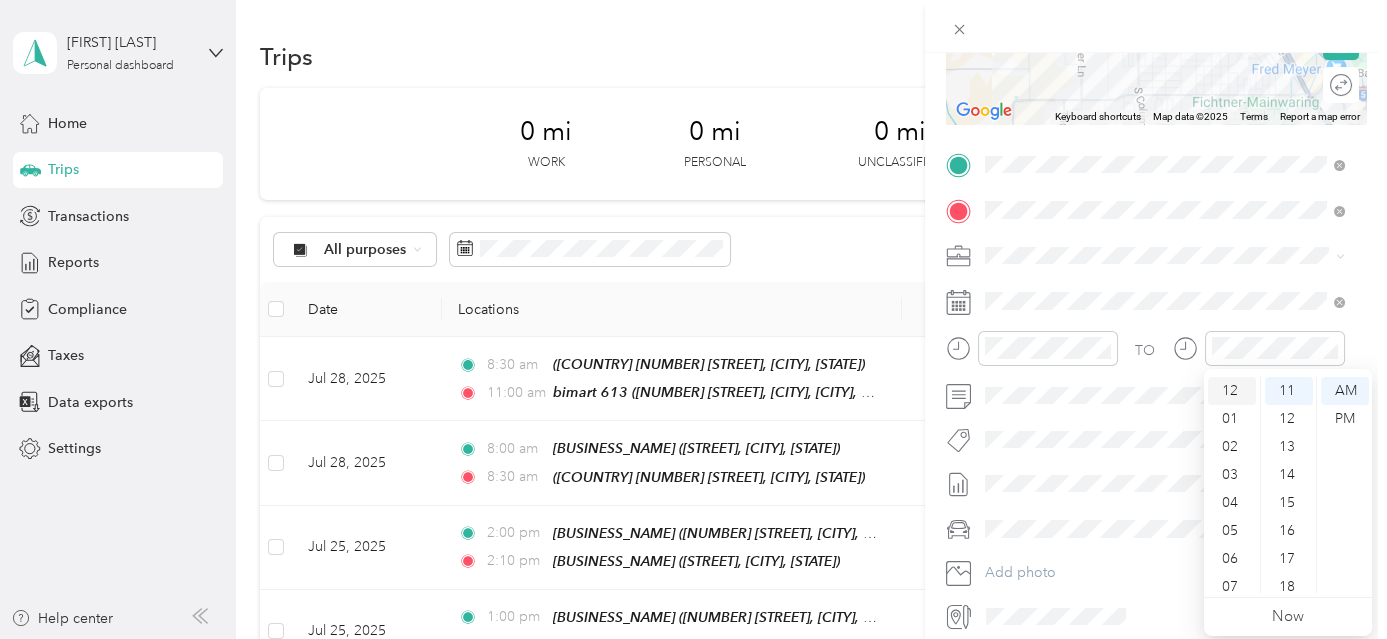 click on "12" at bounding box center (1232, 391) 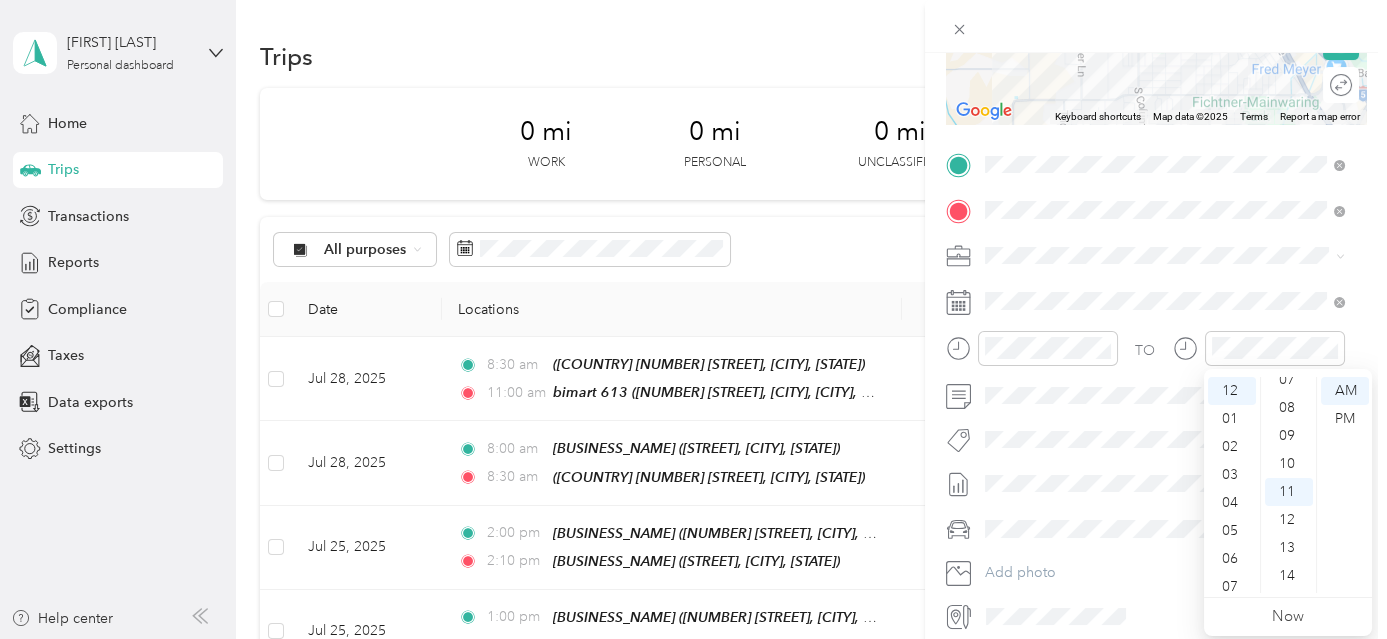 scroll, scrollTop: 0, scrollLeft: 0, axis: both 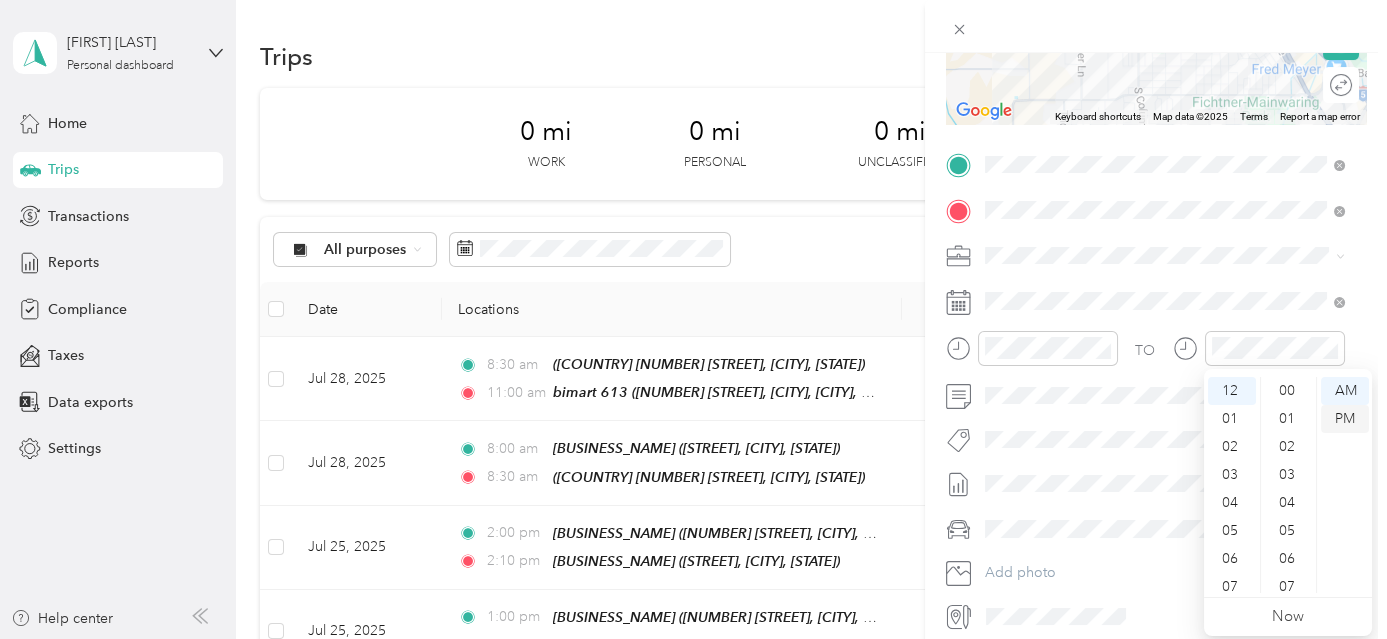drag, startPoint x: 1292, startPoint y: 394, endPoint x: 1323, endPoint y: 412, distance: 35.846897 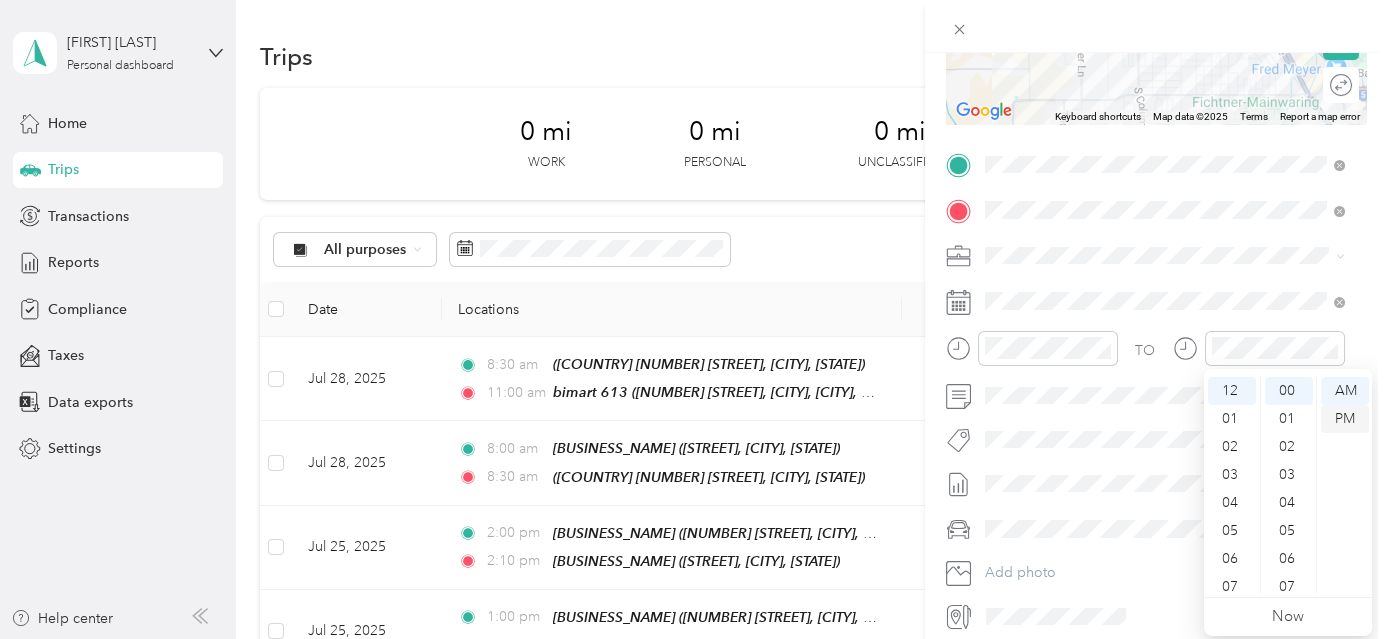 click on "PM" at bounding box center [1345, 419] 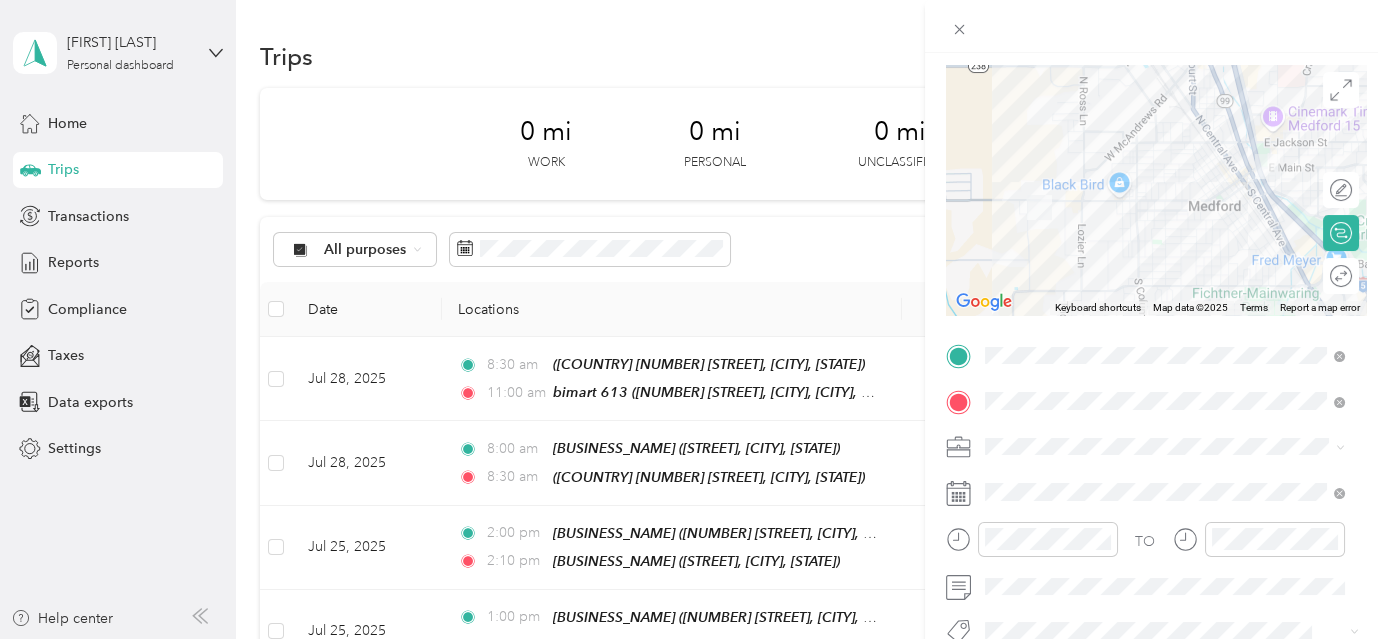 scroll, scrollTop: 0, scrollLeft: 0, axis: both 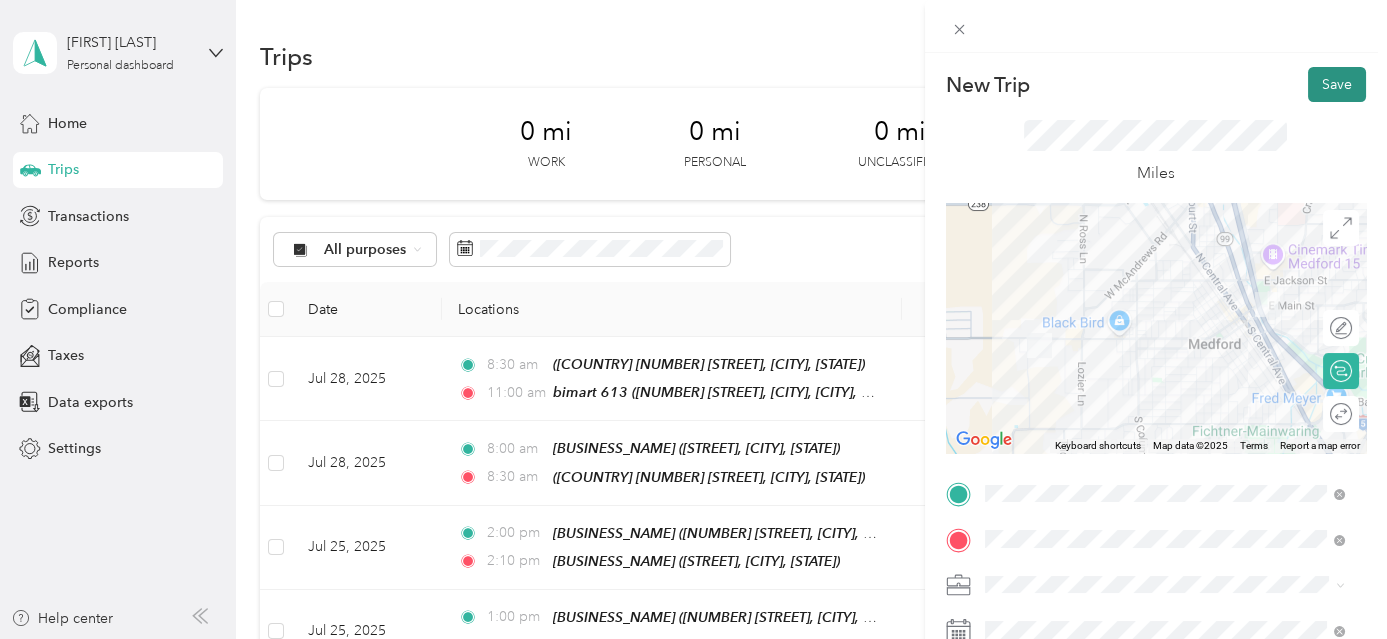click on "Save" at bounding box center (1337, 84) 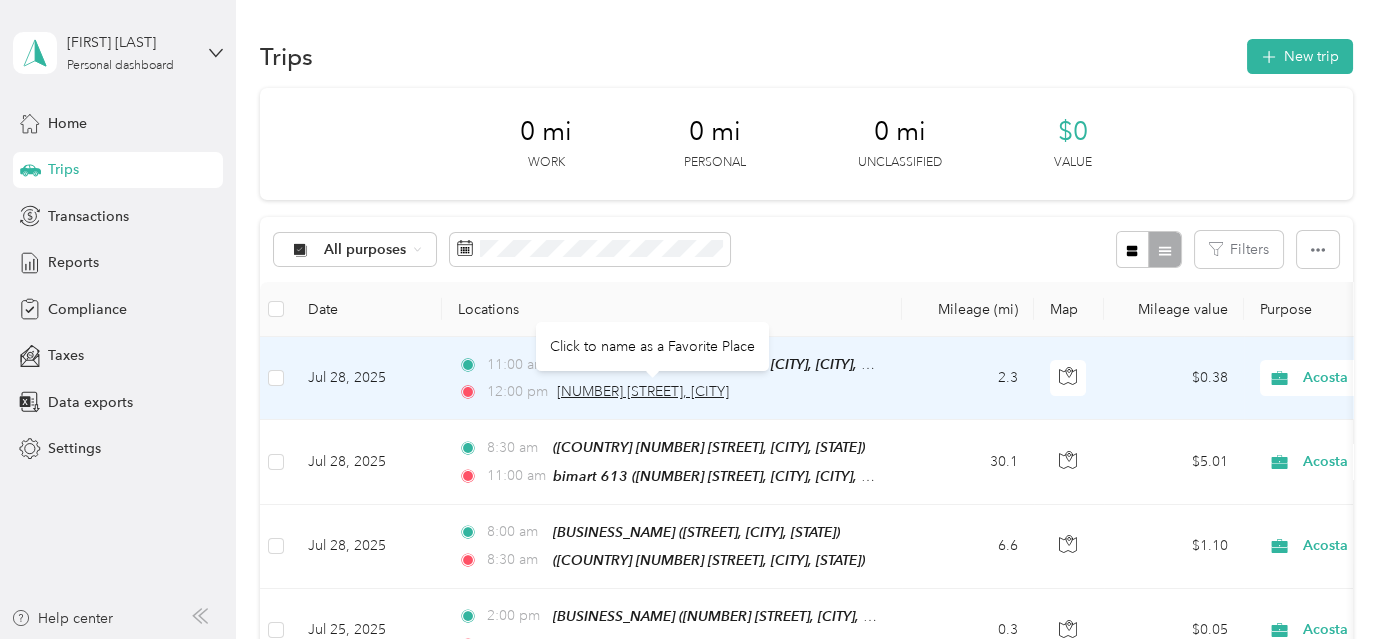 click on "600 East Main Street, Medford" at bounding box center [643, 391] 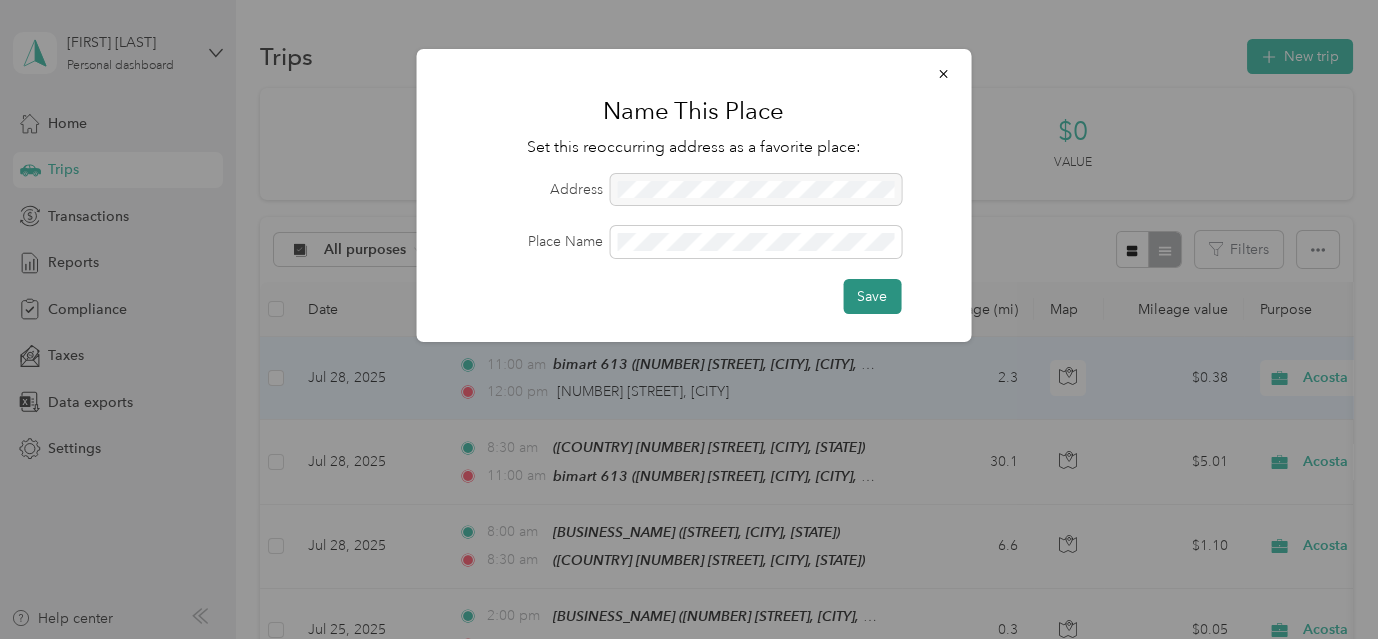 click on "Save" at bounding box center (872, 296) 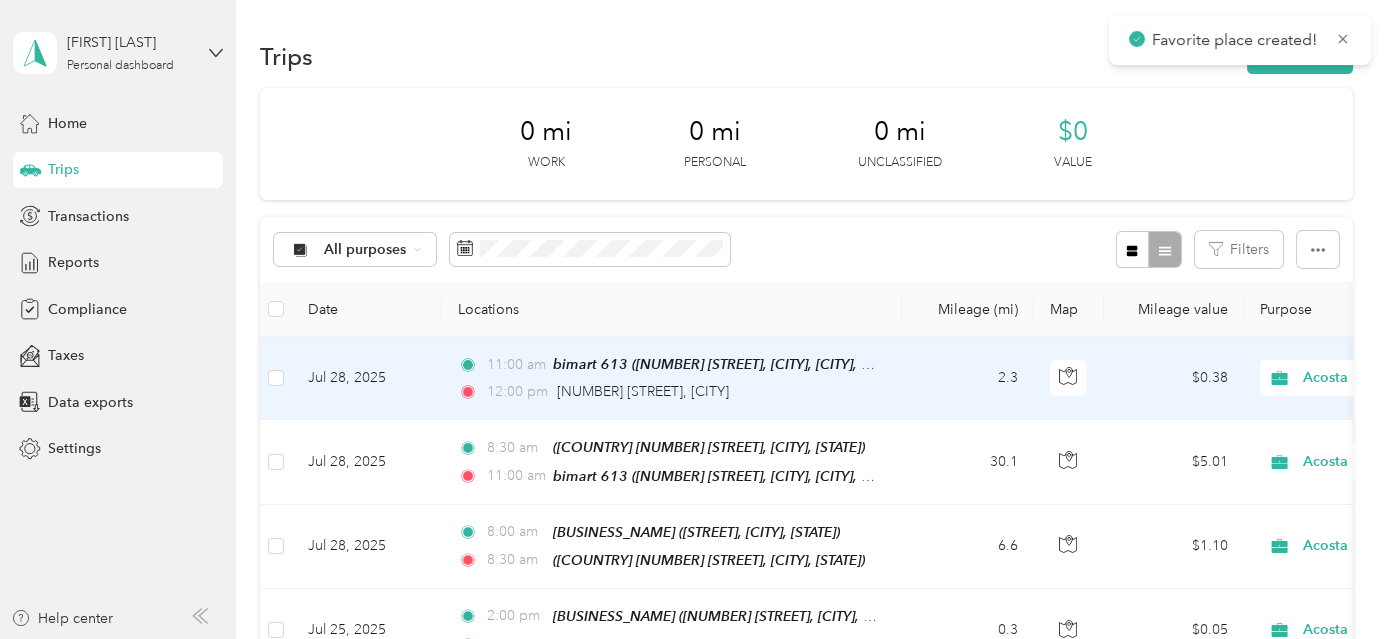 drag, startPoint x: 1337, startPoint y: 66, endPoint x: 1395, endPoint y: 108, distance: 71.610054 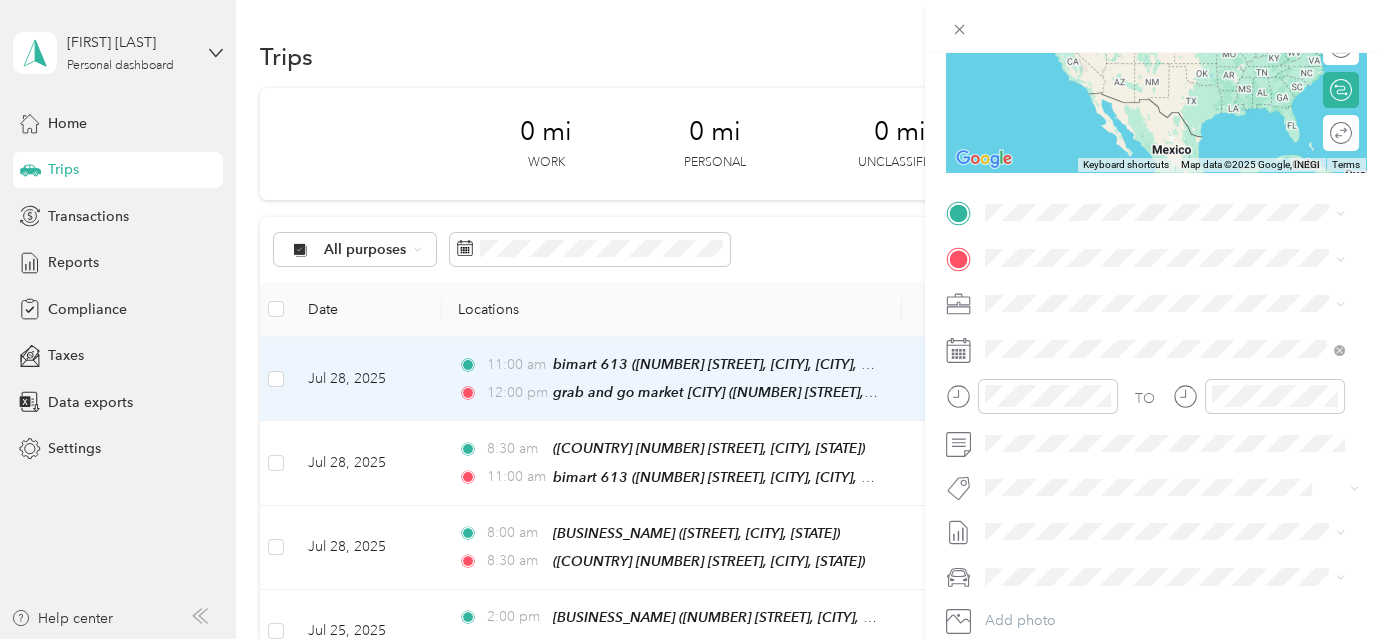 scroll, scrollTop: 347, scrollLeft: 0, axis: vertical 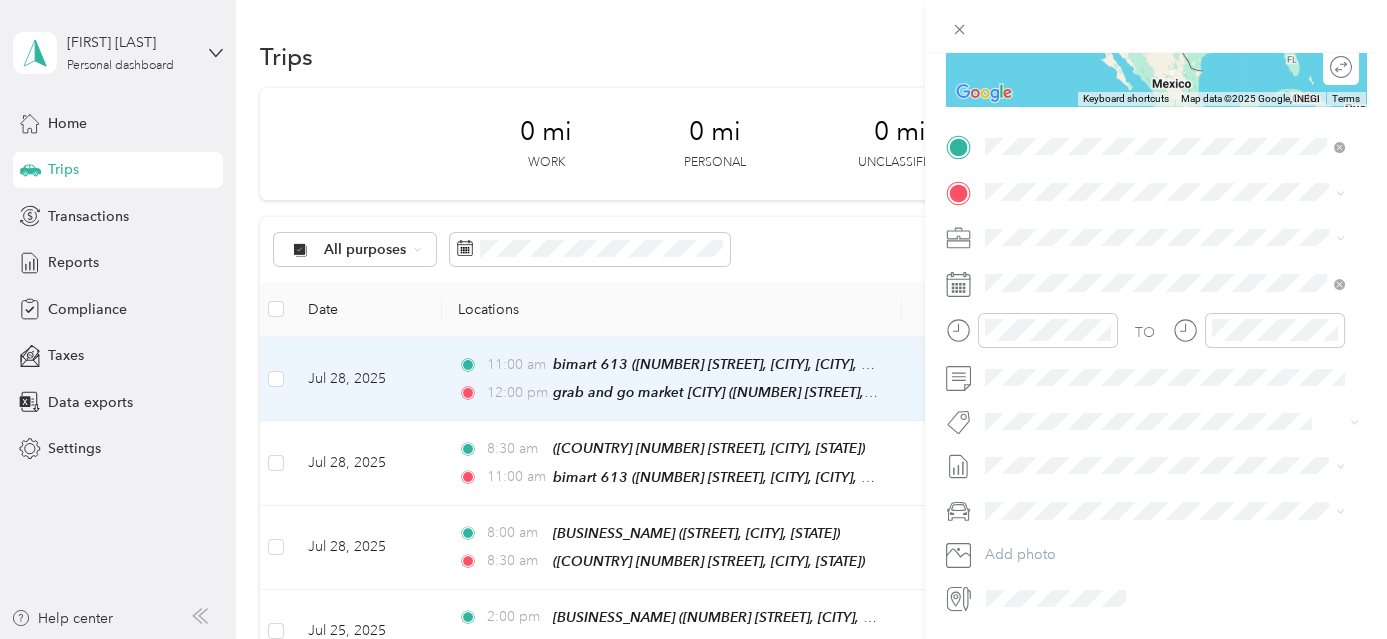 click on "600 East Main Street, Medford, 97504, Medford, Oregon, United States" at bounding box center (1168, 258) 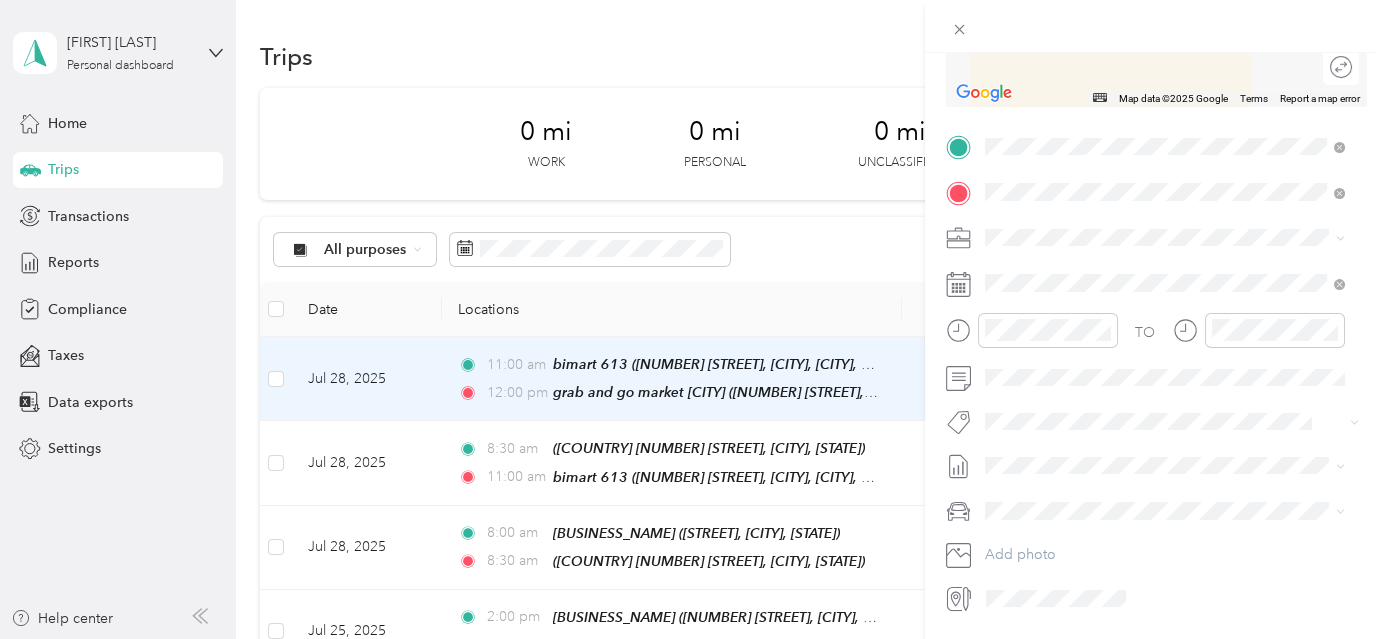 click on "[STREET], [POSTAL_CODE], [CITY], [STATE], [COUNTRY]" at bounding box center [1163, 303] 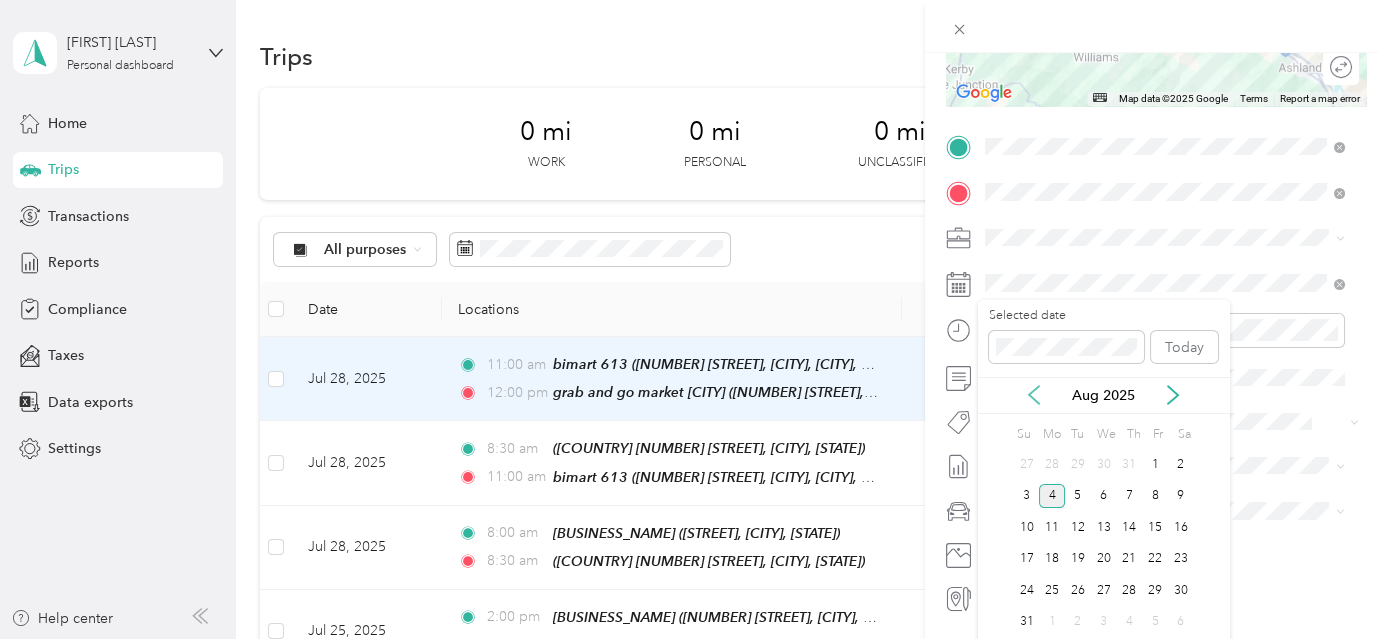 click 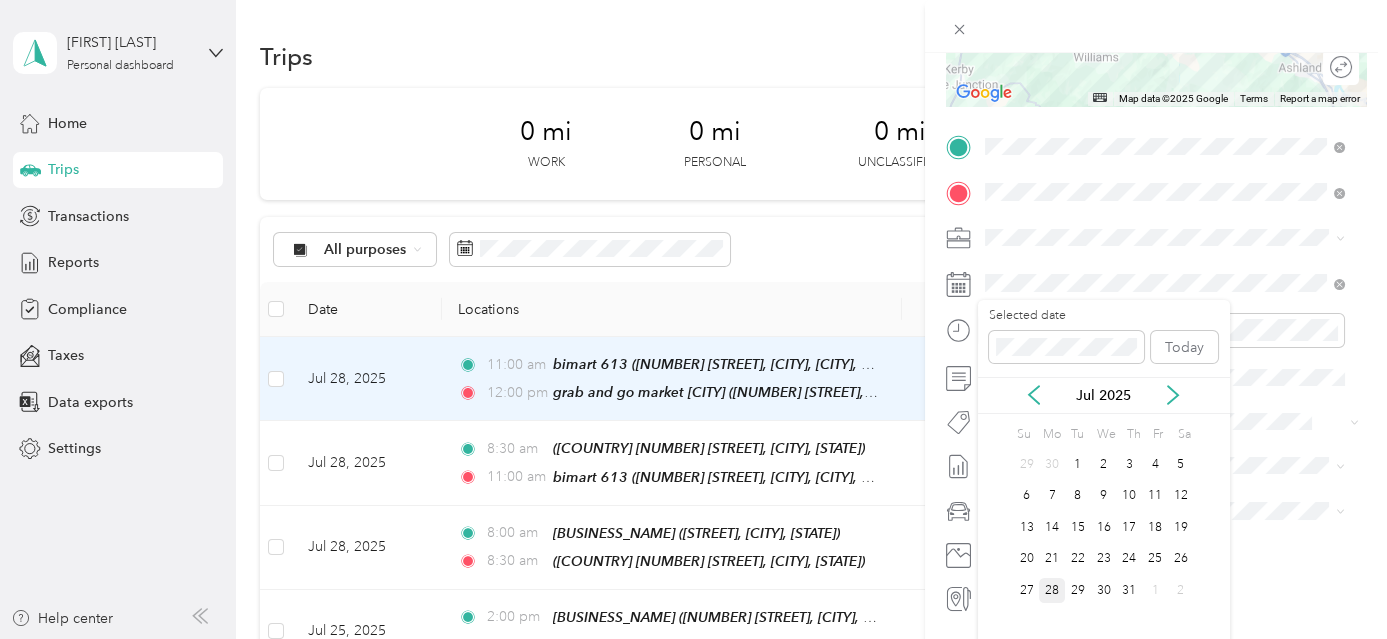 click on "28" at bounding box center (1052, 590) 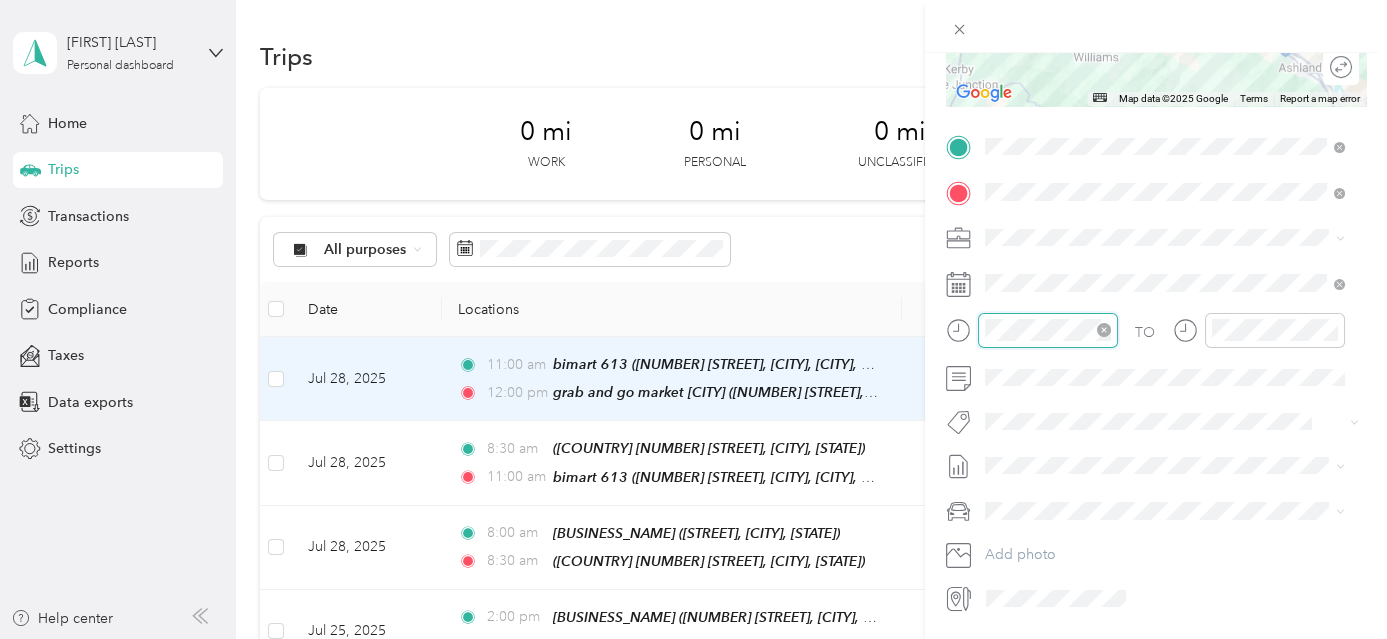 scroll, scrollTop: 120, scrollLeft: 0, axis: vertical 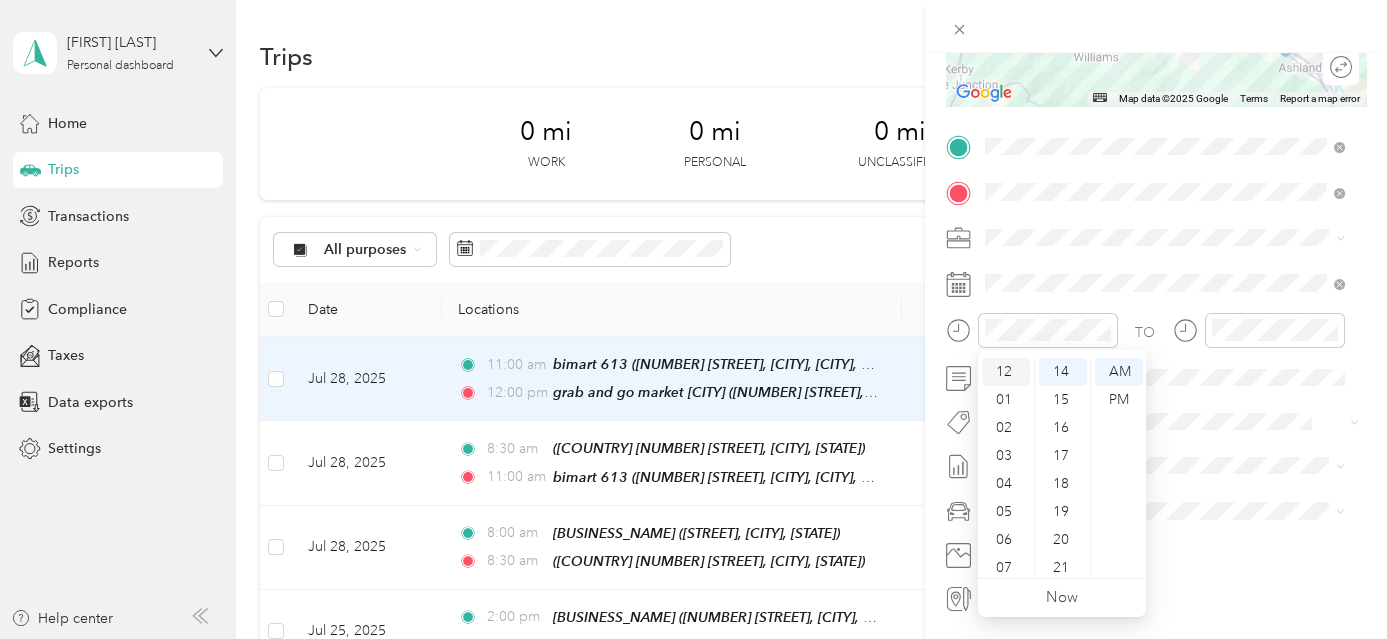 click on "12" at bounding box center (1006, 372) 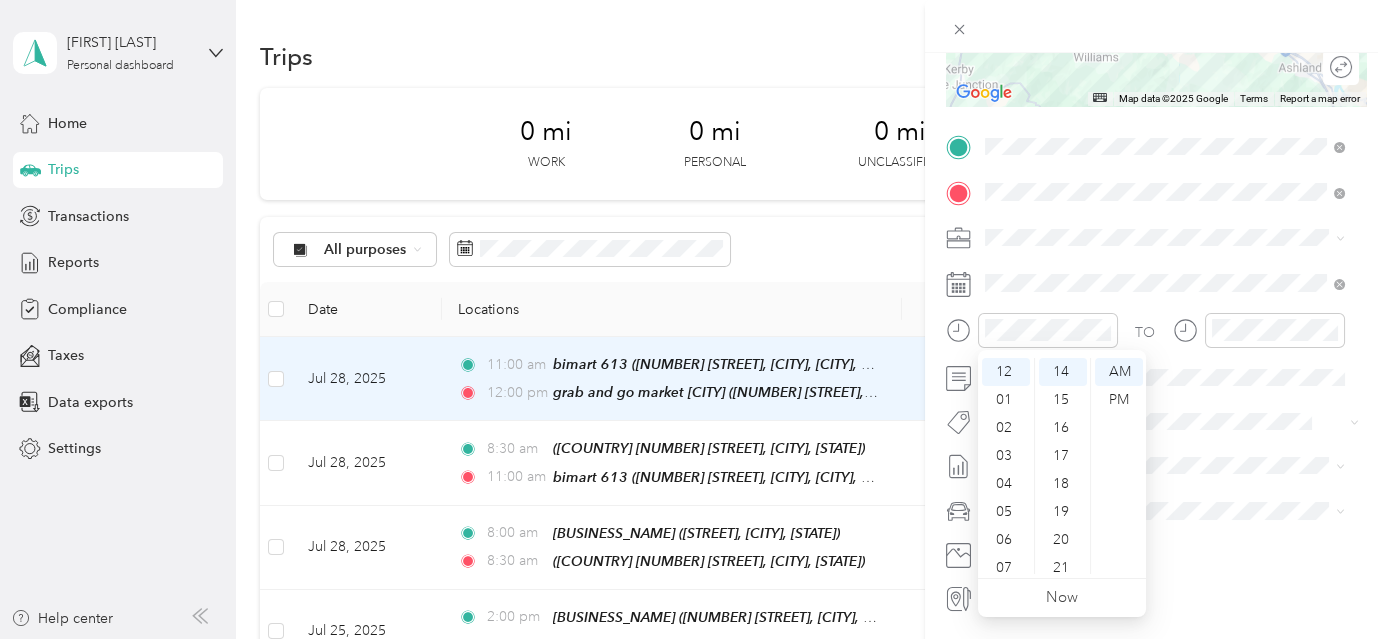 scroll, scrollTop: 0, scrollLeft: 0, axis: both 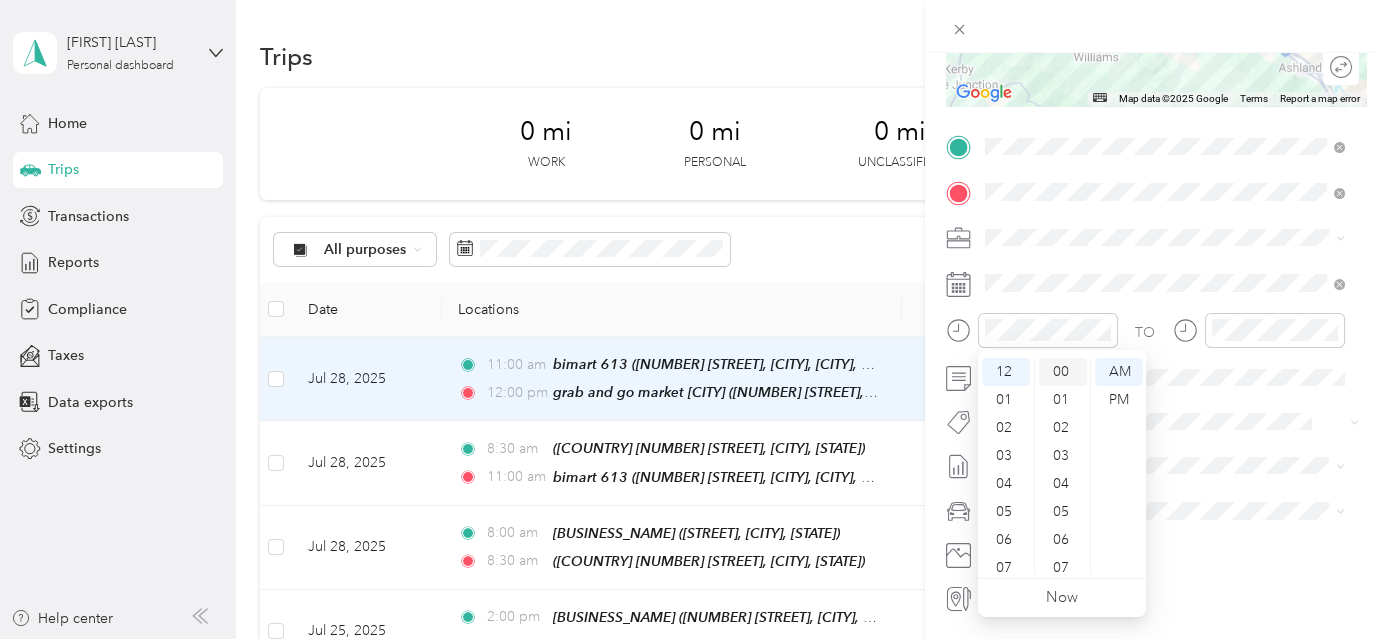 click on "00" at bounding box center [1063, 372] 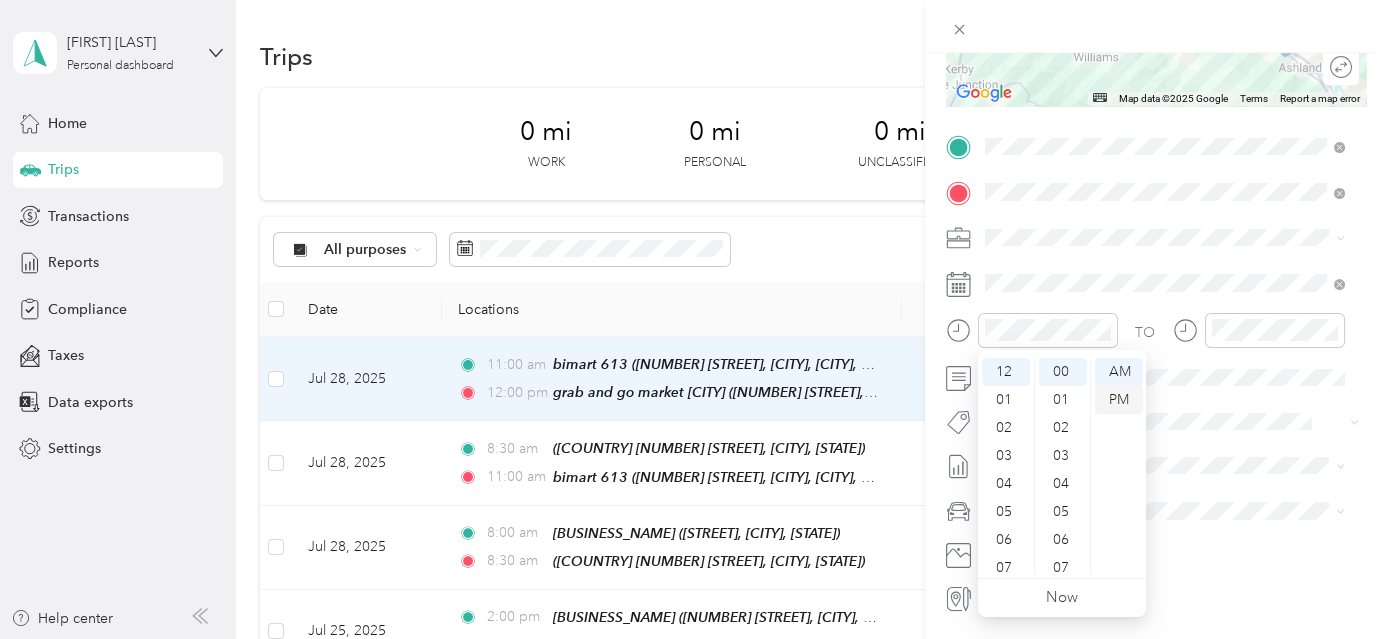 click on "PM" at bounding box center (1119, 400) 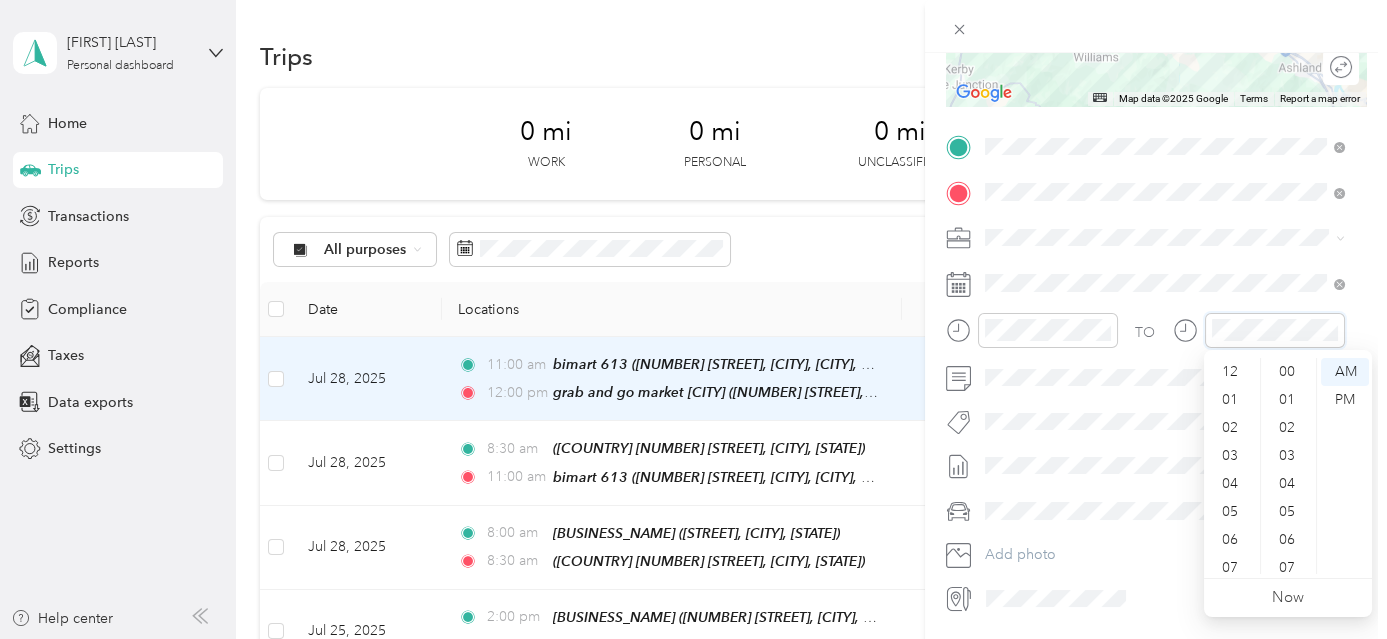 scroll, scrollTop: 392, scrollLeft: 0, axis: vertical 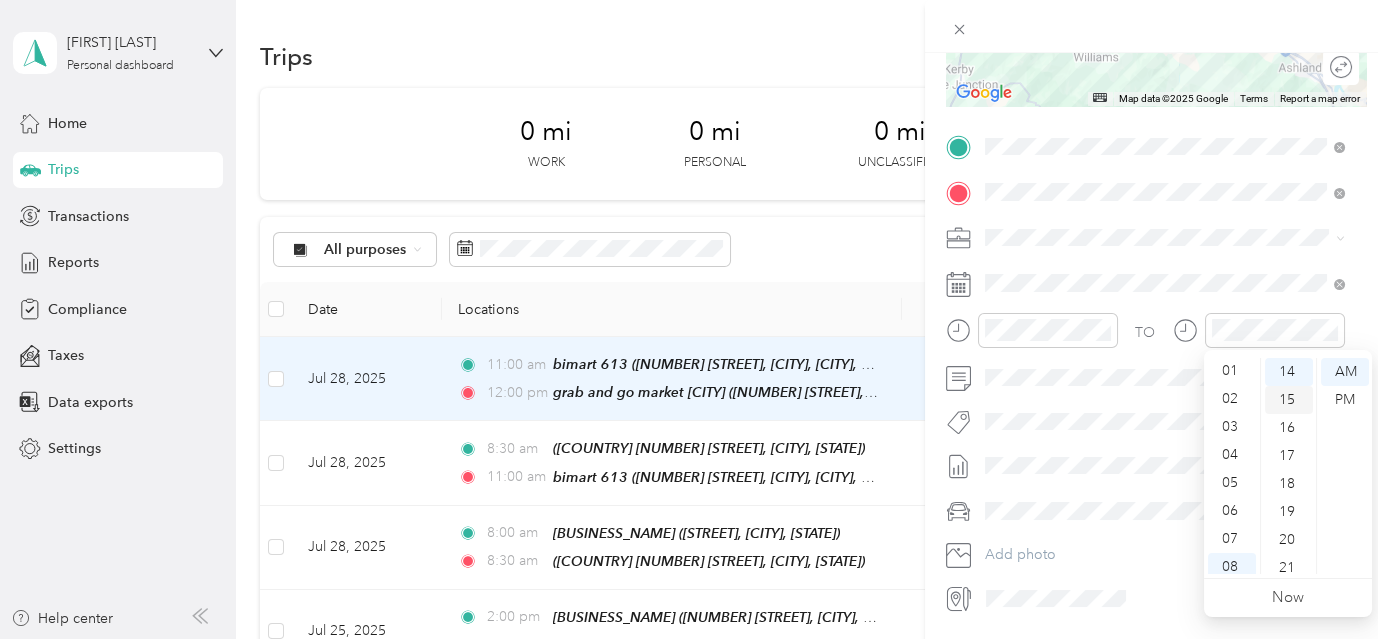 drag, startPoint x: 1240, startPoint y: 425, endPoint x: 1276, endPoint y: 400, distance: 43.829212 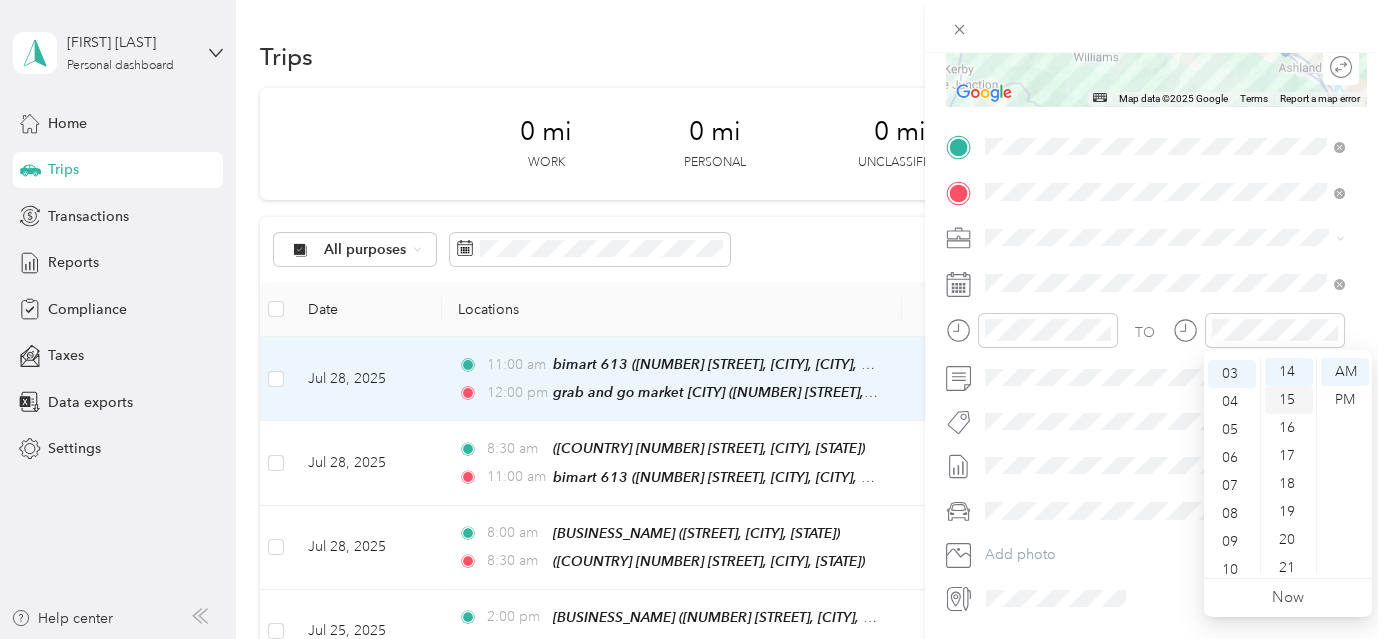 scroll, scrollTop: 84, scrollLeft: 0, axis: vertical 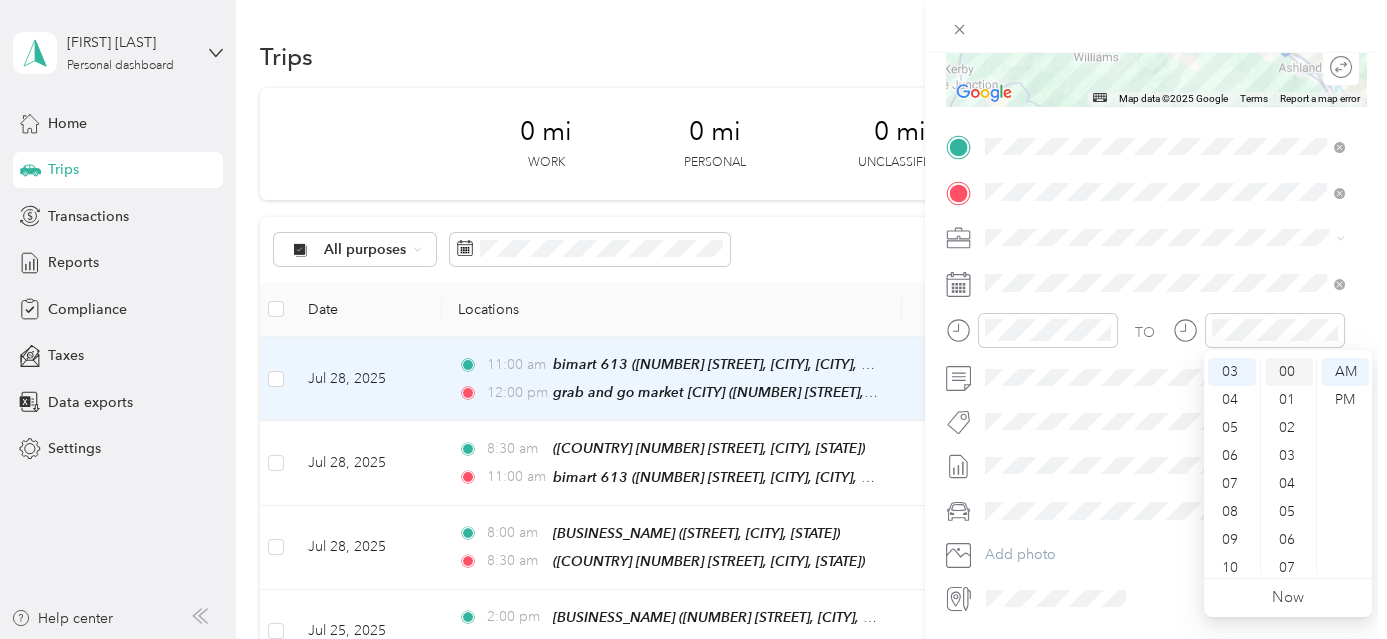 click on "00" at bounding box center [1289, 372] 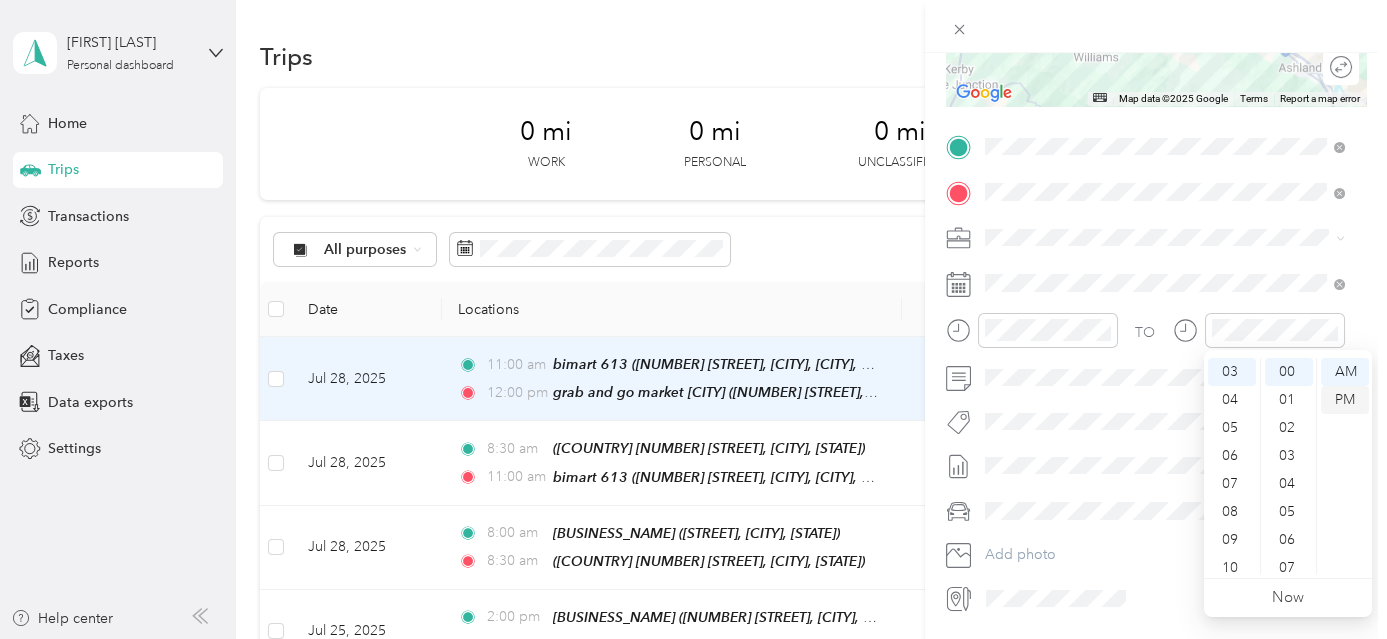 click on "PM" at bounding box center (1345, 400) 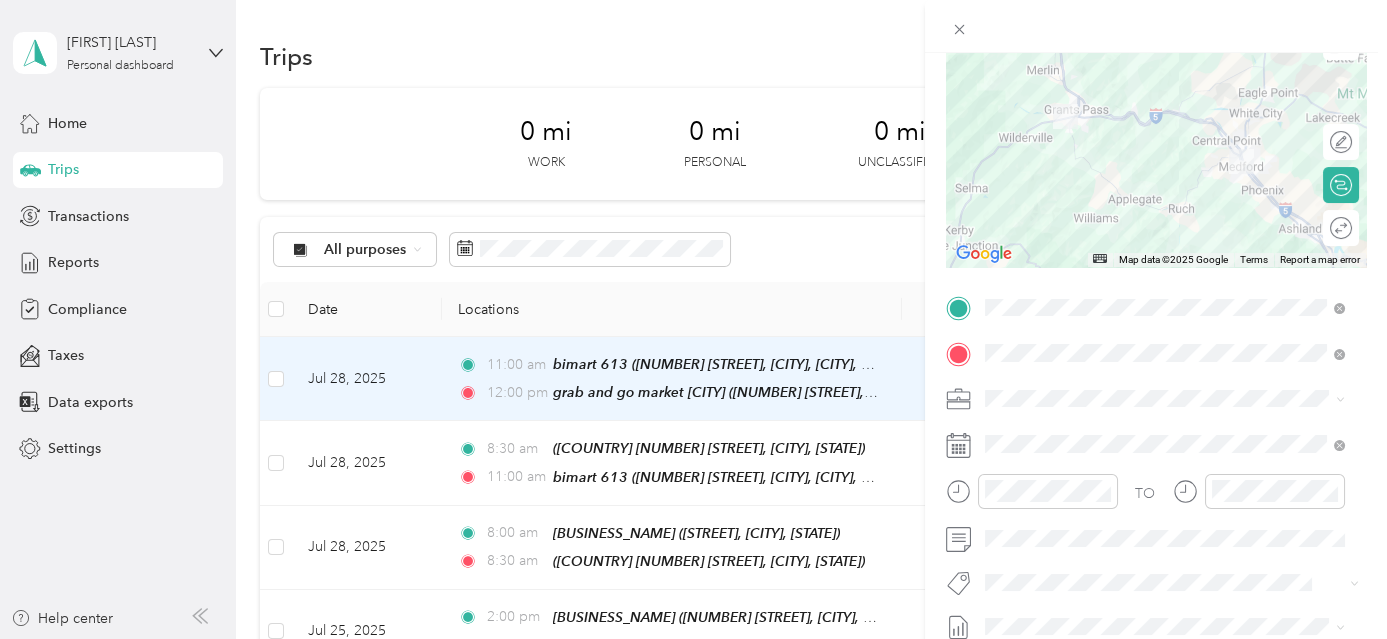 scroll, scrollTop: 0, scrollLeft: 0, axis: both 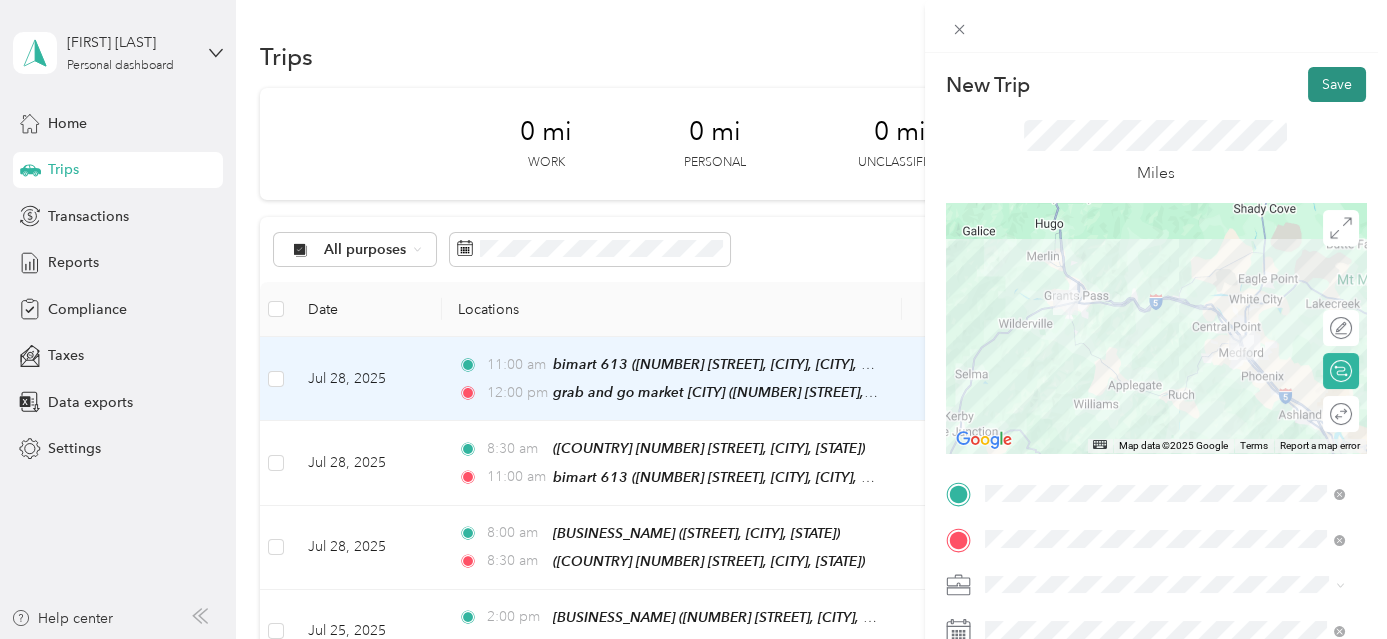 click on "Save" at bounding box center (1337, 84) 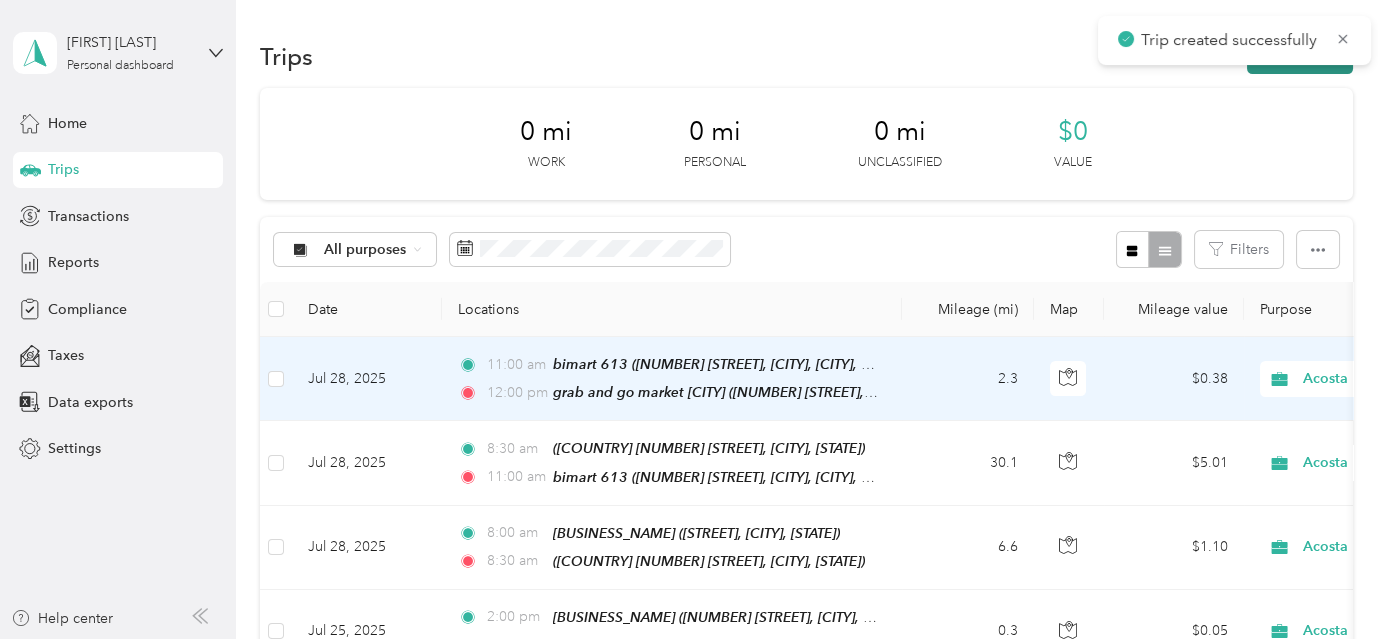 click on "New trip" at bounding box center (1300, 56) 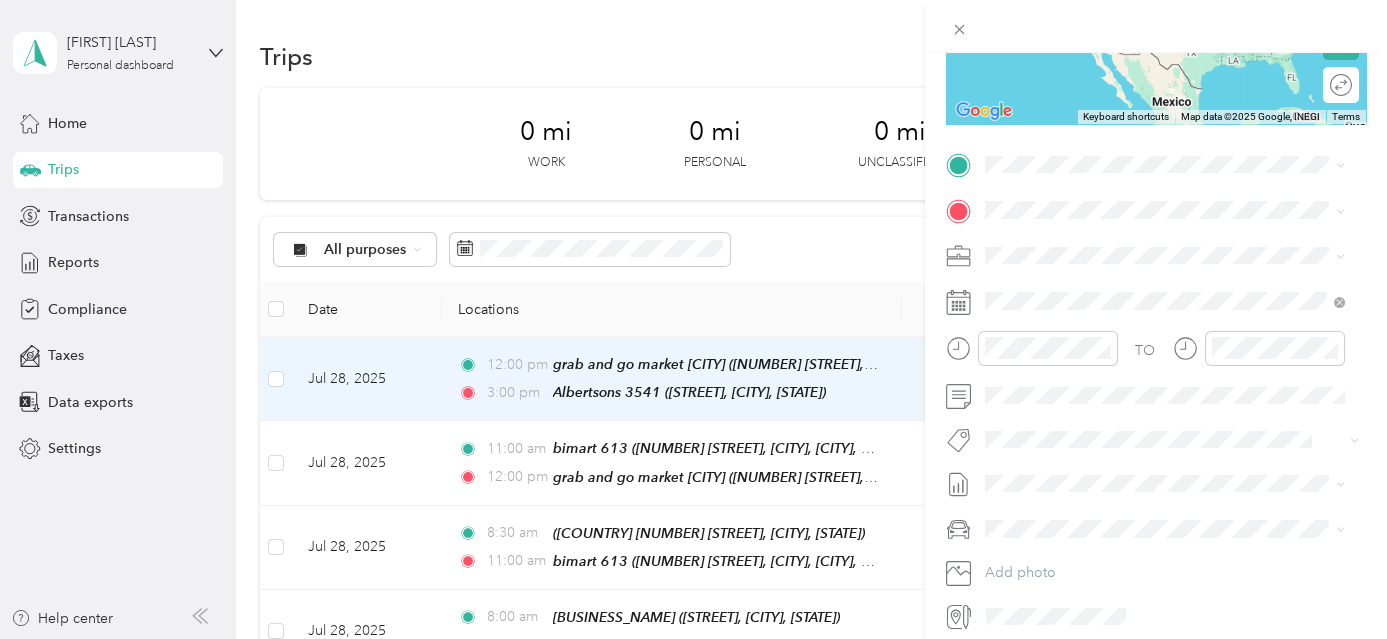 scroll, scrollTop: 337, scrollLeft: 0, axis: vertical 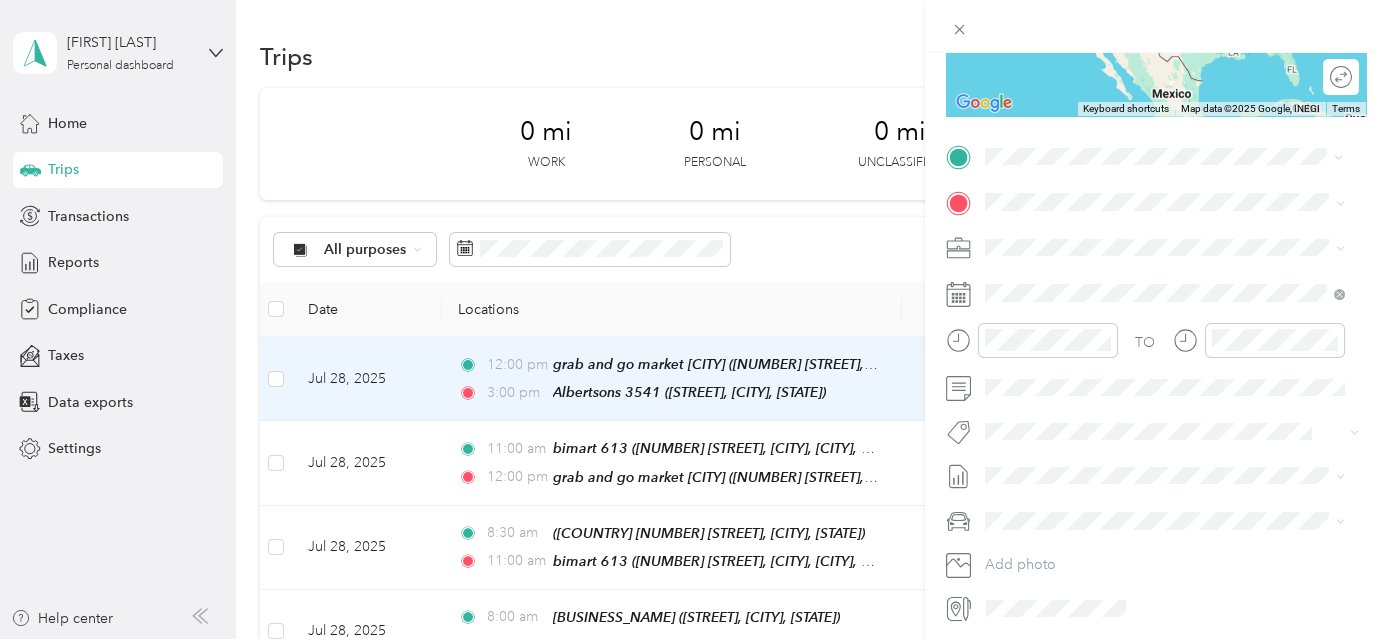 click on "[STREET], [POSTAL_CODE], [CITY], [STATE], [COUNTRY]" at bounding box center [1163, 268] 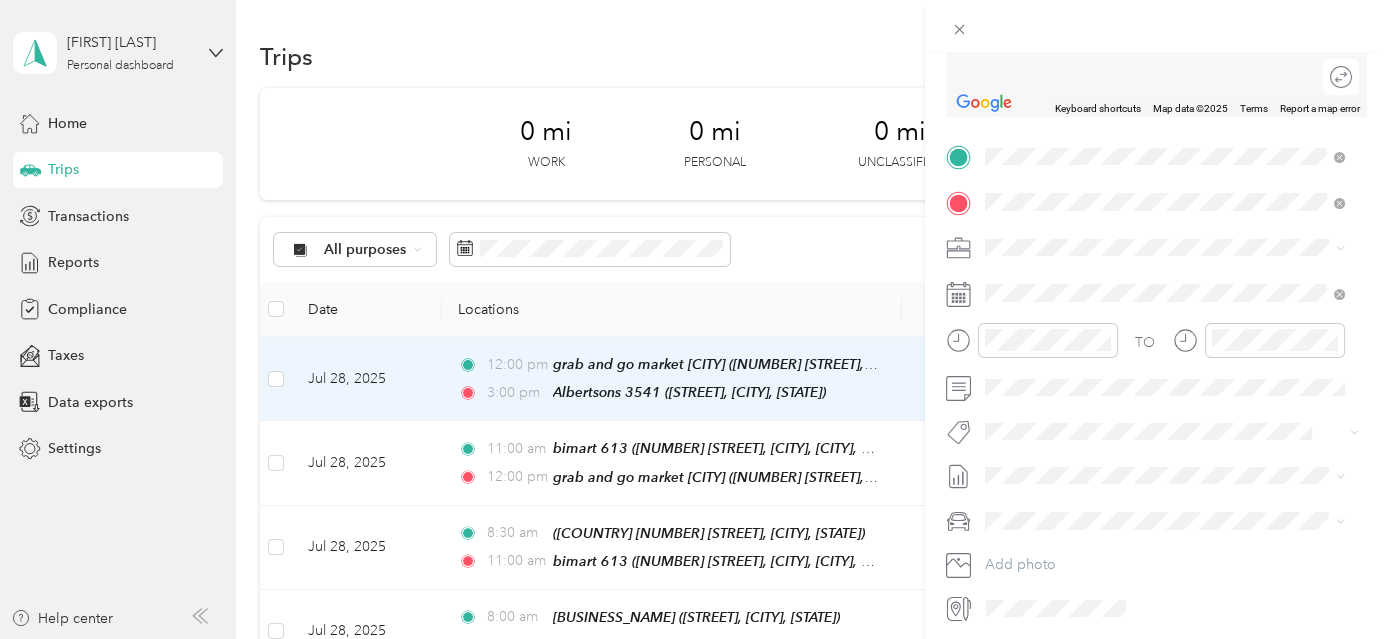 click on "Jerome Prairie Market" at bounding box center (1190, 284) 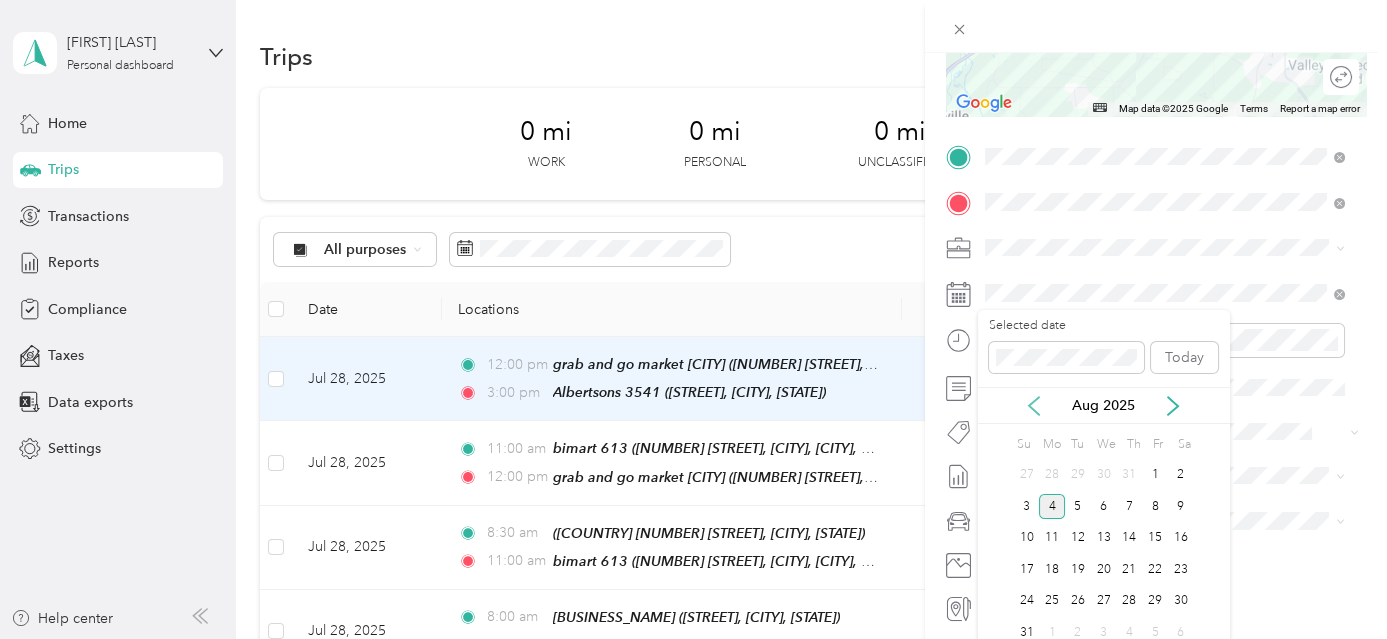 click 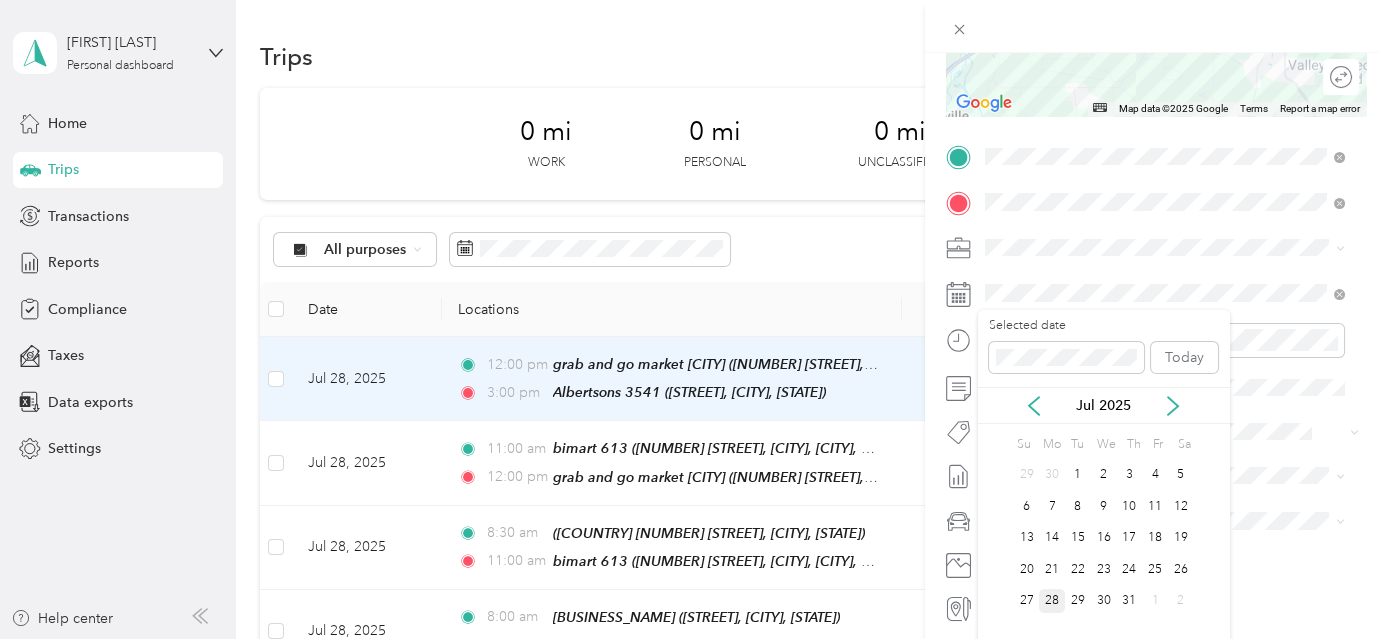 click on "28" at bounding box center (1052, 601) 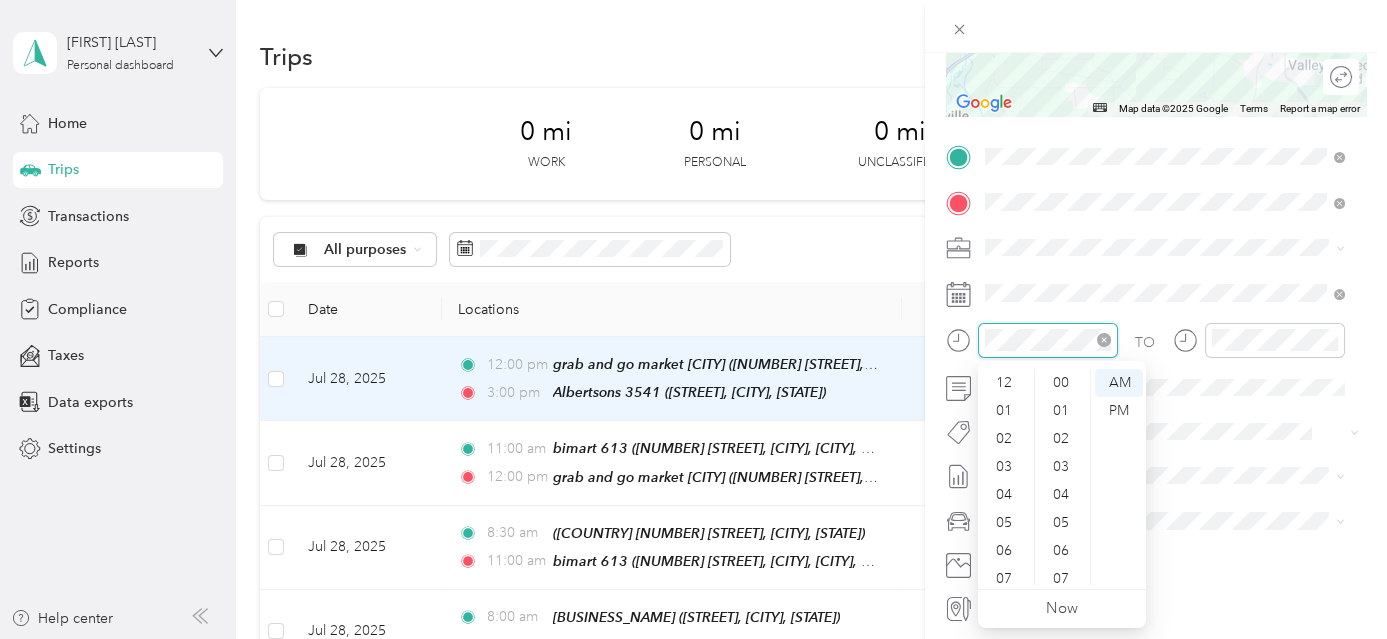 scroll, scrollTop: 392, scrollLeft: 0, axis: vertical 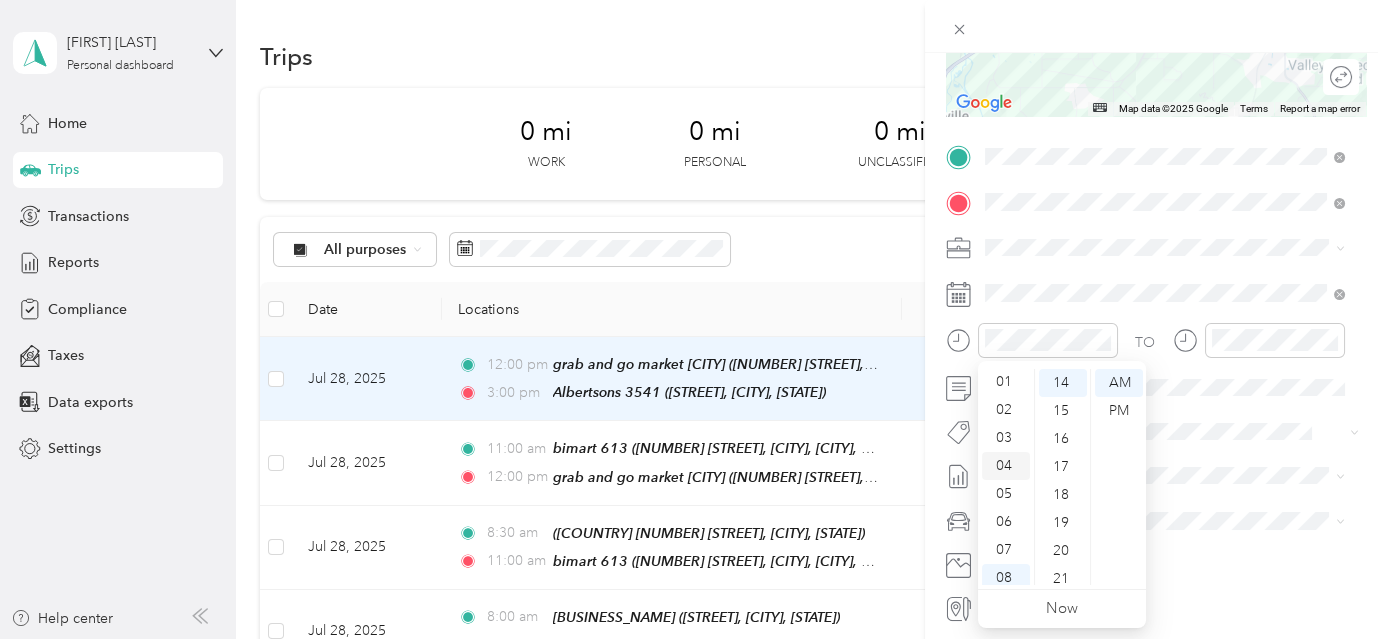 click on "03" at bounding box center [1006, 438] 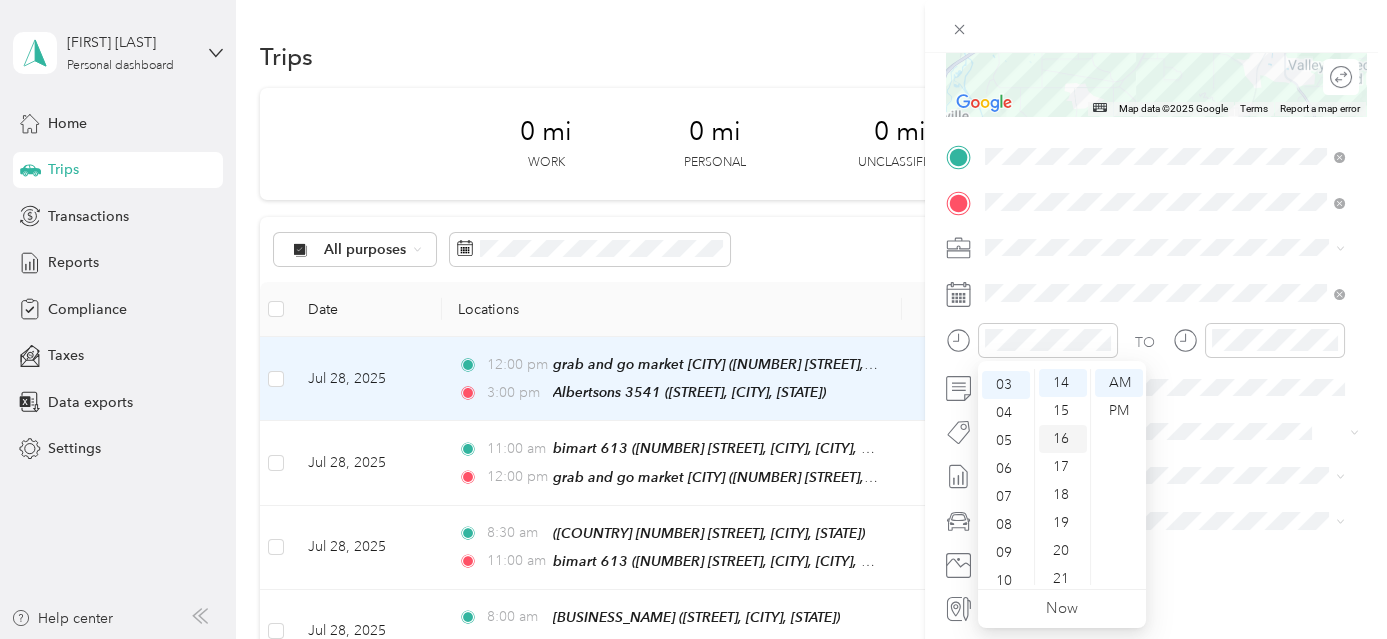 scroll, scrollTop: 84, scrollLeft: 0, axis: vertical 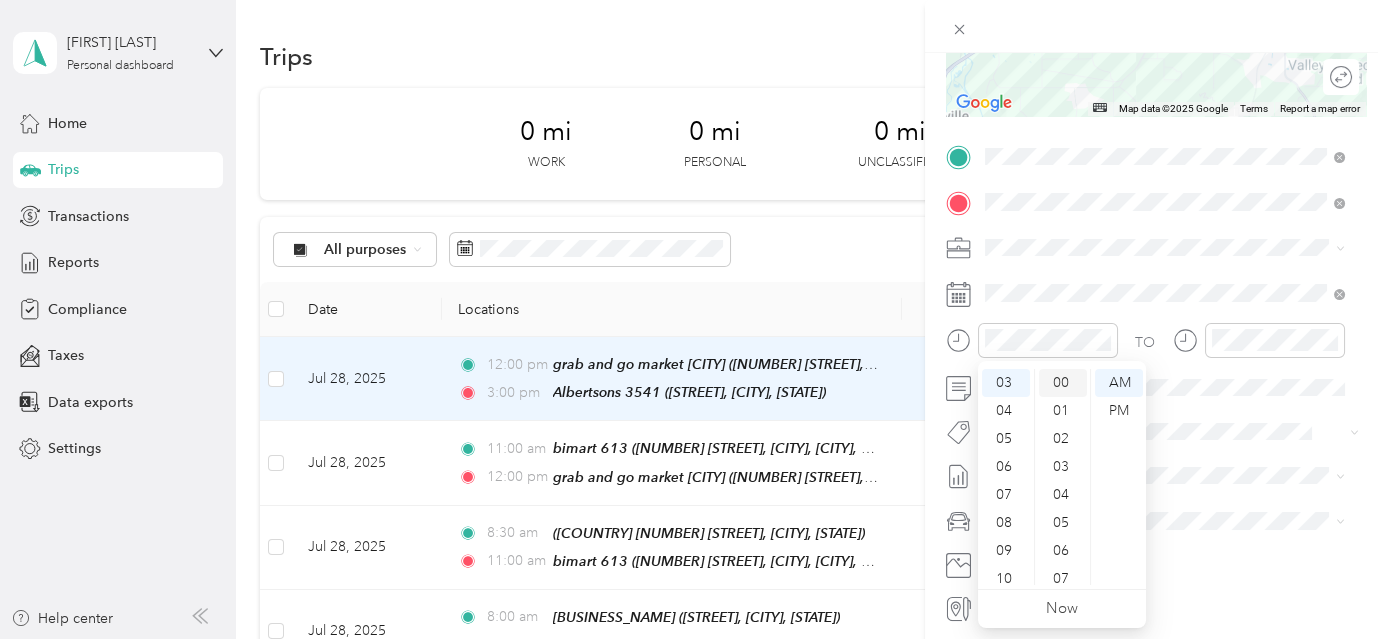 click on "00" at bounding box center [1063, 383] 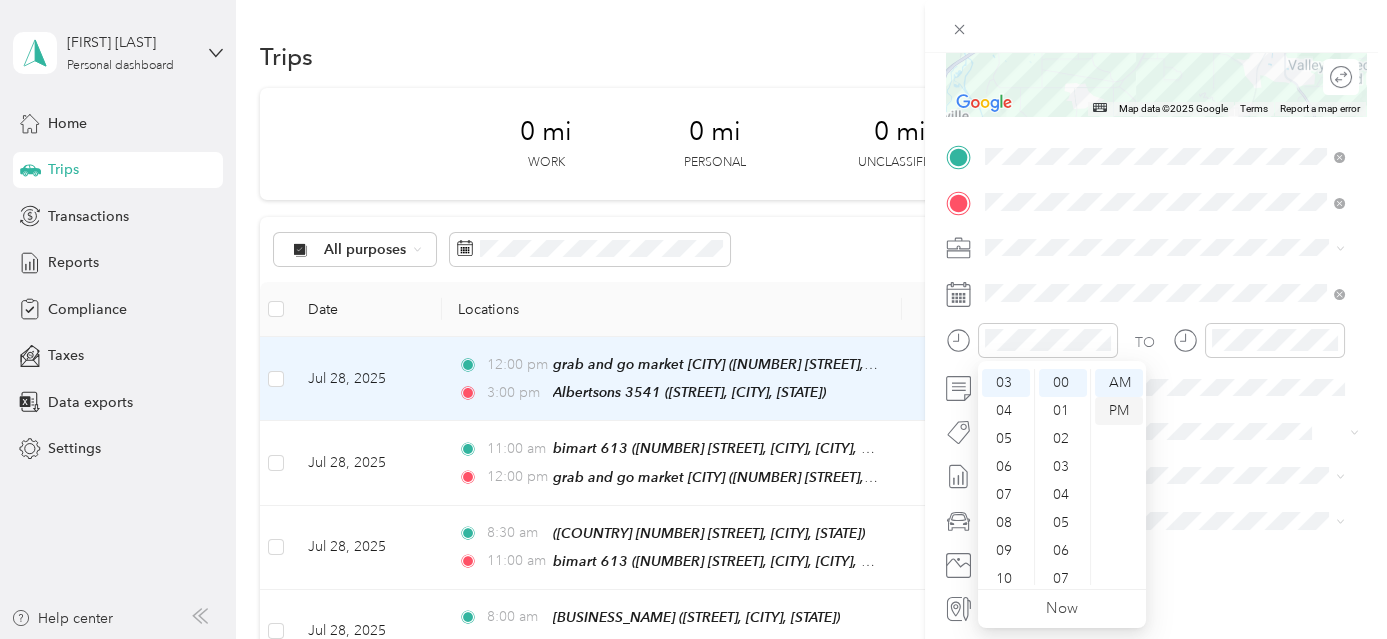 click on "PM" at bounding box center (1119, 411) 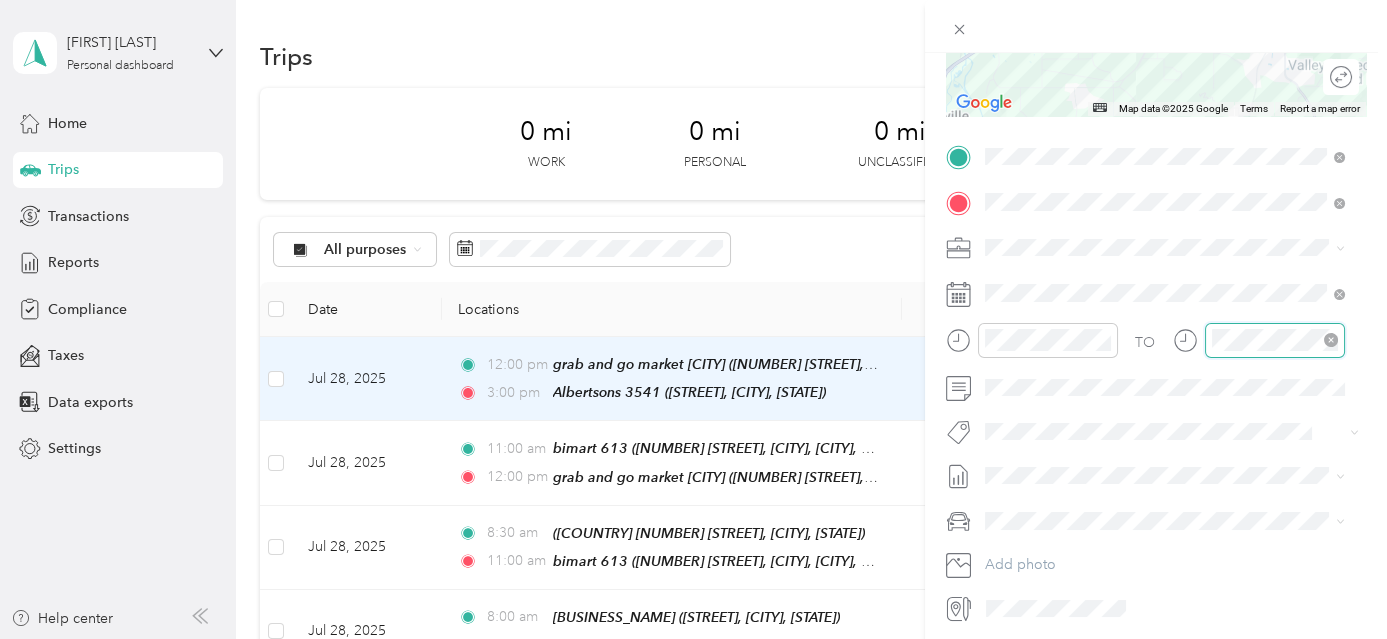 scroll, scrollTop: 120, scrollLeft: 0, axis: vertical 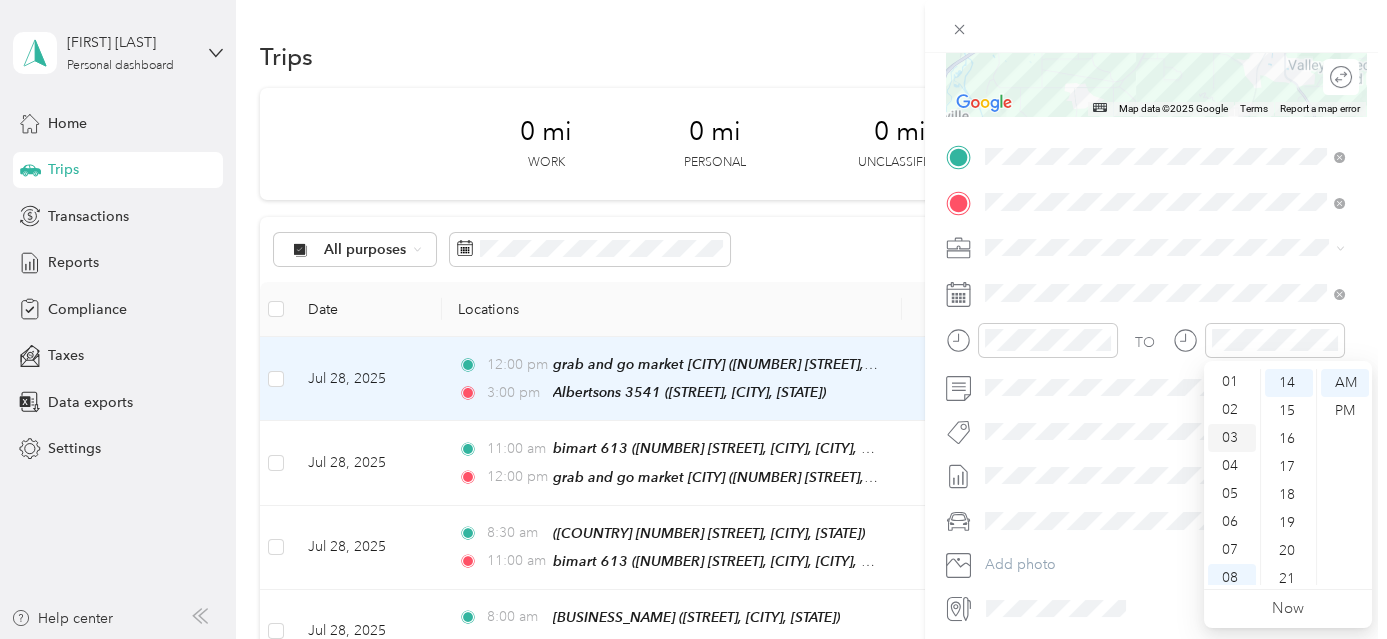 click on "03" at bounding box center (1232, 438) 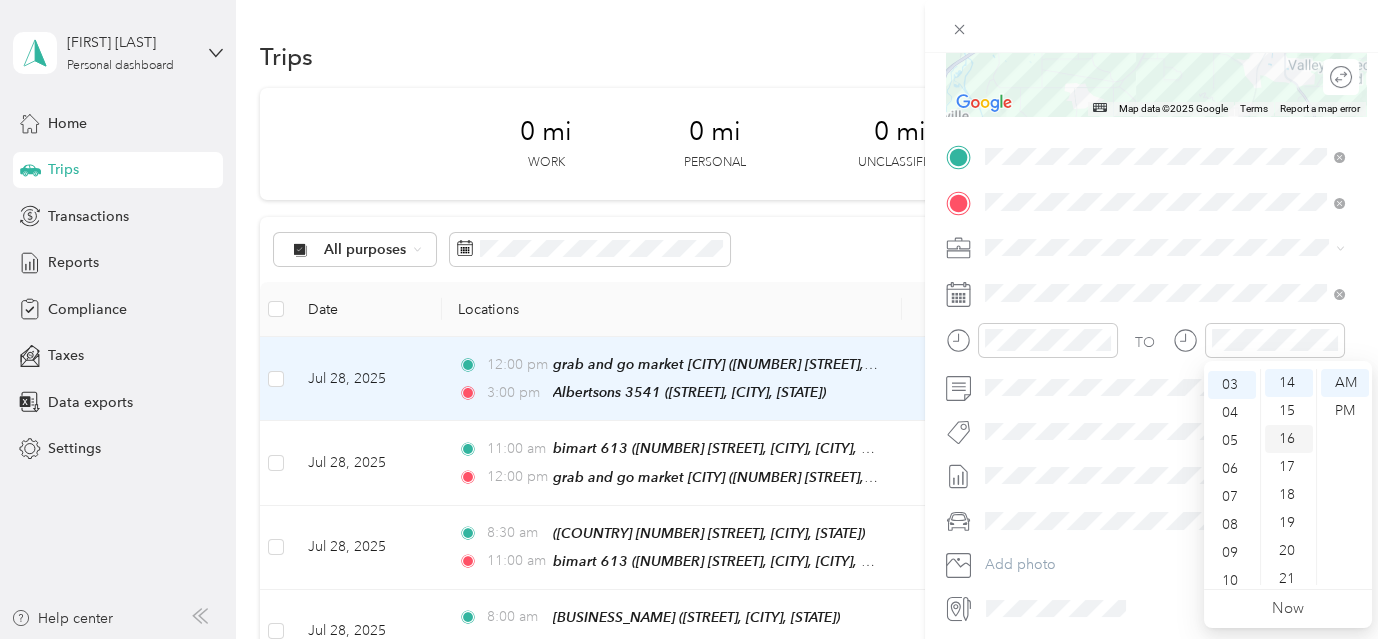 scroll, scrollTop: 84, scrollLeft: 0, axis: vertical 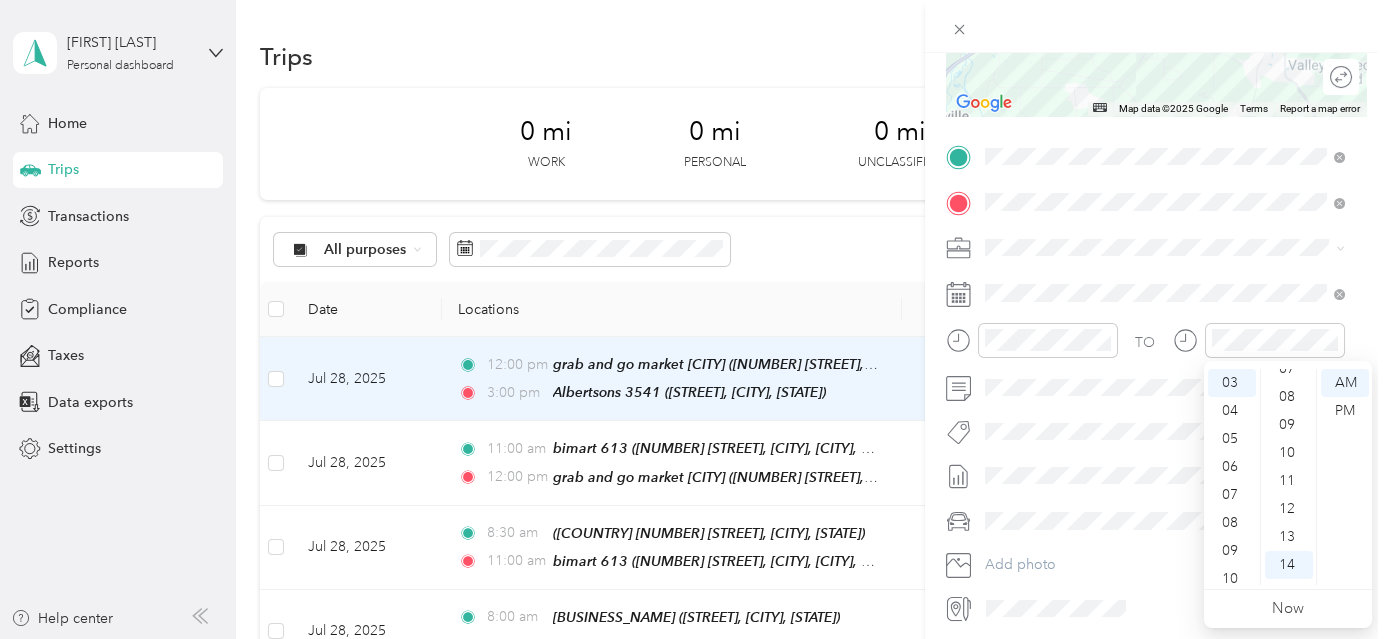 drag, startPoint x: 1296, startPoint y: 453, endPoint x: 1346, endPoint y: 428, distance: 55.9017 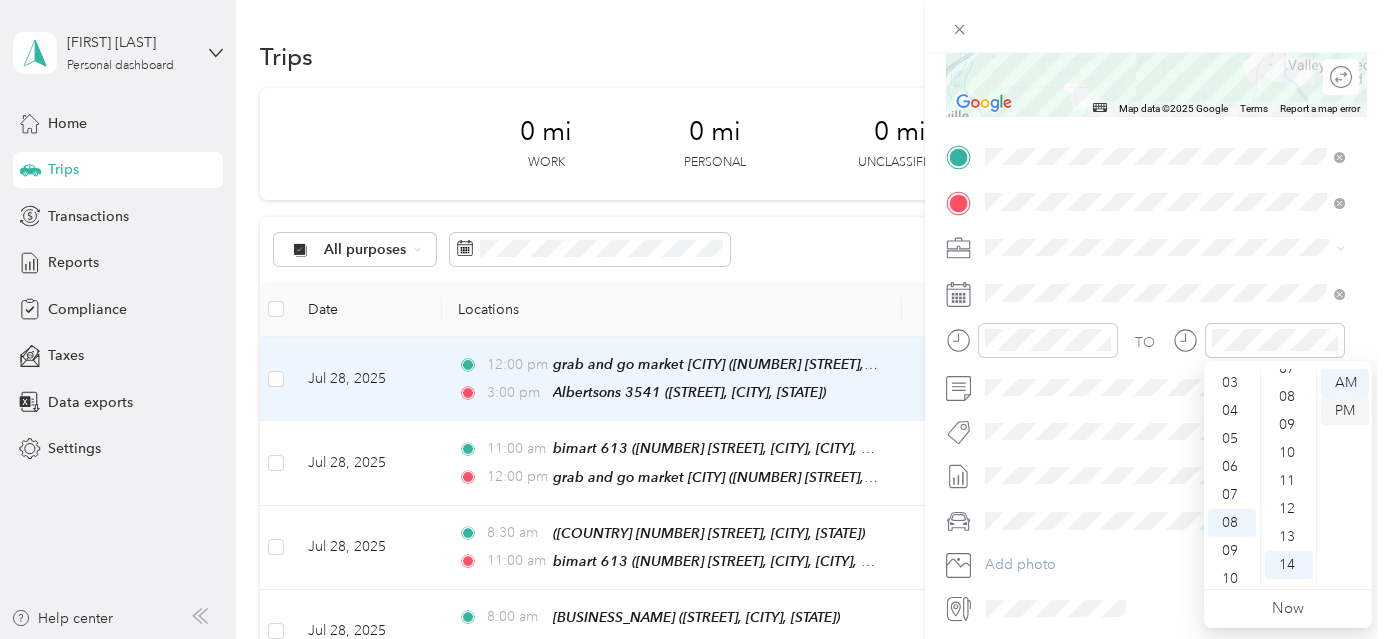 scroll, scrollTop: 120, scrollLeft: 0, axis: vertical 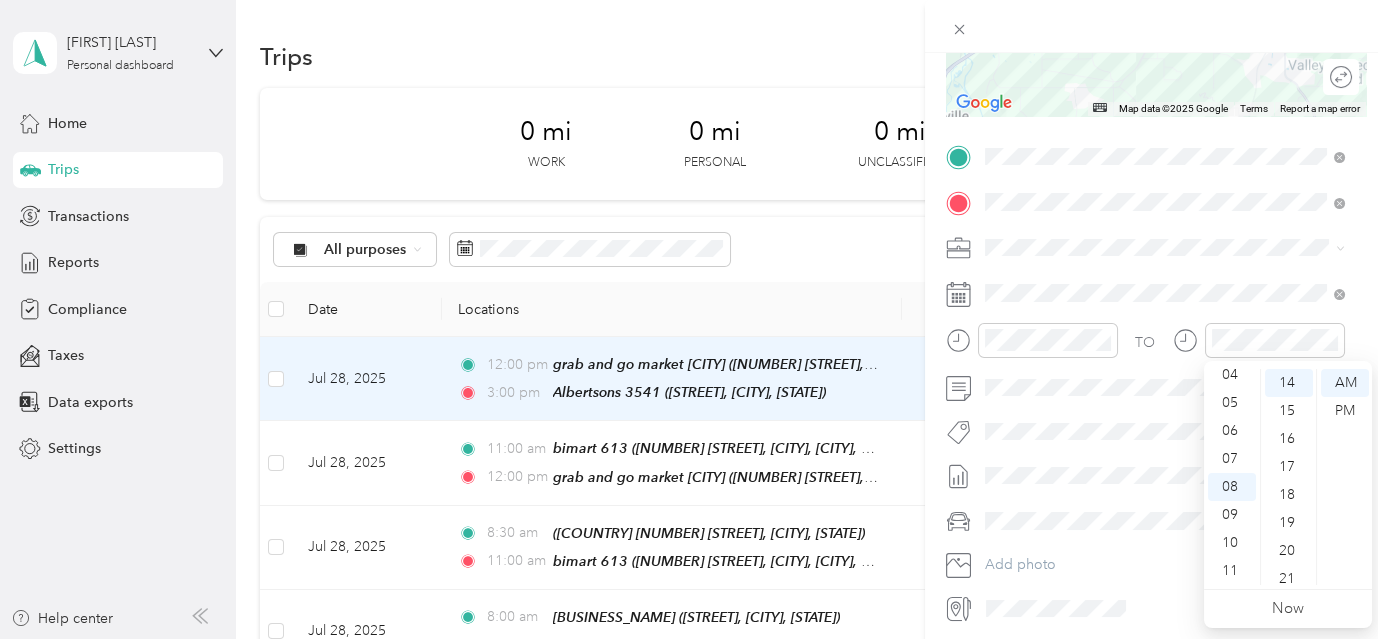 drag, startPoint x: 1350, startPoint y: 408, endPoint x: 1395, endPoint y: 403, distance: 45.276924 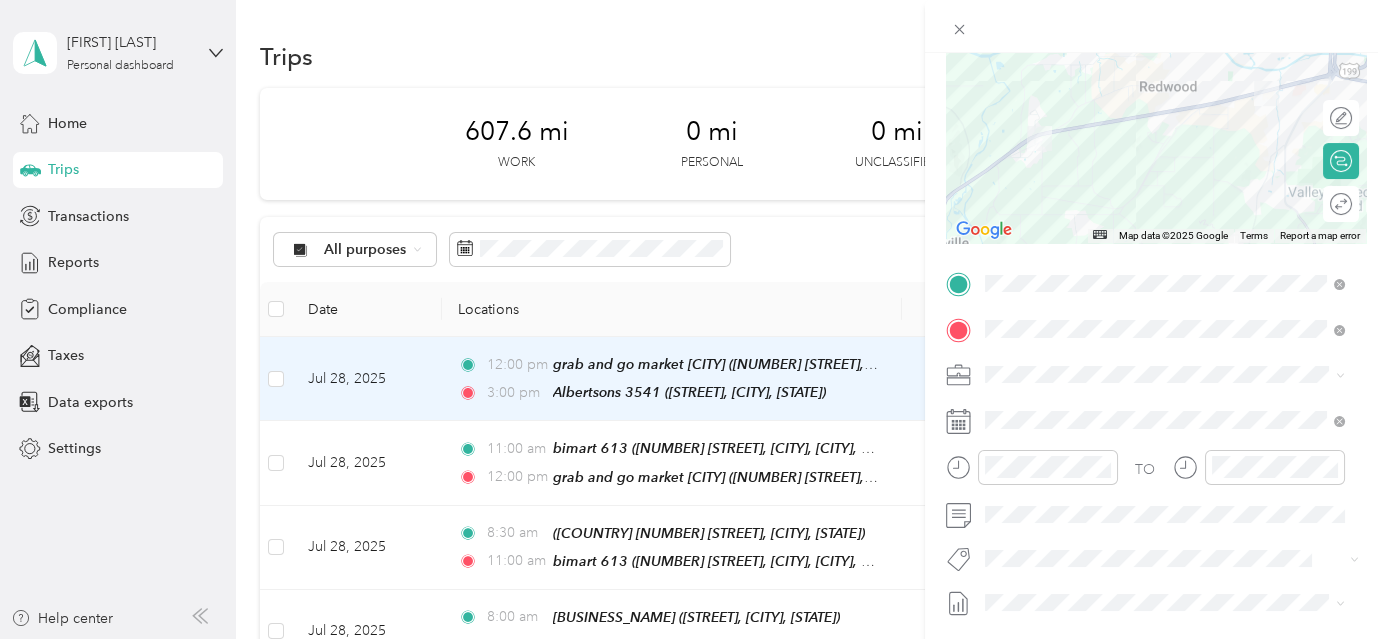 scroll, scrollTop: 0, scrollLeft: 0, axis: both 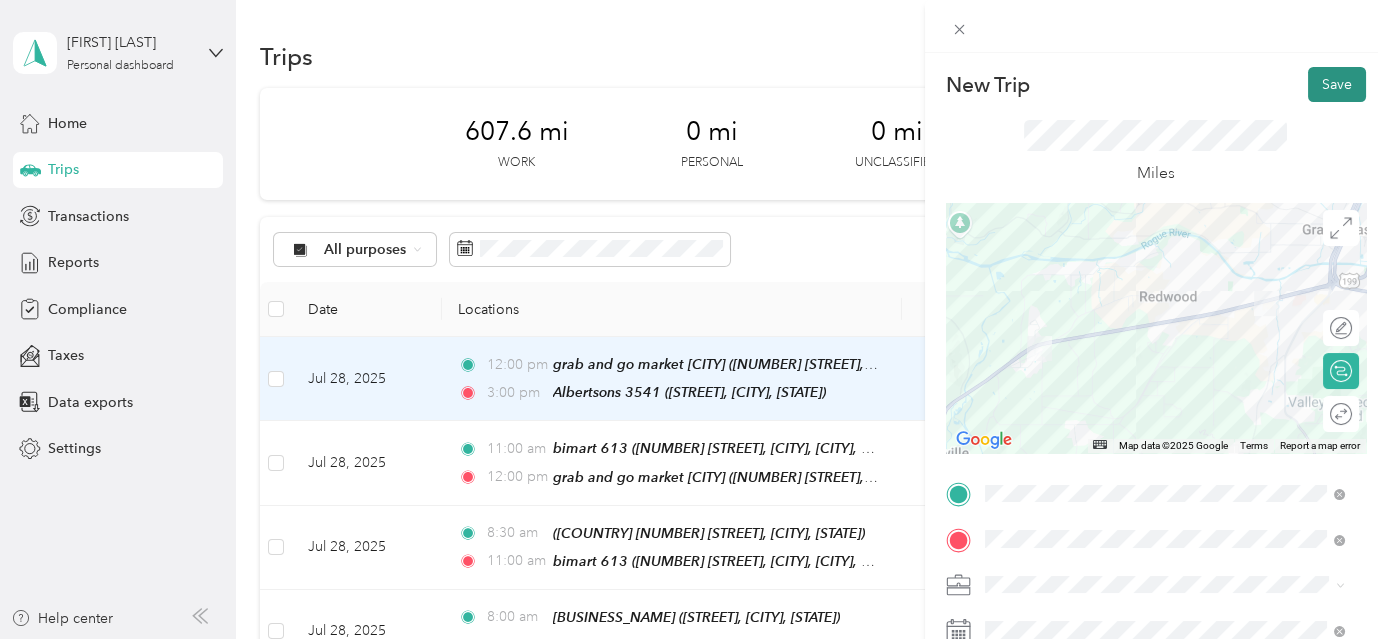 click on "Save" at bounding box center [1337, 84] 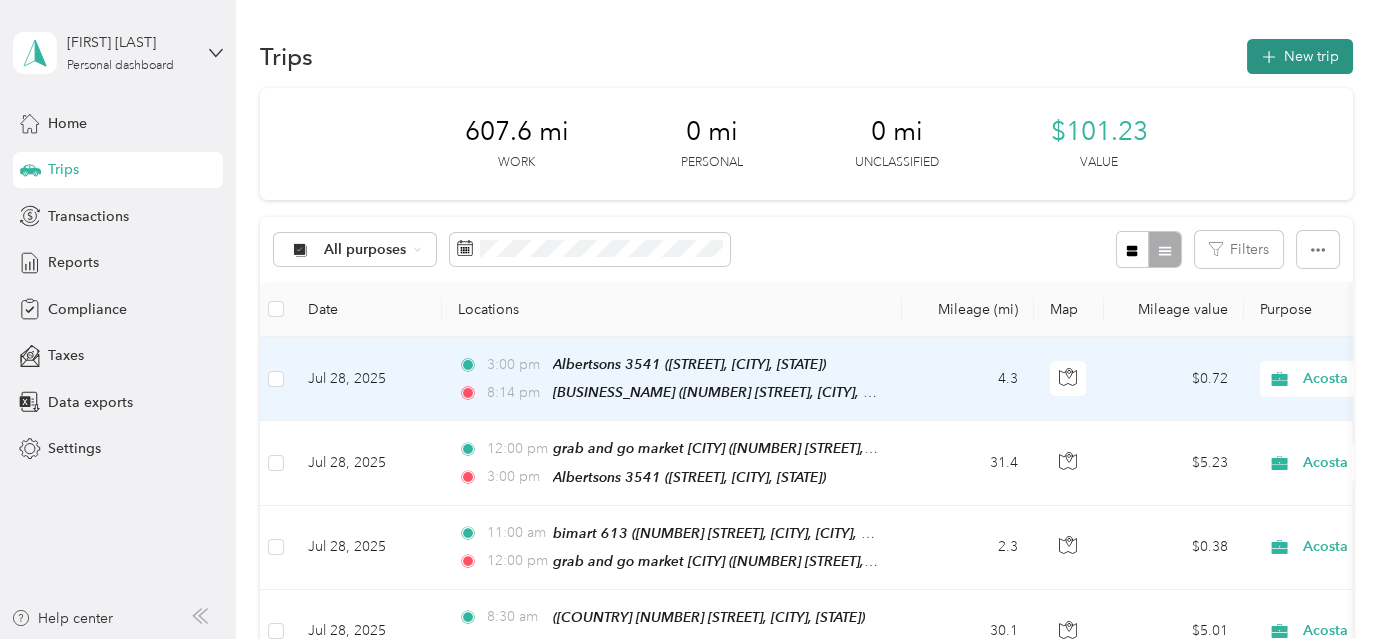 click on "New trip" at bounding box center [1300, 56] 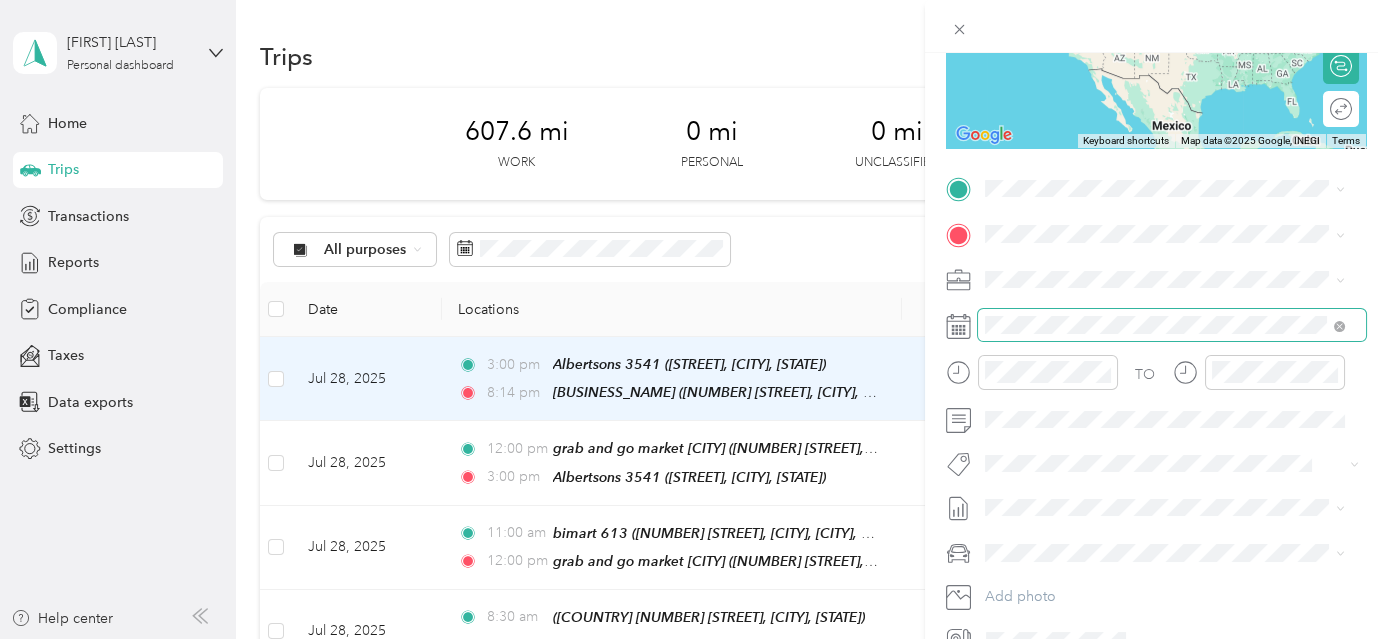 scroll, scrollTop: 325, scrollLeft: 0, axis: vertical 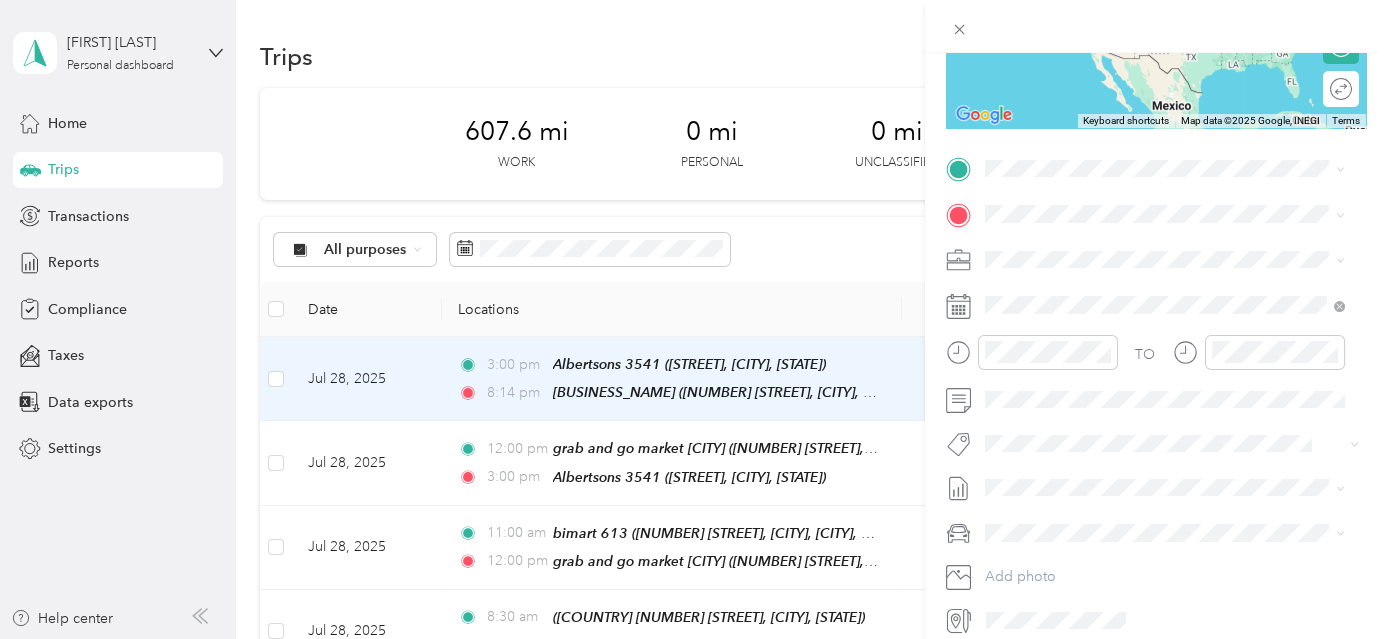 click on "Jerome Prairie Market" at bounding box center (1190, 244) 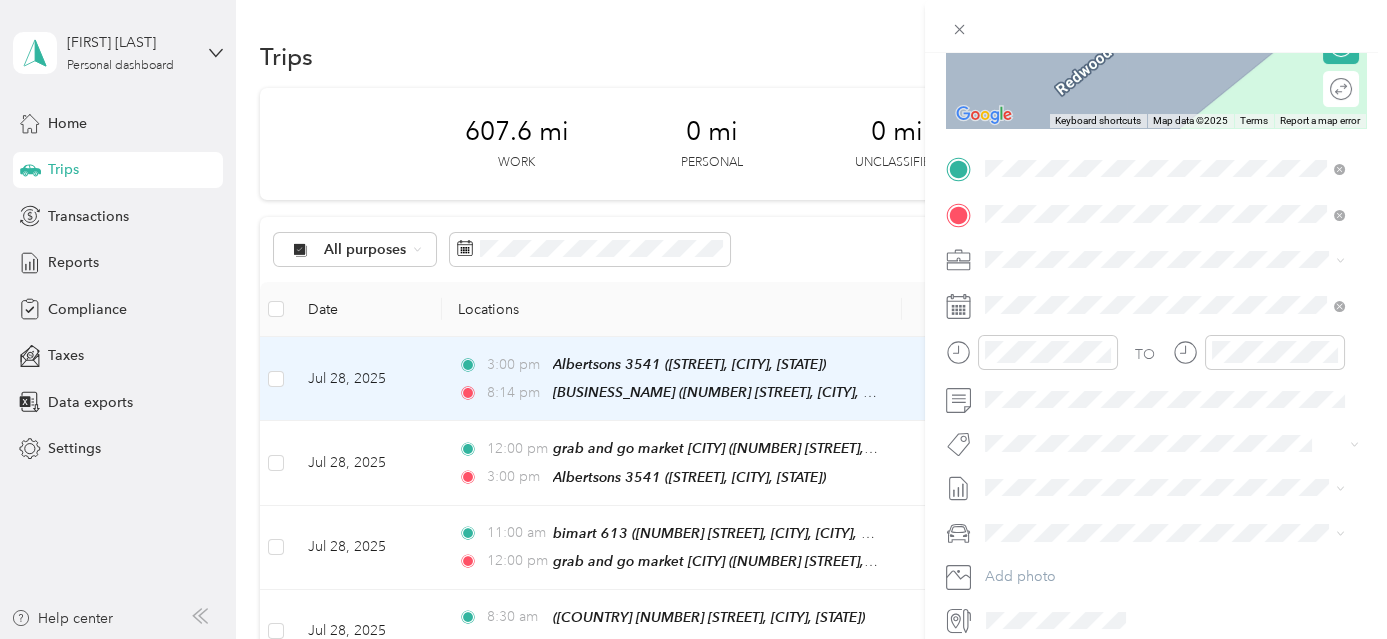 click on "[STREET], [POSTAL_CODE], [CITY], [STATE], [COUNTRY]" at bounding box center [1163, 325] 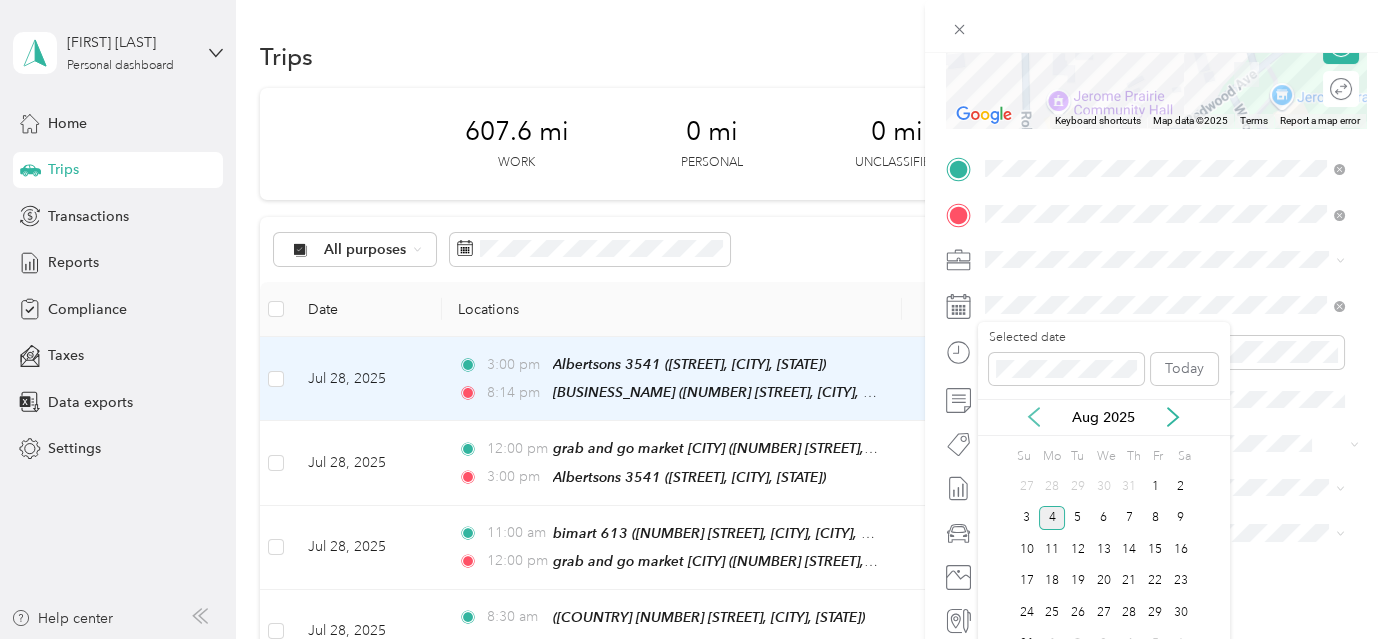 click 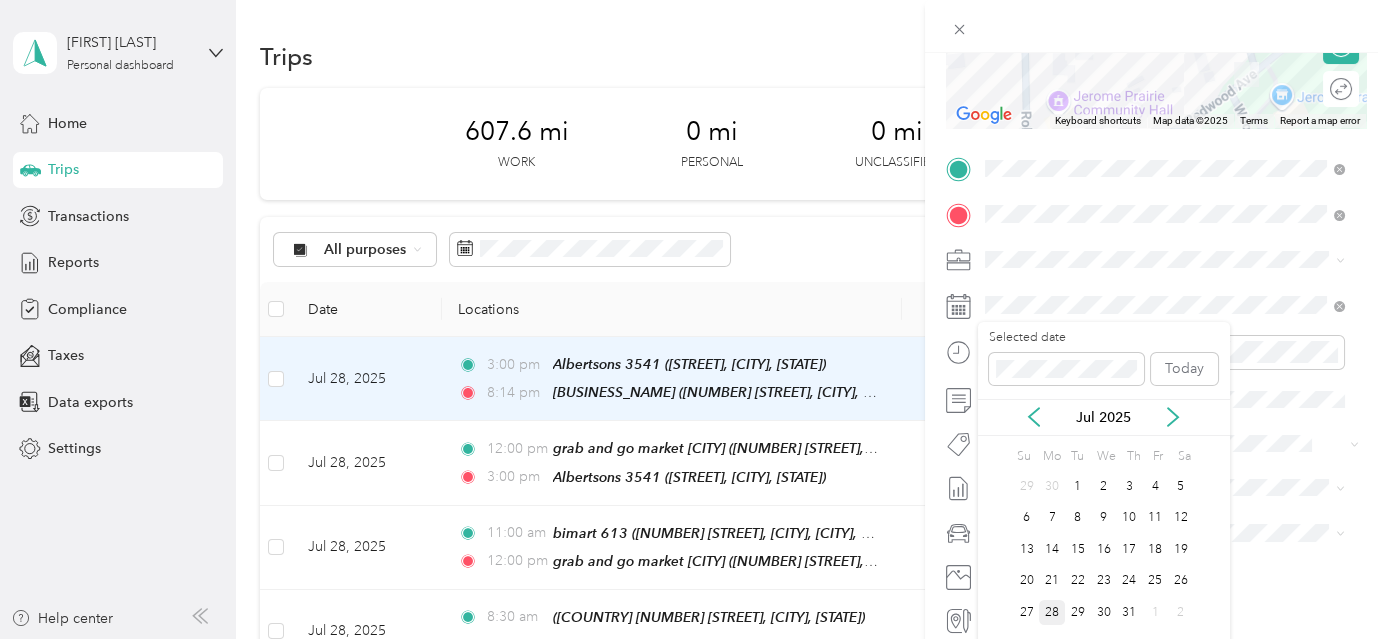 click on "28" at bounding box center [1052, 612] 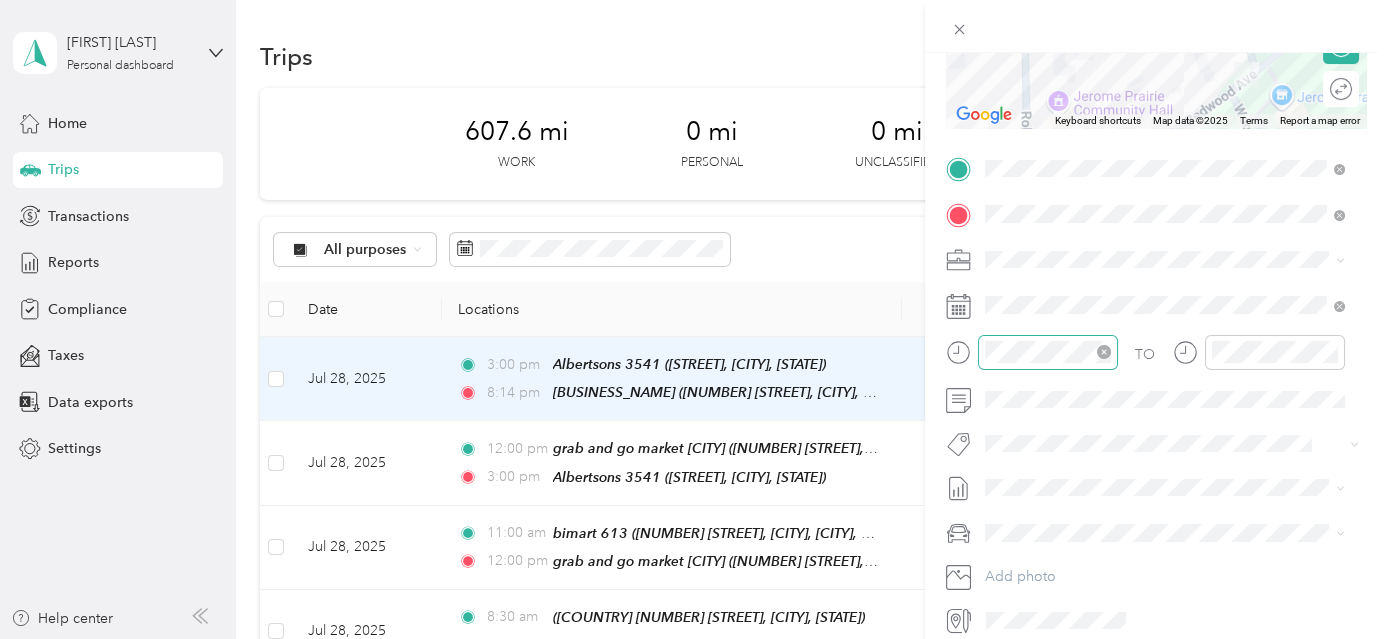 click at bounding box center [1048, 352] 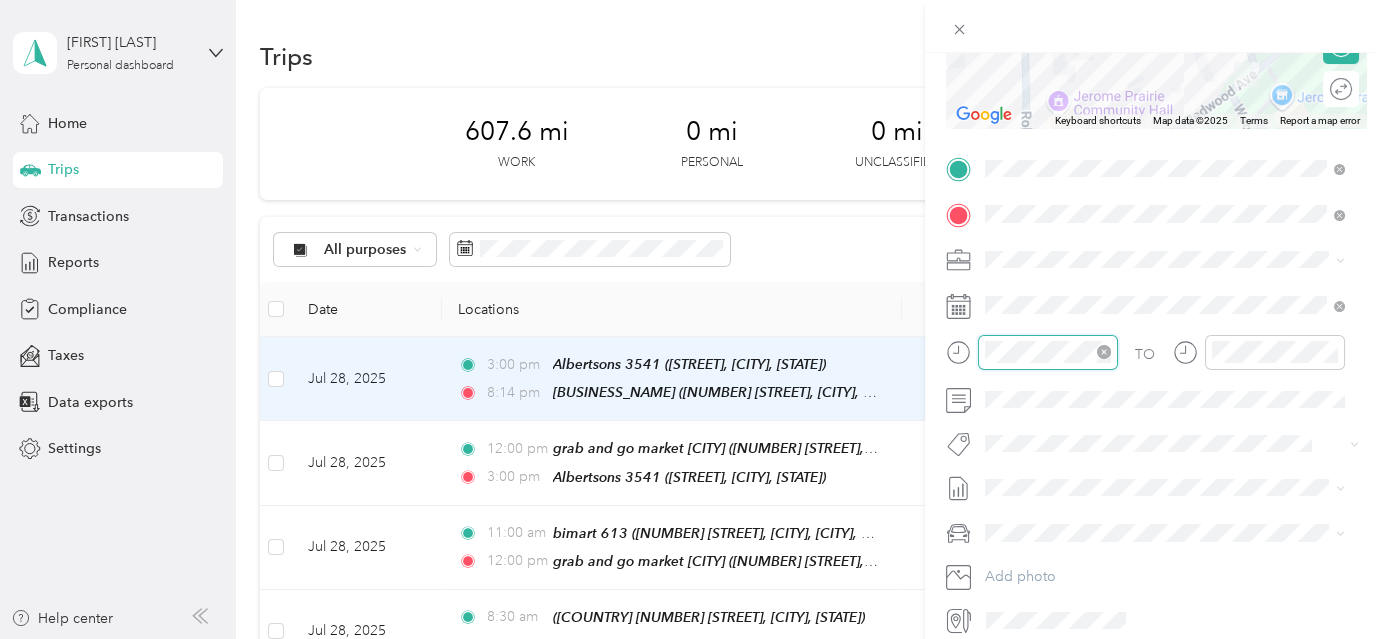 scroll, scrollTop: 120, scrollLeft: 0, axis: vertical 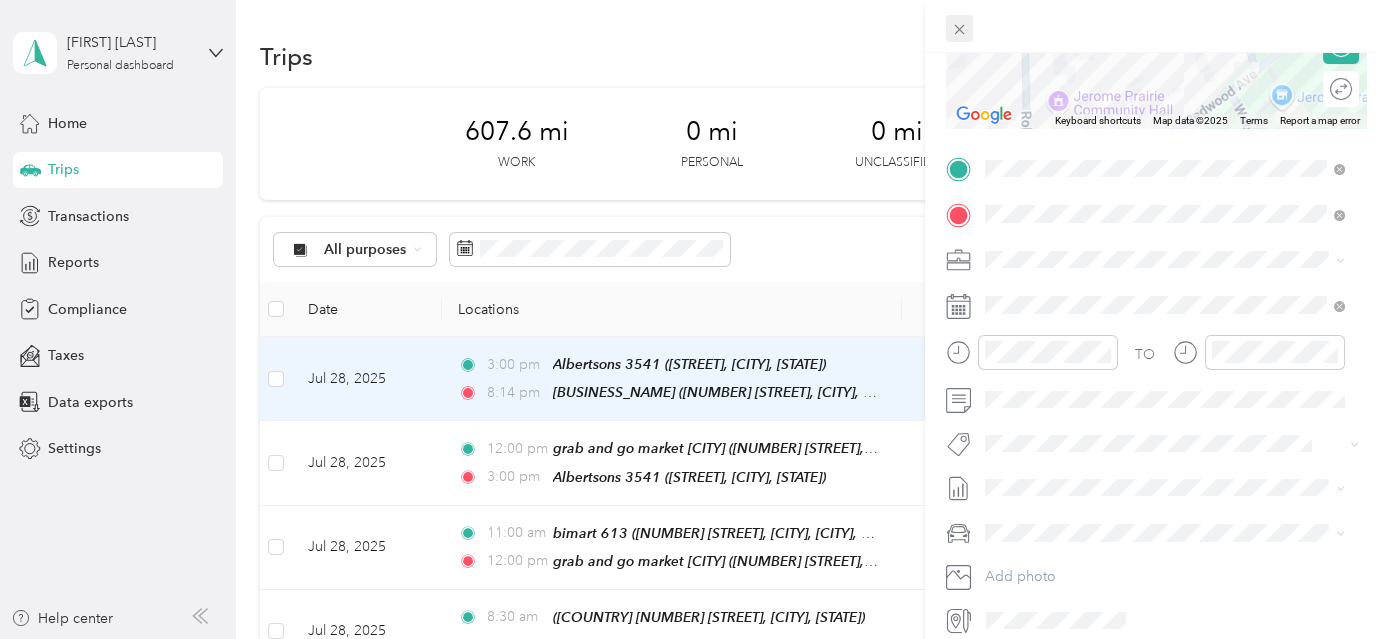 click at bounding box center (960, 29) 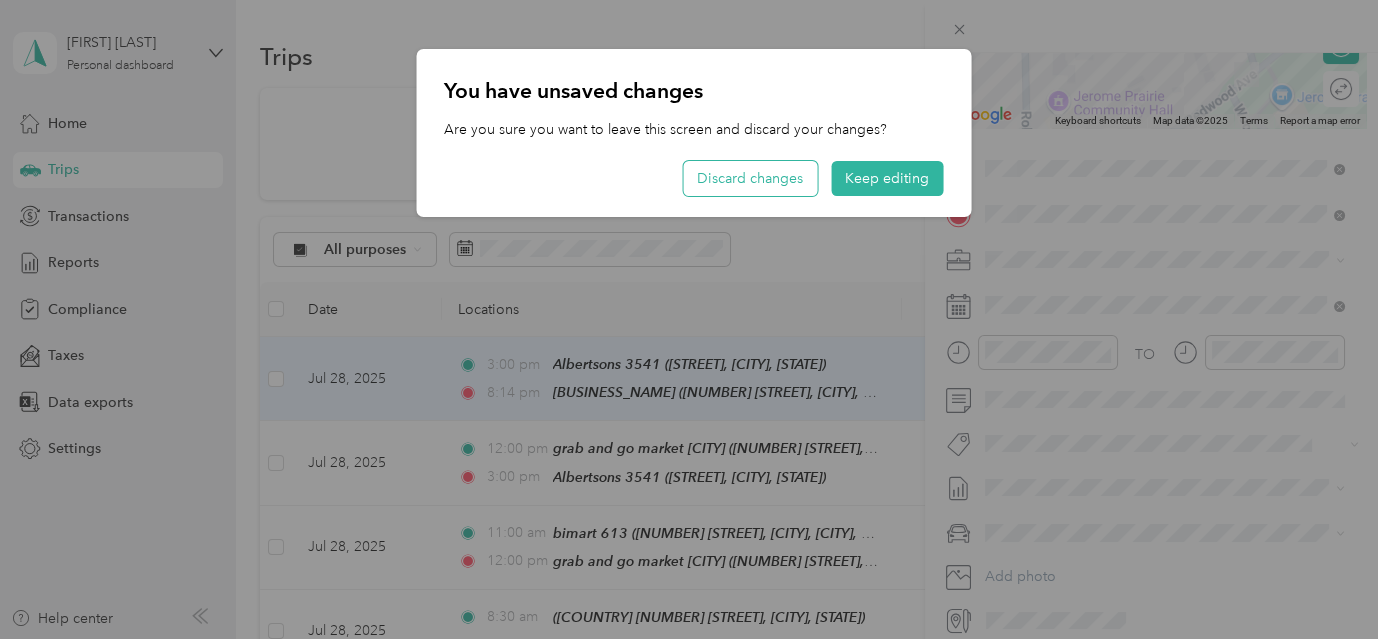 click on "Discard changes" at bounding box center (750, 178) 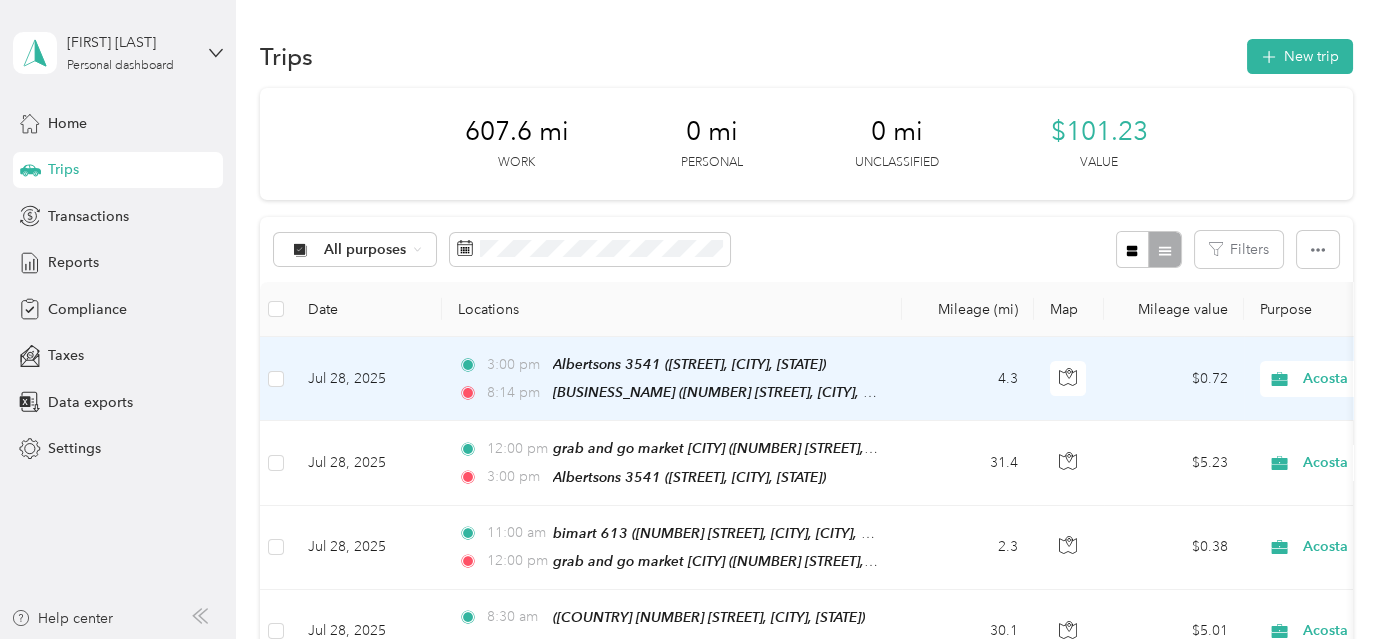 click on "4.3" at bounding box center [968, 379] 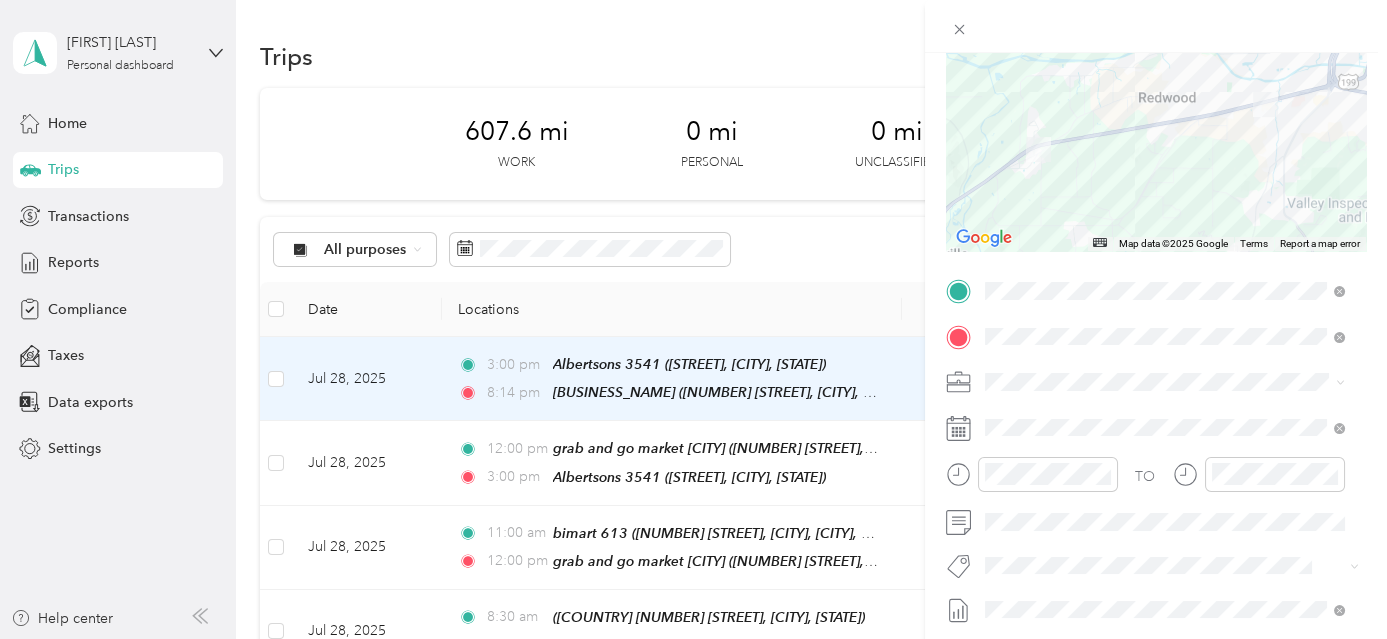 scroll, scrollTop: 244, scrollLeft: 0, axis: vertical 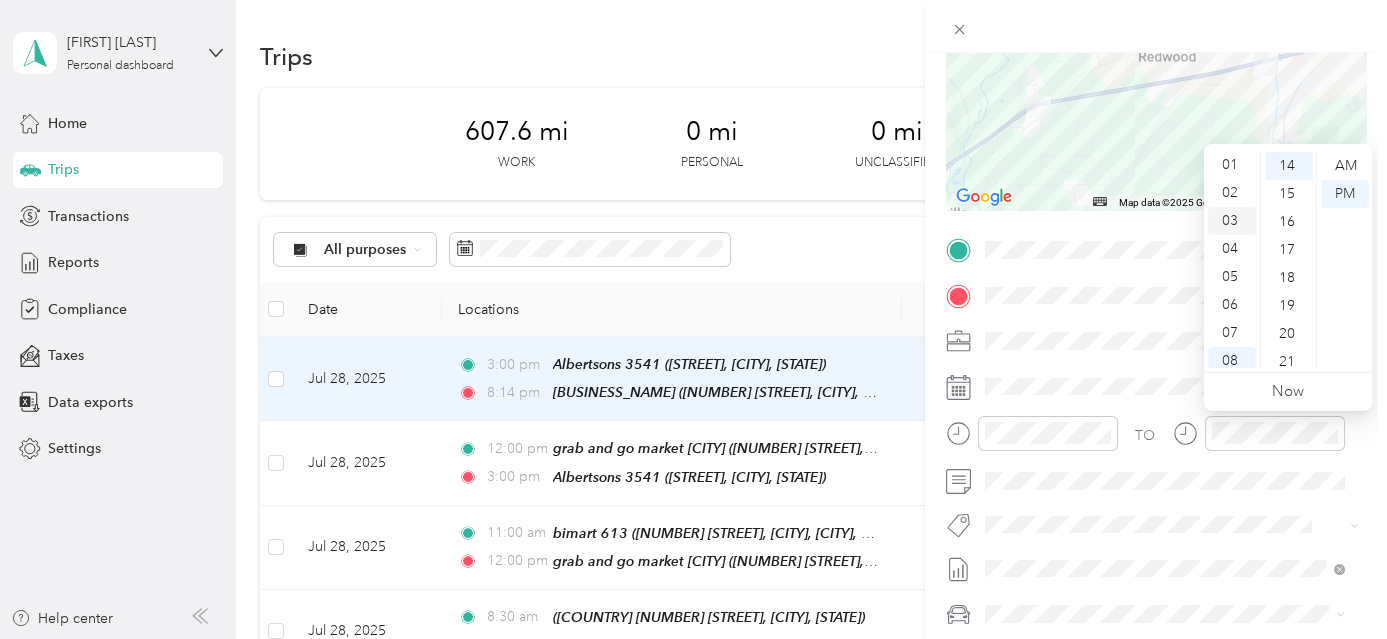 click on "03" at bounding box center [1232, 221] 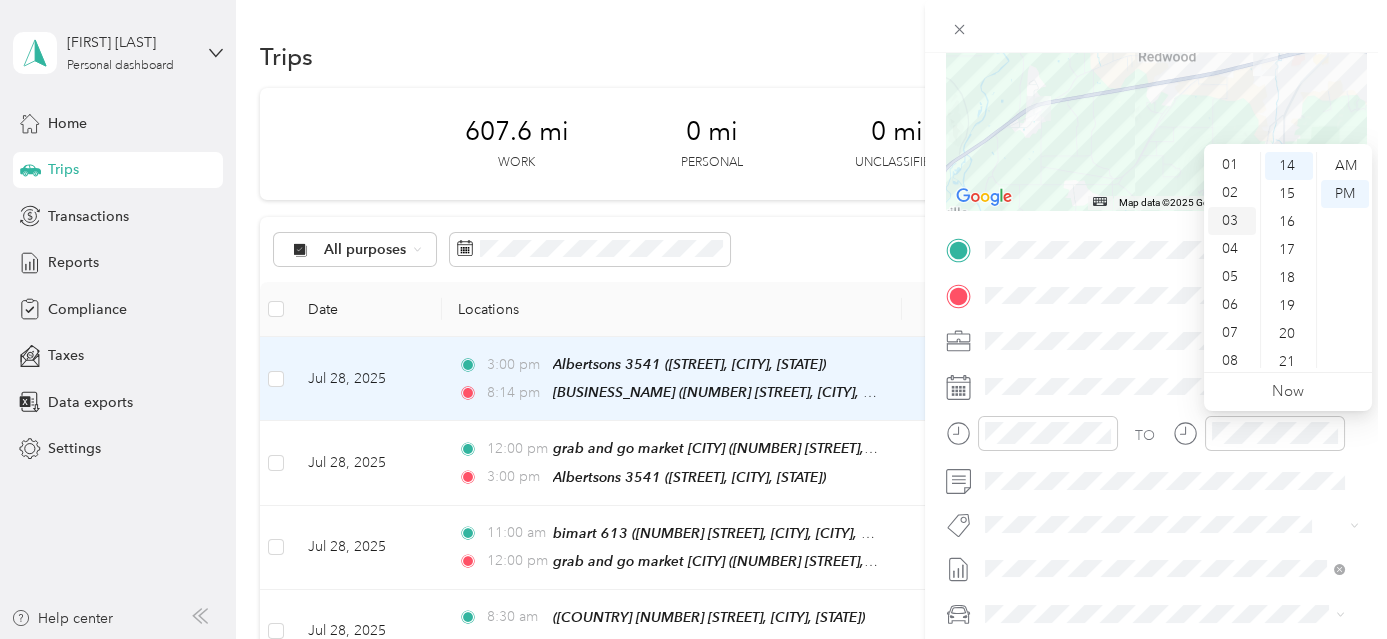 scroll, scrollTop: 84, scrollLeft: 0, axis: vertical 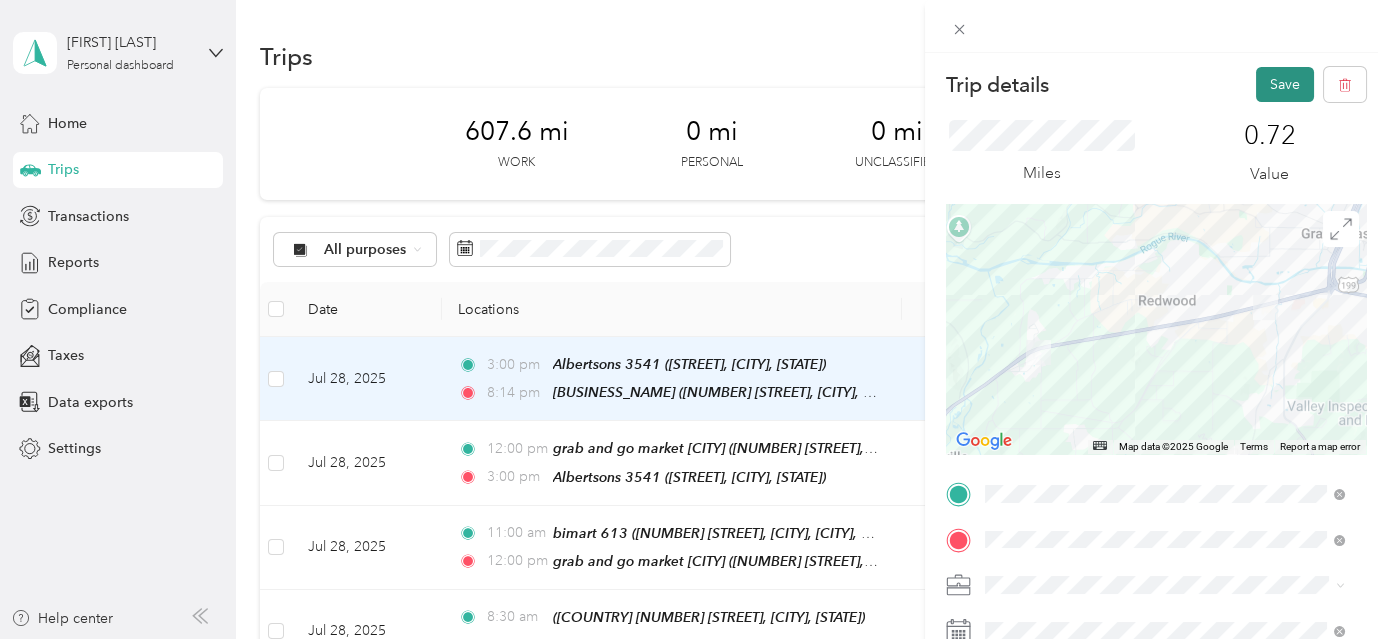 click on "Save" at bounding box center (1285, 84) 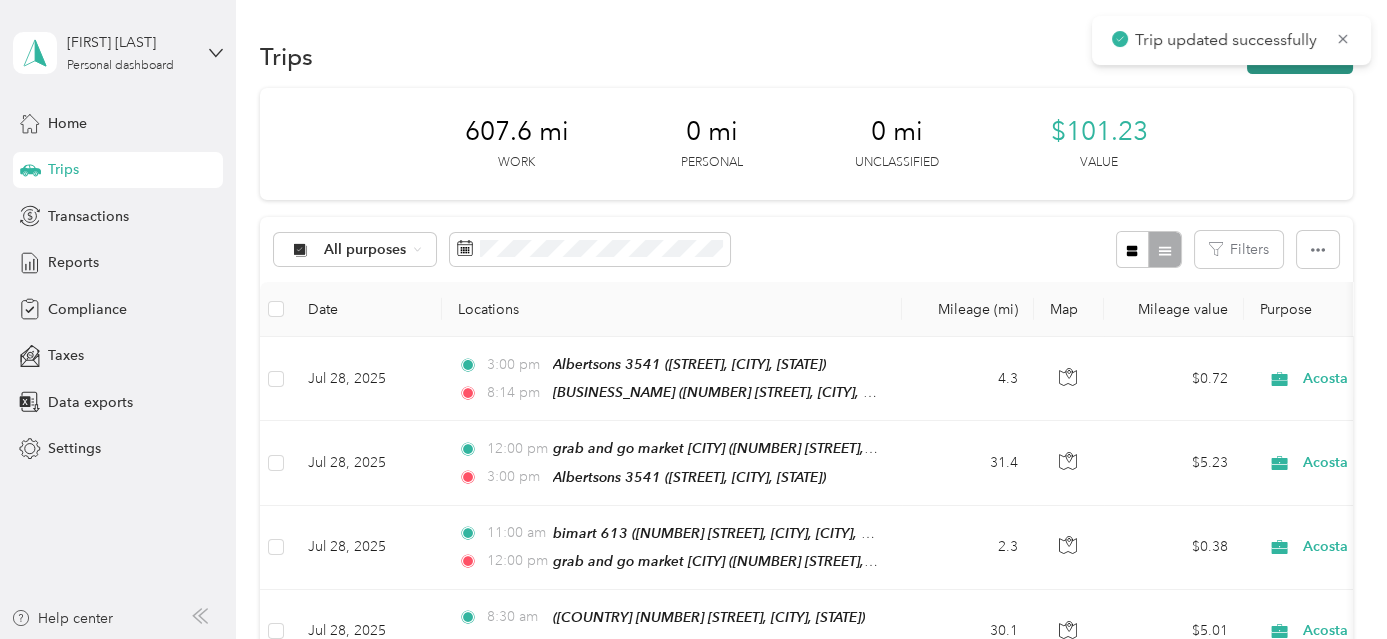 click on "New trip" at bounding box center (1300, 56) 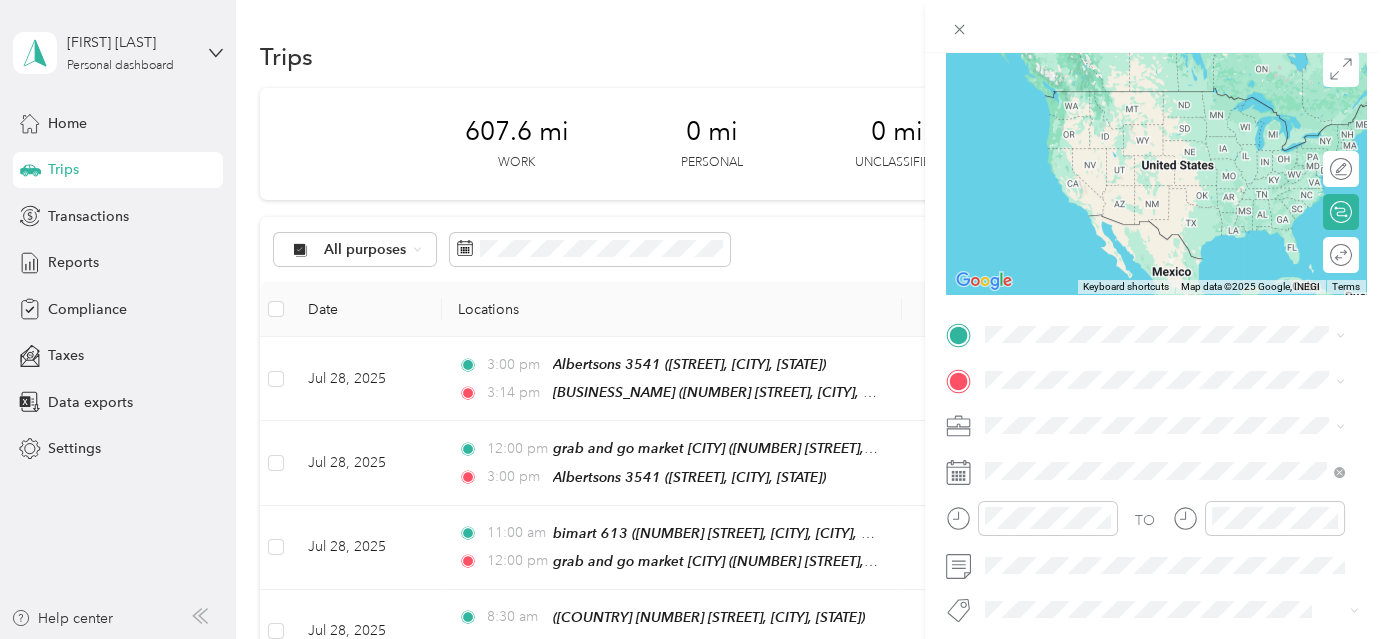 scroll, scrollTop: 164, scrollLeft: 0, axis: vertical 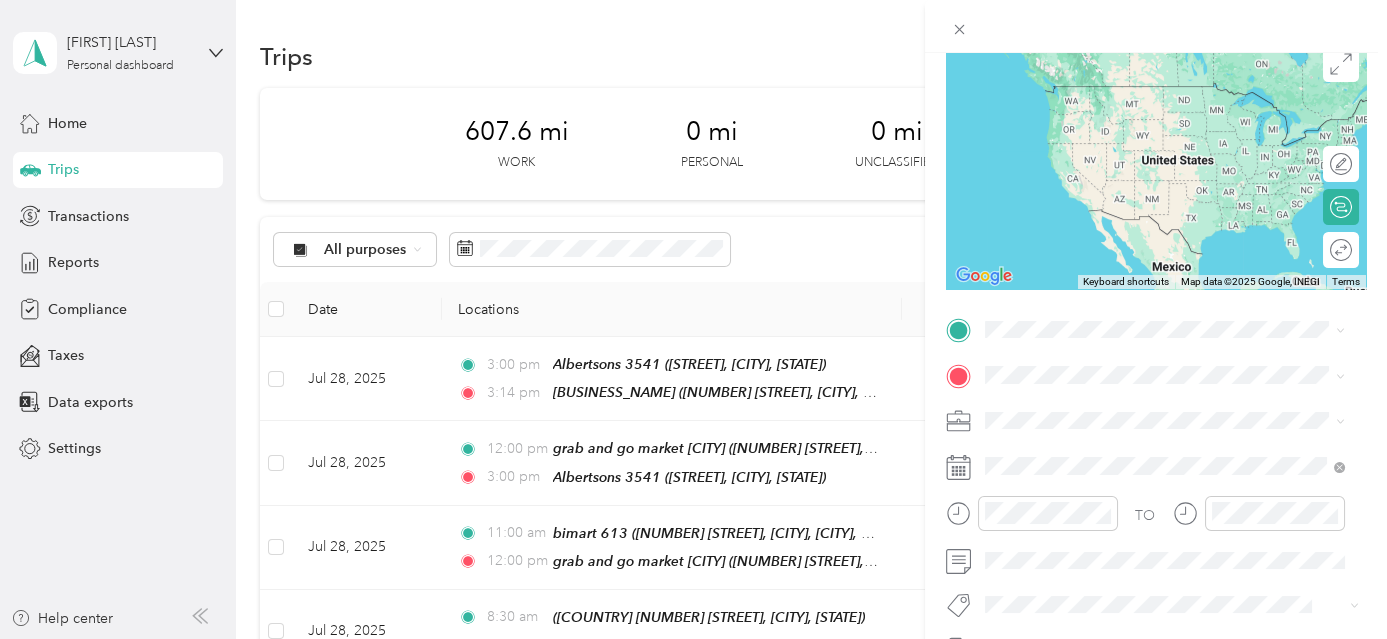 click on "[BRAND] [CITY] [BRAND] [NUMBER] [STREET], [NUMBER], [CITY], [STATE], [COUNTRY]" at bounding box center (1180, 434) 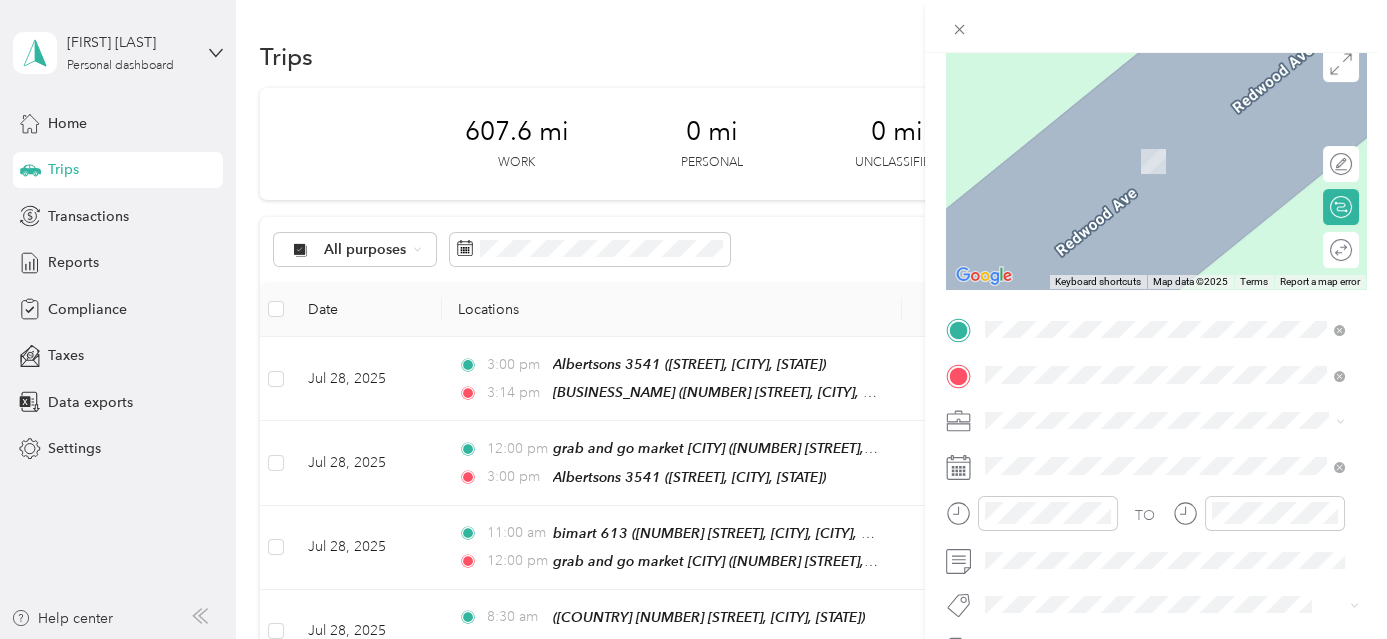click on "[BRAND] [STREET], [POSTAL_CODE], [CITY], [STATE], [COUNTRY]" at bounding box center [1180, 476] 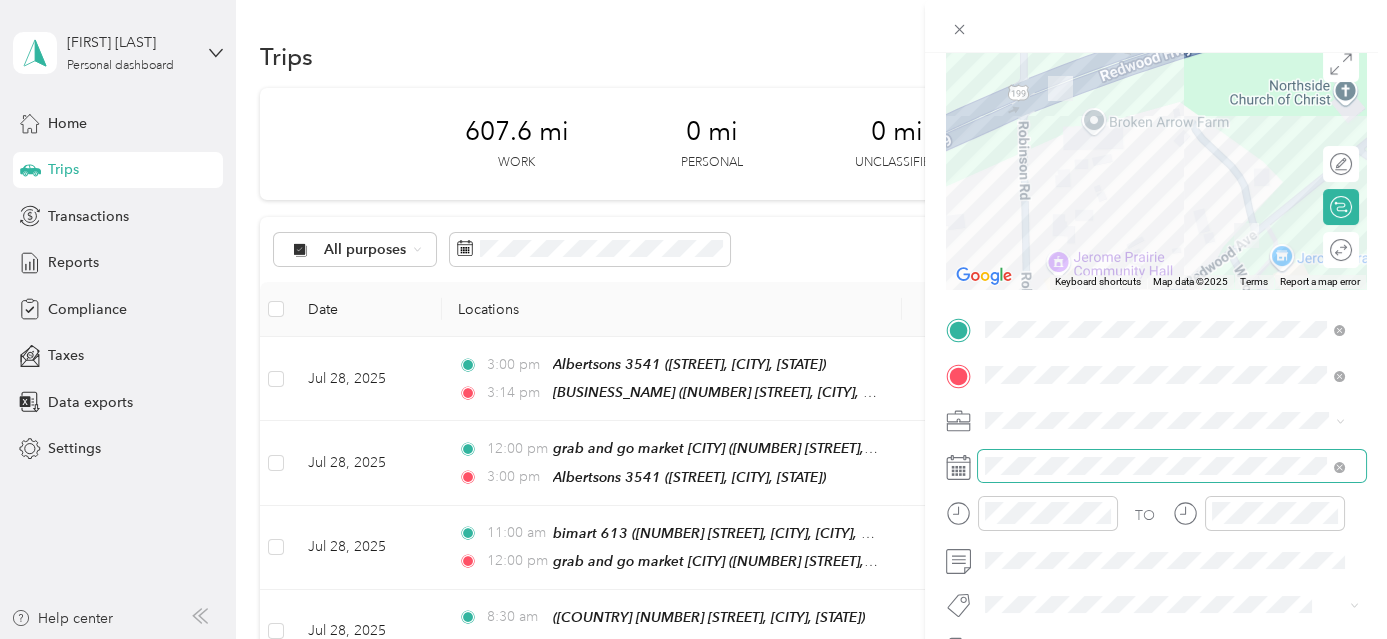 click at bounding box center (1172, 466) 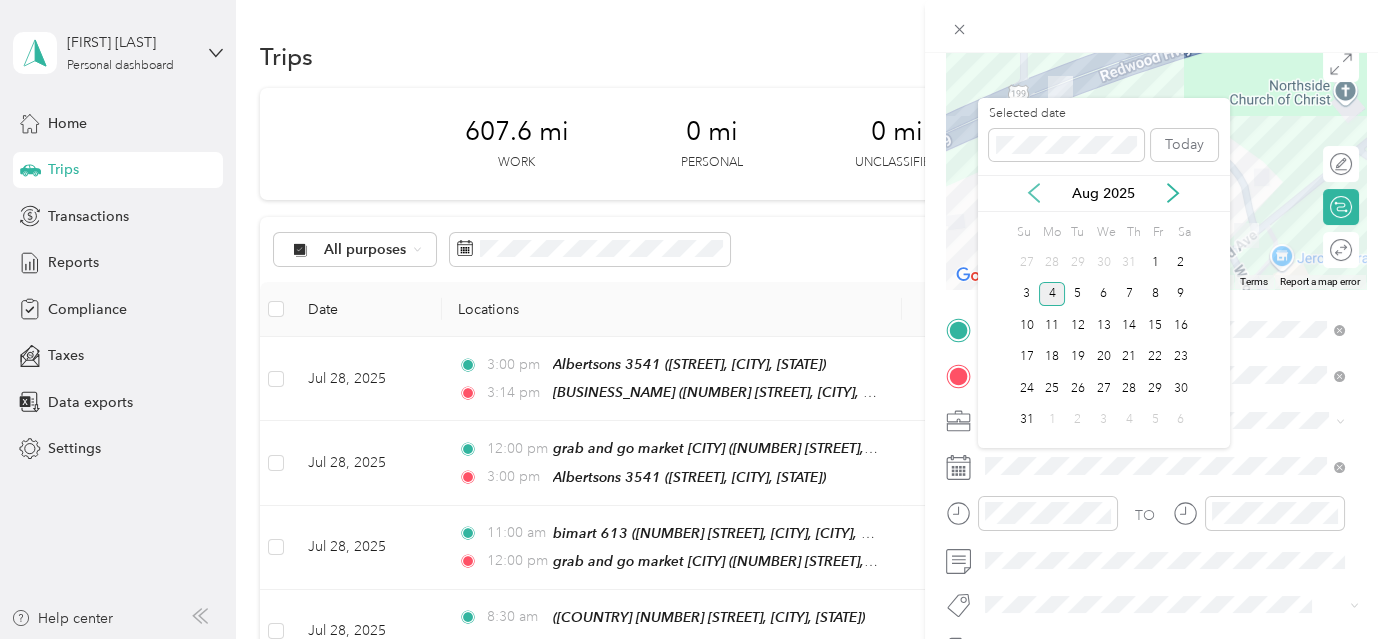 click 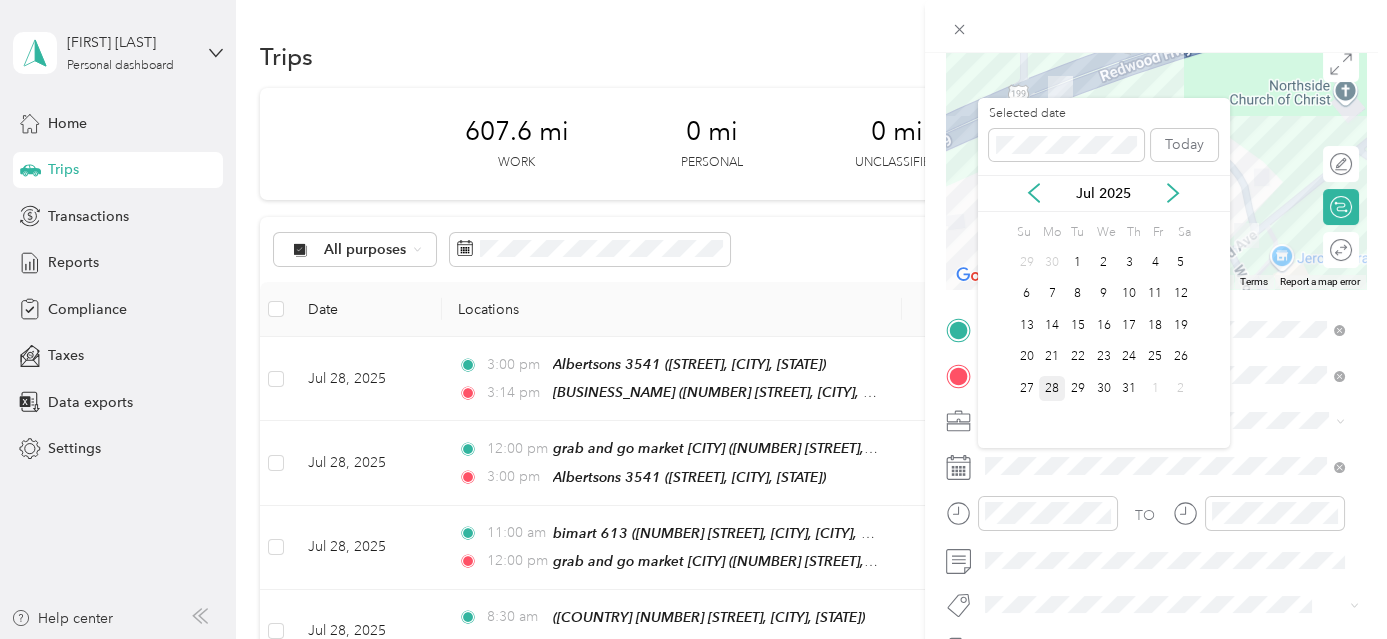 click on "28" at bounding box center [1052, 388] 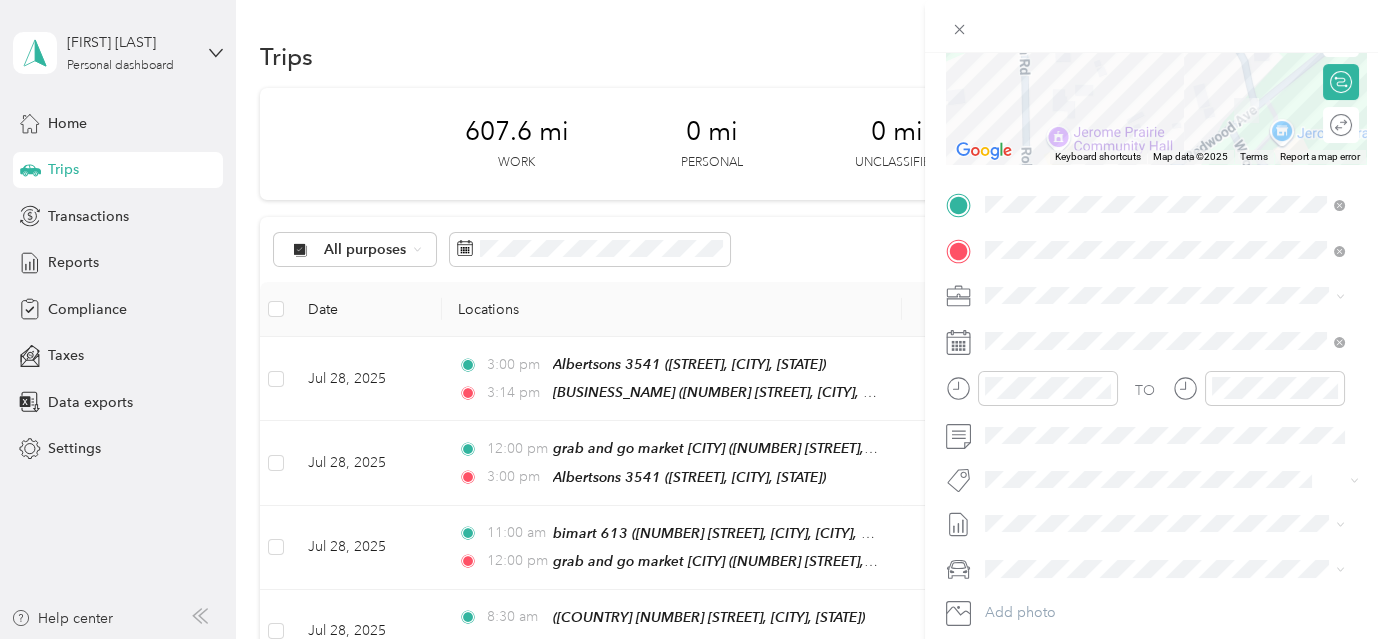 scroll, scrollTop: 346, scrollLeft: 0, axis: vertical 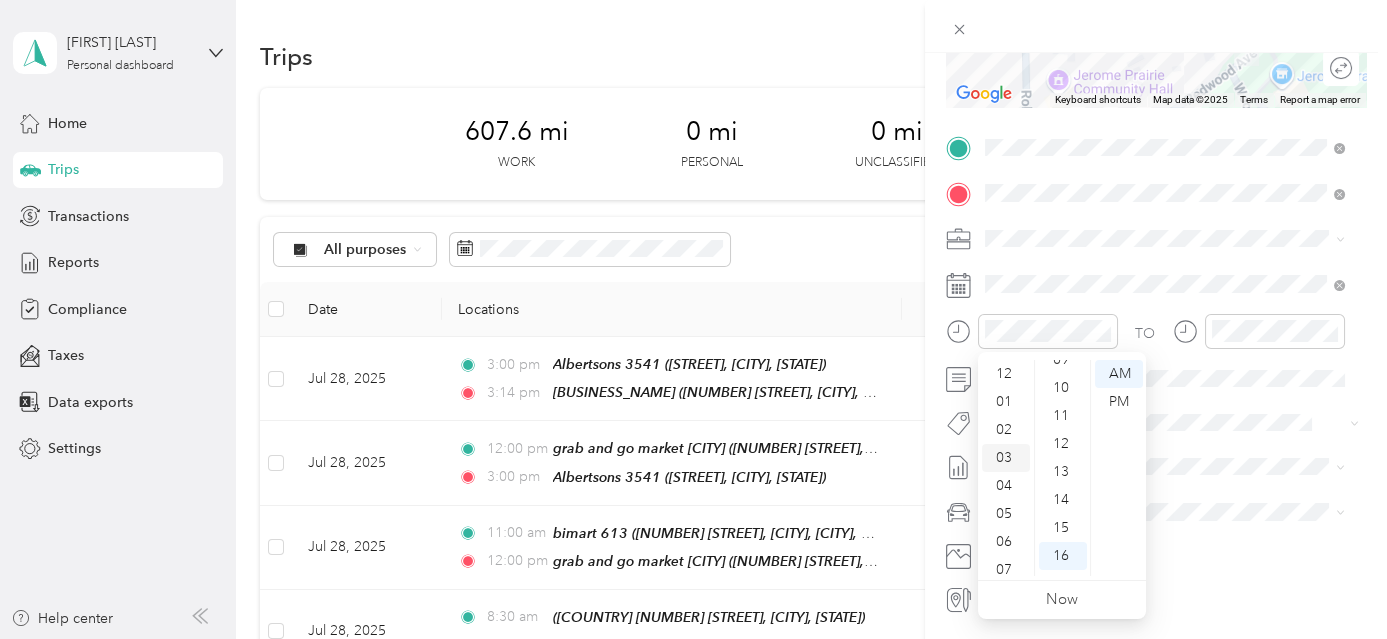 click on "03" at bounding box center [1006, 458] 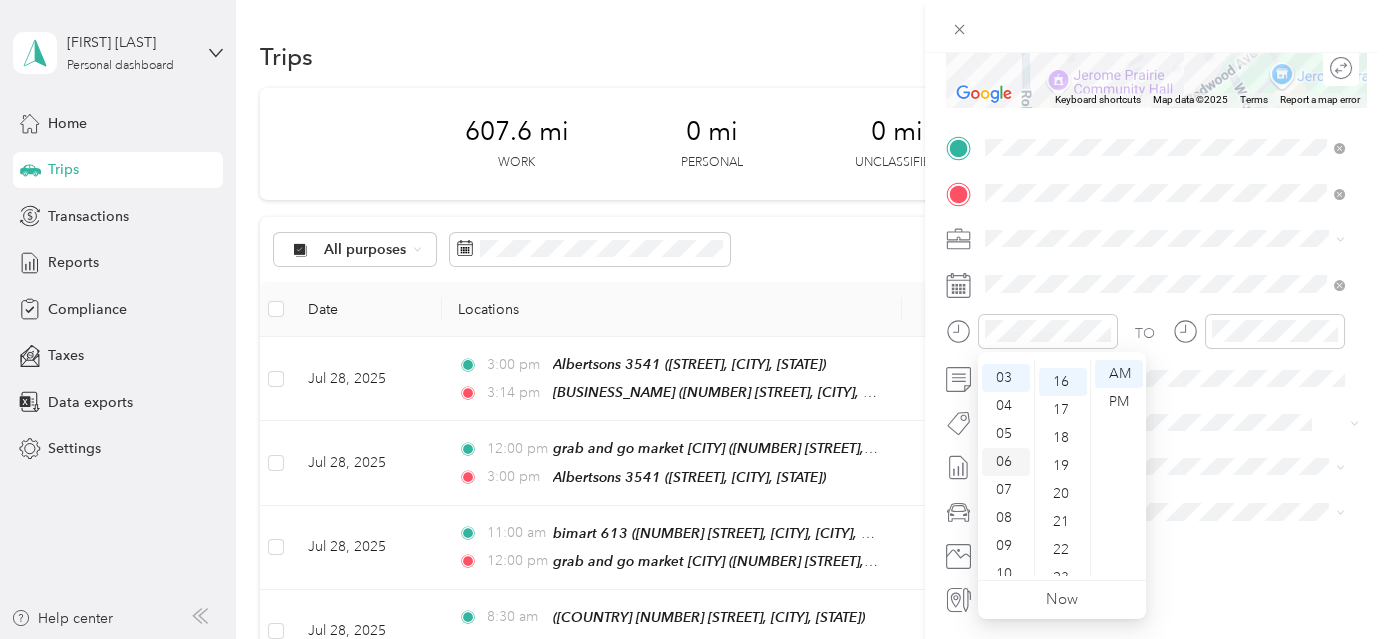 scroll, scrollTop: 84, scrollLeft: 0, axis: vertical 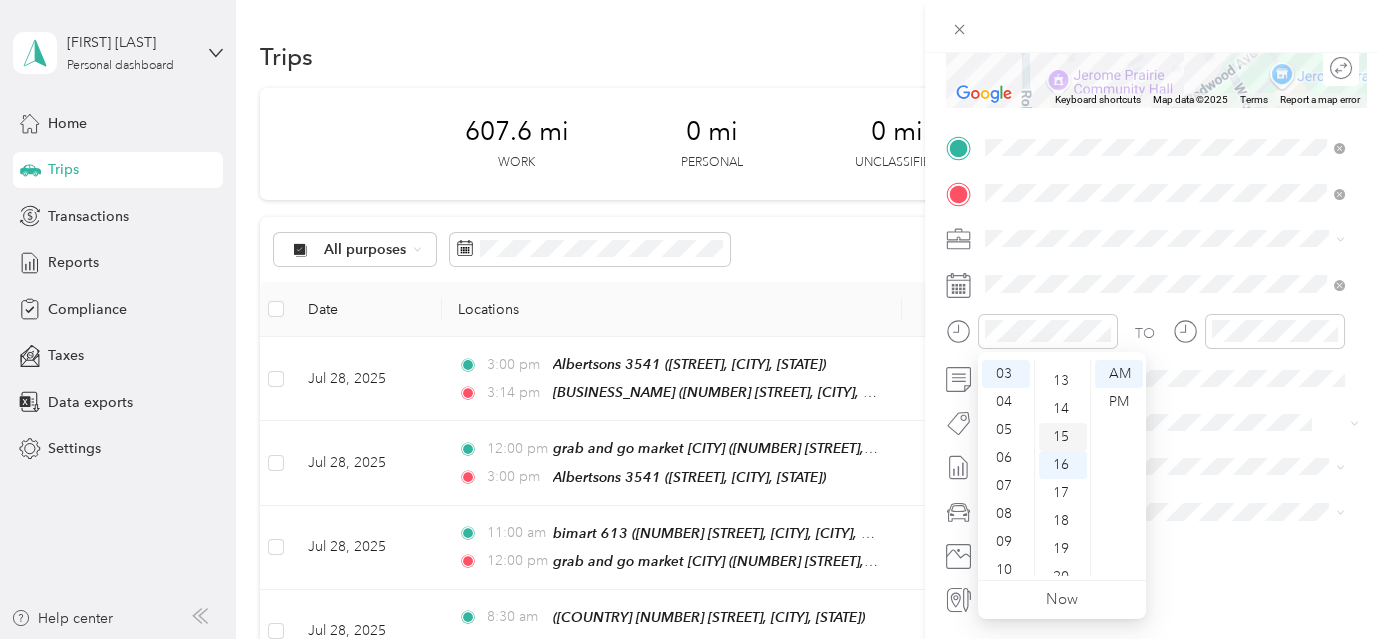 click on "15" at bounding box center [1063, 437] 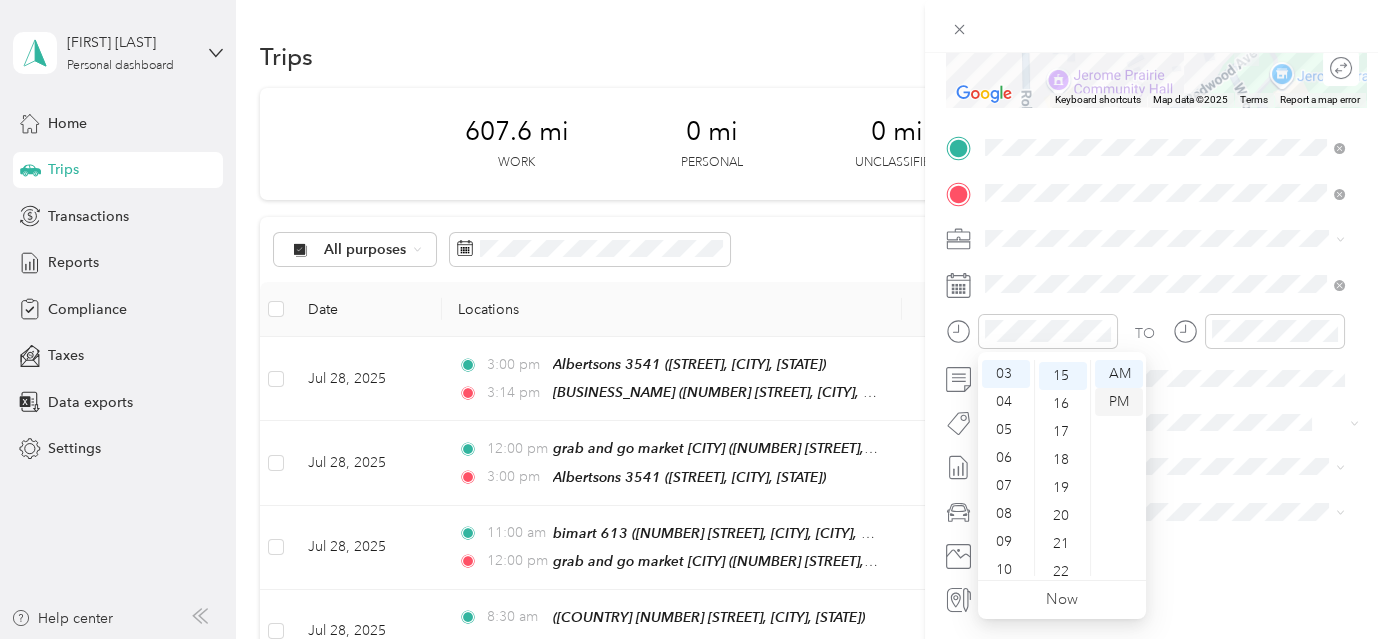 scroll, scrollTop: 420, scrollLeft: 0, axis: vertical 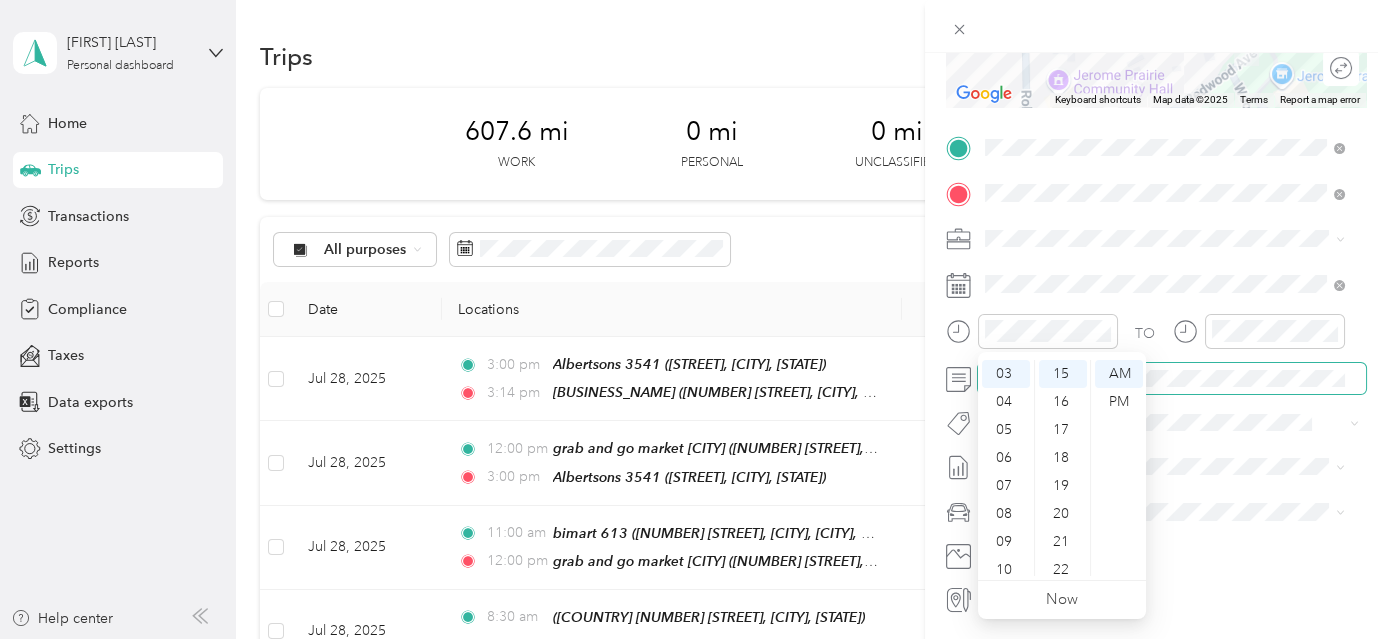 drag, startPoint x: 1121, startPoint y: 402, endPoint x: 1189, endPoint y: 387, distance: 69.63476 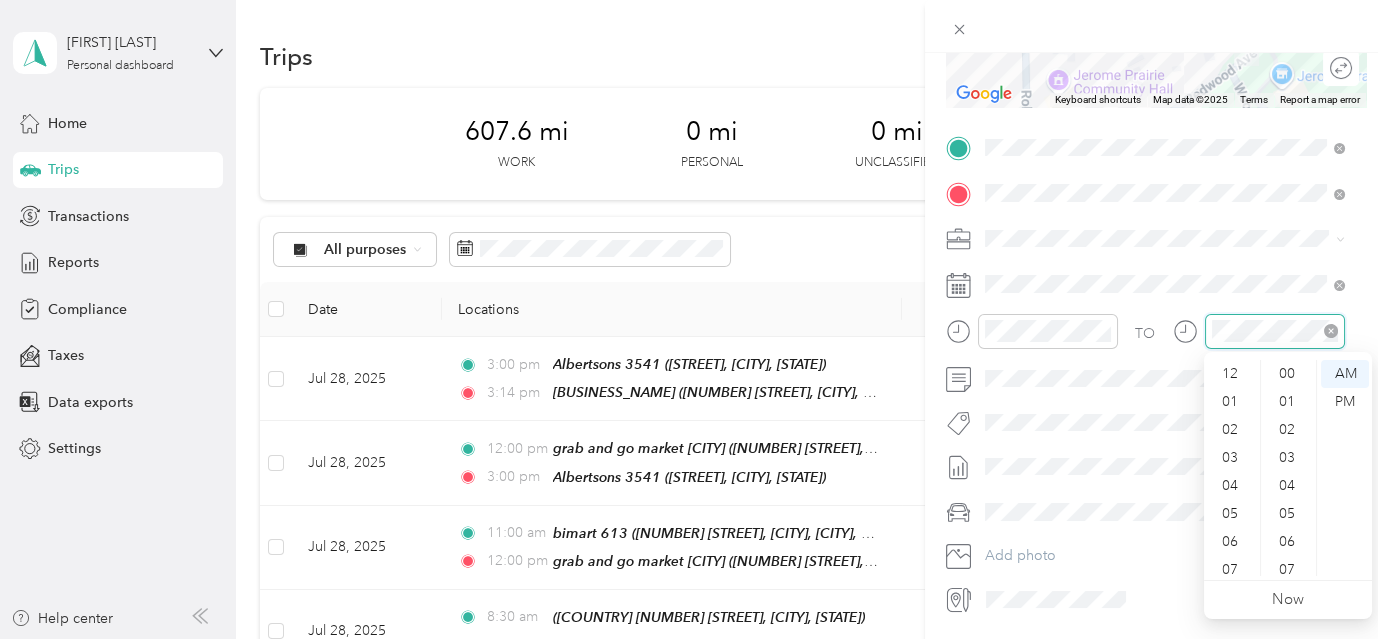 scroll, scrollTop: 448, scrollLeft: 0, axis: vertical 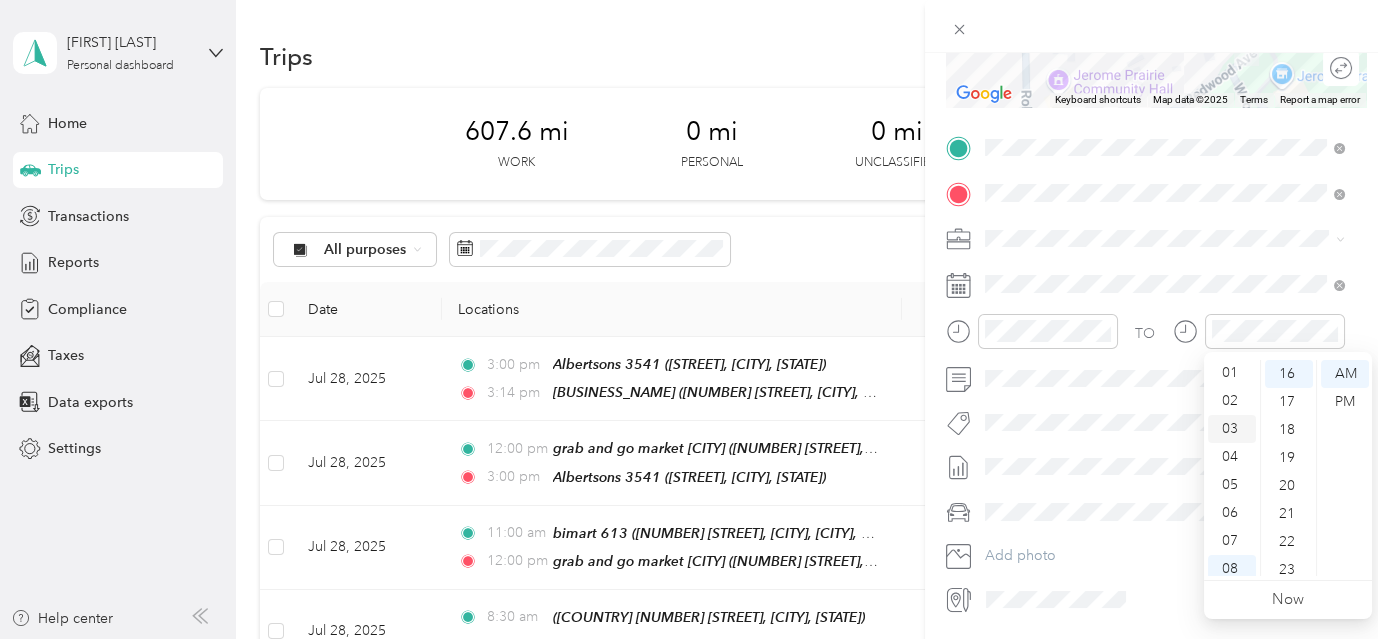 click on "03" at bounding box center [1232, 429] 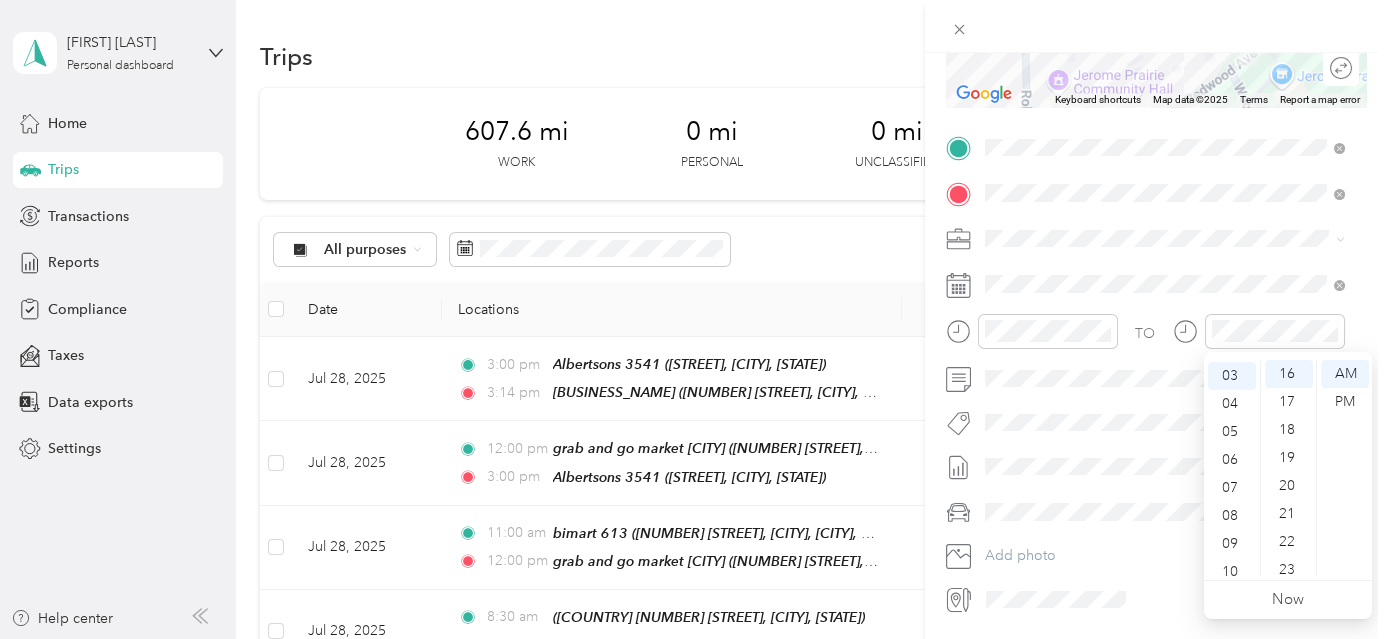 scroll, scrollTop: 84, scrollLeft: 0, axis: vertical 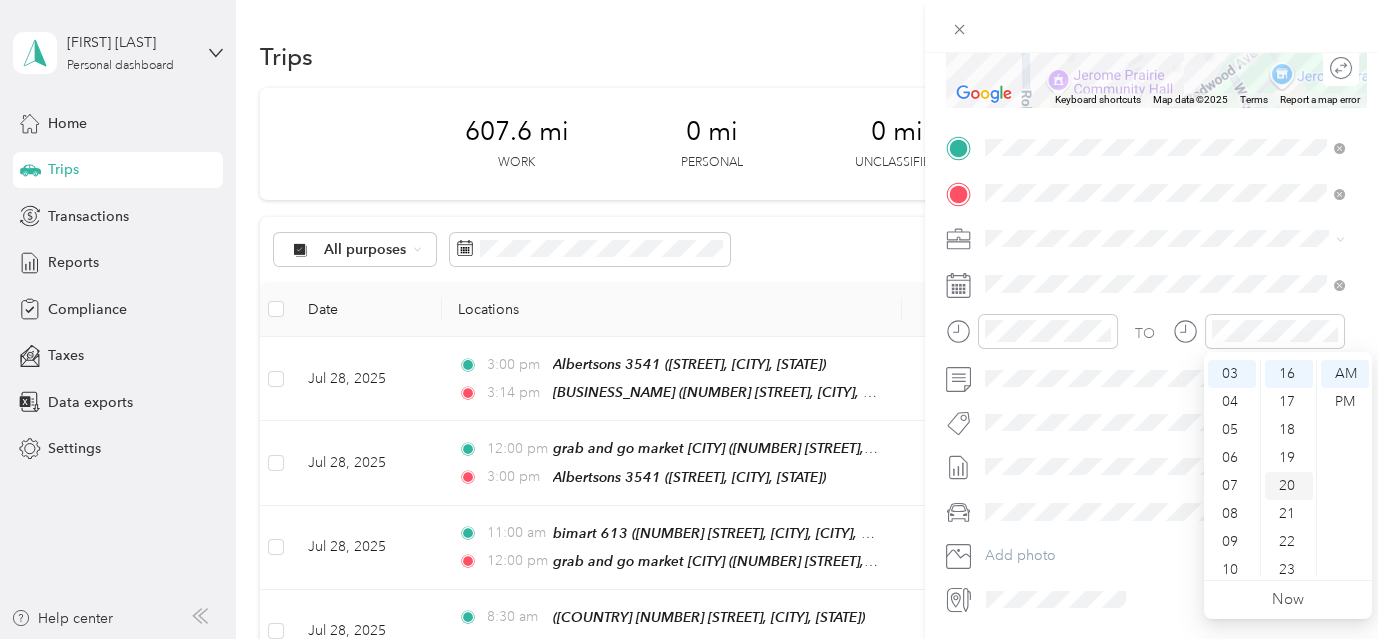 click on "20" at bounding box center [1289, 486] 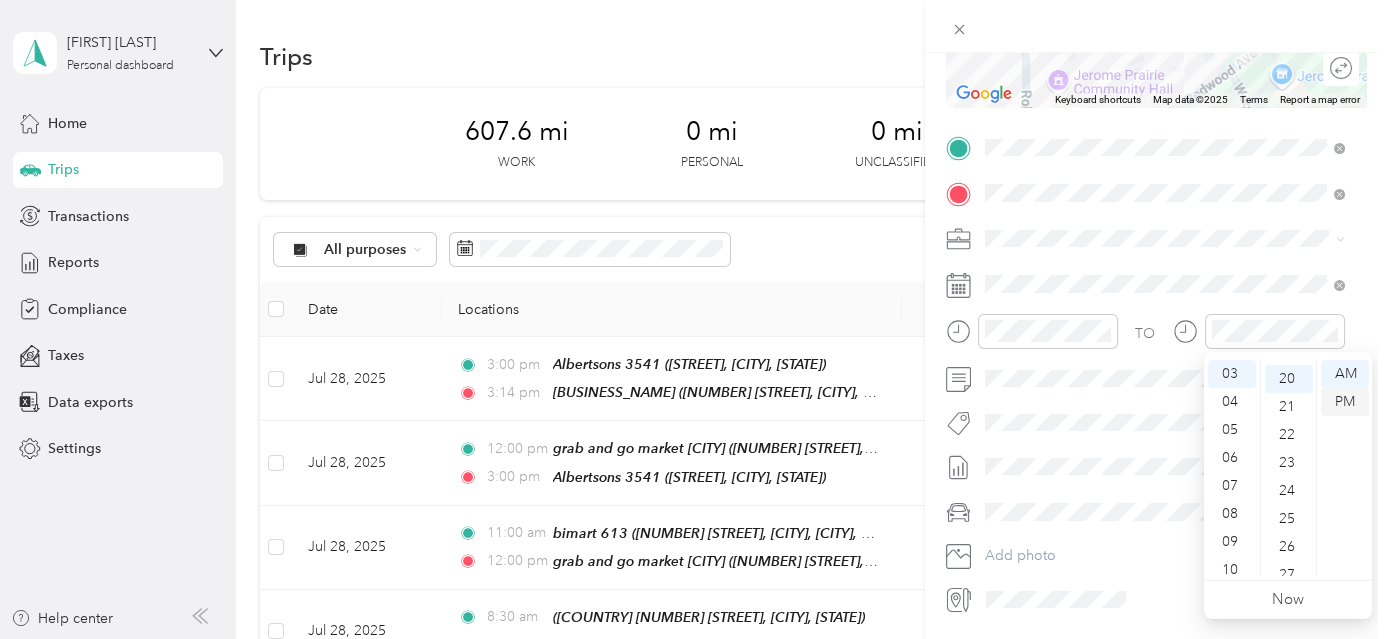 scroll, scrollTop: 560, scrollLeft: 0, axis: vertical 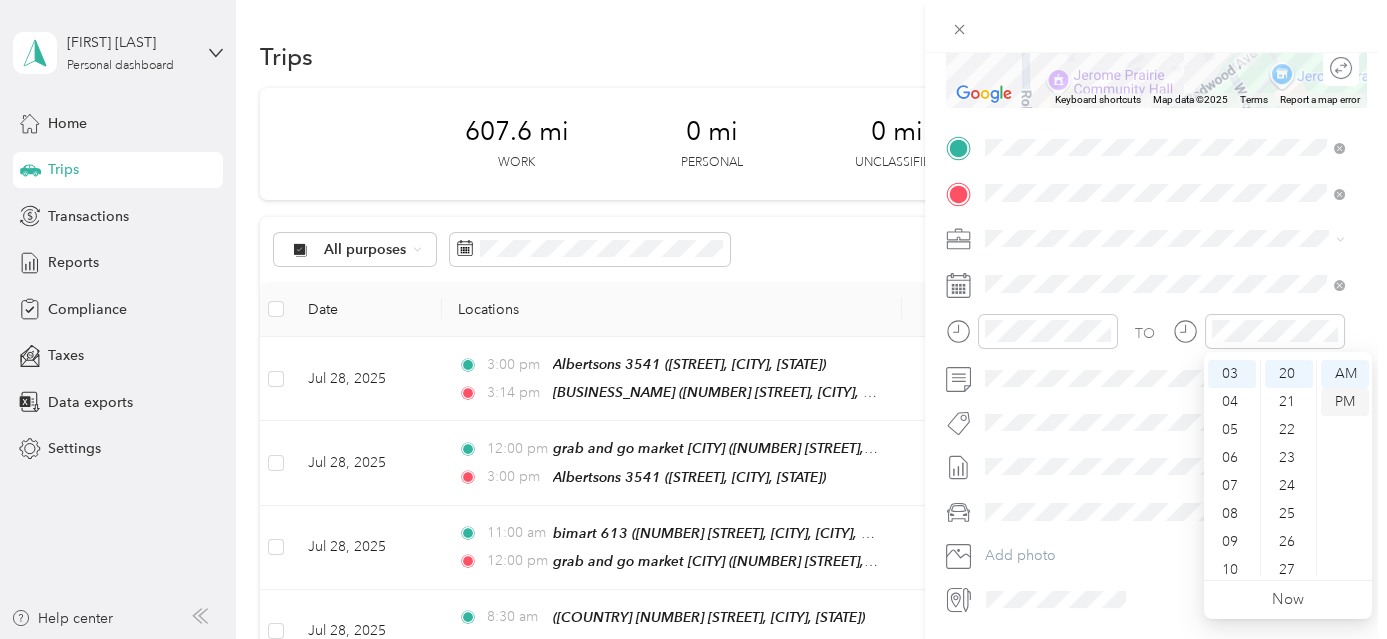 click on "PM" at bounding box center (1345, 402) 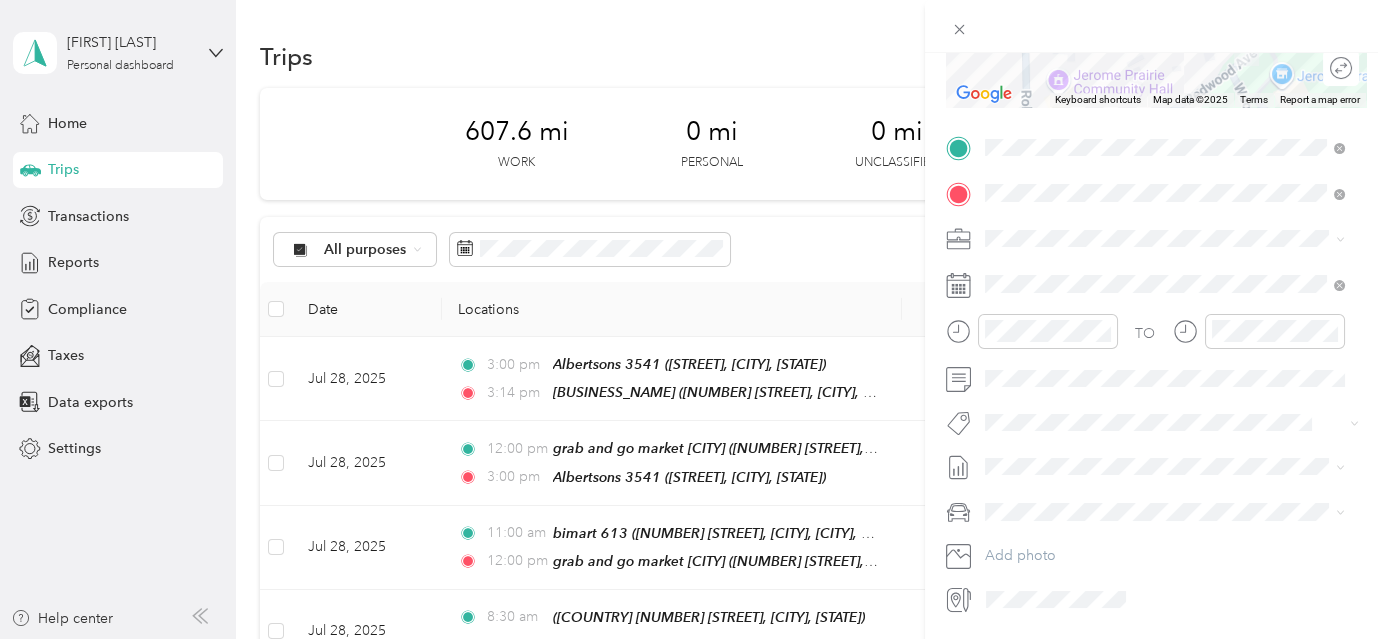 scroll, scrollTop: 0, scrollLeft: 0, axis: both 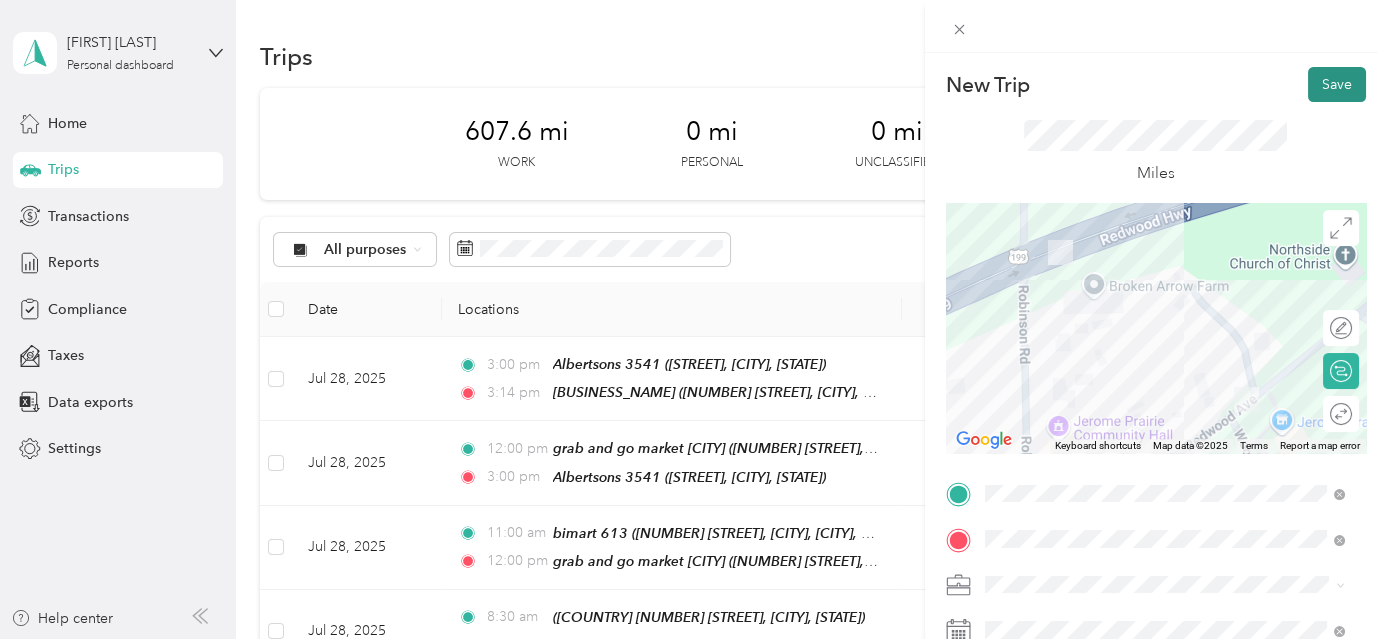 click on "Save" at bounding box center [1337, 84] 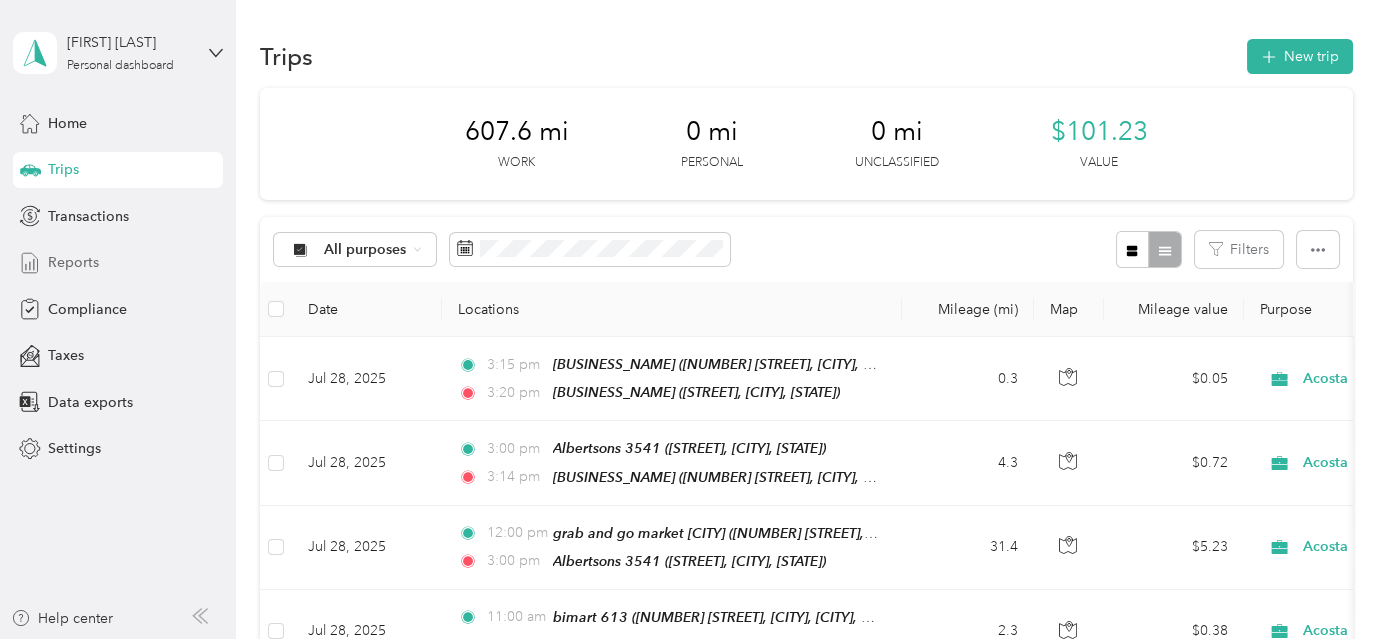 click on "Reports" at bounding box center (73, 262) 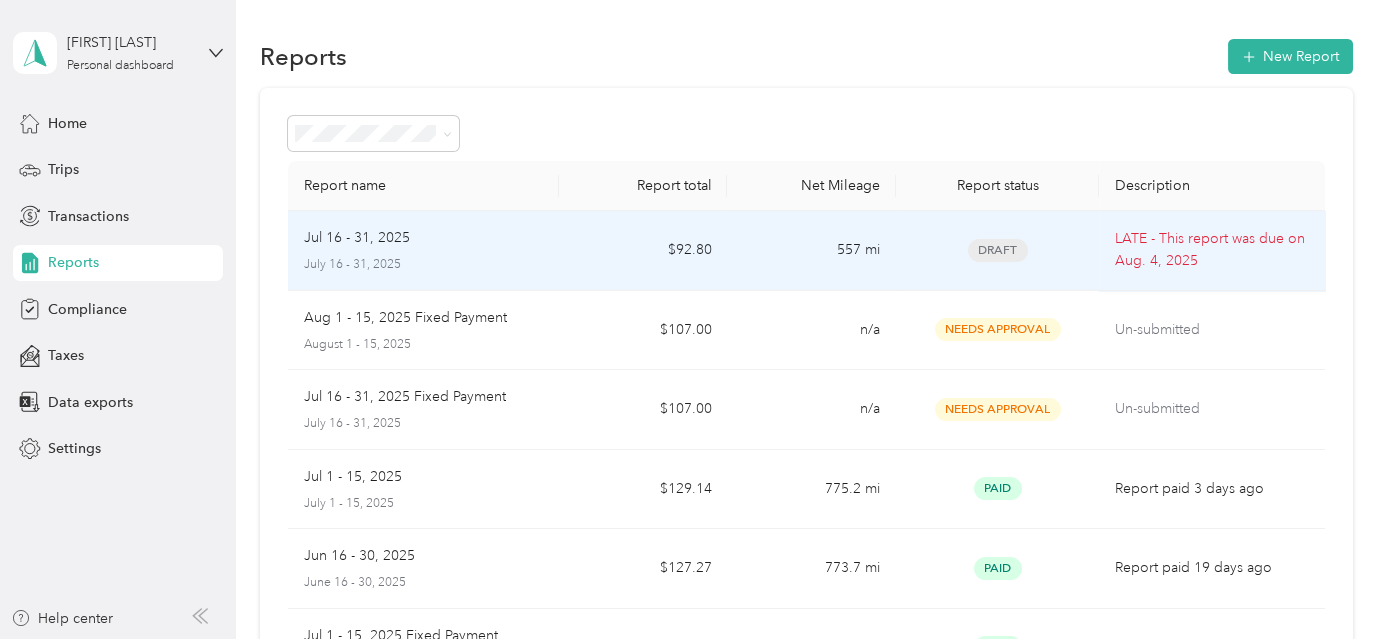 click on "557 mi" at bounding box center [811, 251] 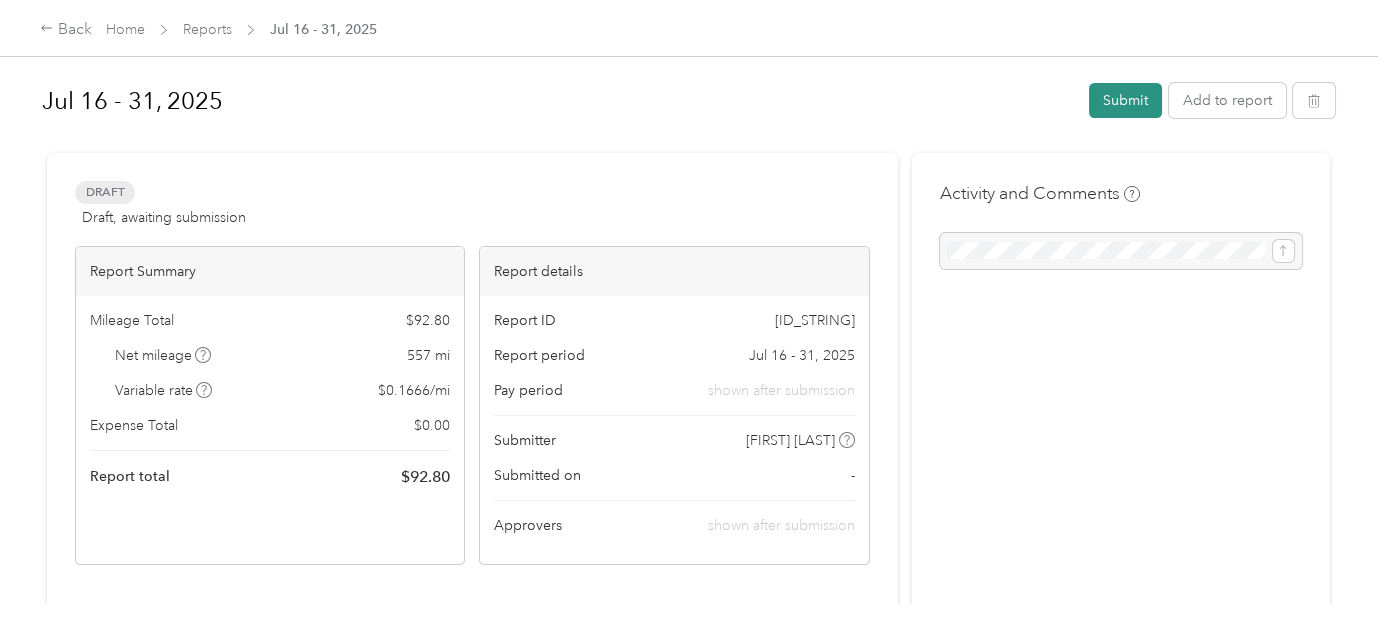 click on "Submit" at bounding box center (1125, 100) 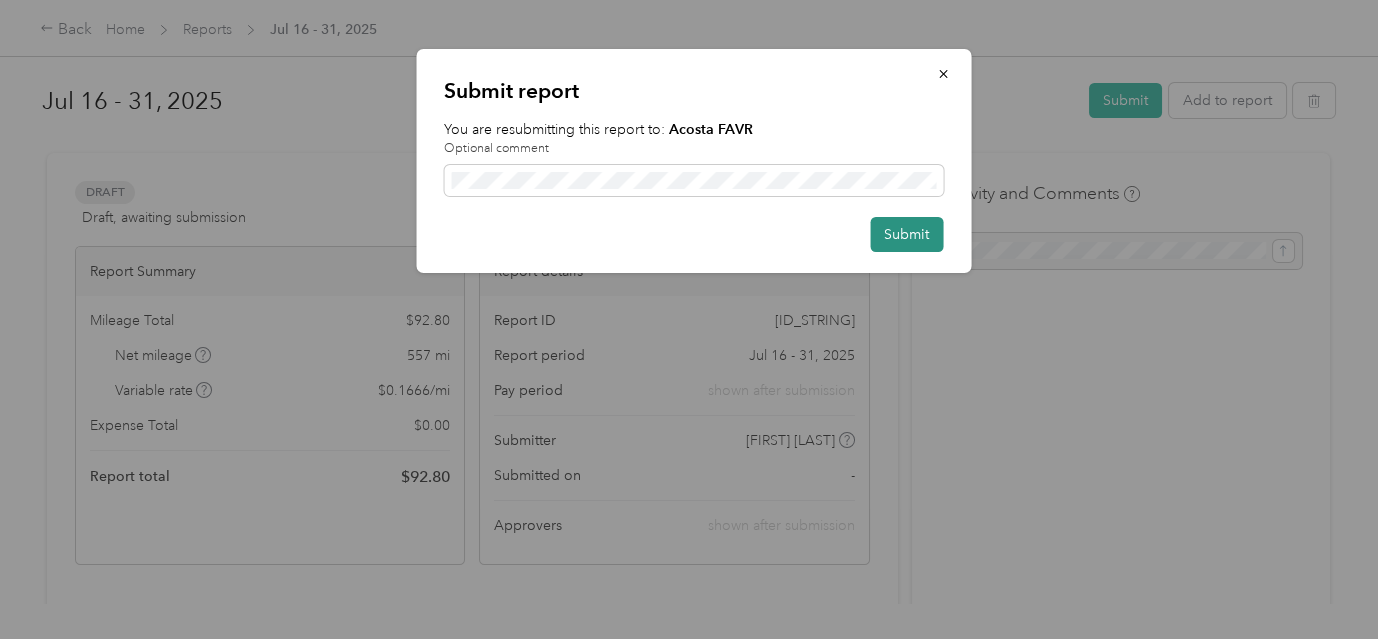 click on "Submit" at bounding box center [906, 234] 